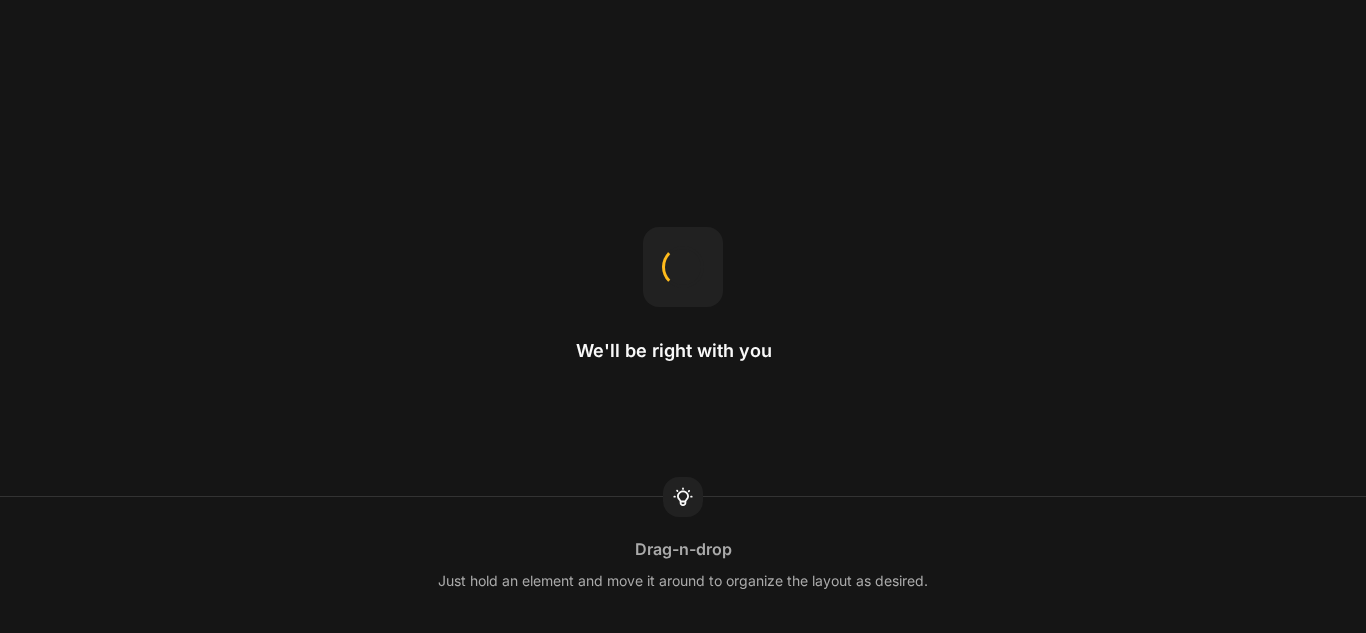 scroll, scrollTop: 0, scrollLeft: 0, axis: both 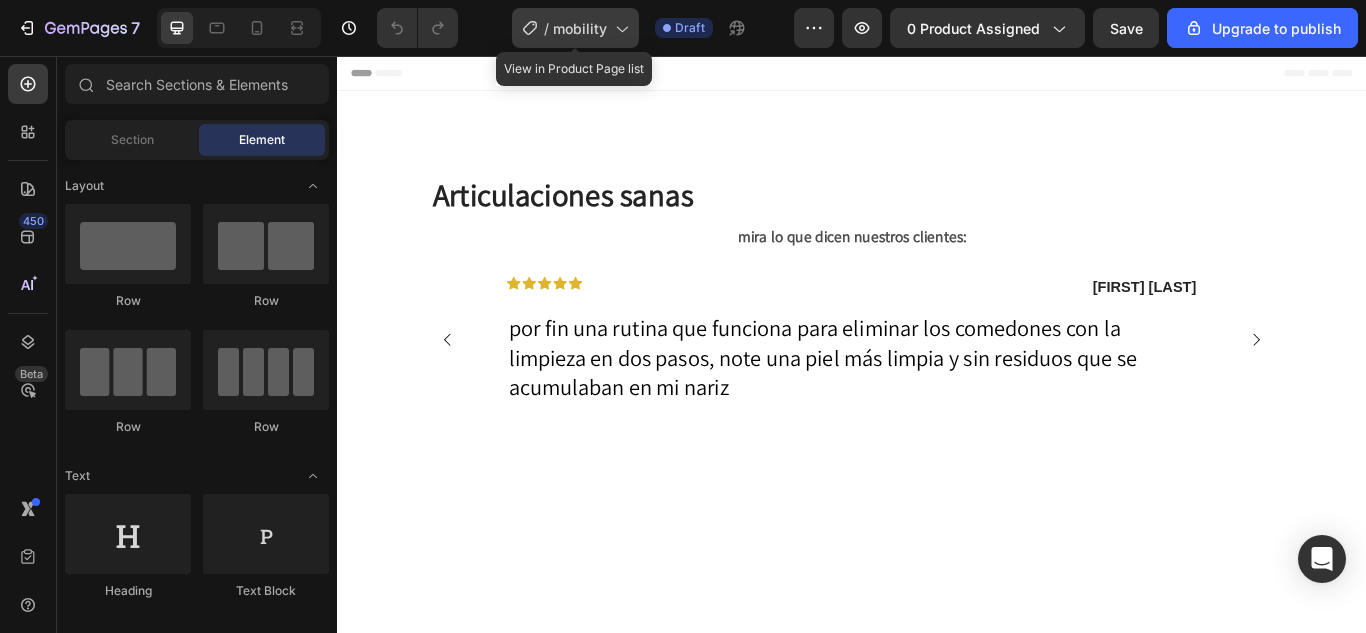 click on "mobility" at bounding box center [580, 28] 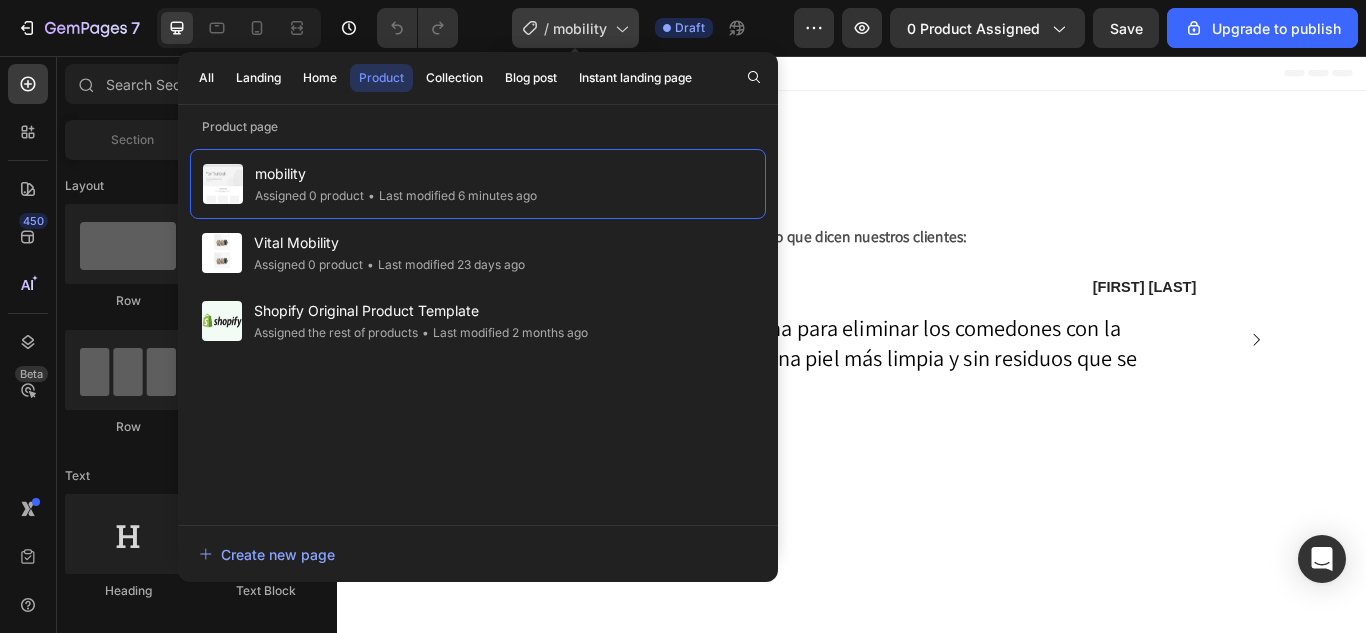 click on "mobility" at bounding box center [580, 28] 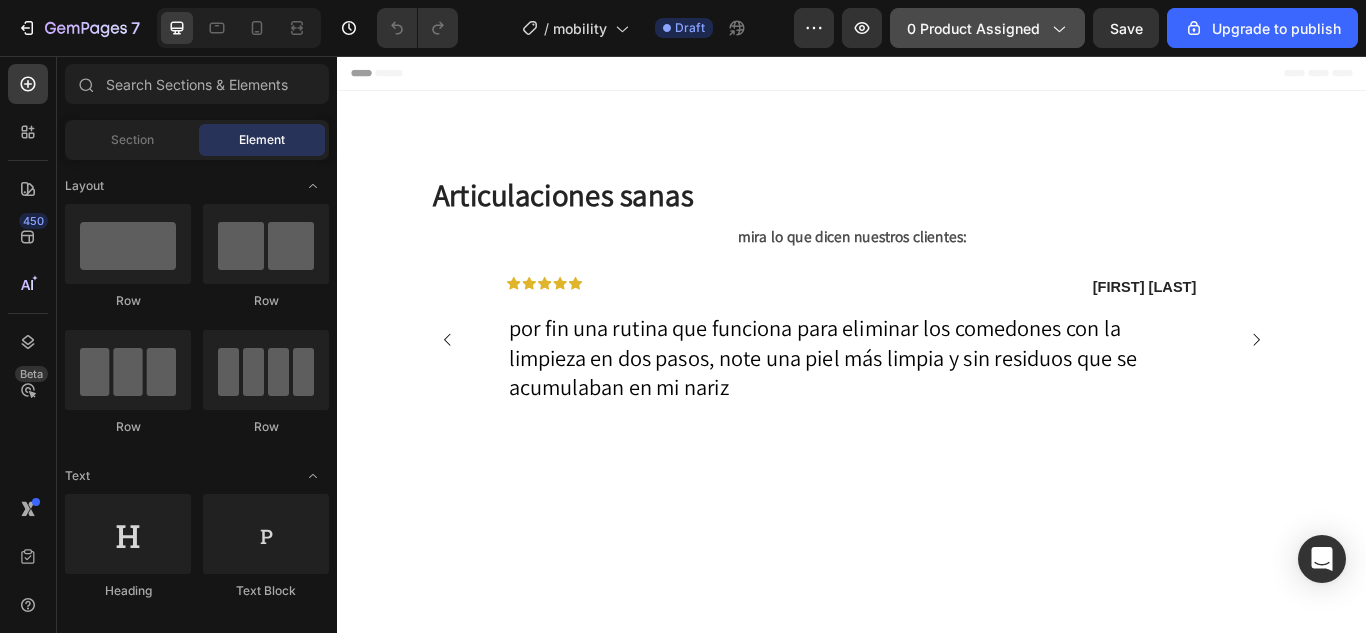 click on "0 product assigned" at bounding box center (987, 28) 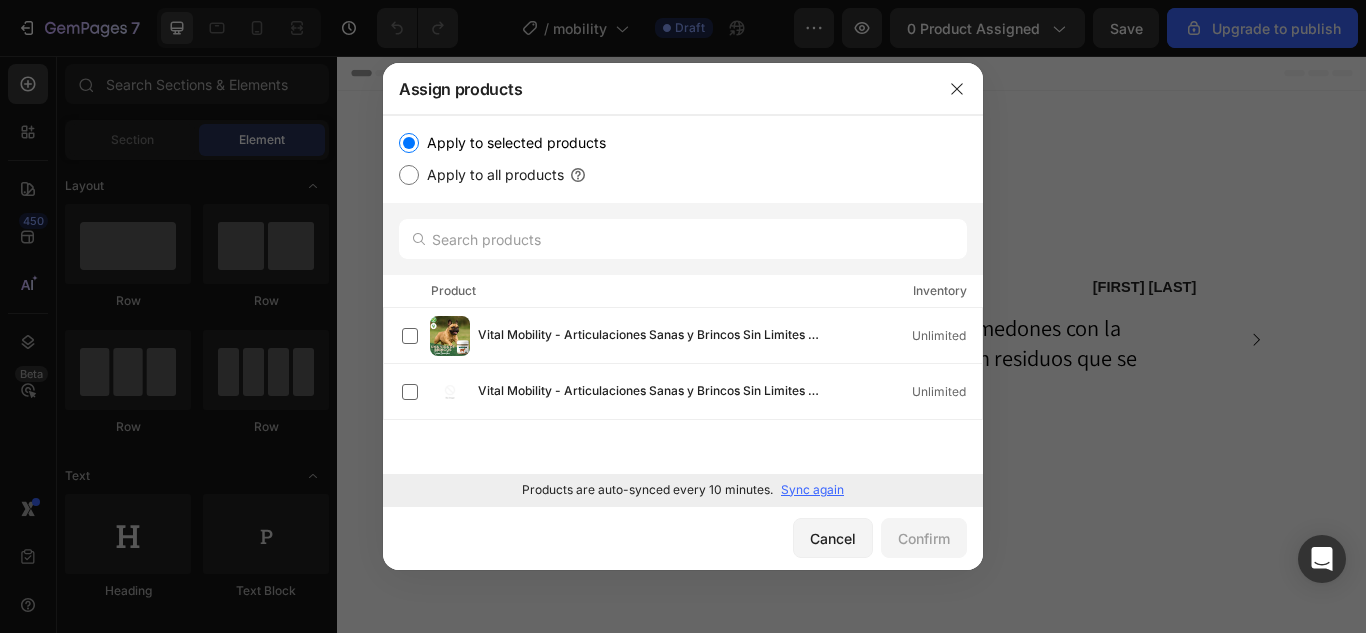 click on "Sync again" at bounding box center [812, 490] 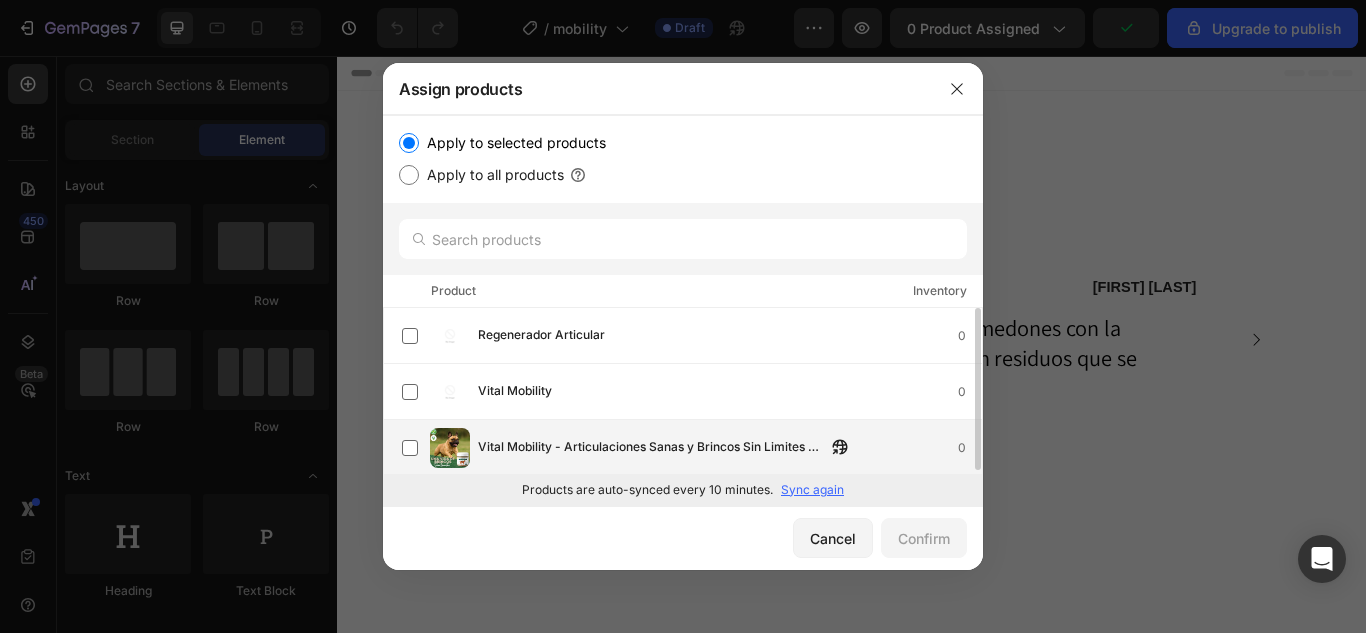 scroll, scrollTop: 0, scrollLeft: 0, axis: both 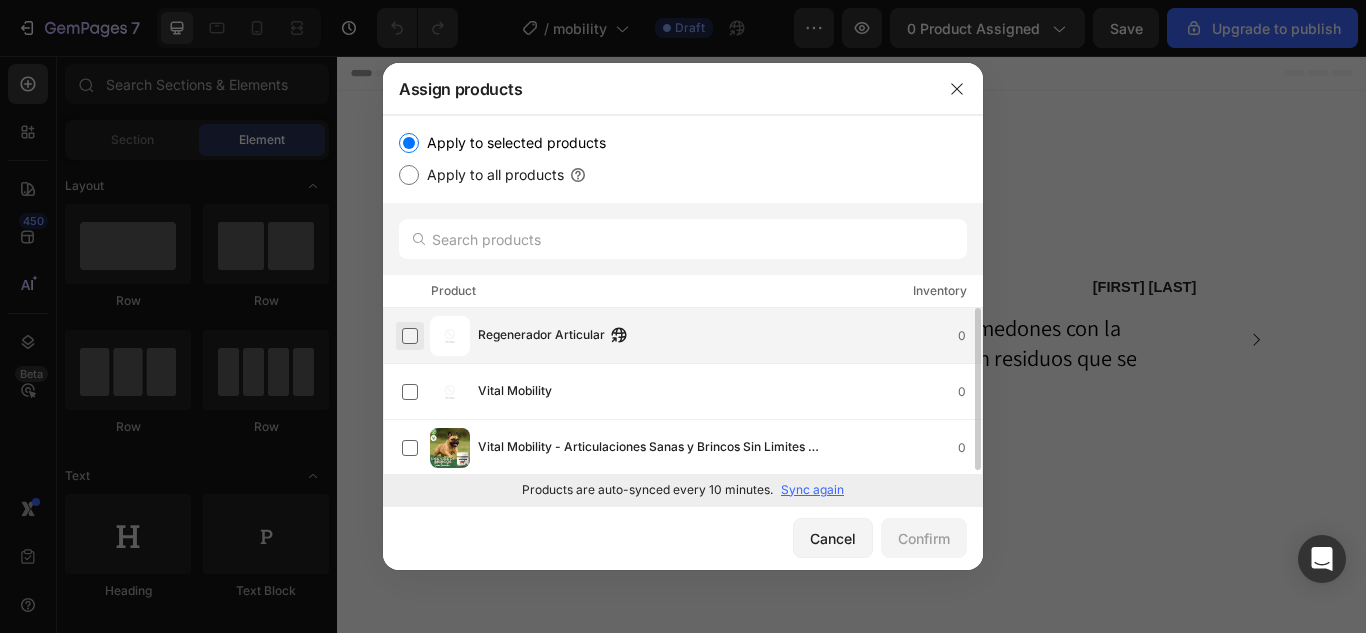 click at bounding box center [410, 336] 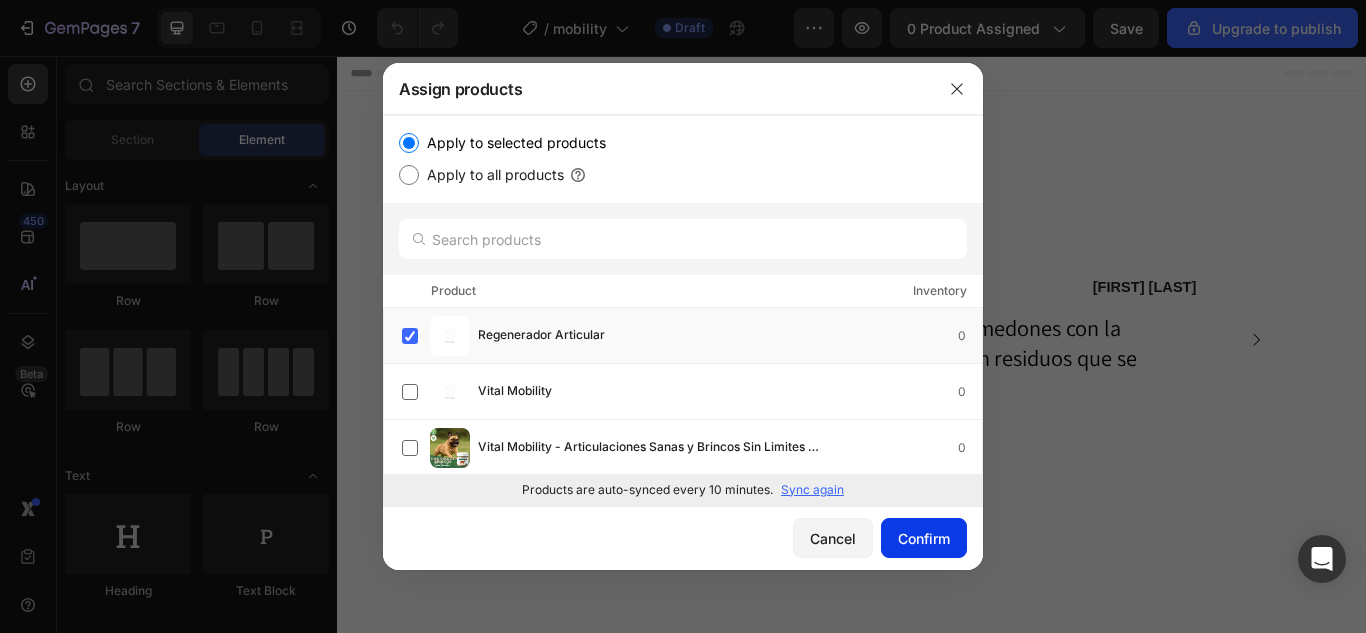 click on "Confirm" at bounding box center (924, 538) 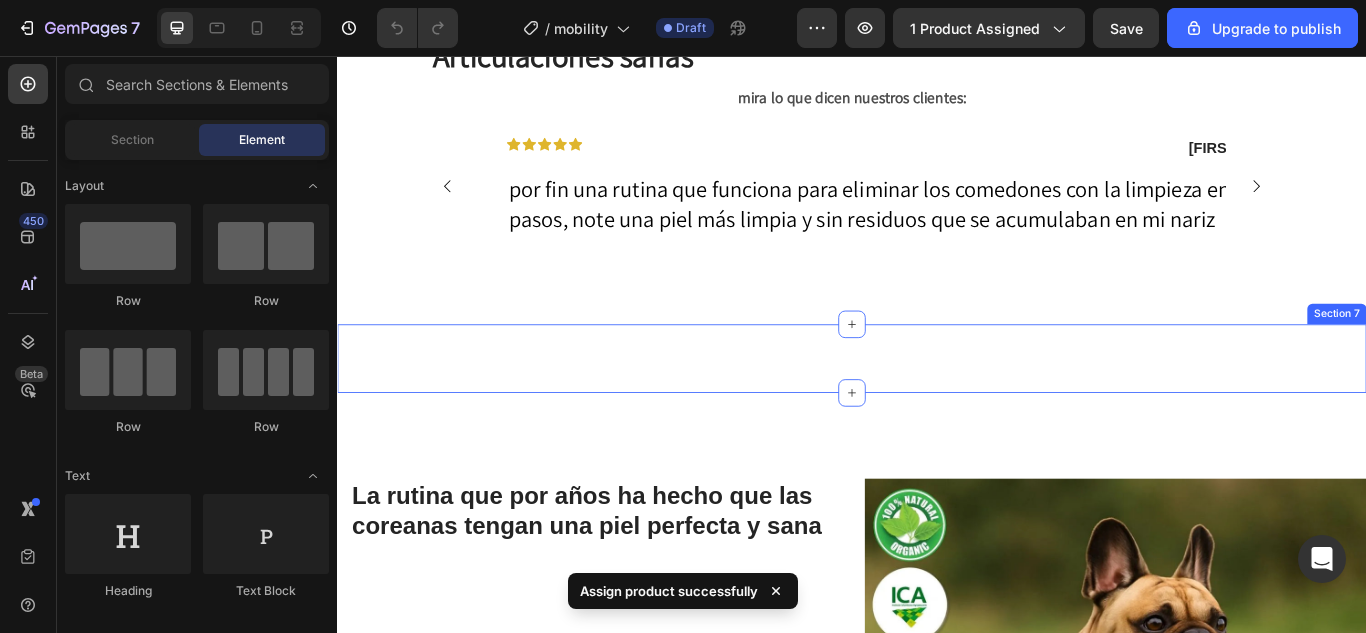 scroll, scrollTop: 0, scrollLeft: 0, axis: both 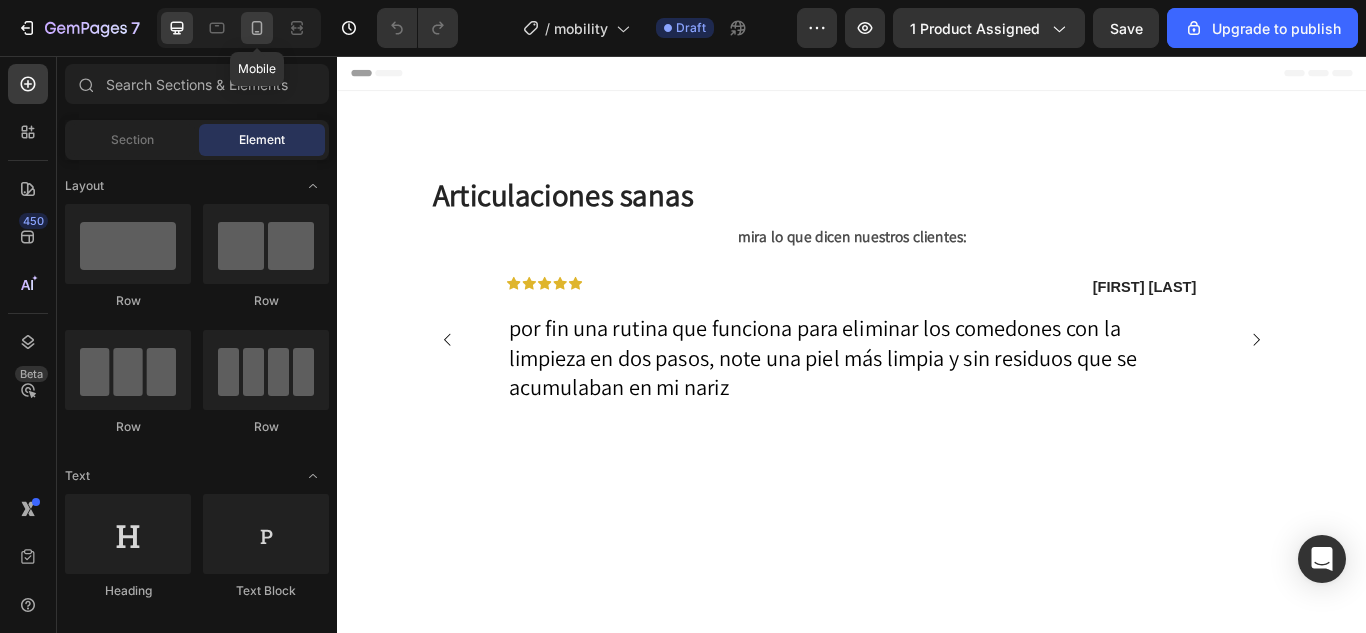 click 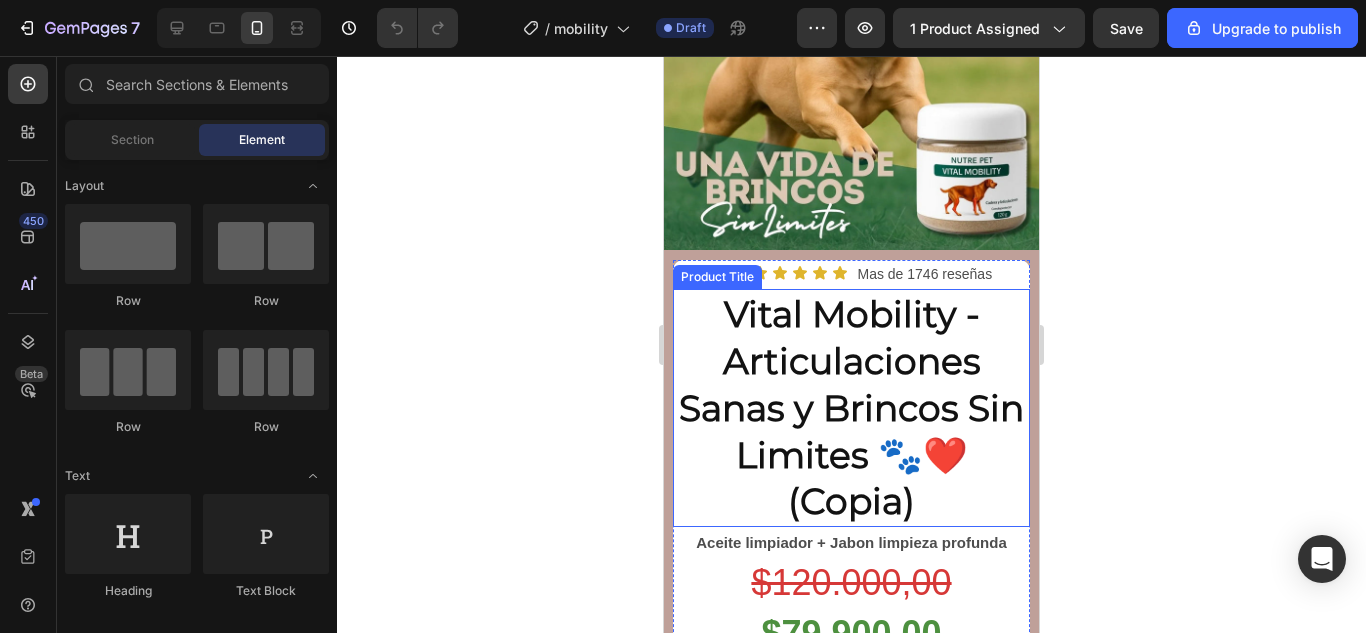 scroll, scrollTop: 300, scrollLeft: 0, axis: vertical 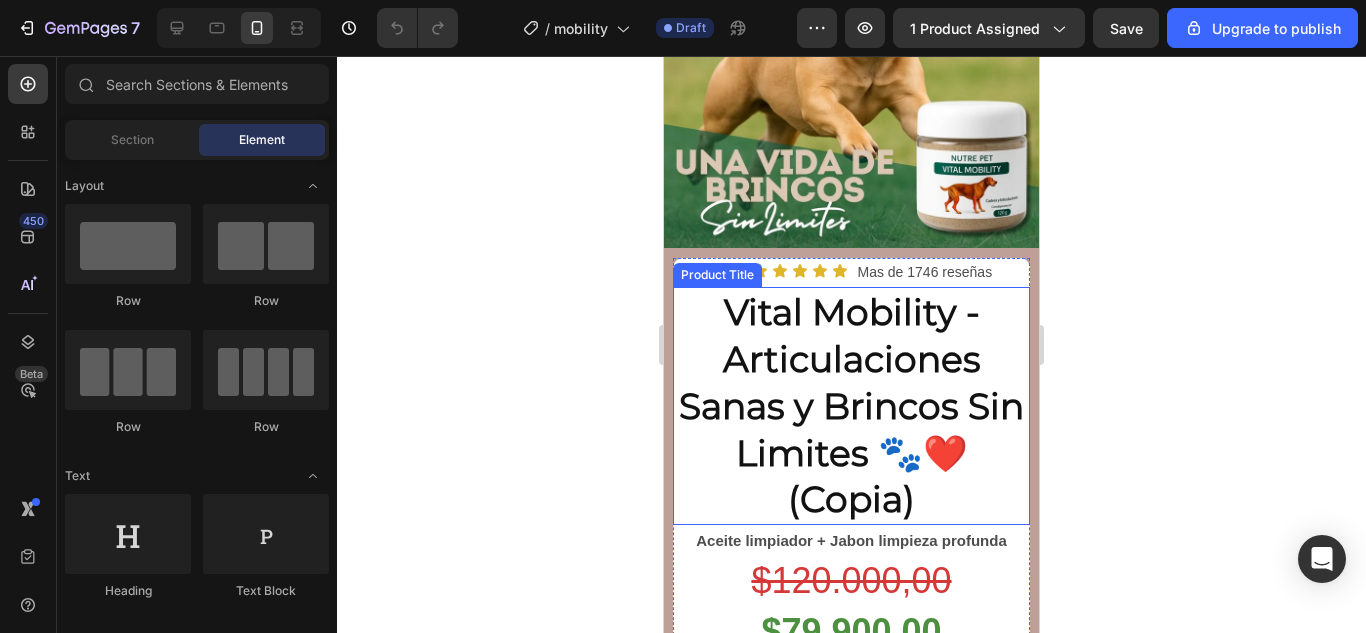 click on "Product Title" at bounding box center [717, 275] 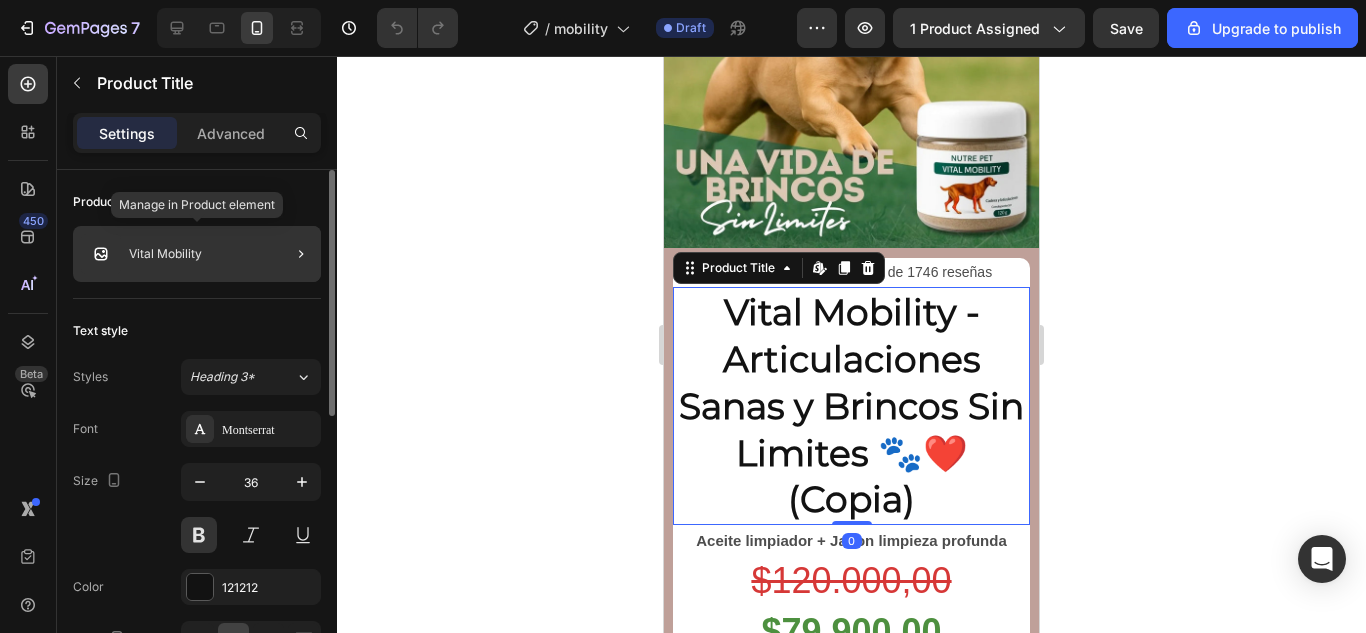 click on "Vital Mobility" at bounding box center (165, 254) 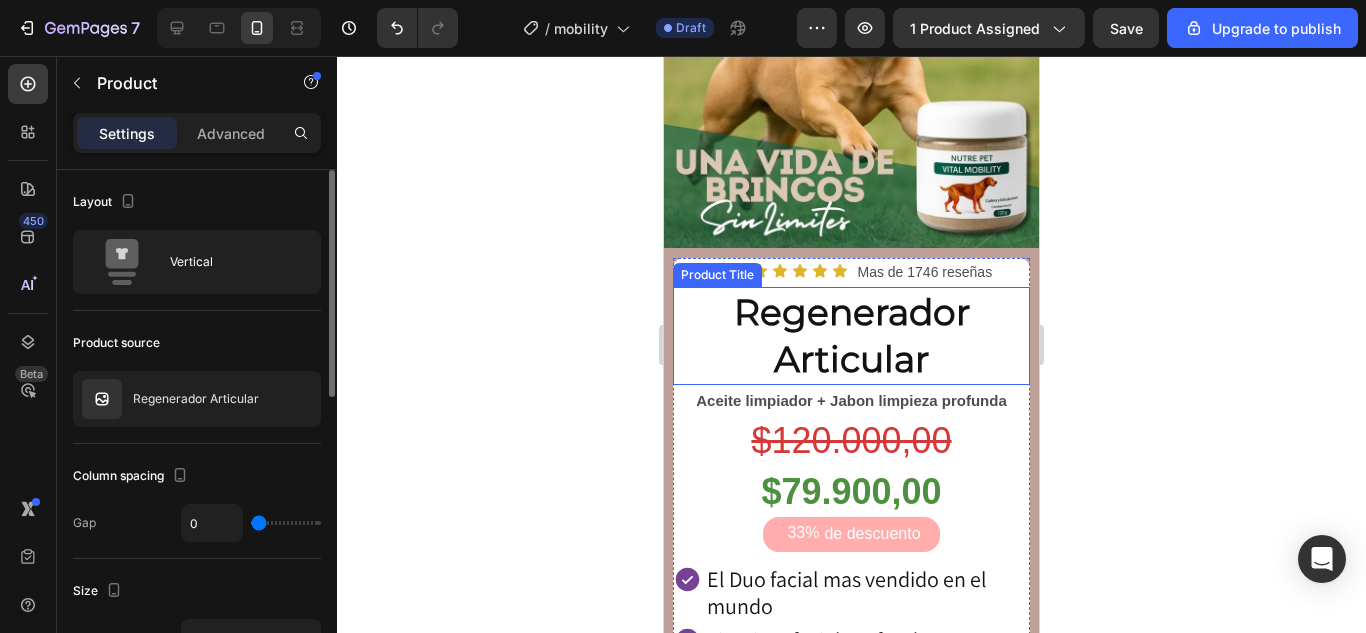 click on "Regenerador Articular" at bounding box center (851, 336) 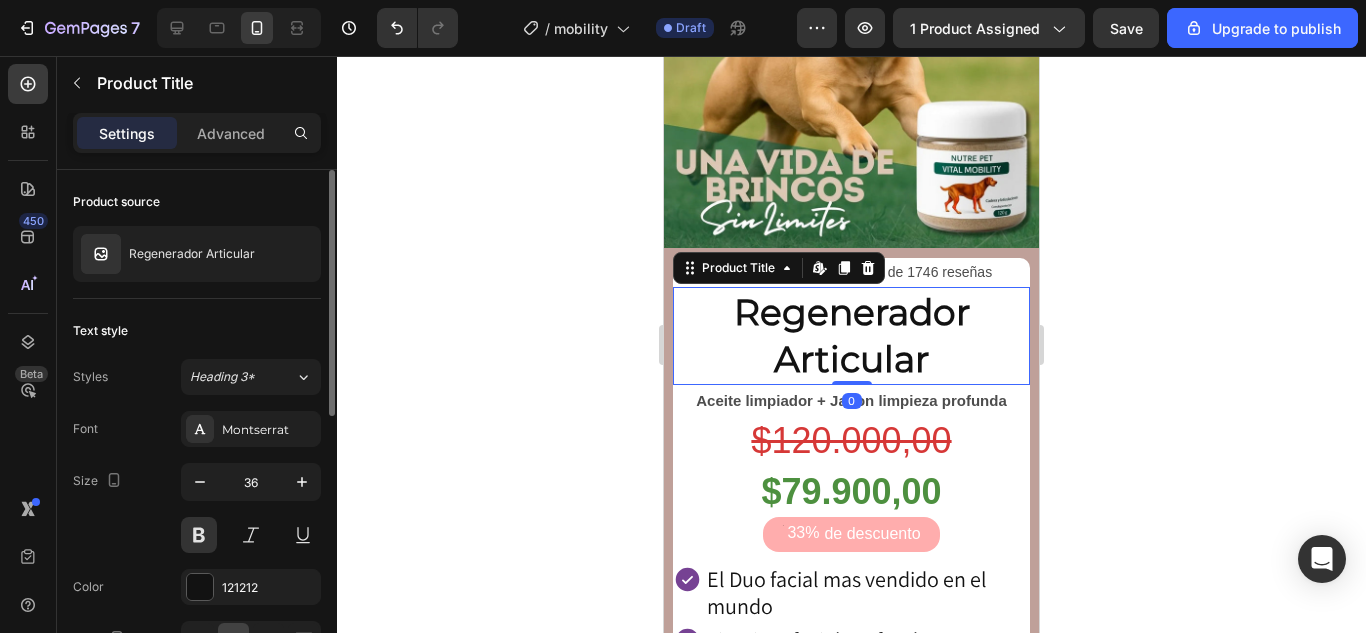 click 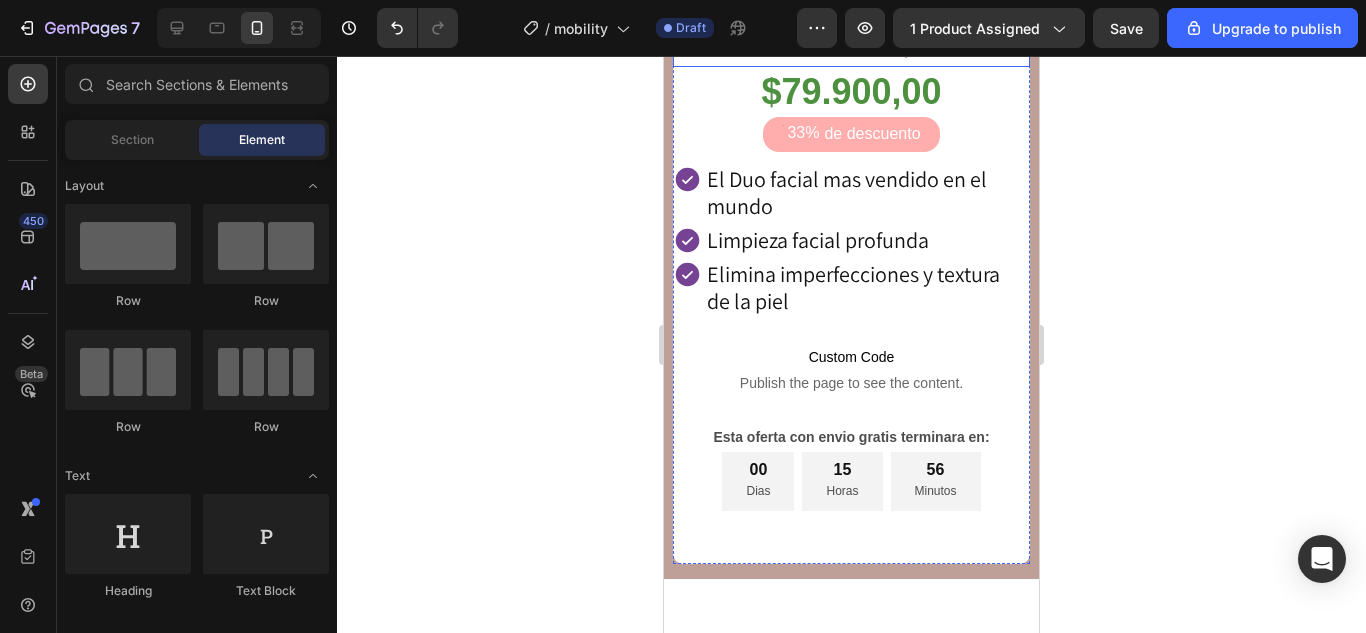 scroll, scrollTop: 400, scrollLeft: 0, axis: vertical 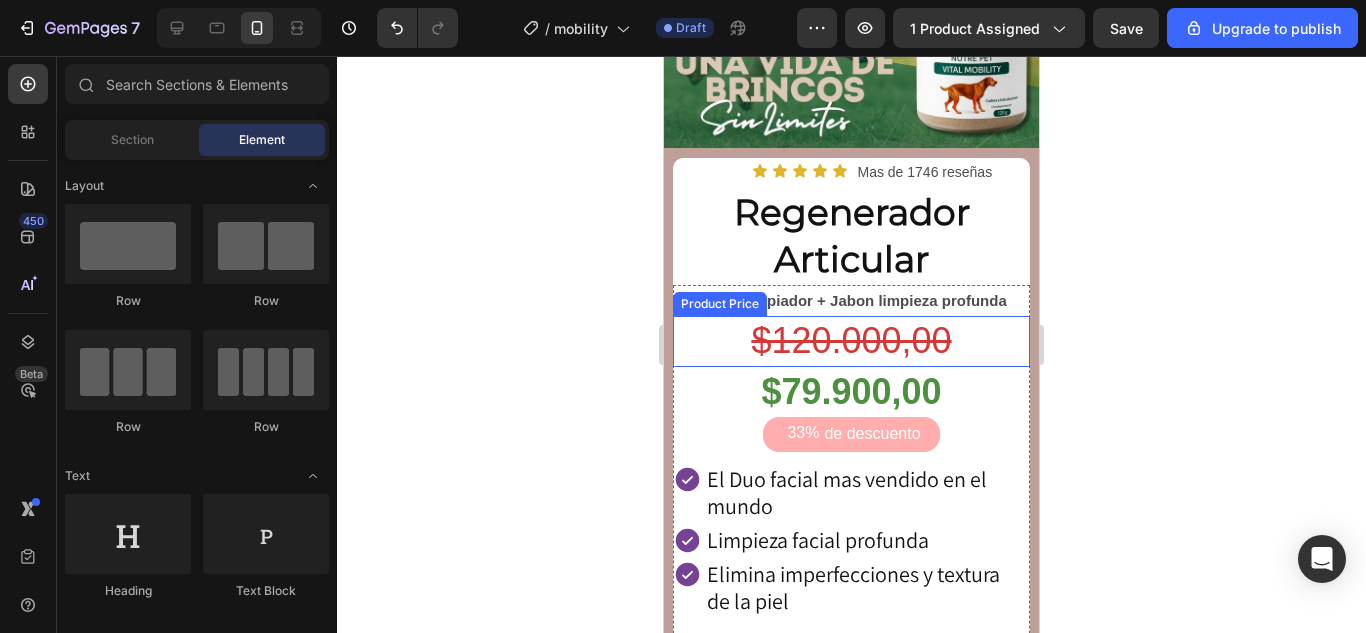 click on "$120.000,00" at bounding box center [851, 341] 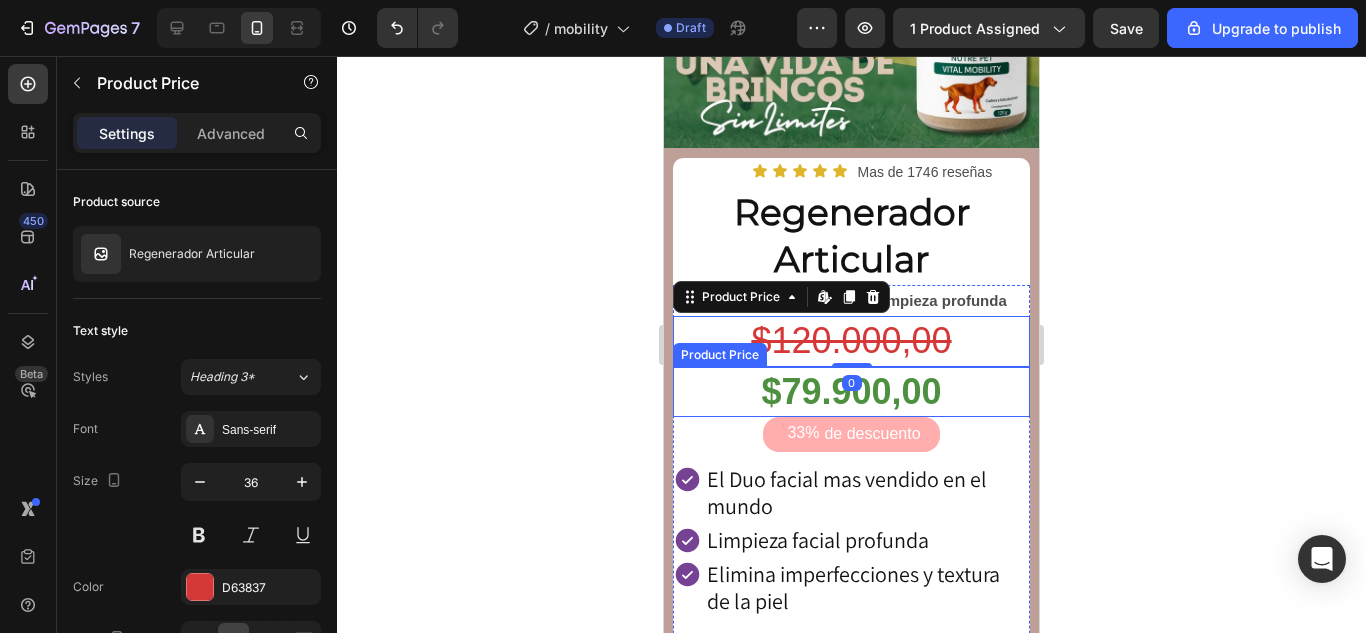 click on "$79.900,00" at bounding box center [851, 392] 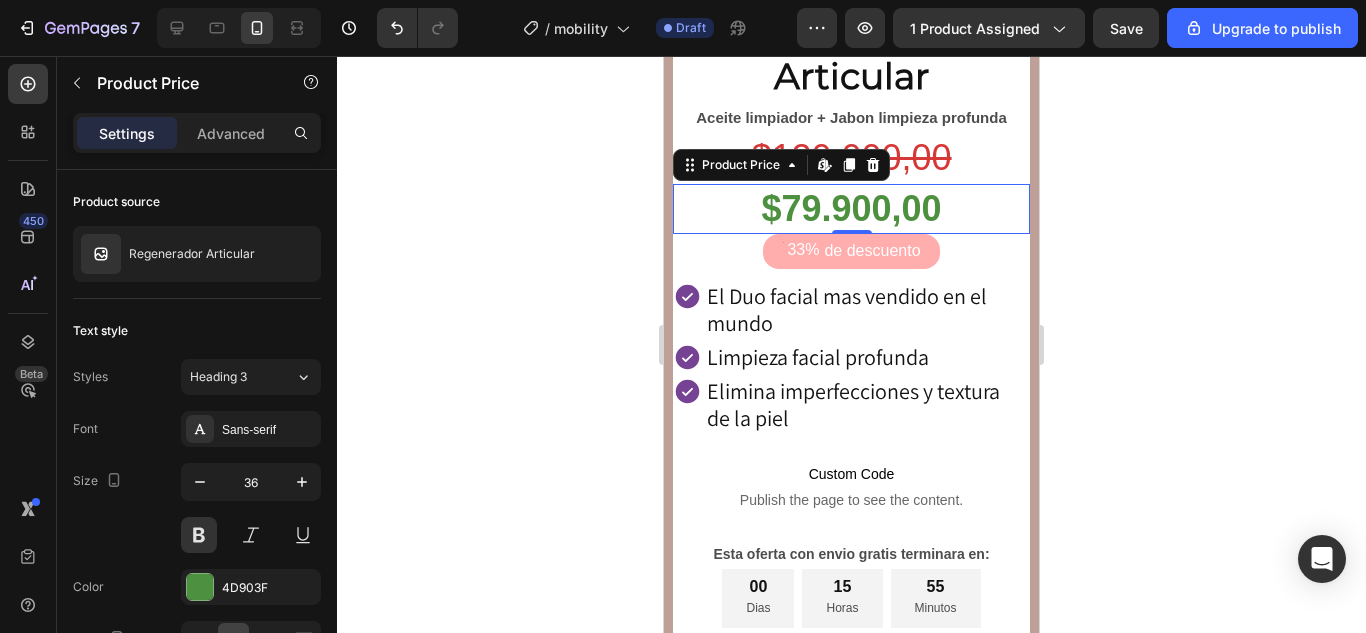 scroll, scrollTop: 0, scrollLeft: 0, axis: both 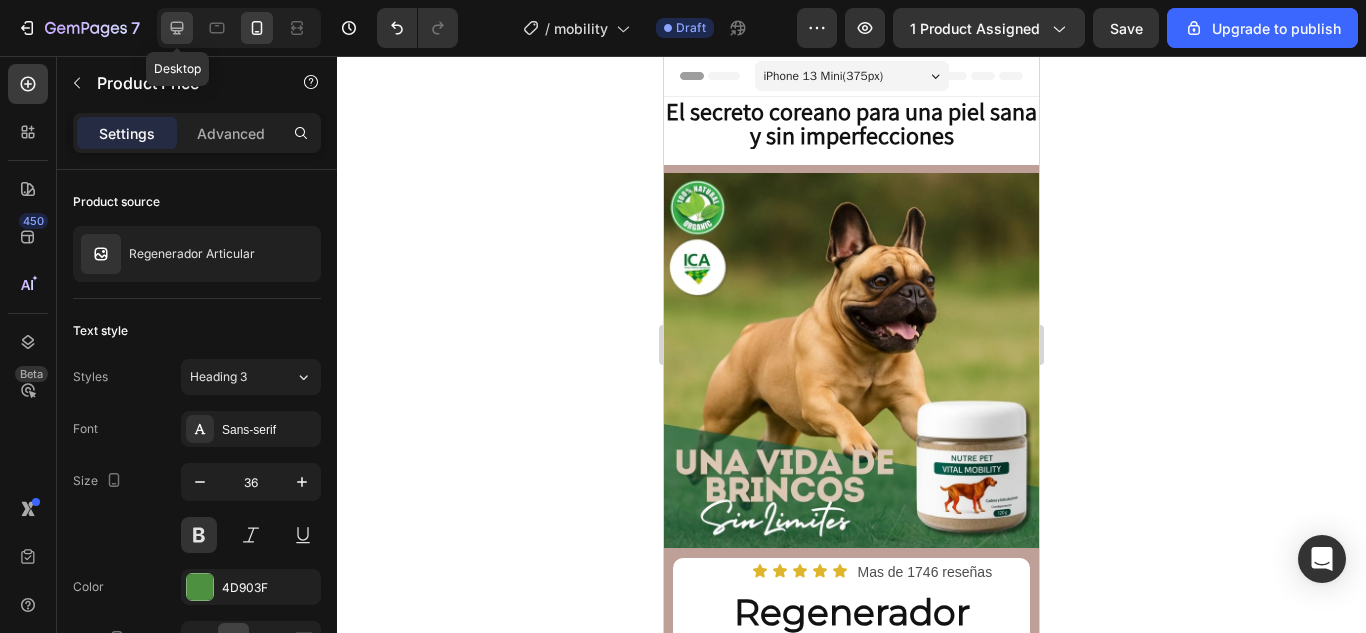 click 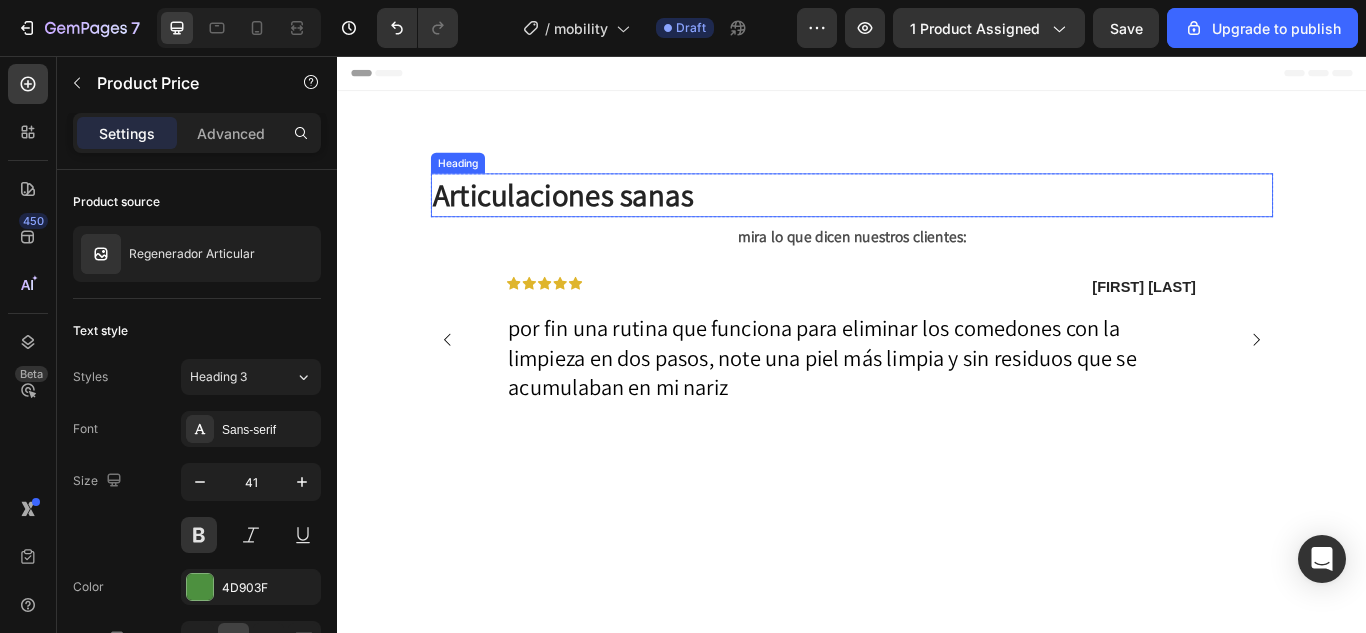 click on "Articulaciones sanas" at bounding box center [937, 218] 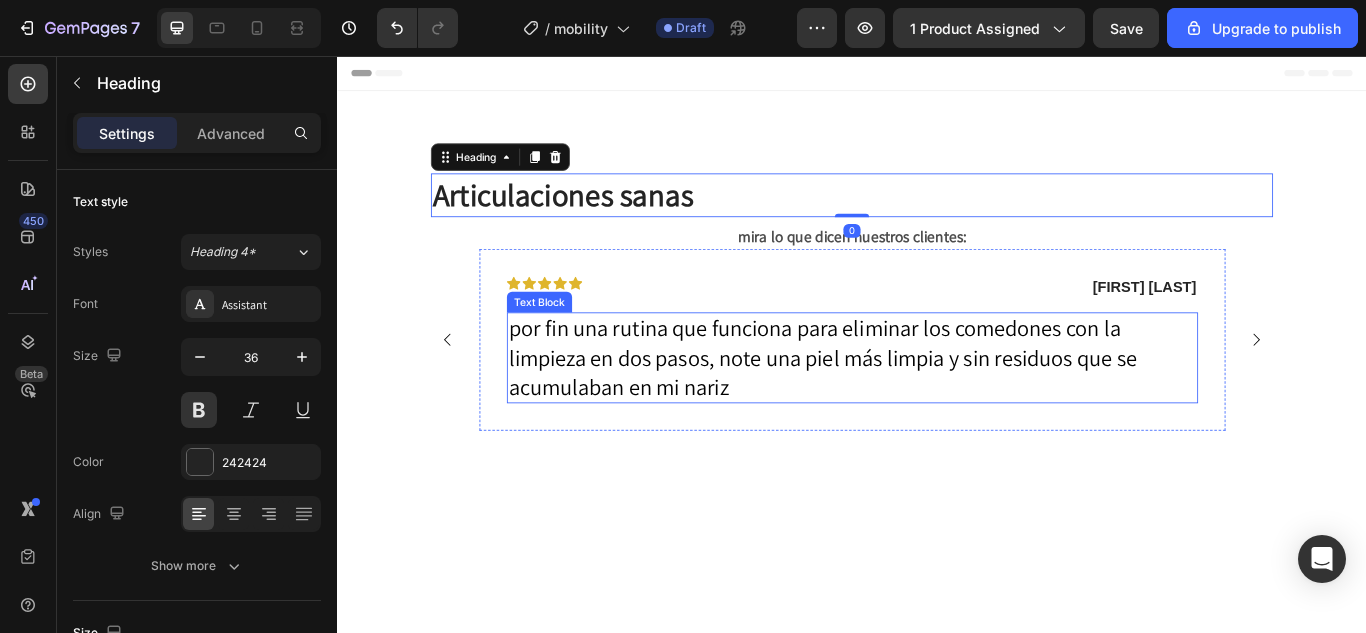 click on "por fin una rutina que funciona para eliminar los comedones con la limpieza en dos pasos, note una piel más limpia y sin residuos que se acumulaban en mi nariz" at bounding box center (902, 407) 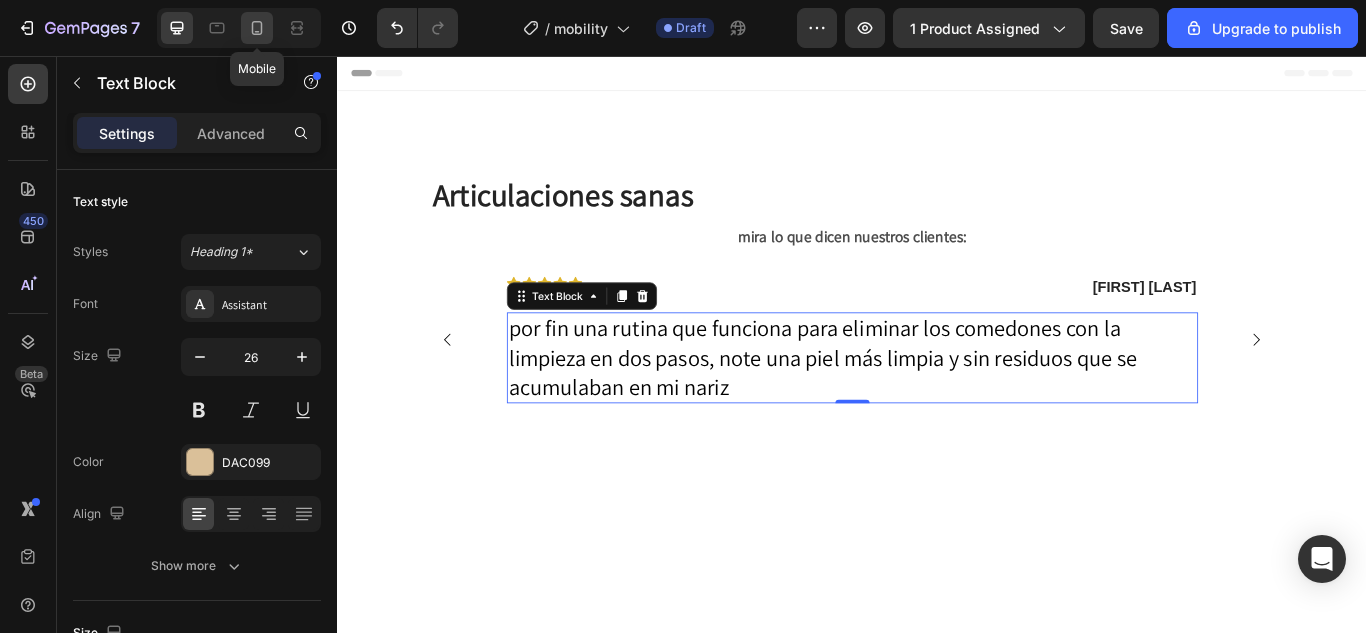 click 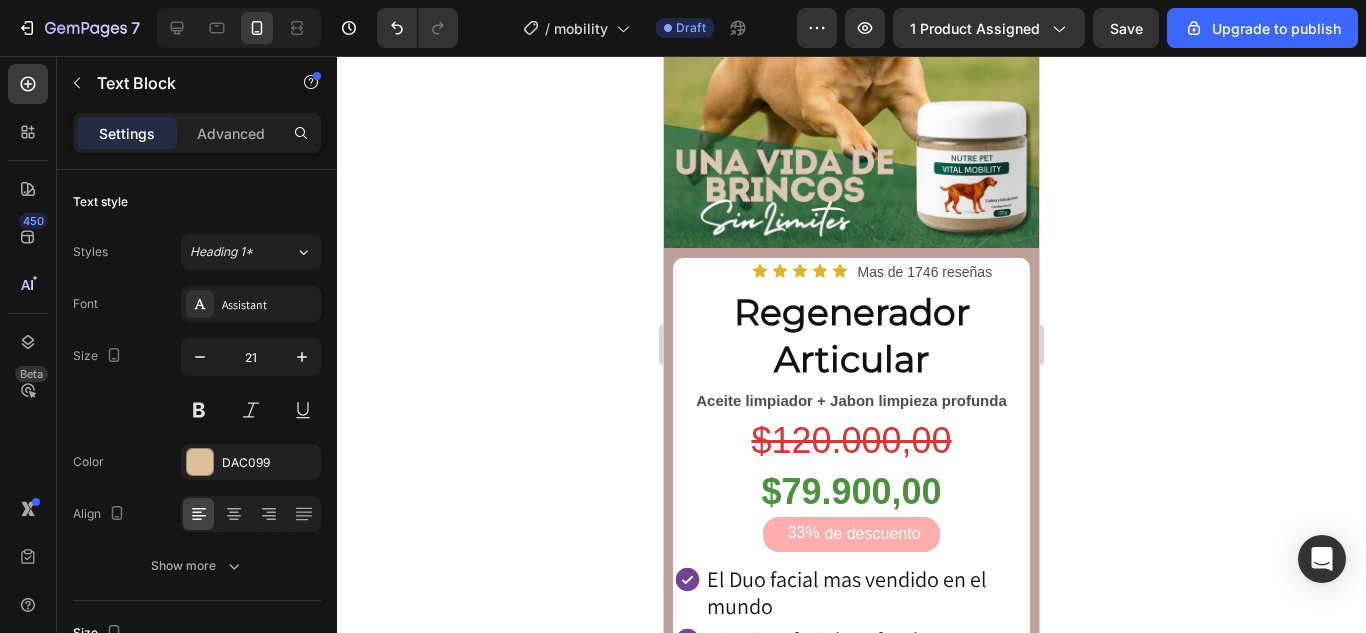 scroll, scrollTop: 0, scrollLeft: 0, axis: both 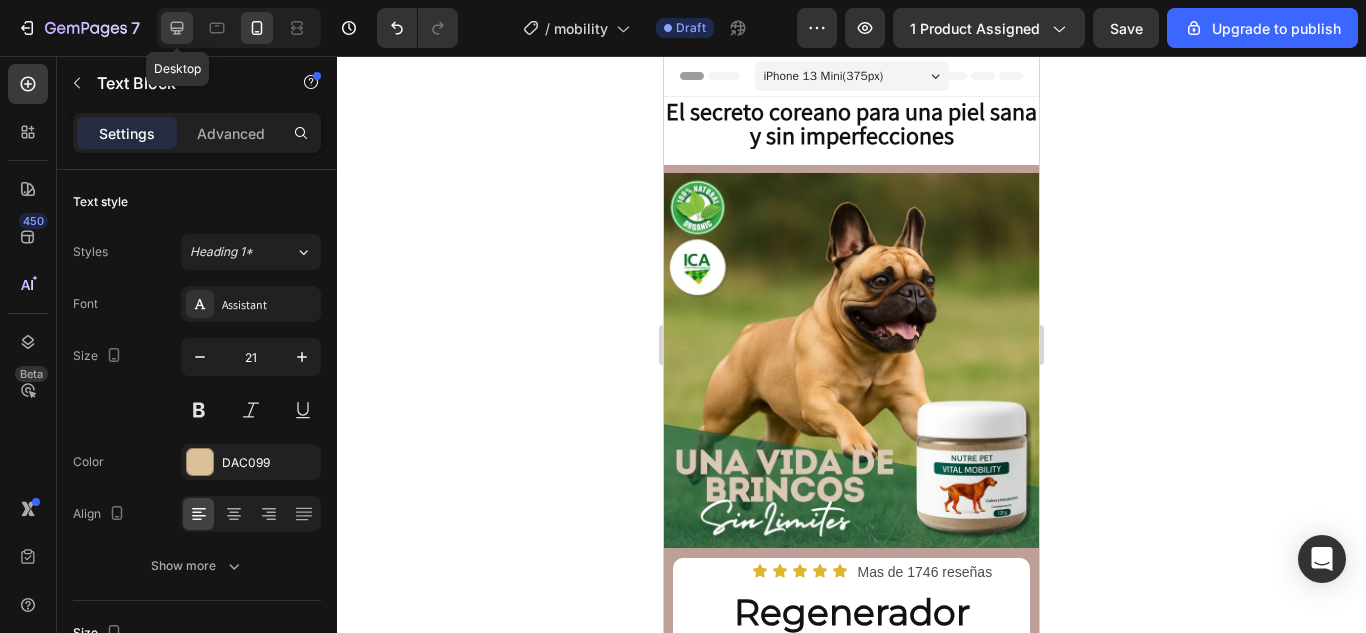 click 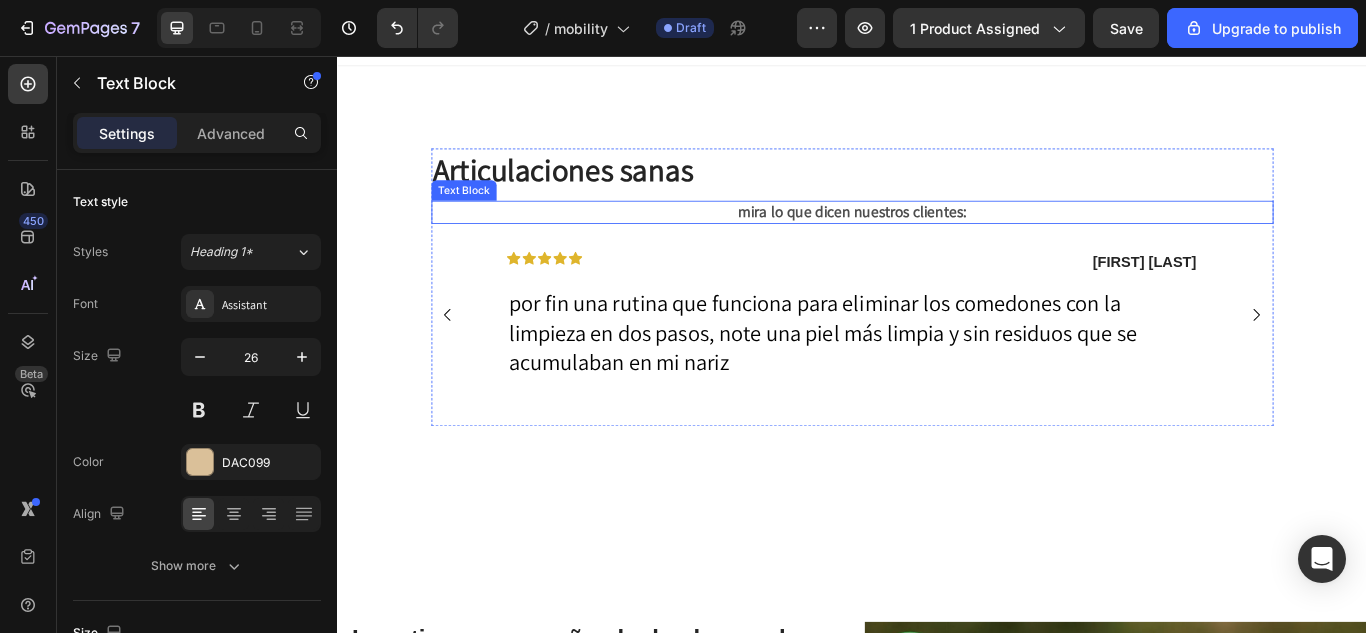 scroll, scrollTop: 0, scrollLeft: 0, axis: both 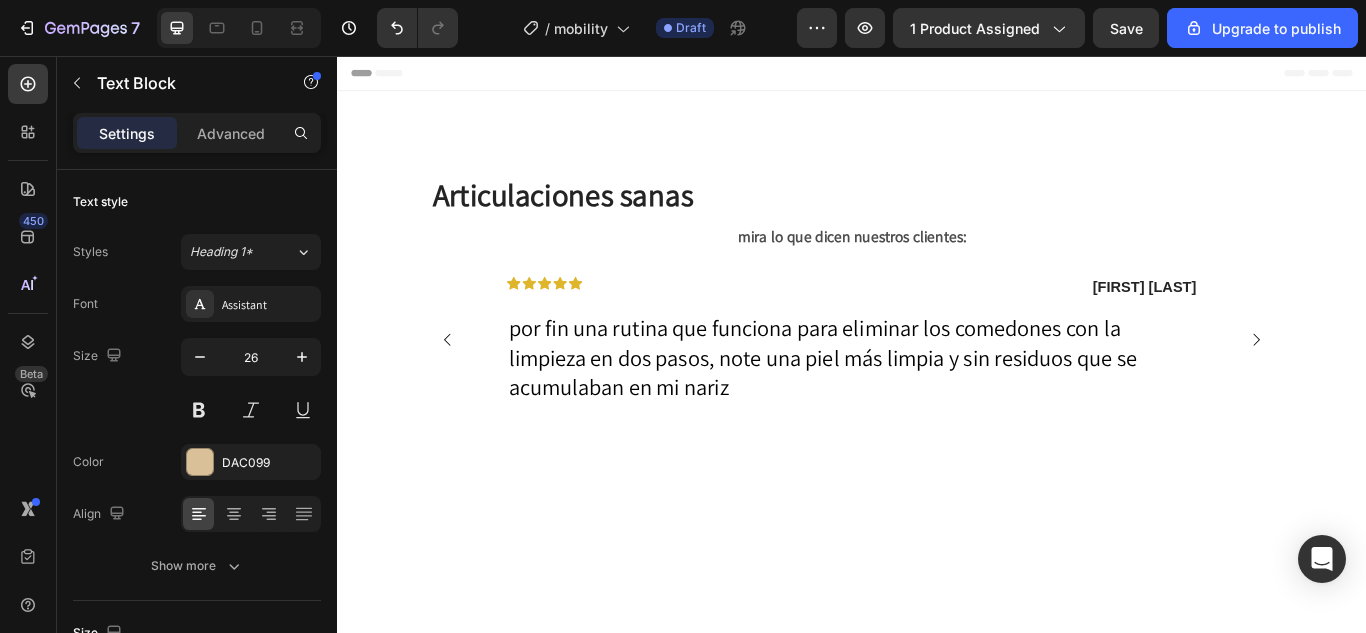 click on "por fin una rutina que funciona para eliminar los comedones con la limpieza en dos pasos, note una piel más limpia y sin residuos que se acumulaban en mi nariz" at bounding box center [937, 407] 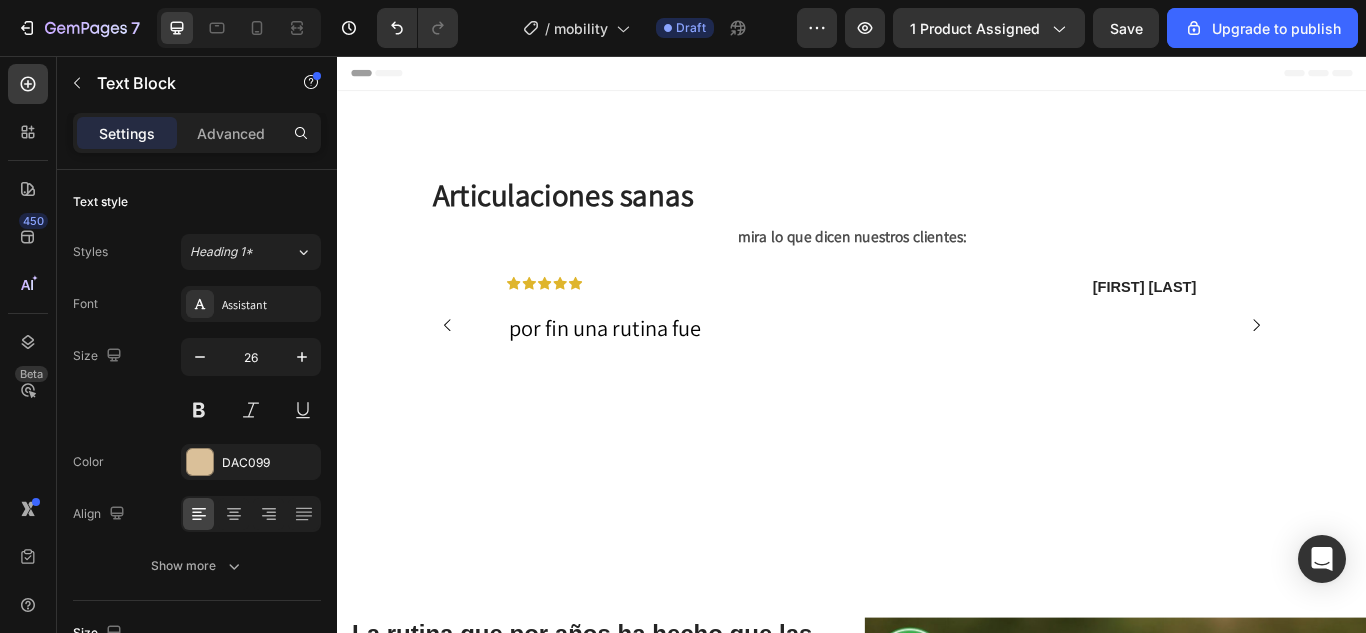 click on "por fin una rutina fue" at bounding box center (648, 373) 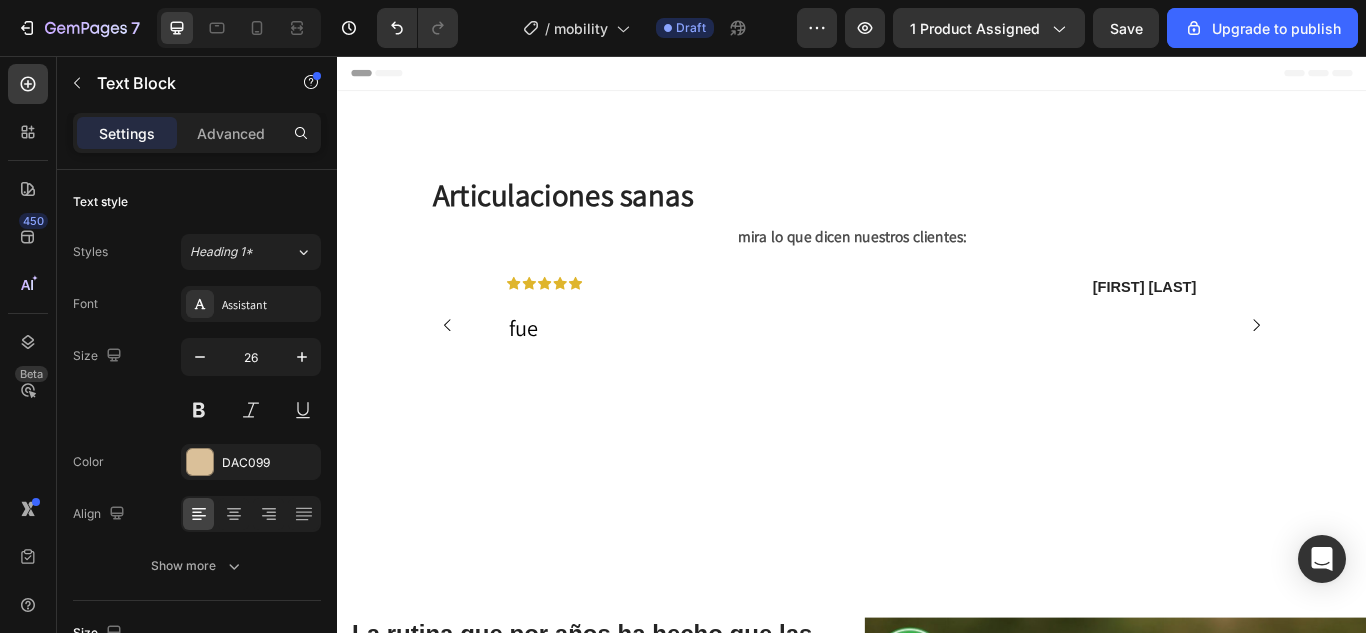 click on "fue" at bounding box center (937, 374) 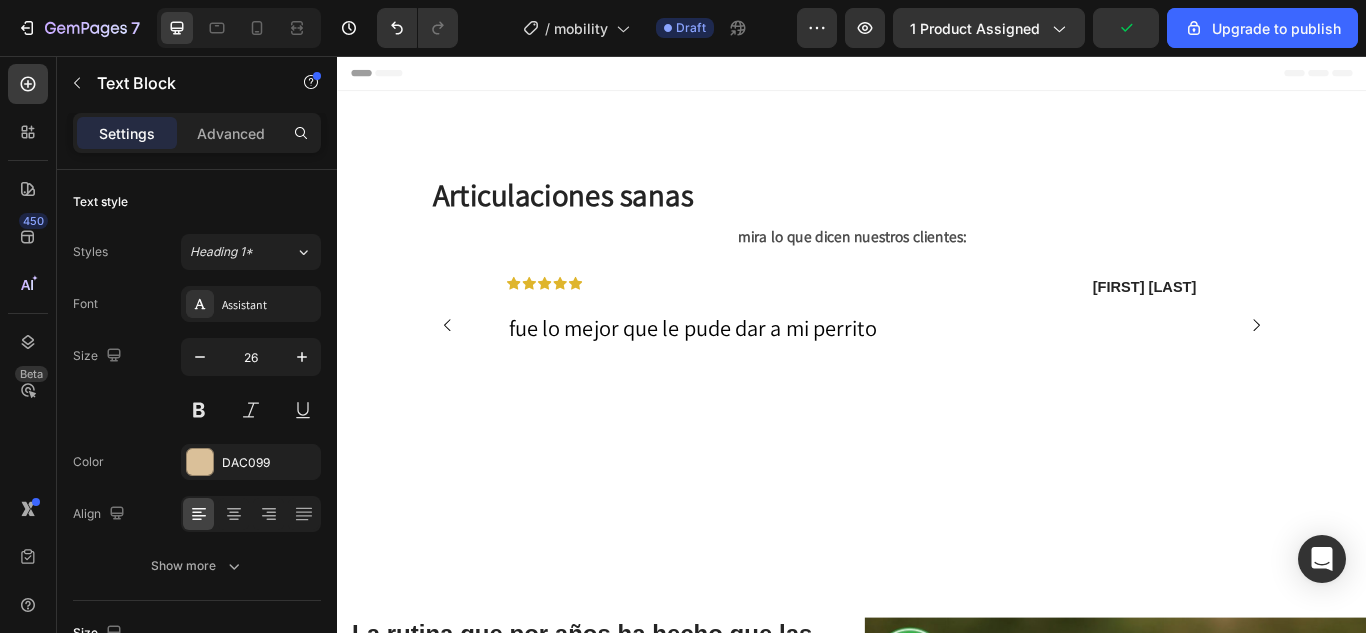 click on "fue lo mejor que le pude dar a mi perrito" at bounding box center (937, 374) 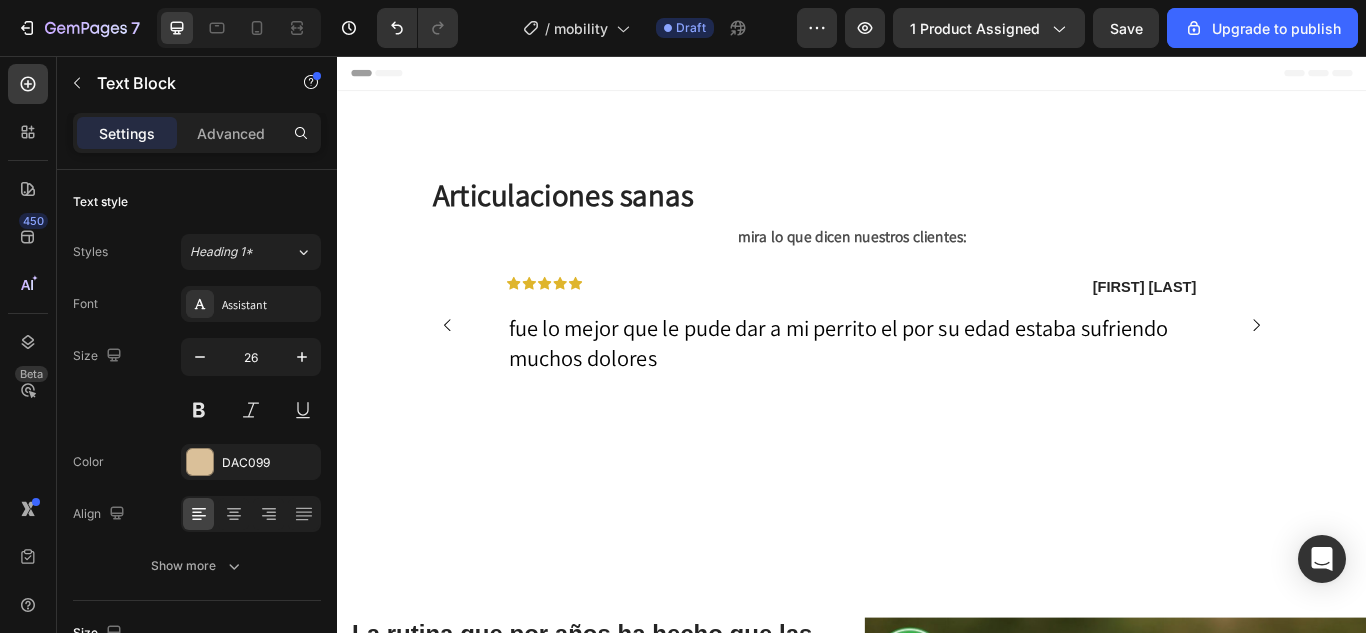 click on "fue lo mejor que le pude dar a mi perrito el por su edad estaba sufriendo muchos dolores" at bounding box center (937, 391) 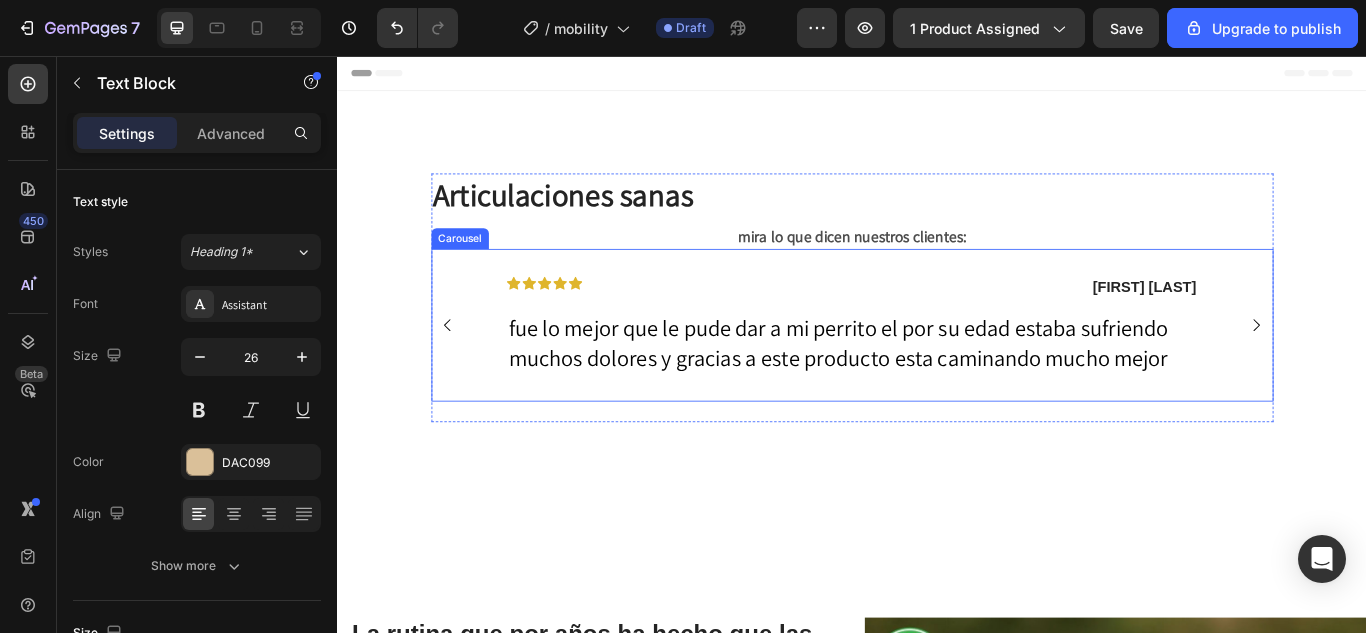 click 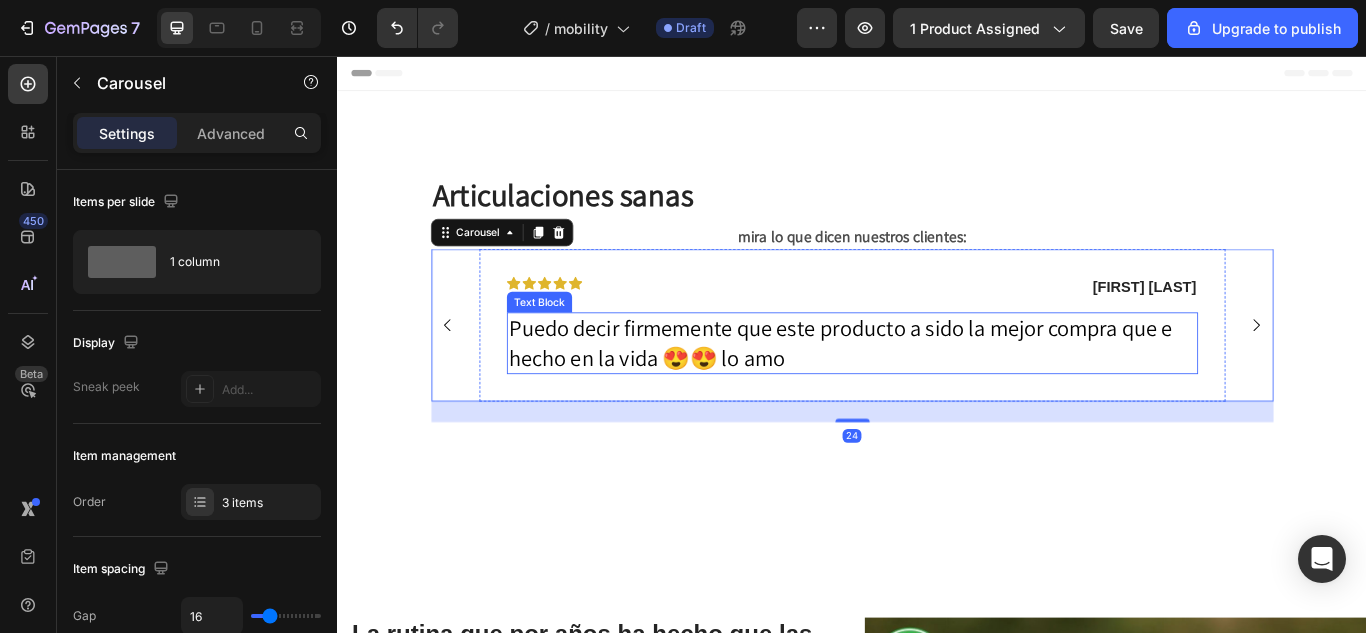 click on "Puedo decir firmemente que este producto a sido la mejor compra que e hecho en la vida 😍😍 lo amo" at bounding box center (937, 391) 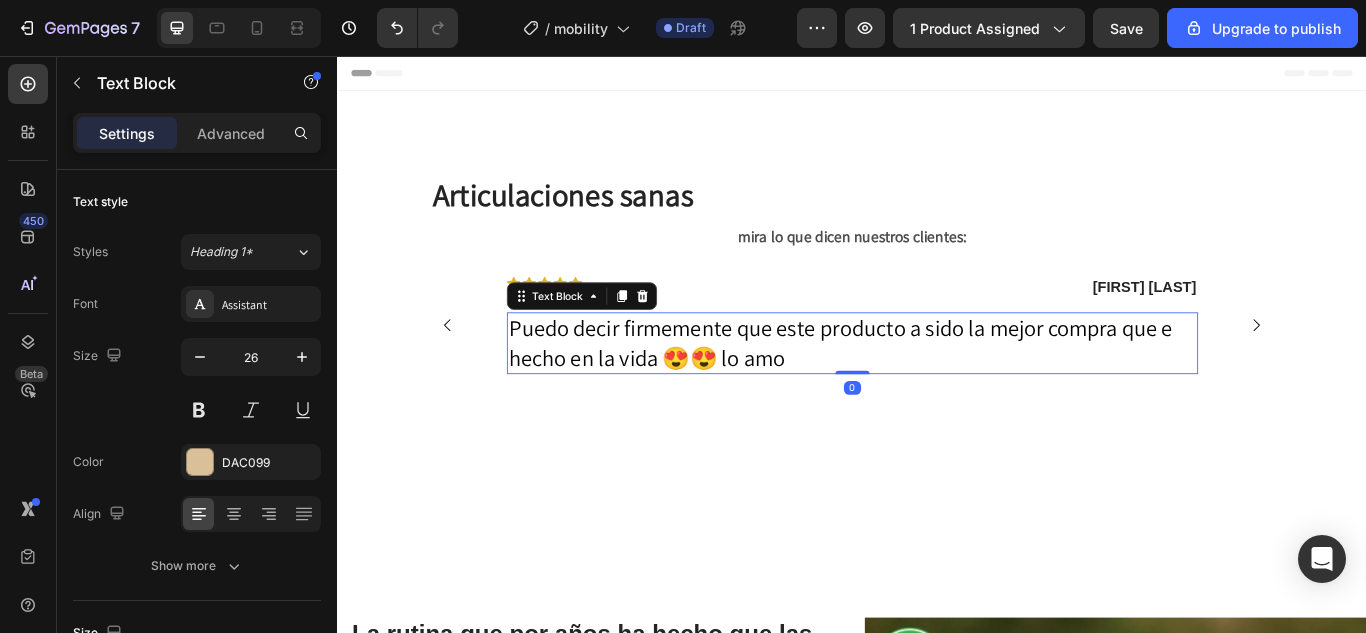 click on "Puedo decir firmemente que este producto a sido la mejor compra que e hecho en la vida 😍😍 lo amo" at bounding box center [937, 391] 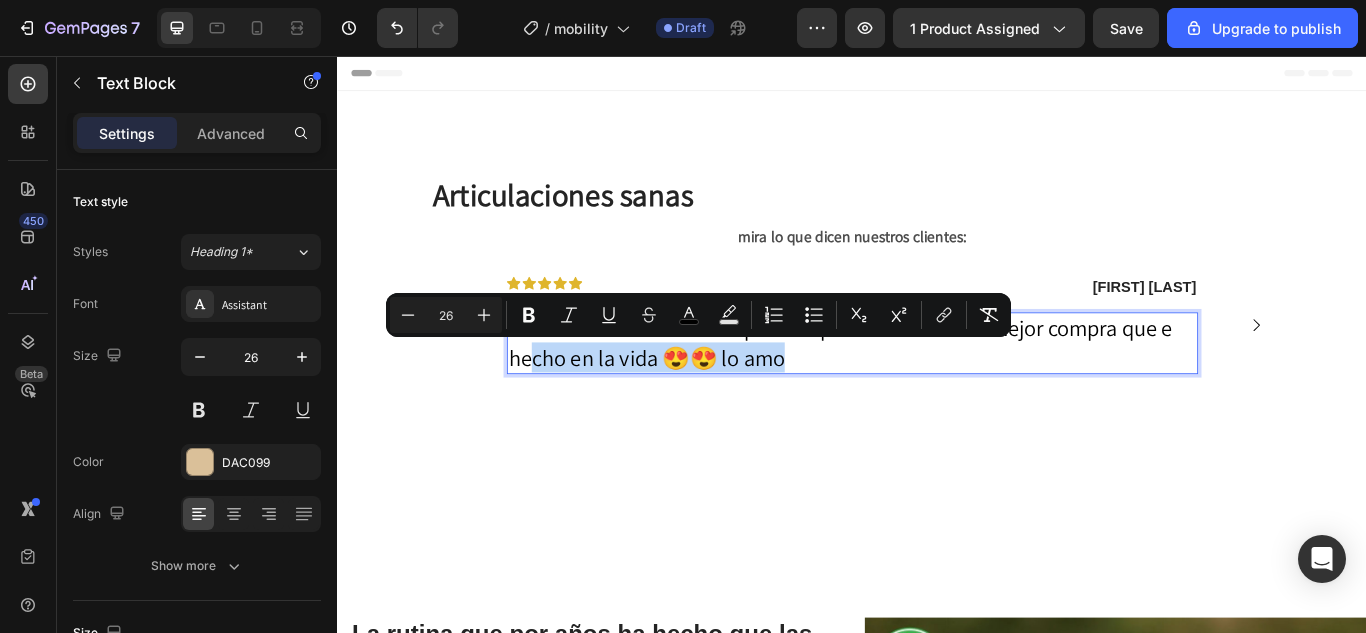 drag, startPoint x: 871, startPoint y: 403, endPoint x: 663, endPoint y: 403, distance: 208 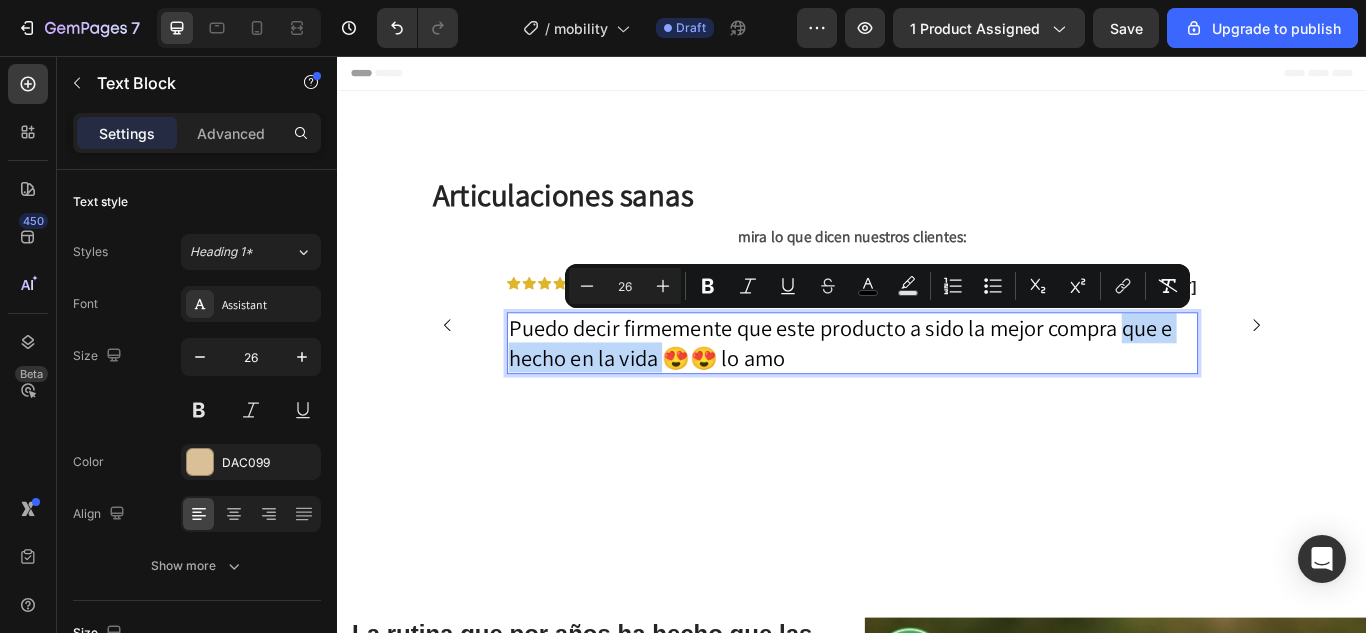 drag, startPoint x: 705, startPoint y: 404, endPoint x: 1248, endPoint y: 374, distance: 543.8281 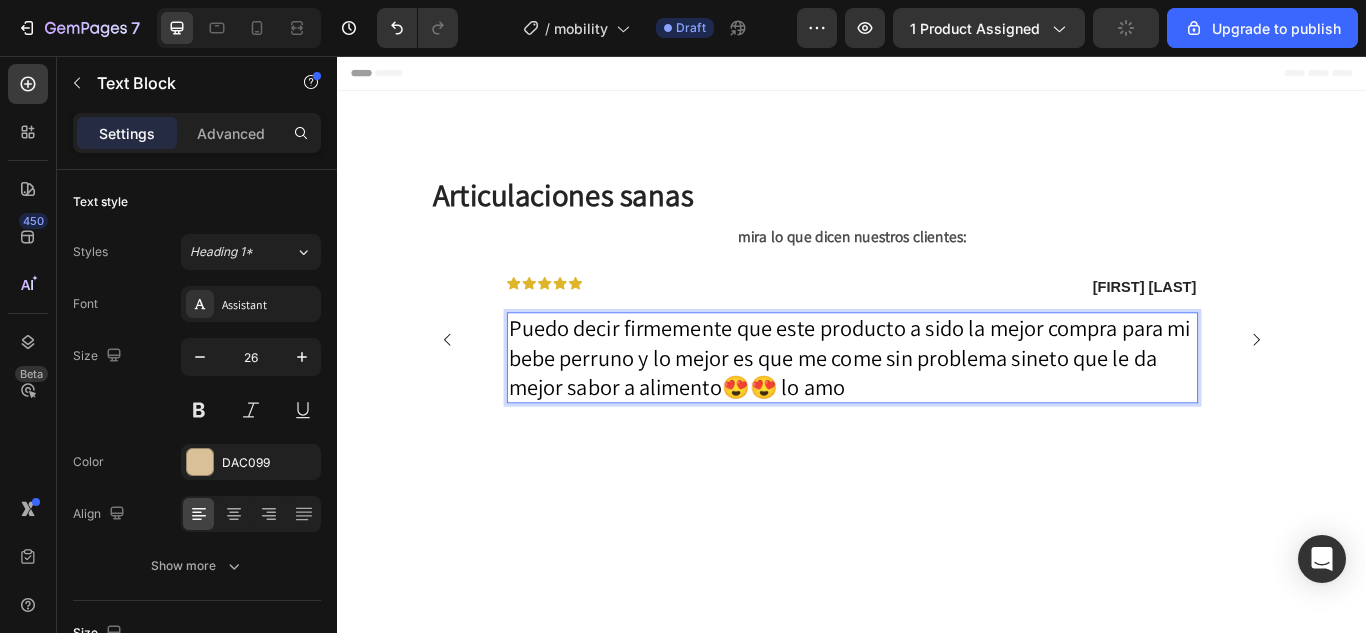 click on "Puedo decir firmemente que este producto a sido la mejor compra para mi bebe perruno y lo mejor es que me come sin problema sineto que le da mejor sabor a alimento😍😍 lo amo" at bounding box center (937, 407) 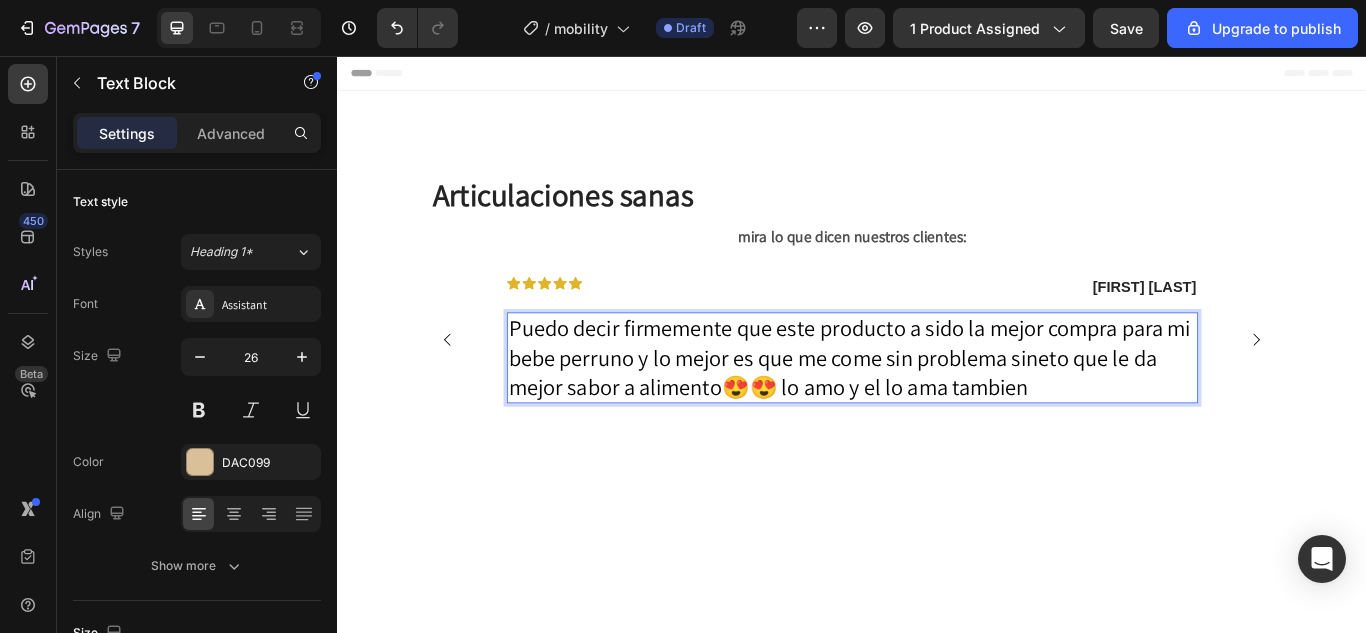 click on "Puedo decir firmemente que este producto a sido la mejor compra para mi bebe perruno y lo mejor es que me come sin problema sineto que le da mejor sabor a alimento😍😍 lo amo y el lo ama tambien" at bounding box center [933, 407] 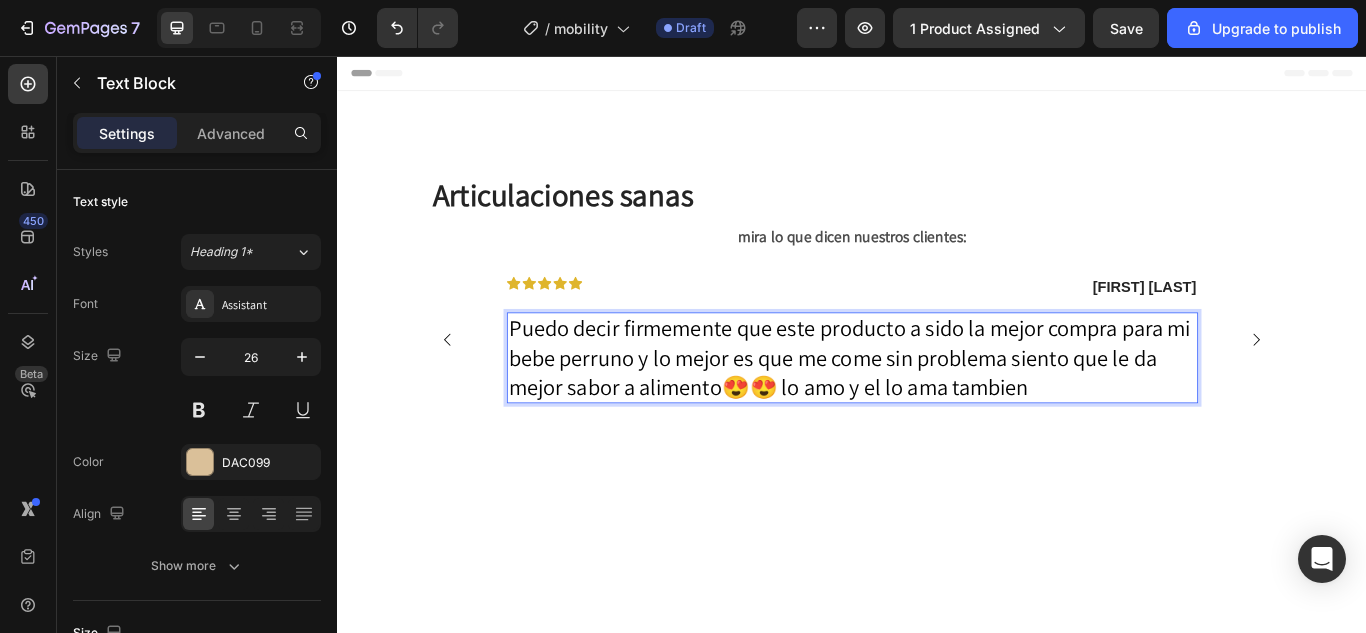click on "Puedo decir firmemente que este producto a sido la mejor compra para mi bebe perruno y lo mejor es que me come sin problema siento que le da mejor sabor a alimento😍😍 lo amo y el lo ama tambien" at bounding box center [937, 407] 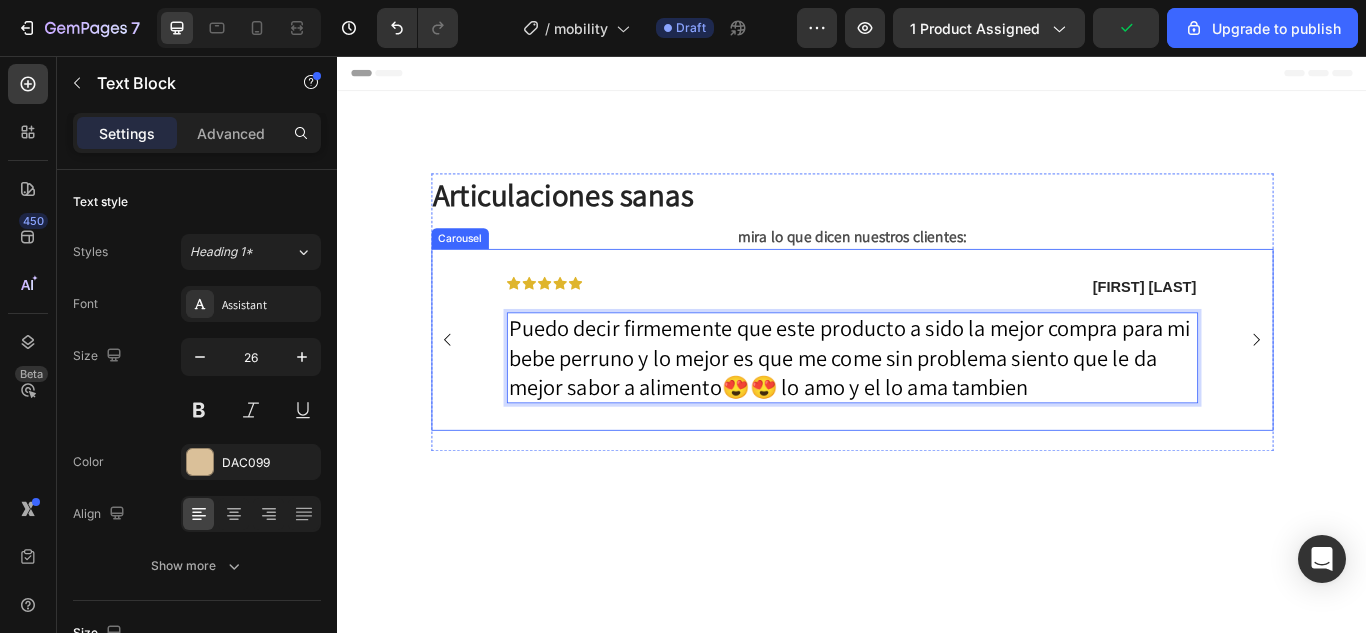 click 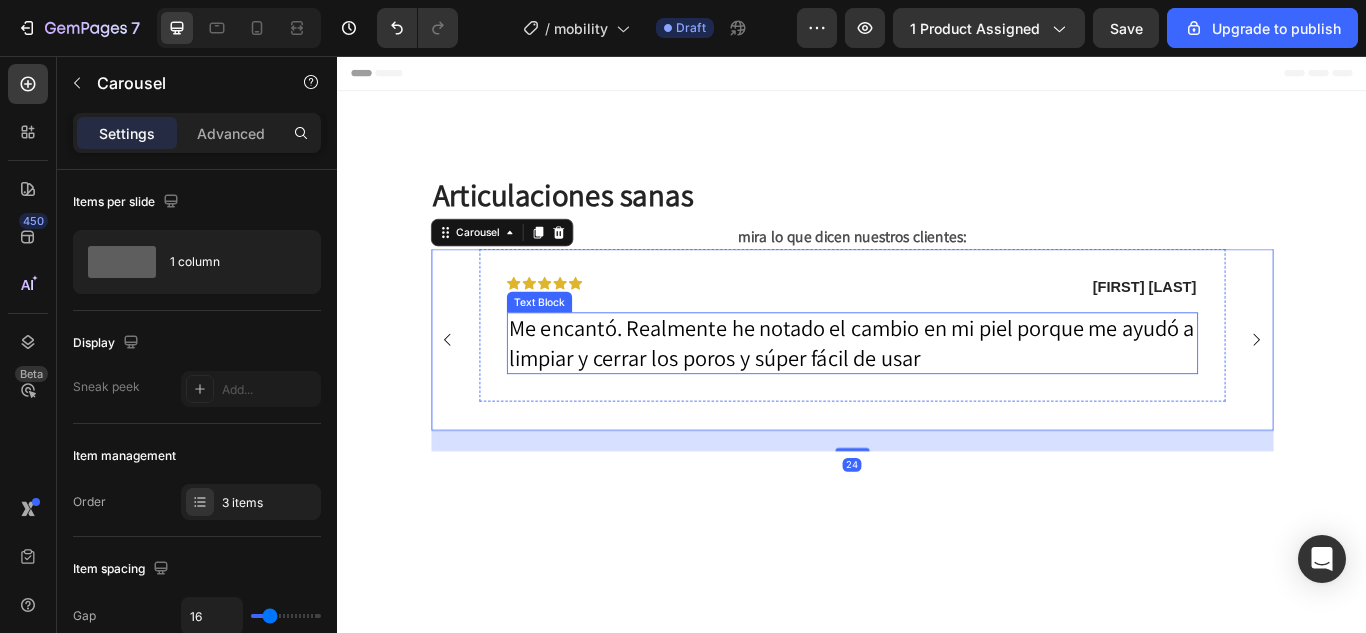 click on "Me encantó. Realmente he notado el cambio en mi piel porque me ayudó a limpiar y cerrar los poros y súper fácil de usar" at bounding box center [936, 390] 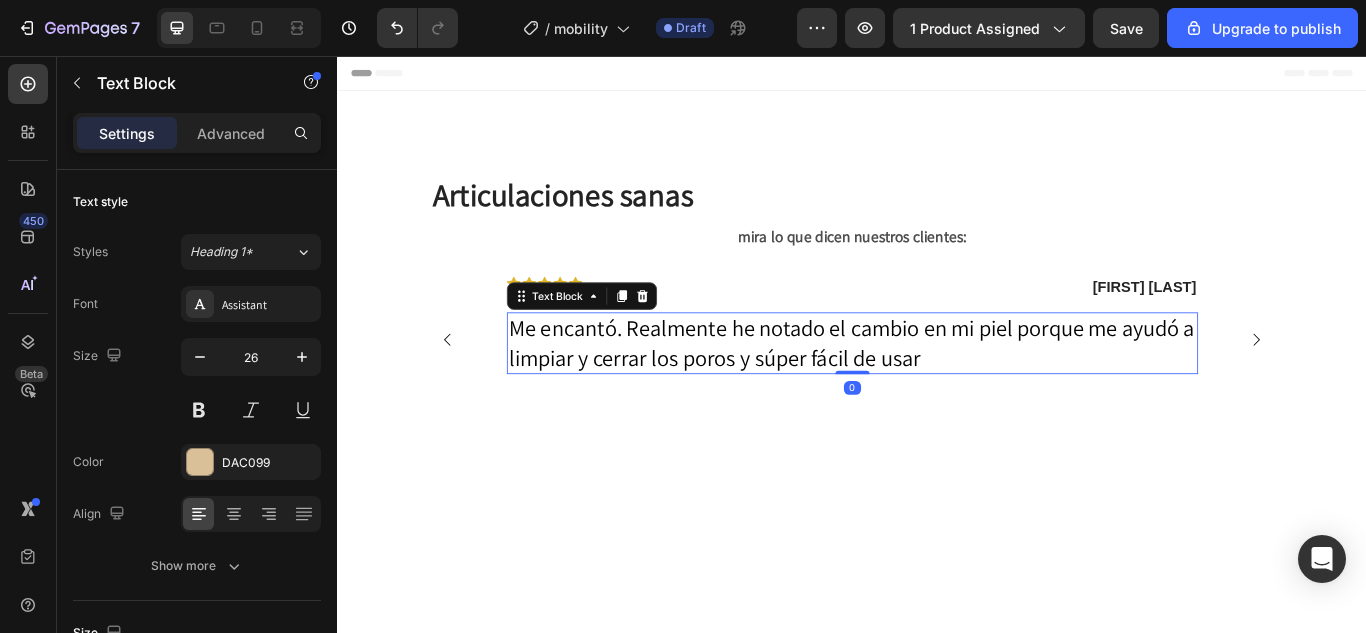 click on "Me encantó. Realmente he notado el cambio en mi piel porque me ayudó a limpiar y cerrar los poros y súper fácil de usar" at bounding box center (937, 391) 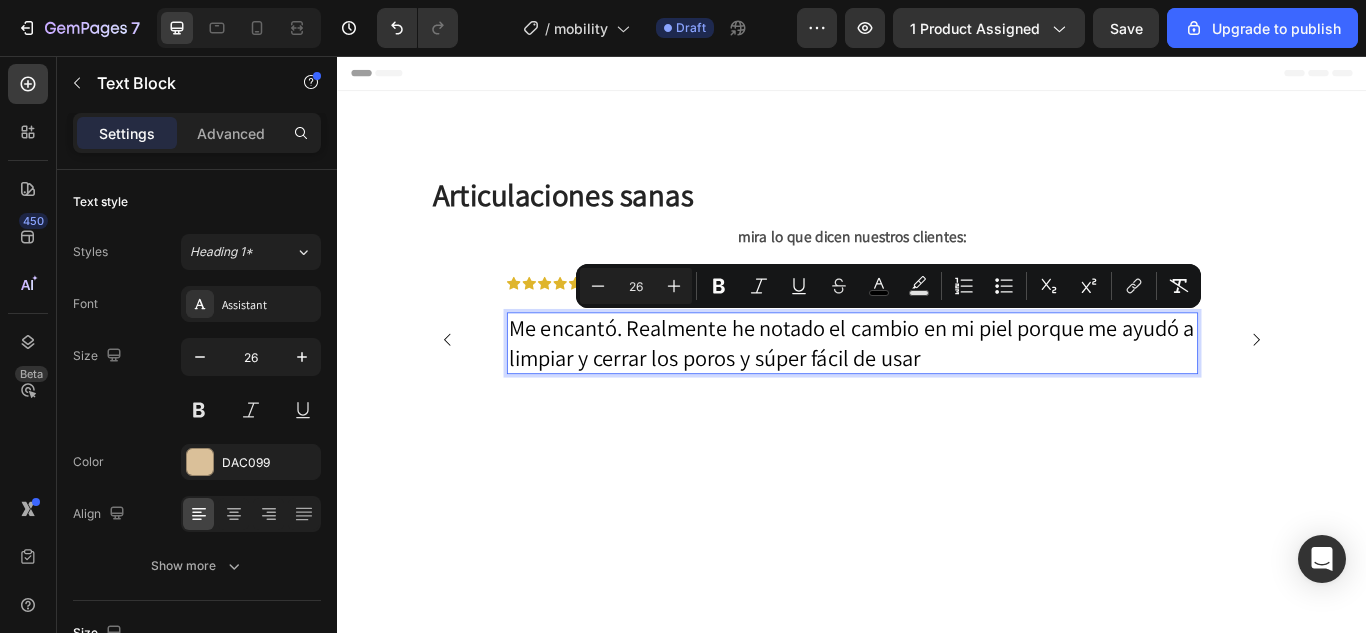 drag, startPoint x: 1021, startPoint y: 407, endPoint x: 1077, endPoint y: 373, distance: 65.51336 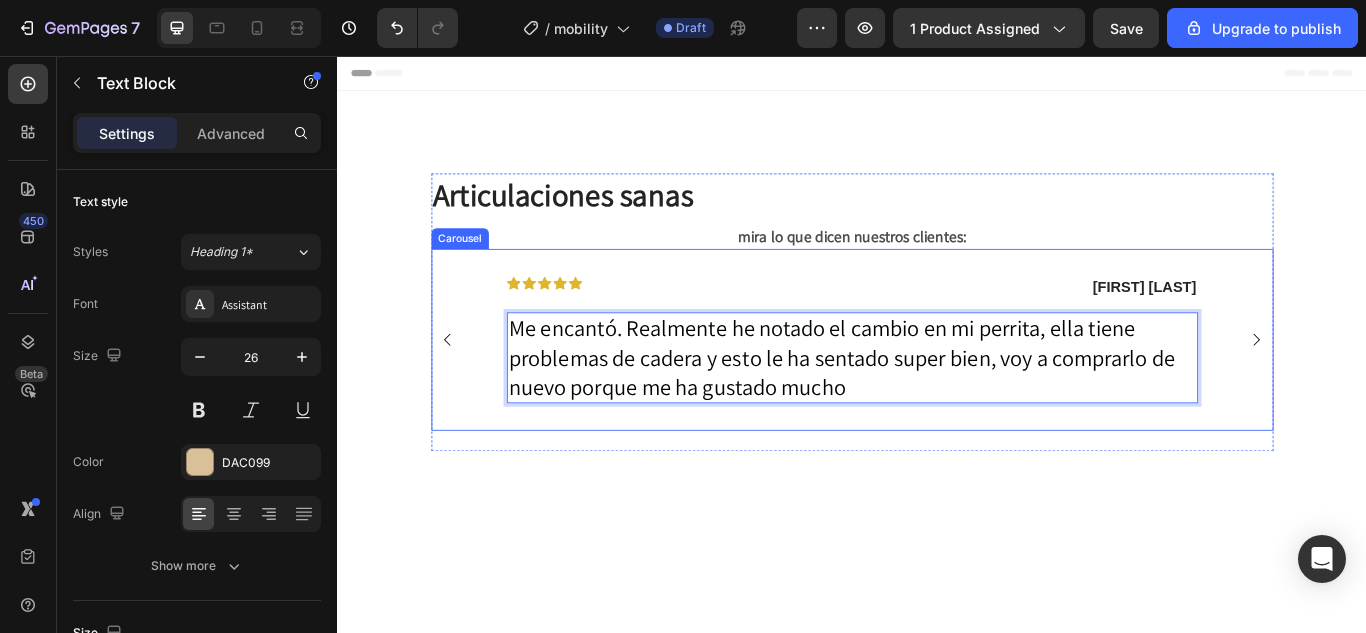 click 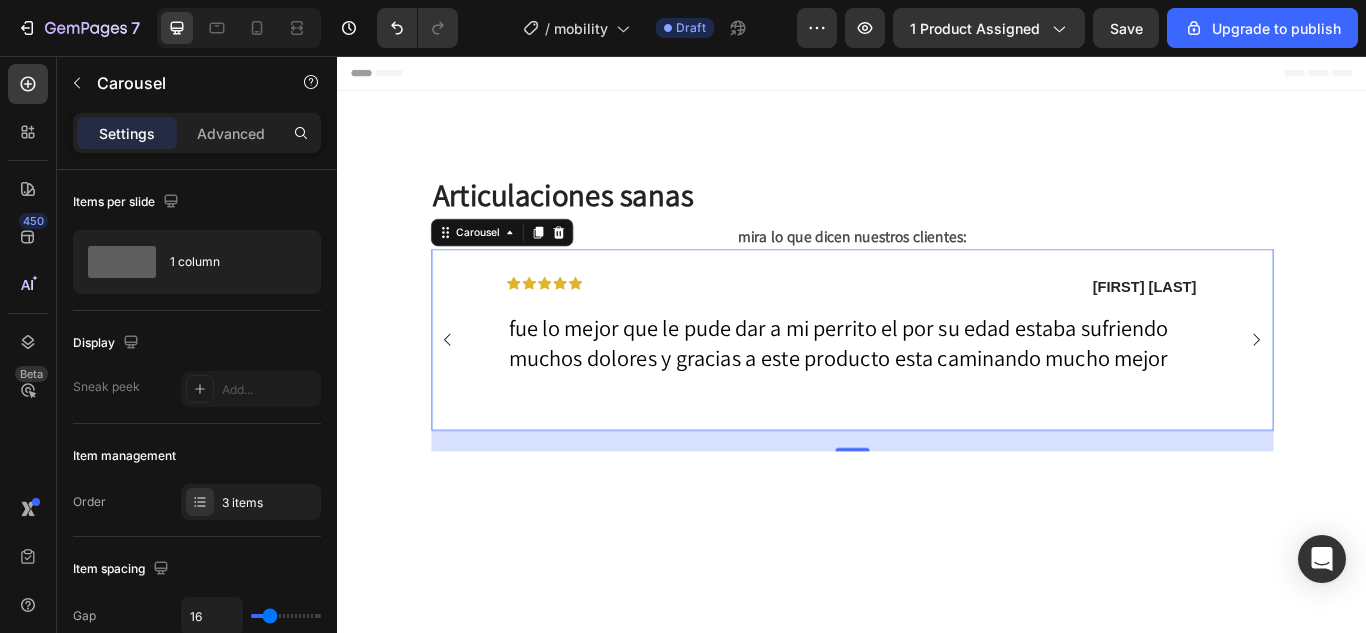 click 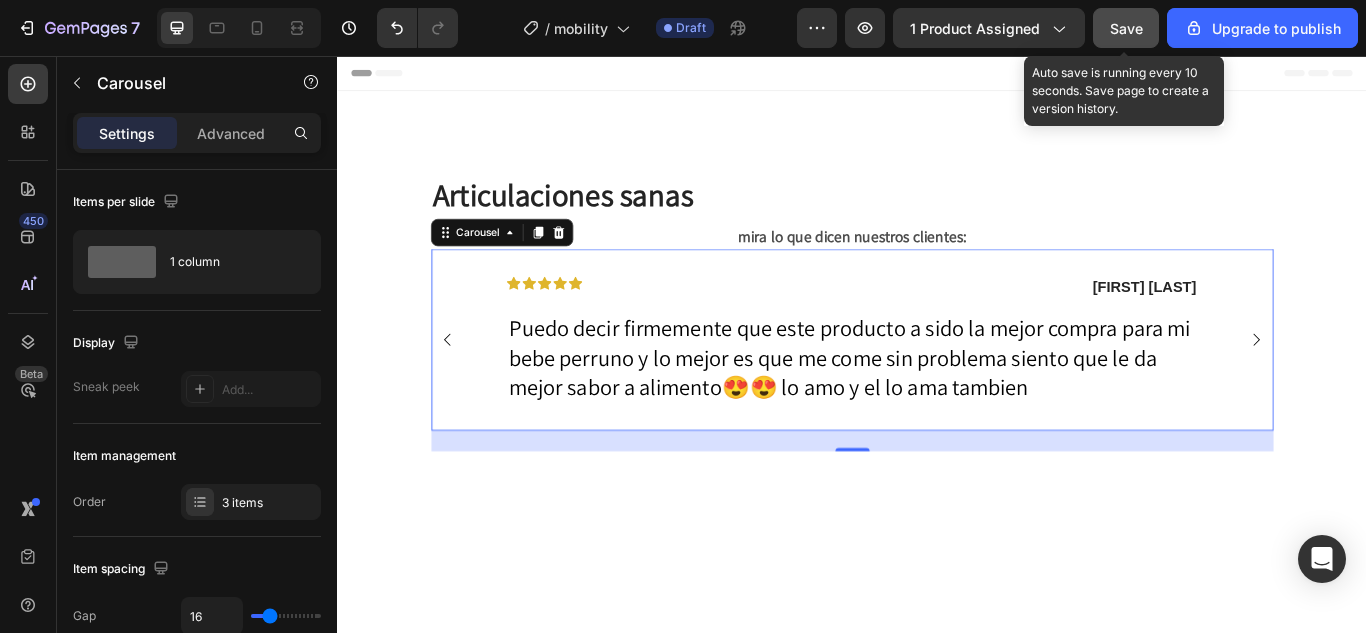 click on "Save" at bounding box center [1126, 28] 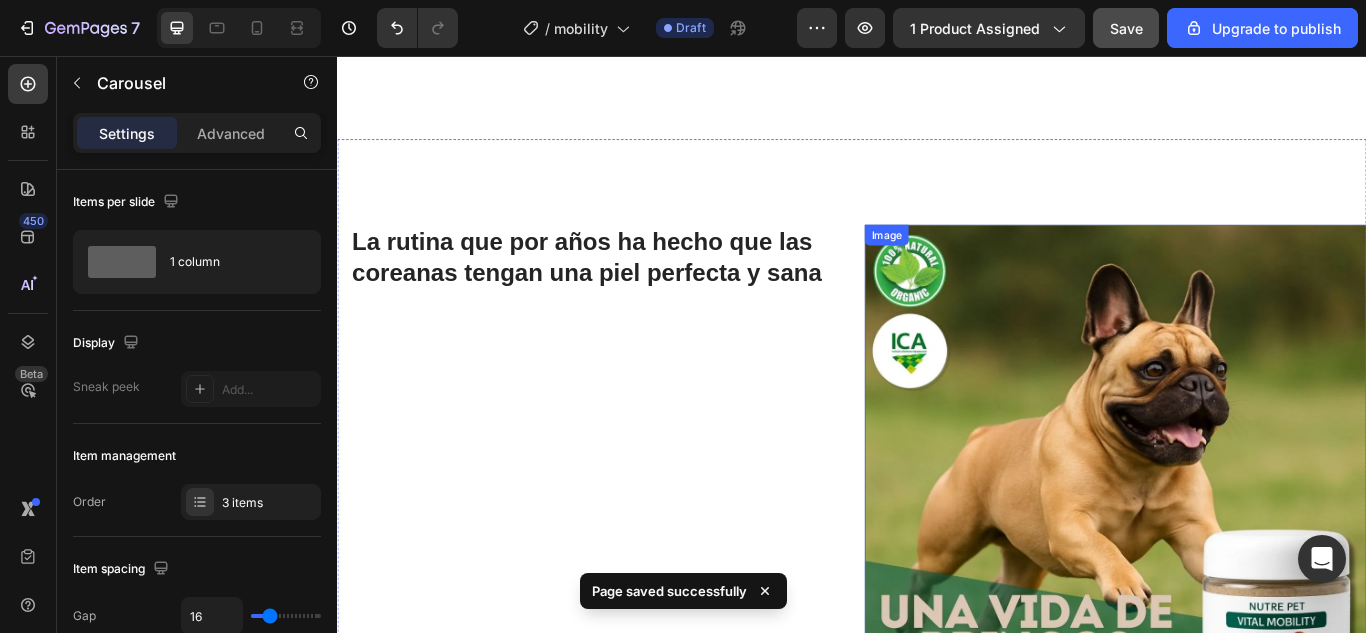 scroll, scrollTop: 400, scrollLeft: 0, axis: vertical 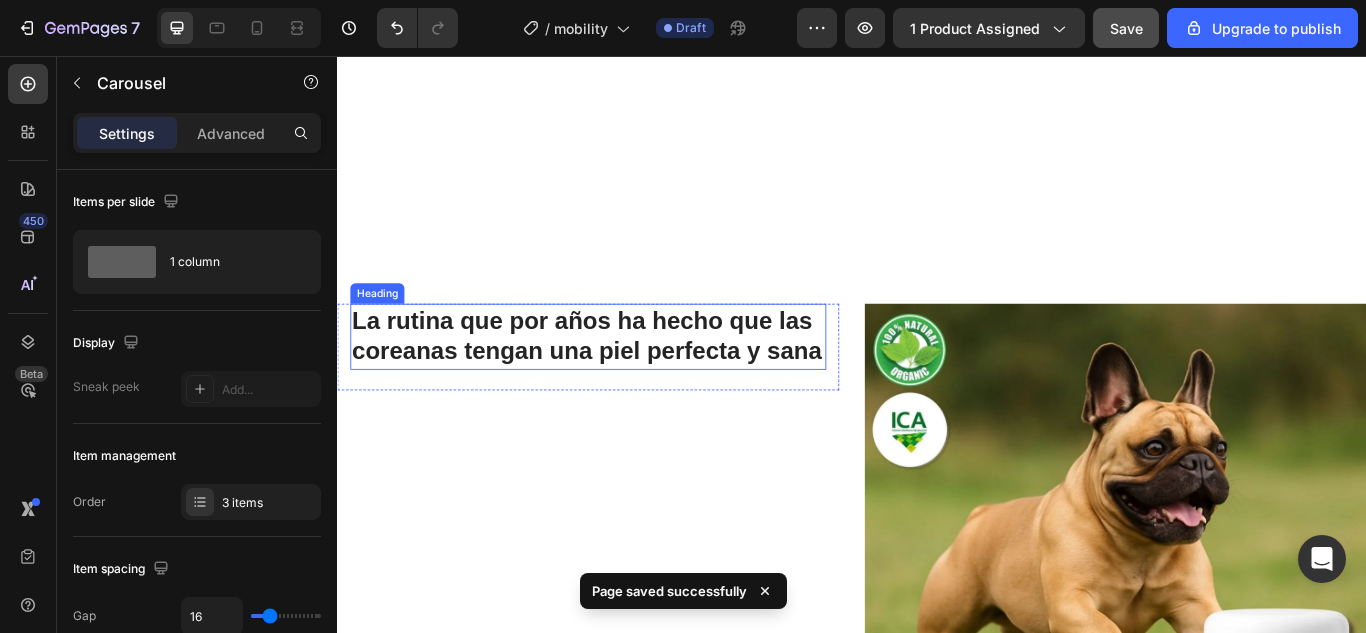 click on "La rutina que por años ha hecho que las coreanas tengan una piel perfecta y sana" at bounding box center [629, 383] 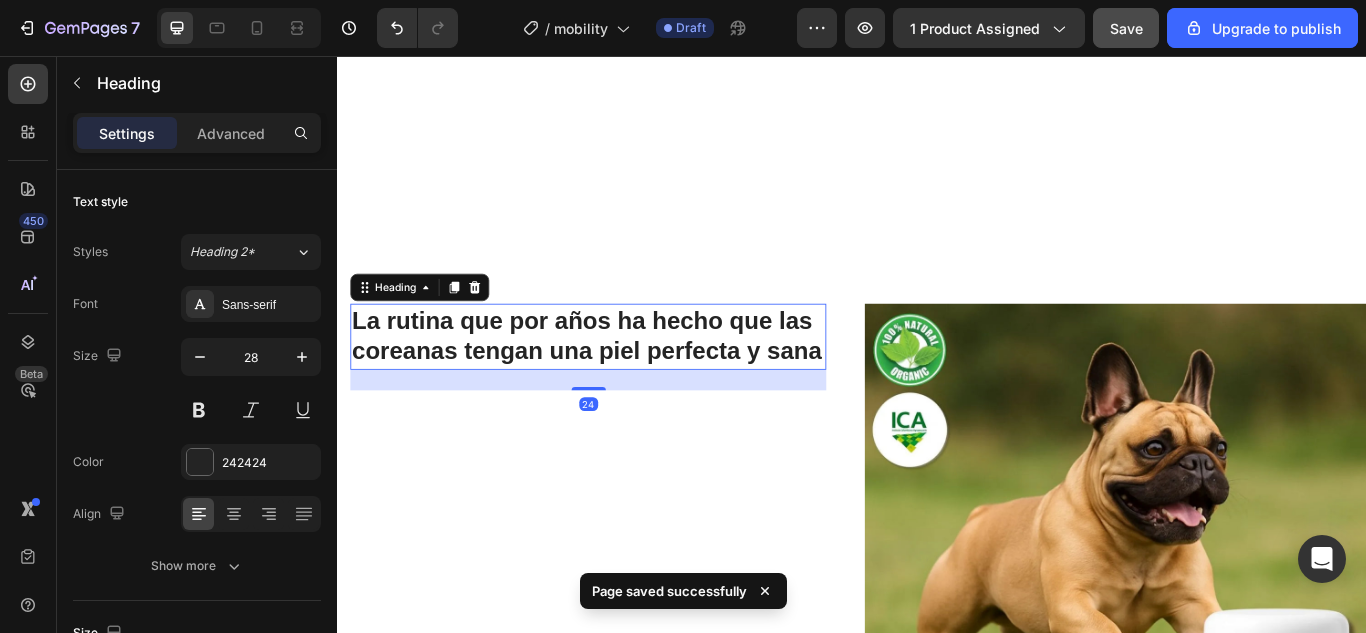 click on "La rutina que por años ha hecho que las coreanas tengan una piel perfecta y sana" at bounding box center (629, 383) 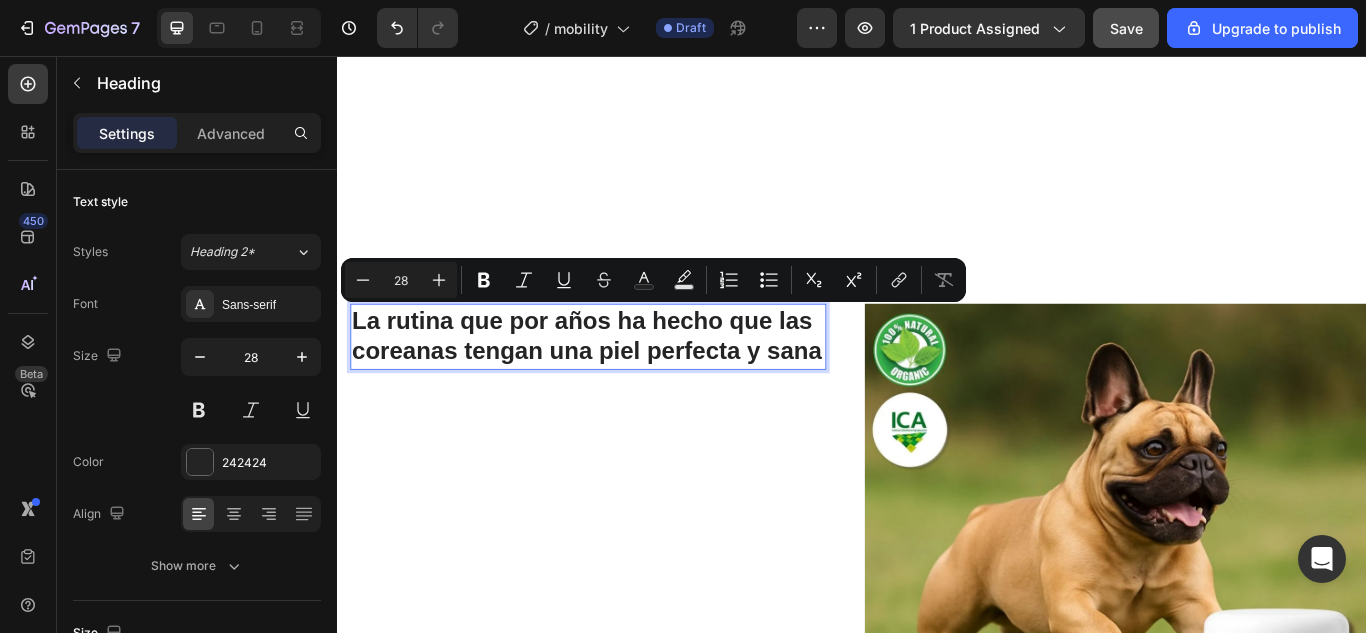 drag, startPoint x: 486, startPoint y: 436, endPoint x: 650, endPoint y: 342, distance: 189.0291 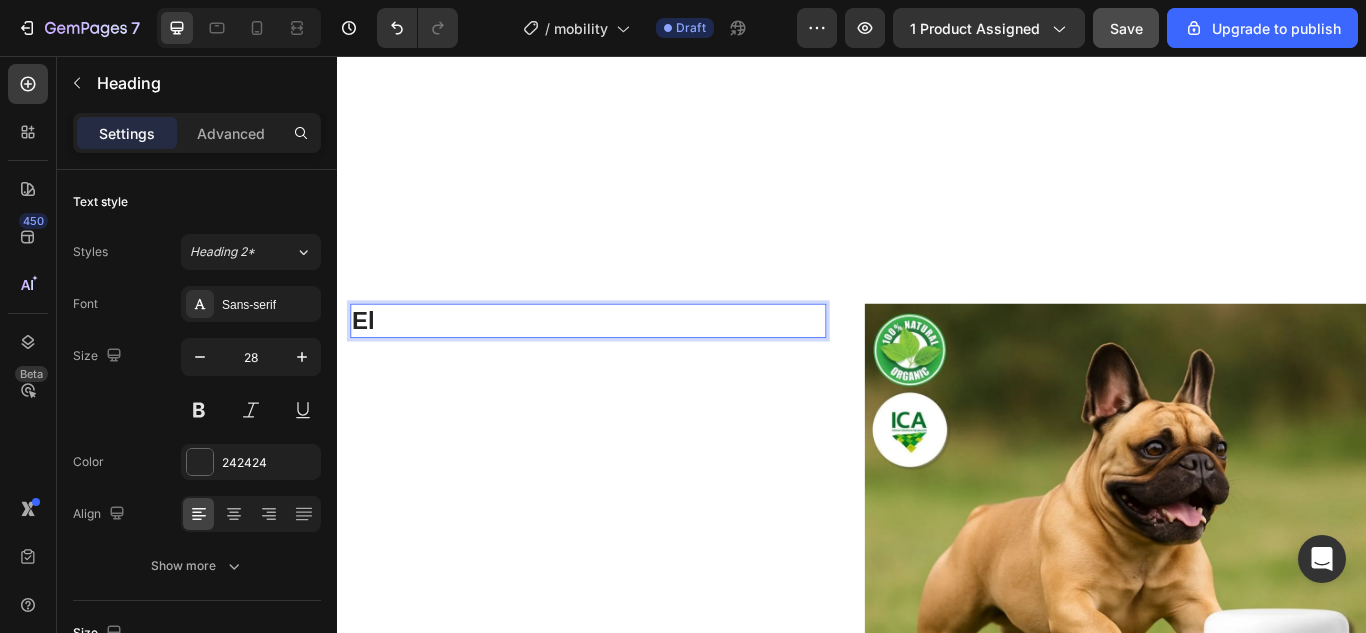 click on "El" at bounding box center (629, 365) 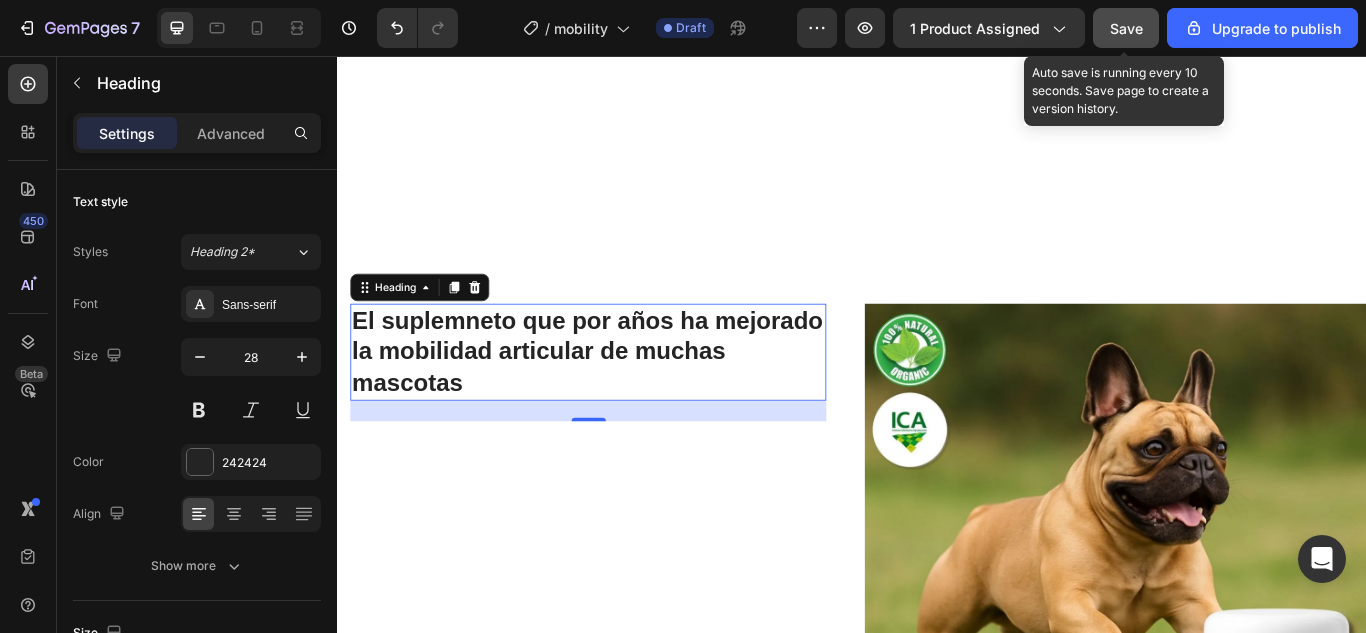 click on "Save" 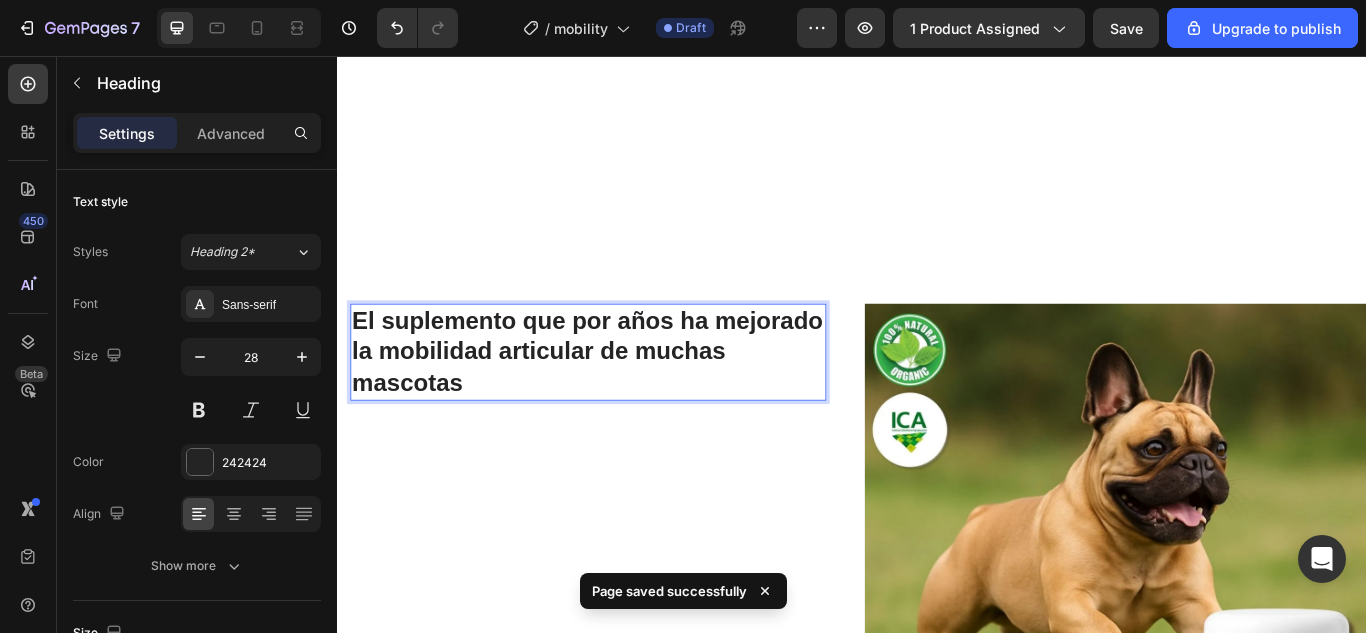 click on "El suplemento que por años ha mejorado la mobilidad articular de muchas mascotas" at bounding box center [629, 401] 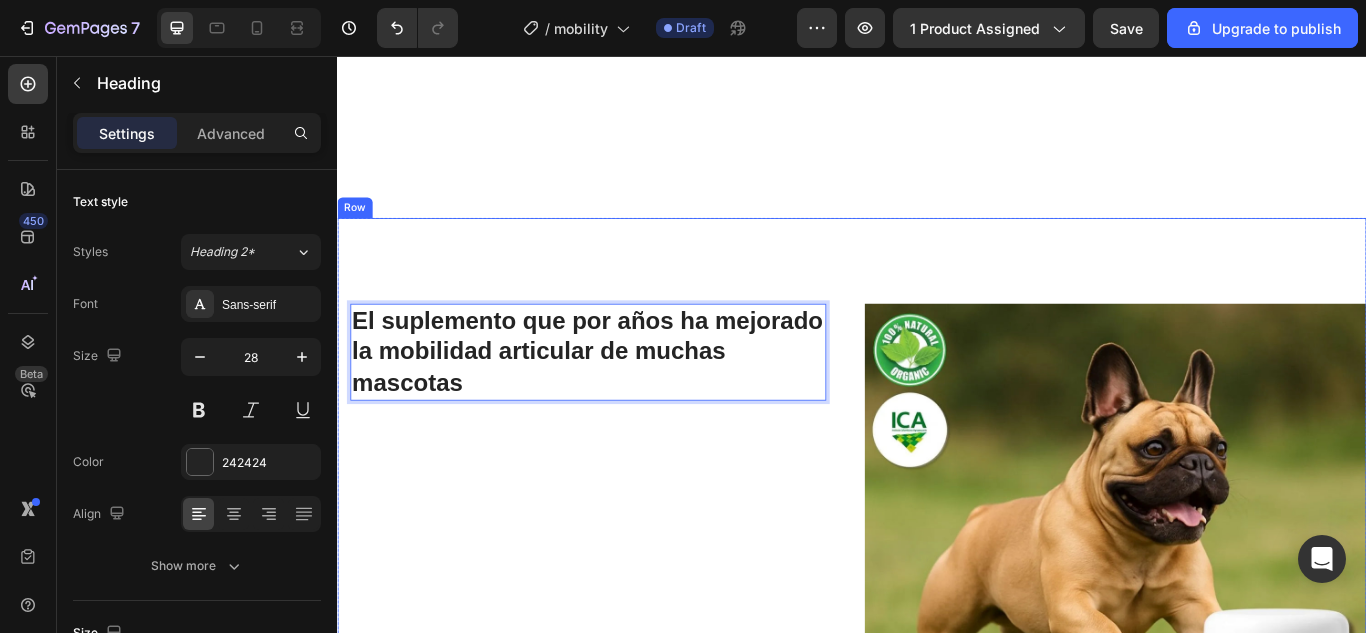 click on "El suplemento que por años ha mejorado la mobilidad articular de muchas mascotas Heading   24 Row" at bounding box center [629, 637] 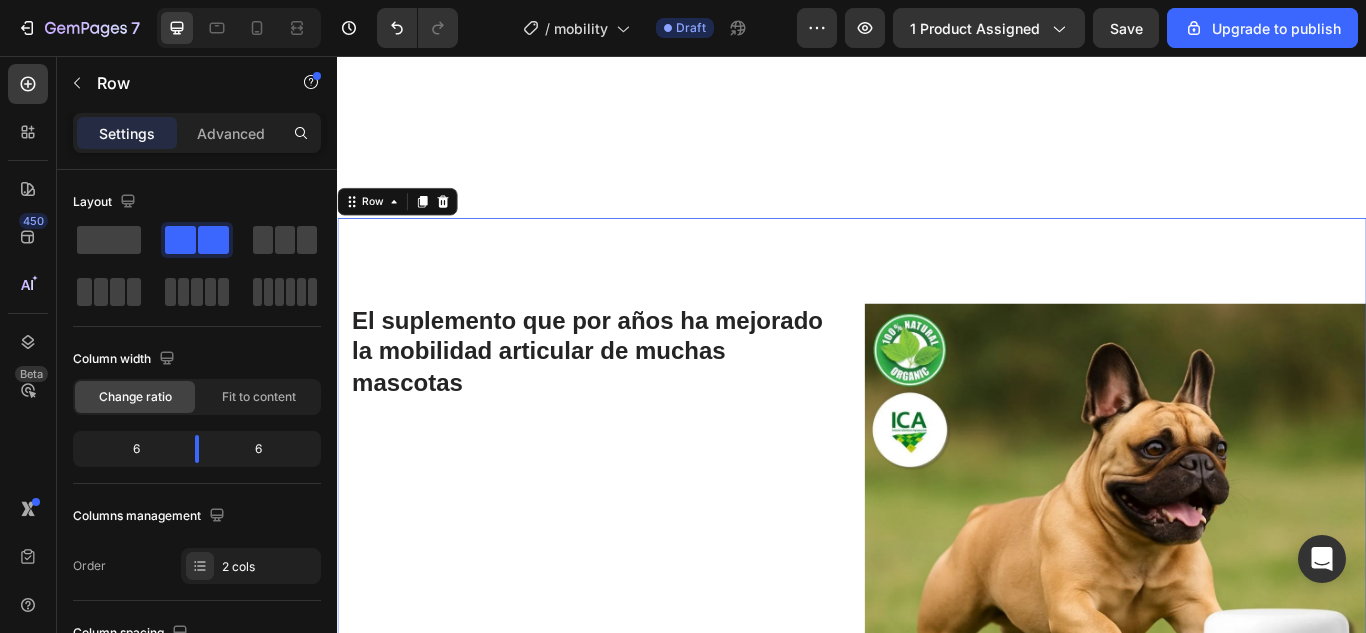 click on "El suplemento que por años ha mejorado la mobilidad articular de muchas mascotas" at bounding box center [629, 401] 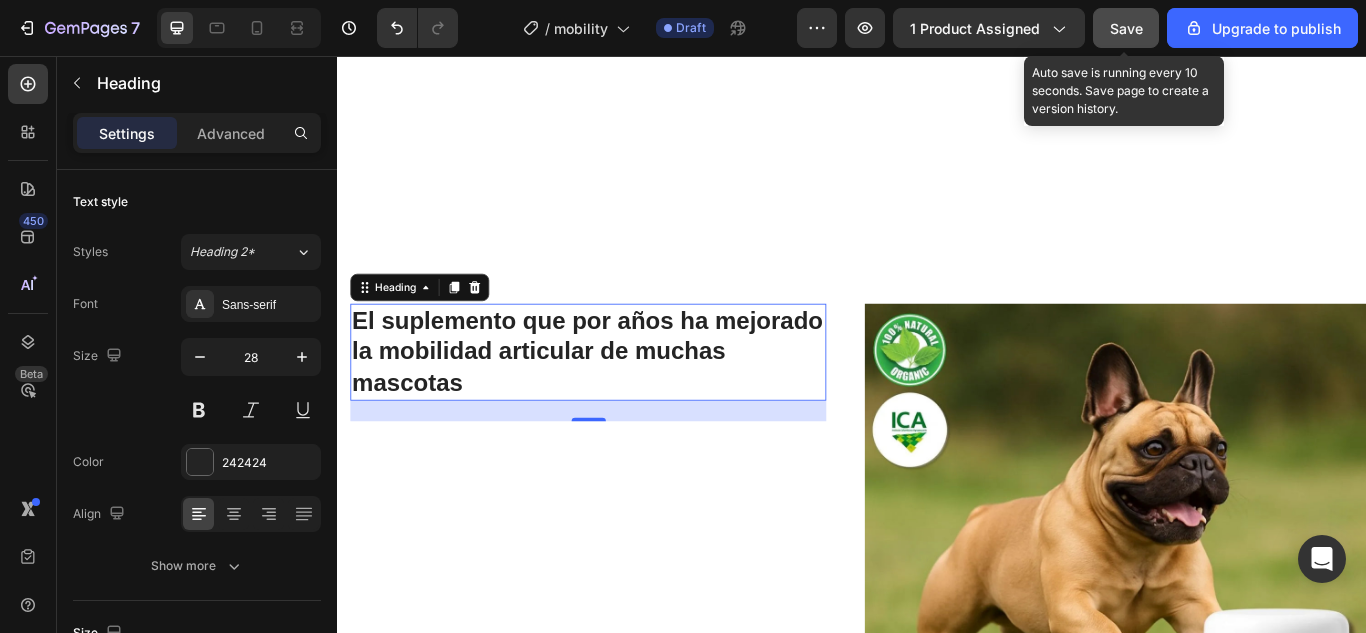 click on "Save" at bounding box center [1126, 28] 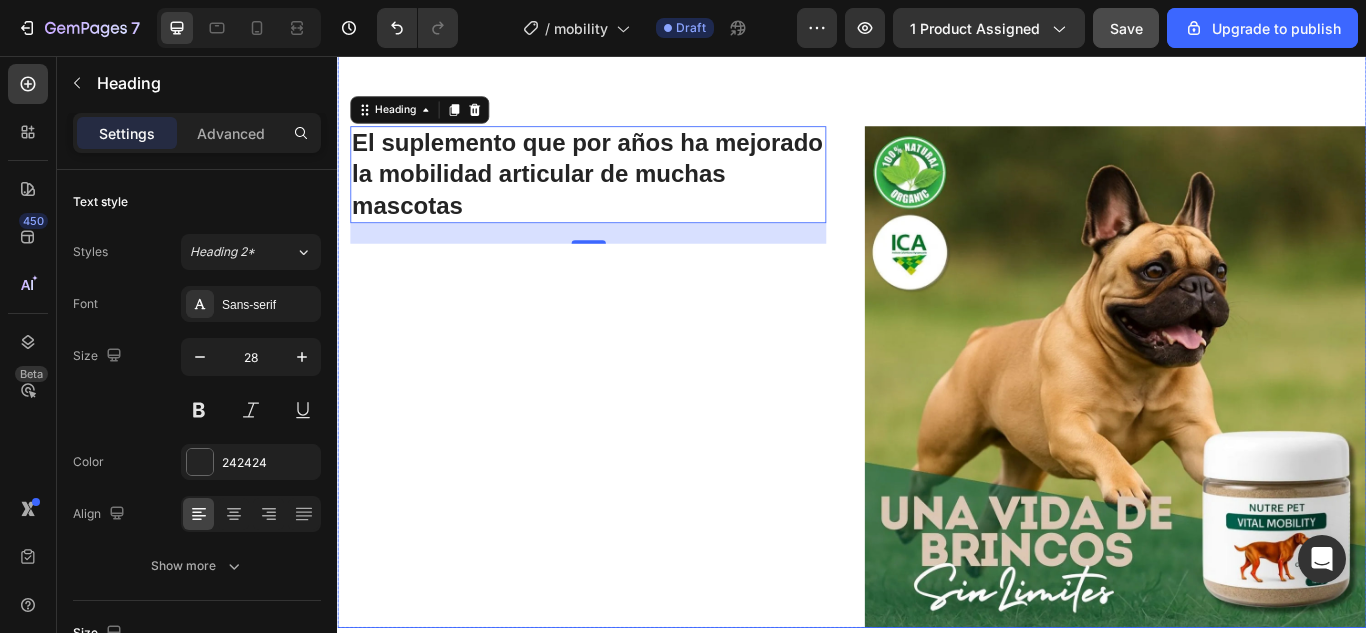 scroll, scrollTop: 0, scrollLeft: 0, axis: both 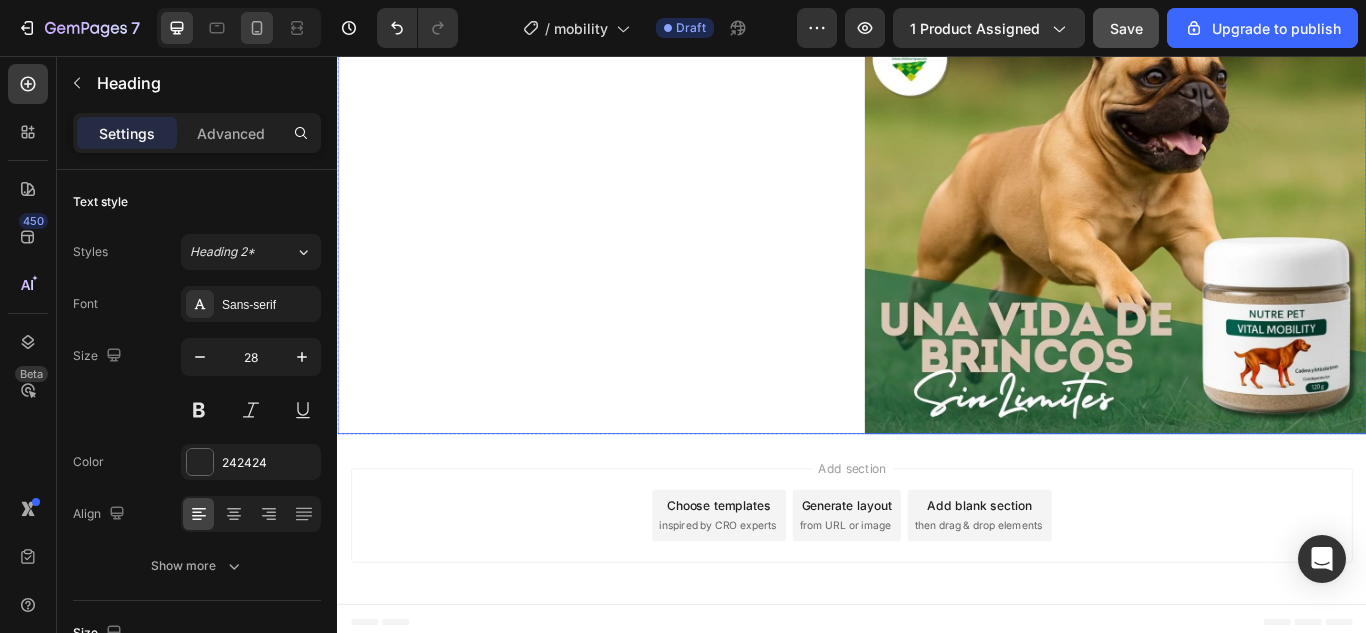 click 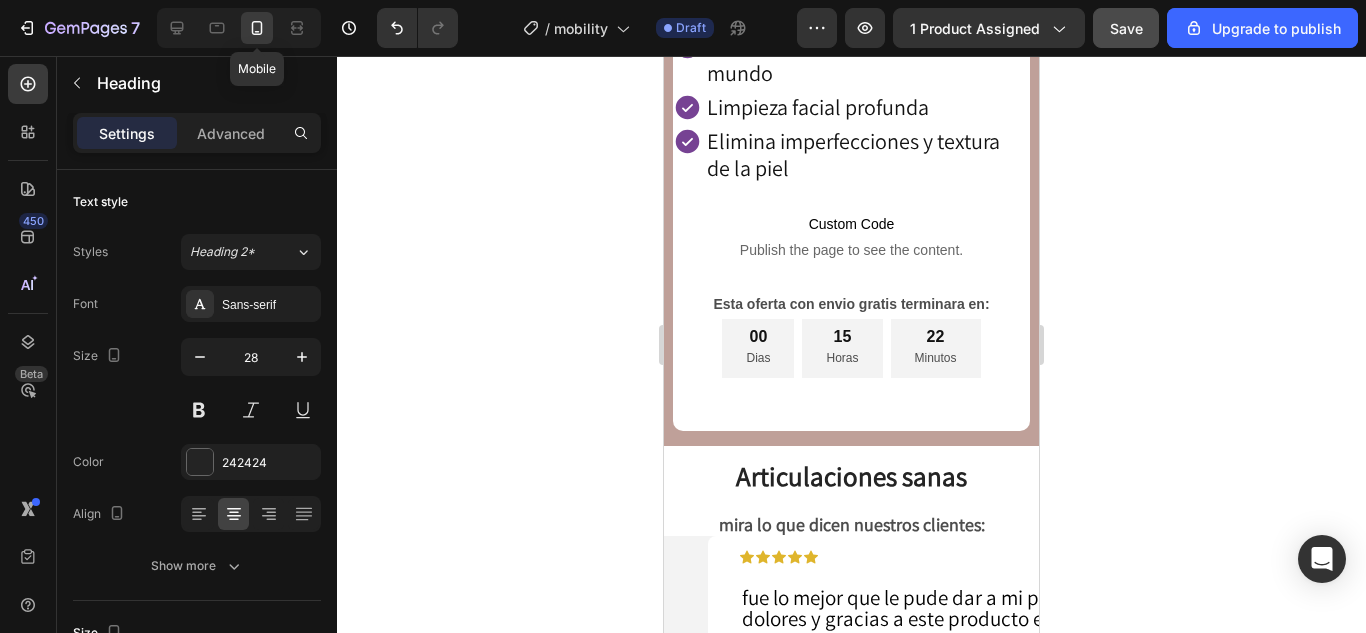 type on "21" 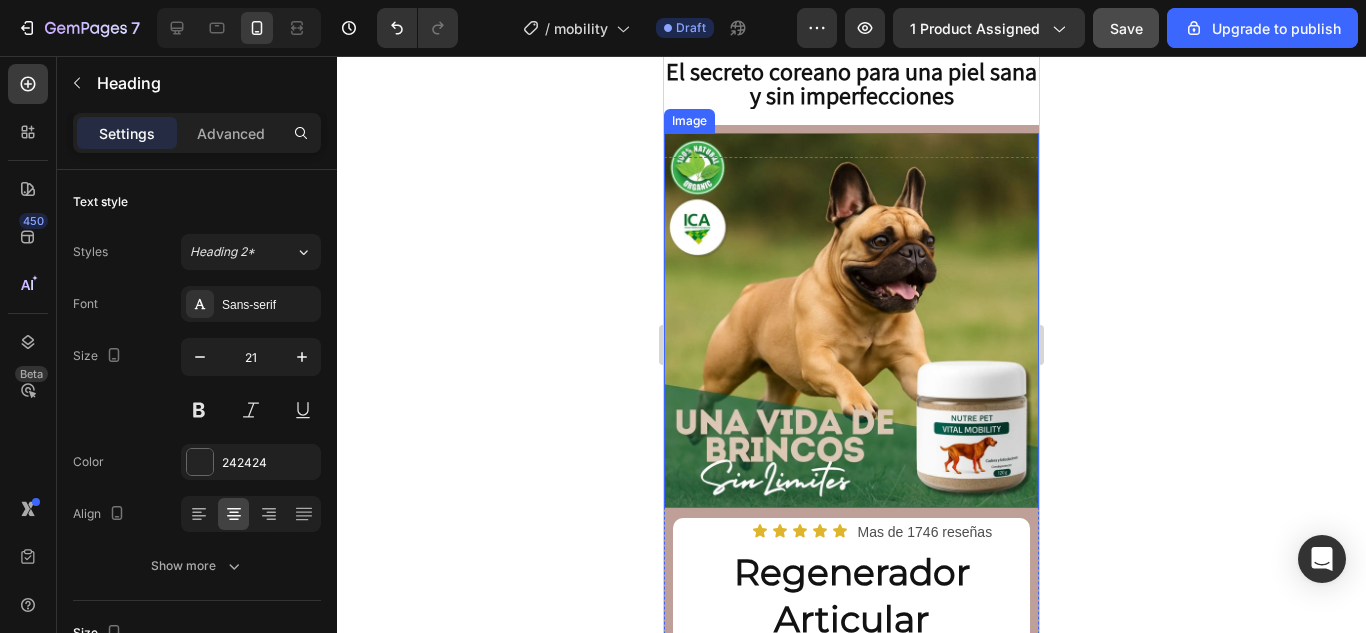 scroll, scrollTop: 0, scrollLeft: 0, axis: both 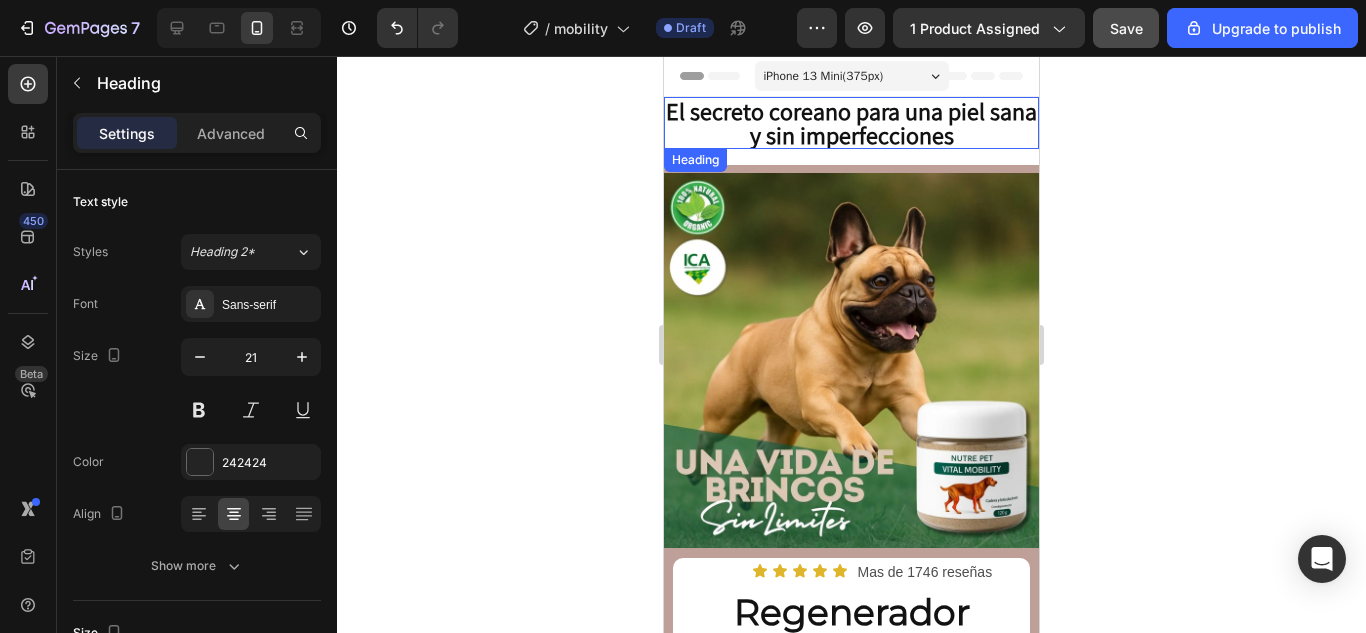 click on "El secreto coreano para una piel sana y sin imperfecciones" at bounding box center (851, 123) 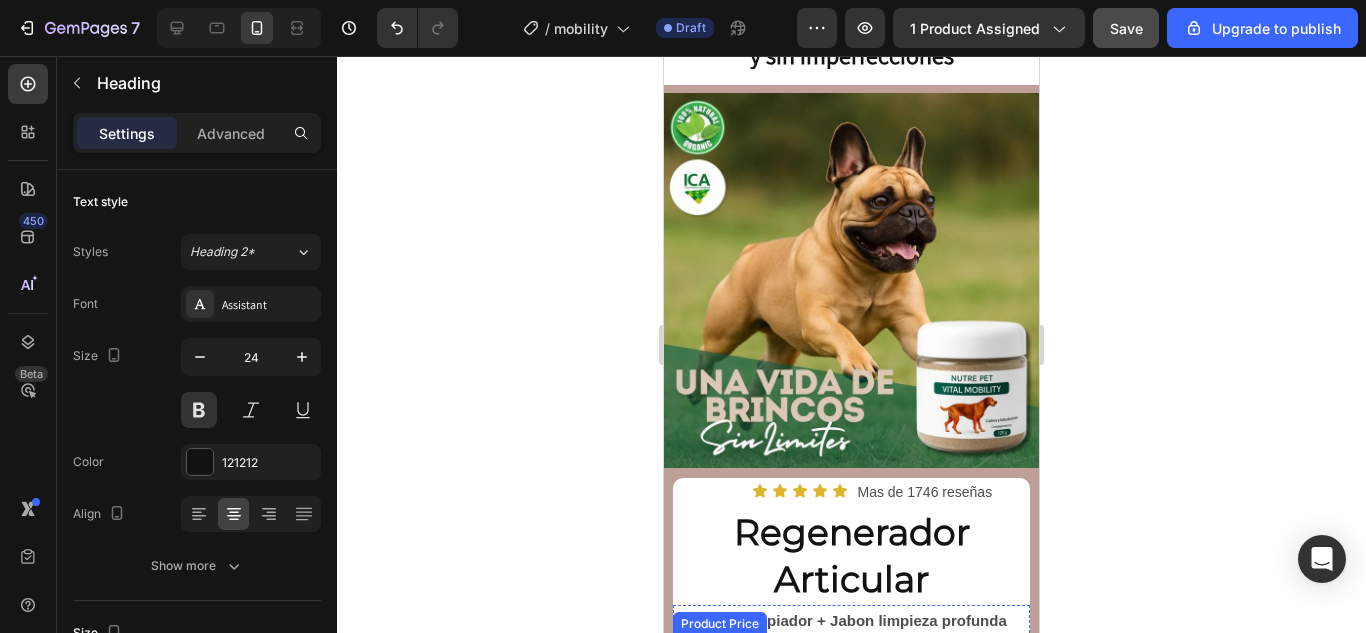scroll, scrollTop: 0, scrollLeft: 0, axis: both 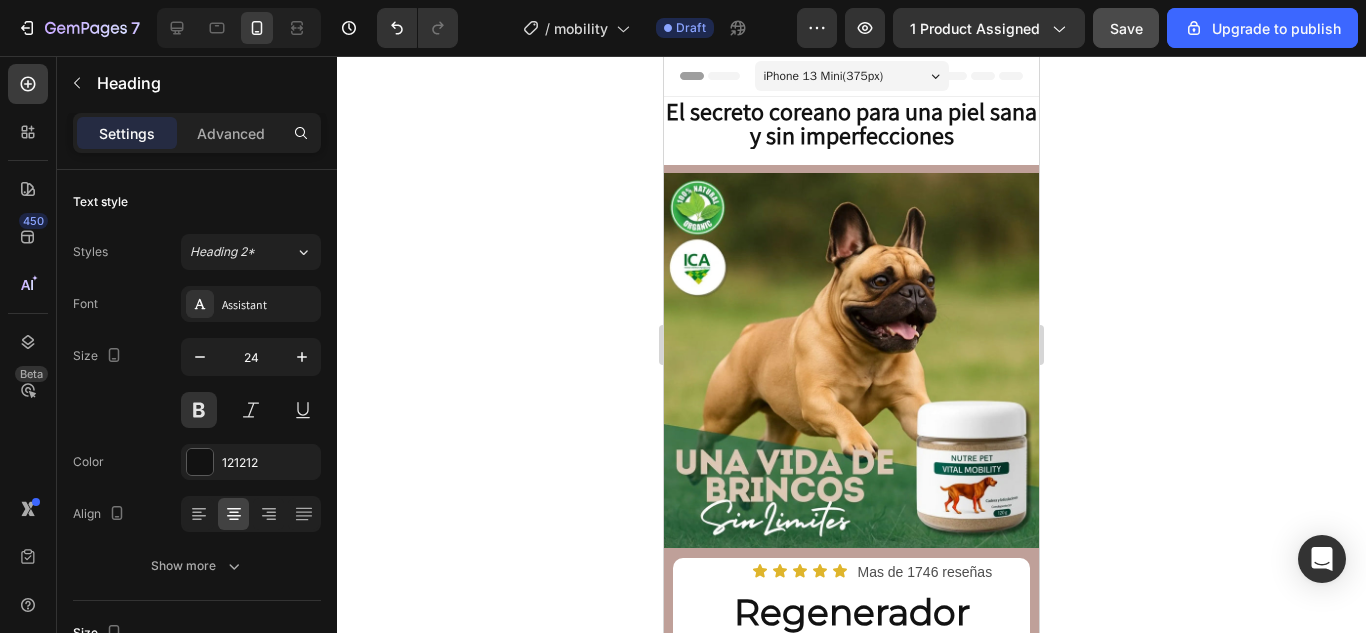 click on "El secreto coreano para una piel sana y sin imperfecciones" at bounding box center (851, 123) 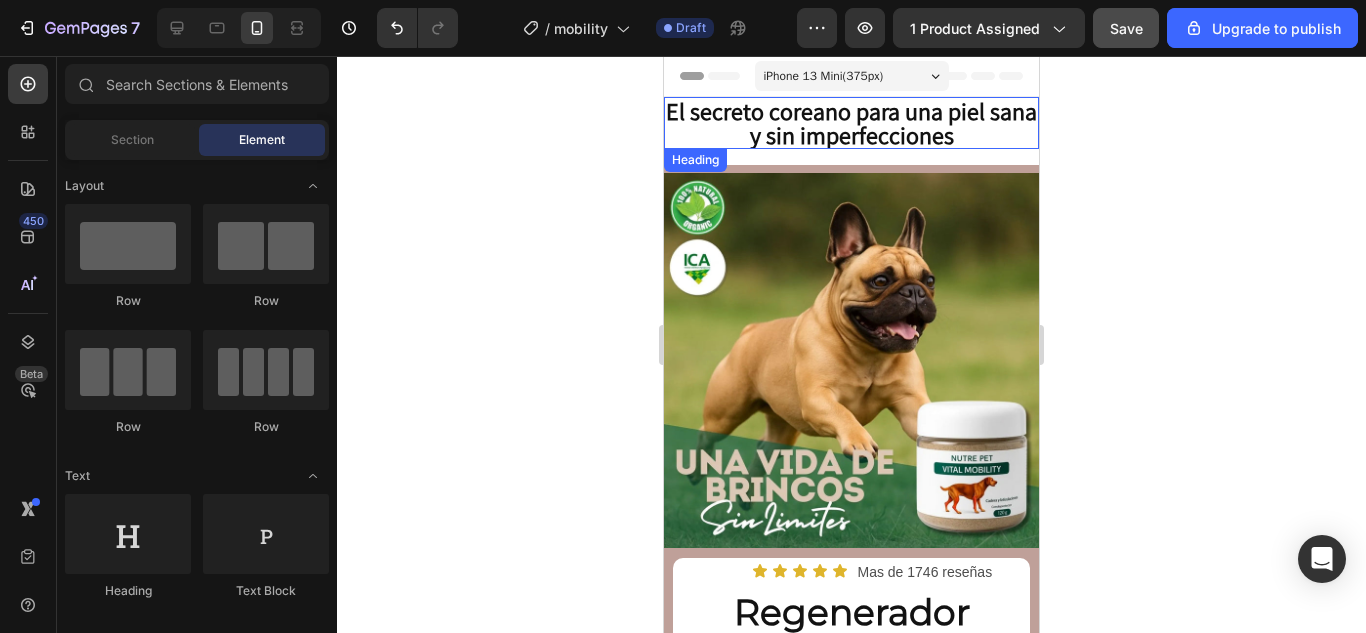click on "El secreto coreano para una piel sana y sin imperfecciones" at bounding box center [851, 123] 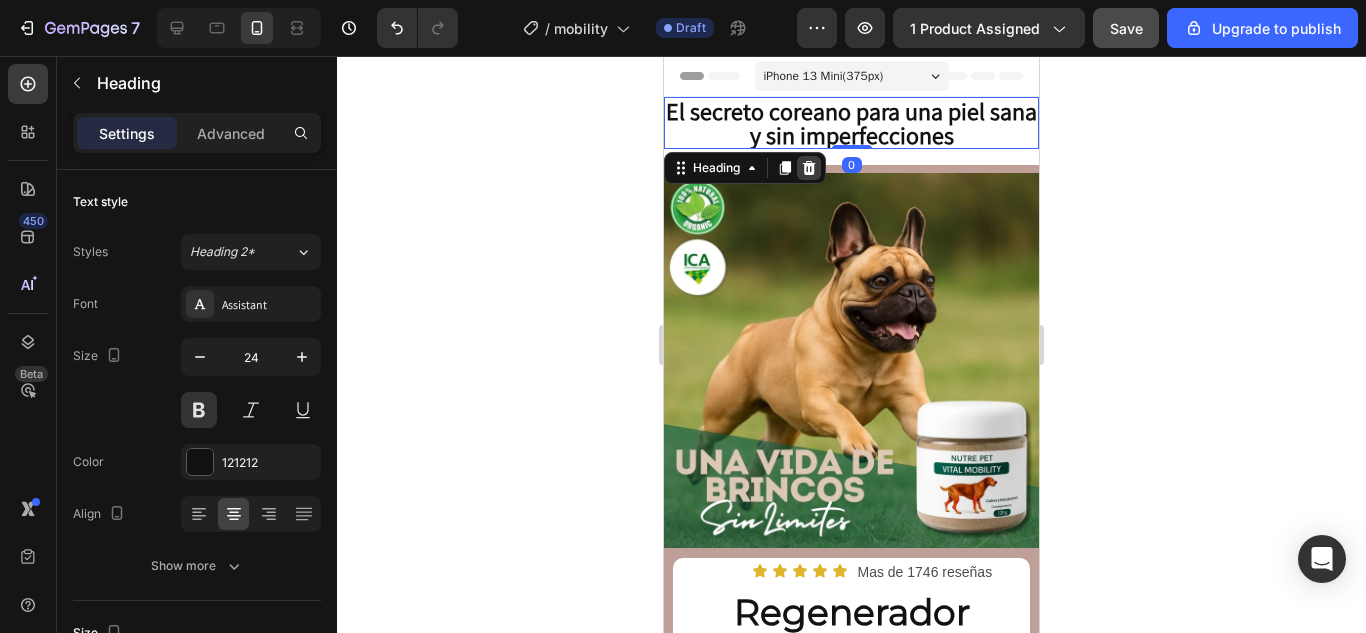 click 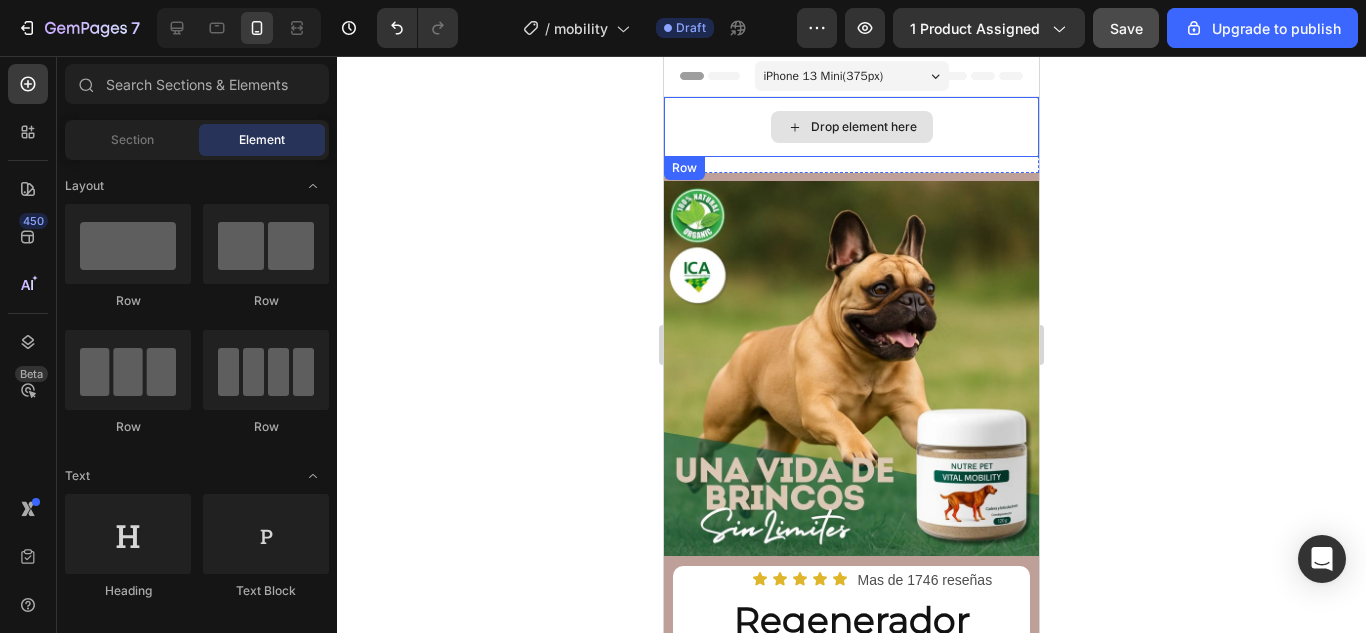 click 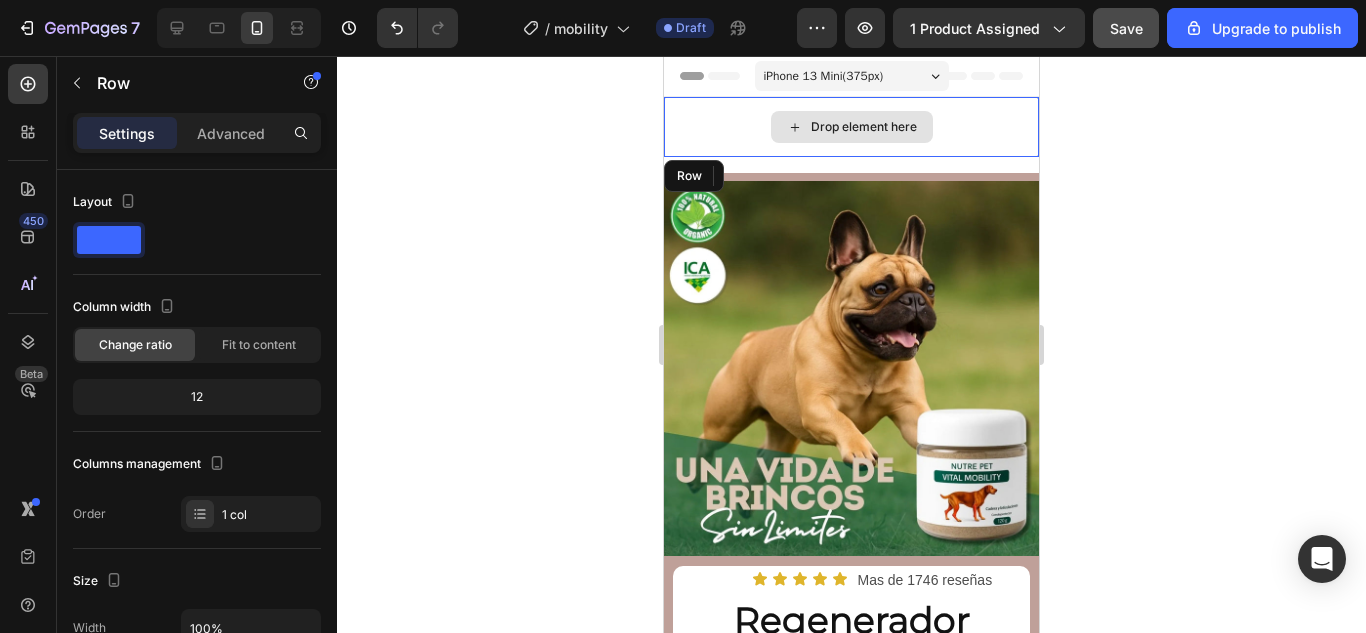 click on "Drop element here" at bounding box center (851, 127) 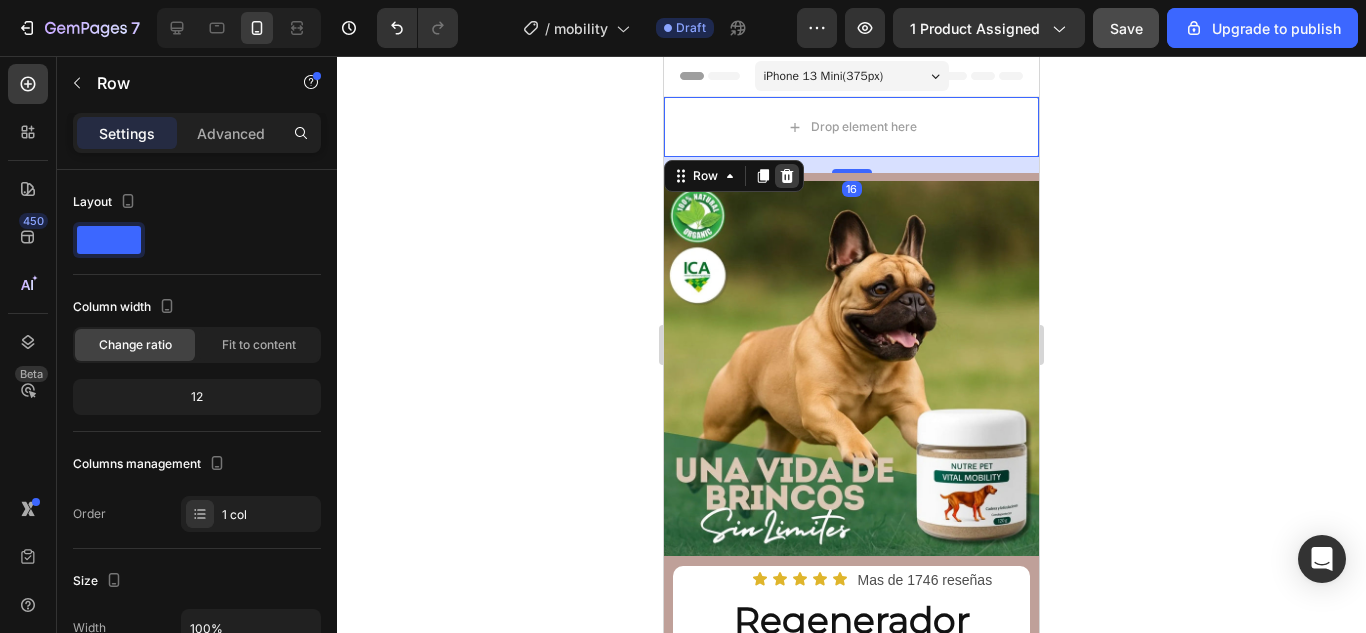 click 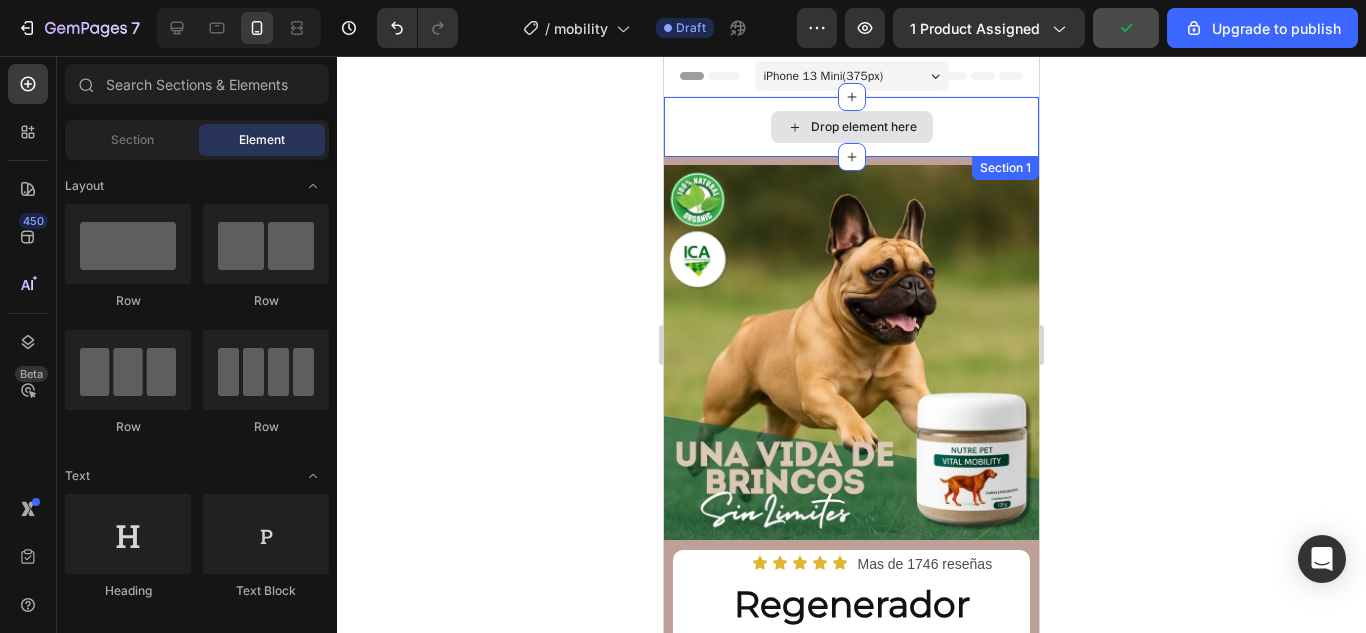 click on "Drop element here" at bounding box center [851, 127] 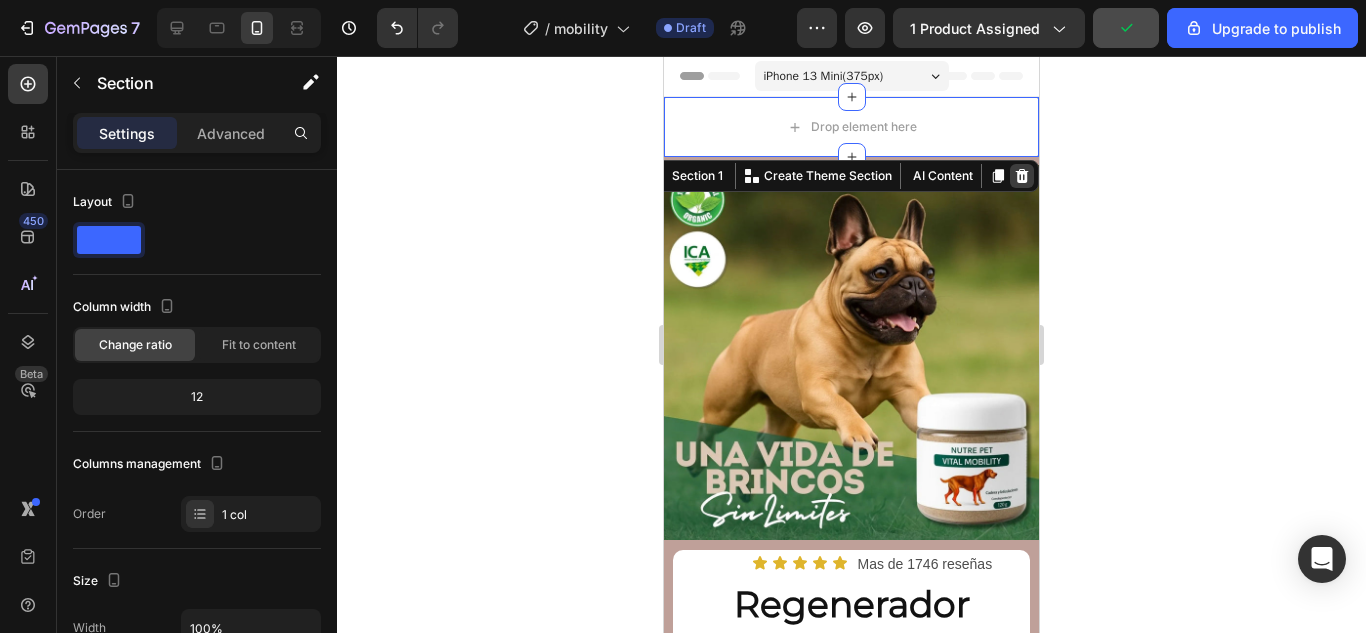 click 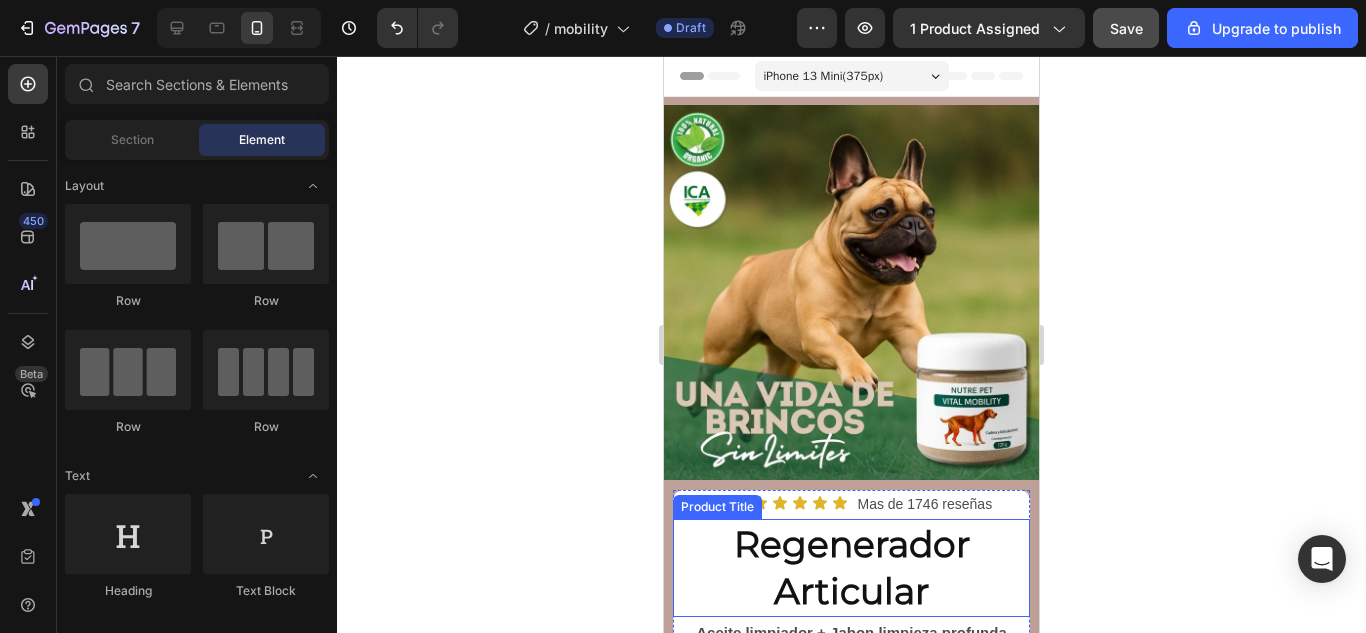 scroll, scrollTop: 200, scrollLeft: 0, axis: vertical 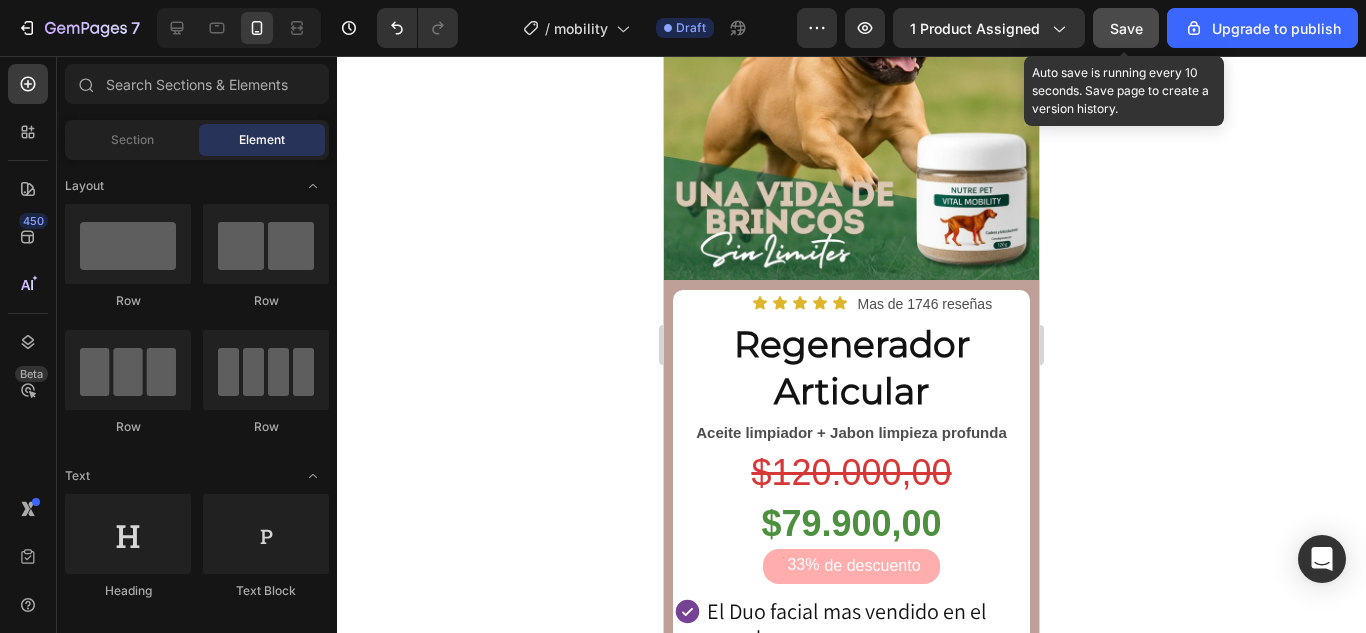 click on "Save" at bounding box center (1126, 28) 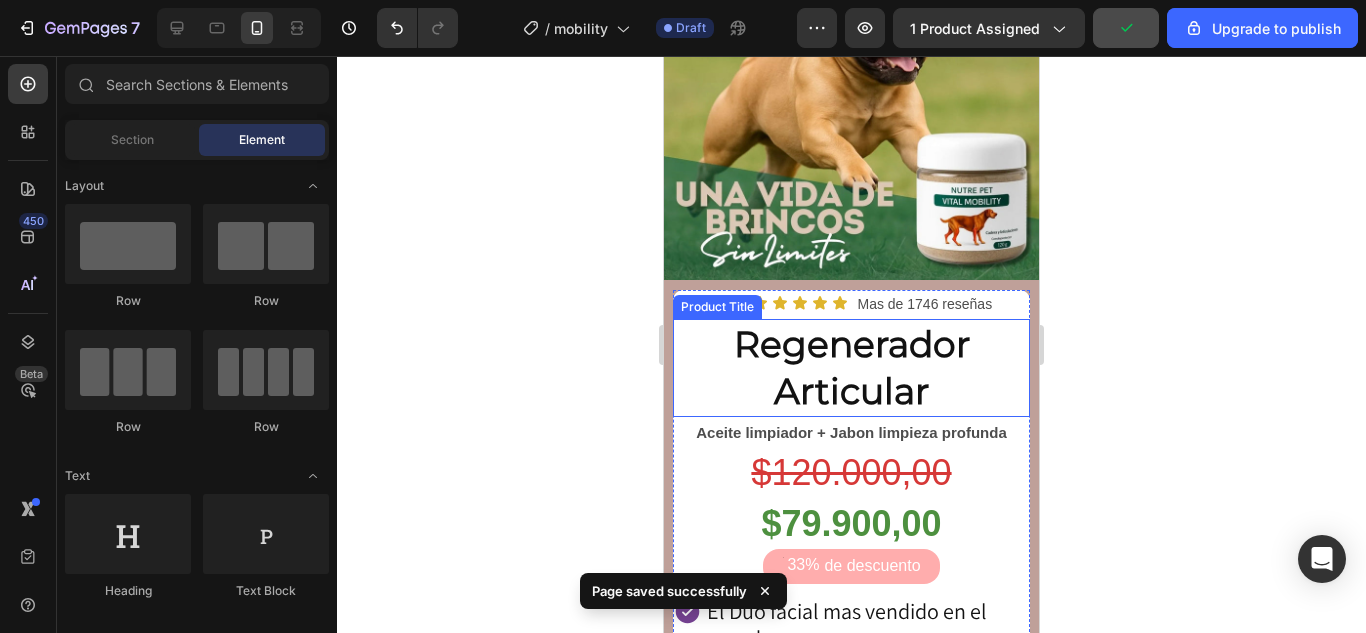 click on "Regenerador Articular" at bounding box center [851, 368] 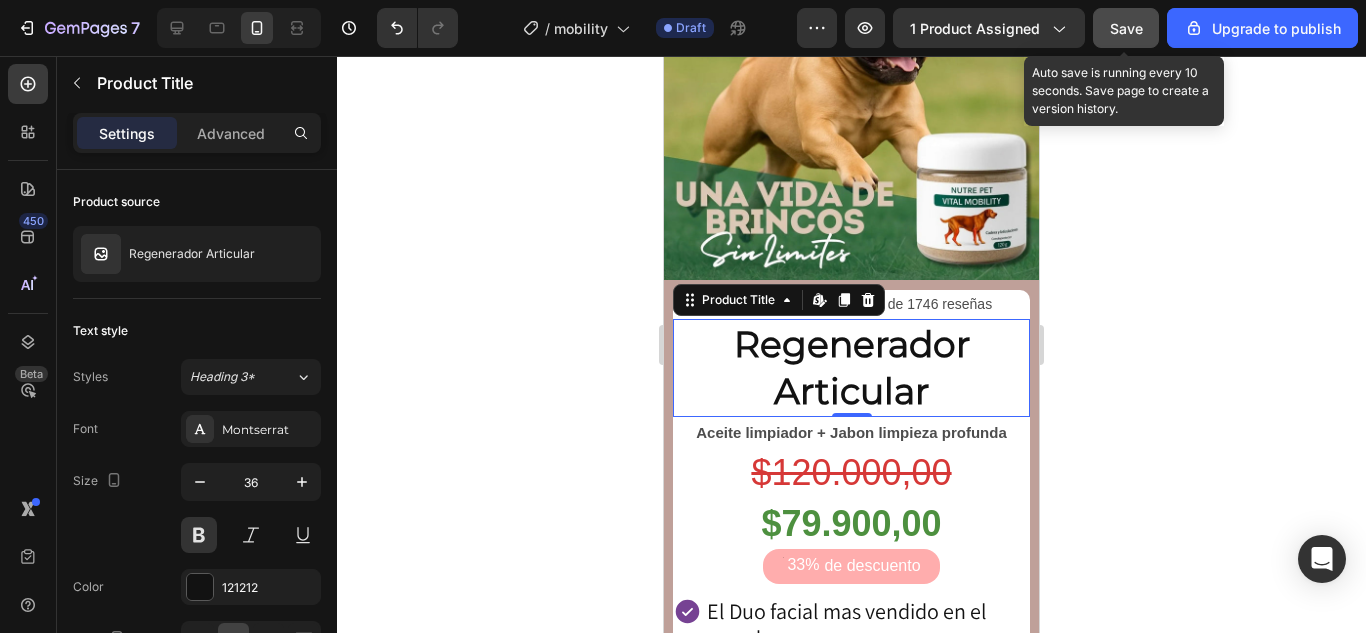 click on "Save" 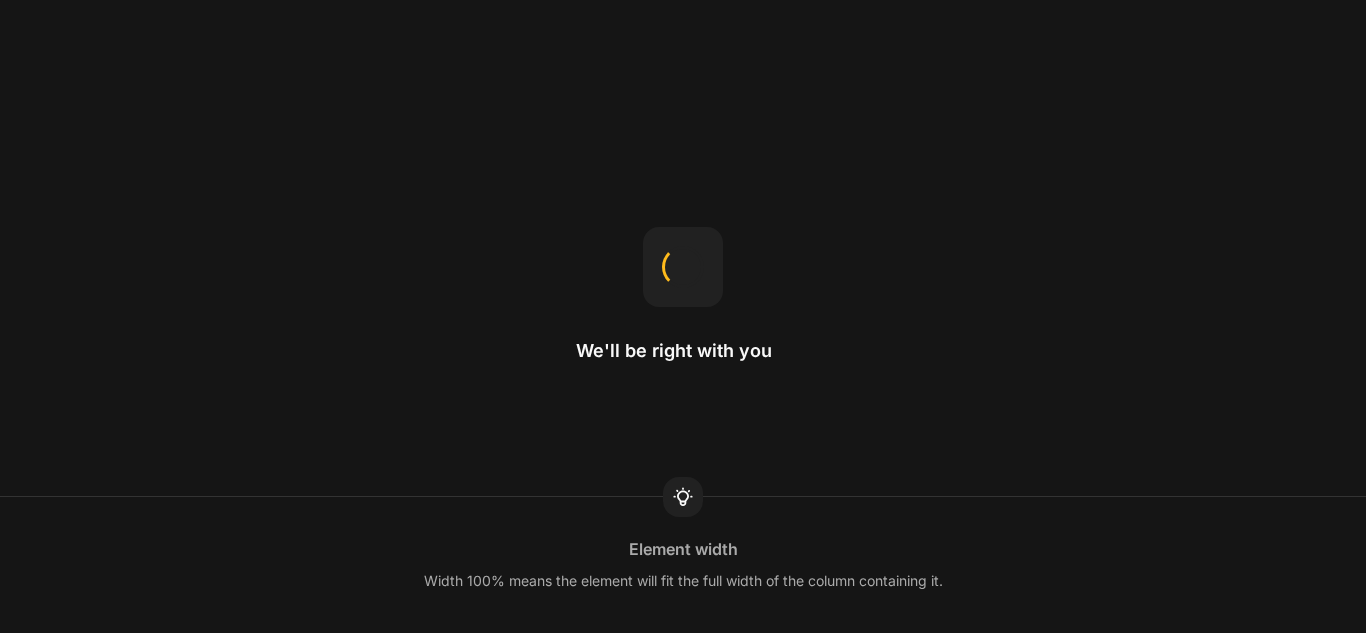 scroll, scrollTop: 0, scrollLeft: 0, axis: both 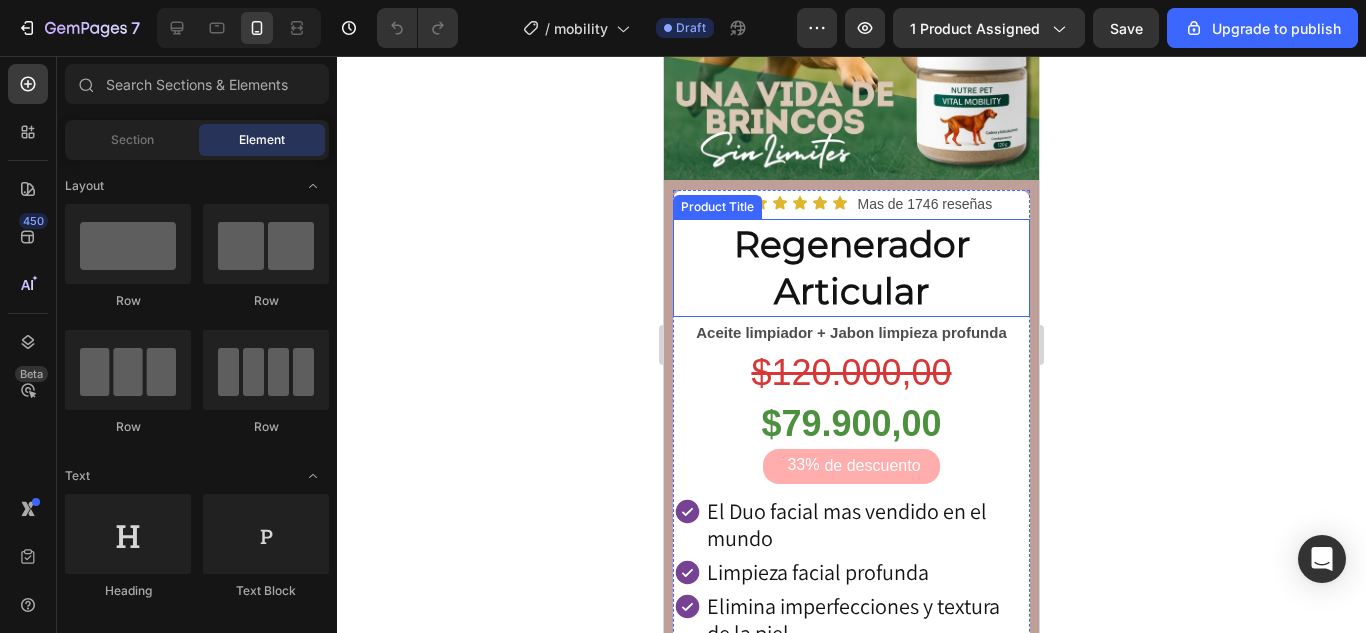 click on "Regenerador Articular" at bounding box center [851, 268] 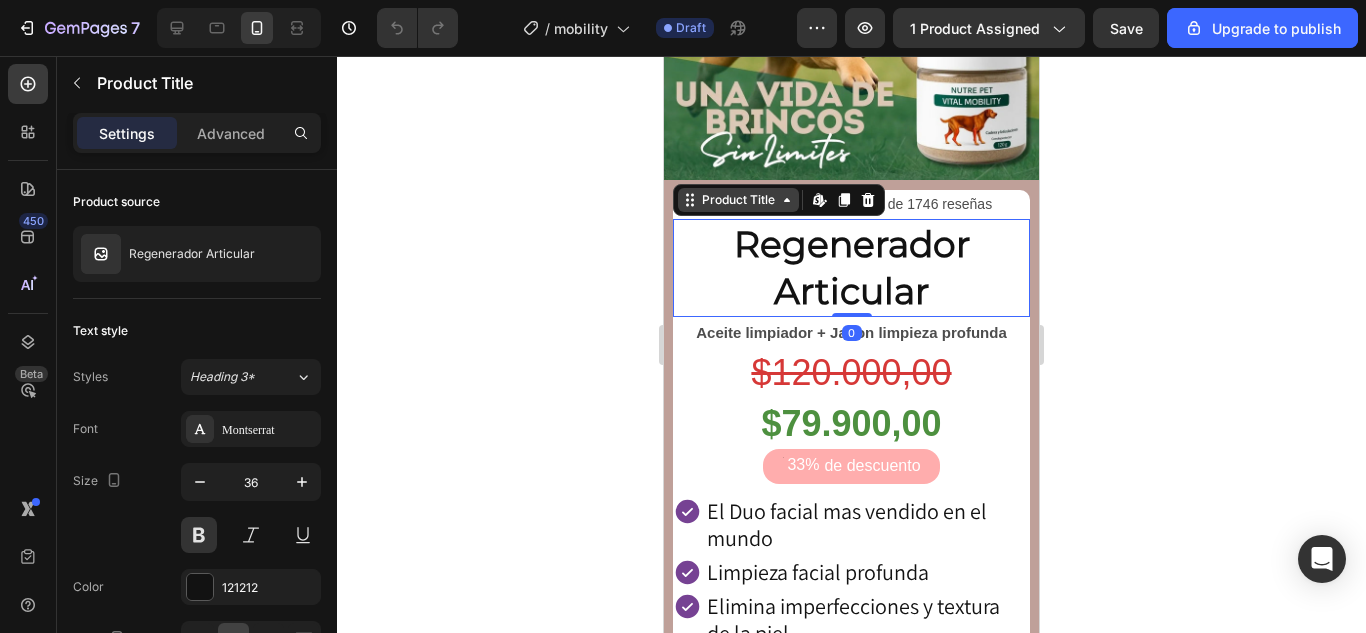 click on "Product Title" at bounding box center (738, 200) 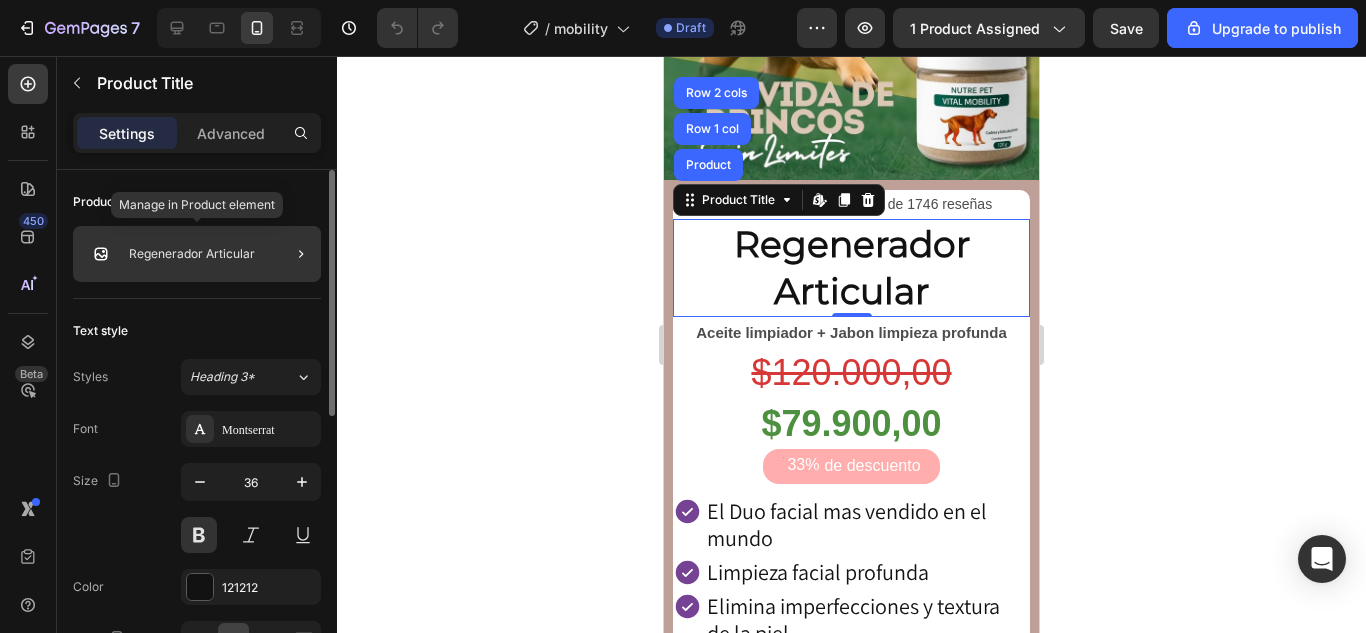 click on "Regenerador Articular" at bounding box center (192, 254) 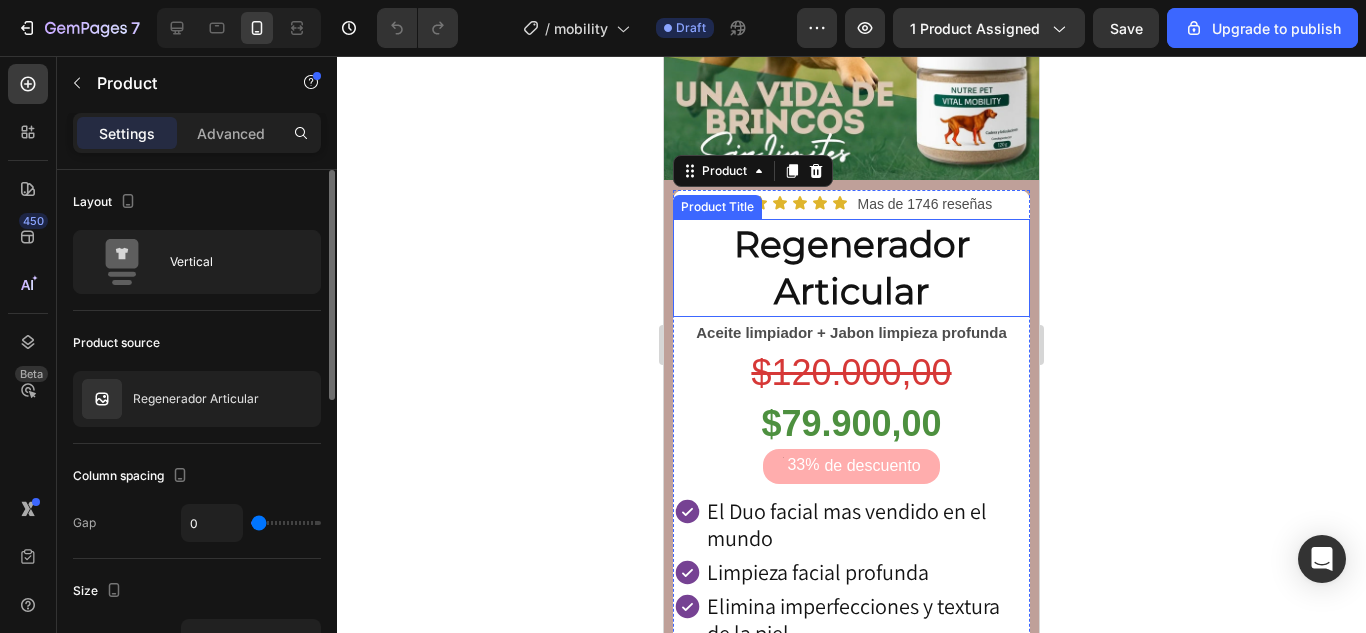 click on "Product Title" at bounding box center (717, 207) 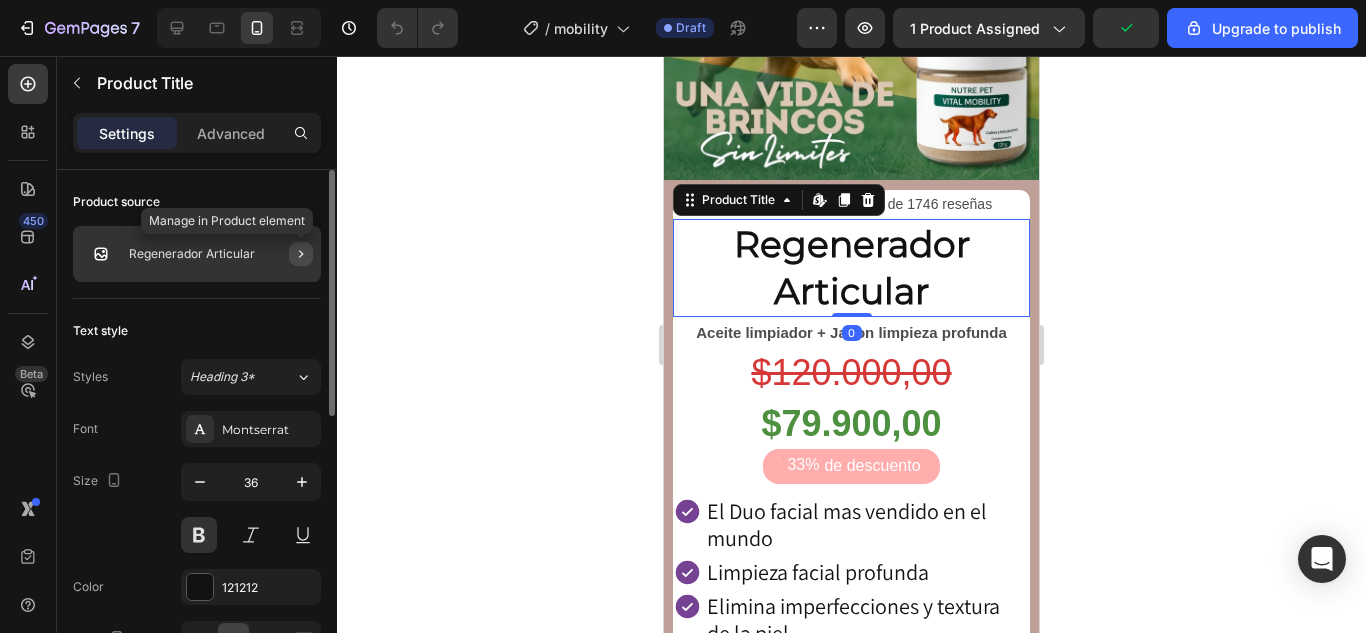 click 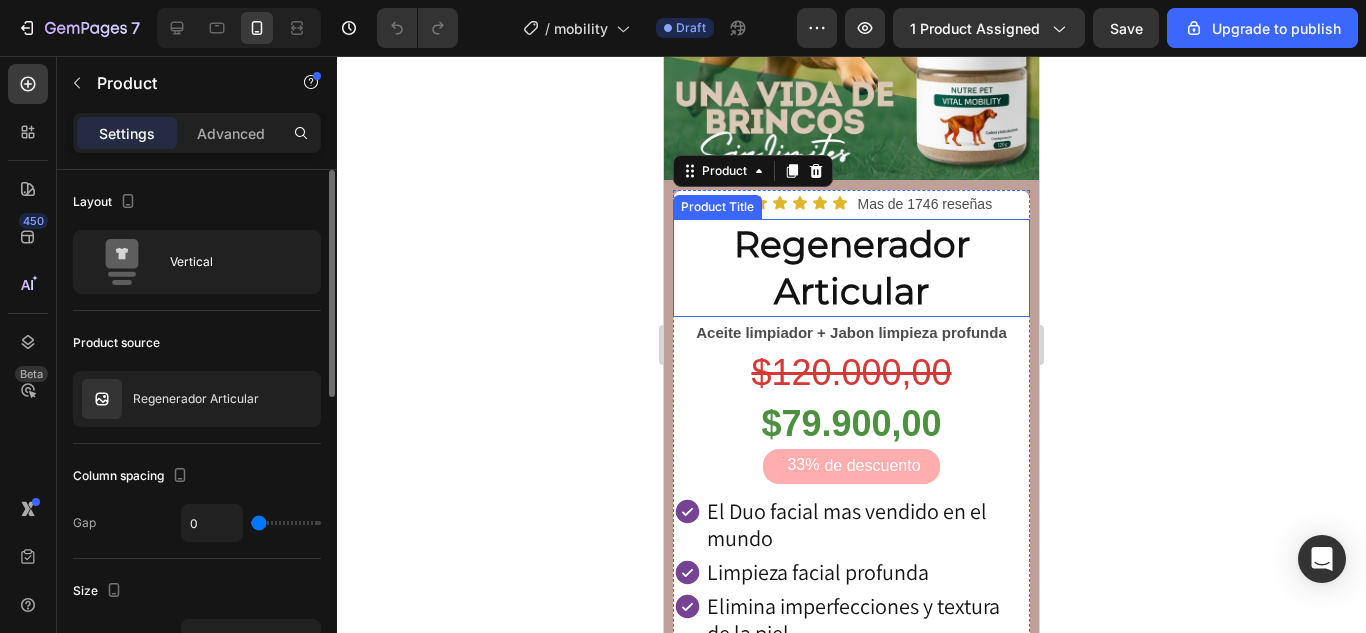 click on "Regenerador Articular" at bounding box center [851, 268] 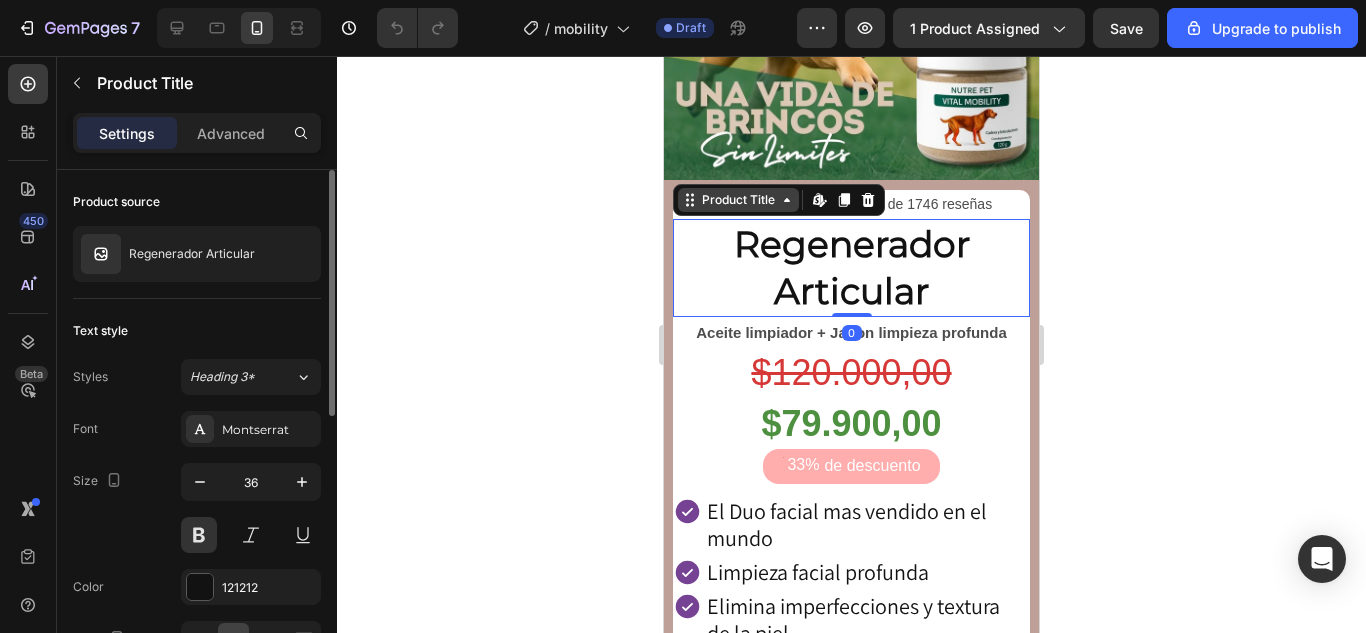 click on "Product Title" at bounding box center [738, 200] 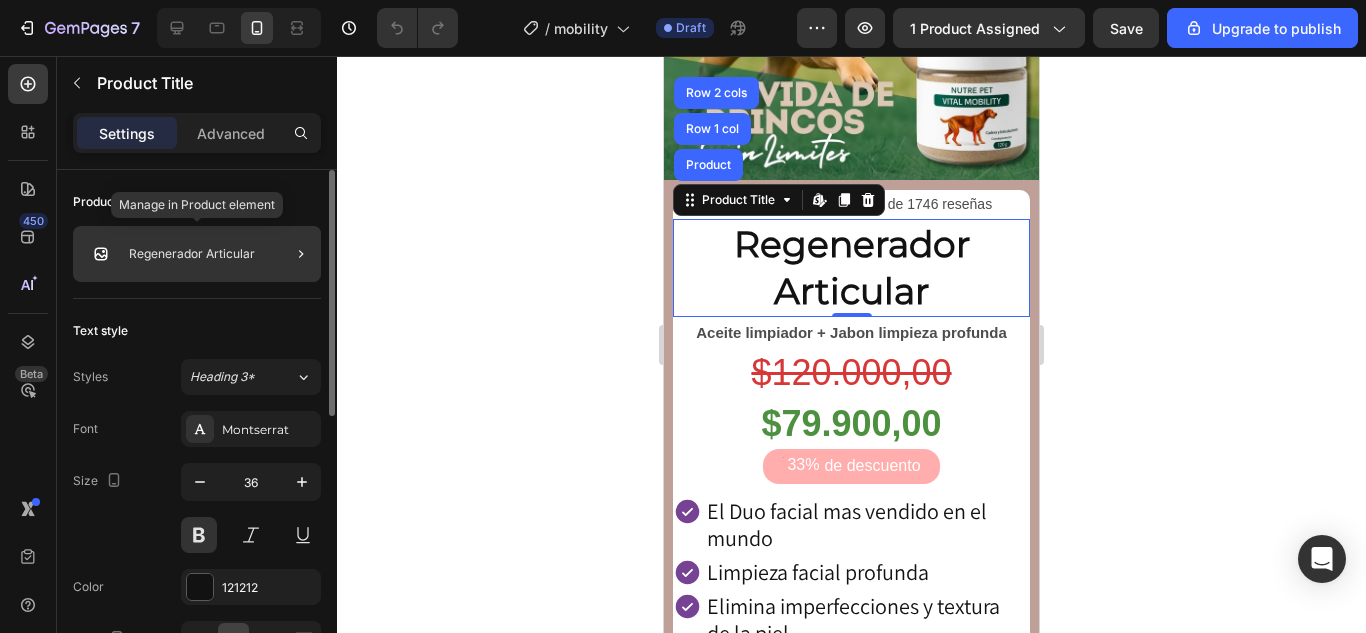 click at bounding box center (101, 254) 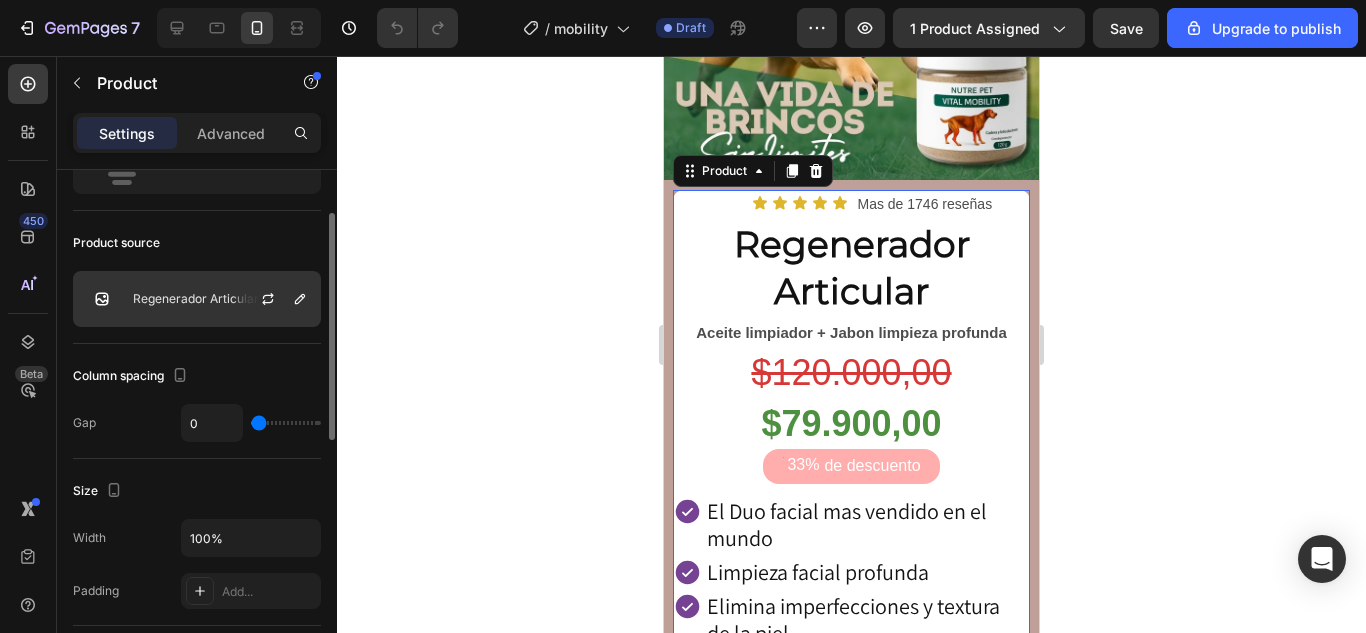 scroll, scrollTop: 0, scrollLeft: 0, axis: both 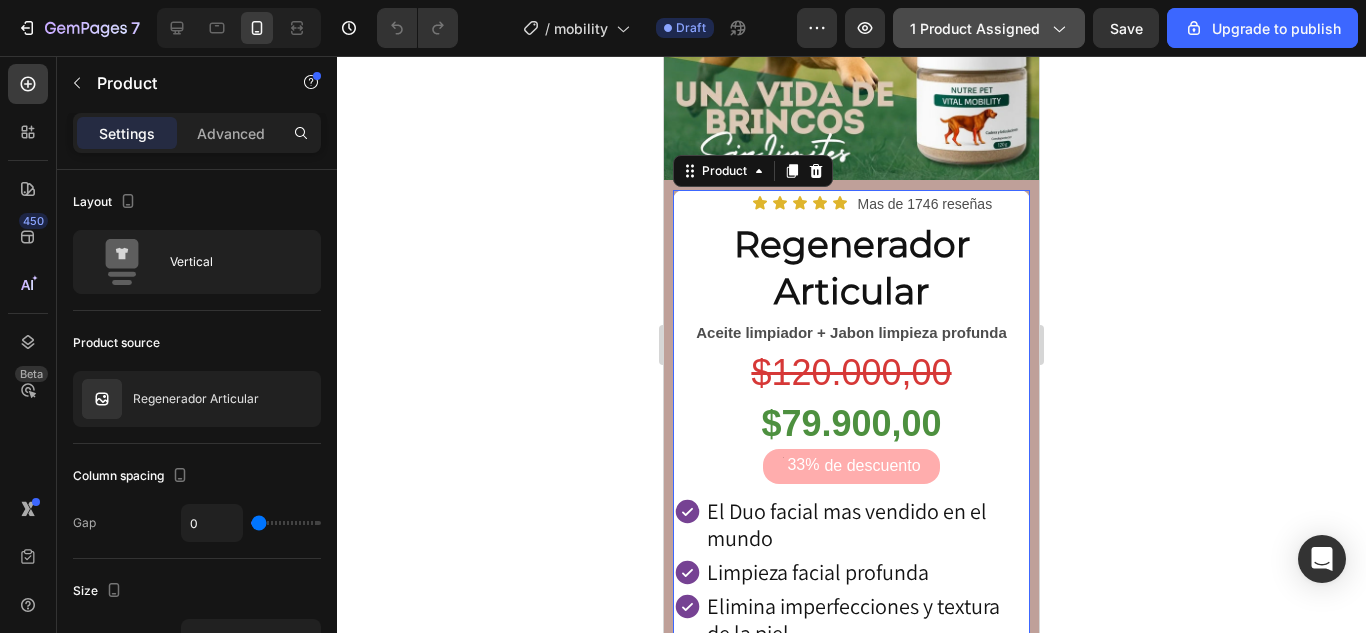 click on "1 product assigned" 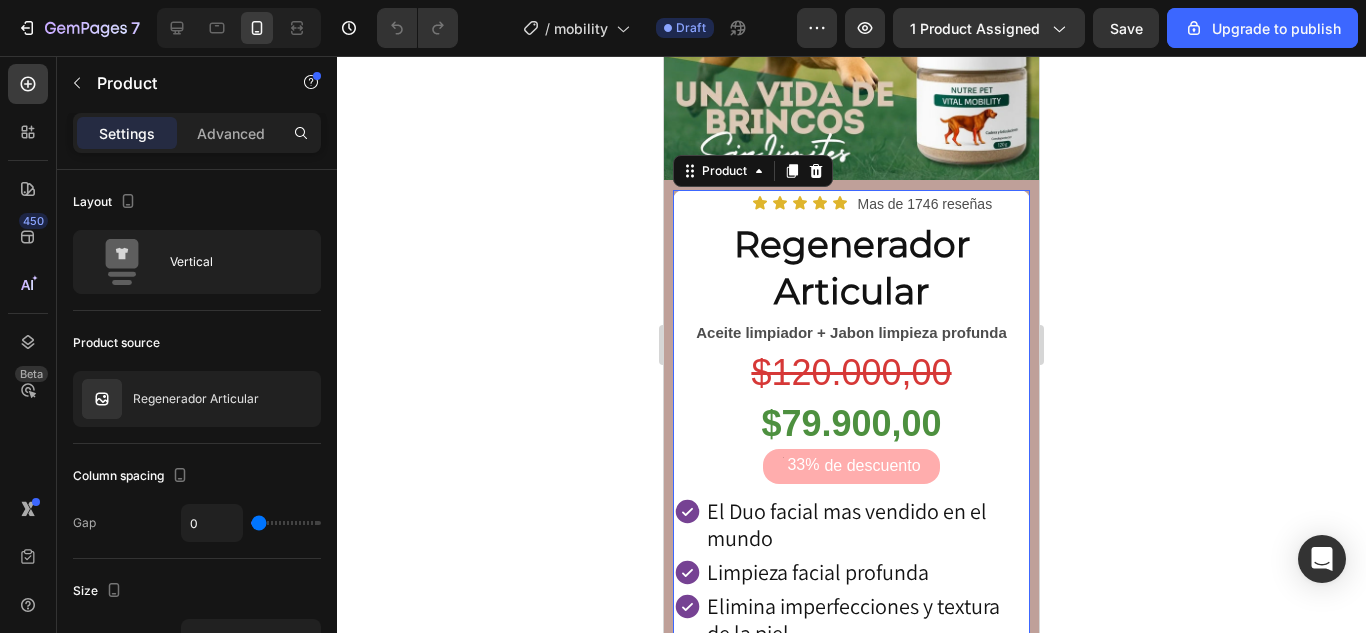 click 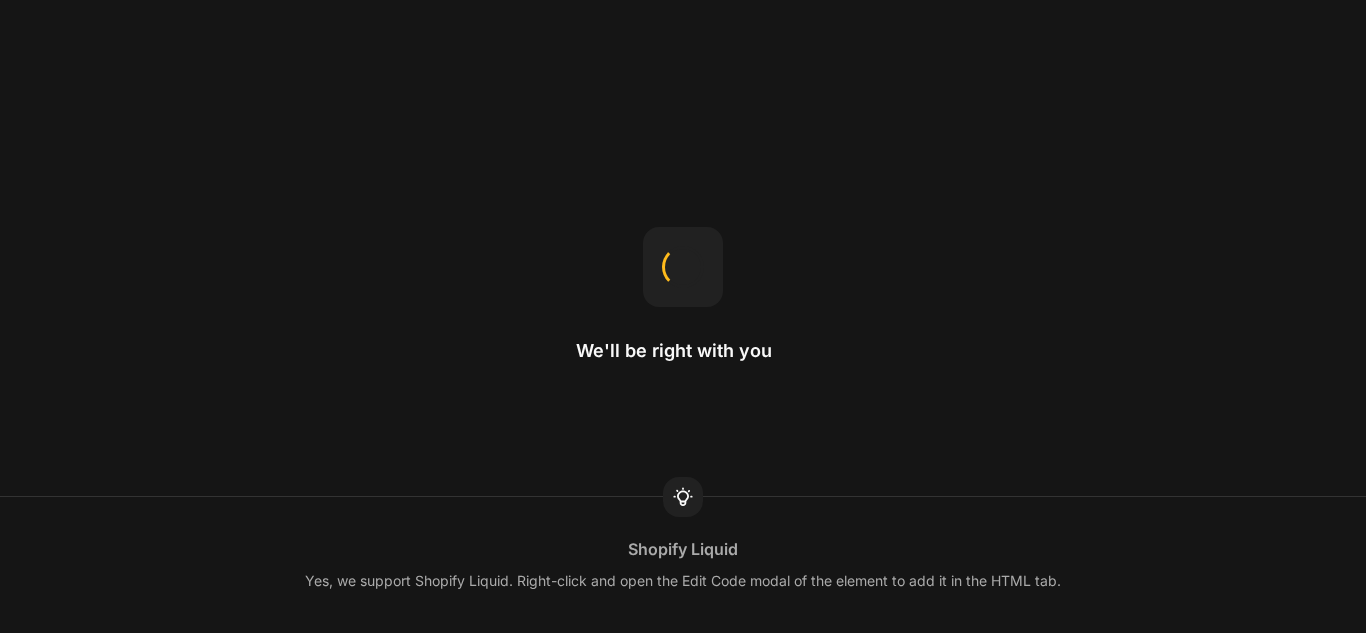 scroll, scrollTop: 0, scrollLeft: 0, axis: both 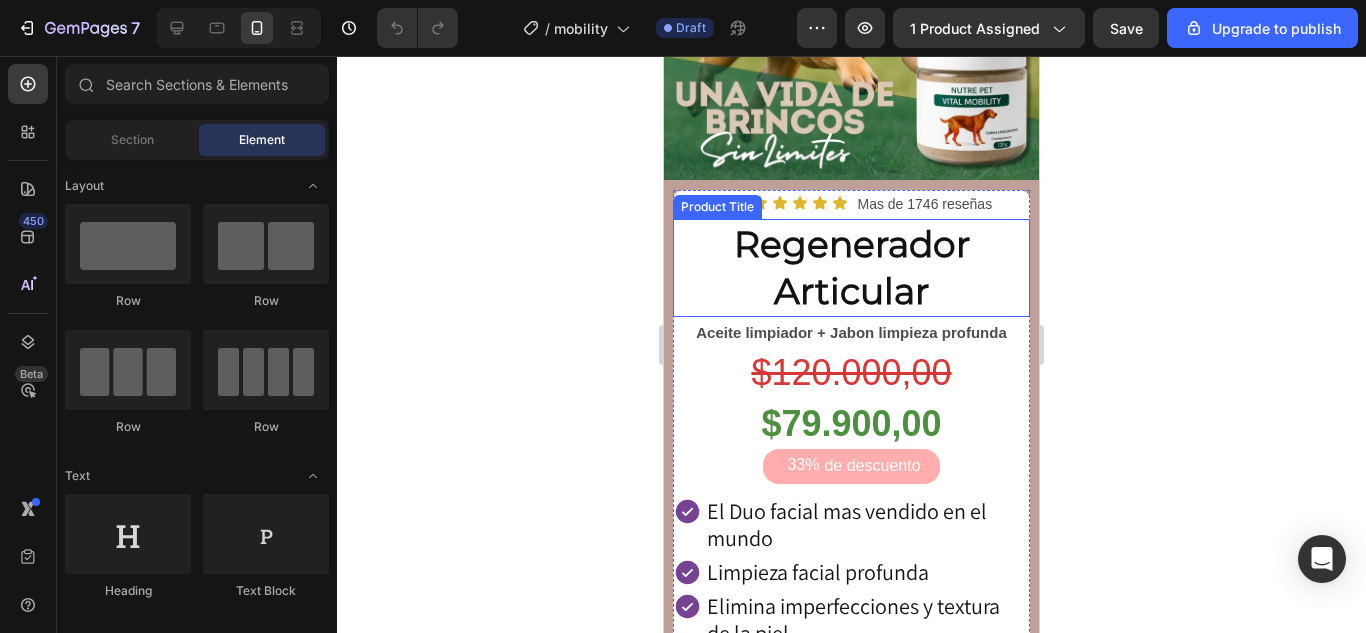 click on "Regenerador Articular" at bounding box center [851, 268] 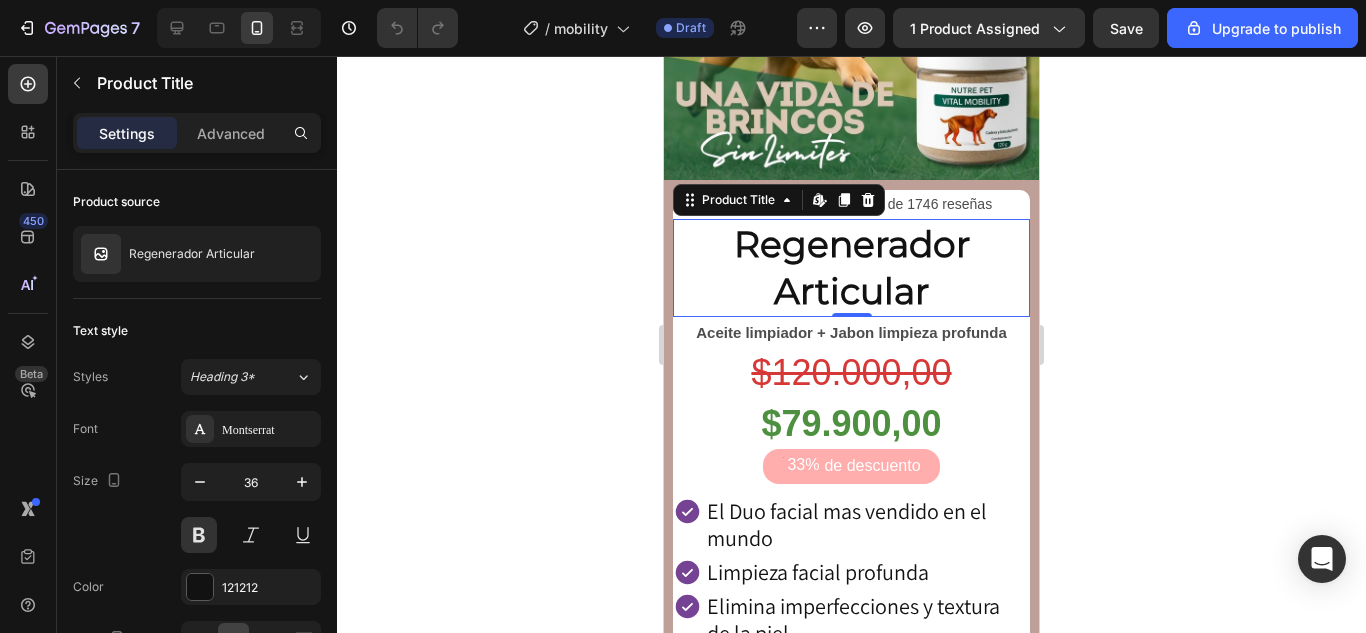 click on "Regenerador Articular" at bounding box center (851, 268) 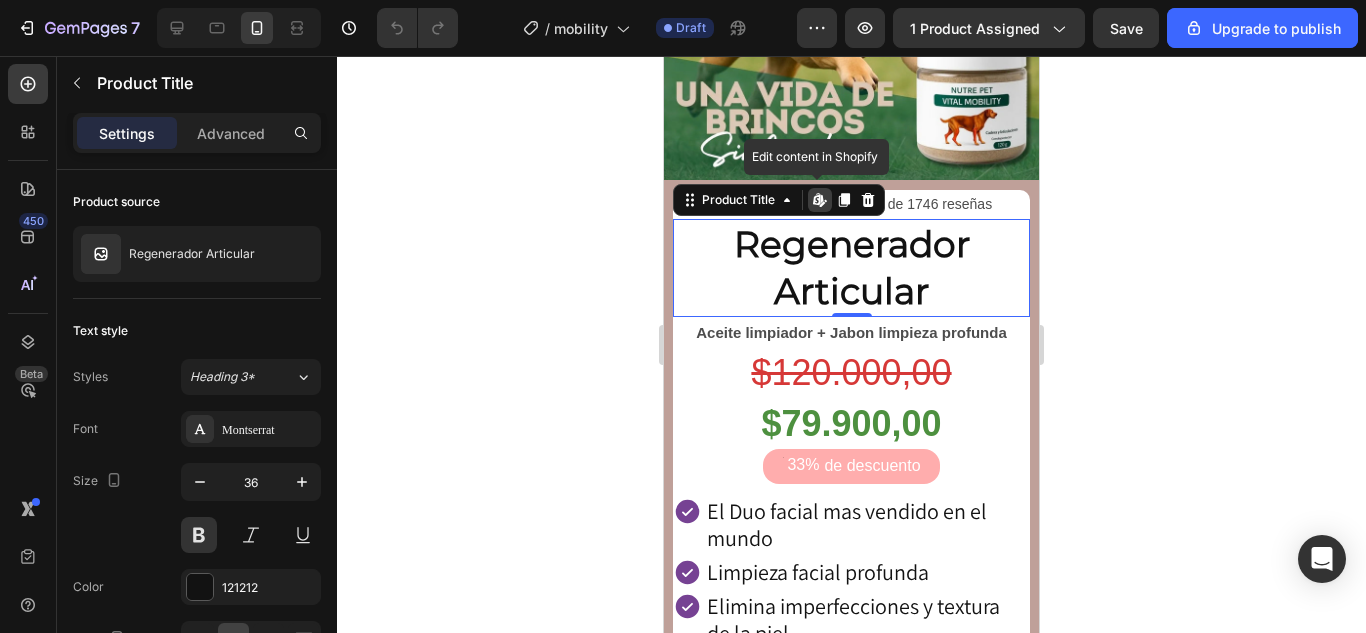 click 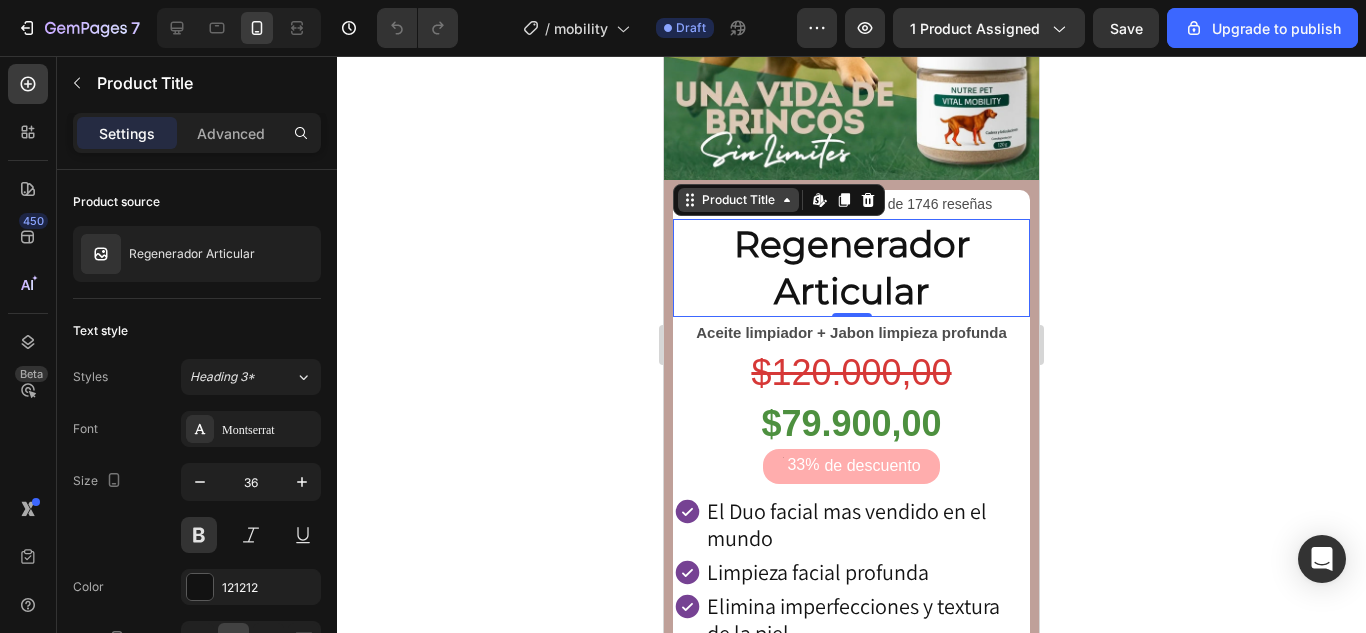 click on "Product Title" at bounding box center (738, 200) 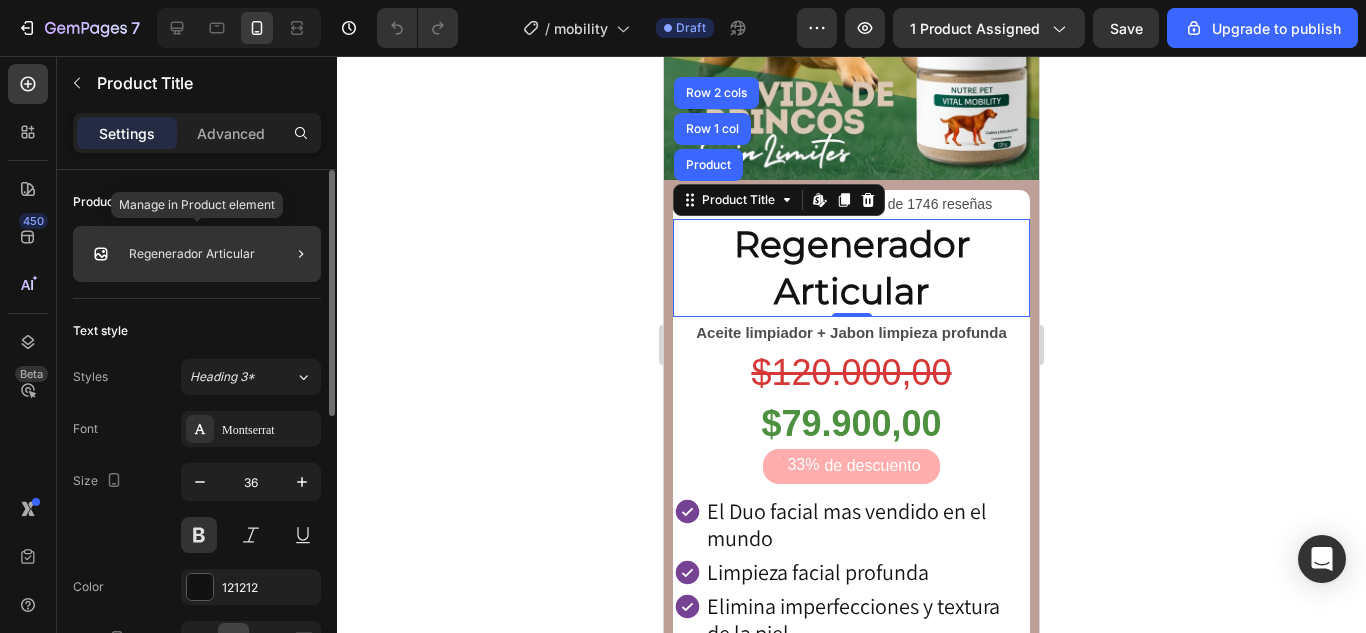 click on "Regenerador Articular" at bounding box center [192, 254] 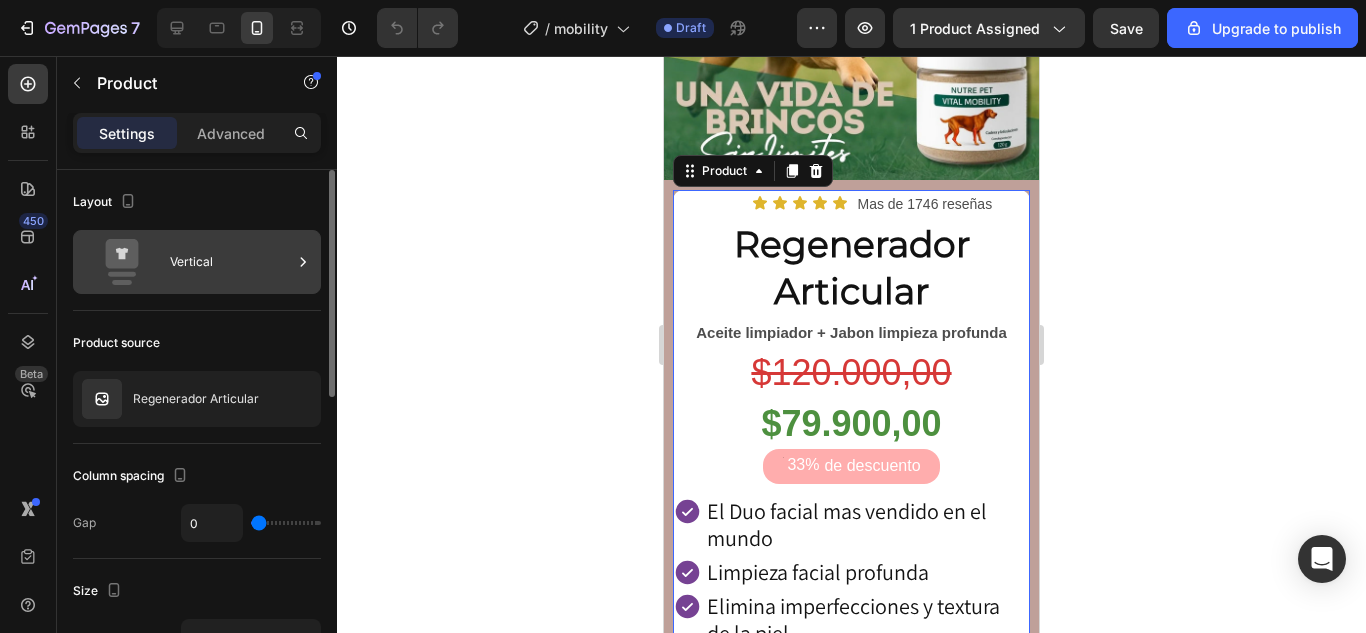 click on "Vertical" at bounding box center (231, 262) 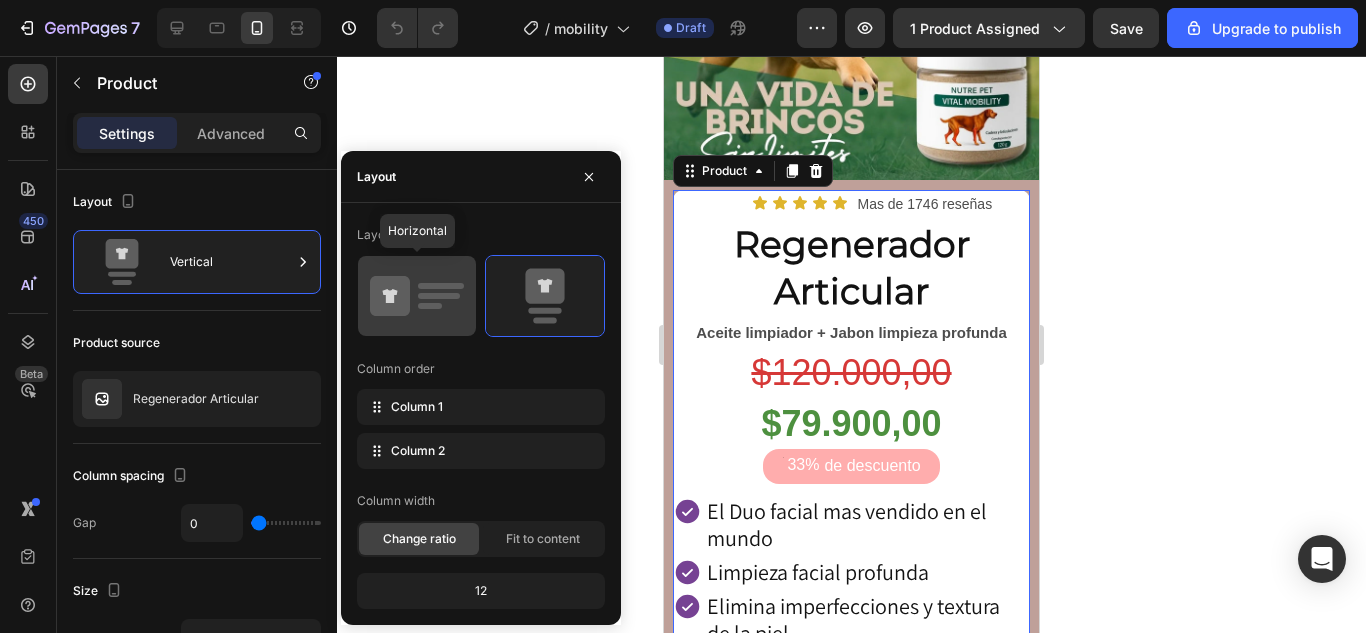click 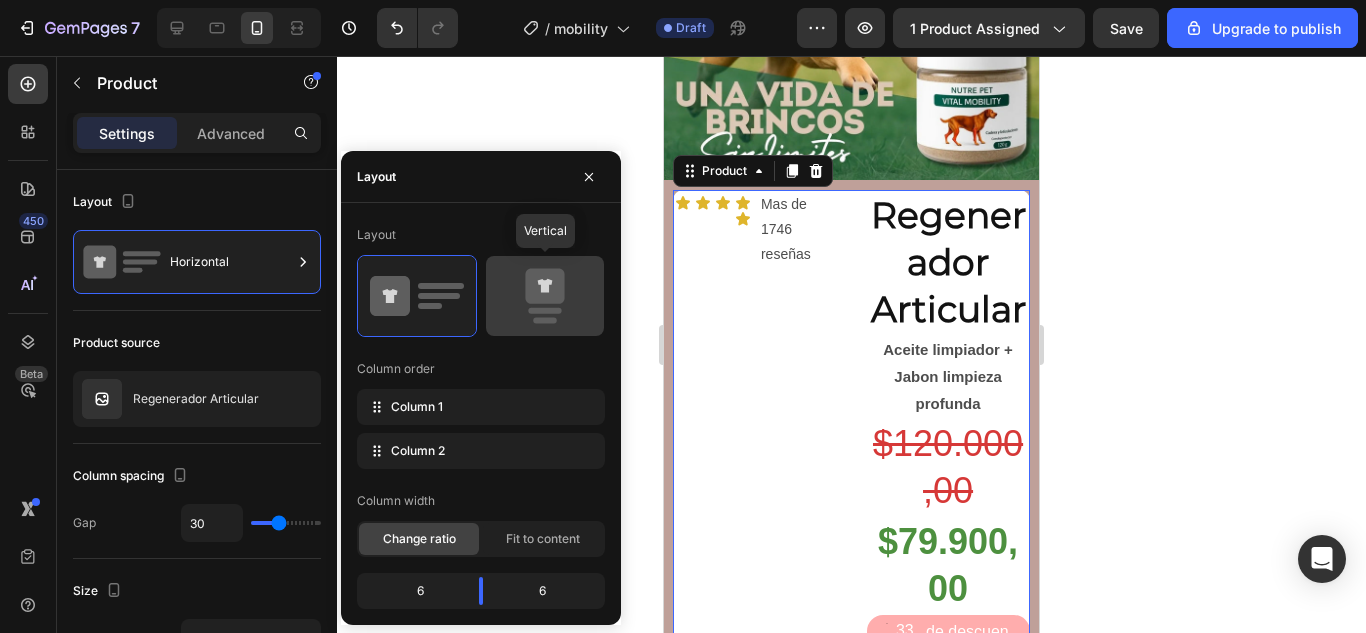 click 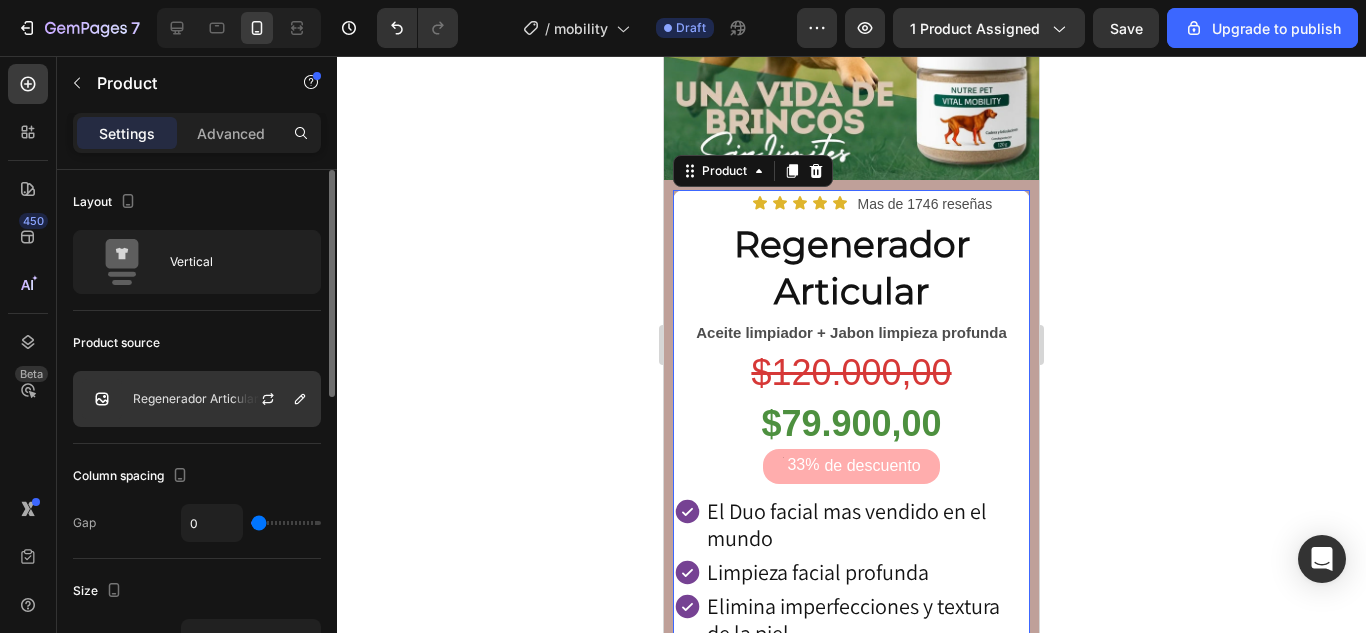 click at bounding box center (276, 399) 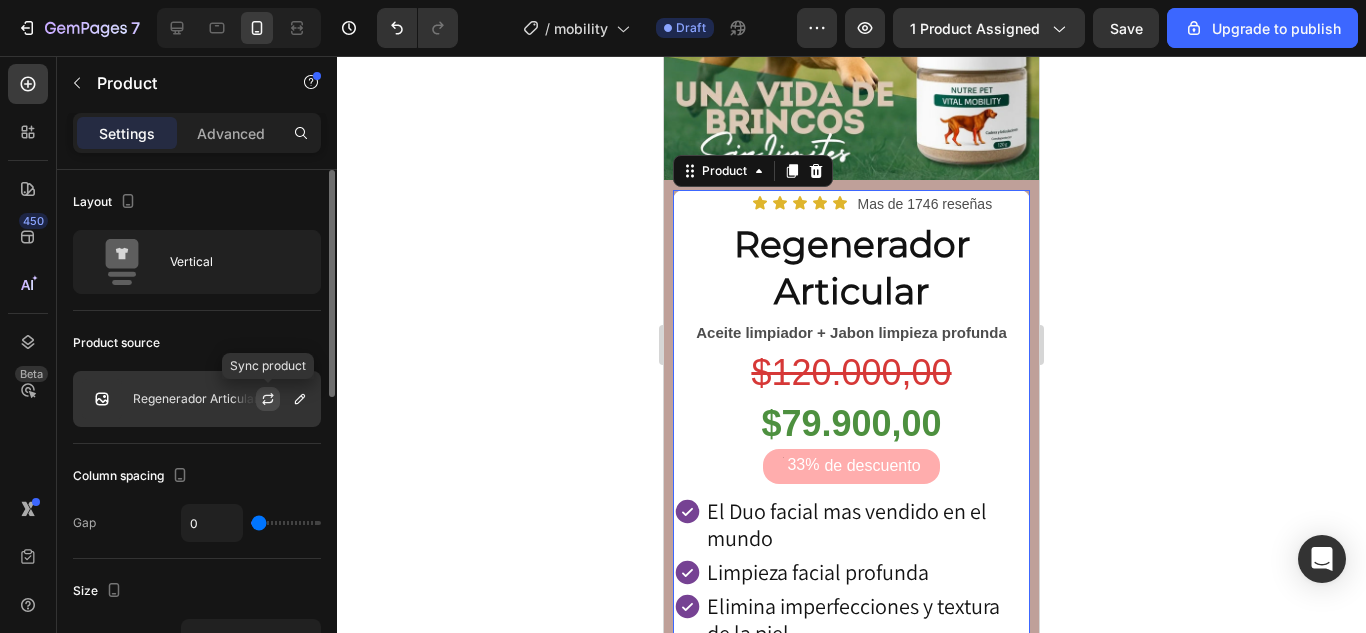 click 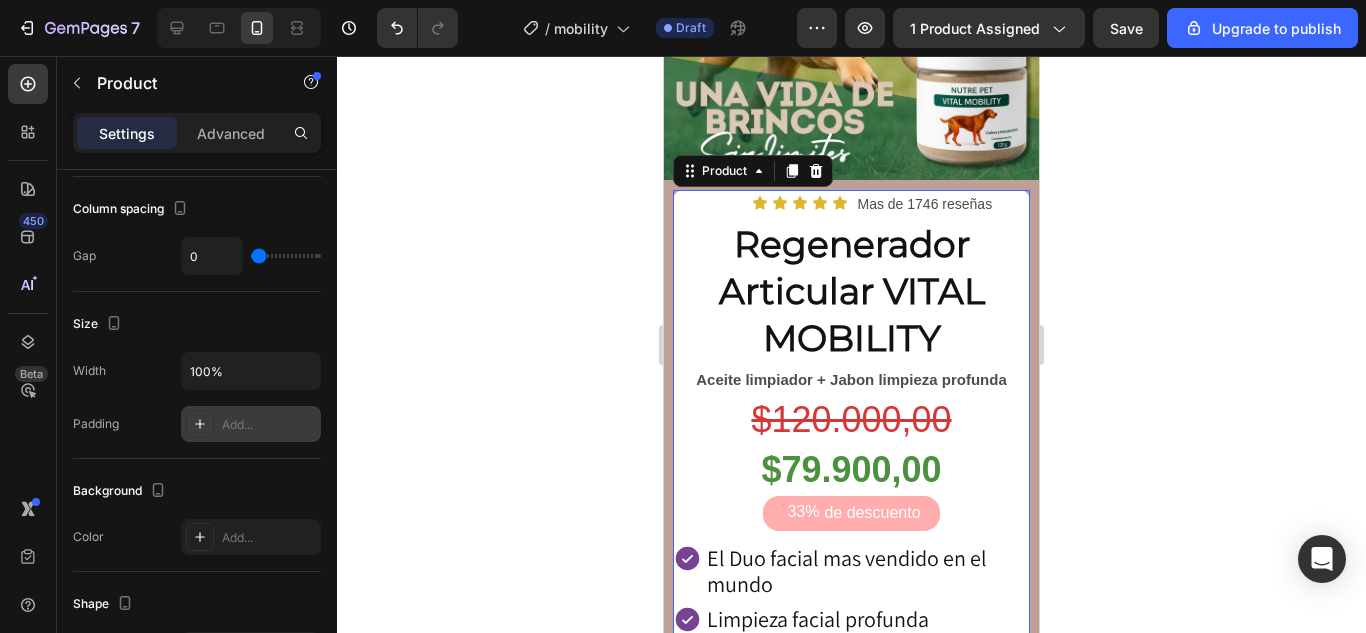 scroll, scrollTop: 0, scrollLeft: 0, axis: both 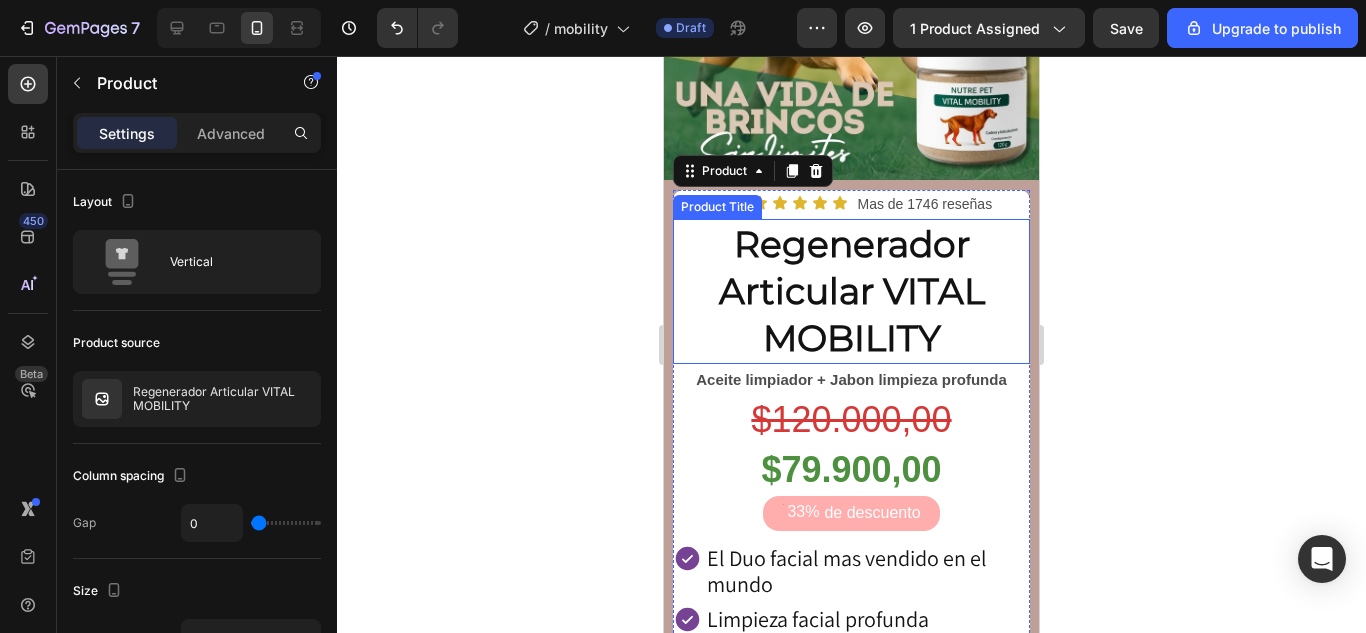 click on "Regenerador Articular VITAL MOBILITY" at bounding box center [851, 291] 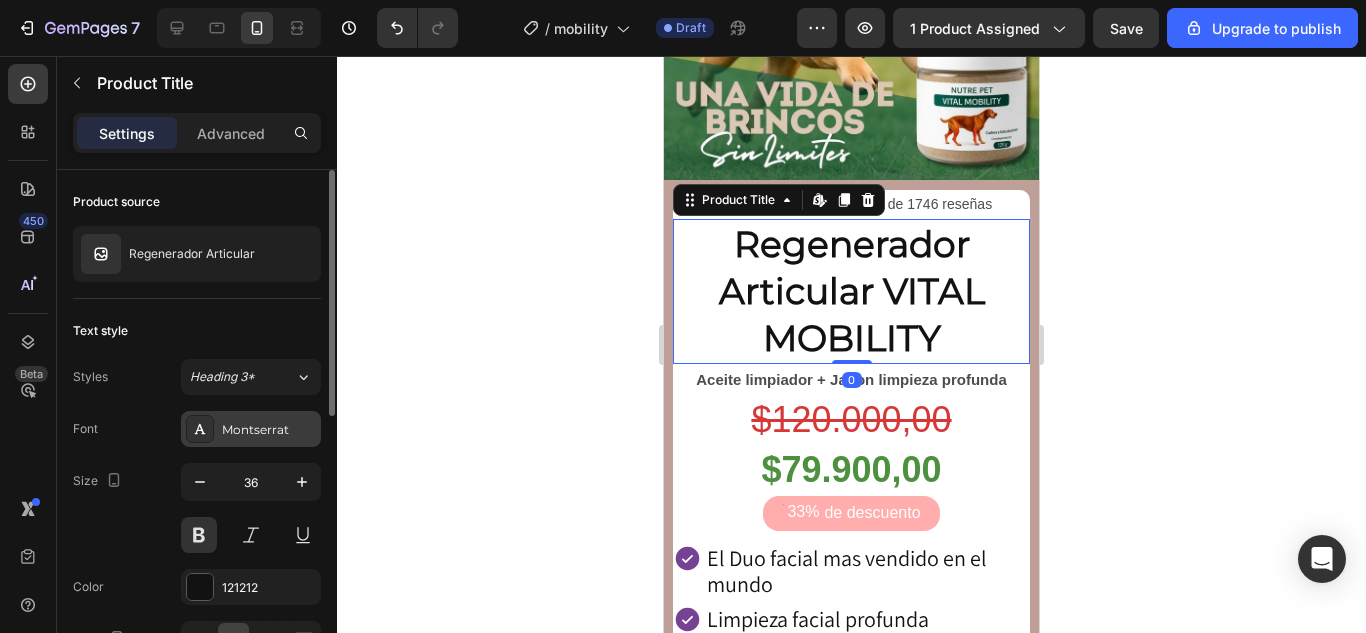 scroll, scrollTop: 100, scrollLeft: 0, axis: vertical 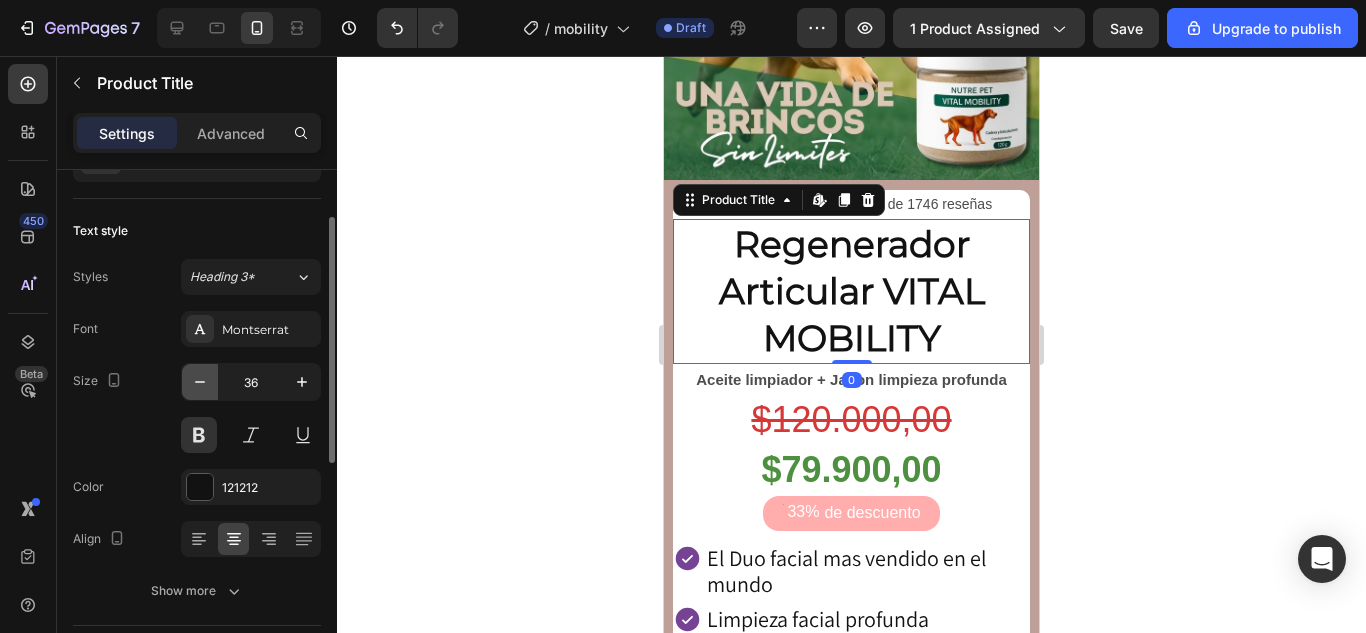 click 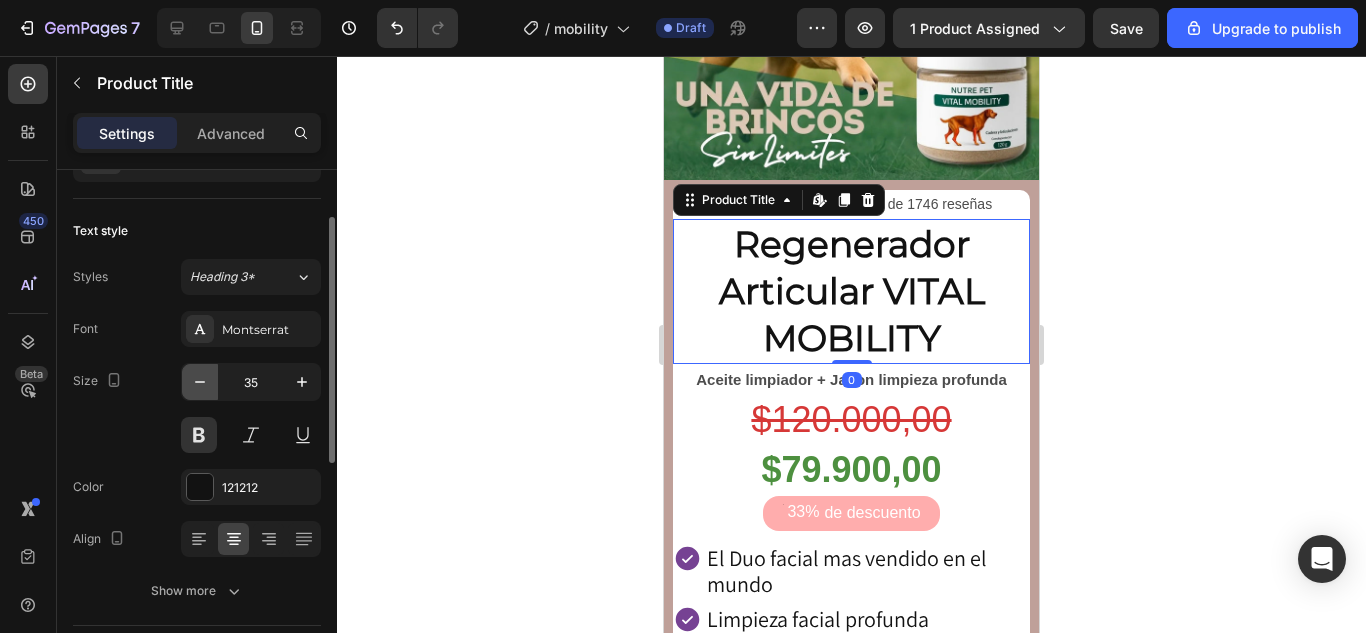 click 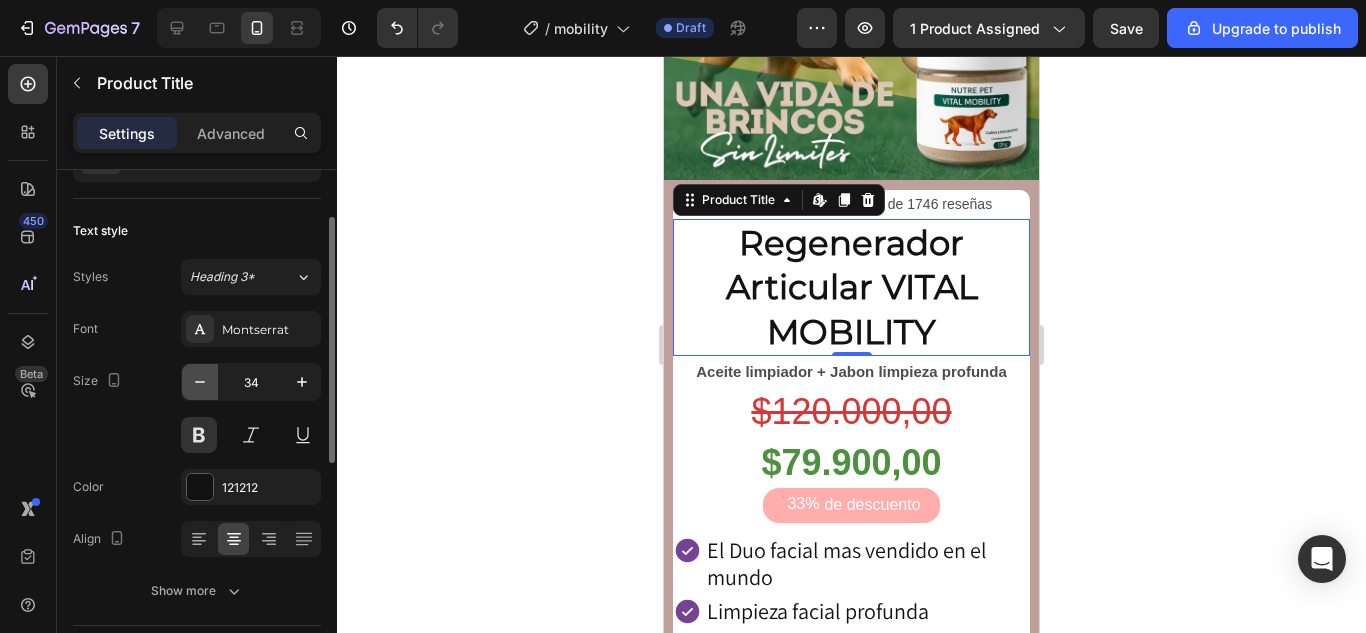click 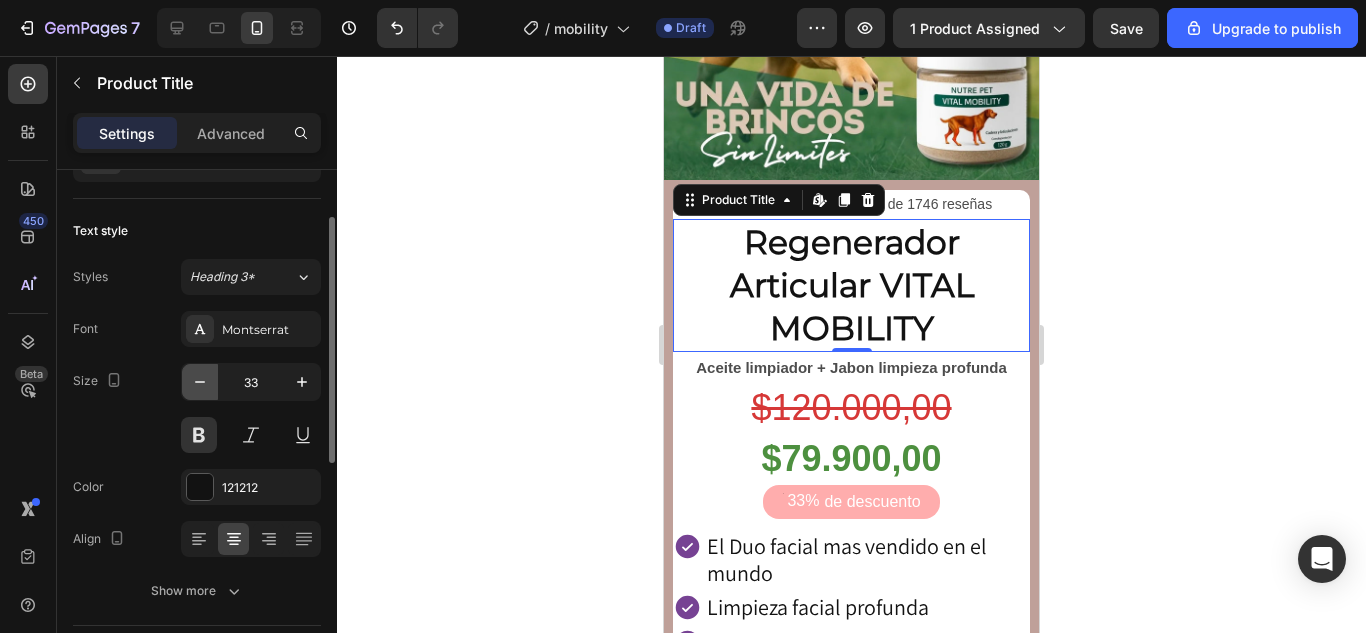 click 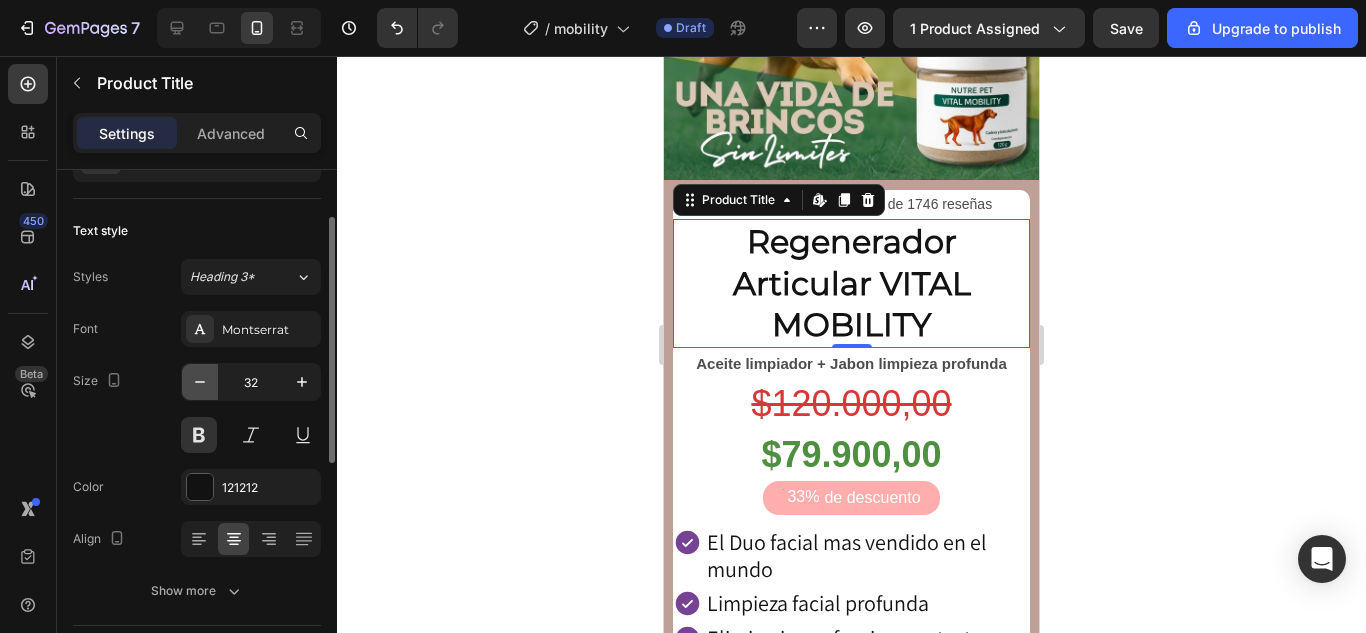 click 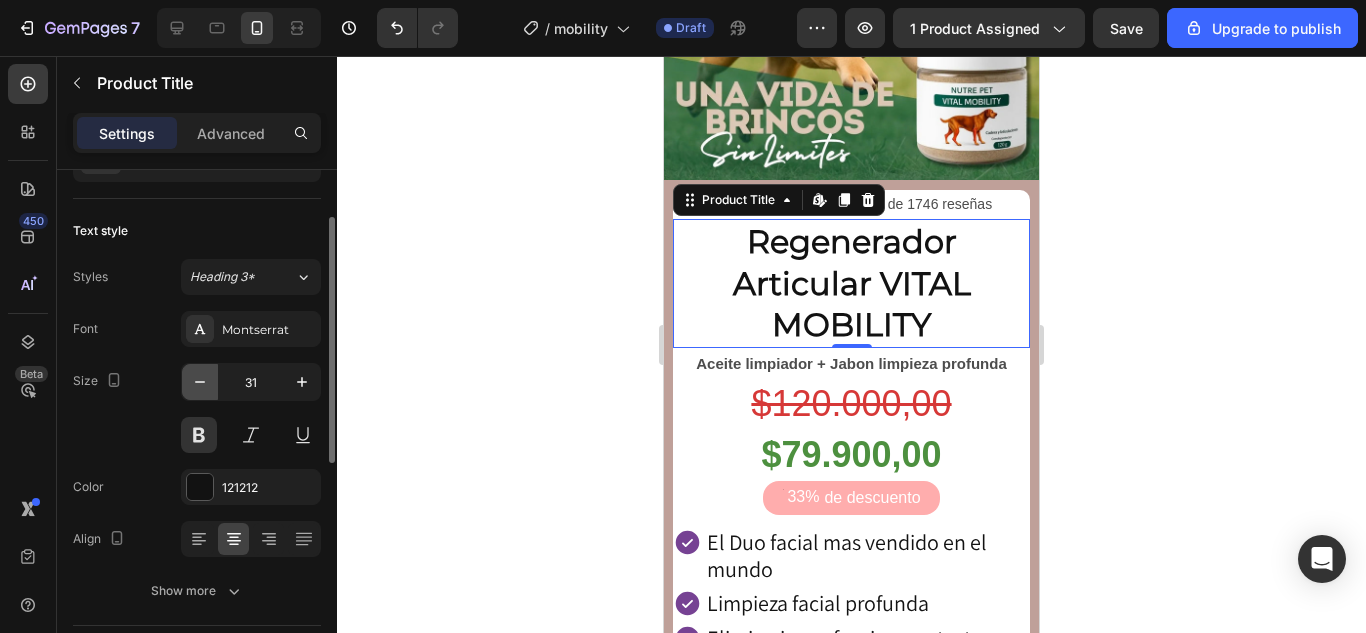 click 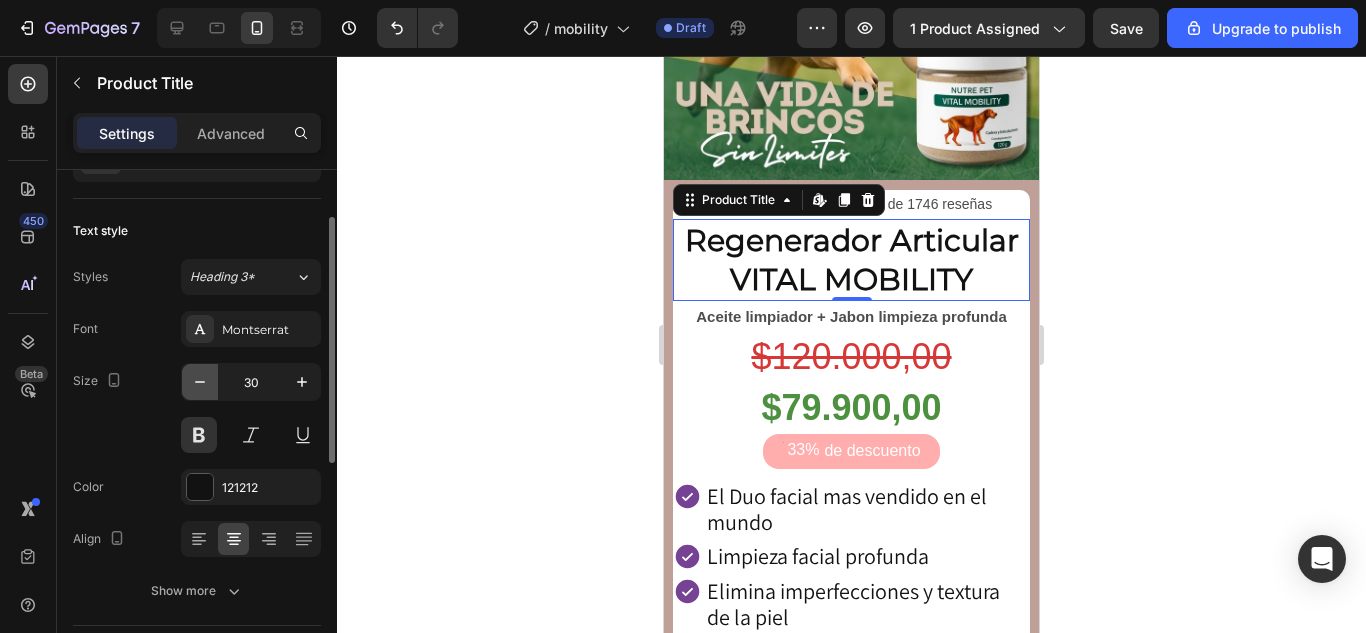 click 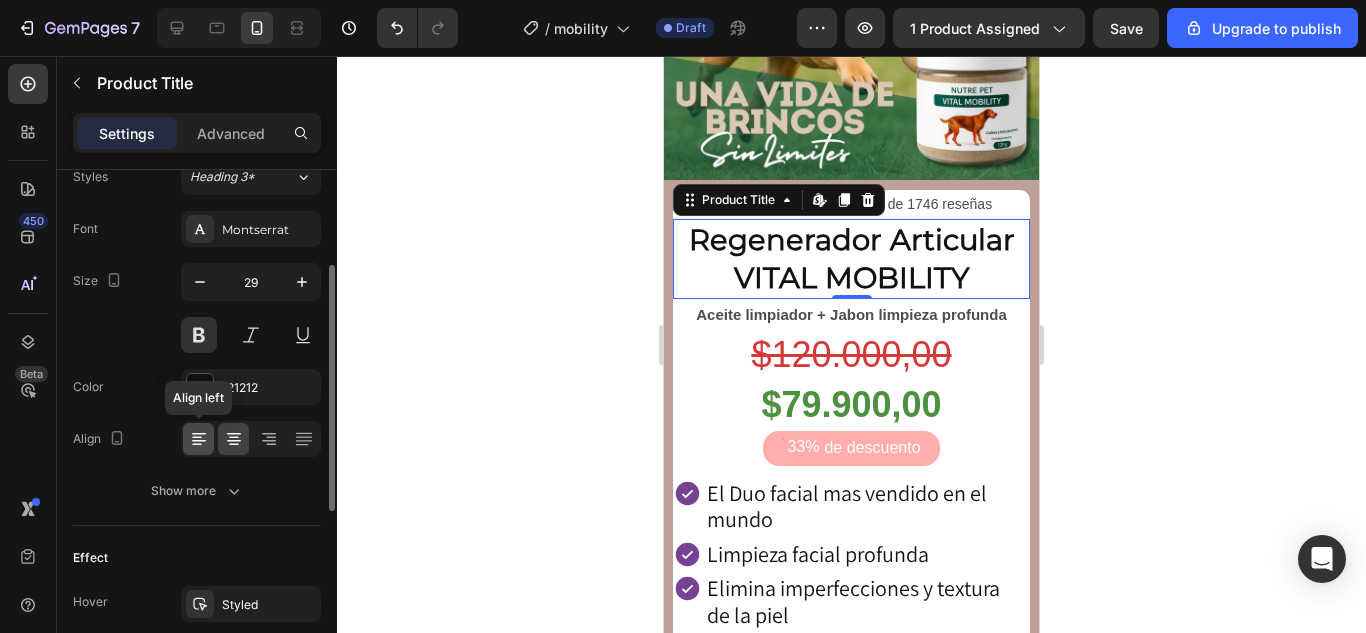 scroll, scrollTop: 300, scrollLeft: 0, axis: vertical 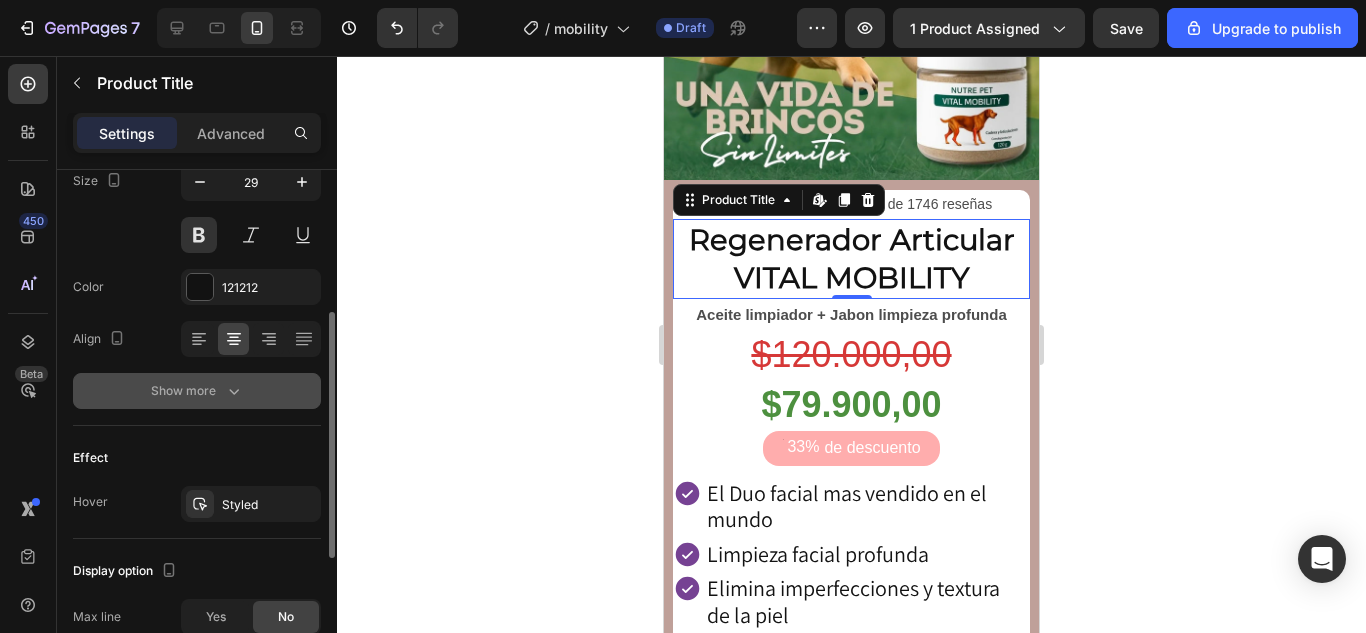 click on "Show more" at bounding box center (197, 391) 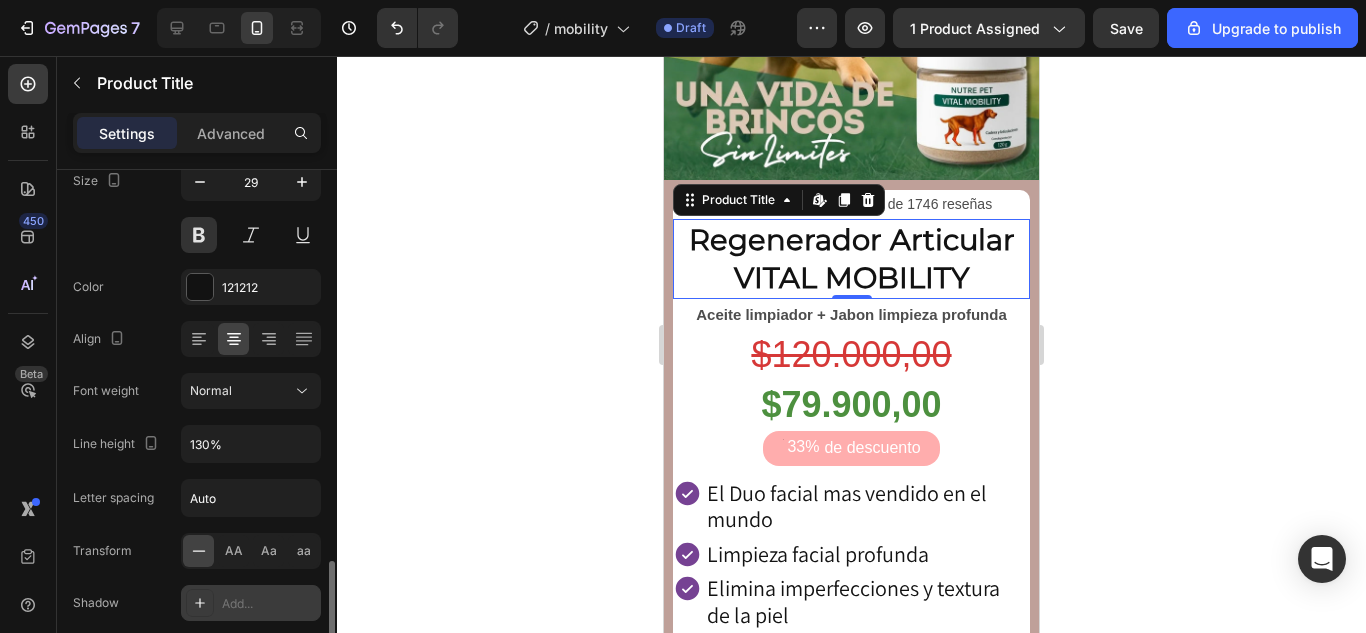 scroll, scrollTop: 500, scrollLeft: 0, axis: vertical 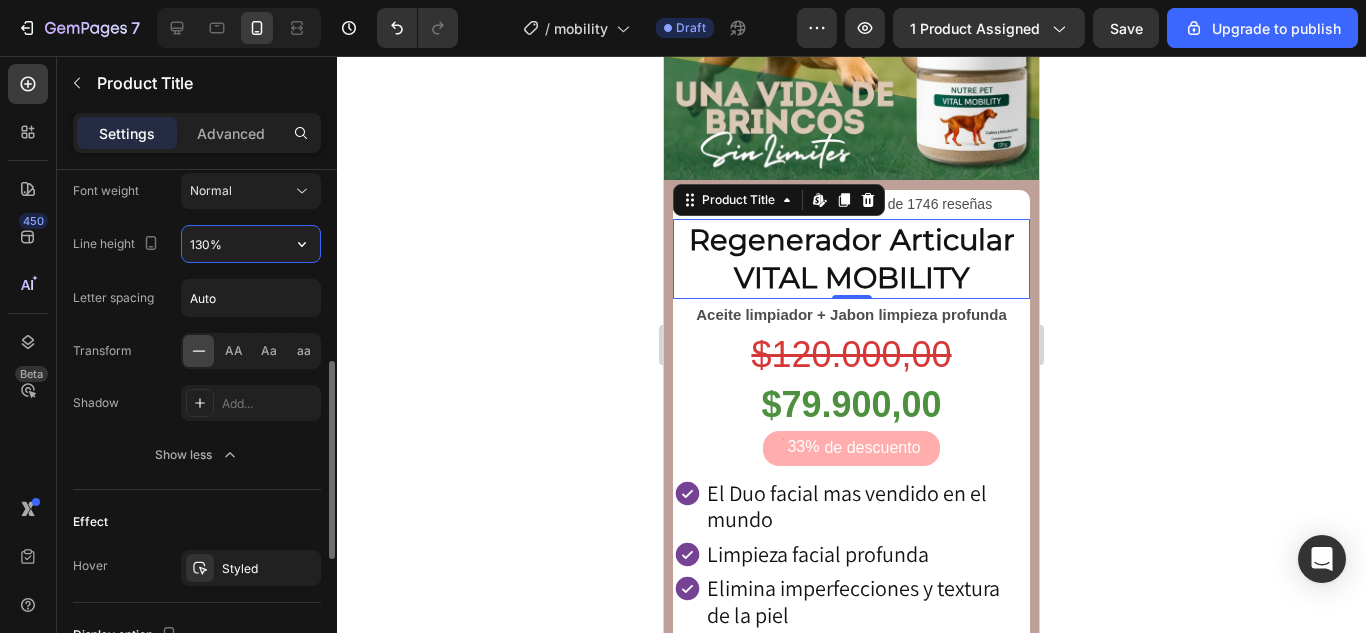 click on "130%" at bounding box center (251, 244) 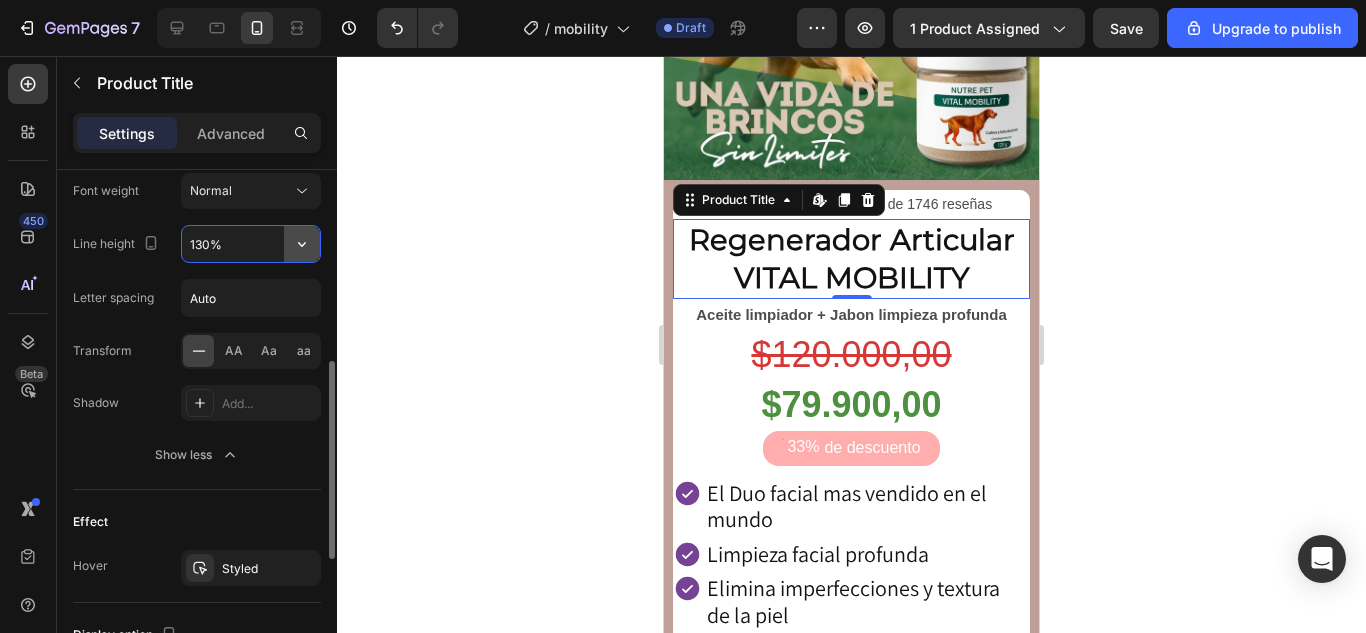 click 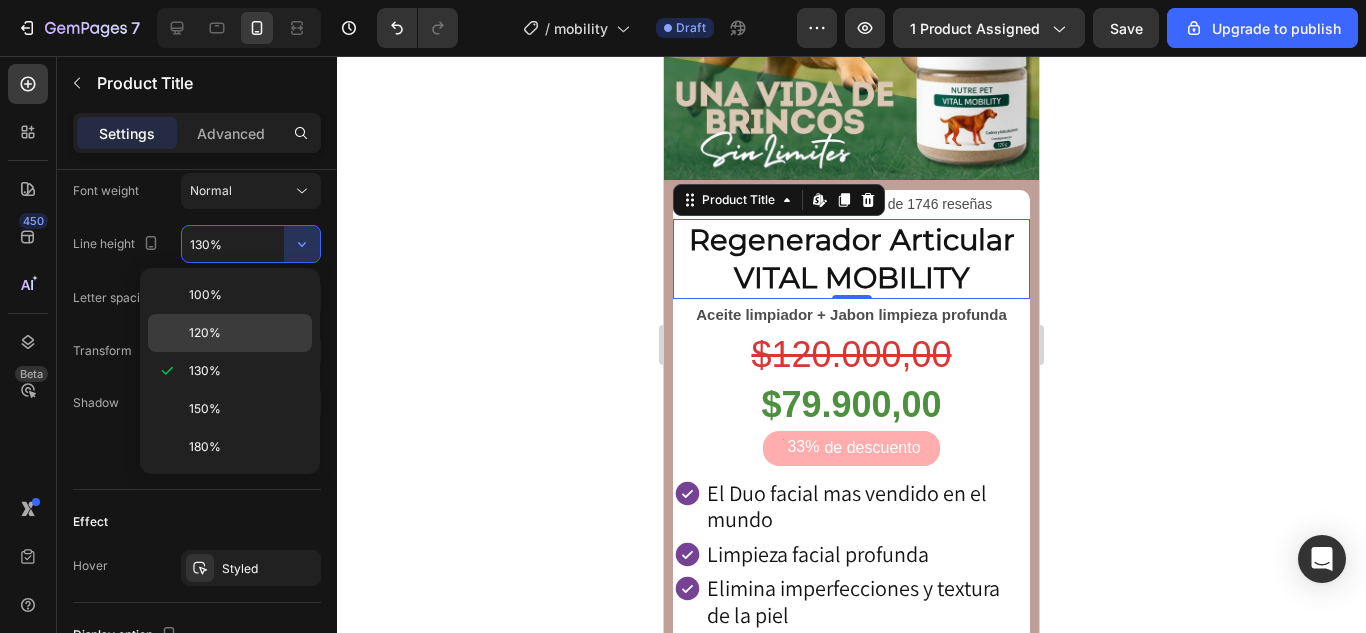 click on "120%" 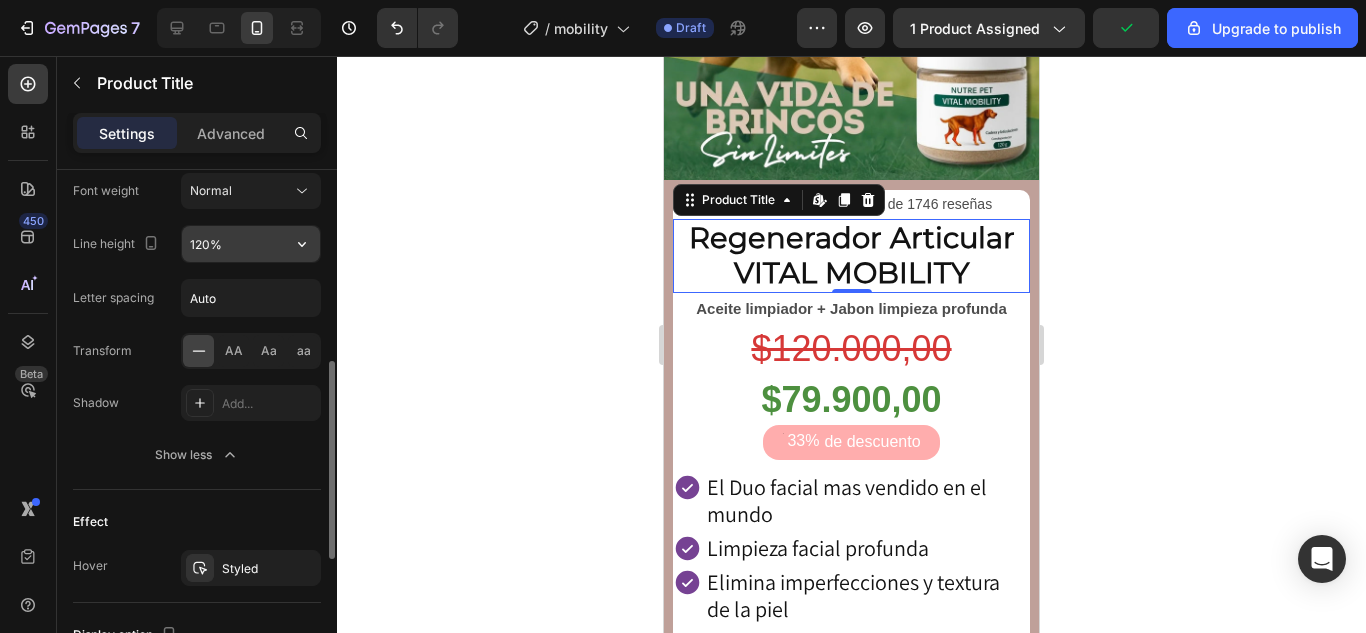 click on "120%" at bounding box center [251, 244] 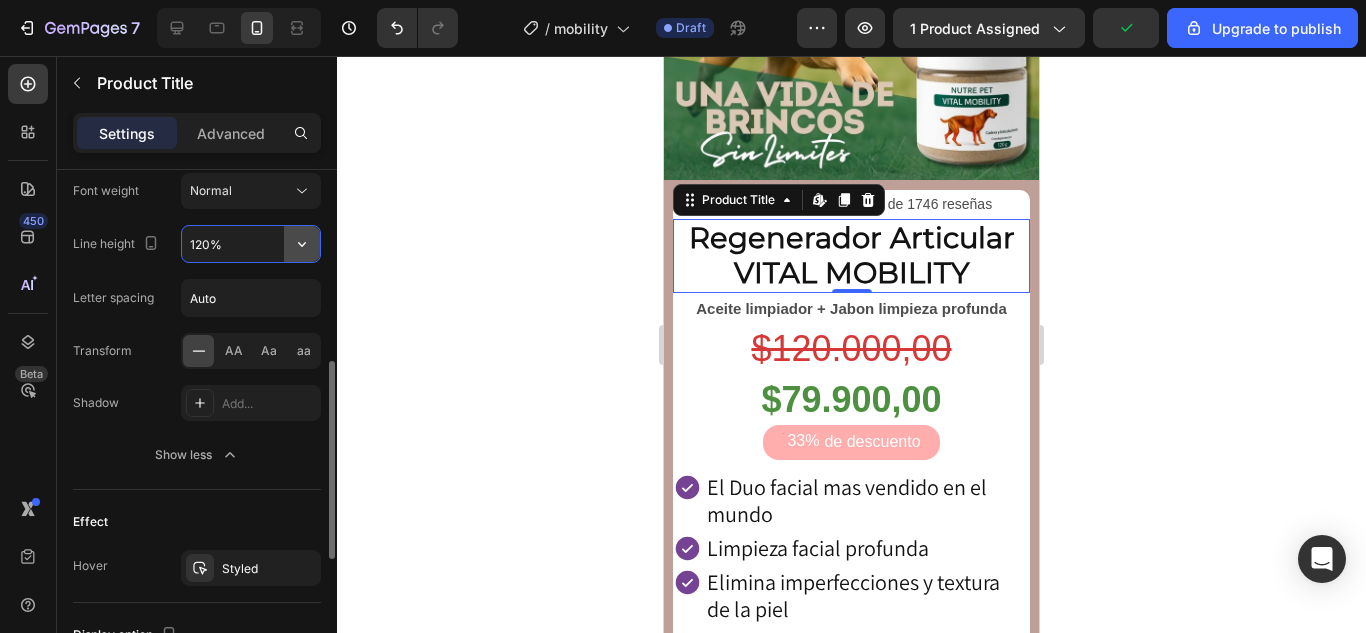click 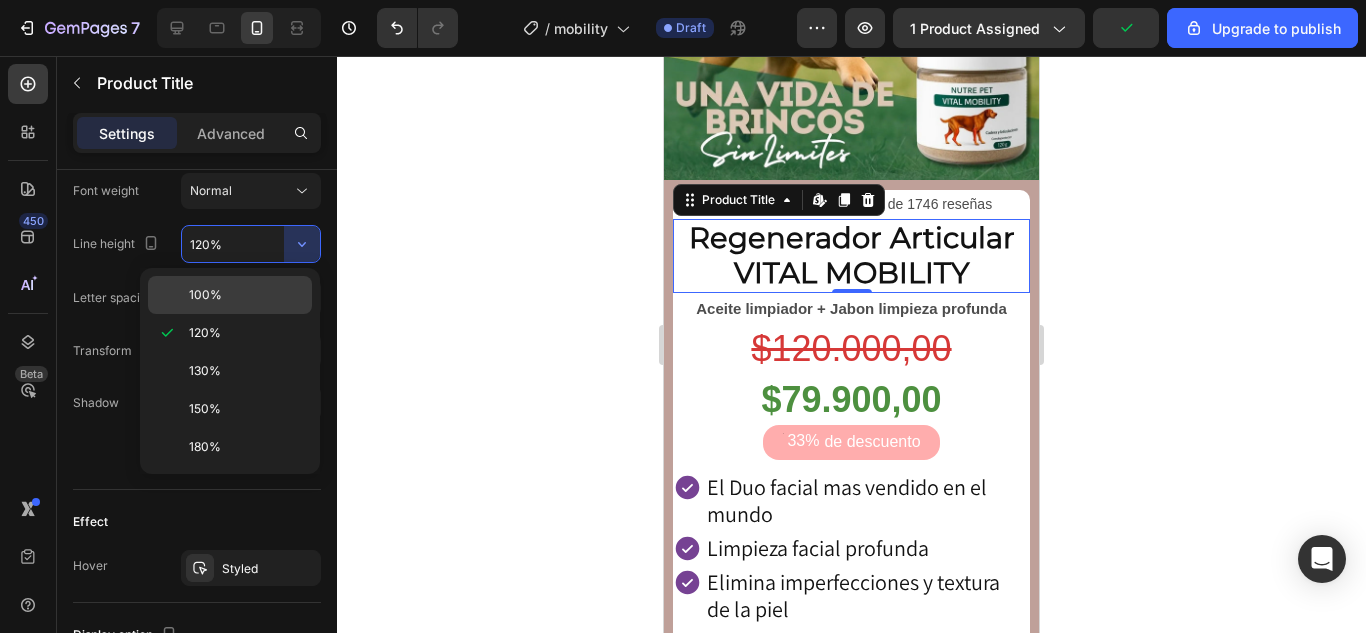click on "100%" at bounding box center (246, 295) 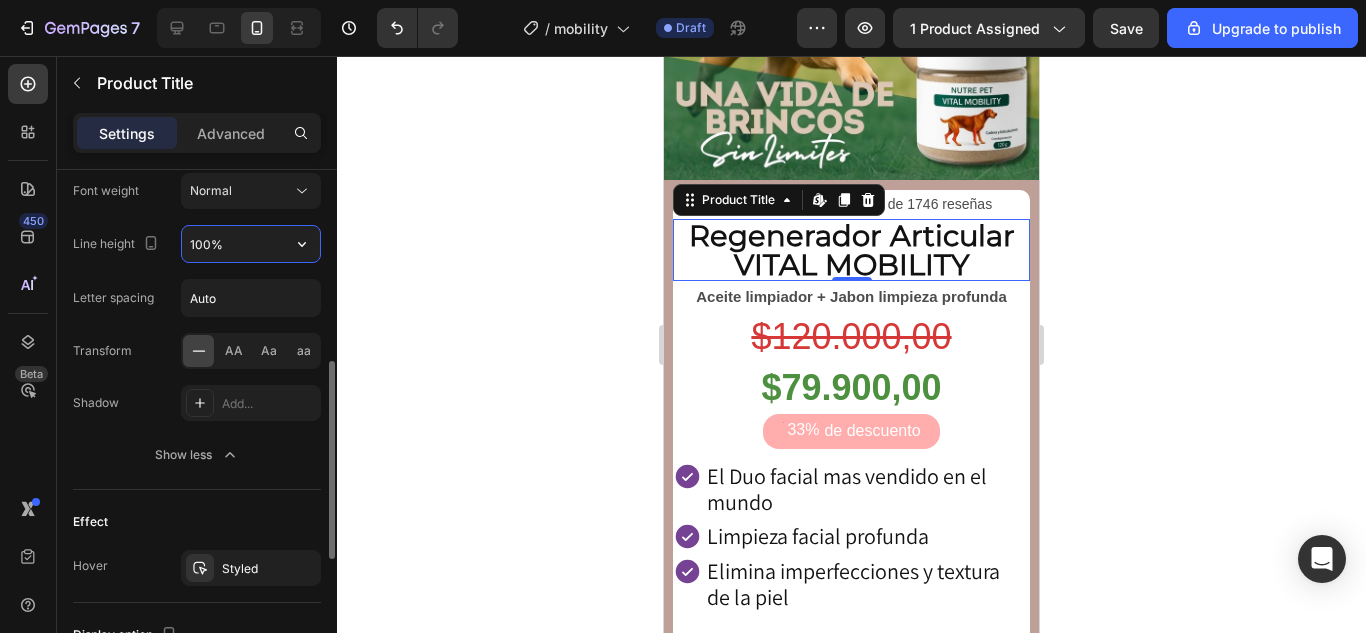 click on "100%" at bounding box center [251, 244] 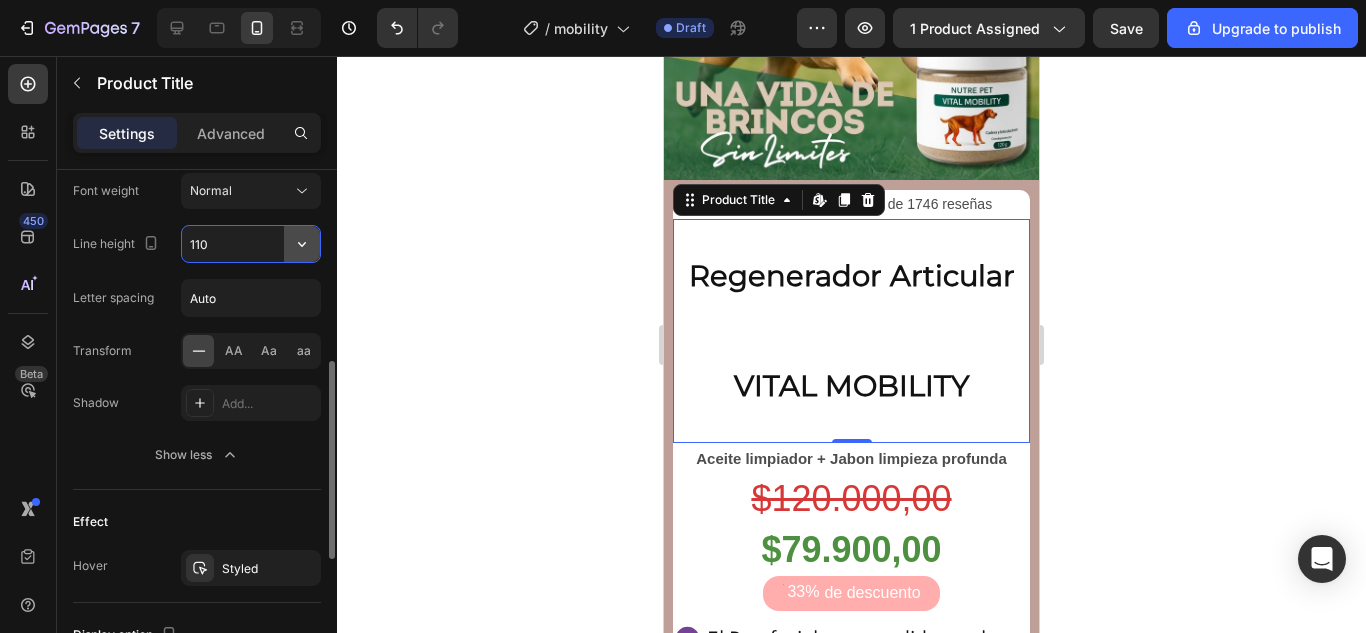 click 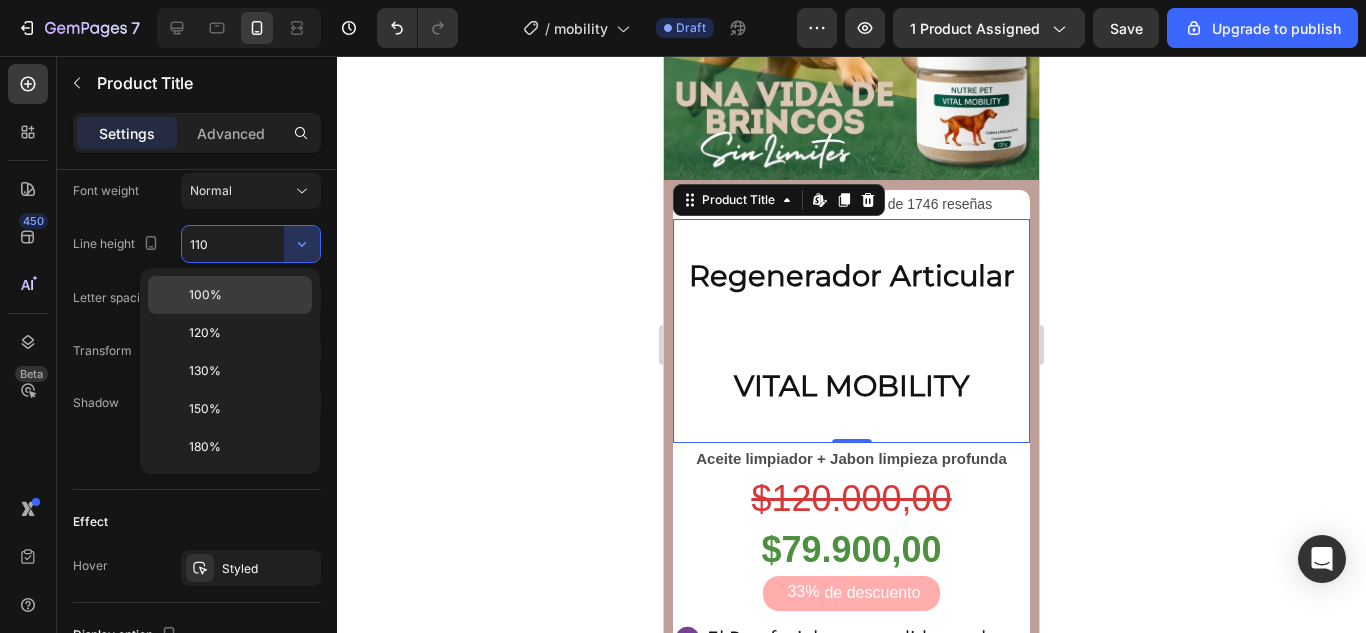 click on "100%" at bounding box center [205, 295] 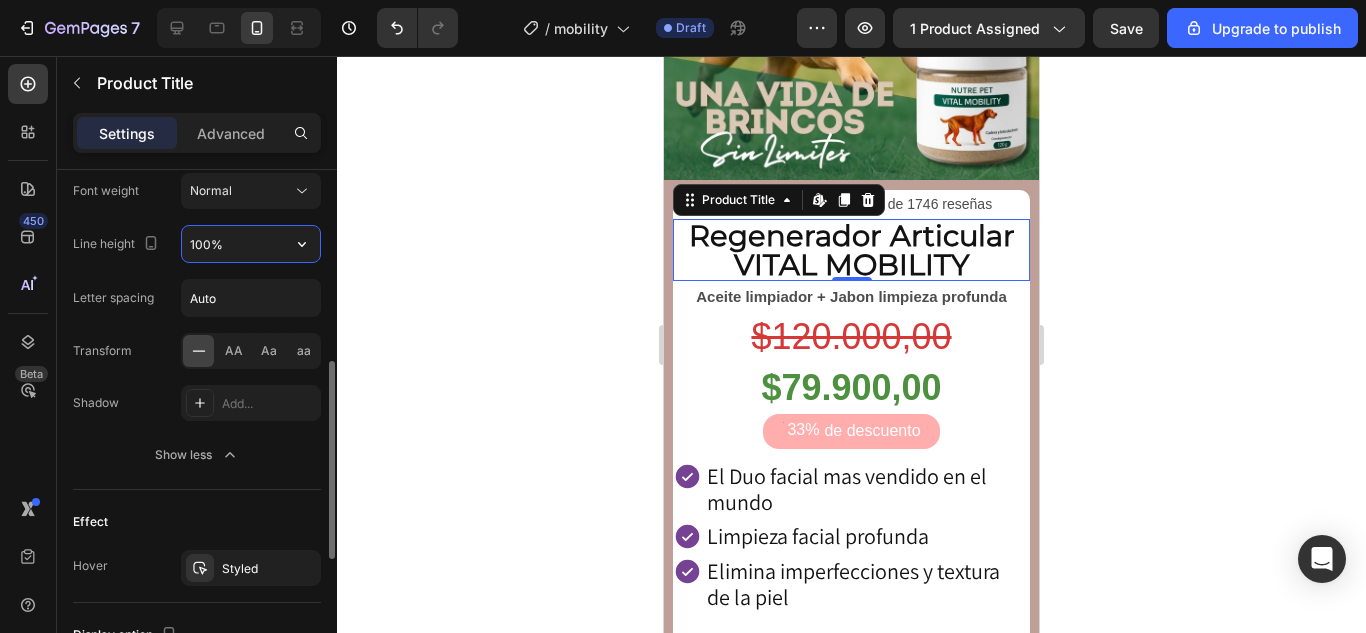 click on "100%" at bounding box center [251, 244] 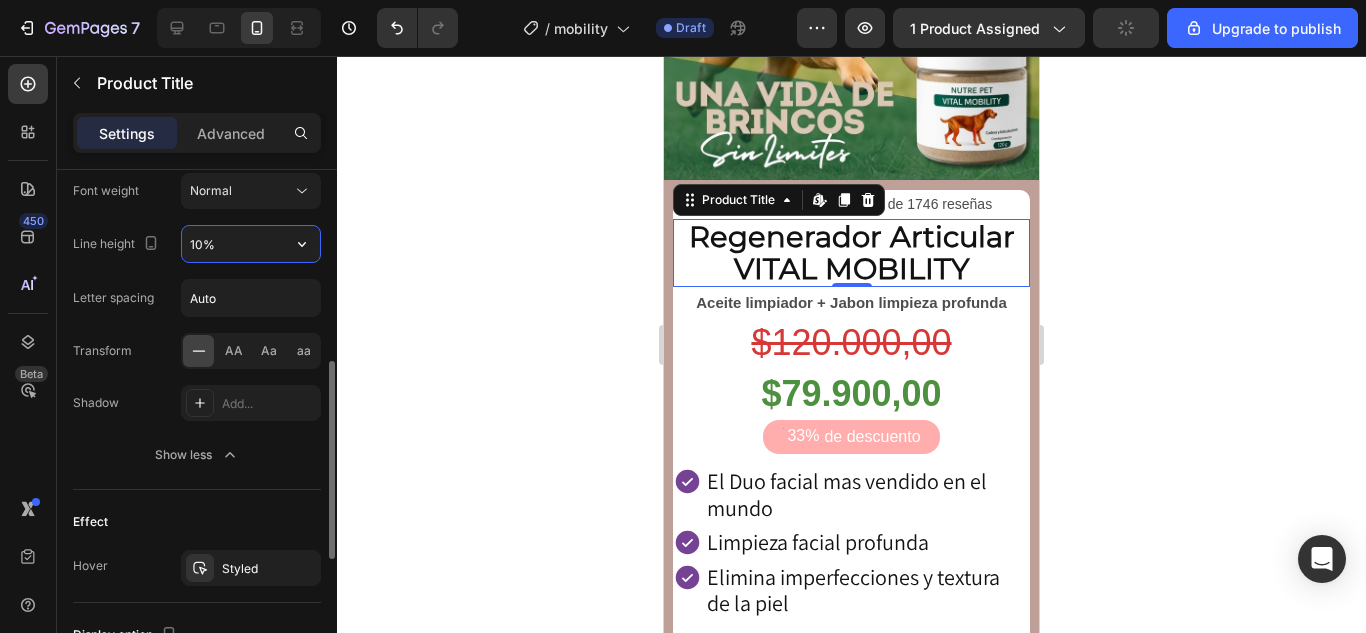 type on "110%" 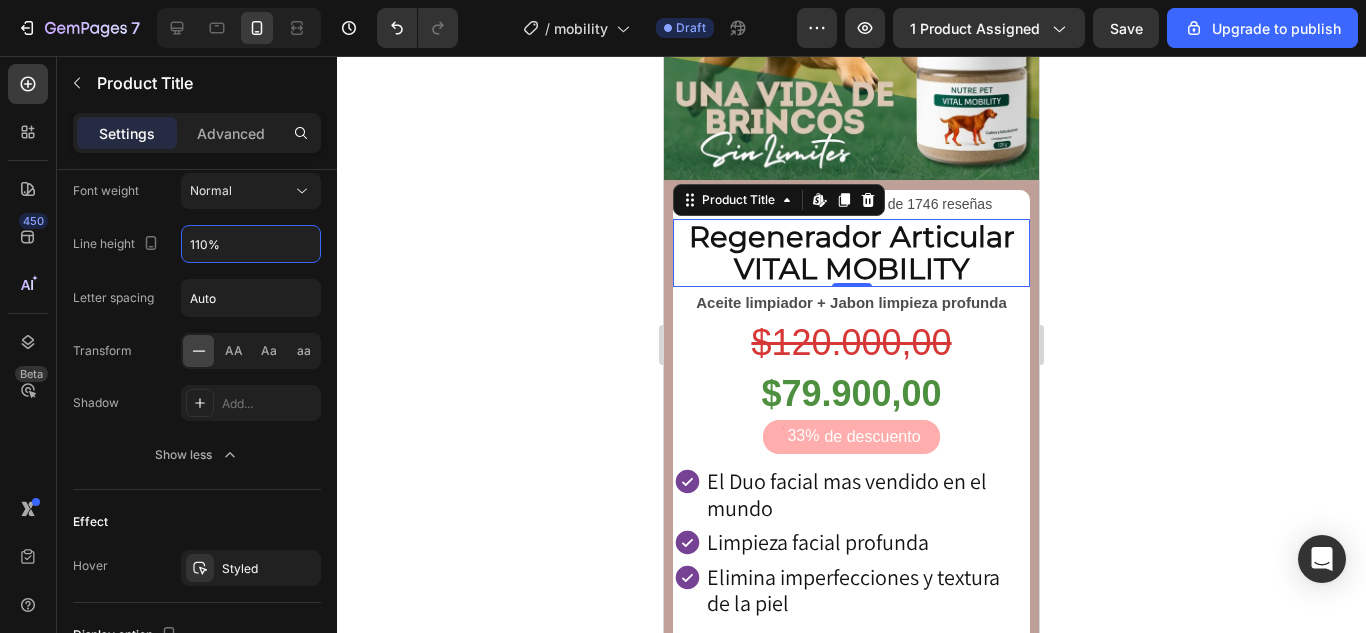 click 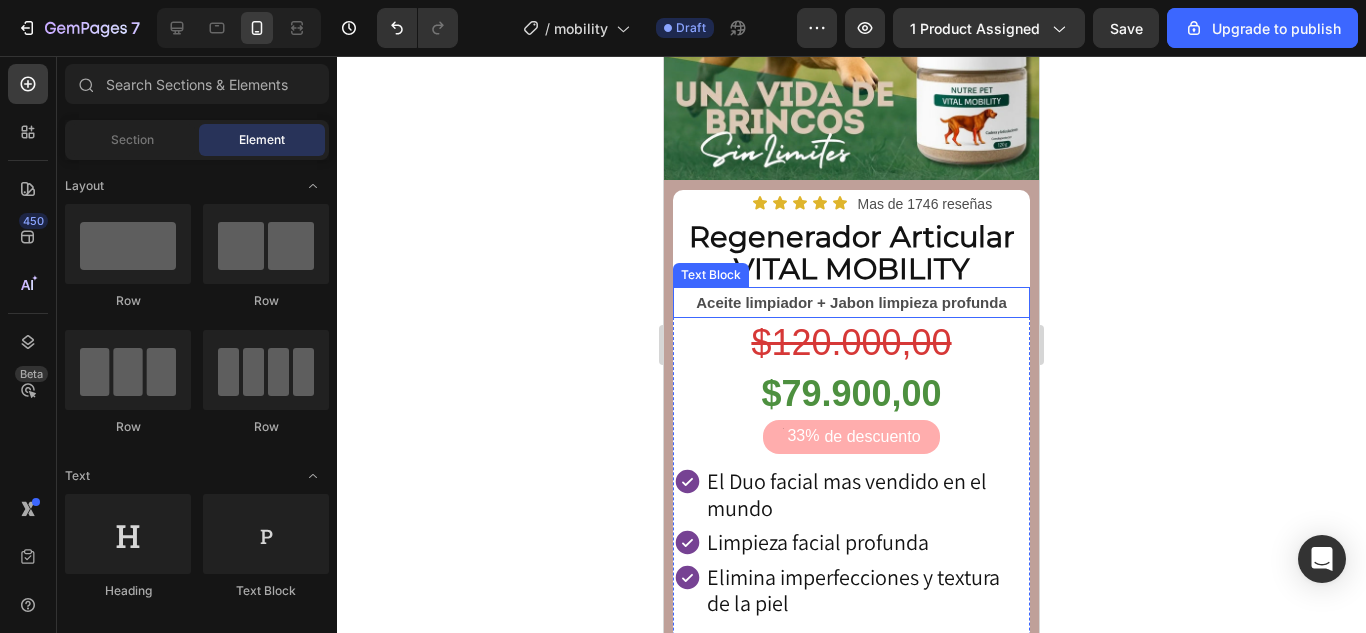 click on "Aceite limpiador + Jabon limpieza profunda" at bounding box center (851, 302) 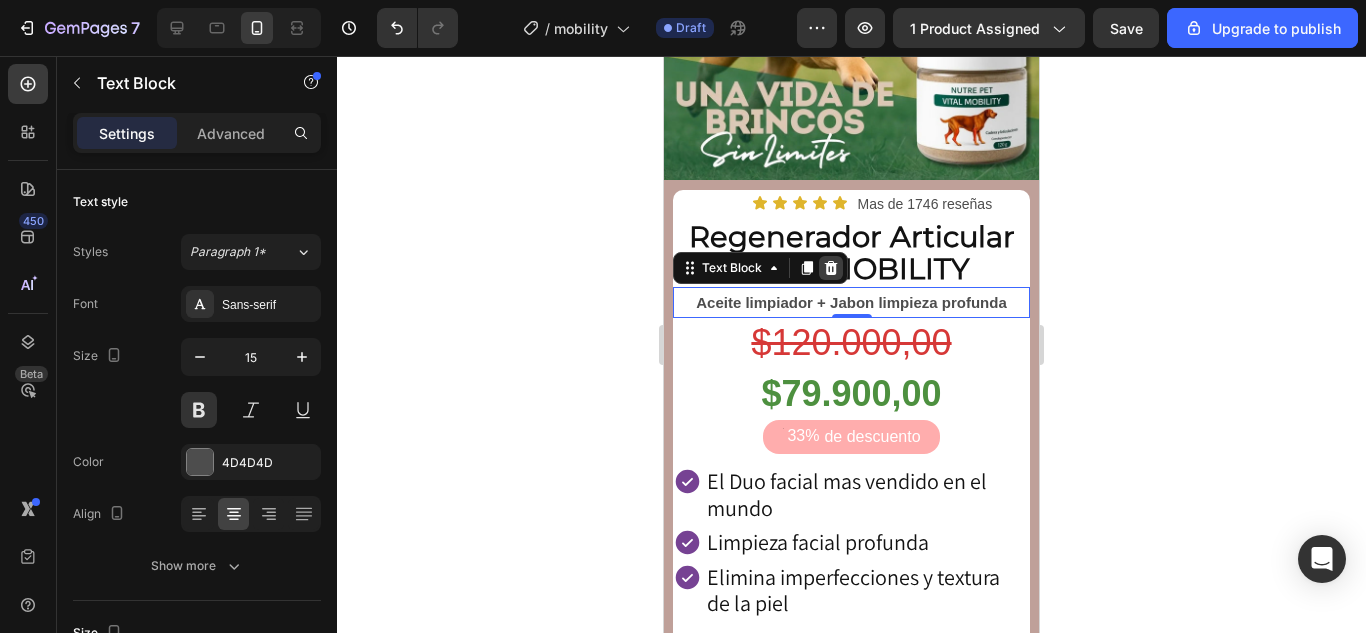 click 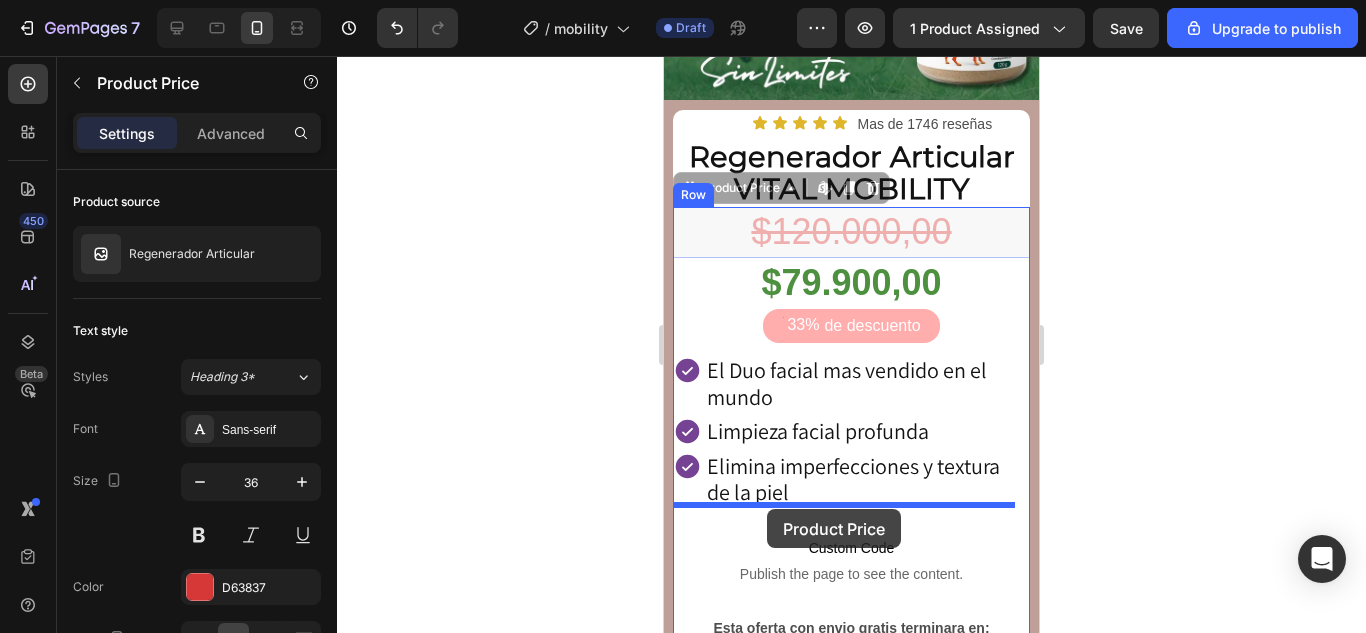scroll, scrollTop: 392, scrollLeft: 0, axis: vertical 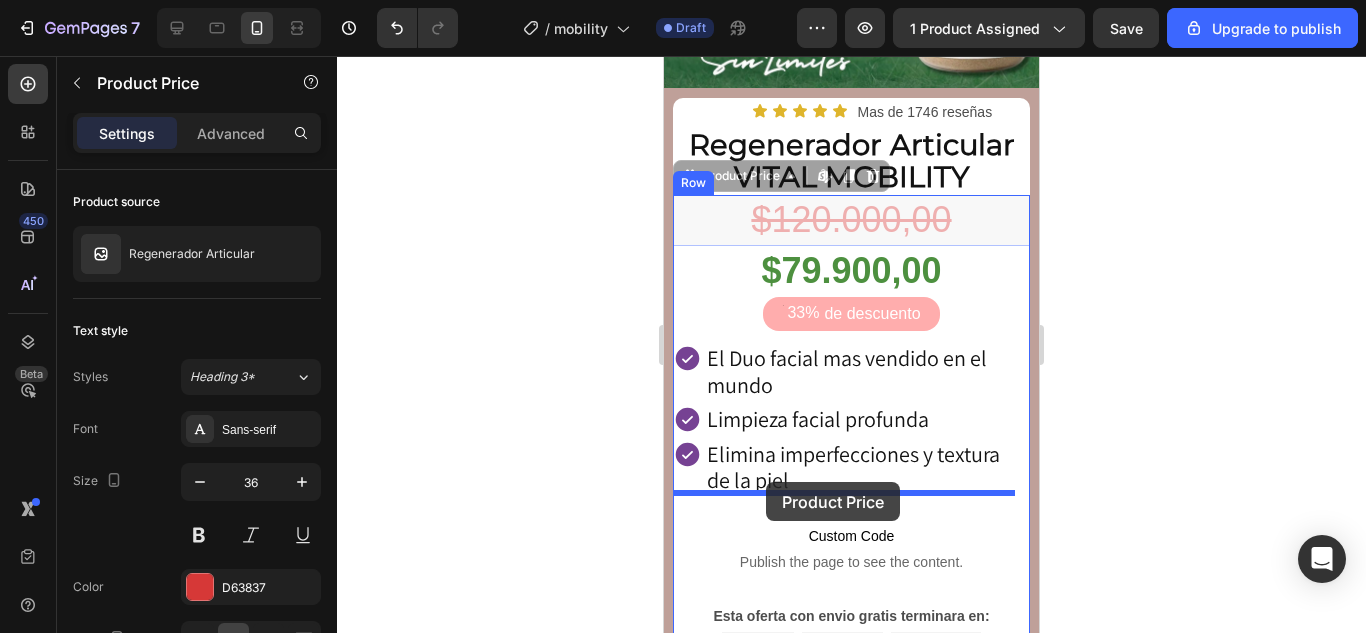 drag, startPoint x: 729, startPoint y: 259, endPoint x: 766, endPoint y: 482, distance: 226.04866 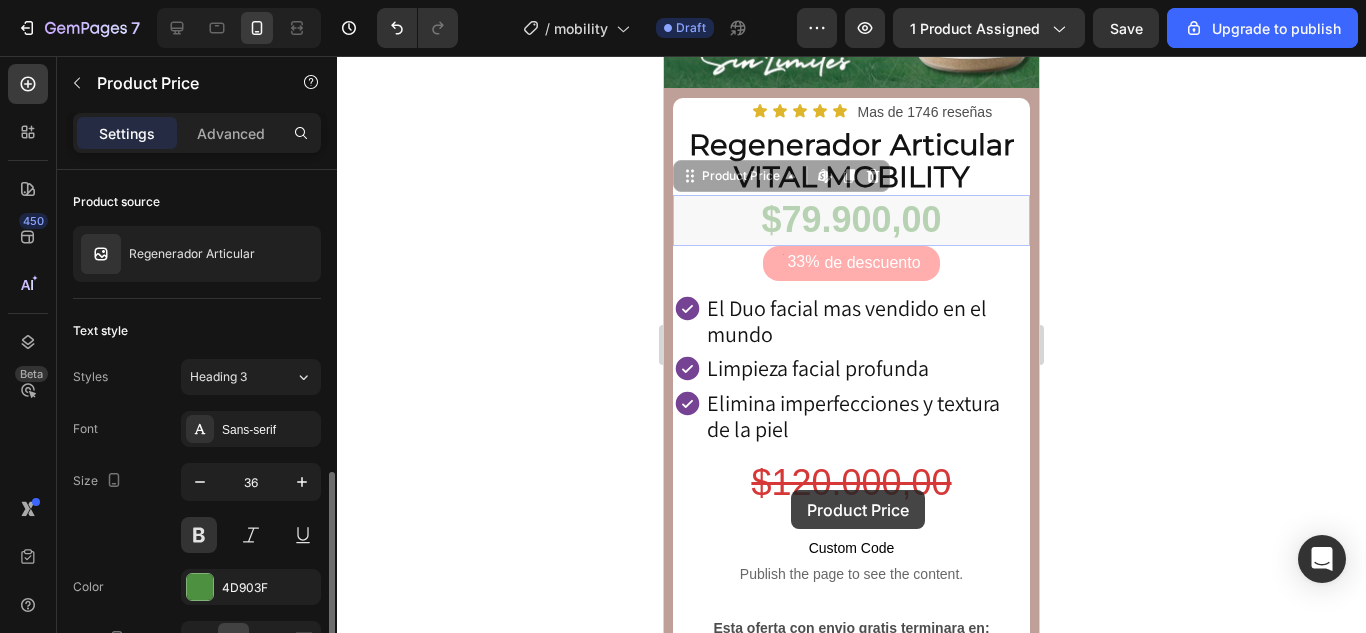 scroll, scrollTop: 172, scrollLeft: 0, axis: vertical 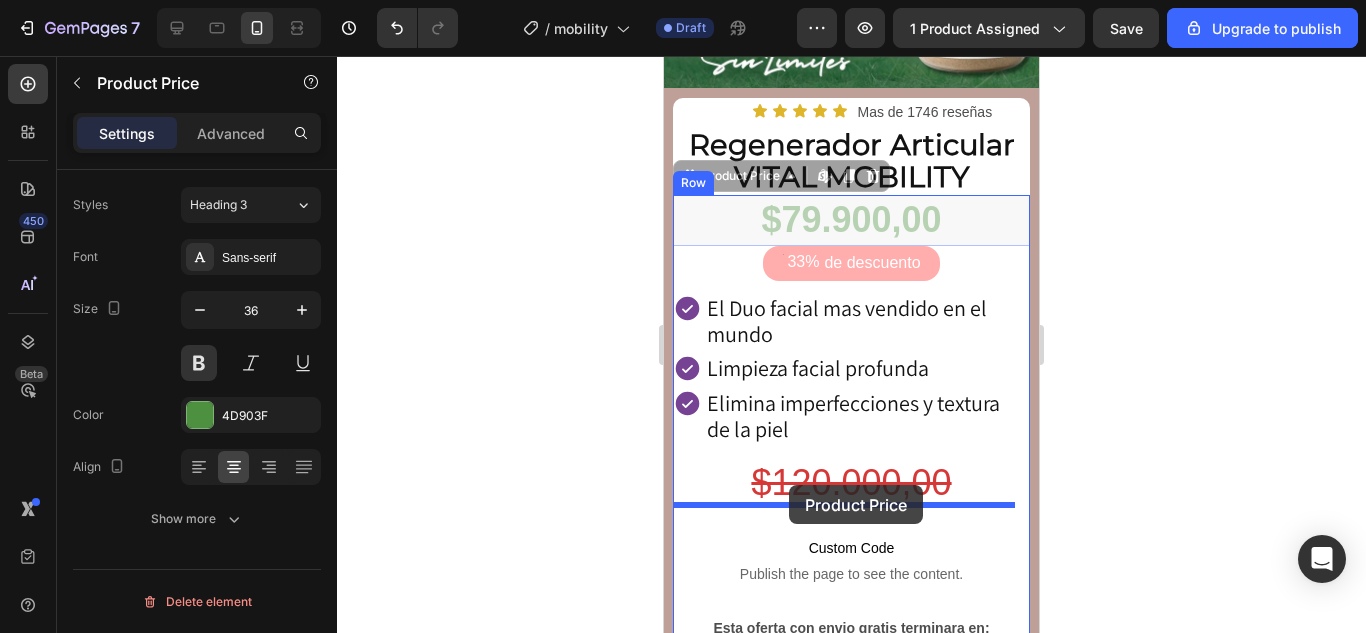 drag, startPoint x: 721, startPoint y: 169, endPoint x: 789, endPoint y: 485, distance: 323.23367 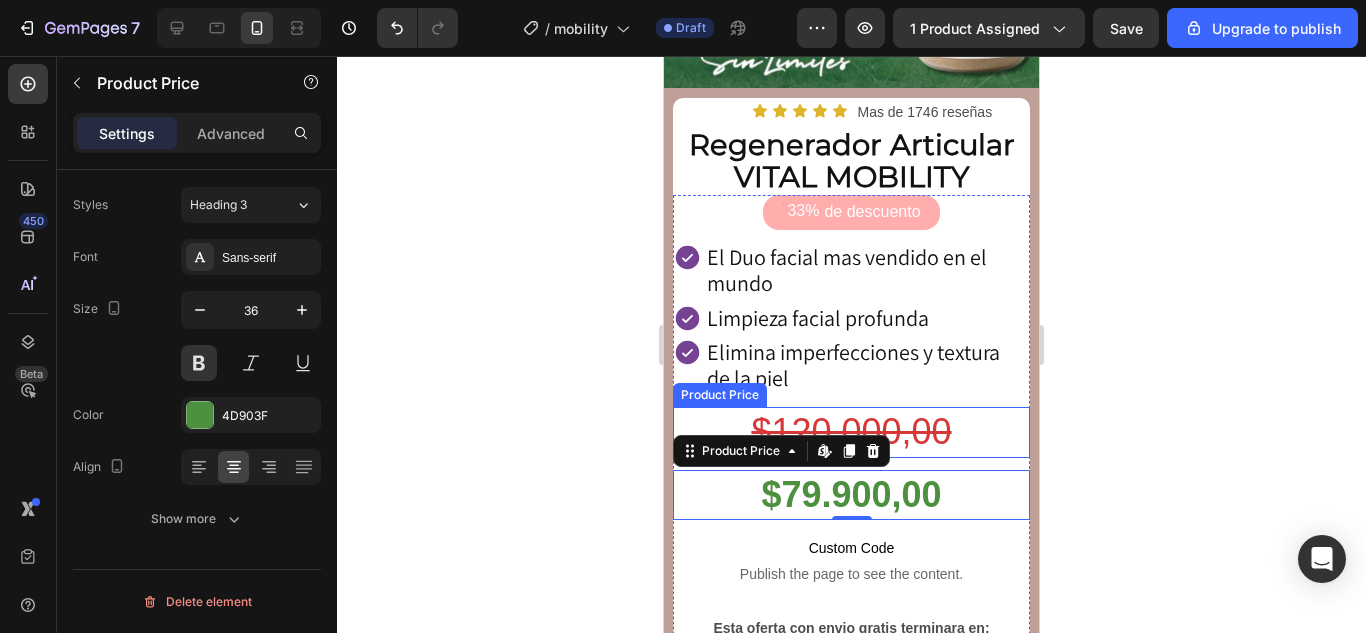 click on "$120.000,00" at bounding box center [851, 432] 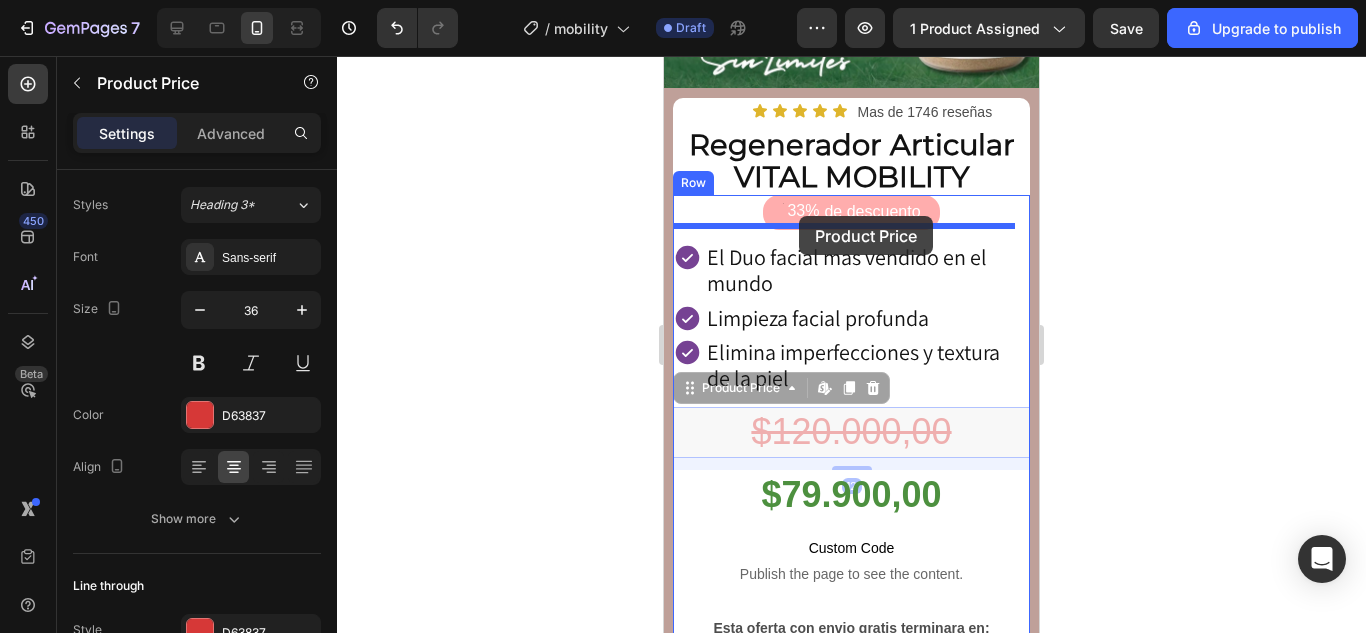 drag, startPoint x: 773, startPoint y: 386, endPoint x: 799, endPoint y: 216, distance: 171.97675 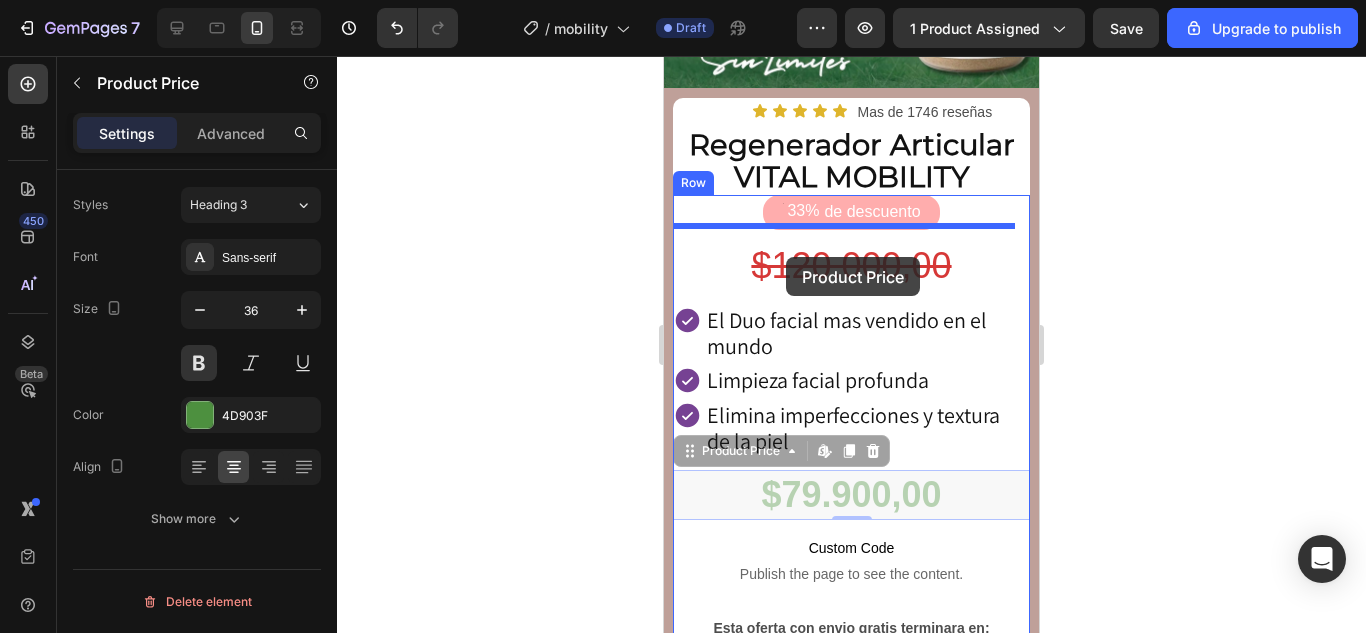 drag, startPoint x: 756, startPoint y: 400, endPoint x: 786, endPoint y: 257, distance: 146.11298 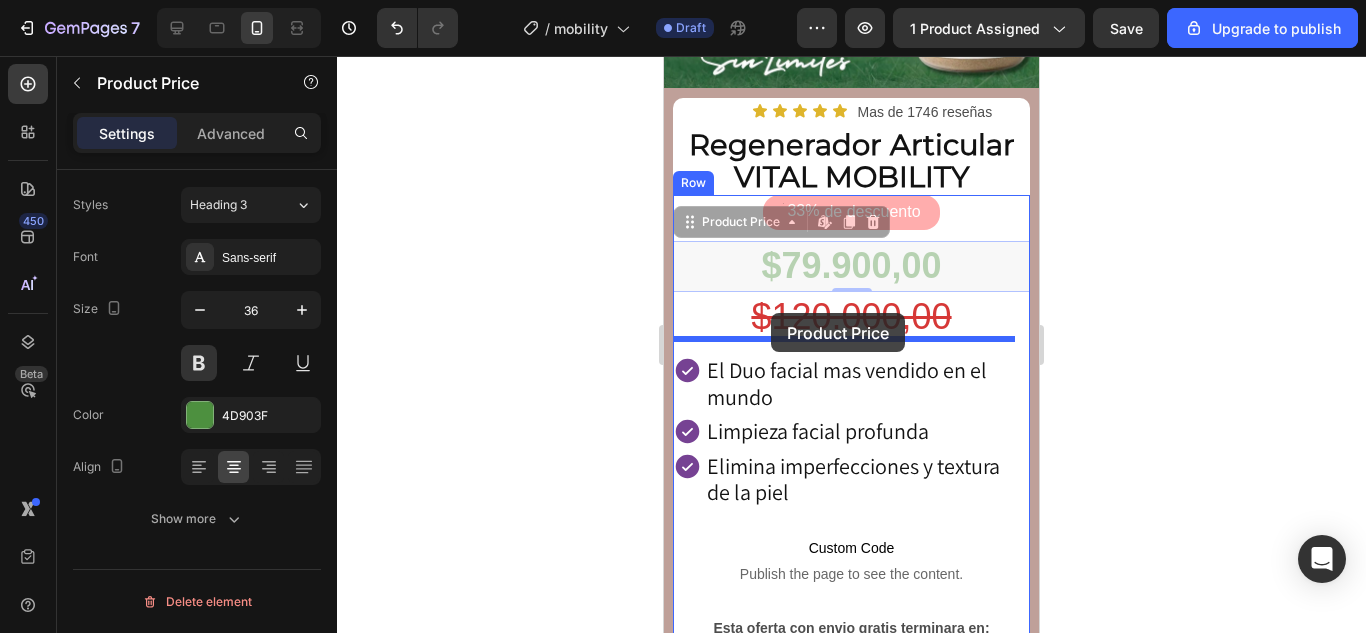 drag, startPoint x: 751, startPoint y: 212, endPoint x: 771, endPoint y: 313, distance: 102.96116 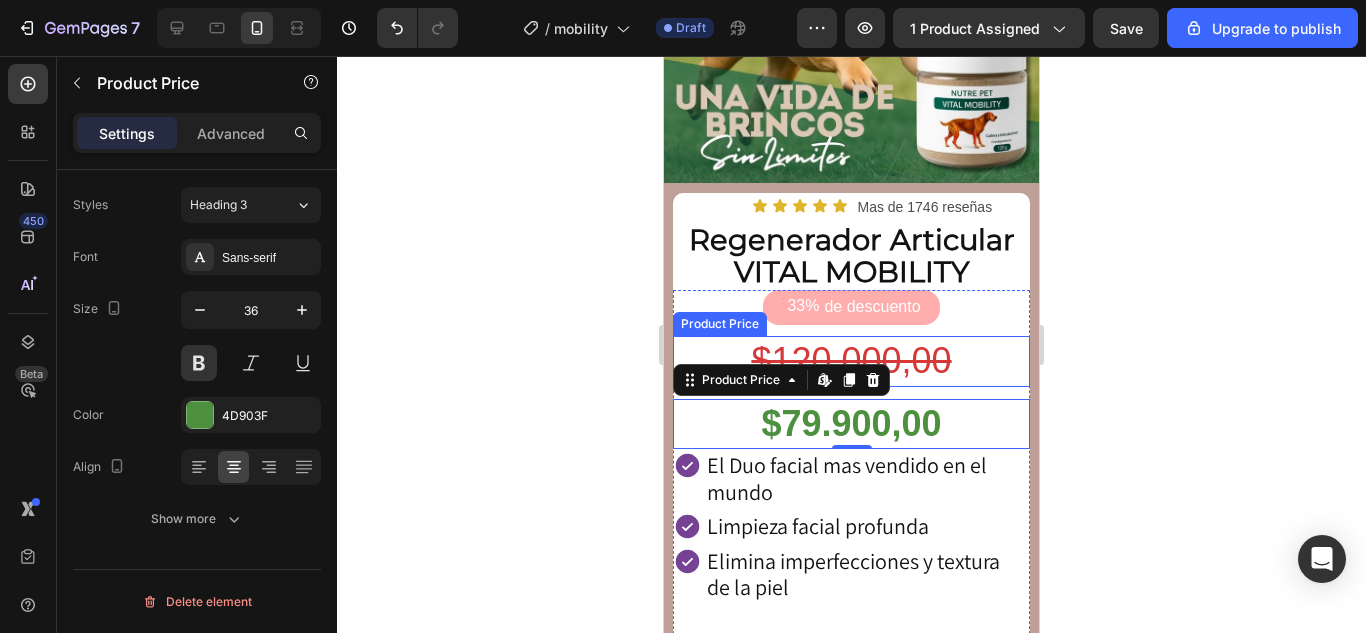 scroll, scrollTop: 292, scrollLeft: 0, axis: vertical 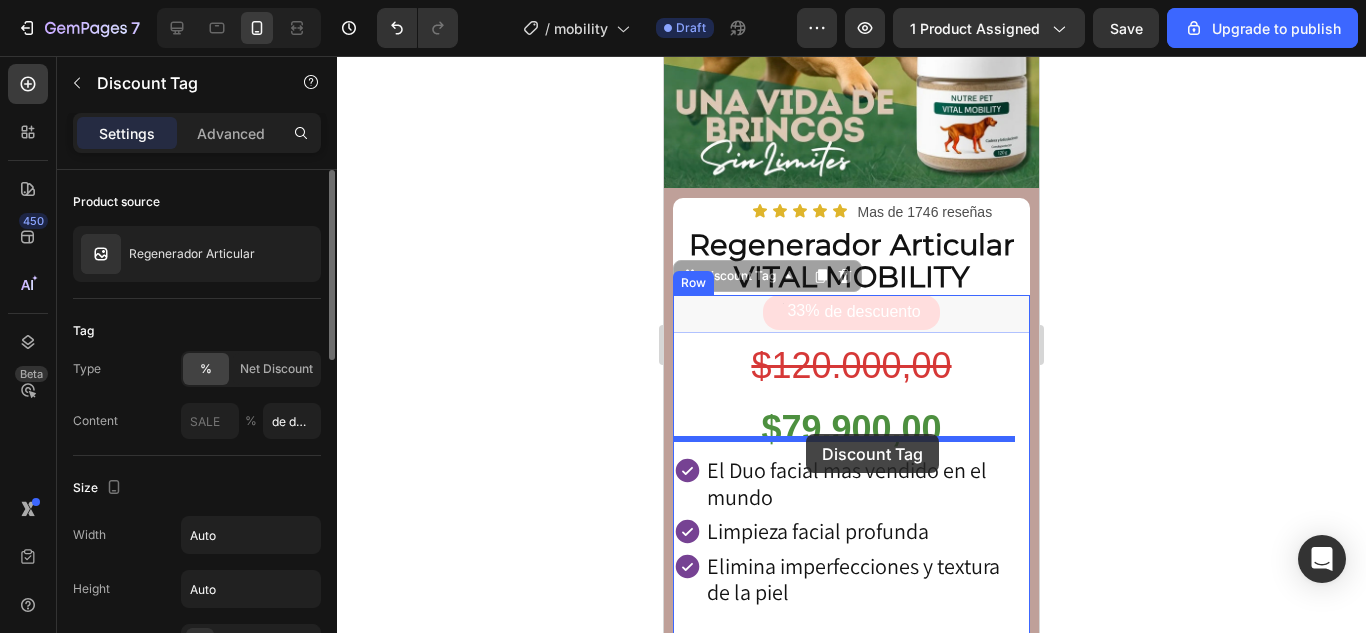drag, startPoint x: 727, startPoint y: 274, endPoint x: 806, endPoint y: 434, distance: 178.44046 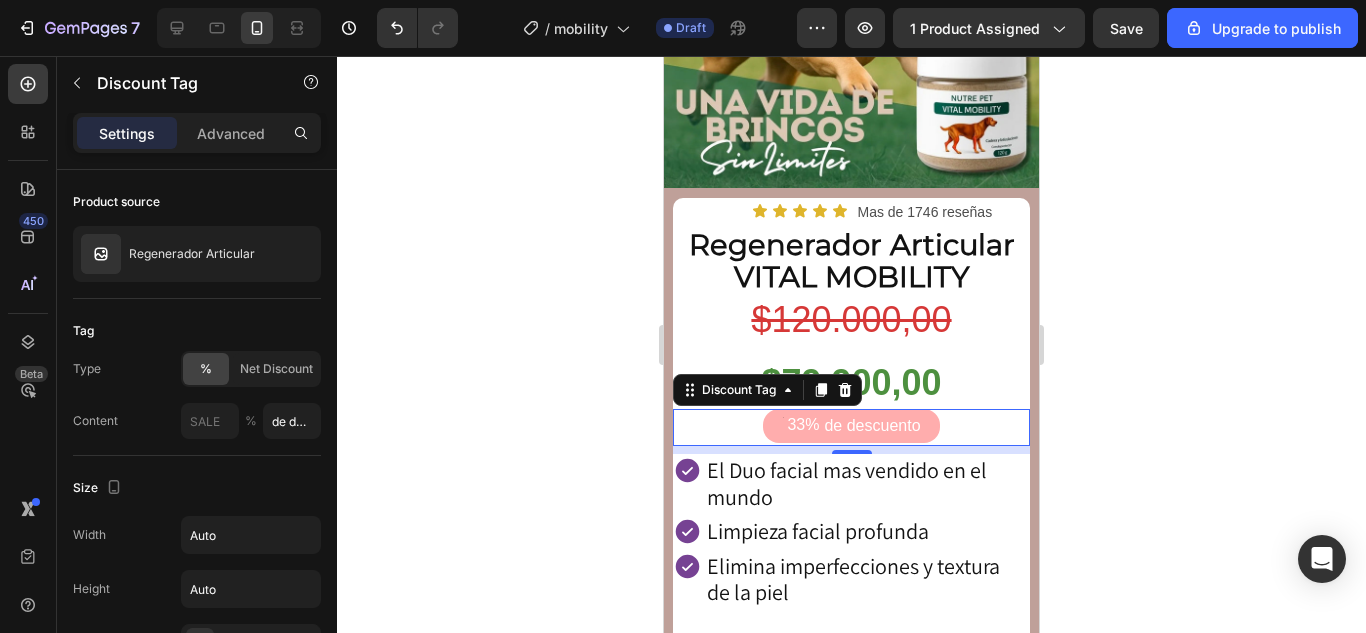 click 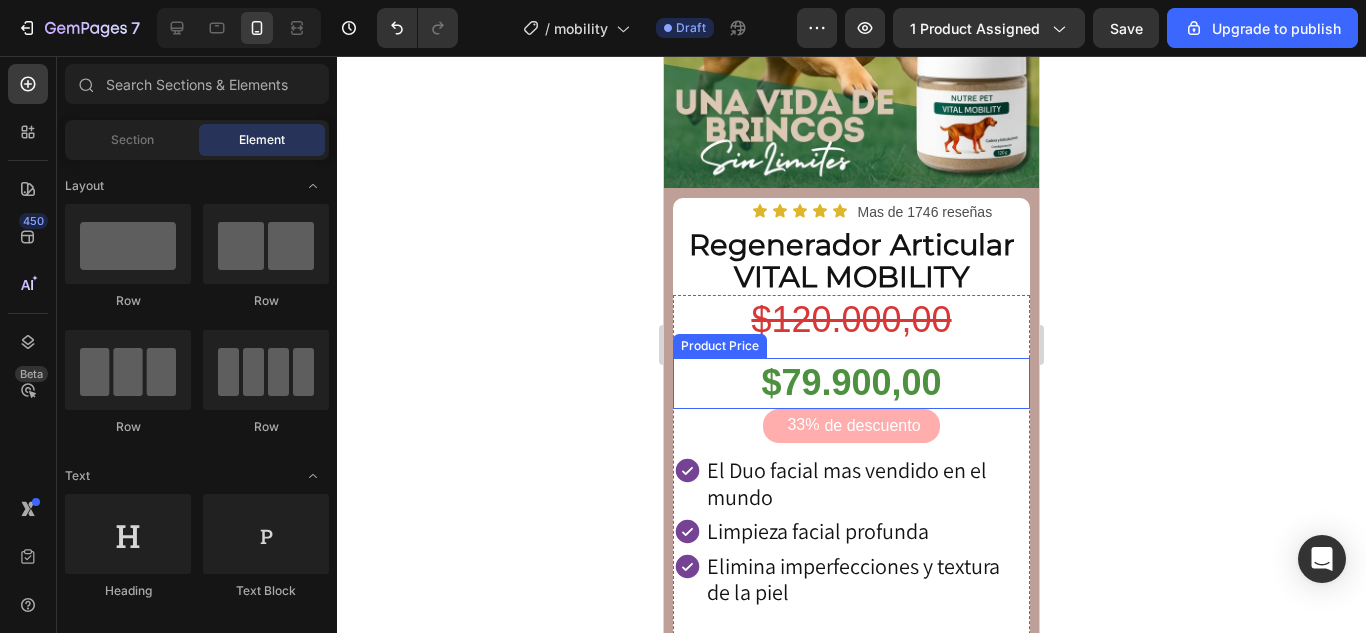 click on "$79.900,00" at bounding box center (851, 383) 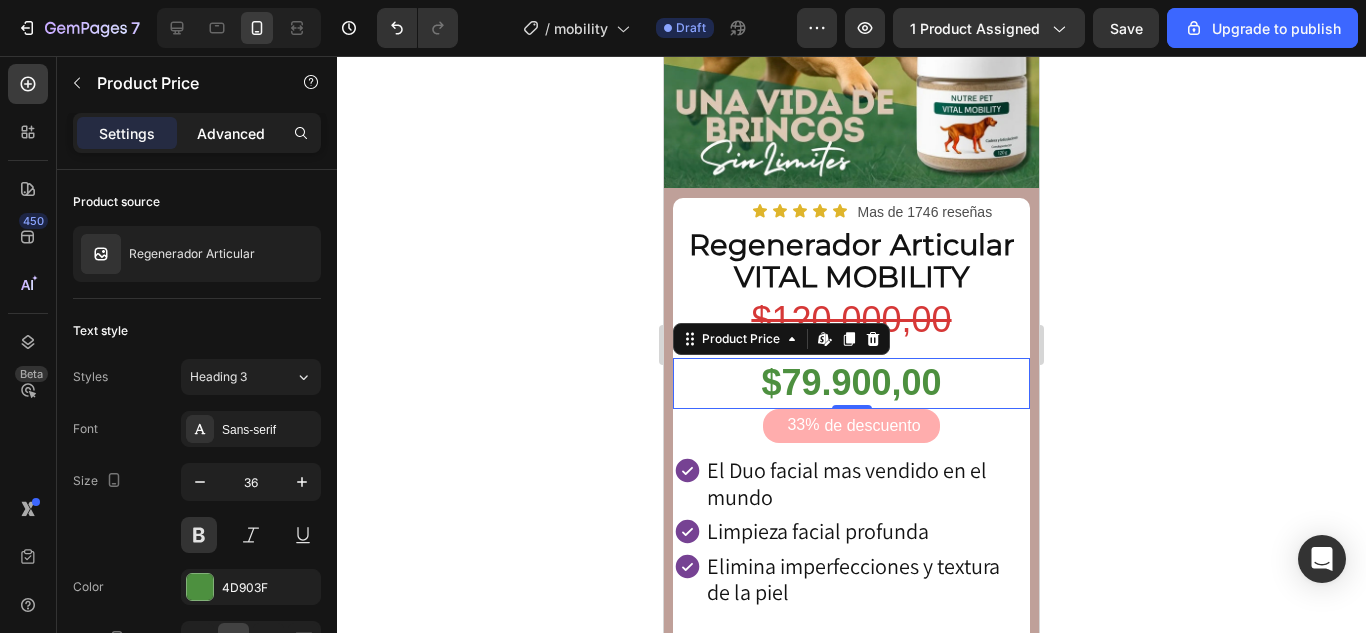 click on "Advanced" at bounding box center (231, 133) 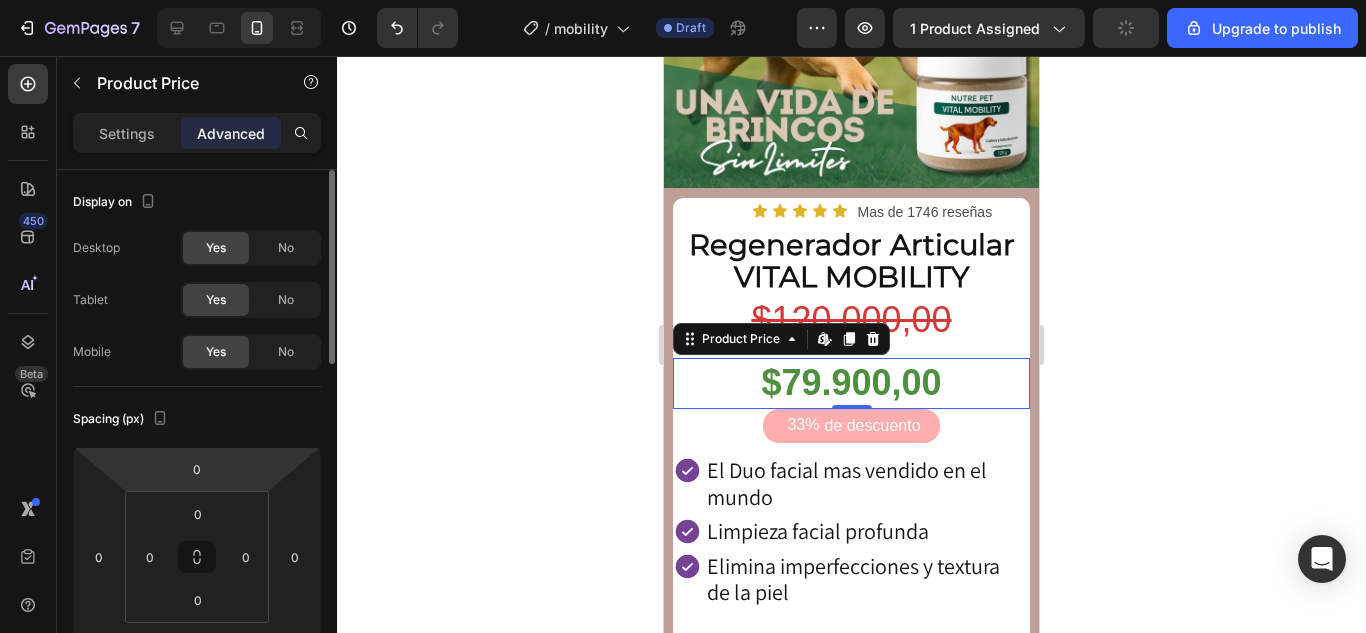 scroll, scrollTop: 200, scrollLeft: 0, axis: vertical 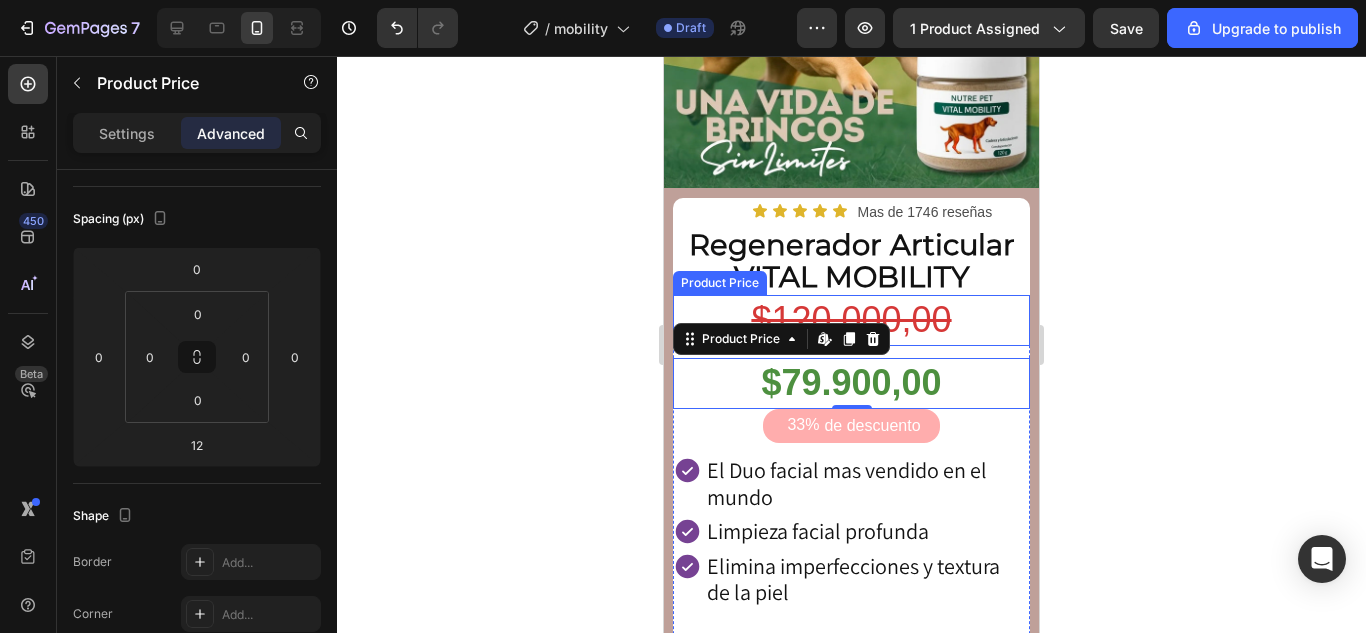 click on "$120.000,00" at bounding box center [851, 320] 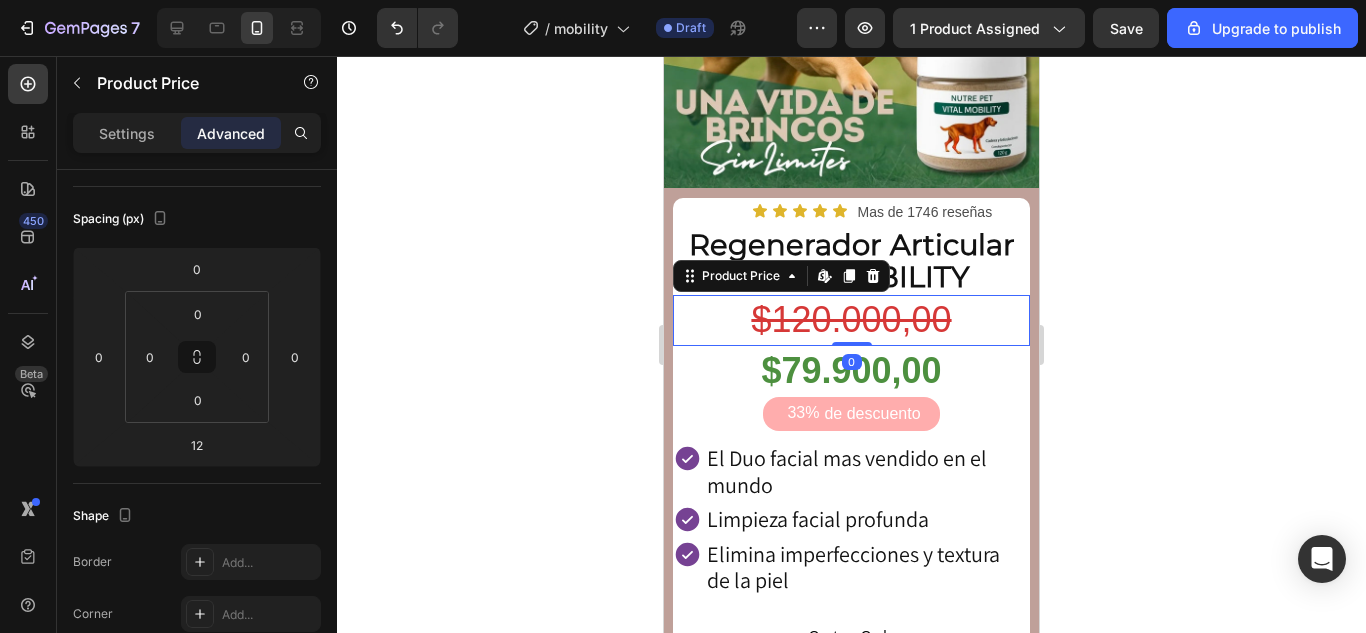 drag, startPoint x: 834, startPoint y: 338, endPoint x: 837, endPoint y: 308, distance: 30.149628 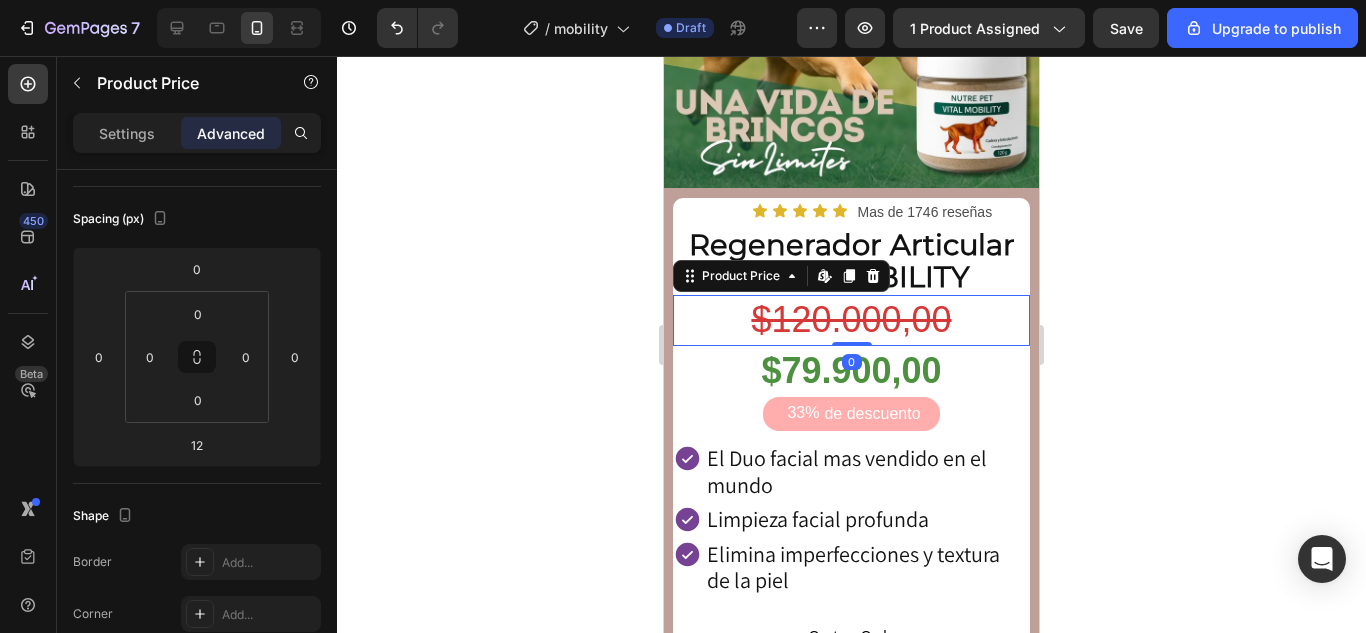 click on "$120.000,00 Product Price Edit content in Shopify 0 Product Price Edit content in Shopify 12" at bounding box center [851, 320] 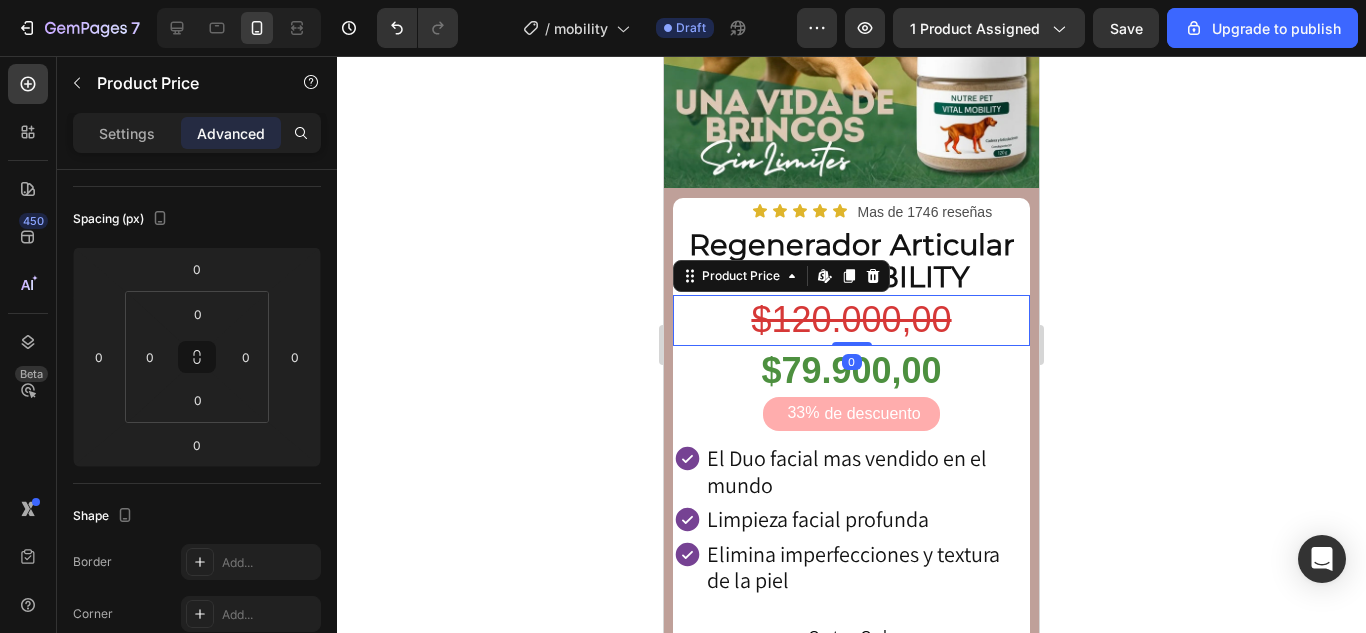 click 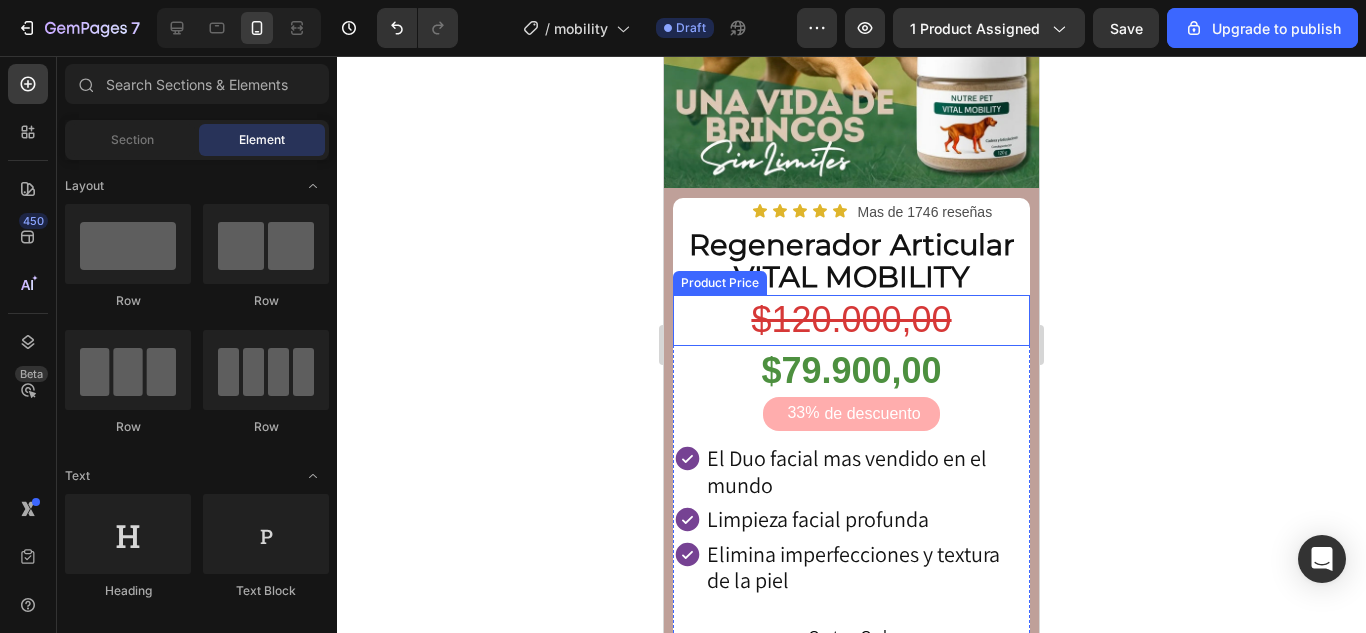 click on "$120.000,00" at bounding box center [851, 320] 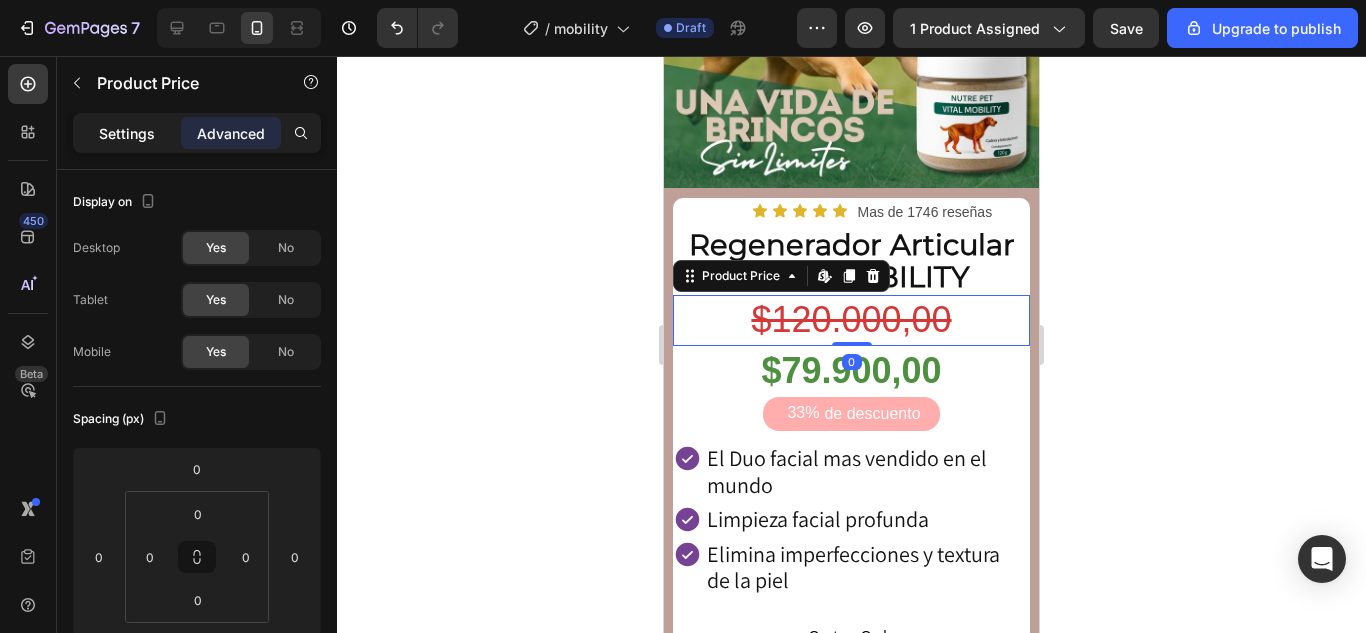 click on "Settings" at bounding box center (127, 133) 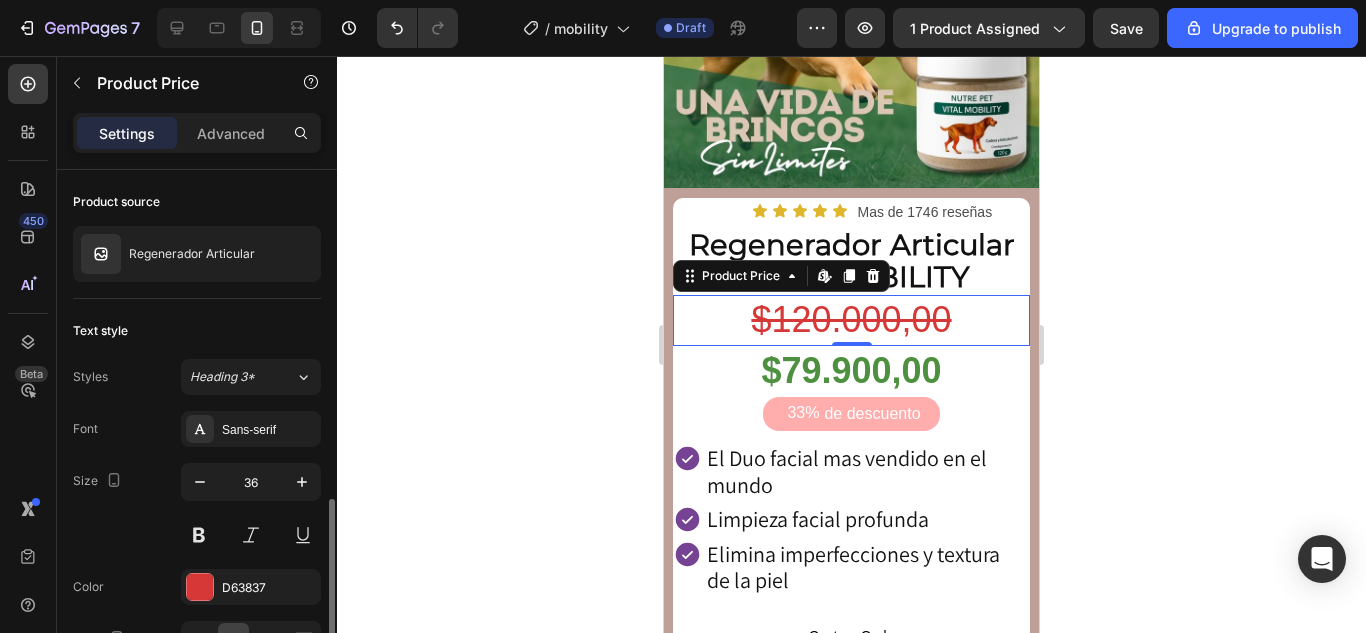scroll, scrollTop: 200, scrollLeft: 0, axis: vertical 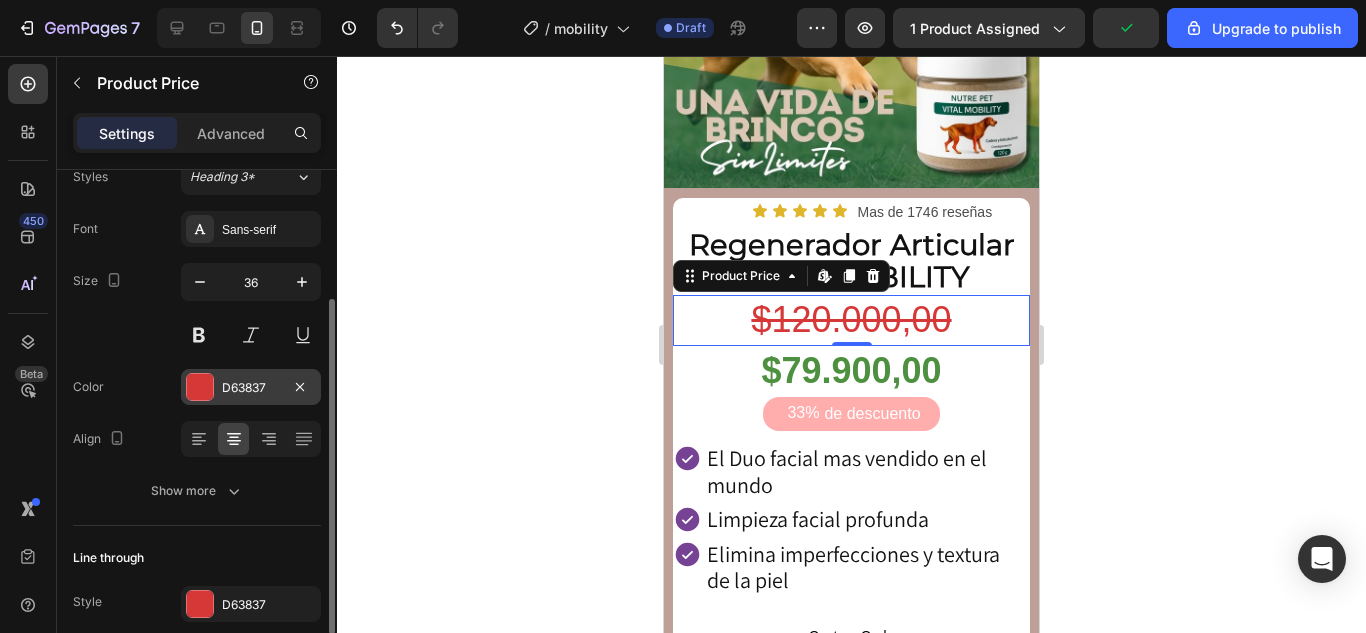 click at bounding box center (200, 387) 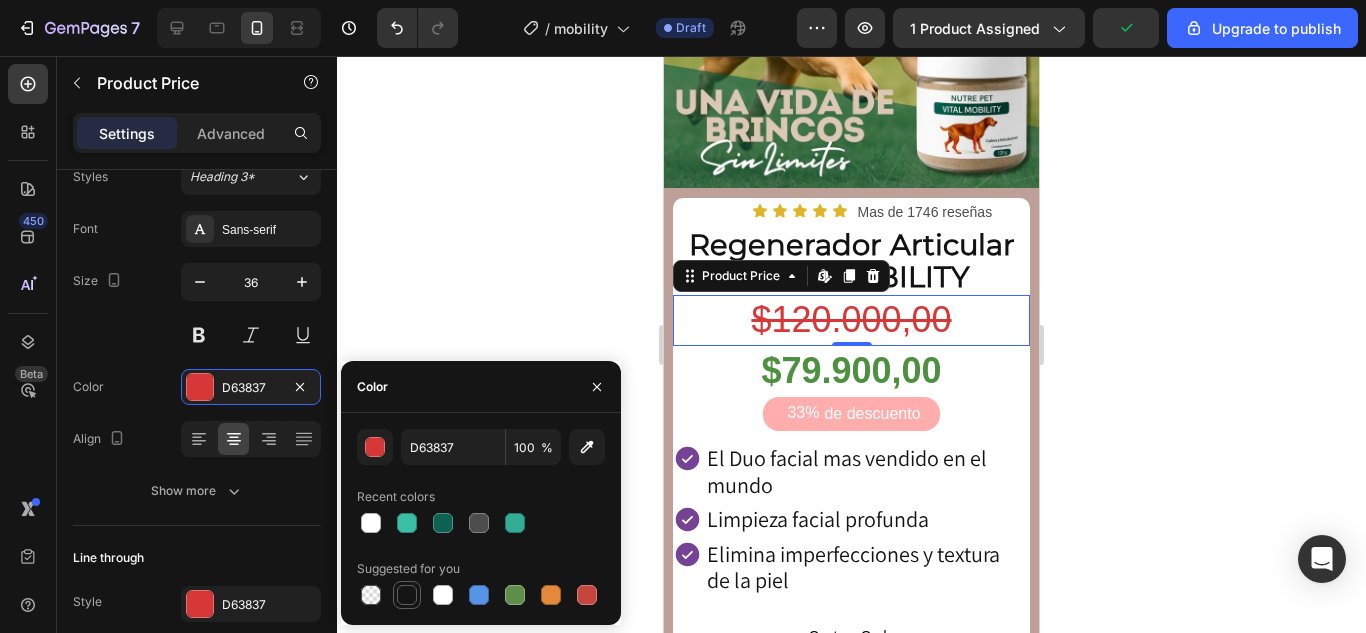 click at bounding box center (407, 595) 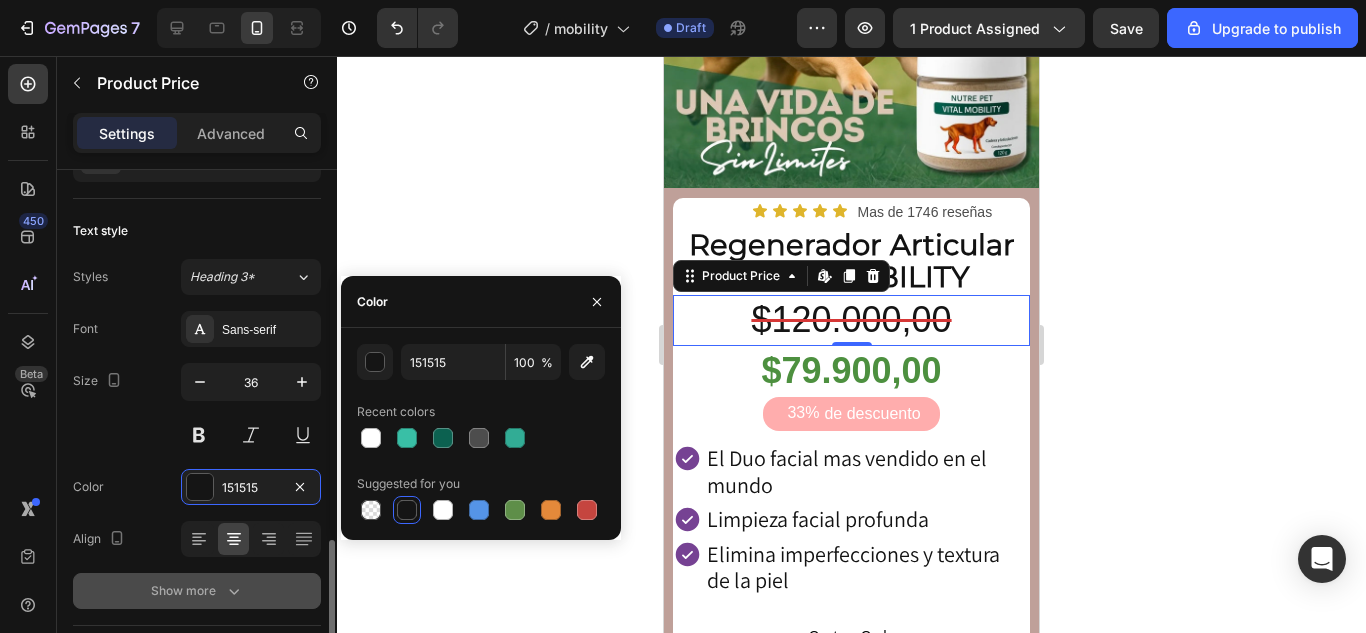 scroll, scrollTop: 285, scrollLeft: 0, axis: vertical 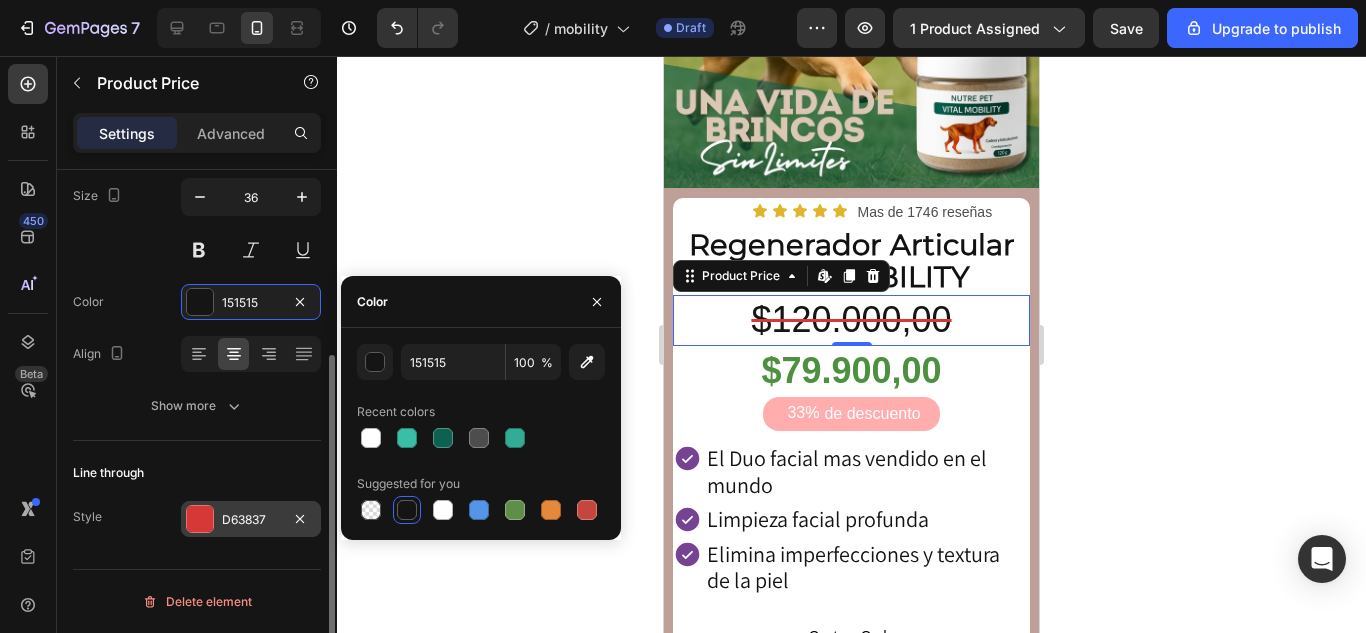click on "D63837" at bounding box center [251, 520] 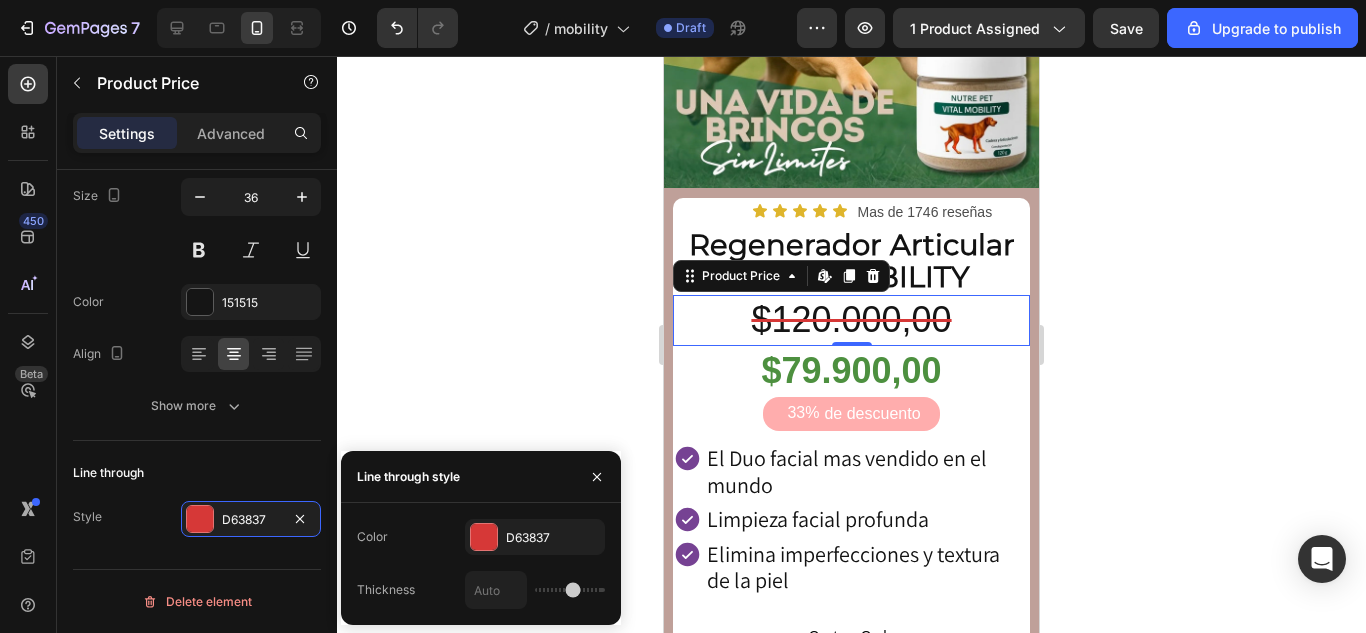 click at bounding box center [535, 590] 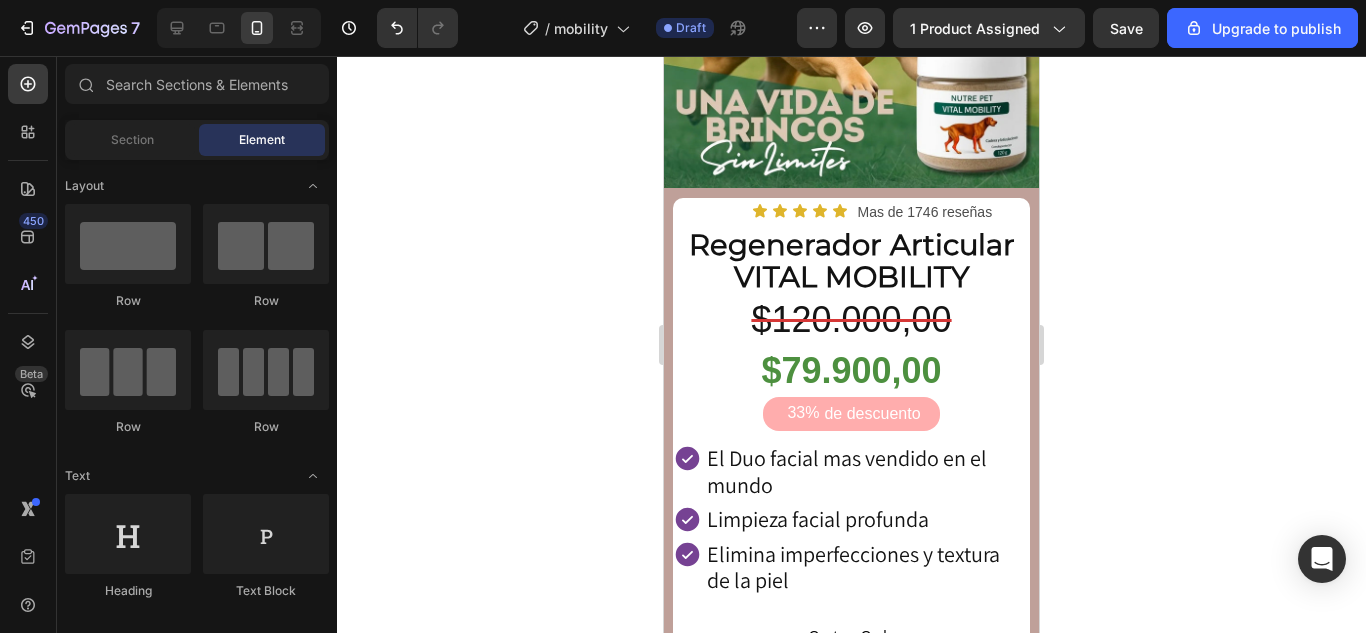 scroll, scrollTop: 200, scrollLeft: 0, axis: vertical 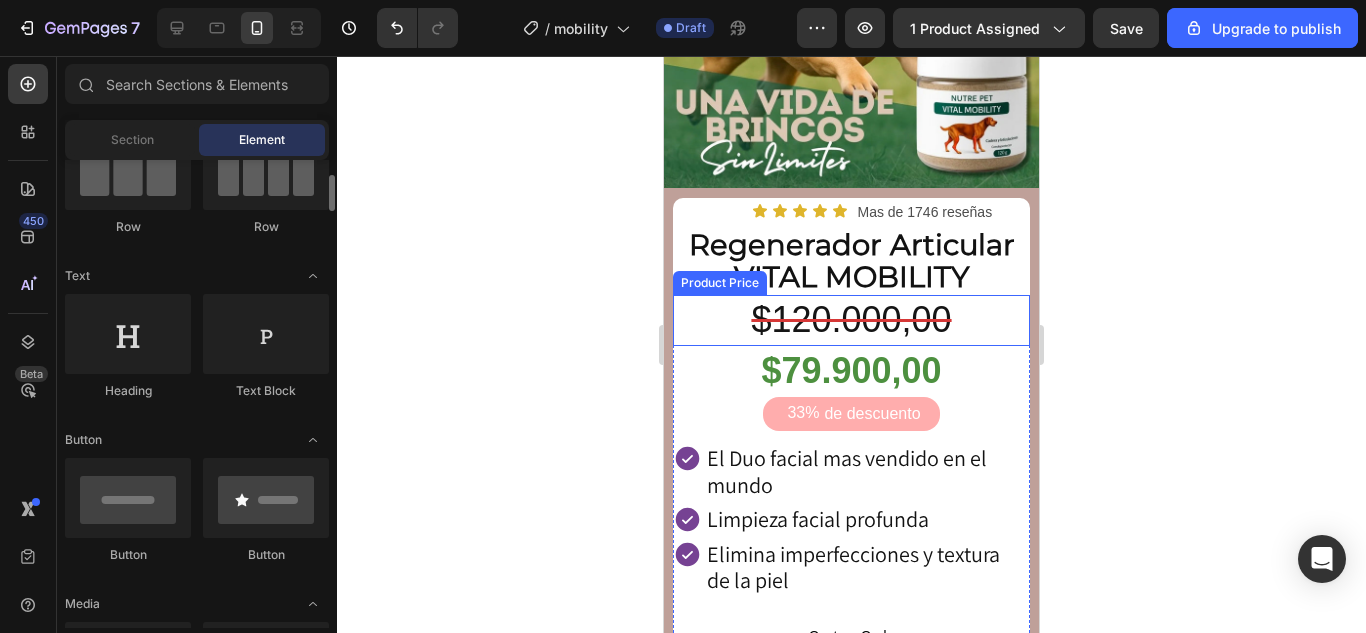 click on "$120.000,00" at bounding box center (851, 320) 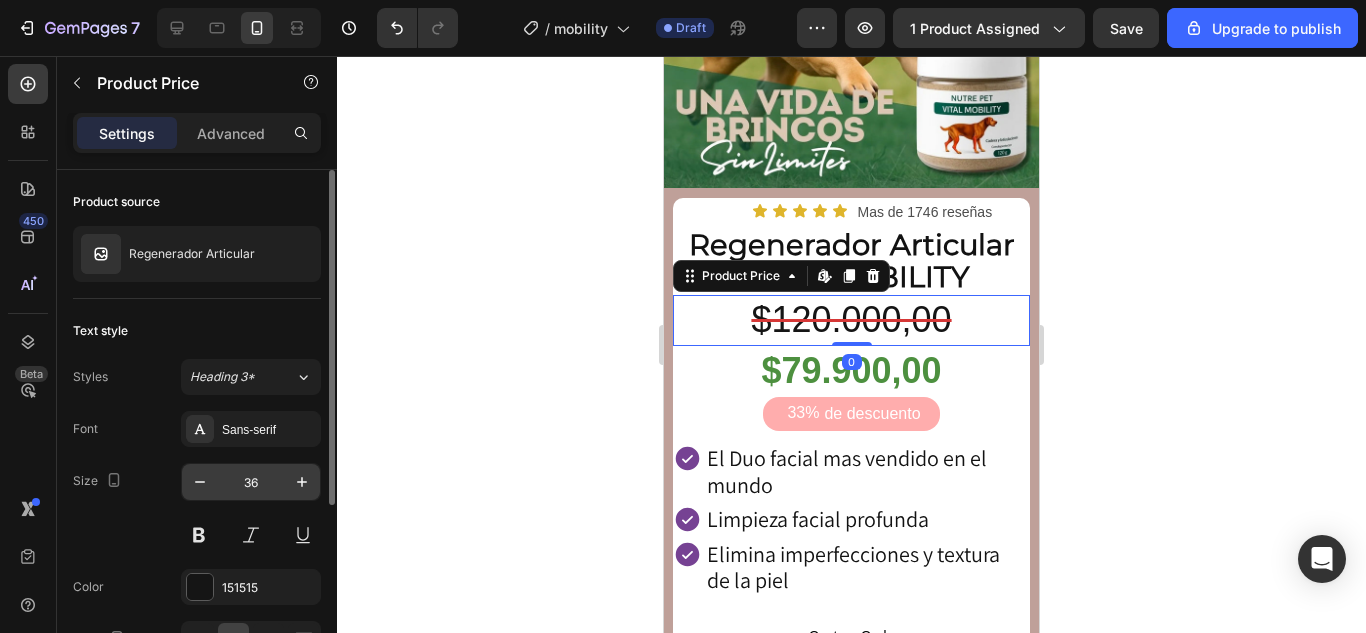 scroll, scrollTop: 200, scrollLeft: 0, axis: vertical 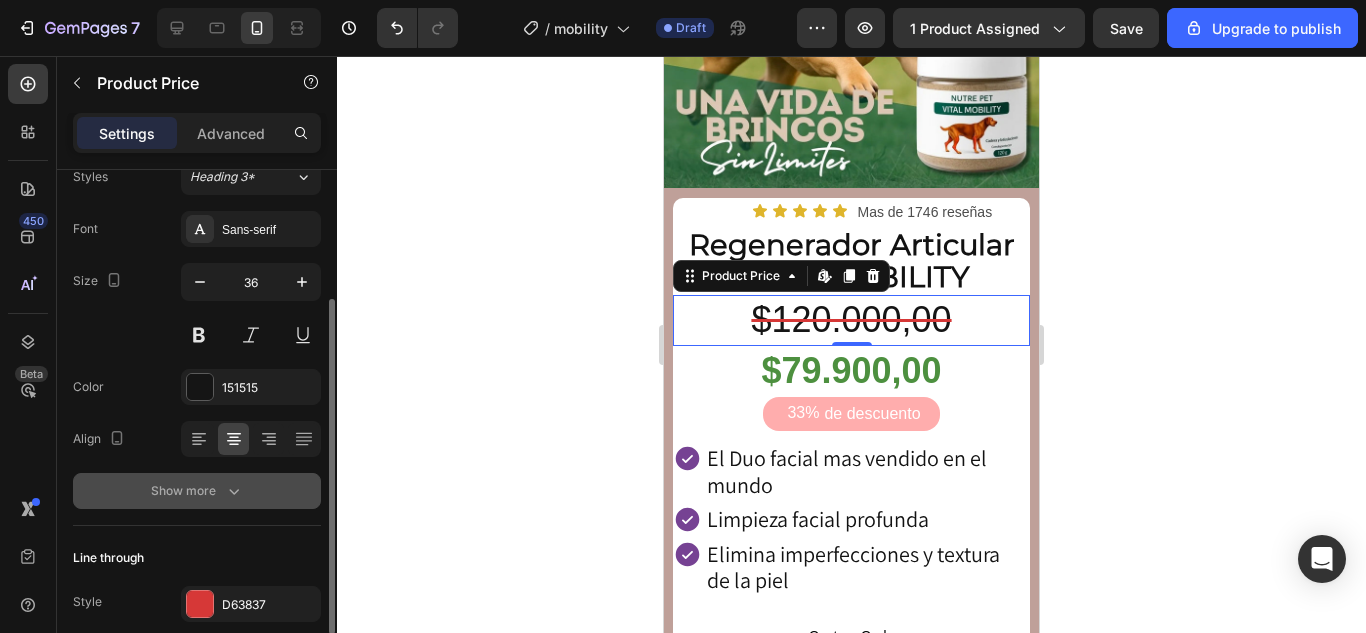 click 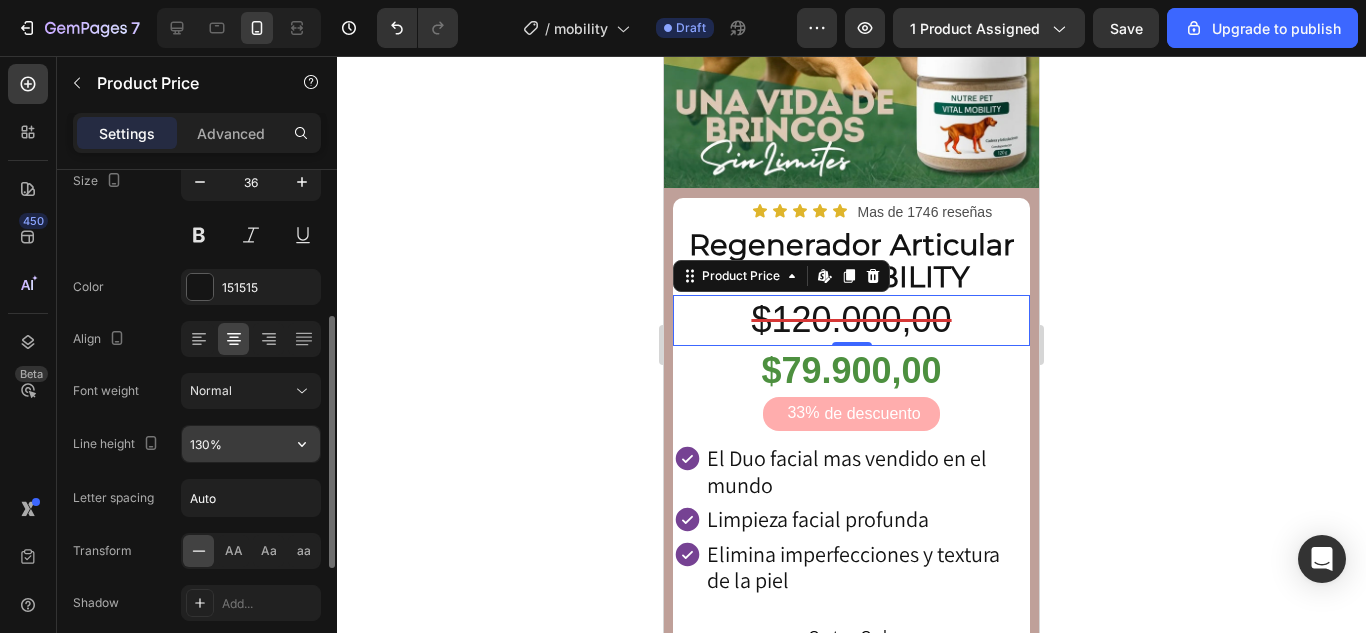 scroll, scrollTop: 400, scrollLeft: 0, axis: vertical 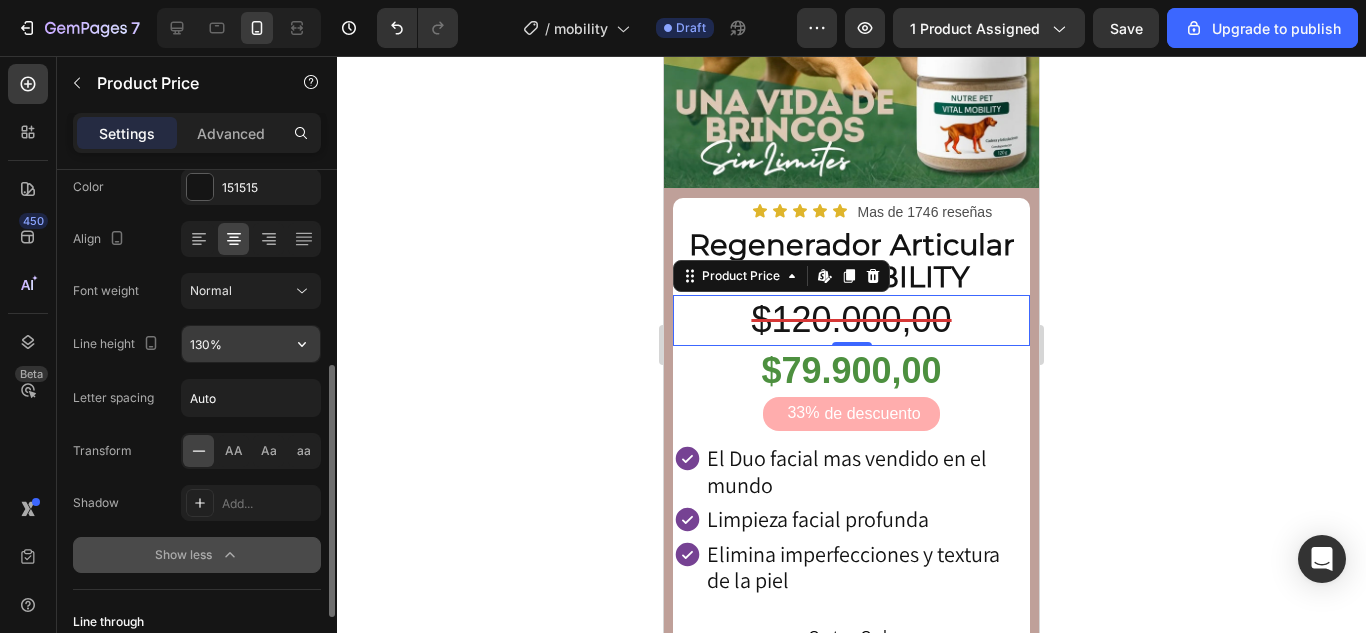click on "130%" at bounding box center (251, 344) 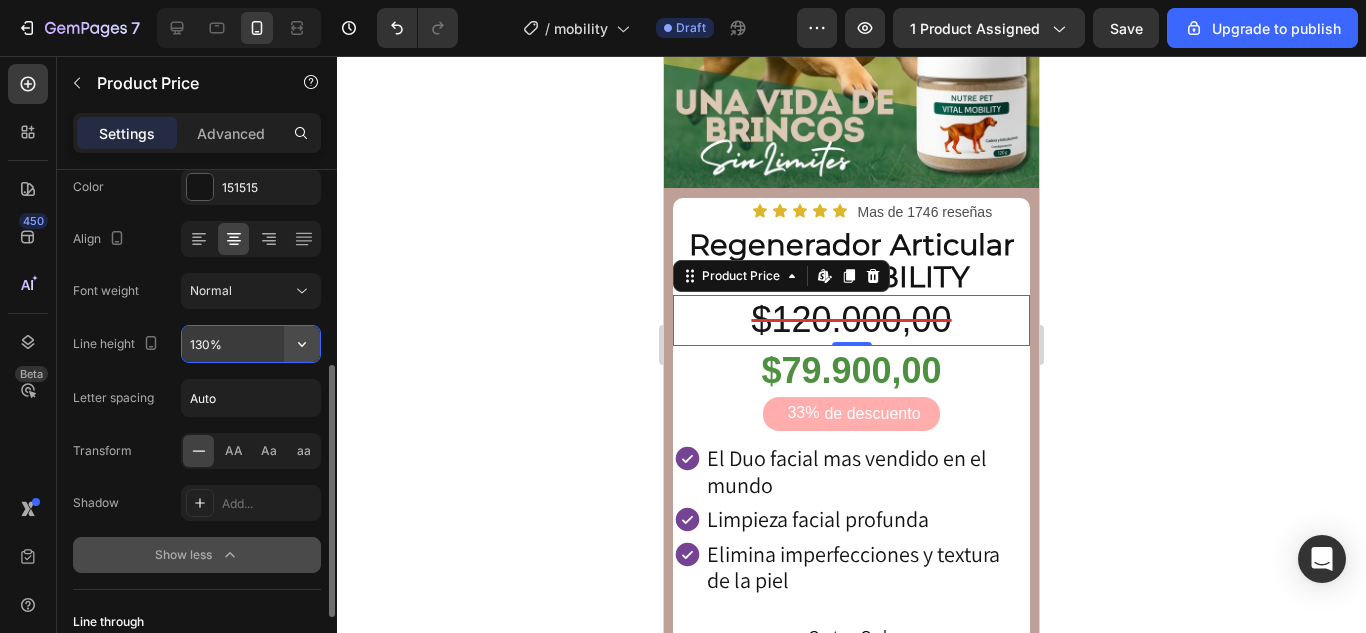 click 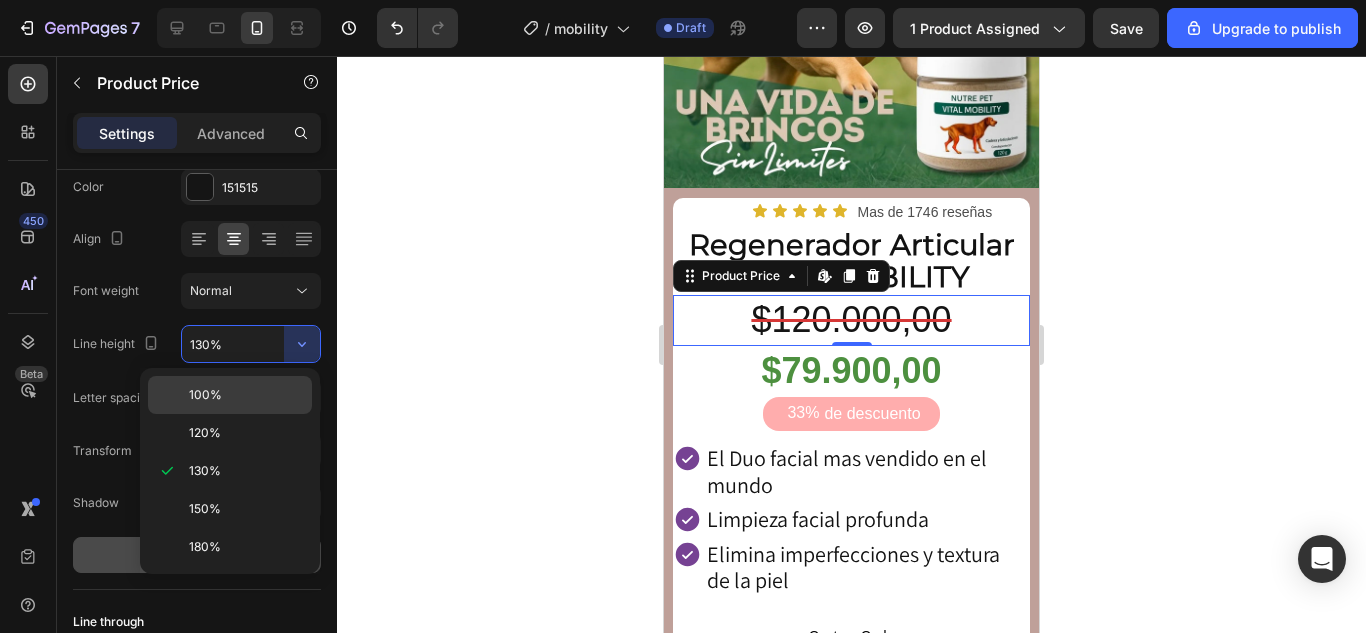 click on "100%" at bounding box center [246, 395] 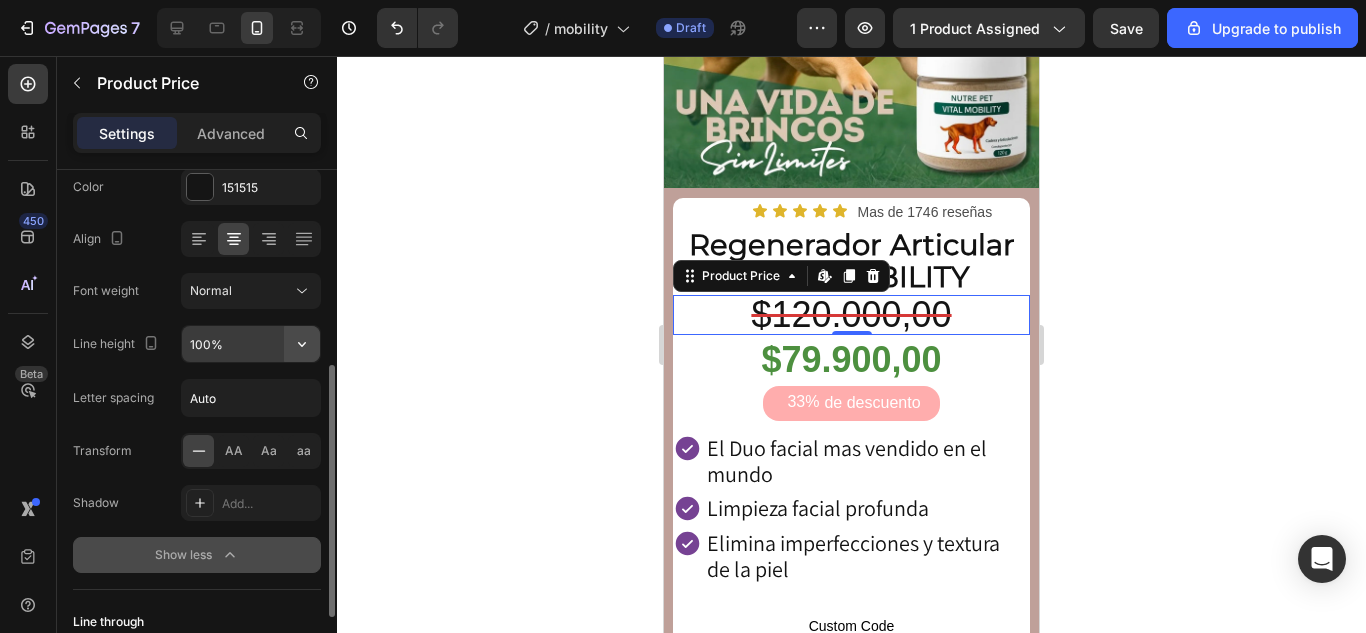 click 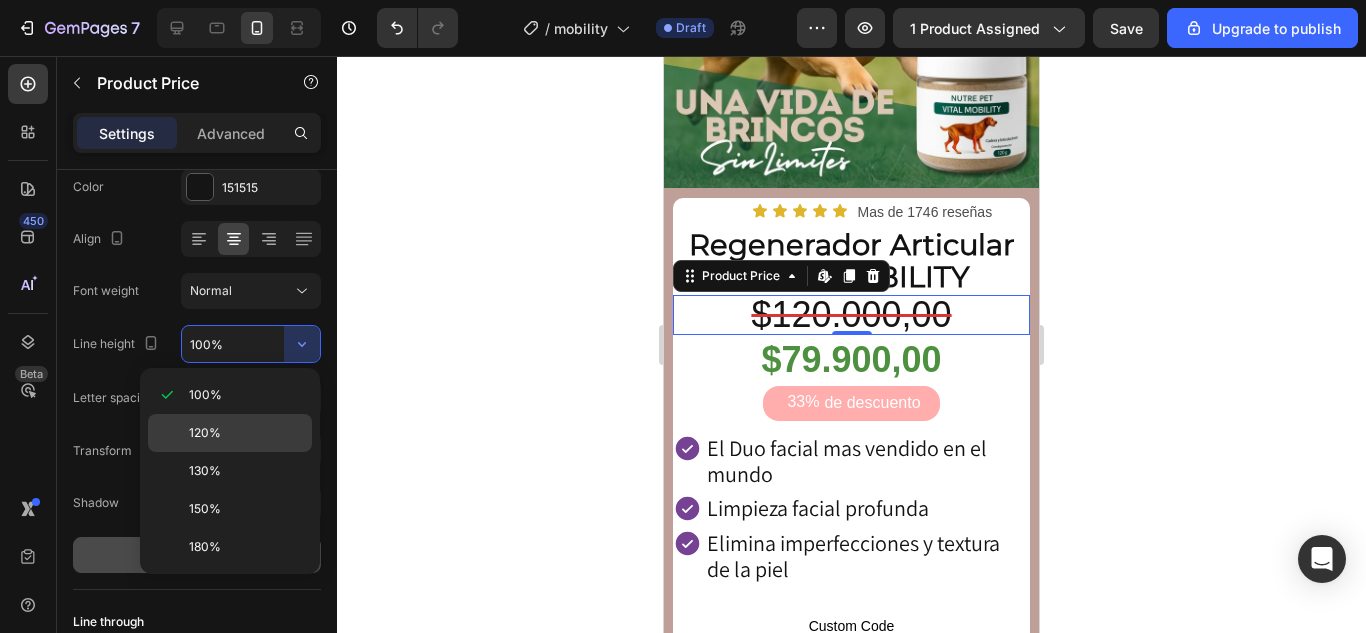click on "120%" 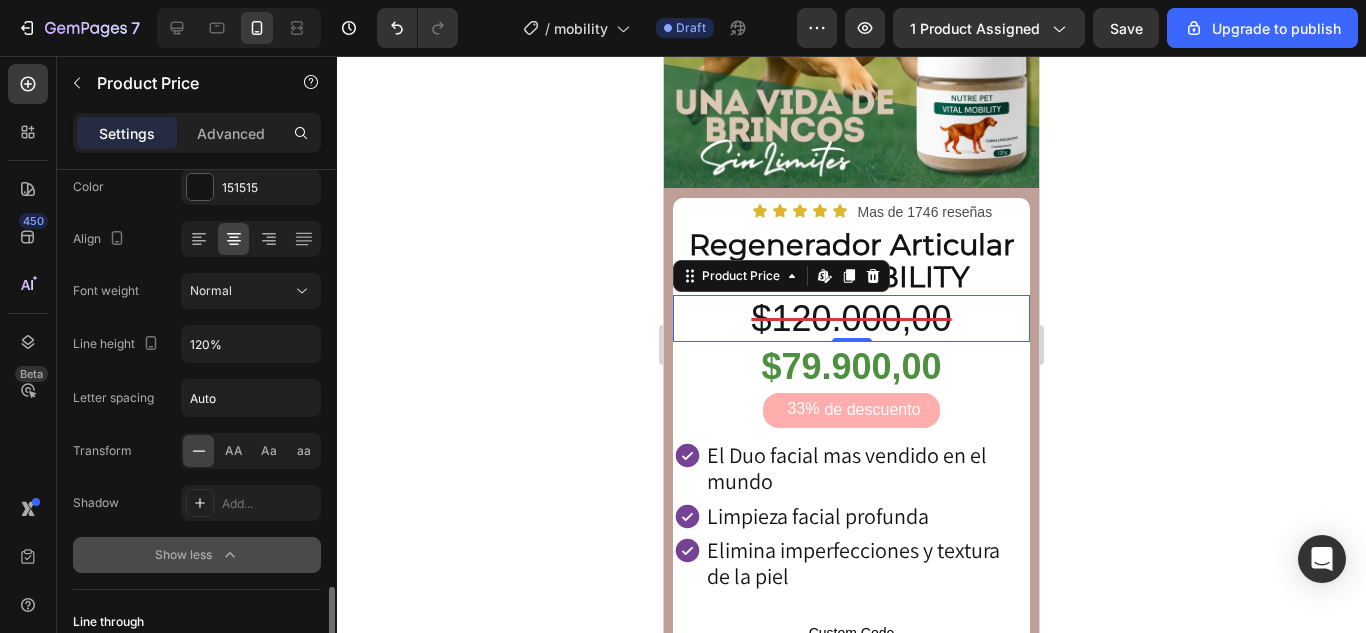 scroll, scrollTop: 549, scrollLeft: 0, axis: vertical 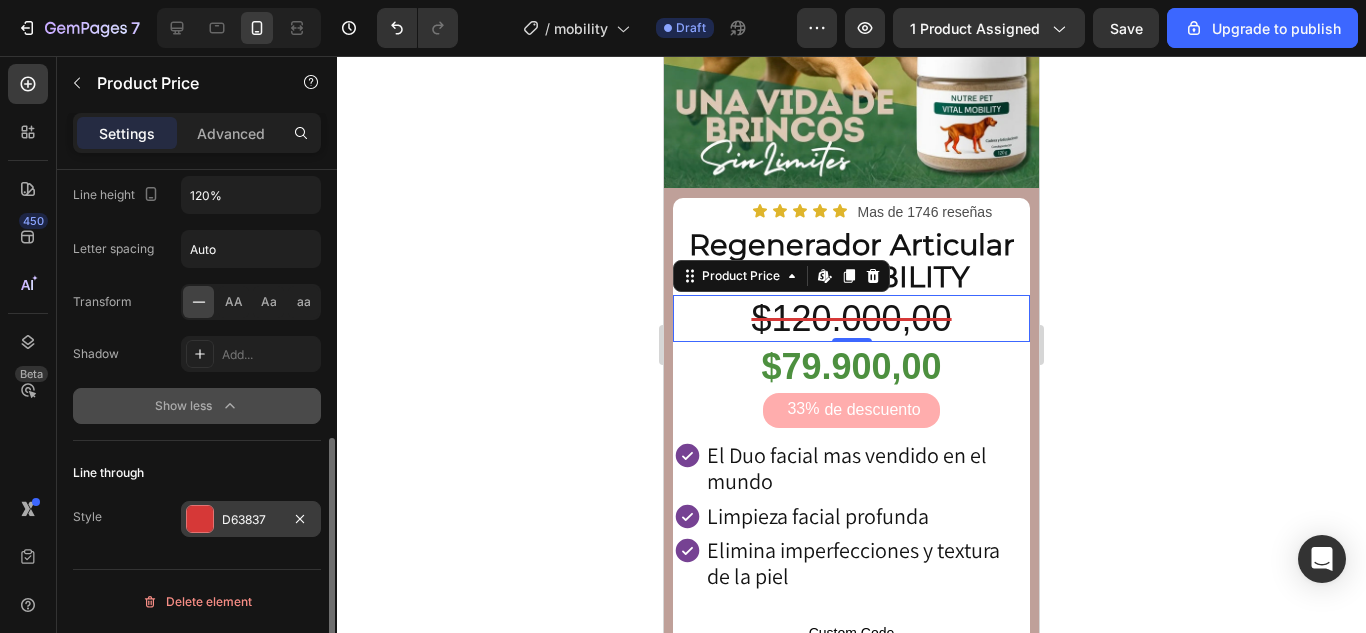 click at bounding box center [200, 519] 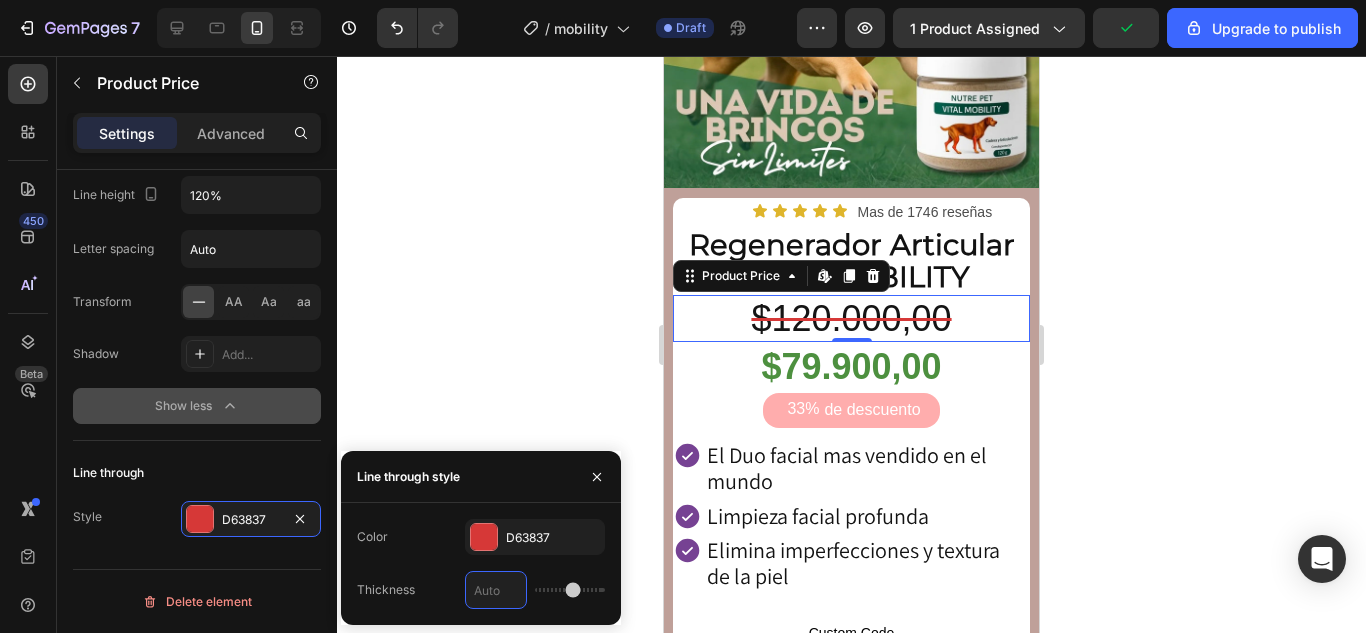 click at bounding box center (496, 590) 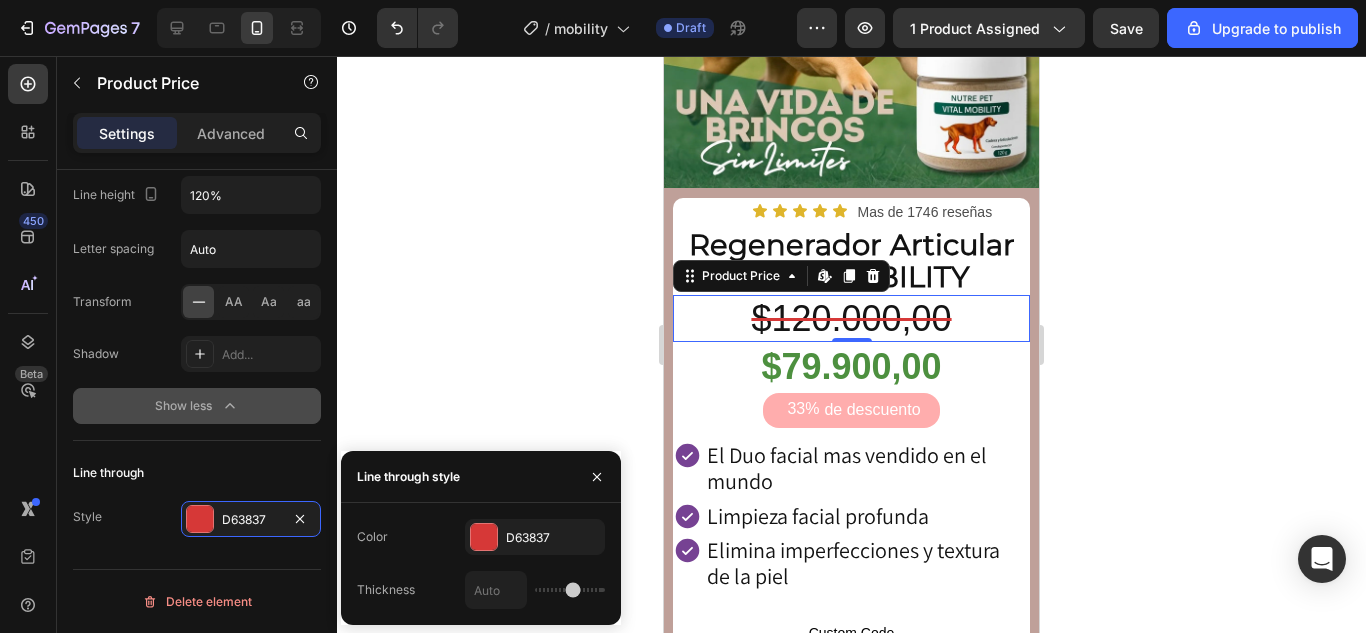 click at bounding box center (535, 590) 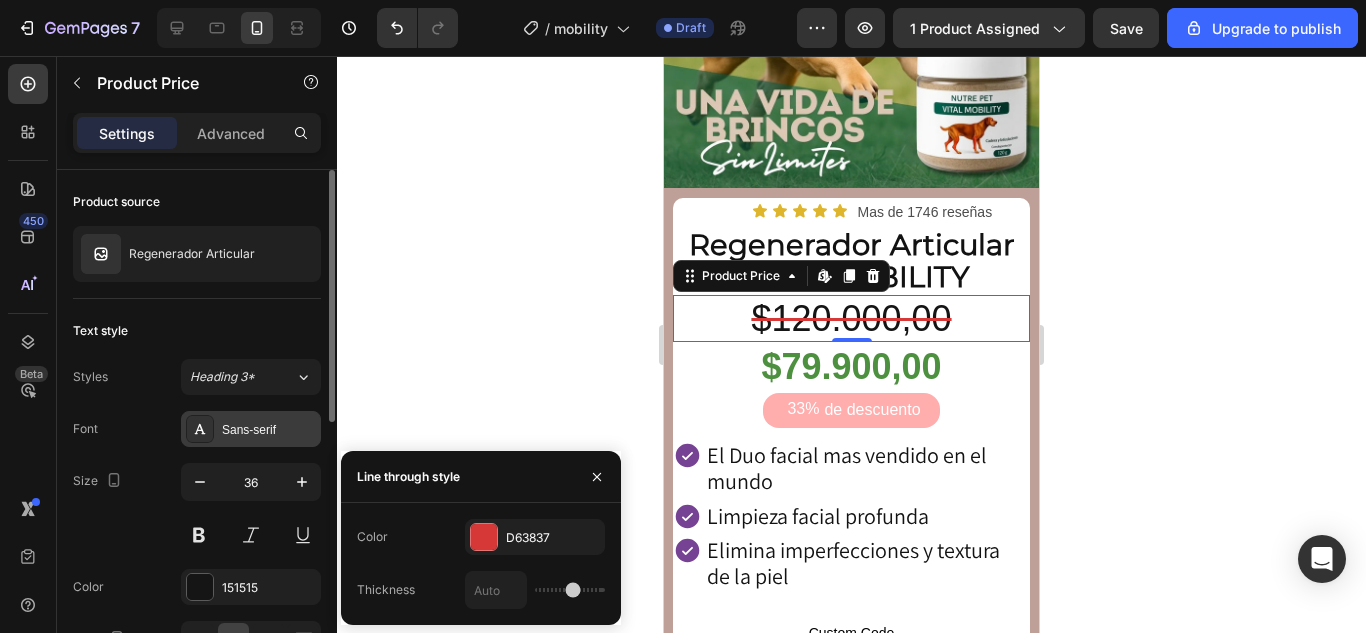 scroll, scrollTop: 100, scrollLeft: 0, axis: vertical 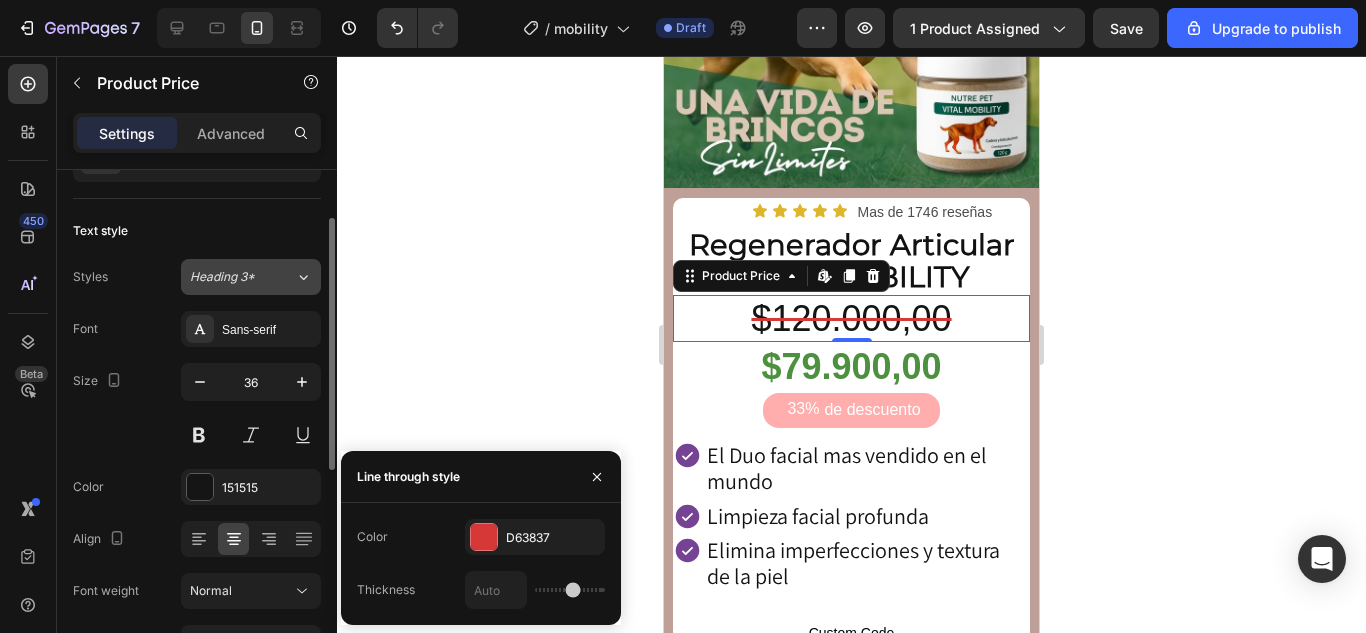 click on "Heading 3*" at bounding box center (242, 277) 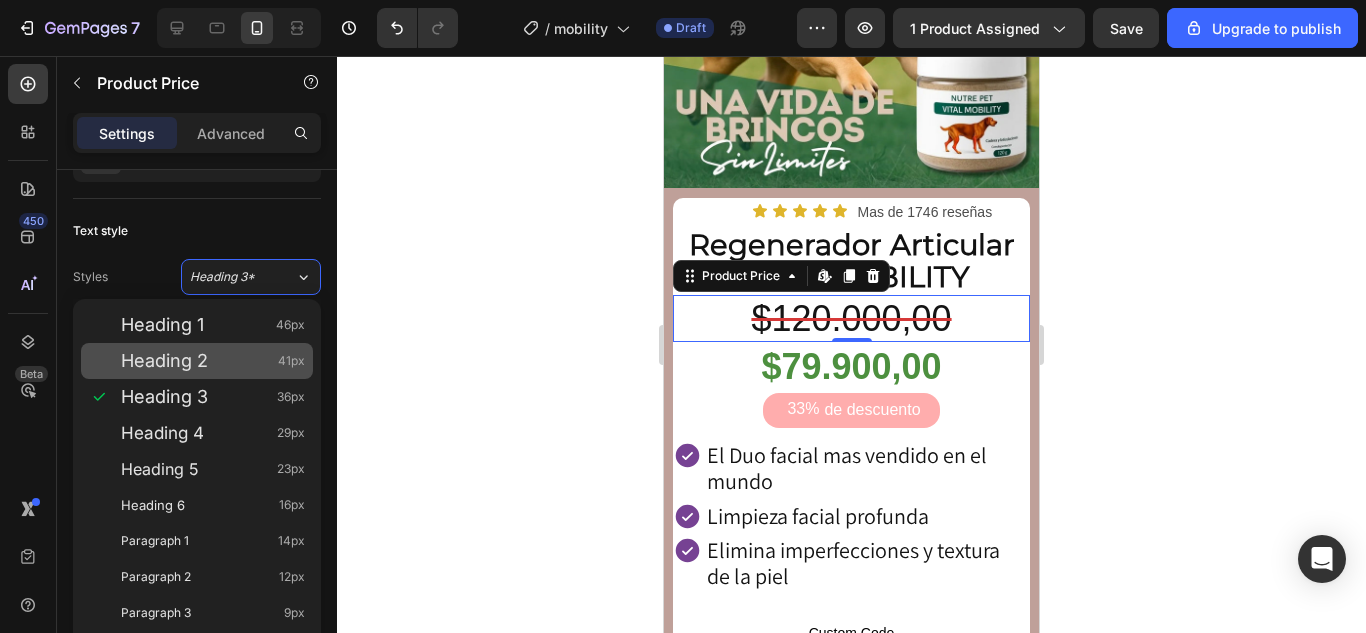 click on "Heading 2 41px" at bounding box center [213, 361] 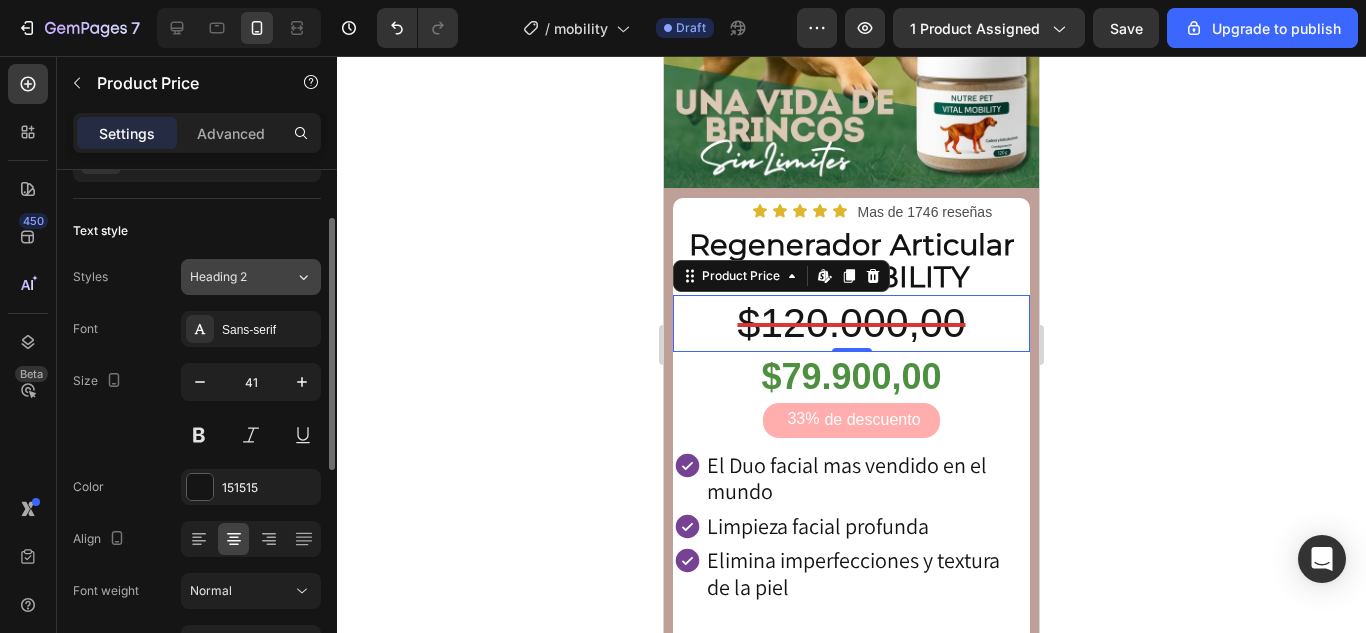 click on "Heading 2" at bounding box center (230, 277) 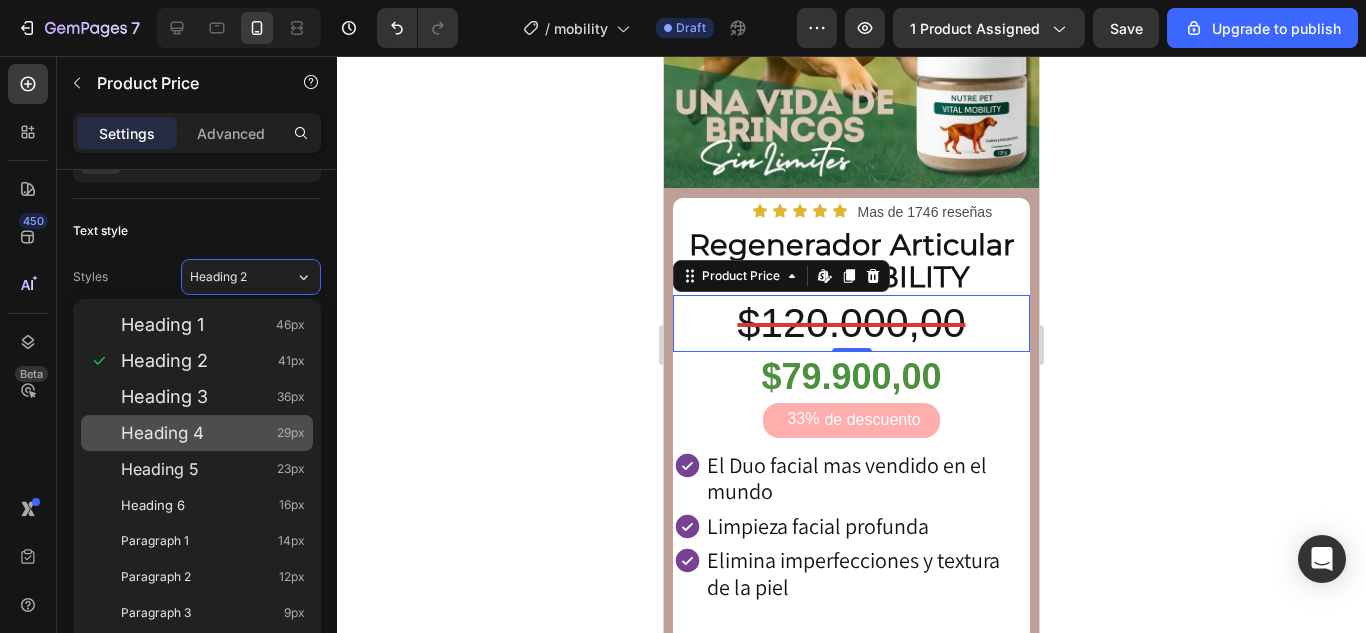 click on "Heading 4" at bounding box center (162, 433) 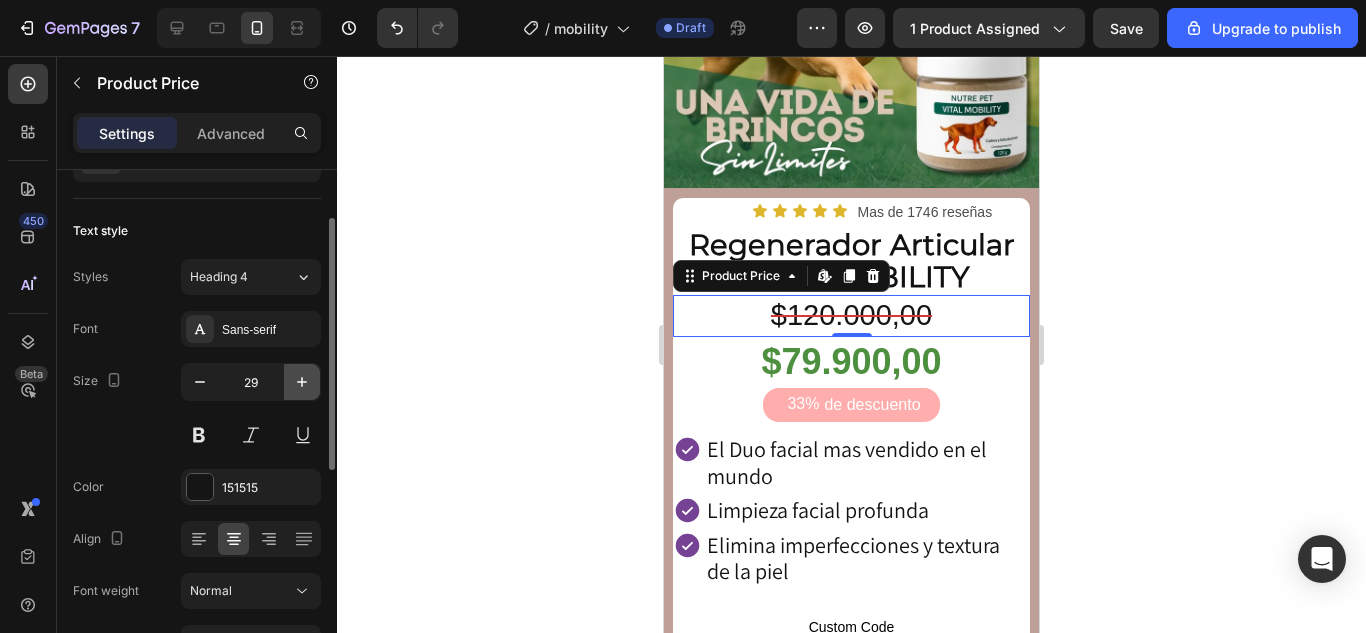 click 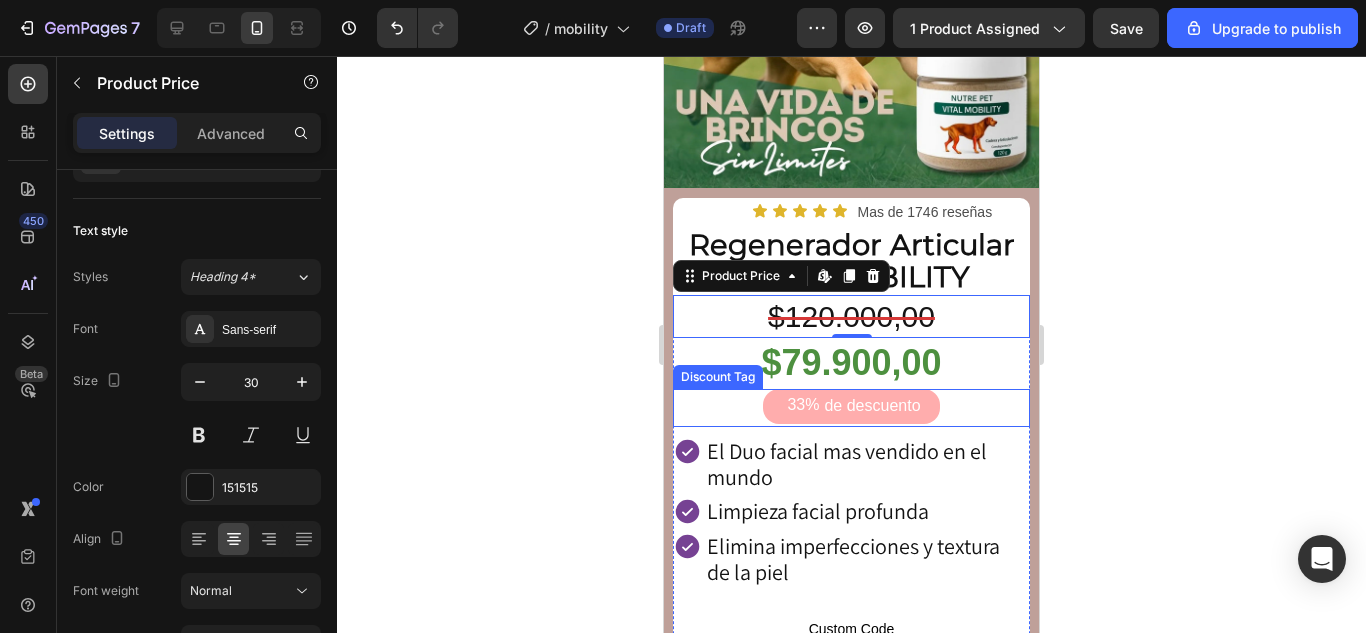 click on "33%" at bounding box center (803, 405) 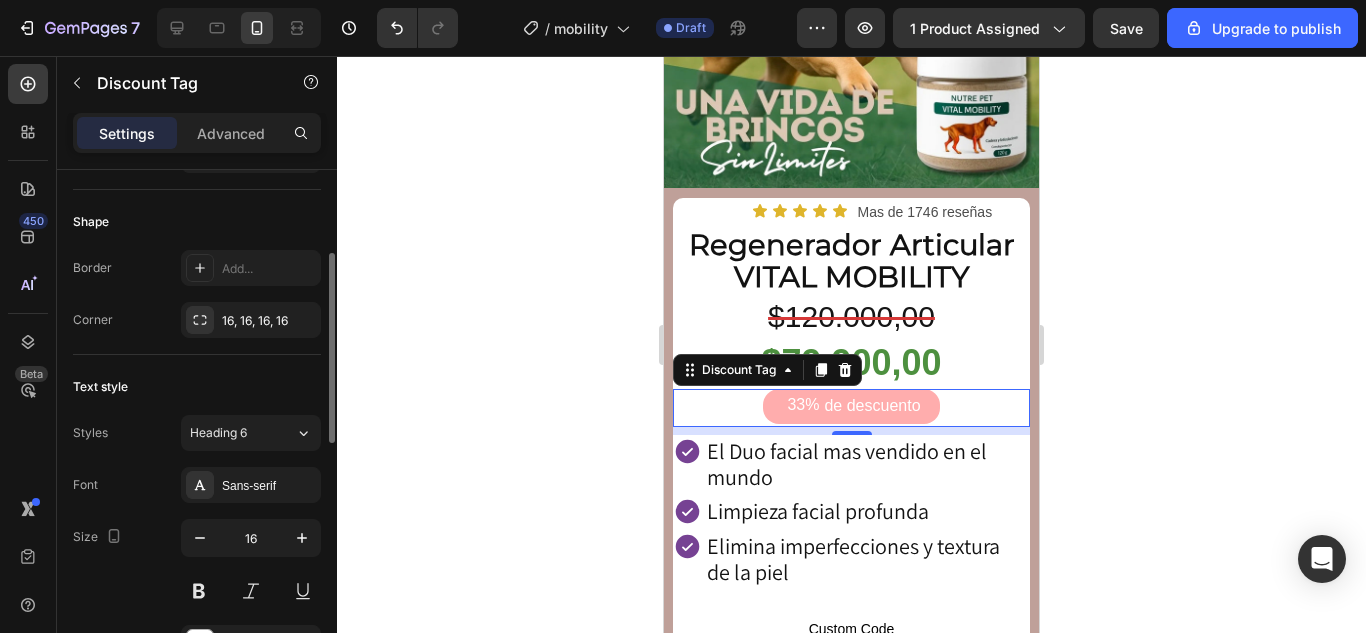 scroll, scrollTop: 400, scrollLeft: 0, axis: vertical 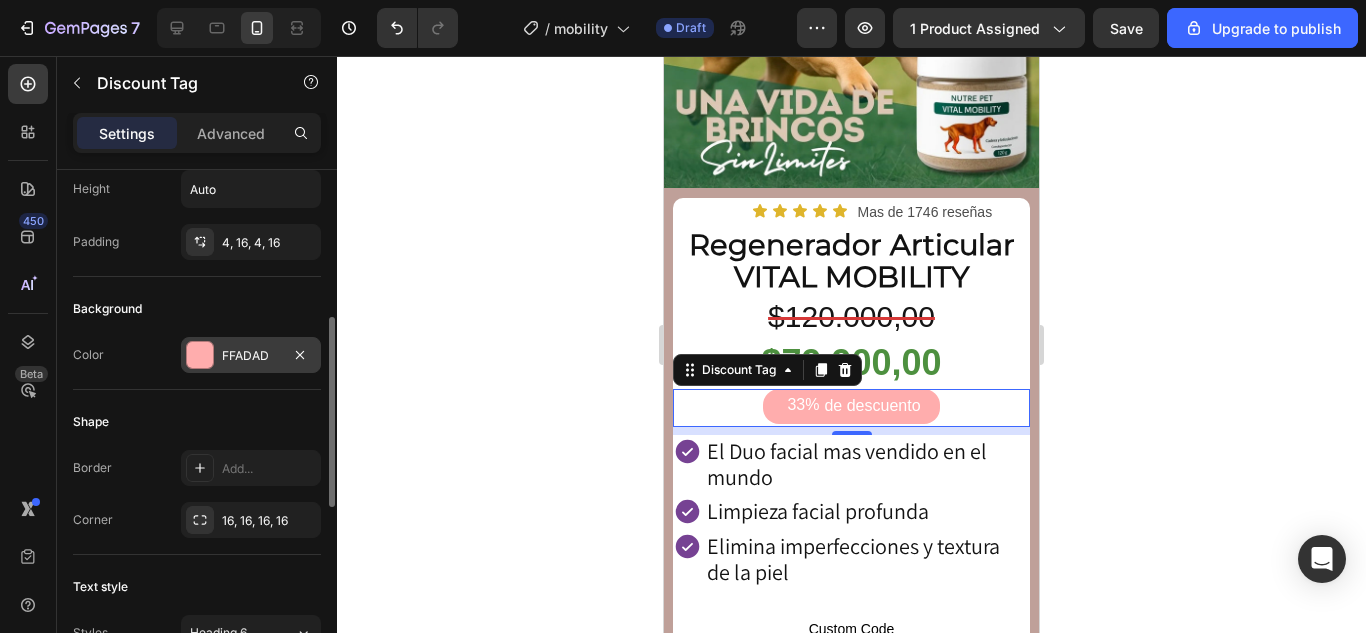 click at bounding box center (200, 355) 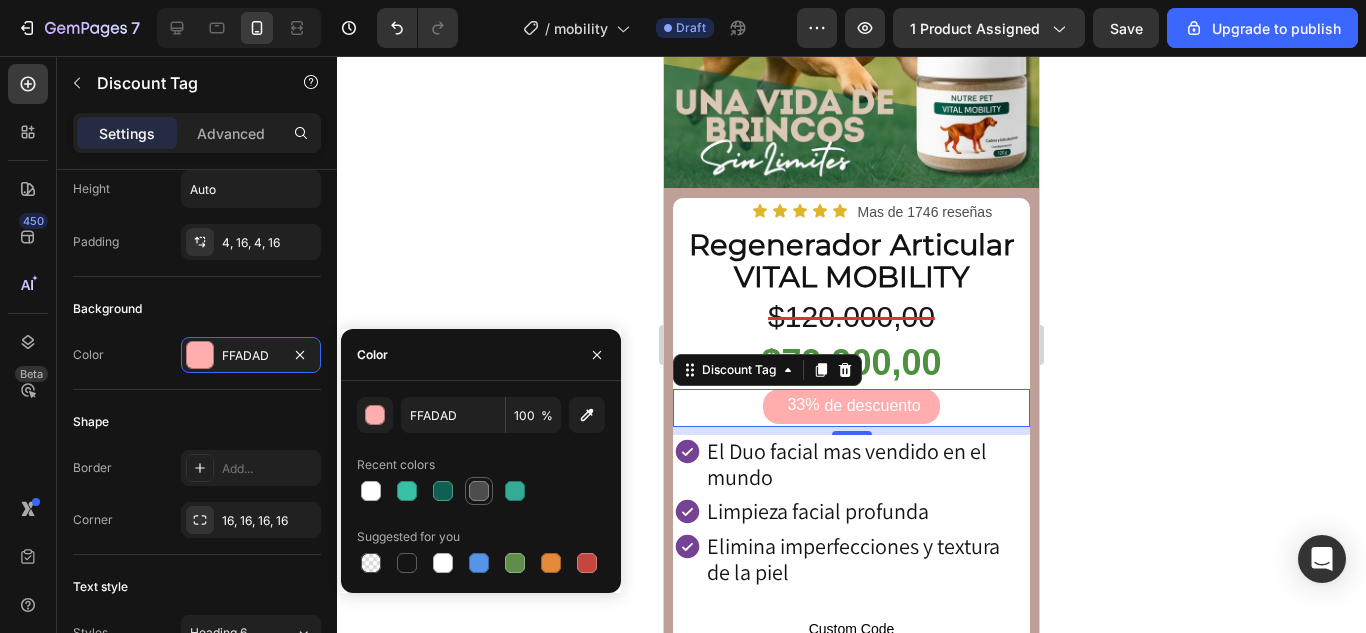 click at bounding box center [479, 491] 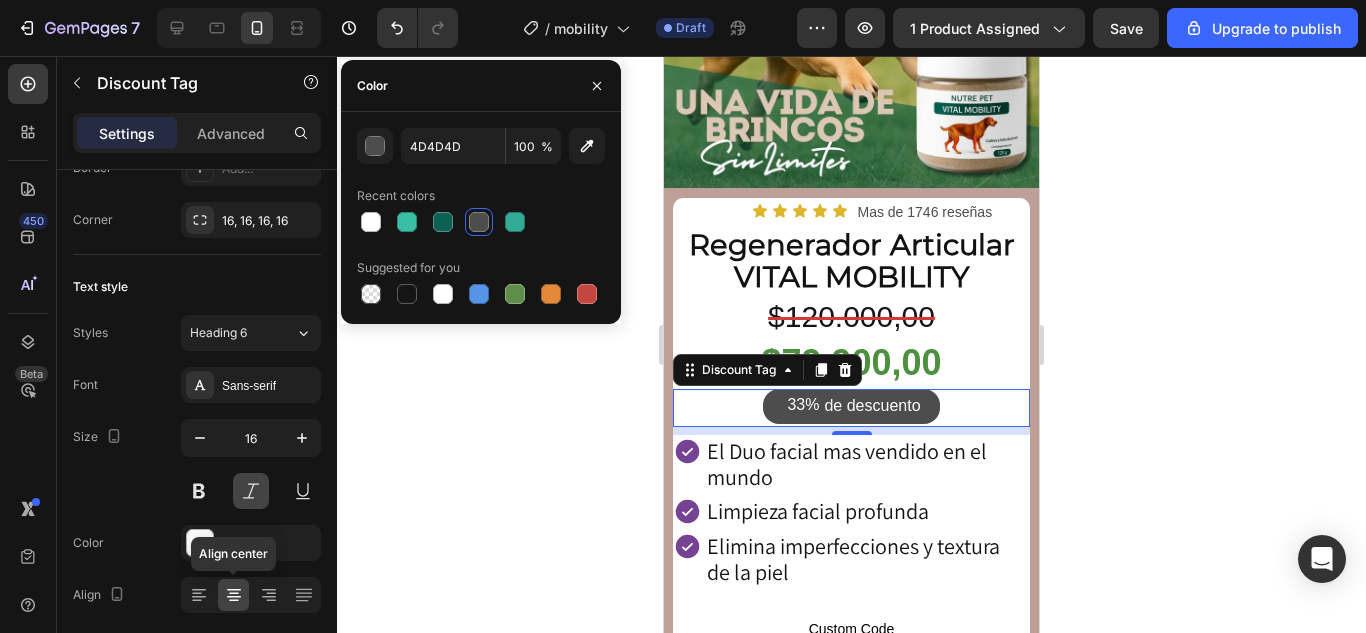 scroll, scrollTop: 897, scrollLeft: 0, axis: vertical 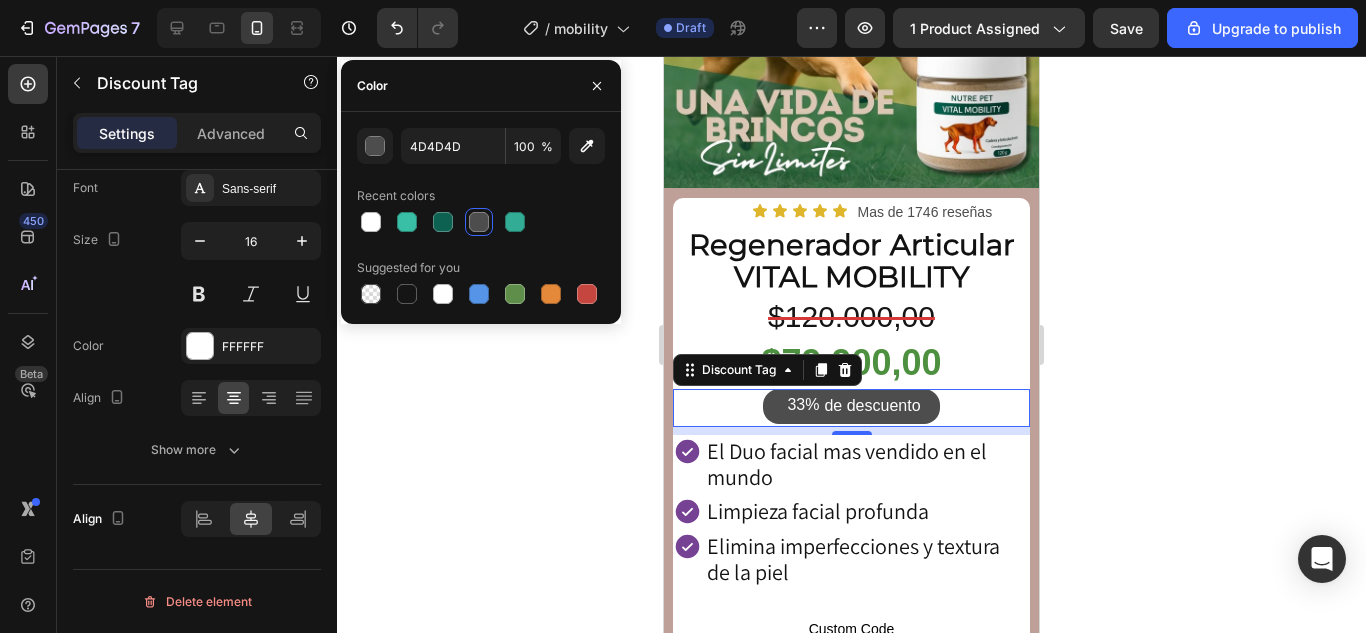 click 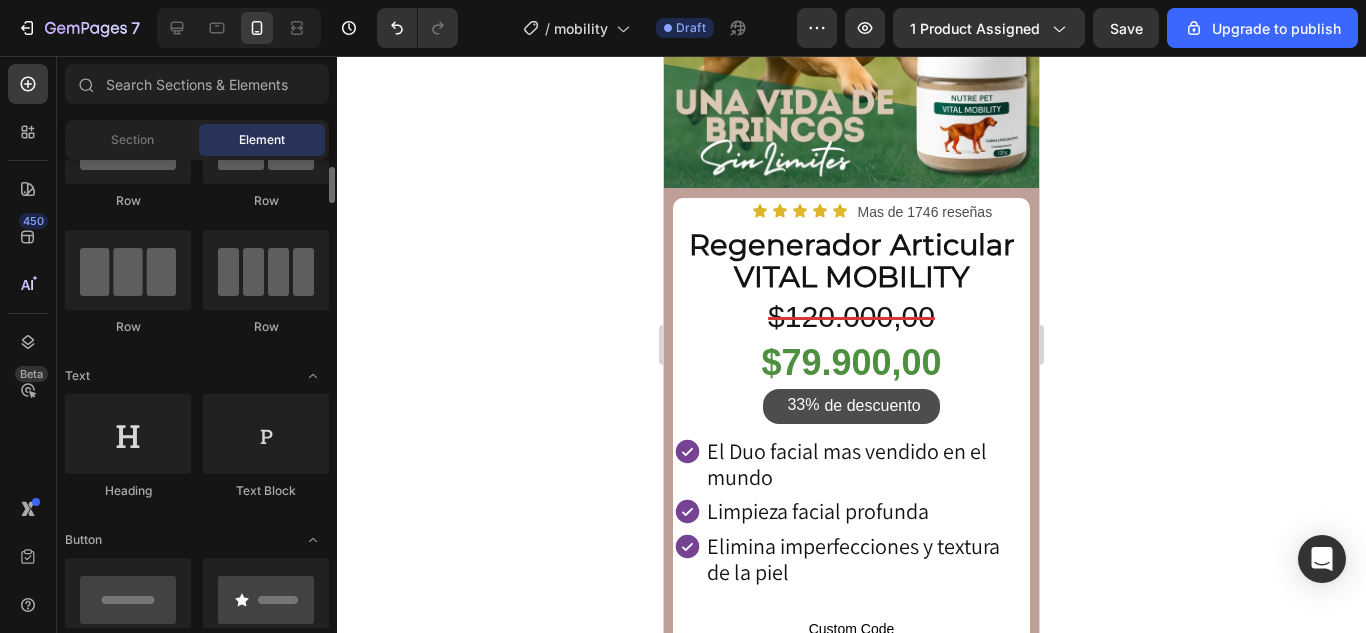 scroll, scrollTop: 0, scrollLeft: 0, axis: both 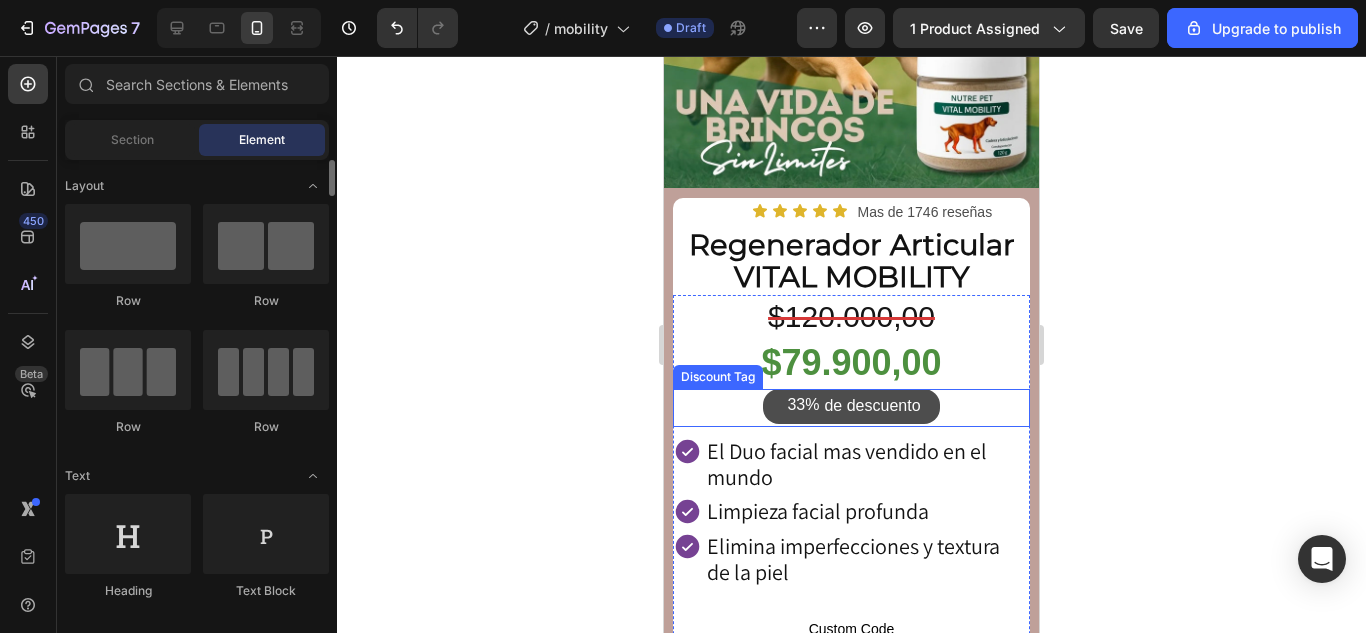 click on "33%" at bounding box center [803, 405] 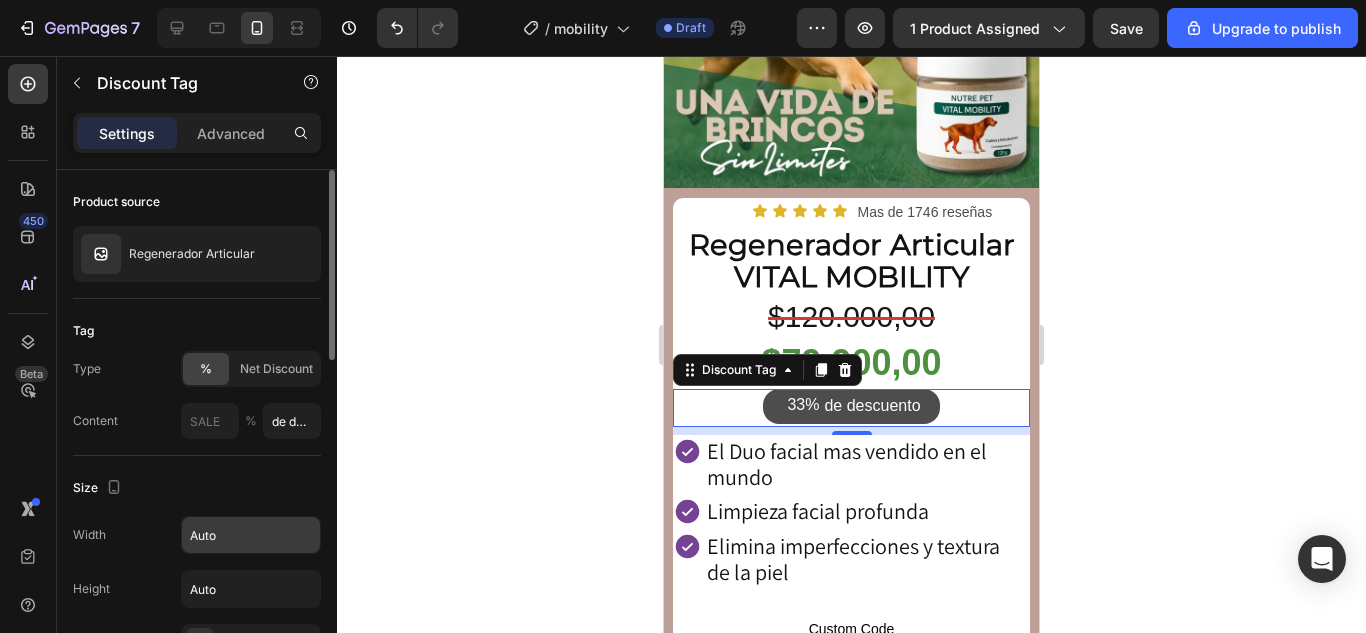 scroll, scrollTop: 100, scrollLeft: 0, axis: vertical 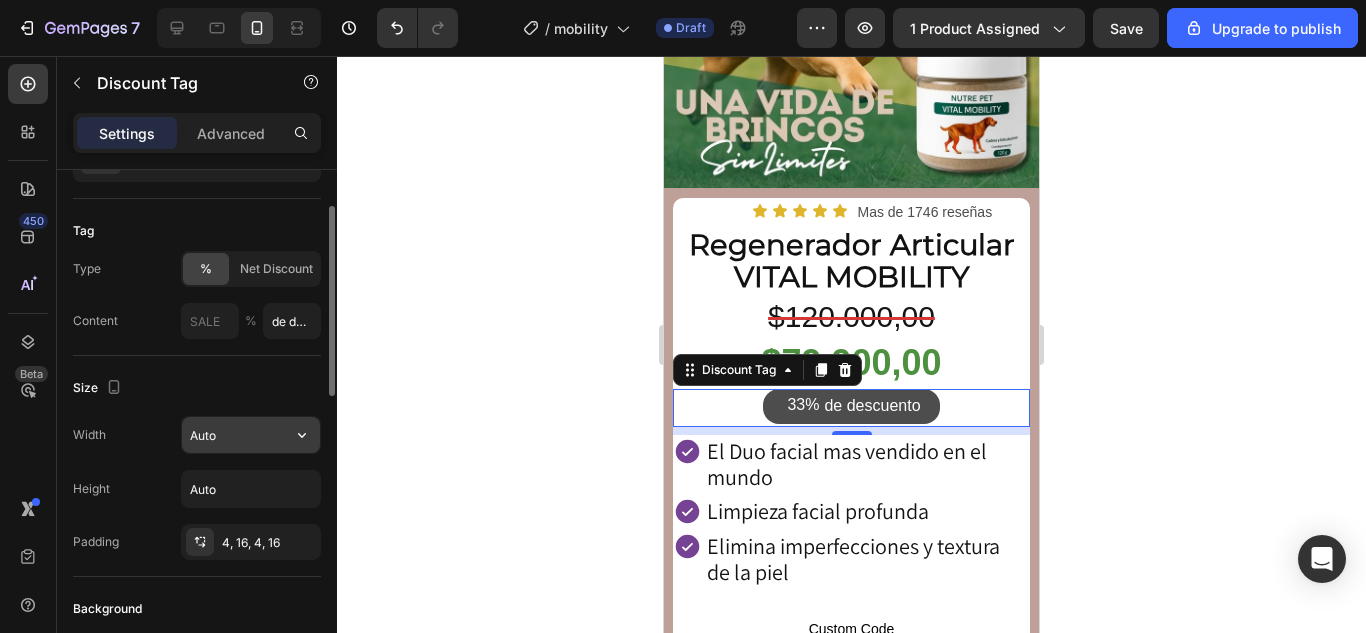 click on "Auto" at bounding box center [251, 435] 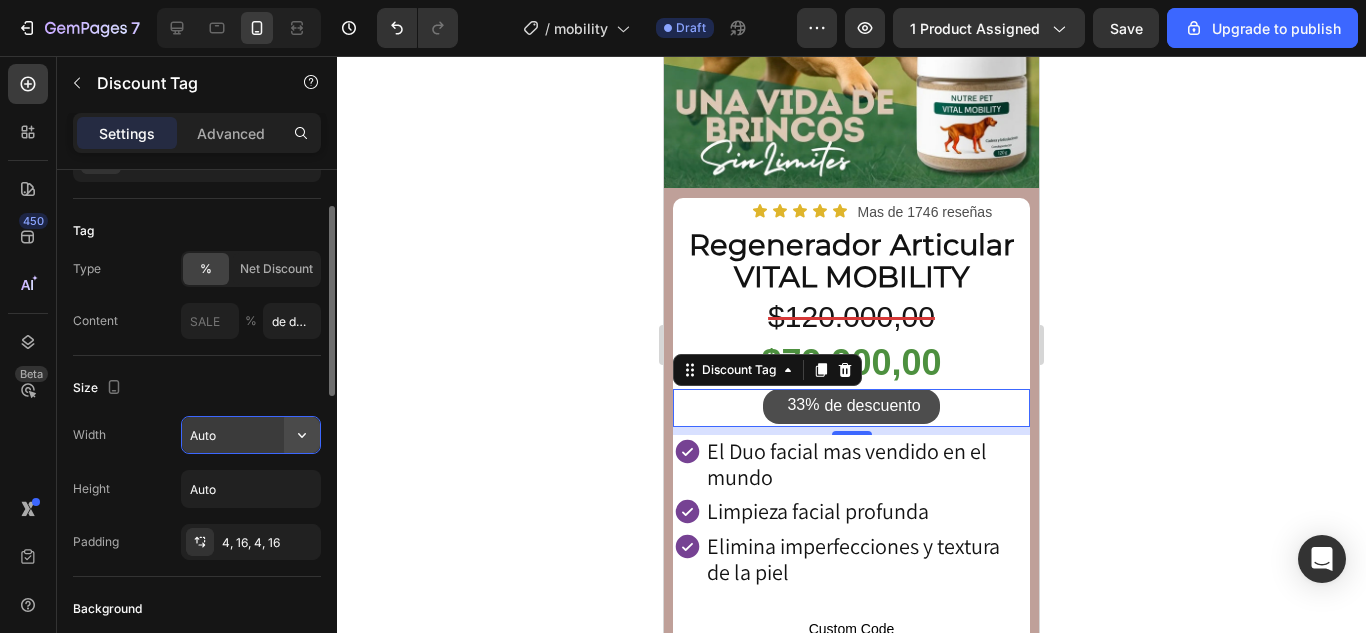 click 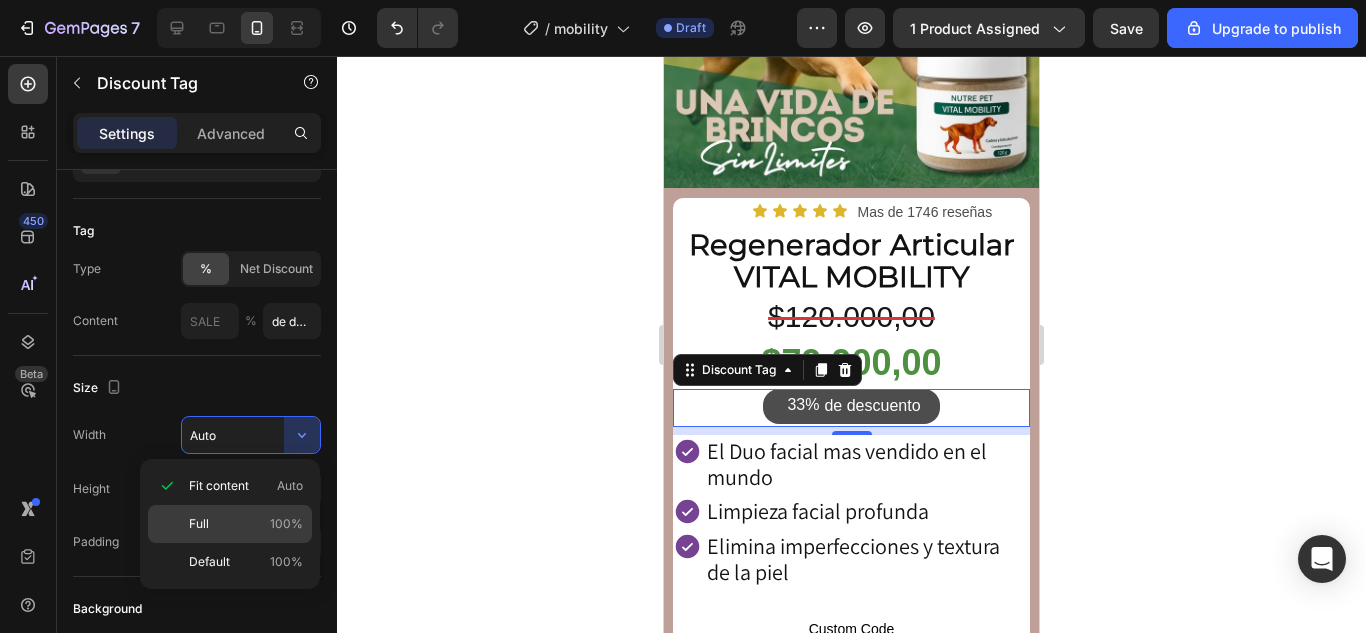 click on "Full" at bounding box center [199, 524] 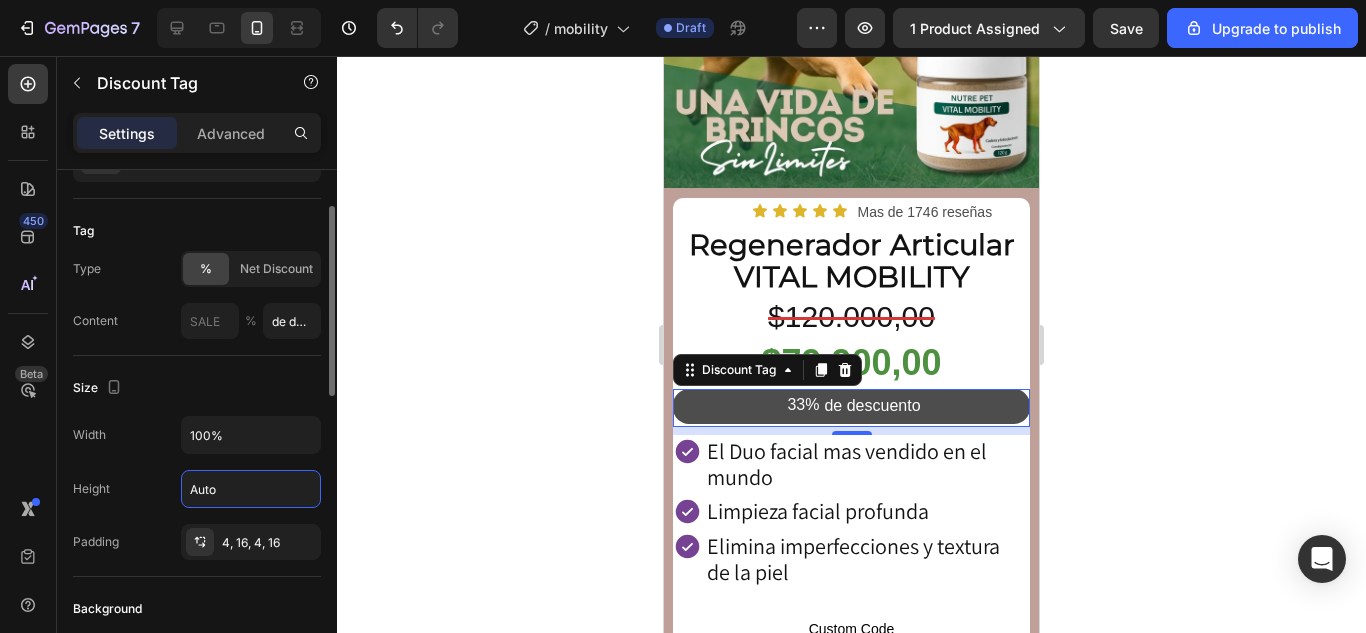 click on "Auto" at bounding box center (251, 489) 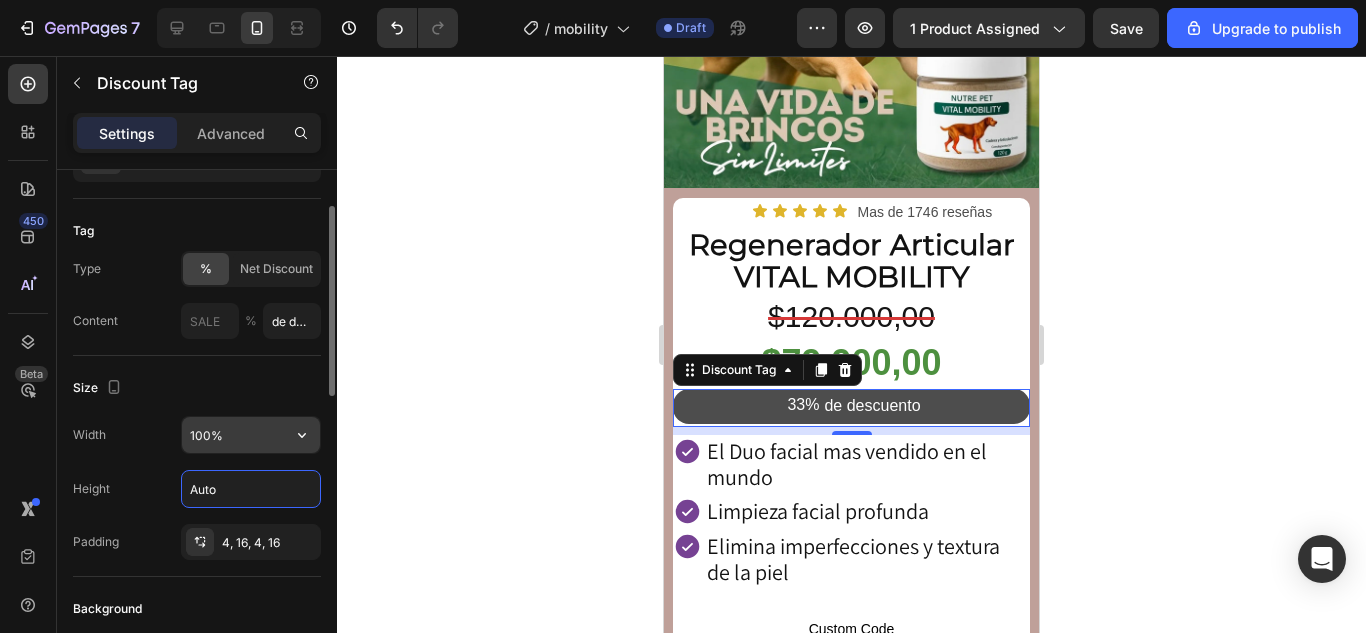 click on "100%" at bounding box center [251, 435] 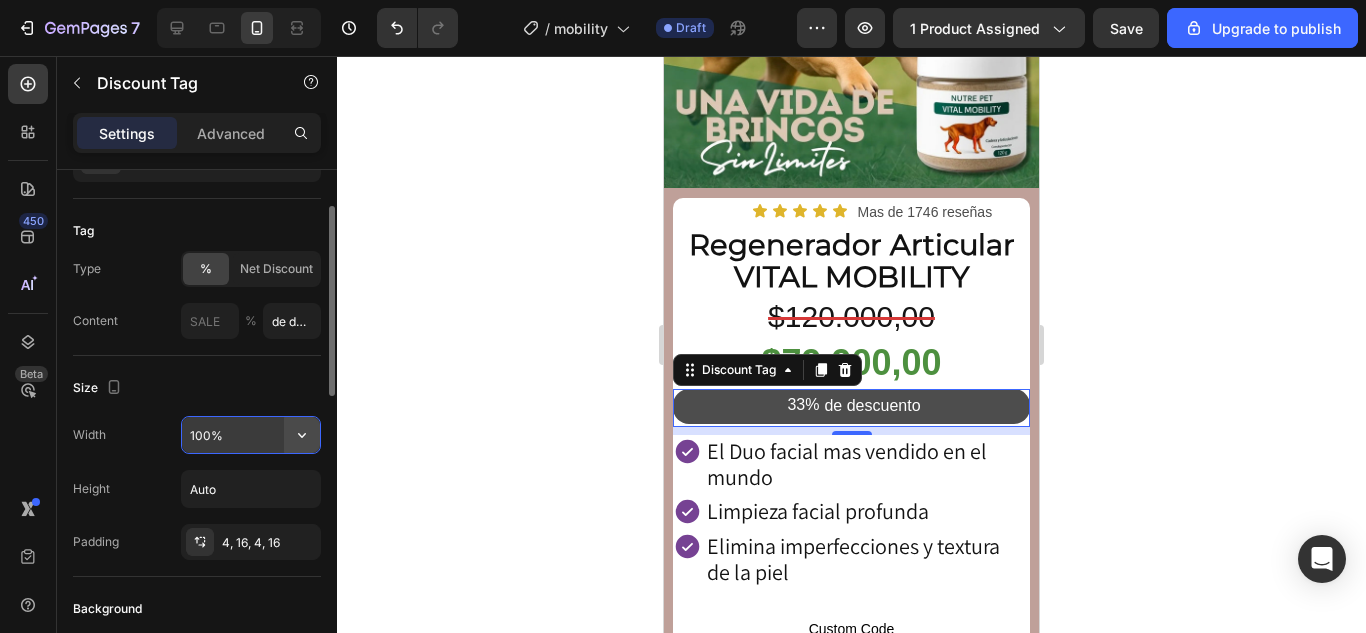 click 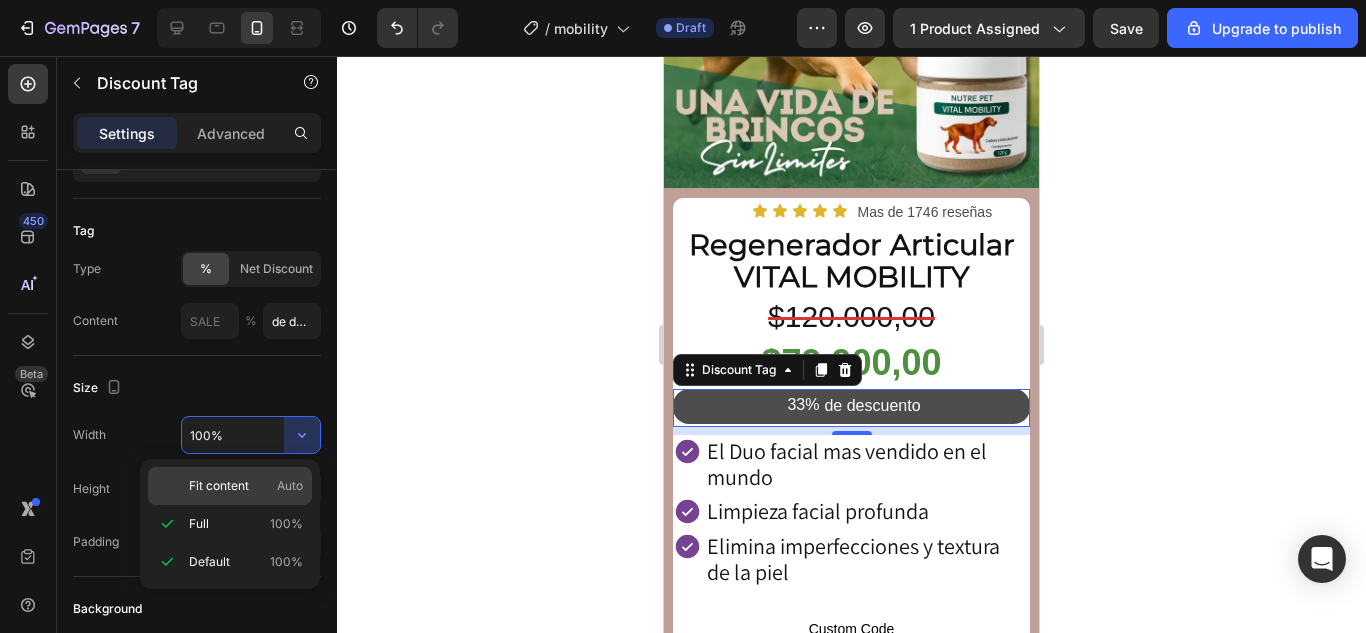 click on "Fit content Auto" at bounding box center (246, 486) 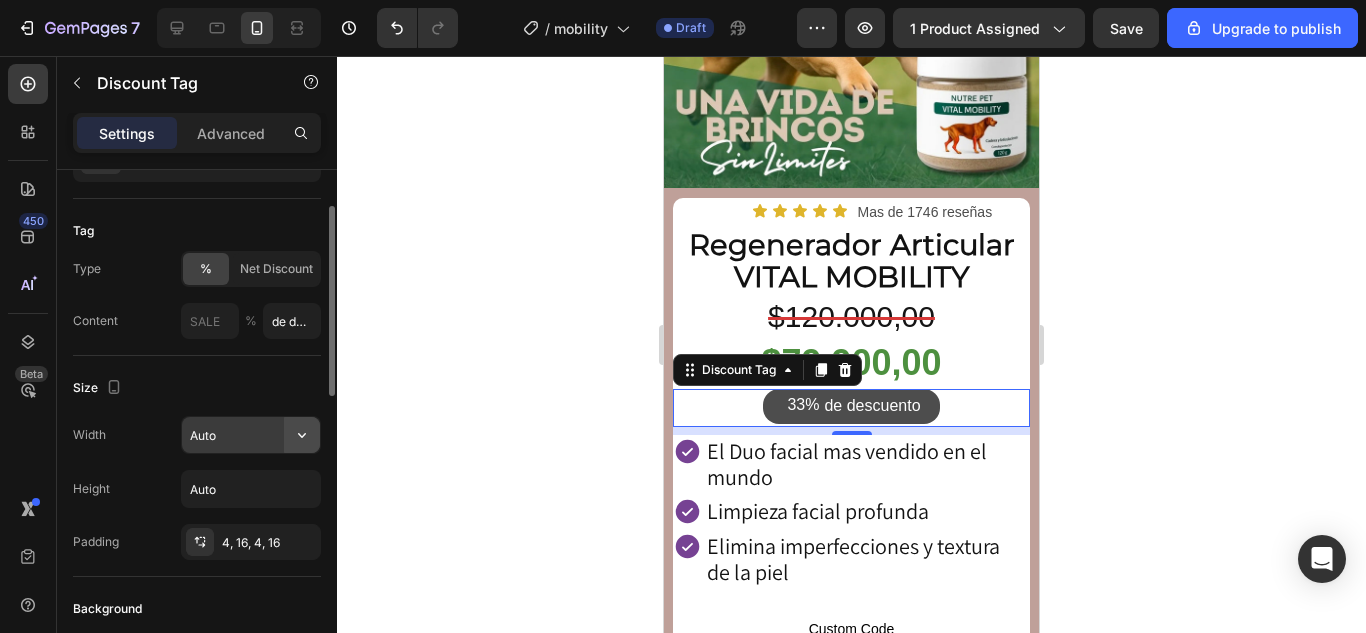 click 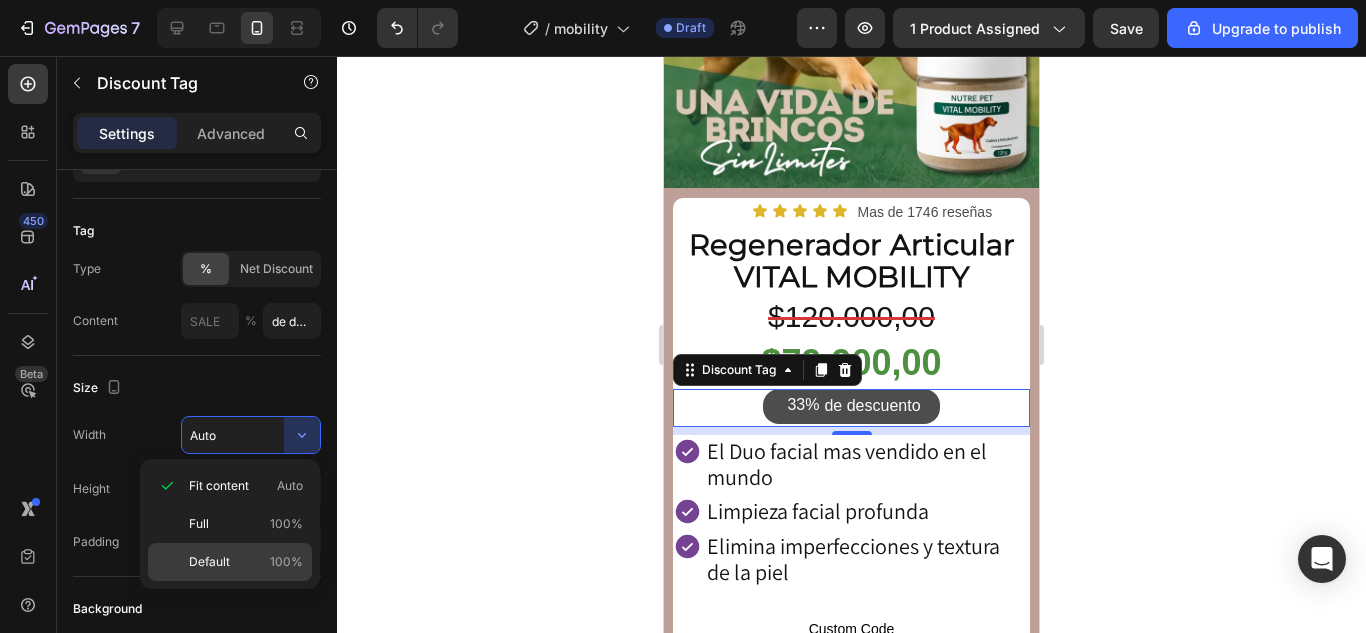 click on "Default 100%" at bounding box center (246, 562) 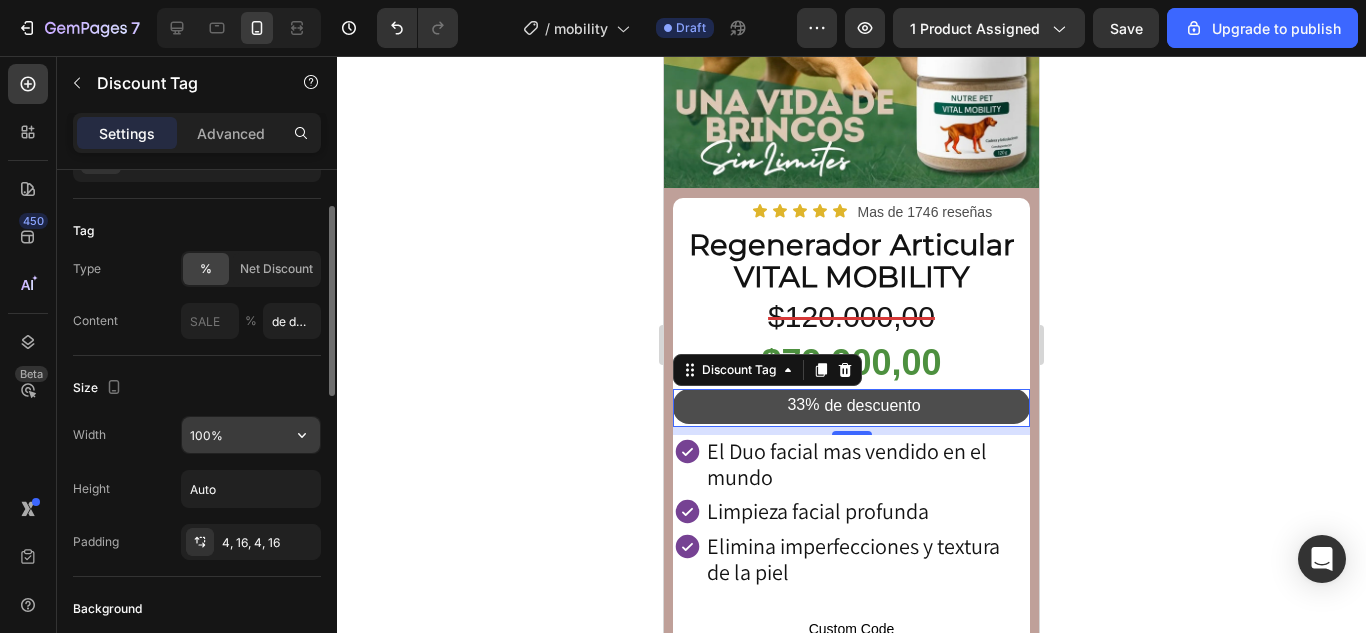 click on "100%" at bounding box center [251, 435] 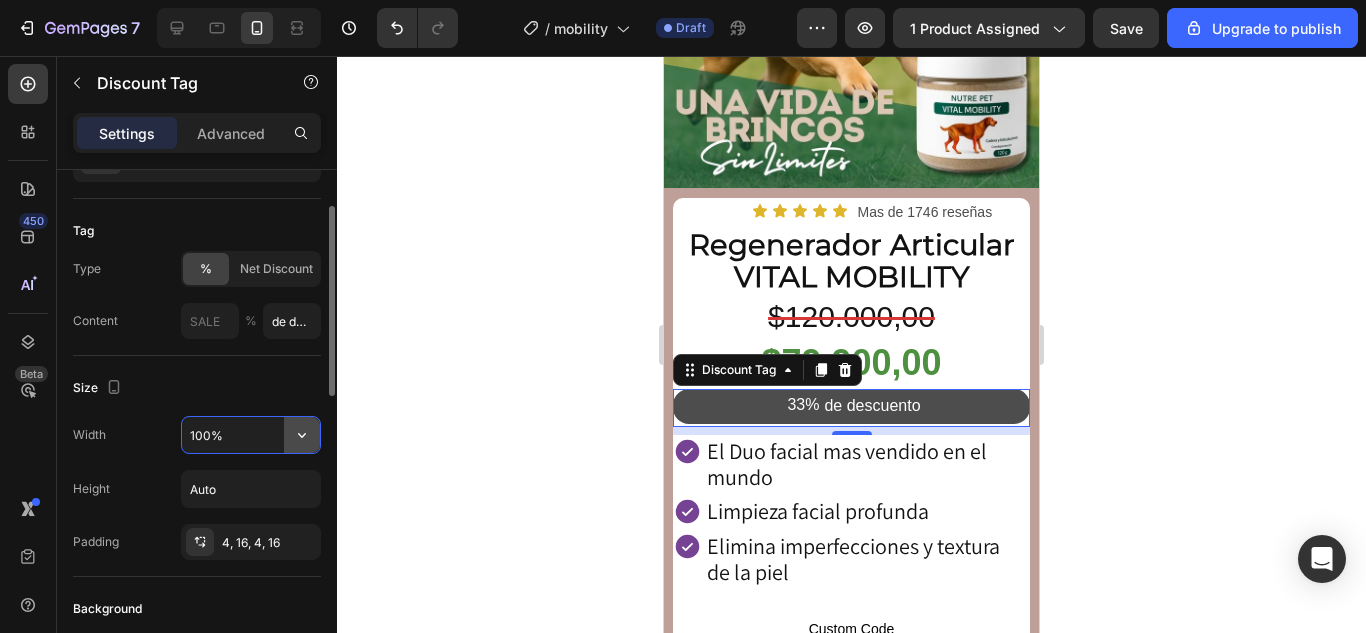 click 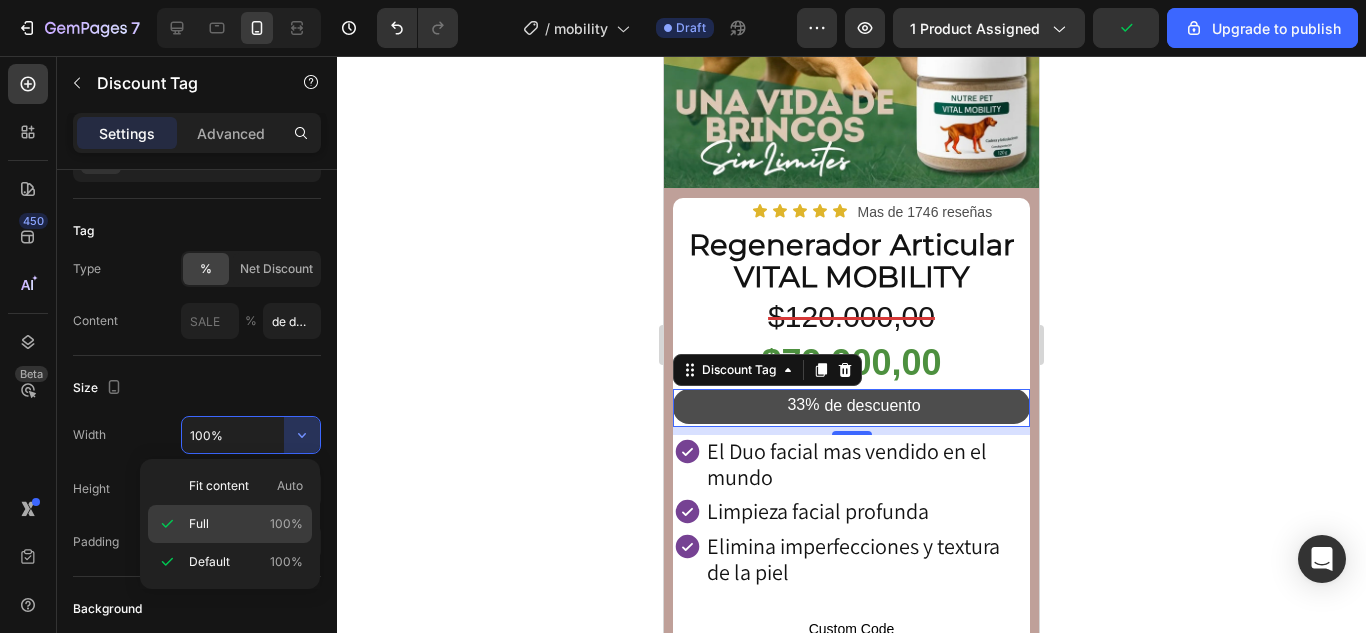 click on "Full 100%" at bounding box center (246, 524) 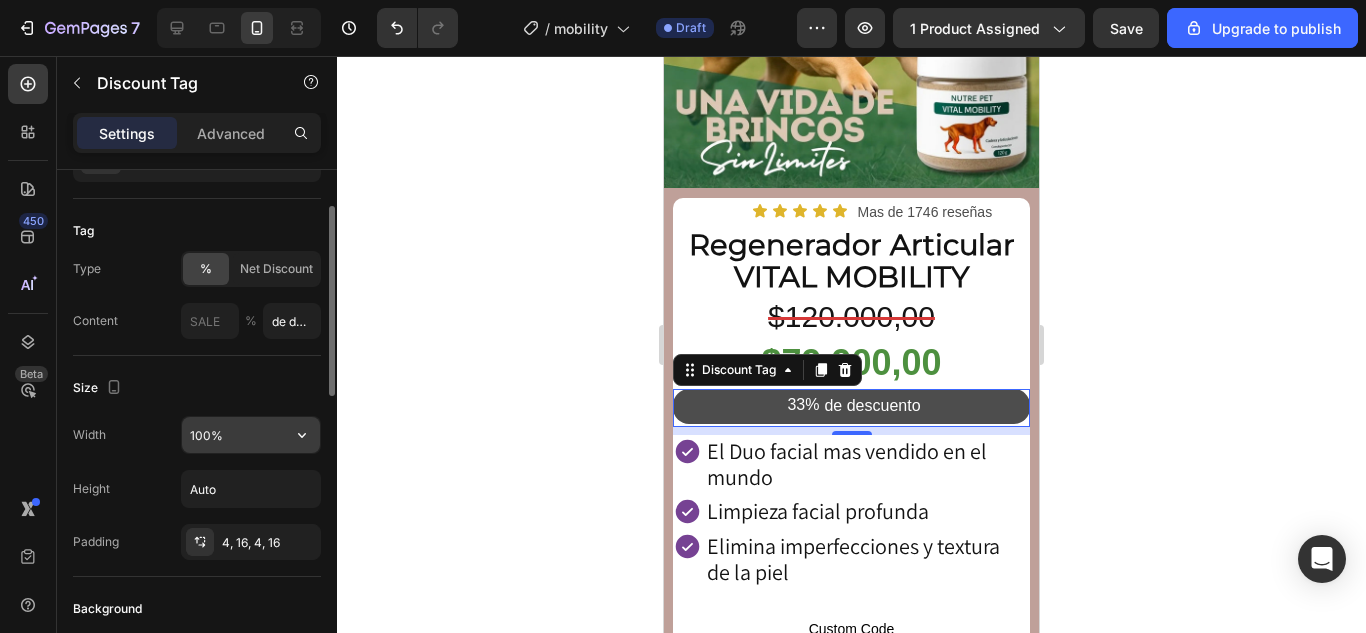 click on "100%" at bounding box center [251, 435] 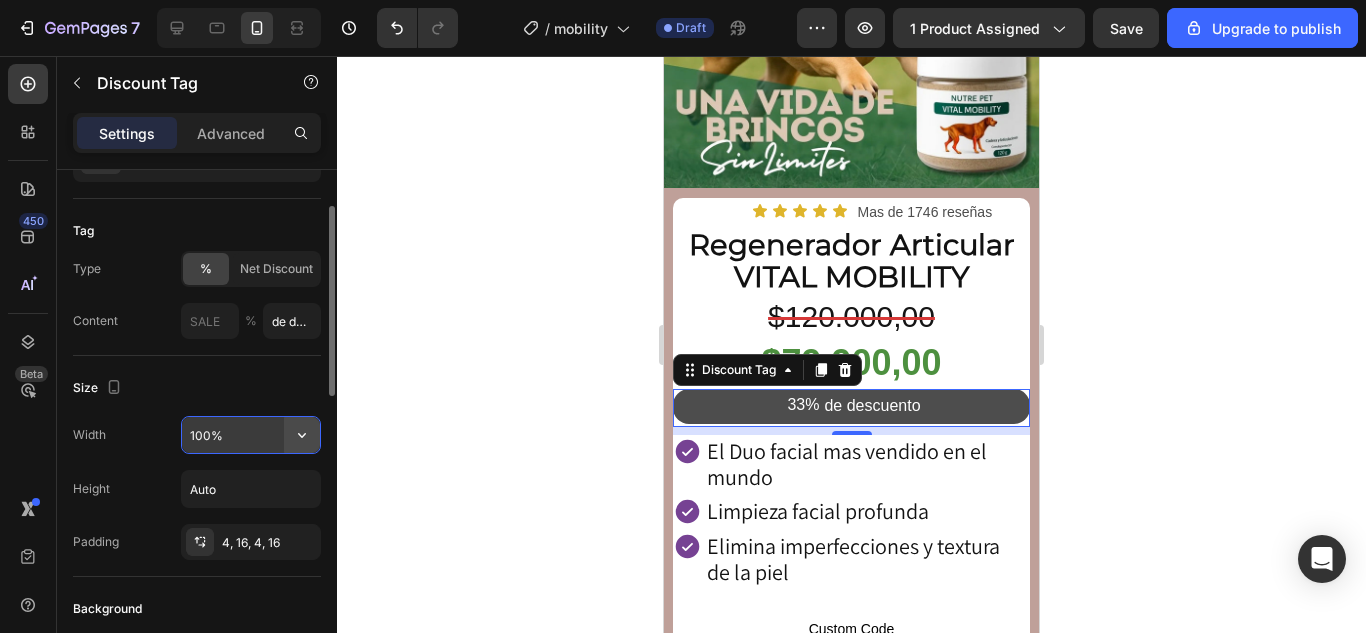 click 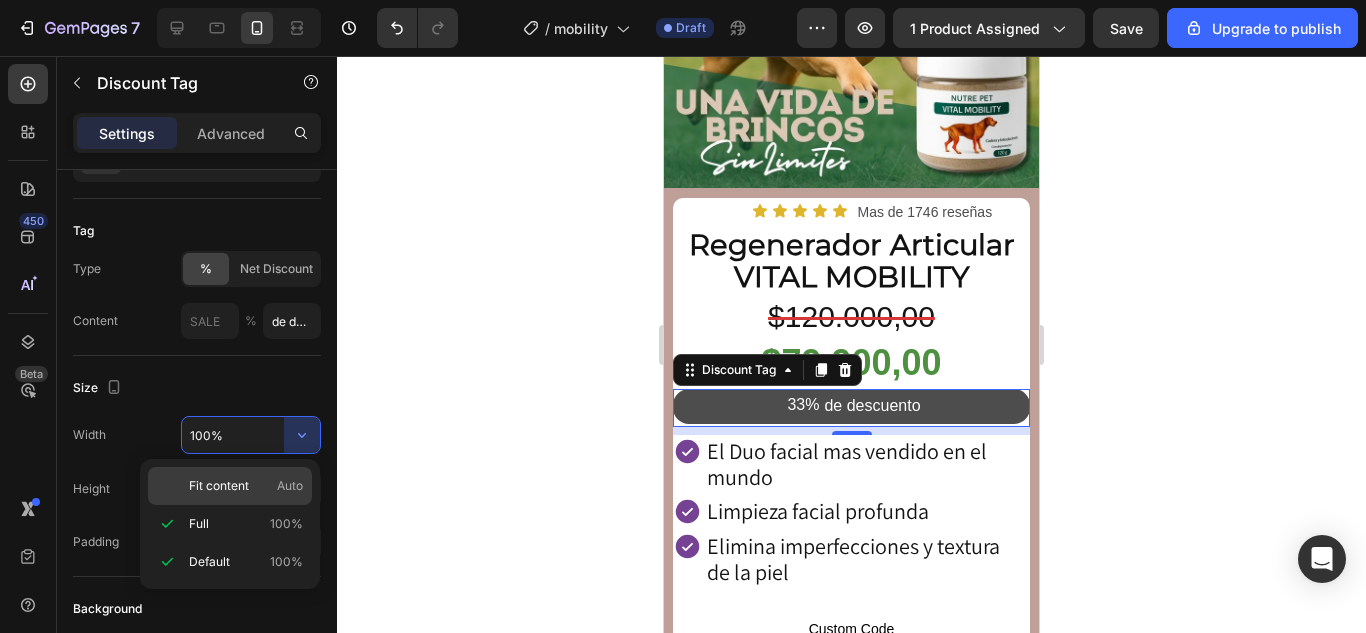 click on "Fit content Auto" at bounding box center [246, 486] 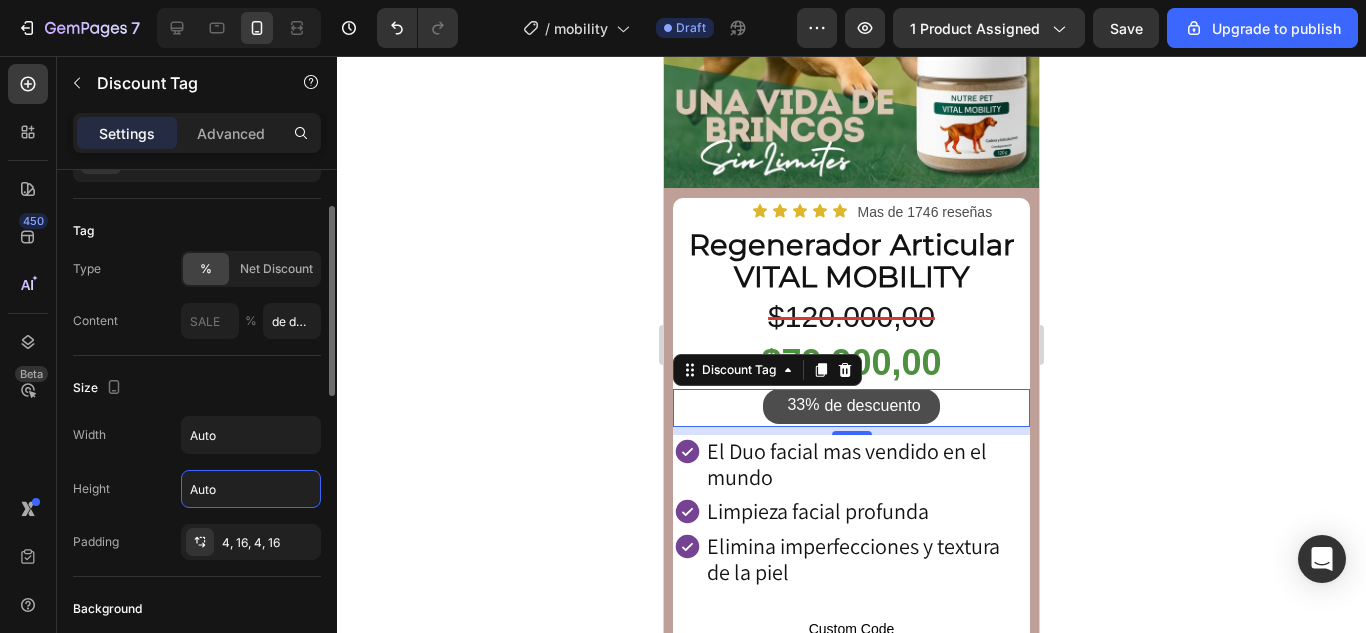 click on "Auto" at bounding box center (251, 489) 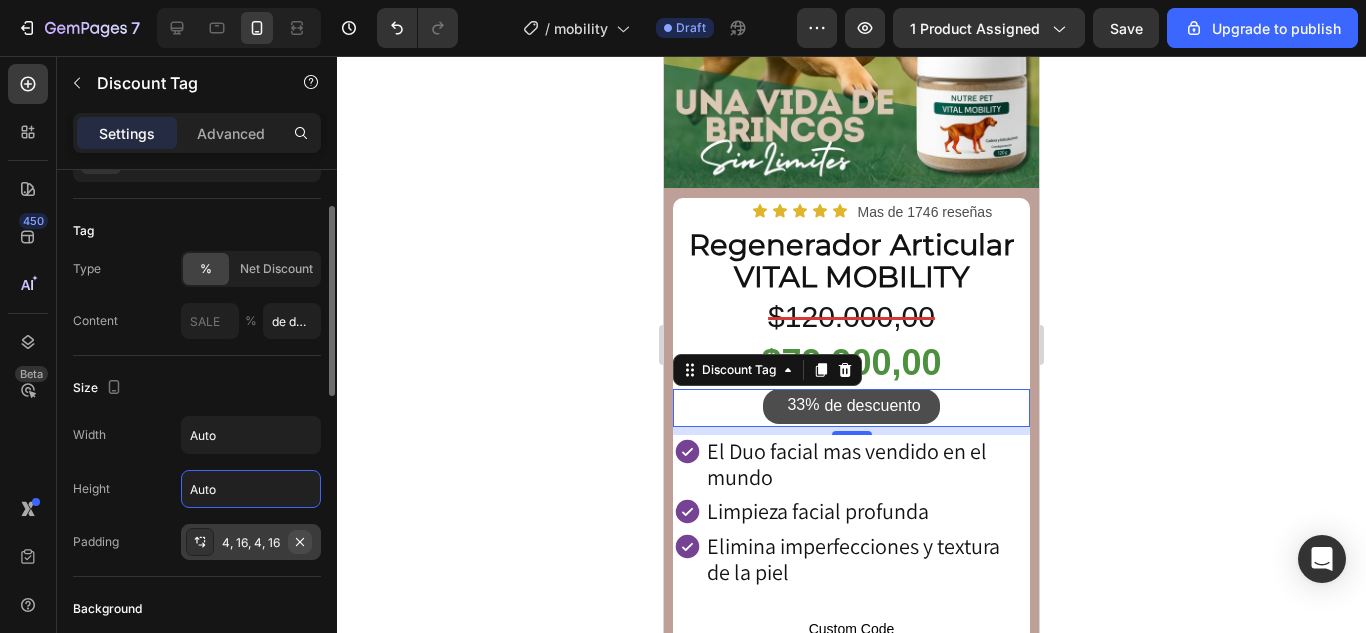 click 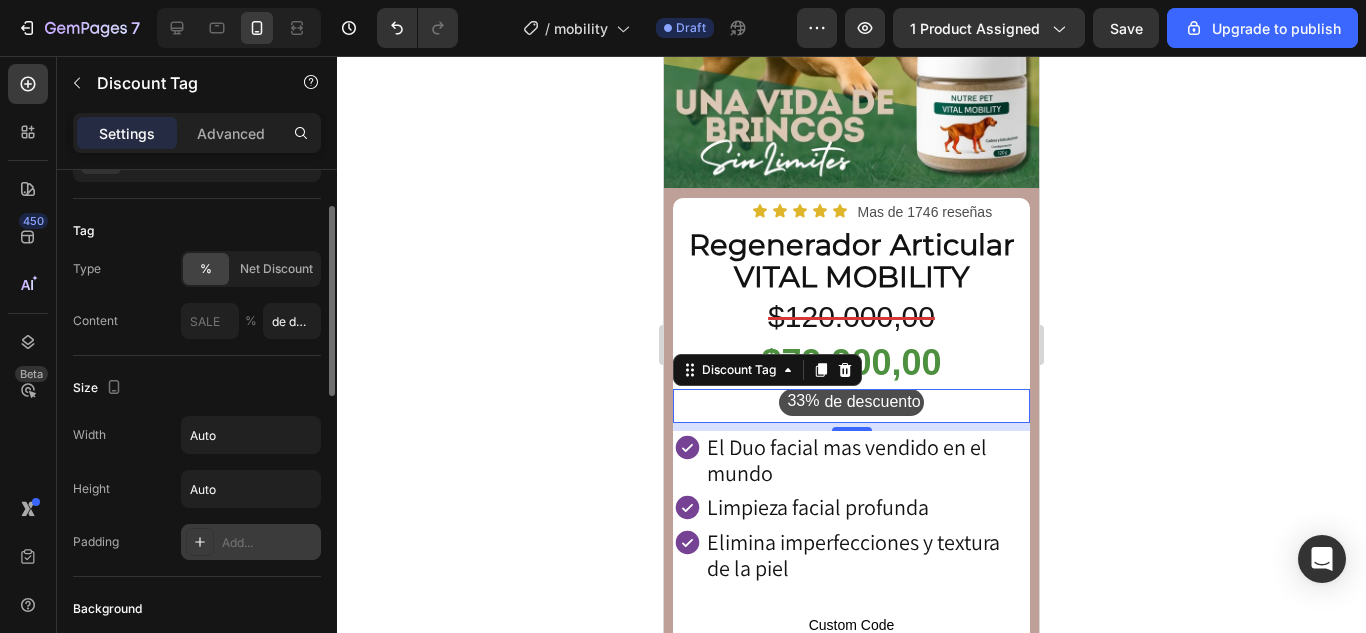 click 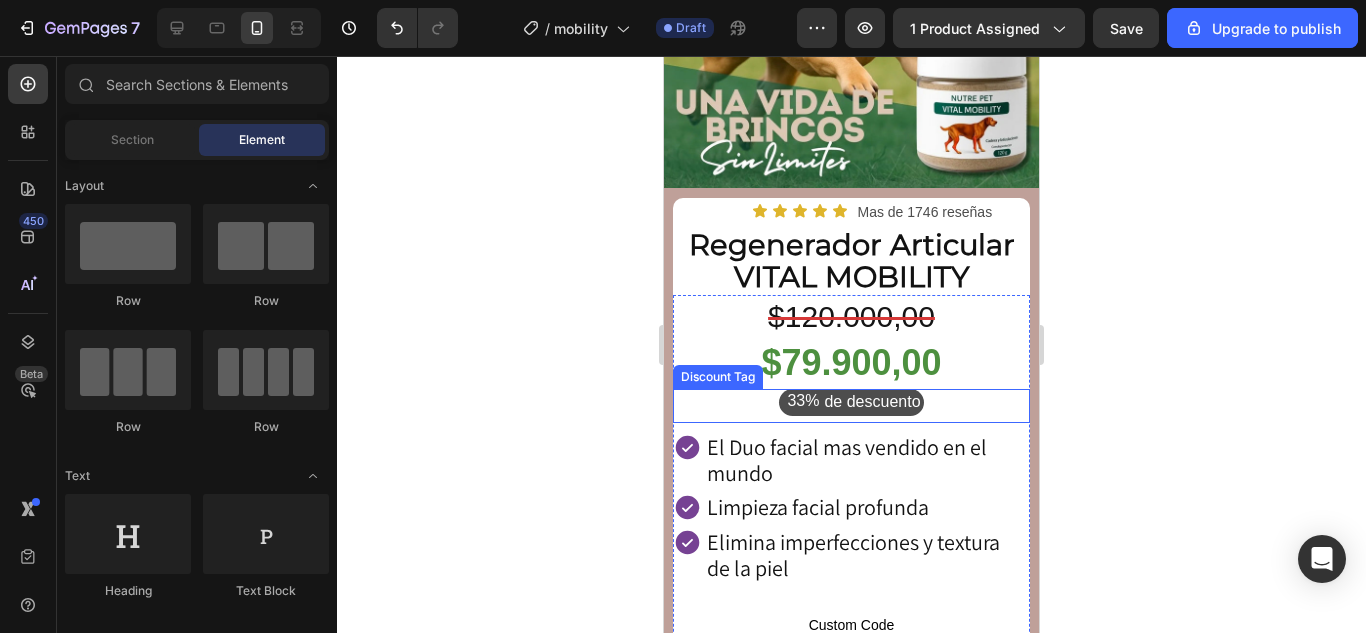 click on "de descuento" at bounding box center [872, 402] 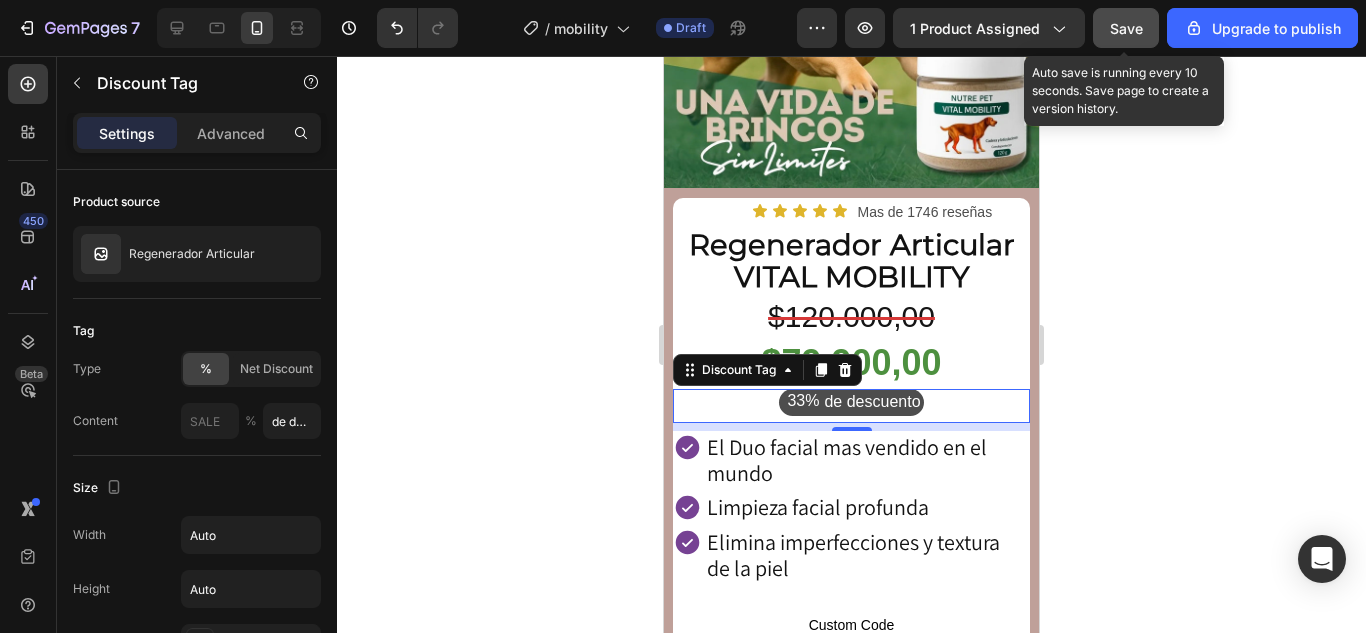 click on "Save" at bounding box center [1126, 28] 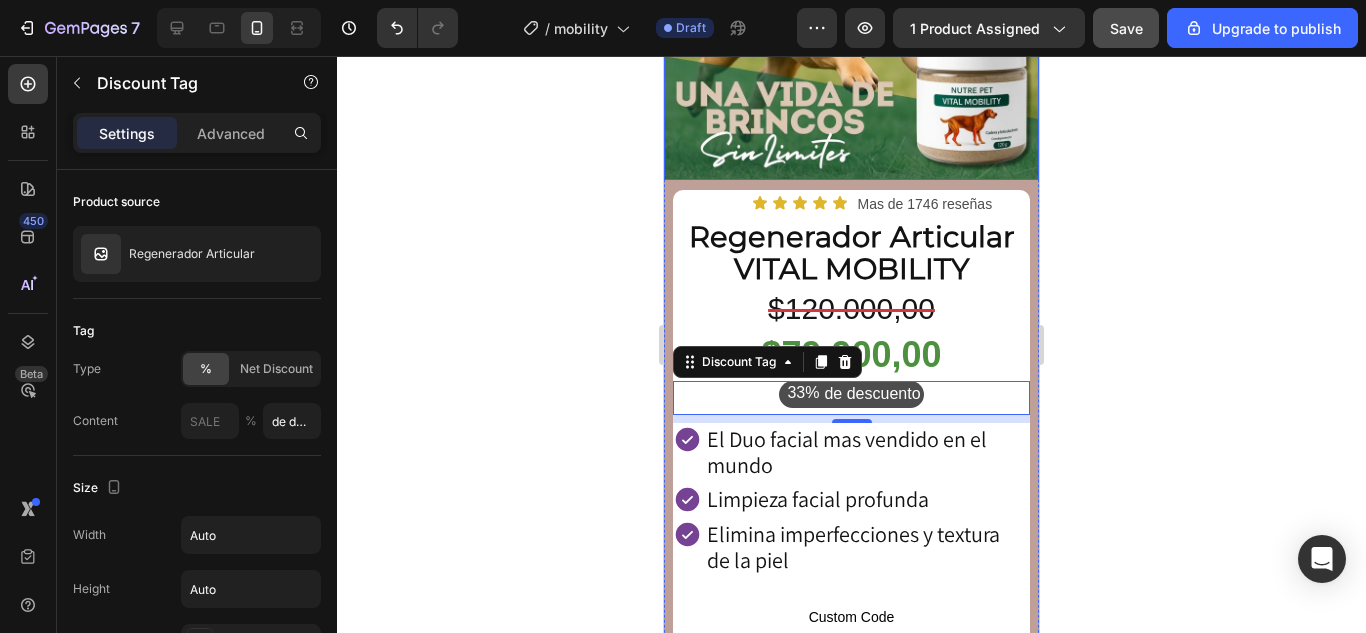 scroll, scrollTop: 0, scrollLeft: 0, axis: both 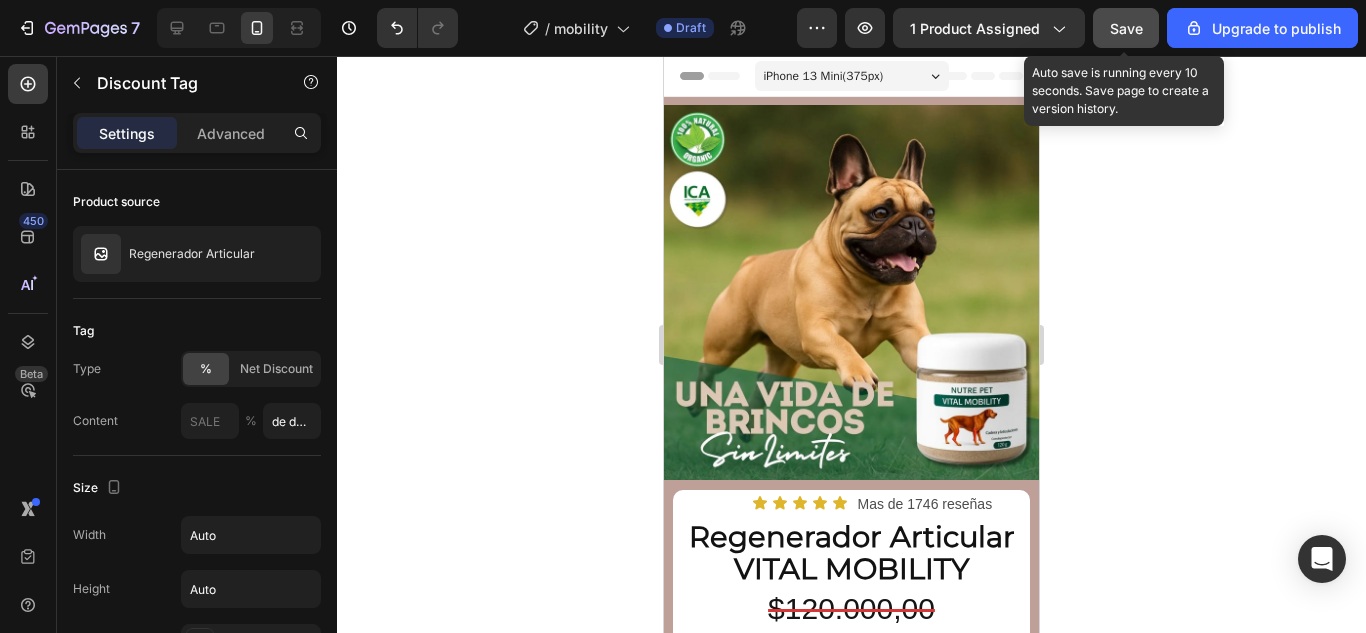 click on "Save" at bounding box center (1126, 28) 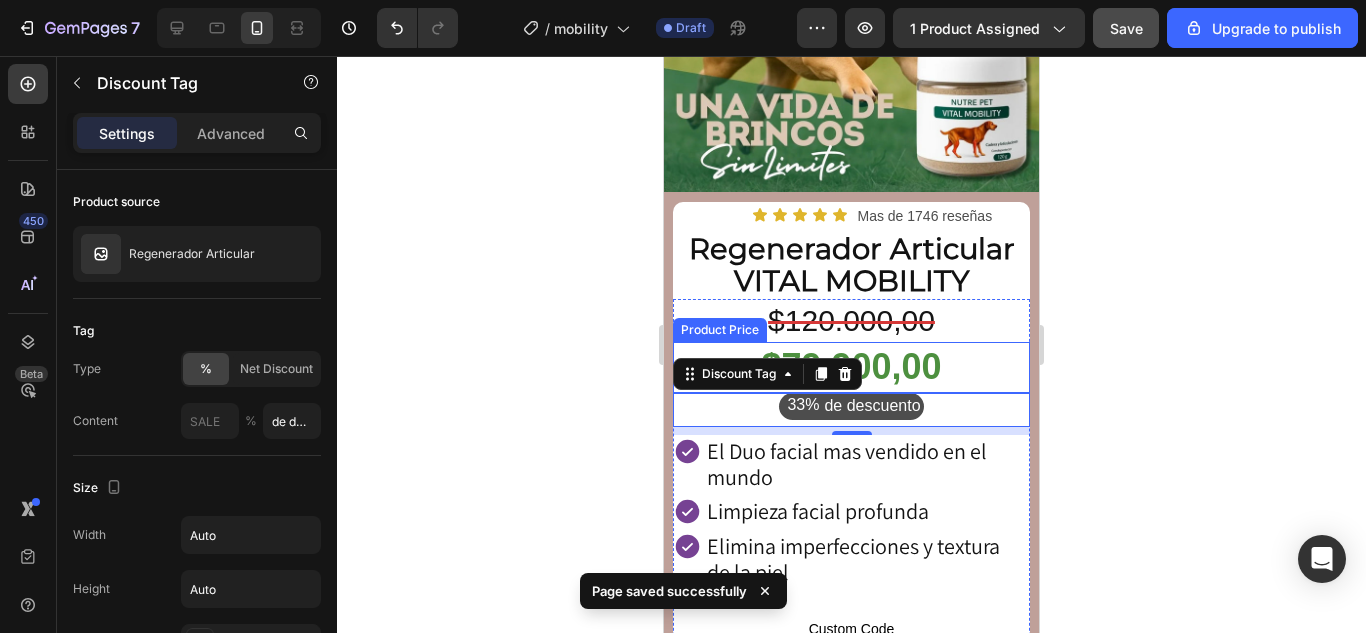 scroll, scrollTop: 300, scrollLeft: 0, axis: vertical 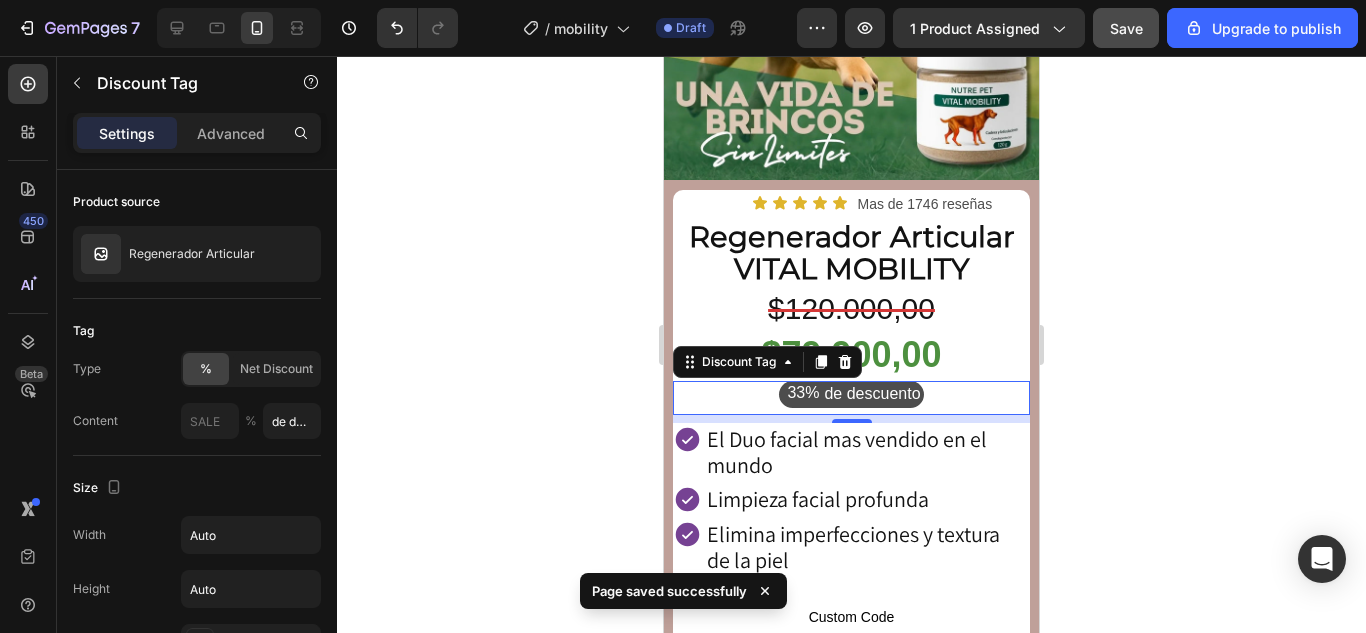 click 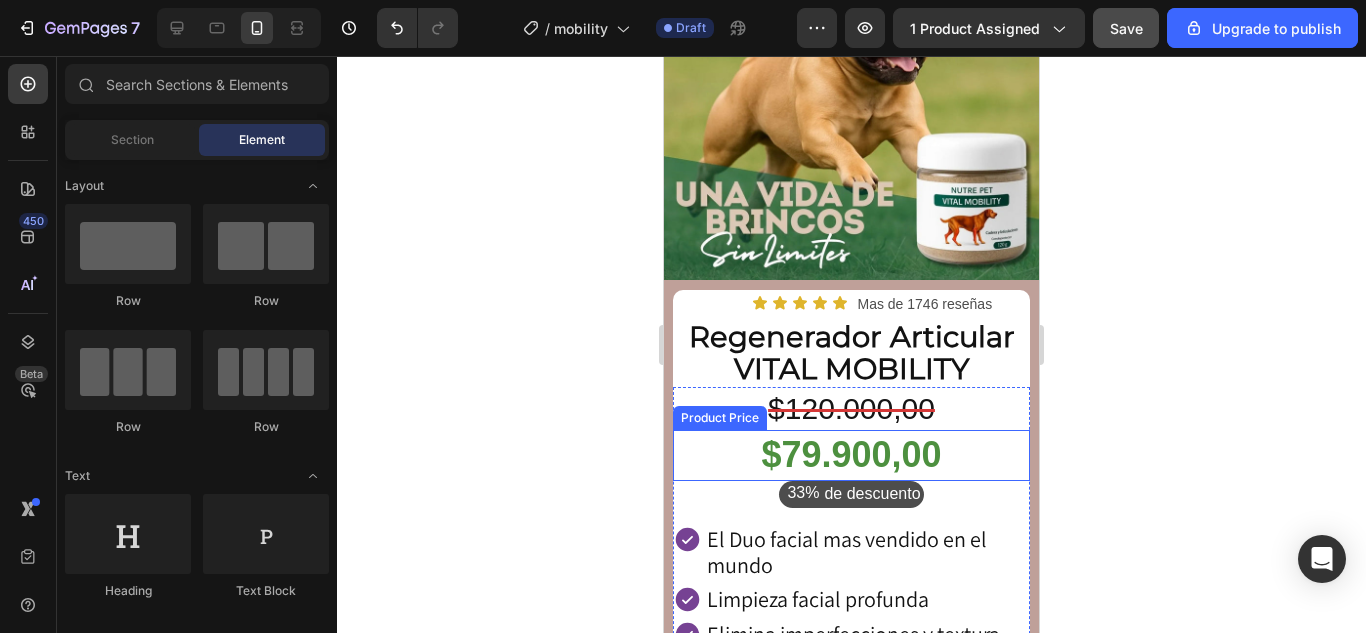 scroll, scrollTop: 300, scrollLeft: 0, axis: vertical 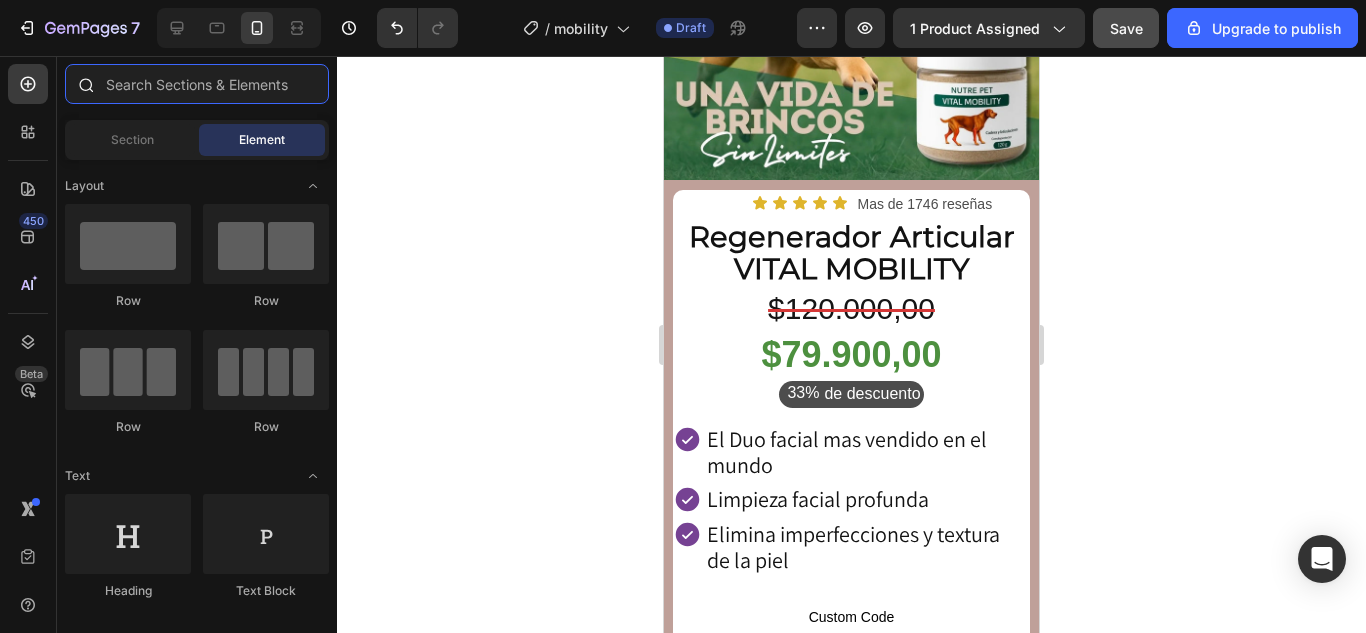 click at bounding box center (197, 84) 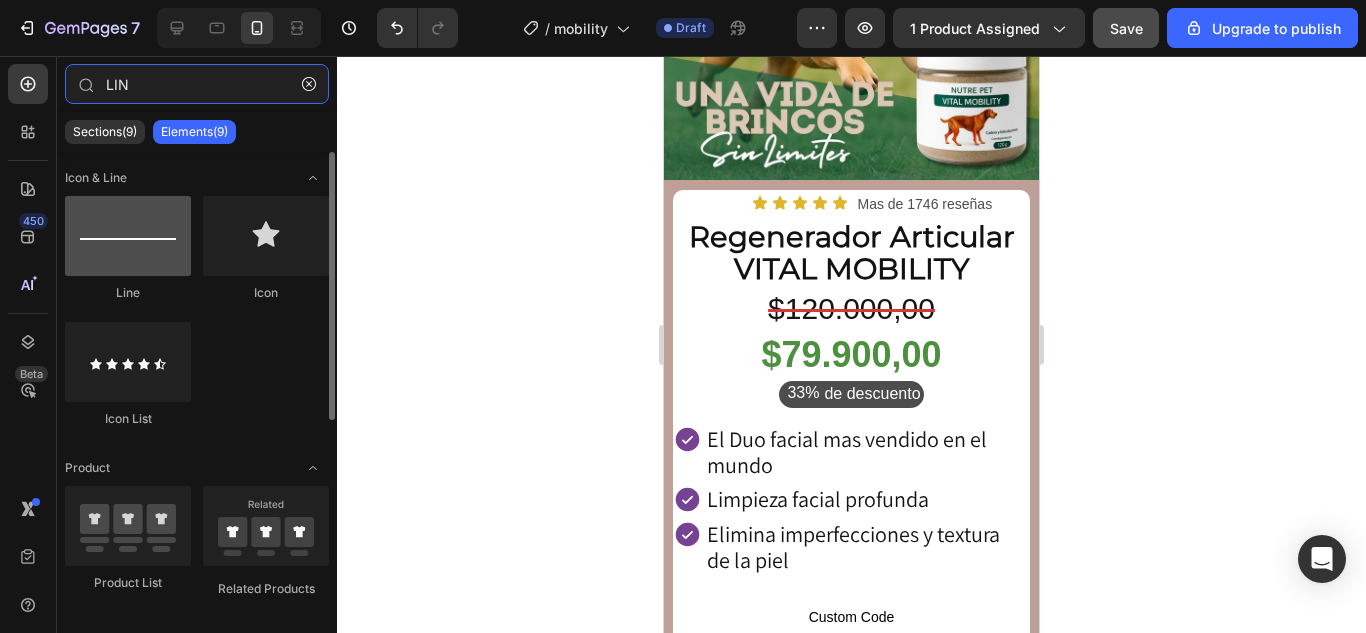 type on "LIN" 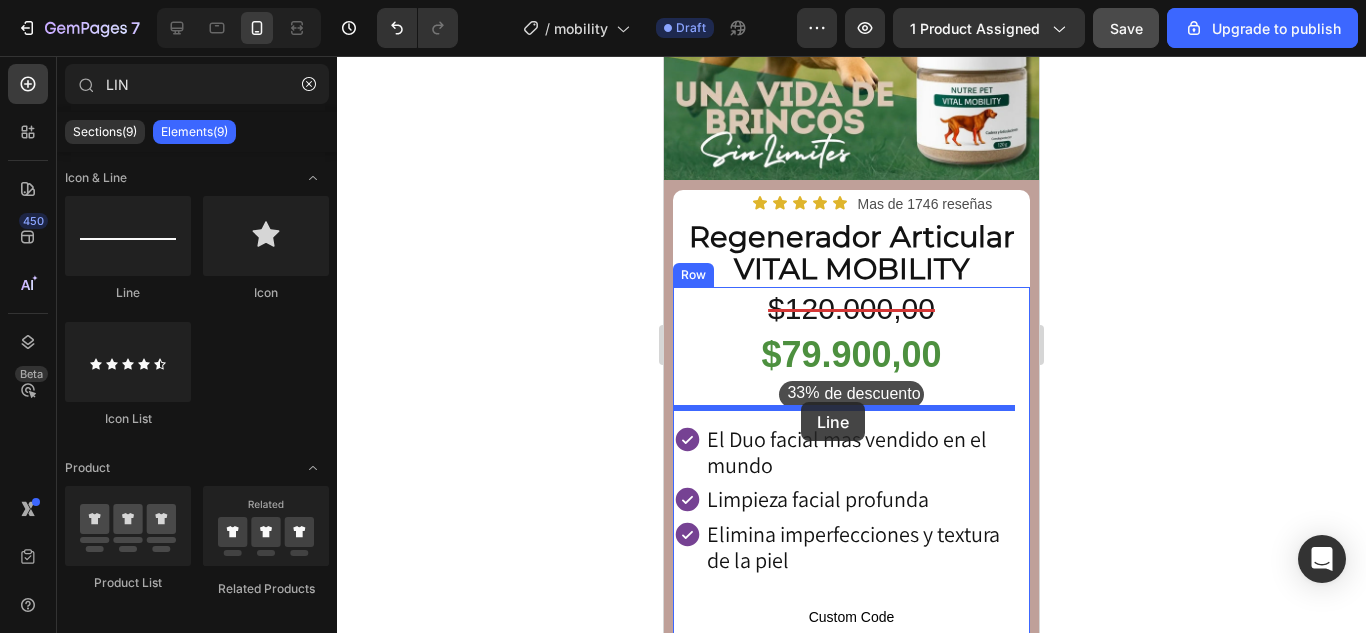 drag, startPoint x: 754, startPoint y: 302, endPoint x: 801, endPoint y: 402, distance: 110.49435 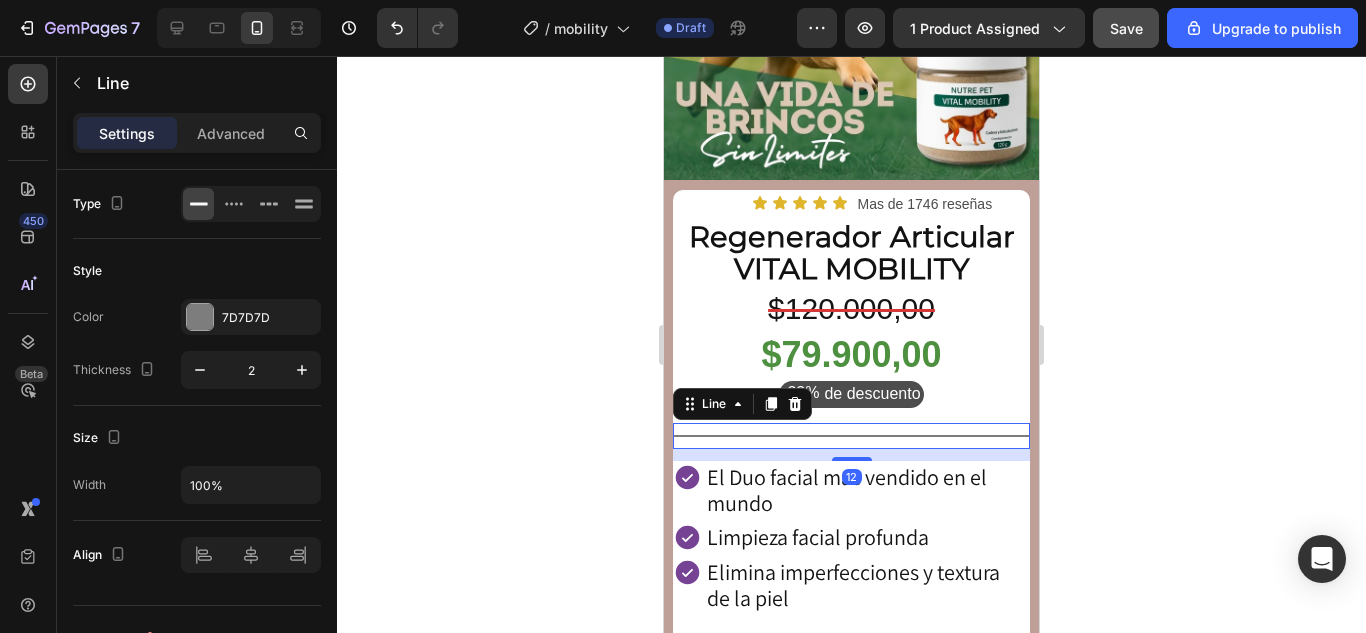 click 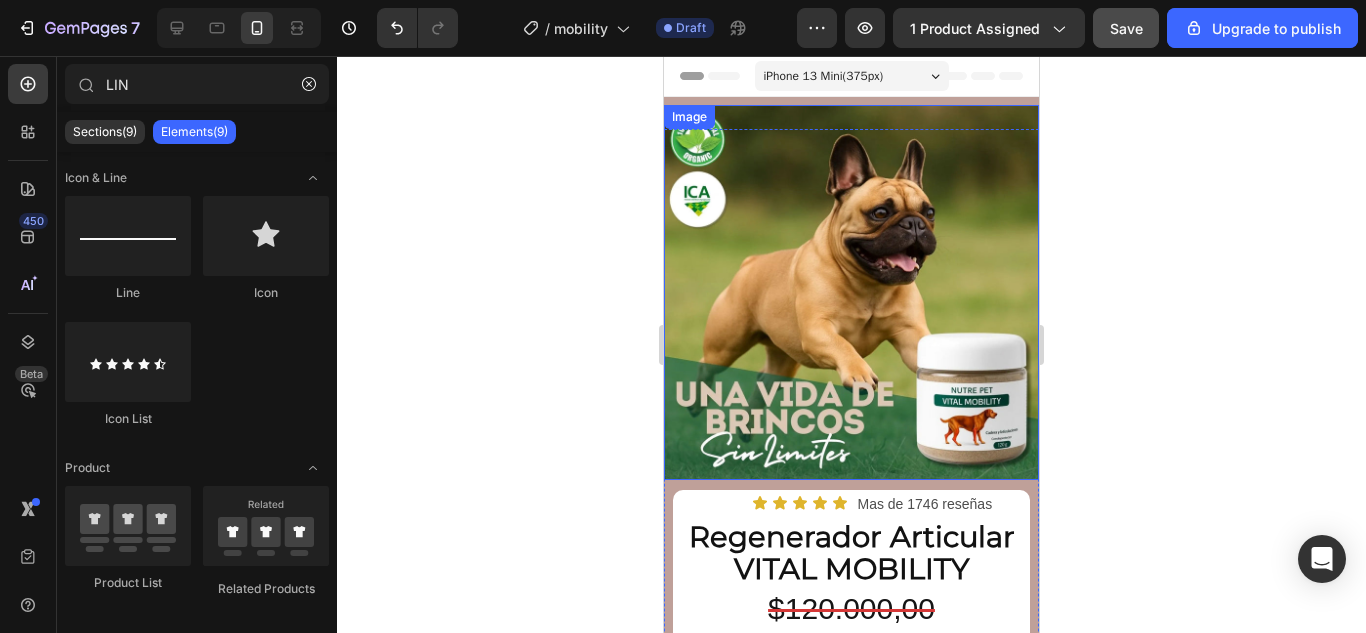 scroll, scrollTop: 300, scrollLeft: 0, axis: vertical 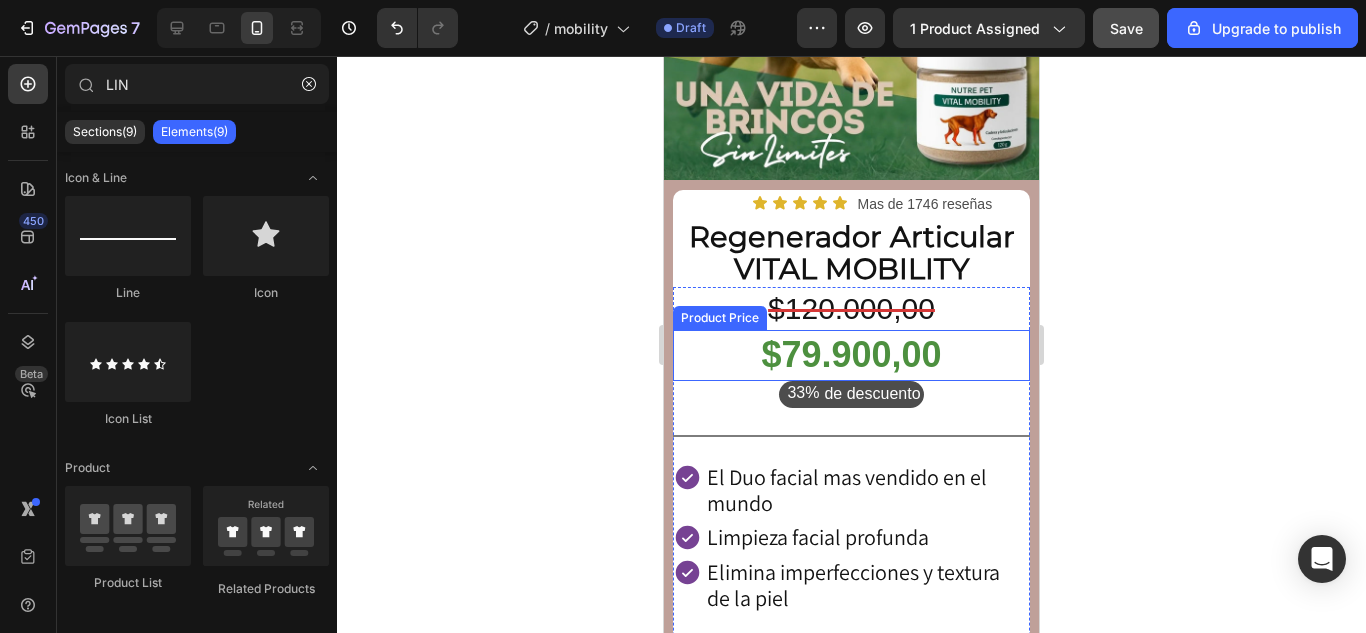 click on "$120.000,00" at bounding box center (851, 308) 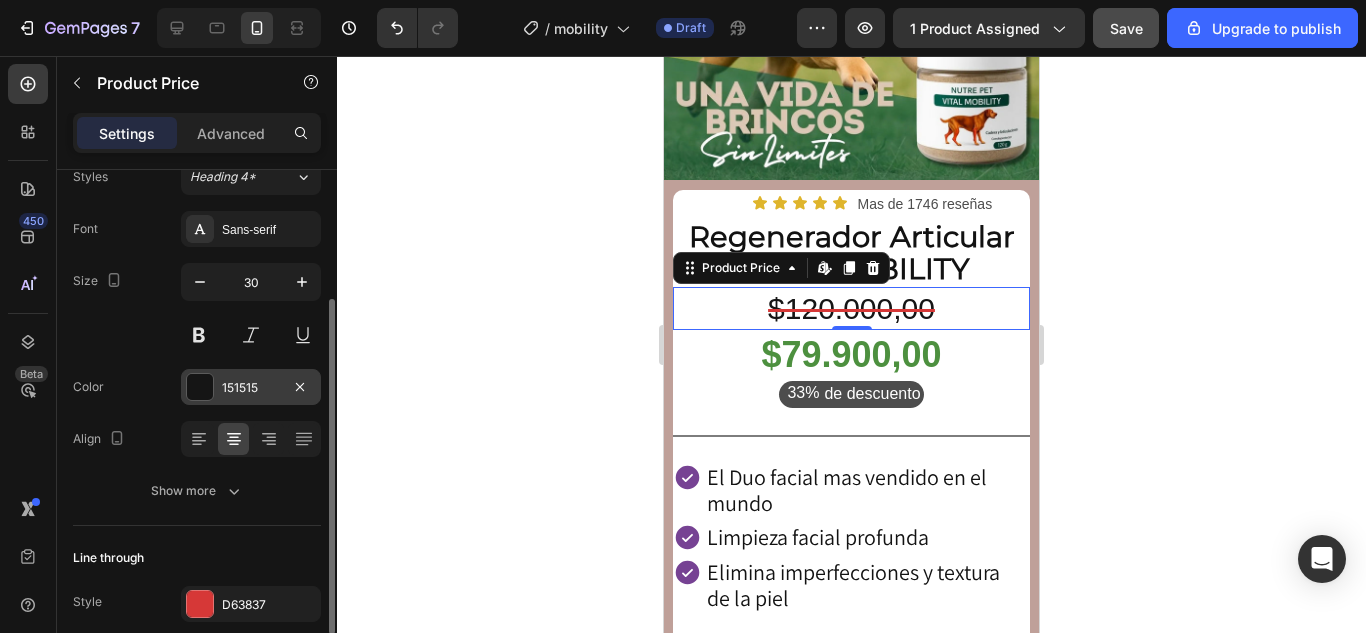 scroll, scrollTop: 285, scrollLeft: 0, axis: vertical 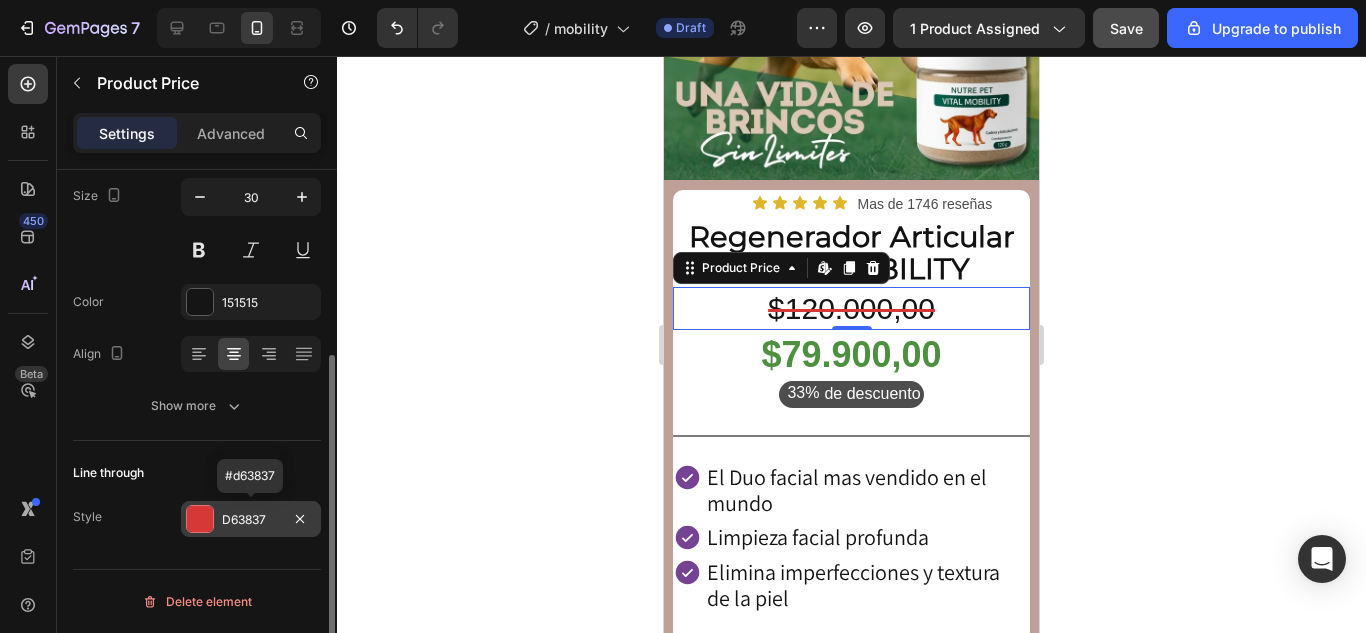 click at bounding box center [200, 519] 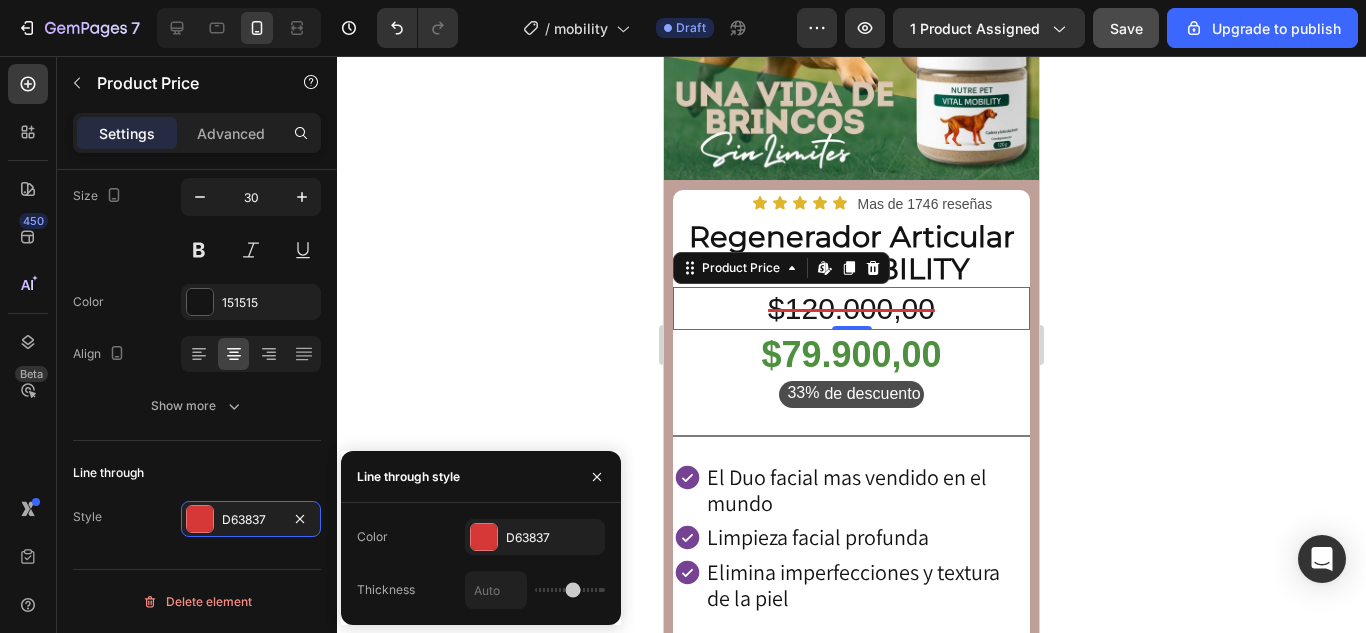 drag, startPoint x: 571, startPoint y: 592, endPoint x: 551, endPoint y: 587, distance: 20.615528 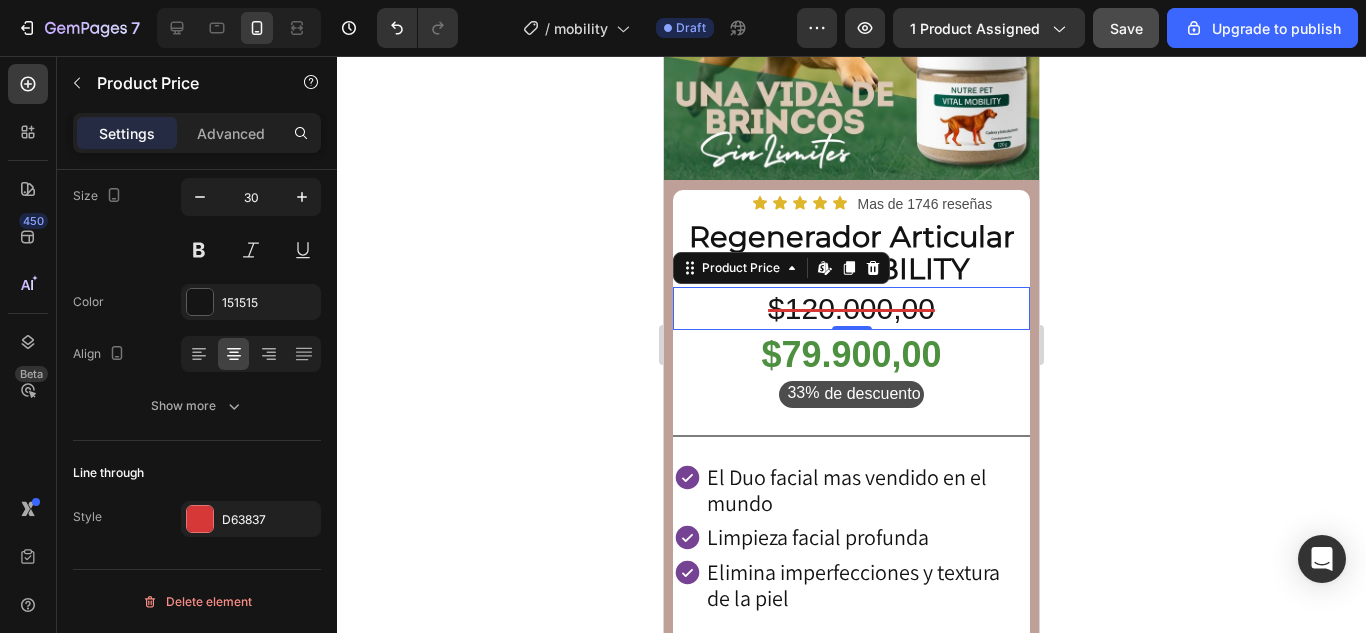 click 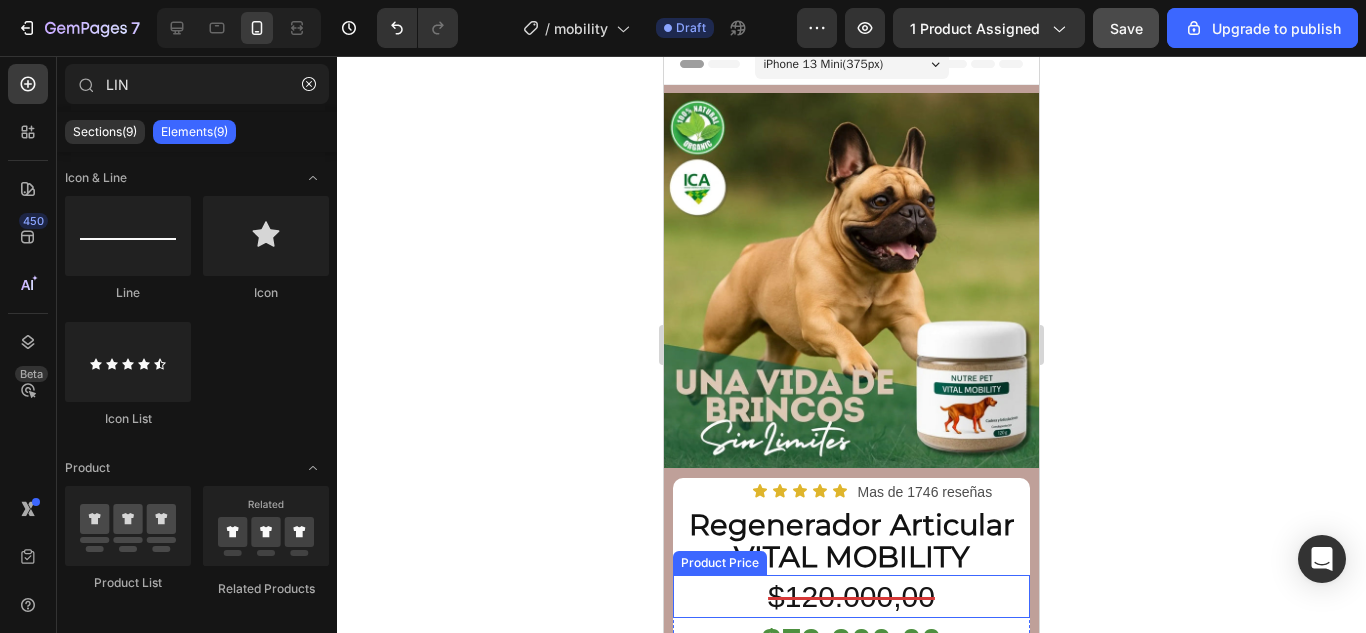 scroll, scrollTop: 0, scrollLeft: 0, axis: both 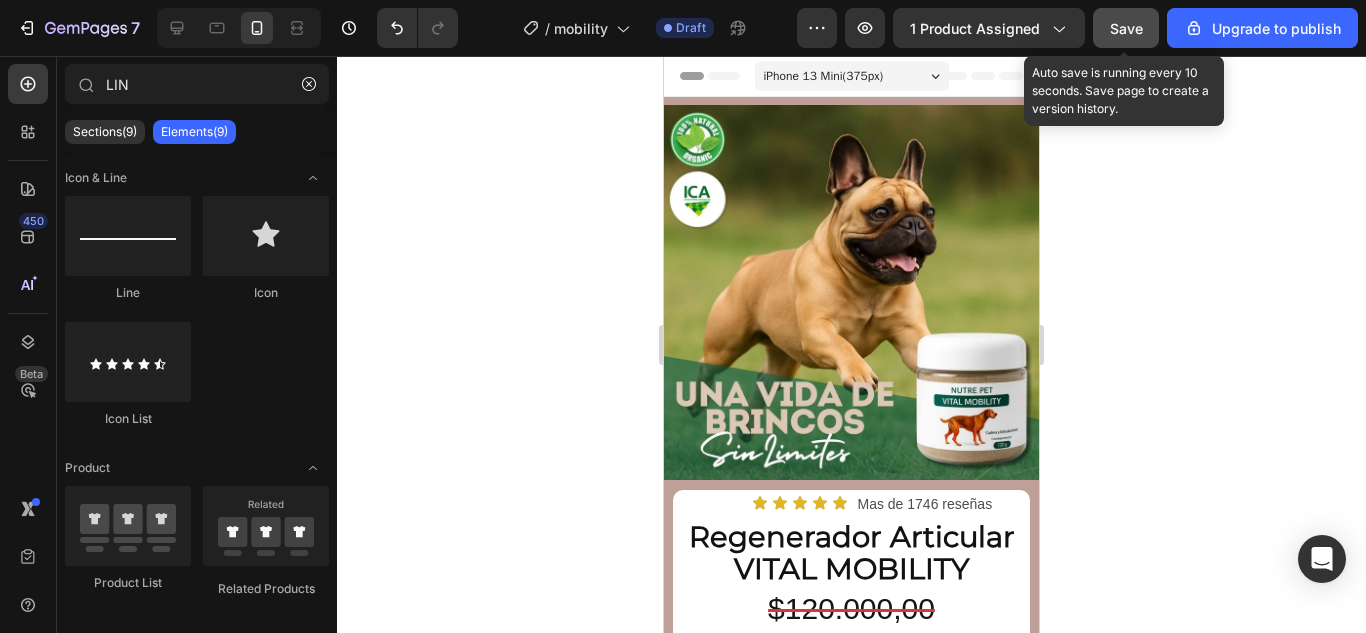 click on "Save" at bounding box center (1126, 28) 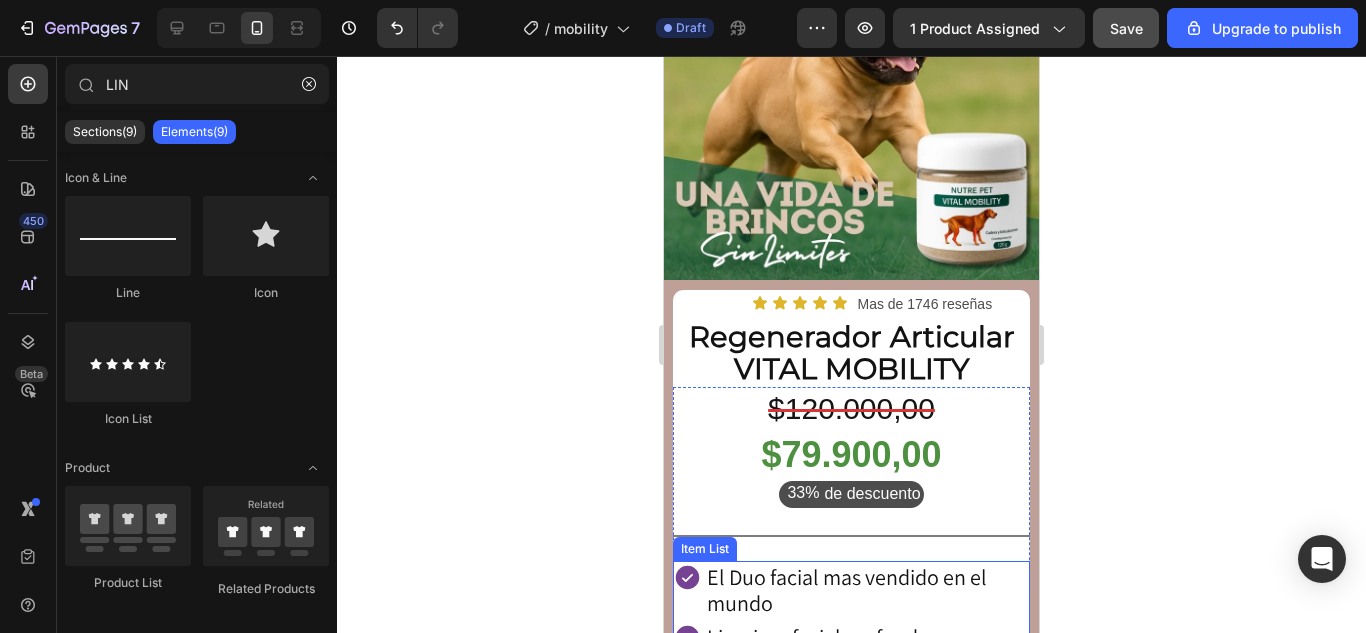 scroll, scrollTop: 500, scrollLeft: 0, axis: vertical 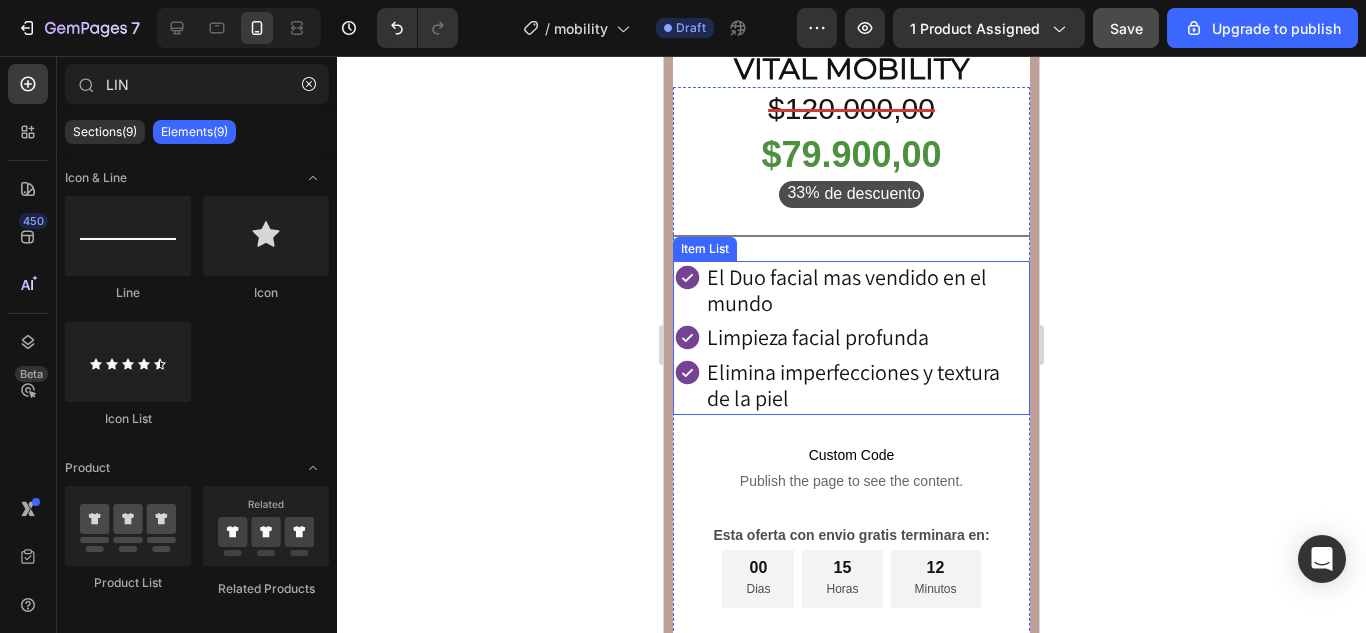 click on "El Duo facial mas vendido en el mundo" at bounding box center (866, 290) 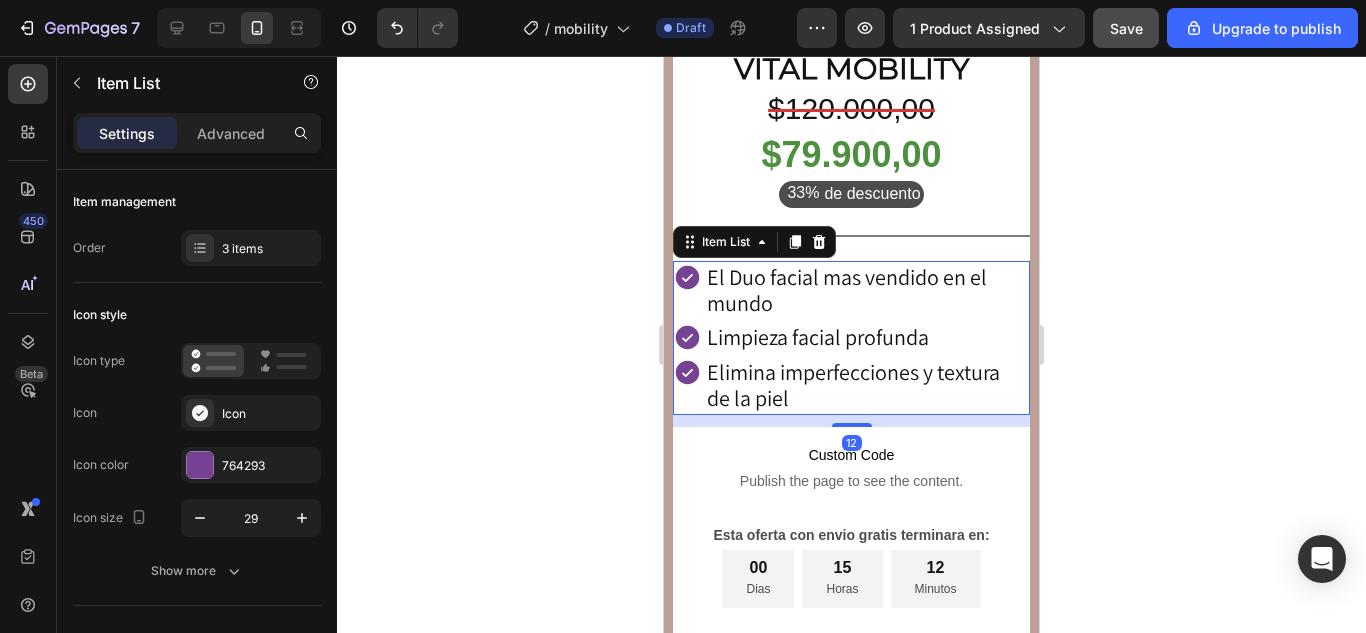 click on "El Duo facial mas vendido en el mundo" at bounding box center (866, 290) 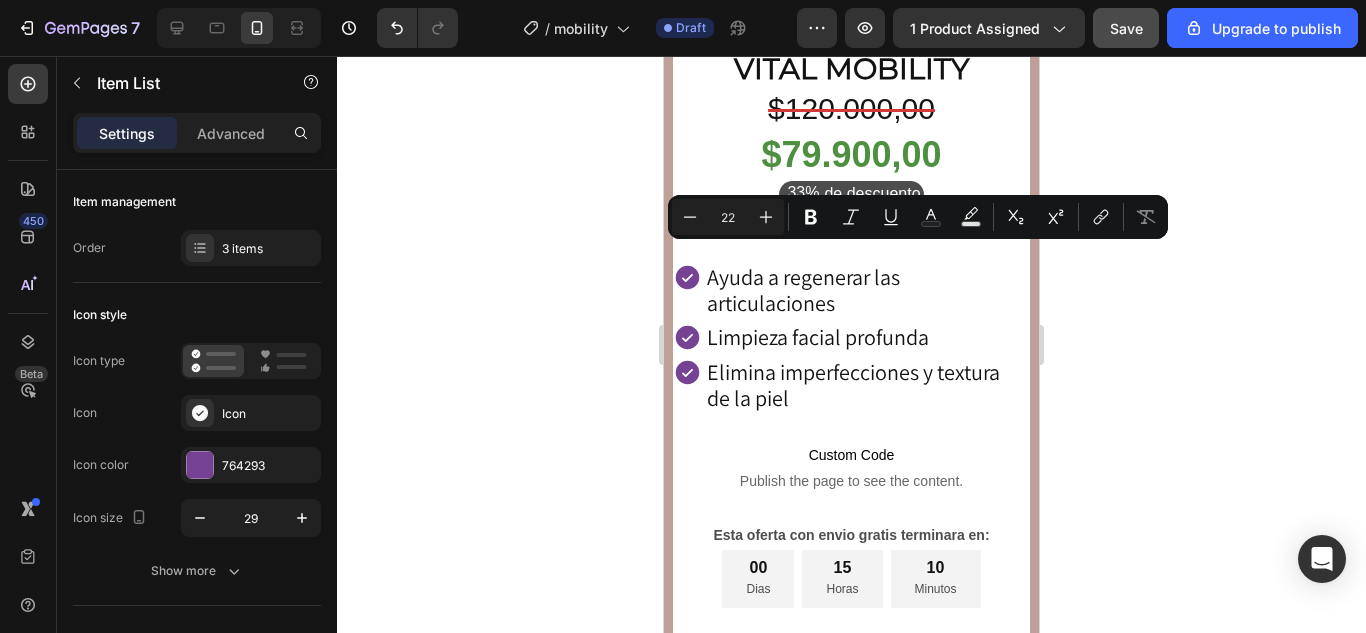 drag, startPoint x: 845, startPoint y: 287, endPoint x: 706, endPoint y: 257, distance: 142.20056 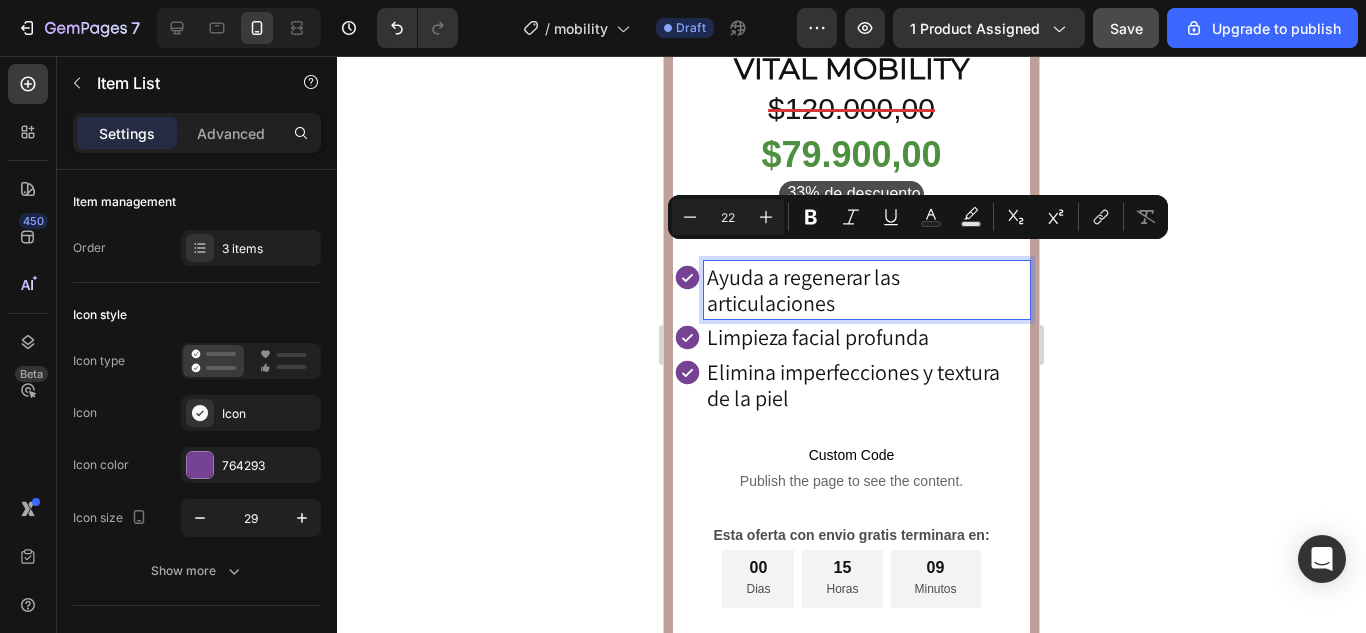 click on "Ayuda a regenerar las articulaciones" at bounding box center (866, 290) 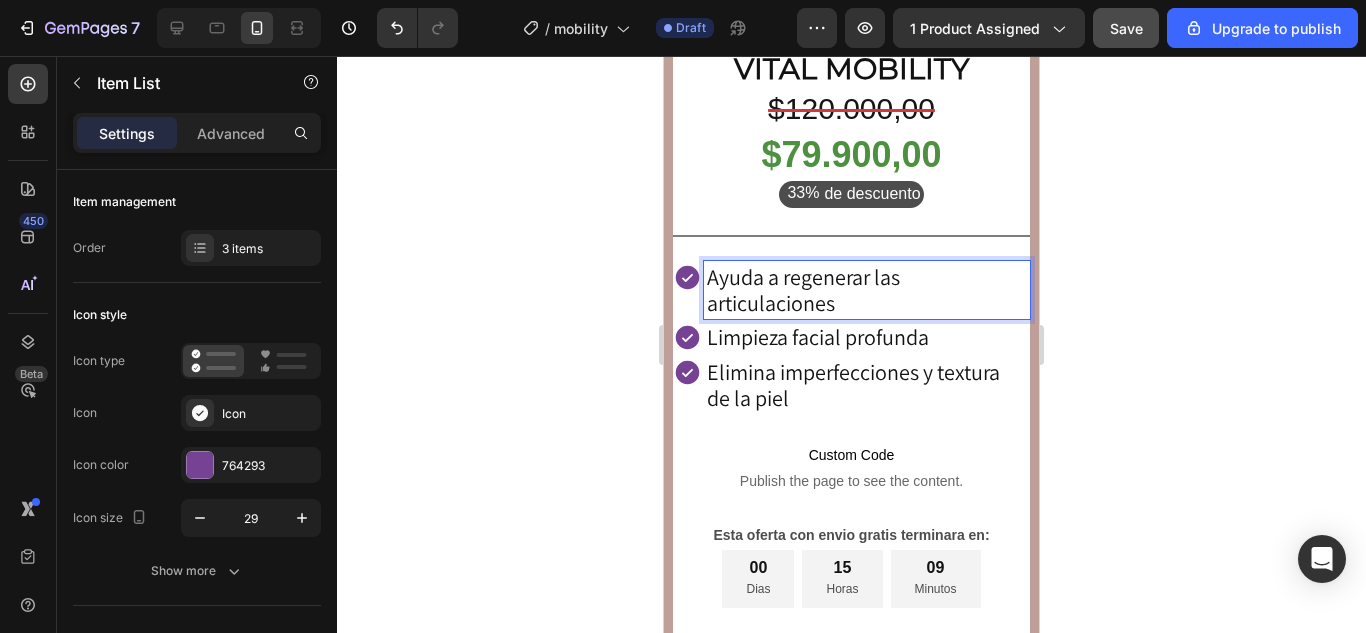 click on "Ayuda a regenerar las articulaciones" at bounding box center (866, 290) 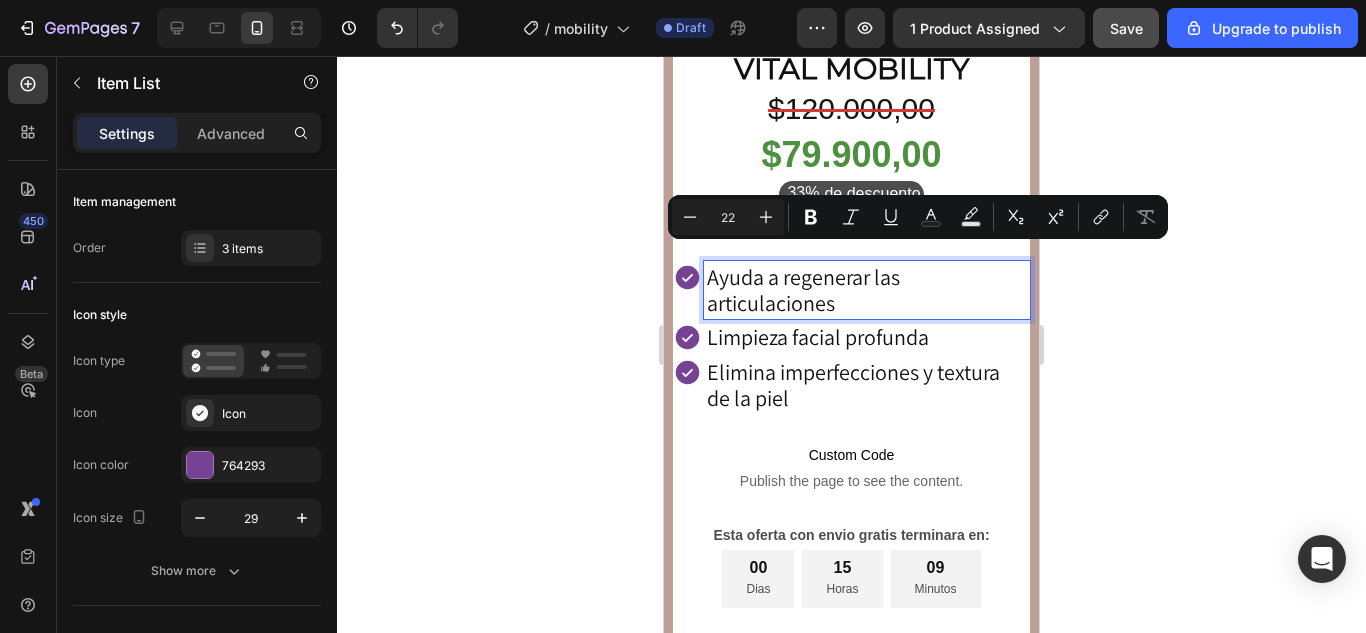 drag, startPoint x: 868, startPoint y: 288, endPoint x: 704, endPoint y: 251, distance: 168.12198 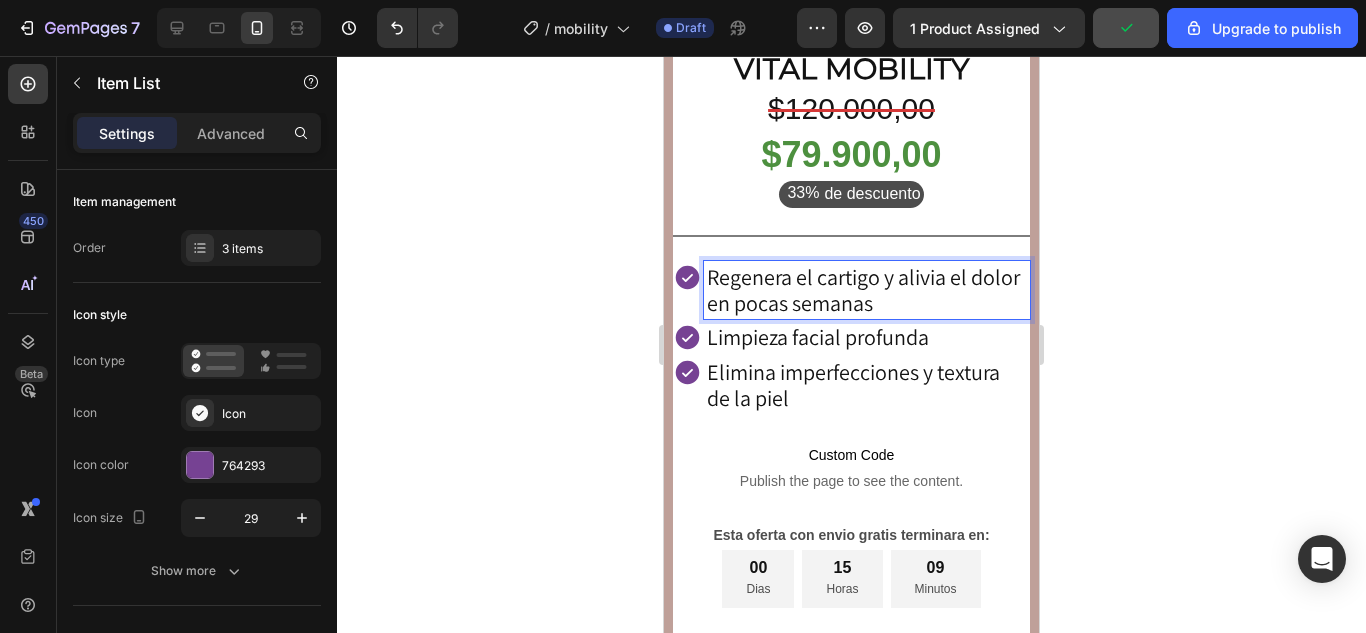 click on "Limpieza facial profunda" at bounding box center [866, 337] 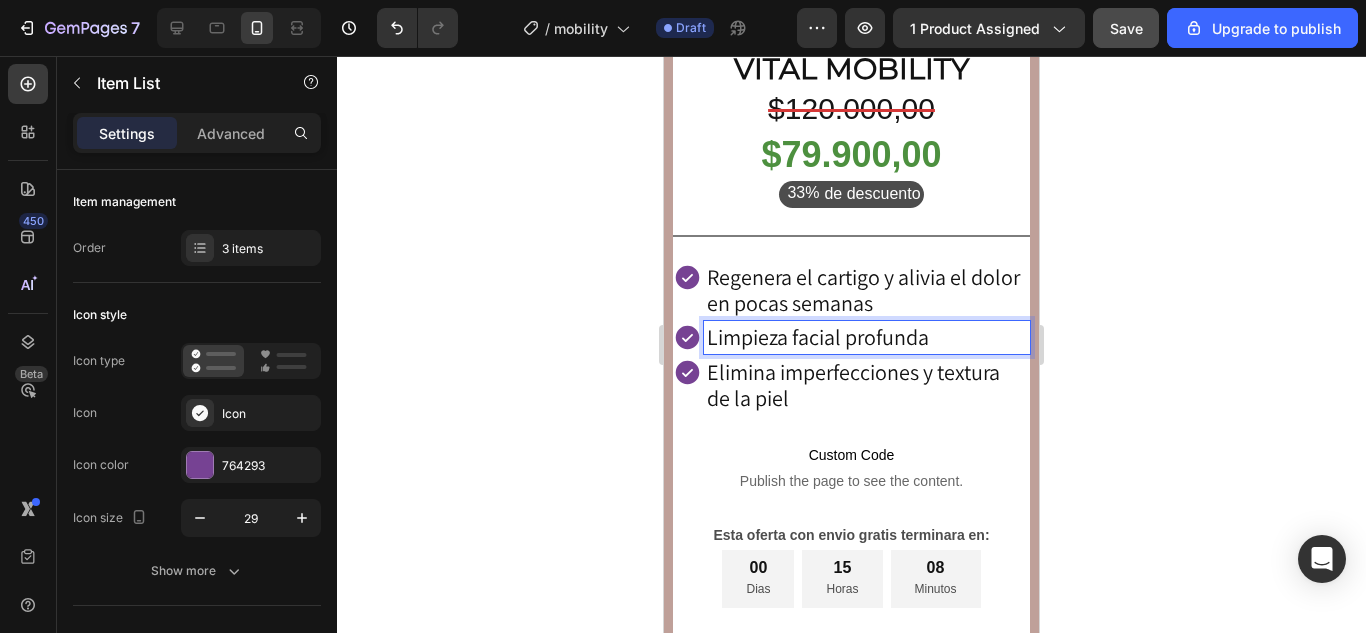 drag, startPoint x: 938, startPoint y: 322, endPoint x: 707, endPoint y: 318, distance: 231.03462 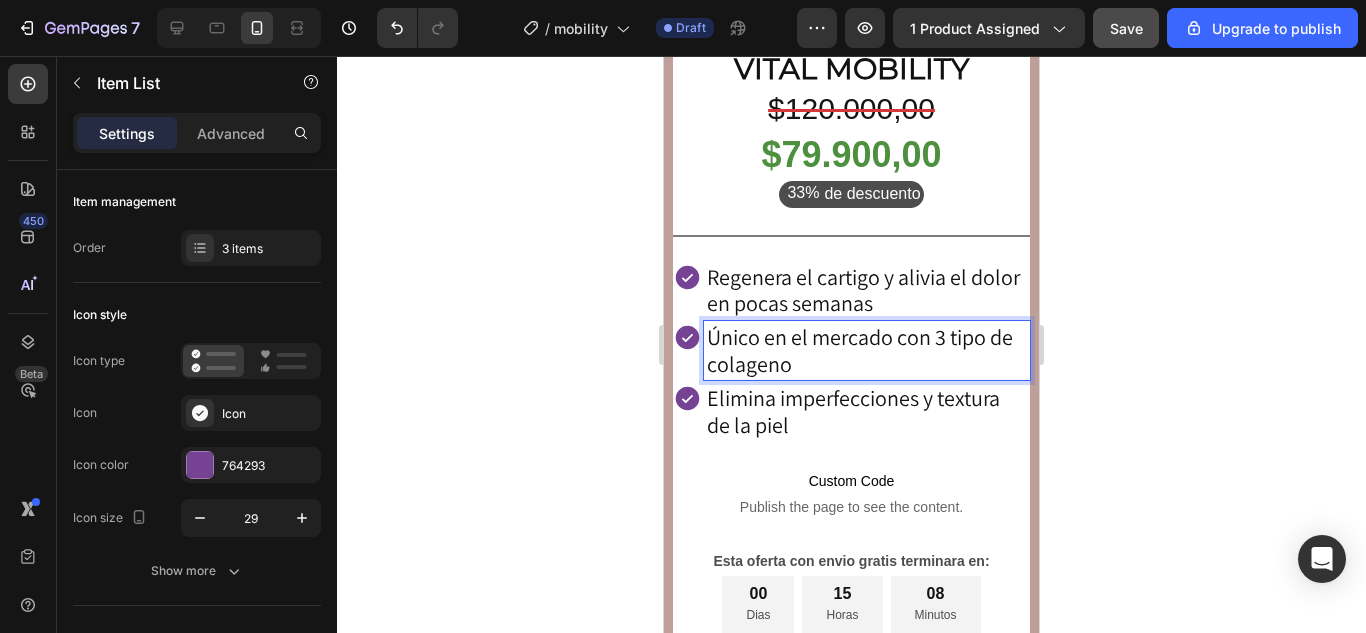 drag, startPoint x: 787, startPoint y: 350, endPoint x: 751, endPoint y: 354, distance: 36.221542 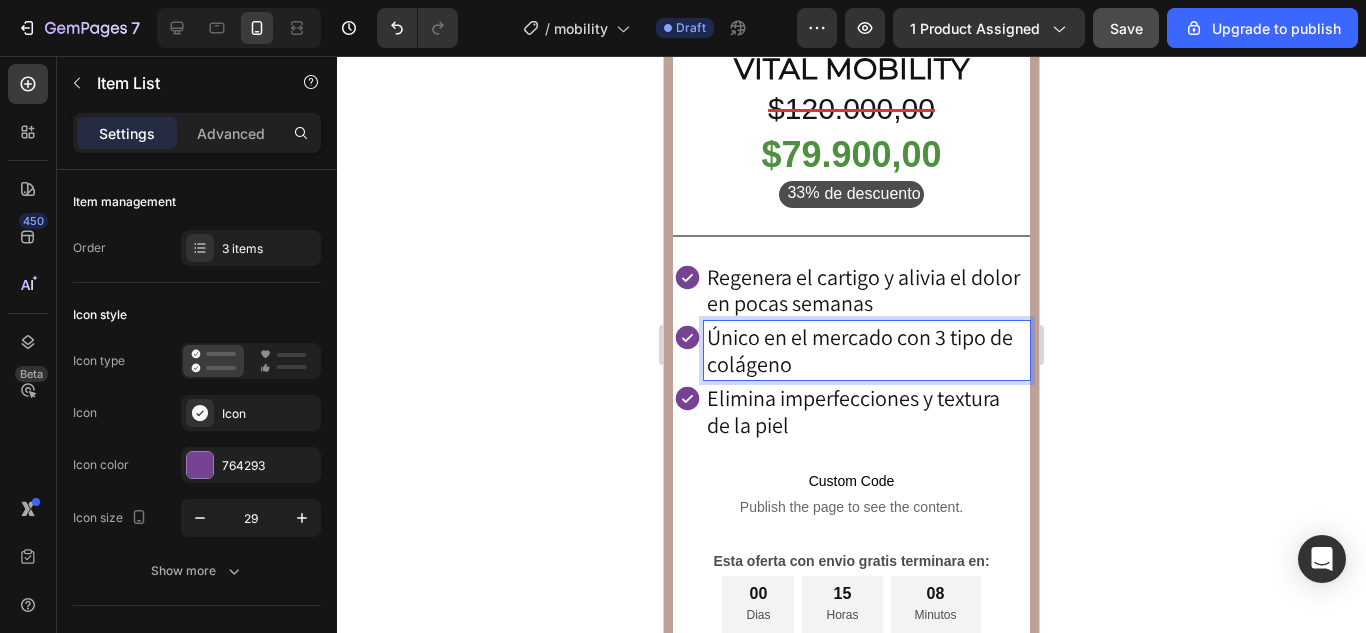 click on "Elimina imperfecciones y textura de la piel" at bounding box center (866, 411) 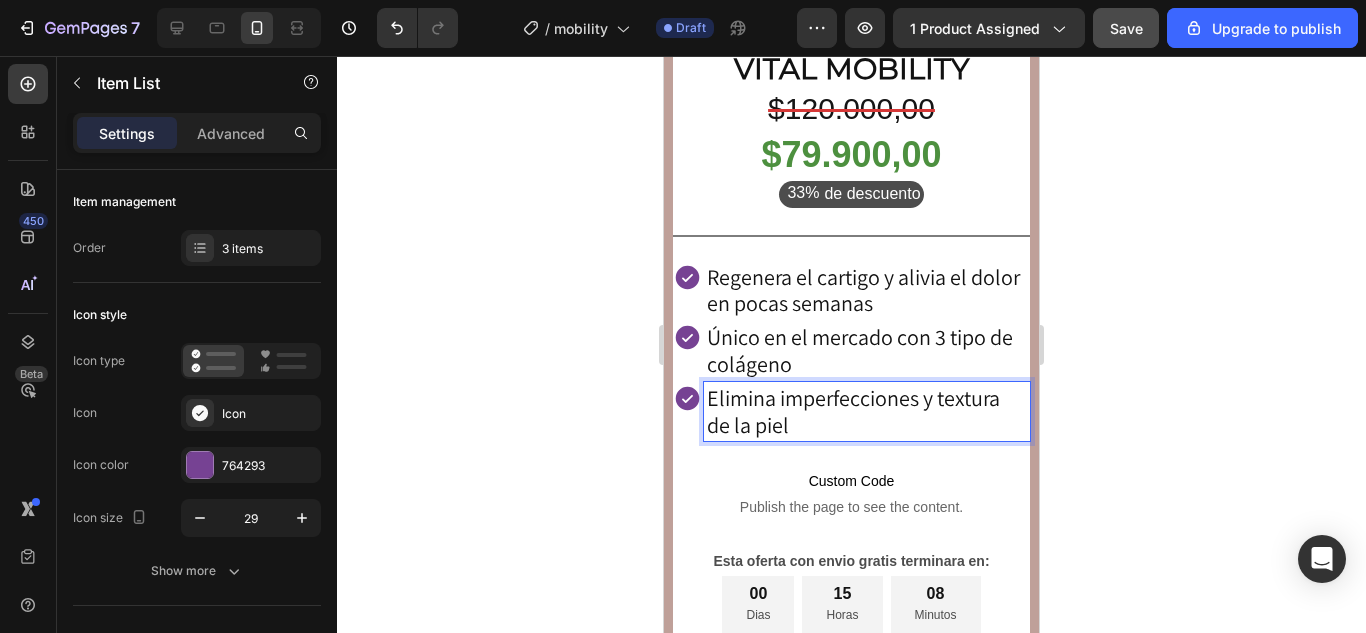 click on "Elimina imperfecciones y textura de la piel" at bounding box center (866, 411) 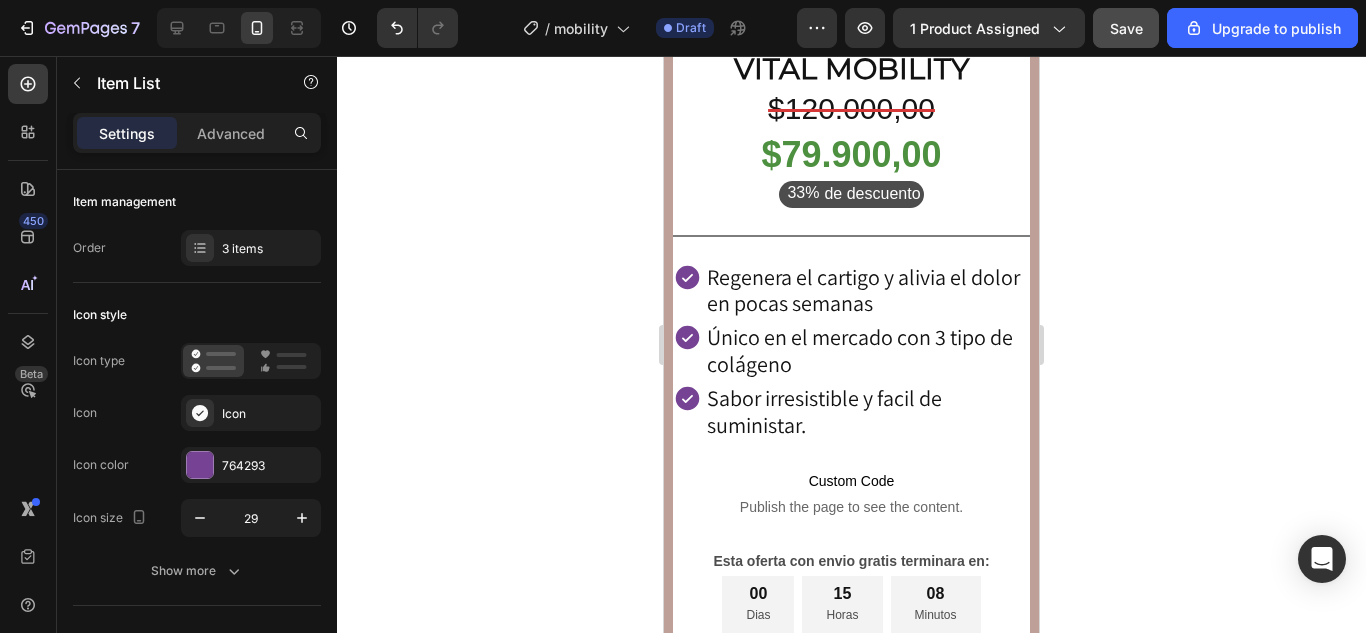 click on "Único en el mercado con 3 tipo de colágeno" at bounding box center [866, 350] 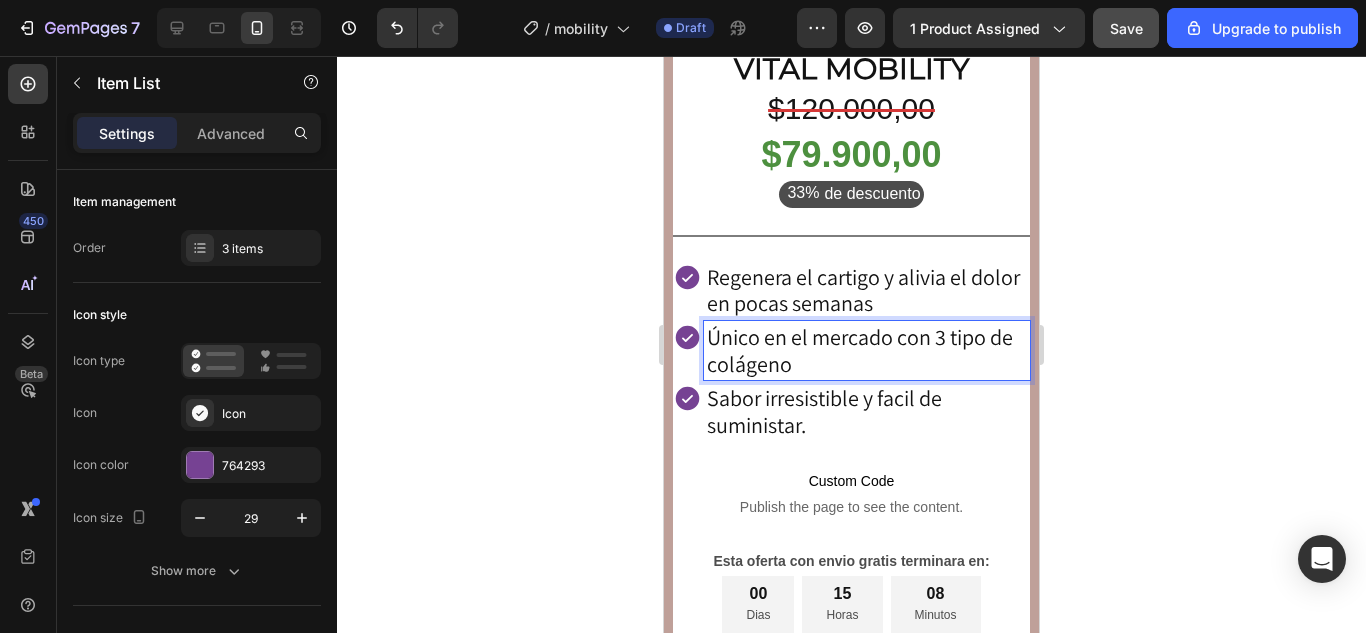 click on "Único en el mercado con 3 tipo de colágeno" at bounding box center (866, 350) 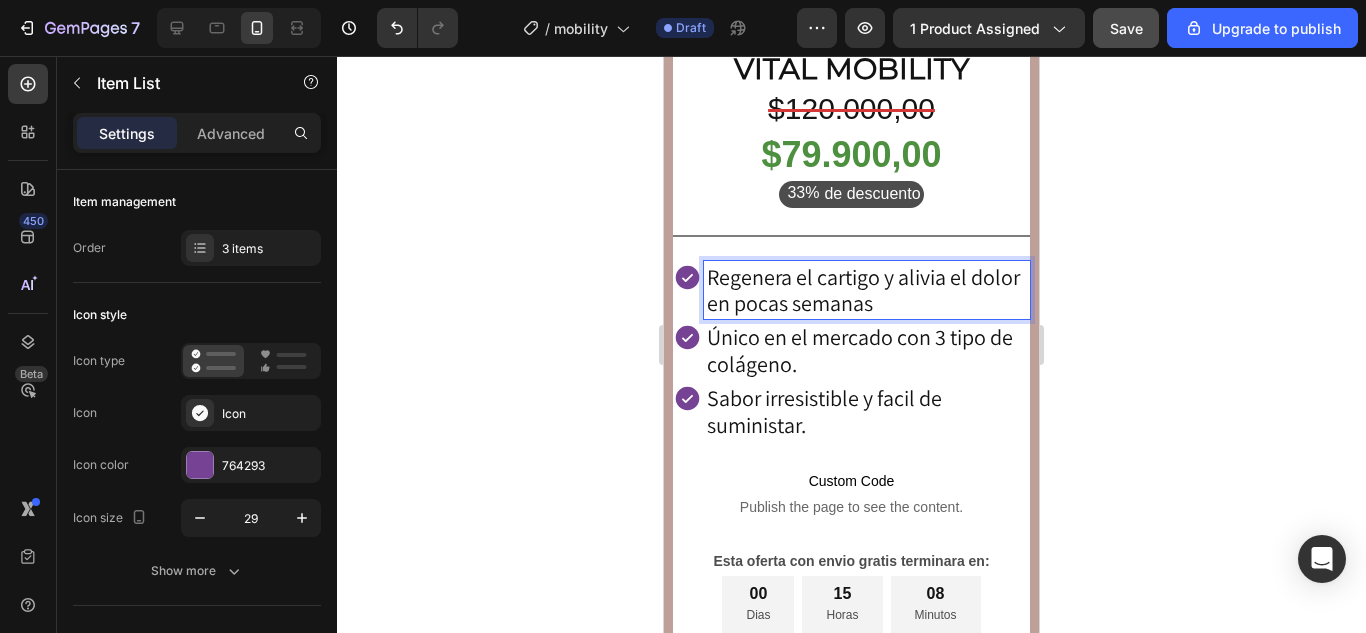 click on "Regenera el cartigo y alivia el dolor en pocas semanas" at bounding box center (866, 290) 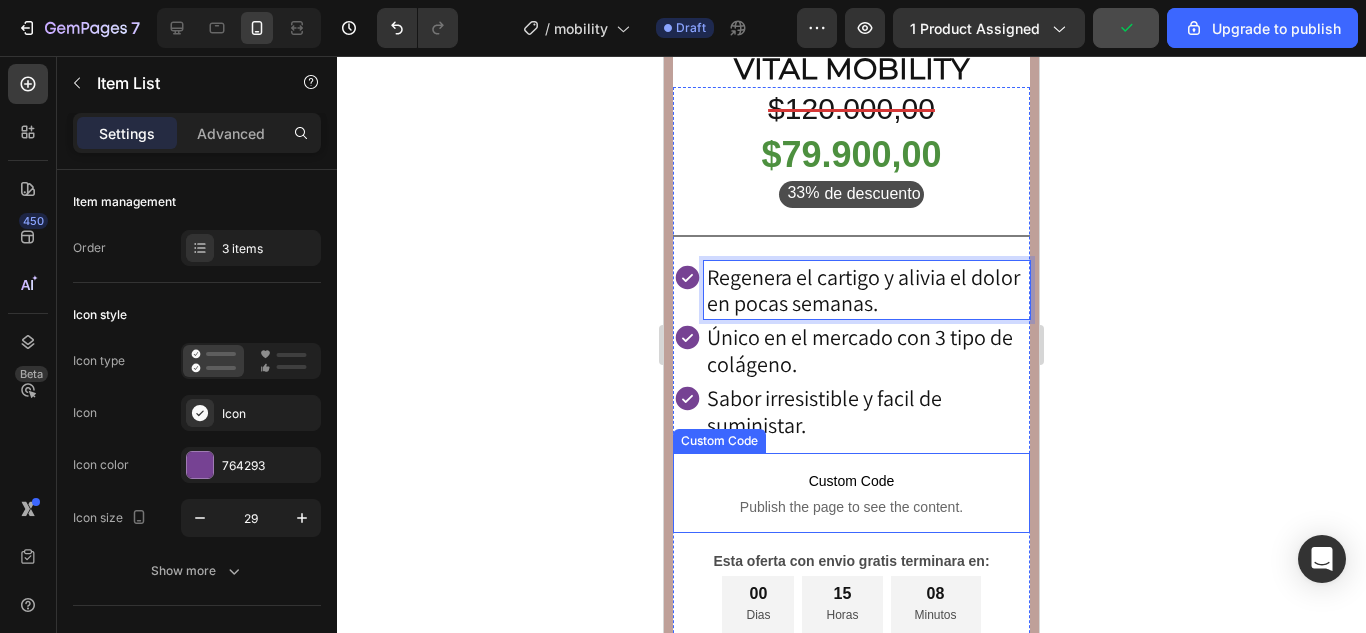 scroll, scrollTop: 400, scrollLeft: 0, axis: vertical 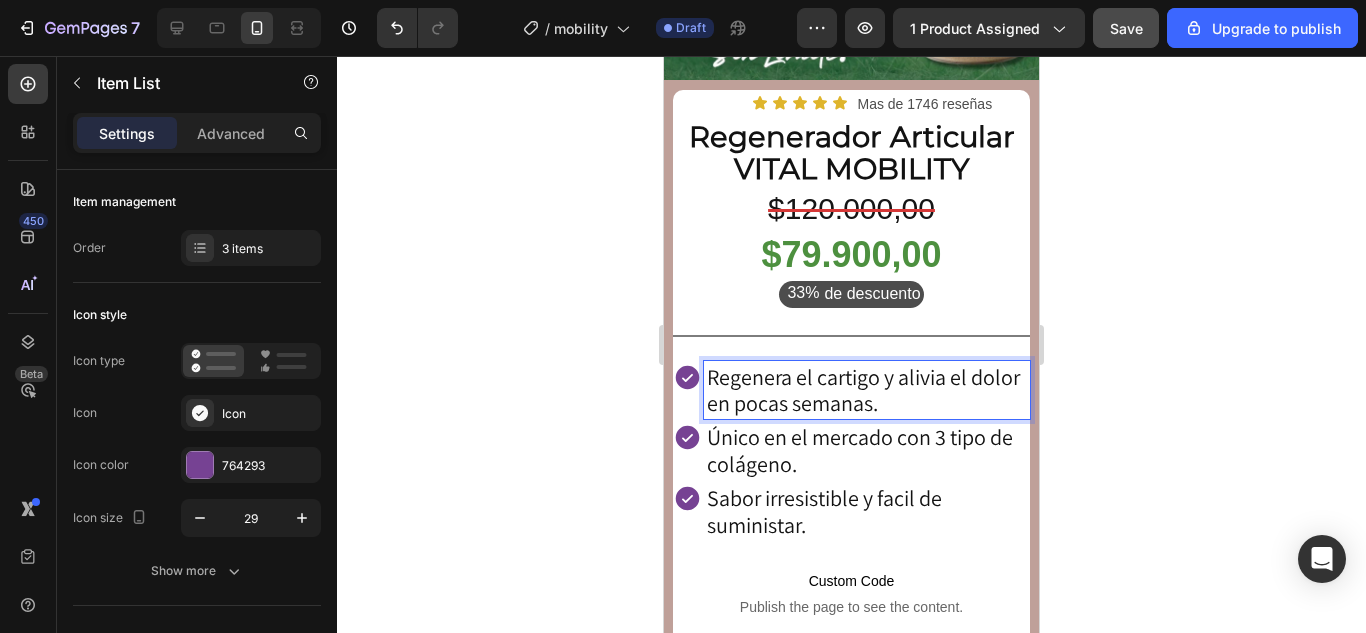 click 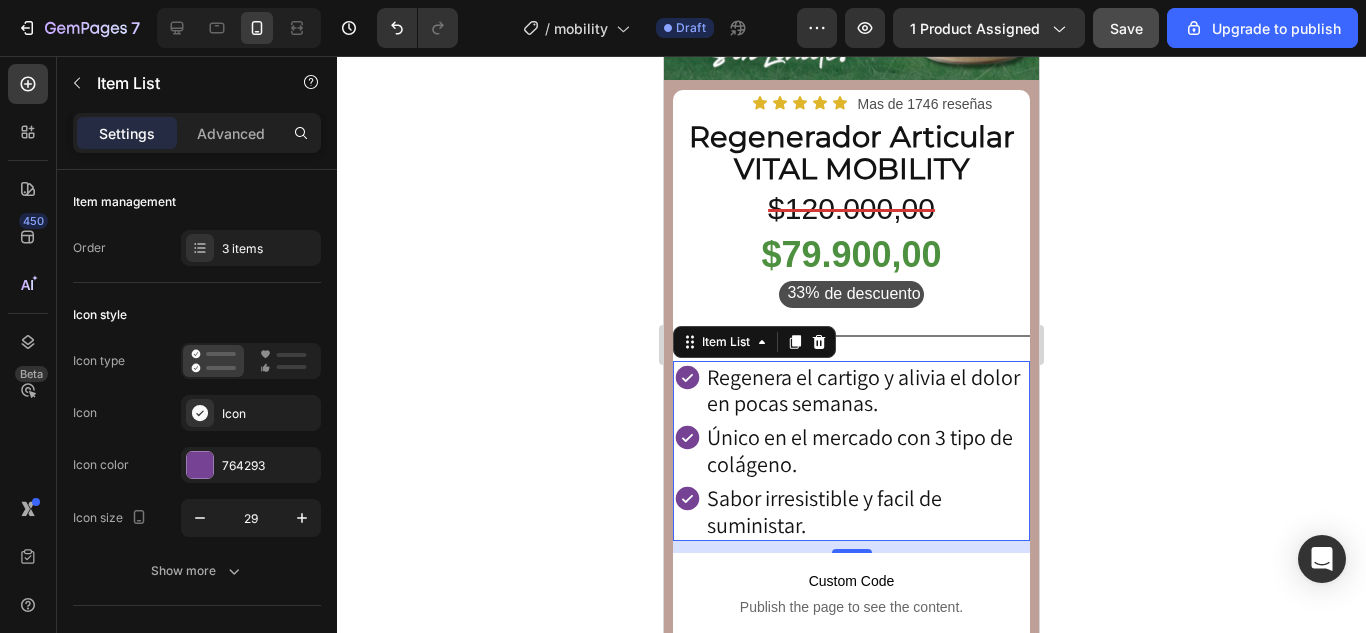 click 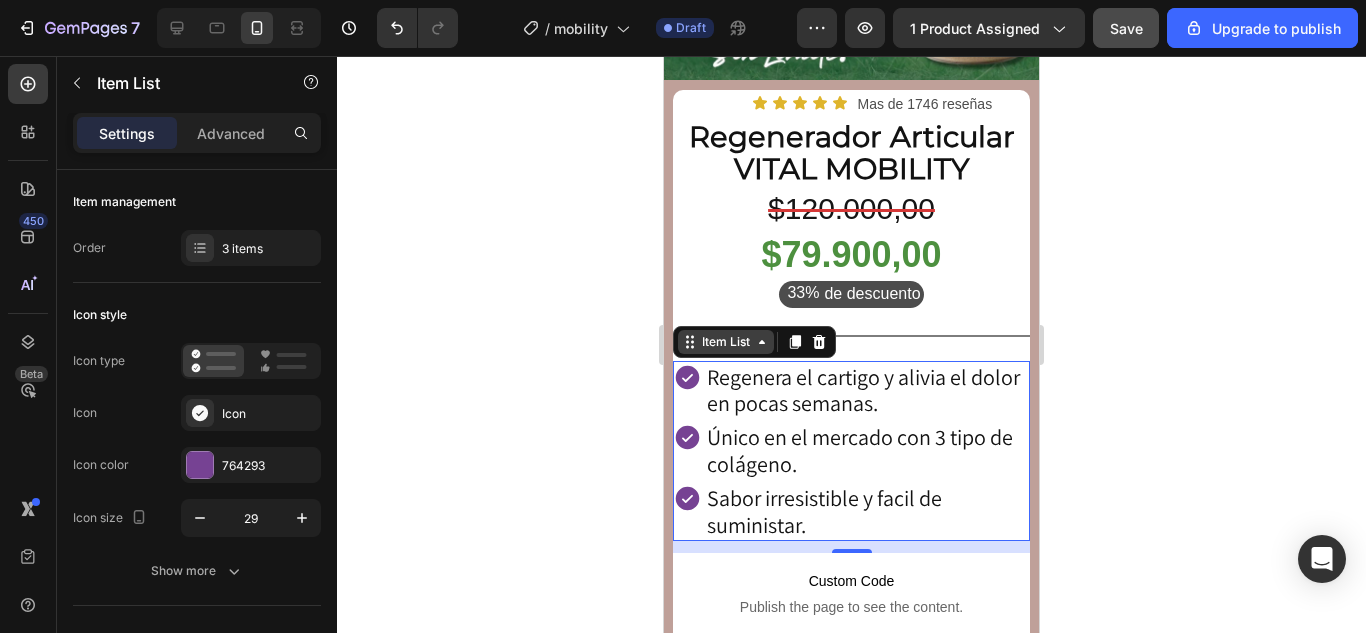 click on "Item List" at bounding box center [726, 342] 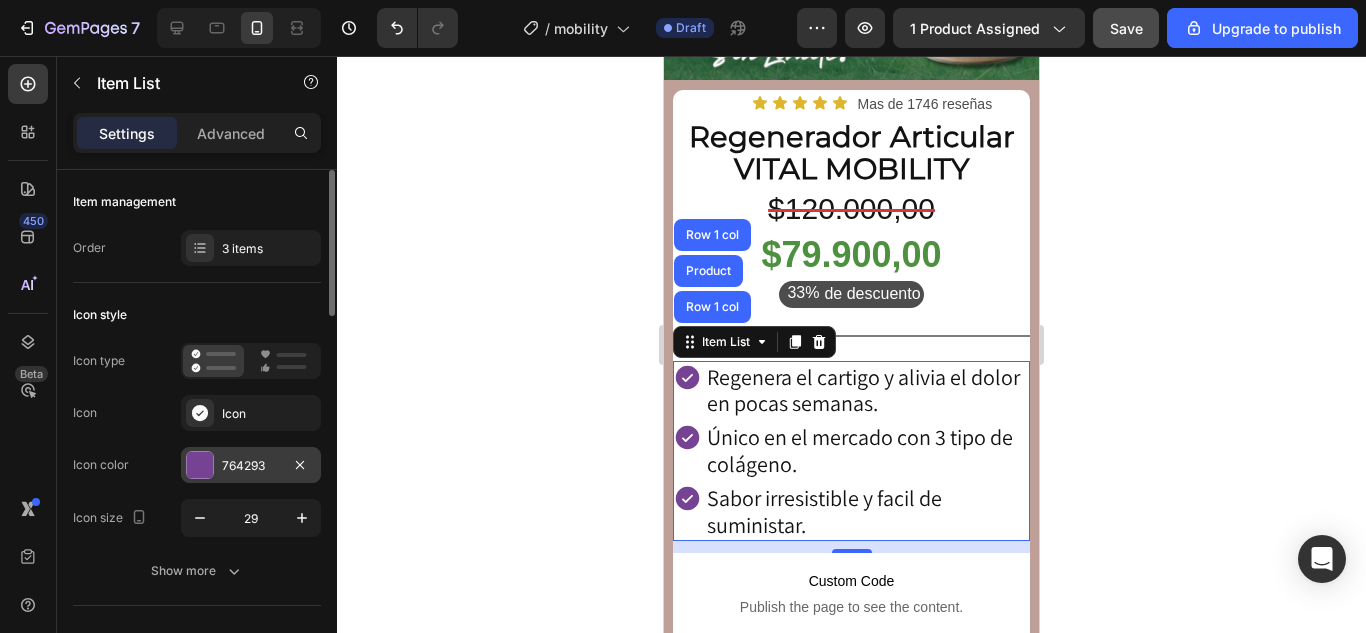 click at bounding box center [200, 465] 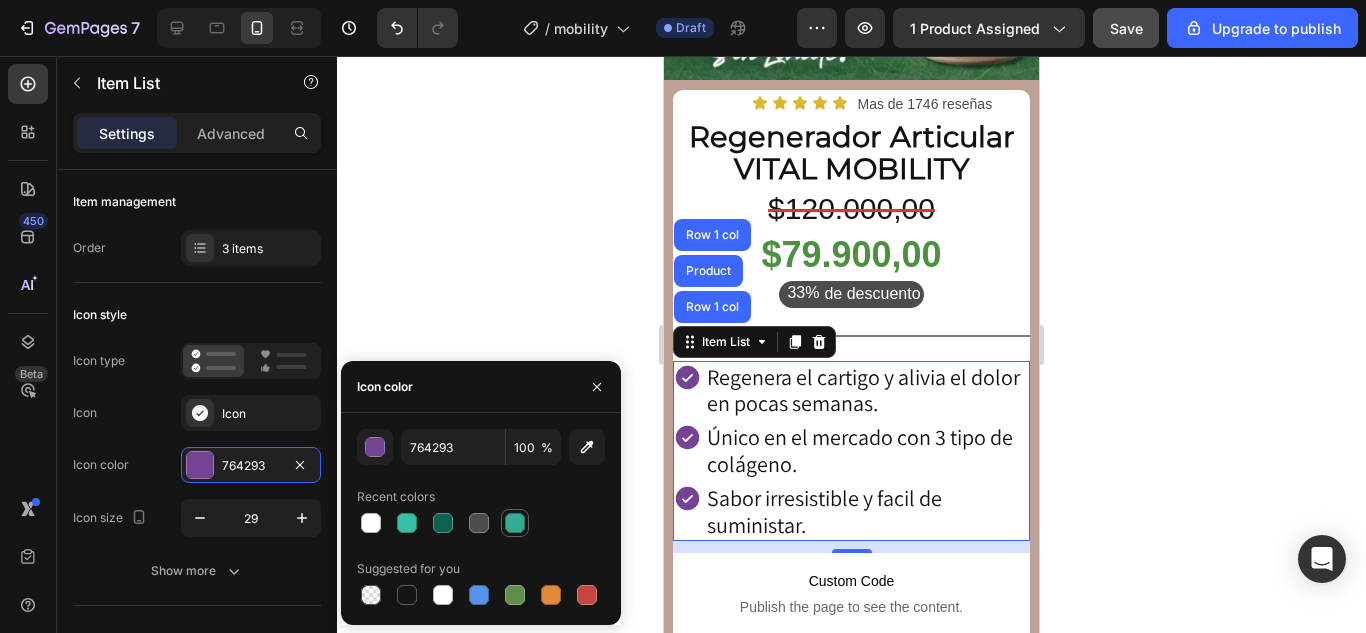click at bounding box center [515, 523] 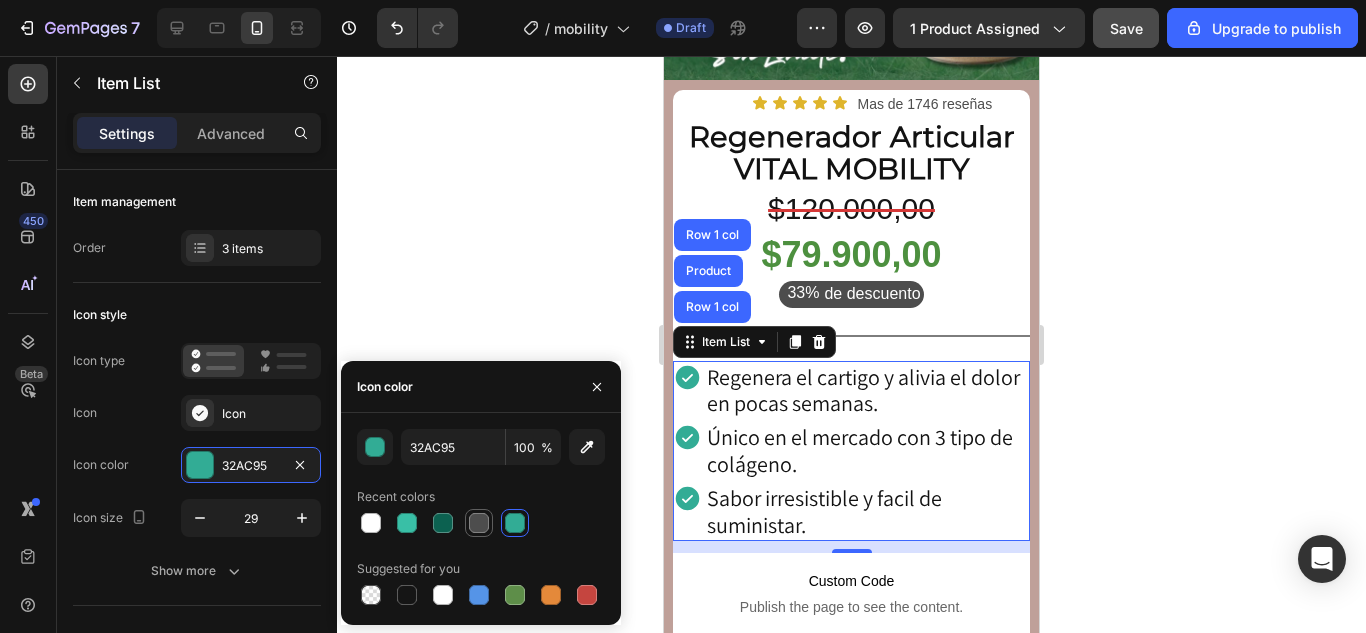 click at bounding box center [479, 523] 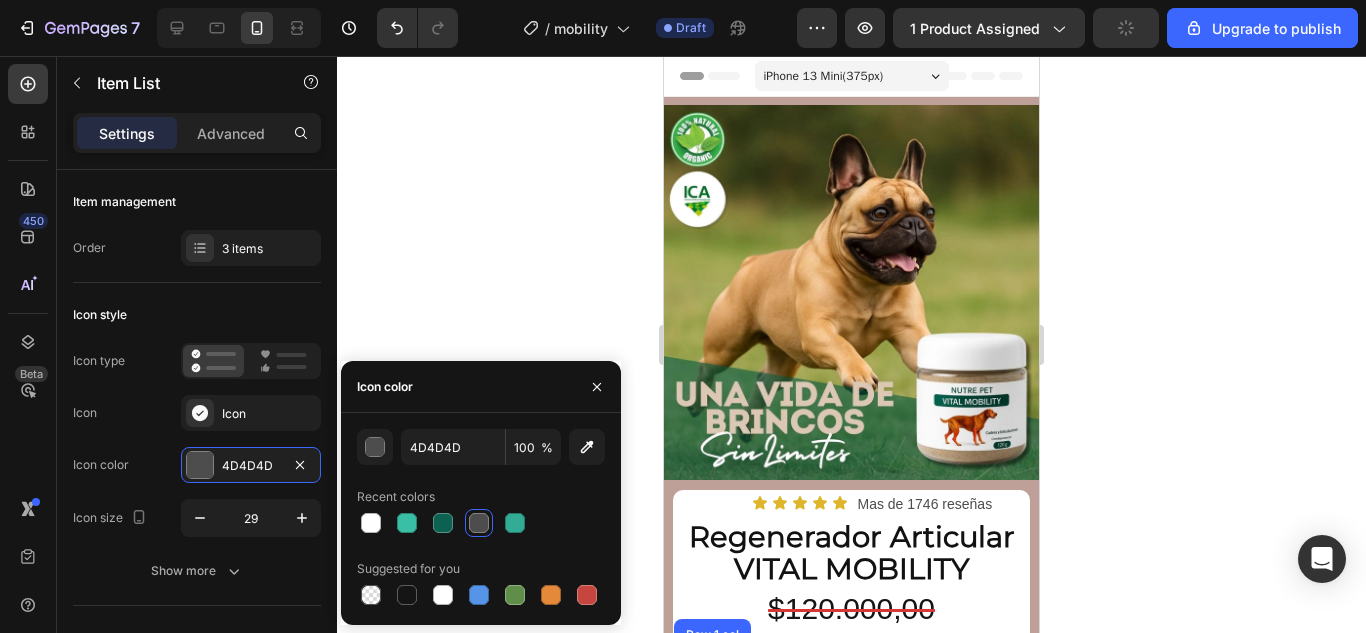 scroll, scrollTop: 500, scrollLeft: 0, axis: vertical 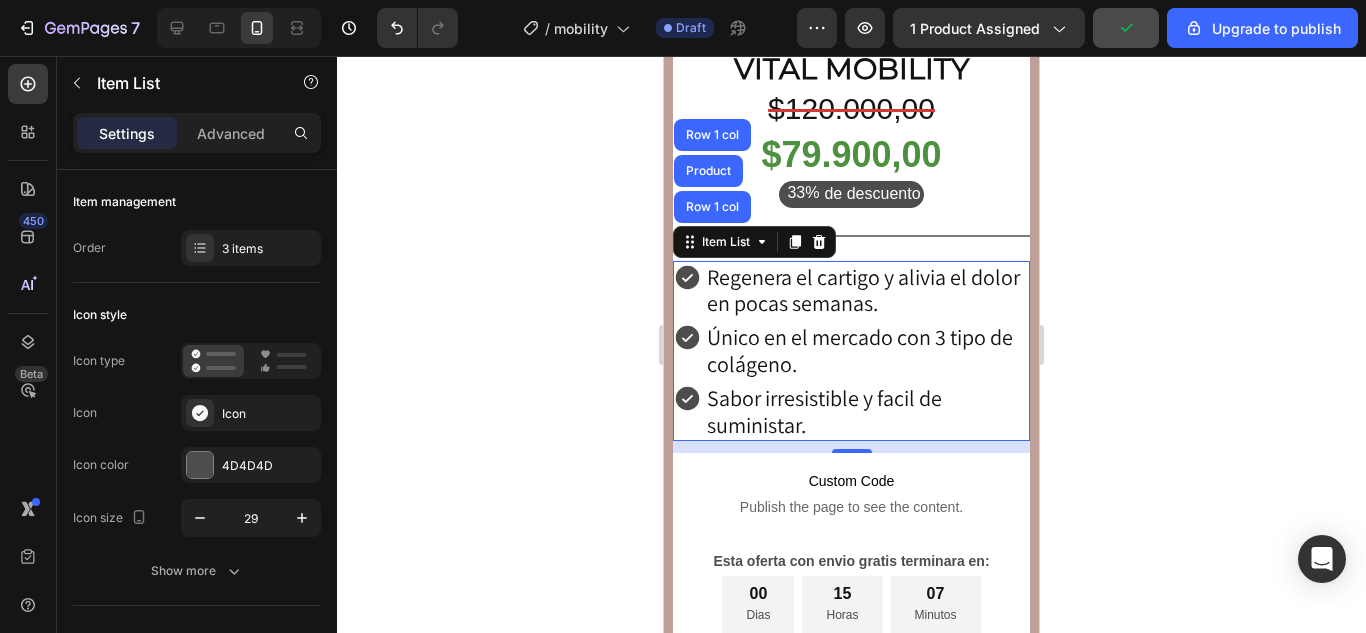click 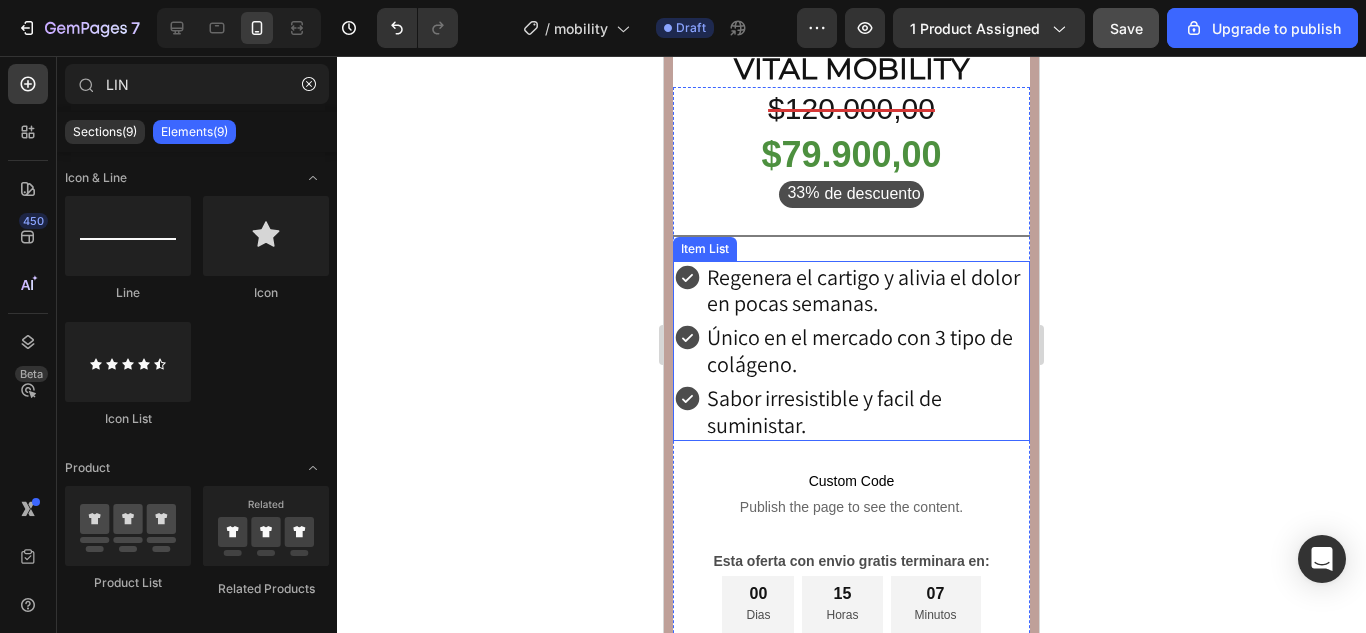 click on "Item List" at bounding box center (705, 249) 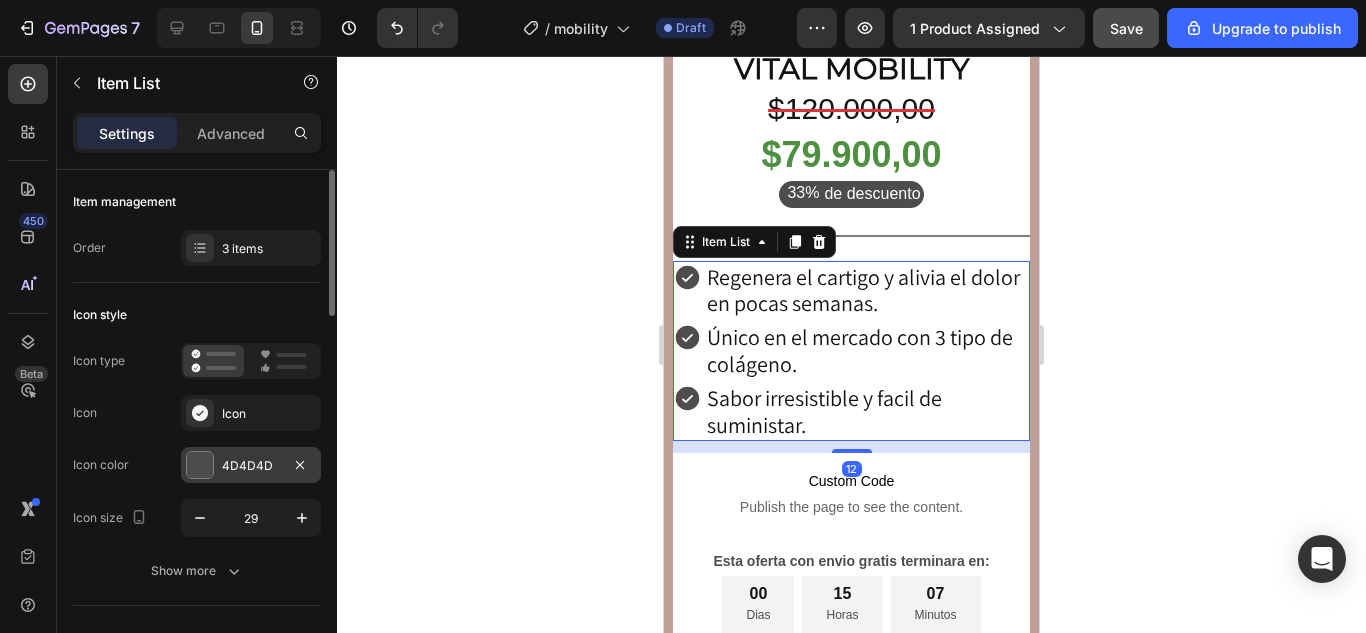 click at bounding box center [200, 465] 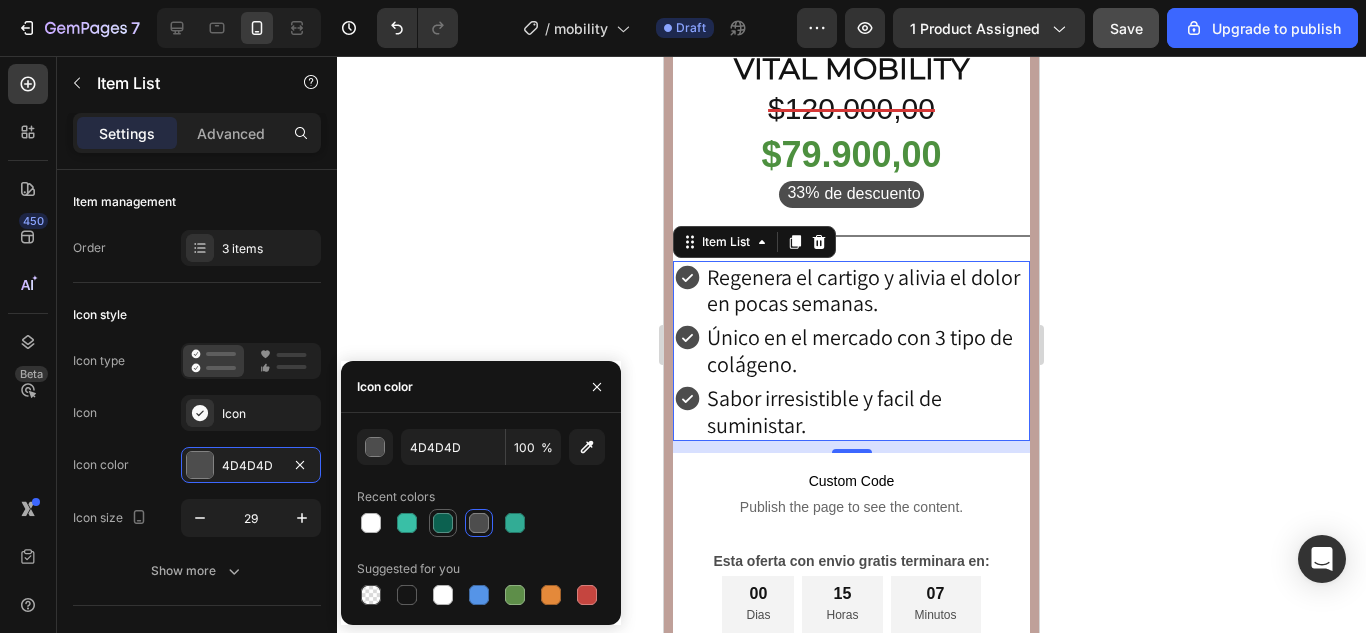 click at bounding box center (443, 523) 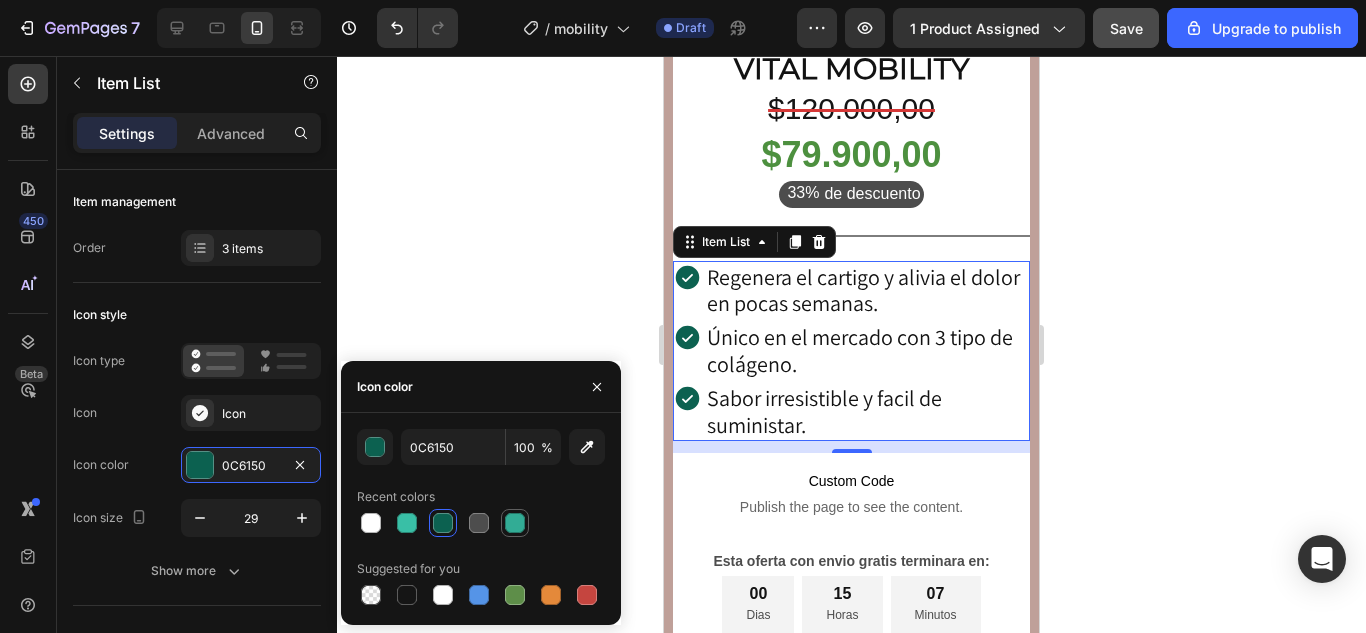 click at bounding box center (515, 523) 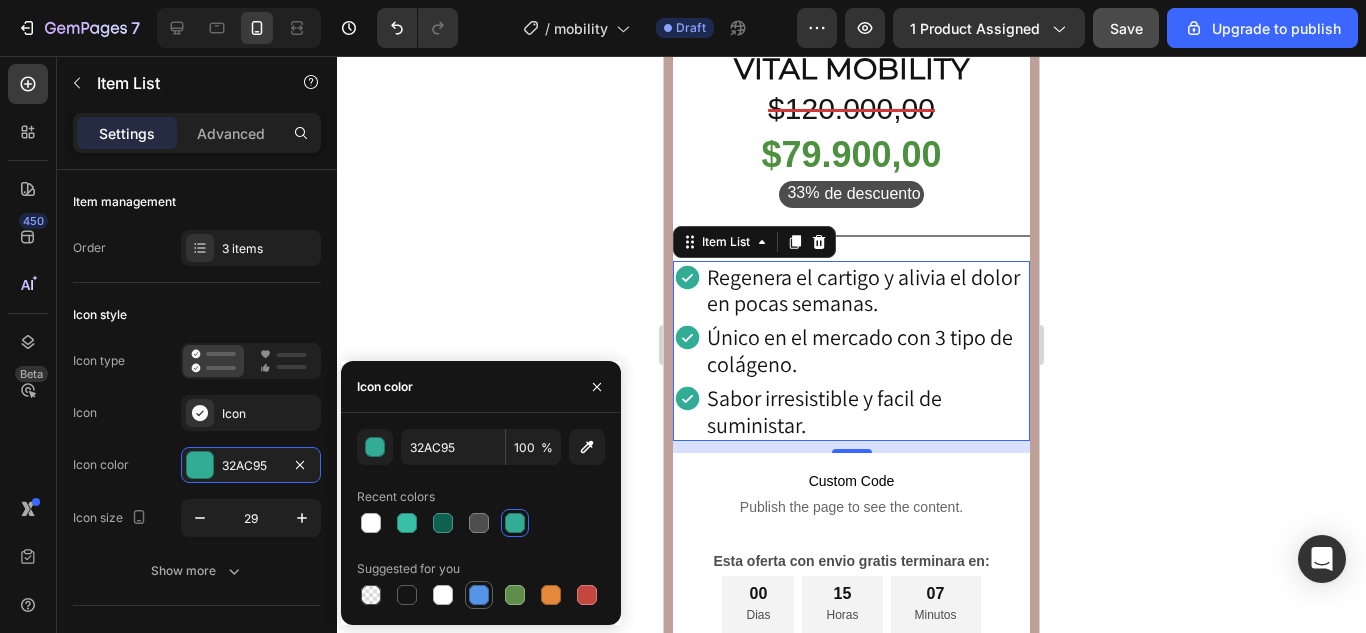 click at bounding box center (479, 595) 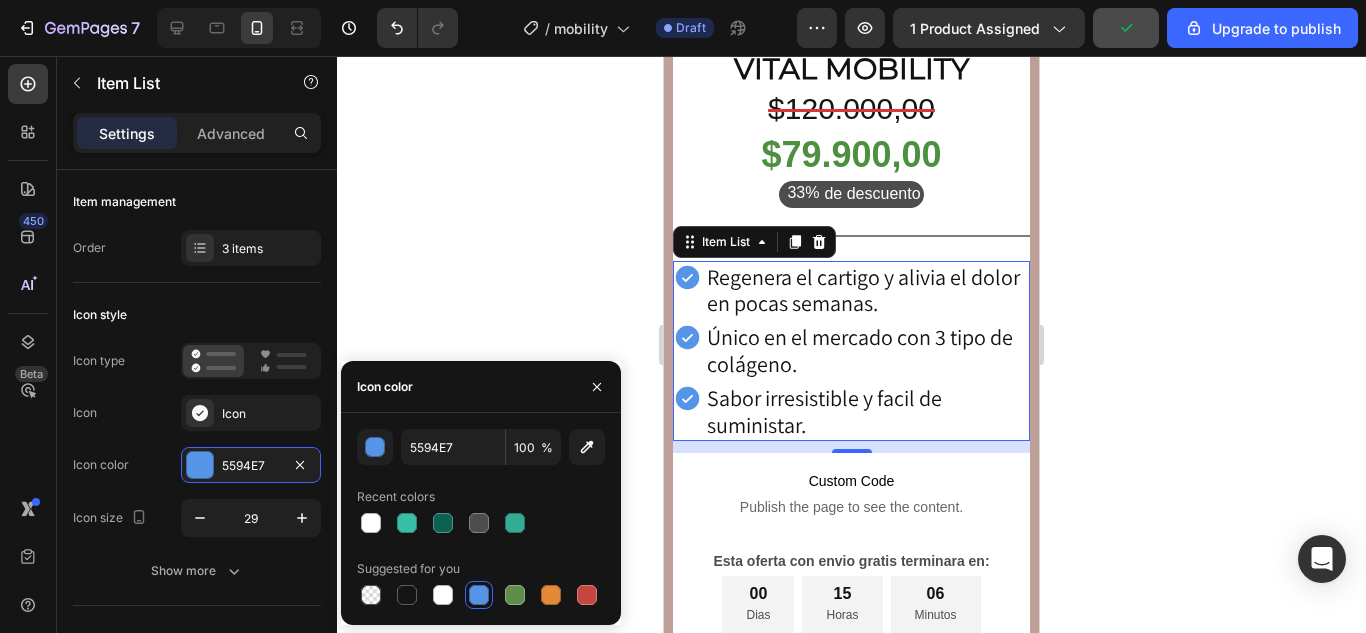click at bounding box center (479, 595) 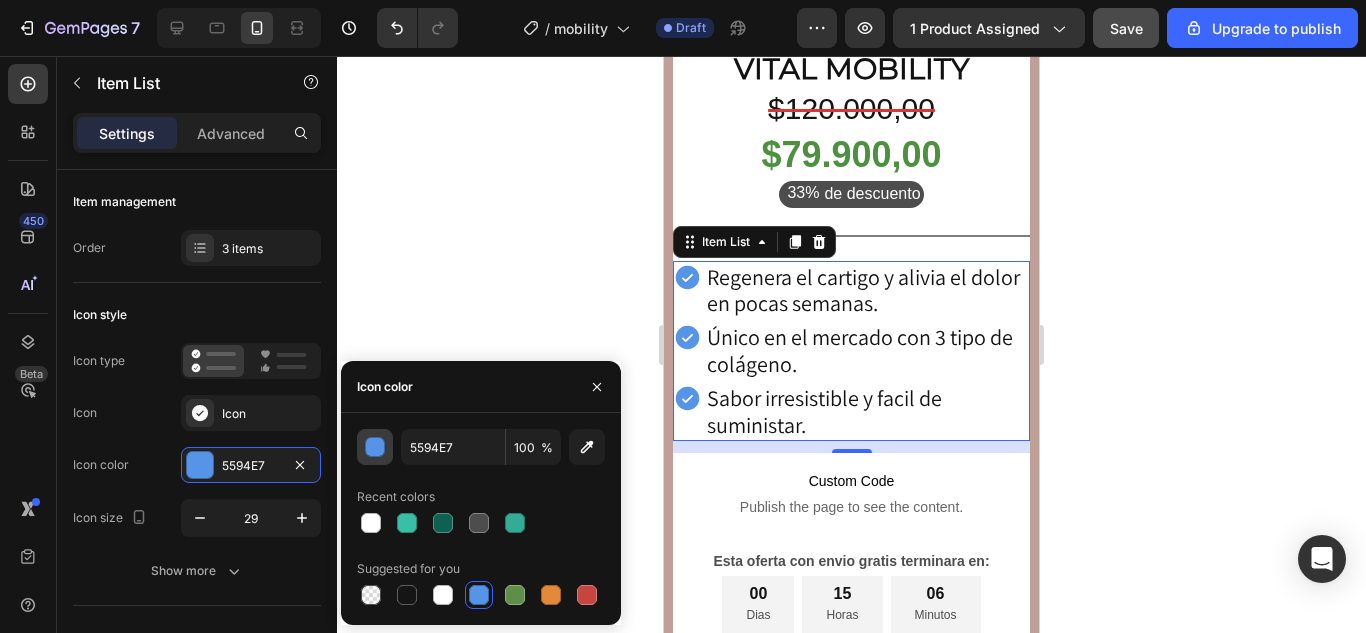 click at bounding box center [376, 448] 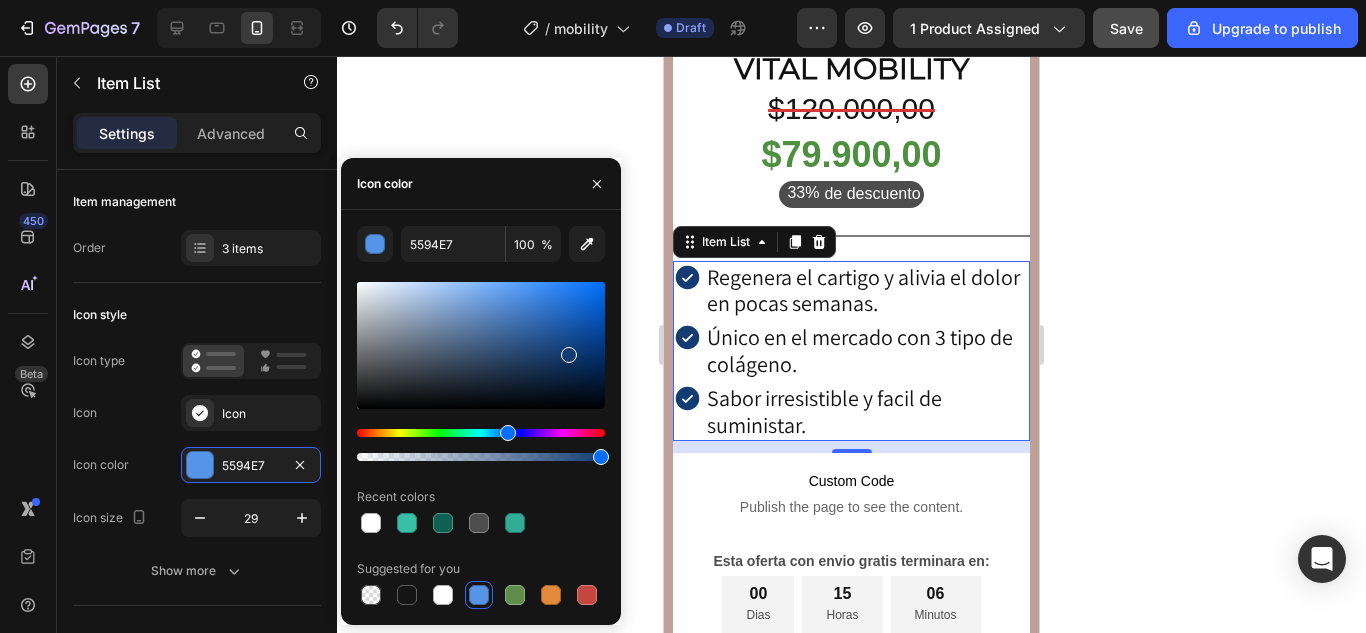type on "123C72" 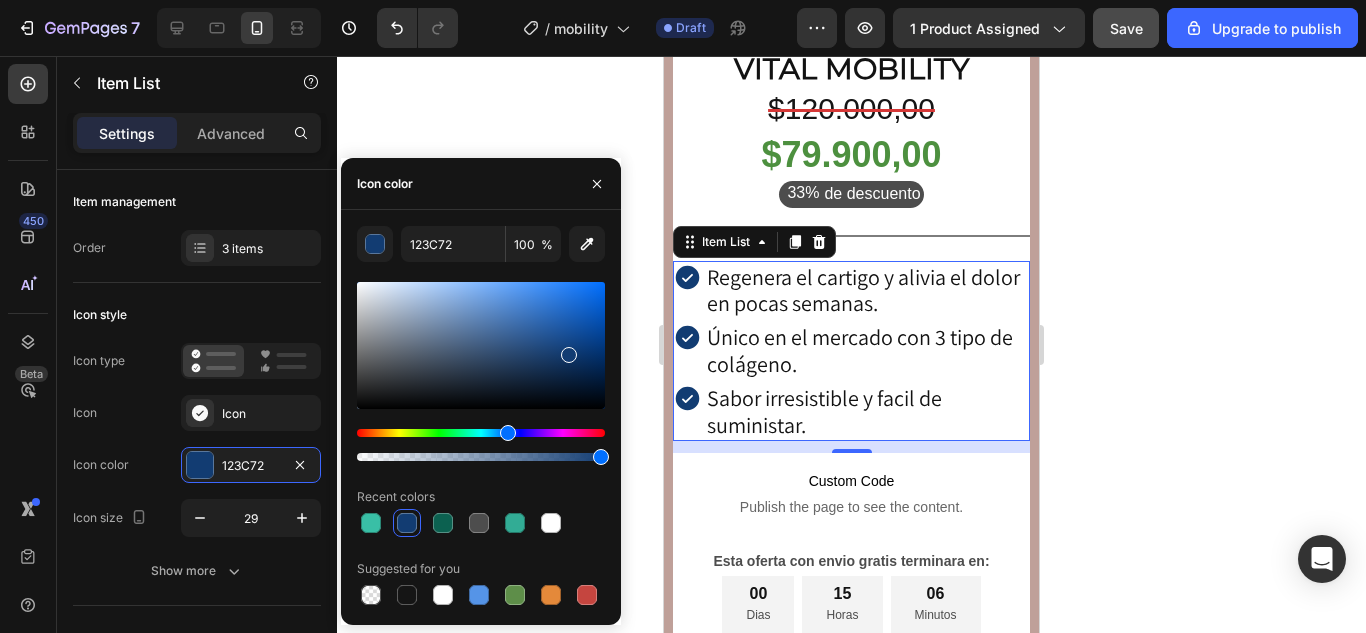 drag, startPoint x: 522, startPoint y: 296, endPoint x: 567, endPoint y: 351, distance: 71.063354 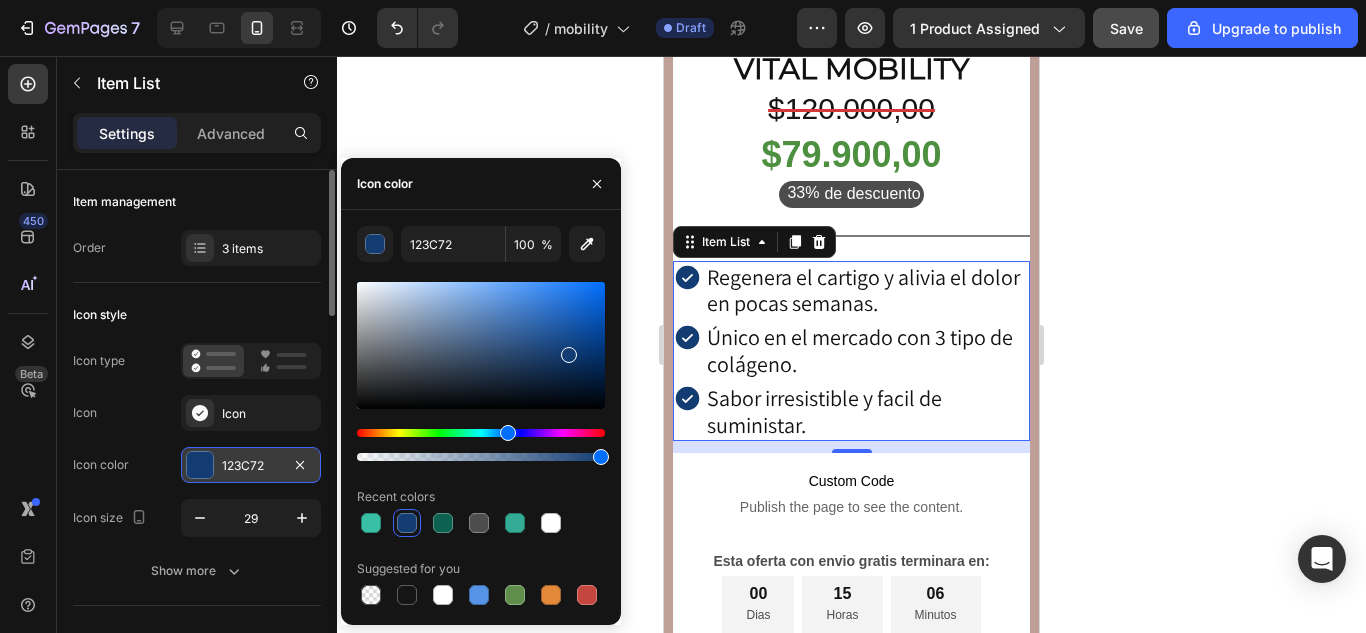 click on "123C72" at bounding box center (251, 466) 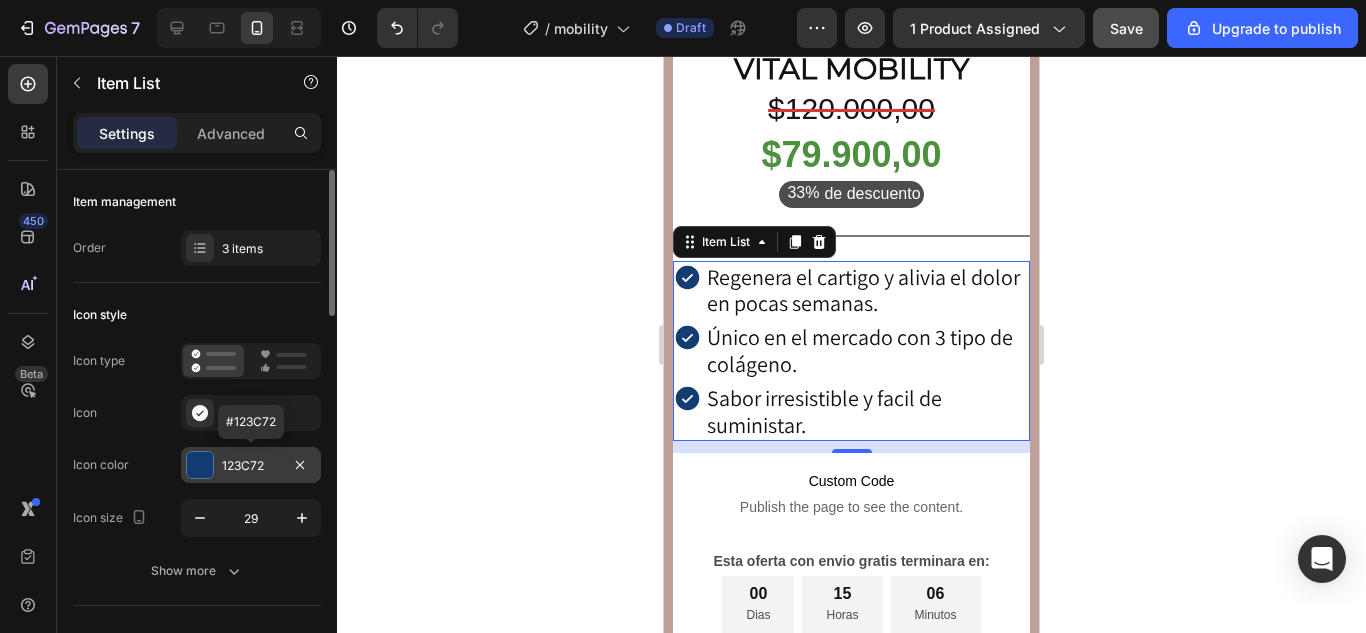 click on "123C72" at bounding box center [251, 466] 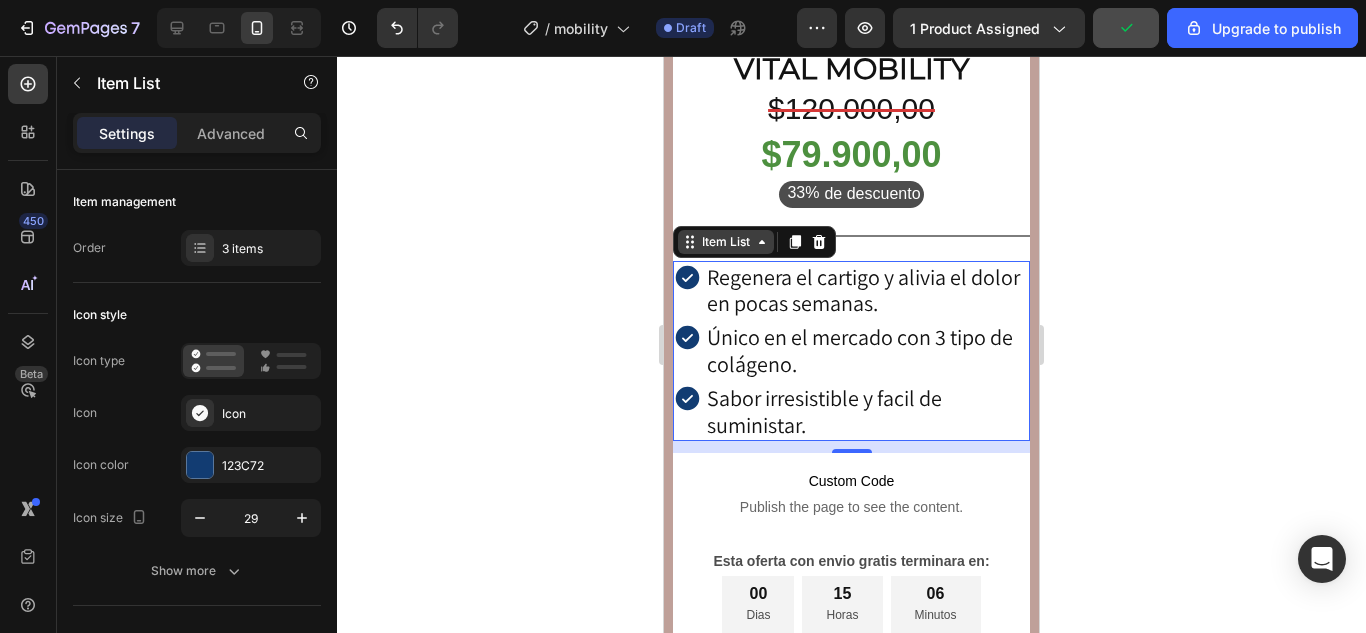 click on "Item List" at bounding box center (726, 242) 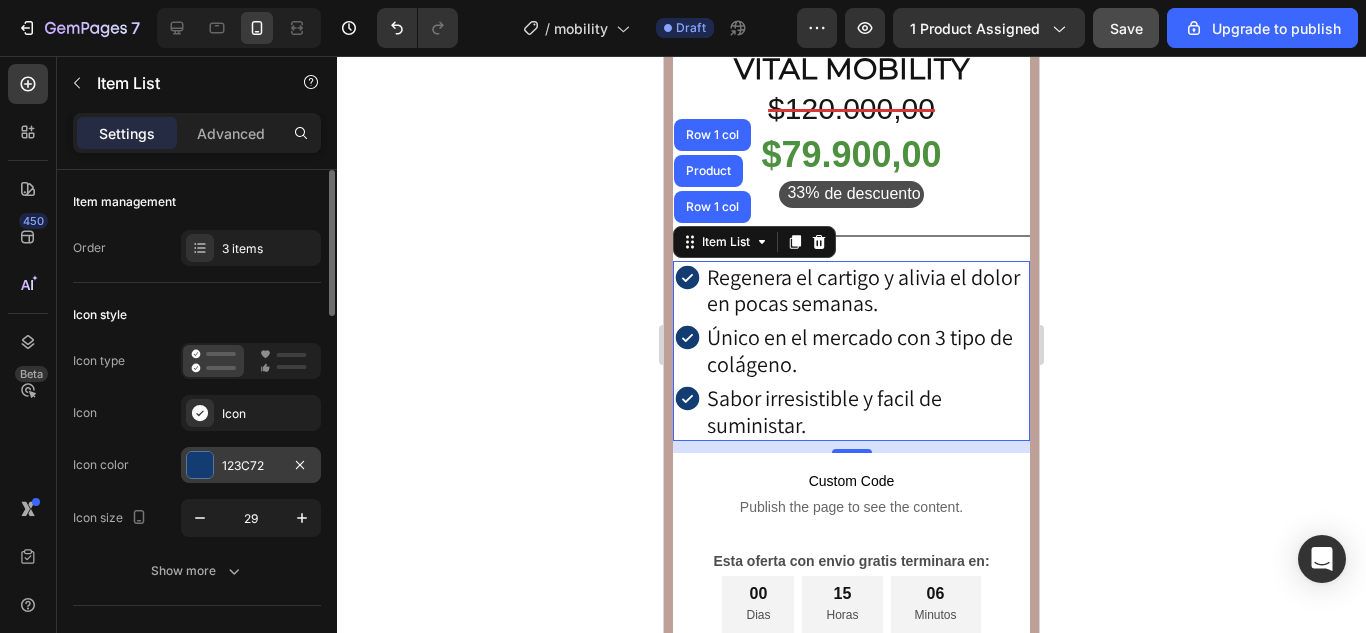 click on "123C72" at bounding box center [251, 466] 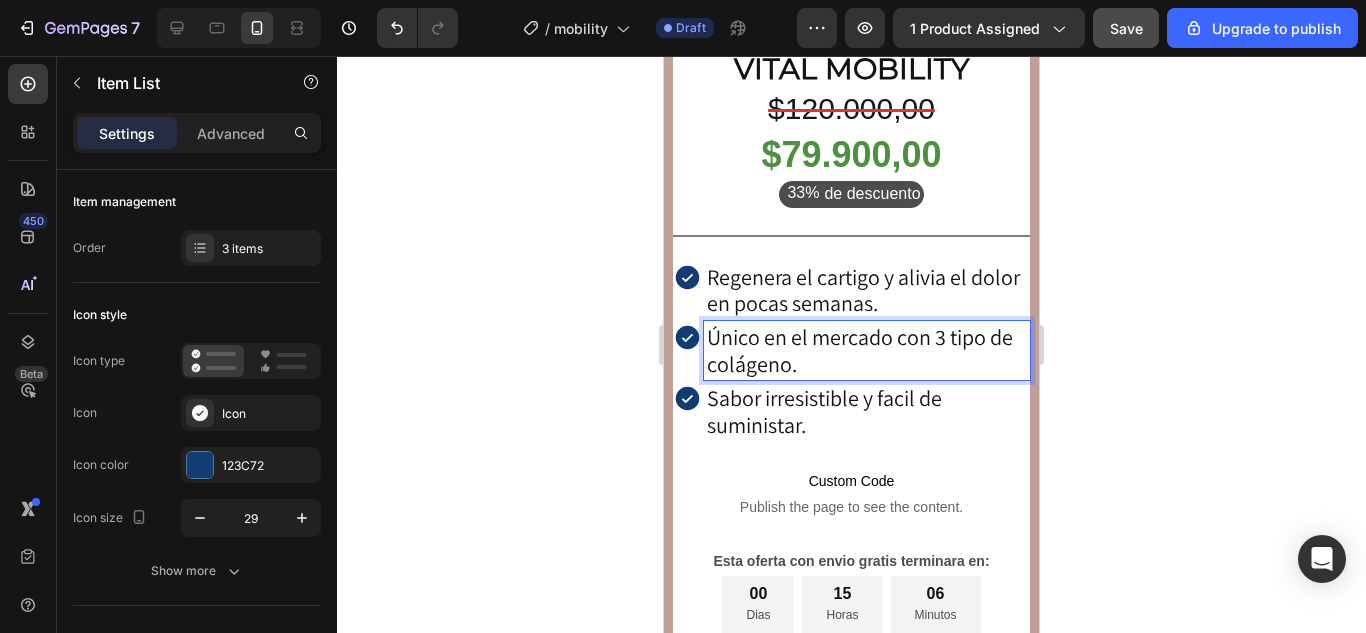 scroll, scrollTop: 300, scrollLeft: 0, axis: vertical 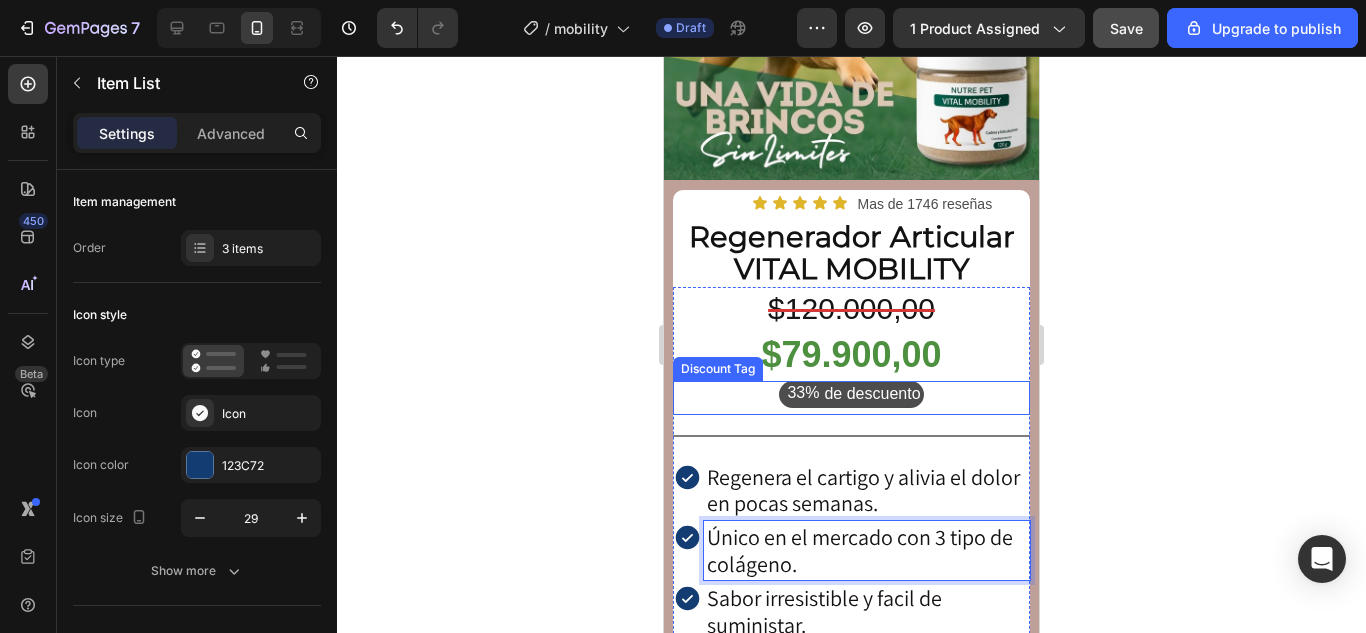 click on "de descuento" at bounding box center (872, 394) 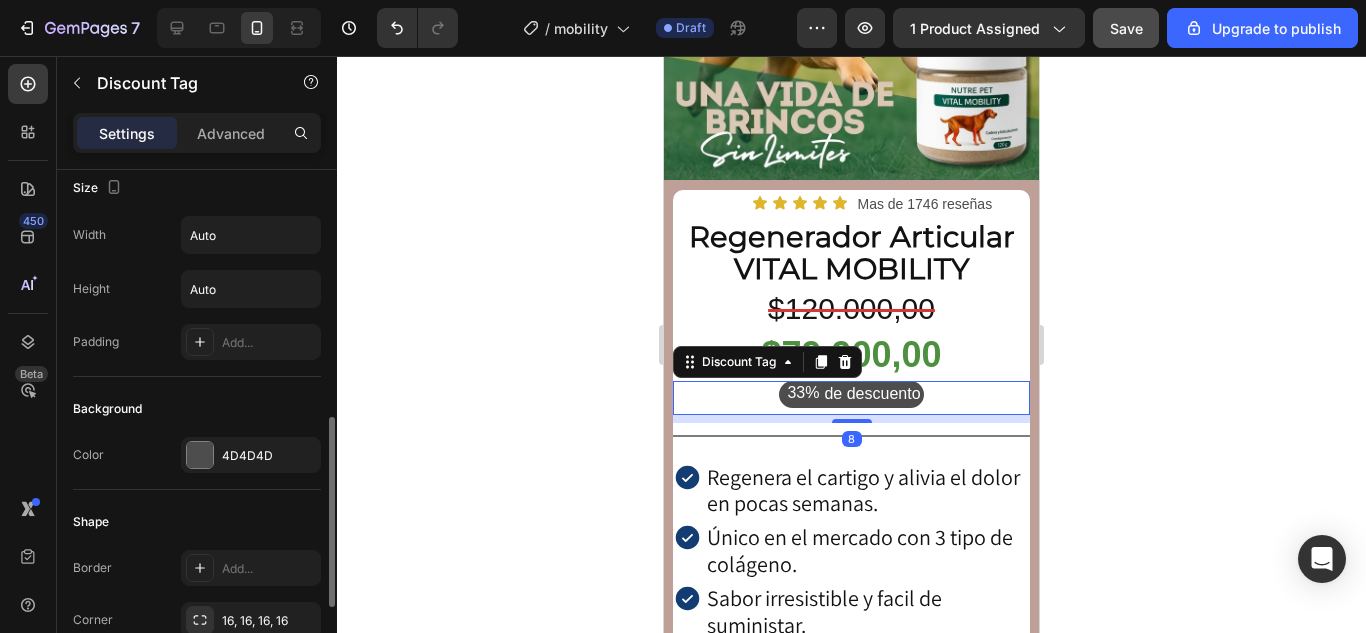 scroll, scrollTop: 500, scrollLeft: 0, axis: vertical 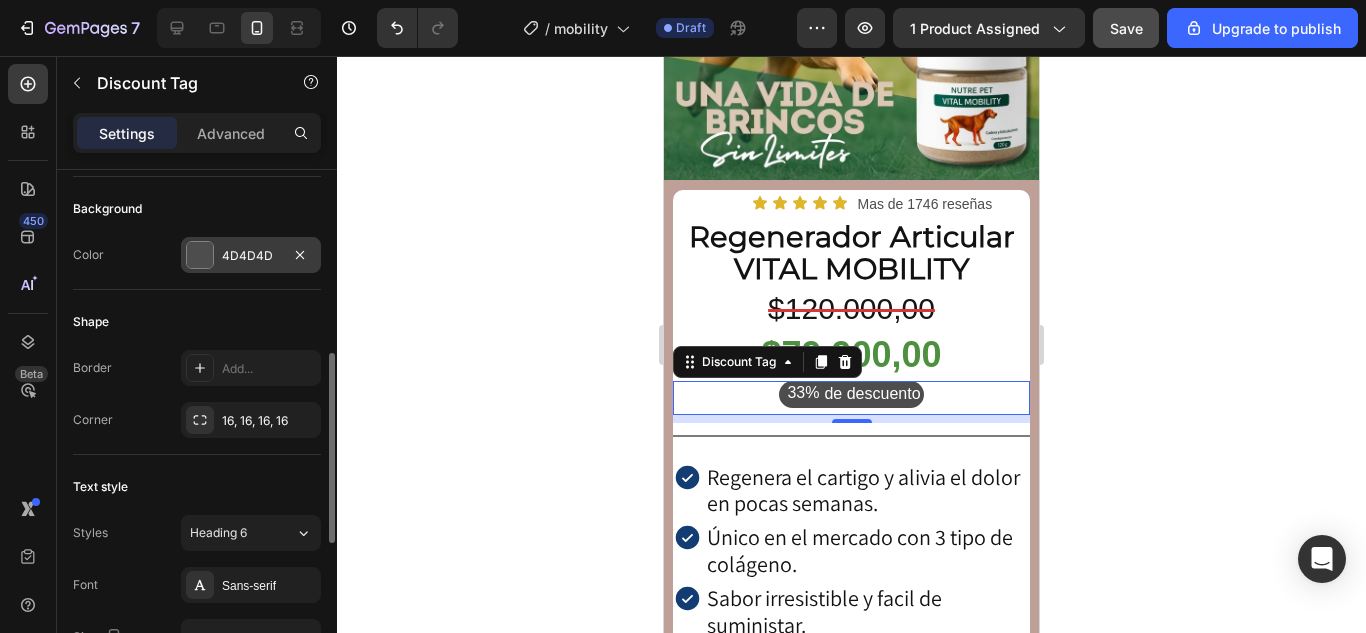 click at bounding box center (200, 255) 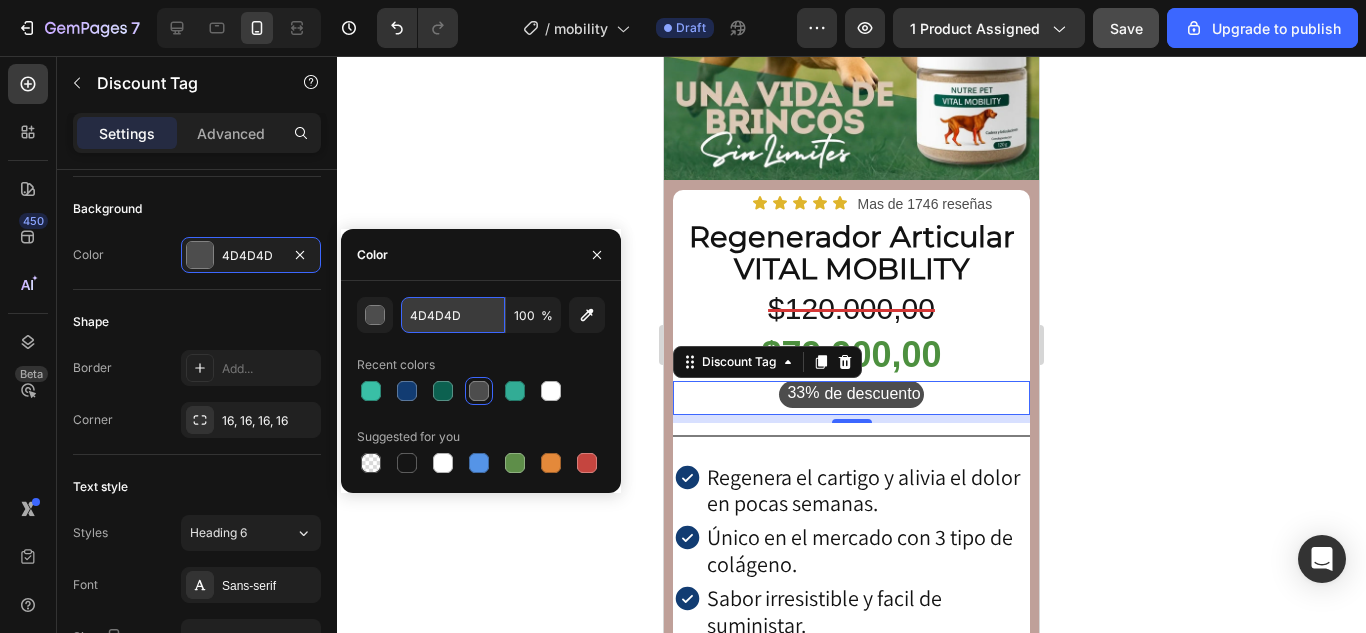 click on "4D4D4D" at bounding box center [453, 315] 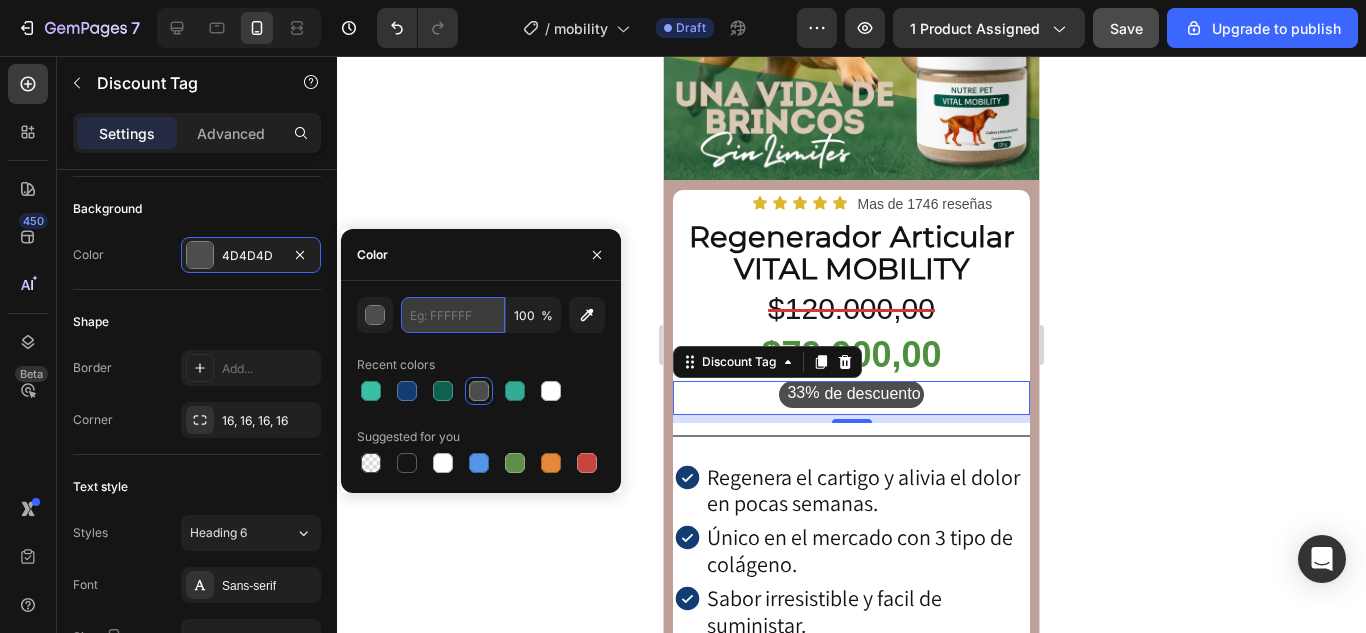 paste on "123C72" 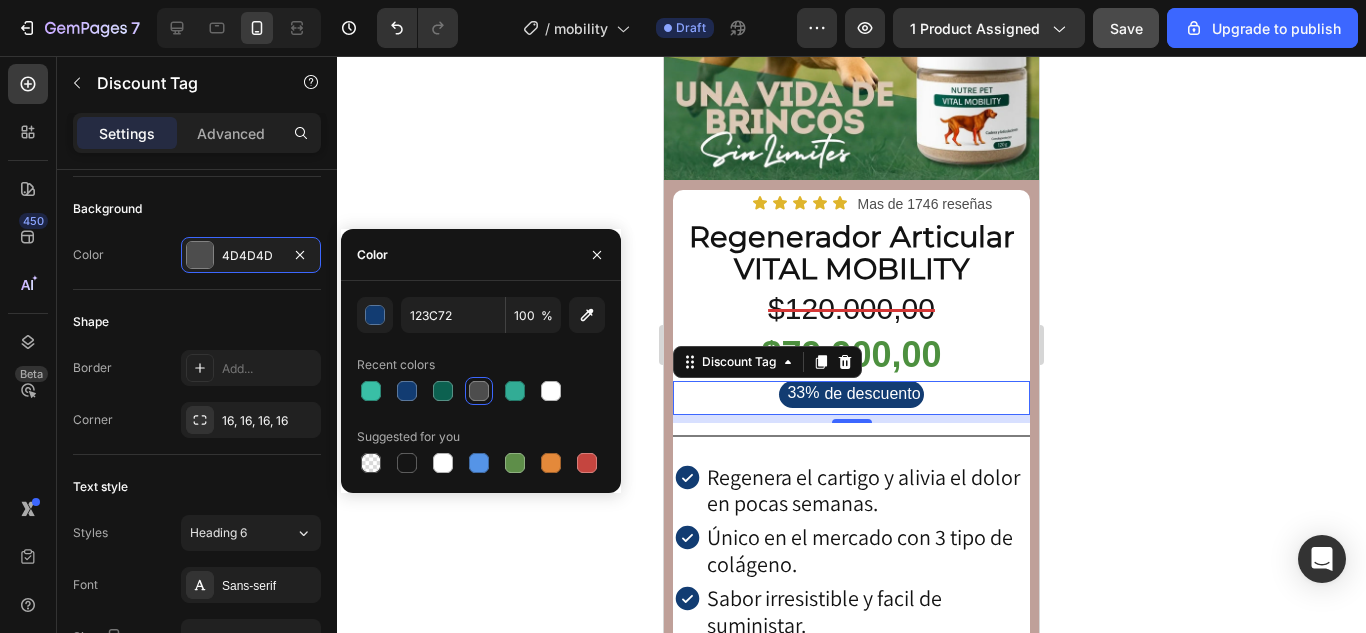 click 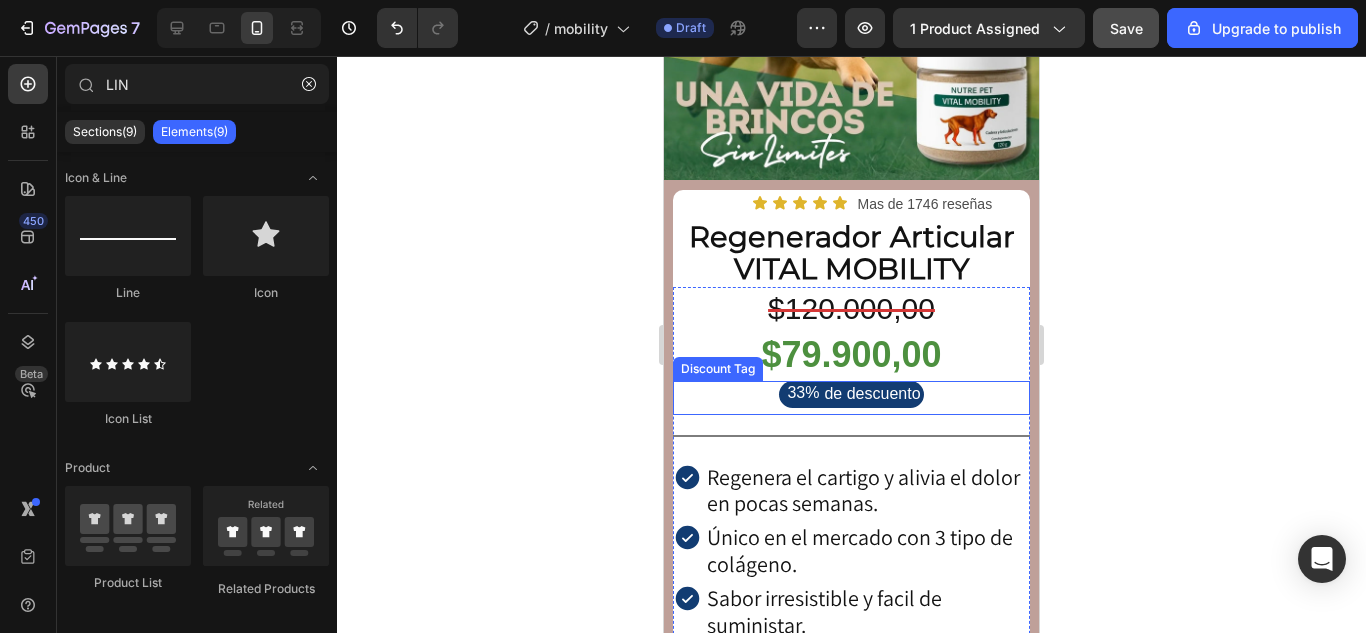 scroll, scrollTop: 400, scrollLeft: 0, axis: vertical 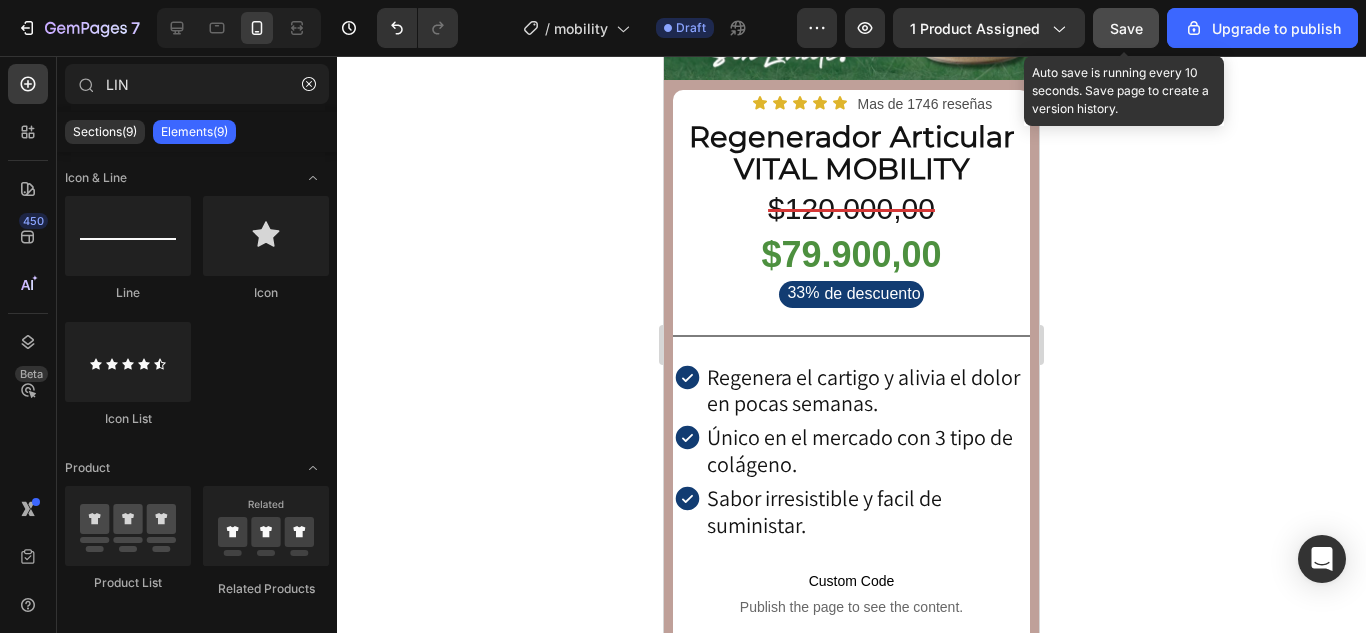 click on "Save" 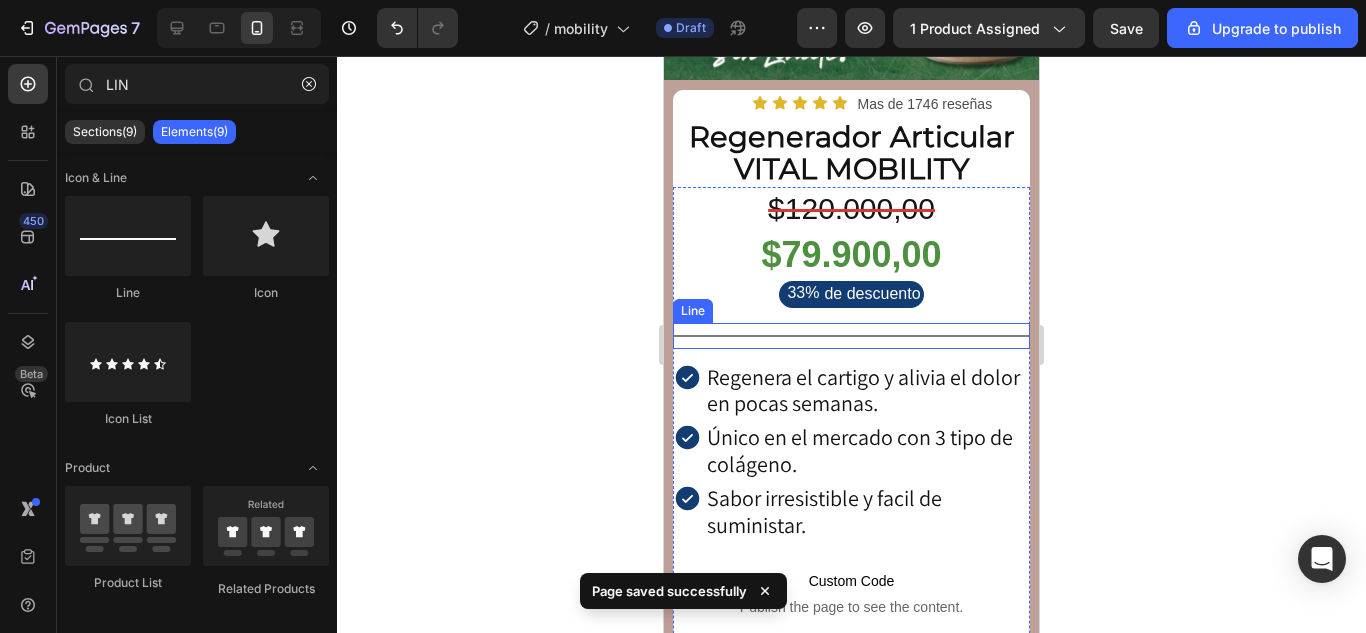 click on "Title Line" at bounding box center [851, 336] 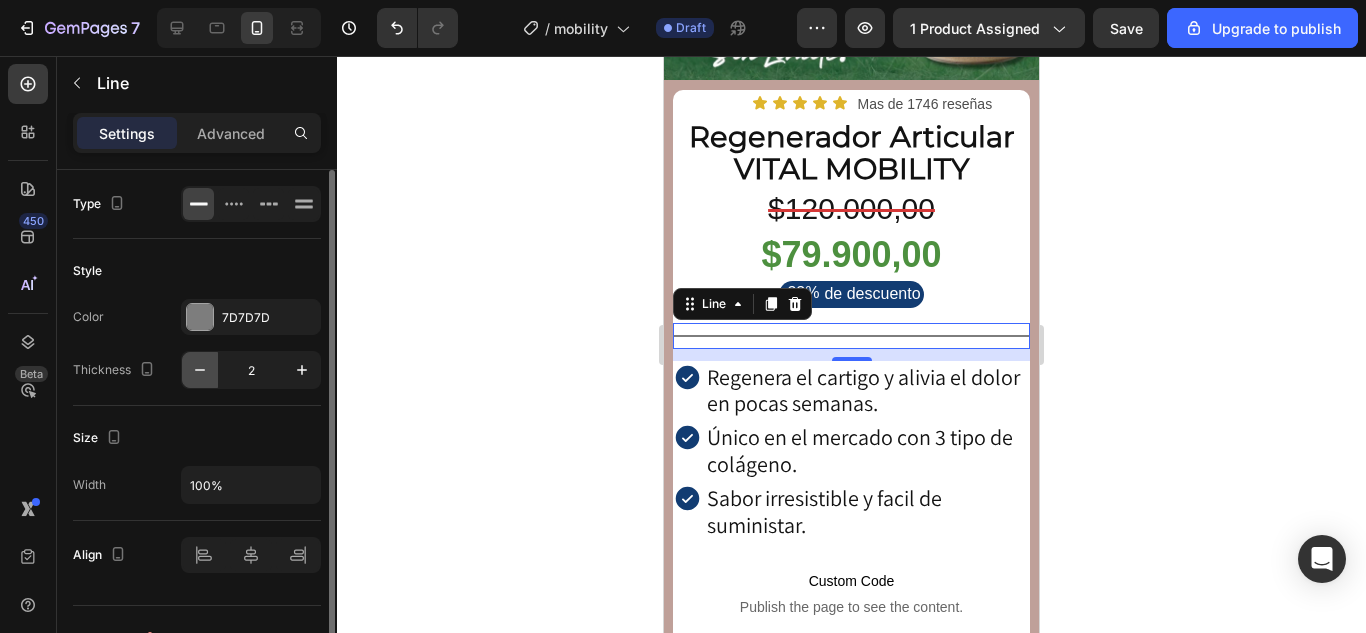 click 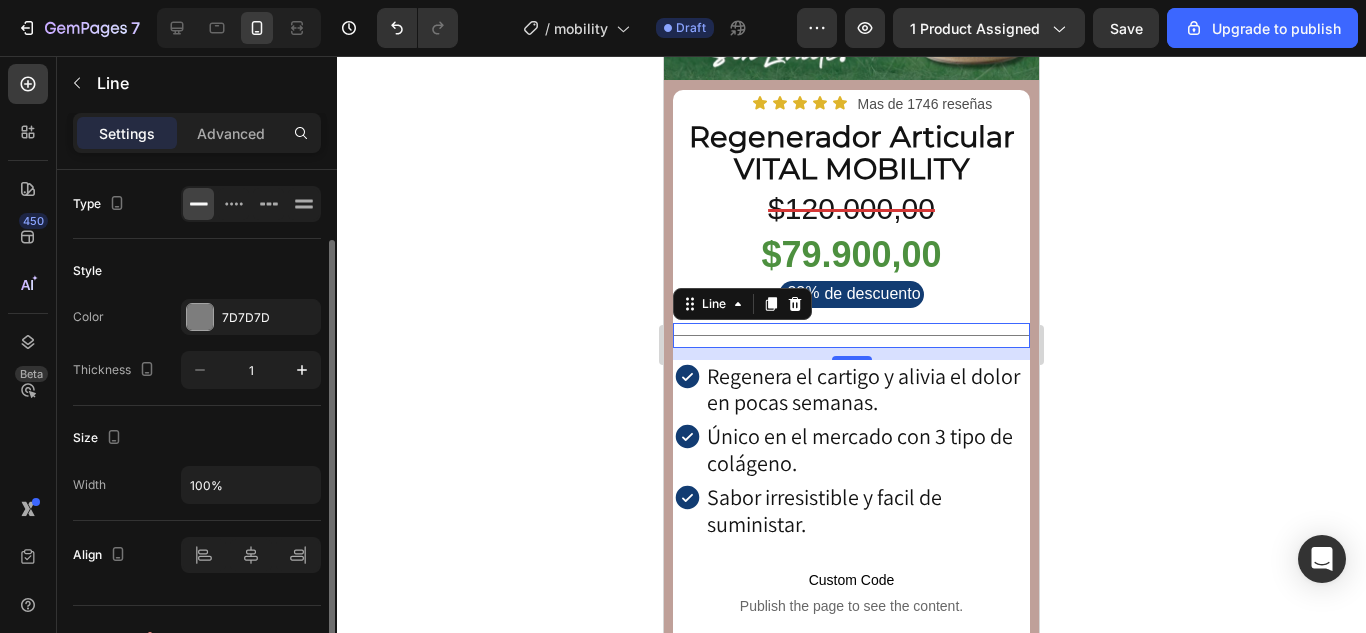 scroll, scrollTop: 36, scrollLeft: 0, axis: vertical 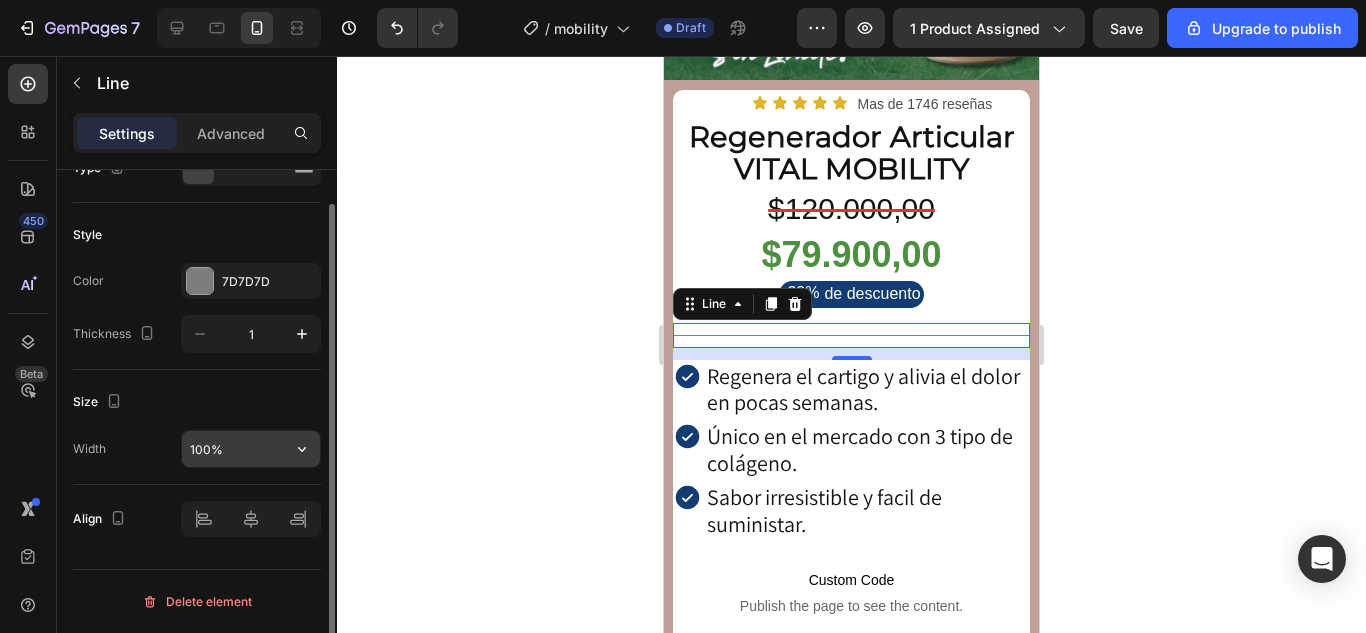 click on "100%" at bounding box center (251, 449) 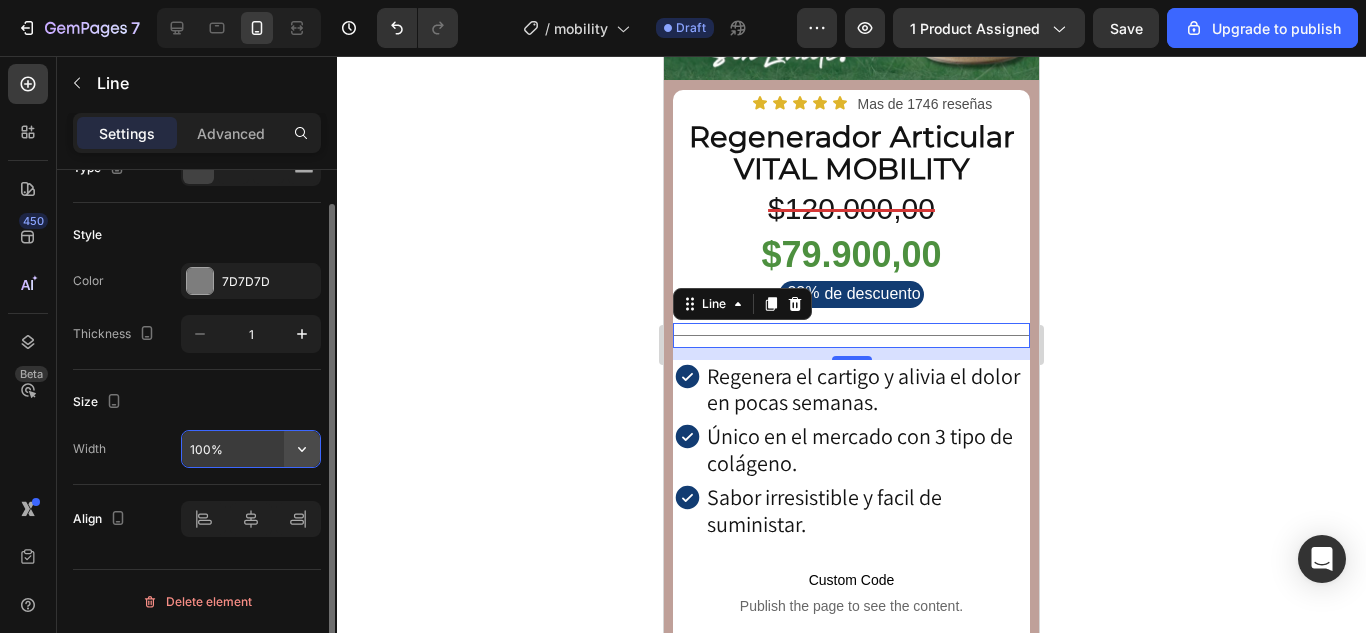 click 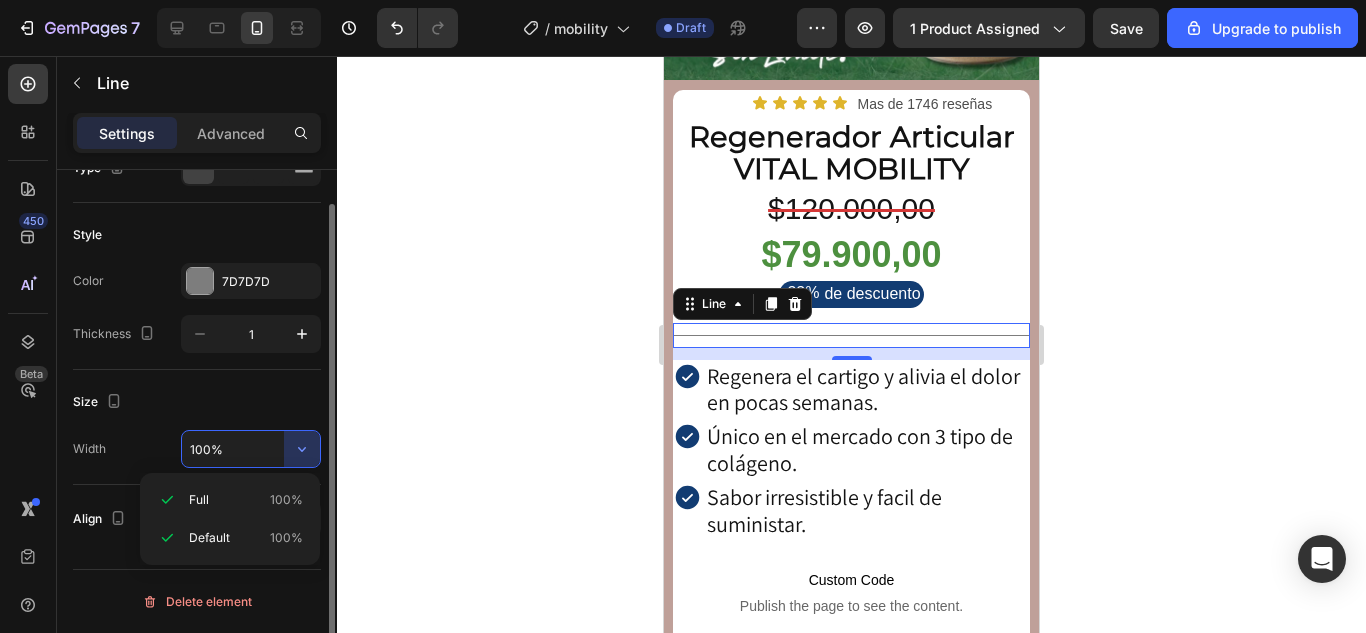 click on "100%" at bounding box center (251, 449) 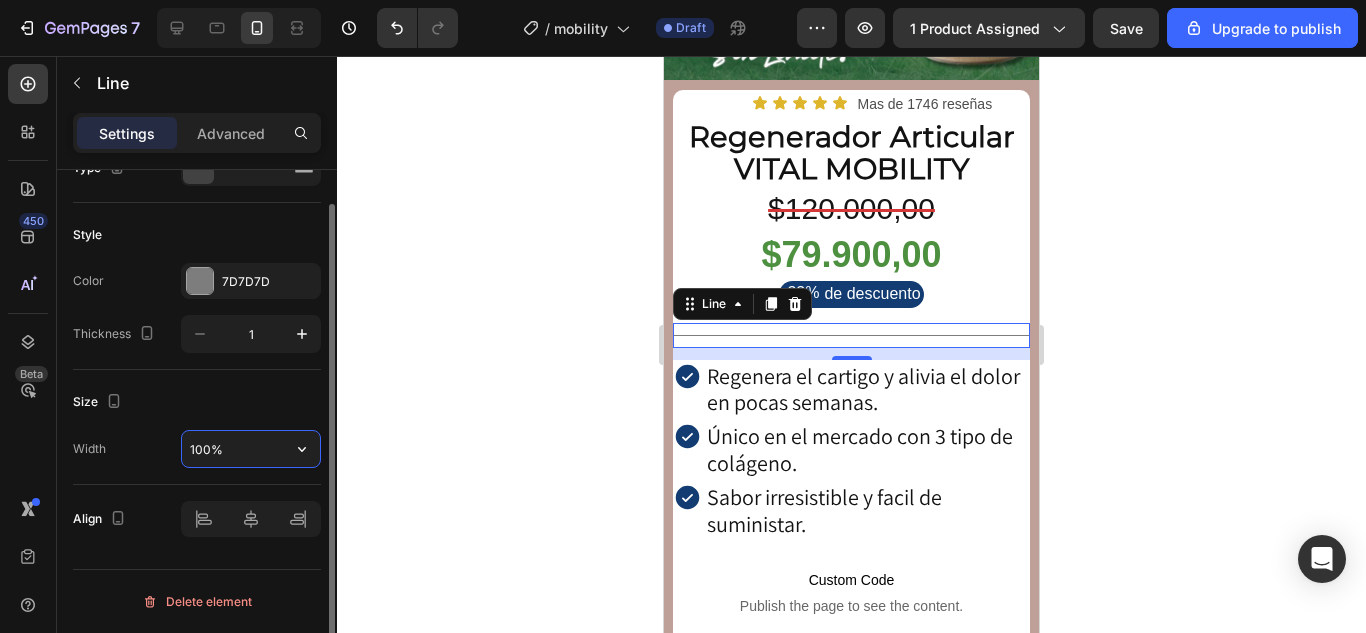 click on "100%" at bounding box center [251, 449] 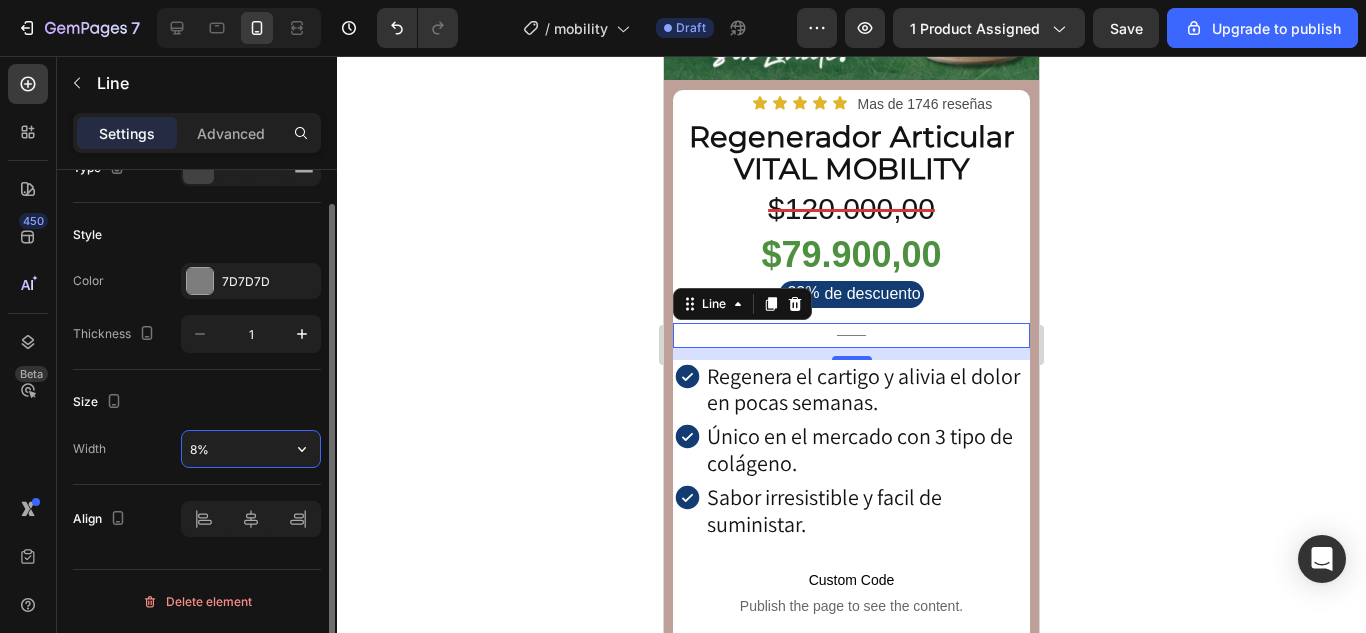 type on "80%" 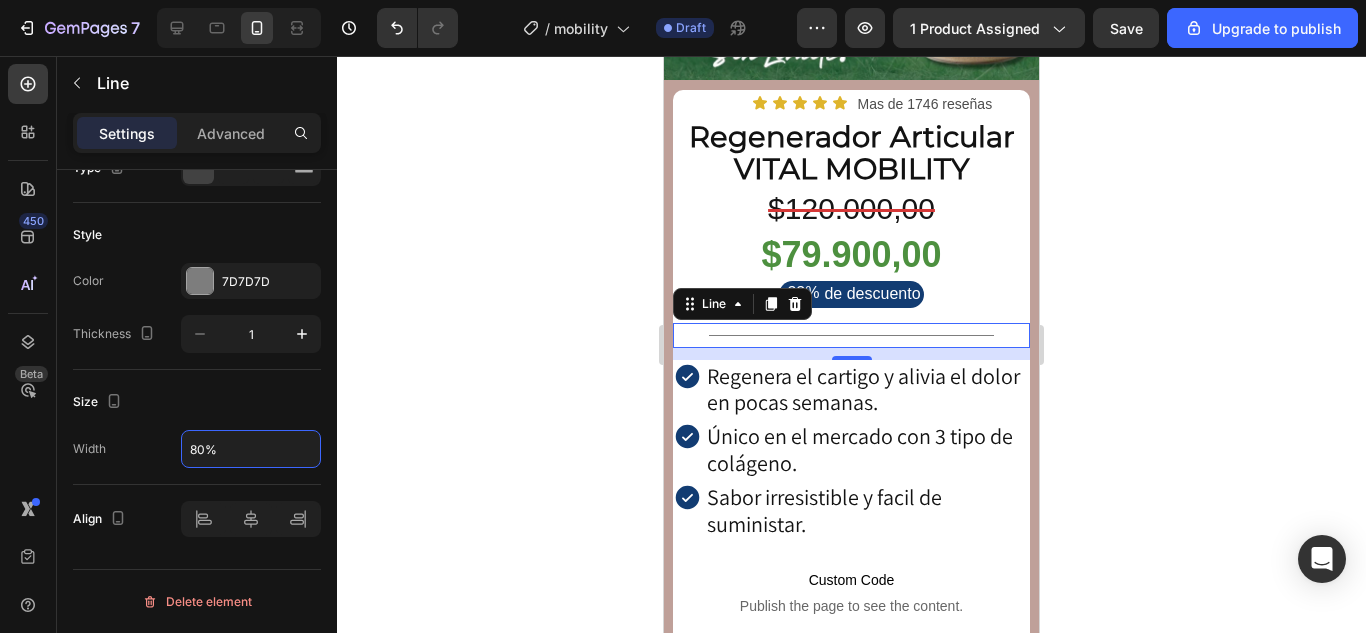 click 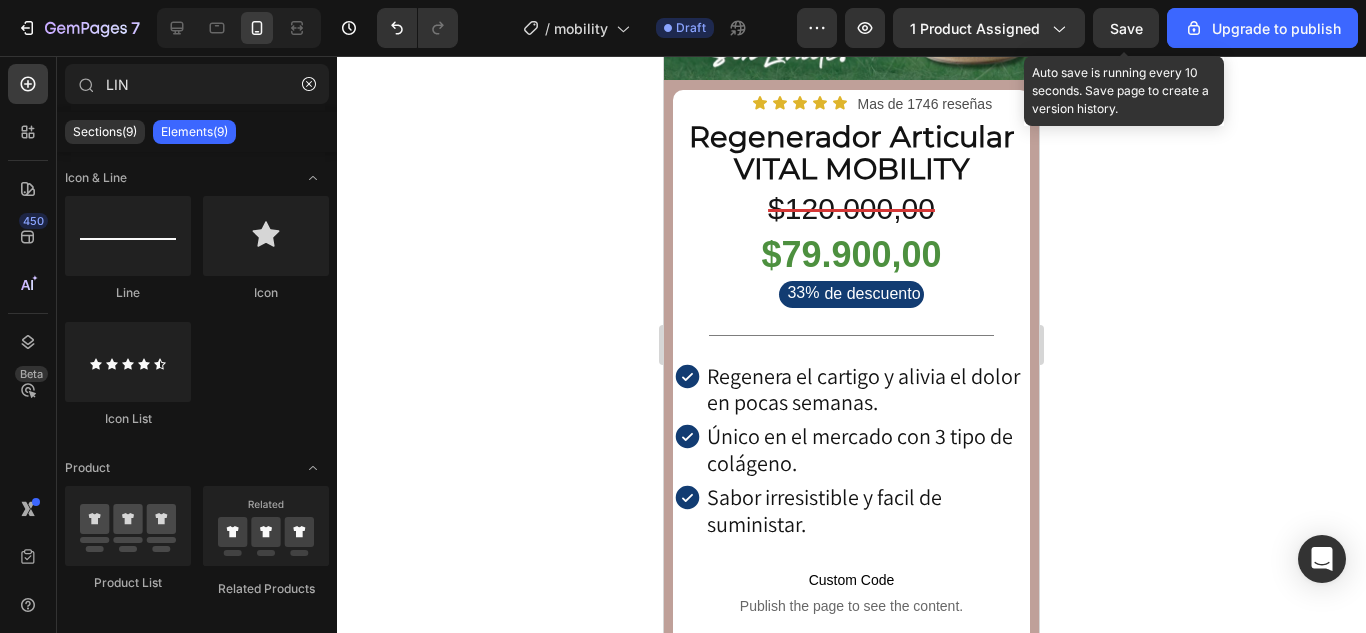 click on "Save" at bounding box center (1126, 28) 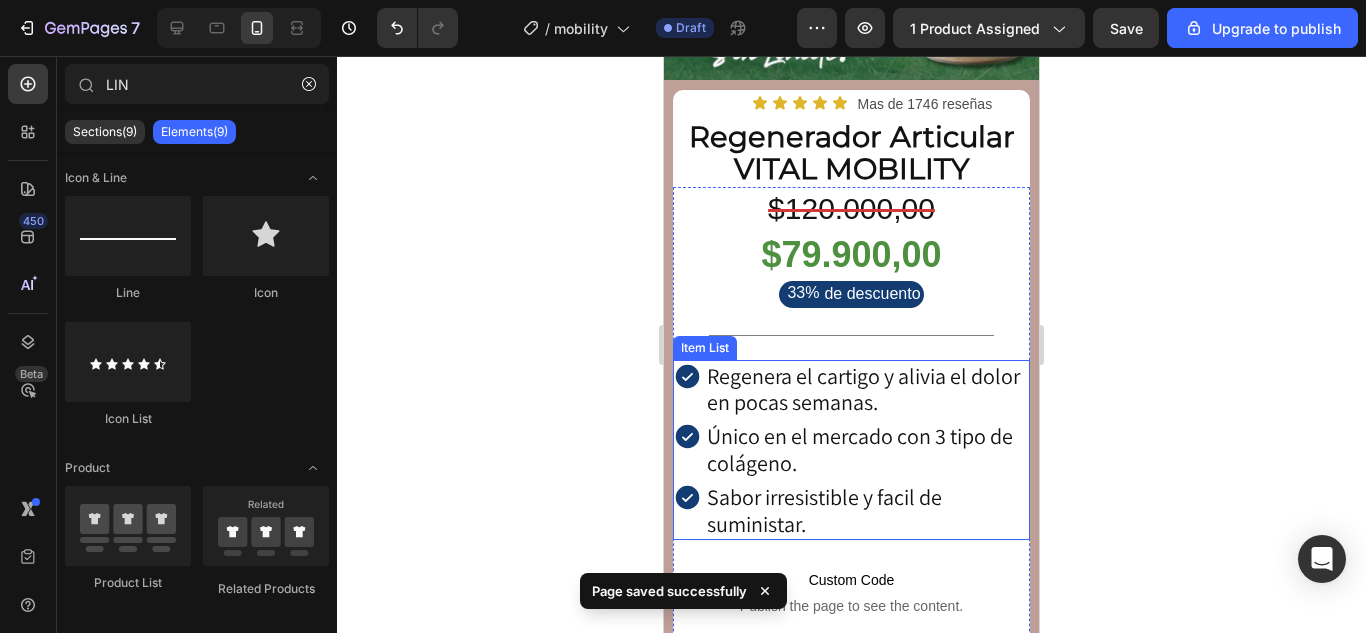 click on "Regenera el cartigo y alivia el dolor en pocas semanas." at bounding box center (866, 389) 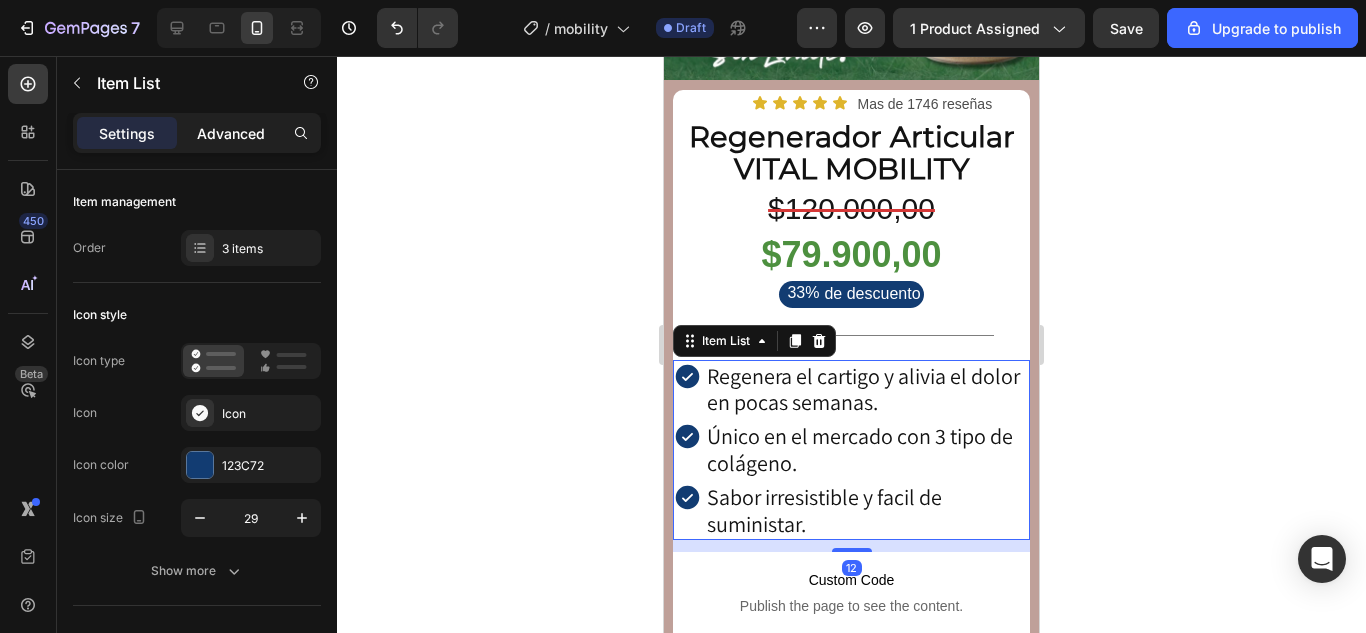 click on "Advanced" at bounding box center (231, 133) 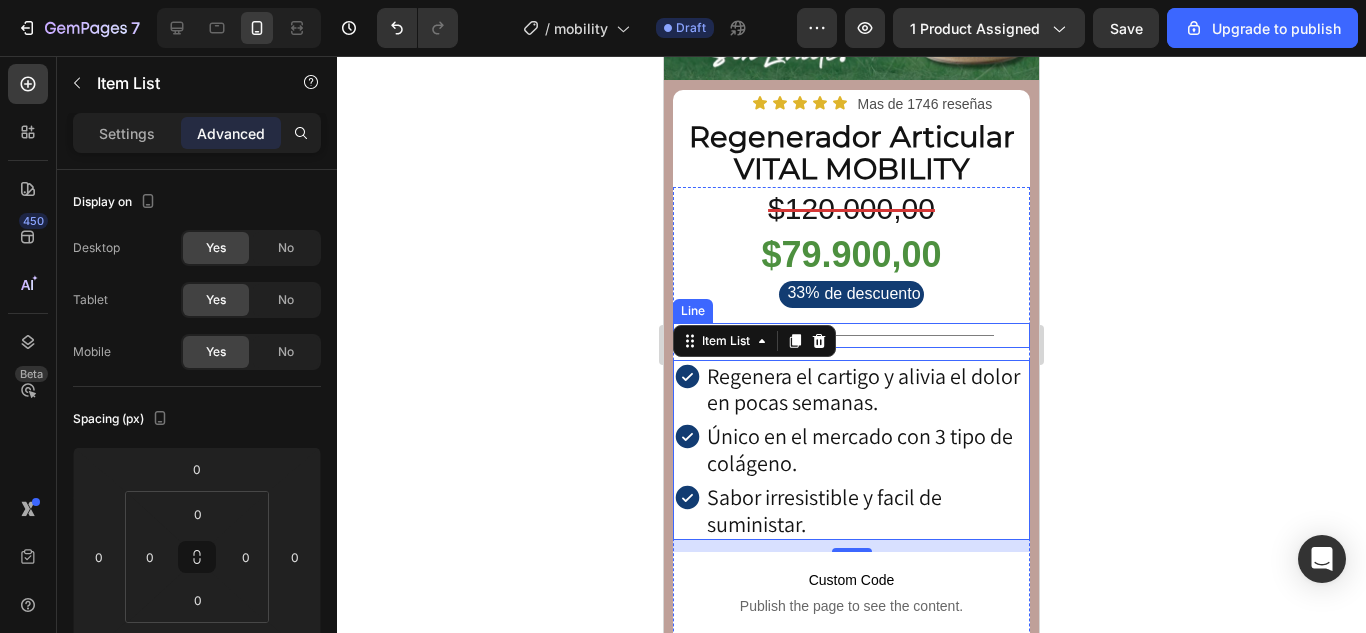 click on "Title Line" at bounding box center (851, 335) 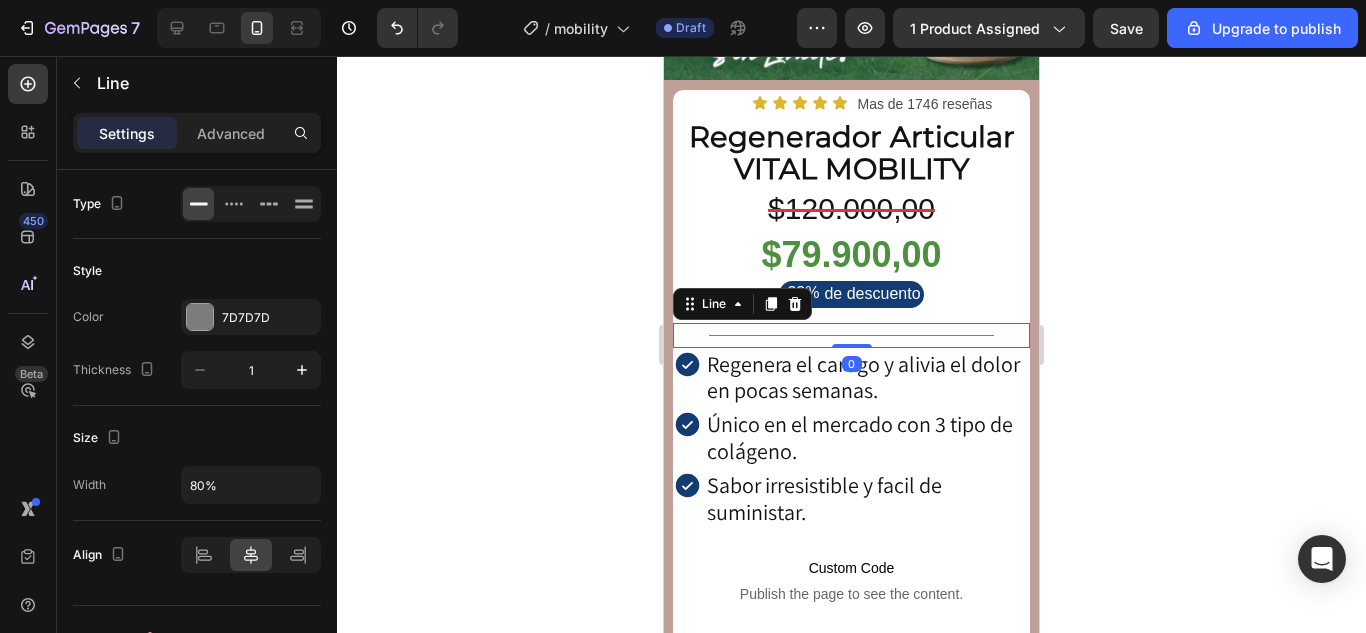 drag, startPoint x: 841, startPoint y: 344, endPoint x: 840, endPoint y: 320, distance: 24.020824 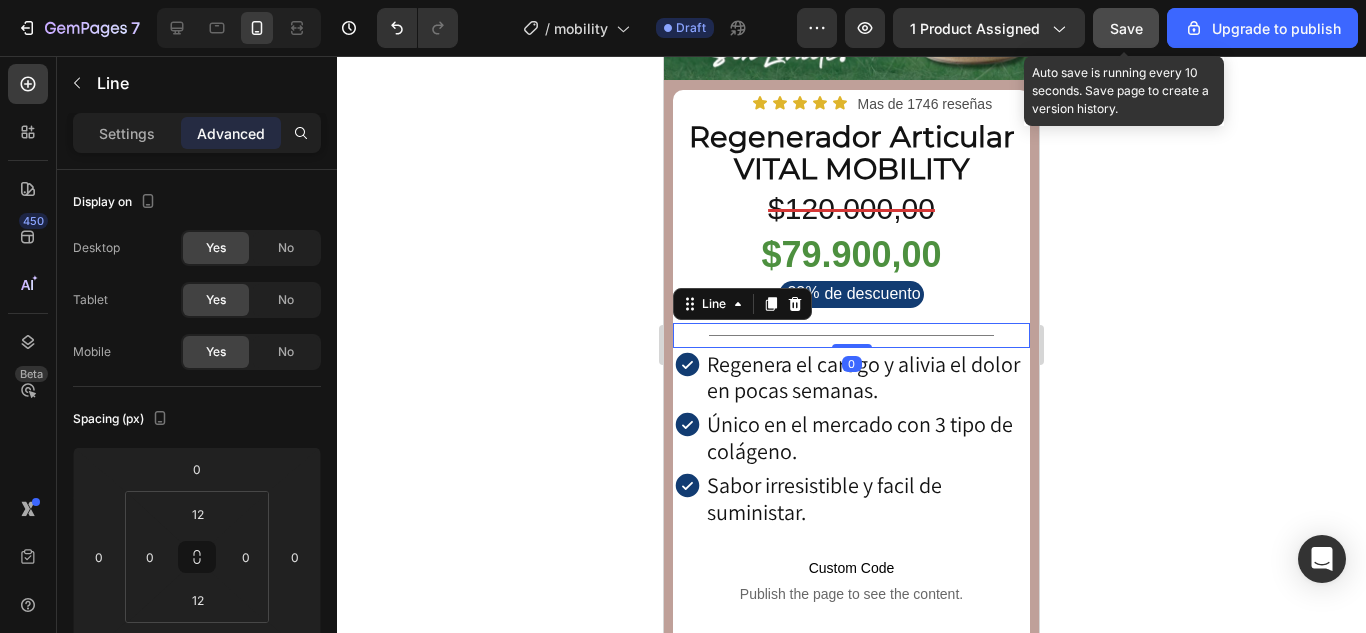click on "Save" 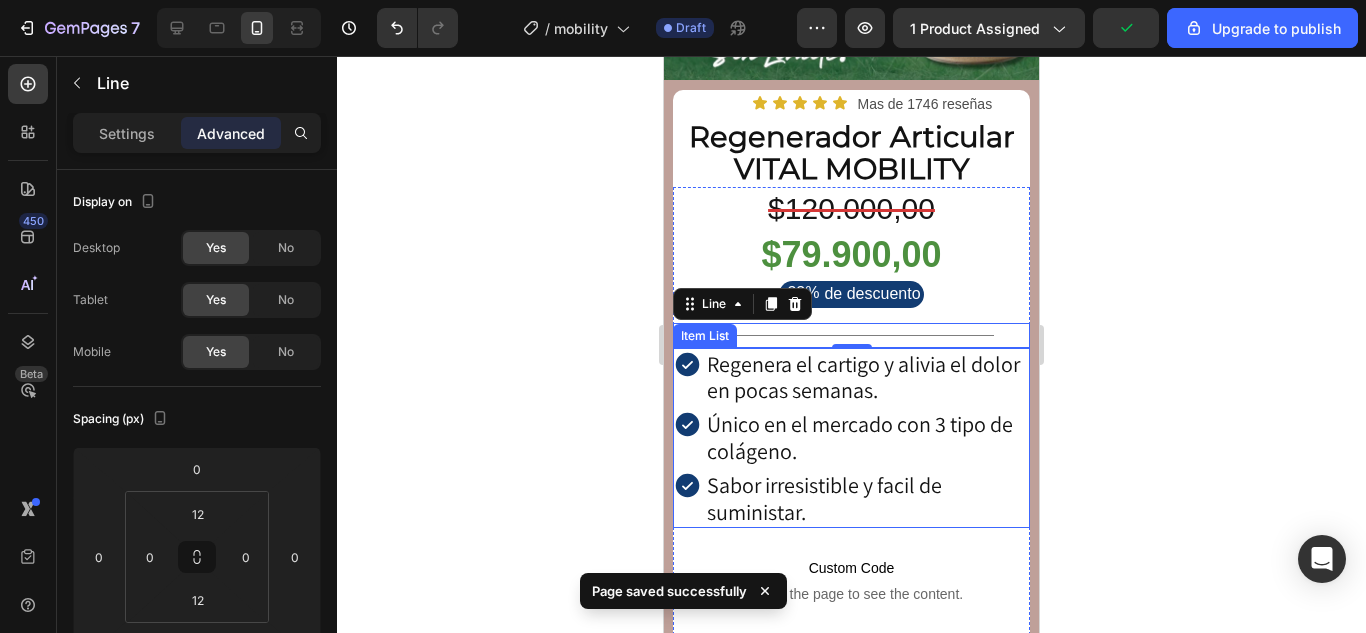 scroll, scrollTop: 500, scrollLeft: 0, axis: vertical 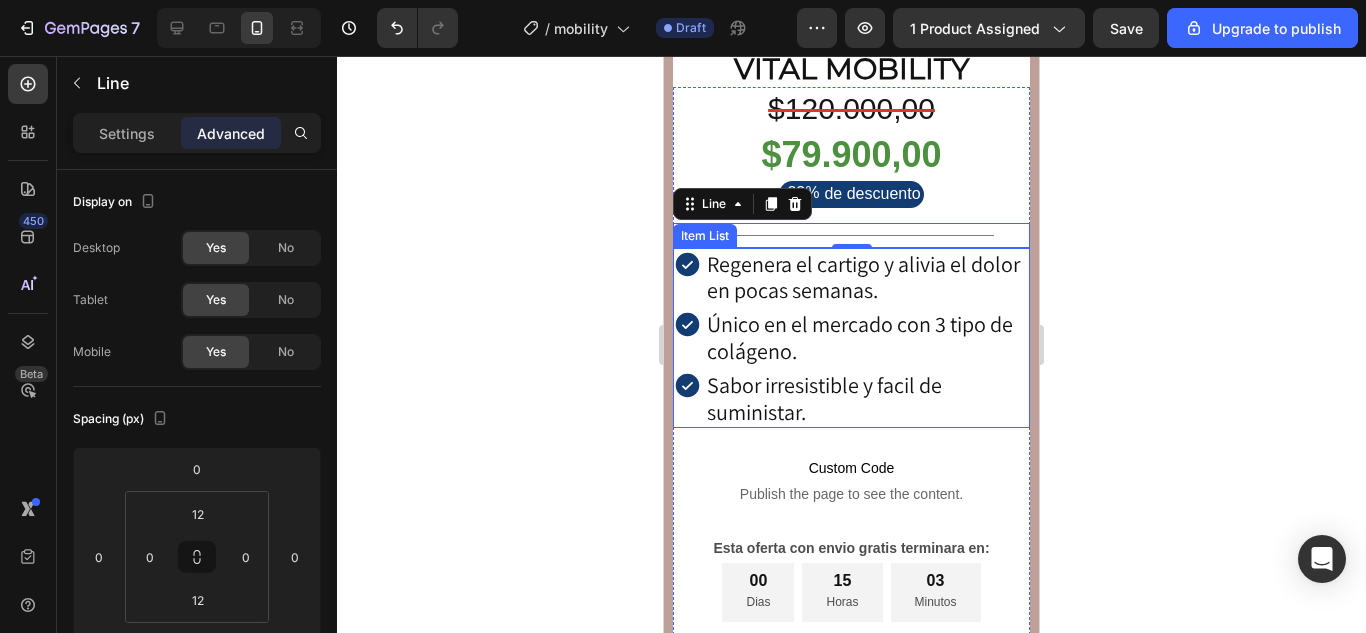 click on "Item List" at bounding box center [705, 236] 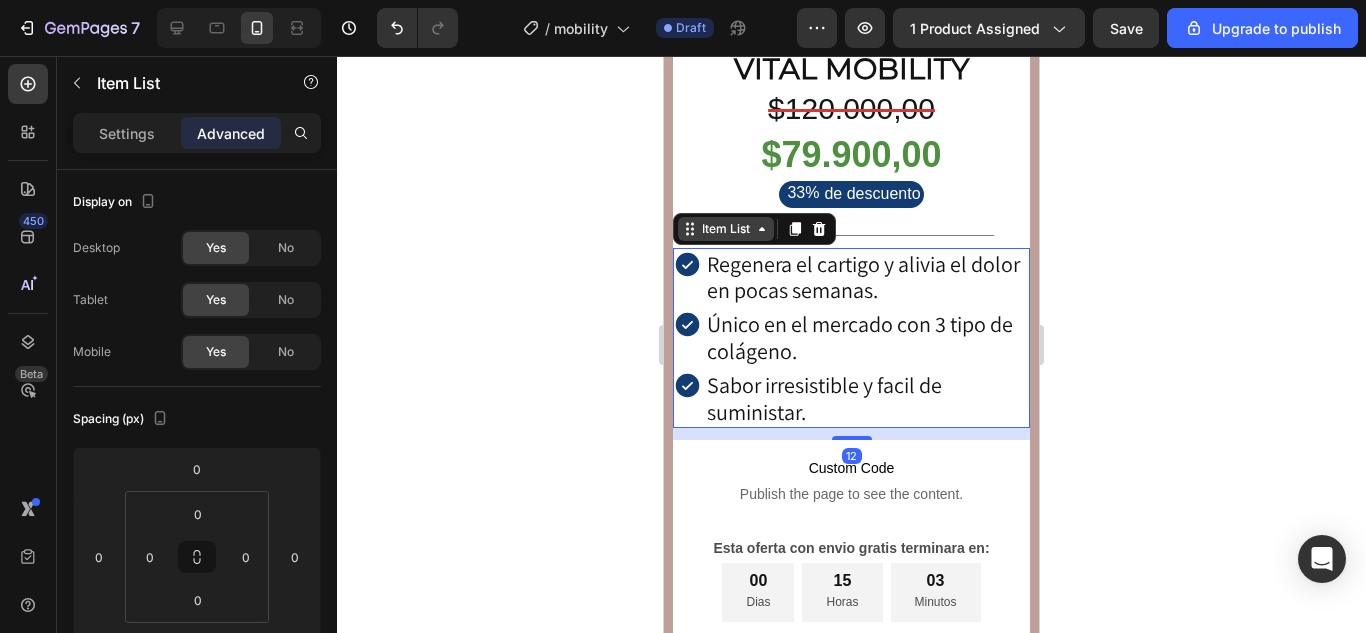 click 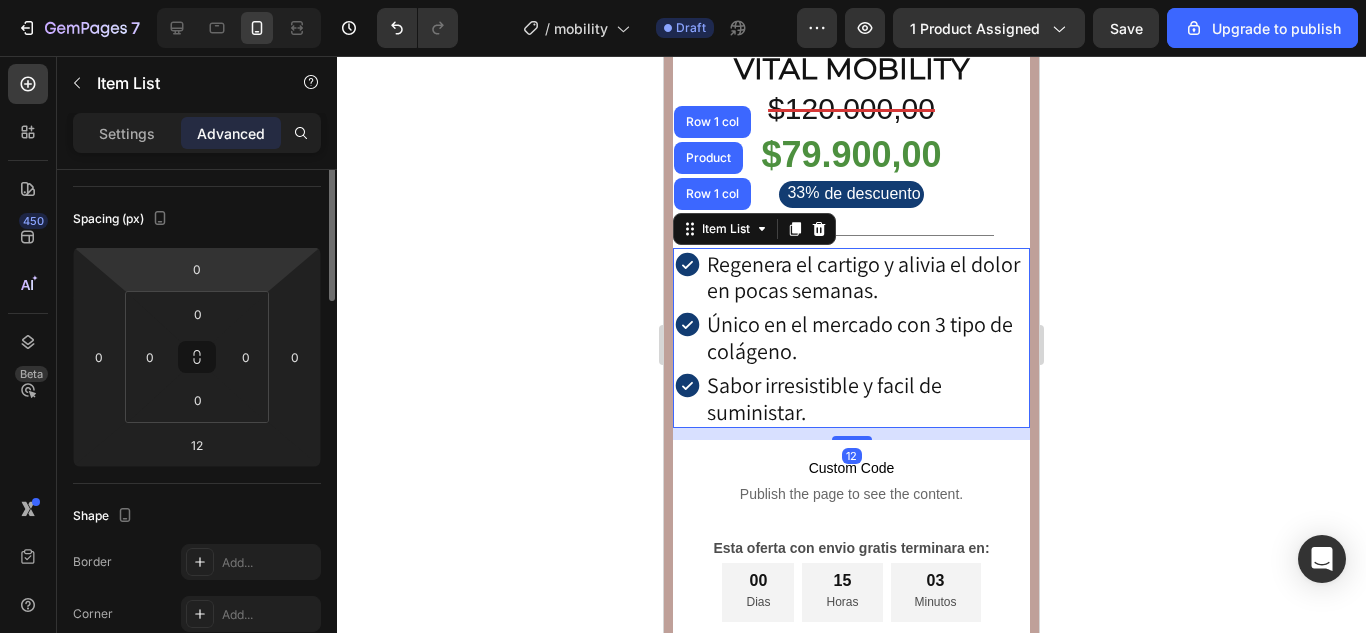 scroll, scrollTop: 100, scrollLeft: 0, axis: vertical 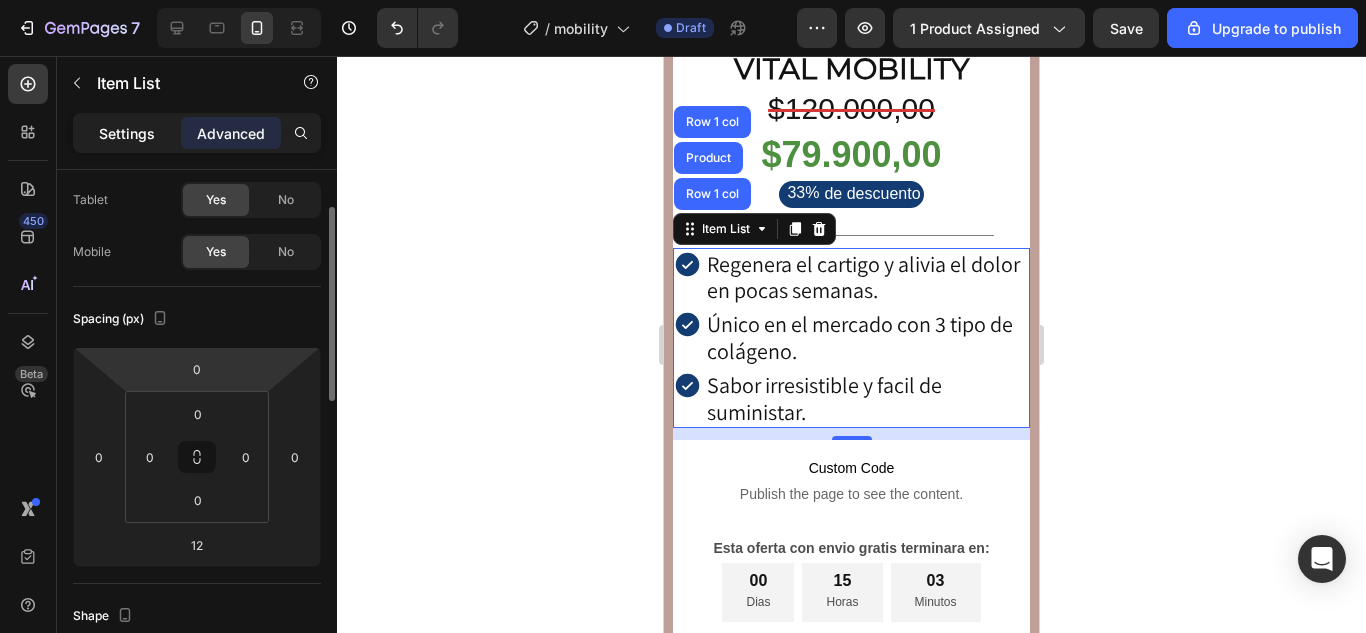 click on "Settings" at bounding box center (127, 133) 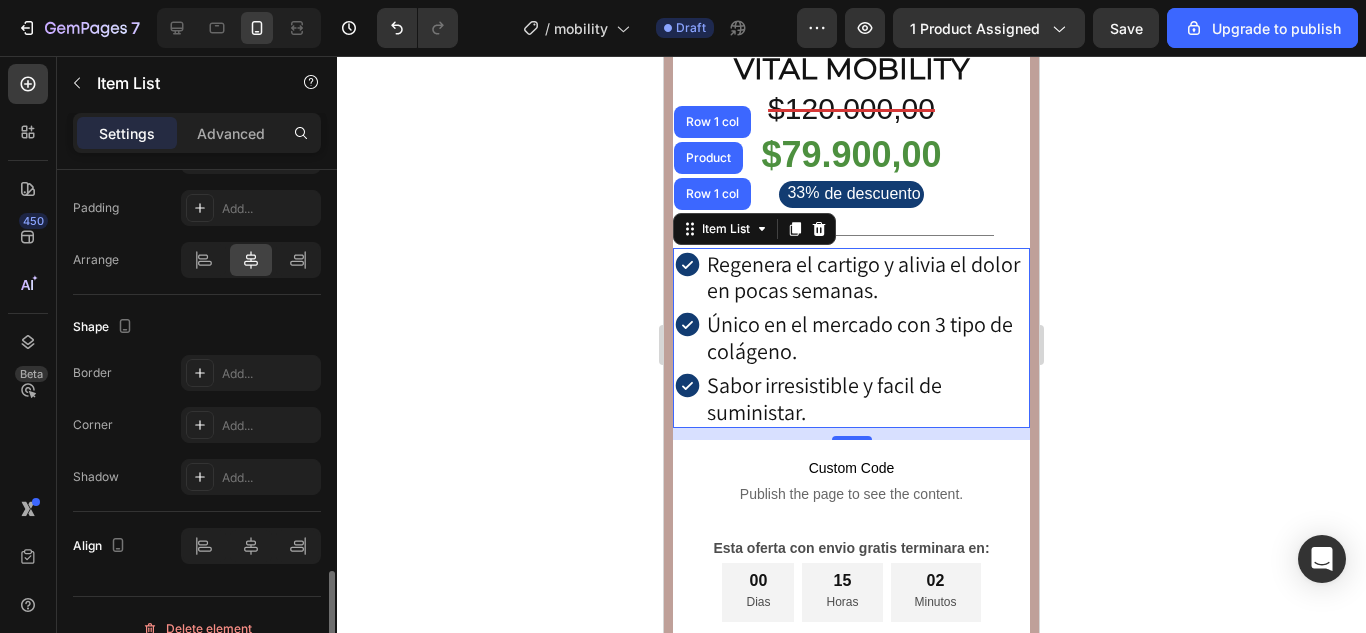 scroll, scrollTop: 1327, scrollLeft: 0, axis: vertical 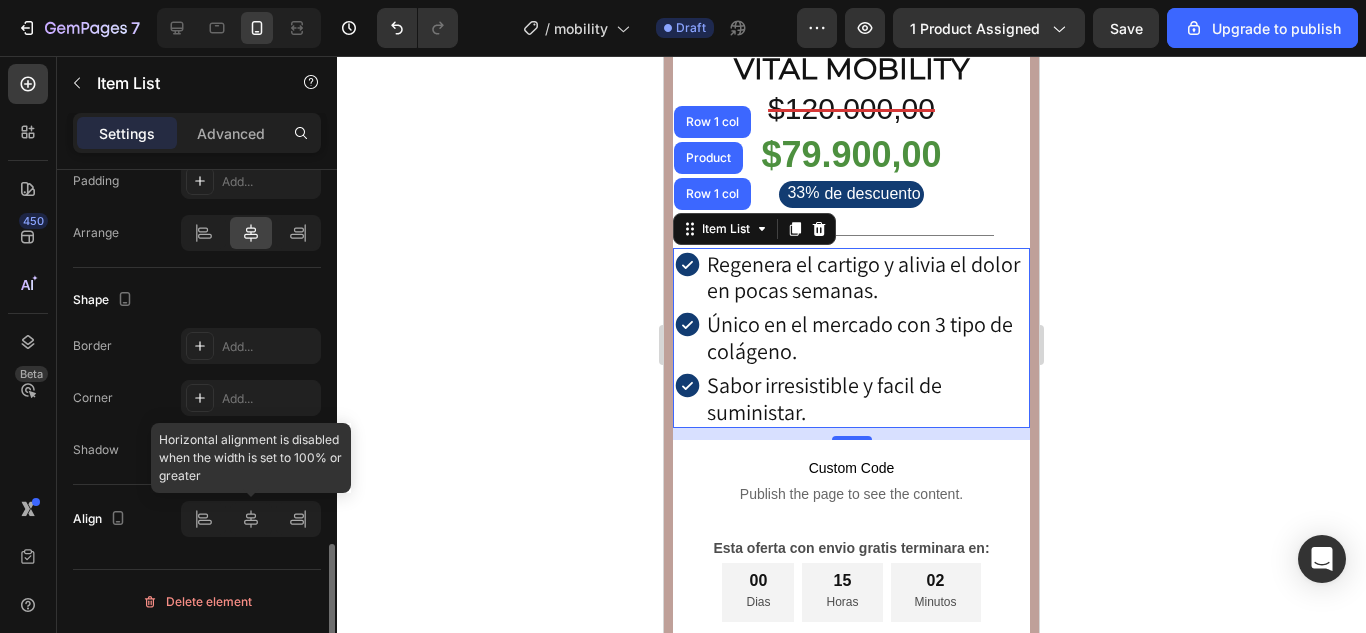 click 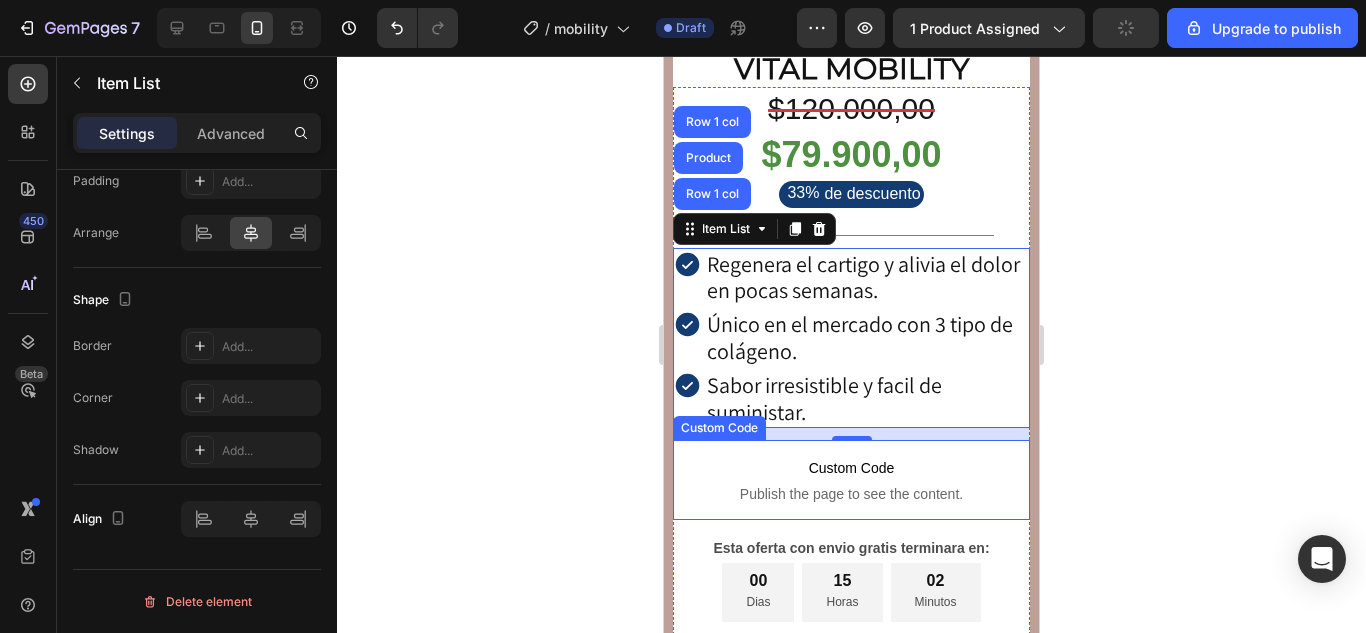 scroll, scrollTop: 700, scrollLeft: 0, axis: vertical 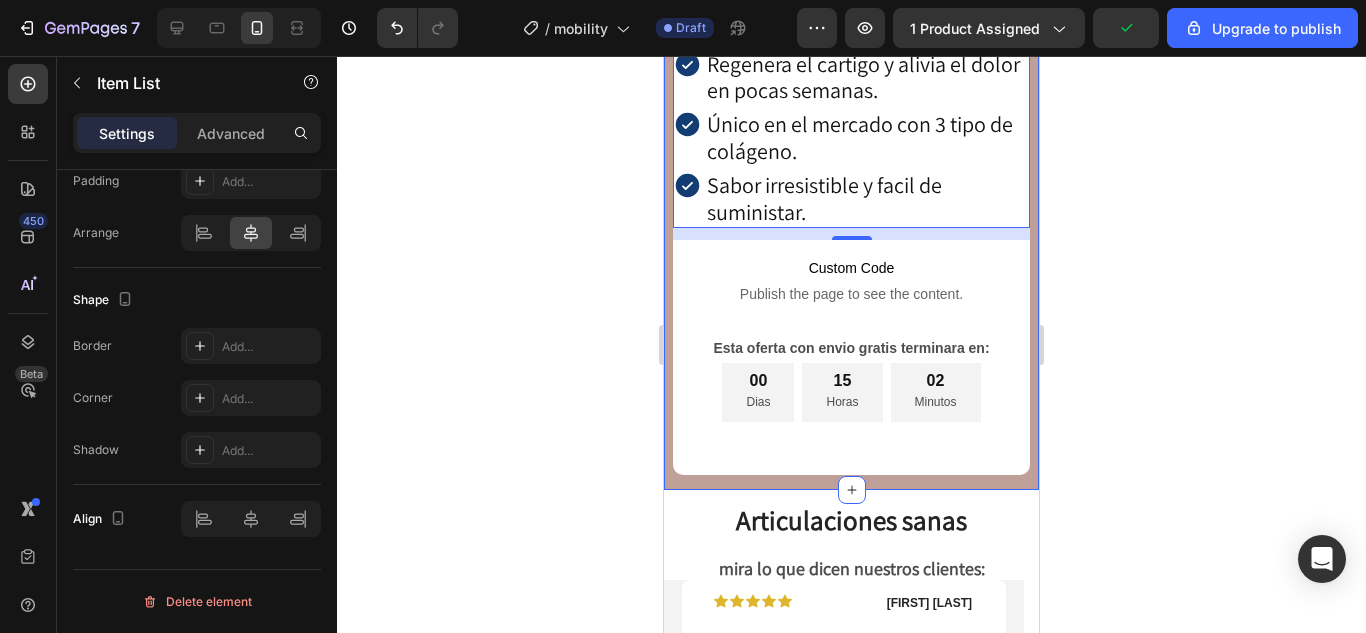 click on "Image Icon Icon Icon Icon Icon Icon List Mas de 1746 reseñas  Text Block Row Regenerador Articular VITAL MOBILITY Product Title $120.000,00 Product Price Product Price $79.900,00 Product Price Product Price 33%  de descuento Discount Tag                Title Line Regenera el cartigo y alivia el dolor en pocas semanas. Único en el mercado con 3 tipo de colágeno. Sabor irresistible y facil de suministar. Item List Row 1 col Product Row 1 col   12
Custom Code
Publish the page to see the content.
Custom Code Esta oferta con envio gratis terminara en: Text Block 00 Dias 15 Horas 02 Minutos Countdown Timer Row Row Product Row Row Section 1" at bounding box center [851, -57] 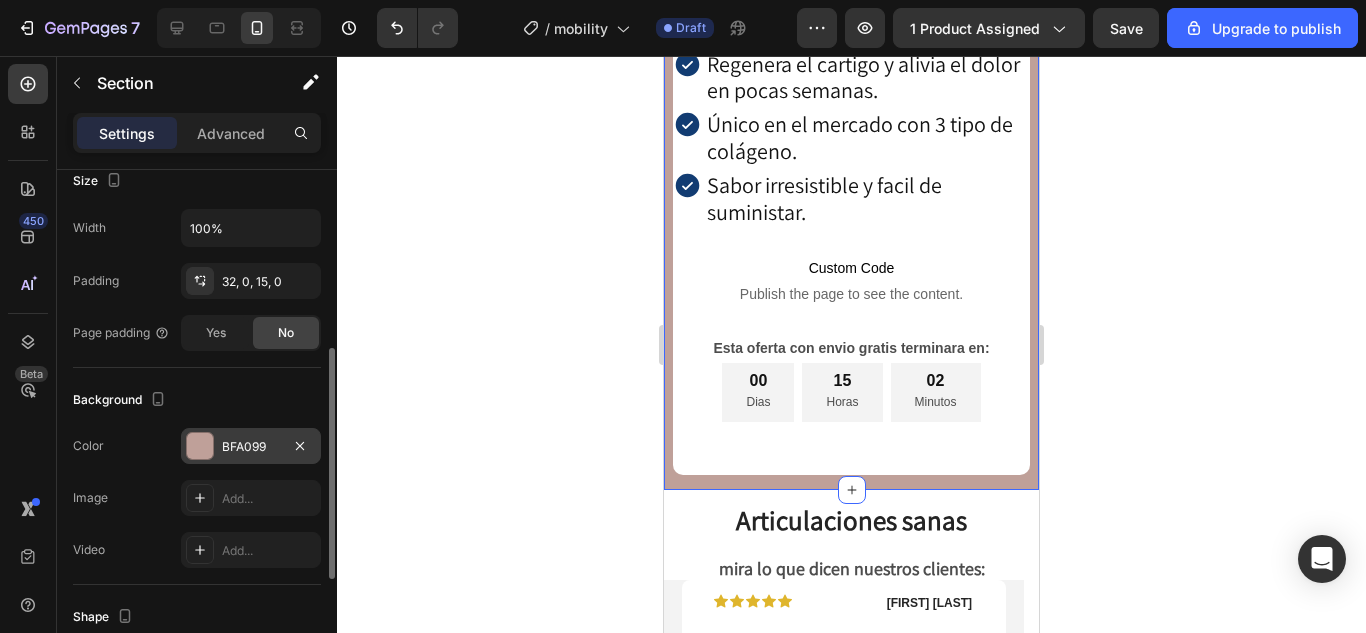 scroll, scrollTop: 600, scrollLeft: 0, axis: vertical 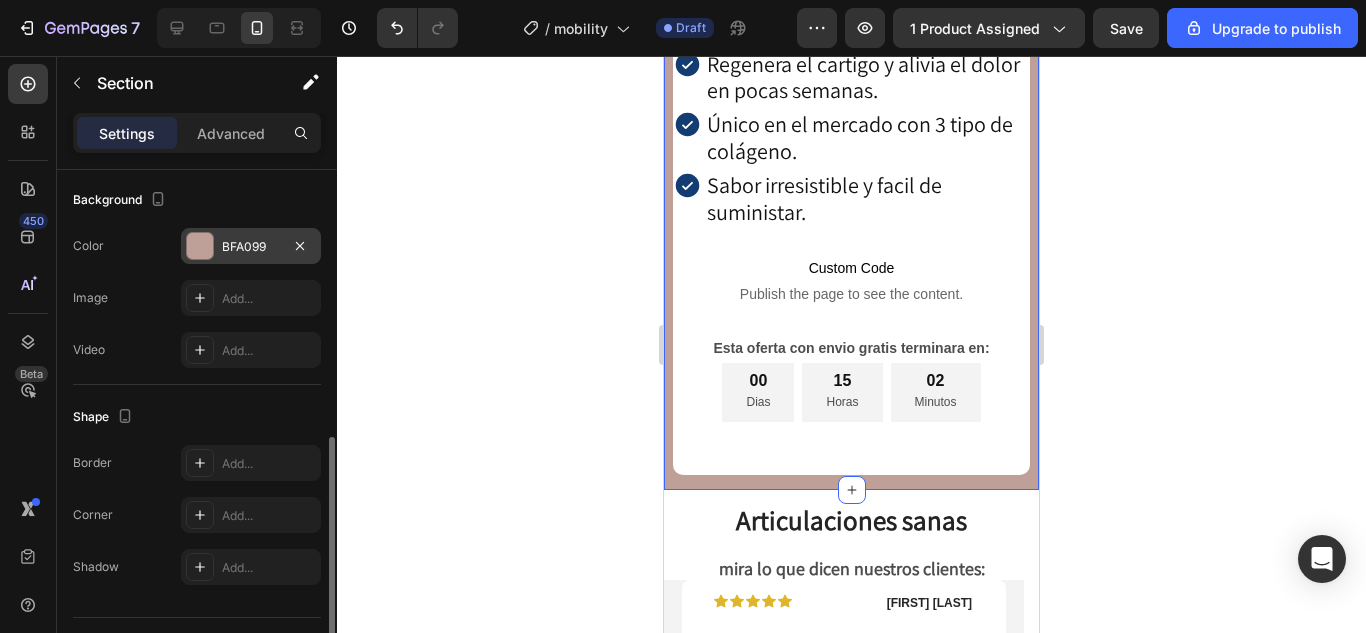 click at bounding box center (200, 246) 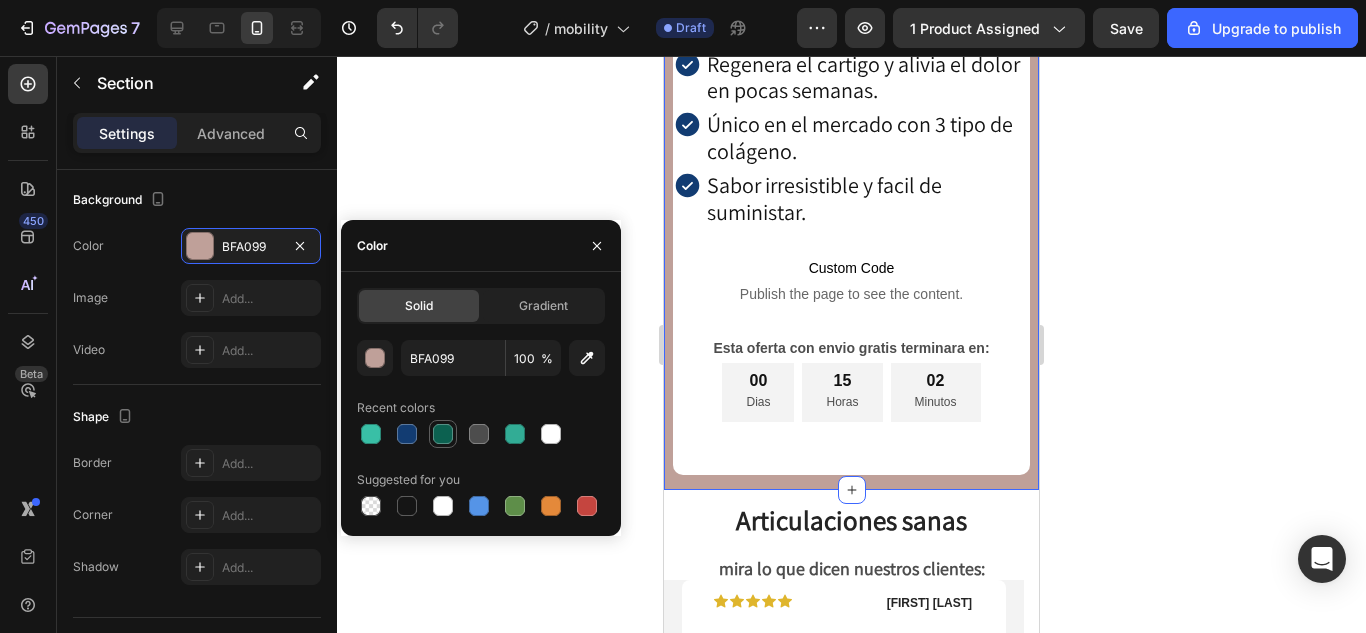 click at bounding box center (443, 434) 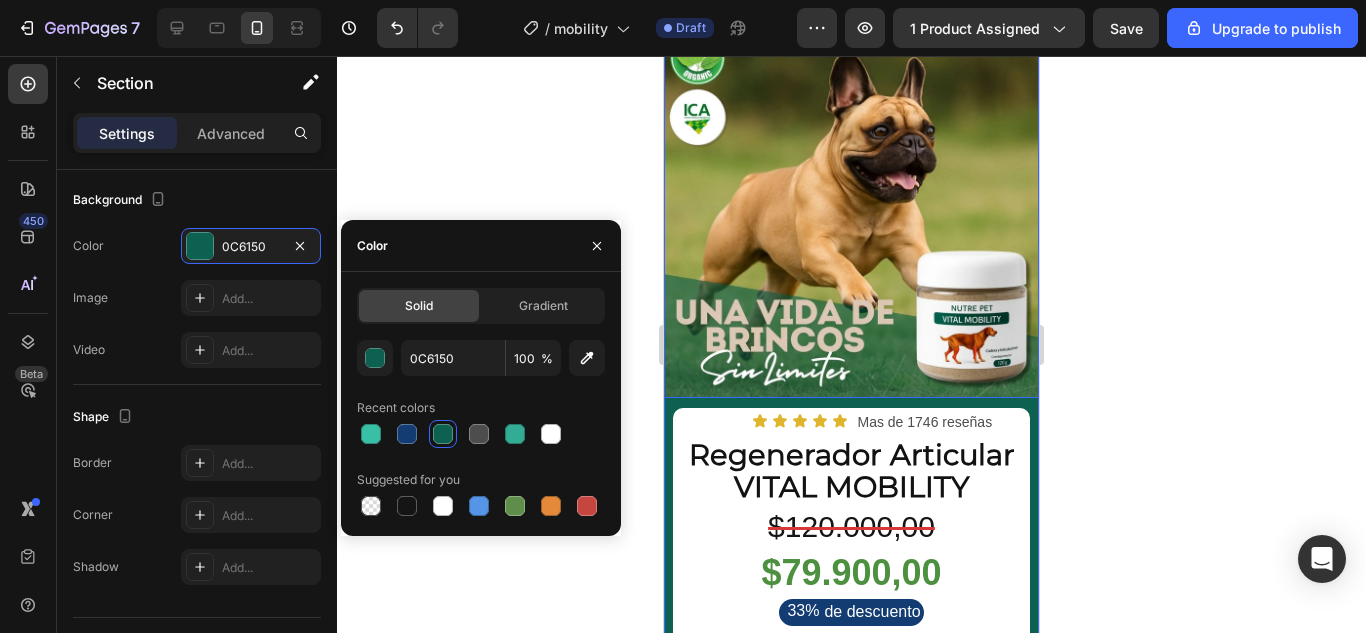 scroll, scrollTop: 200, scrollLeft: 0, axis: vertical 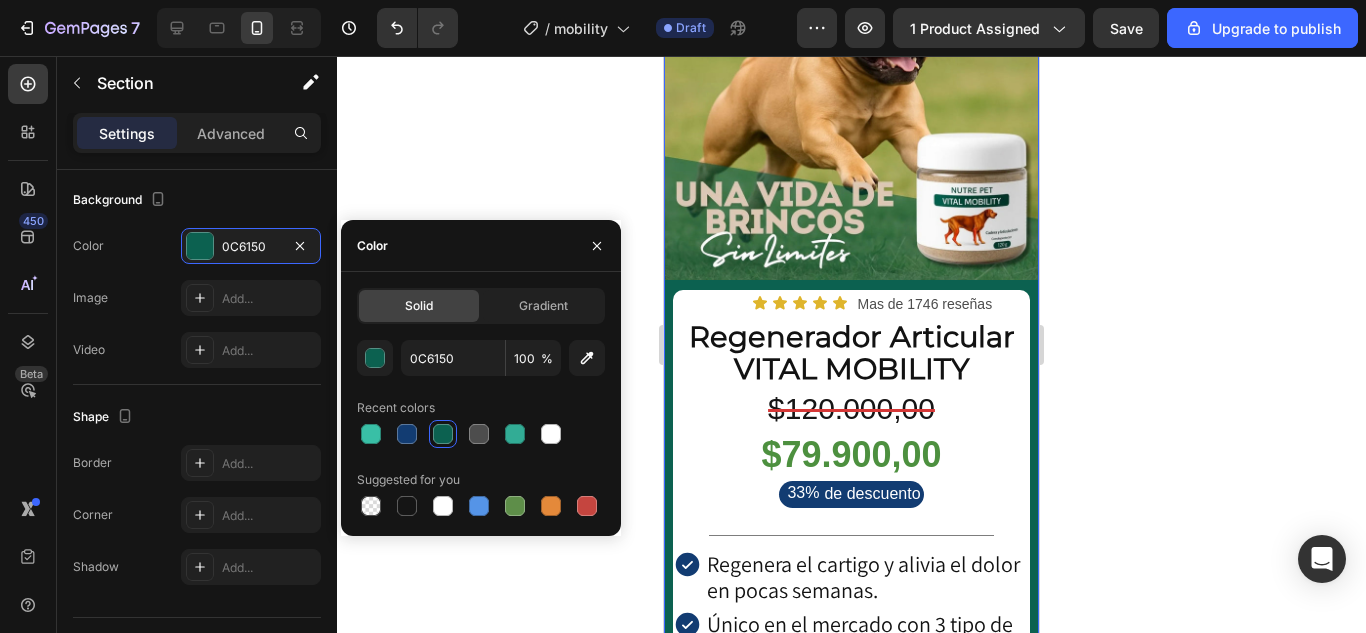click 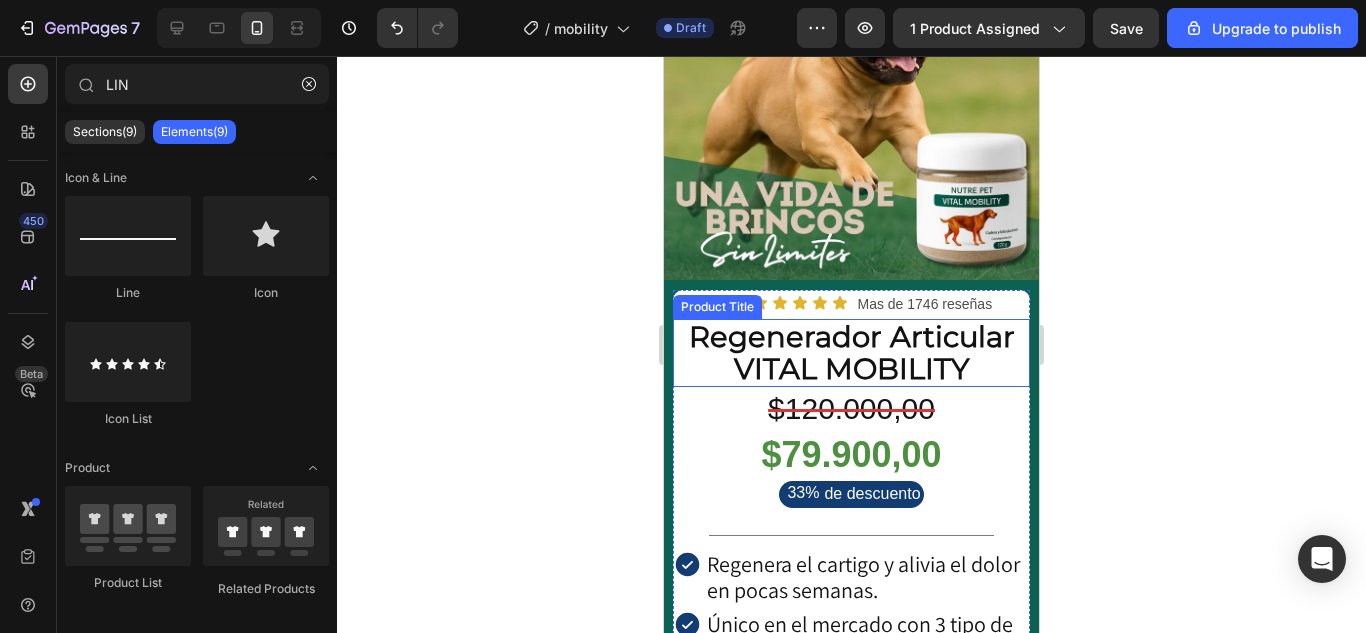 scroll, scrollTop: 300, scrollLeft: 0, axis: vertical 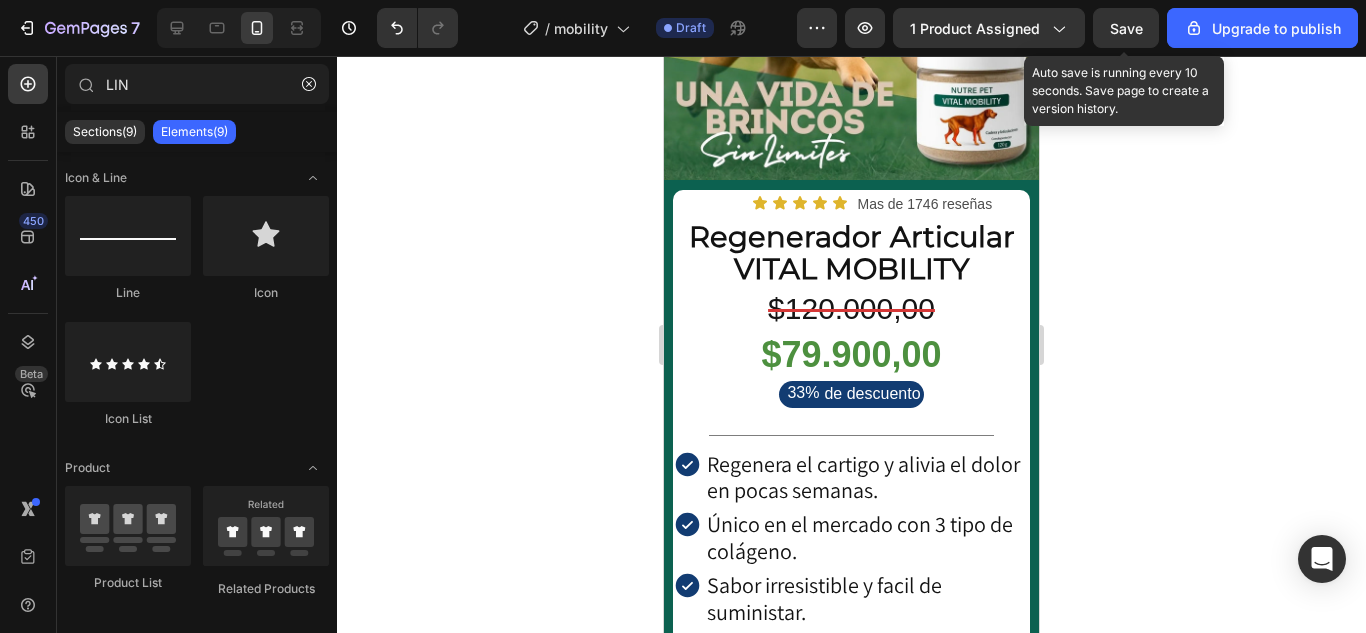 click on "Save" at bounding box center [1126, 28] 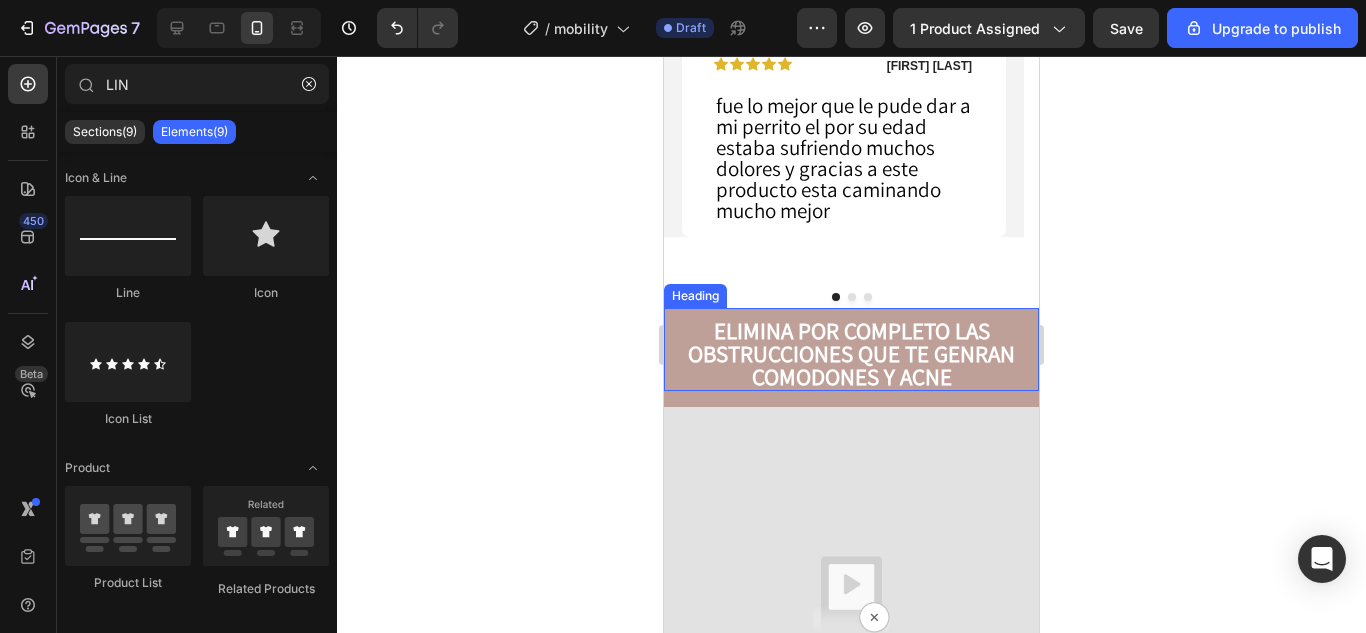 scroll, scrollTop: 1300, scrollLeft: 0, axis: vertical 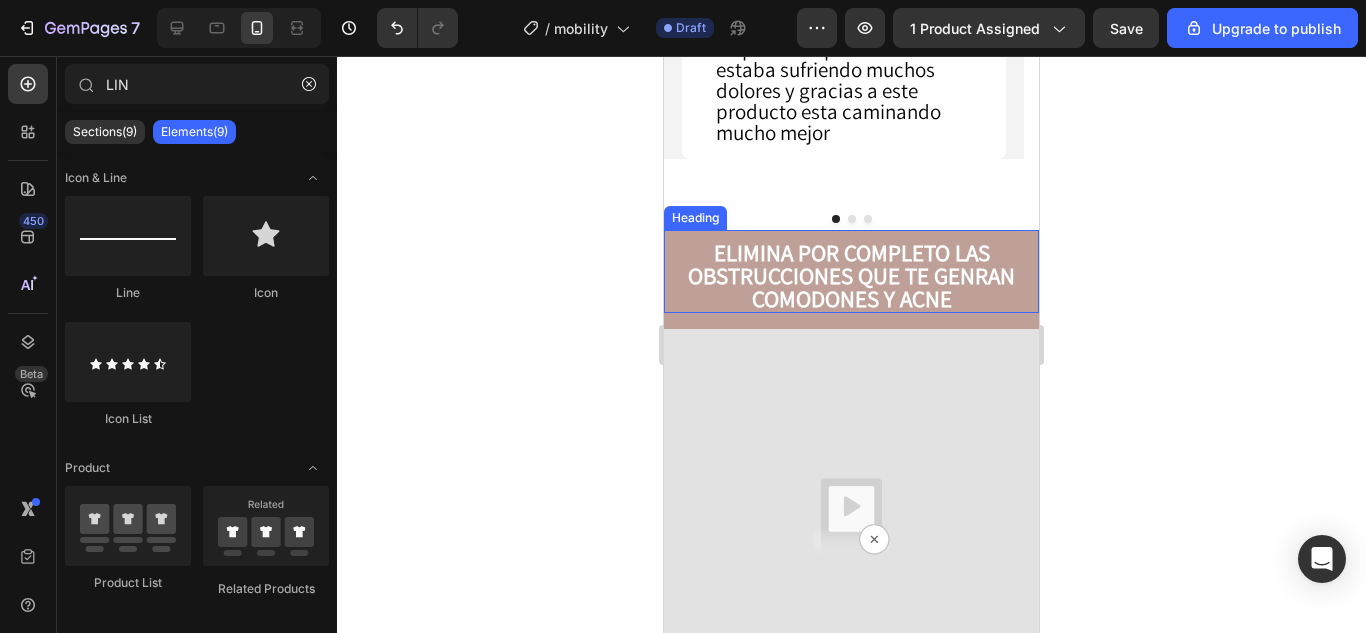 click on "Elimina por completo las obstrucciones que te genran comodones y acne" at bounding box center (851, 276) 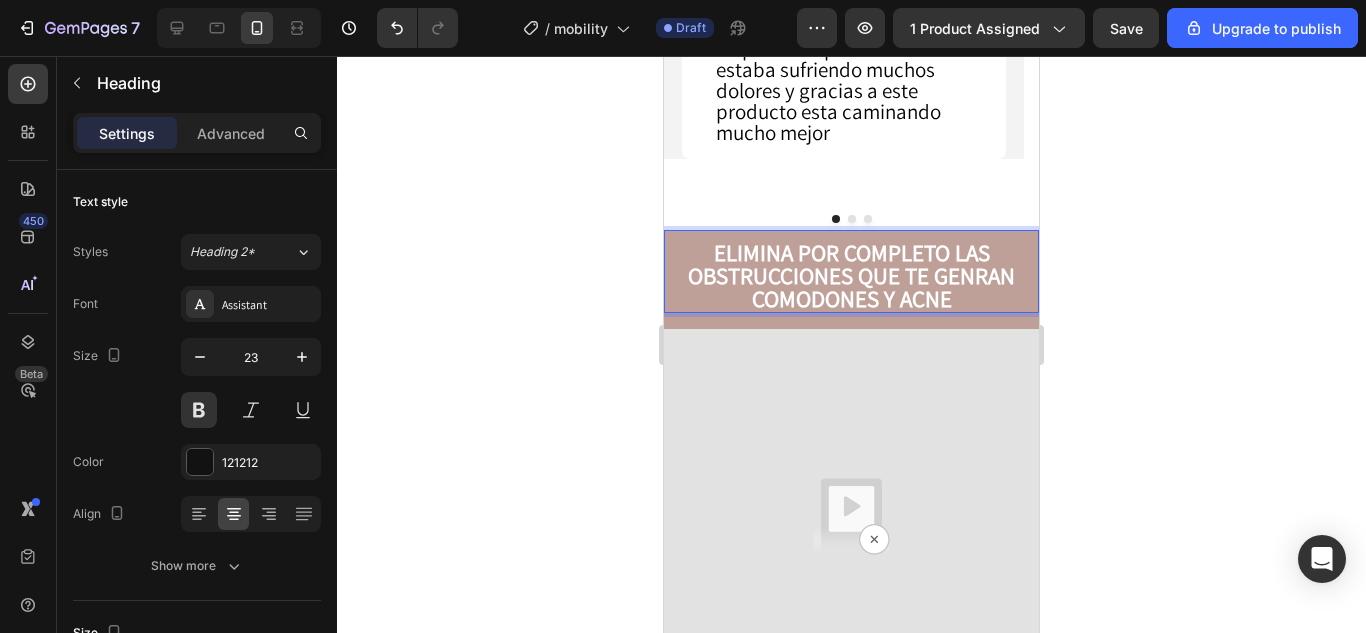 click on "Elimina por completo las obstrucciones que te genran comodones y acne" at bounding box center (851, 276) 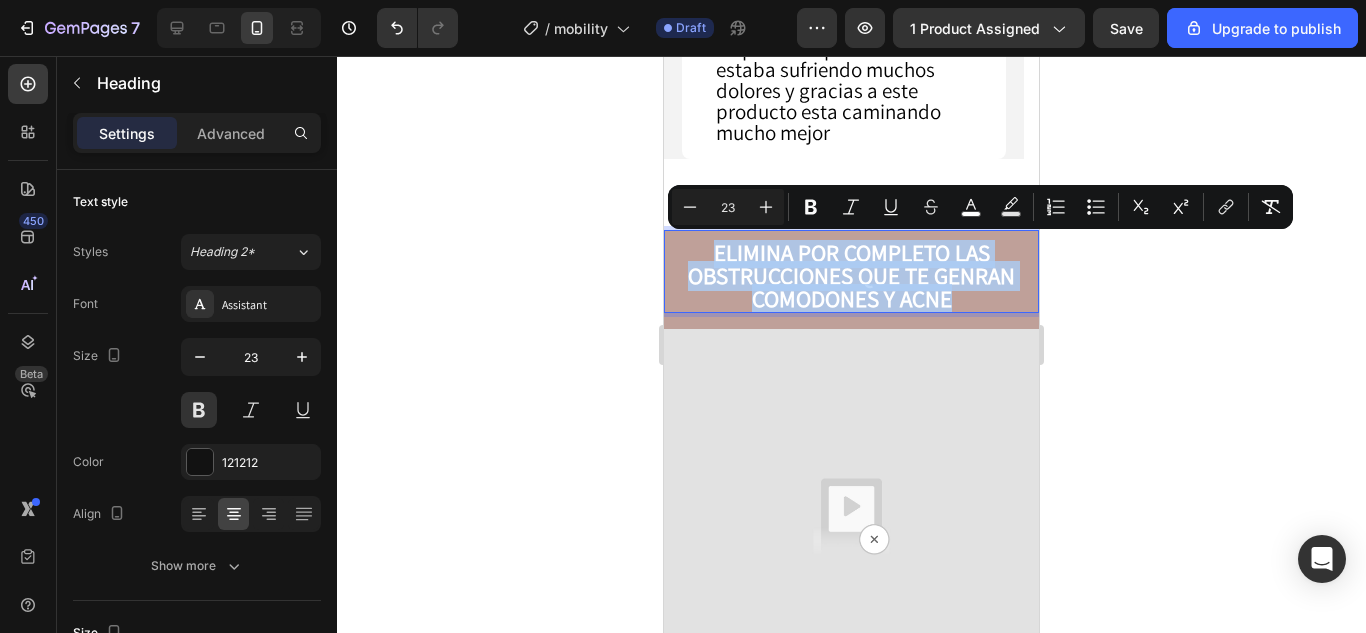 drag, startPoint x: 950, startPoint y: 298, endPoint x: 706, endPoint y: 249, distance: 248.87146 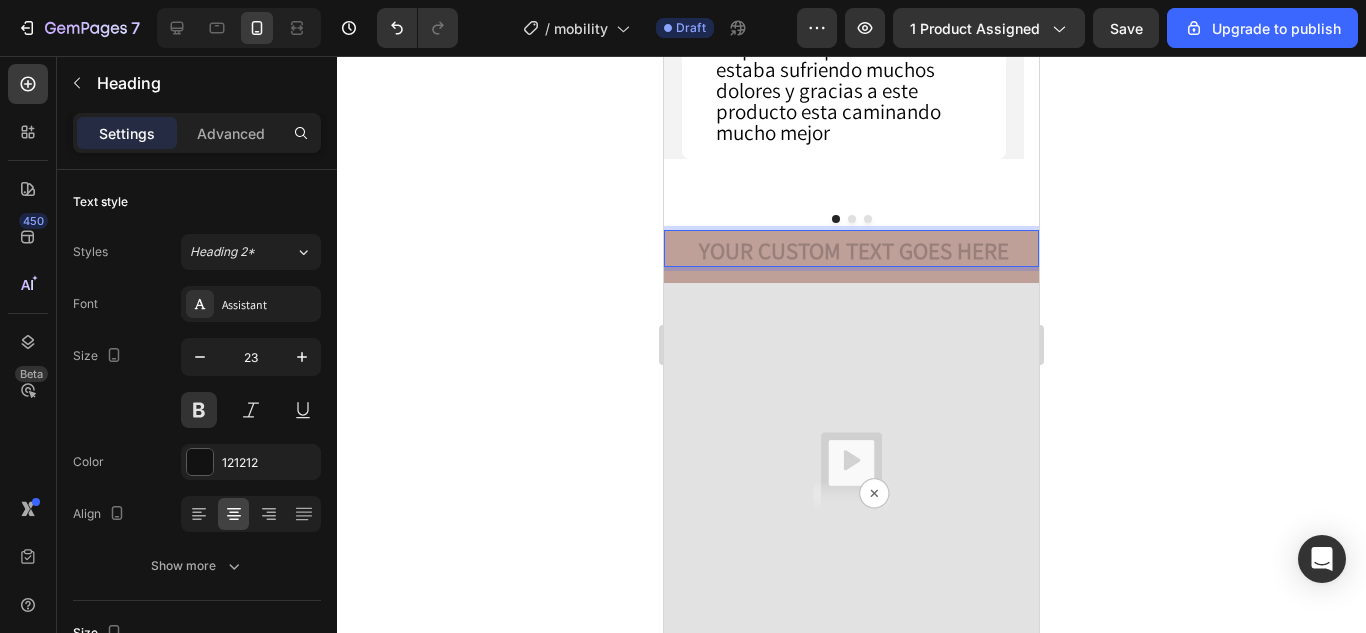 scroll, scrollTop: 1, scrollLeft: 0, axis: vertical 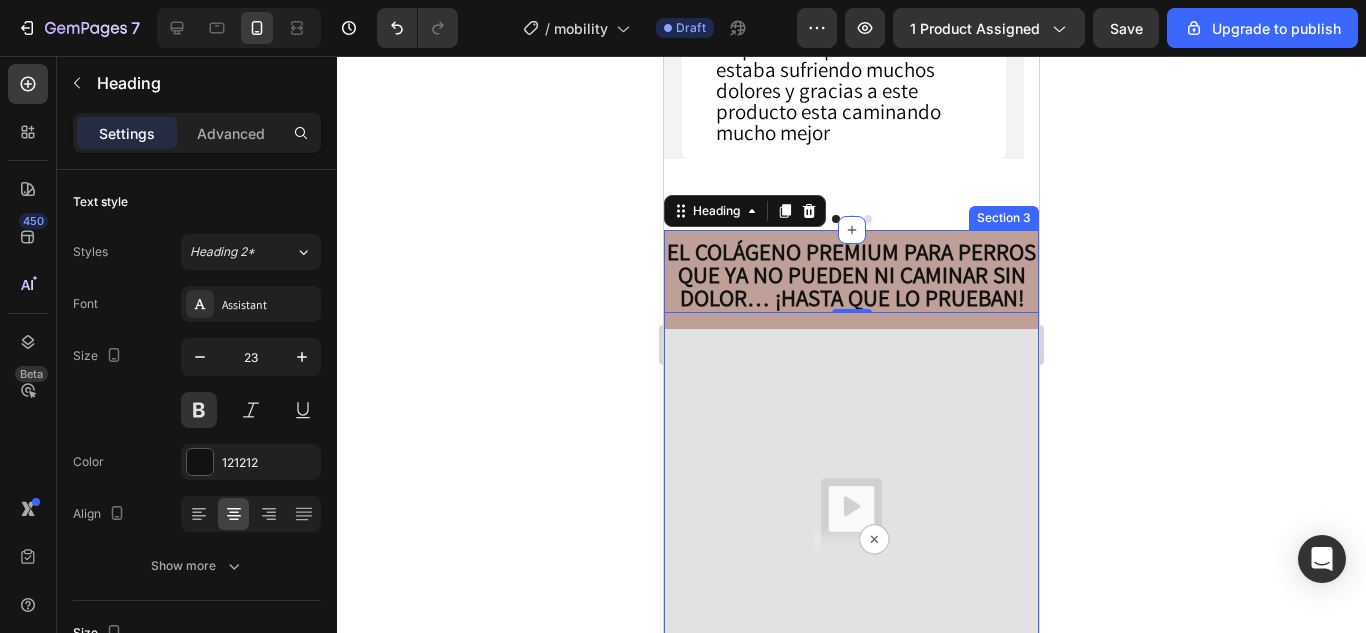 click 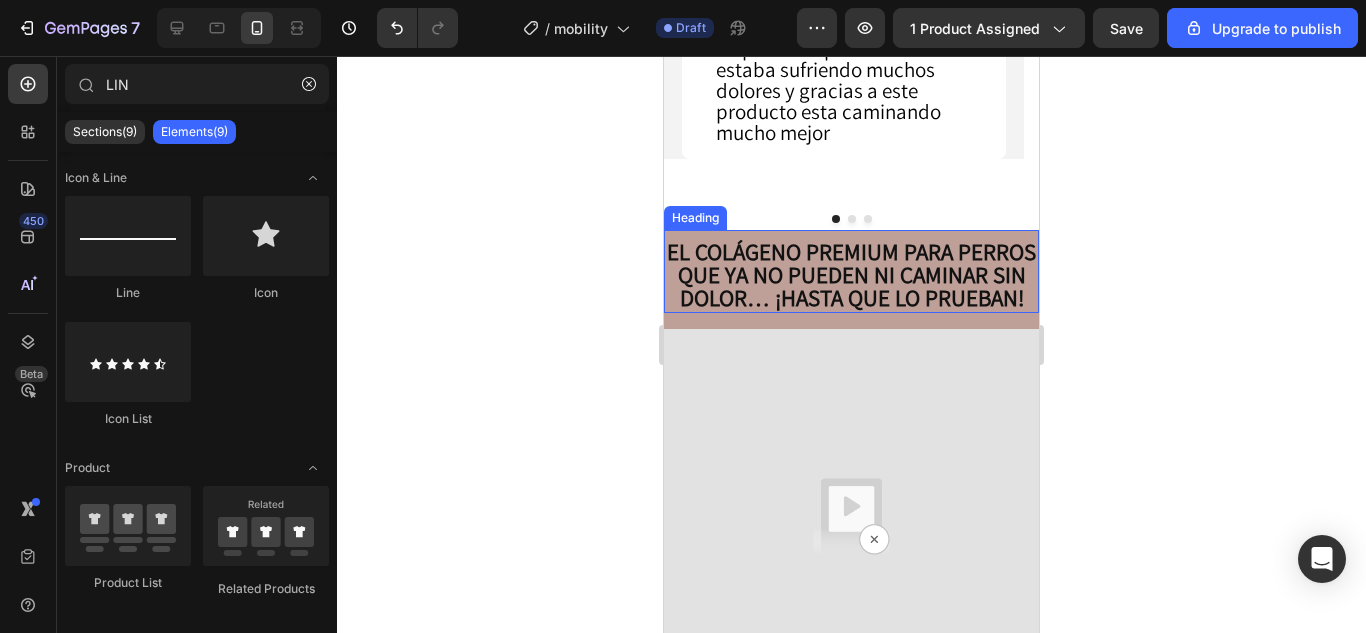click on "El colágeno premium para perros que ya no pueden ni caminar sin dolor… ¡hasta que lo prueban!" at bounding box center [851, 275] 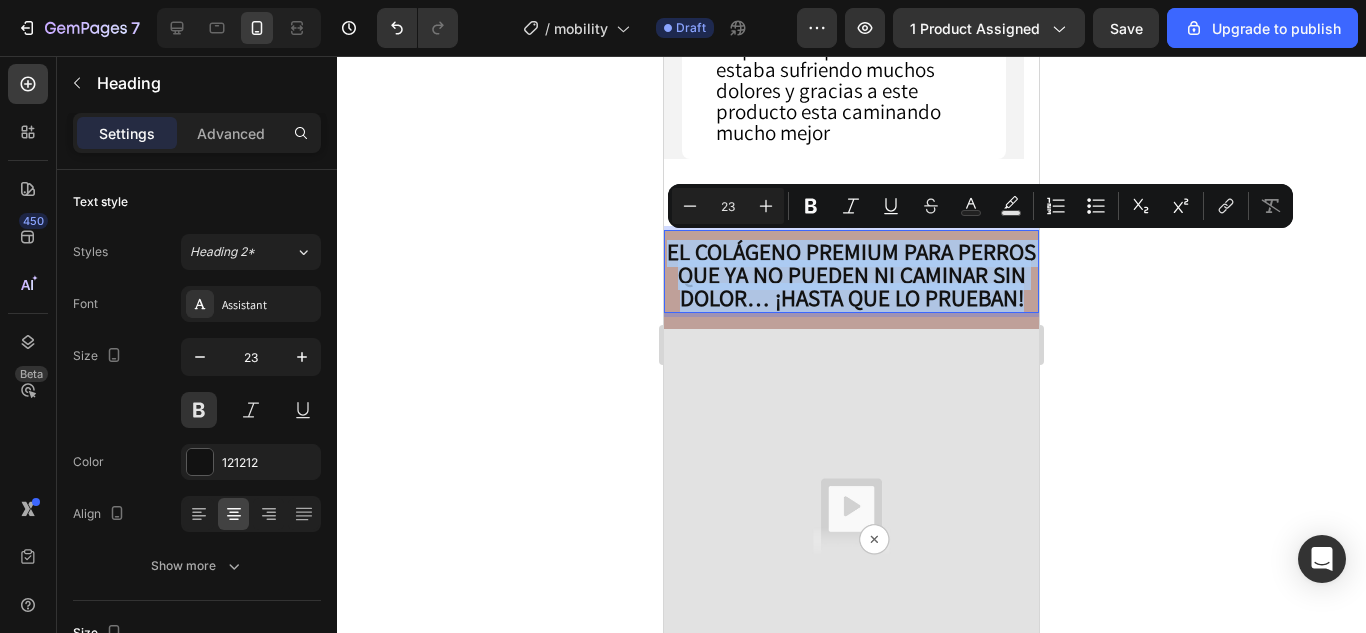 drag, startPoint x: 917, startPoint y: 323, endPoint x: 684, endPoint y: 246, distance: 245.39355 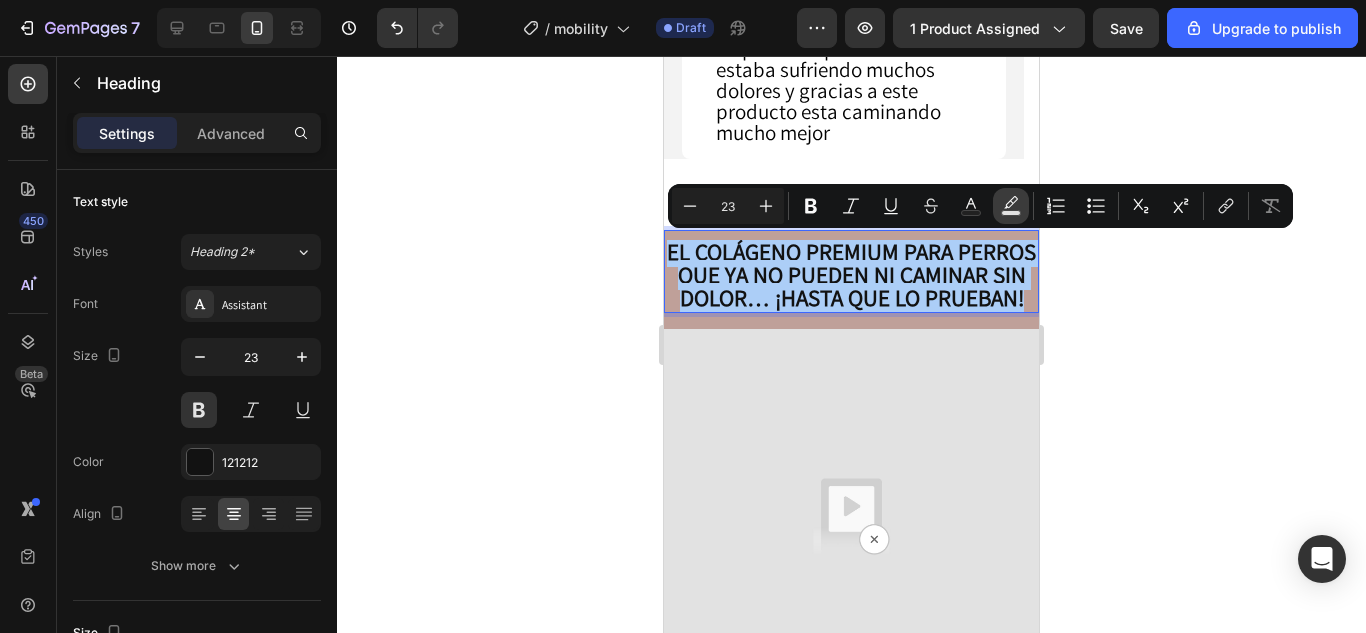 click 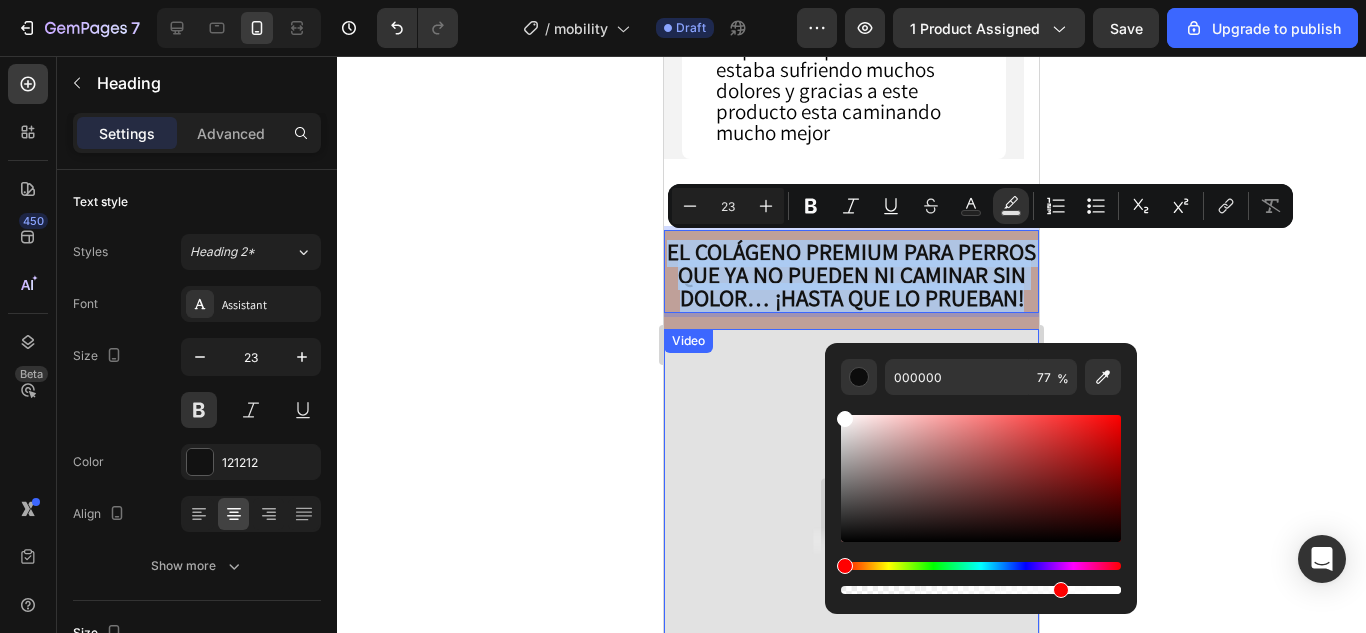 drag, startPoint x: 1511, startPoint y: 594, endPoint x: 818, endPoint y: 407, distance: 717.78687 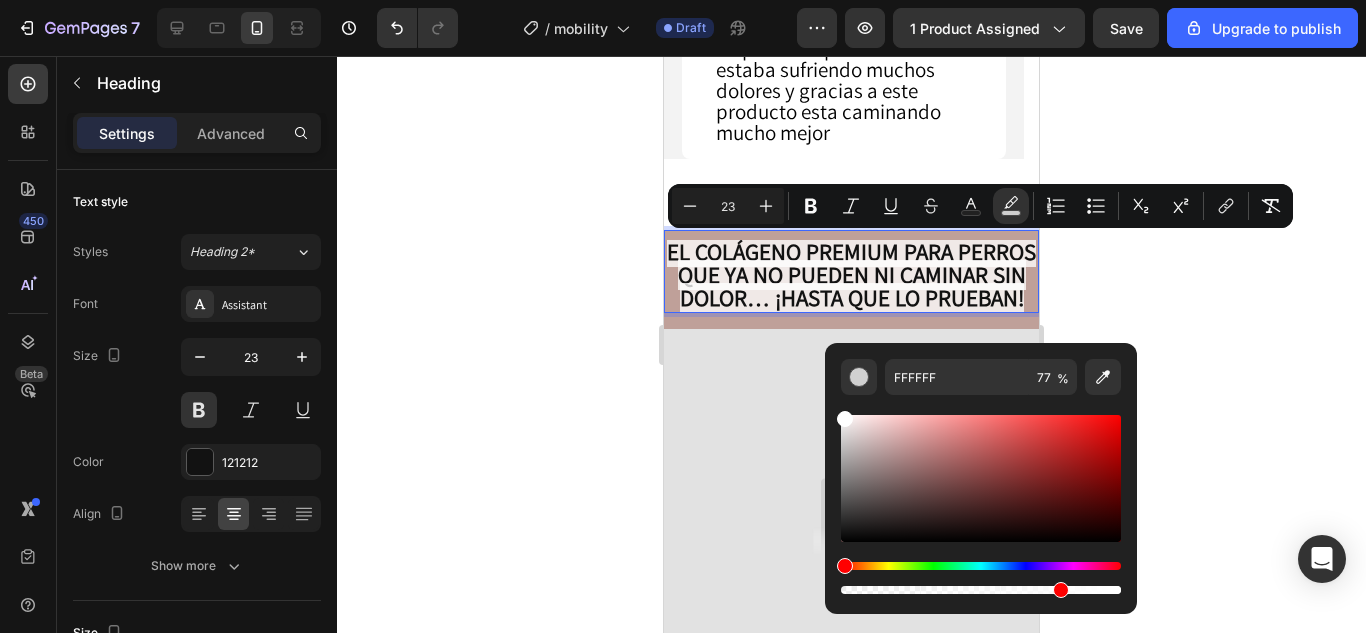 click on "El colágeno premium para perros que ya no pueden ni caminar sin dolor… ¡hasta que lo prueban!" at bounding box center (851, 276) 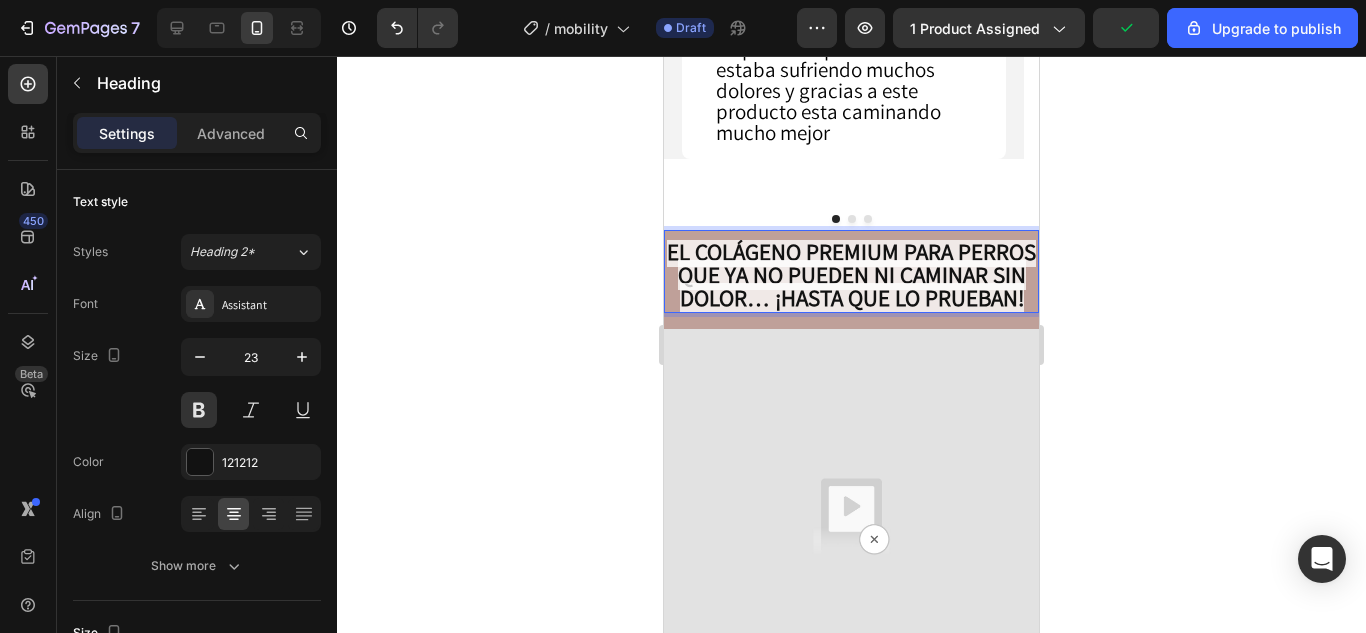 click on "El colágeno premium para perros que ya no pueden ni caminar sin dolor… ¡hasta que lo prueban!" at bounding box center (851, 275) 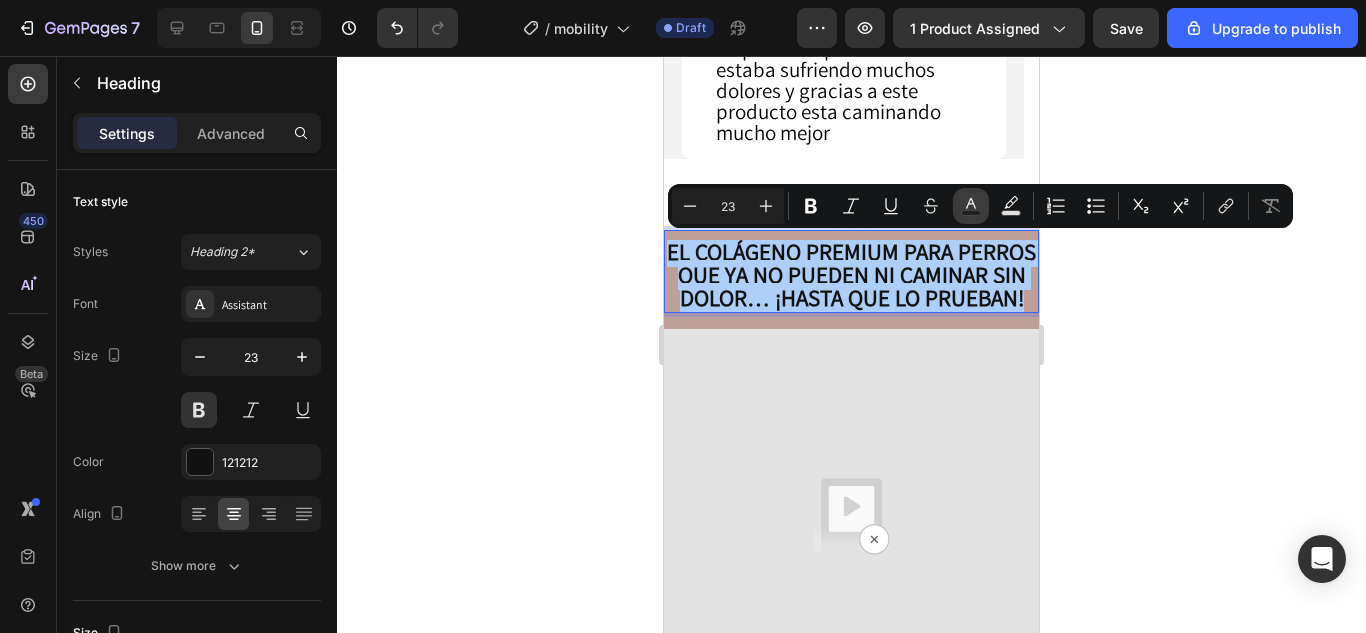 click 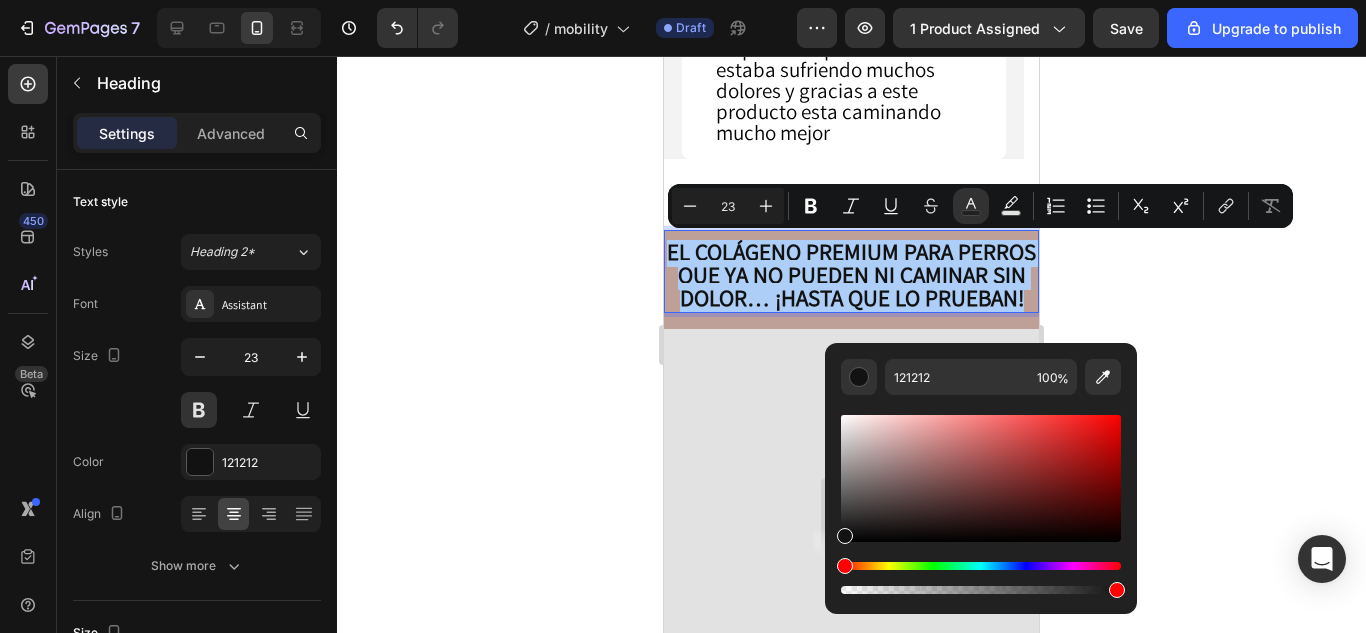 click at bounding box center [981, 478] 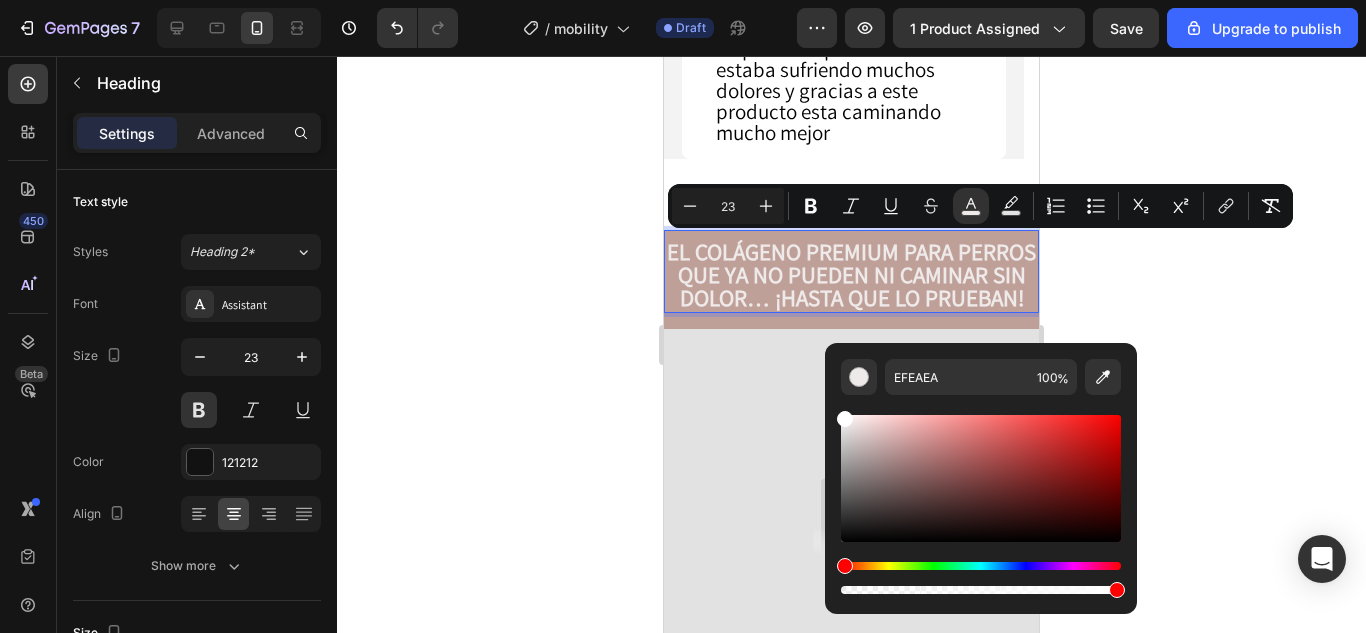 drag, startPoint x: 848, startPoint y: 423, endPoint x: 833, endPoint y: 408, distance: 21.213203 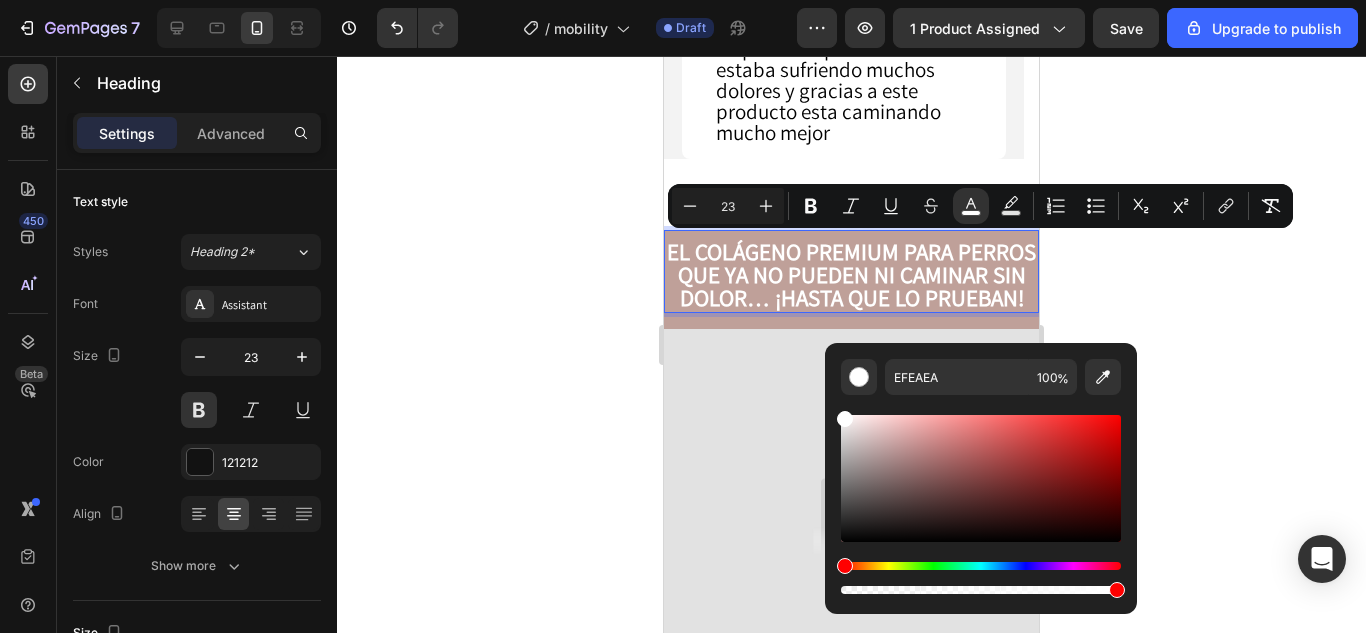 type on "FFFFFF" 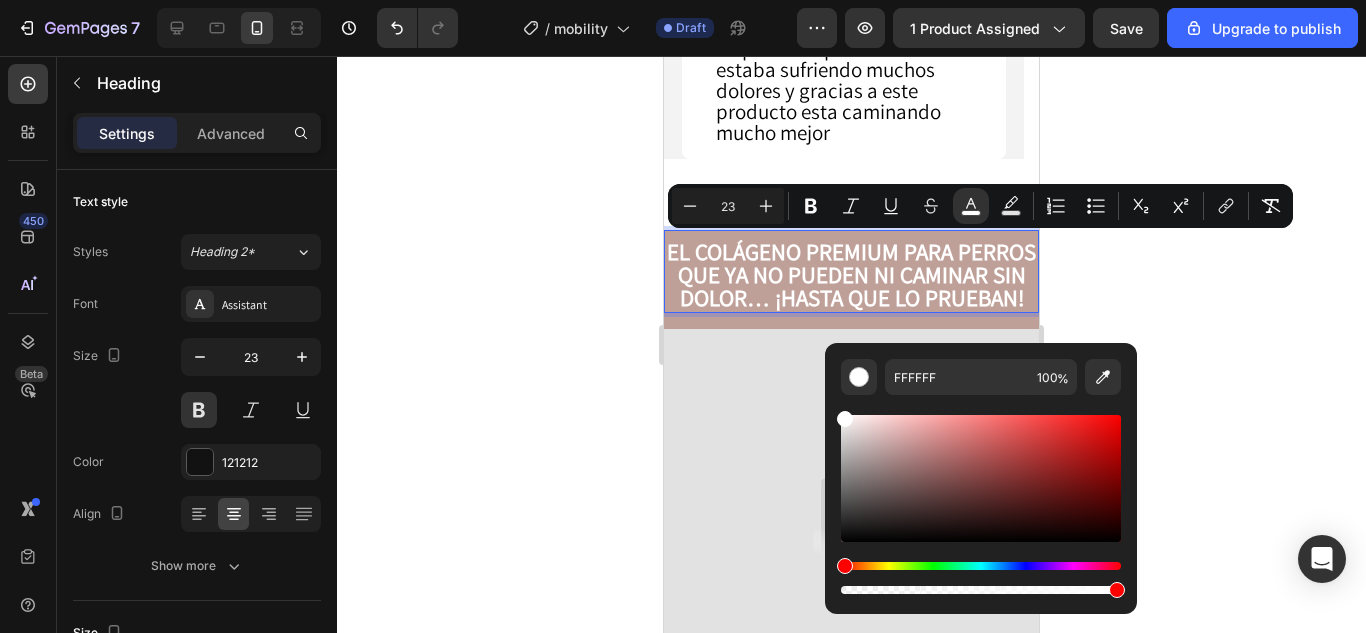 click on "El colágeno premium para perros que ya no pueden ni caminar sin dolor… ¡hasta que lo prueban!" at bounding box center [851, 275] 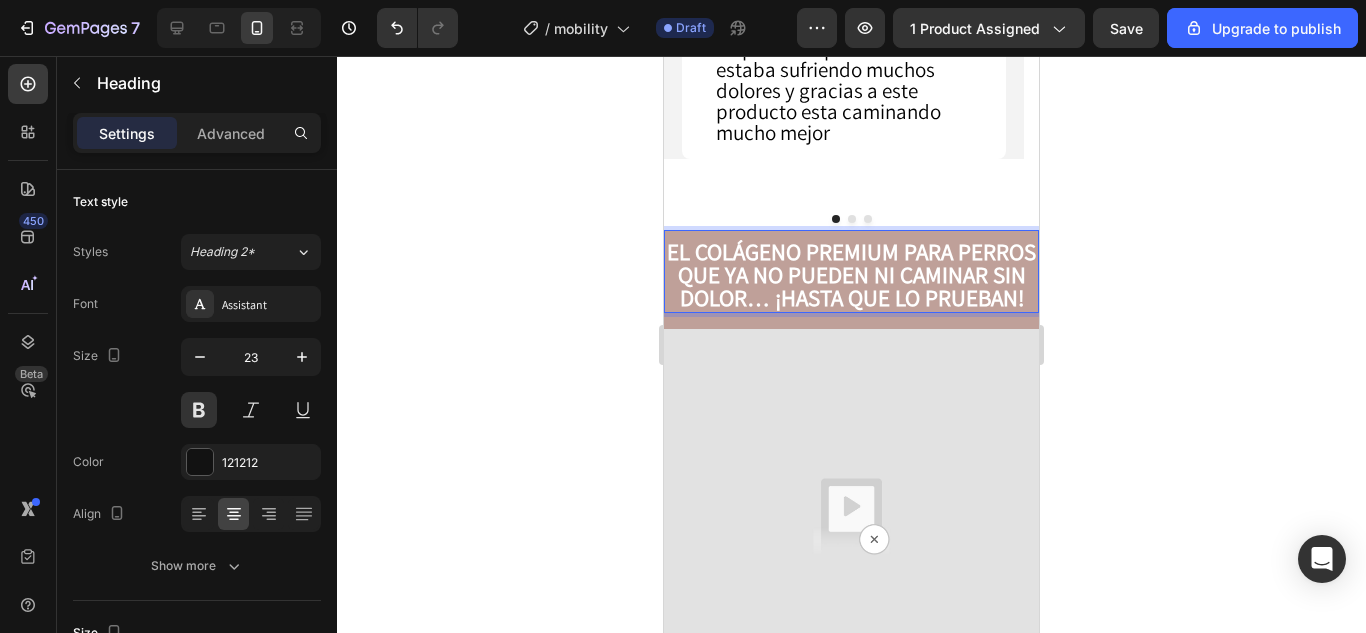 click on "El colágeno premium para perros que ya no pueden ni caminar sin dolor… ¡hasta que lo prueban!" at bounding box center (851, 275) 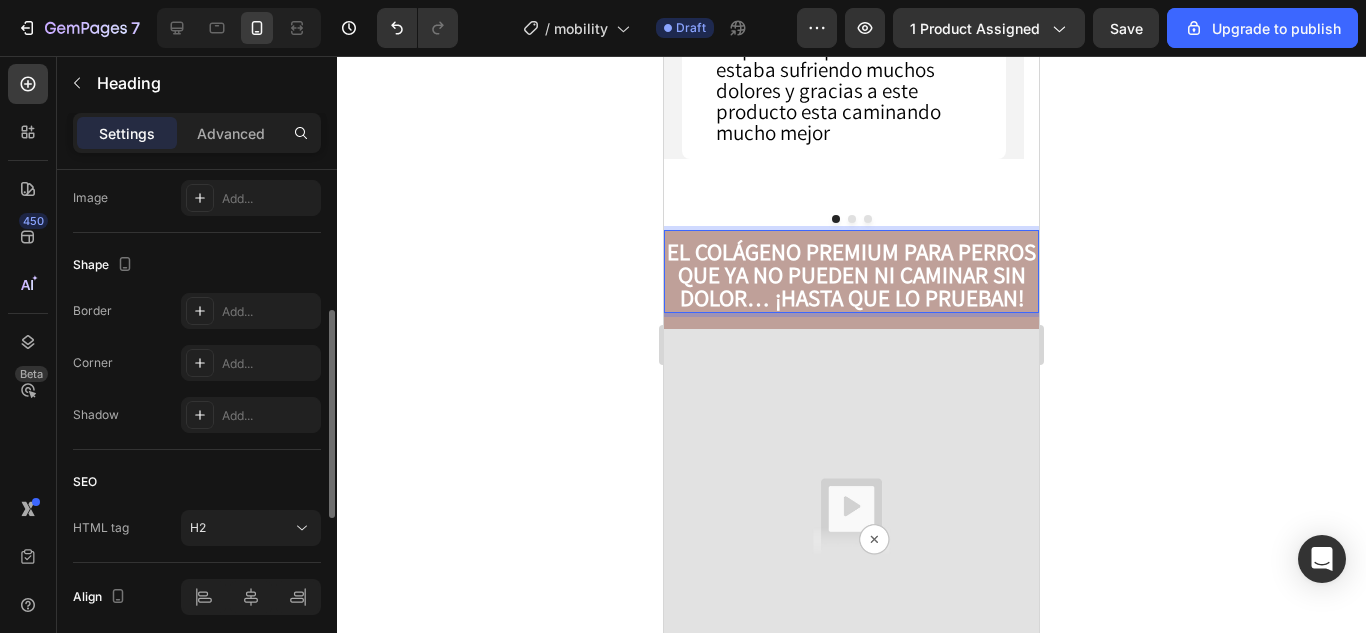 scroll, scrollTop: 778, scrollLeft: 0, axis: vertical 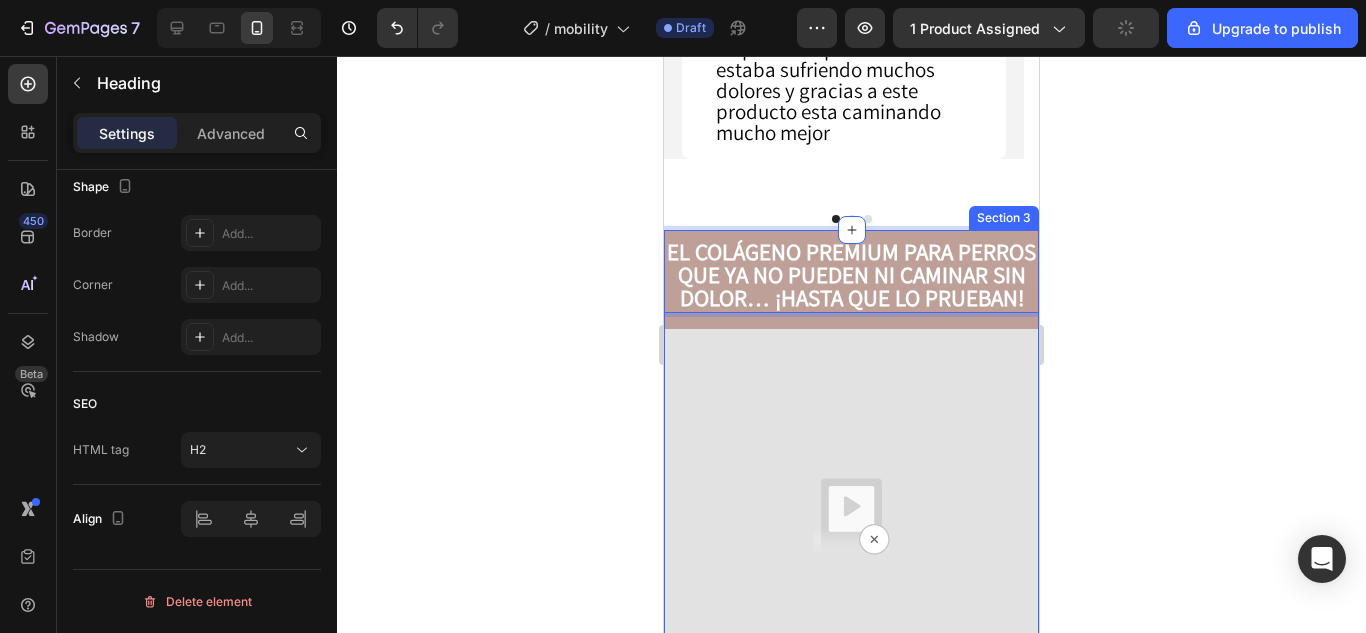 click on "El colágeno premium para perros que ya no pueden ni caminar sin dolor… ¡hasta que lo prueban! Heading   0 Row Video Elimina Puntos Negros, Manchas, Poros Abiertos y Textura Text Block Row Image Row Row" at bounding box center [851, 733] 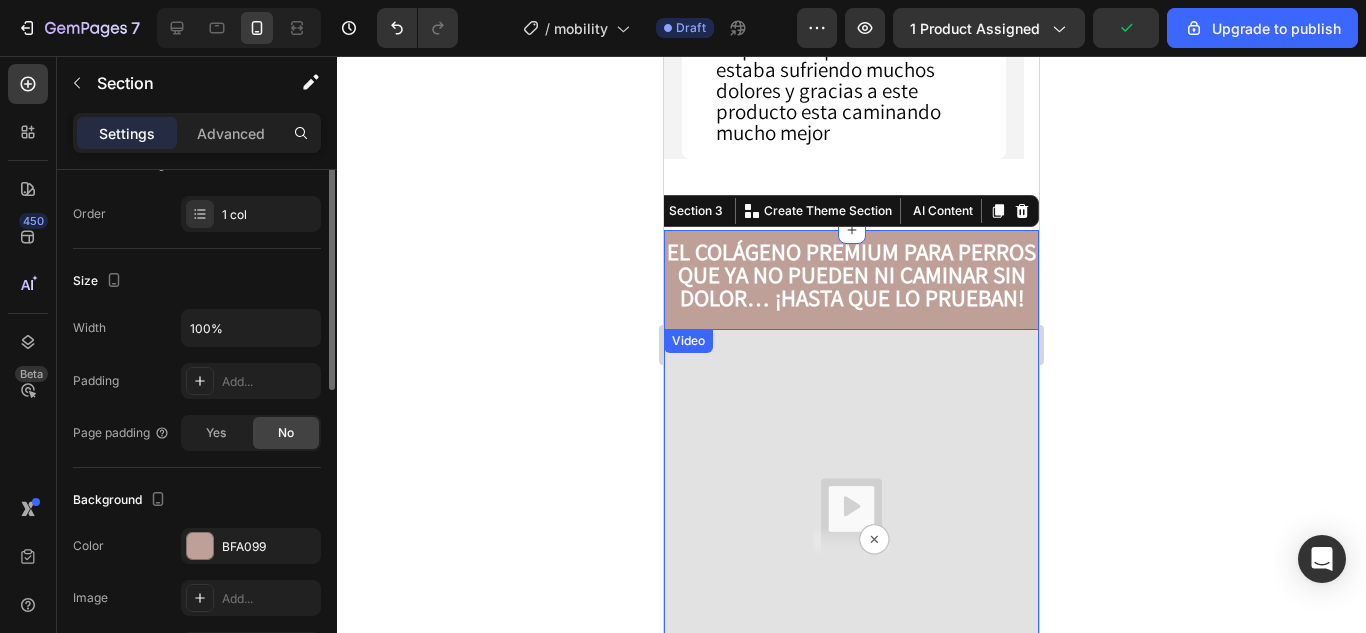 scroll, scrollTop: 600, scrollLeft: 0, axis: vertical 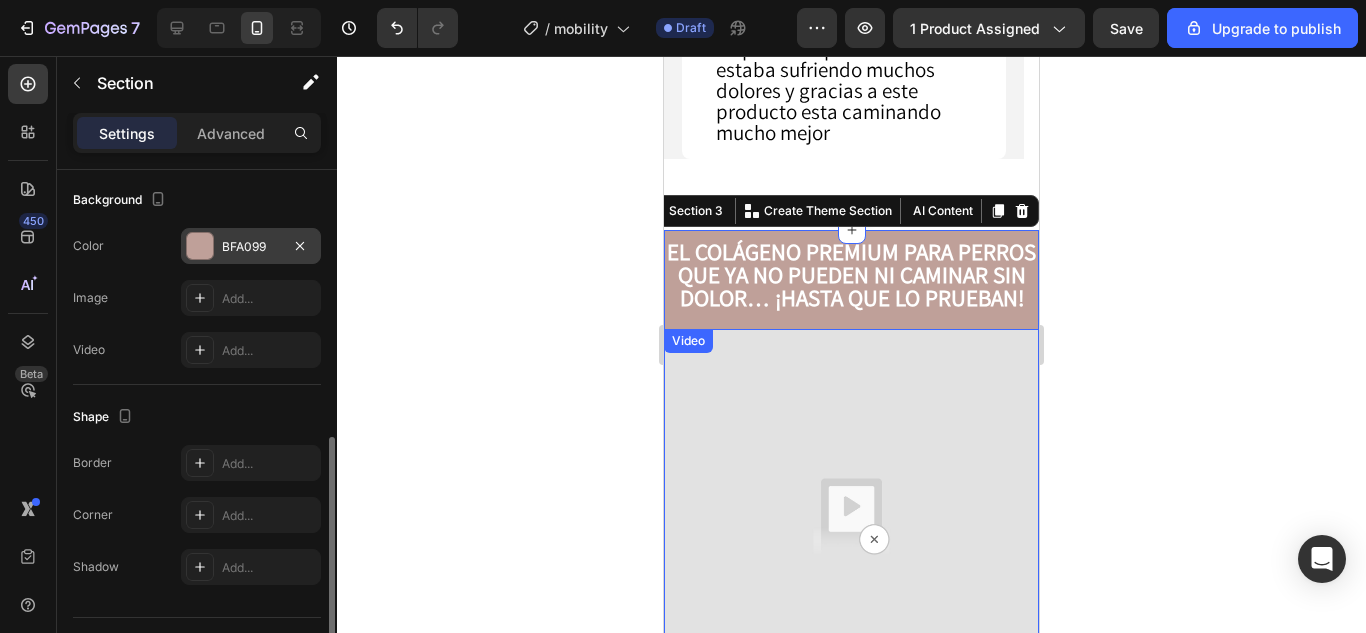 click at bounding box center [200, 246] 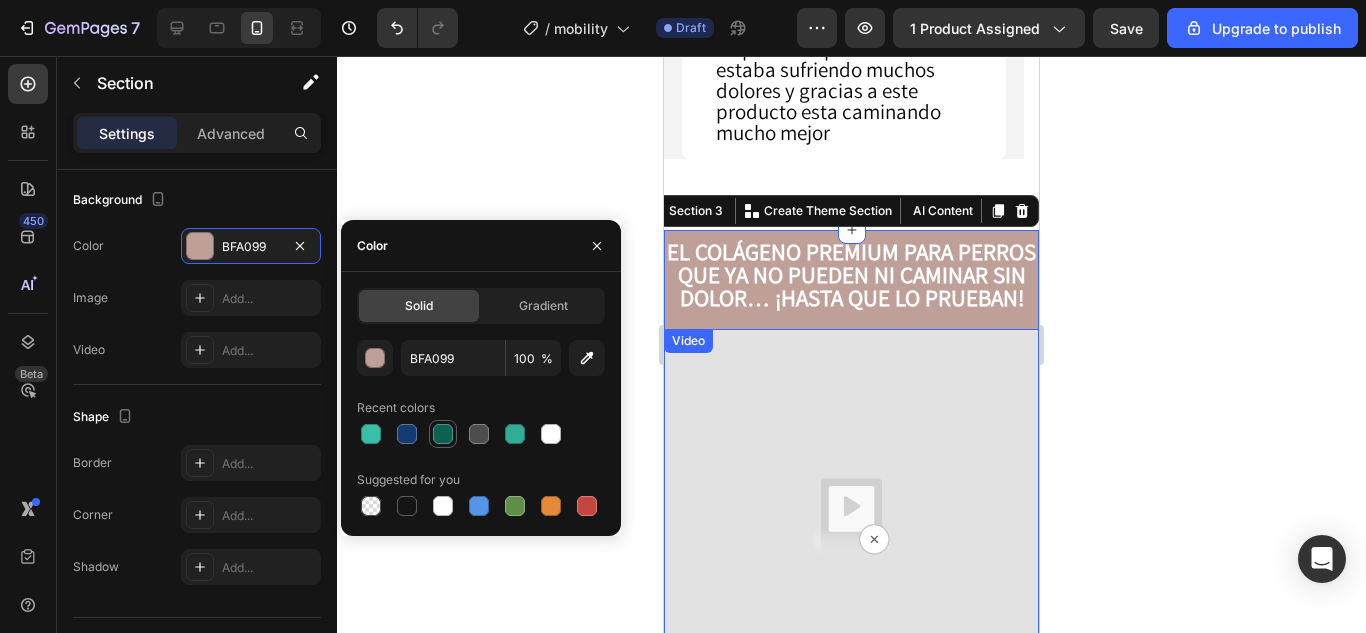 click at bounding box center (443, 434) 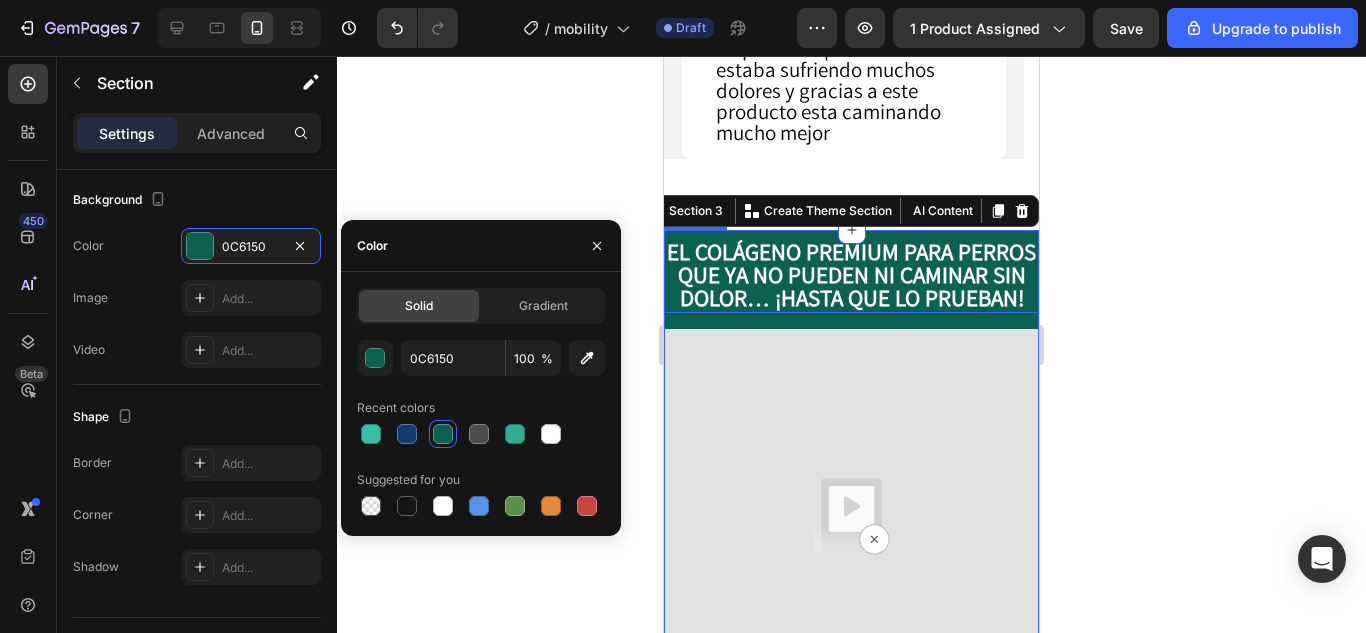 click on "El colágeno premium para perros que ya no pueden ni caminar sin dolor… ¡hasta que lo prueban!" at bounding box center (851, 275) 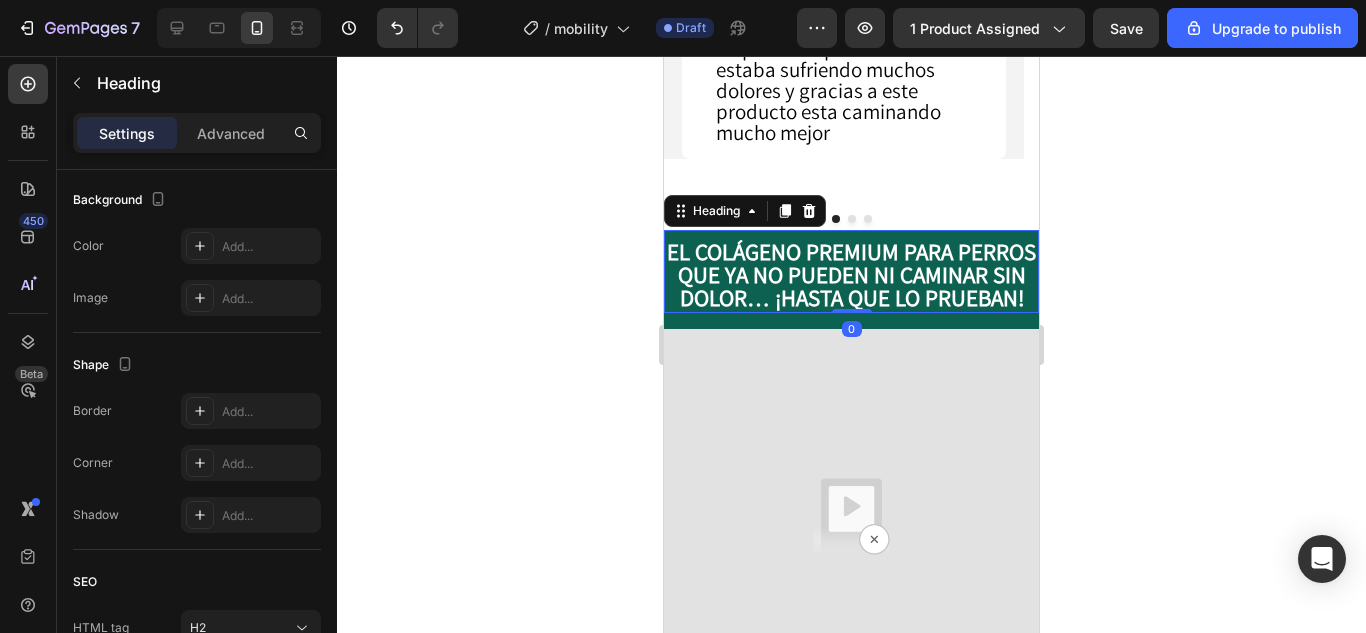 scroll, scrollTop: 0, scrollLeft: 0, axis: both 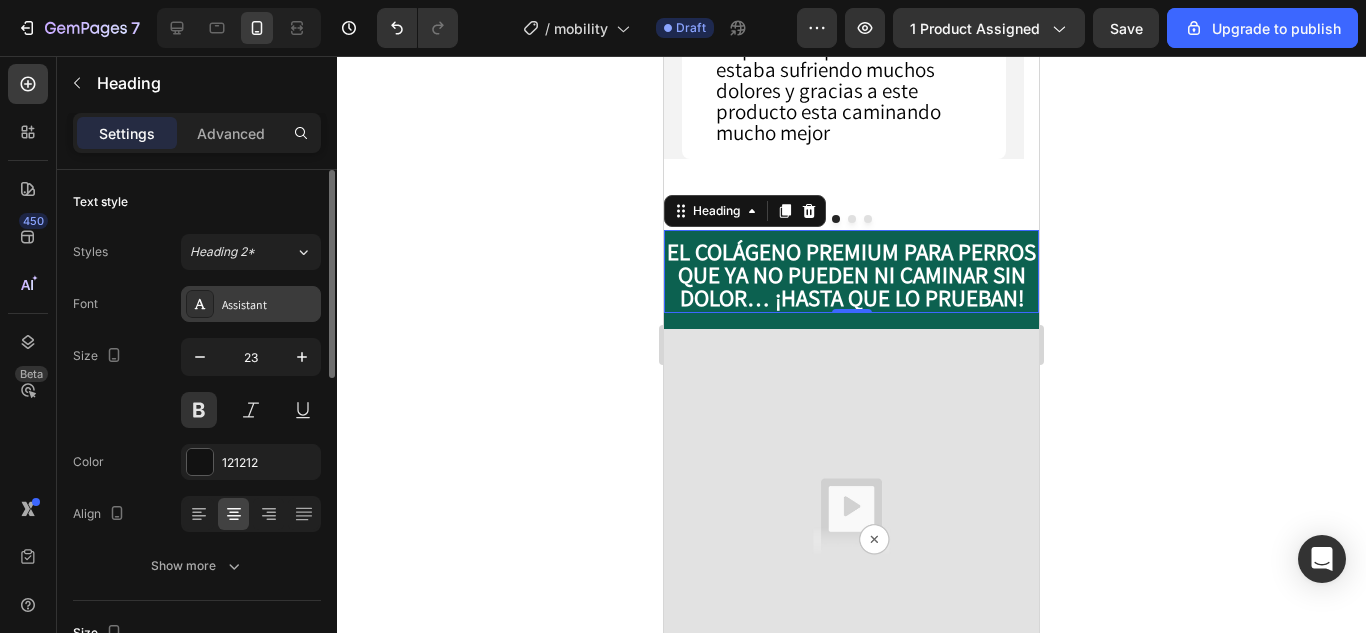 click on "Assistant" at bounding box center (269, 305) 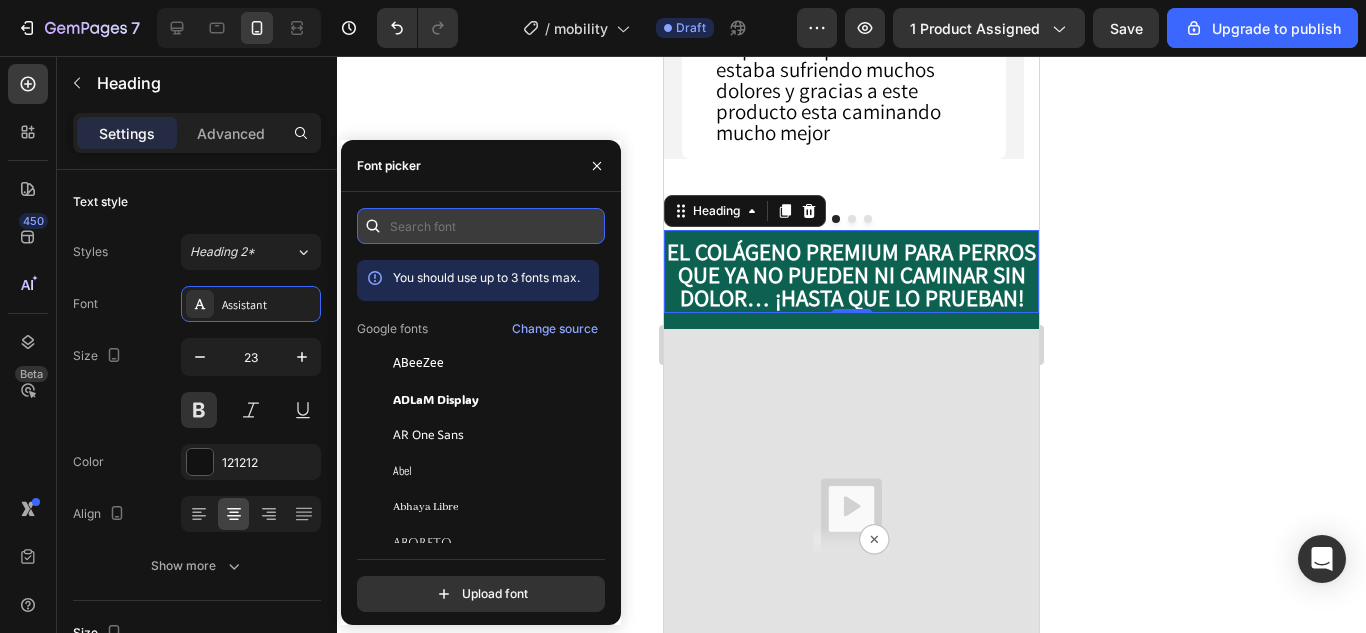 click at bounding box center [481, 226] 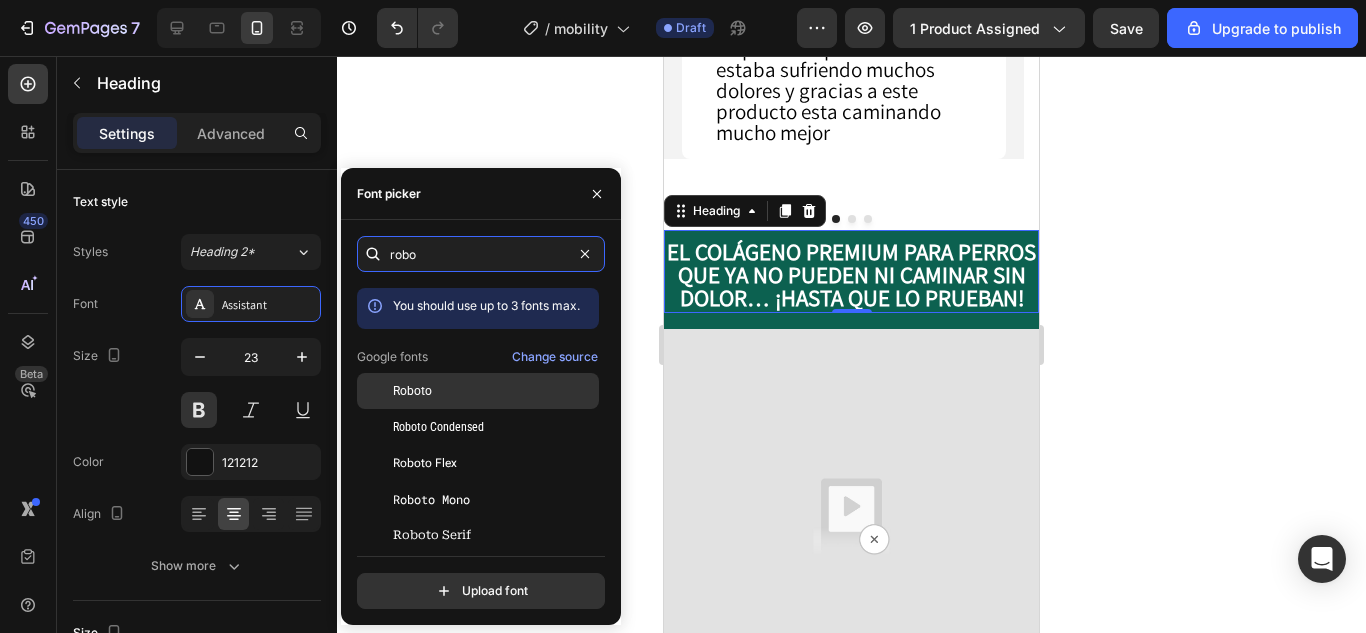 type on "robo" 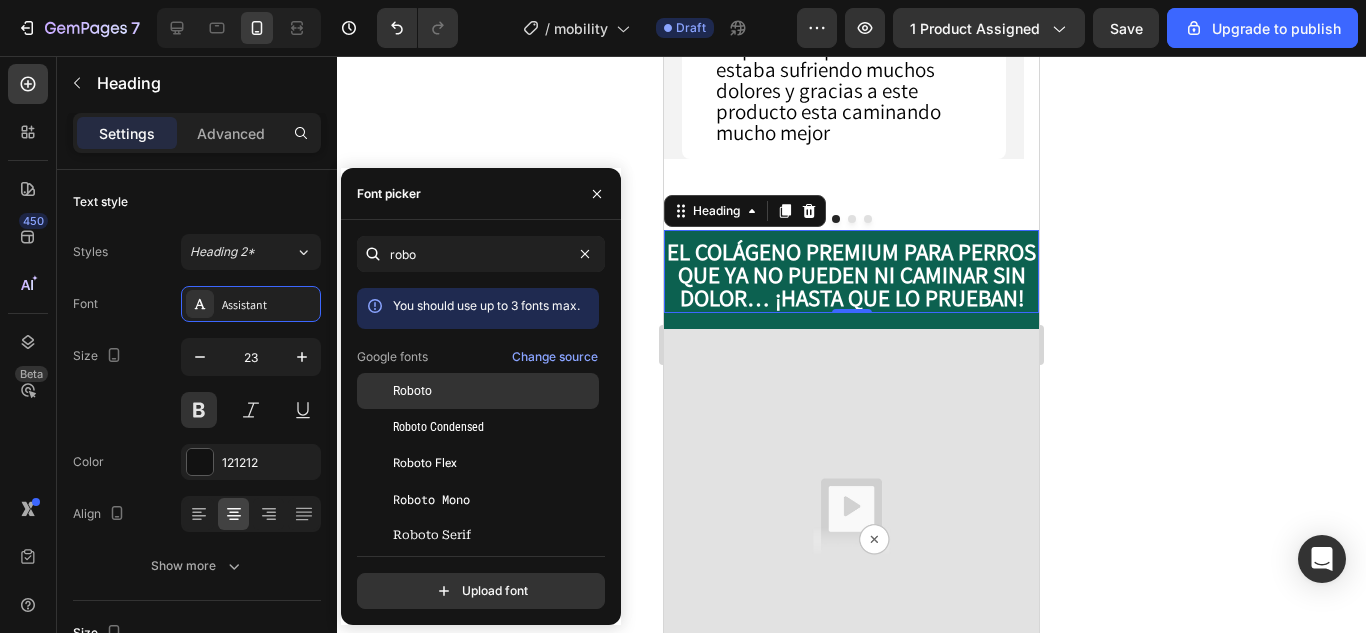 click on "Roboto" at bounding box center (412, 391) 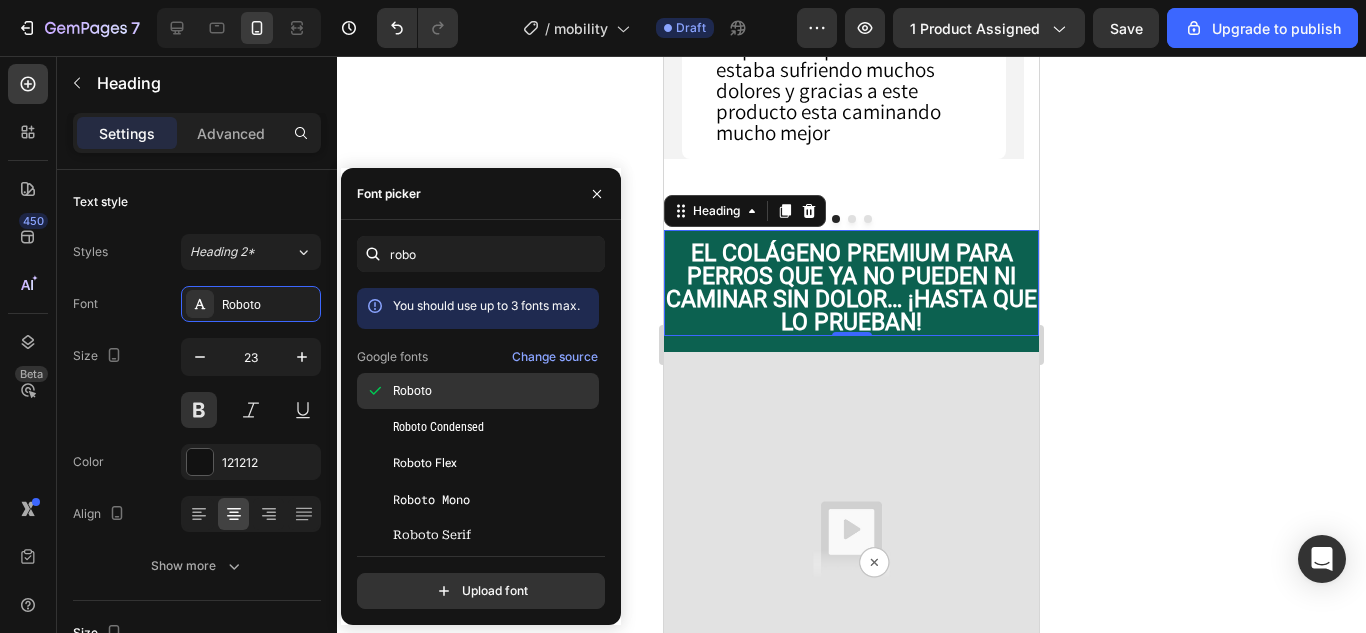 scroll, scrollTop: 0, scrollLeft: 0, axis: both 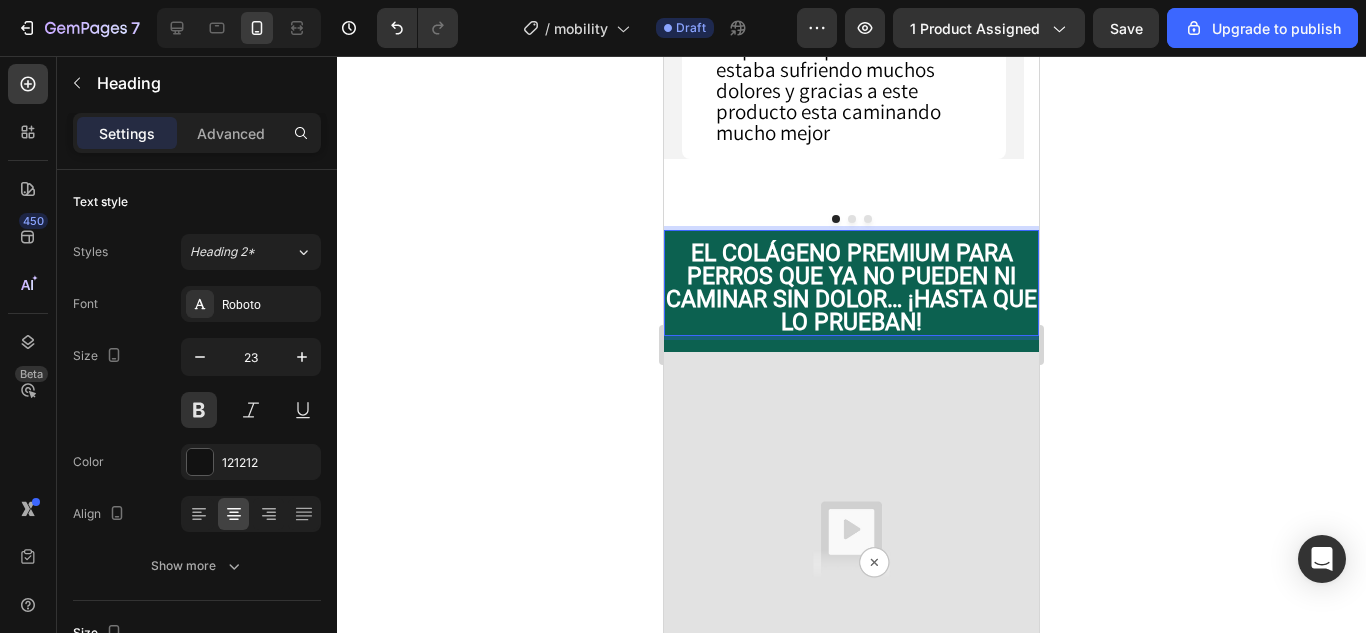 click on "El colágeno premium para perros que ya no pueden ni caminar sin dolor… ¡hasta que lo prueban!" at bounding box center [851, 288] 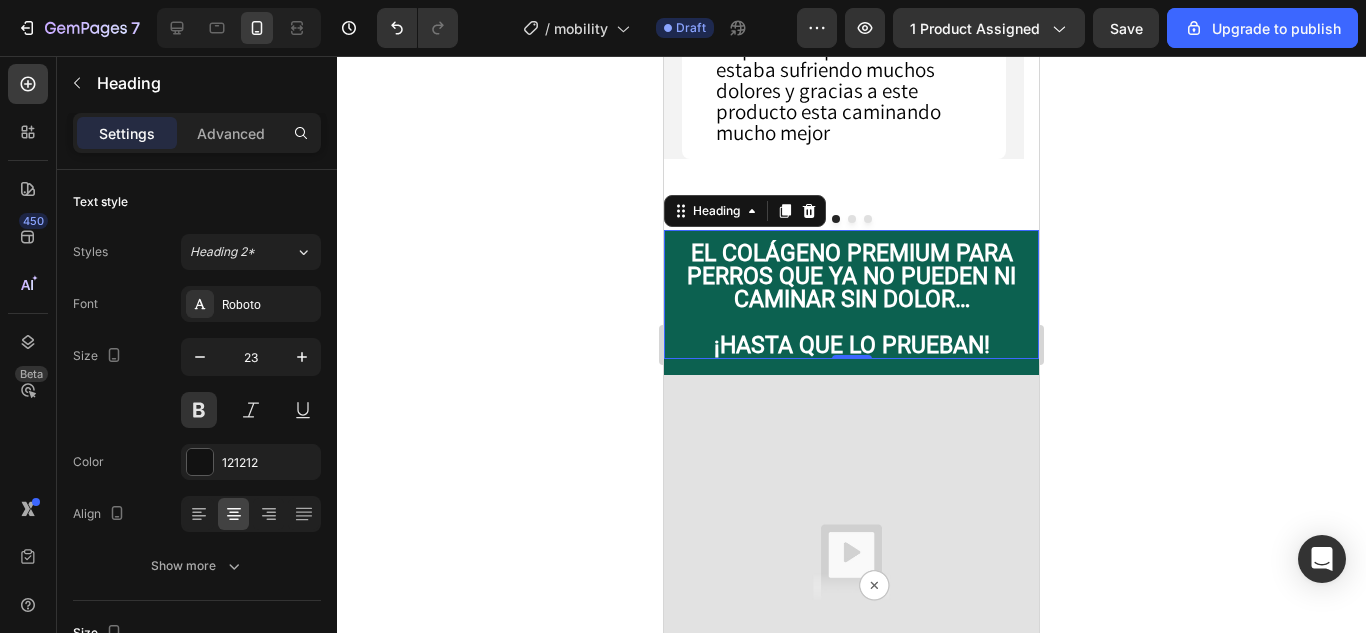 click 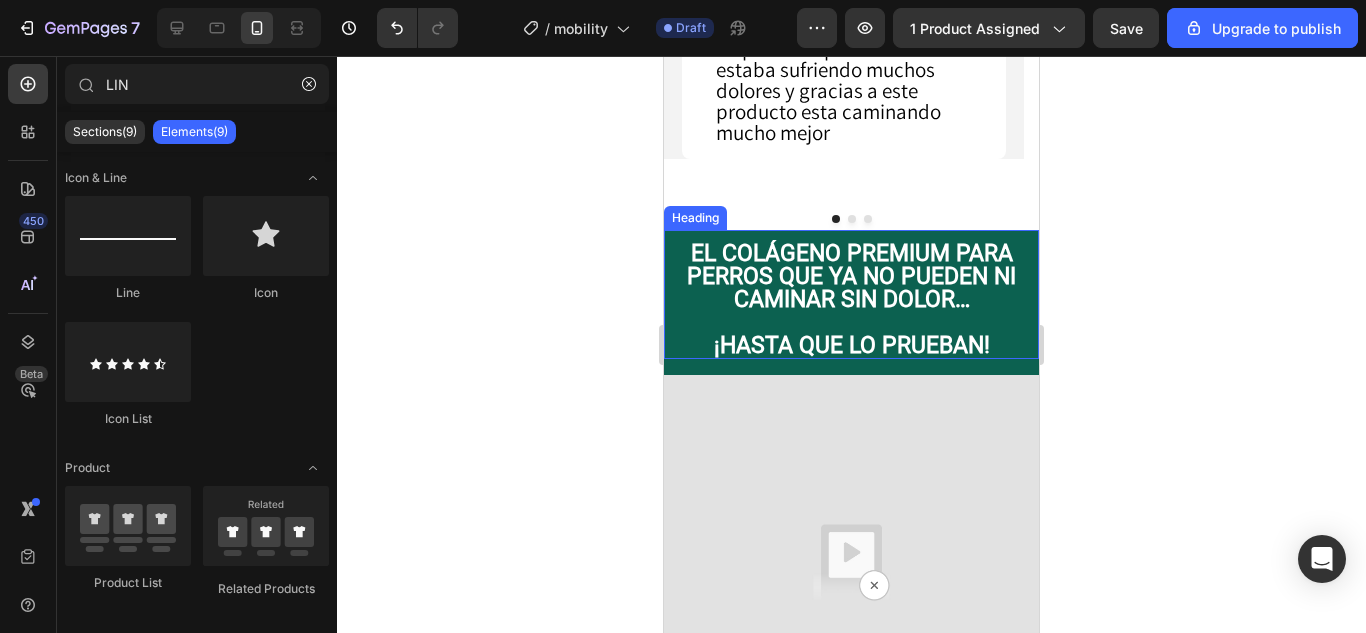 click on "El colágeno premium para perros que ya no pueden ni caminar sin dolor…" at bounding box center (851, 276) 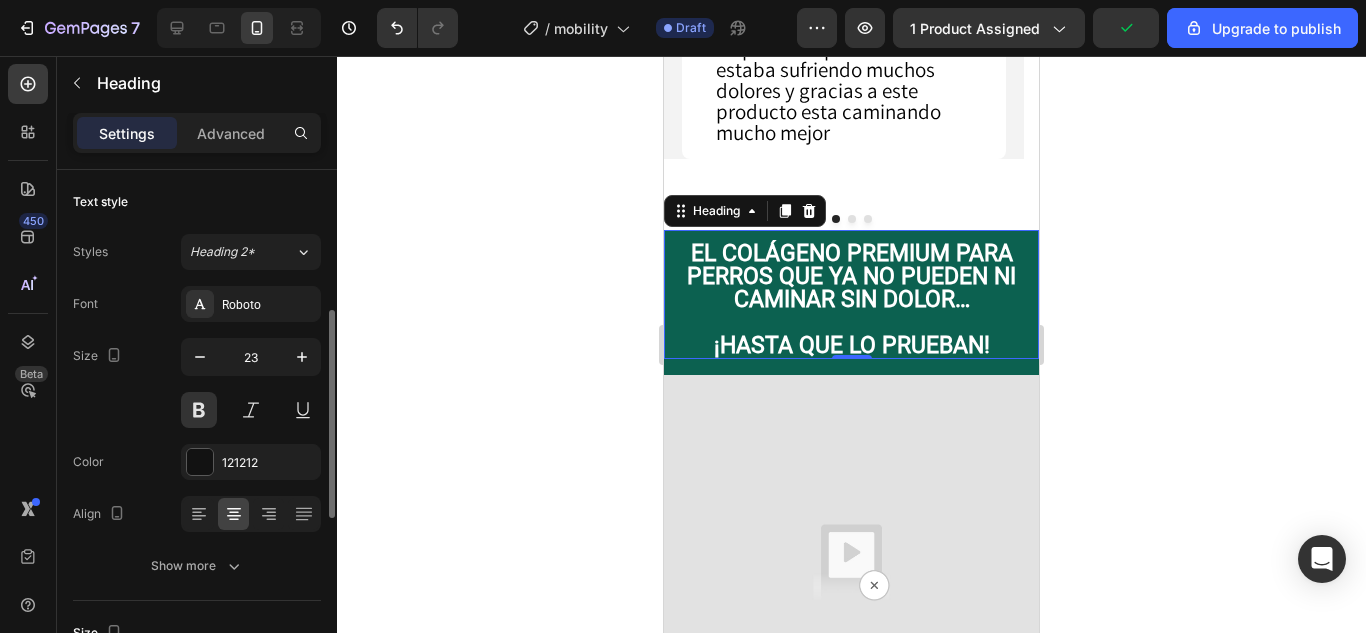 scroll, scrollTop: 100, scrollLeft: 0, axis: vertical 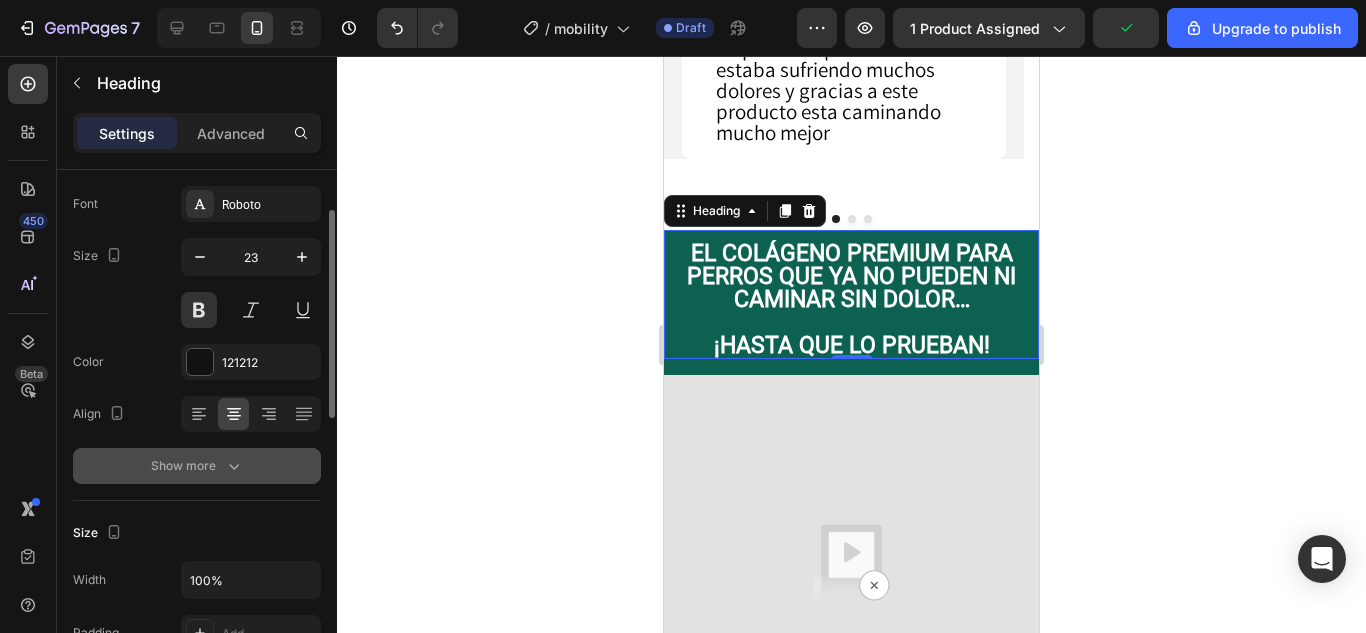click 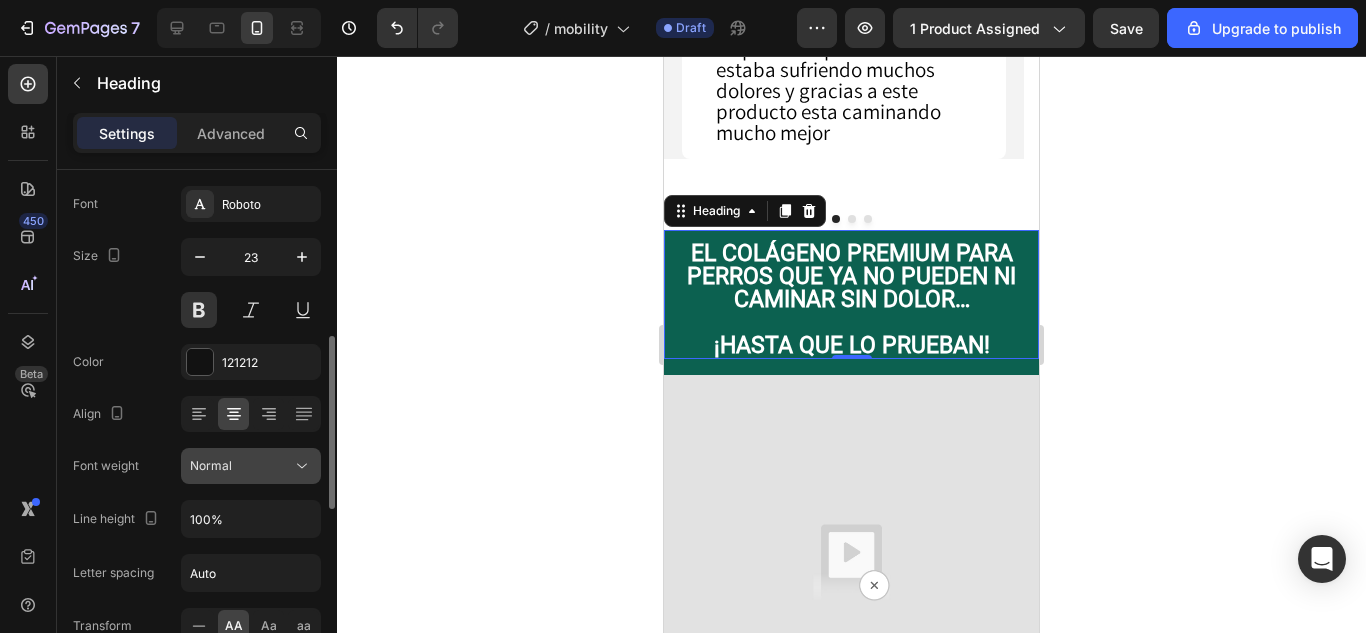 scroll, scrollTop: 200, scrollLeft: 0, axis: vertical 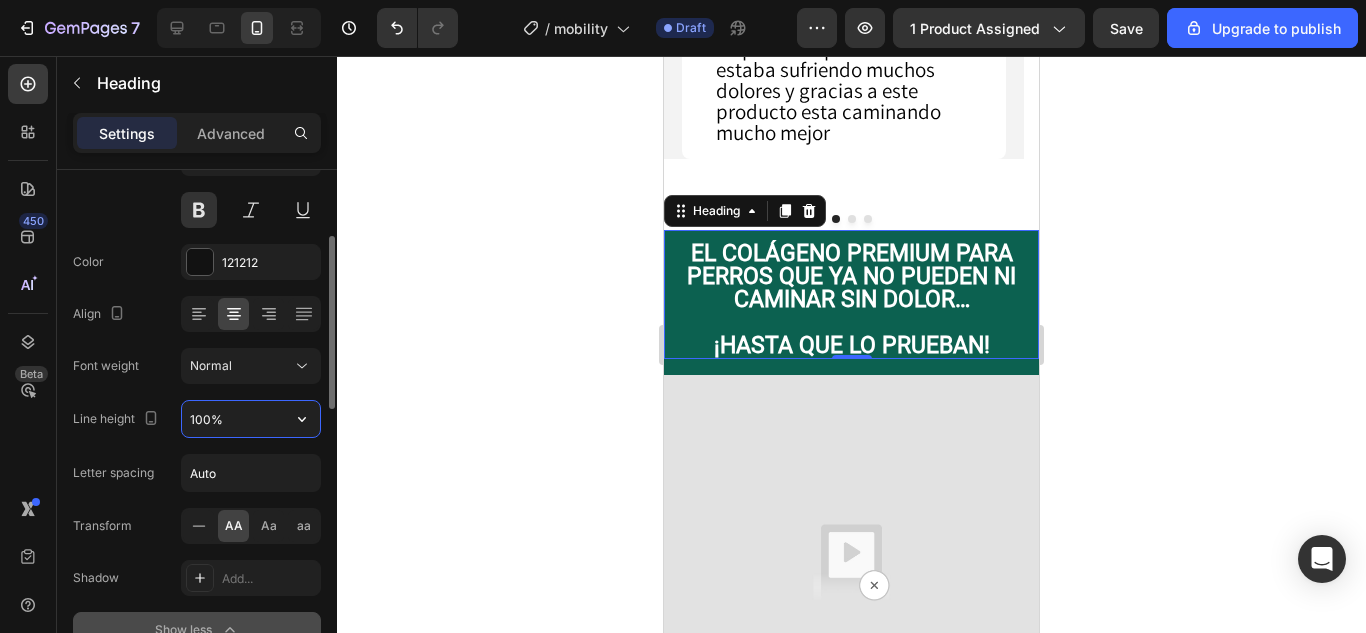 click on "100%" at bounding box center [251, 419] 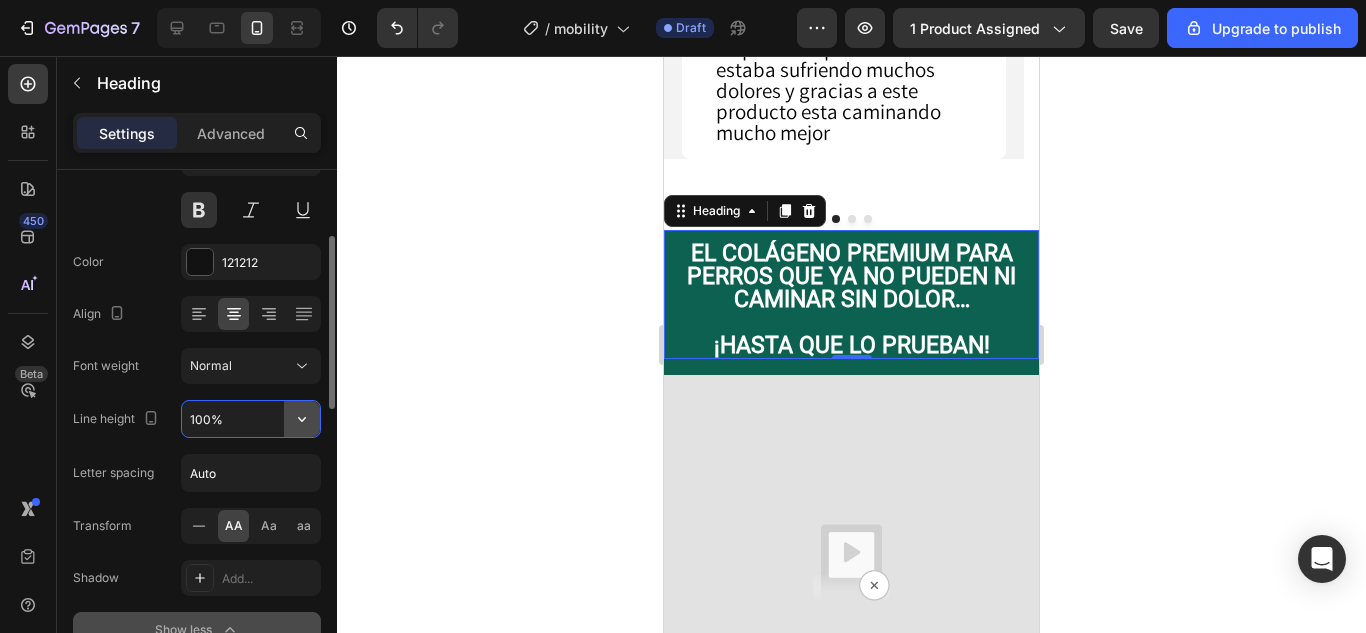 click 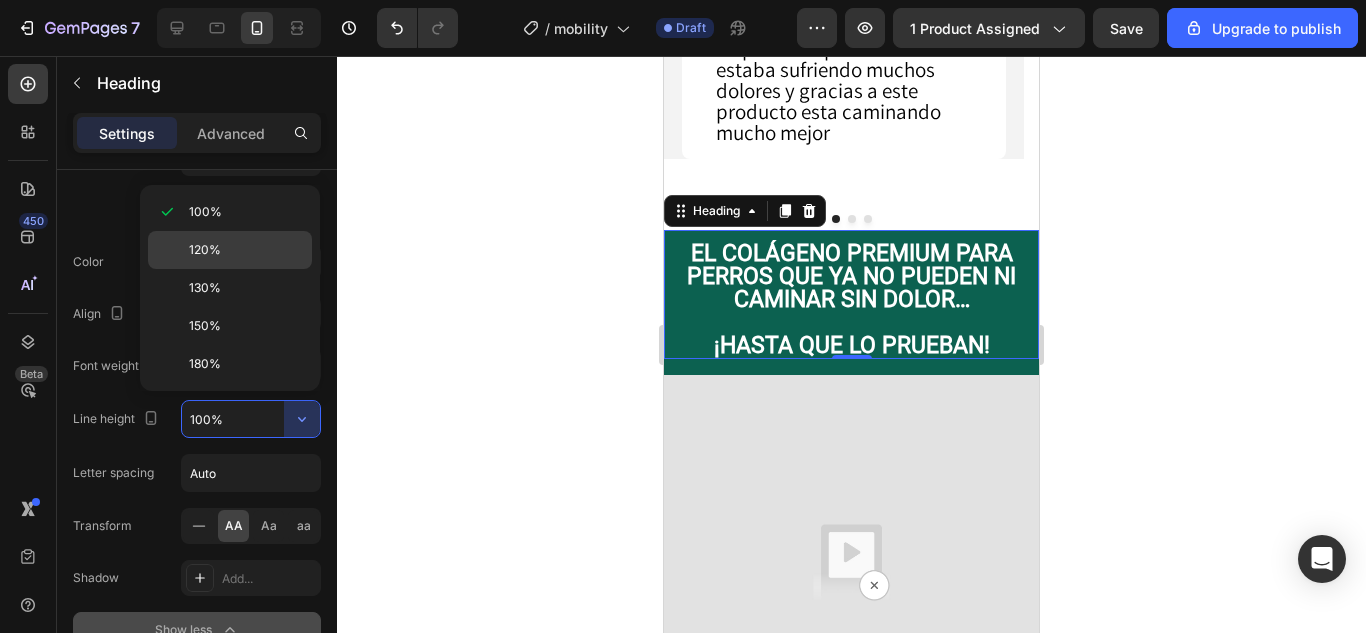 click on "120%" at bounding box center (205, 250) 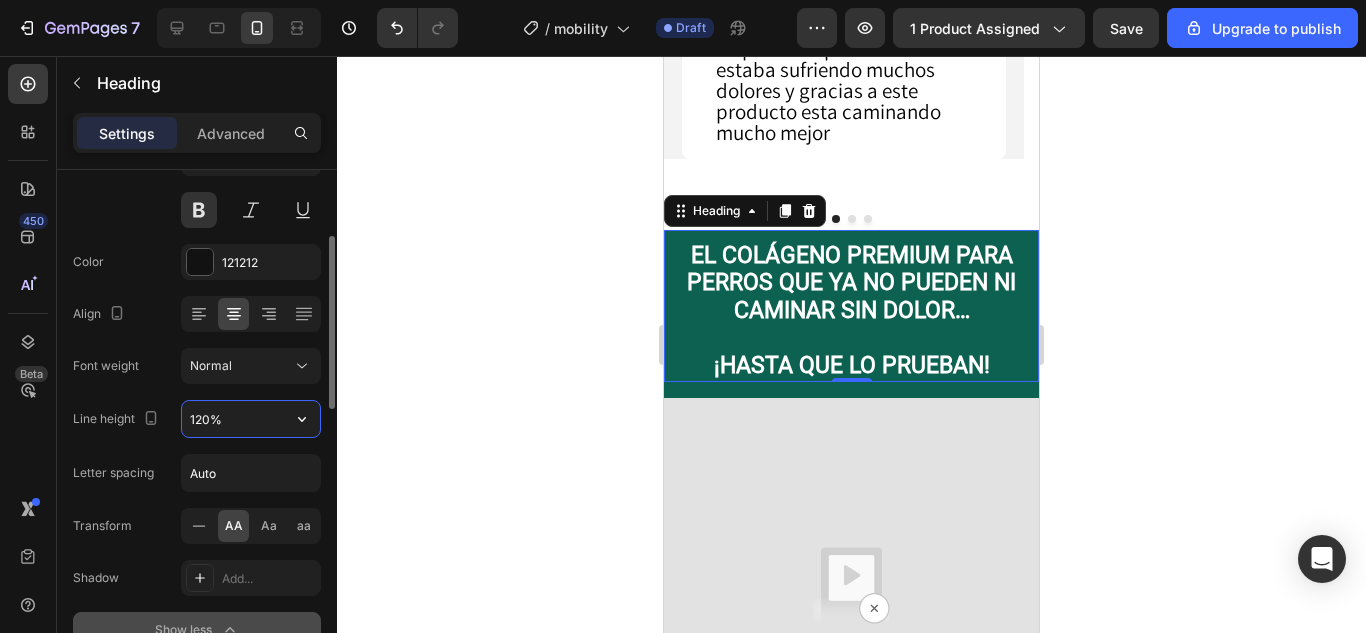 click on "120%" at bounding box center (251, 419) 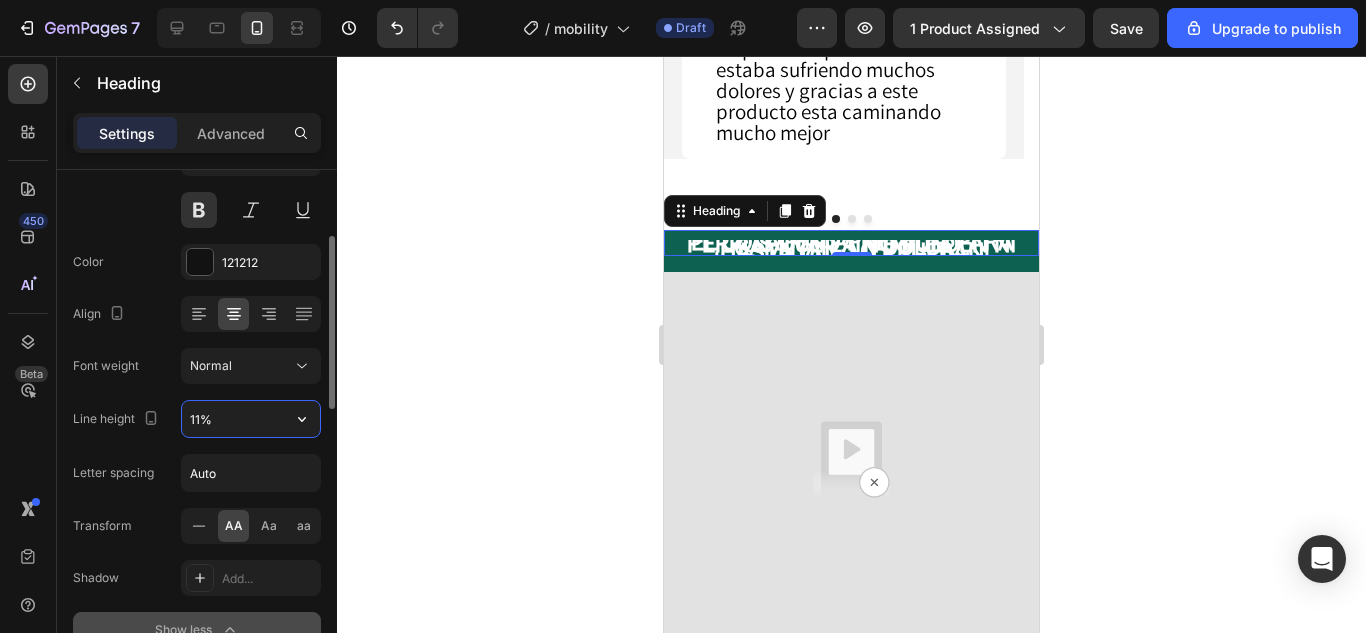 type on "110%" 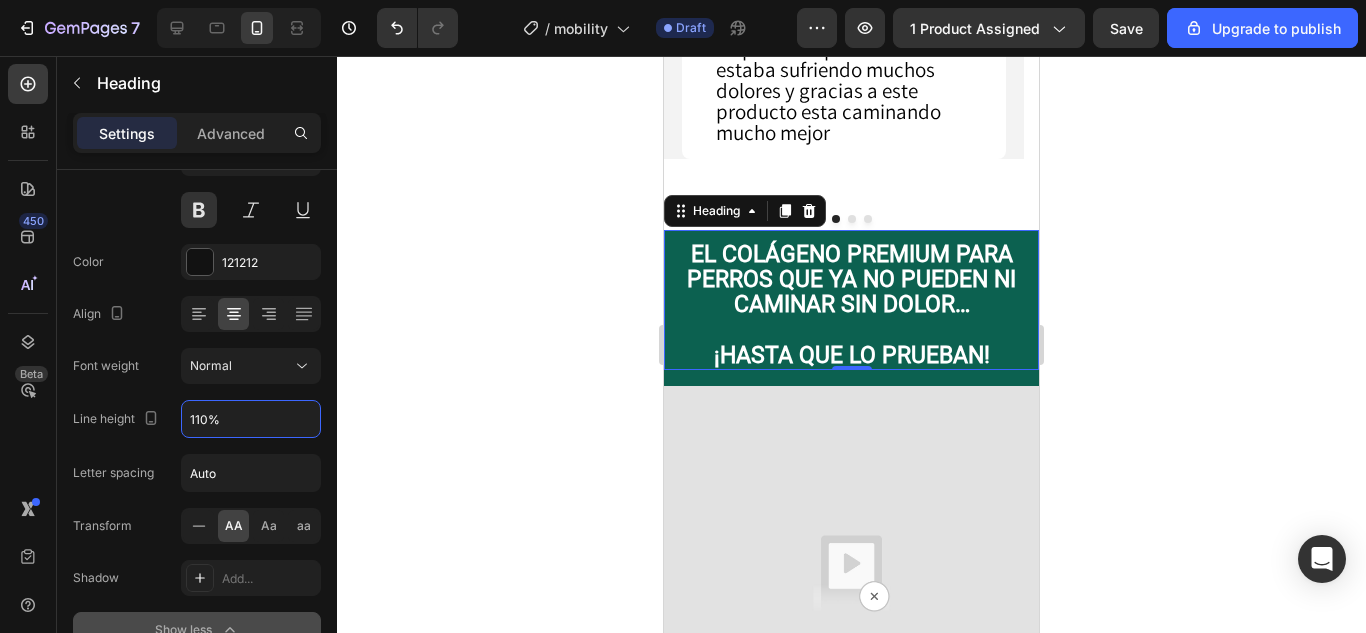 click 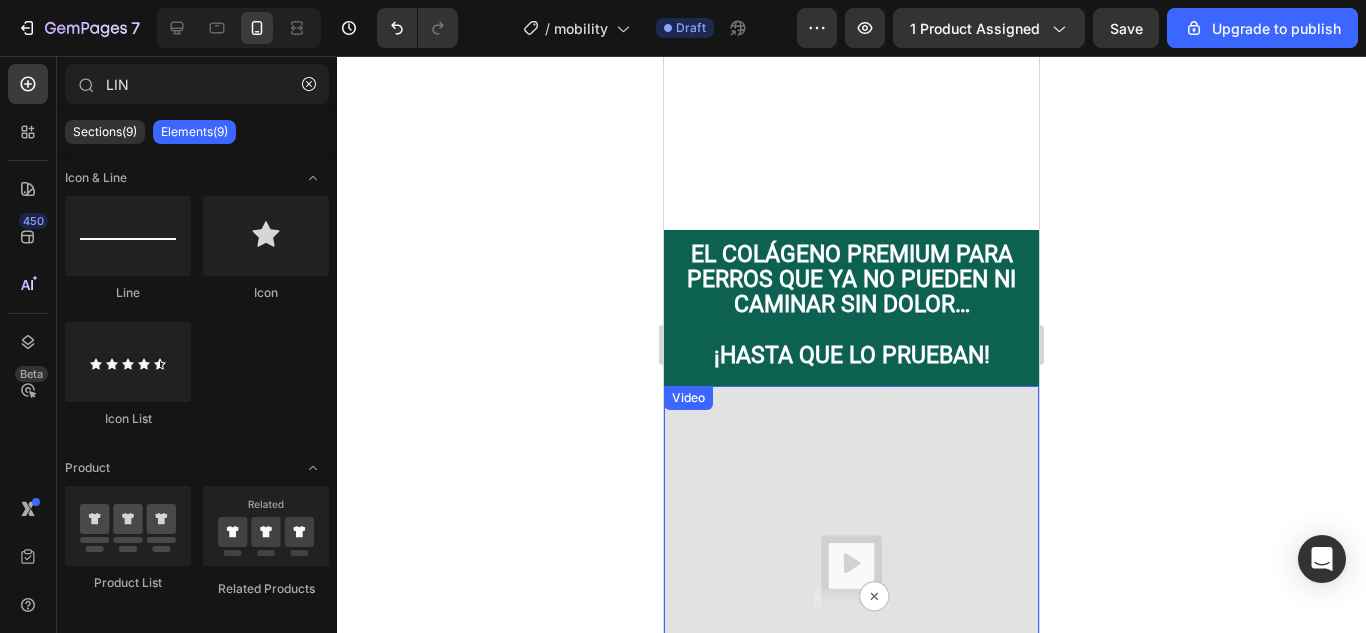 scroll, scrollTop: 1600, scrollLeft: 0, axis: vertical 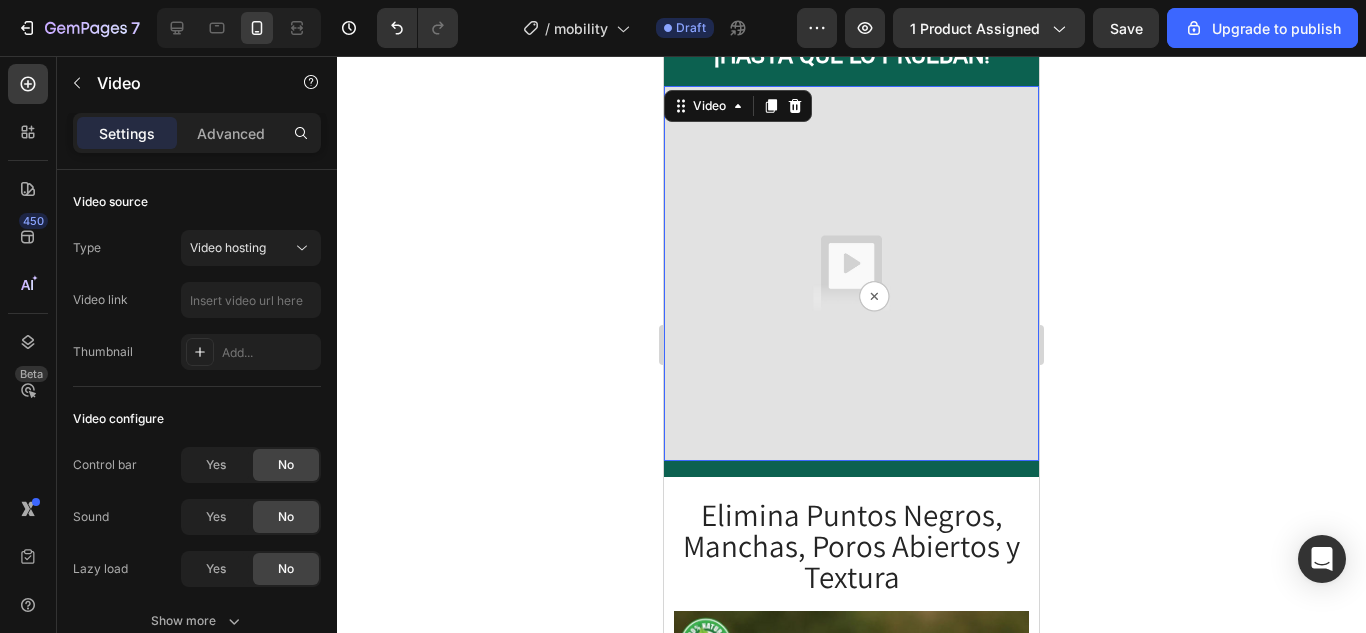 click at bounding box center [851, 273] 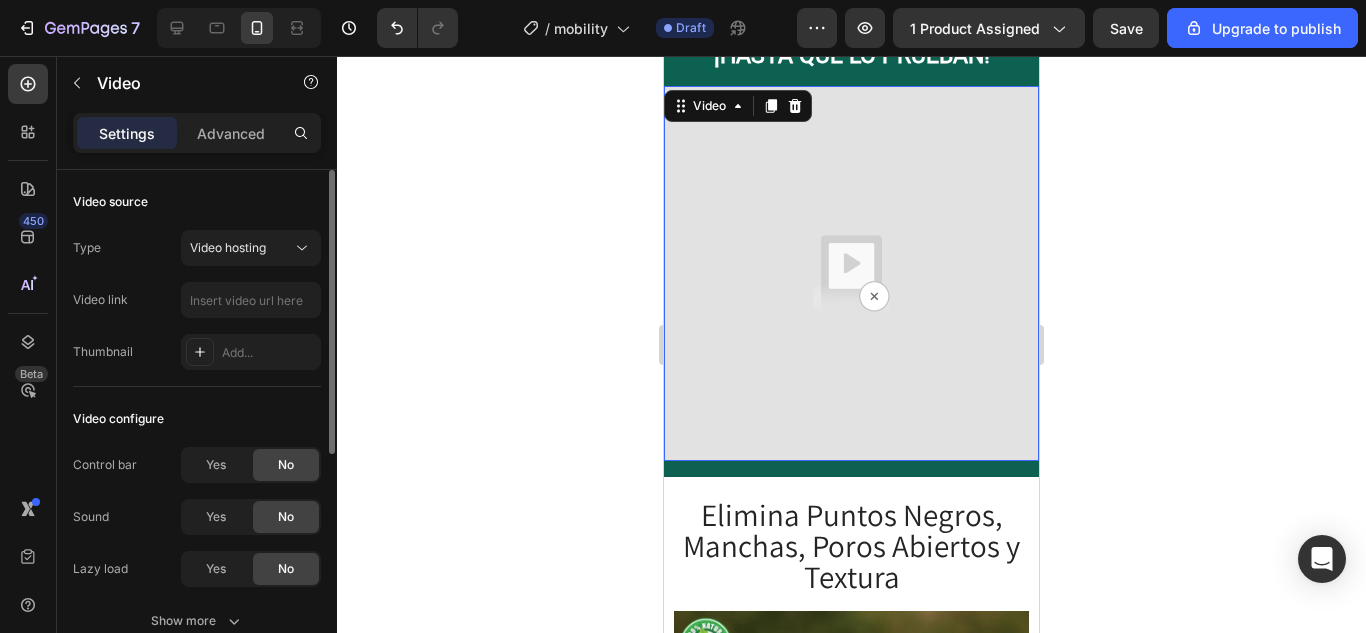 scroll, scrollTop: 0, scrollLeft: 0, axis: both 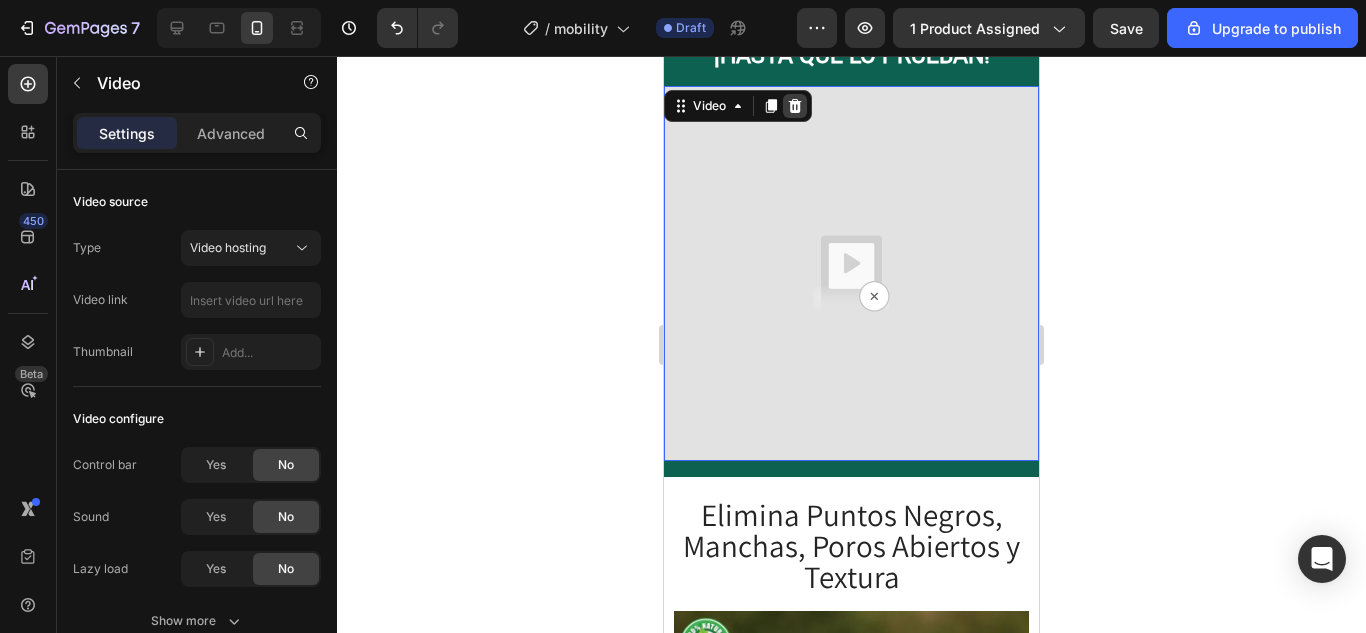 click 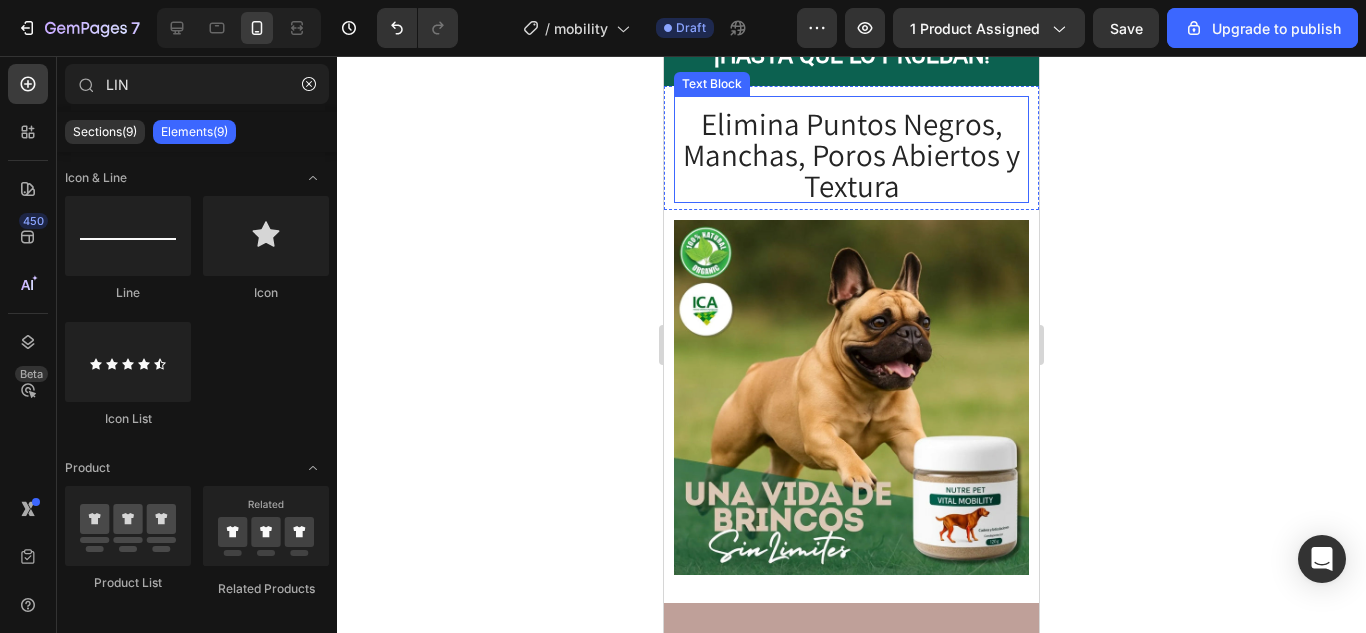 scroll, scrollTop: 1400, scrollLeft: 0, axis: vertical 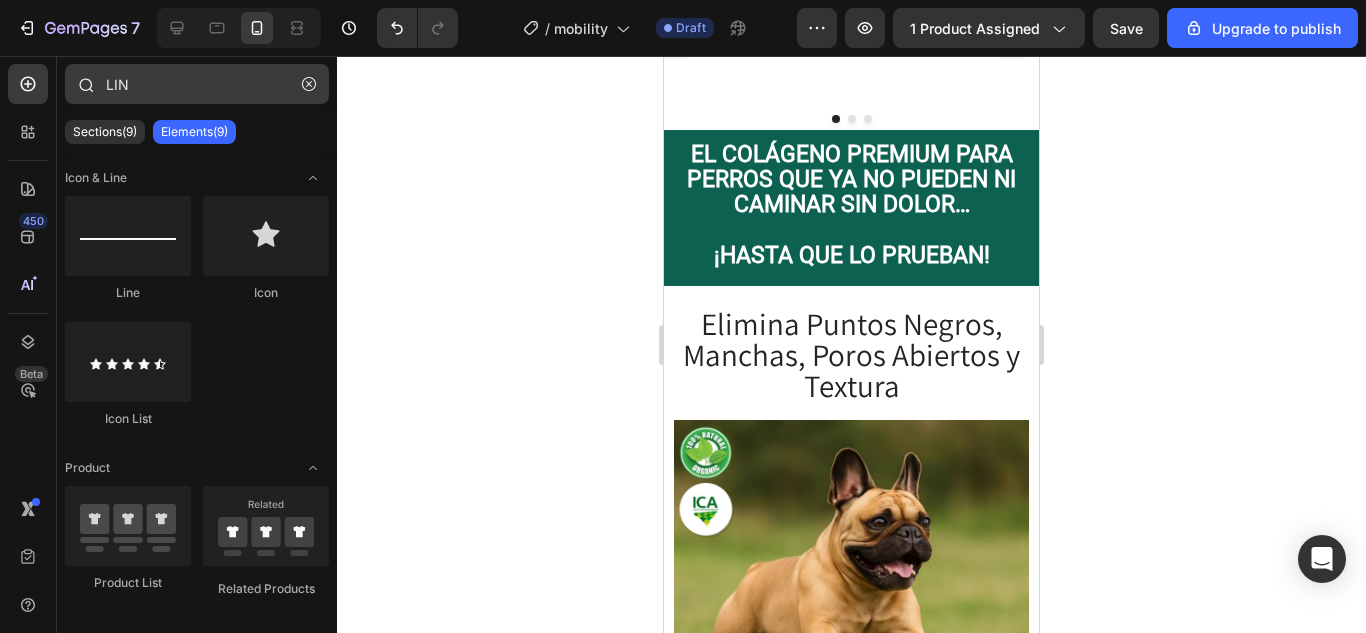 drag, startPoint x: 302, startPoint y: 85, endPoint x: 285, endPoint y: 87, distance: 17.117243 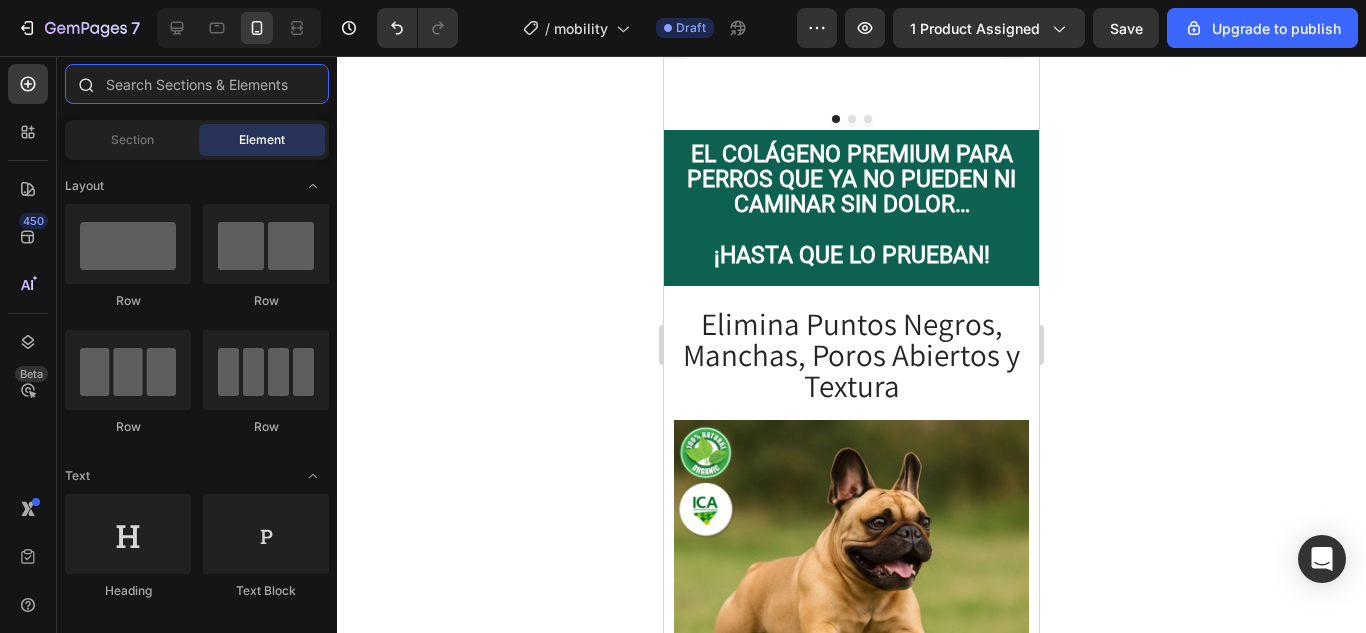 click at bounding box center [197, 84] 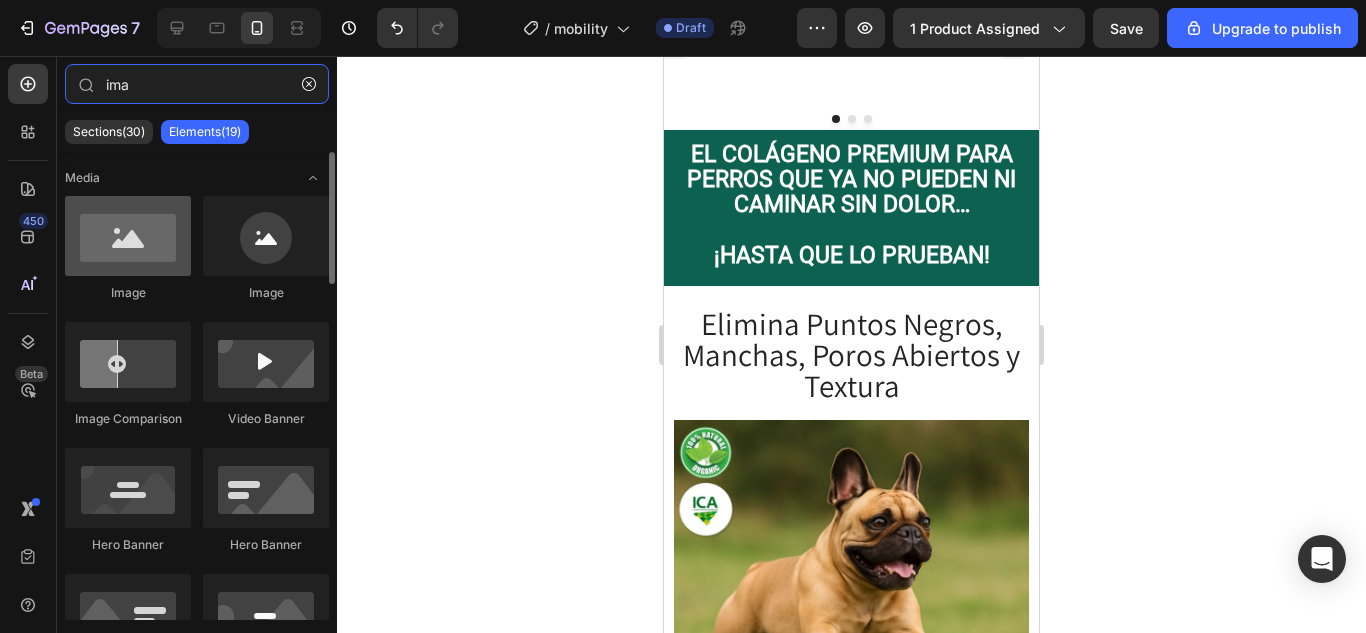 type on "ima" 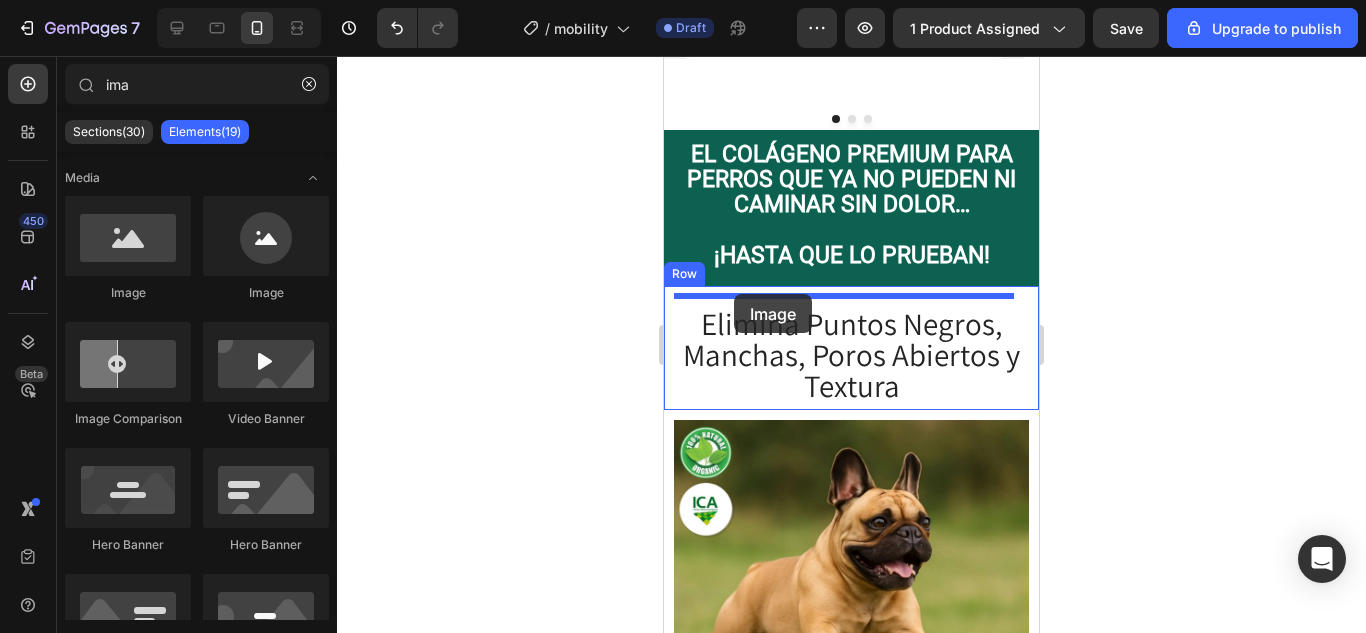 drag, startPoint x: 716, startPoint y: 317, endPoint x: 732, endPoint y: 300, distance: 23.345236 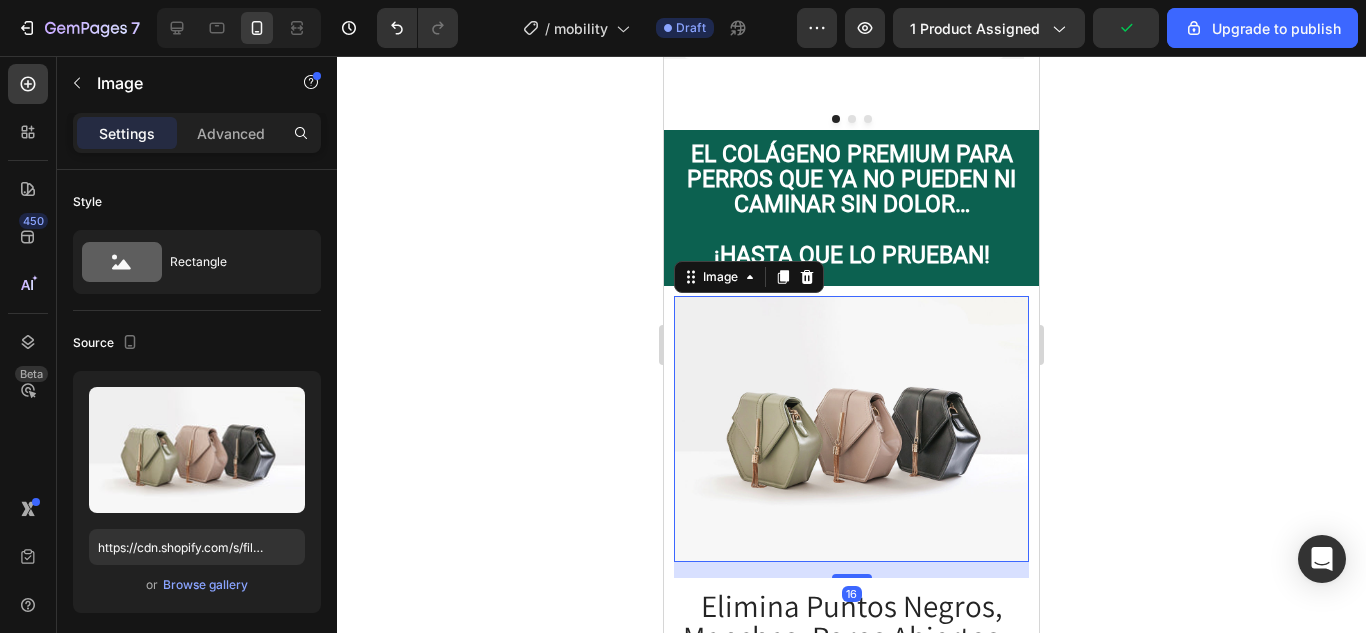 click at bounding box center [851, 429] 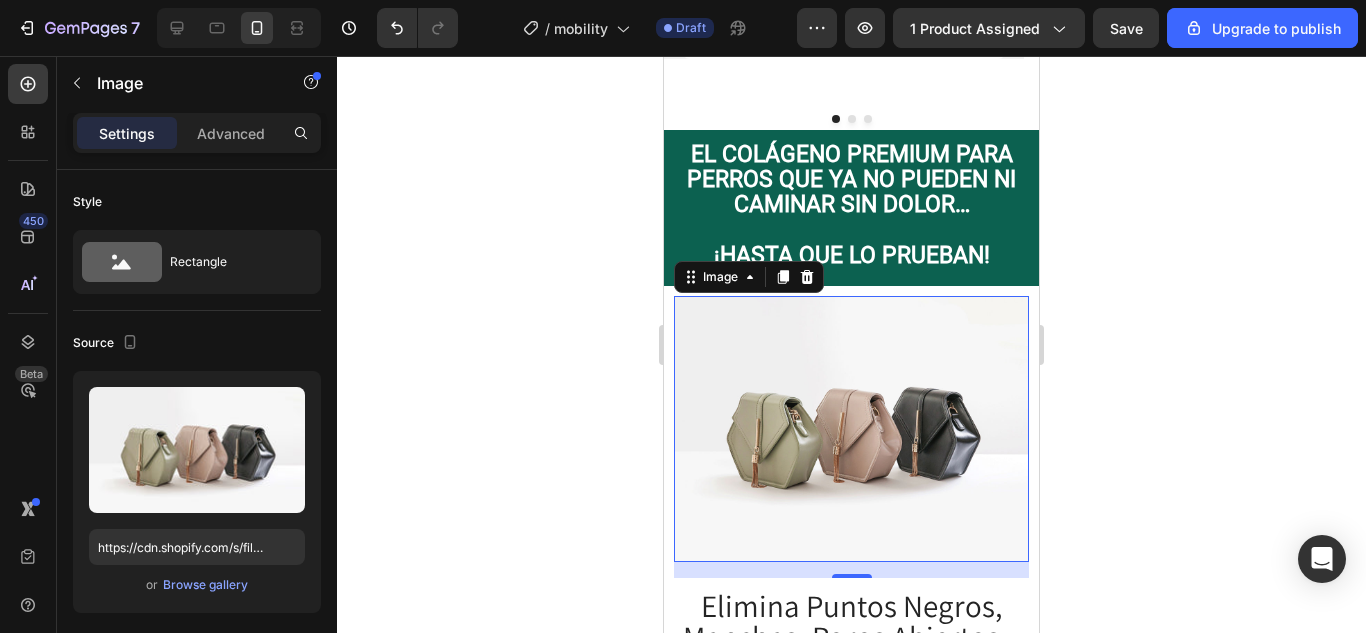 click at bounding box center (851, 429) 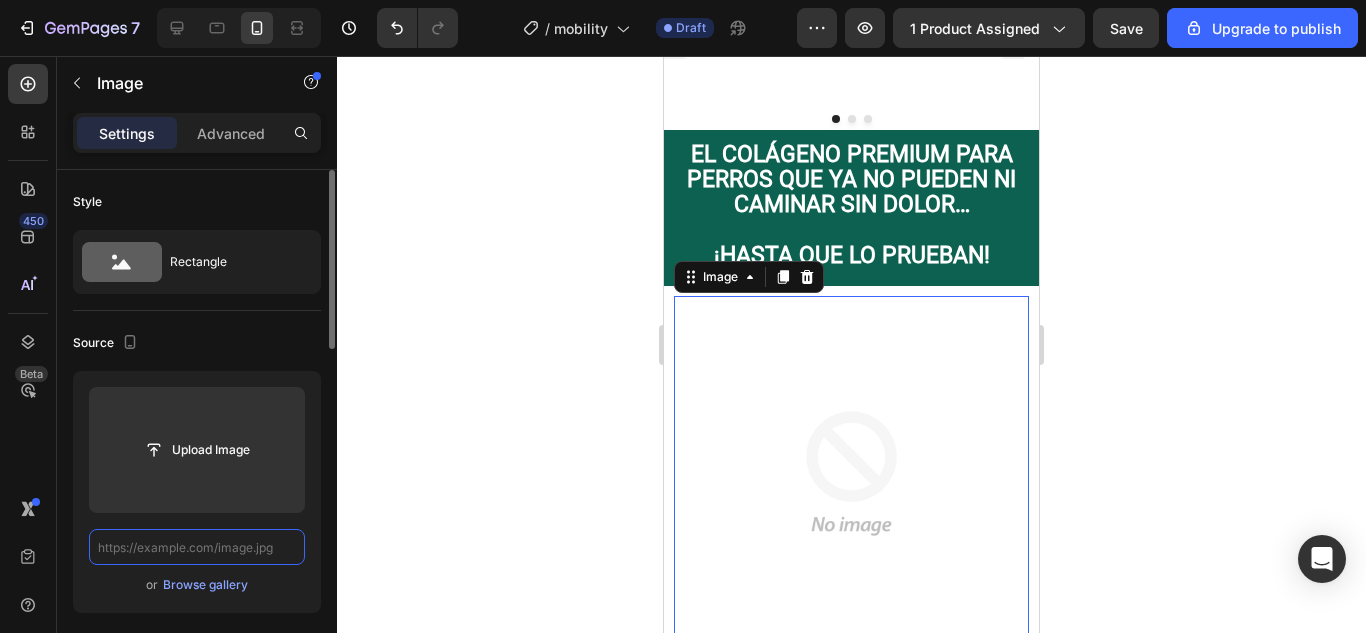 scroll, scrollTop: 0, scrollLeft: 0, axis: both 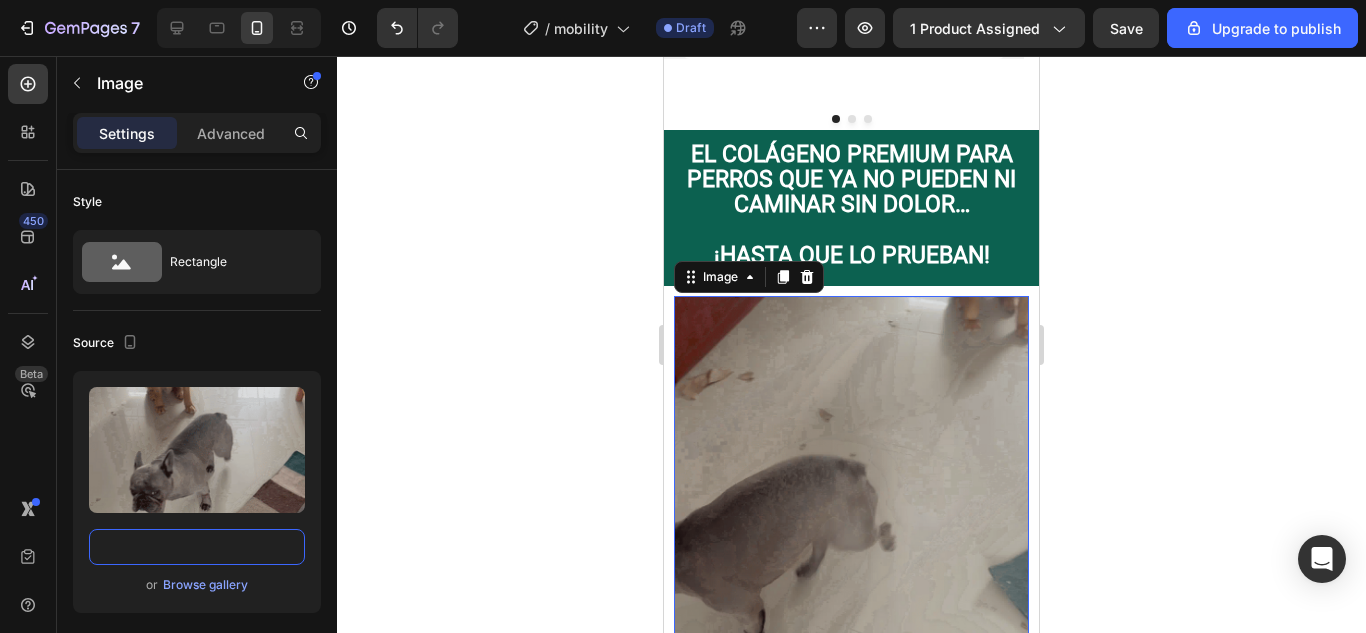type on "https://cdn.shopify.com/s/files/1/0732/3779/0952/files/0508-ezgif.com-optiwebp.webp?v=1746746407" 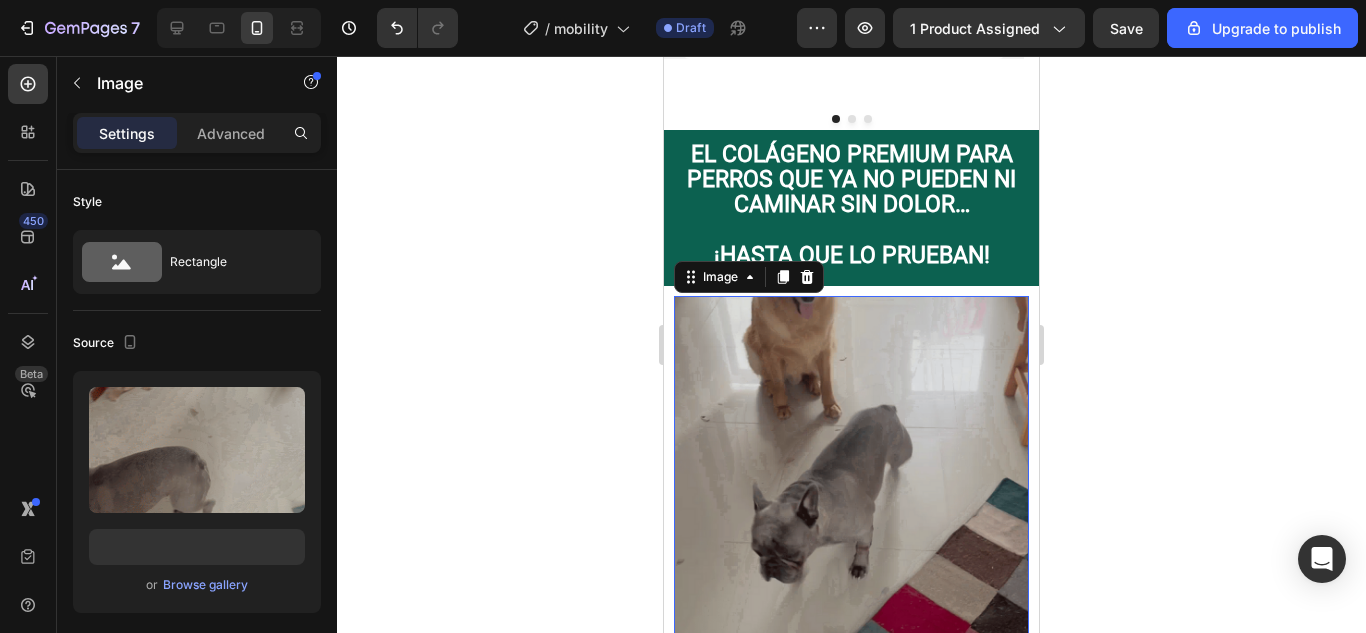 scroll, scrollTop: 0, scrollLeft: 0, axis: both 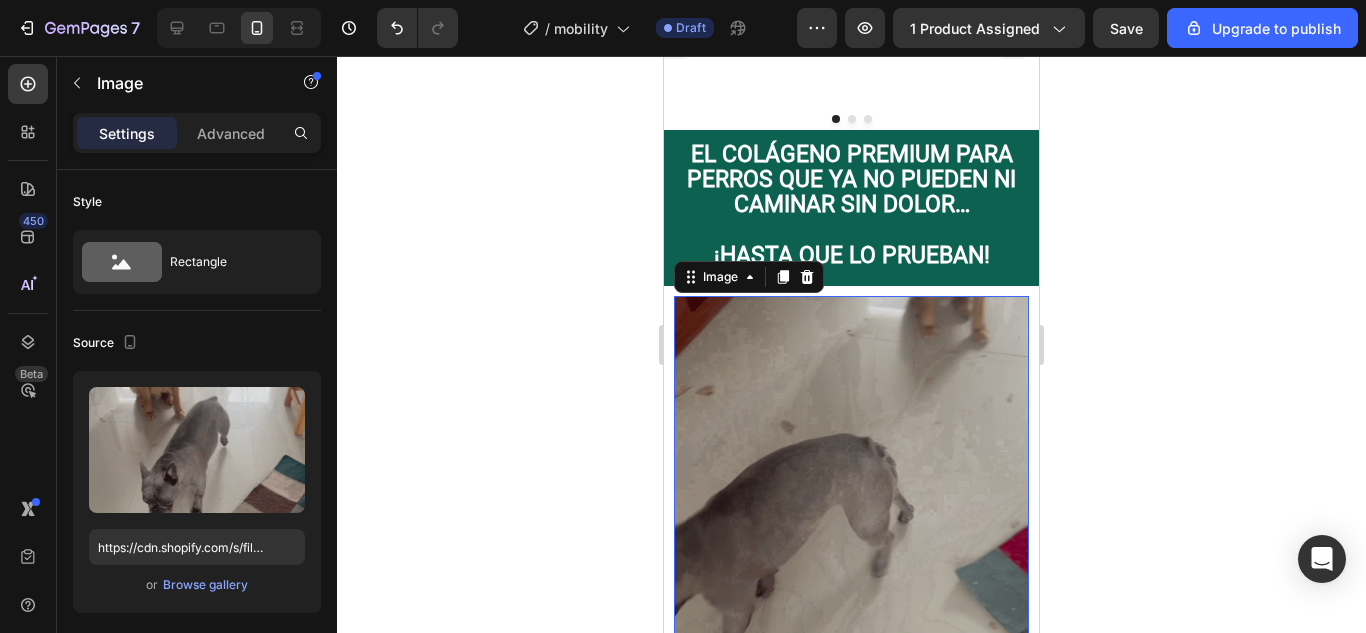 click 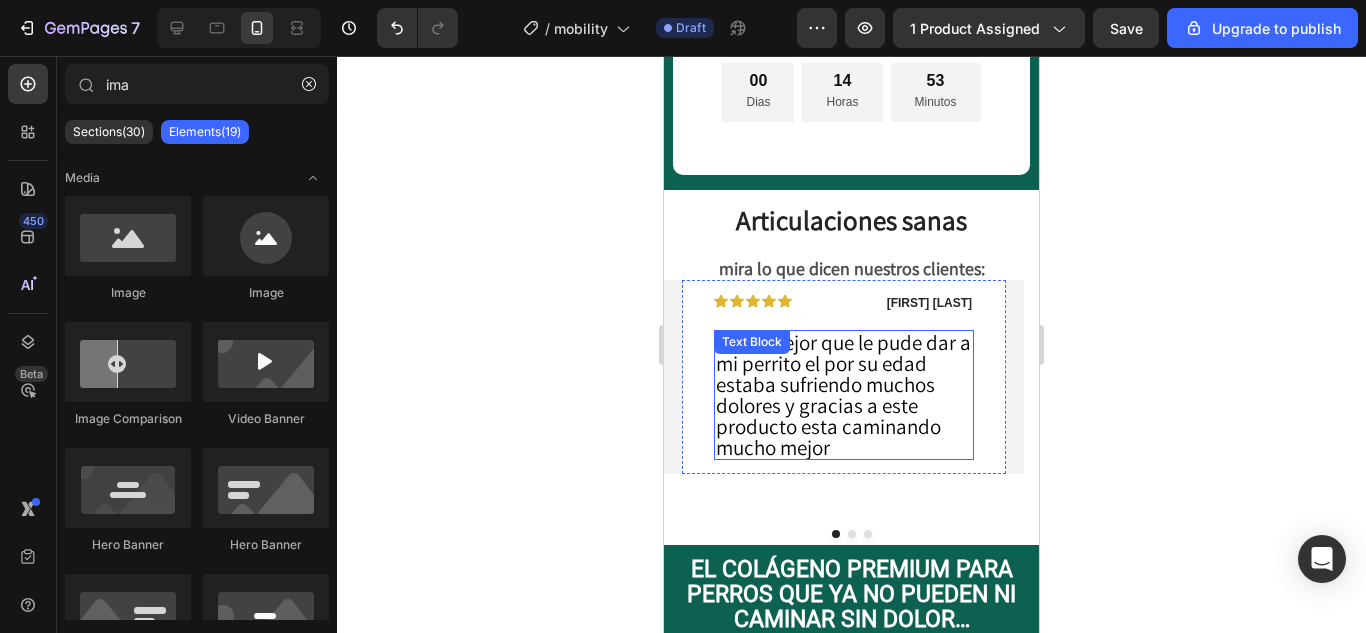 scroll, scrollTop: 1100, scrollLeft: 0, axis: vertical 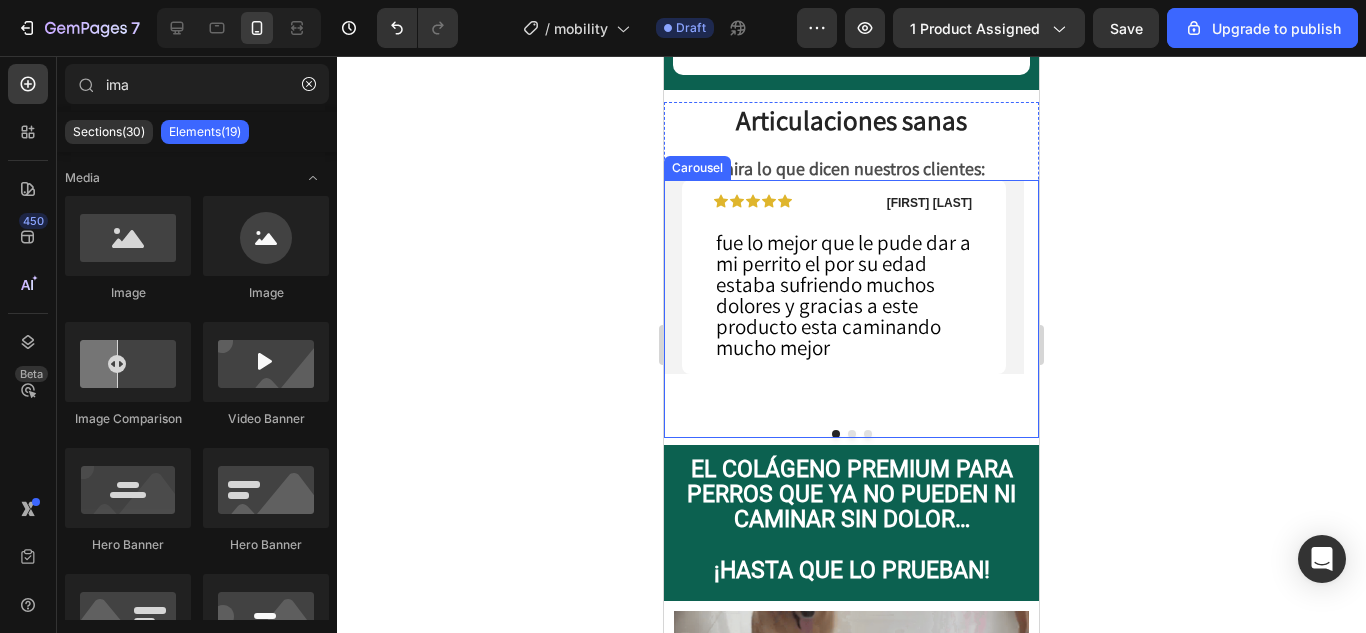click on "Icon Icon Icon Icon Icon Icon List Daniela piedrahita Text Block Row fue lo mejor que le pude dar a mi perrito el por su edad estaba sufriendo muchos dolores y gracias a este producto esta caminando mucho mejor  Text Block Row Row" at bounding box center (844, 298) 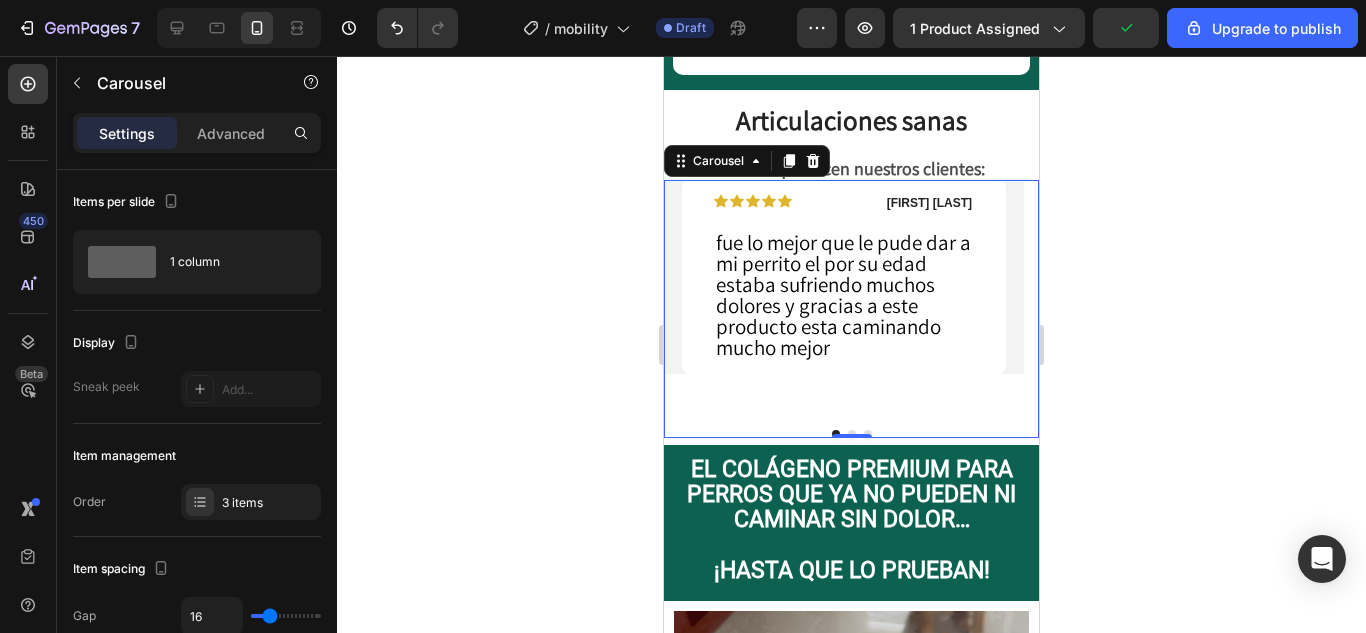click on "Icon Icon Icon Icon Icon Icon List Daniela piedrahita Text Block Row fue lo mejor que le pude dar a mi perrito el por su edad estaba sufriendo muchos dolores y gracias a este producto esta caminando mucho mejor  Text Block Row Row" at bounding box center [844, 298] 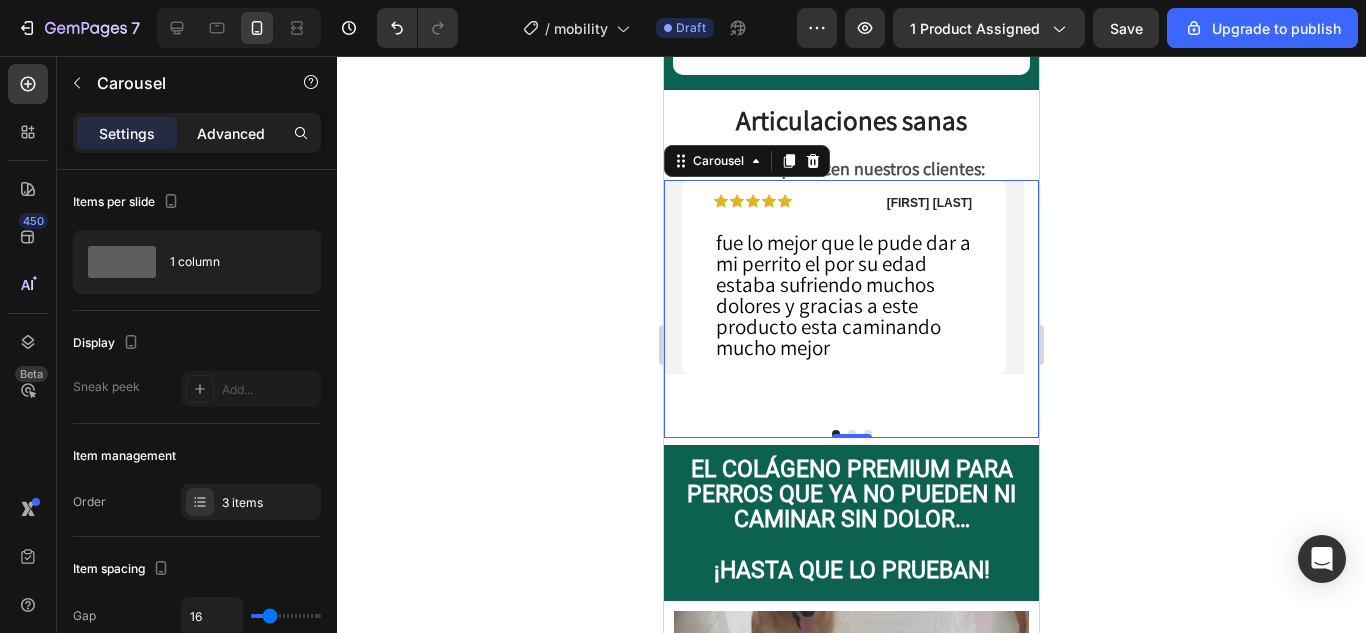 click on "Advanced" at bounding box center [231, 133] 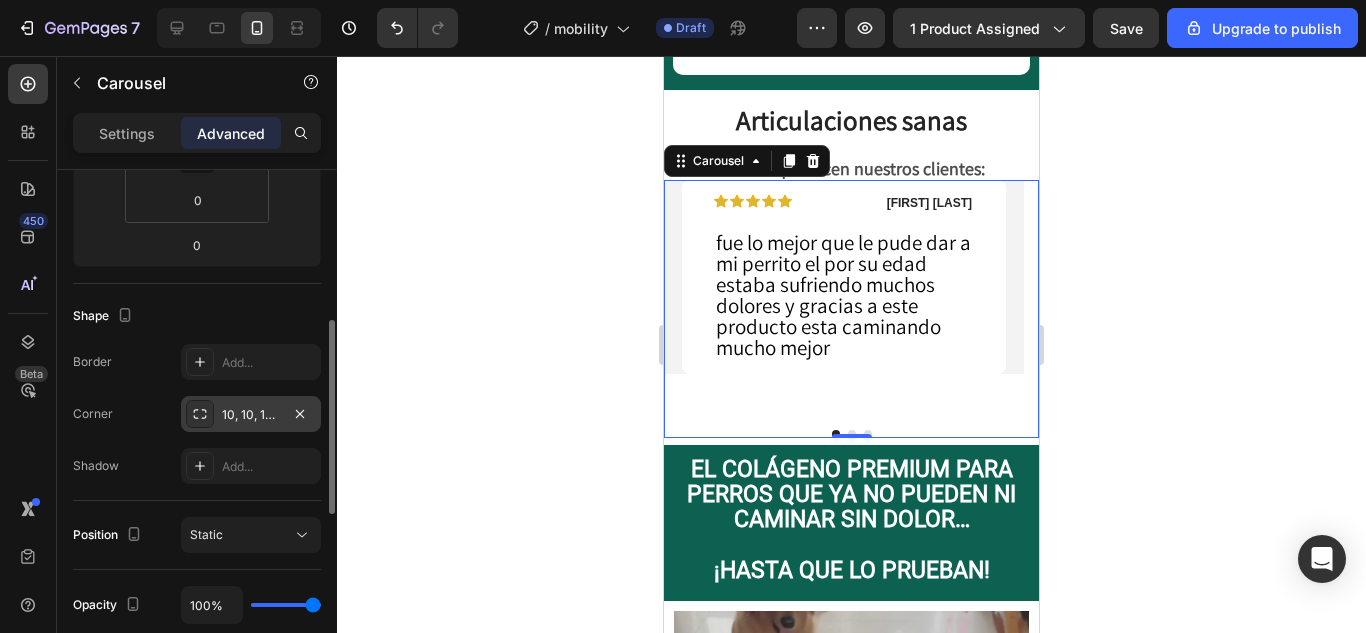 scroll, scrollTop: 500, scrollLeft: 0, axis: vertical 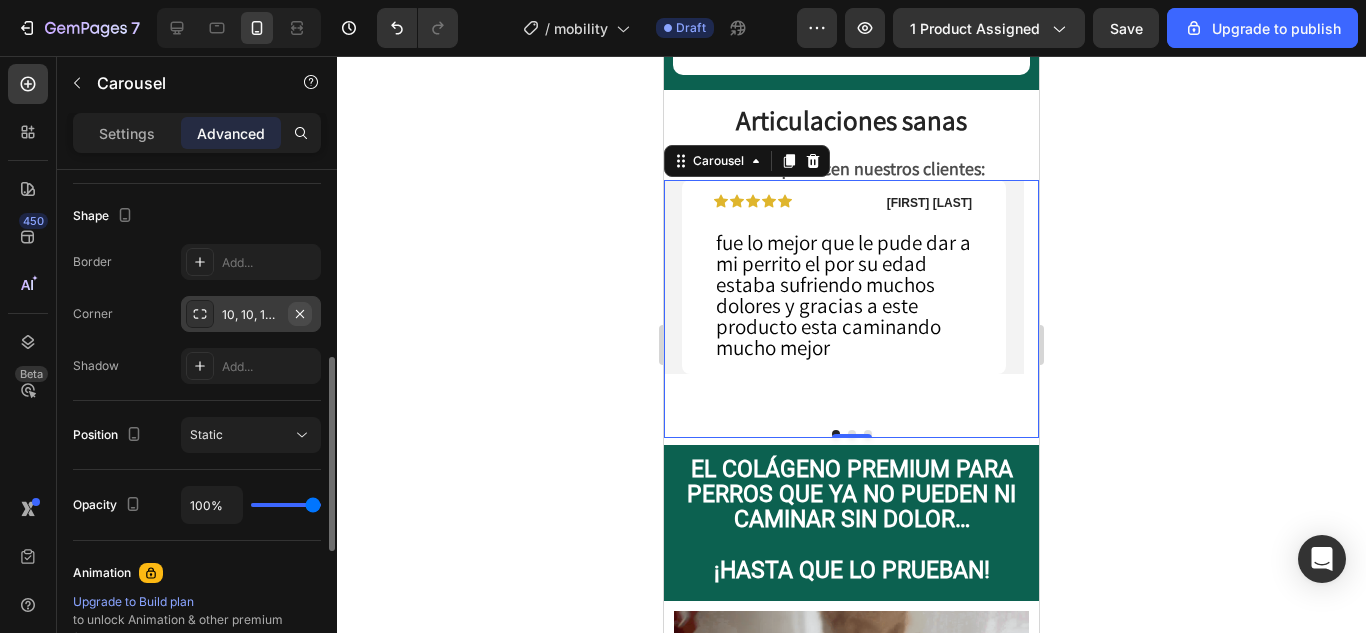 click 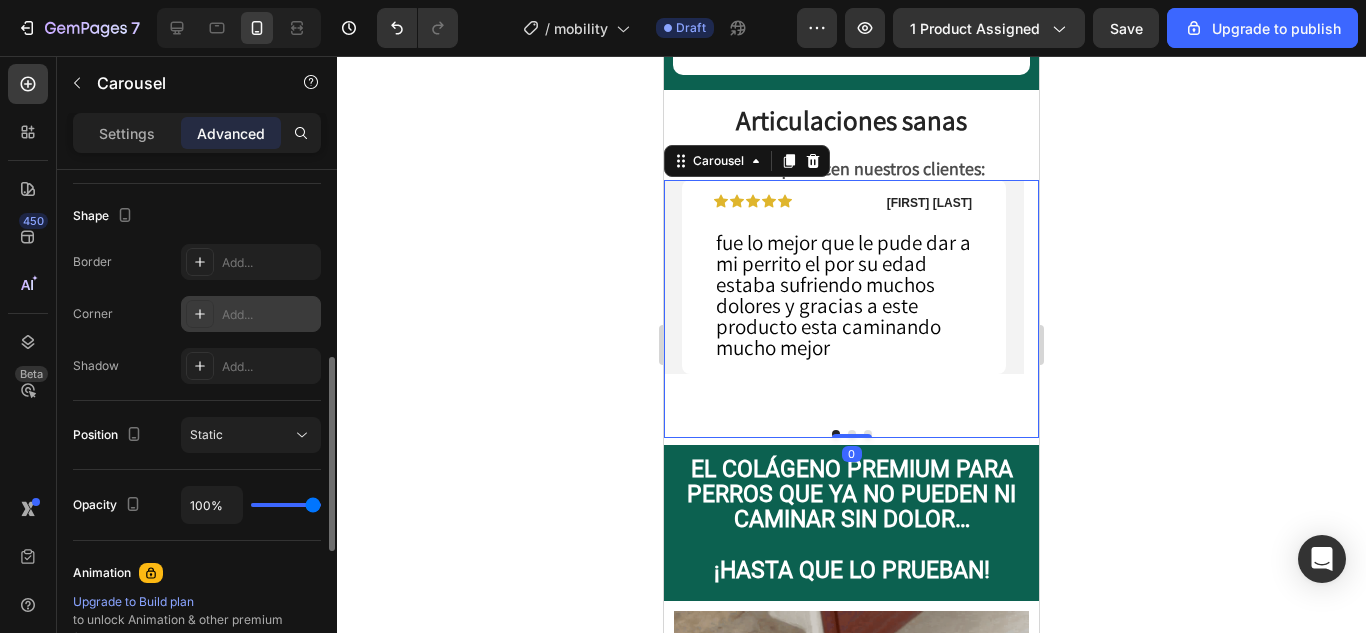 click on "Add..." at bounding box center [269, 315] 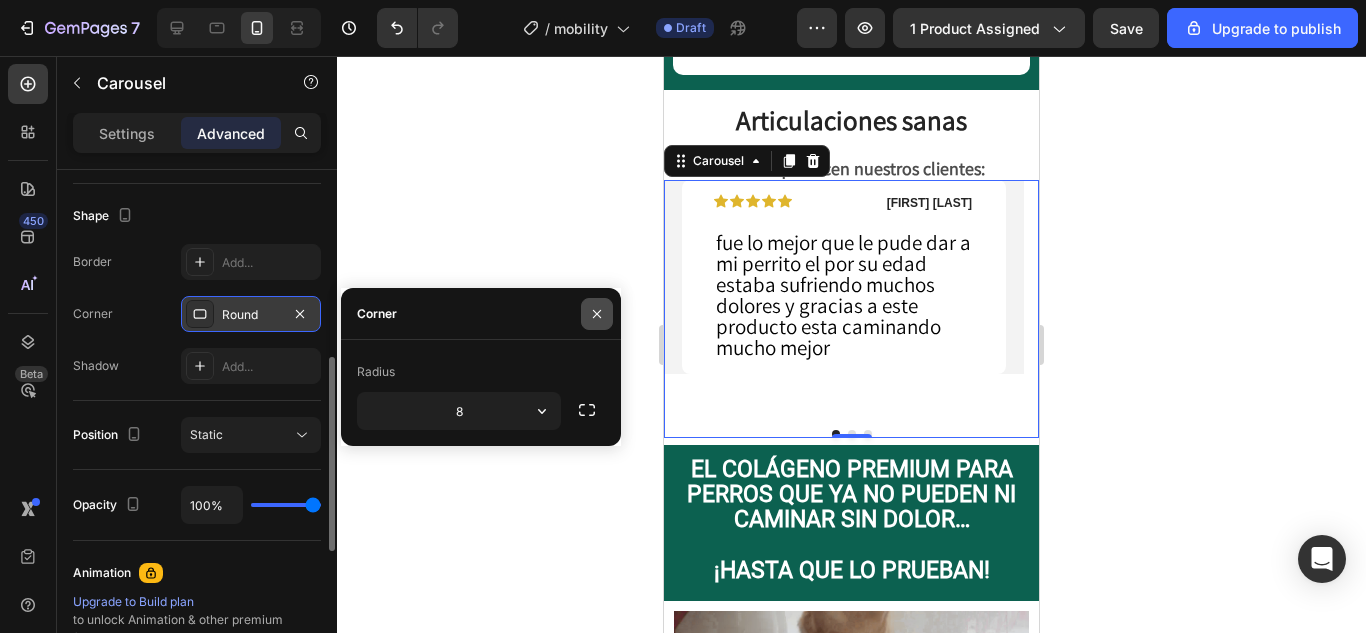 click 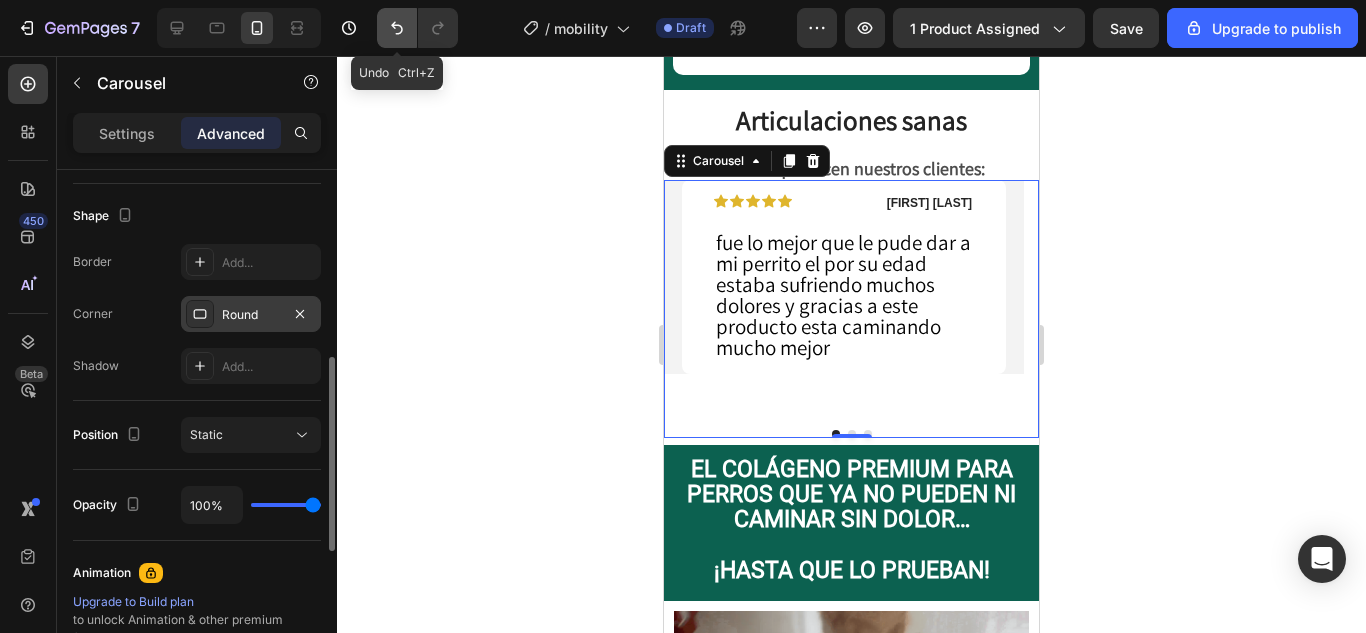 click 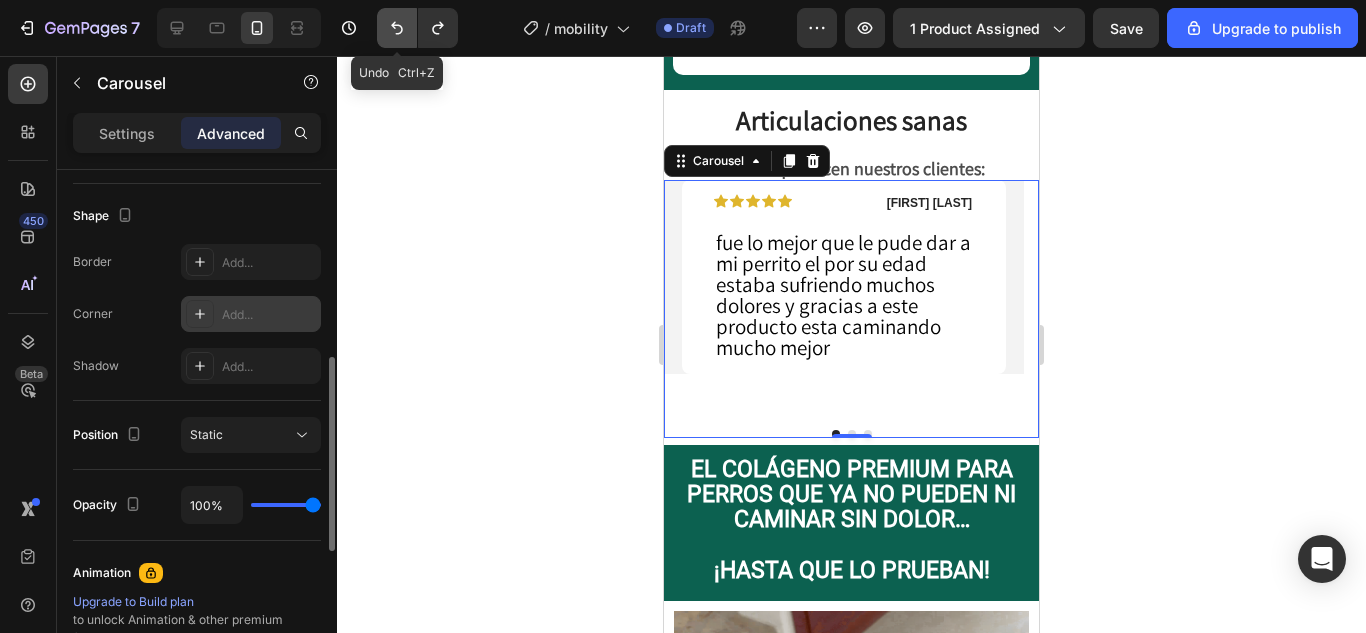 click 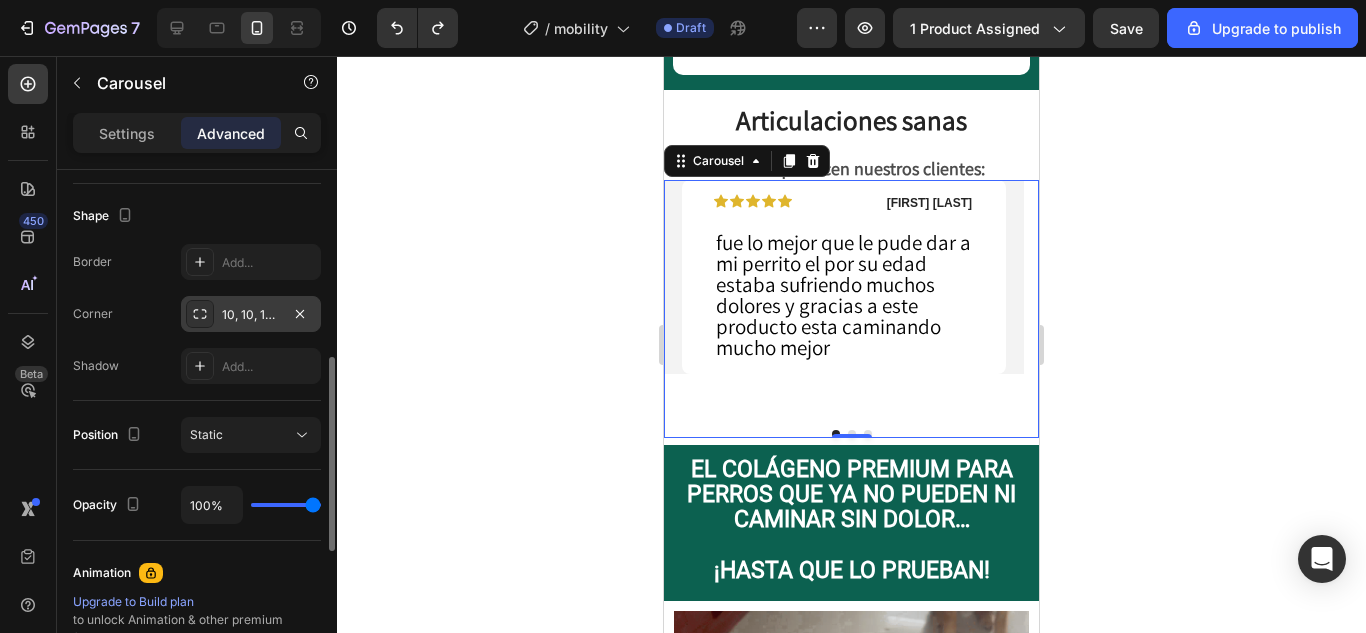 click 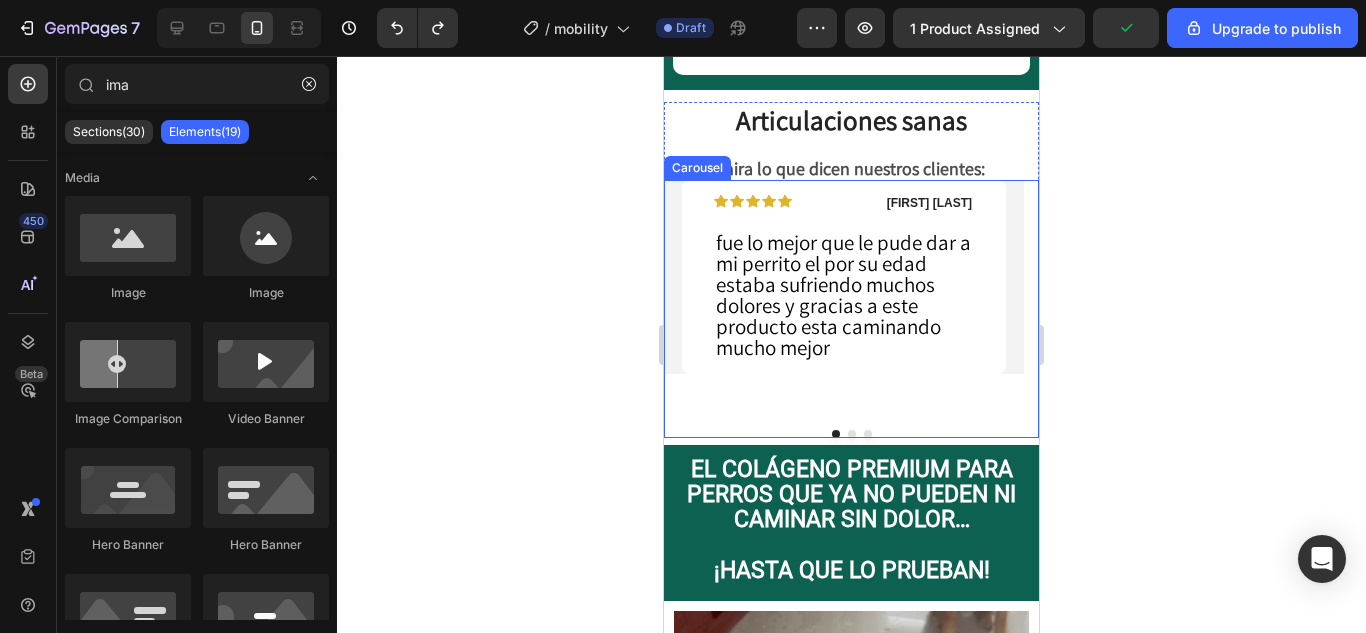 click on "Icon Icon Icon Icon Icon Icon List Daniela piedrahita Text Block Row fue lo mejor que le pude dar a mi perrito el por su edad estaba sufriendo muchos dolores y gracias a este producto esta caminando mucho mejor  Text Block Row Row" at bounding box center [844, 298] 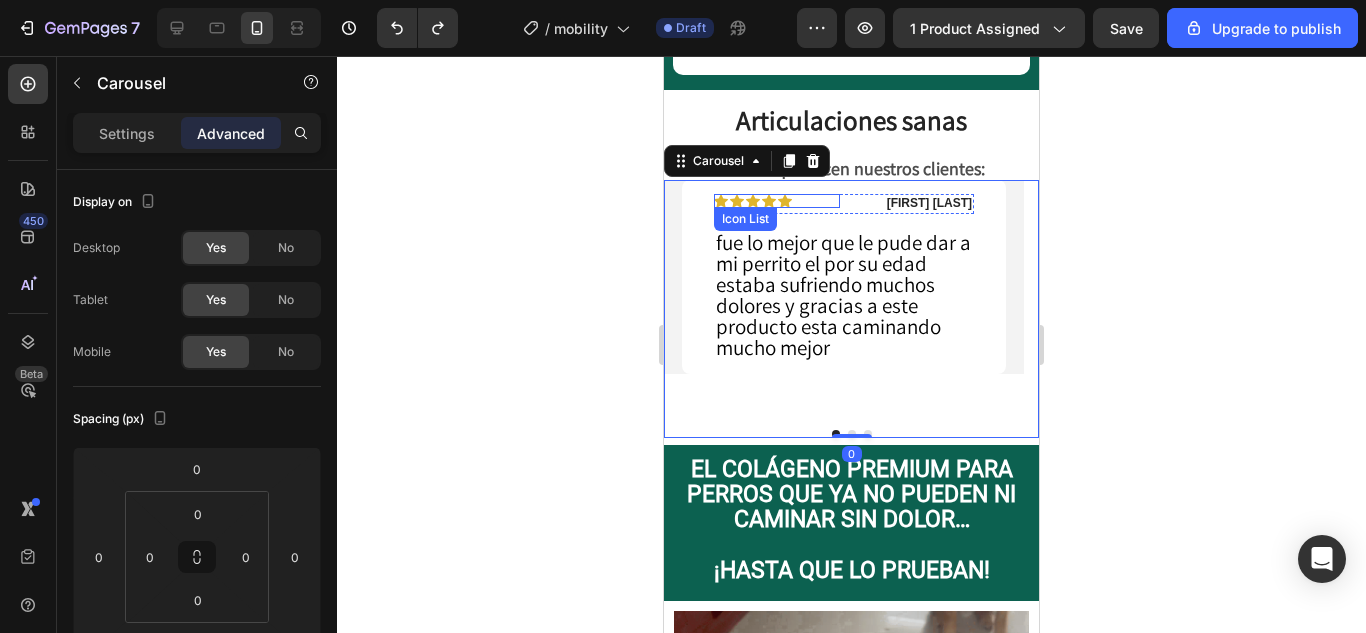 click on "Icon Icon Icon Icon Icon" at bounding box center [777, 201] 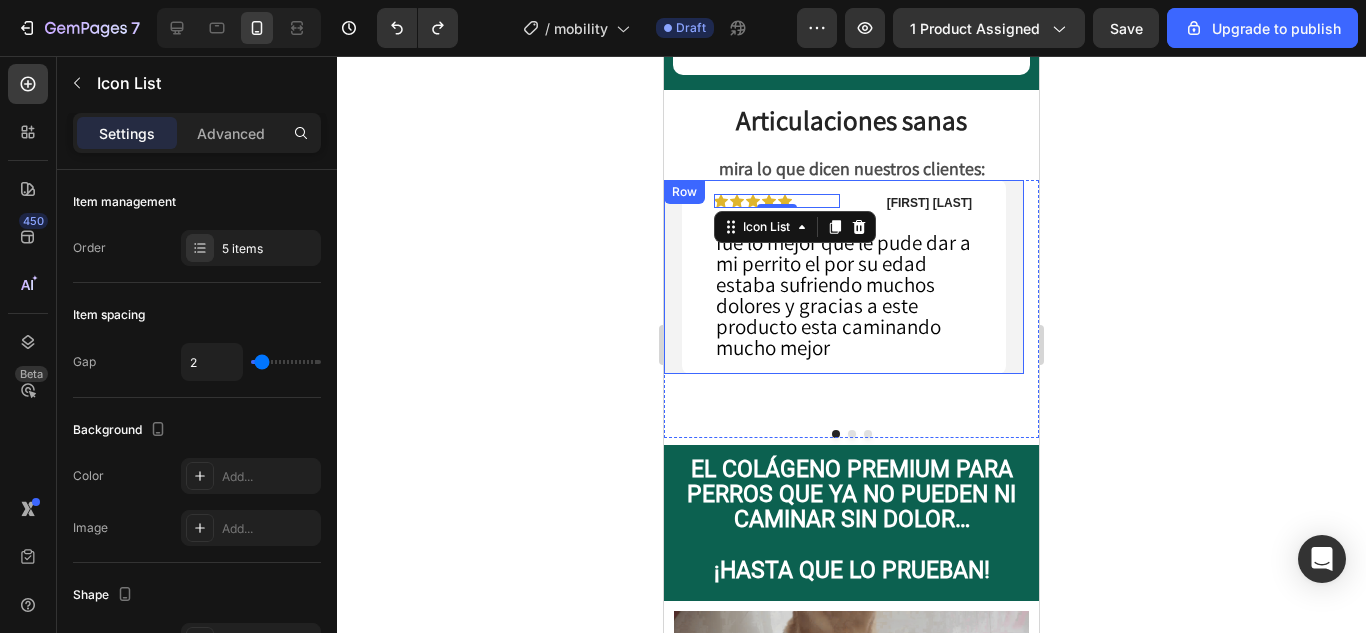 click on "Icon Icon Icon Icon Icon Icon List   0 Daniela piedrahita Text Block Row fue lo mejor que le pude dar a mi perrito el por su edad estaba sufriendo muchos dolores y gracias a este producto esta caminando mucho mejor  Text Block Row" at bounding box center (844, 277) 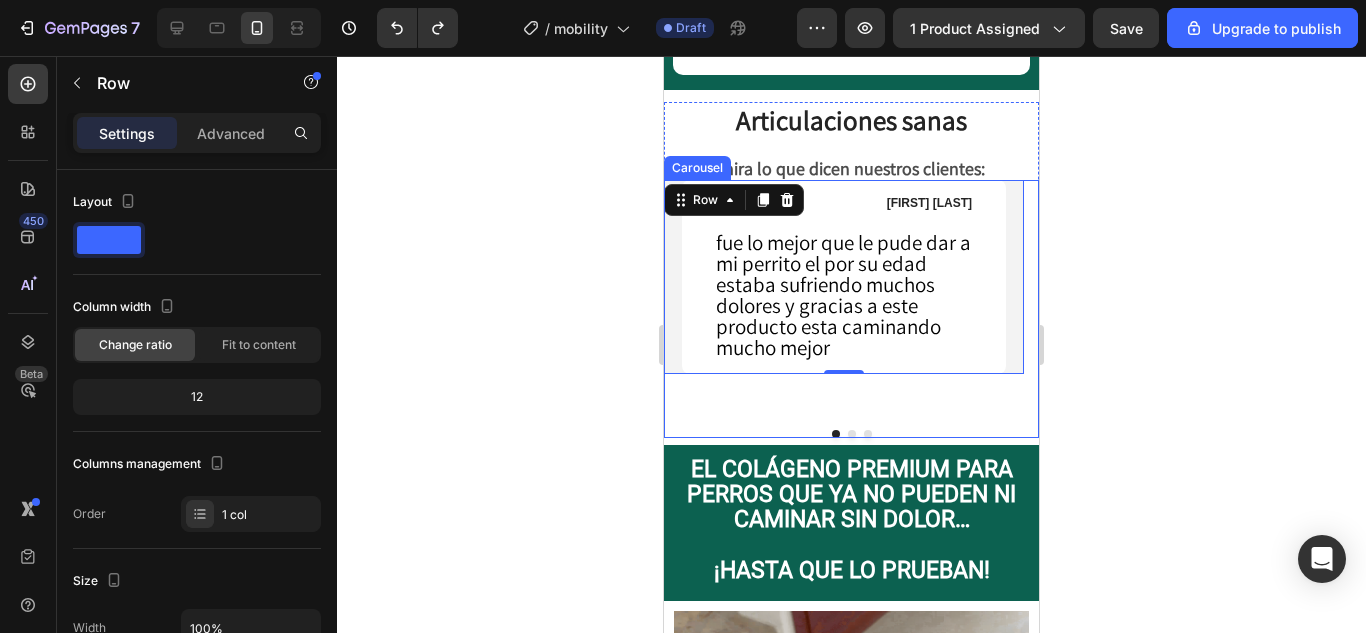 click on "Icon Icon Icon Icon Icon Icon List Daniela piedrahita Text Block Row fue lo mejor que le pude dar a mi perrito el por su edad estaba sufriendo muchos dolores y gracias a este producto esta caminando mucho mejor  Text Block Row Row   0 Icon Icon Icon Icon Icon Icon List camila  pimentel Text Block Row Puedo decir firmemente que este producto a sido la mejor compra para mi bebe perruno y lo mejor es que me come sin problema siento que le da mejor sabor a alimento😍😍 lo amo y el lo ama tambien Text Block Row Row Icon Icon Icon Icon Icon Icon List Cristina parra Text Block Row Me encantó. Realmente he notado el cambio en mi perrita, ella tiene problemas de cadera y esto le ha sentado super bien, voy a comprarlo de nuevo porque me ha gustado mucho Text Block Row Row Carousel" at bounding box center [851, 309] 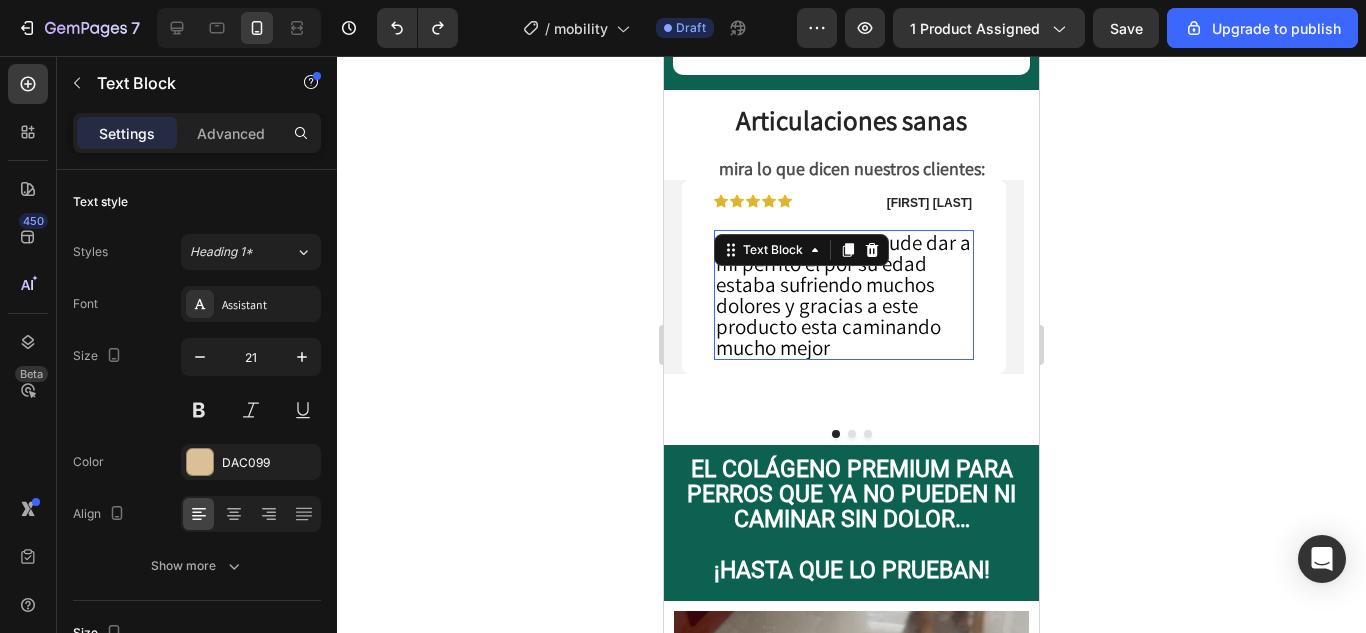 click on "fue lo mejor que le pude dar a mi perrito el por su edad estaba sufriendo muchos dolores y gracias a este producto esta caminando mucho mejor" at bounding box center [844, 295] 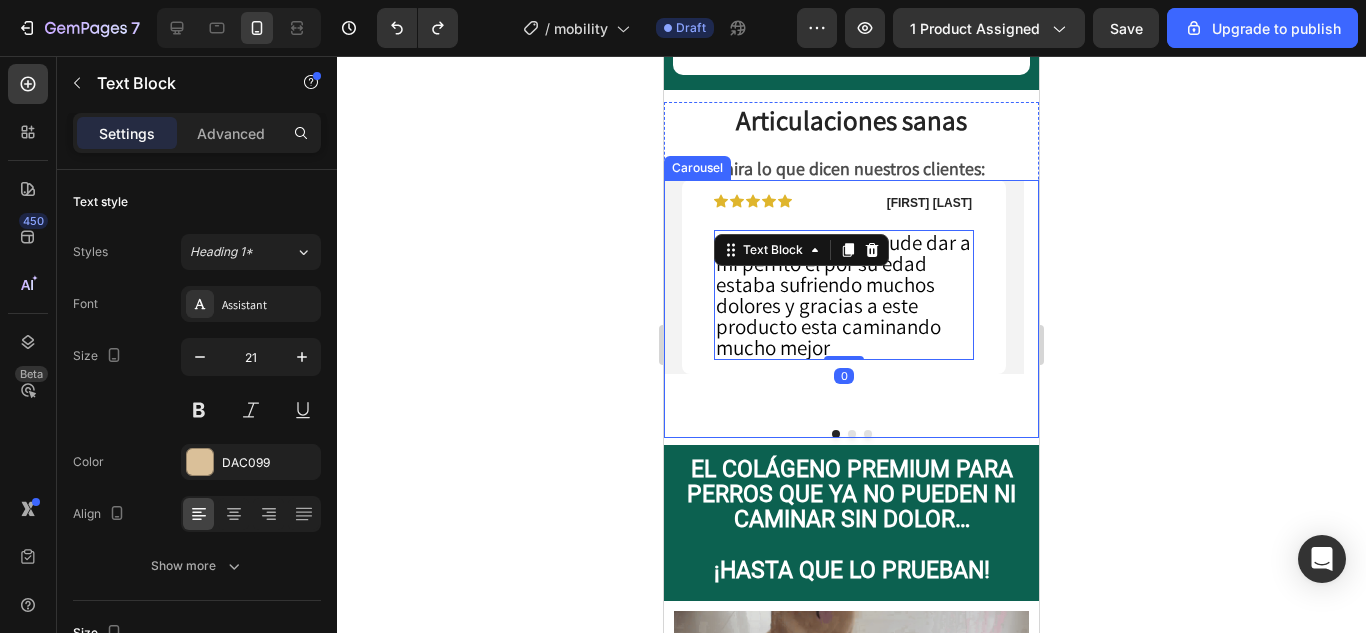 click on "Icon Icon Icon Icon Icon Icon List Daniela piedrahita Text Block Row fue lo mejor que le pude dar a mi perrito el por su edad estaba sufriendo muchos dolores y gracias a este producto esta caminando mucho mejor  Text Block   0 Row Row" at bounding box center [844, 298] 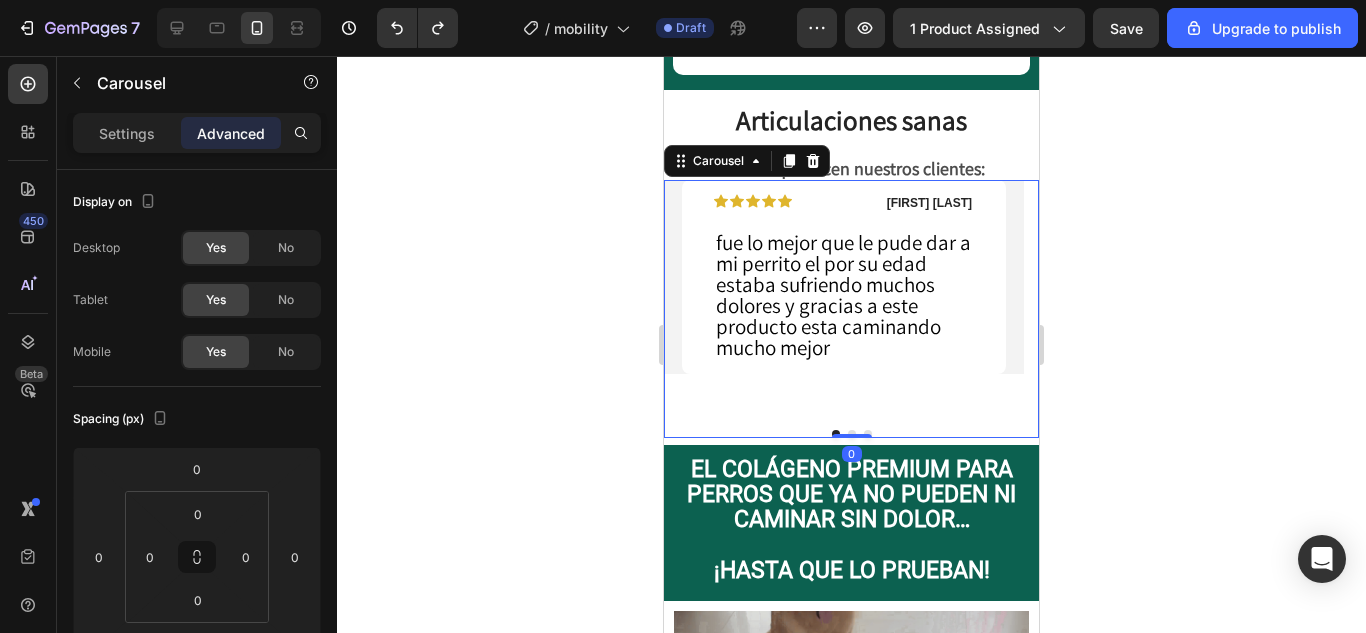drag, startPoint x: 850, startPoint y: 422, endPoint x: 849, endPoint y: 400, distance: 22.022715 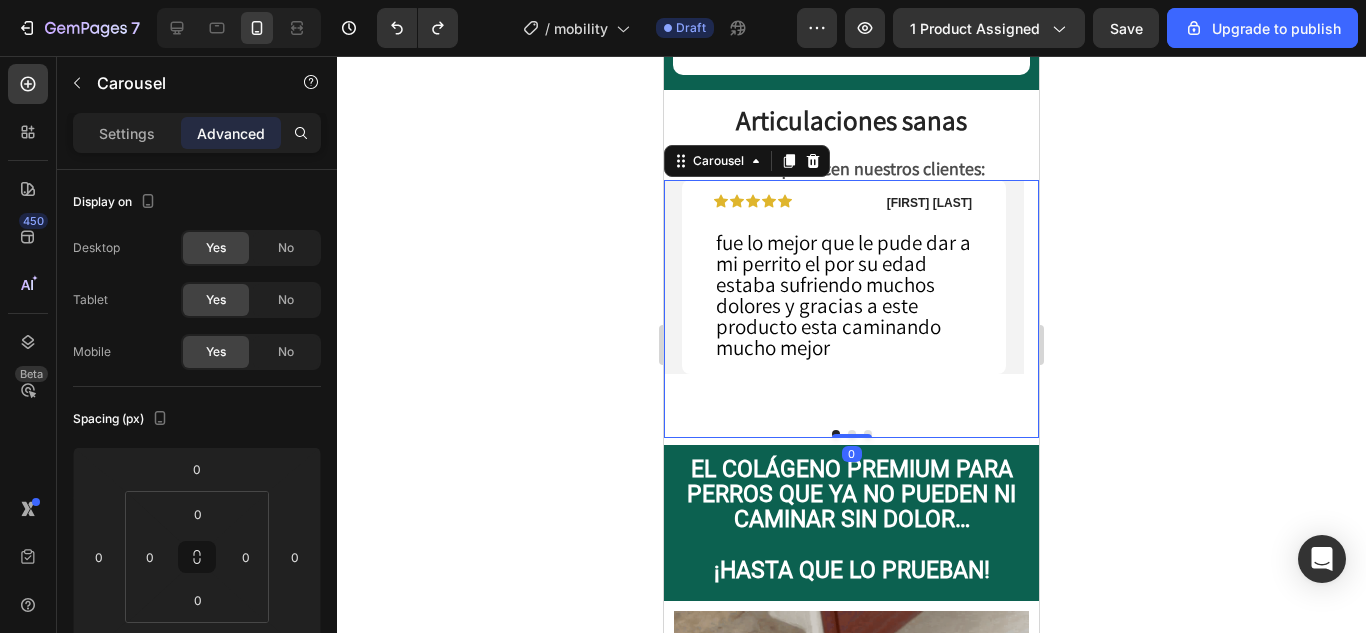 click on "Icon Icon Icon Icon Icon Icon List Daniela piedrahita Text Block Row fue lo mejor que le pude dar a mi perrito el por su edad estaba sufriendo muchos dolores y gracias a este producto esta caminando mucho mejor  Text Block Row Row Icon Icon Icon Icon Icon Icon List camila  pimentel Text Block Row Puedo decir firmemente que este producto a sido la mejor compra para mi bebe perruno y lo mejor es que me come sin problema siento que le da mejor sabor a alimento😍😍 lo amo y el lo ama tambien Text Block Row Row Icon Icon Icon Icon Icon Icon List Cristina parra Text Block Row Me encantó. Realmente he notado el cambio en mi perrita, ella tiene problemas de cadera y esto le ha sentado super bien, voy a comprarlo de nuevo porque me ha gustado mucho Text Block Row Row Carousel   0" at bounding box center [851, 309] 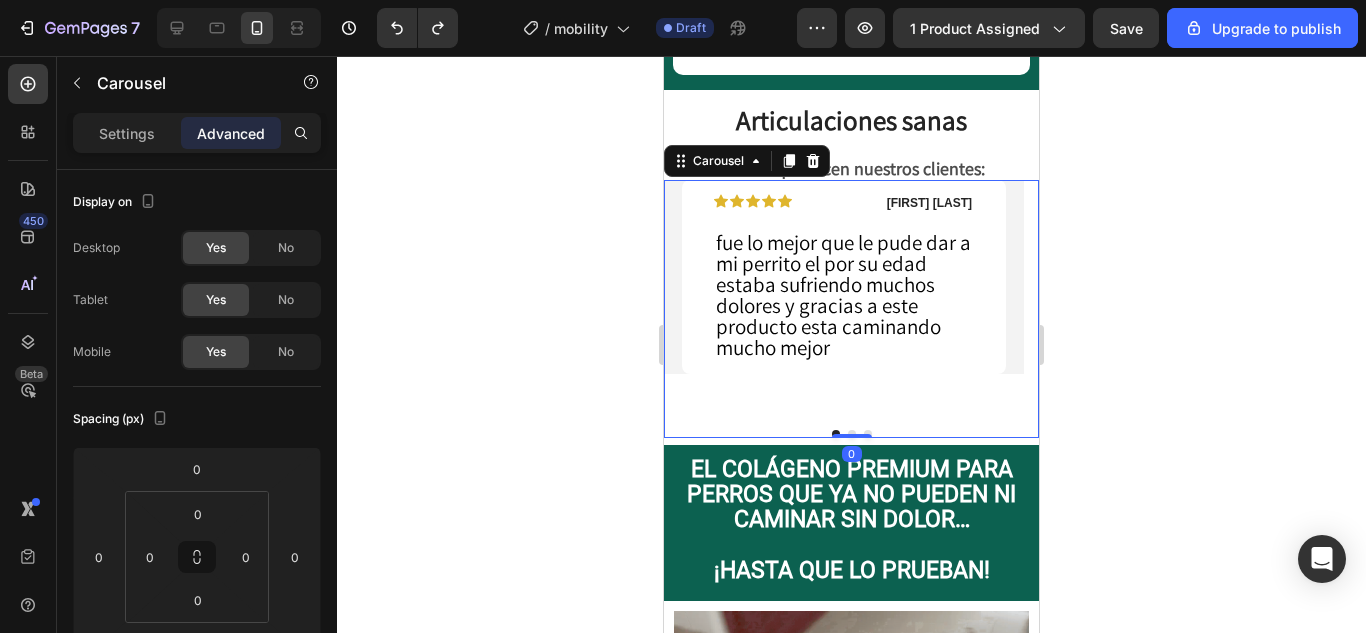 click on "Icon Icon Icon Icon Icon Icon List Daniela piedrahita Text Block Row fue lo mejor que le pude dar a mi perrito el por su edad estaba sufriendo muchos dolores y gracias a este producto esta caminando mucho mejor  Text Block Row" at bounding box center [844, 277] 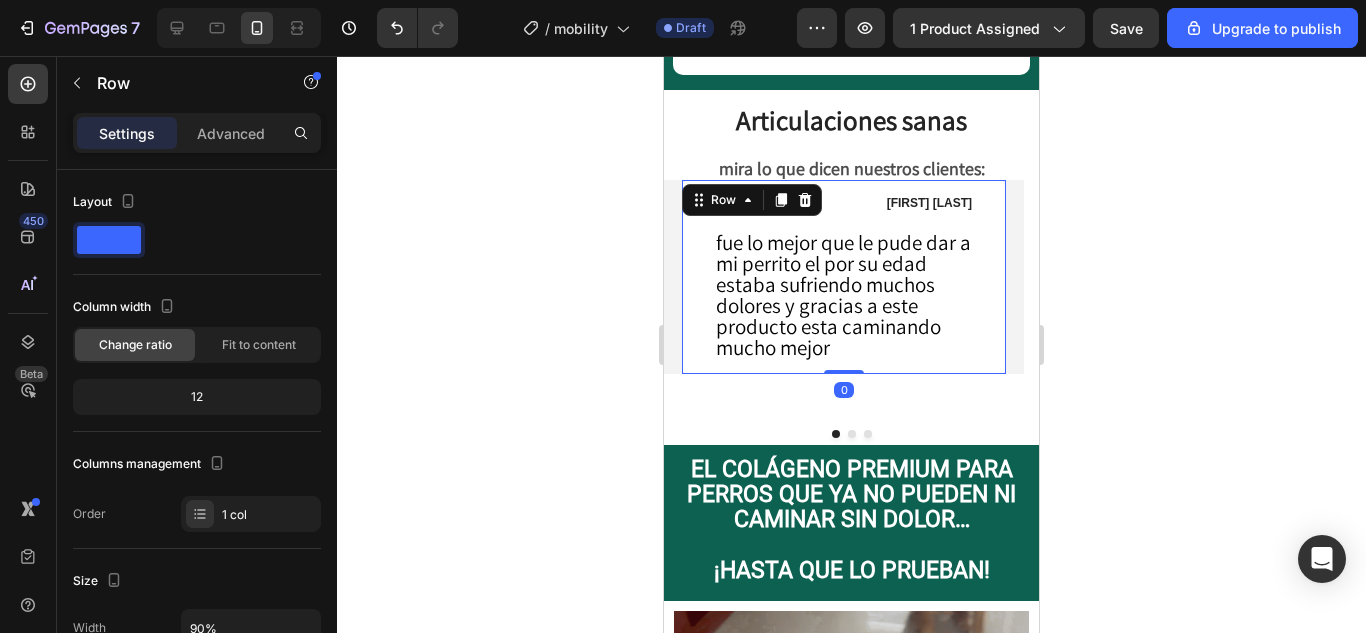 click on "Icon Icon Icon Icon Icon Icon List Daniela piedrahita Text Block Row fue lo mejor que le pude dar a mi perrito el por su edad estaba sufriendo muchos dolores y gracias a este producto esta caminando mucho mejor  Text Block Row   0" at bounding box center (844, 277) 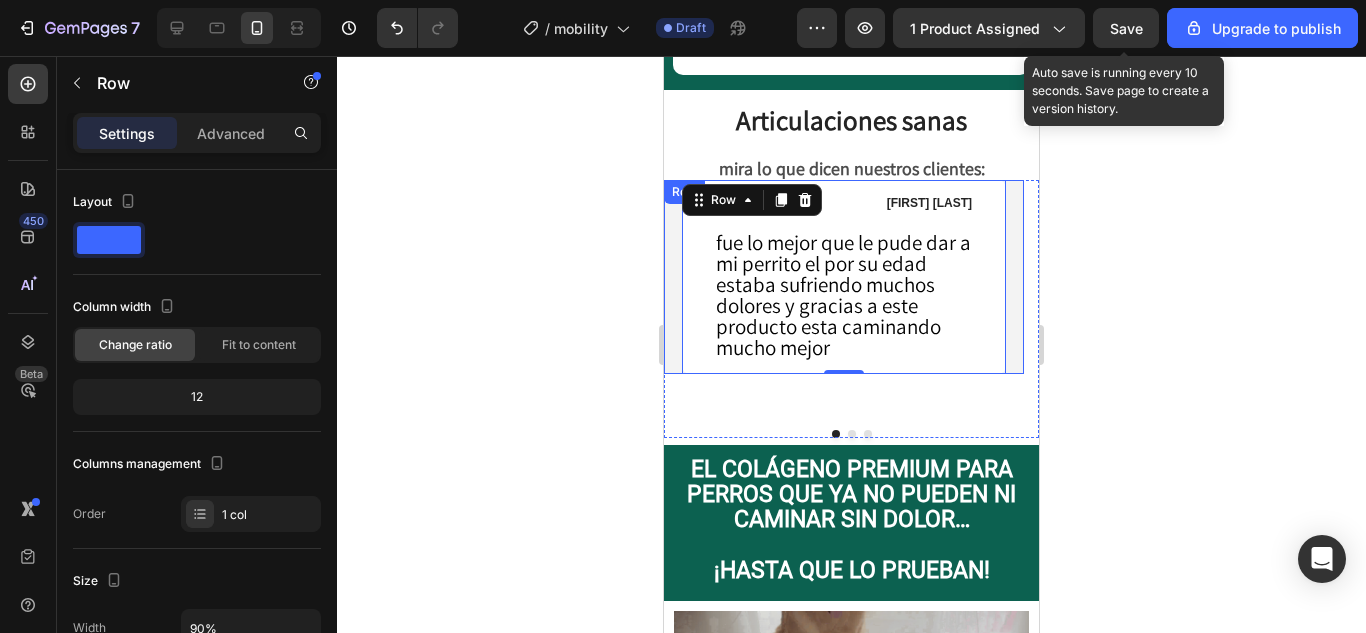 click on "Save" at bounding box center [1126, 28] 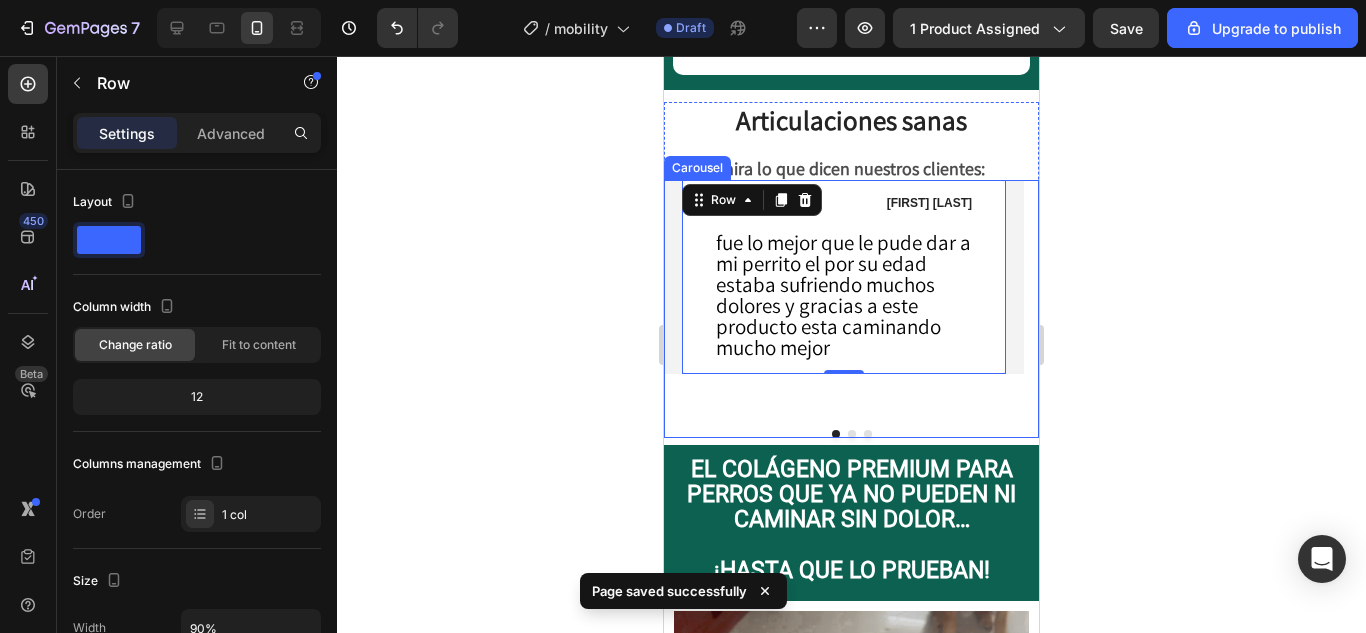 click at bounding box center [852, 434] 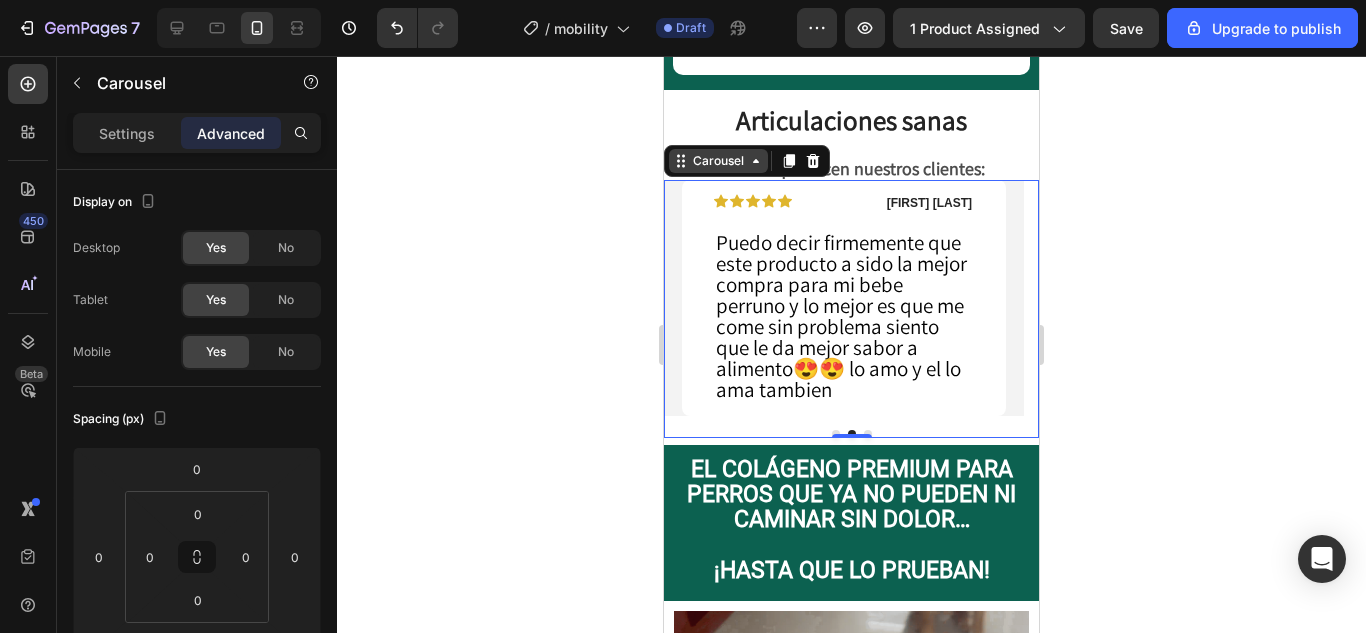click on "Carousel" at bounding box center [718, 161] 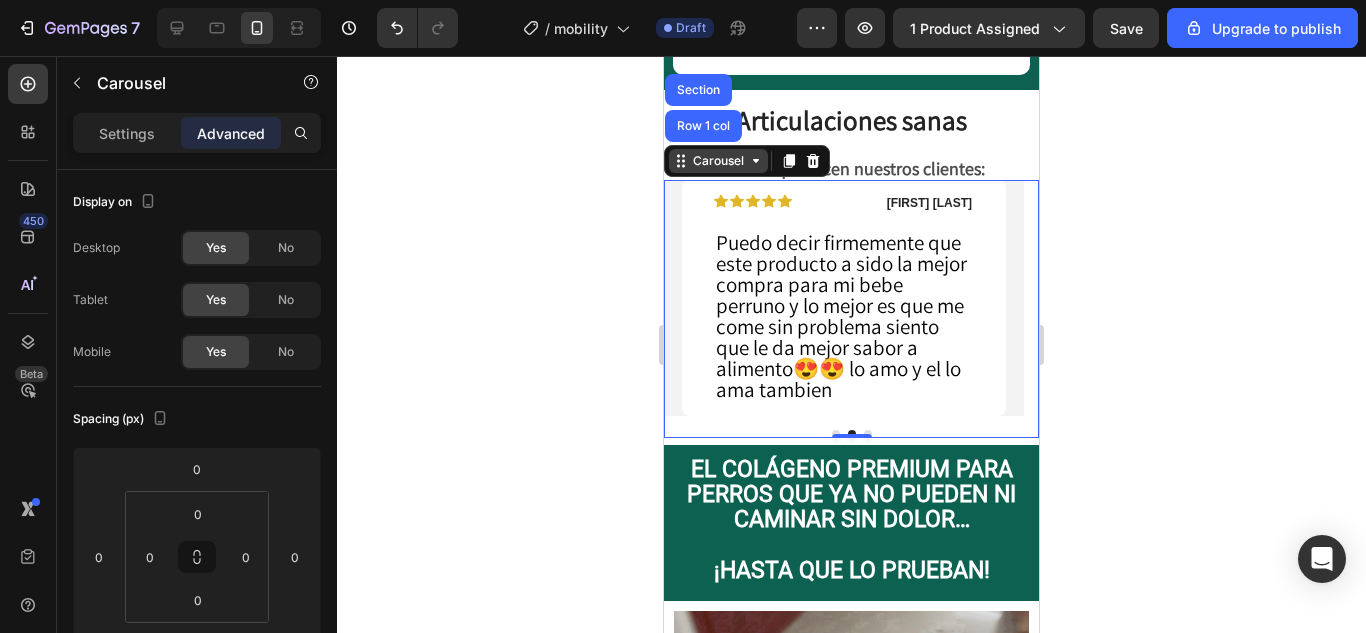 click 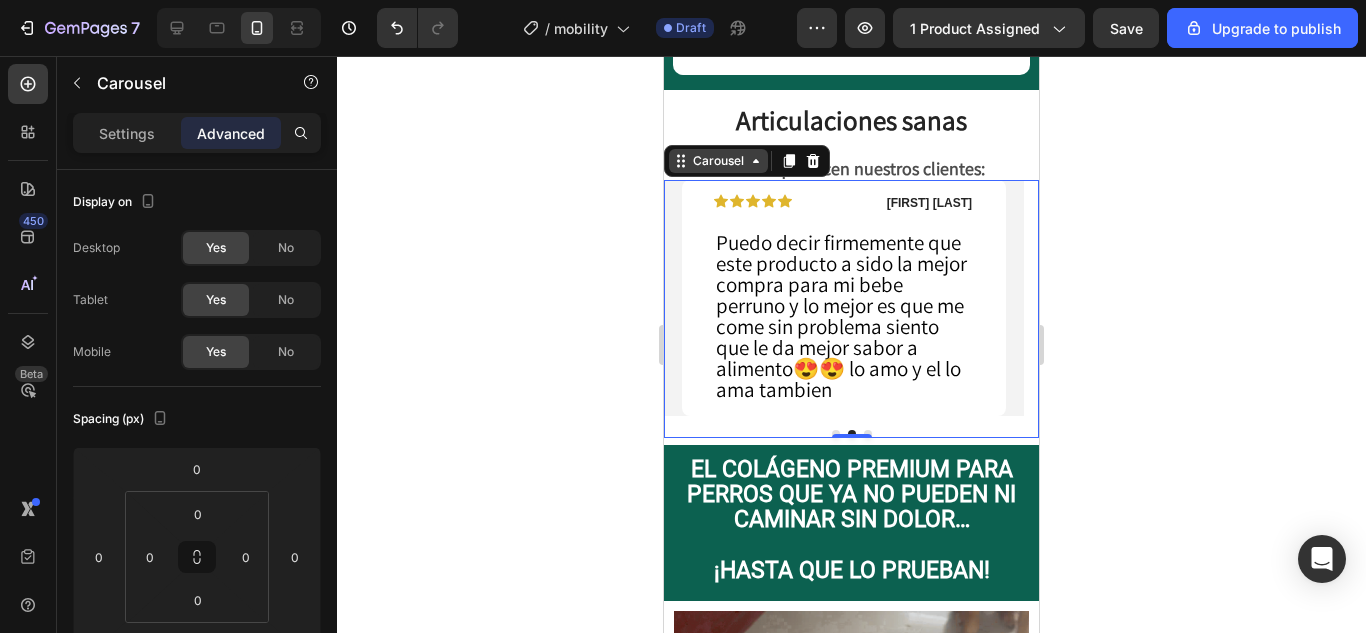 click 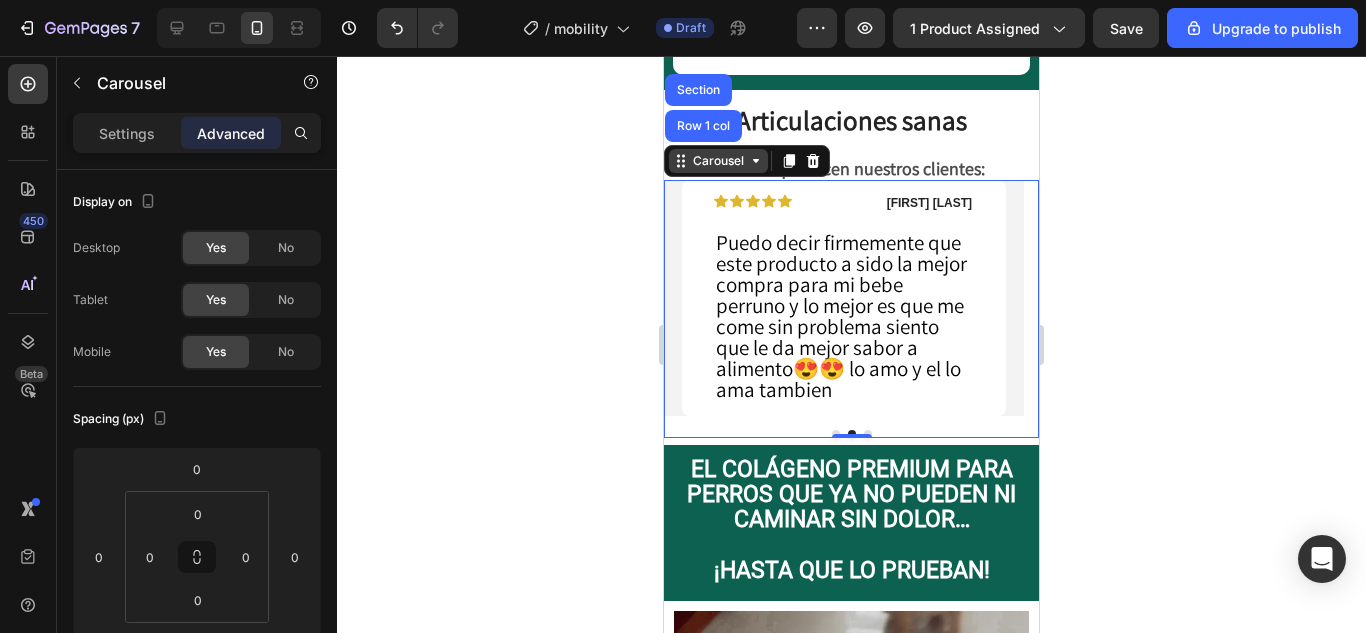 click 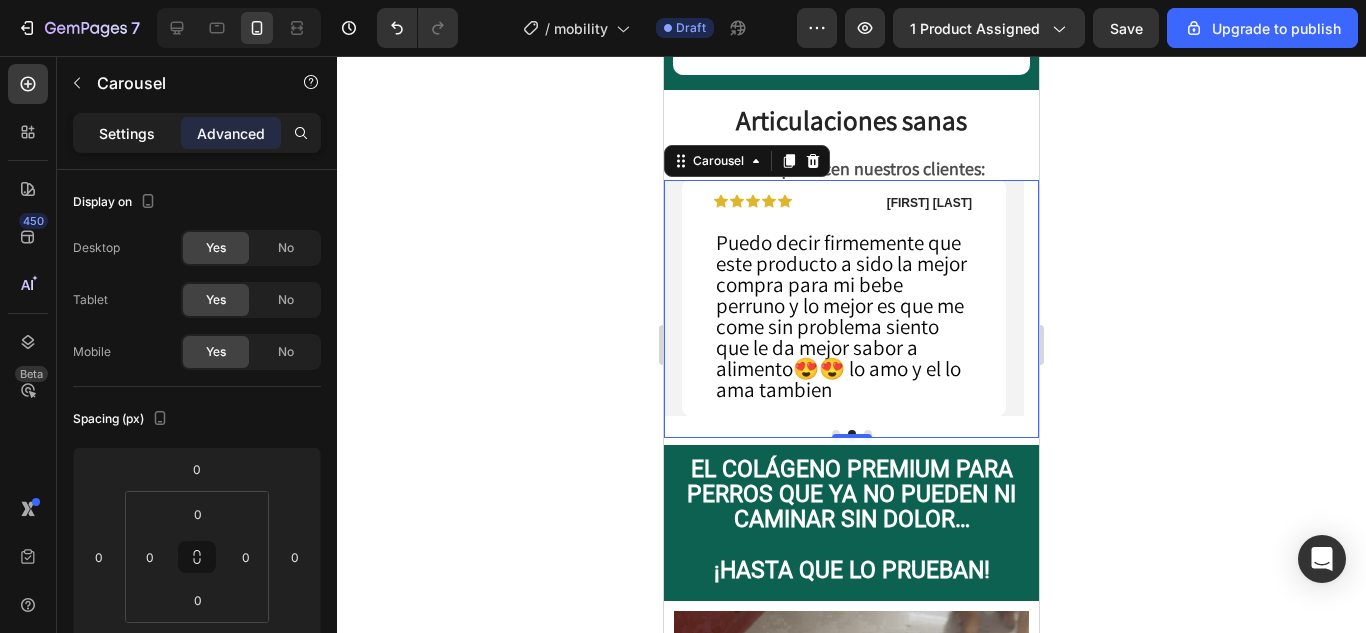 click on "Settings" at bounding box center [127, 133] 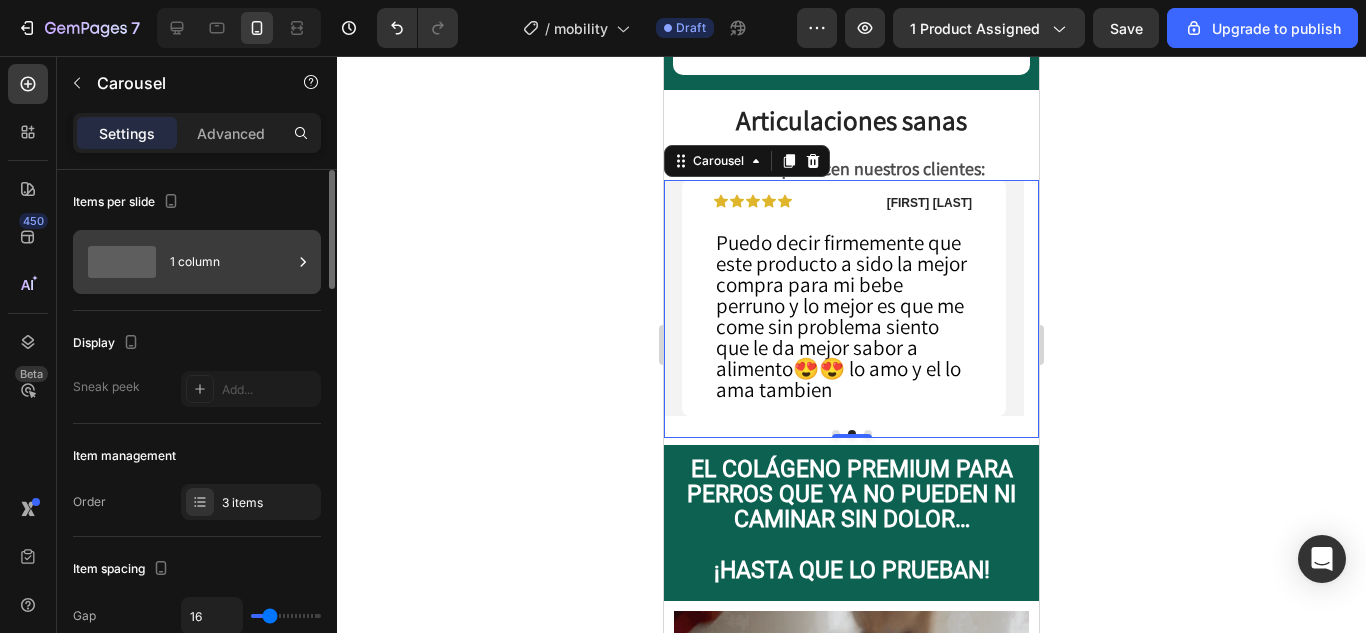 scroll, scrollTop: 0, scrollLeft: 0, axis: both 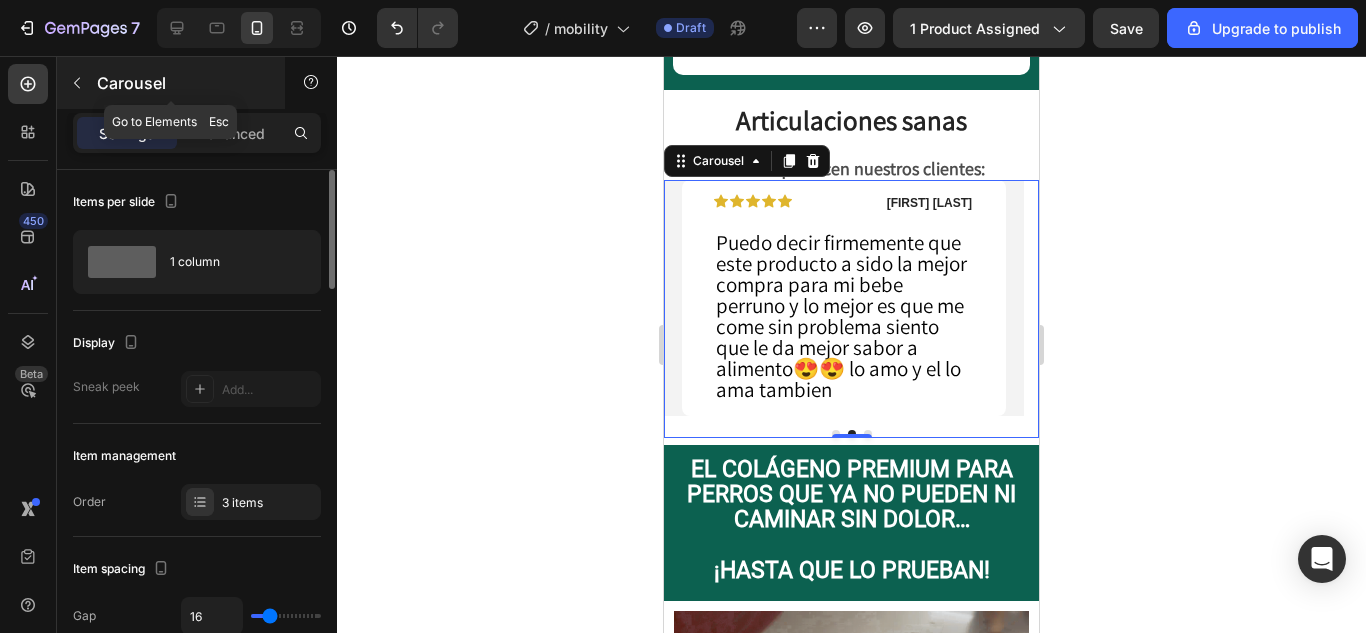click 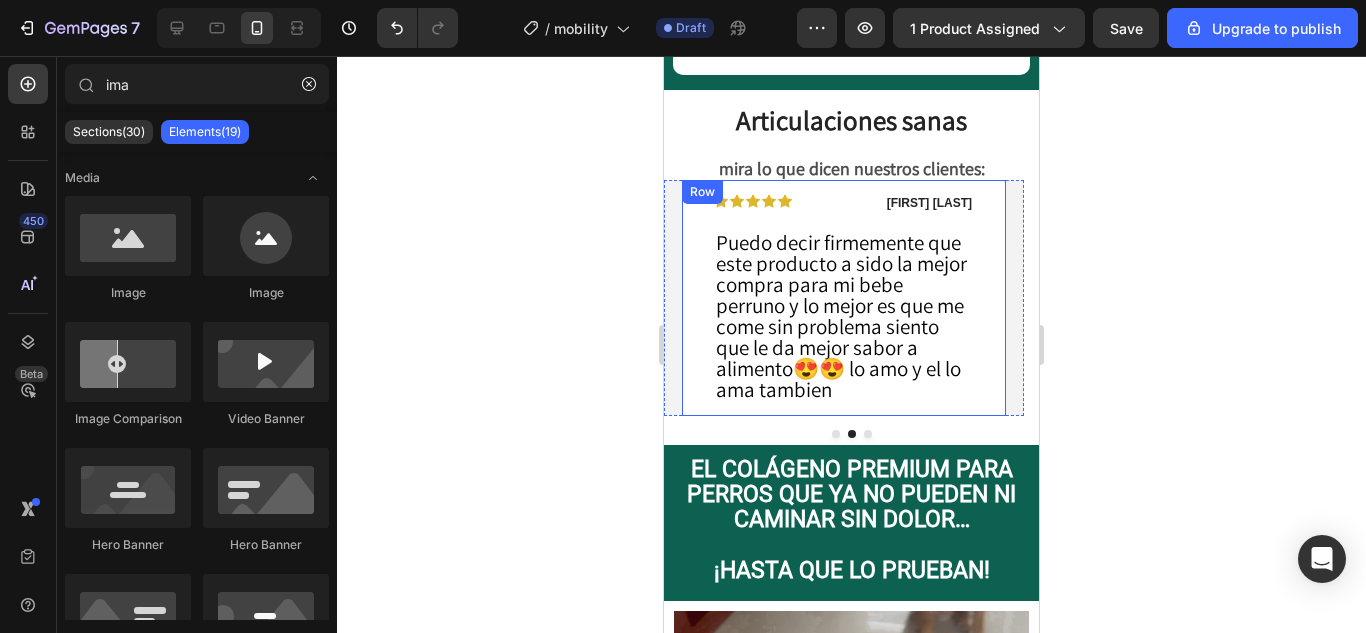 click on "Row" at bounding box center (702, 192) 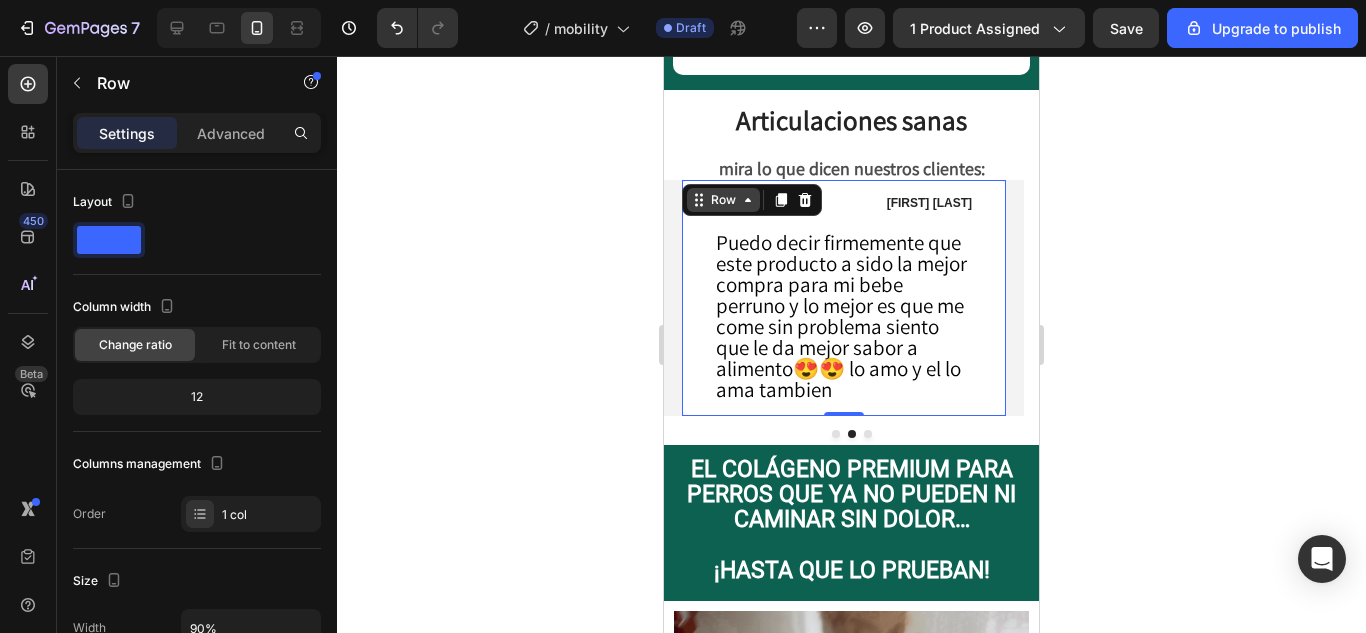 click 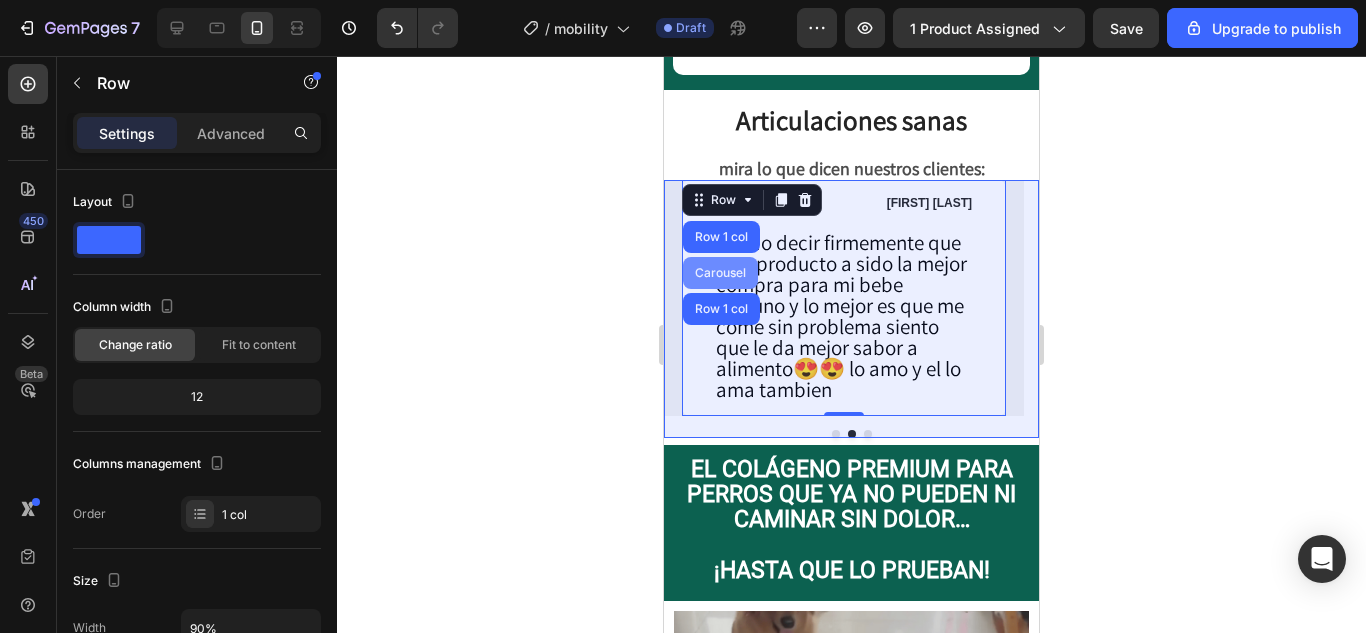 click on "Carousel" at bounding box center (720, 273) 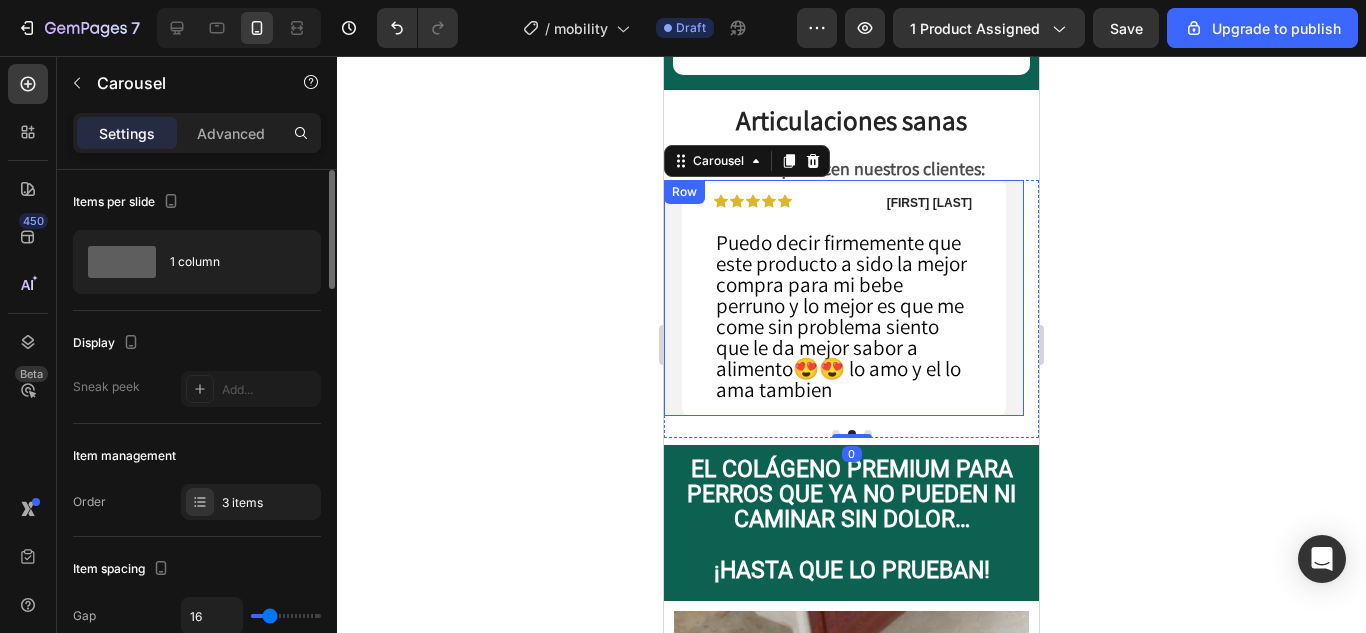 scroll, scrollTop: 200, scrollLeft: 0, axis: vertical 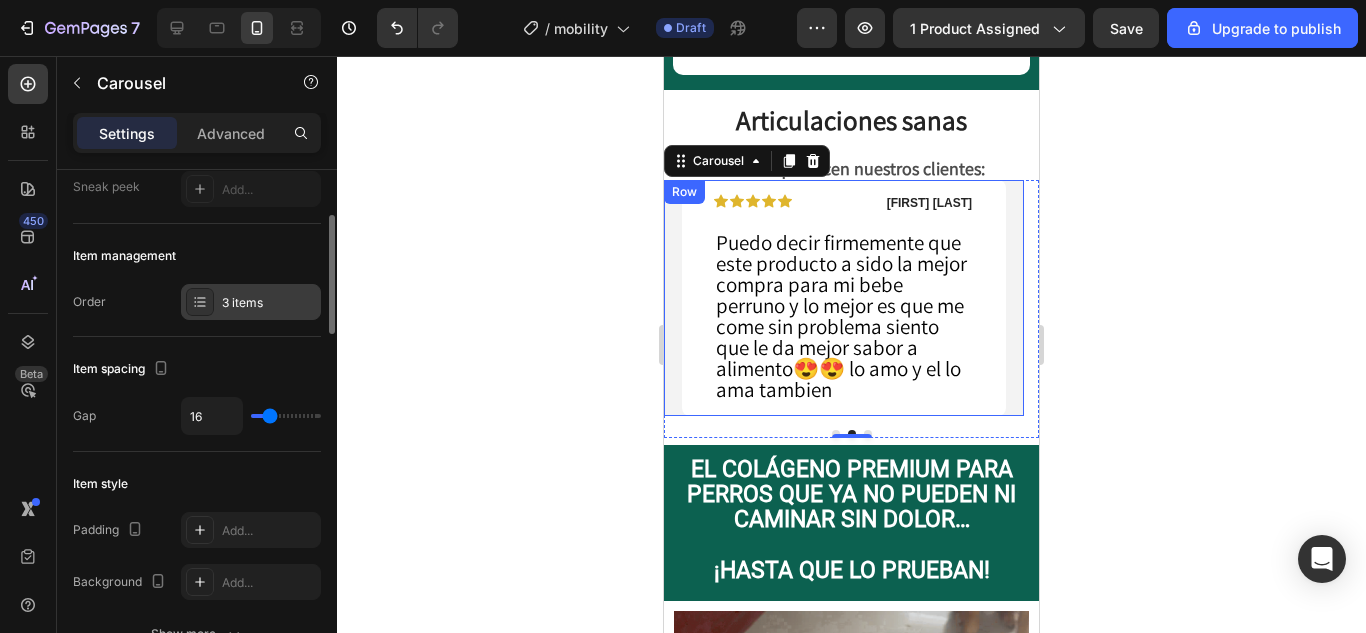 click on "3 items" at bounding box center (269, 303) 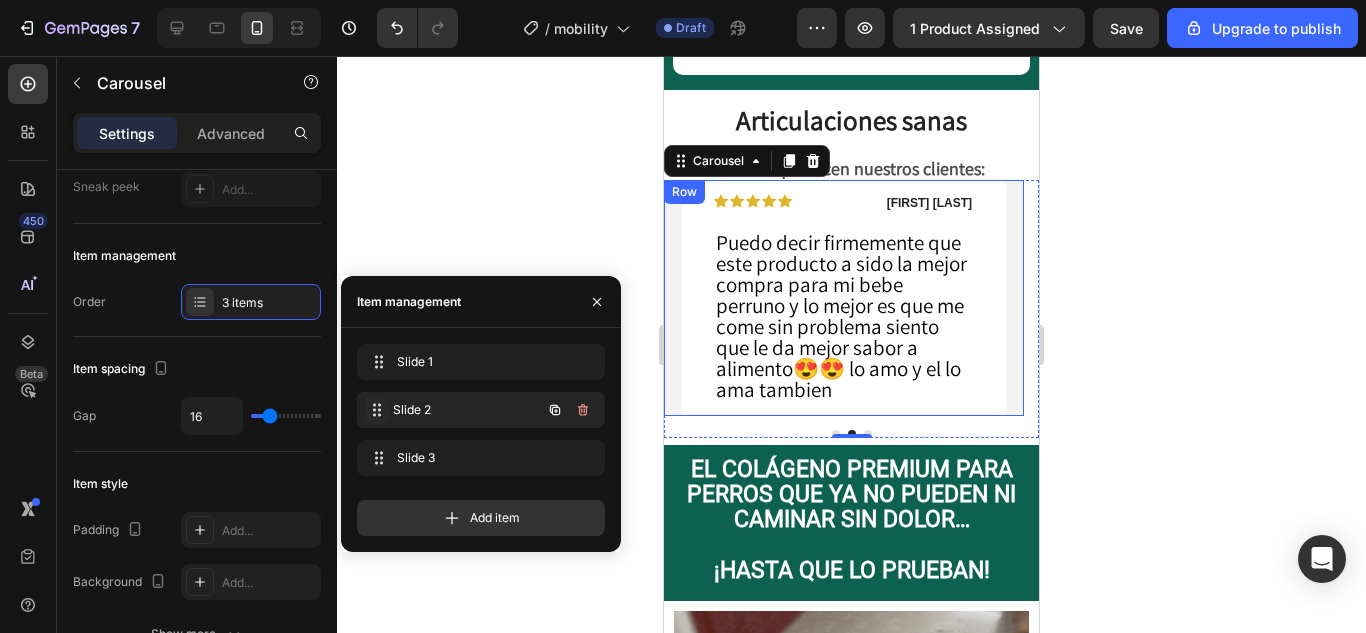 type 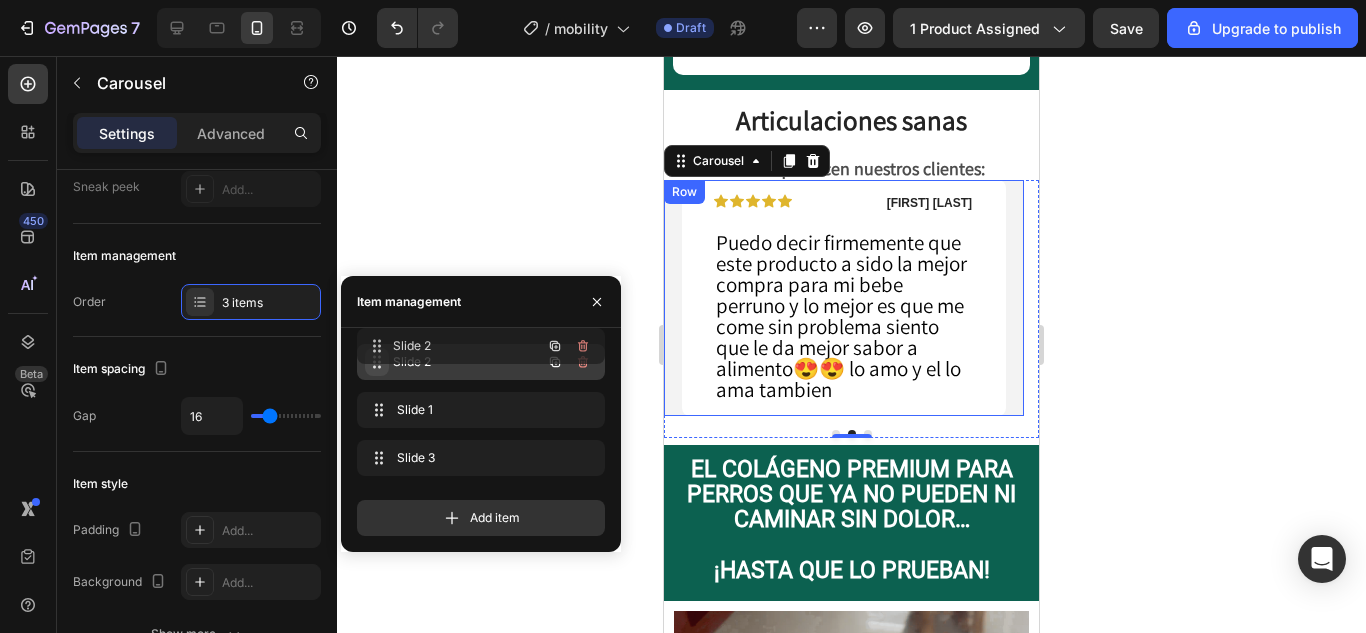 drag, startPoint x: 375, startPoint y: 418, endPoint x: 375, endPoint y: 355, distance: 63 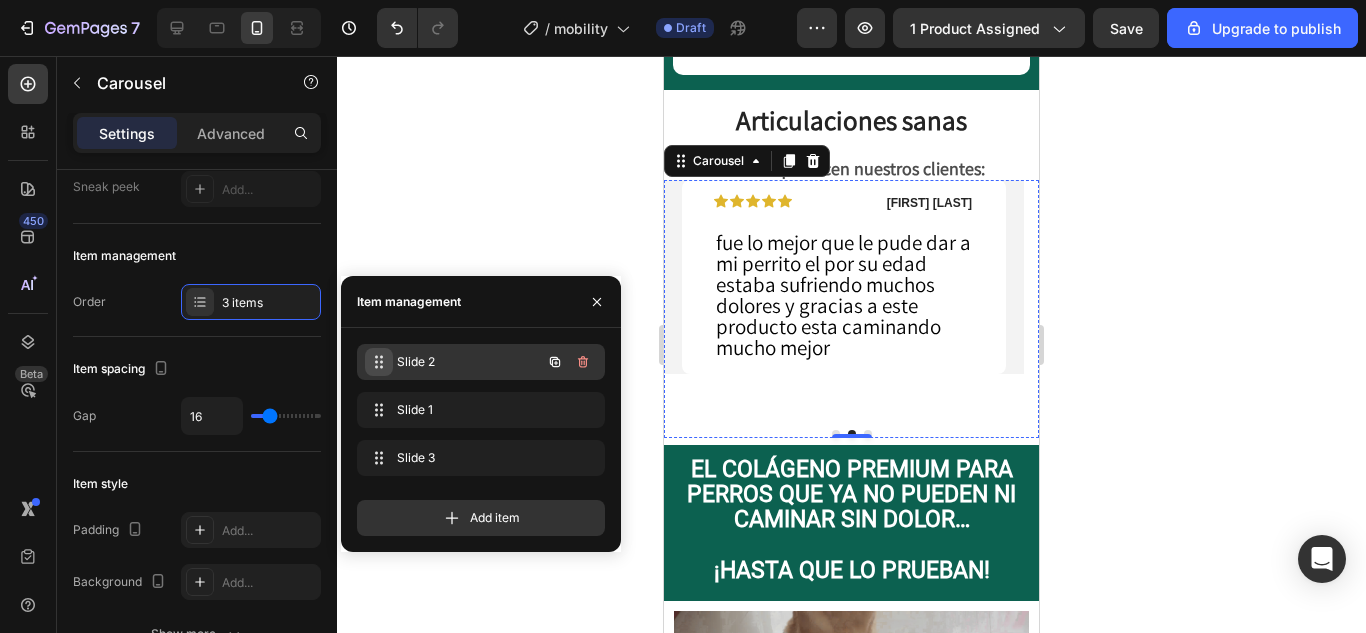 click at bounding box center (379, 362) 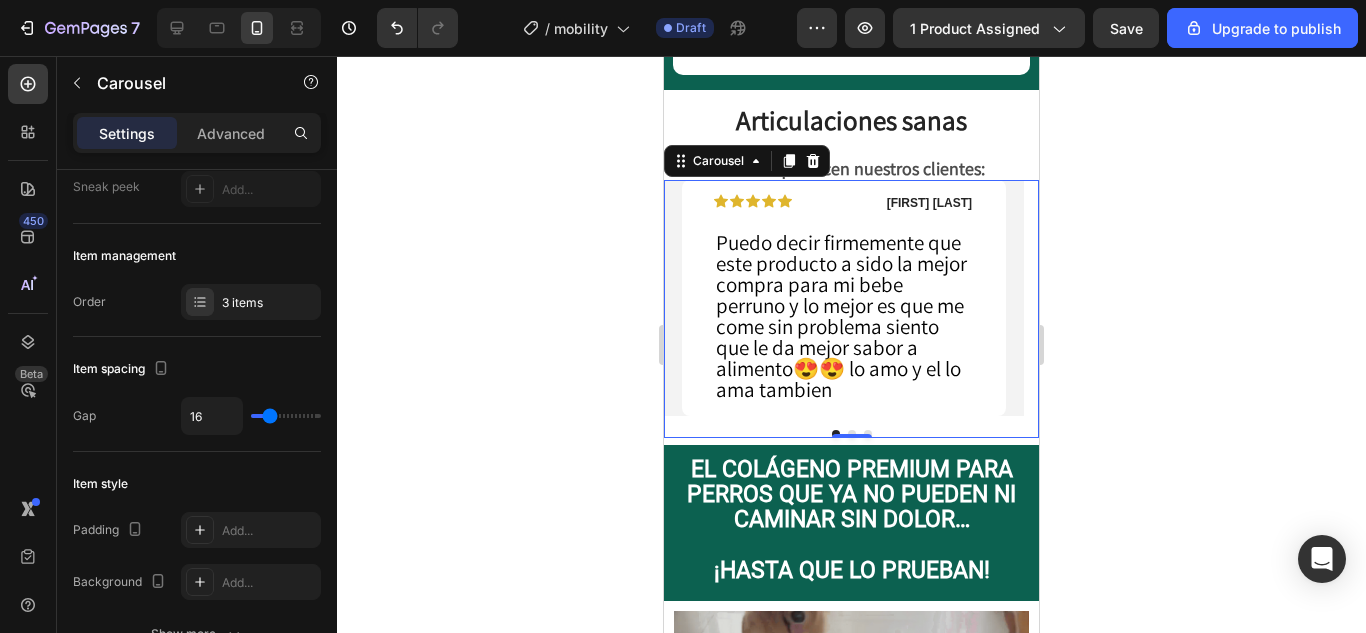click 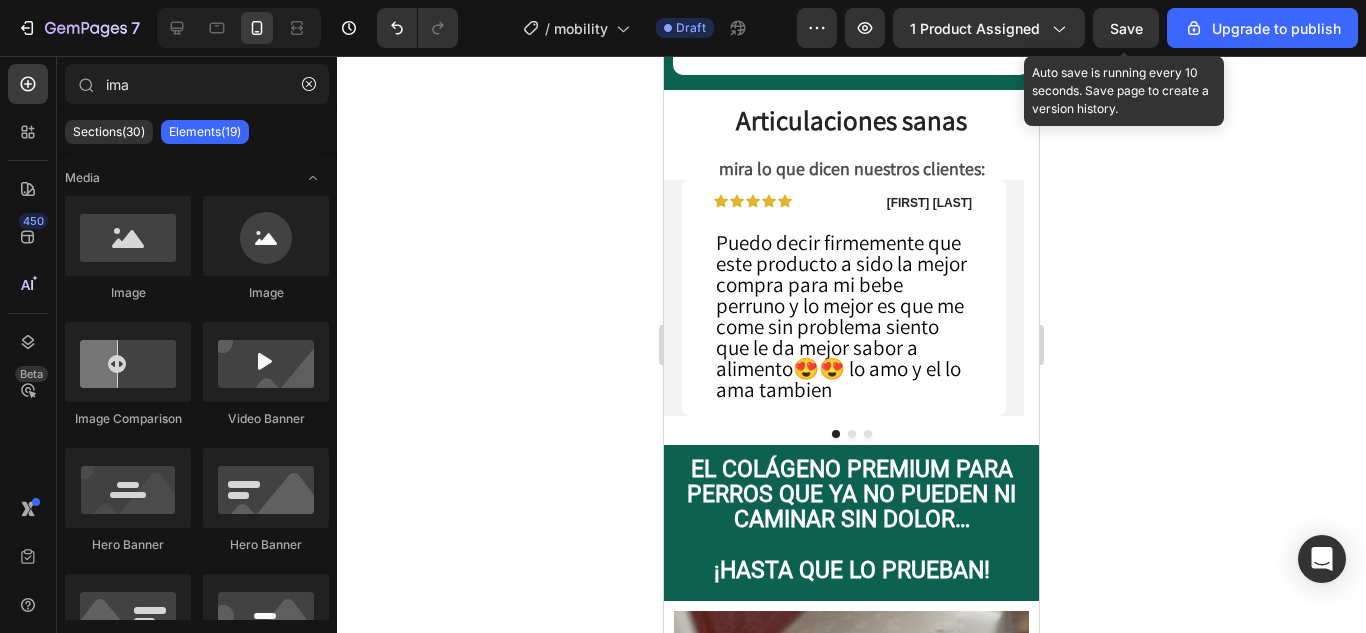 click on "Save" at bounding box center (1126, 28) 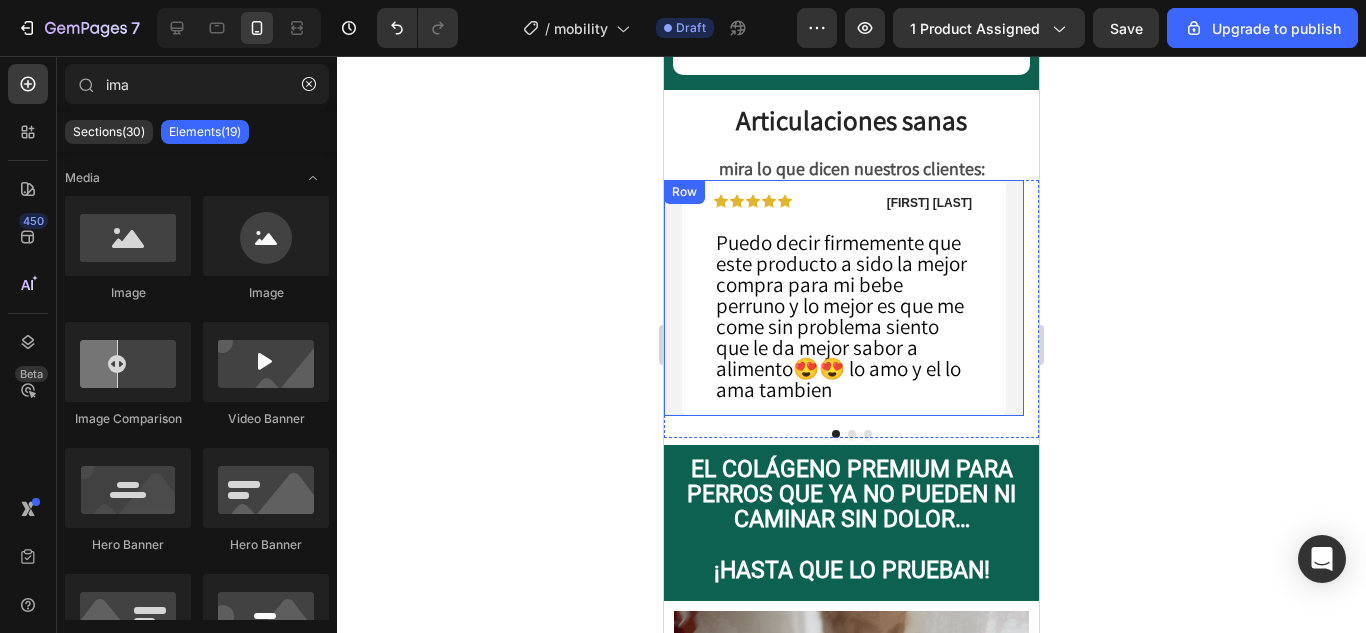 click on "Icon Icon Icon Icon Icon Icon List camila  pimentel Text Block Row Puedo decir firmemente que este producto a sido la mejor compra para mi bebe perruno y lo mejor es que me come sin problema siento que le da mejor sabor a alimento😍😍 lo amo y el lo ama tambien Text Block Row" at bounding box center (844, 298) 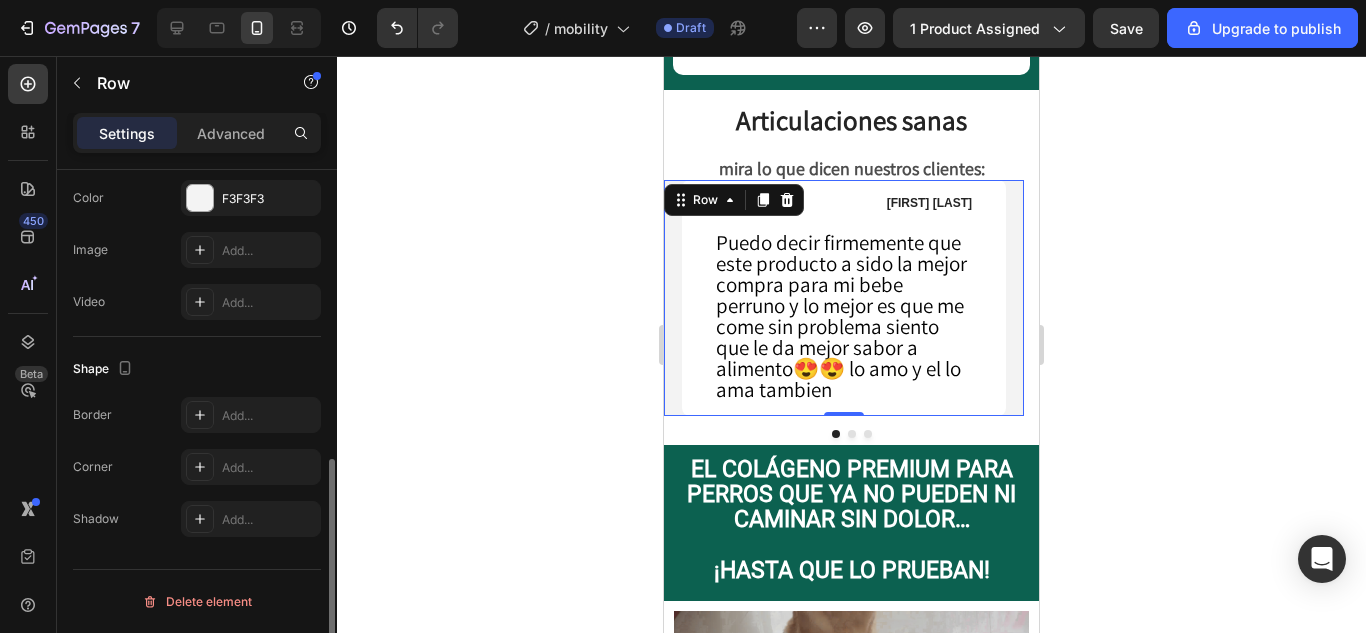 scroll, scrollTop: 0, scrollLeft: 0, axis: both 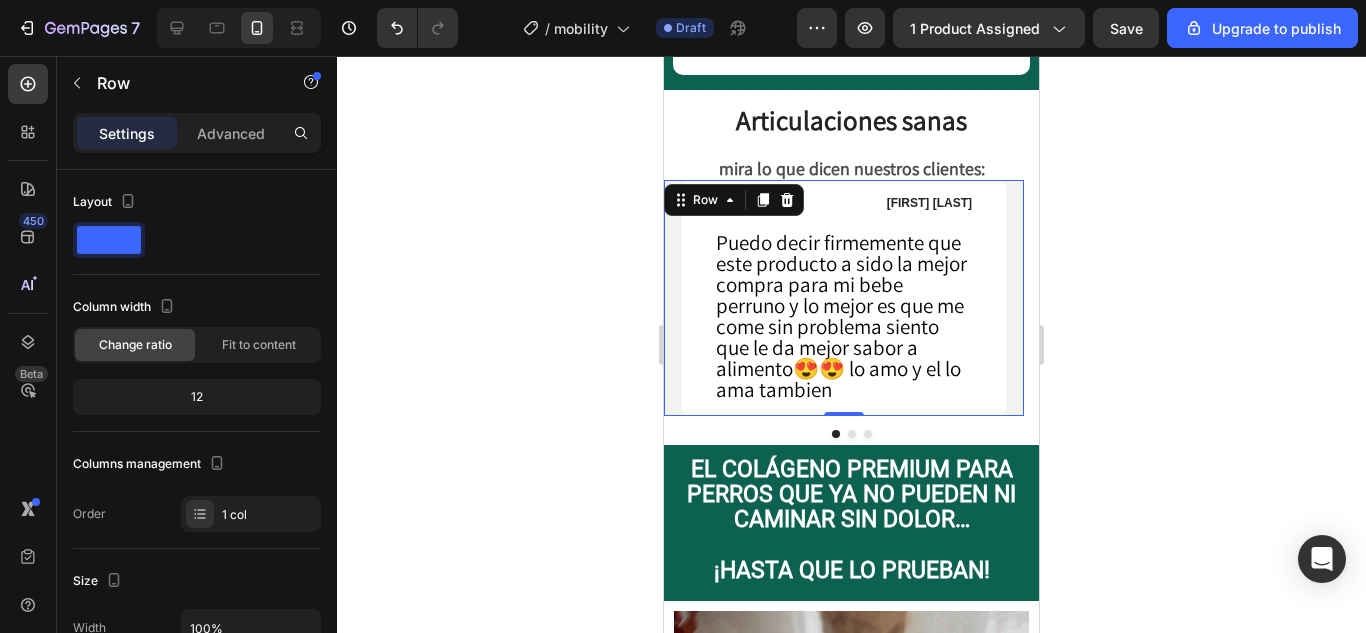 click on "Icon Icon Icon Icon Icon Icon List camila  pimentel Text Block Row Puedo decir firmemente que este producto a sido la mejor compra para mi bebe perruno y lo mejor es que me come sin problema siento que le da mejor sabor a alimento😍😍 lo amo y el lo ama tambien Text Block Row" at bounding box center [844, 298] 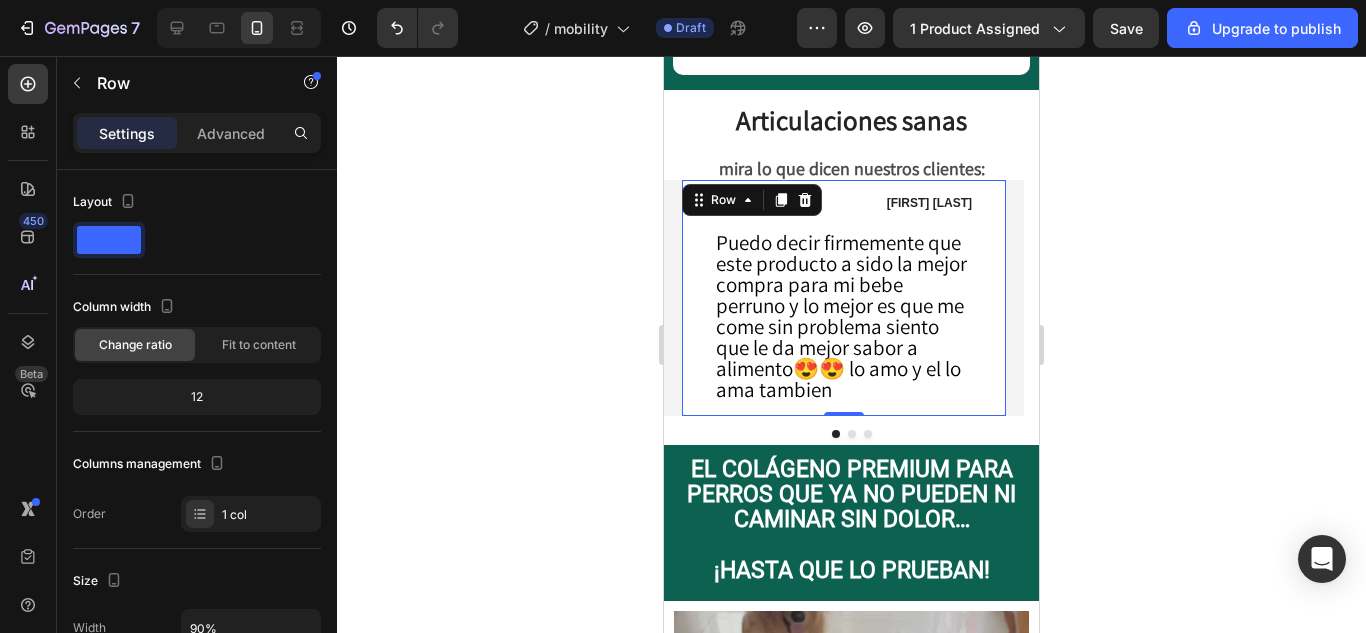 click on "Icon Icon Icon Icon Icon Icon List camila  pimentel Text Block Row Puedo decir firmemente que este producto a sido la mejor compra para mi bebe perruno y lo mejor es que me come sin problema siento que le da mejor sabor a alimento😍😍 lo amo y el lo ama tambien Text Block Row   0" at bounding box center [844, 298] 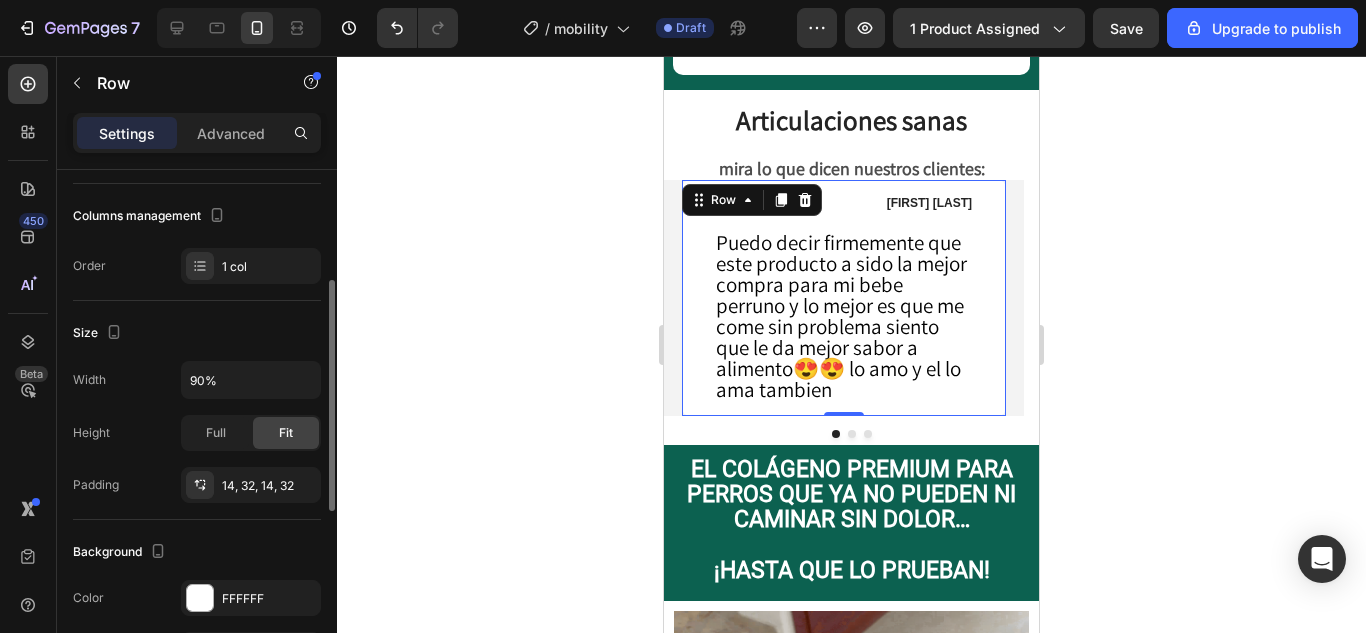 scroll, scrollTop: 348, scrollLeft: 0, axis: vertical 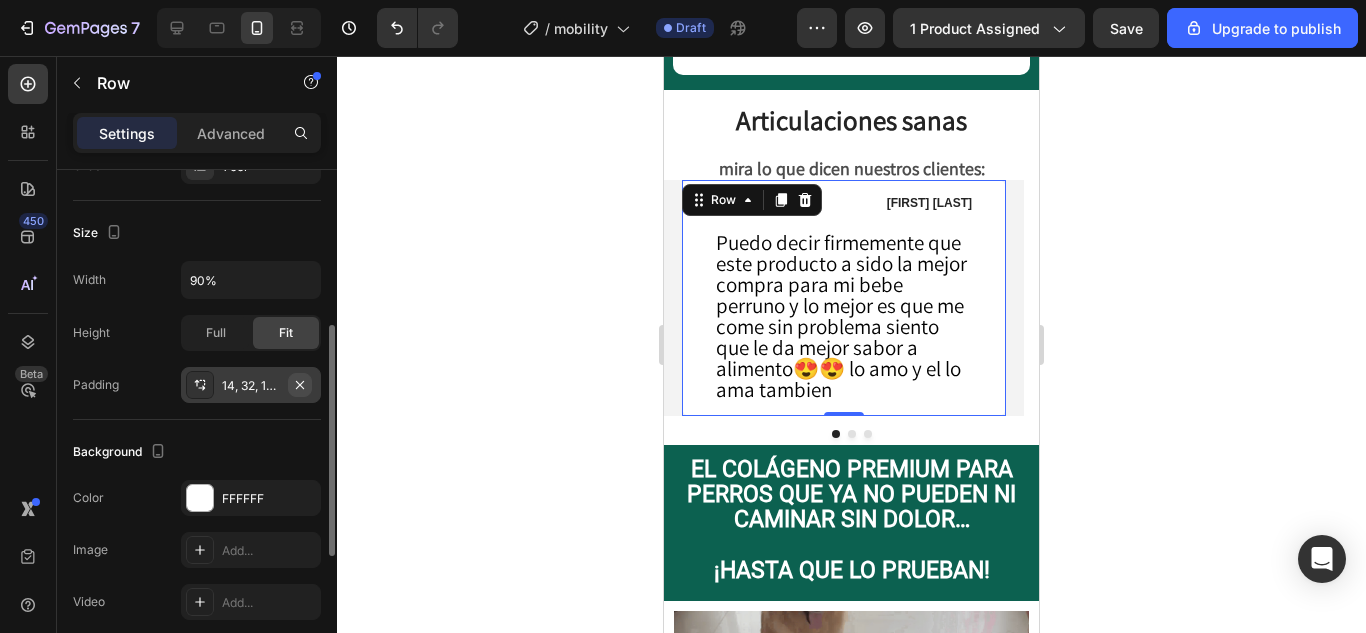 click 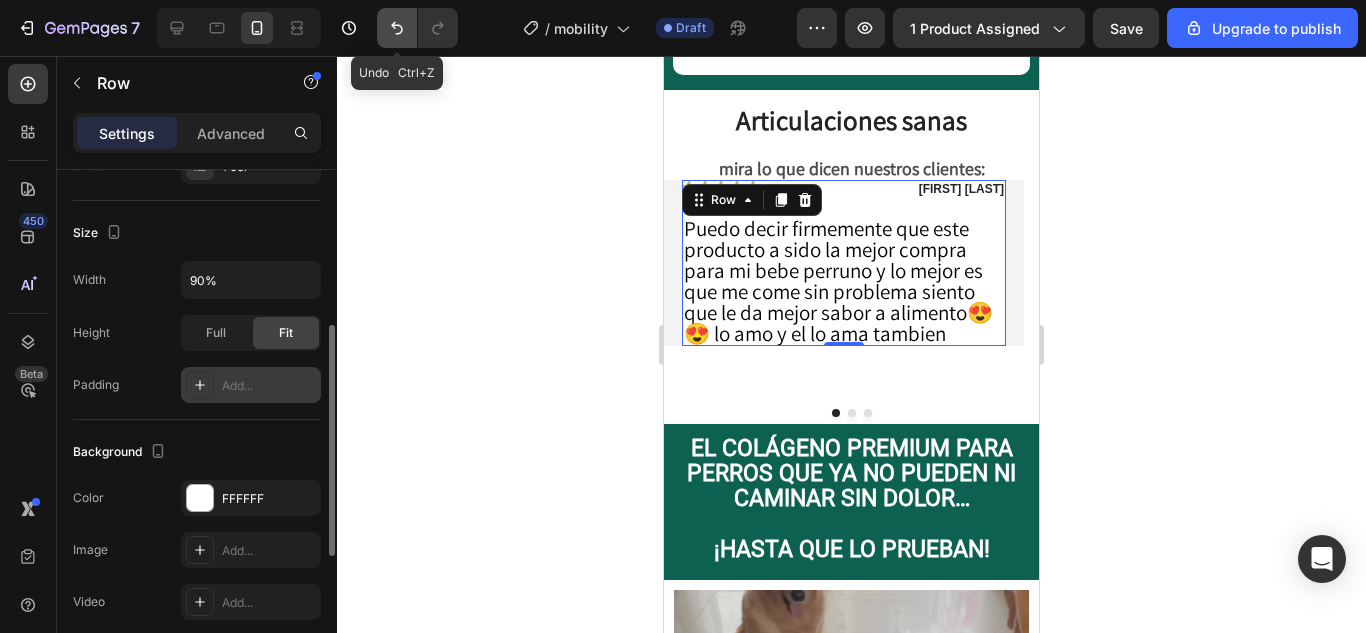 click 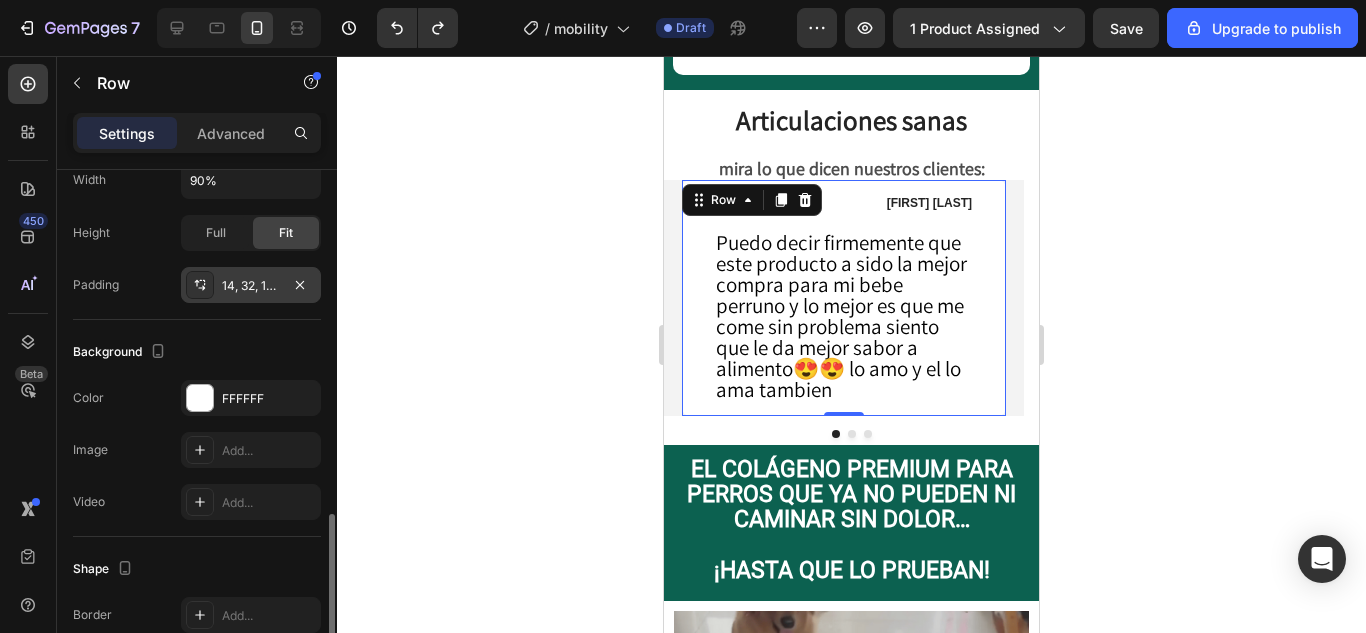 scroll, scrollTop: 648, scrollLeft: 0, axis: vertical 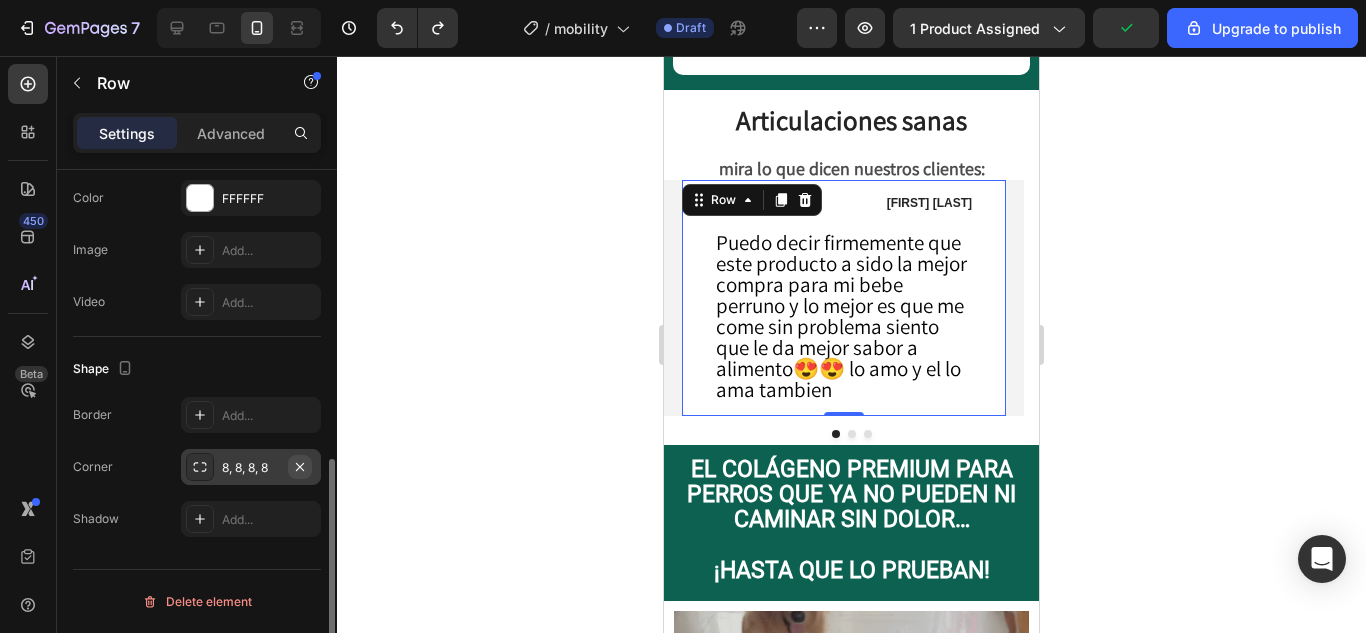 click 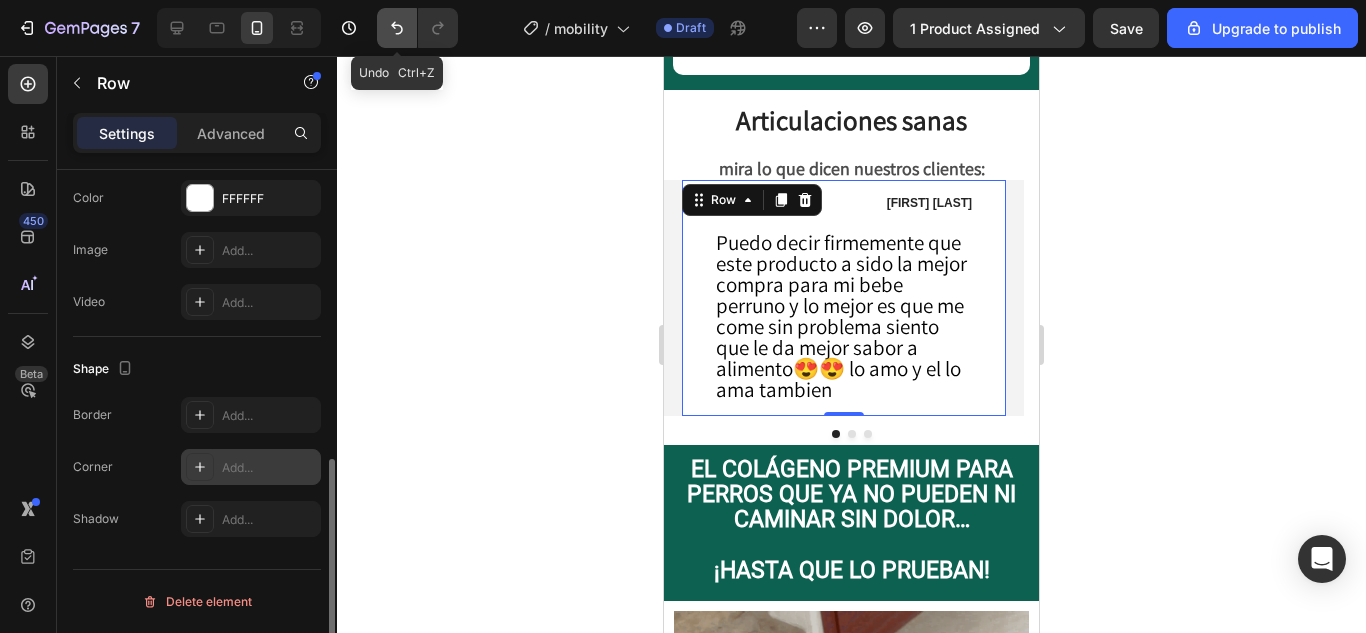 click 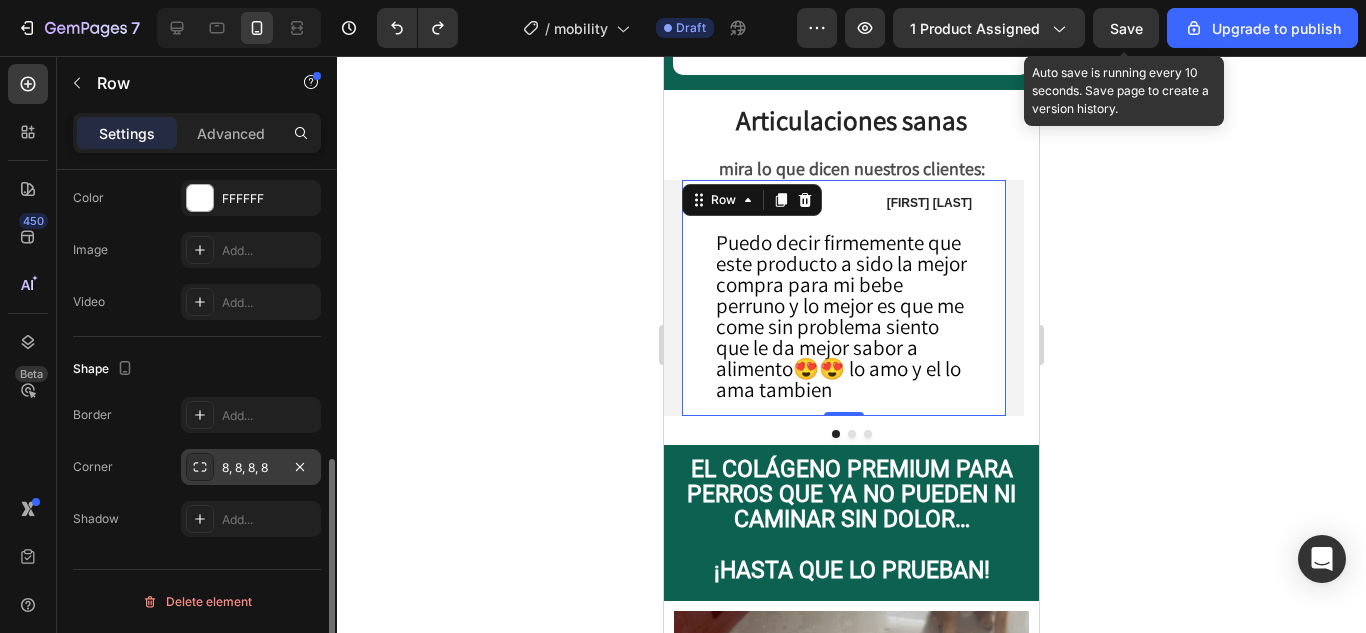 click on "Save" at bounding box center (1126, 28) 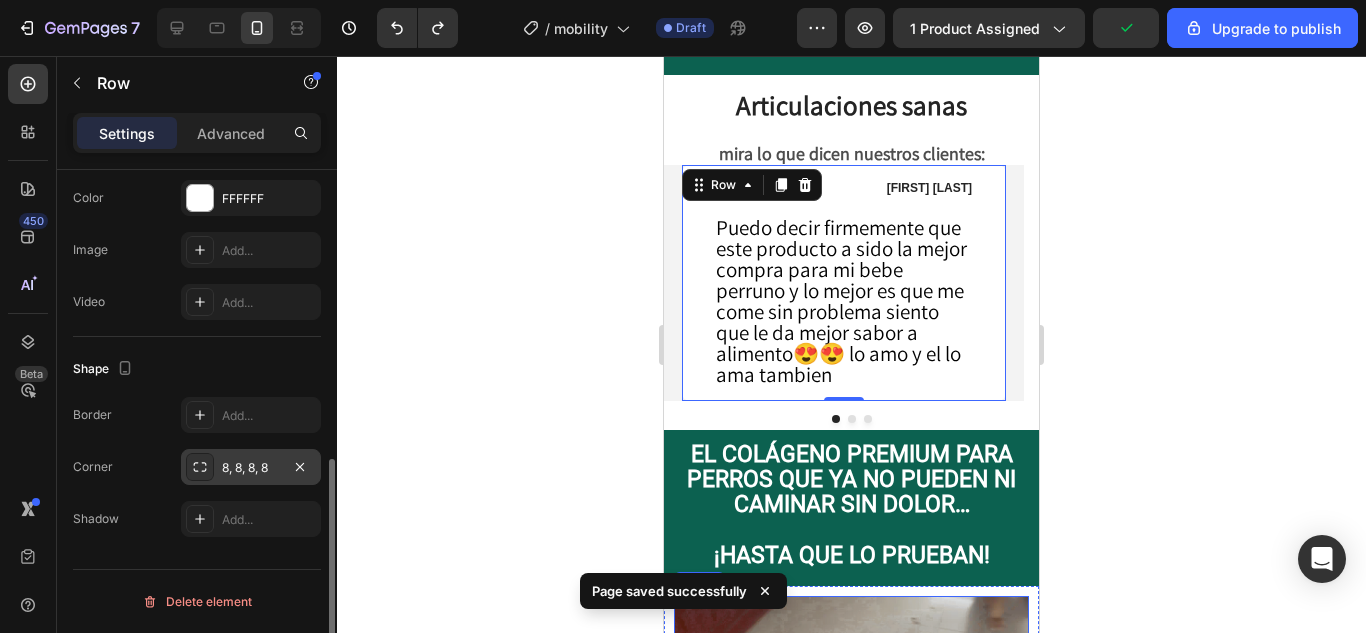 scroll, scrollTop: 1300, scrollLeft: 0, axis: vertical 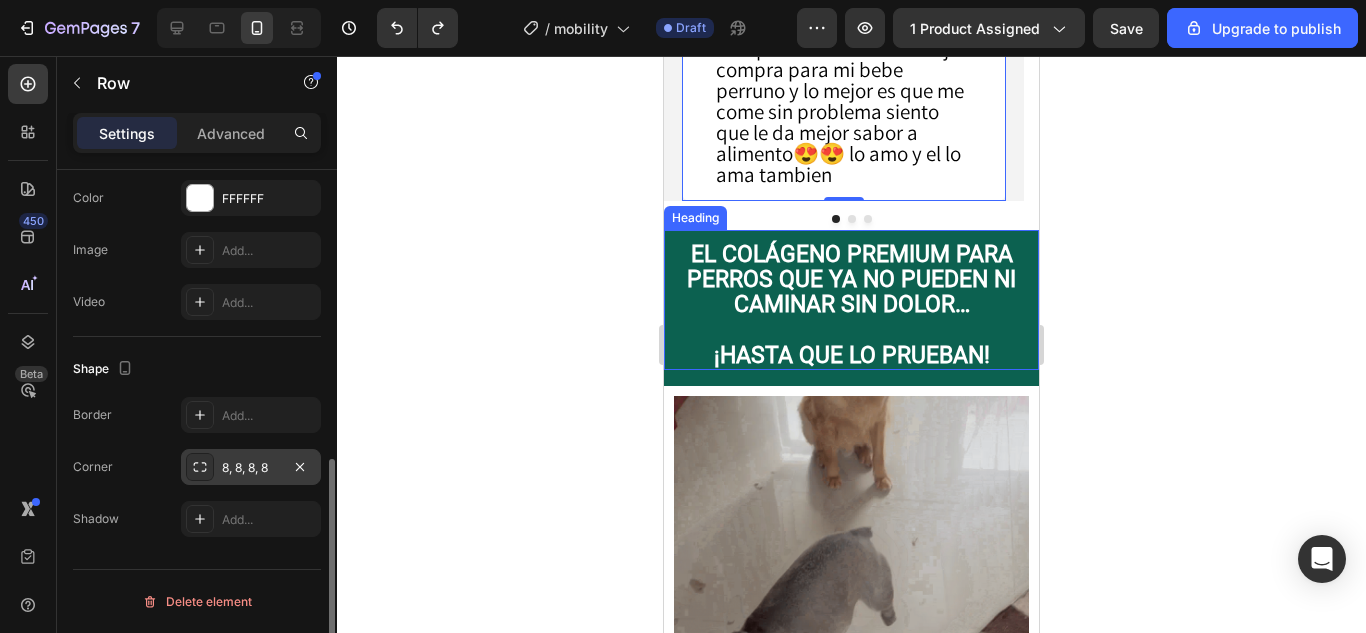 click on "El colágeno premium para perros que ya no pueden ni caminar sin dolor…" at bounding box center [851, 280] 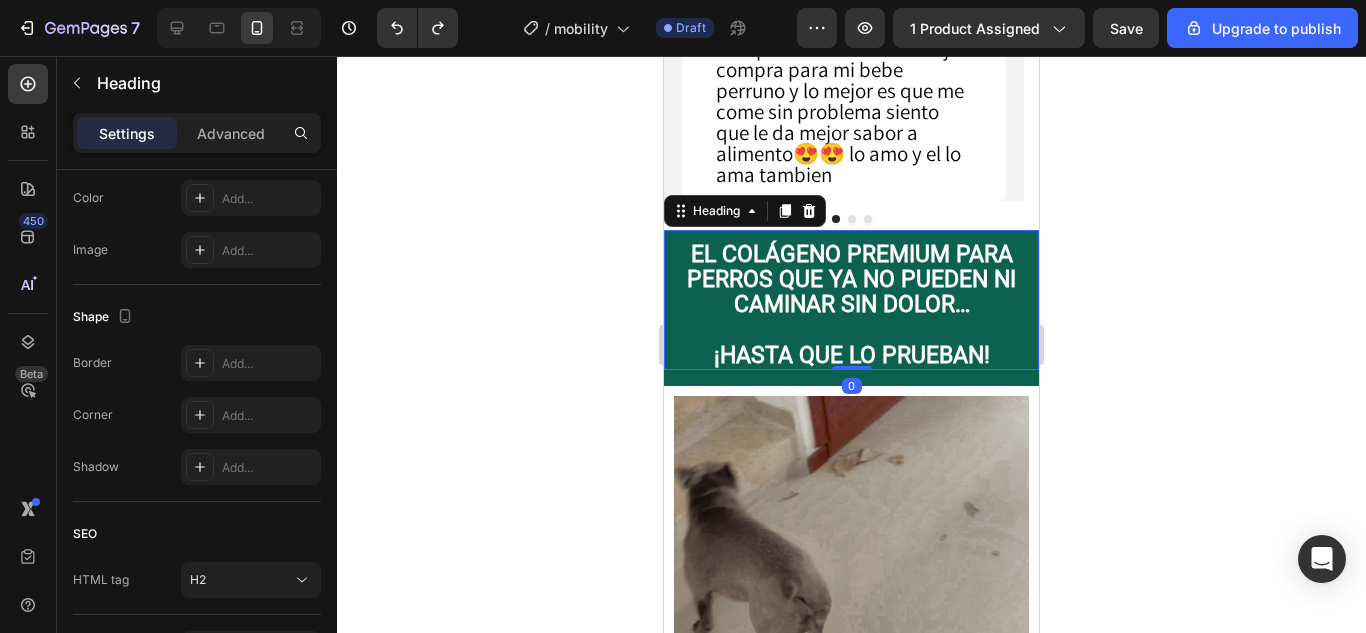scroll, scrollTop: 0, scrollLeft: 0, axis: both 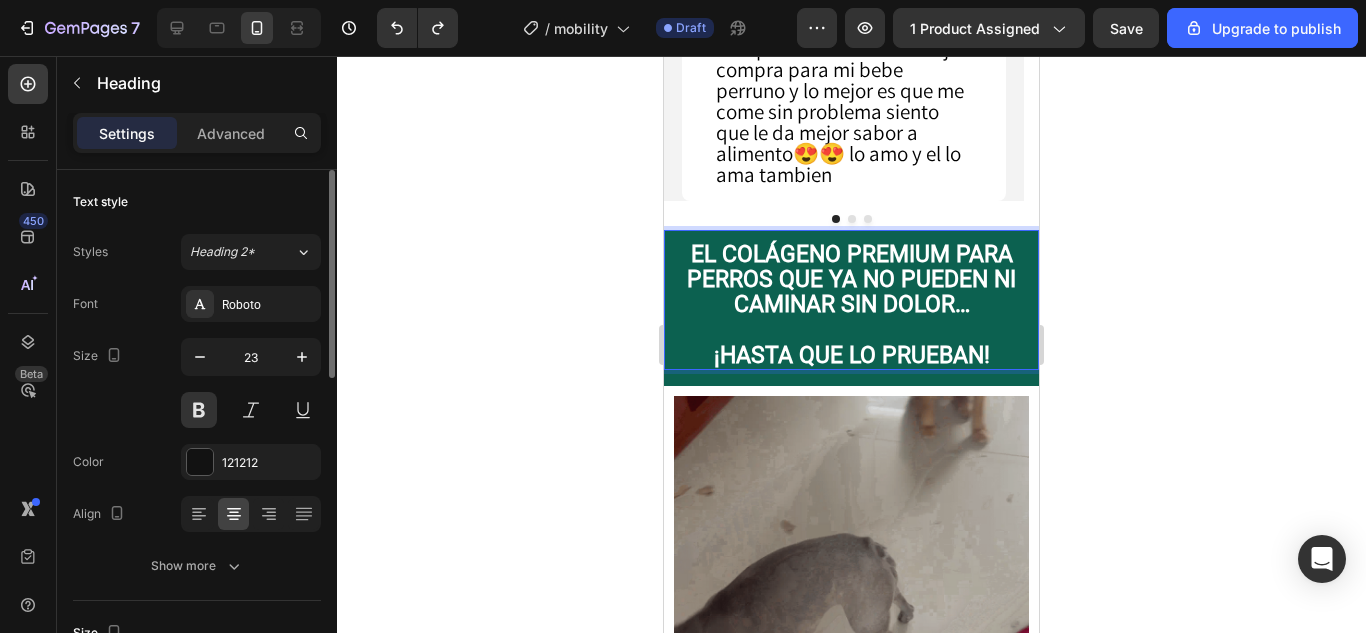 click on "El colágeno premium para perros que ya no pueden ni caminar sin dolor…" at bounding box center (851, 280) 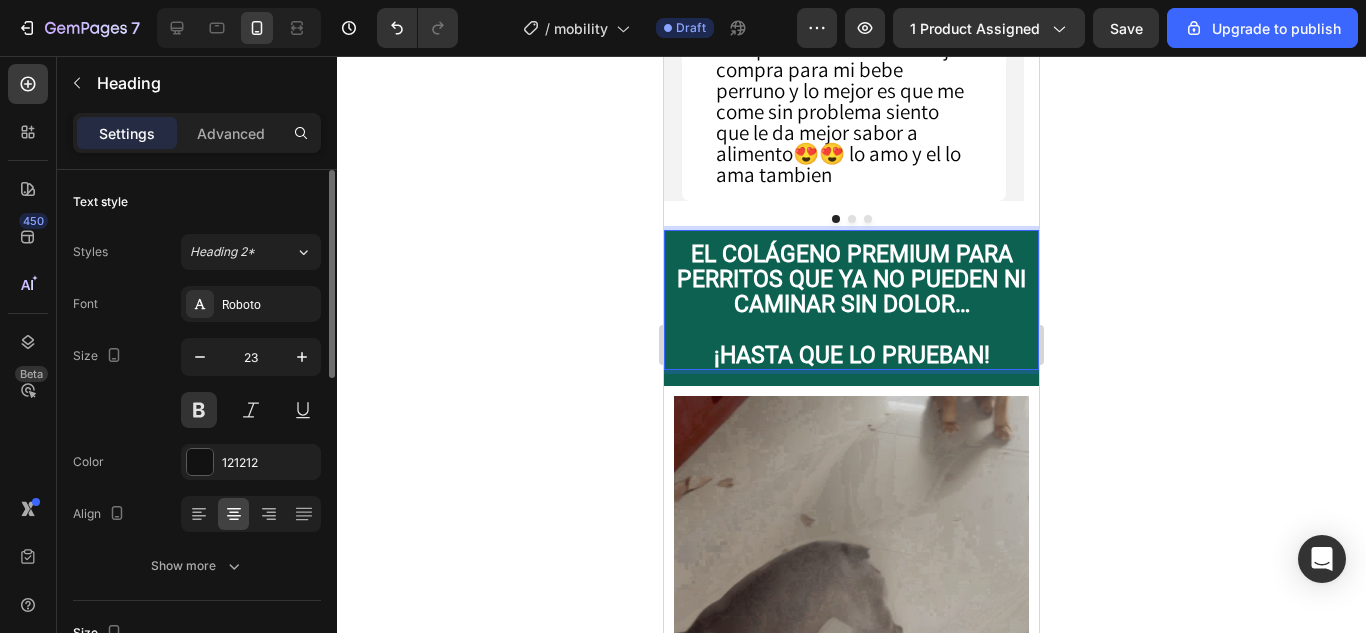 click 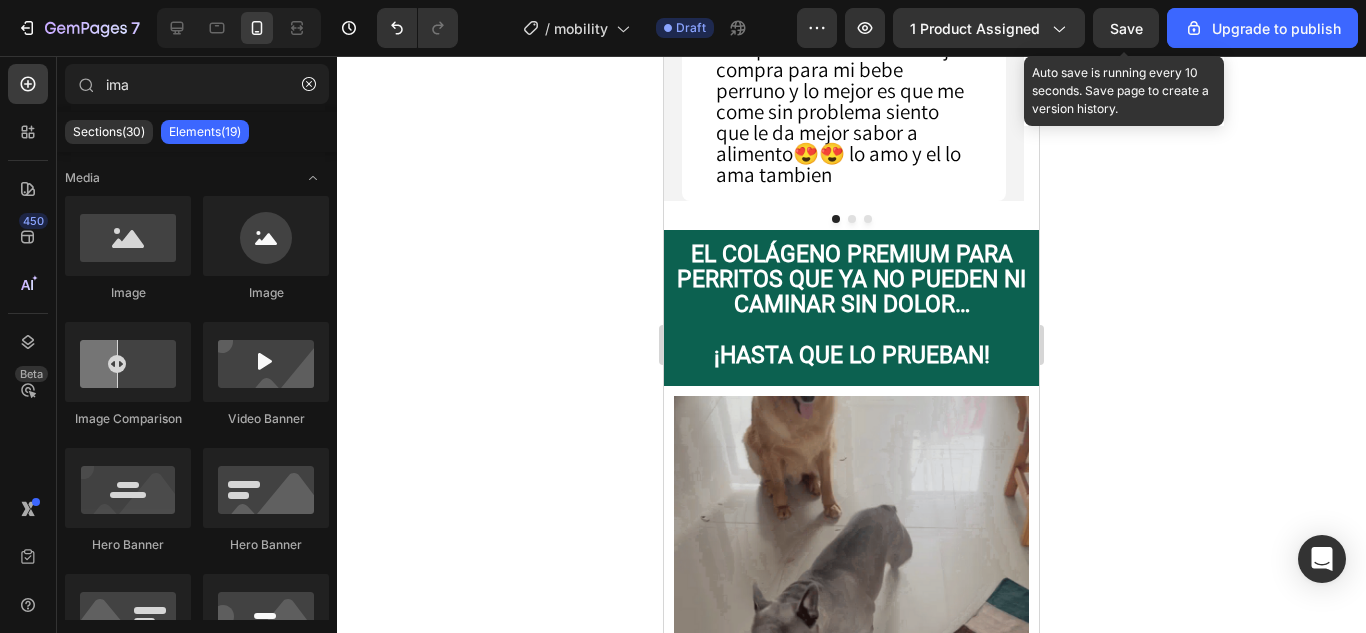 click on "Save" at bounding box center [1126, 28] 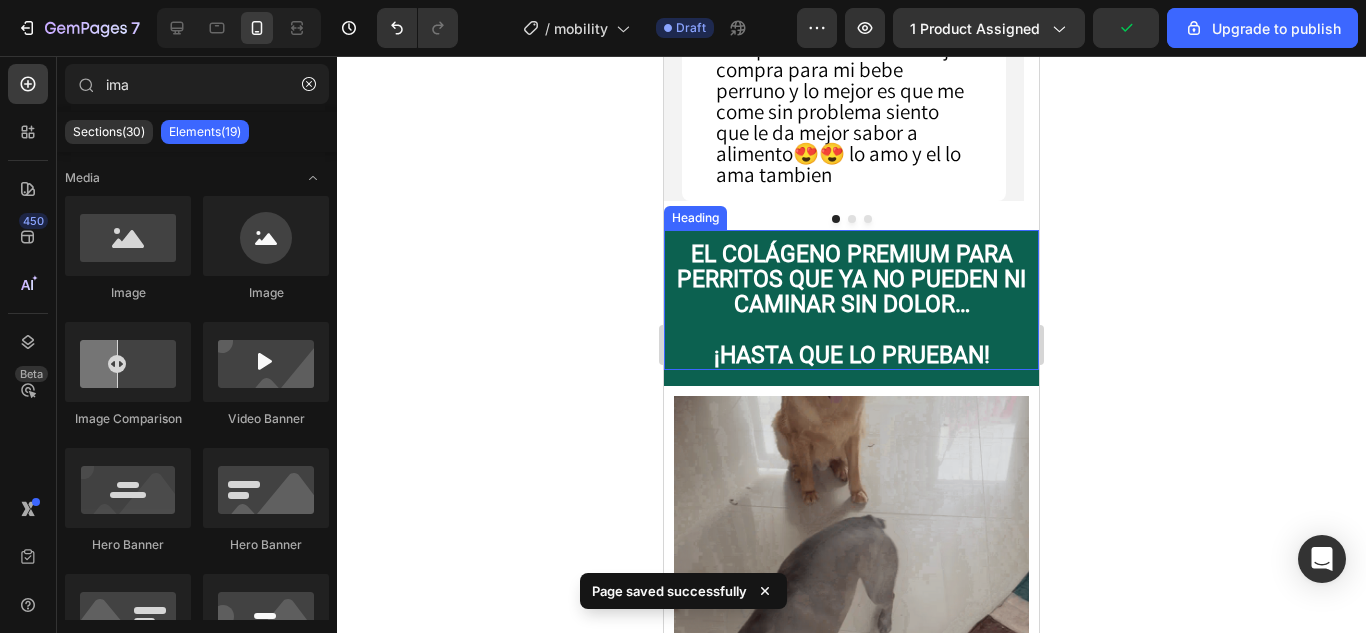 click on "El colágeno premium para perritos que ya no pueden ni caminar sin dolor…" at bounding box center [851, 280] 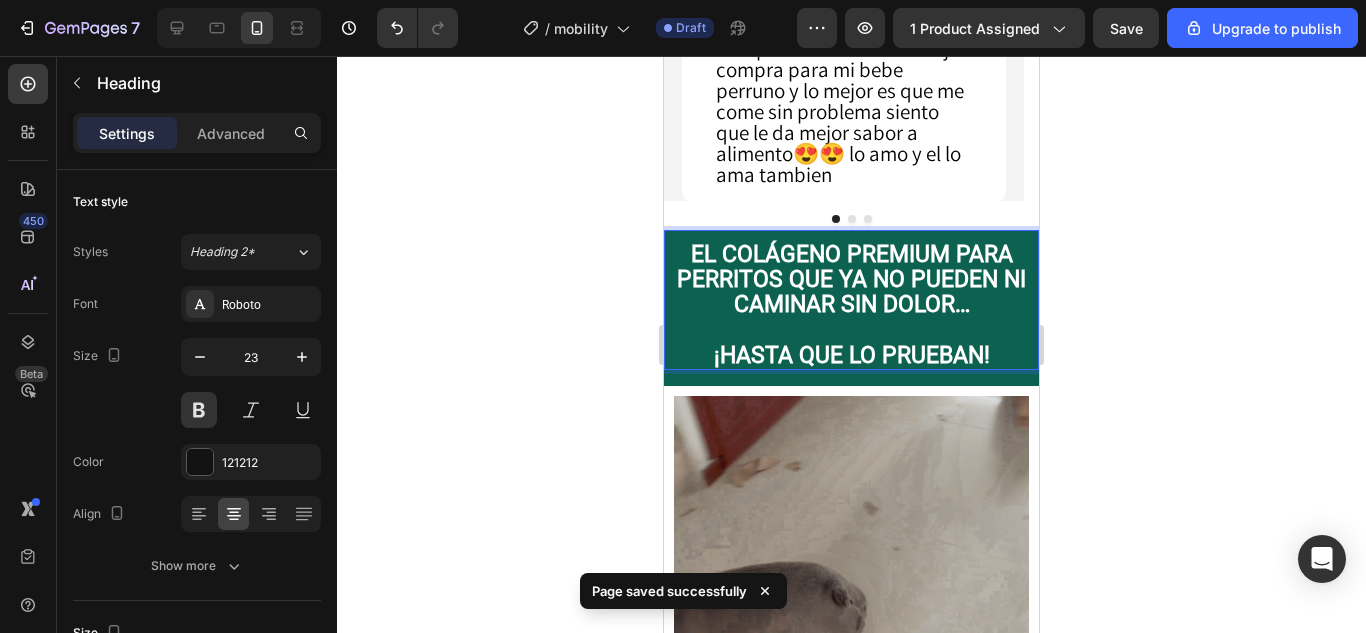 click on "El colágeno premium para perritos que ya no pueden ni caminar sin dolor…" at bounding box center [851, 280] 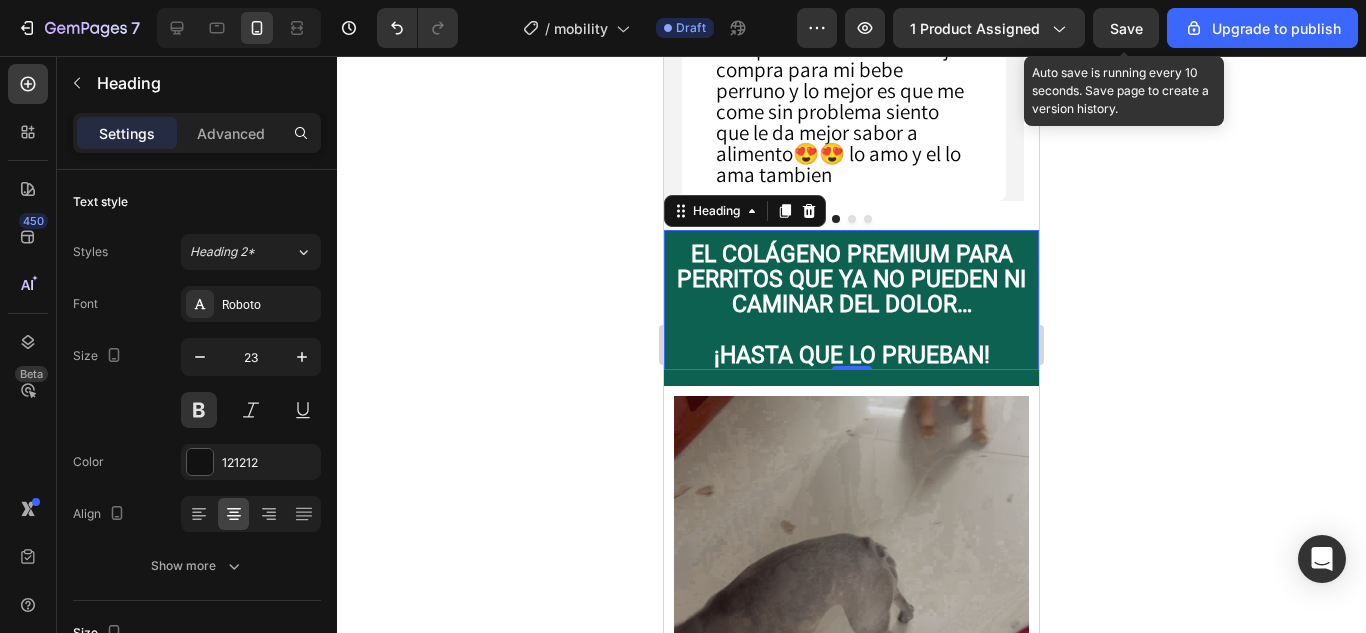 click on "Save" at bounding box center [1126, 28] 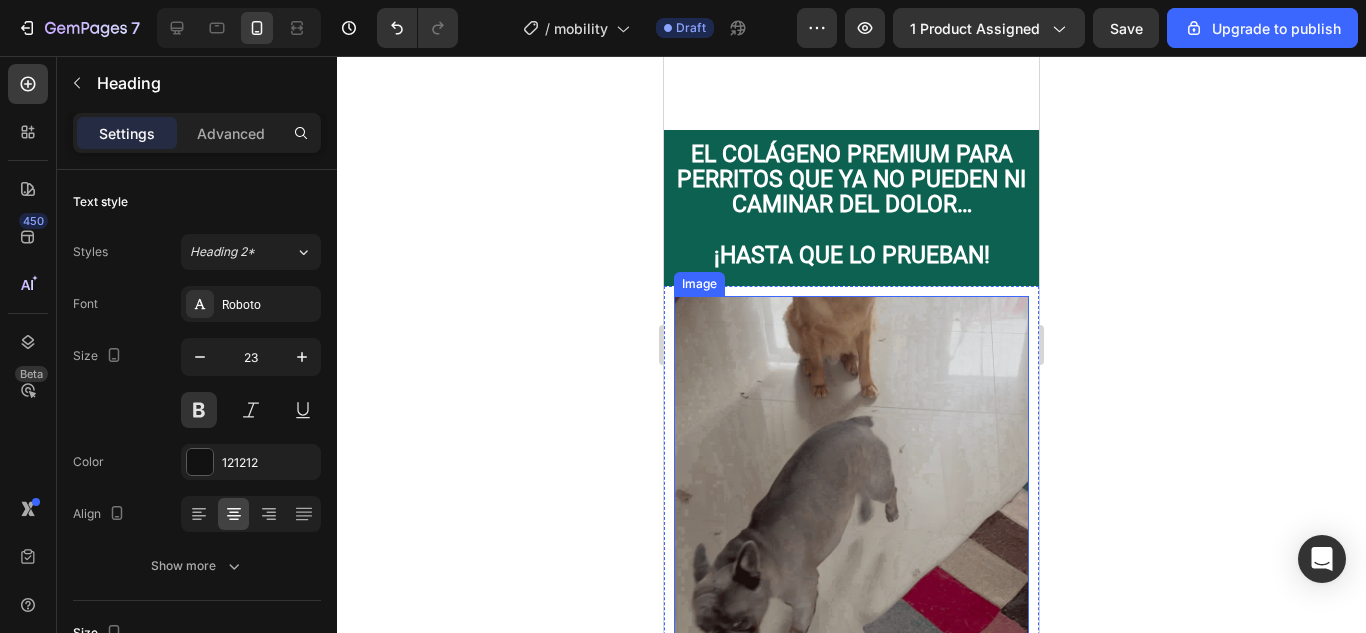 scroll, scrollTop: 1800, scrollLeft: 0, axis: vertical 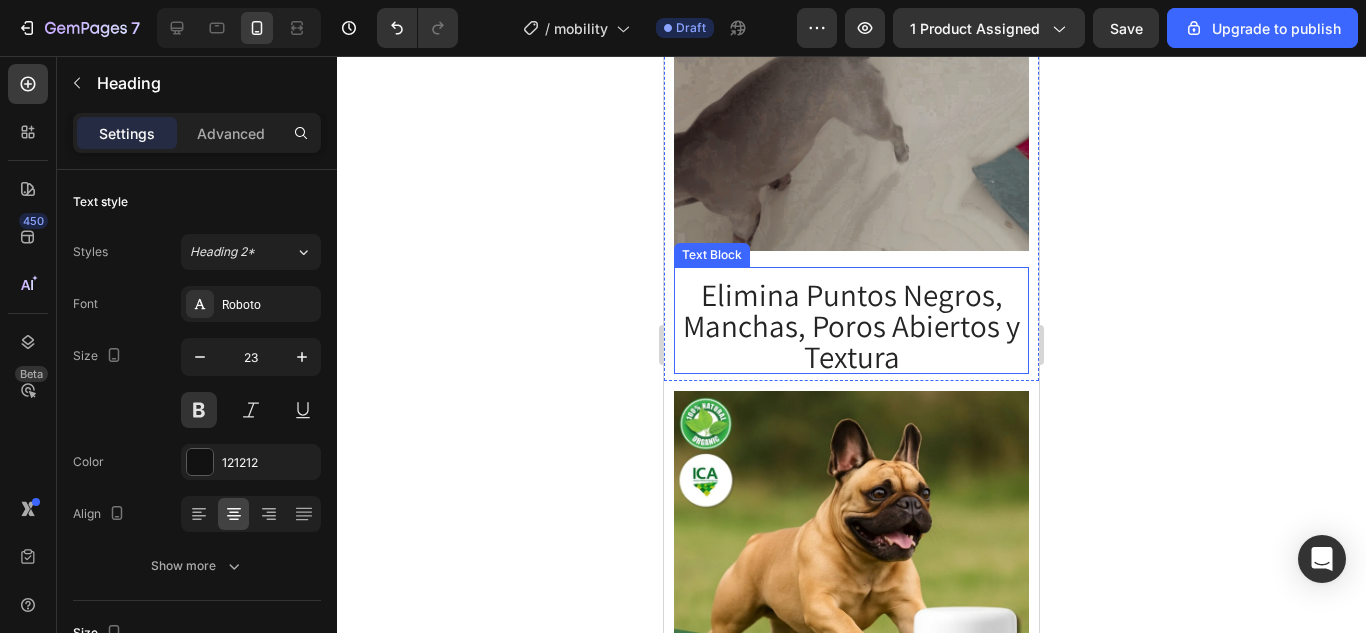 click on "Elimina Puntos Negros, Manchas, Poros Abiertos y Textura" at bounding box center [851, 325] 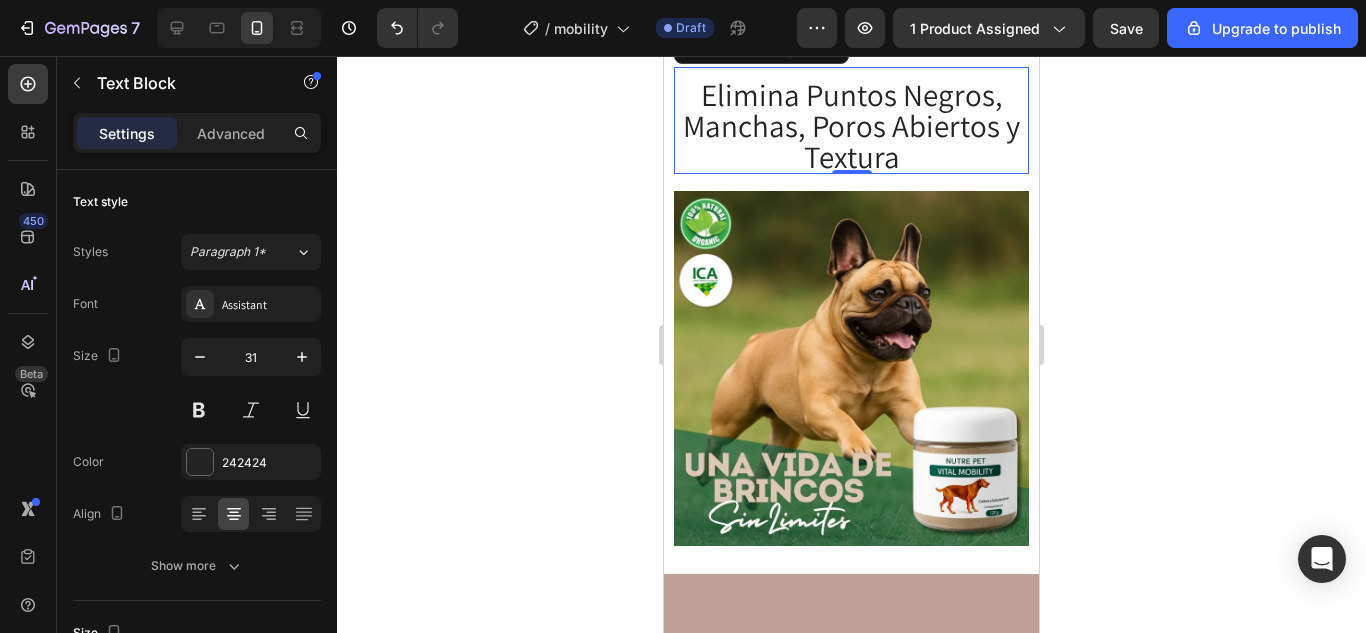 scroll, scrollTop: 1700, scrollLeft: 0, axis: vertical 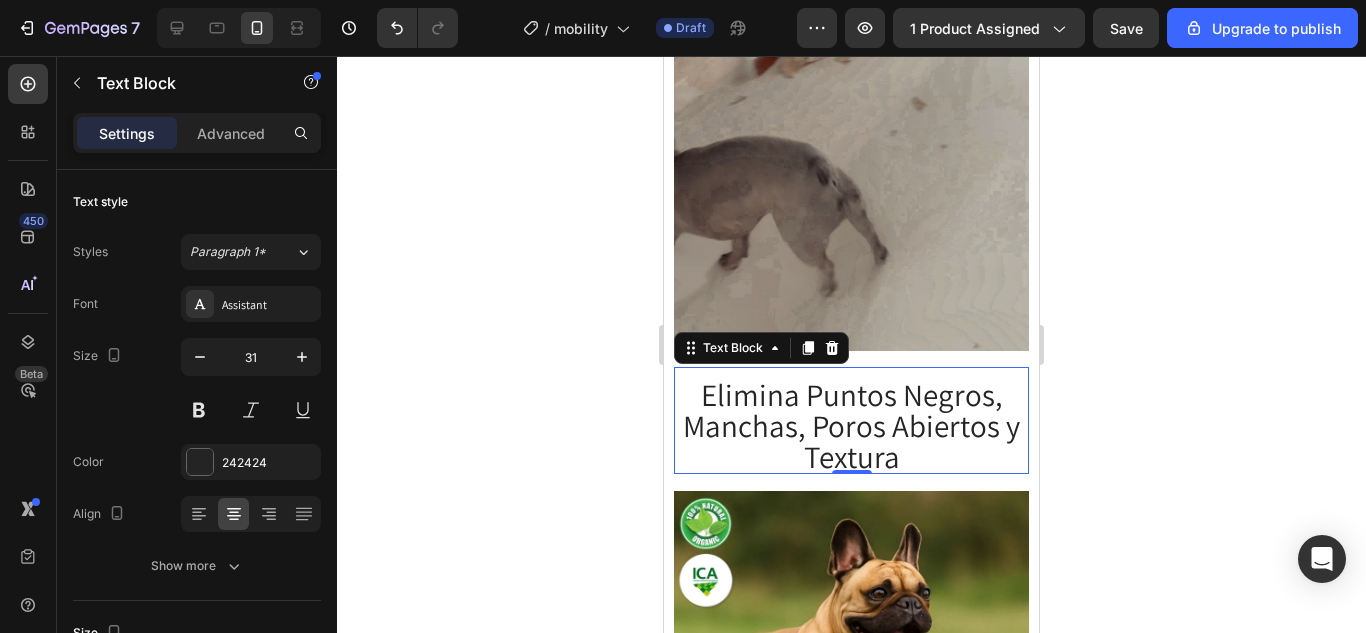 click on "Elimina Puntos Negros, Manchas, Poros Abiertos y Textura" at bounding box center [851, 425] 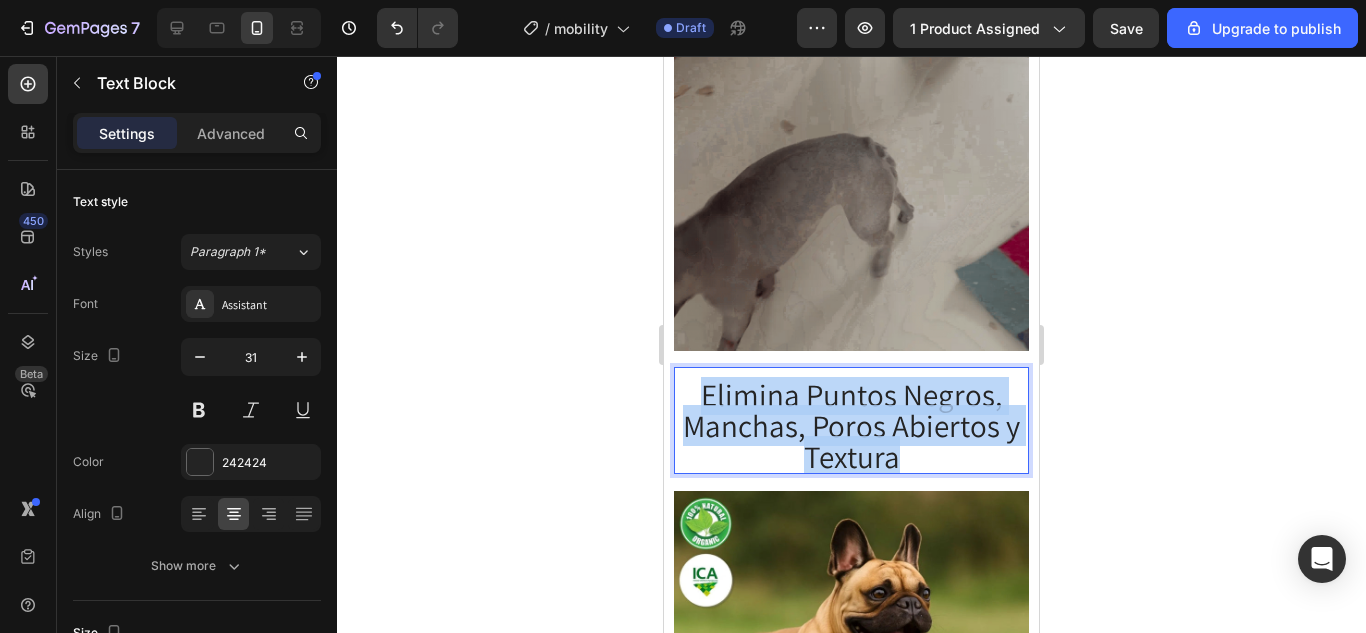 drag, startPoint x: 899, startPoint y: 445, endPoint x: 700, endPoint y: 365, distance: 214.47844 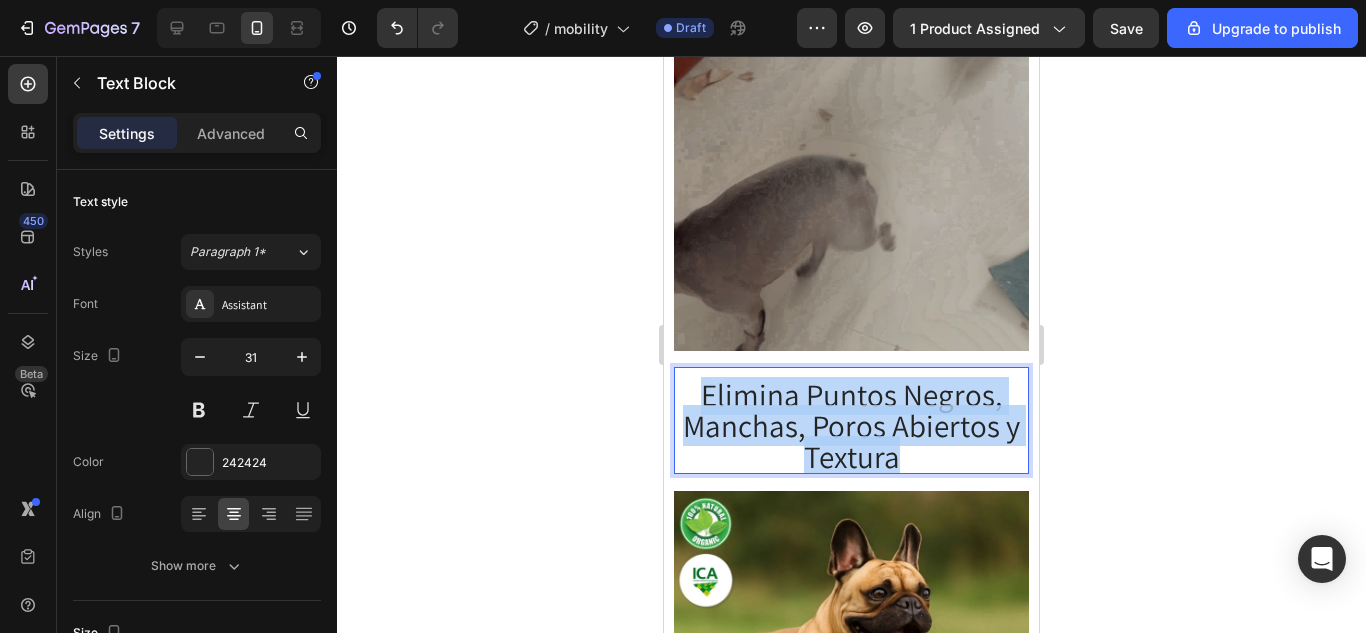 click on "Elimina Puntos Negros, Manchas, Poros Abiertos y Textura" at bounding box center [851, 425] 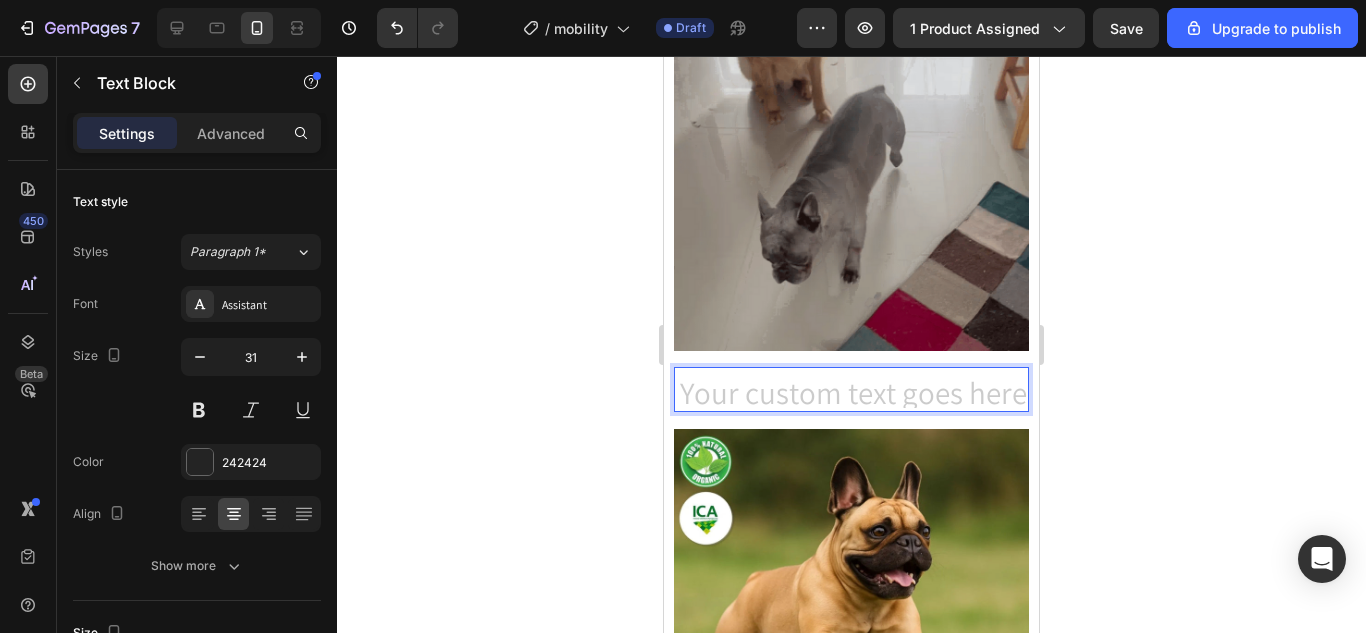 scroll, scrollTop: 3, scrollLeft: 0, axis: vertical 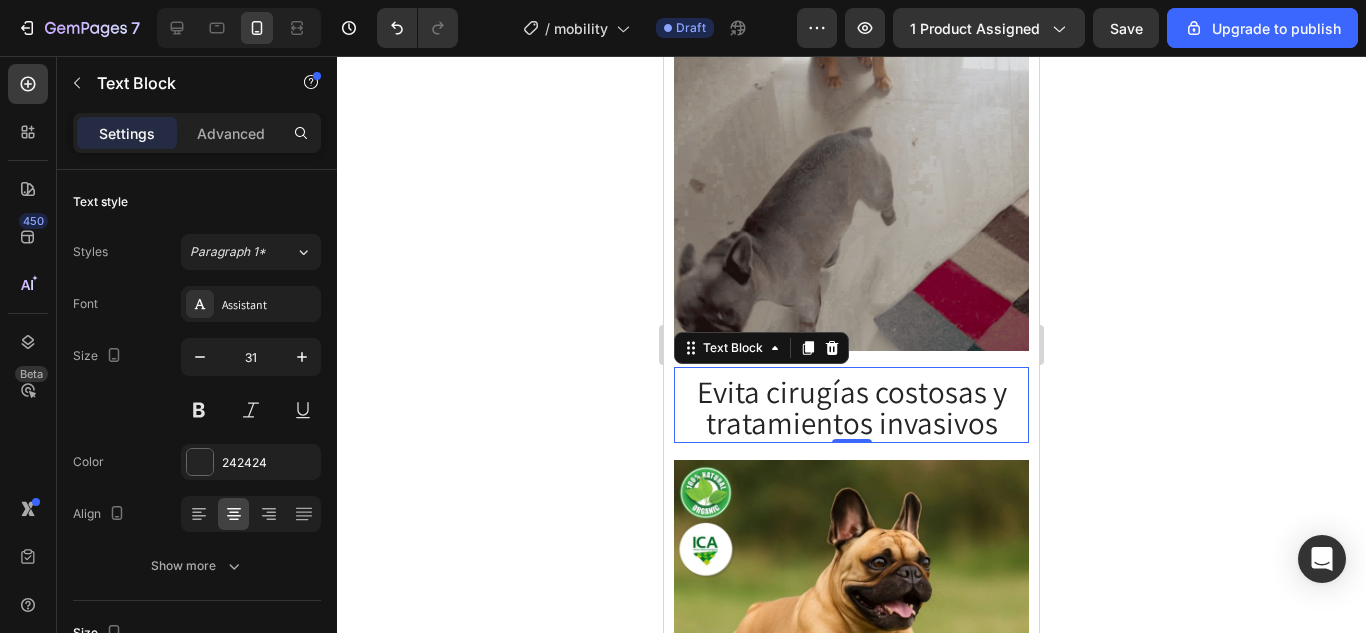 click 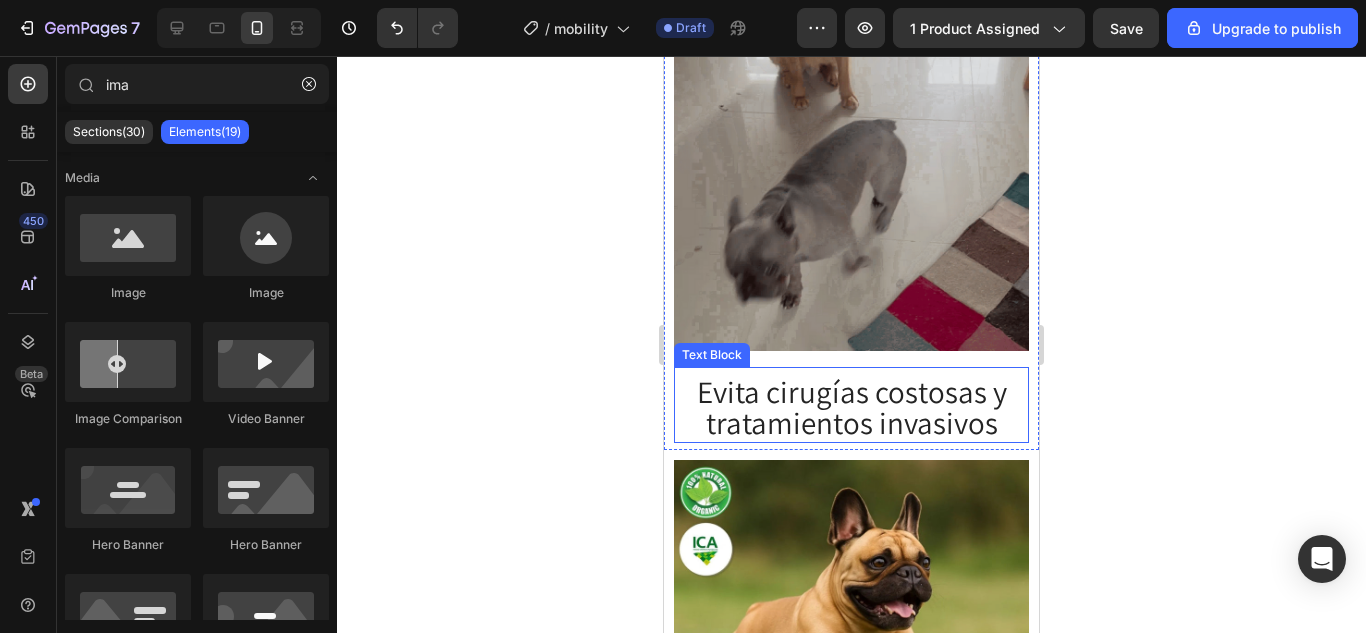 click on "Evita cirugías costosas y tratamientos invasivos" at bounding box center (851, 407) 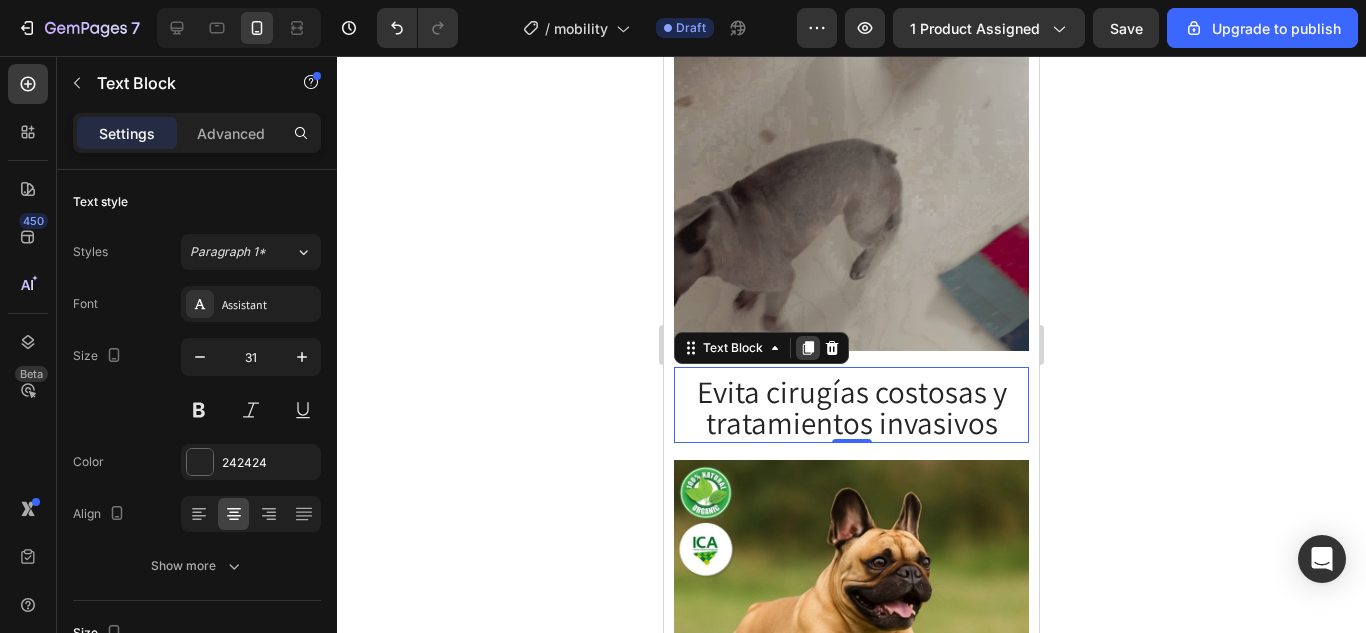 click 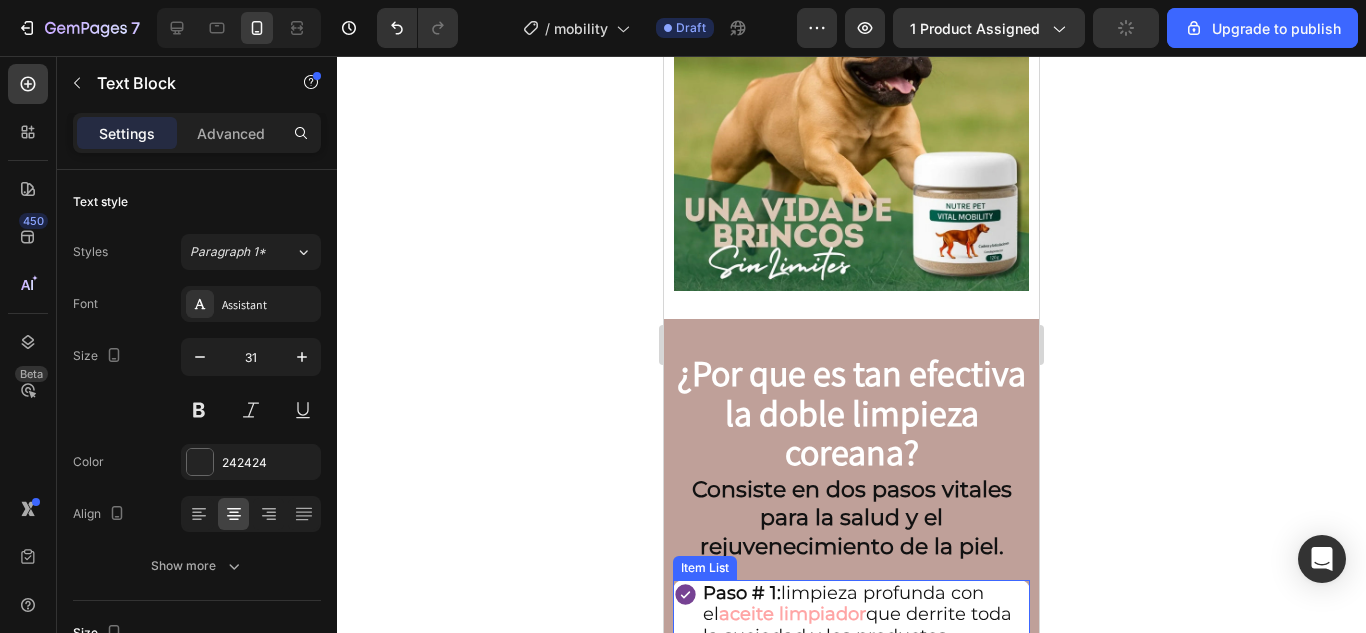 scroll, scrollTop: 1900, scrollLeft: 0, axis: vertical 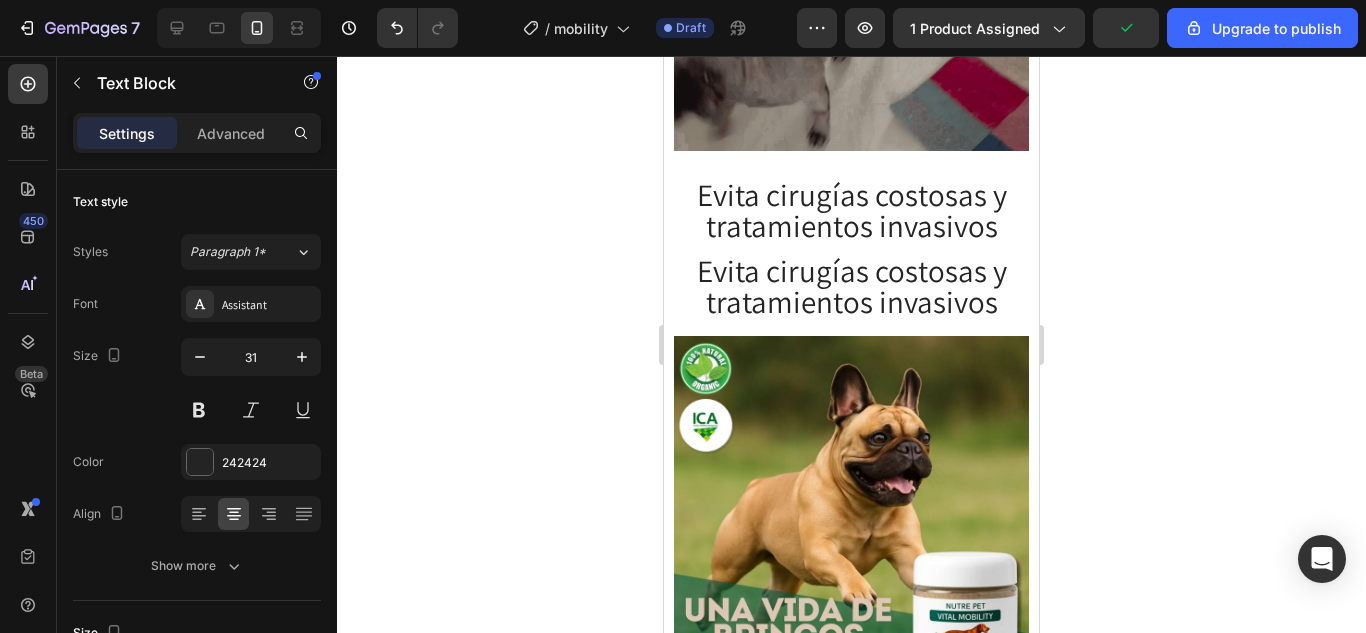 click on "Evita cirugías costosas y tratamientos invasivos" at bounding box center [851, 286] 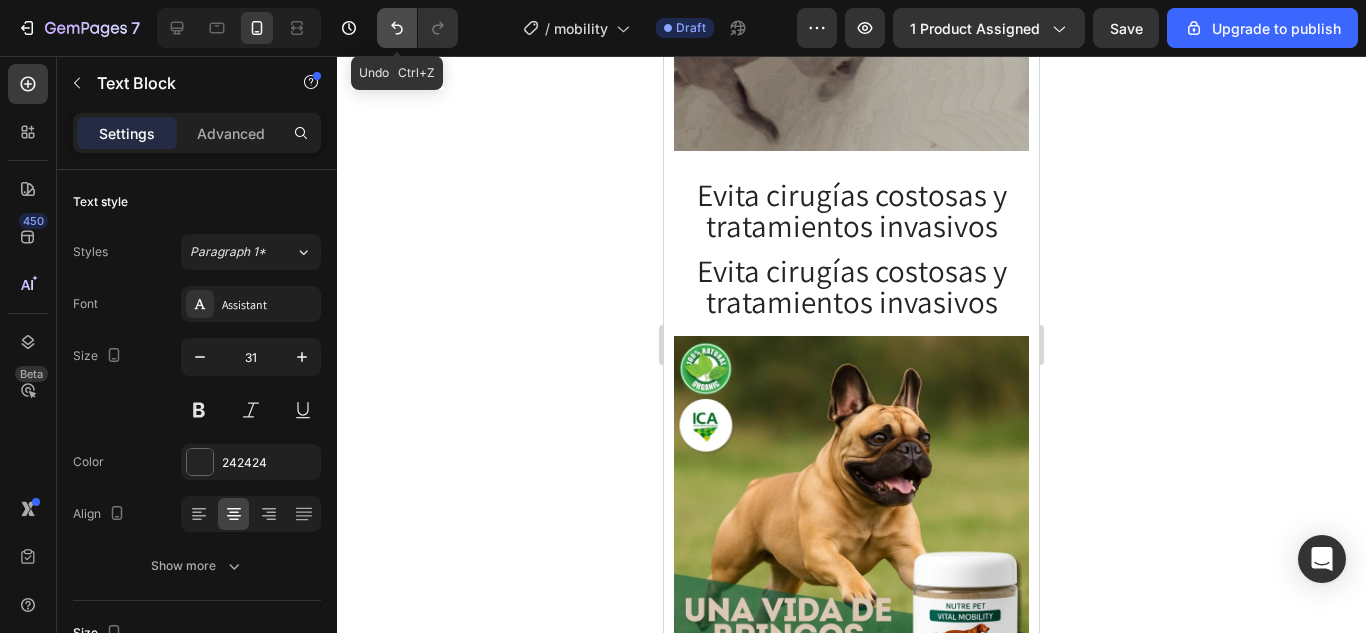 click 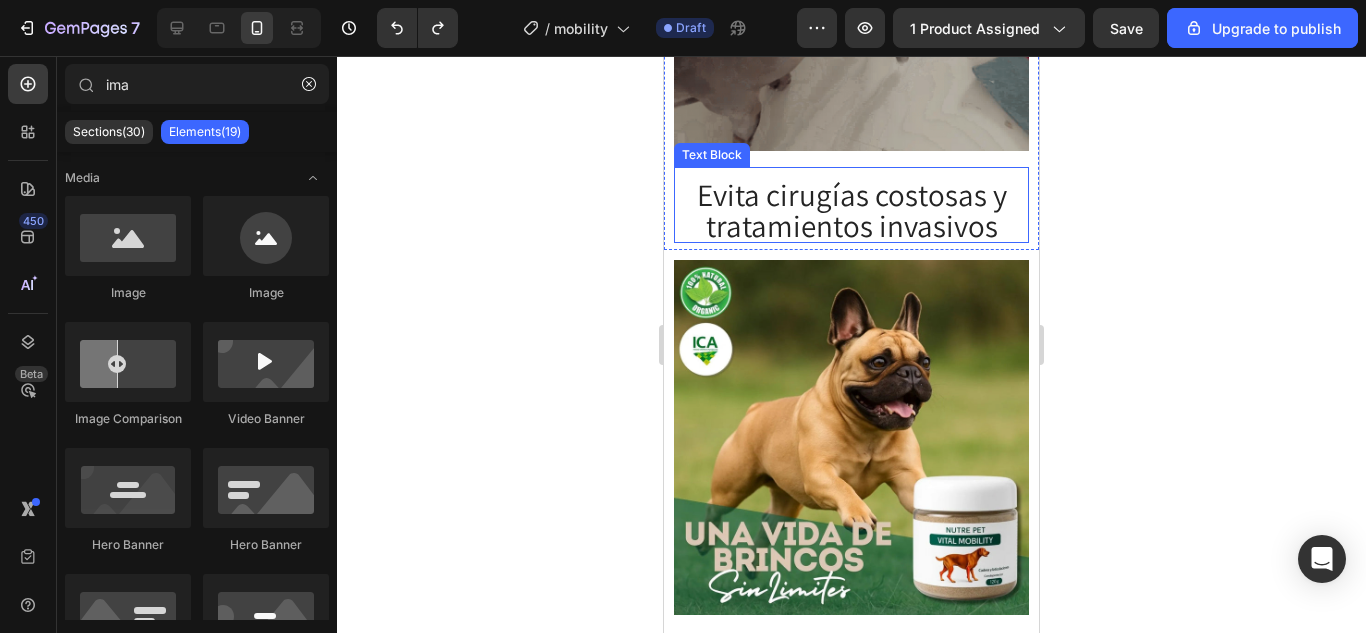 click on "Evita cirugías costosas y tratamientos invasivos" at bounding box center (851, 210) 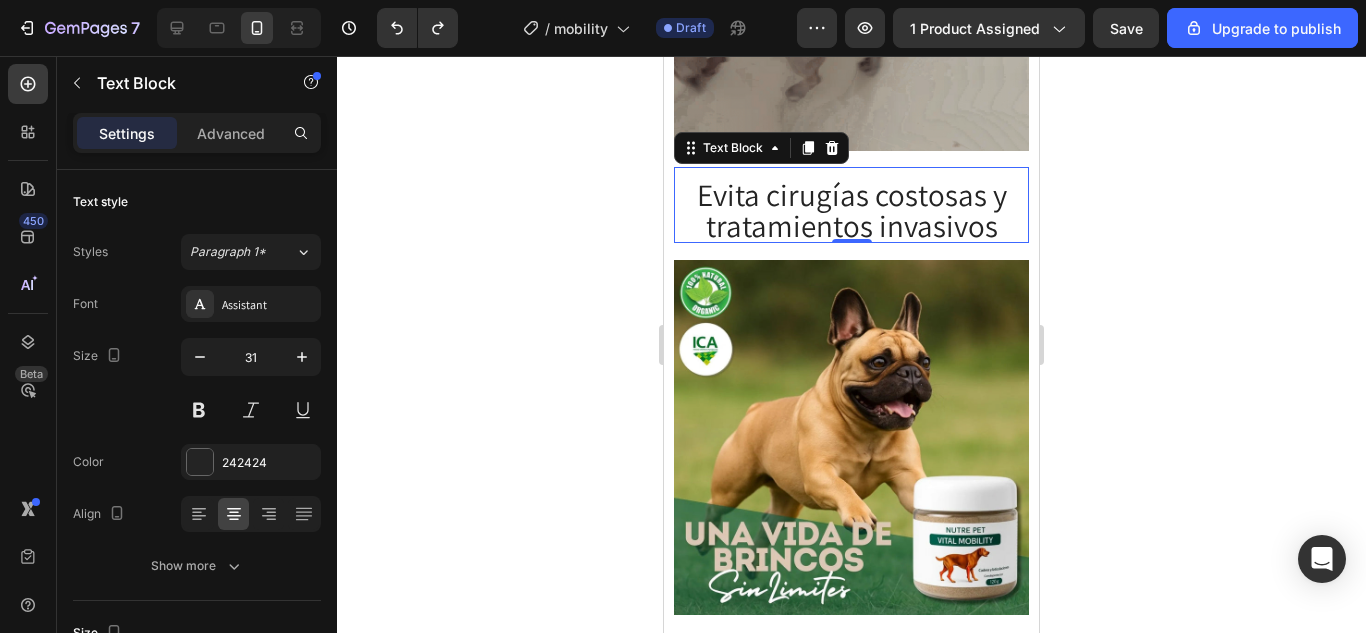 click on "Evita cirugías costosas y tratamientos invasivos" at bounding box center (851, 210) 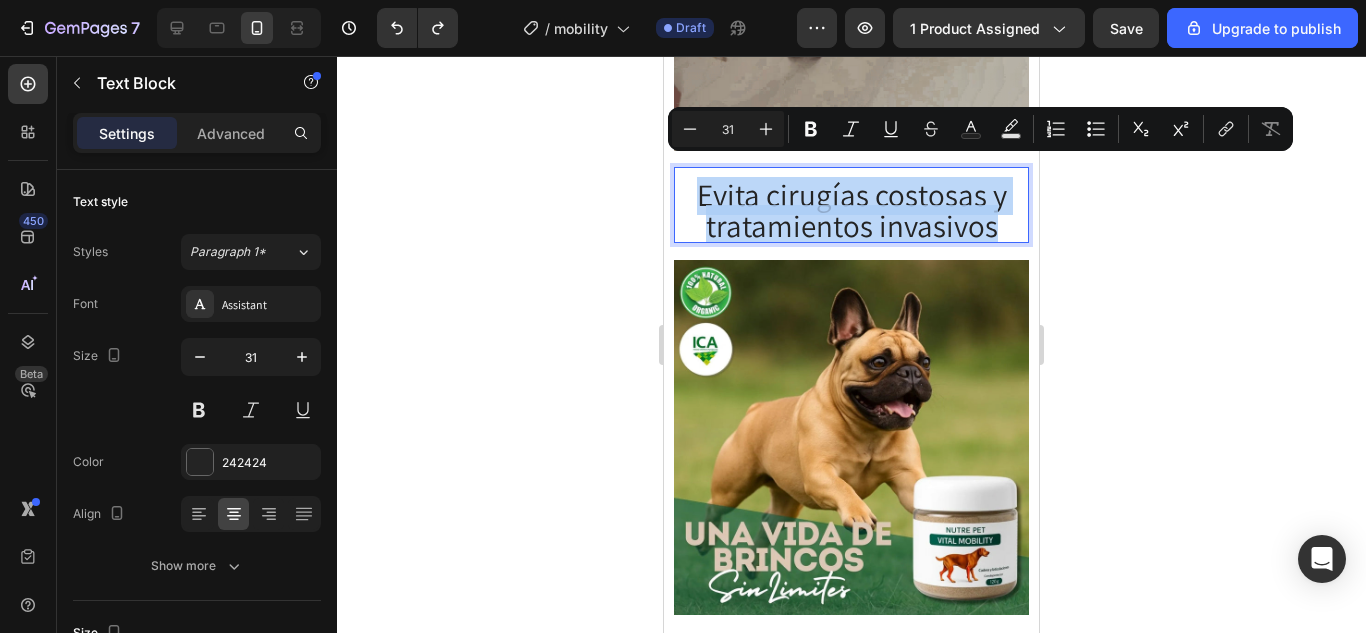 drag, startPoint x: 994, startPoint y: 206, endPoint x: 693, endPoint y: 165, distance: 303.7795 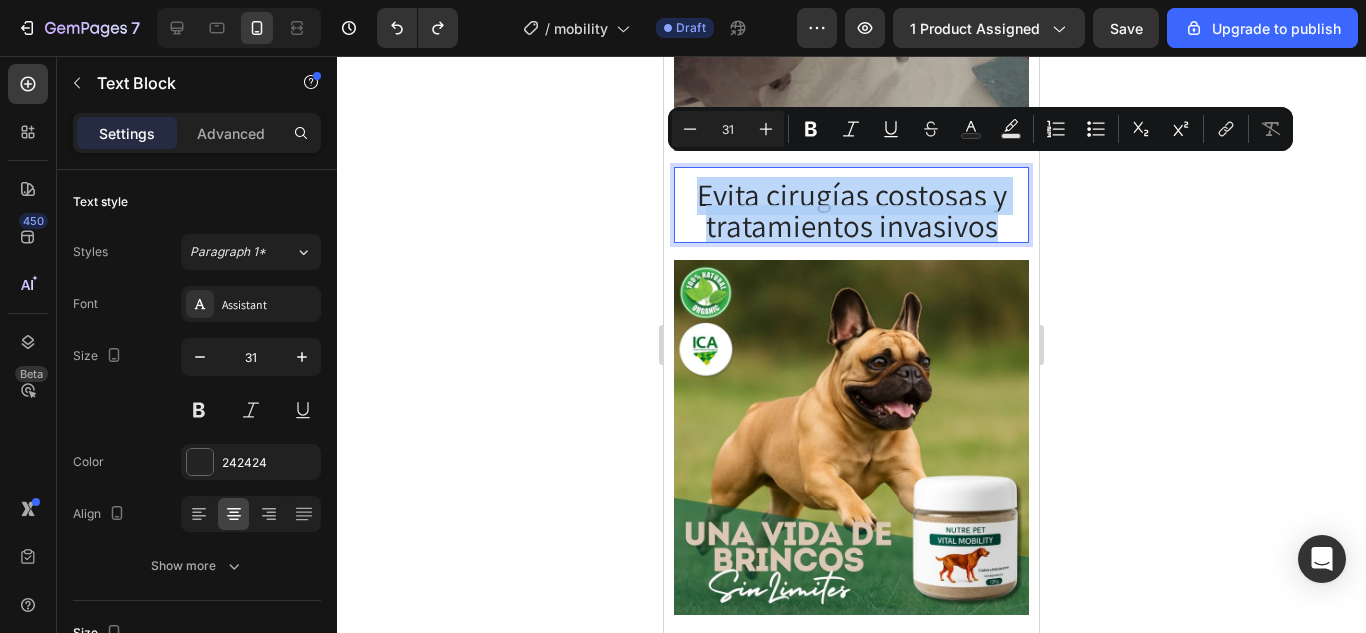 click on "Evita cirugías costosas y tratamientos invasivos" at bounding box center (851, 210) 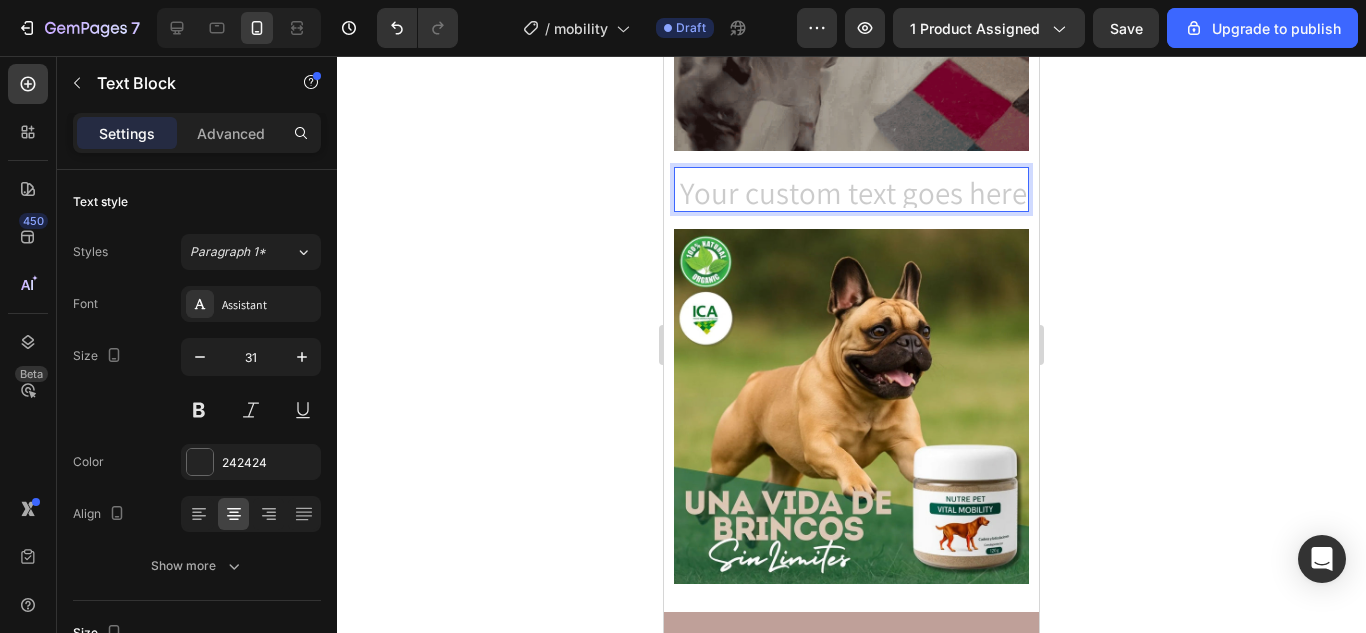 scroll, scrollTop: 3, scrollLeft: 0, axis: vertical 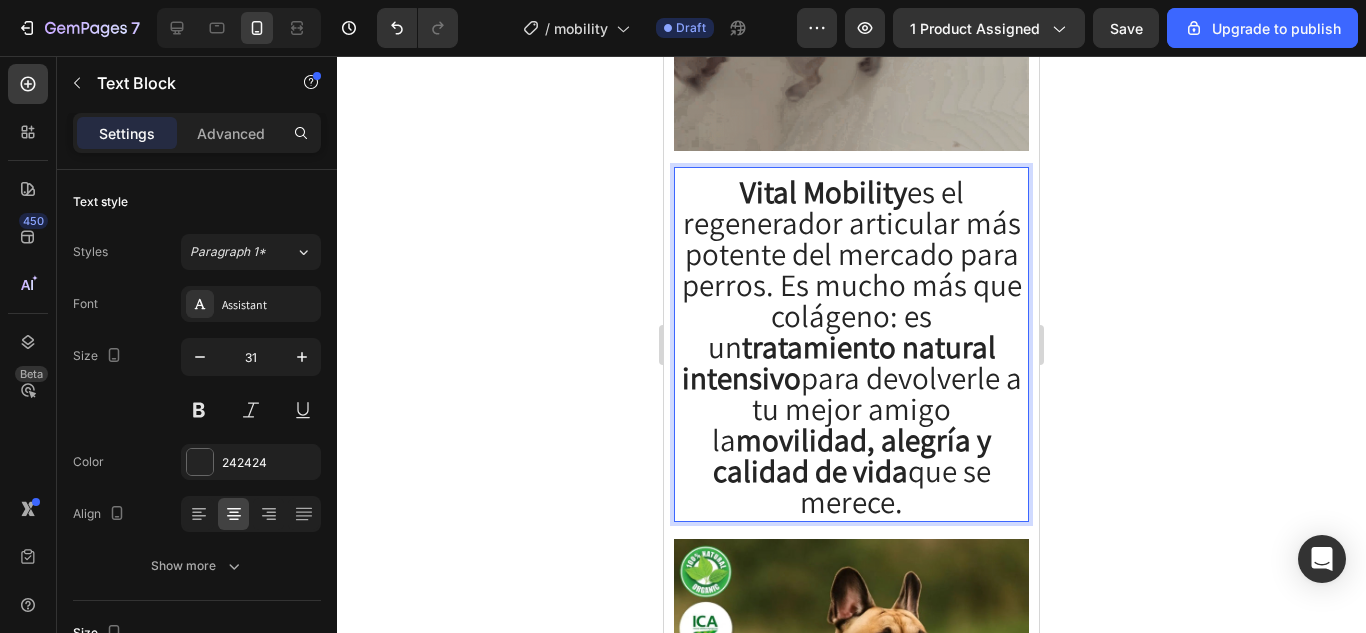 click on "Vital Mobility  es el regenerador articular más potente del mercado para perros. Es mucho más que colágeno: es un  tratamiento natural intensivo  para devolverle a tu mejor amigo la  movilidad, alegría y calidad de vida  que se merece." at bounding box center (851, 346) 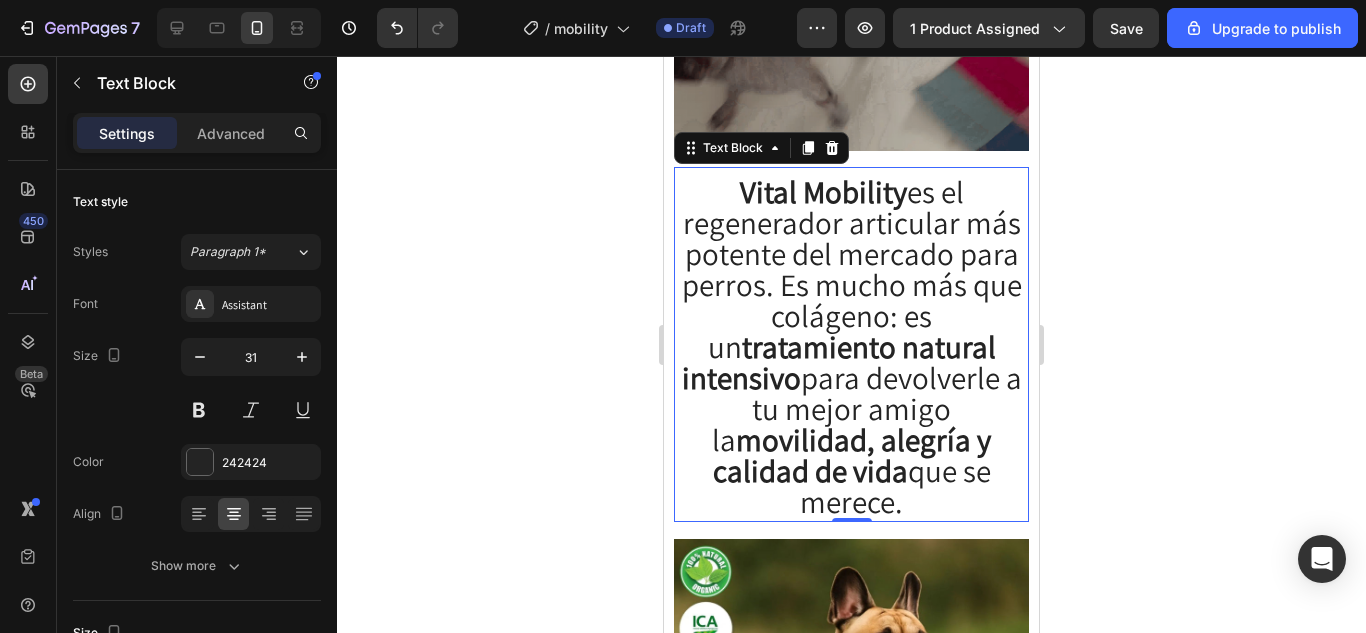 click 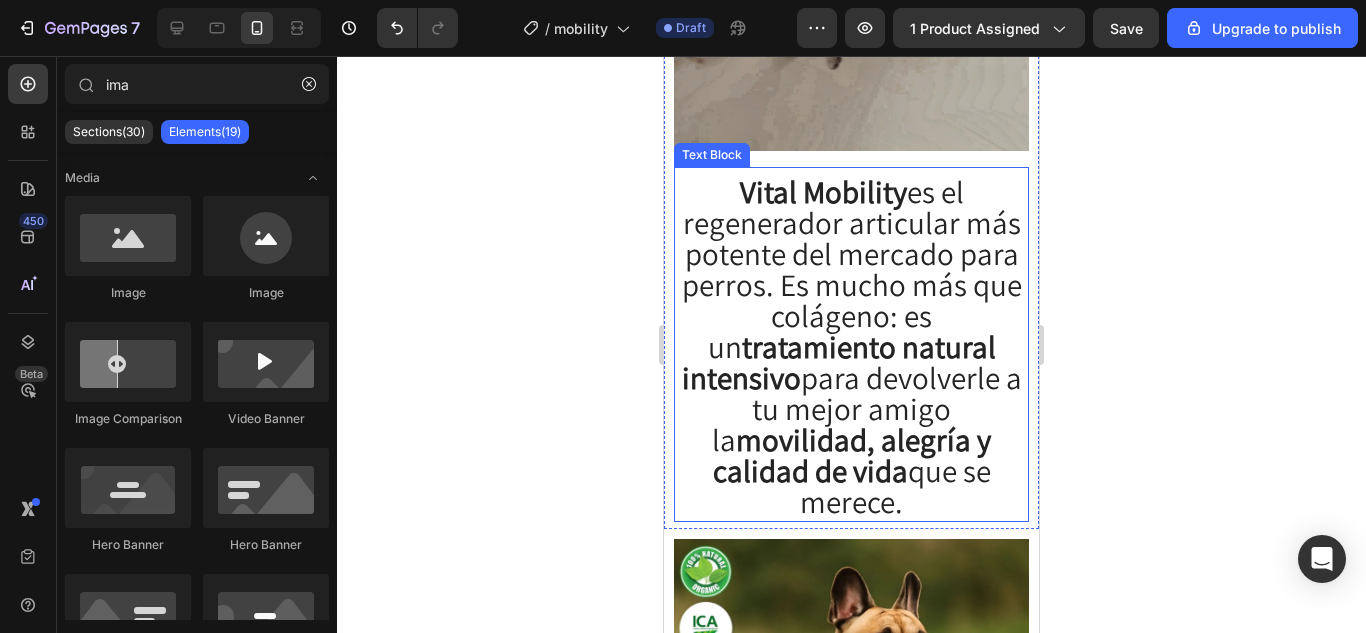 click on "Vital Mobility  es el regenerador articular más potente del mercado para perros. Es mucho más que colágeno: es un  tratamiento natural intensivo  para devolverle a tu mejor amigo la  movilidad, alegría y calidad de vida  que se merece." at bounding box center (851, 346) 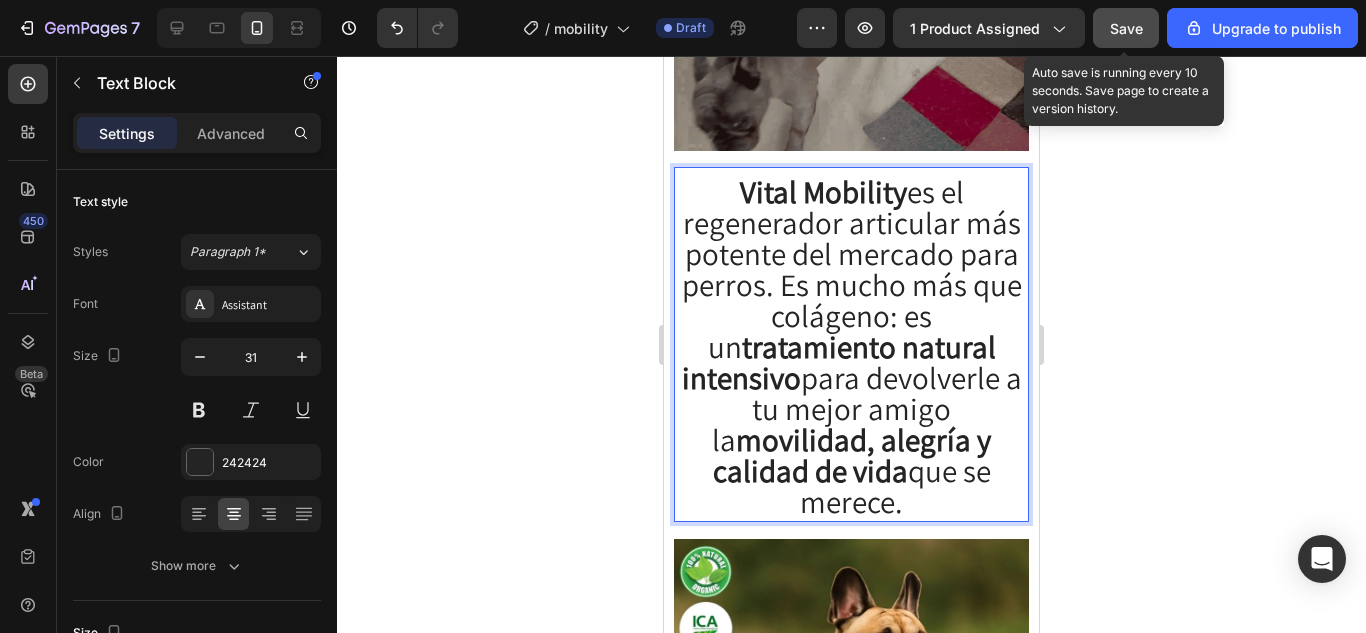 click on "Save" 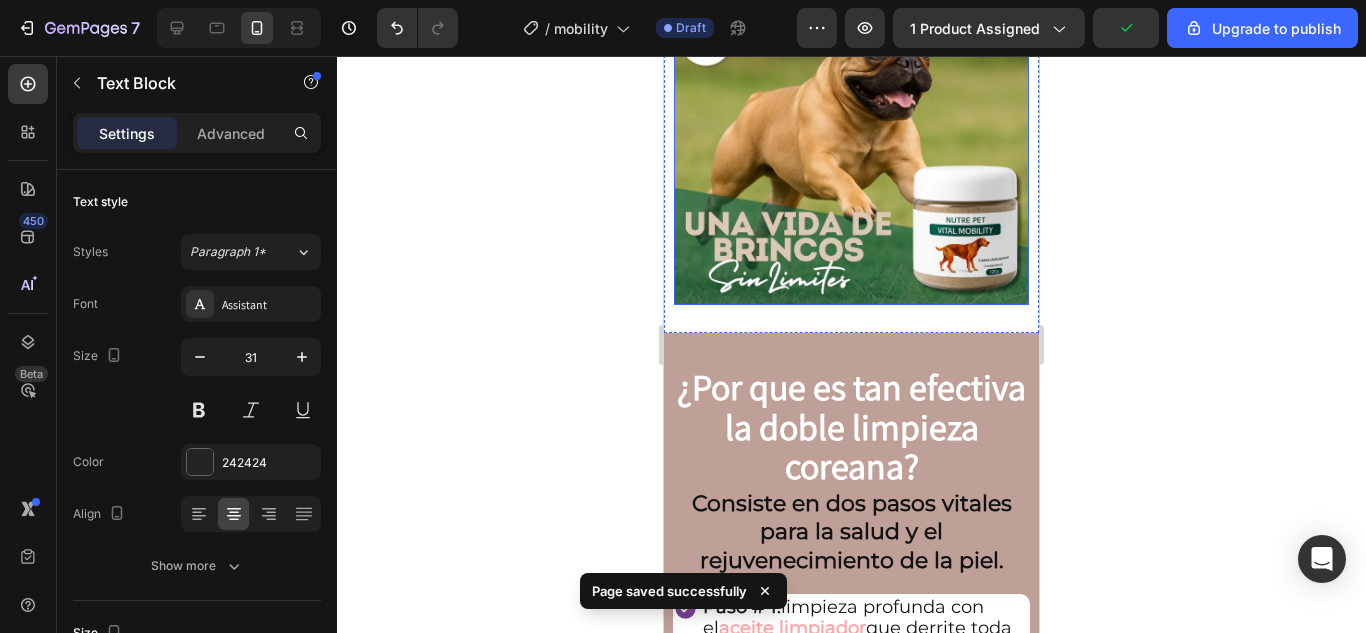scroll, scrollTop: 2600, scrollLeft: 0, axis: vertical 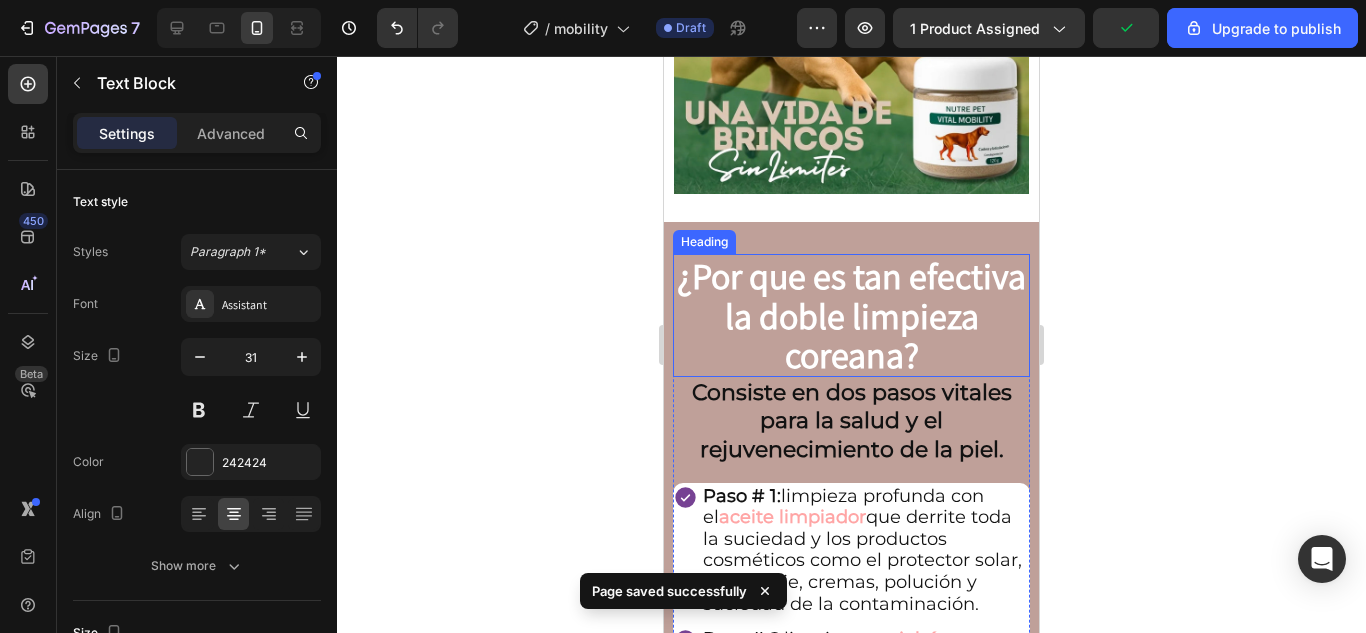click on "¿Por que es tan efectiva la doble limpieza coreana?" at bounding box center [851, 315] 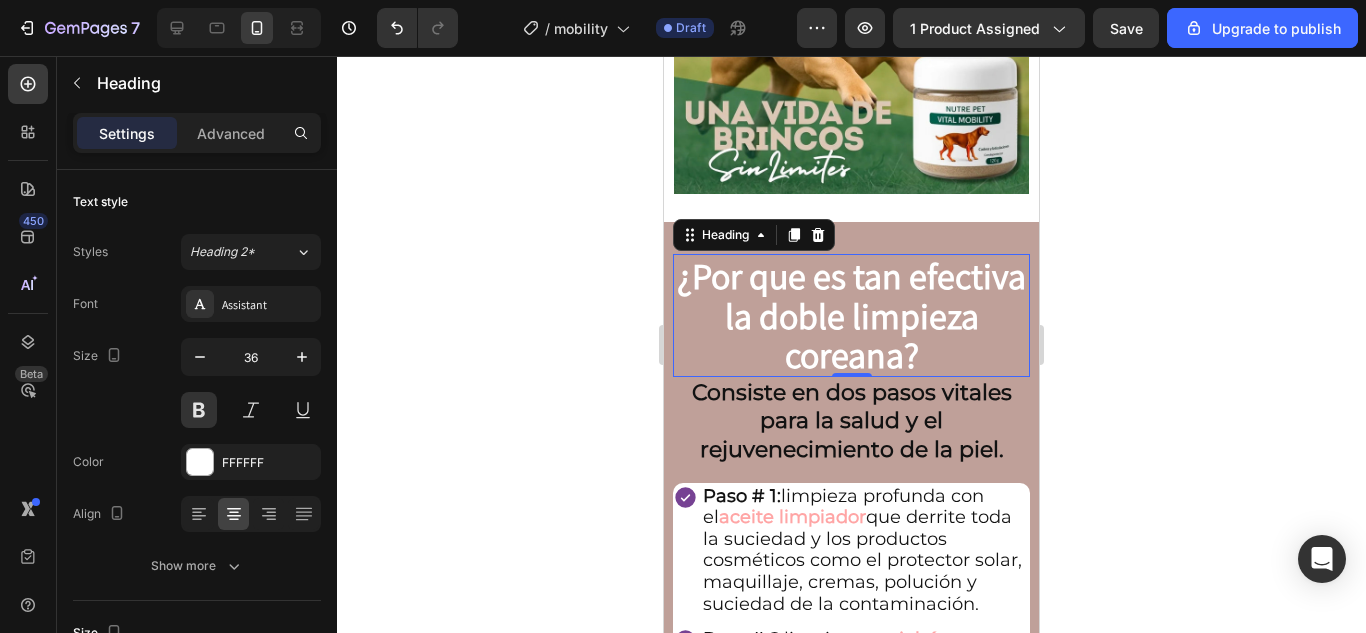 click on "¿Por que es tan efectiva la doble limpieza coreana?" at bounding box center (851, 315) 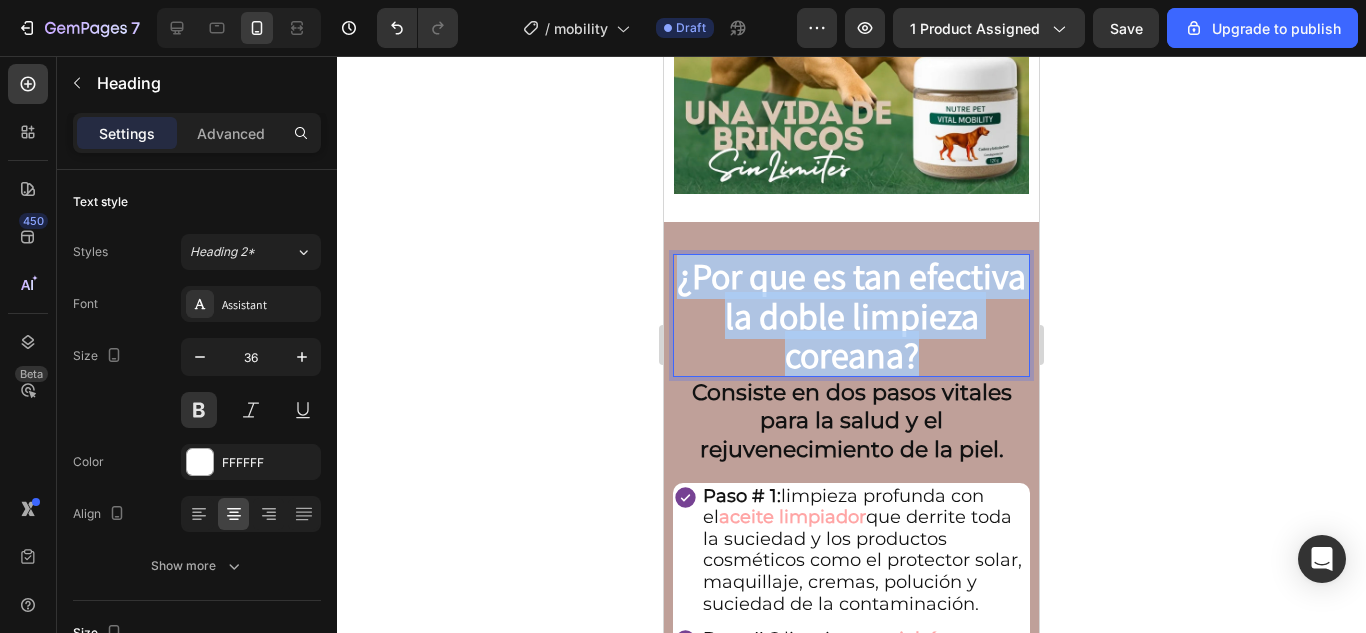 drag, startPoint x: 976, startPoint y: 327, endPoint x: 705, endPoint y: 242, distance: 284.0176 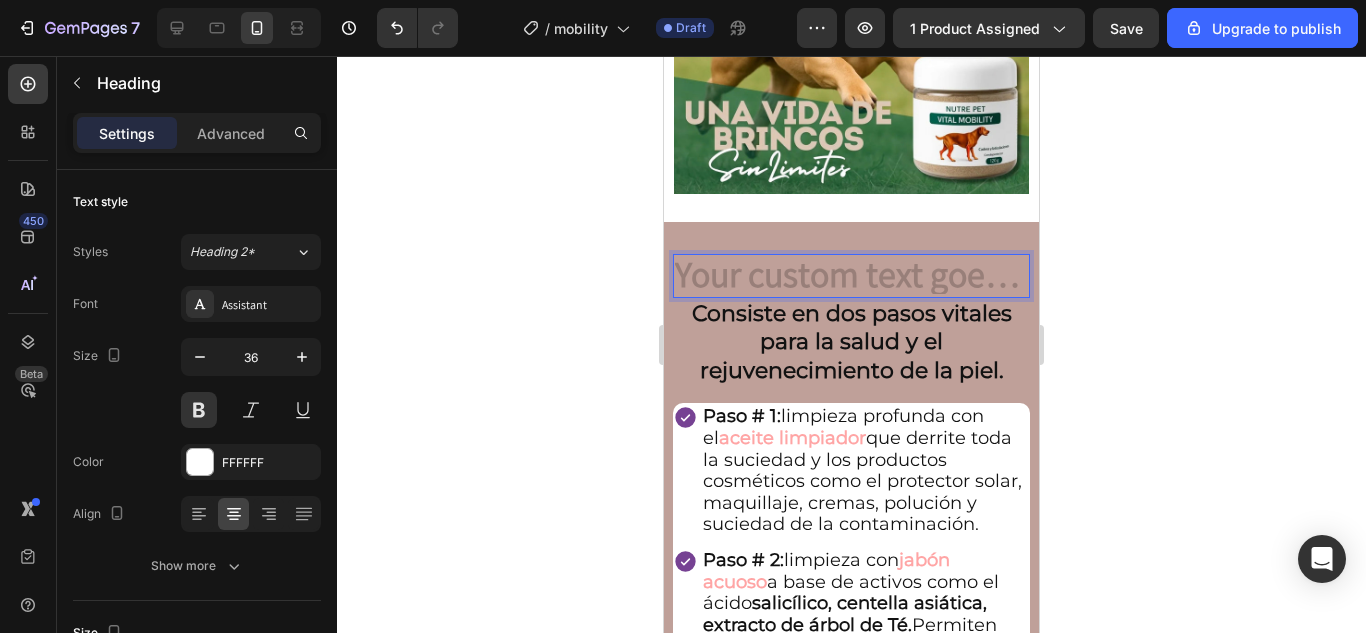 scroll, scrollTop: 1, scrollLeft: 0, axis: vertical 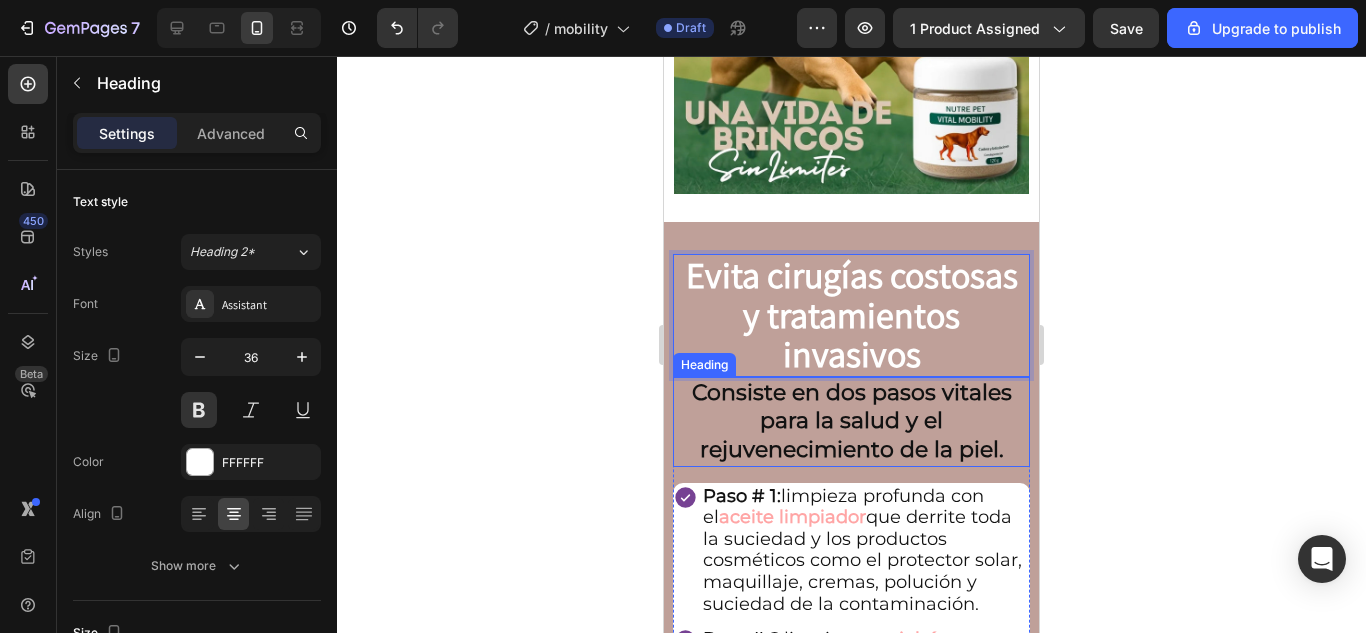 click on "Consiste en dos pasos vitales para la salud y el rejuvenecimiento de la piel." at bounding box center (851, 422) 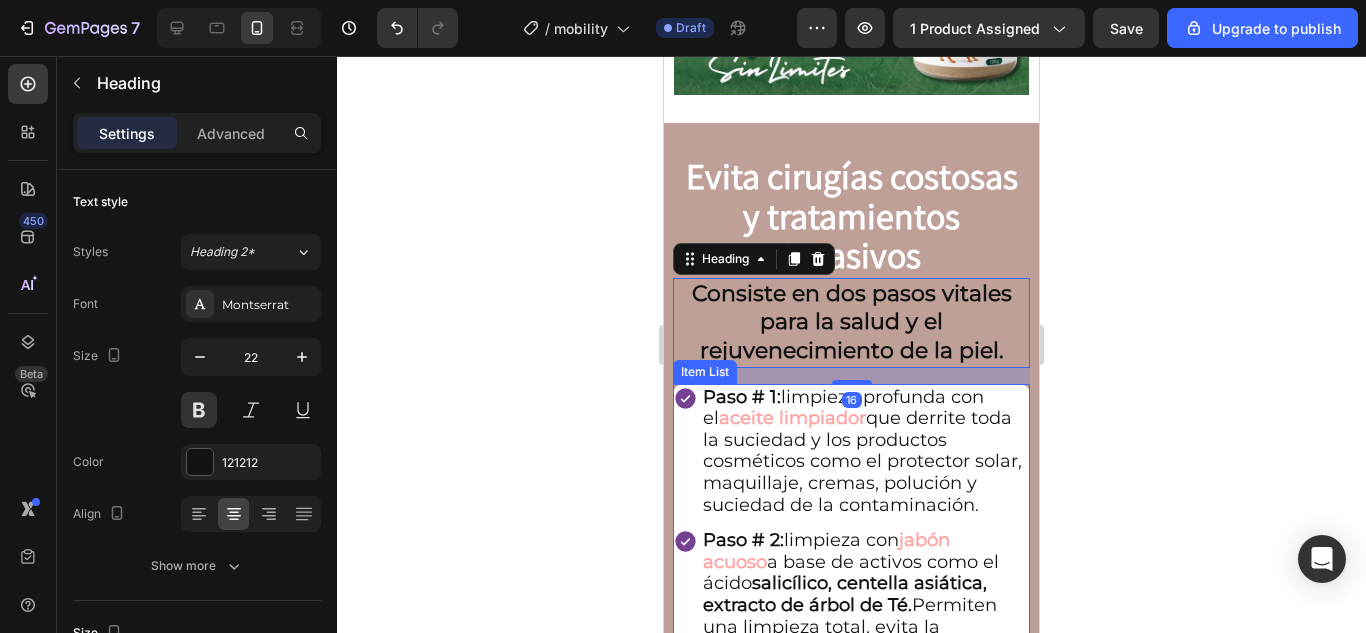 scroll, scrollTop: 2700, scrollLeft: 0, axis: vertical 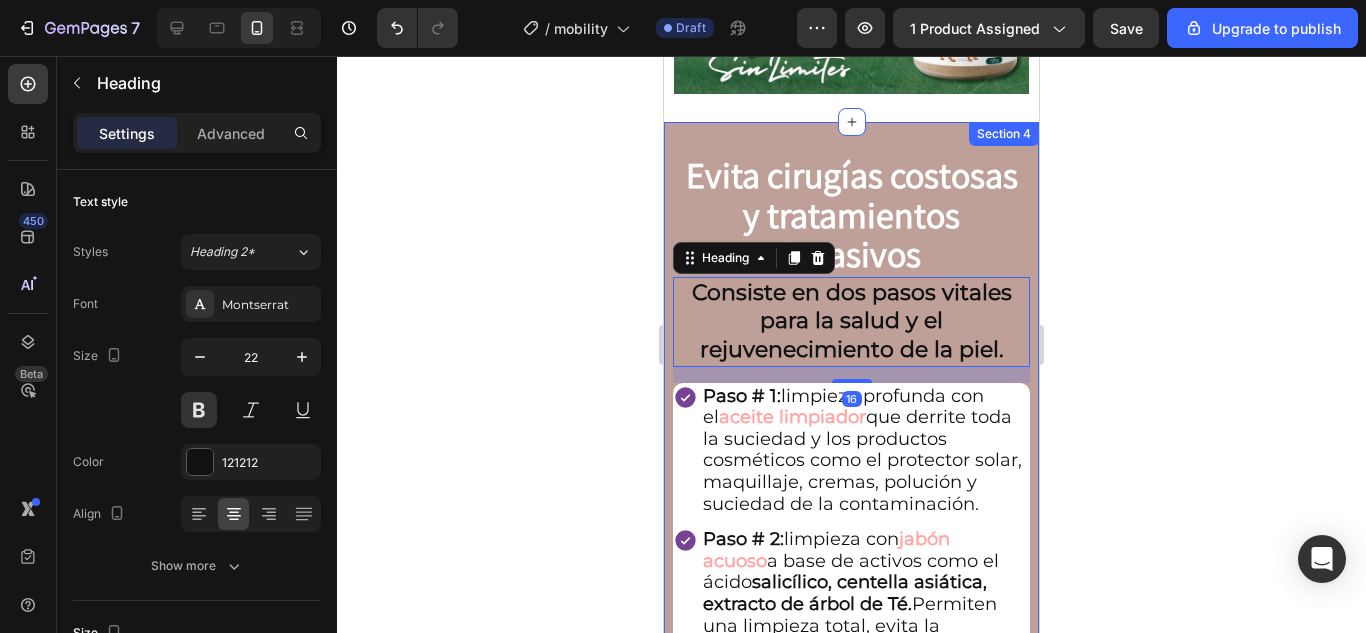 click on "Evita cirugías costosas y tratamientos invasivos  Heading Consiste en dos pasos vitales para la salud y el rejuvenecimiento de la piel. Heading   16 Paso # 1:  limpieza profunda con el  aceite limpiador  que derrite toda la suciedad y los productos cosméticos como el protector solar, maquillaje, cremas, polución y suciedad de la contaminación.   Paso # 2:  limpieza con  jabón acuoso  a base de activos como el ácido  salicílico, centella asiática, extracto de árbol de Té.  Permiten una limpieza total, evita la obstrucción de los poros y remueve las células muertas. Item List Row Row Section 4" at bounding box center [851, 418] 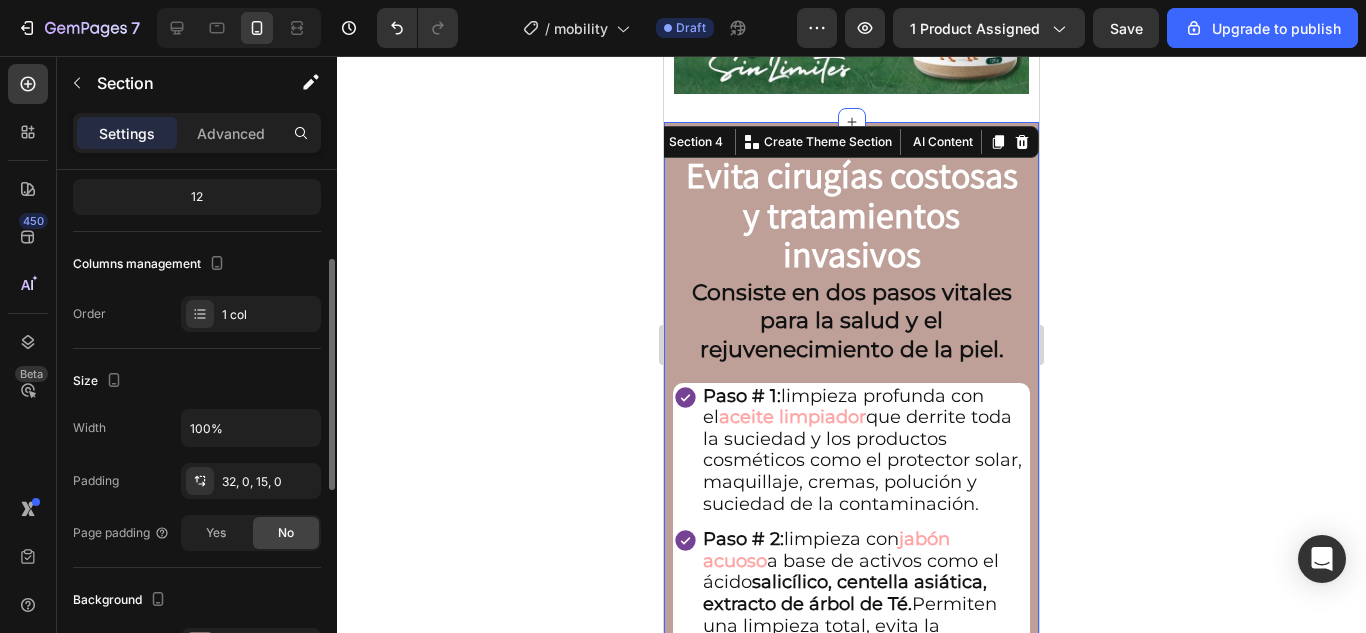 scroll, scrollTop: 500, scrollLeft: 0, axis: vertical 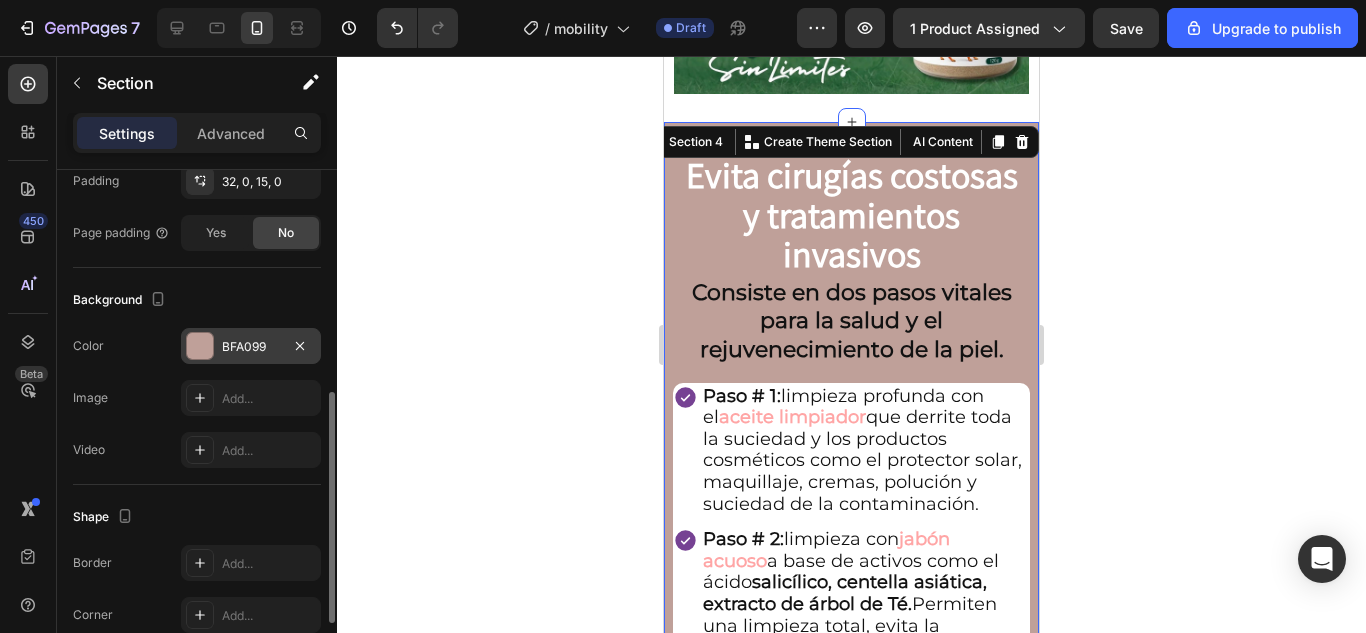 click at bounding box center (200, 346) 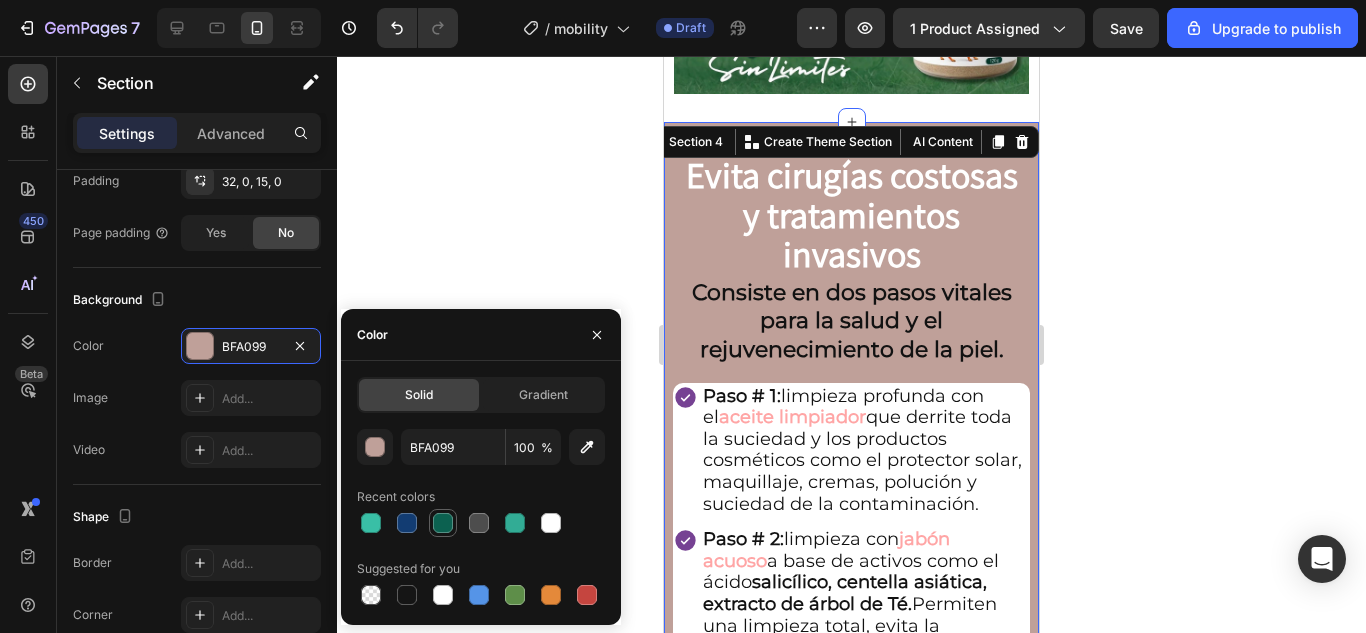 click at bounding box center (443, 523) 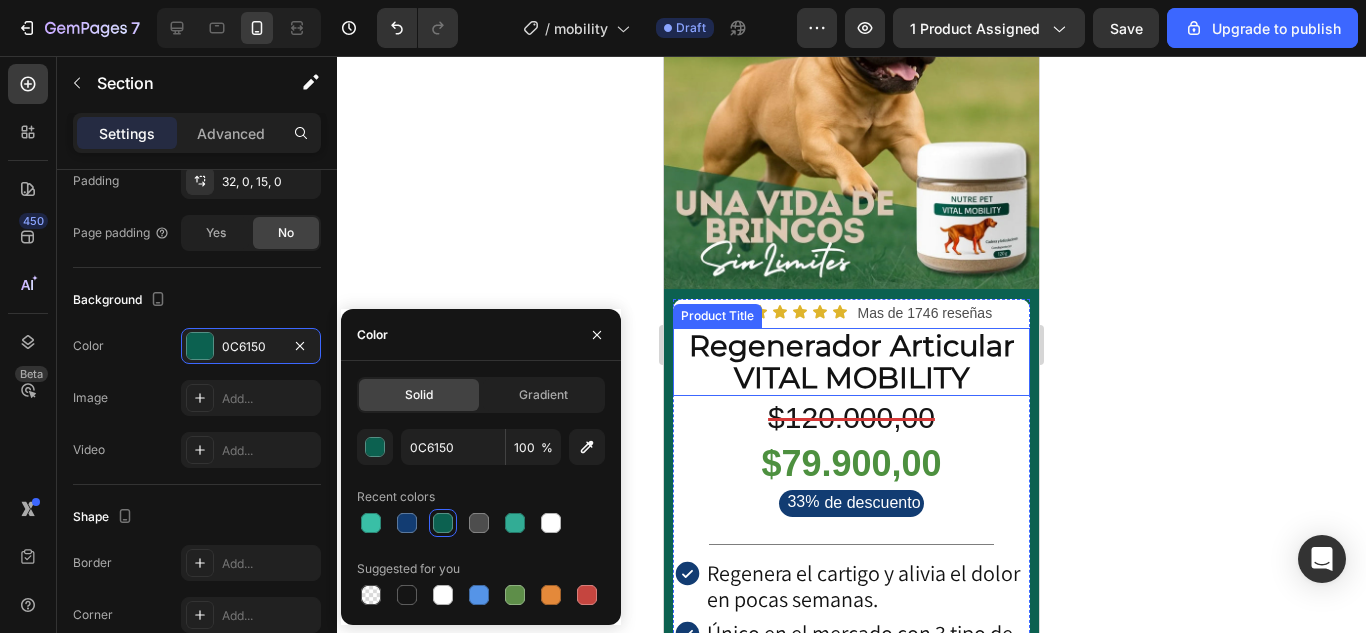 scroll, scrollTop: 200, scrollLeft: 0, axis: vertical 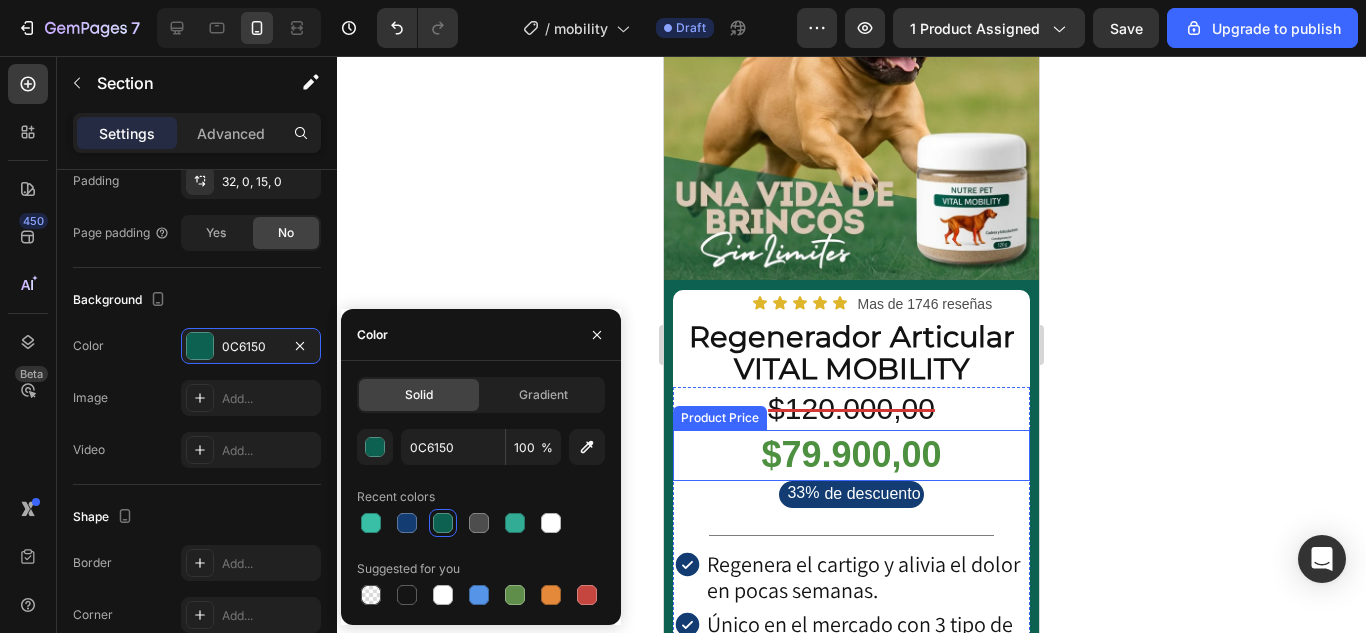 click on "$79.900,00" at bounding box center (851, 455) 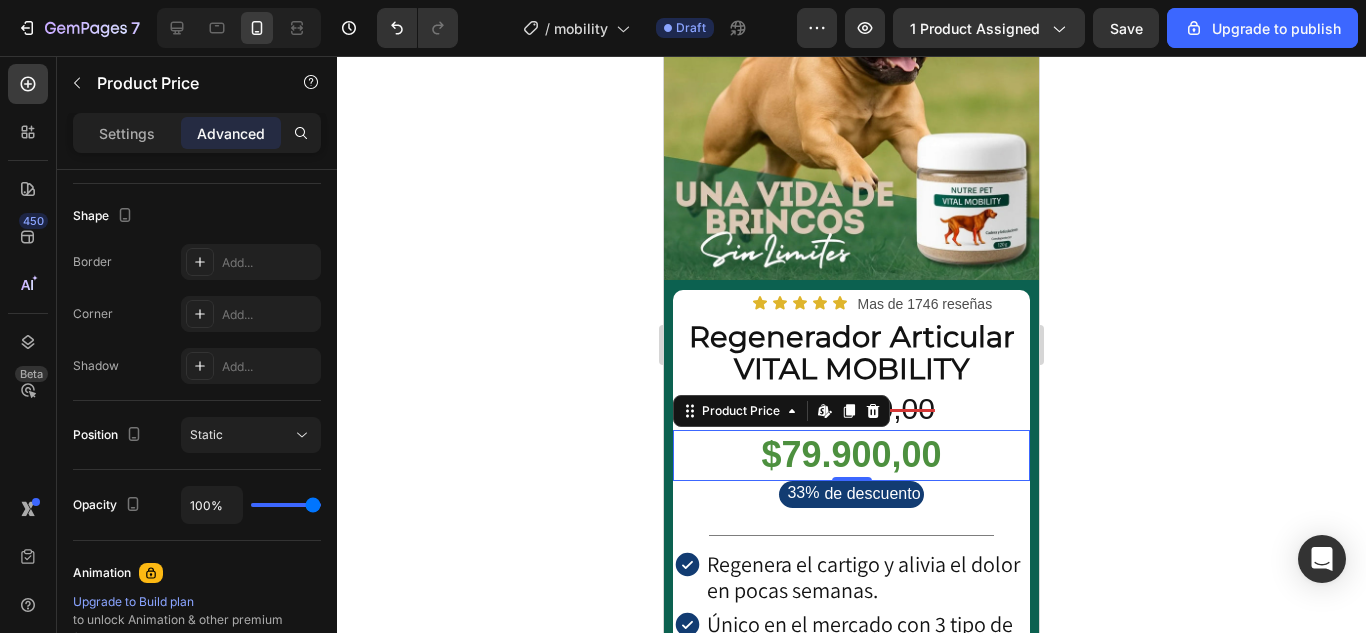scroll, scrollTop: 0, scrollLeft: 0, axis: both 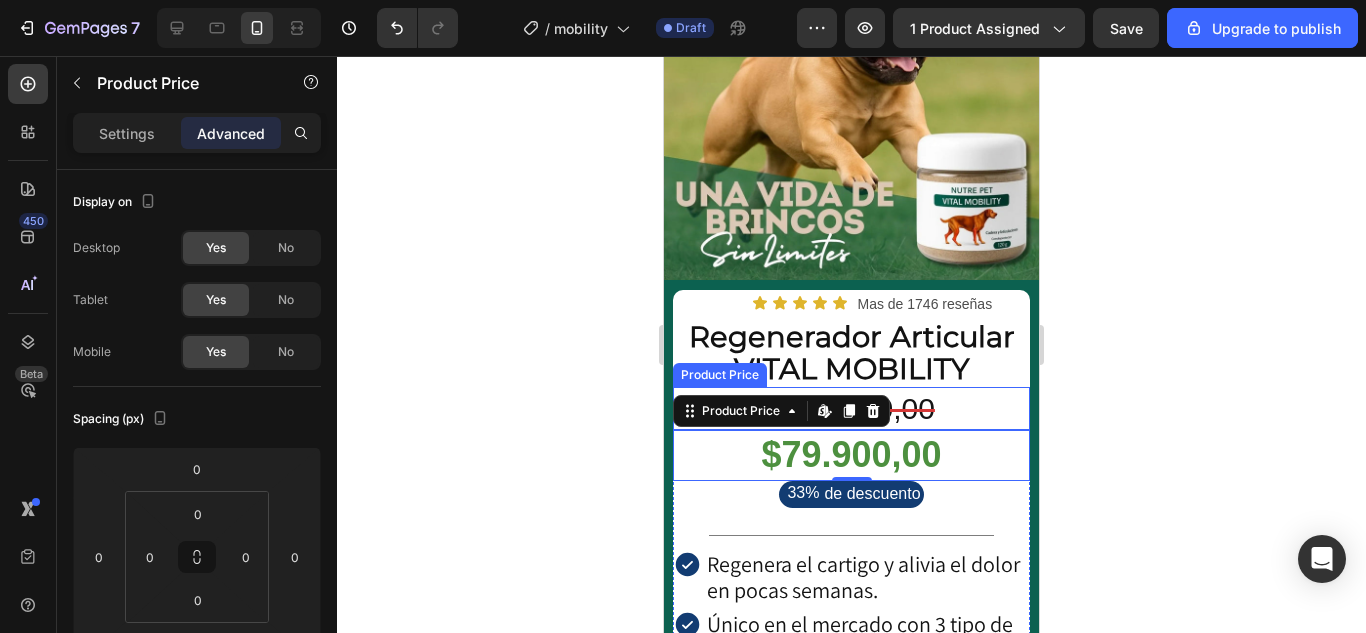 click 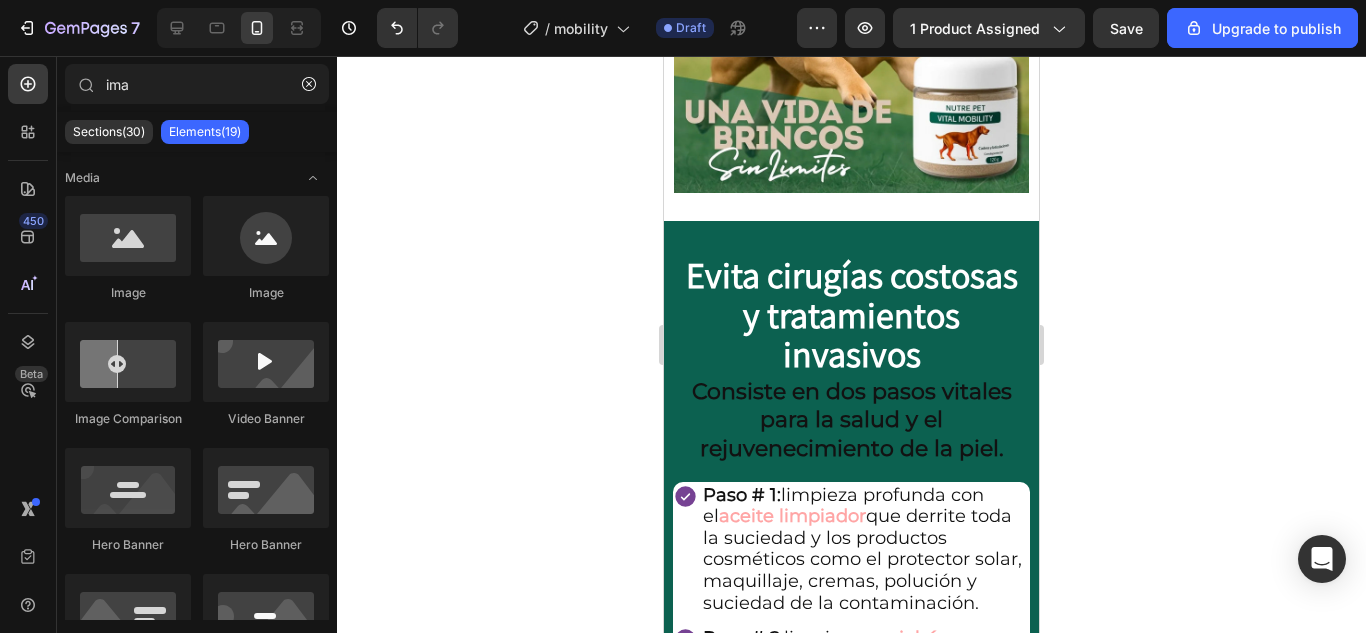 scroll, scrollTop: 2700, scrollLeft: 0, axis: vertical 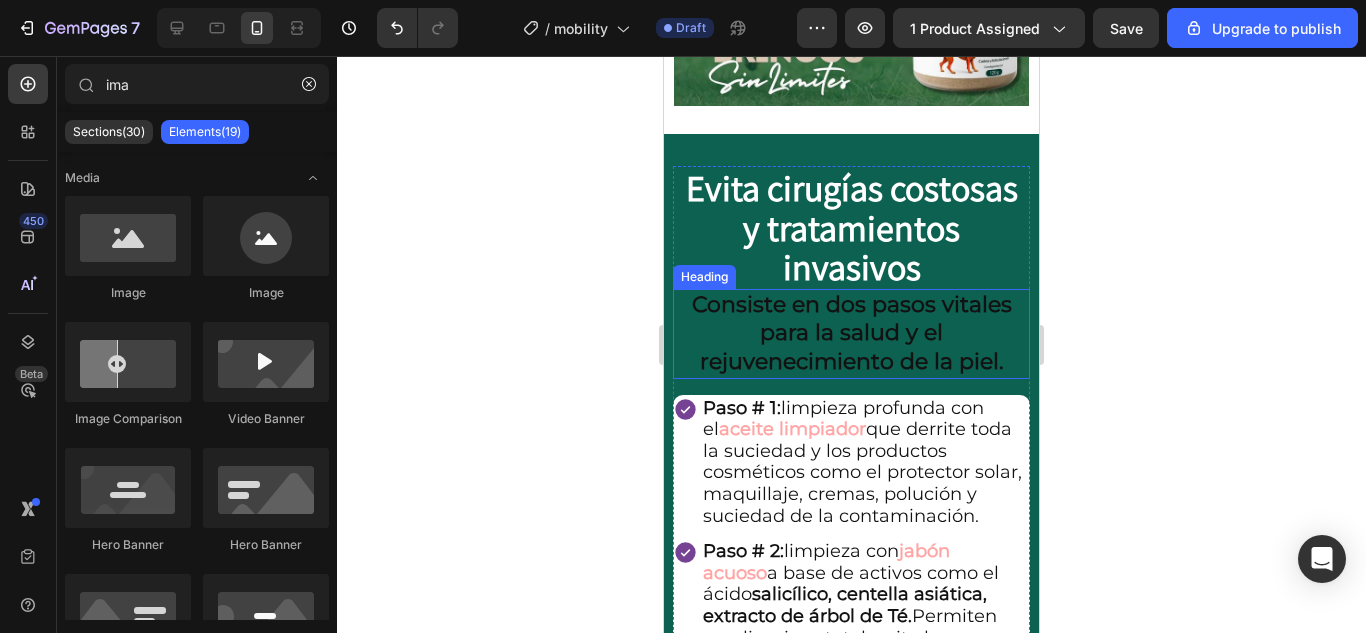 click on "Consiste en dos pasos vitales para la salud y el rejuvenecimiento de la piel." at bounding box center [851, 334] 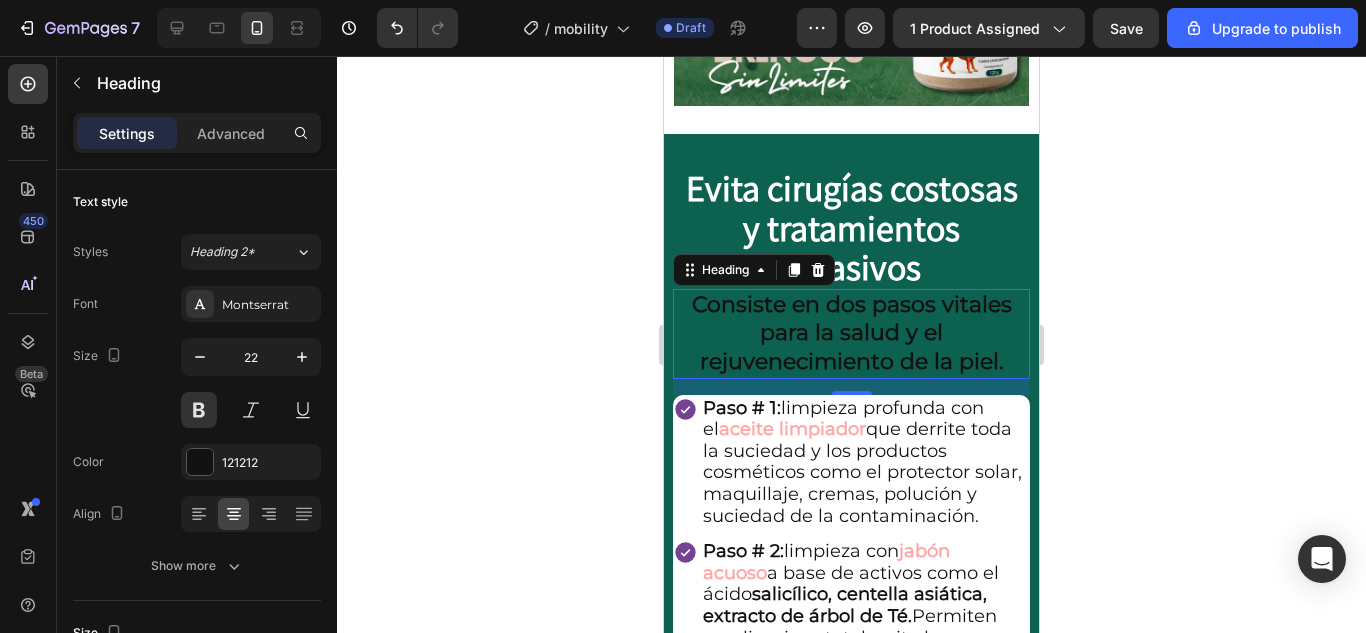 click on "Consiste en dos pasos vitales para la salud y el rejuvenecimiento de la piel." at bounding box center (851, 334) 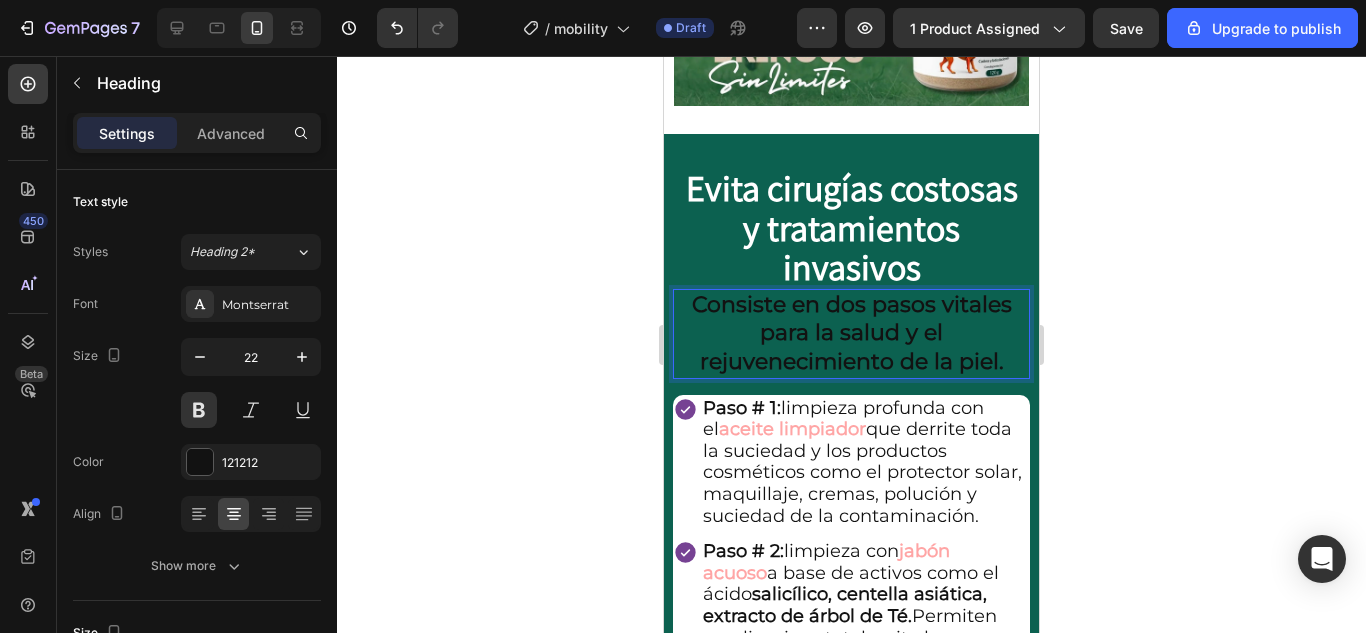 click on "Consiste en dos pasos vitales para la salud y el rejuvenecimiento de la piel." at bounding box center (851, 334) 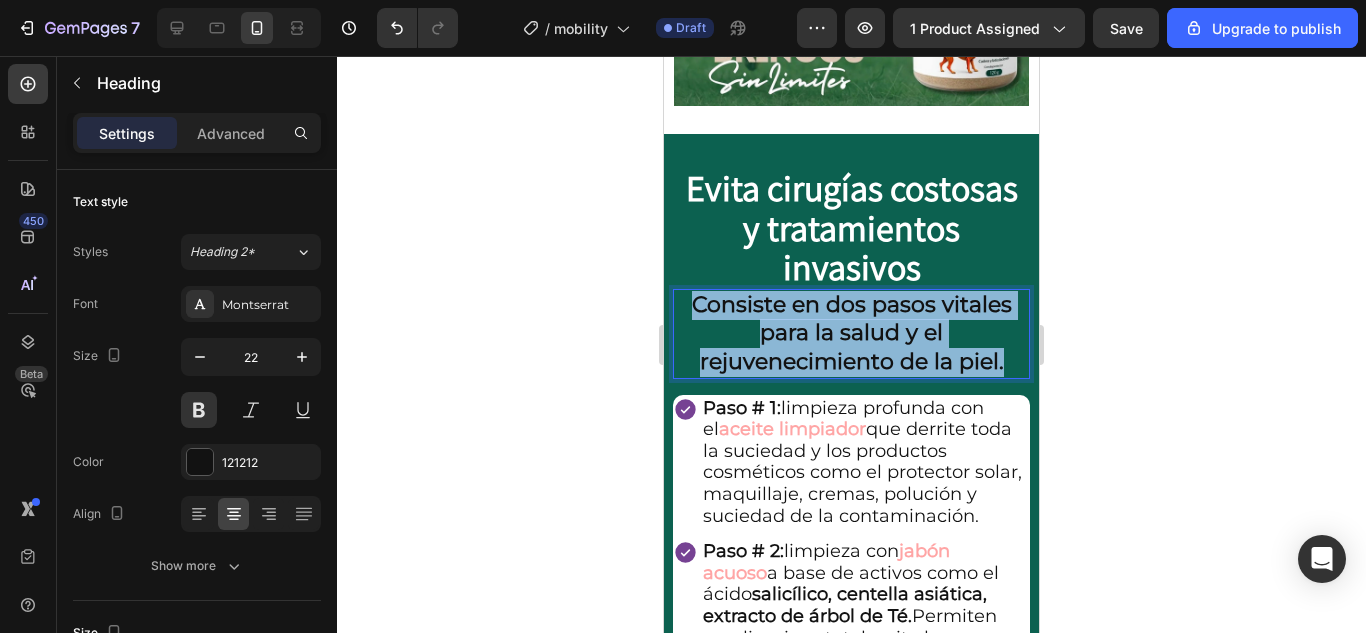 drag, startPoint x: 998, startPoint y: 330, endPoint x: 681, endPoint y: 269, distance: 322.81573 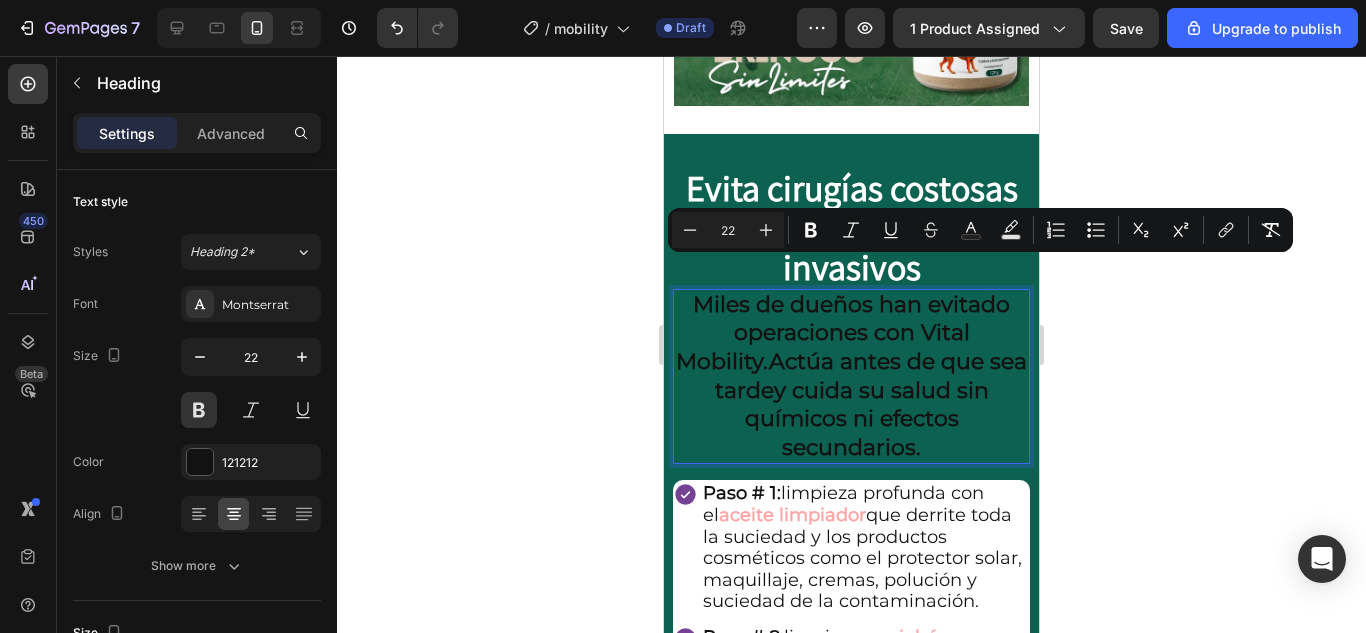 drag, startPoint x: 961, startPoint y: 391, endPoint x: 690, endPoint y: 272, distance: 295.97635 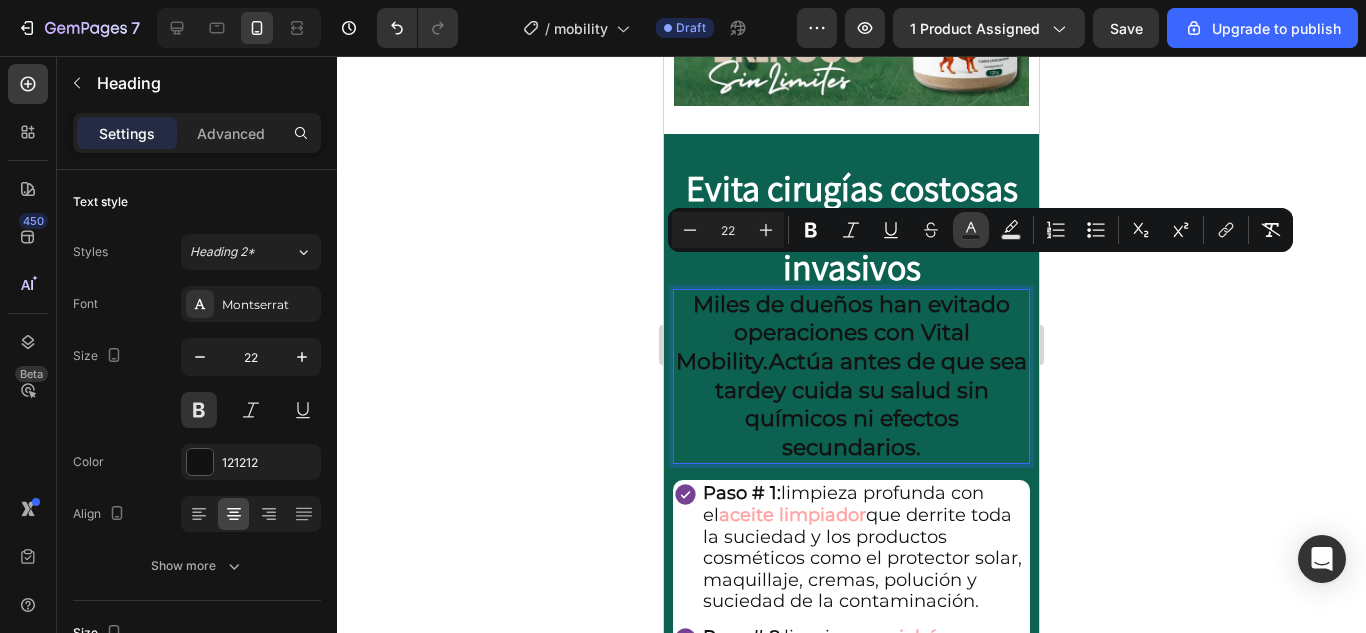 click 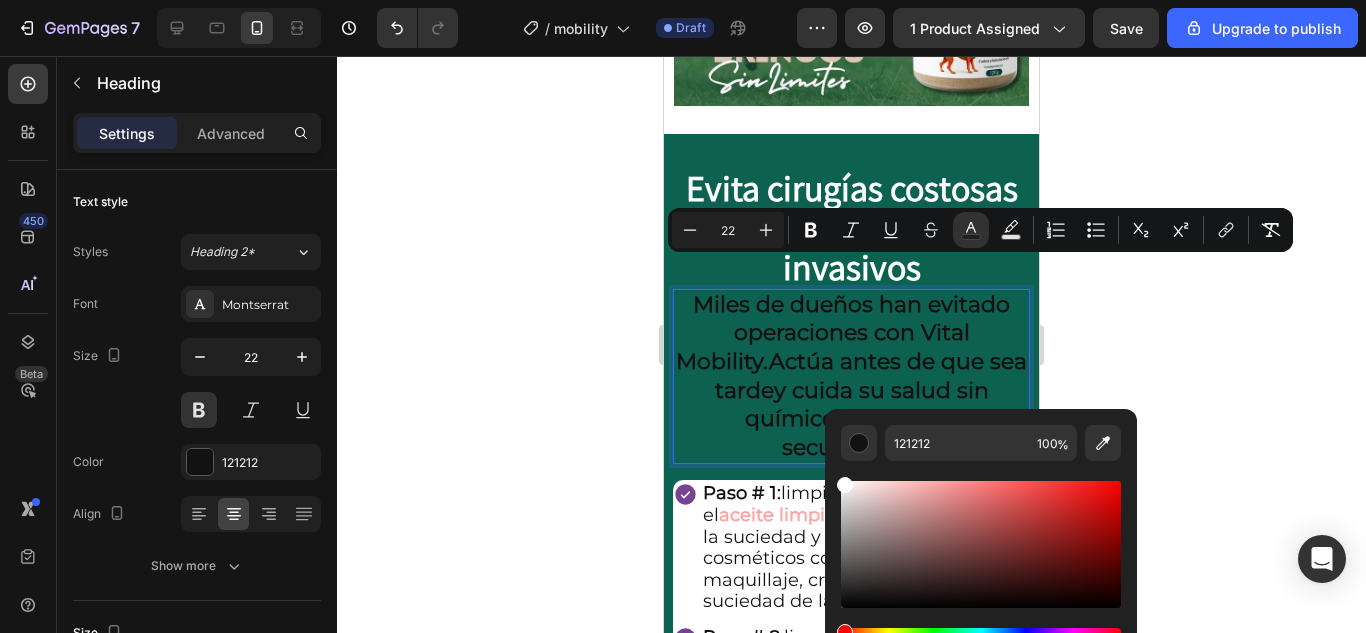 drag, startPoint x: 844, startPoint y: 597, endPoint x: 1133, endPoint y: 342, distance: 385.41666 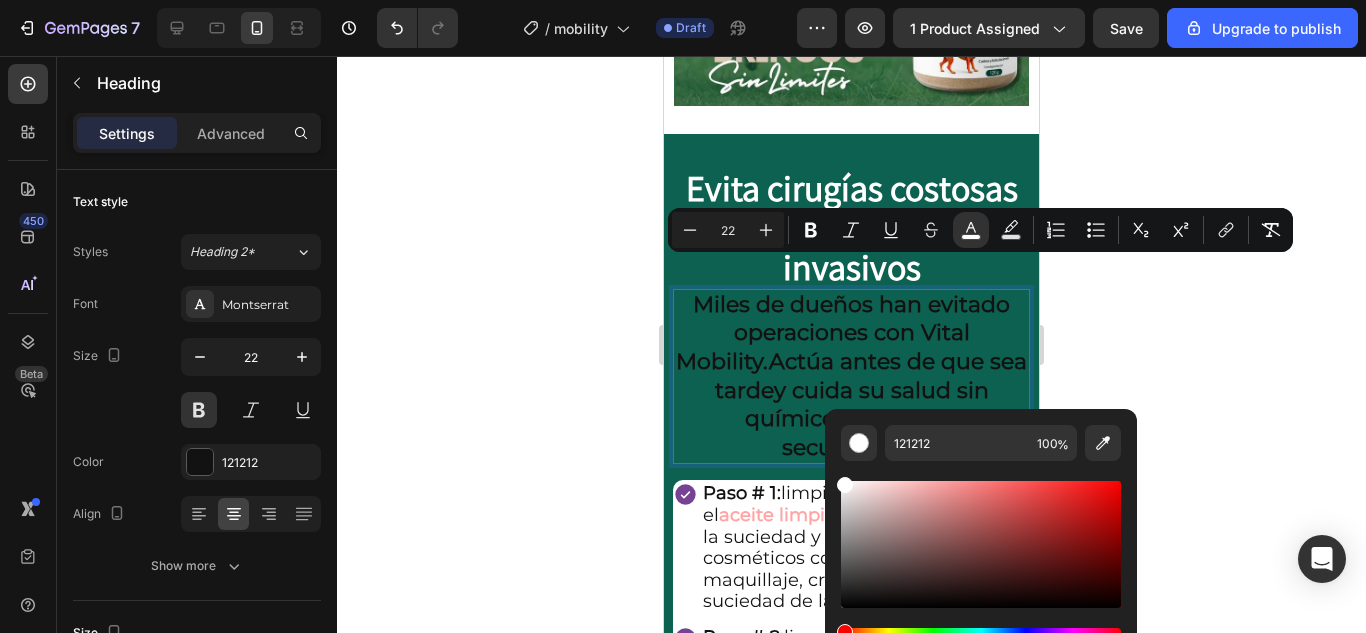 type on "FFFFFF" 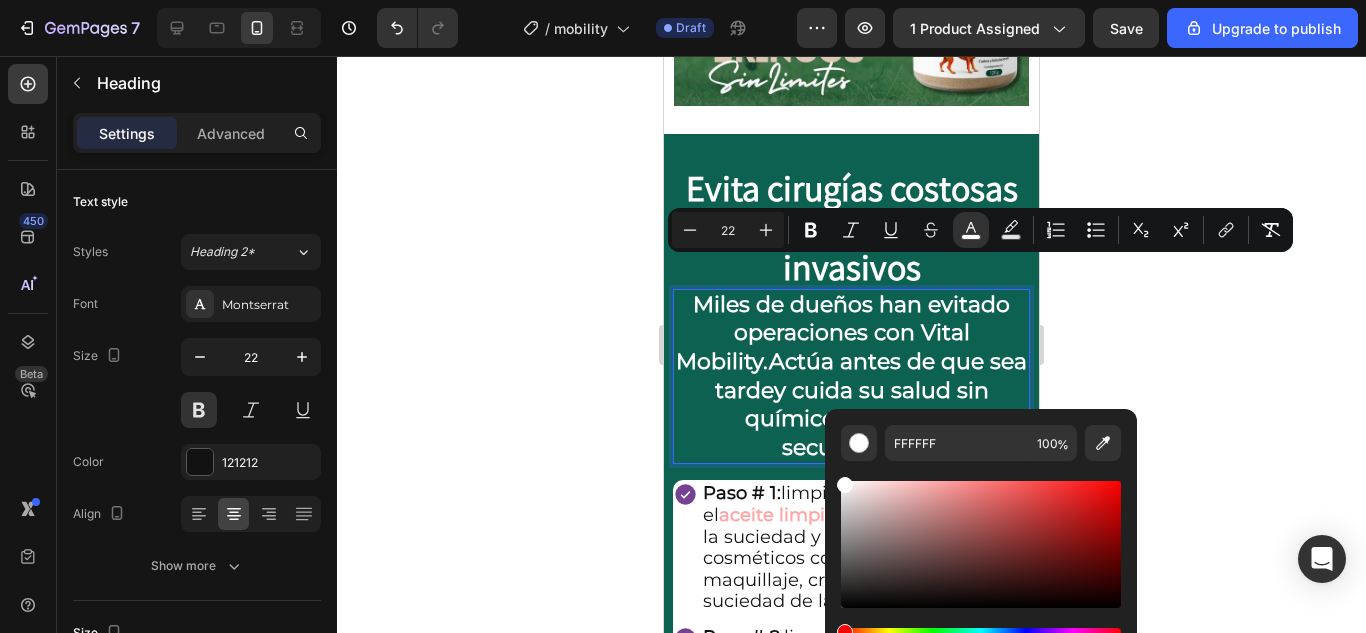 click 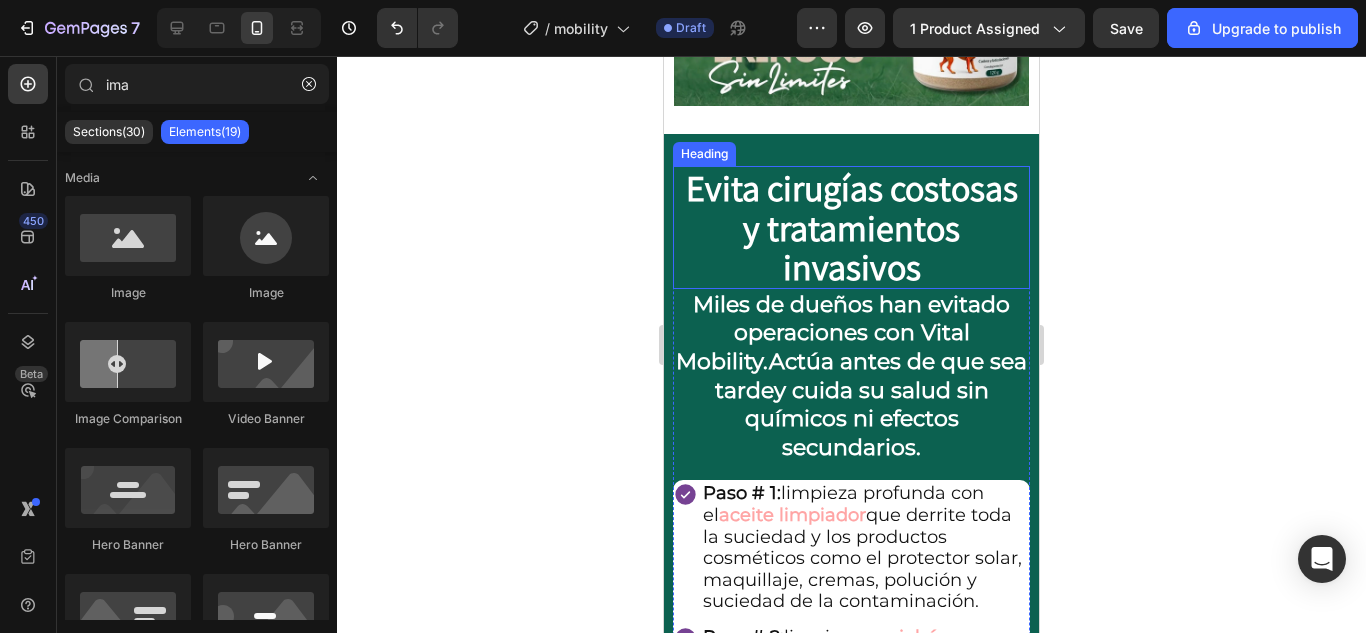 click on "Evita cirugías costosas y tratamientos invasivos" at bounding box center [851, 227] 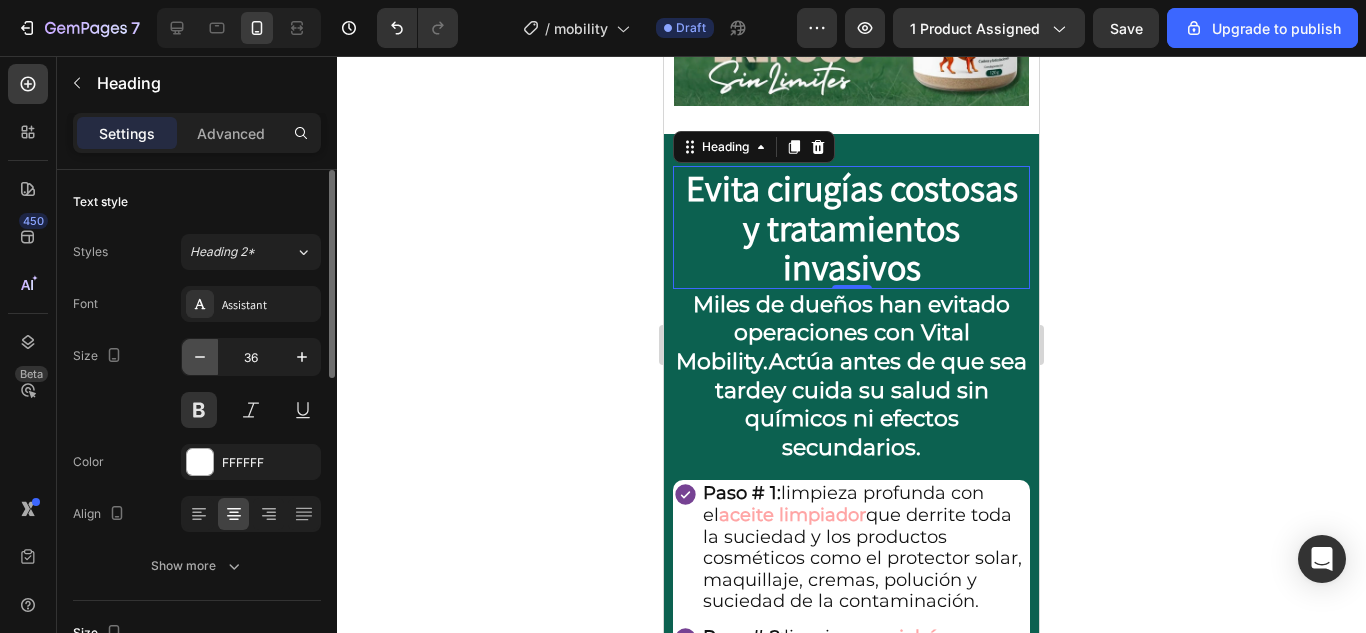 click 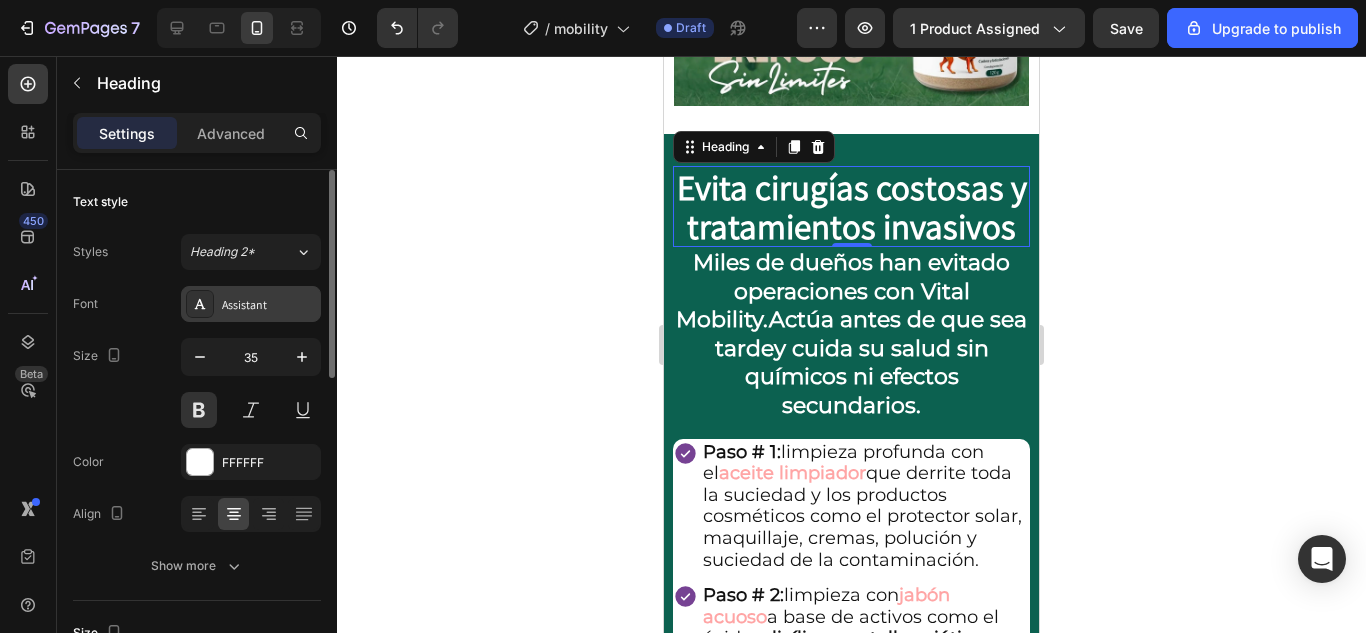 click on "Assistant" at bounding box center [269, 305] 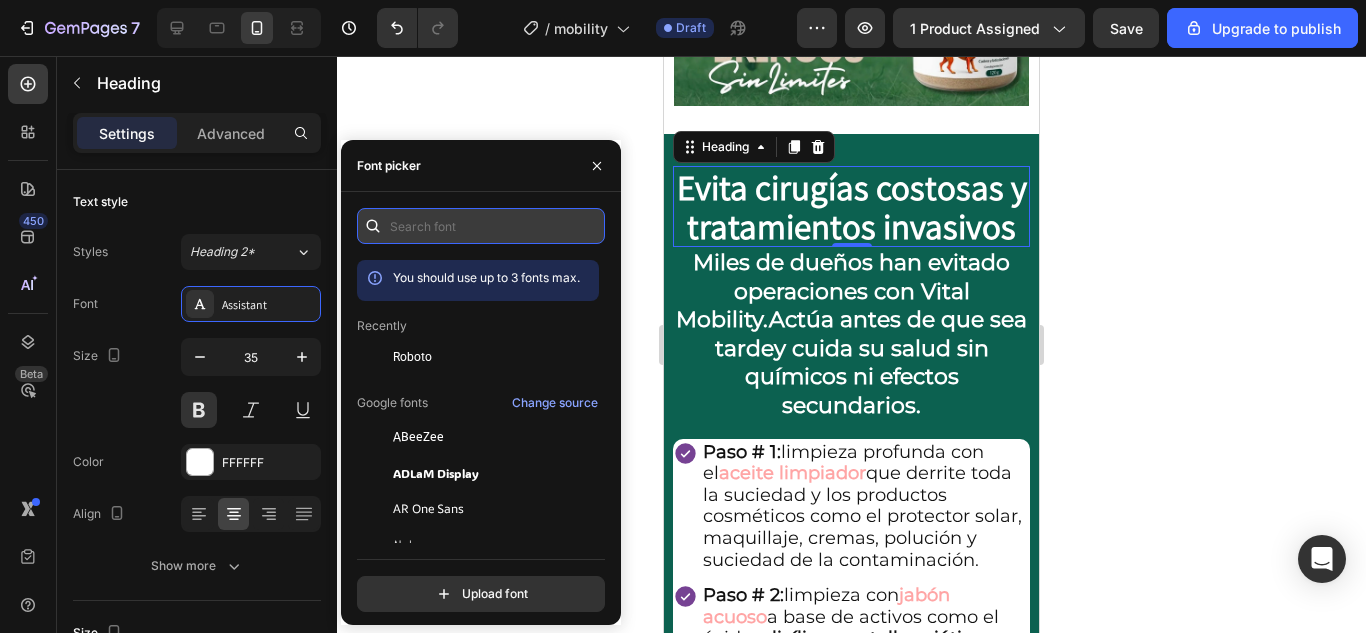 click at bounding box center (481, 226) 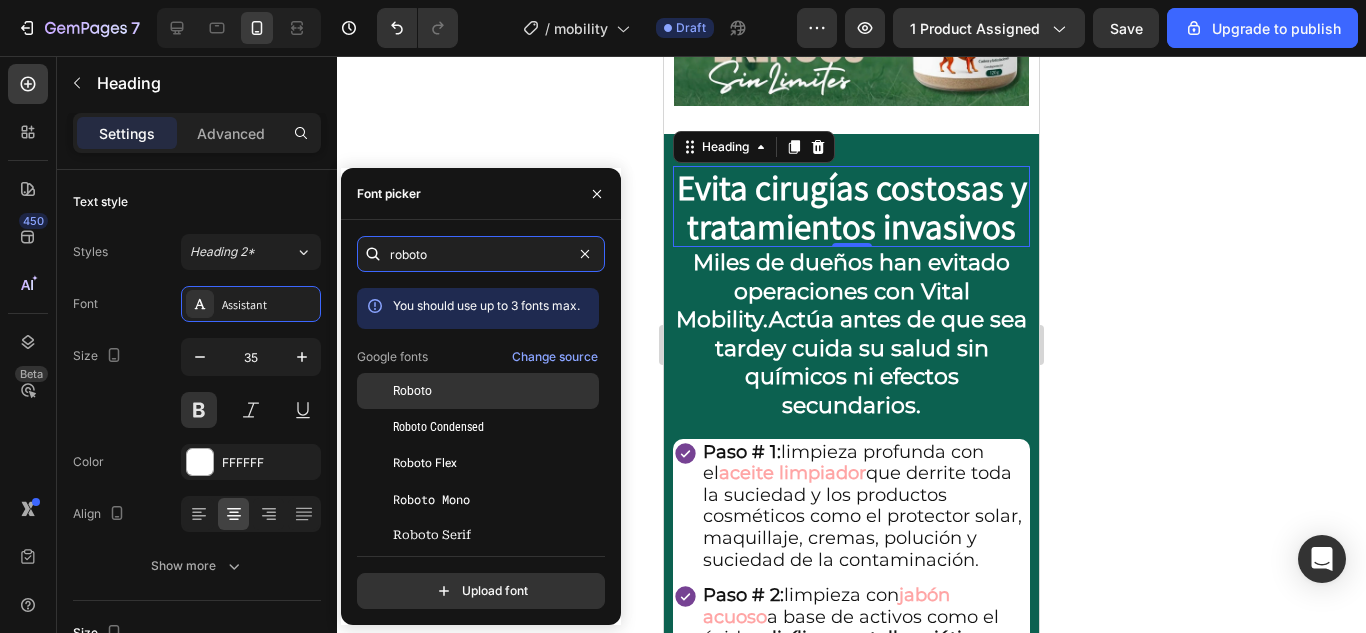 type on "roboto" 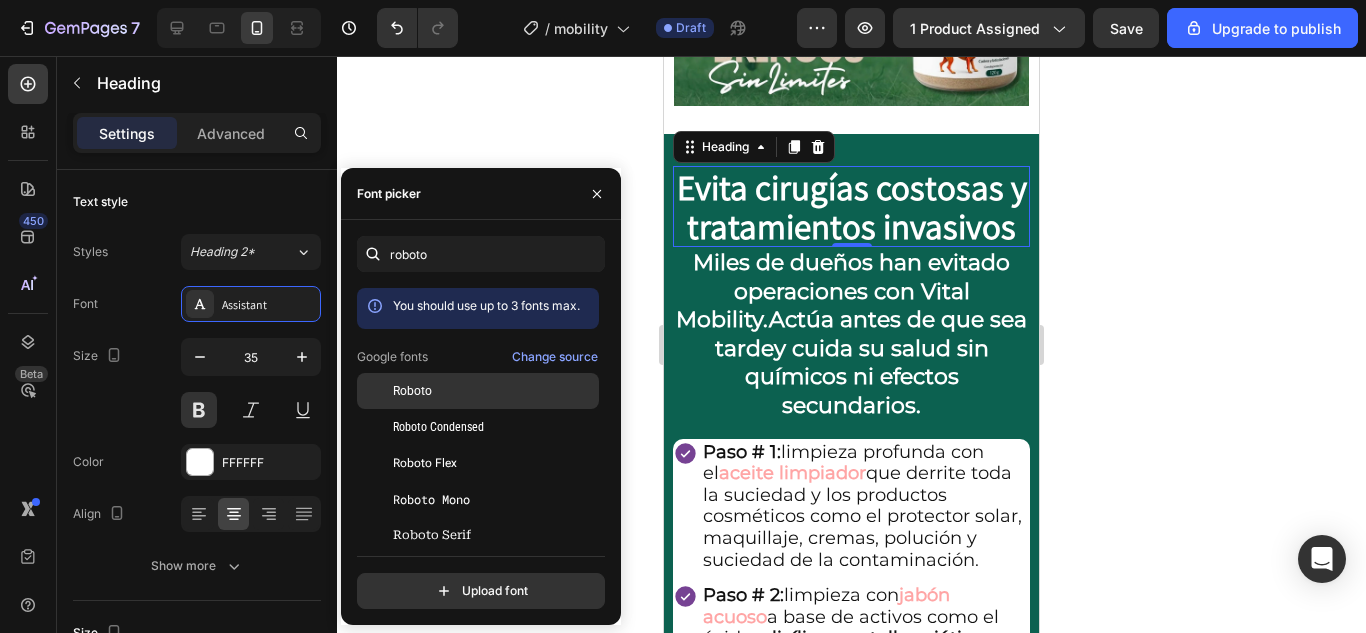 click on "Roboto" at bounding box center (494, 391) 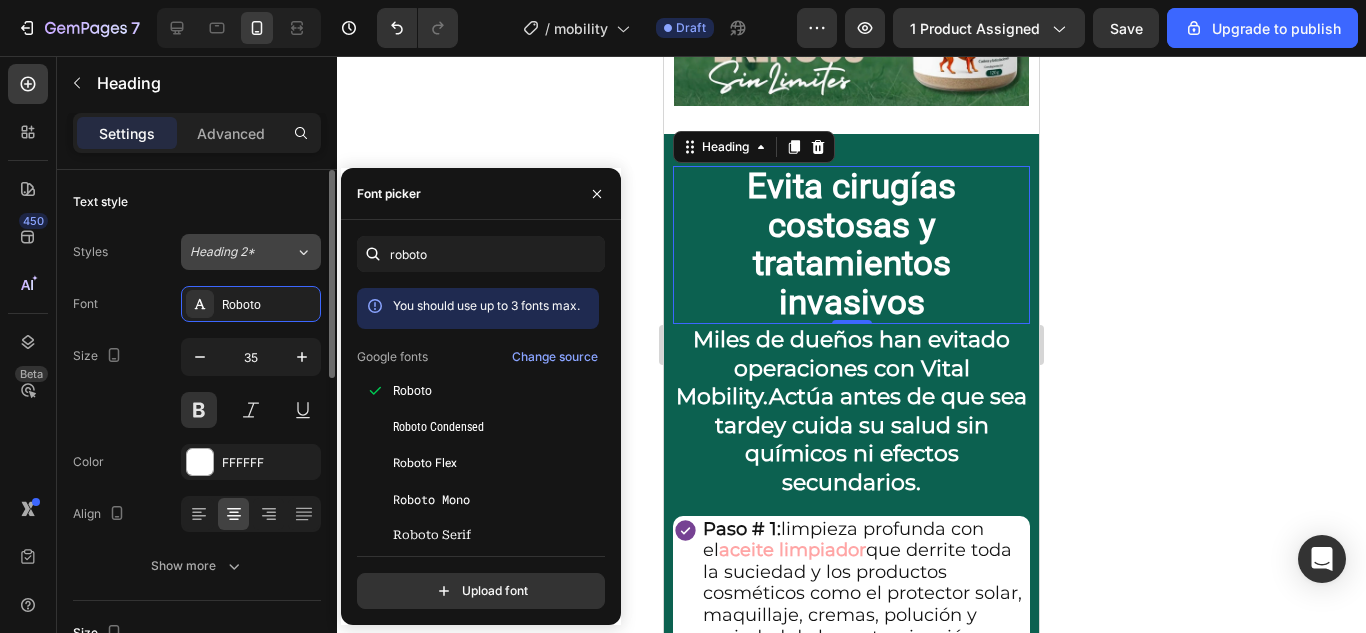 click 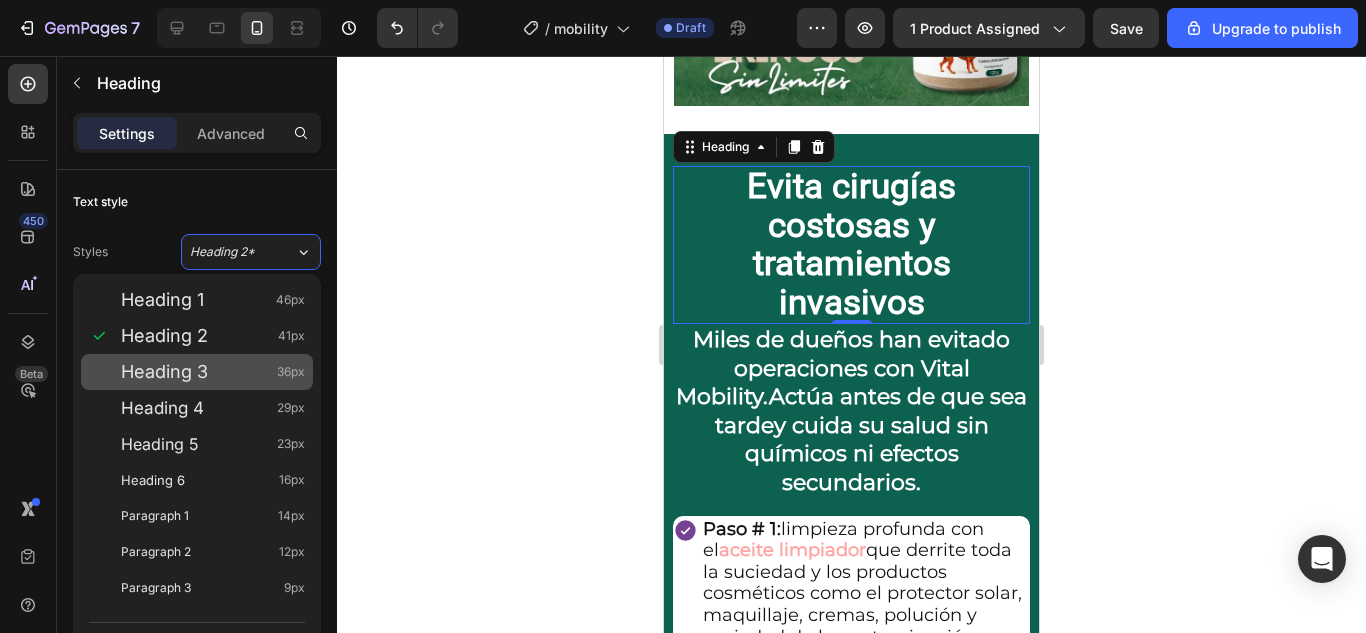 click on "Heading 3" at bounding box center (164, 372) 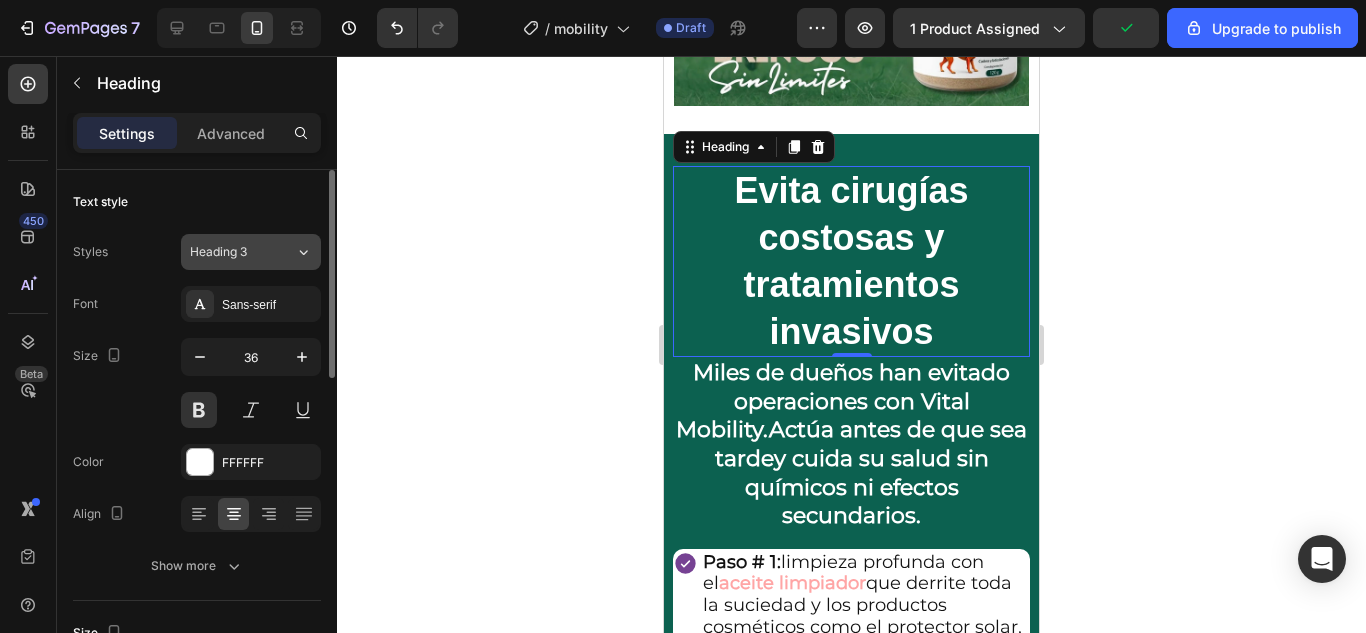 click on "Heading 3" at bounding box center (242, 252) 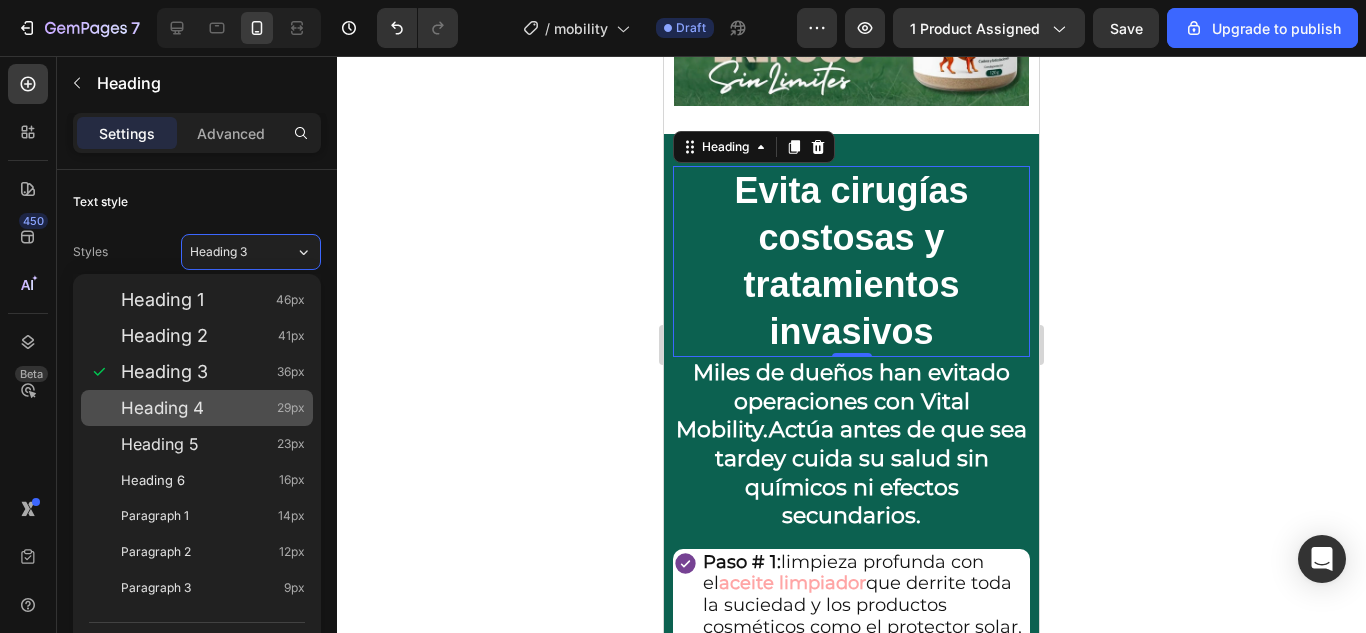 click on "Heading 4" at bounding box center (162, 408) 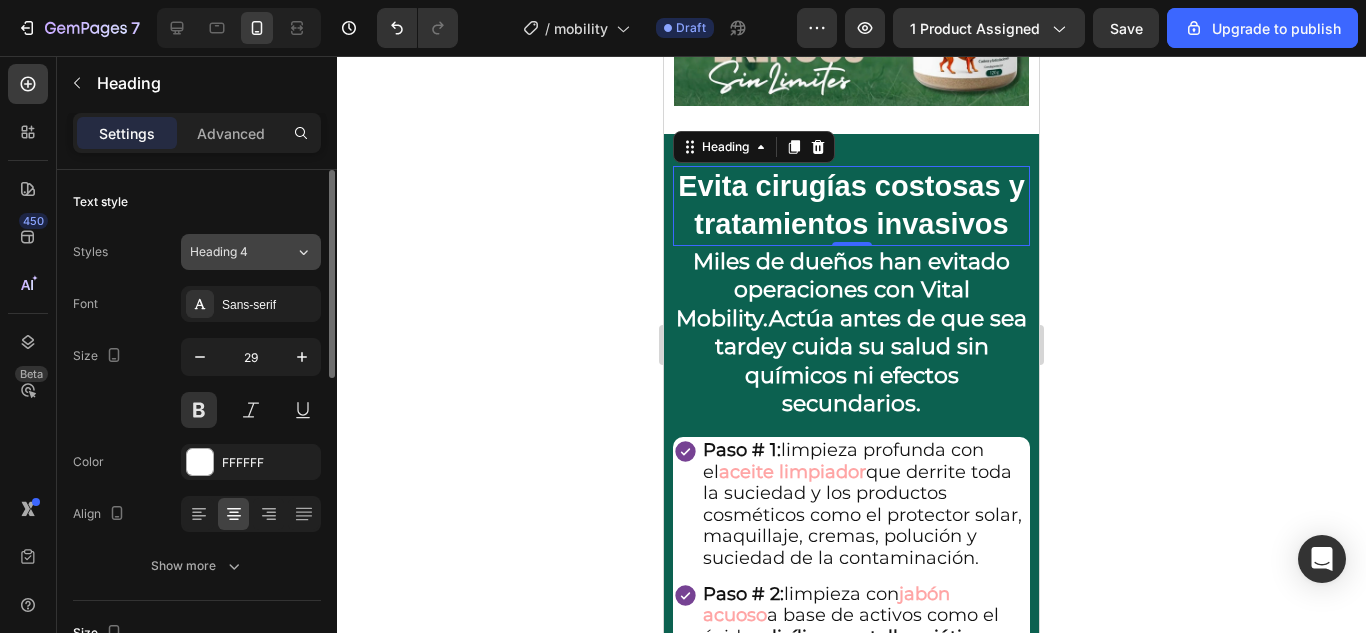 click on "Heading 4" at bounding box center (242, 252) 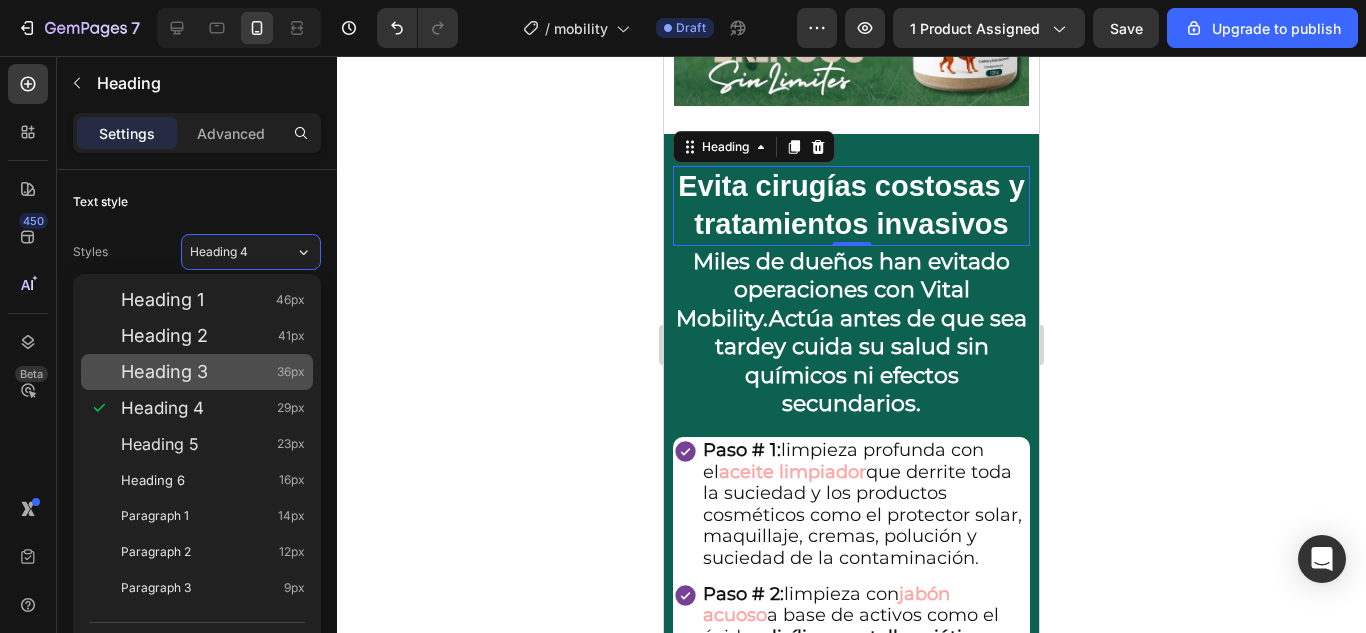 click on "Heading 3" at bounding box center (164, 372) 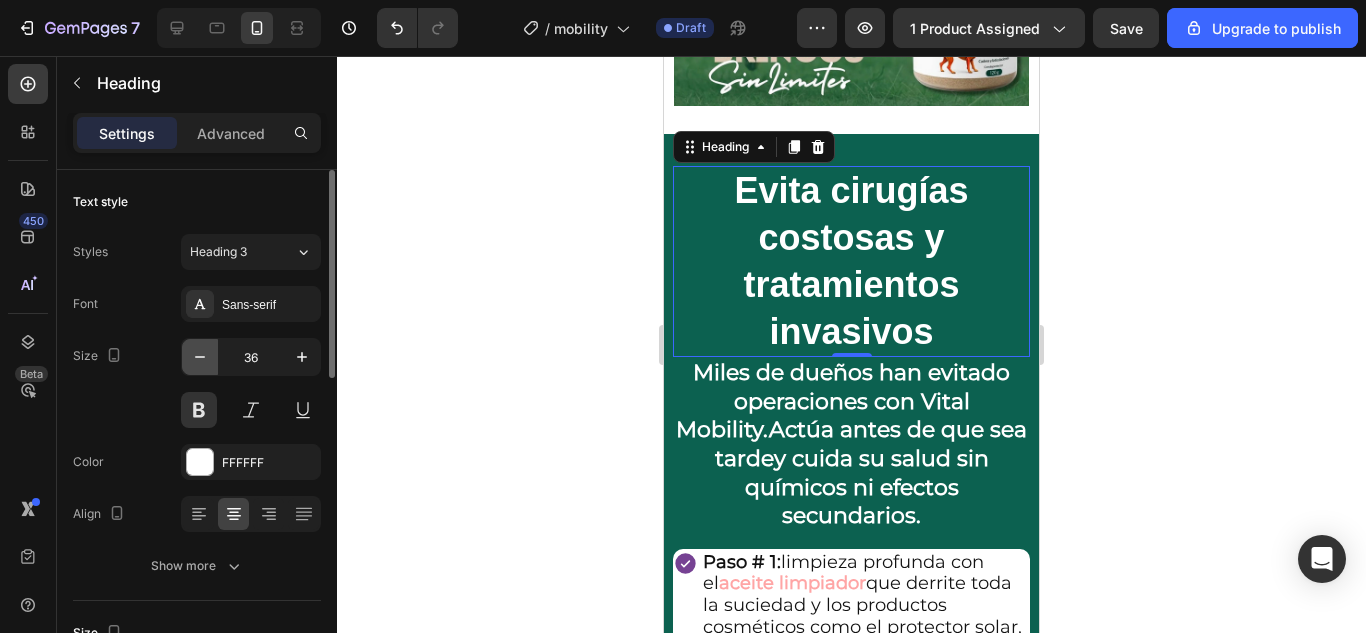 click 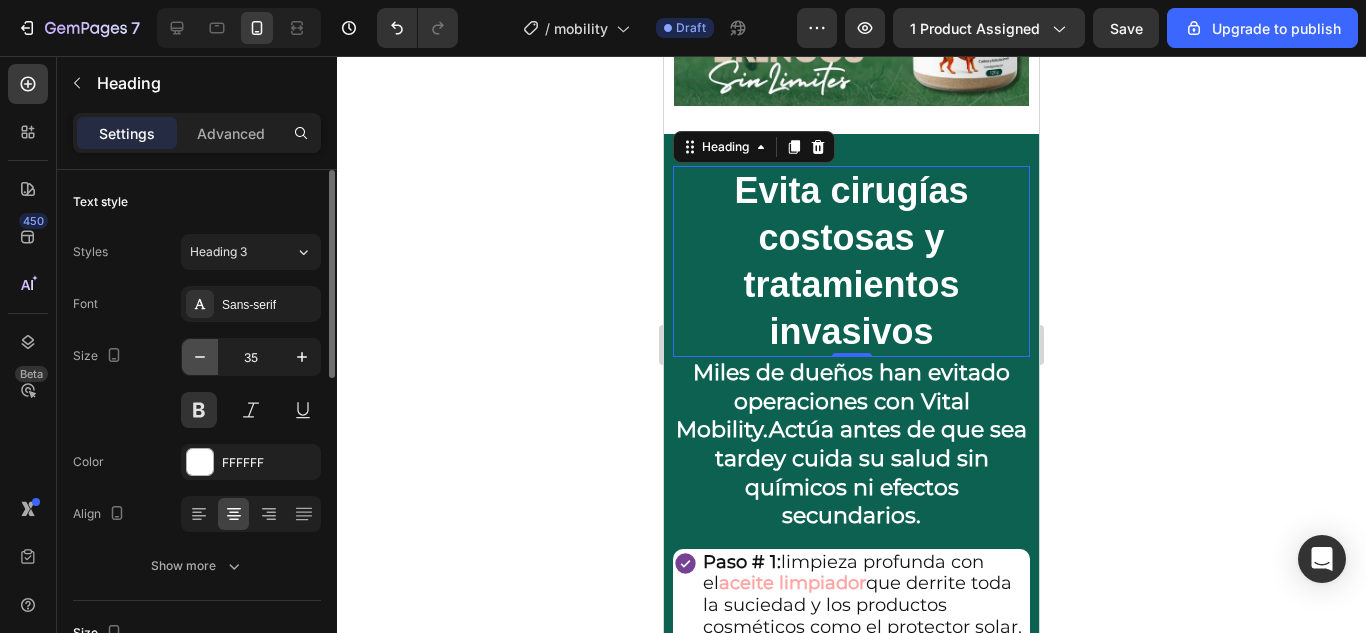click 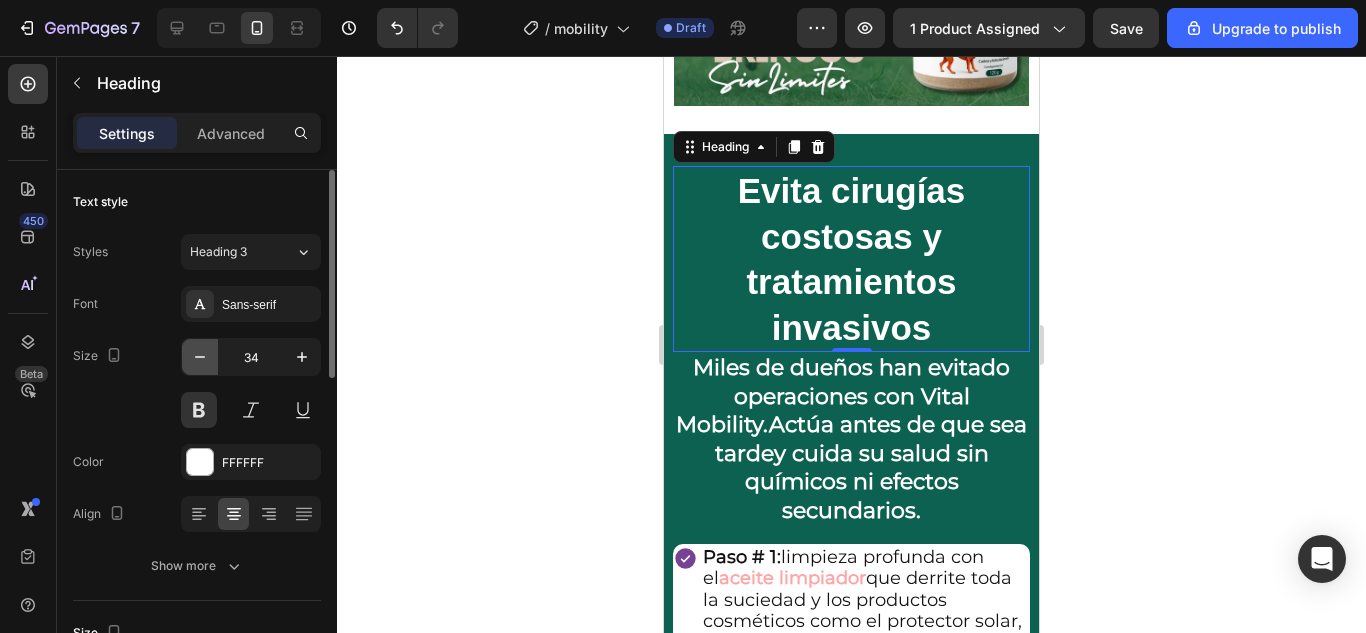 click 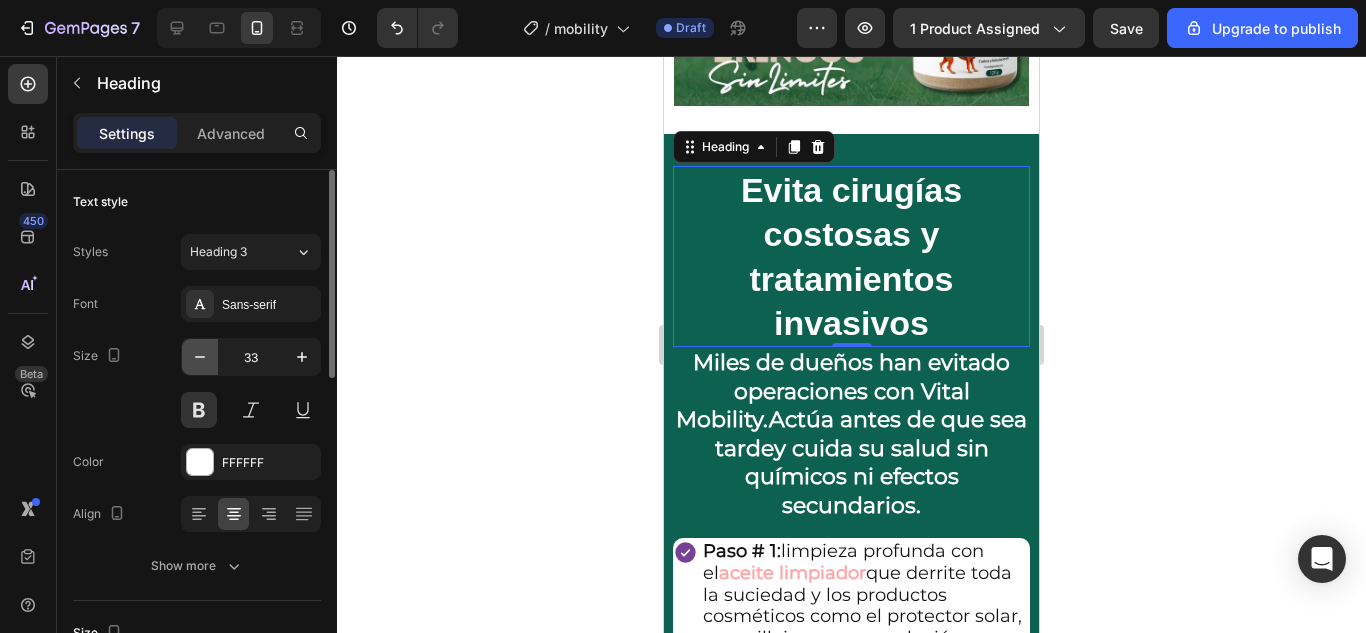 click 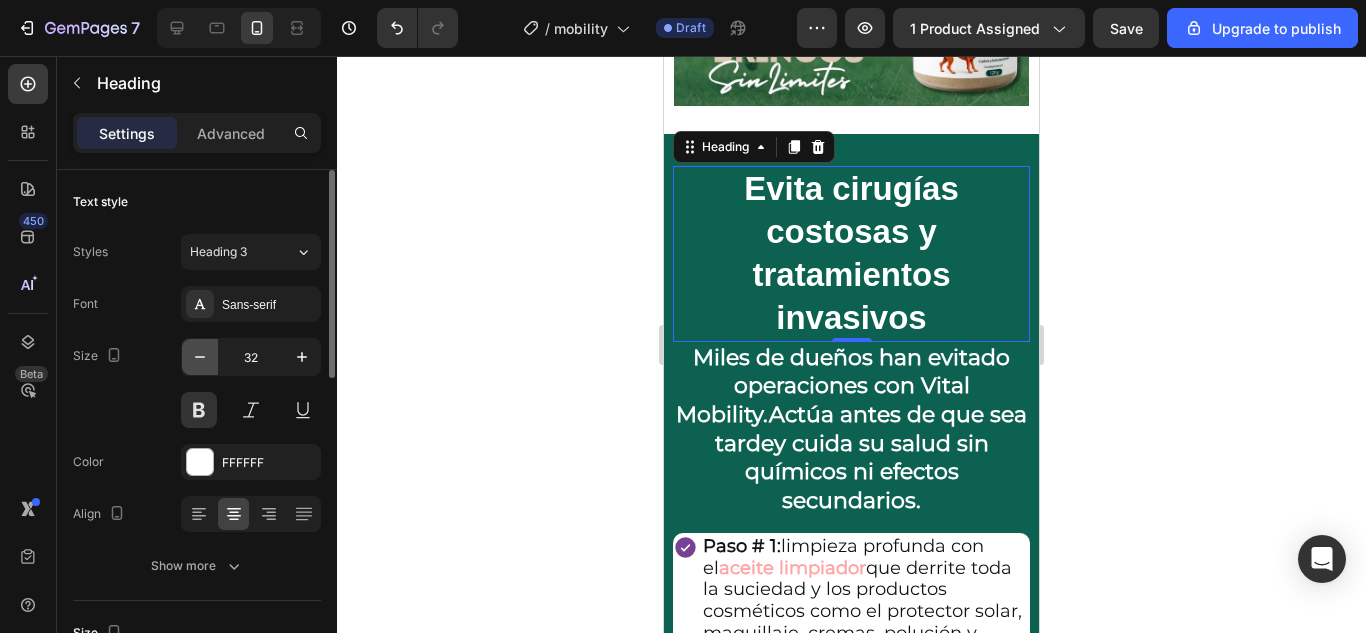 click 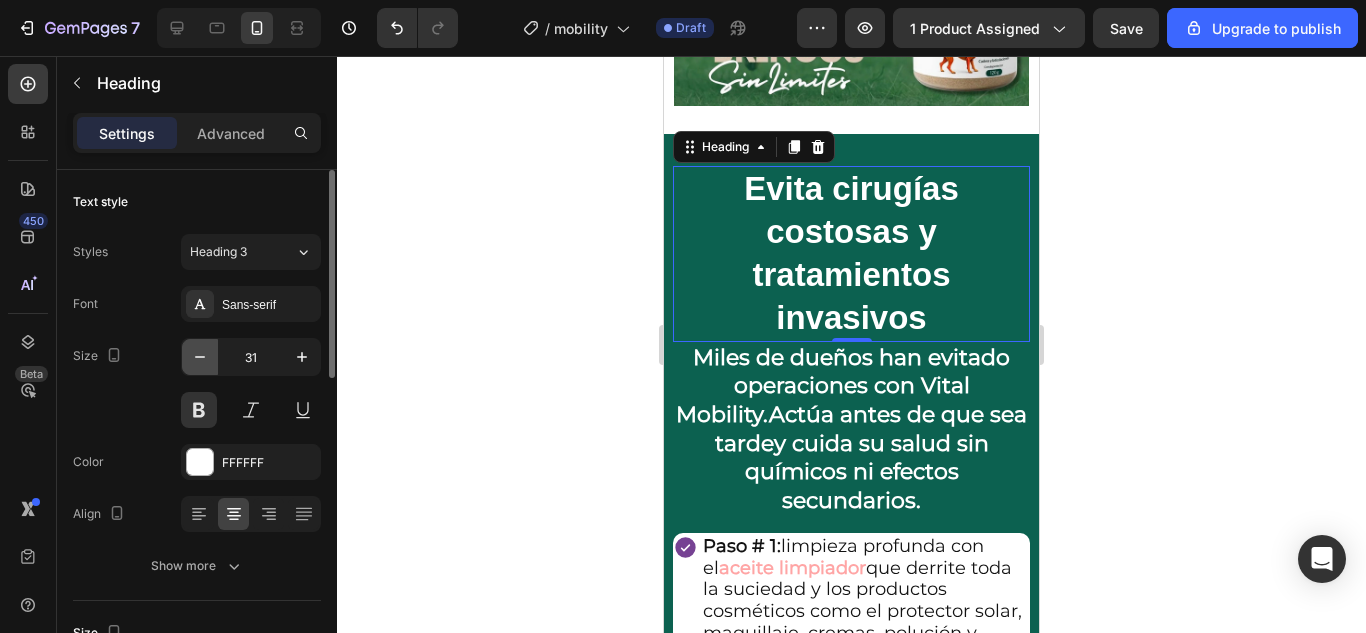 click 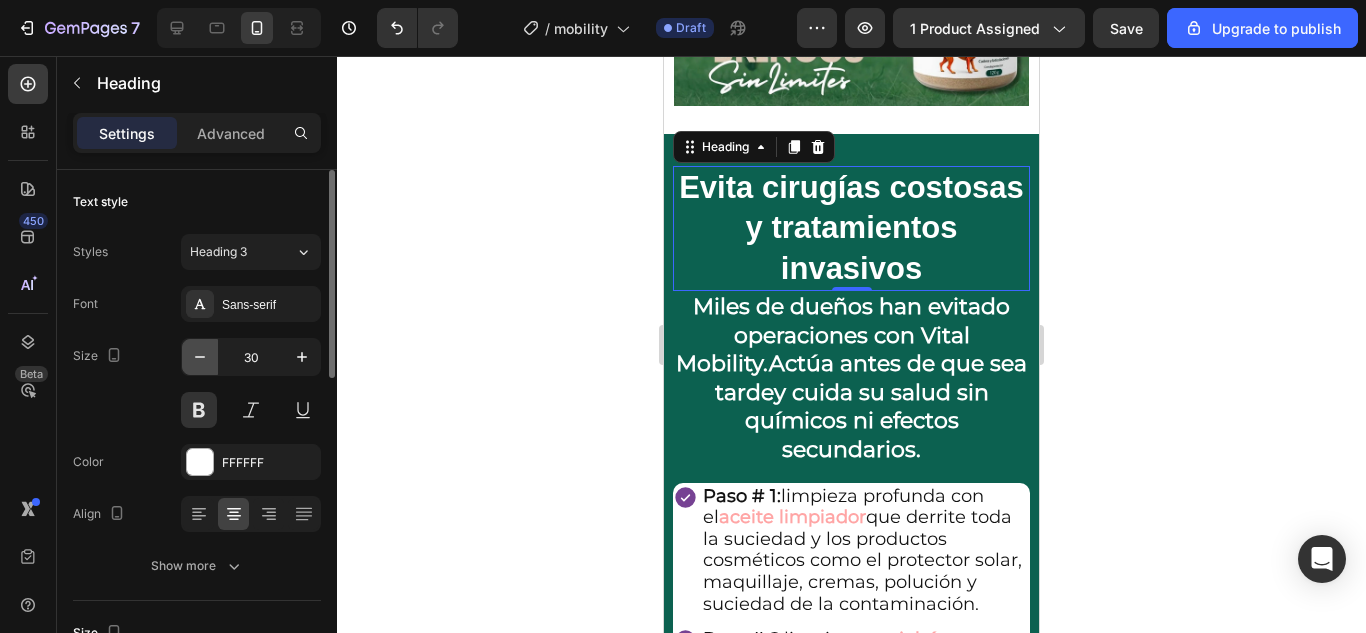 click 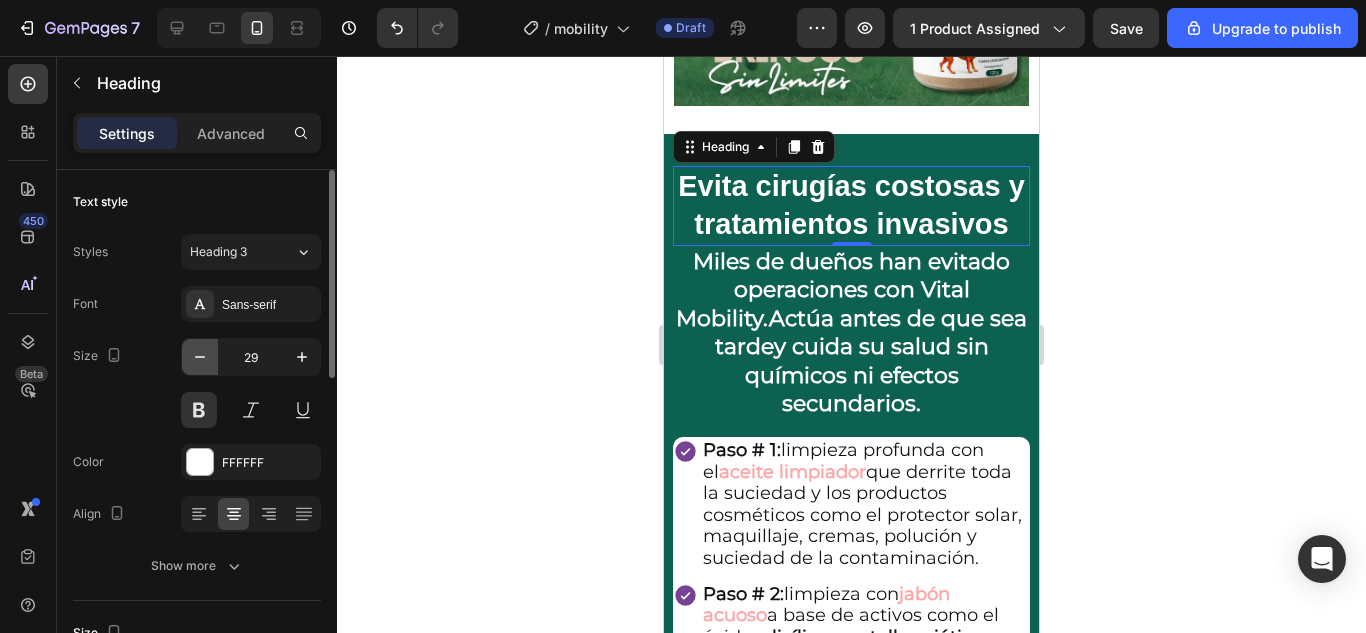 click 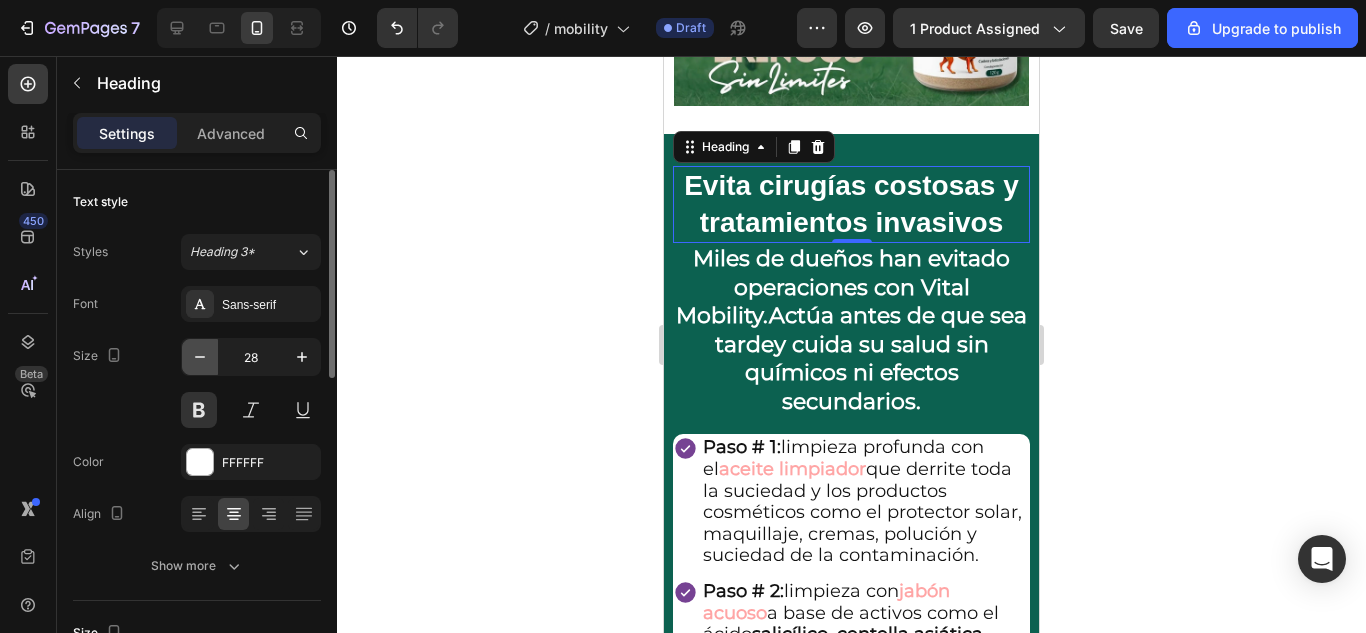 click 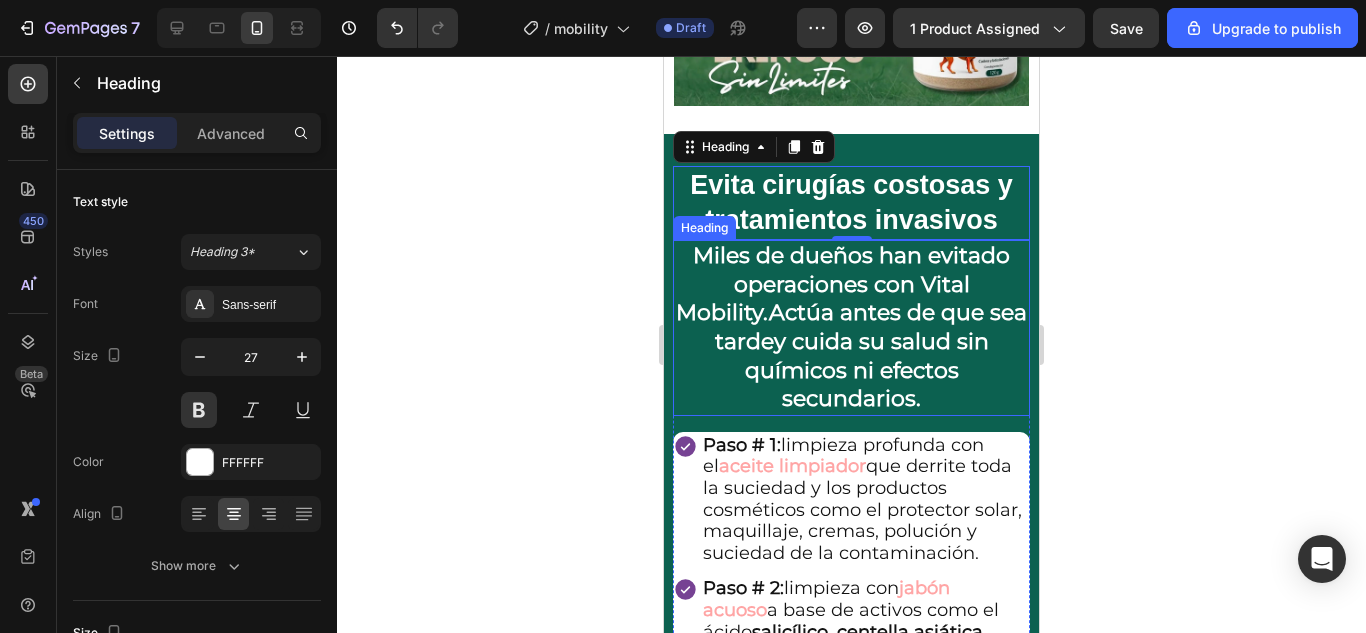 click on "Miles de dueños han evitado operaciones con Vital Mobility.  Actúa antes de que sea tarde  y cuida su salud sin químicos ni efectos secundarios." at bounding box center (851, 327) 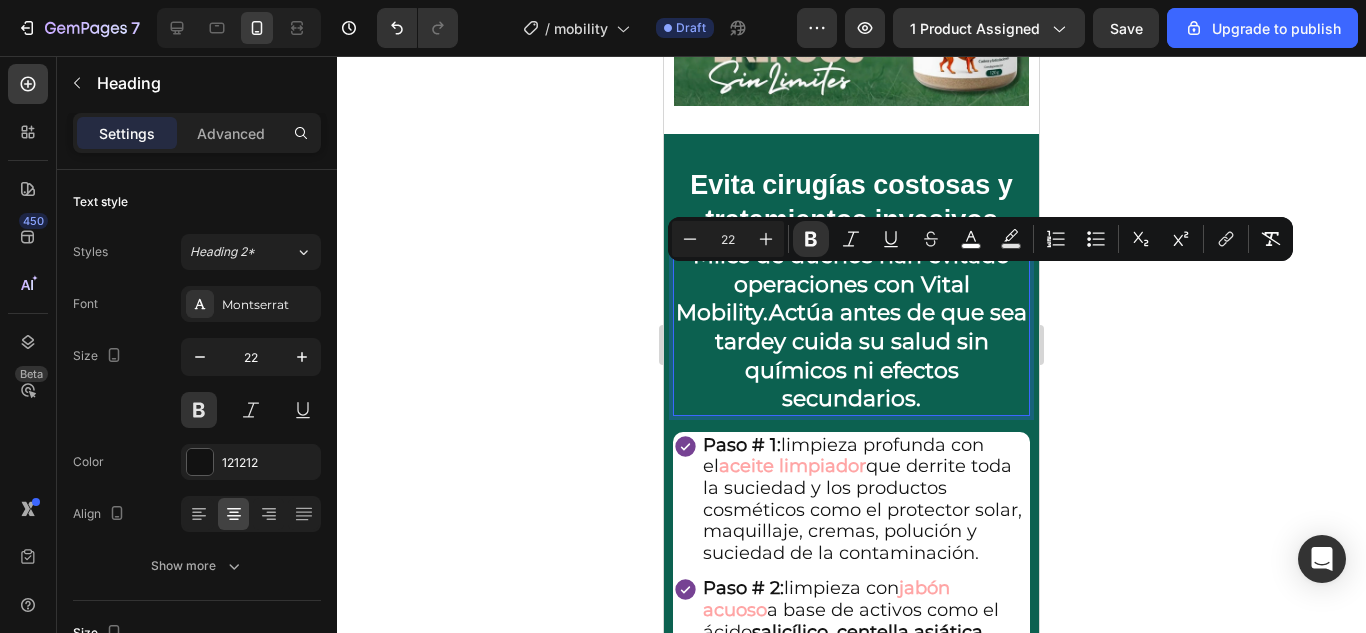 drag, startPoint x: 963, startPoint y: 338, endPoint x: 680, endPoint y: 282, distance: 288.48743 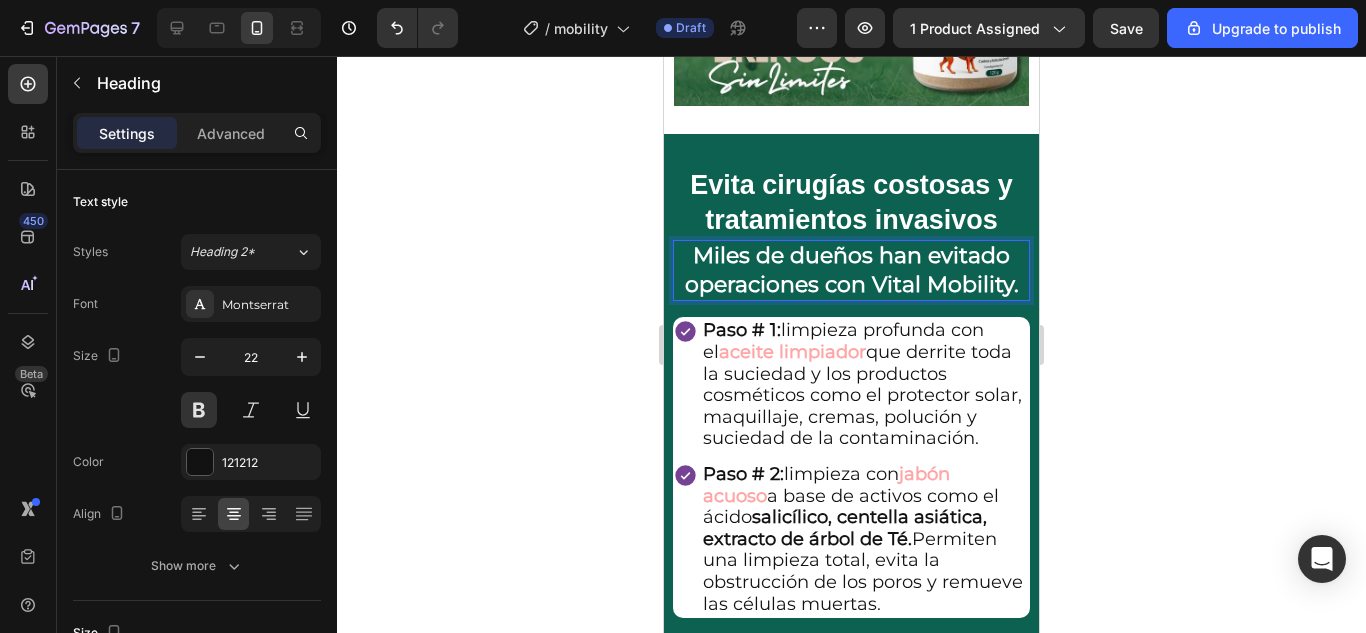 click 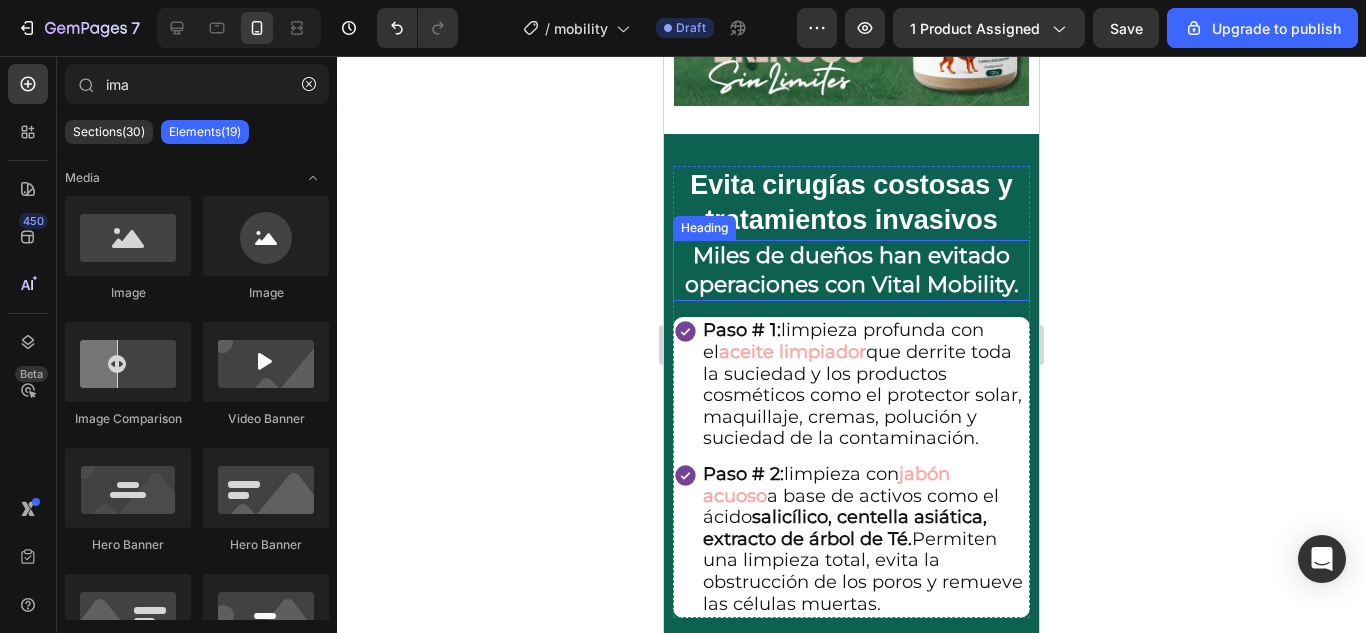 click on "Miles de dueños han evitado operaciones con Vital Mobility." at bounding box center (852, 270) 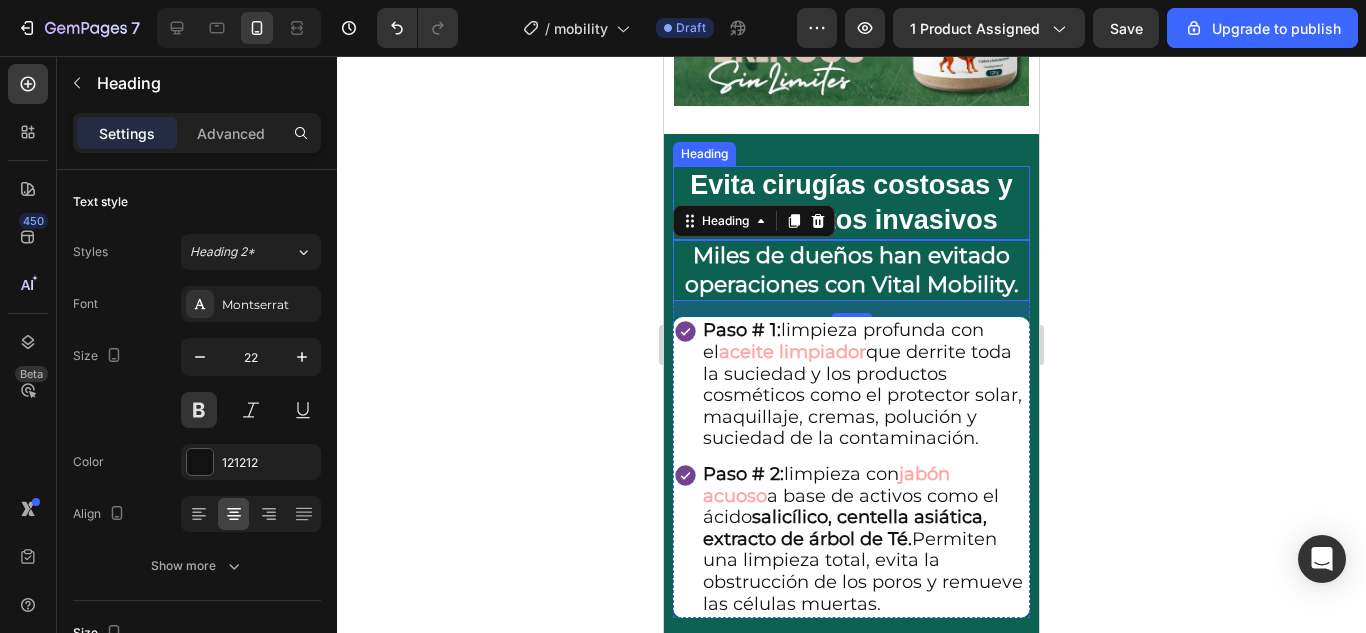 click on "Evita cirugías costosas y tratamientos invasivos" at bounding box center [851, 203] 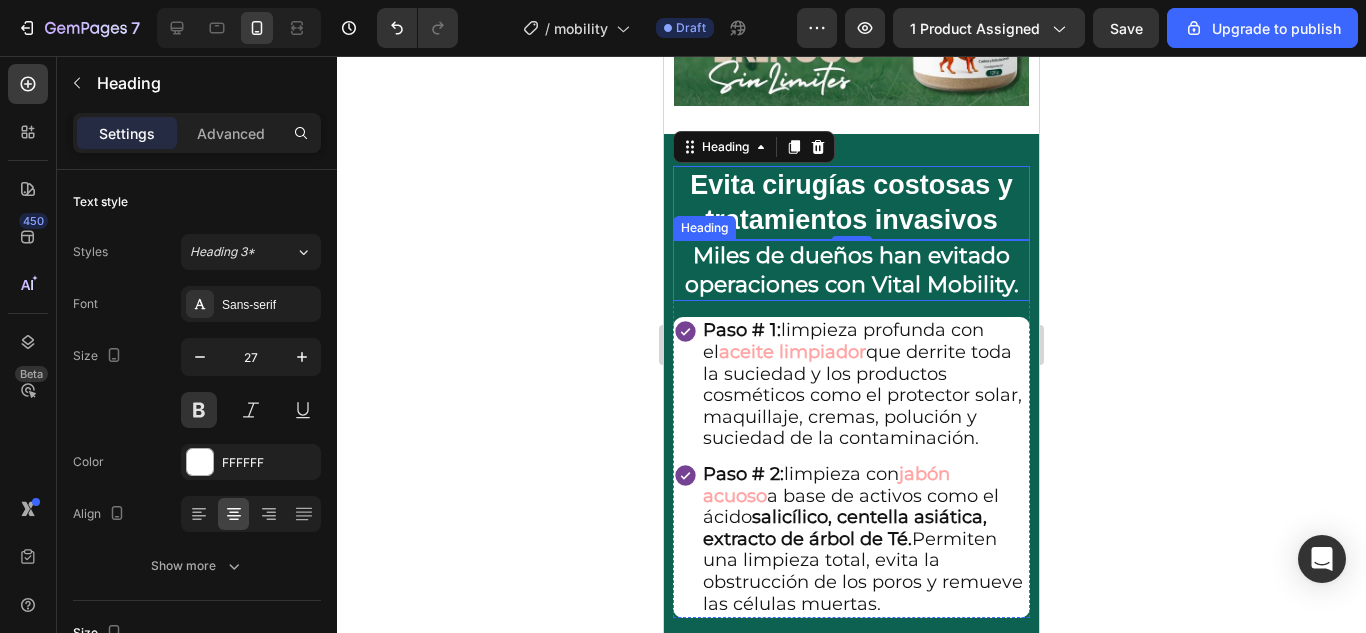 click on "Miles de dueños han evitado operaciones con Vital Mobility." at bounding box center [852, 270] 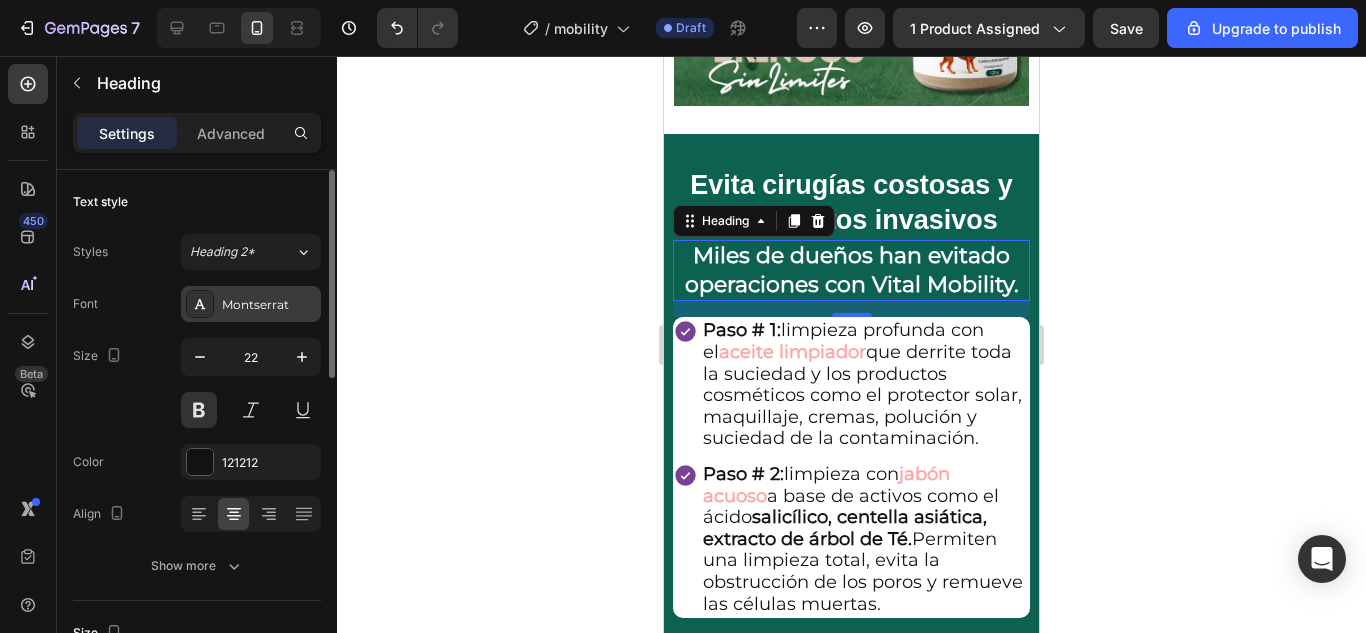 click on "Montserrat" at bounding box center [269, 305] 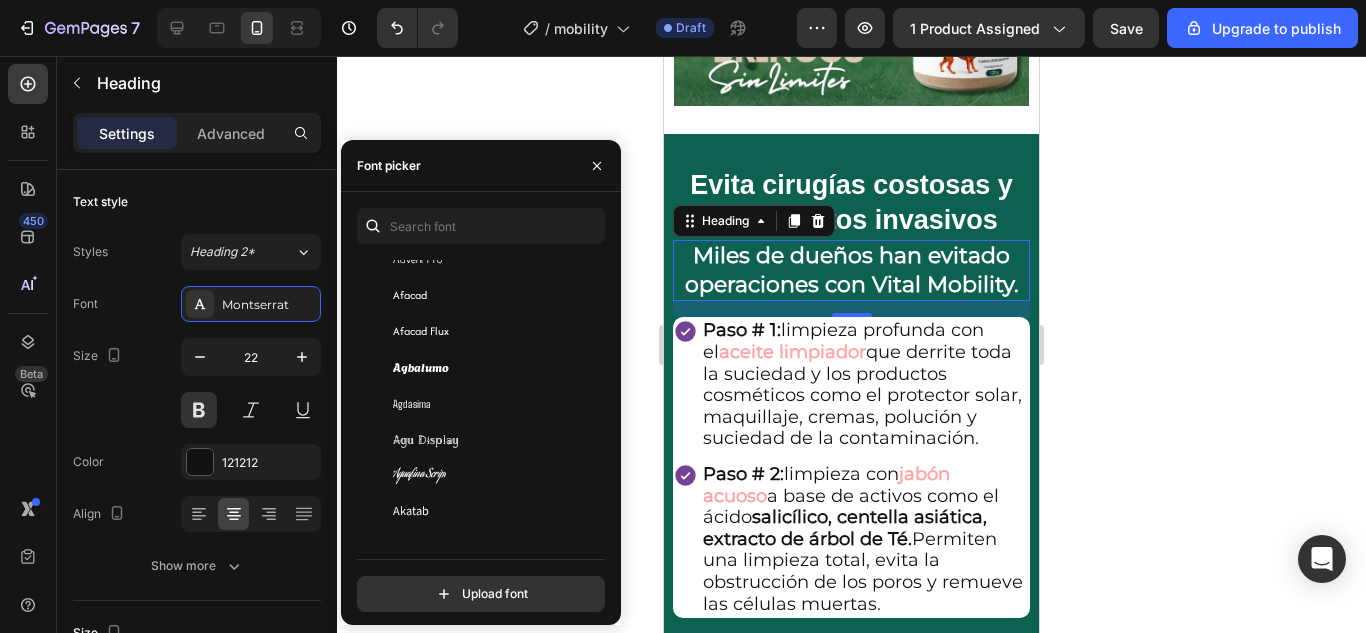 scroll, scrollTop: 800, scrollLeft: 0, axis: vertical 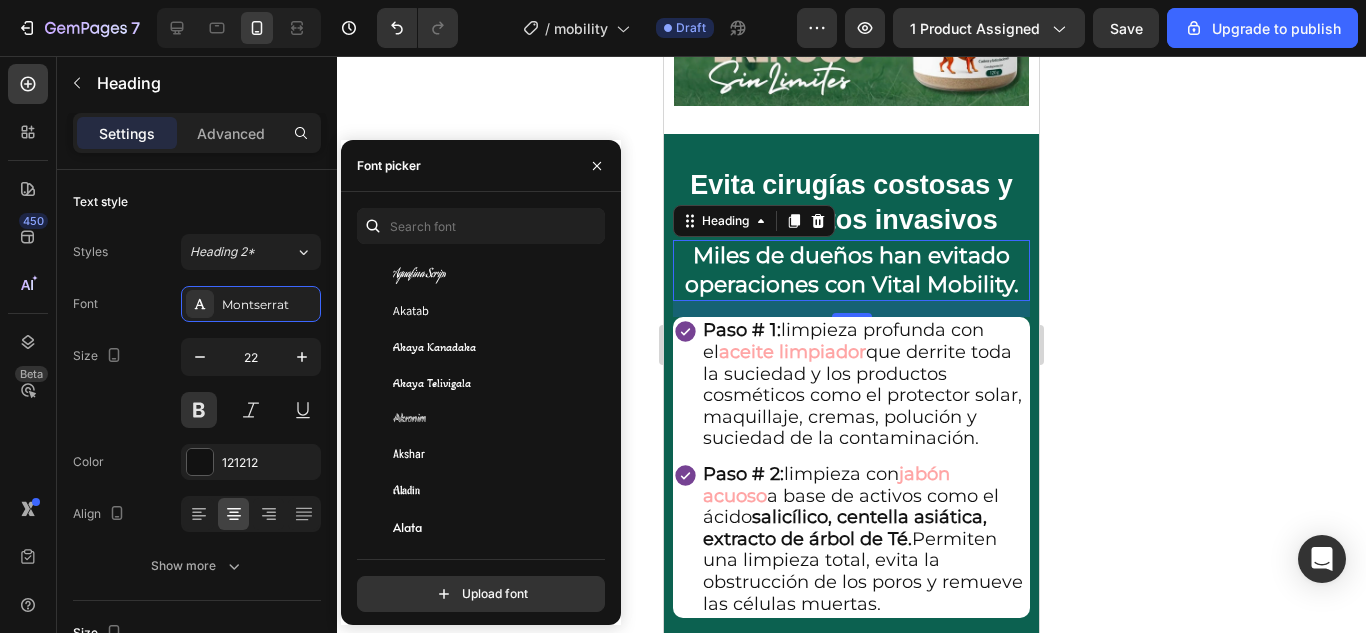 click 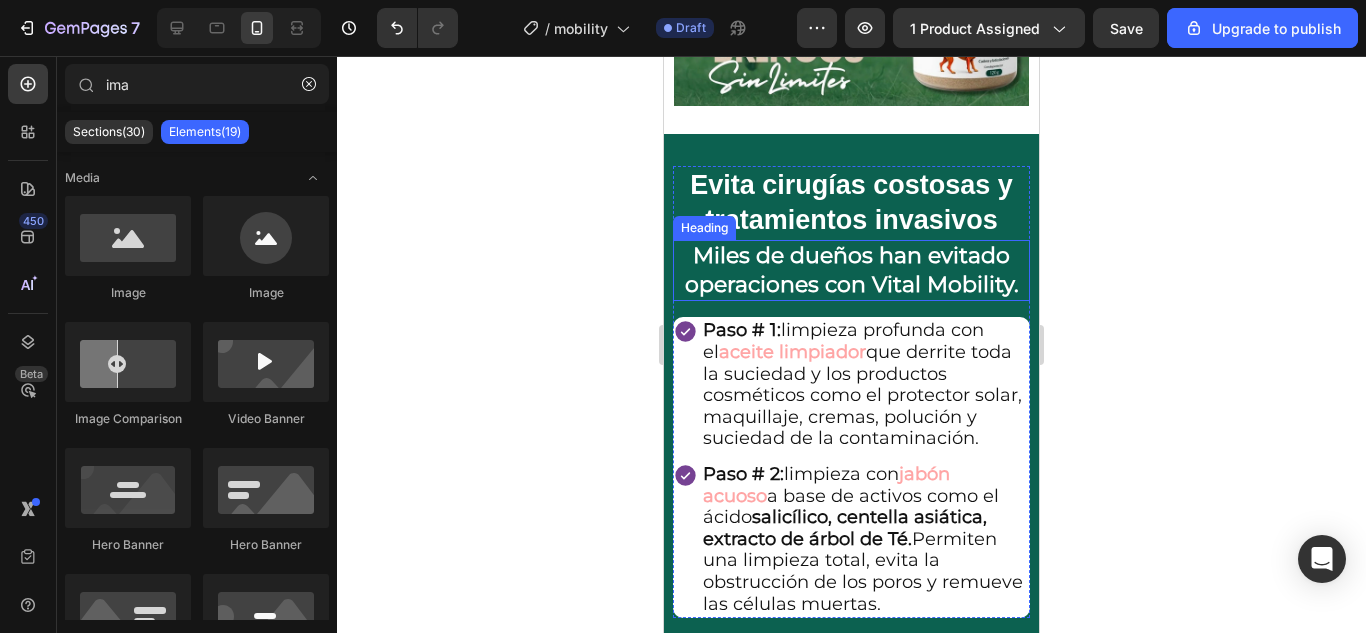 click on "Miles de dueños han evitado operaciones con Vital Mobility." at bounding box center [852, 270] 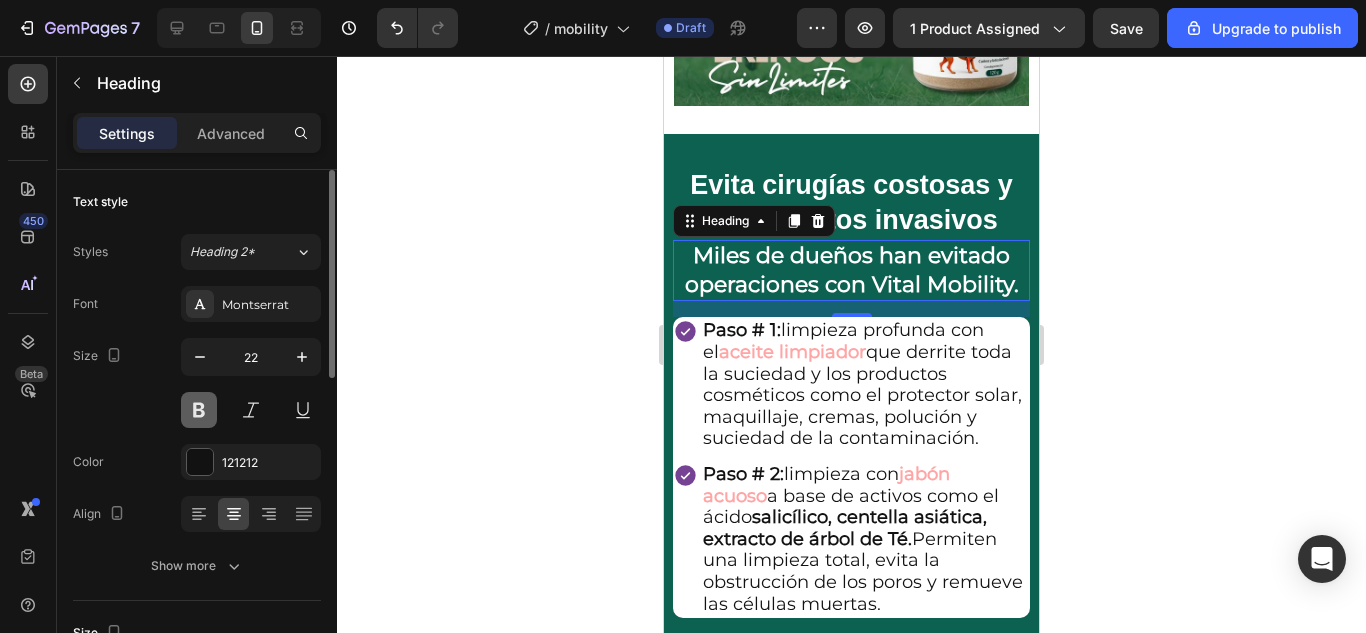 click at bounding box center (199, 410) 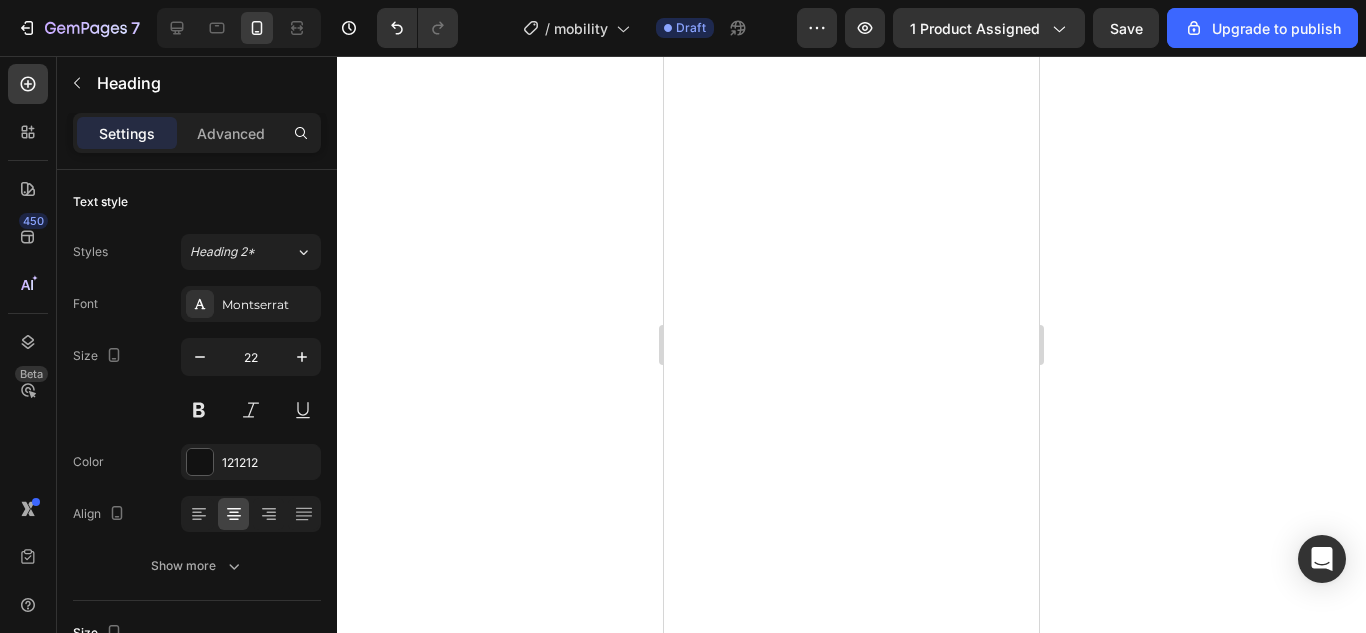scroll, scrollTop: 0, scrollLeft: 0, axis: both 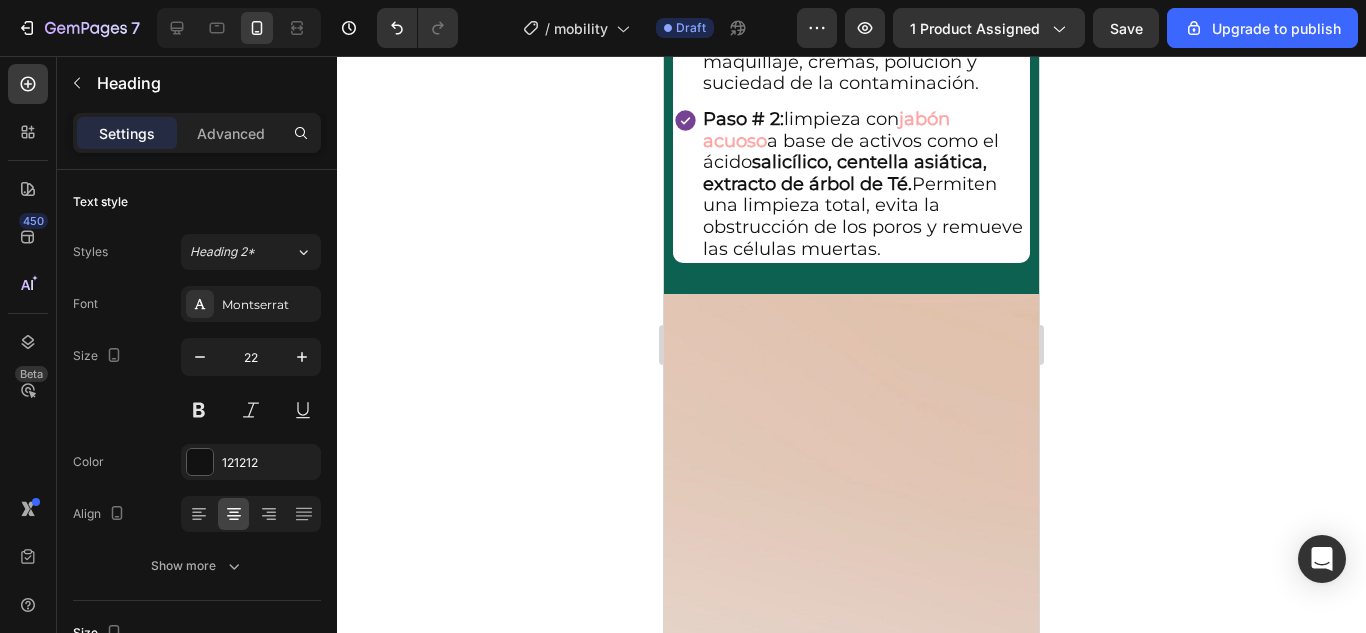click 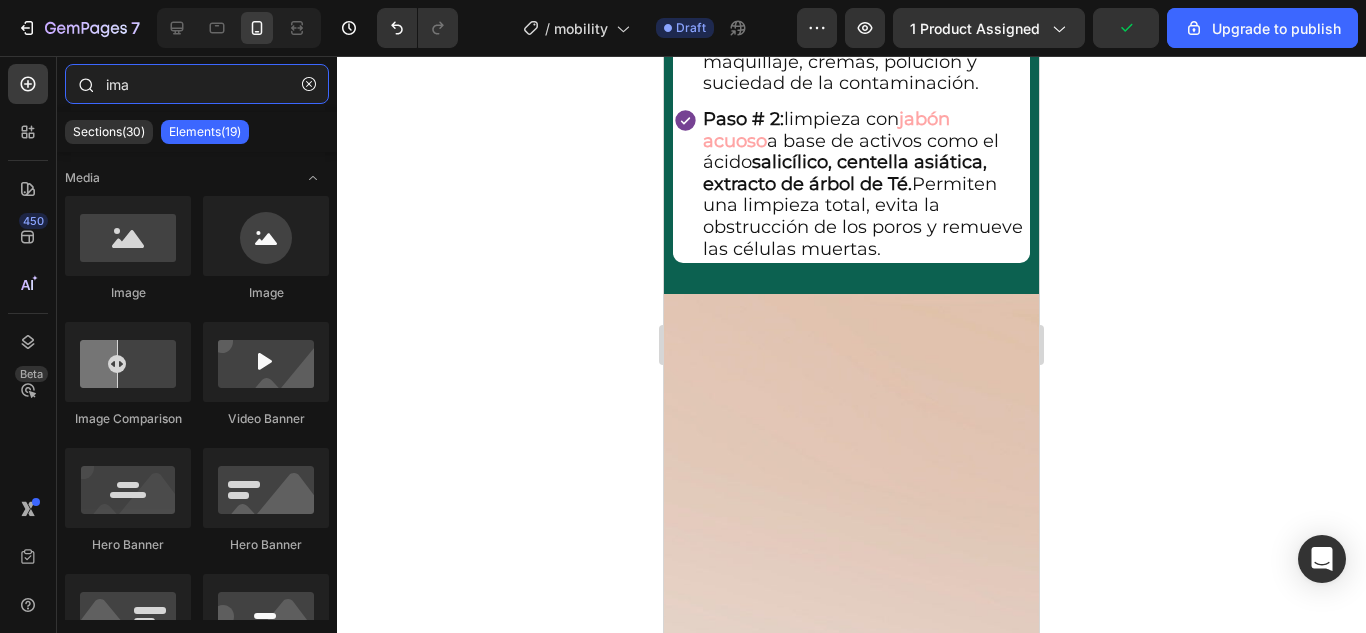 click on "ima" at bounding box center [197, 84] 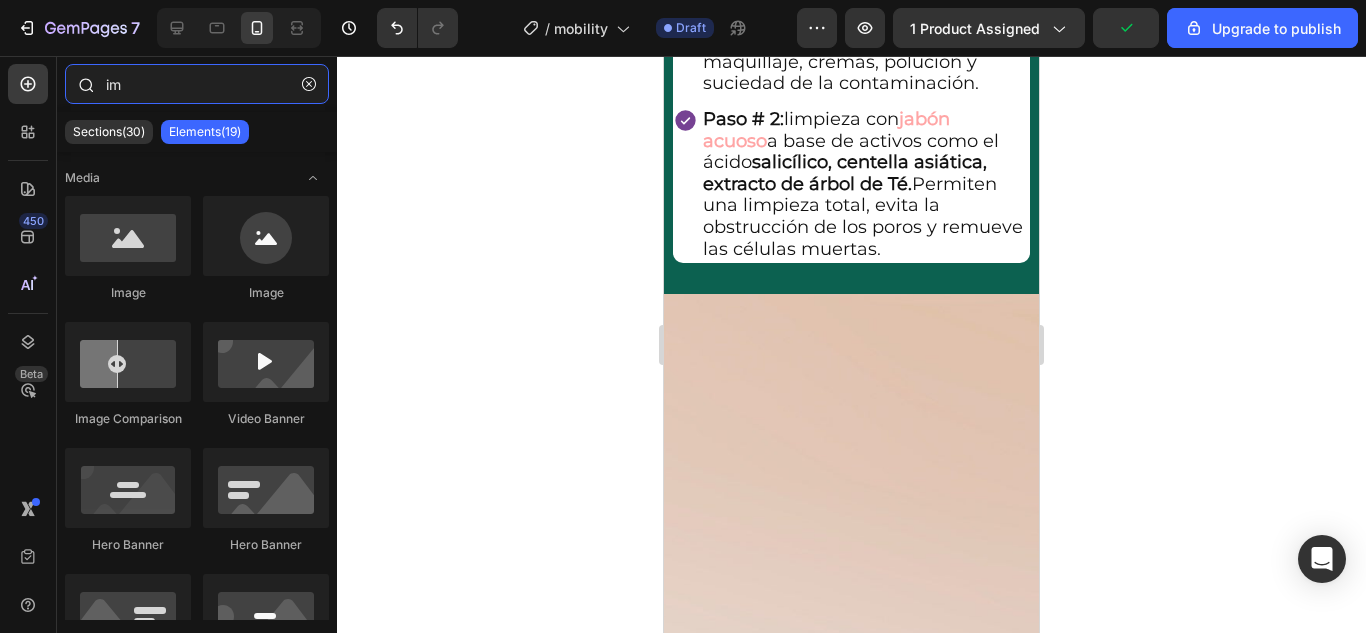 type on "i" 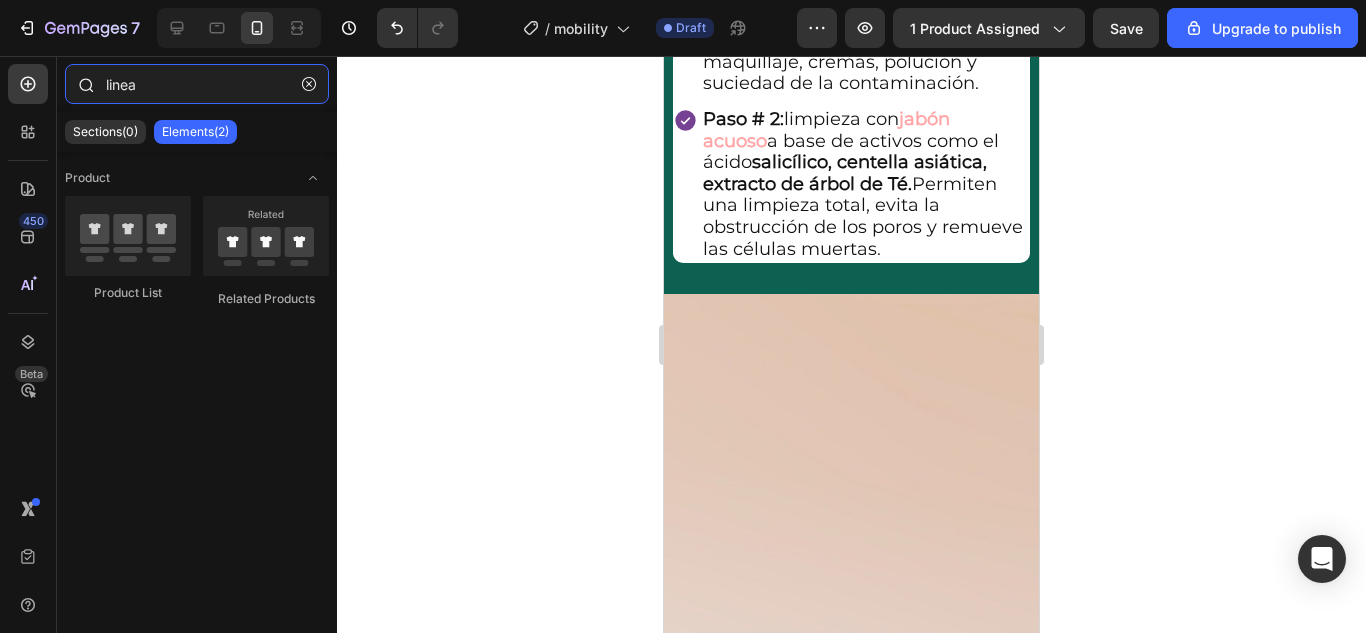 click on "linea" at bounding box center (197, 84) 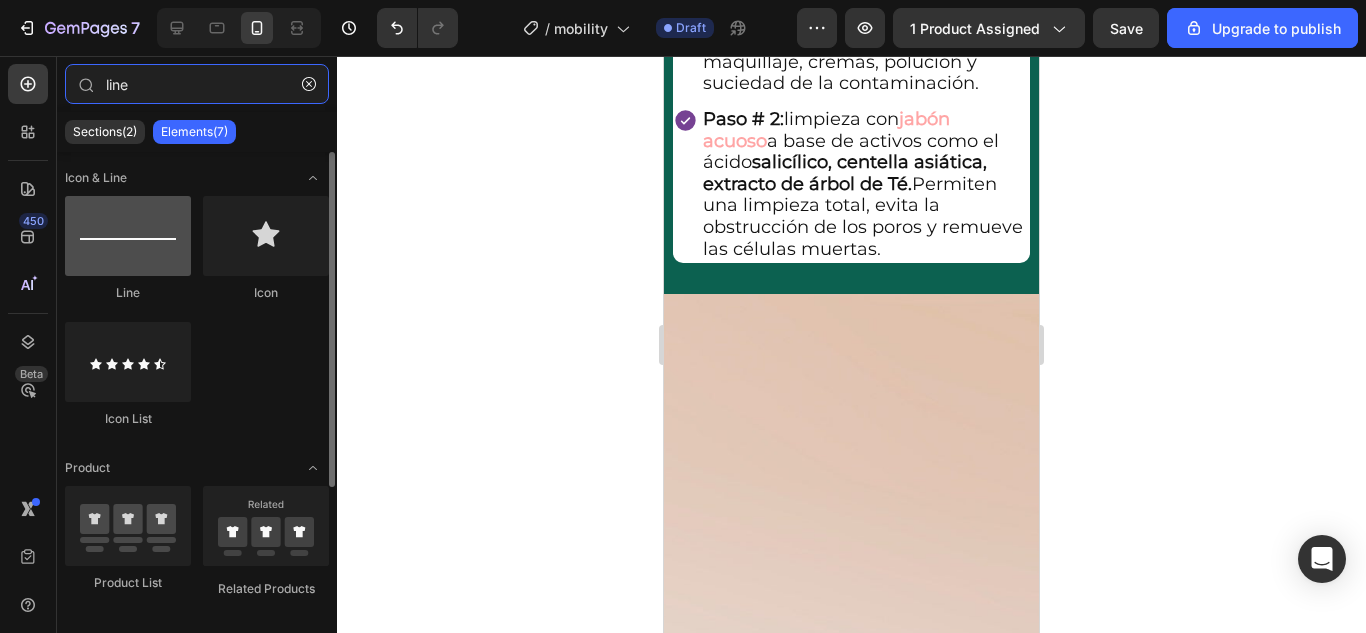 type on "line" 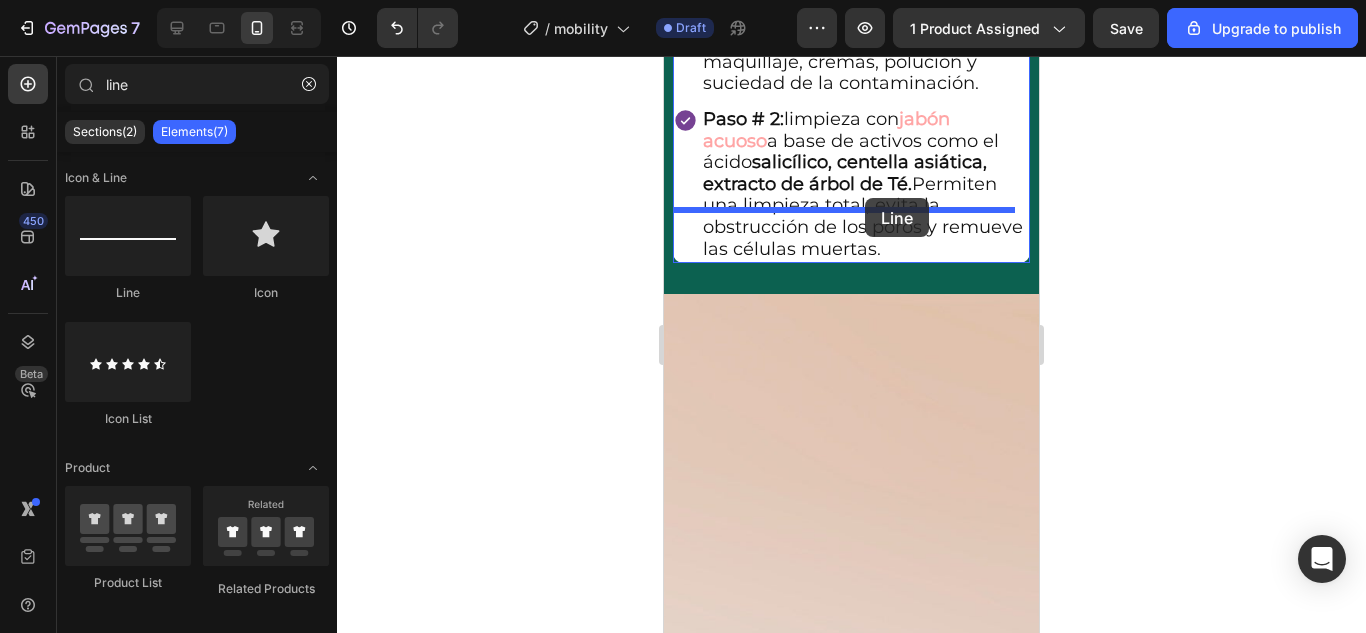 drag, startPoint x: 802, startPoint y: 293, endPoint x: 865, endPoint y: 198, distance: 113.99123 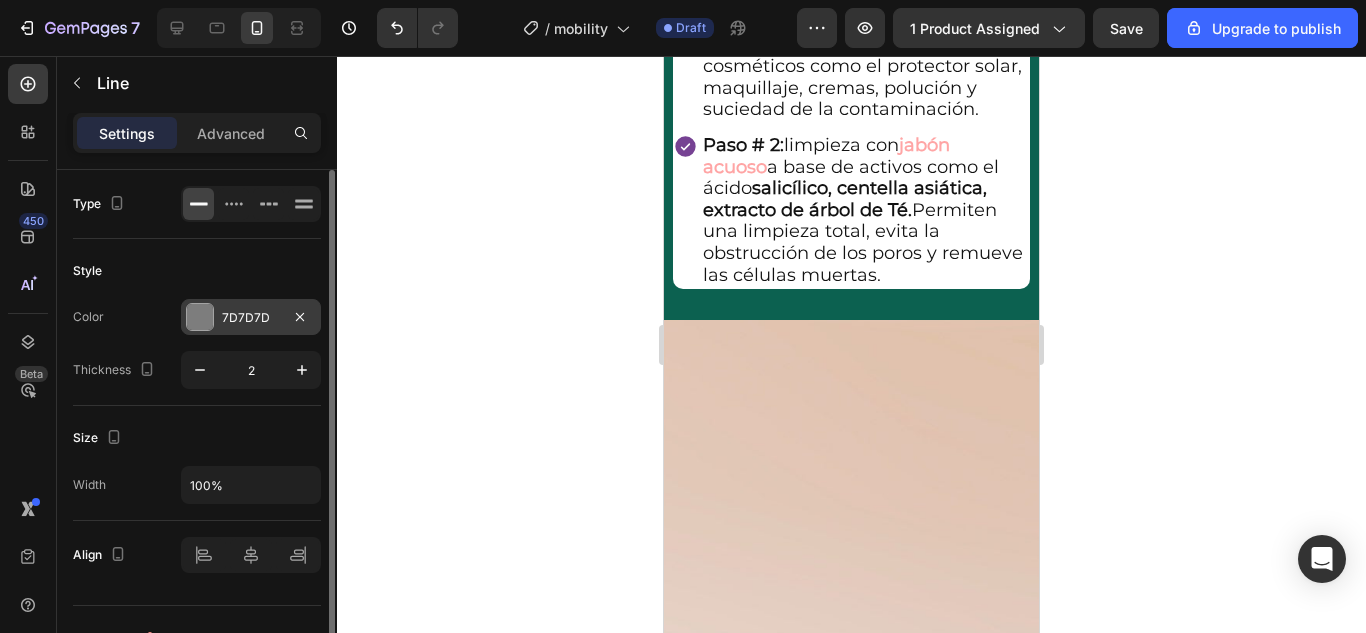 click at bounding box center [200, 317] 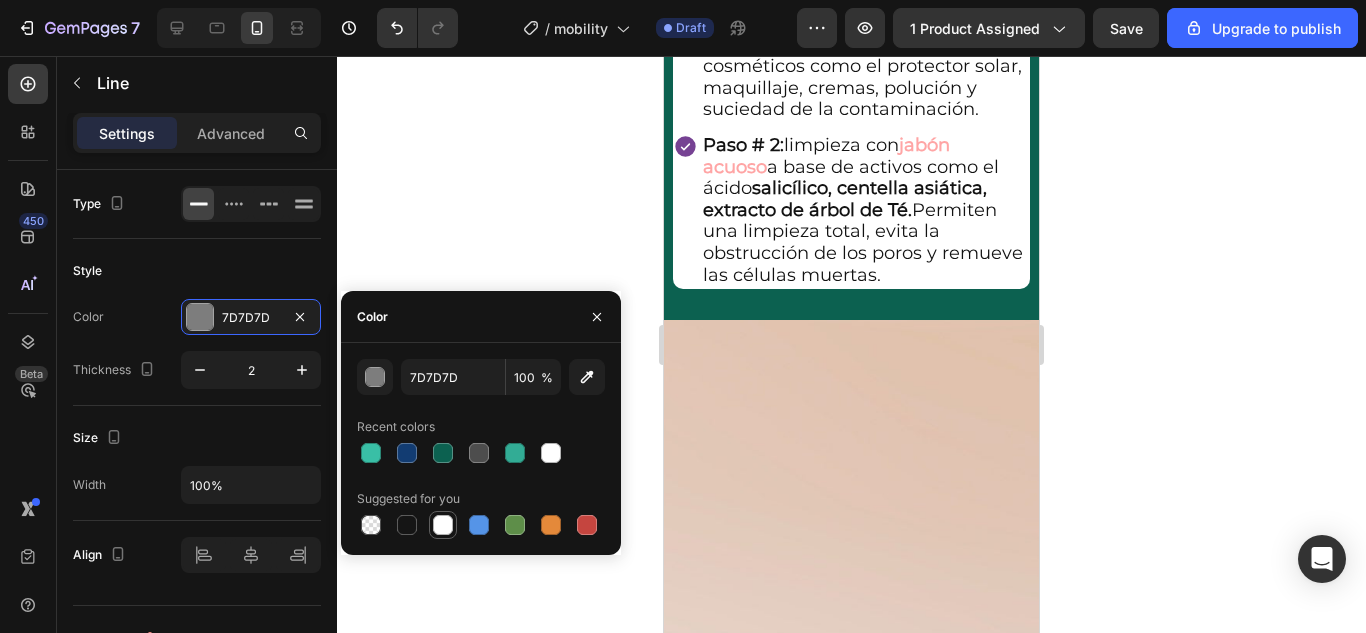 click at bounding box center [443, 525] 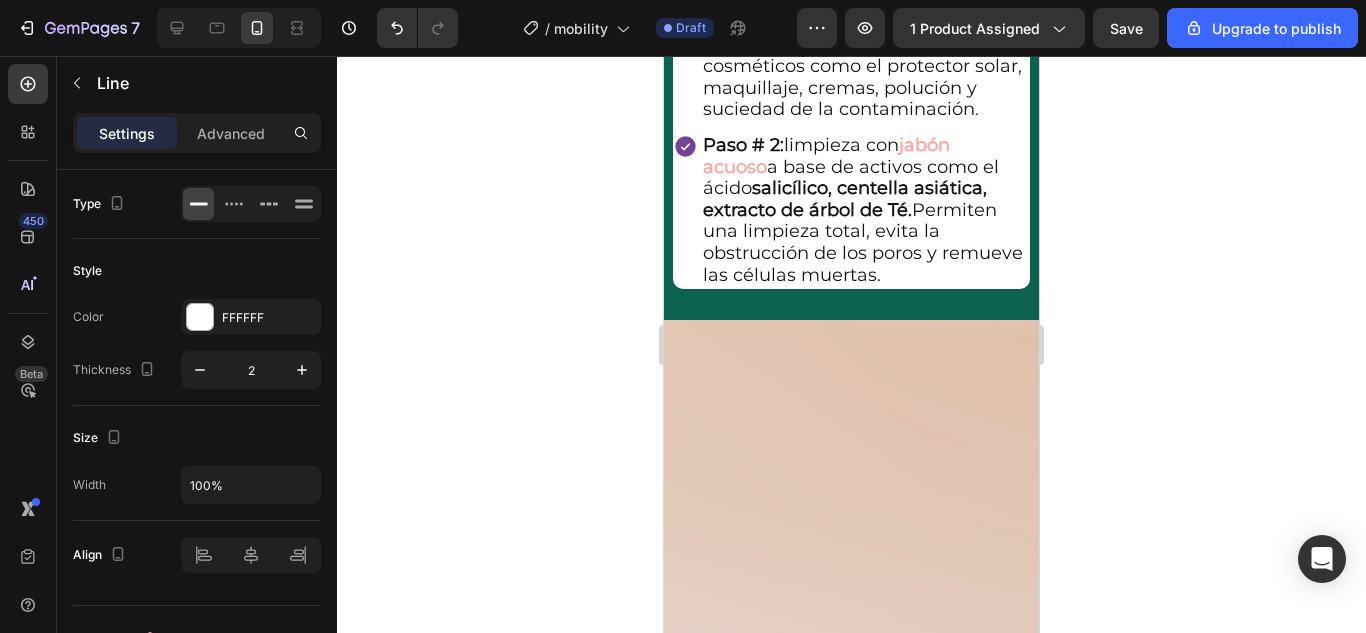 click at bounding box center [852, -92] 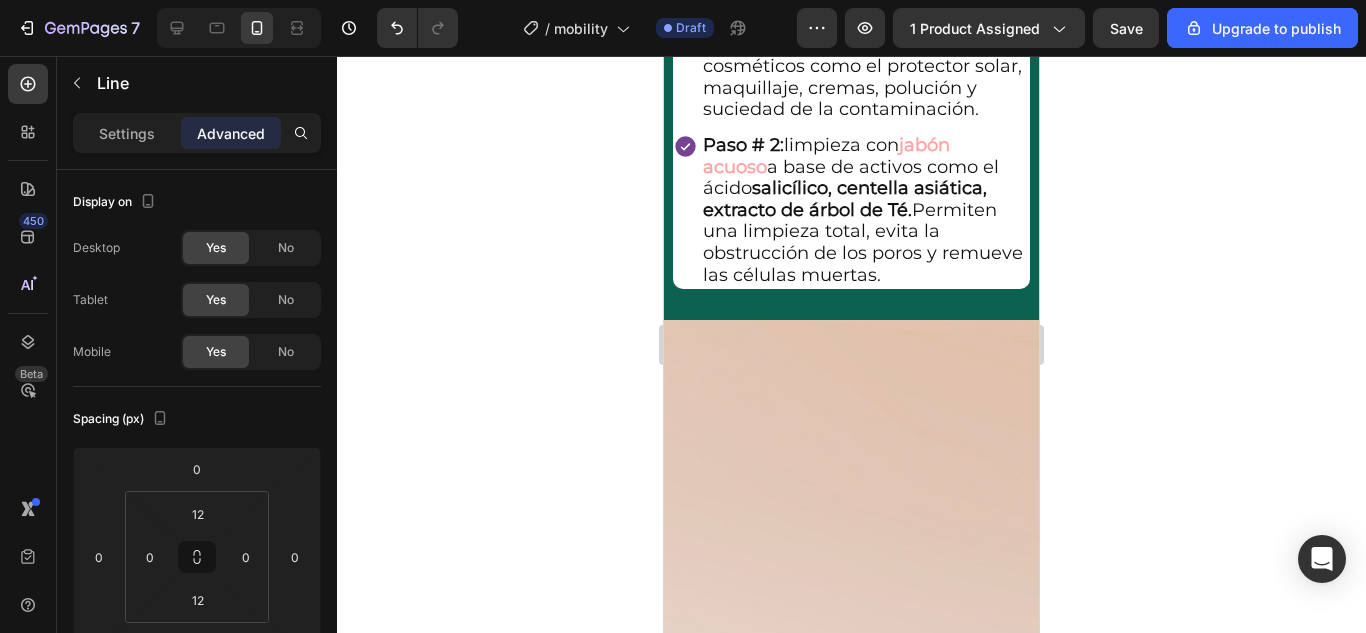 drag, startPoint x: 846, startPoint y: 236, endPoint x: 843, endPoint y: 213, distance: 23.194826 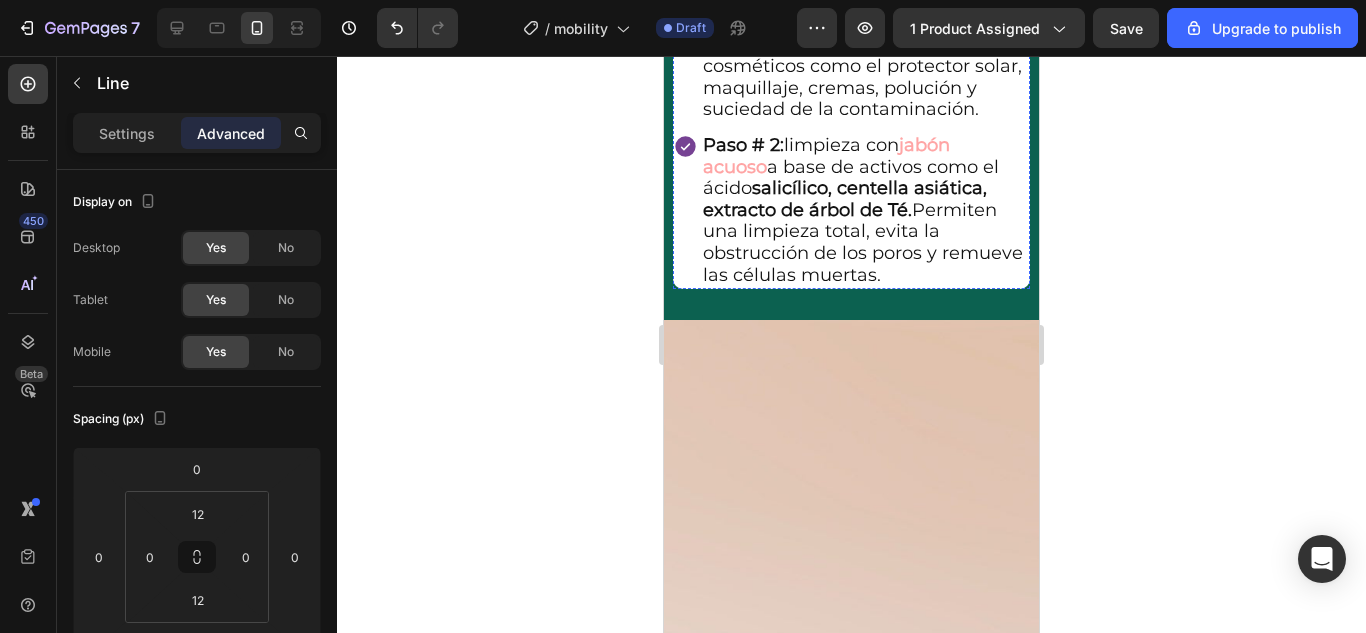 click 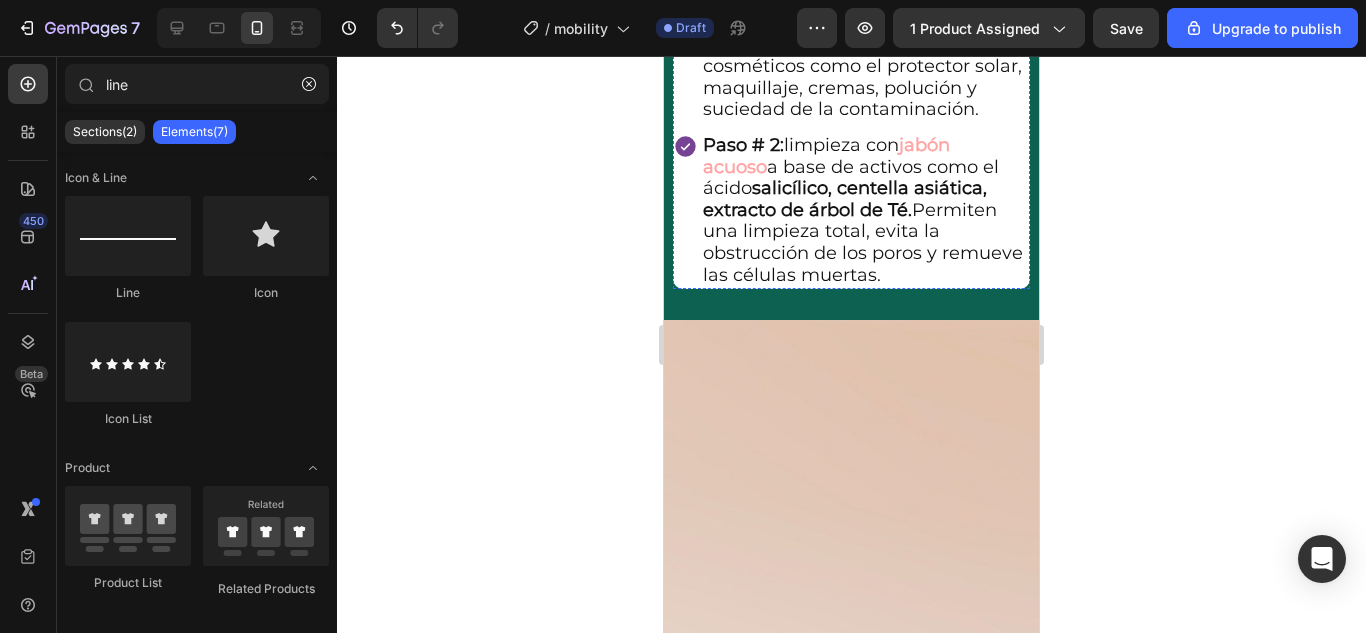 click 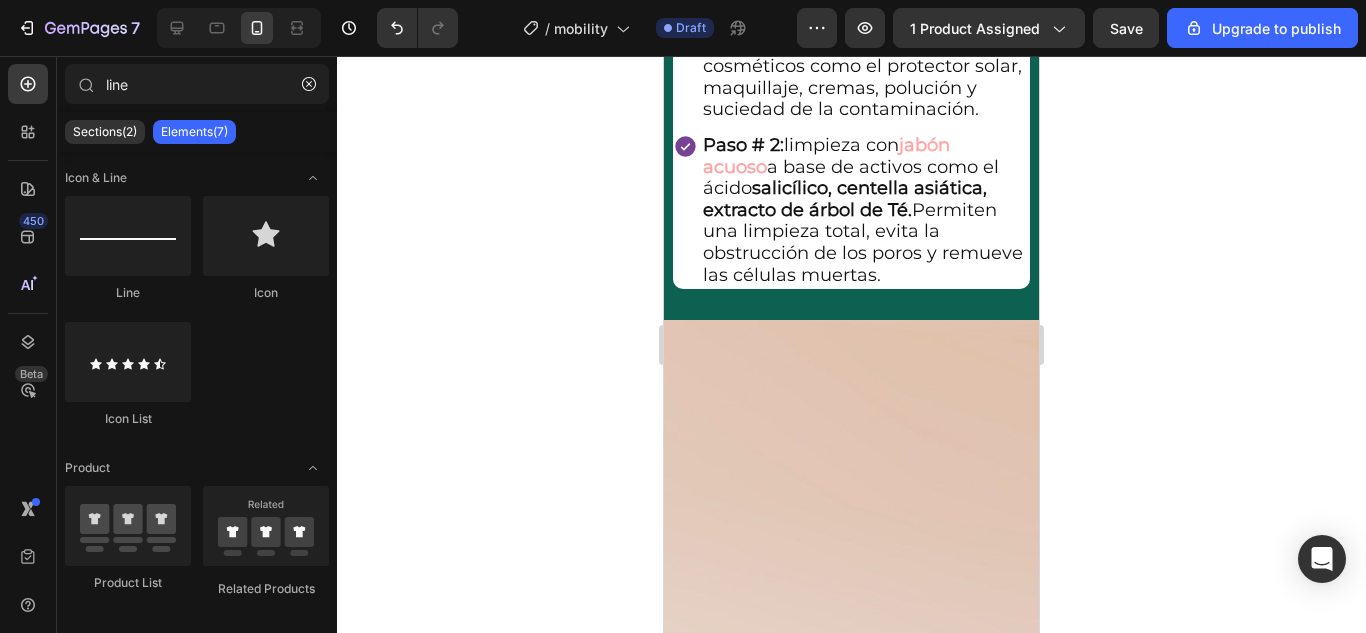 click 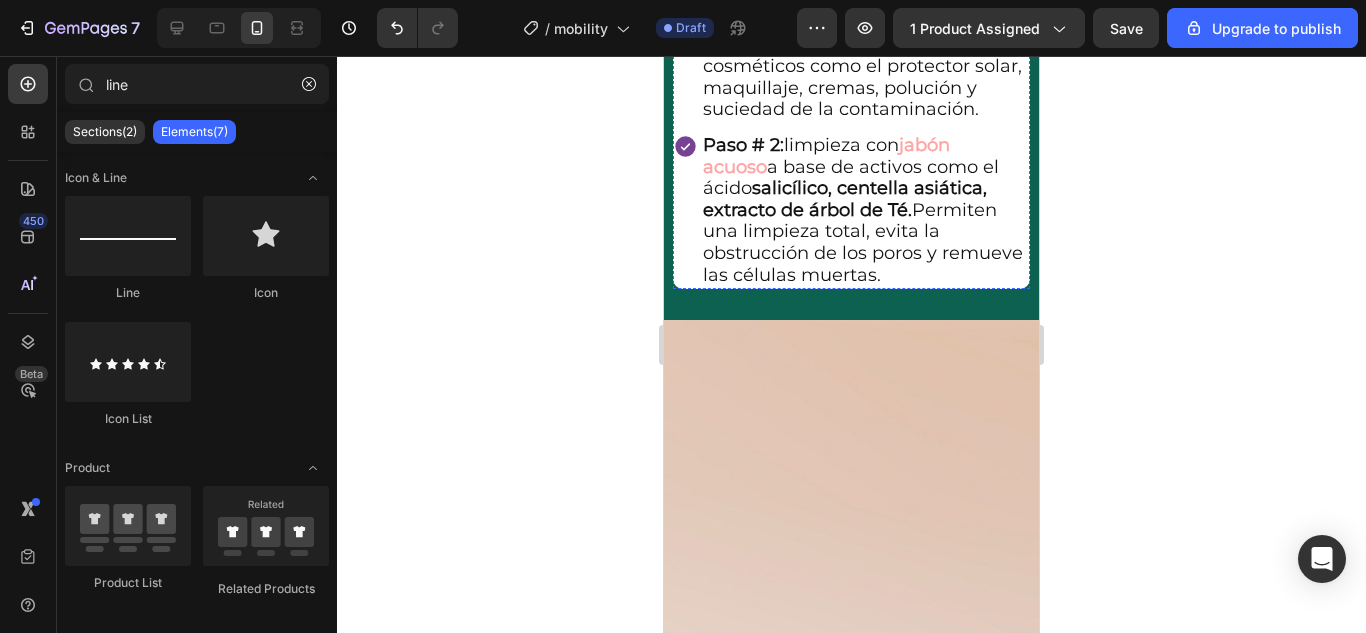 click on "Title Line" at bounding box center (851, -102) 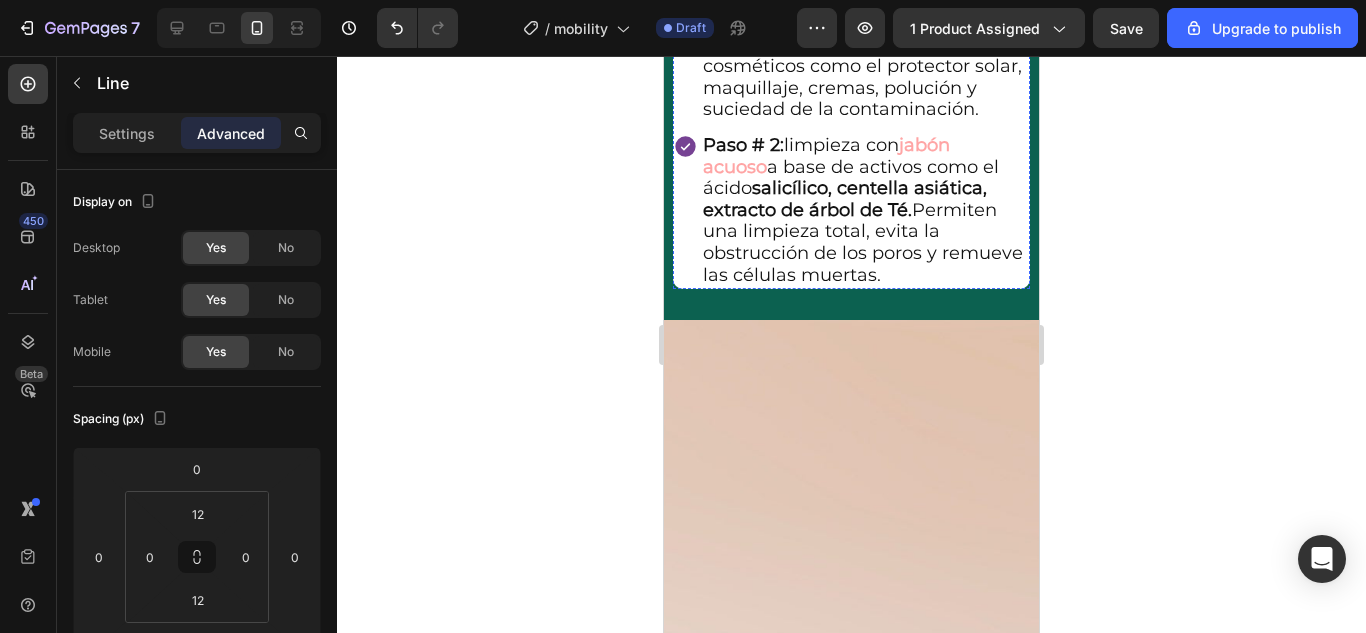click on "Evita cirugías costosas y tratamientos invasivos" at bounding box center (851, -152) 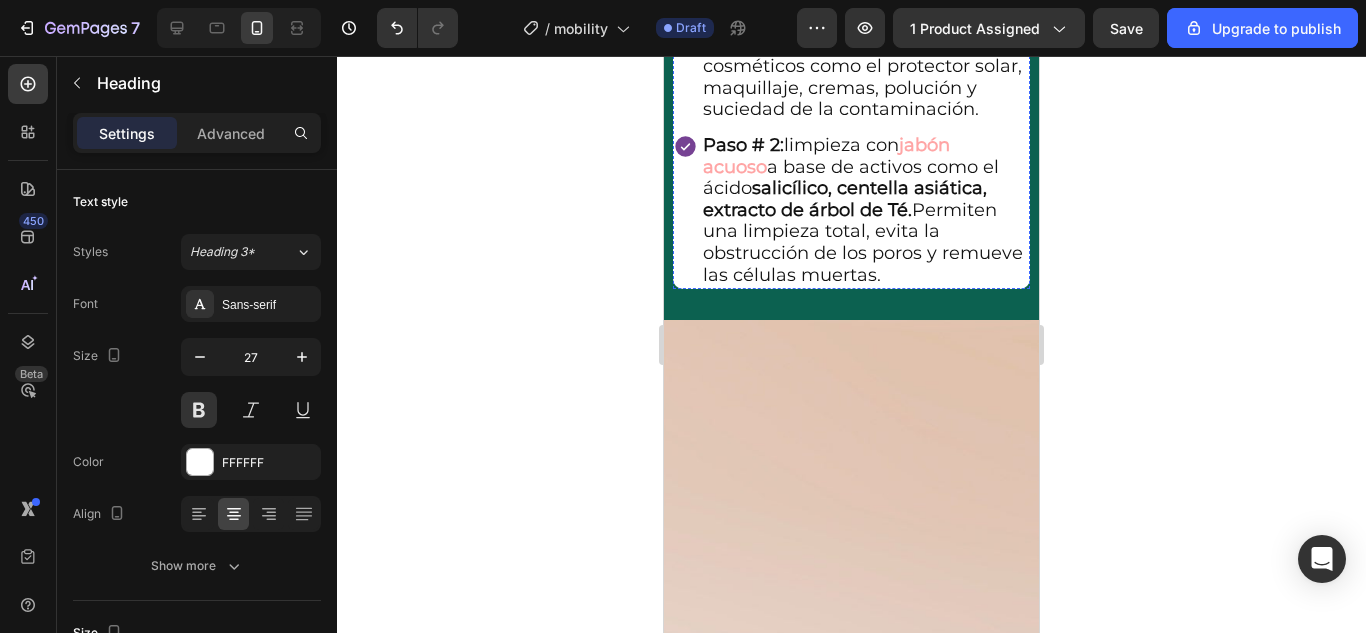 click on "Title Line" at bounding box center [851, -102] 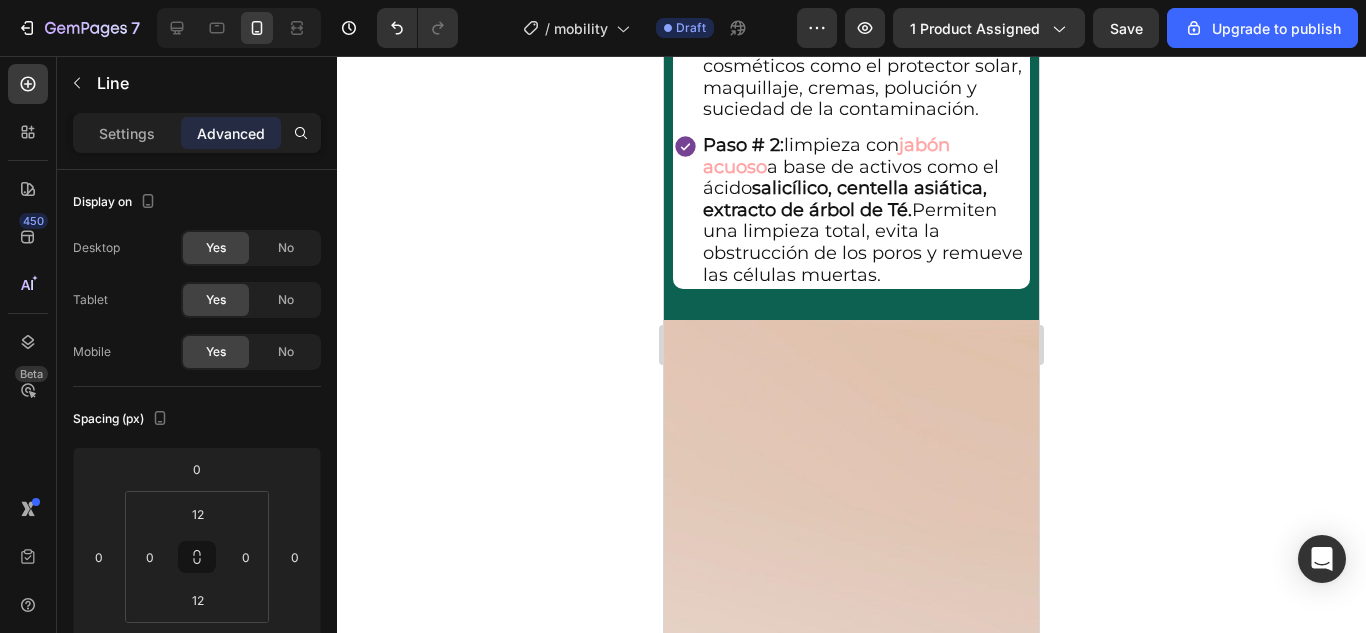 click 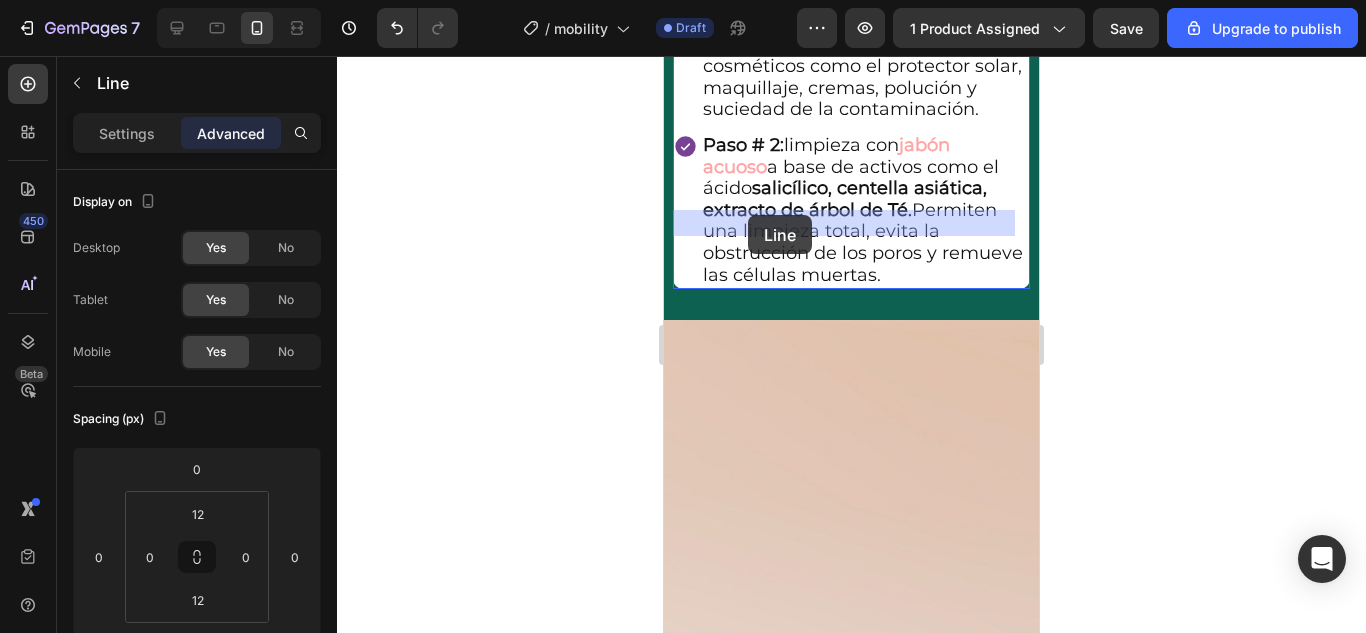 drag, startPoint x: 734, startPoint y: 194, endPoint x: 748, endPoint y: 215, distance: 25.23886 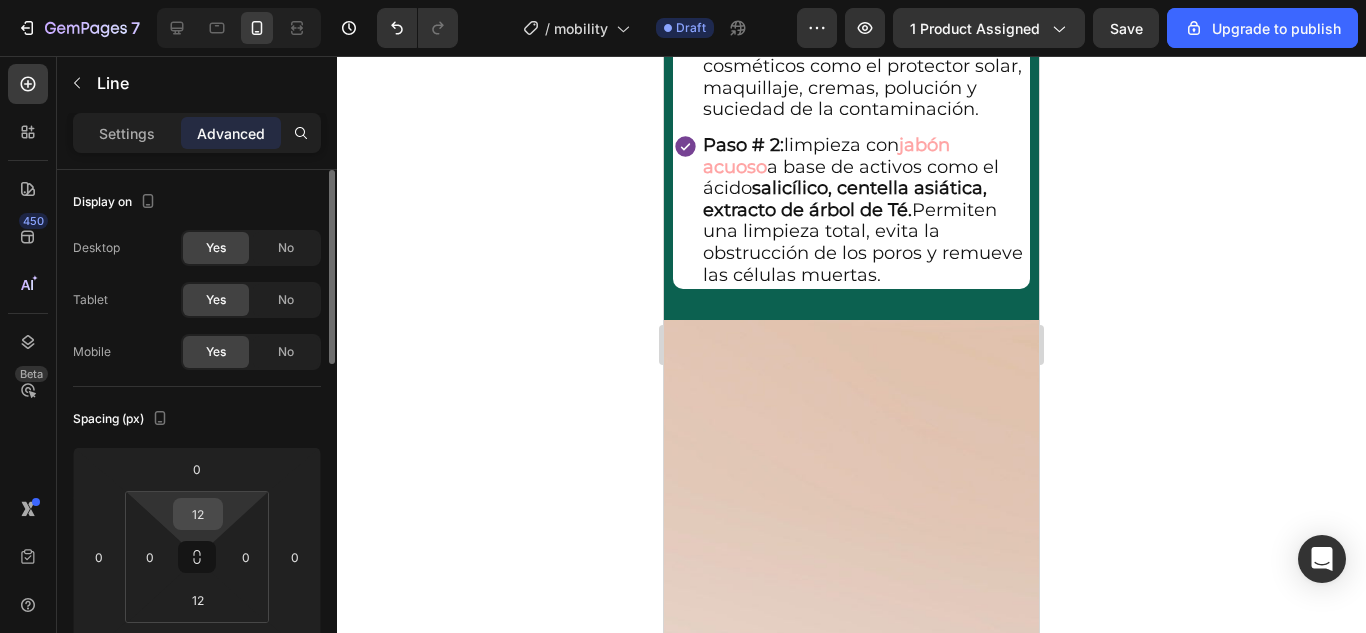 click on "12" at bounding box center (198, 514) 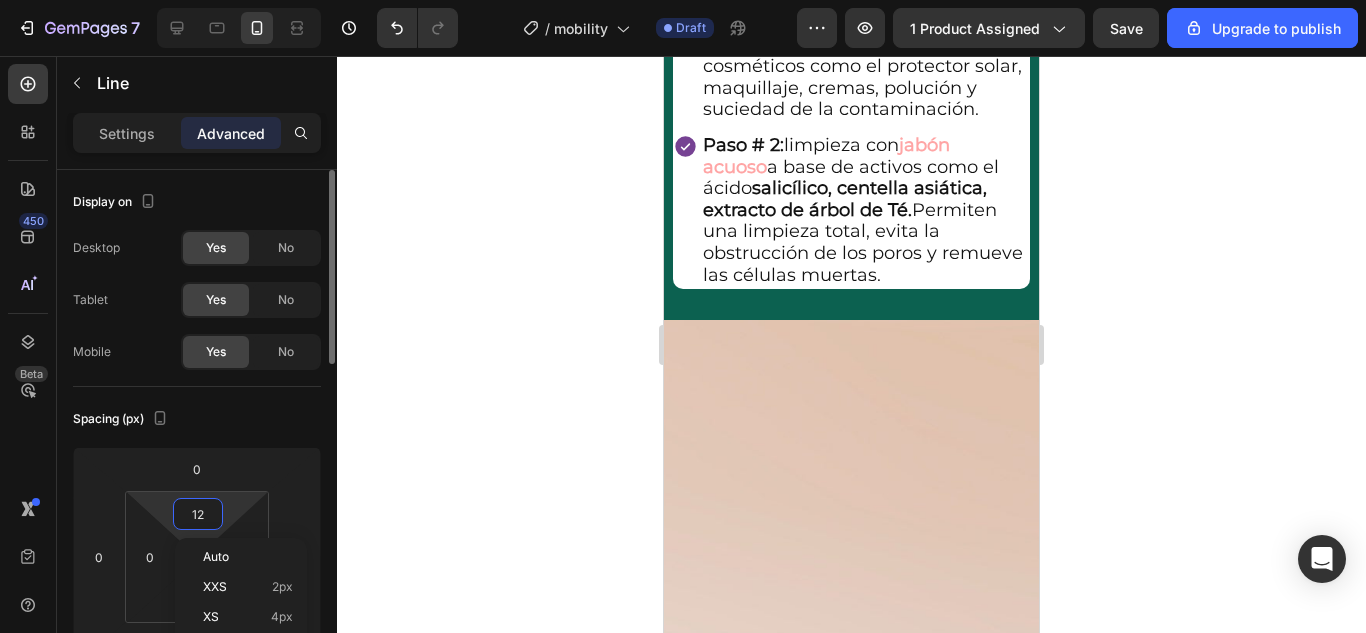 type 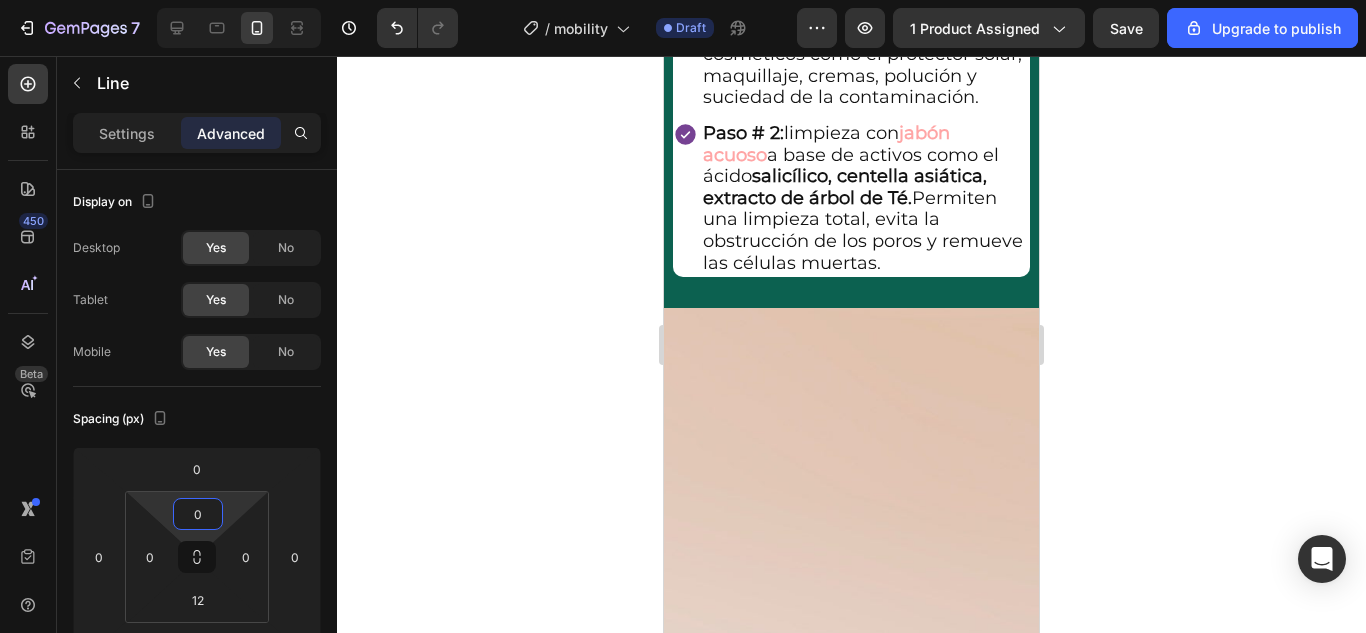 click 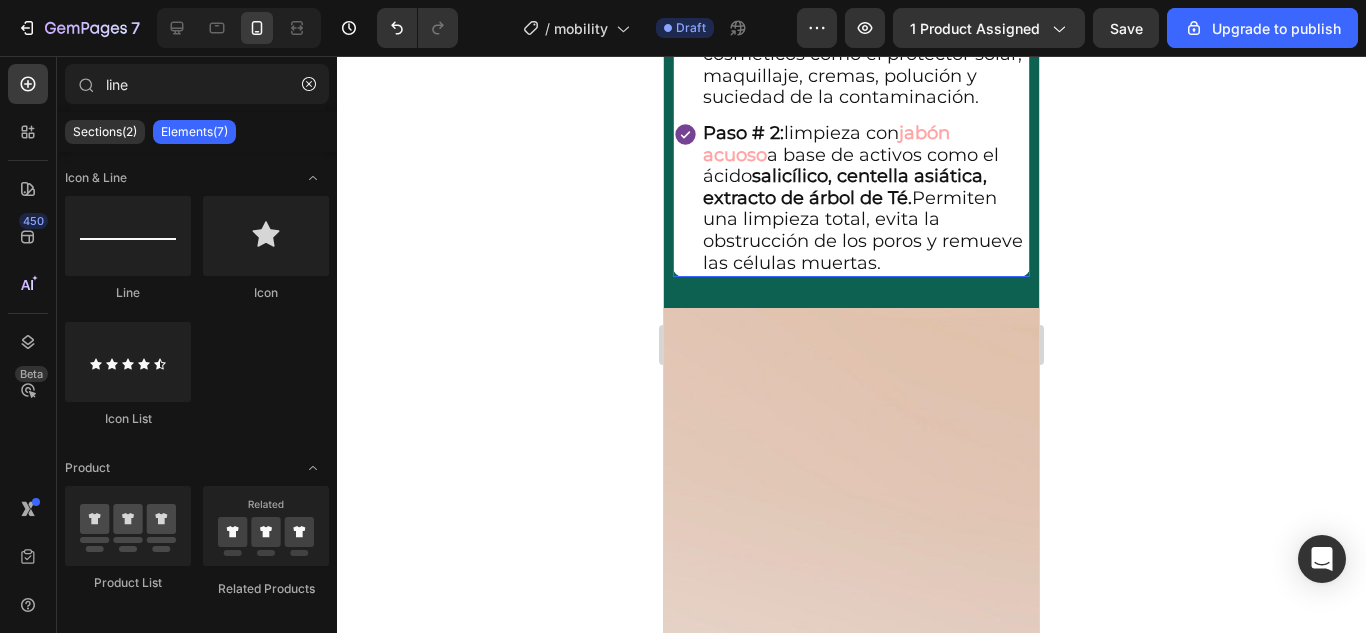 click 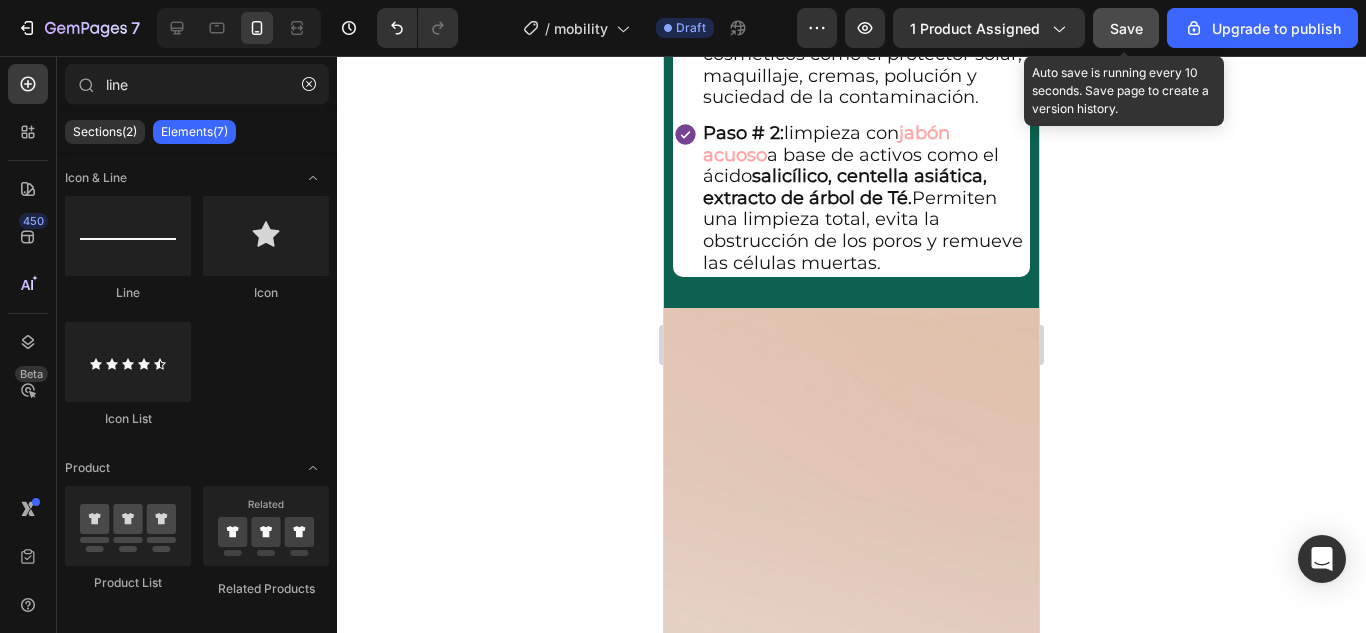 click on "Save" at bounding box center (1126, 28) 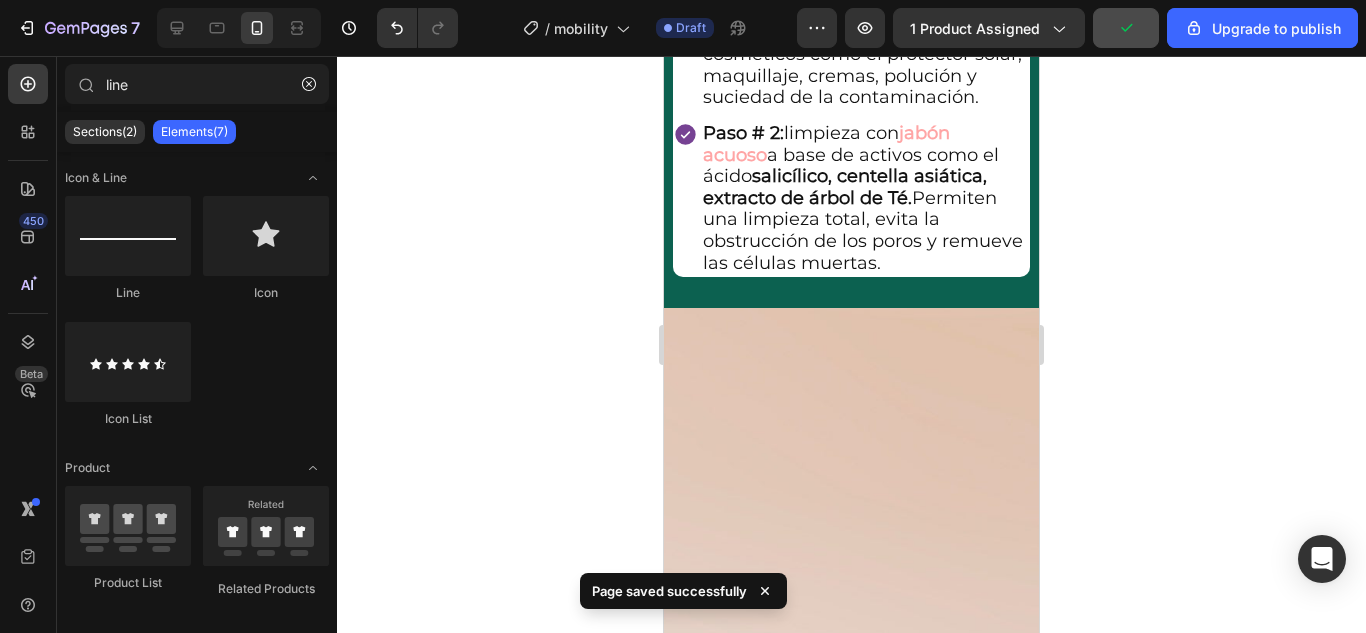 click 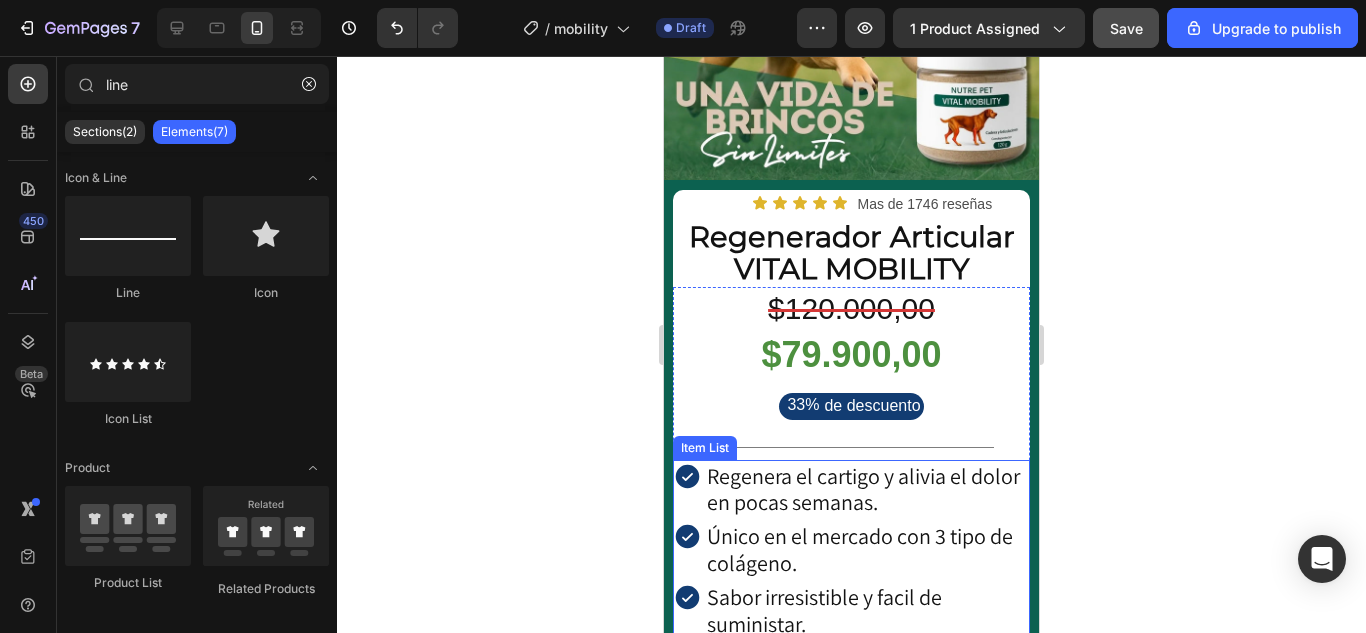 scroll, scrollTop: 500, scrollLeft: 0, axis: vertical 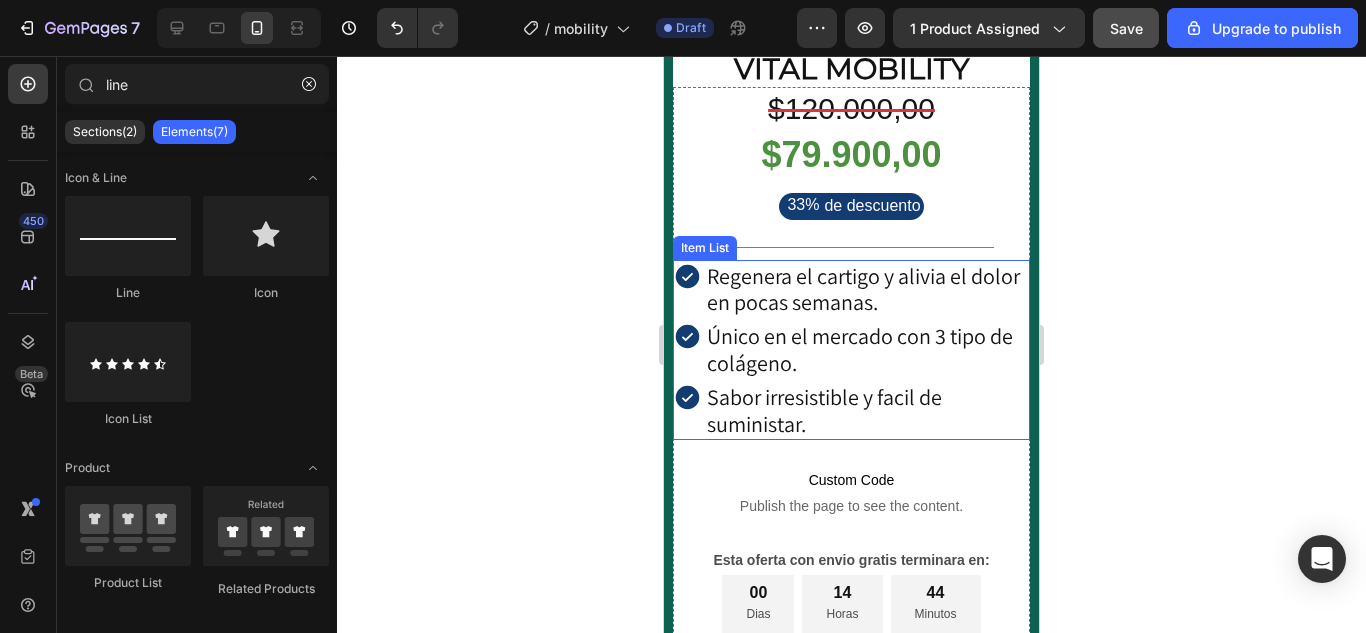 click on "Único en el mercado con 3 tipo de colágeno." at bounding box center [866, 349] 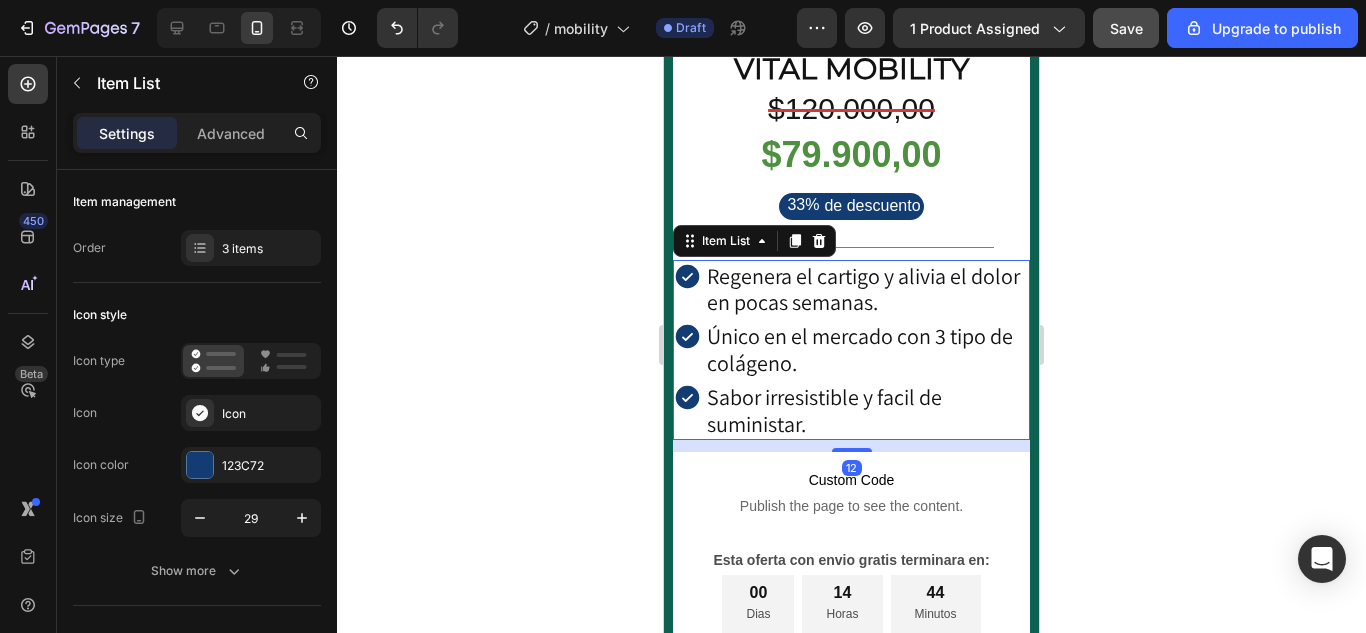 click on "Único en el mercado con 3 tipo de colágeno." at bounding box center [866, 349] 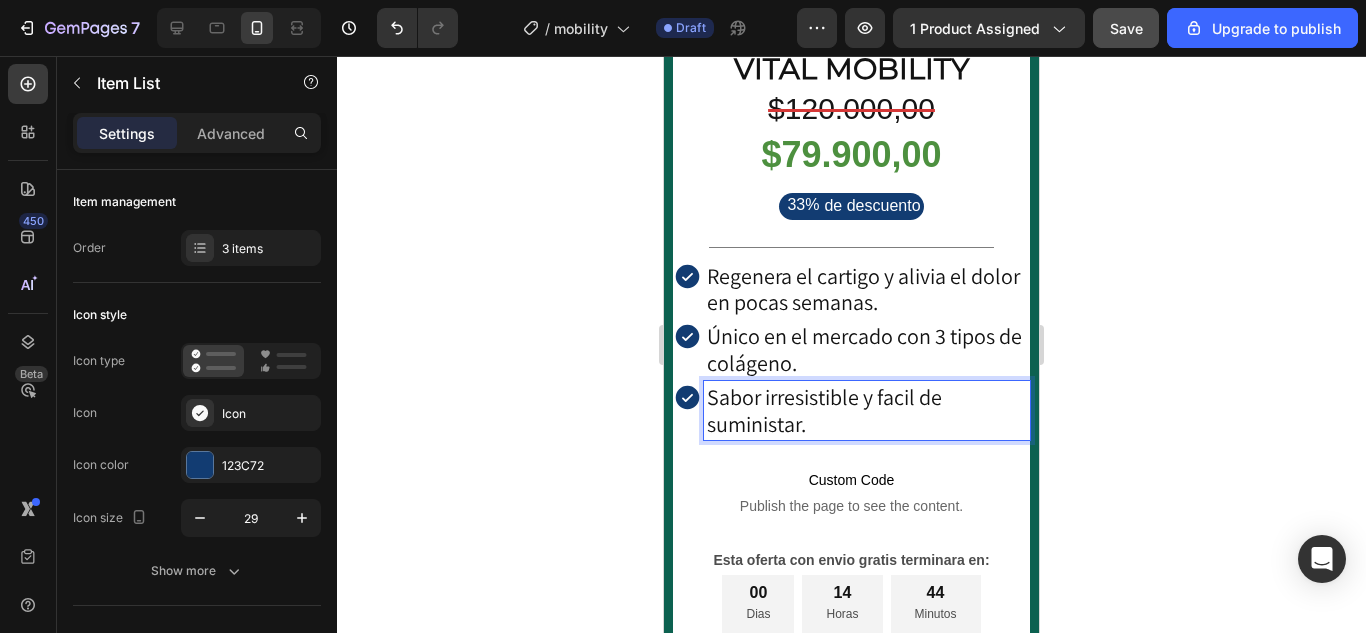 click on "Sabor irresistible y facil de suministar." at bounding box center (866, 410) 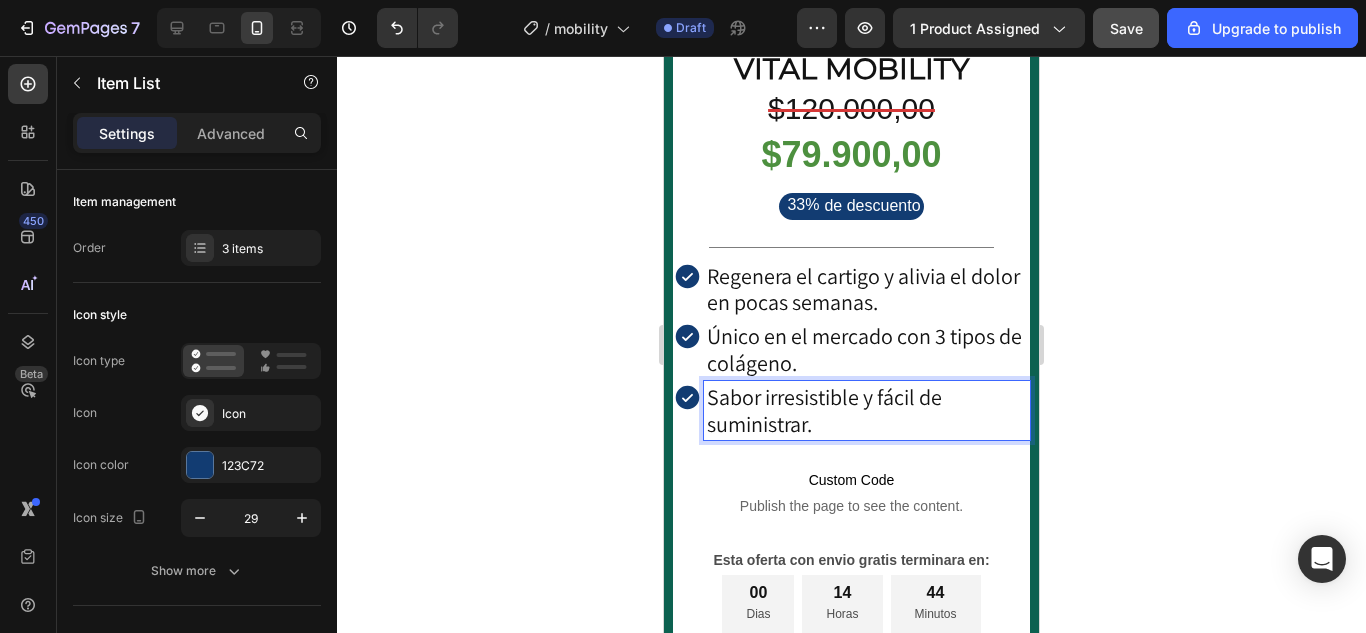 scroll, scrollTop: 700, scrollLeft: 0, axis: vertical 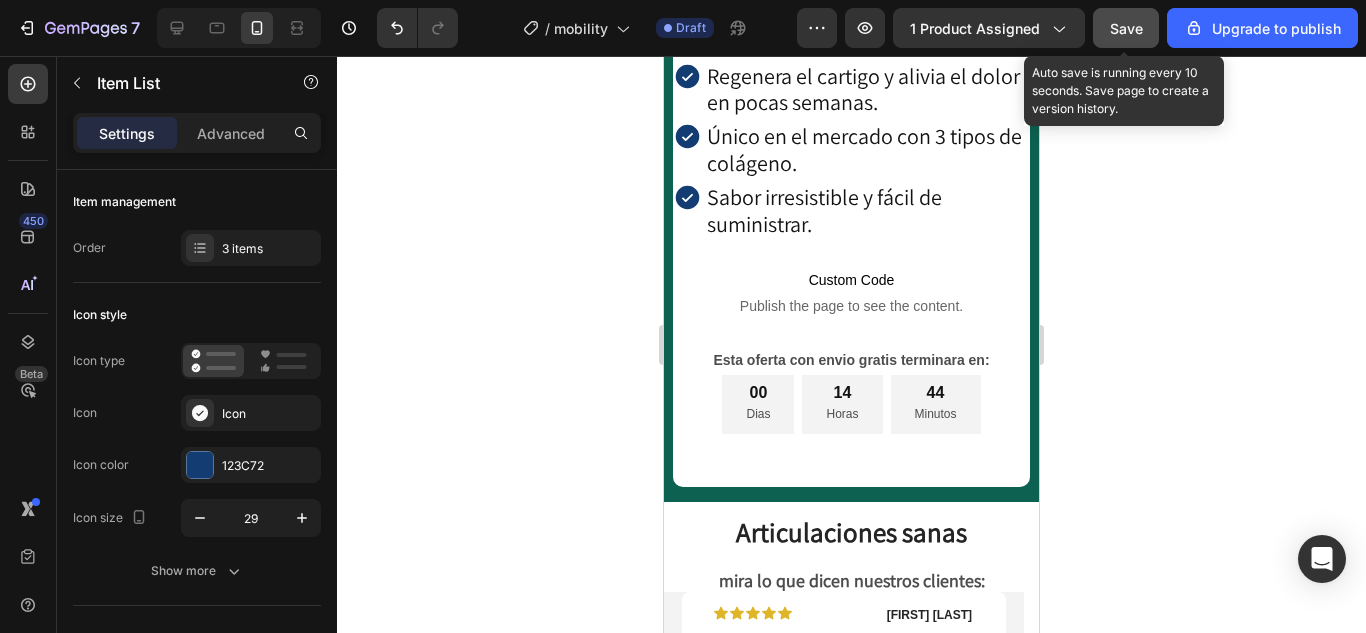 click on "Save" 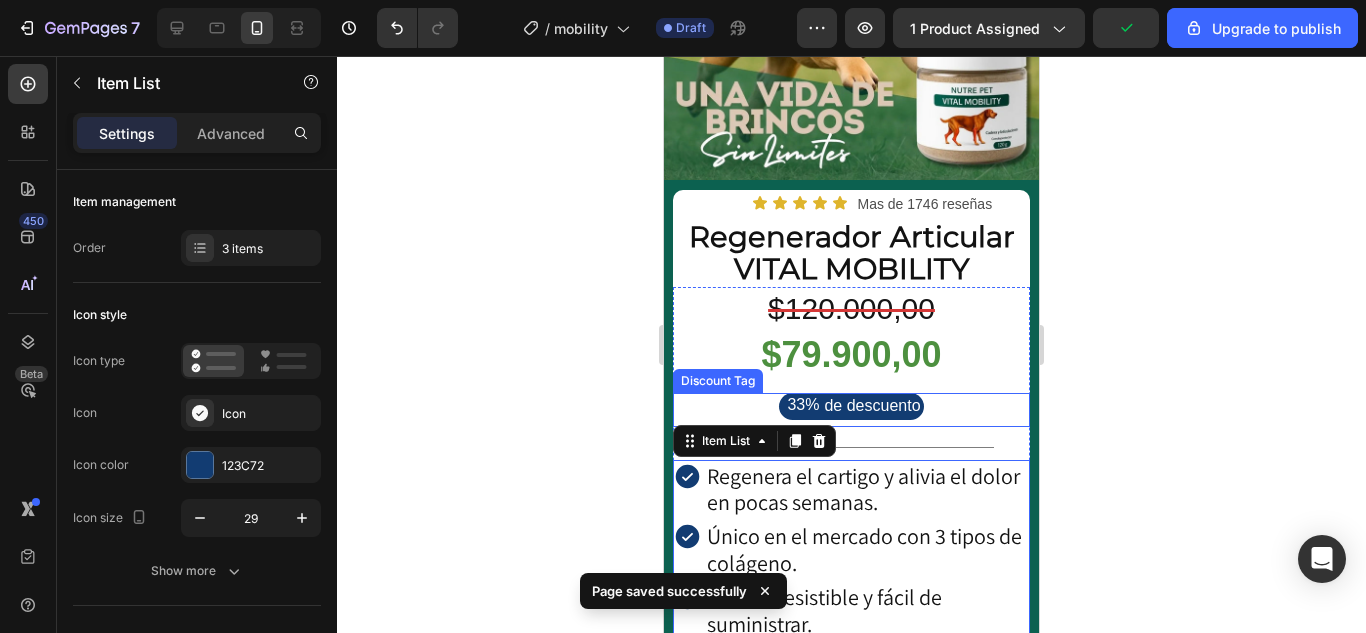 scroll, scrollTop: 500, scrollLeft: 0, axis: vertical 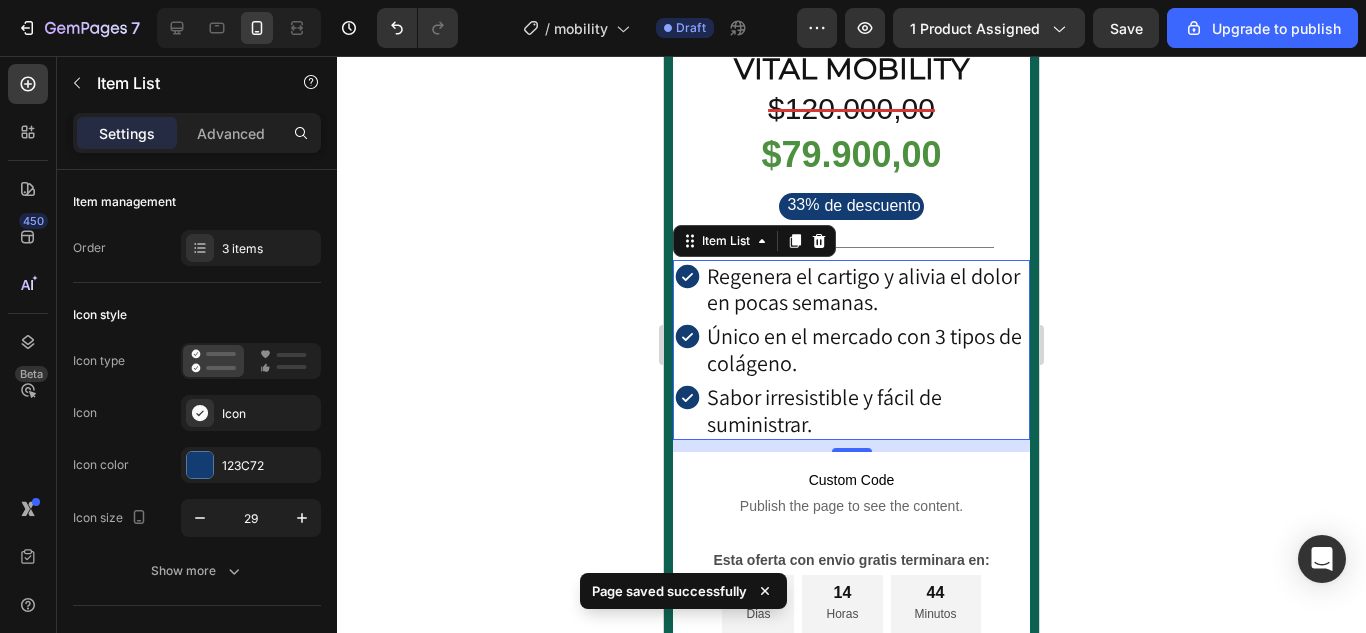click 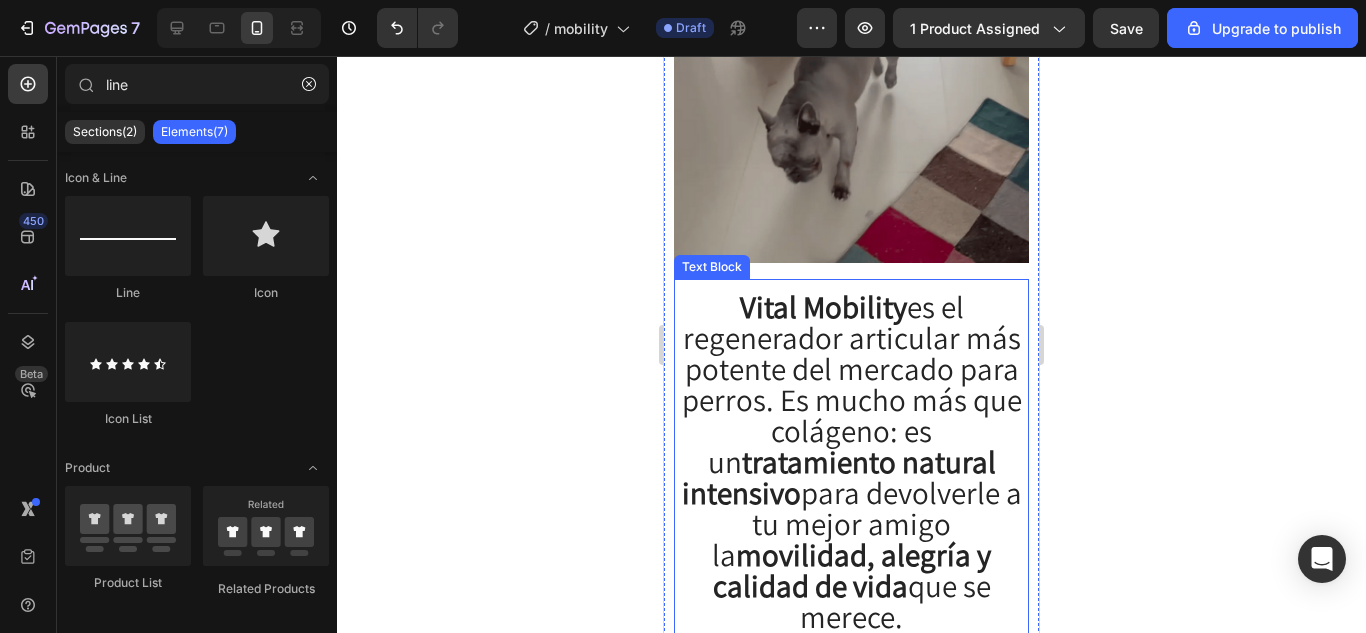 scroll, scrollTop: 1900, scrollLeft: 0, axis: vertical 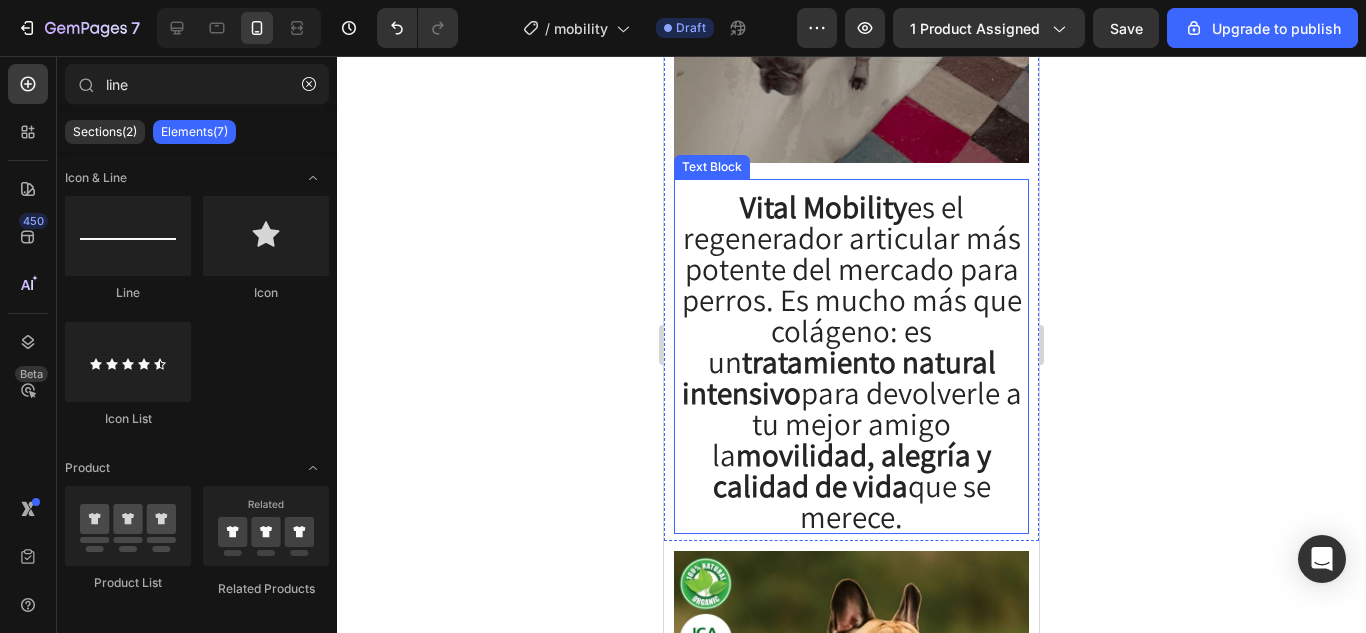 click on "Vital Mobility  es el regenerador articular más potente del mercado para perros. Es mucho más que colágeno: es un  tratamiento natural intensivo  para devolverle a tu mejor amigo la  movilidad, alegría y calidad de vida  que se merece." at bounding box center [851, 361] 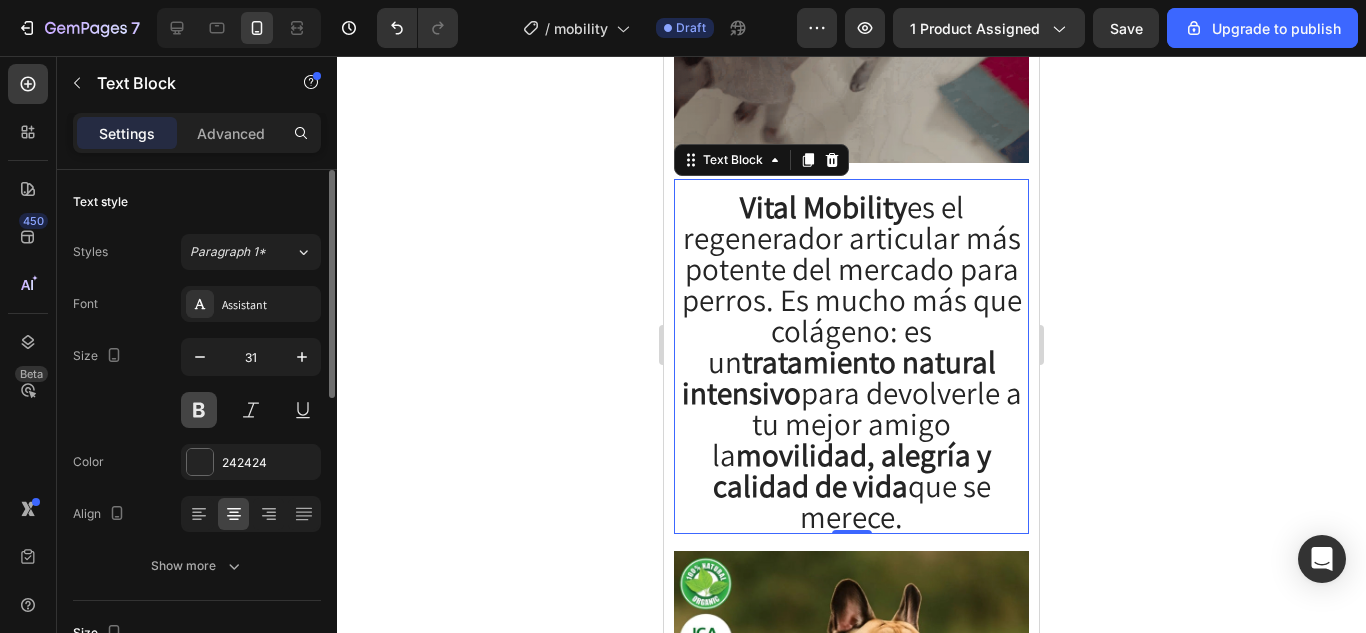 scroll, scrollTop: 100, scrollLeft: 0, axis: vertical 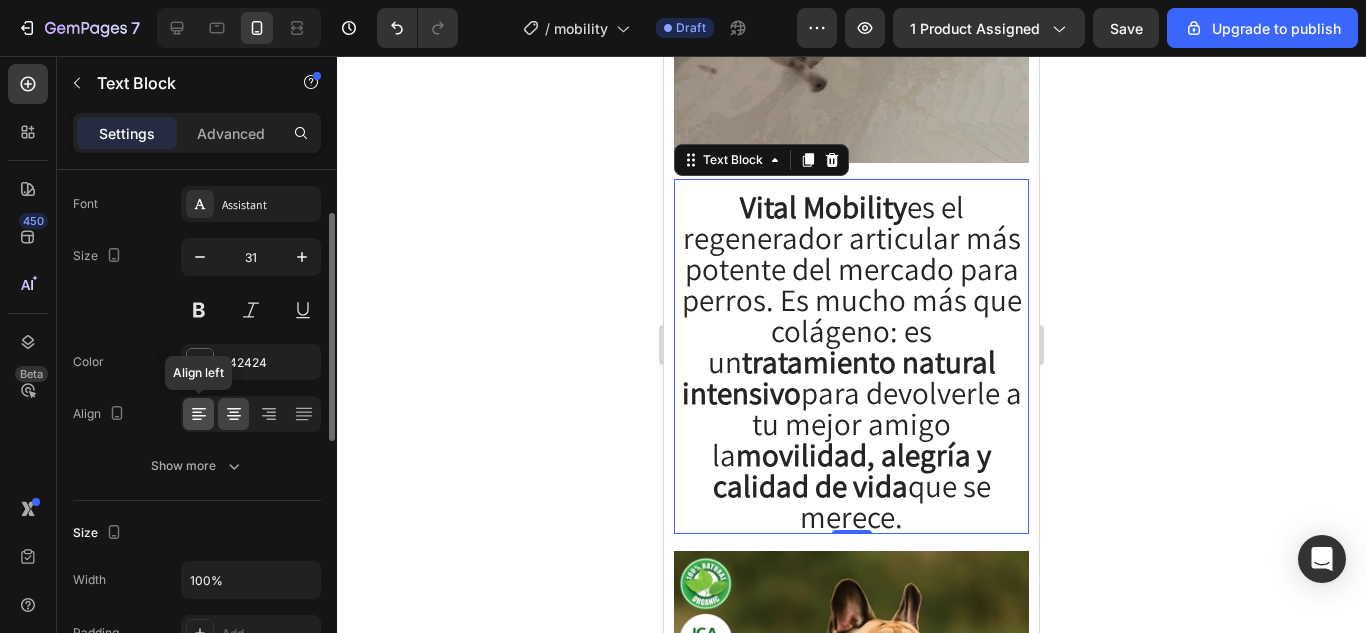 click 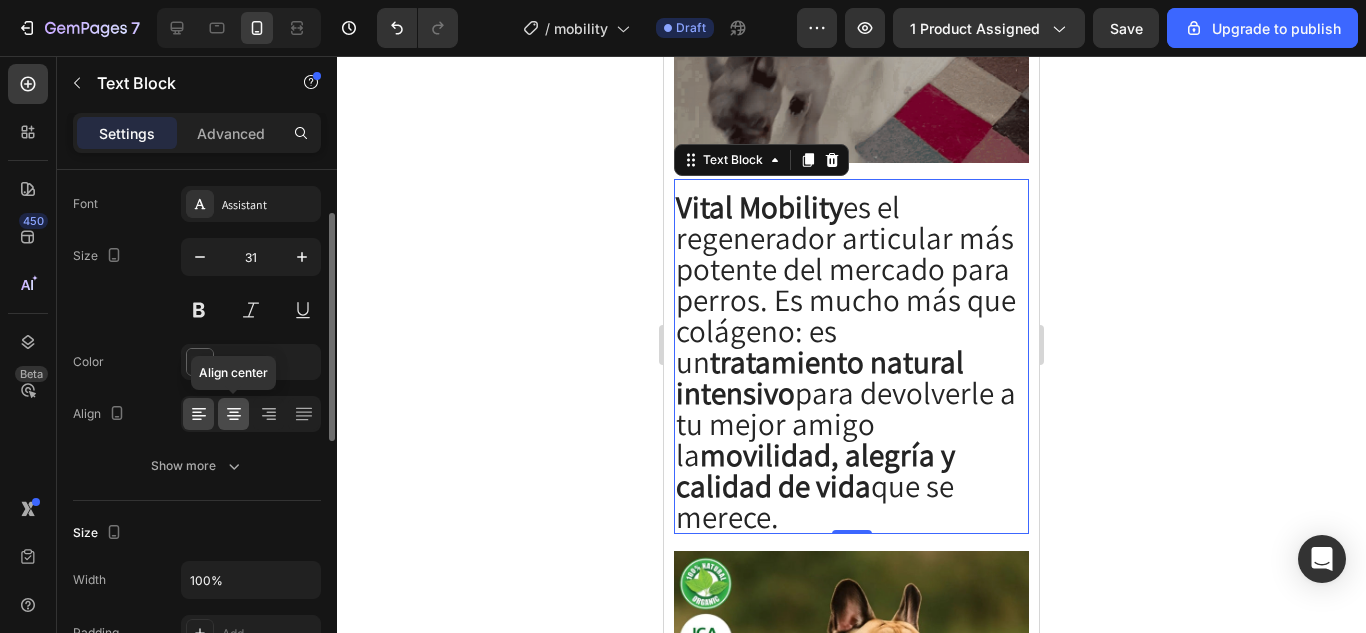 click 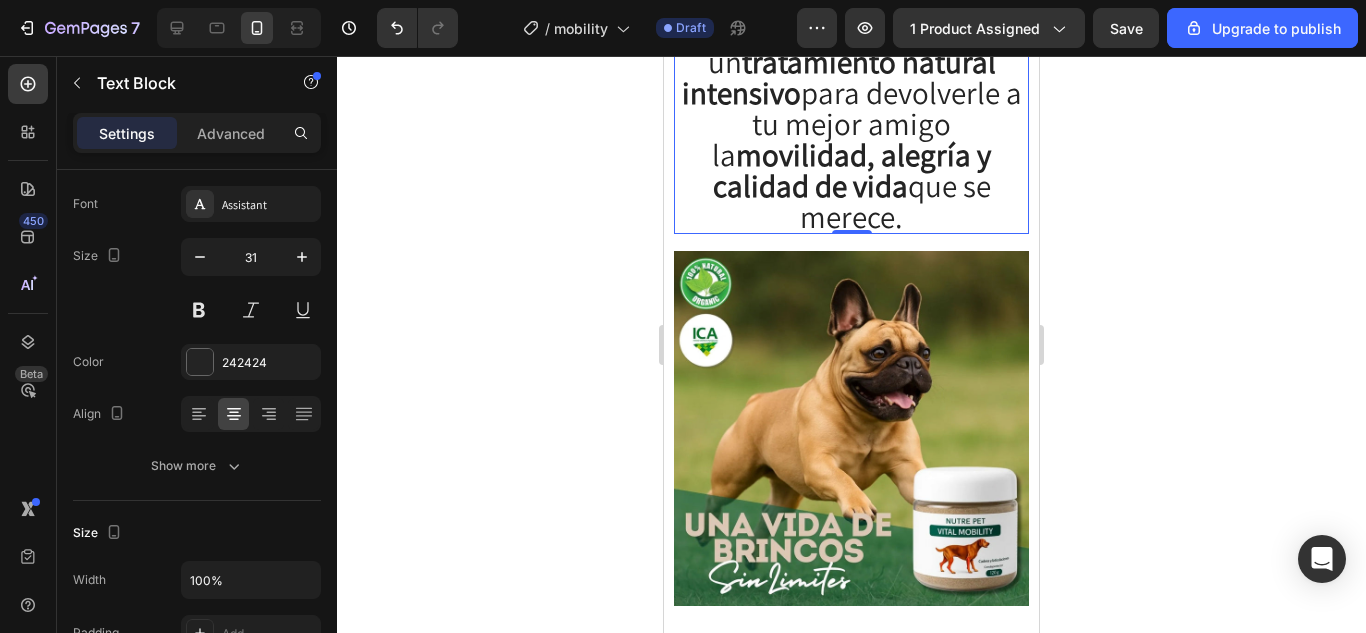 scroll, scrollTop: 1900, scrollLeft: 0, axis: vertical 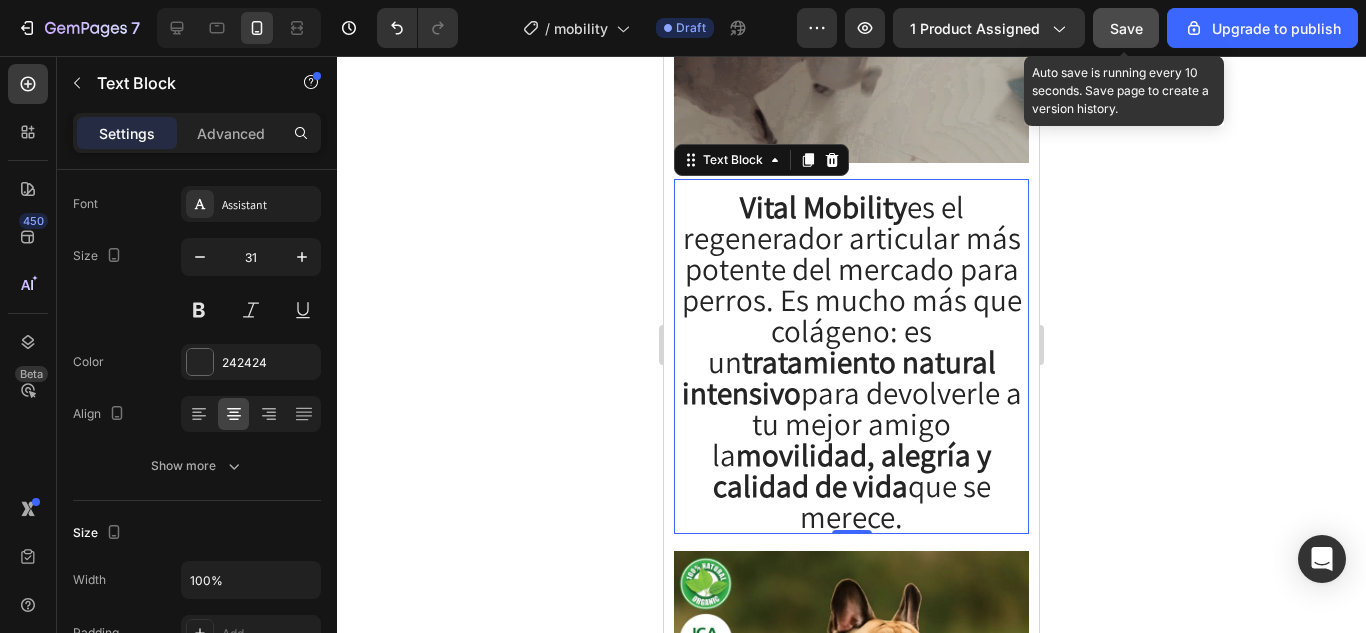 click on "Save" at bounding box center (1126, 28) 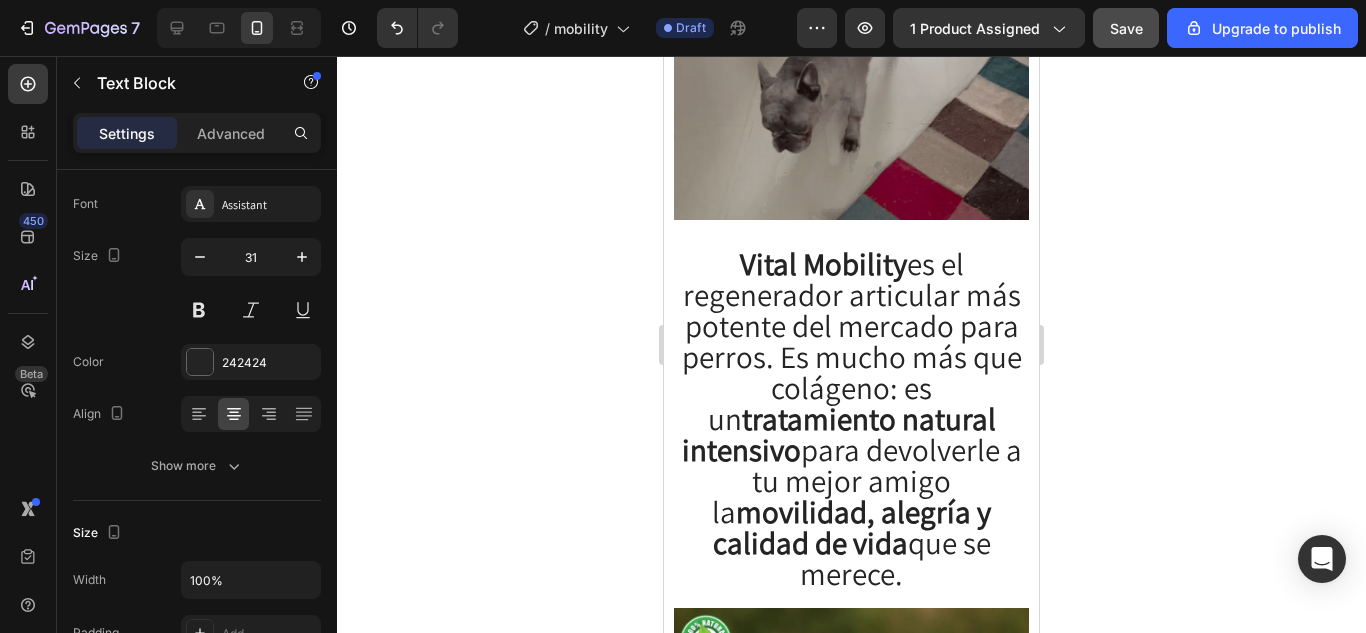 scroll, scrollTop: 1800, scrollLeft: 0, axis: vertical 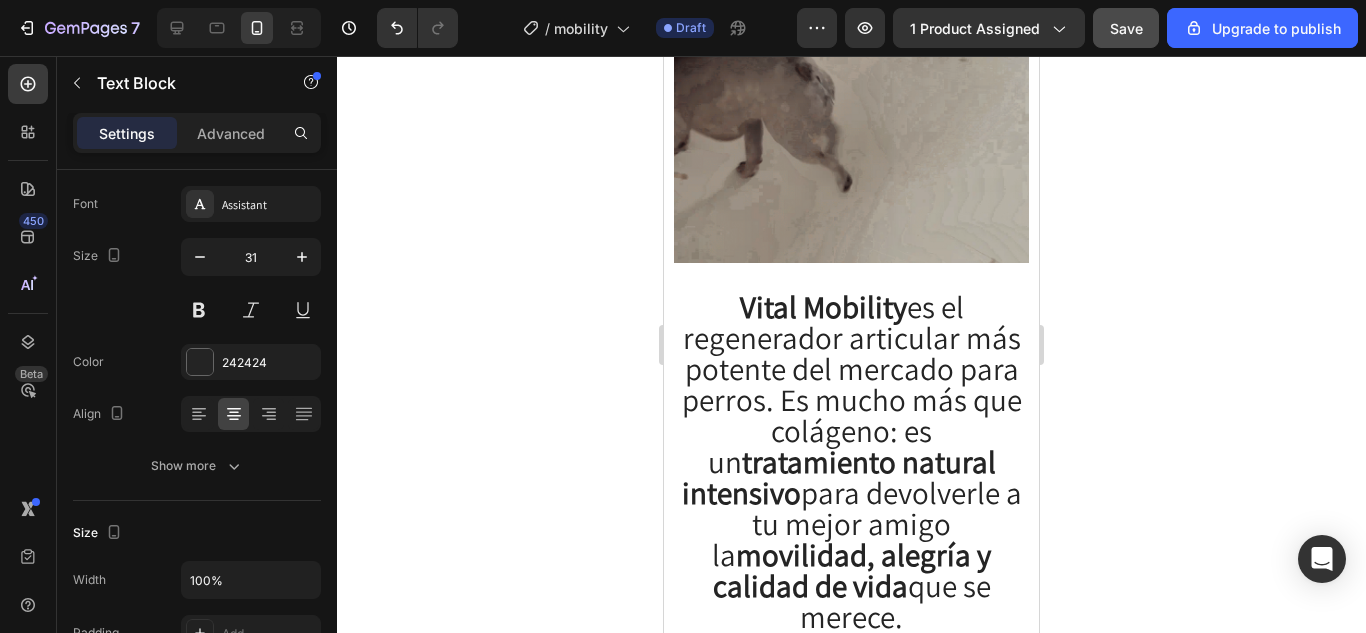 click on "Vital Mobility  es el regenerador articular más potente del mercado para perros. Es mucho más que colágeno: es un  tratamiento natural intensivo  para devolverle a tu mejor amigo la  movilidad, alegría y calidad de vida  que se merece." at bounding box center [851, 461] 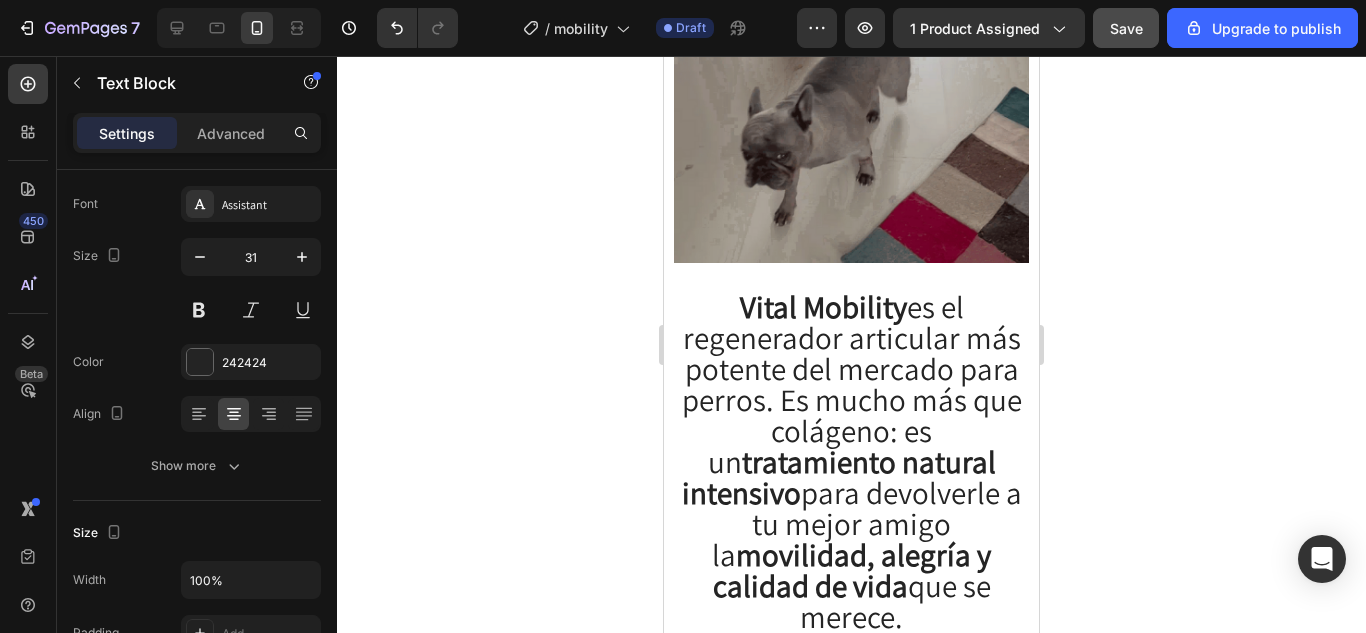 click 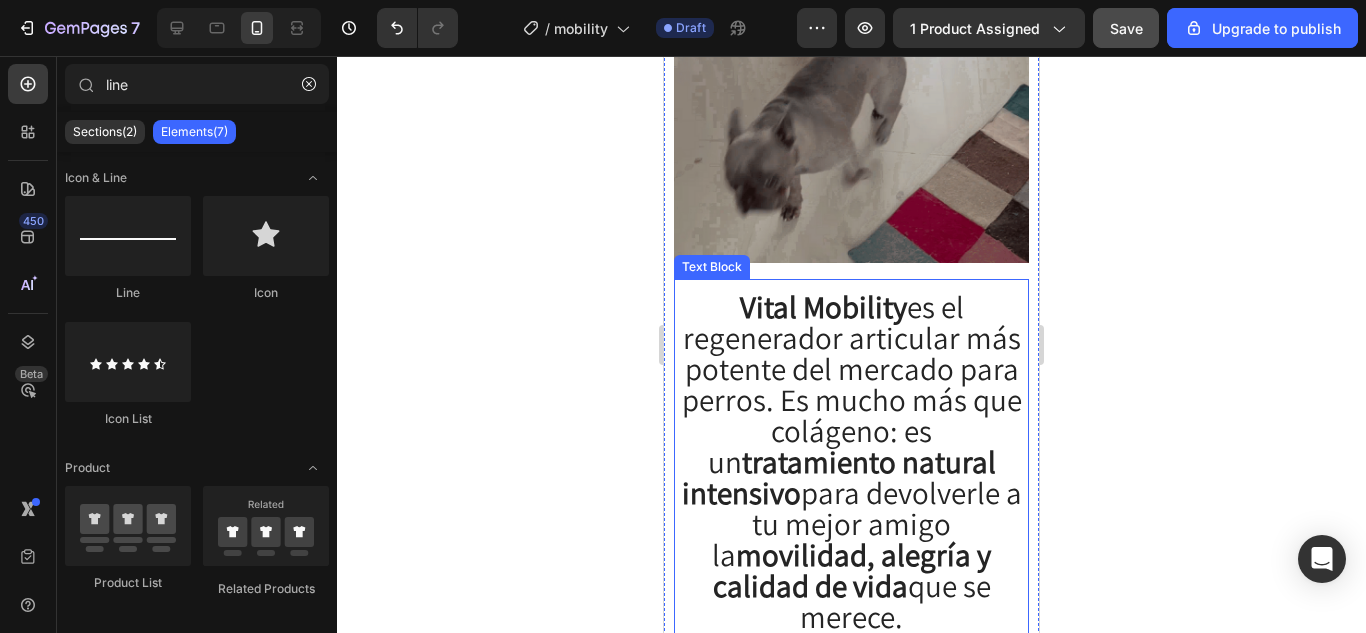 click on "Image Vital Mobility  es el regenerador articular más potente del mercado para perros. Es mucho más que colágeno: es un  tratamiento natural intensivo  para devolverle a tu mejor amigo la  movilidad, alegría y calidad de vida  que se merece. Text Block" at bounding box center [851, 271] 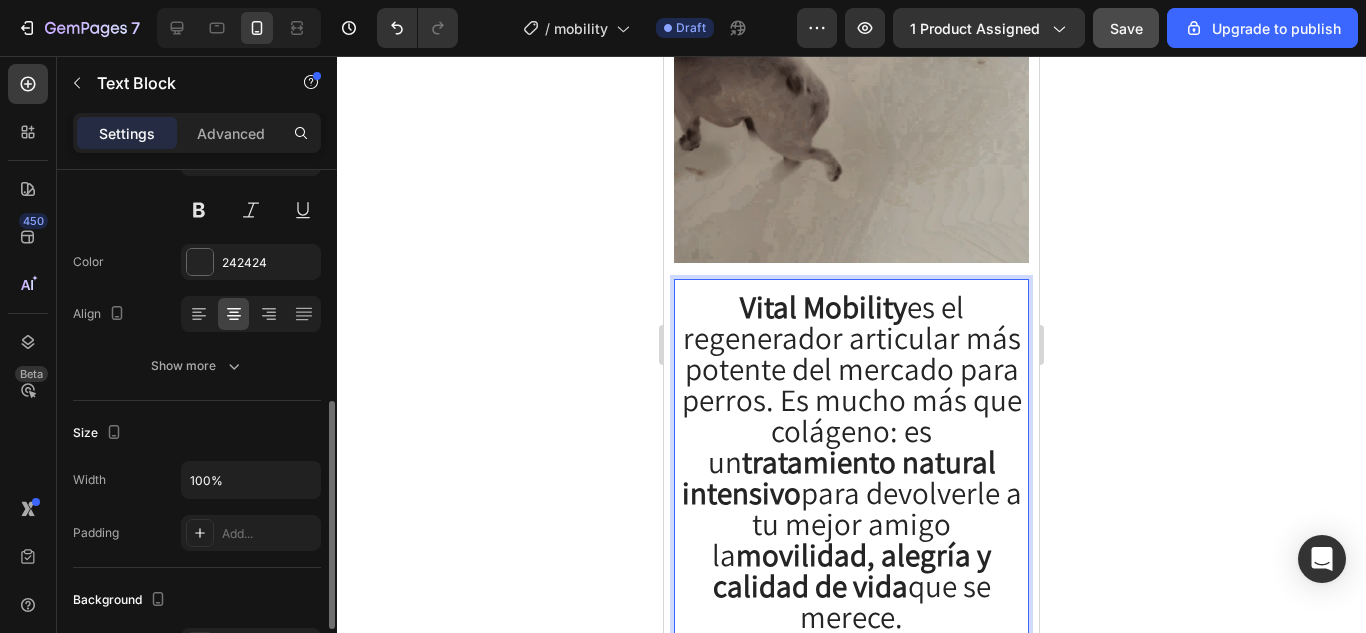 scroll, scrollTop: 300, scrollLeft: 0, axis: vertical 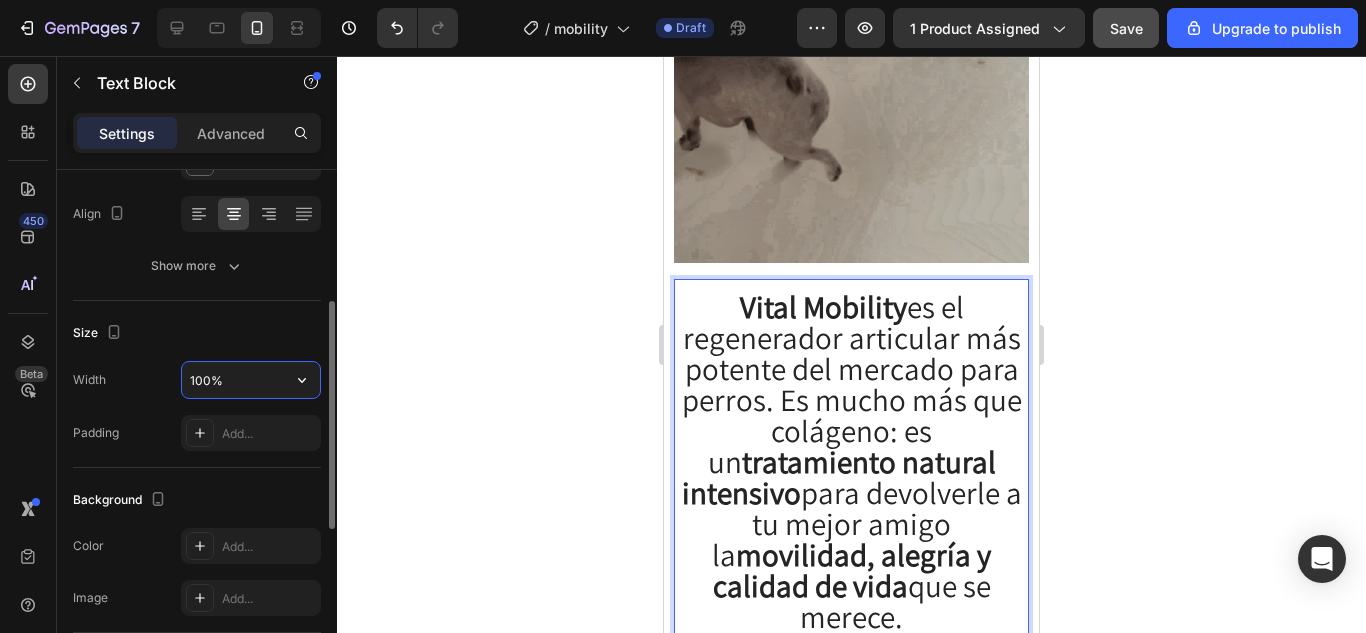 click on "100%" at bounding box center [251, 380] 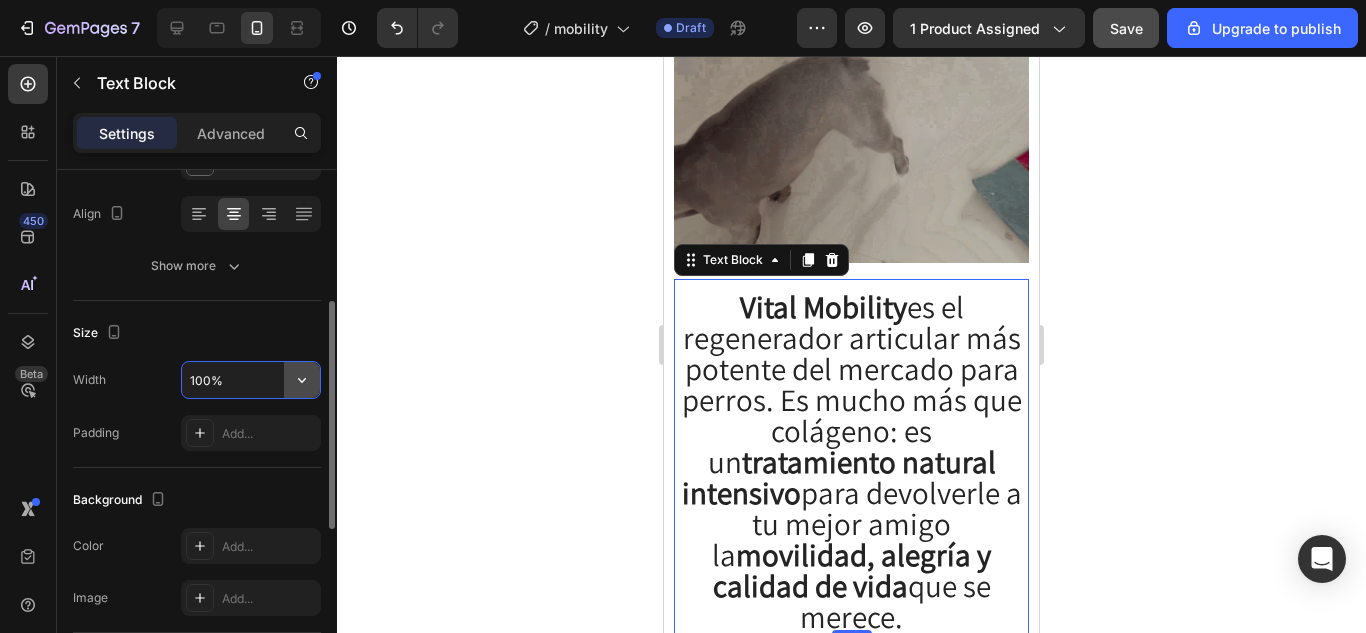 click 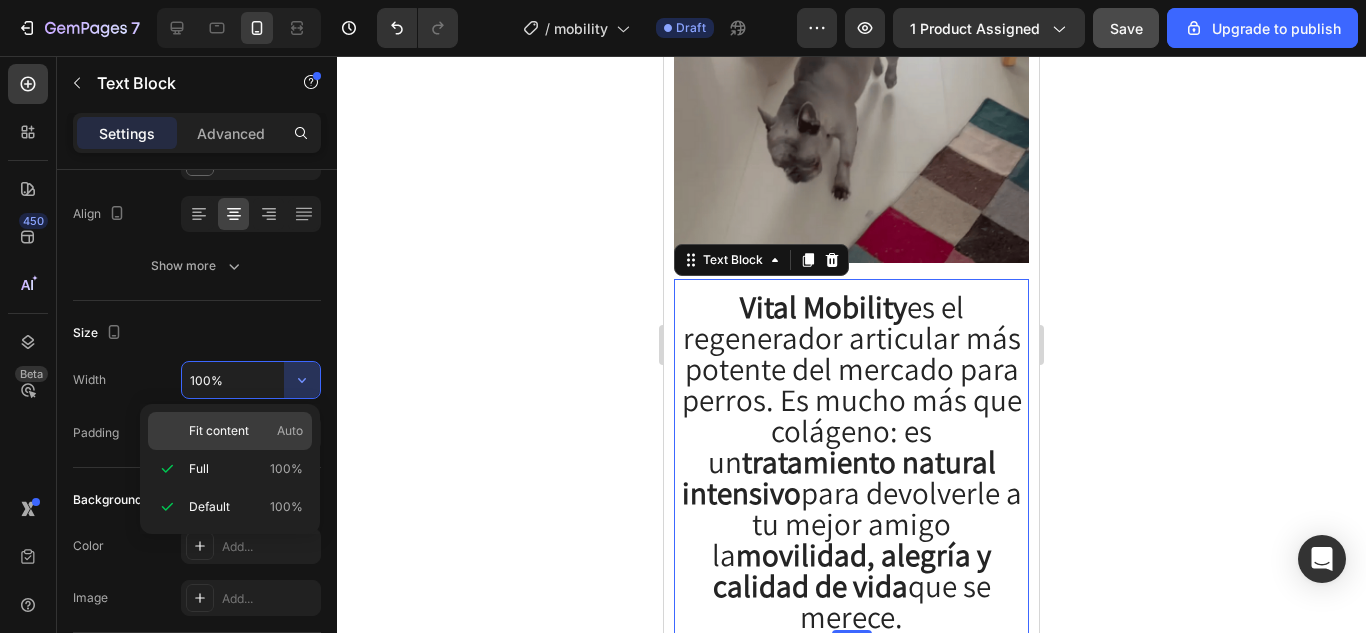click on "Fit content" at bounding box center [219, 431] 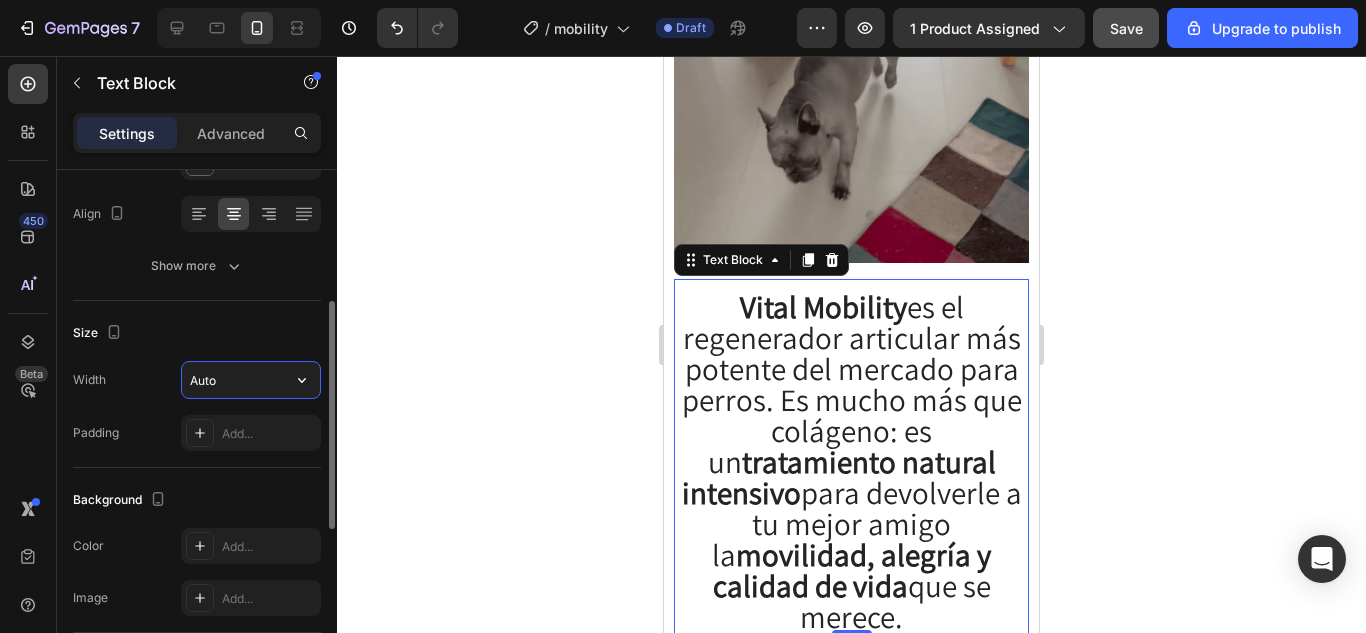 click on "Auto" at bounding box center (251, 380) 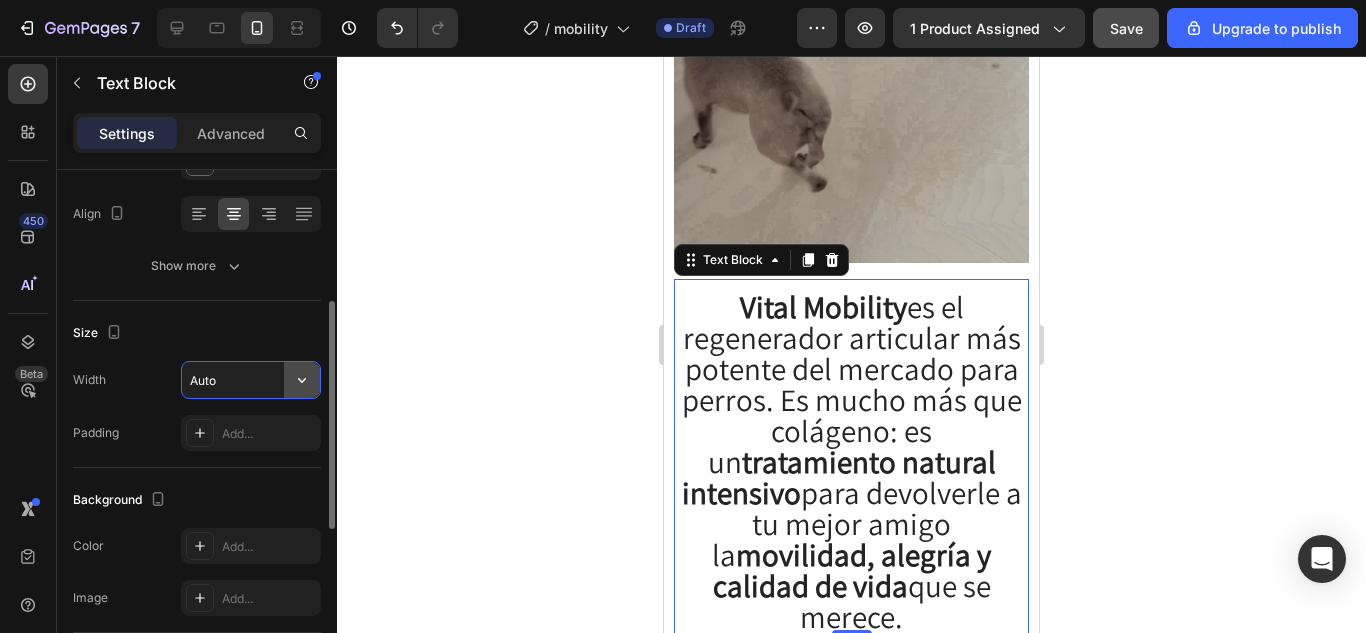 click 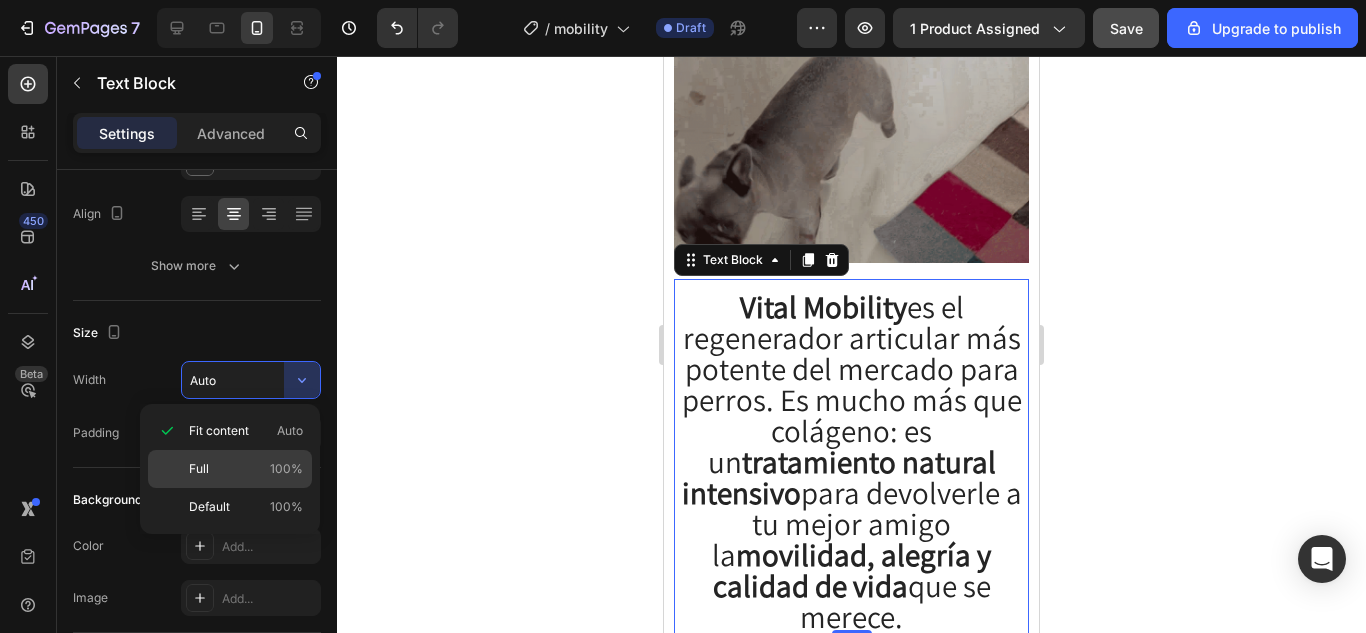 click on "Full 100%" 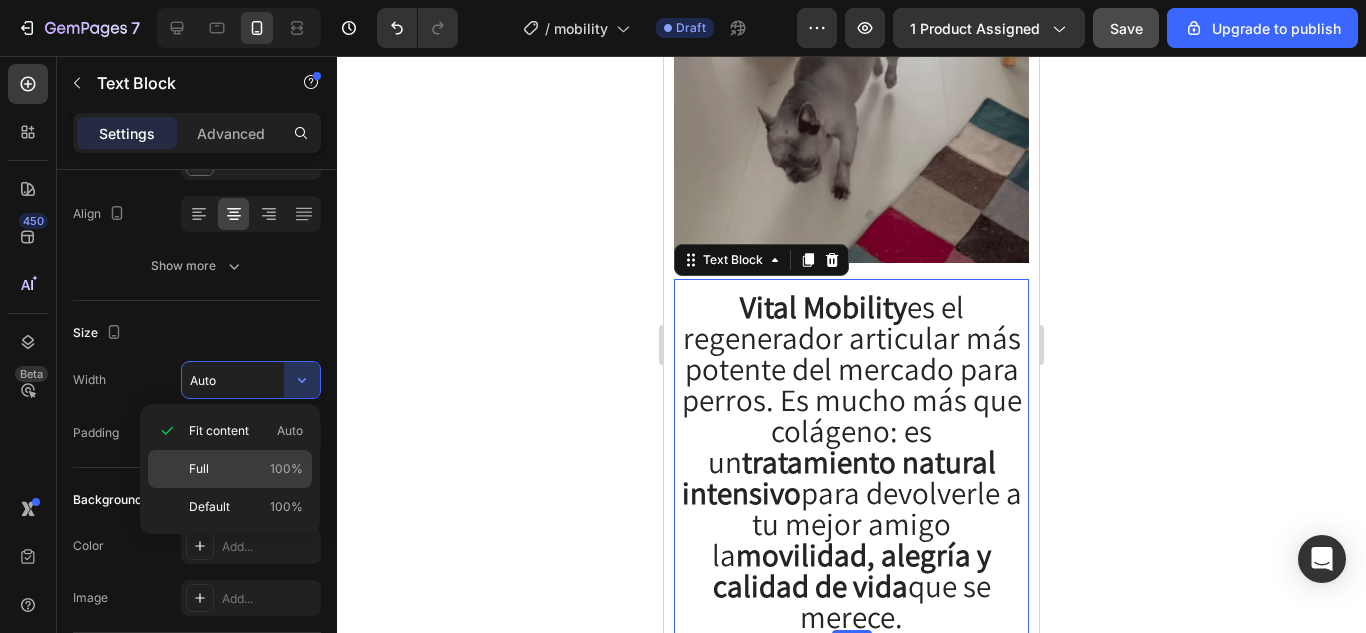 type on "100%" 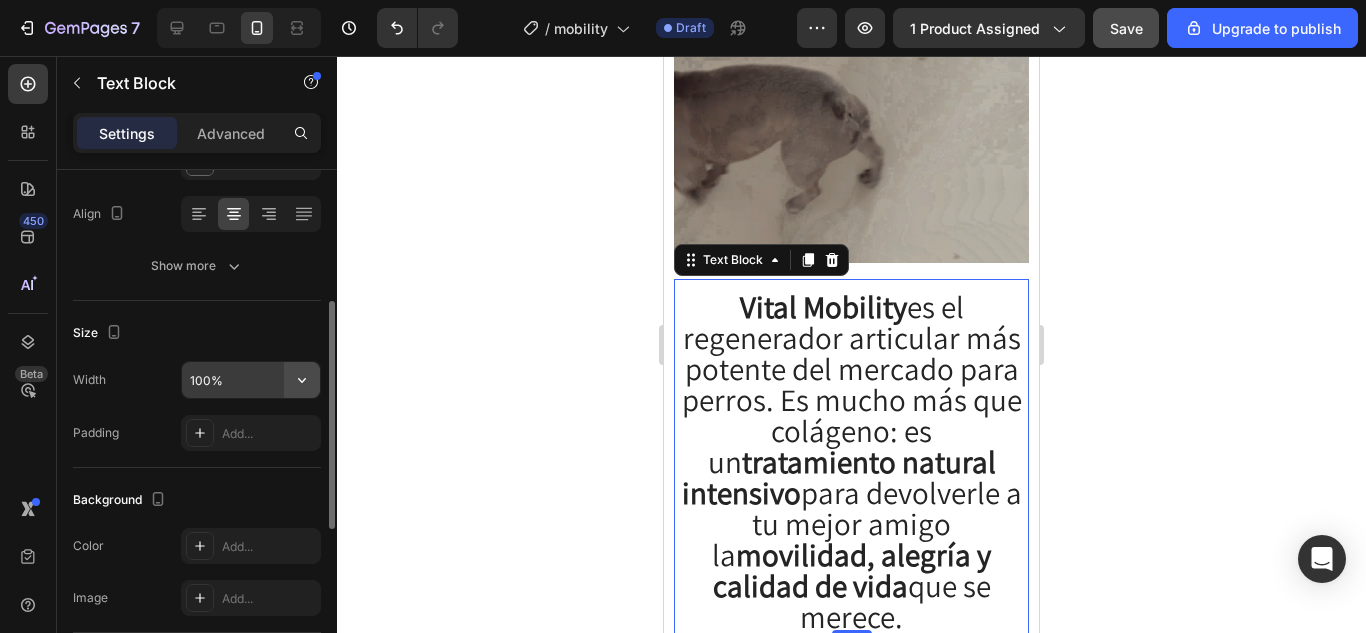 click 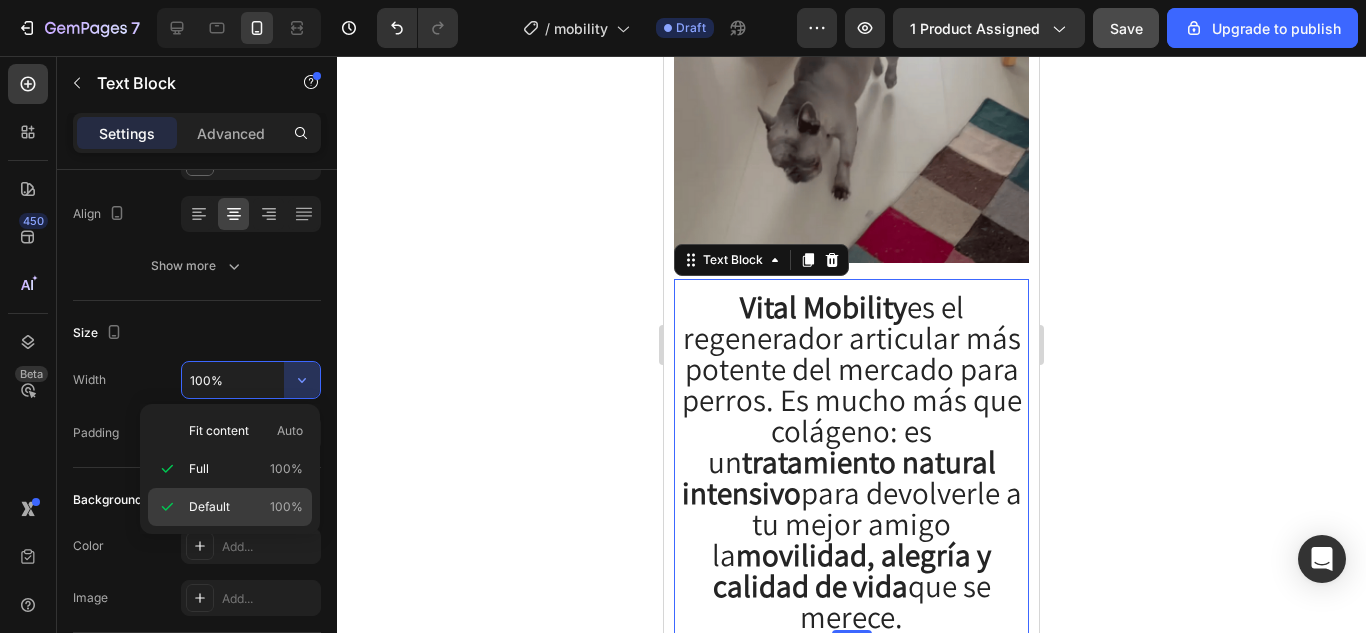 click on "Default" at bounding box center (209, 507) 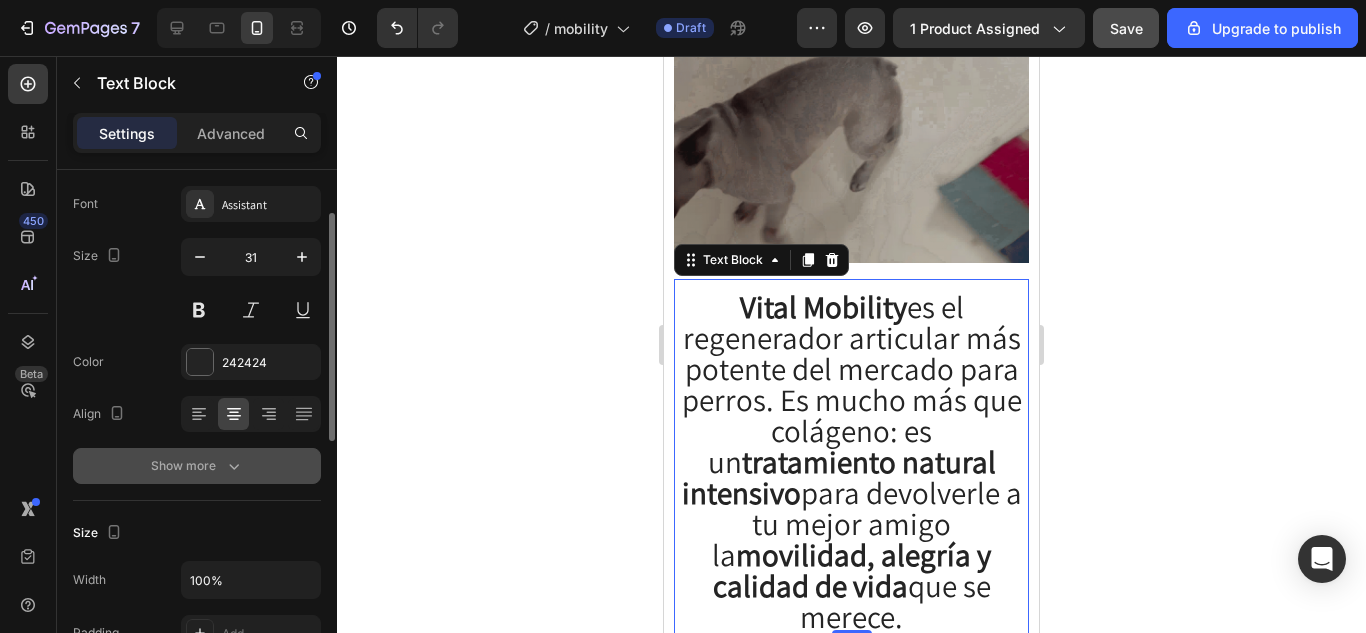scroll, scrollTop: 200, scrollLeft: 0, axis: vertical 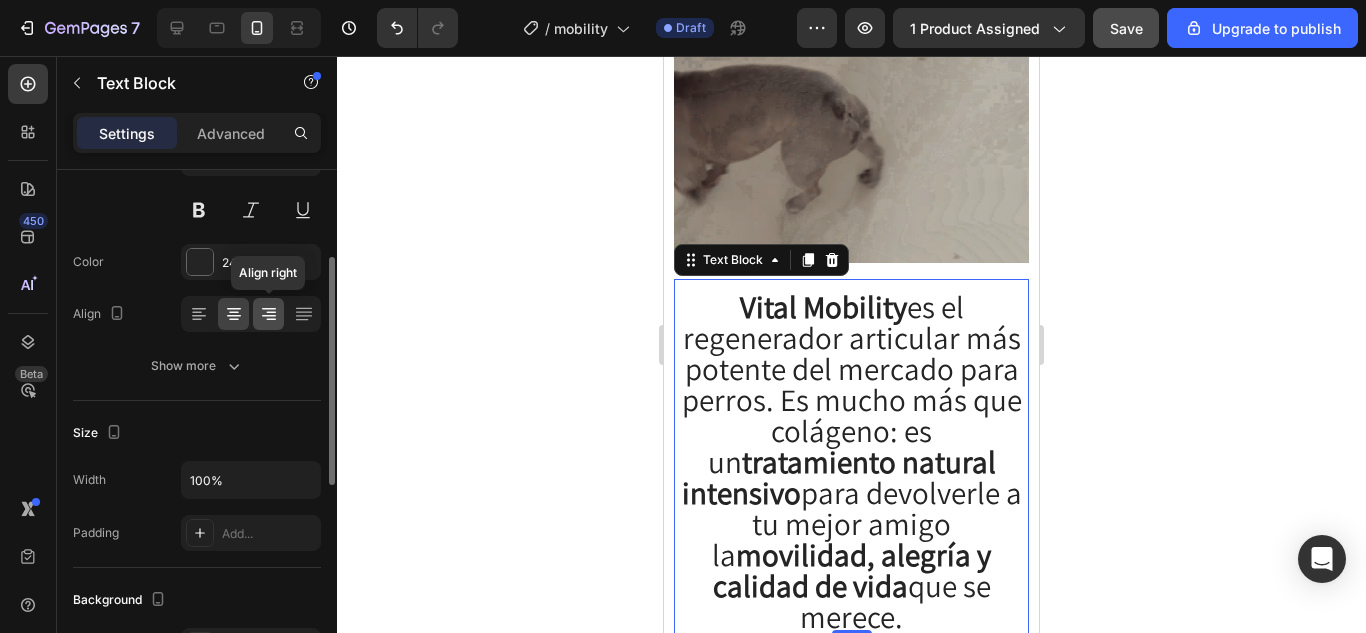 click 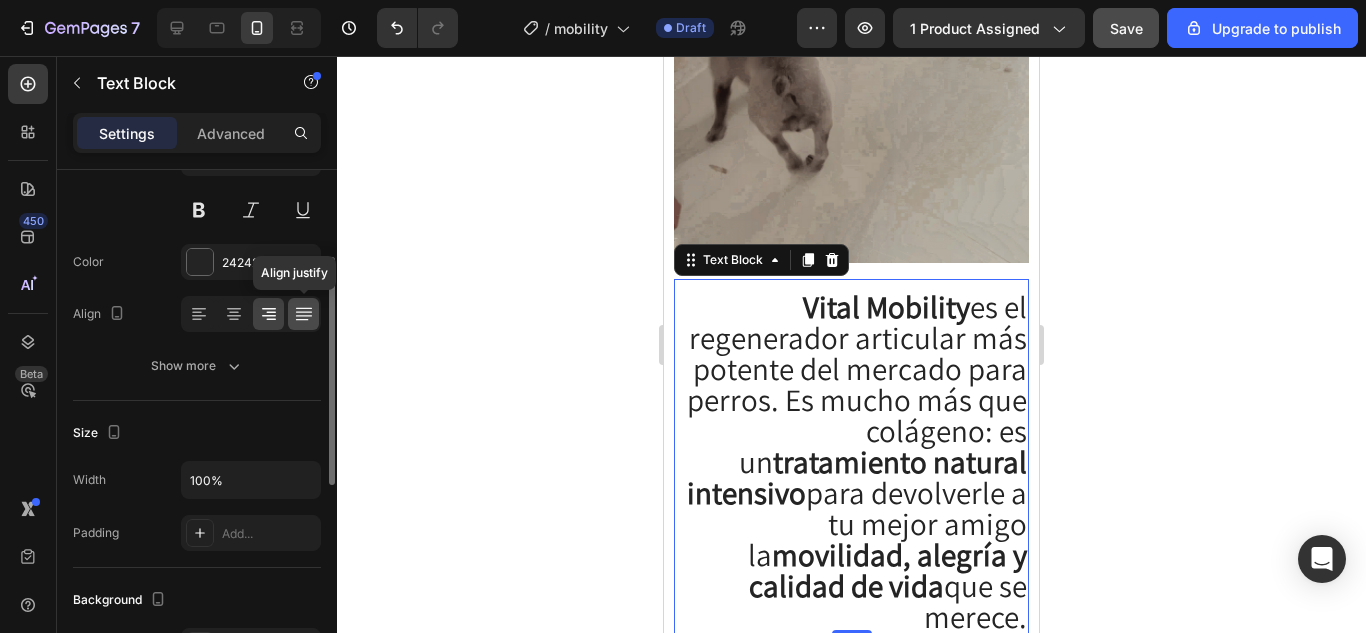 click 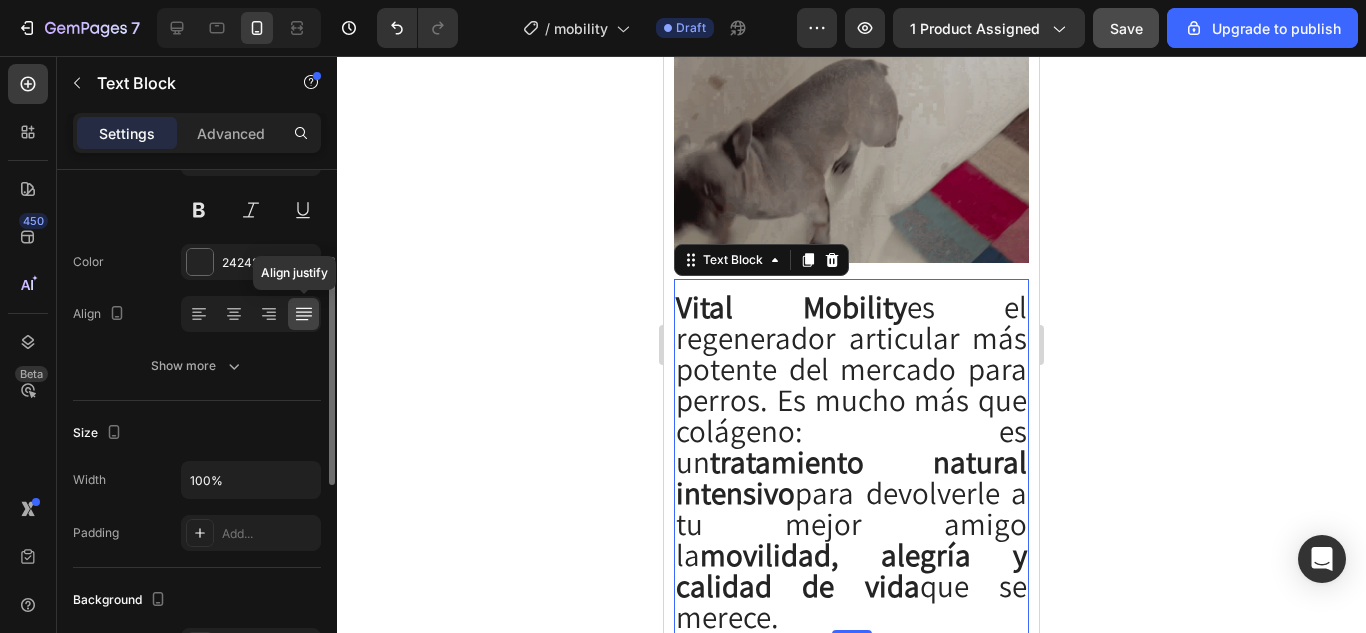 click 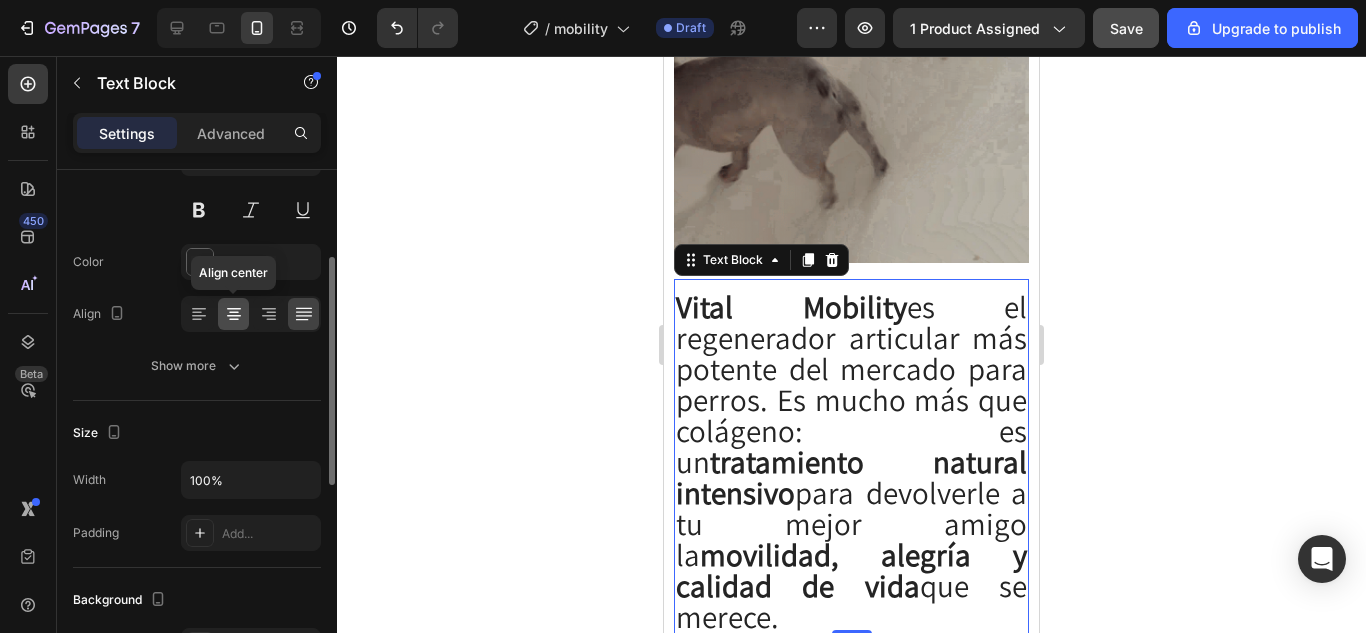 click 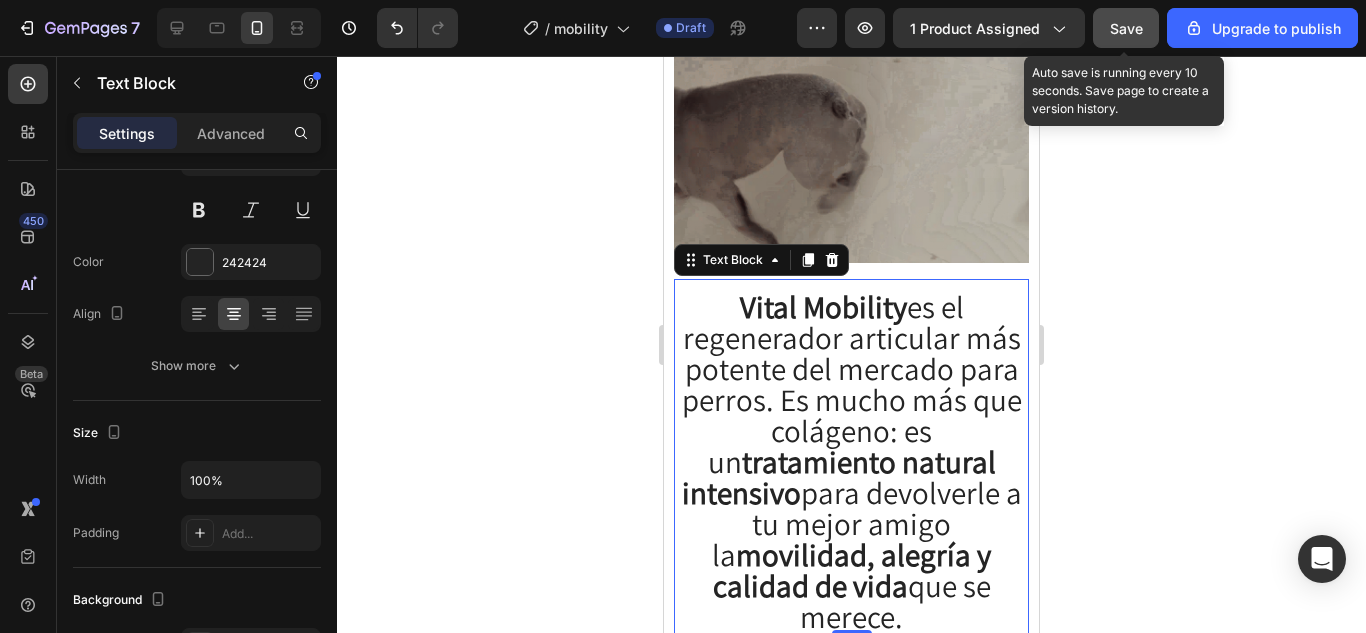click on "Save" at bounding box center (1126, 28) 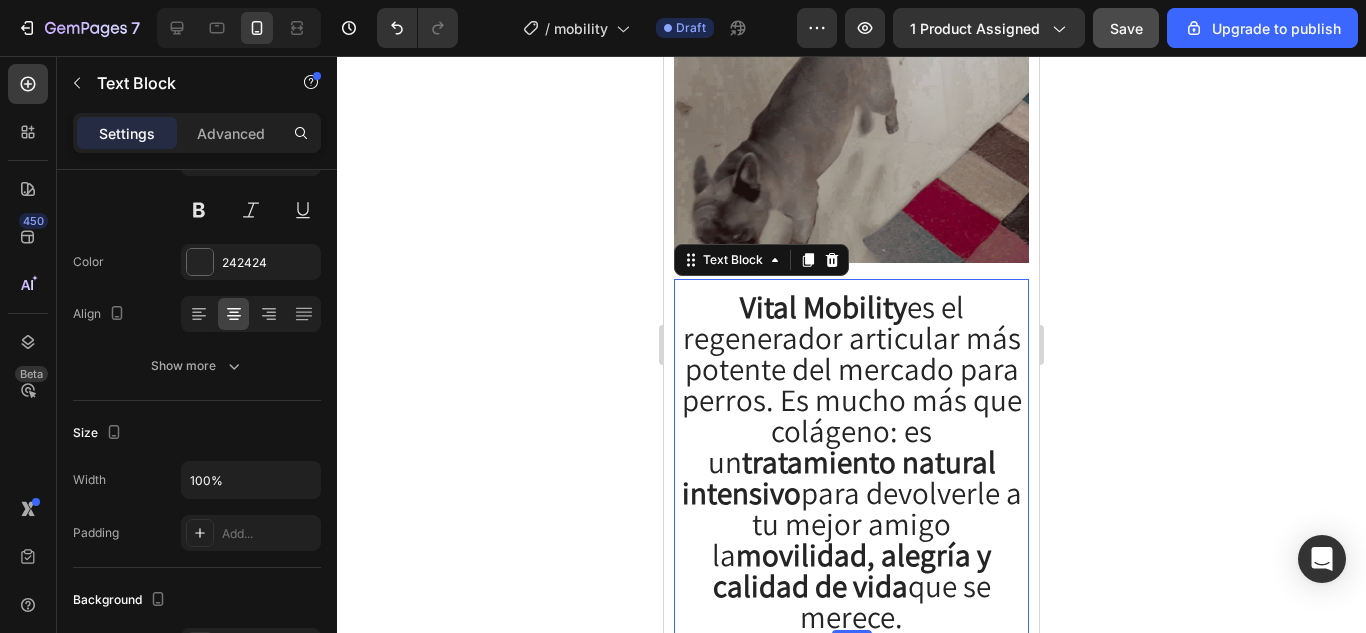 click 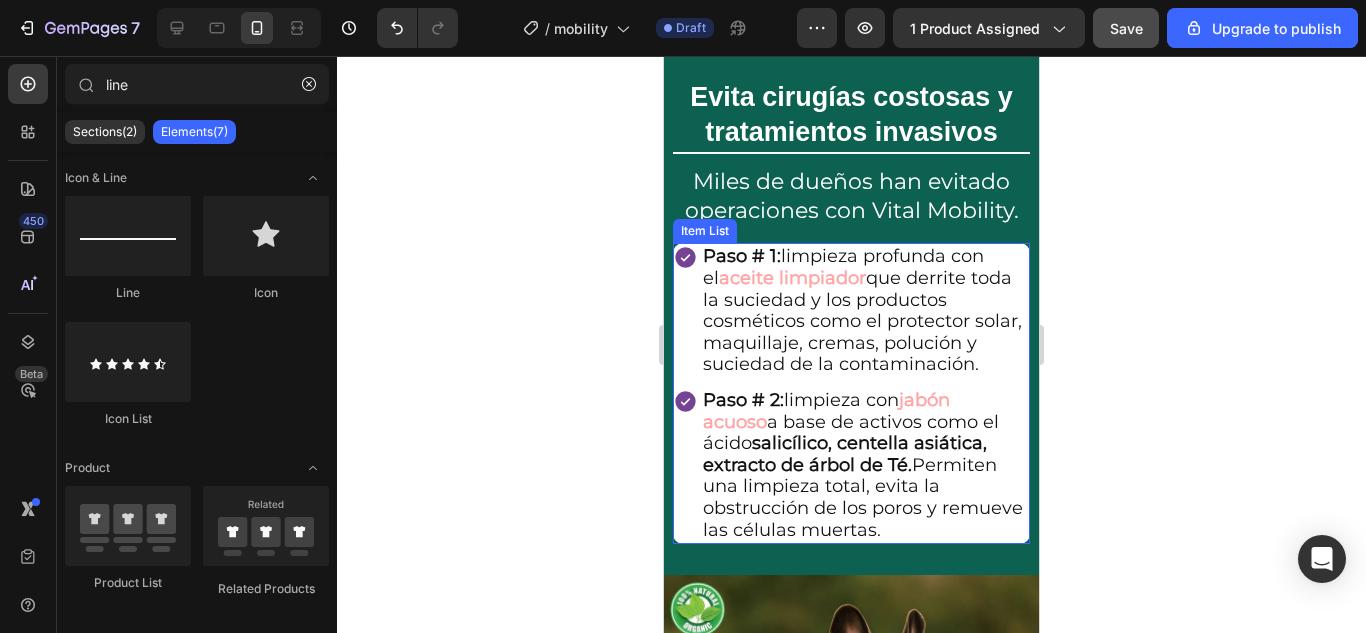 scroll, scrollTop: 2700, scrollLeft: 0, axis: vertical 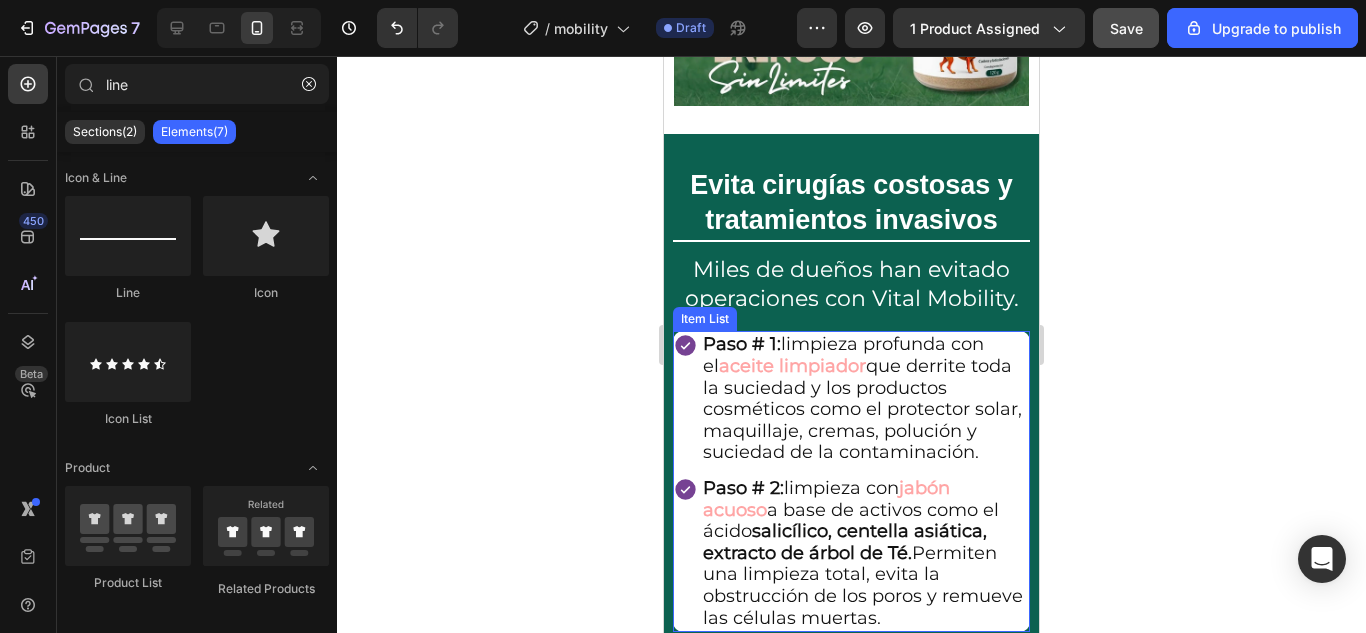 drag, startPoint x: 815, startPoint y: 356, endPoint x: 781, endPoint y: 303, distance: 62.968246 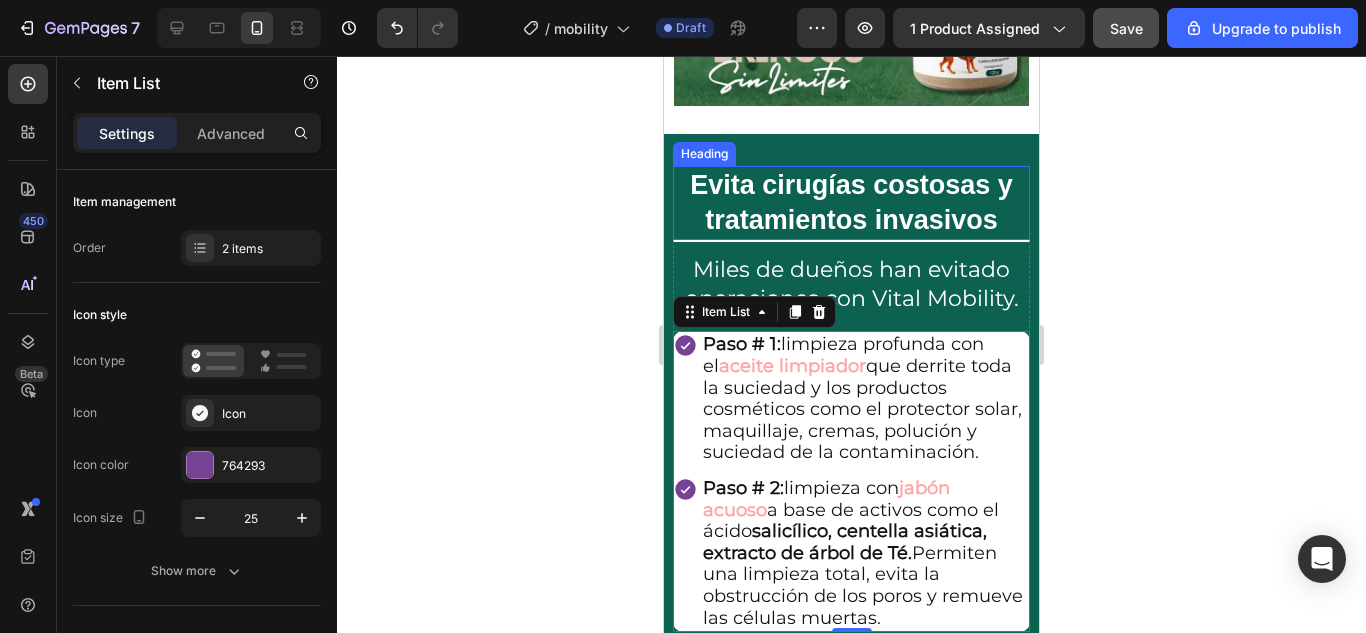 click on "Evita cirugías costosas y tratamientos invasivos" at bounding box center (851, 203) 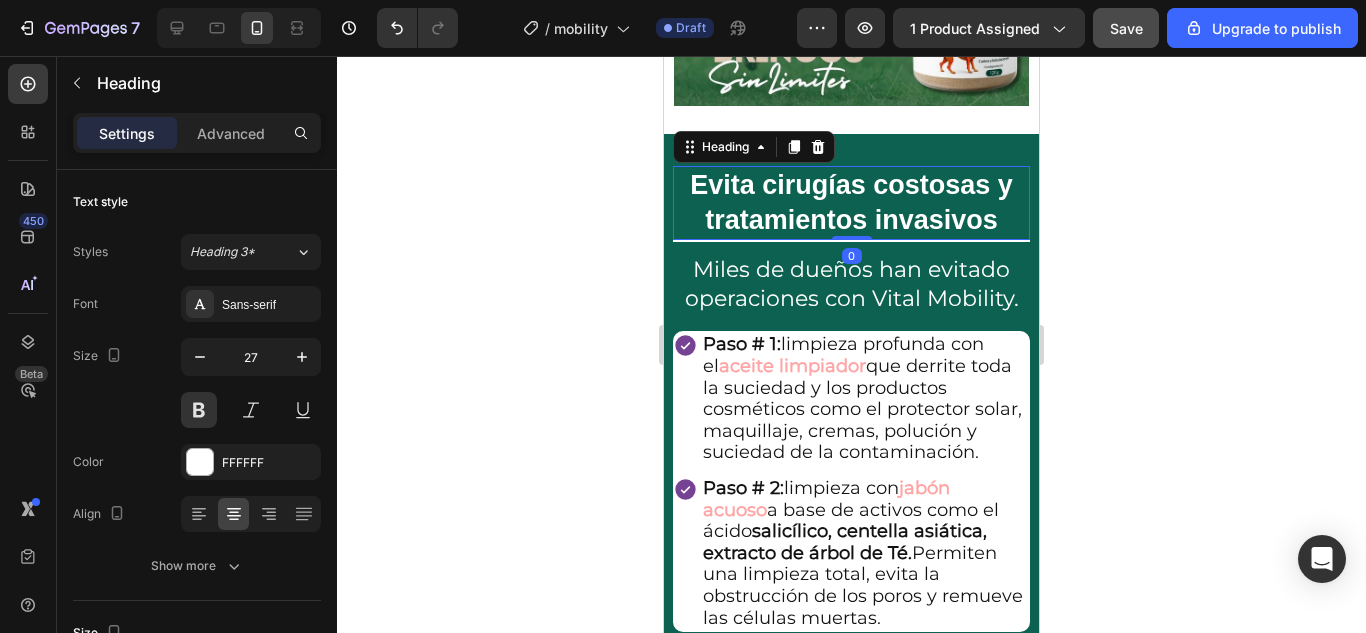 click on "Evita cirugías costosas y tratamientos invasivos" at bounding box center (851, 203) 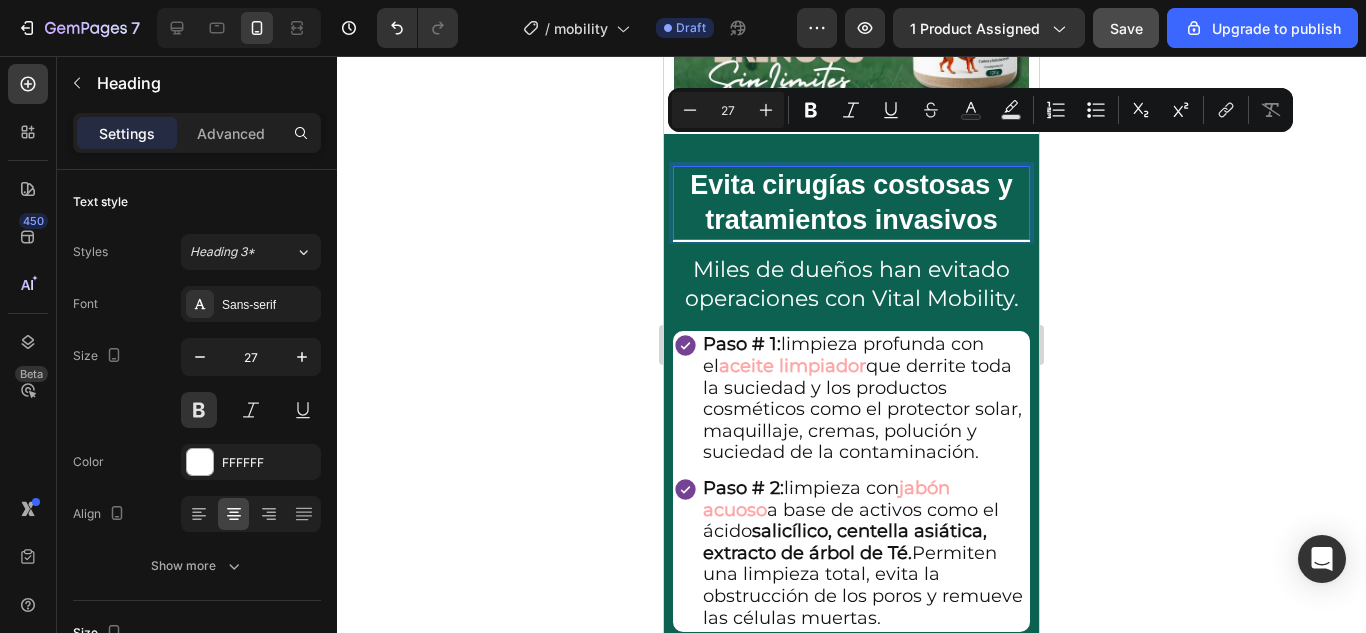 drag, startPoint x: 987, startPoint y: 195, endPoint x: 698, endPoint y: 160, distance: 291.11166 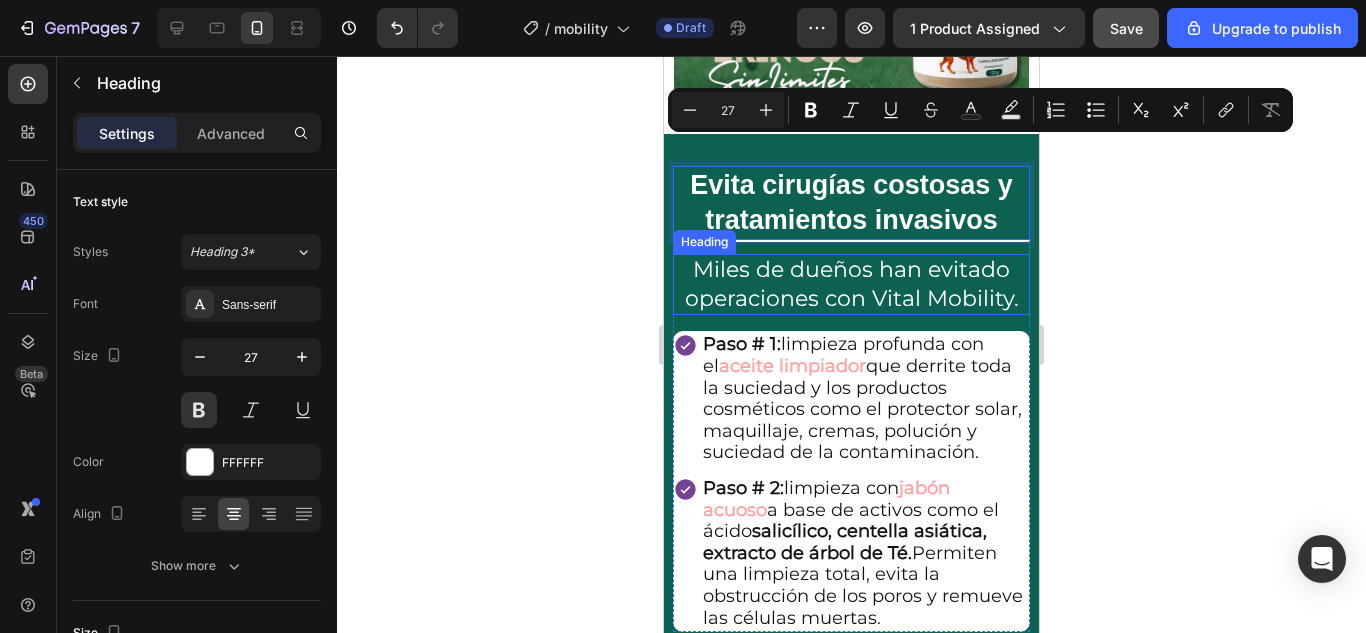 click on "Miles de dueños han evitado operaciones con Vital Mobility." at bounding box center (852, 284) 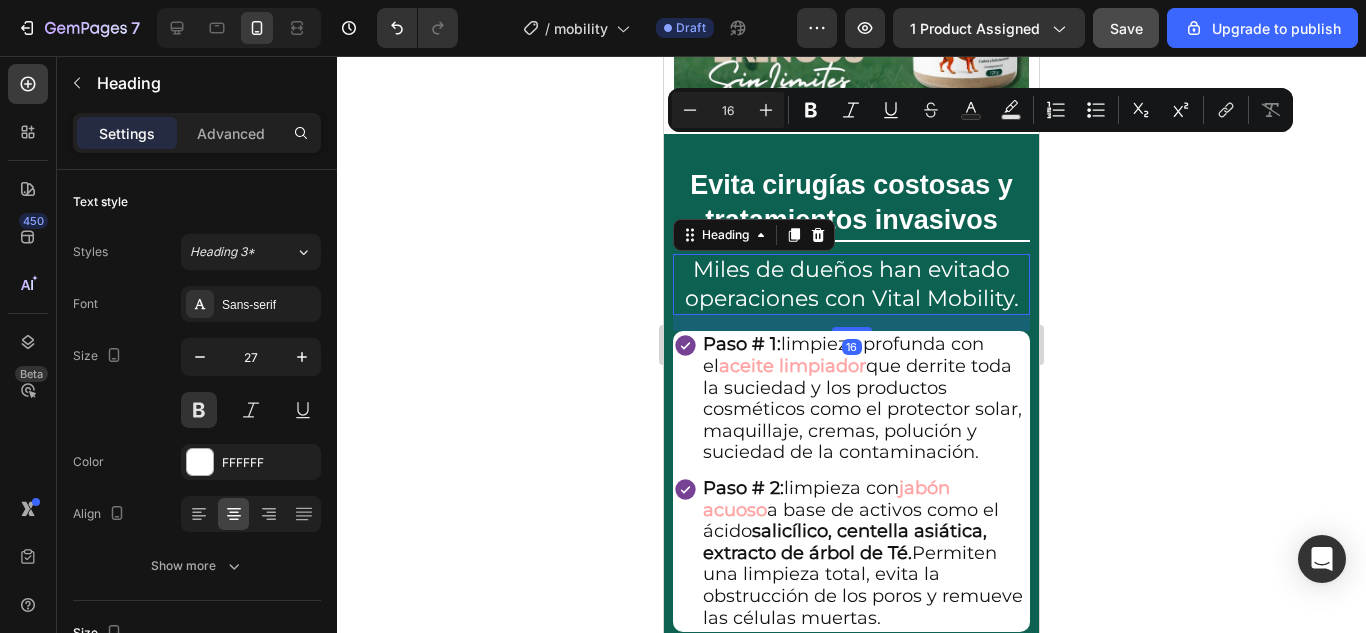 scroll, scrollTop: 200, scrollLeft: 0, axis: vertical 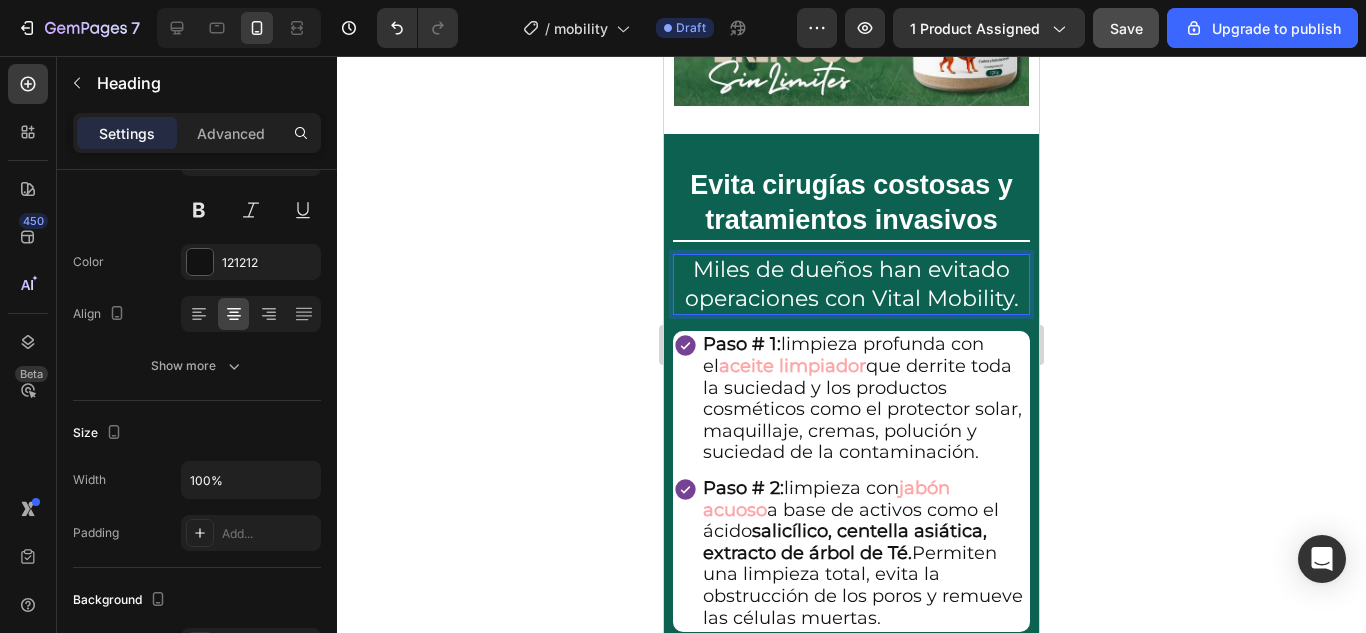 click on "Miles de dueños han evitado operaciones con Vital Mobility." at bounding box center (852, 284) 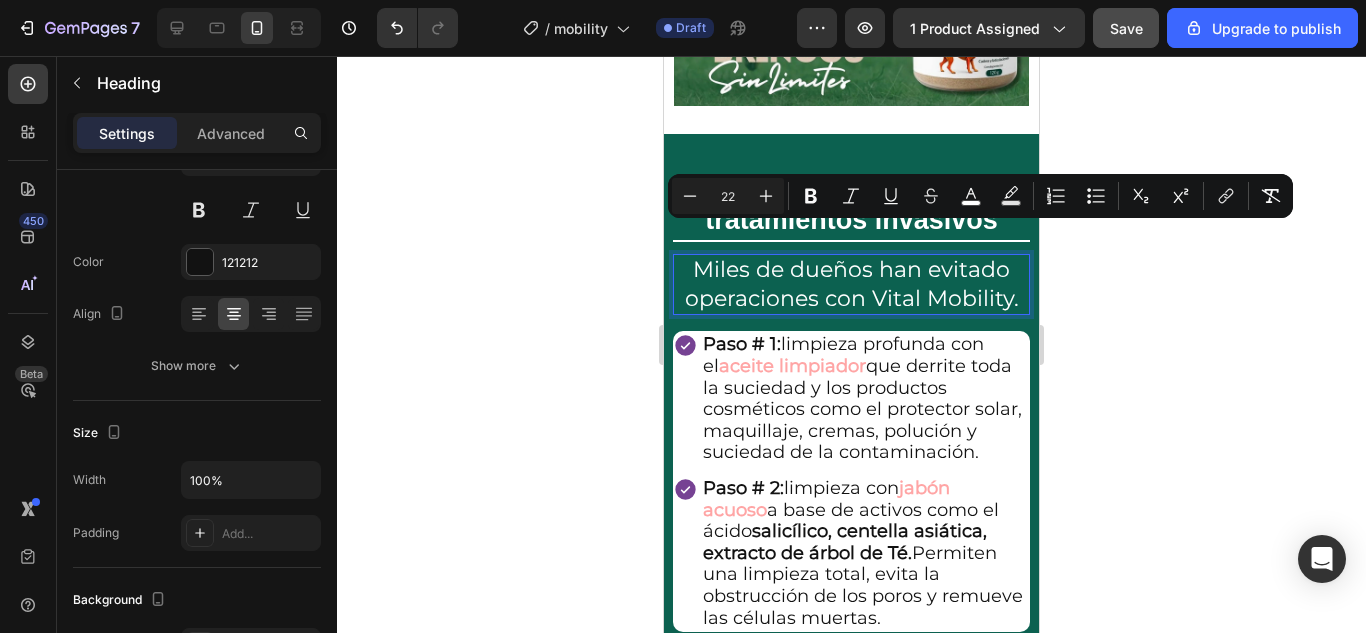 drag, startPoint x: 1008, startPoint y: 270, endPoint x: 701, endPoint y: 251, distance: 307.58737 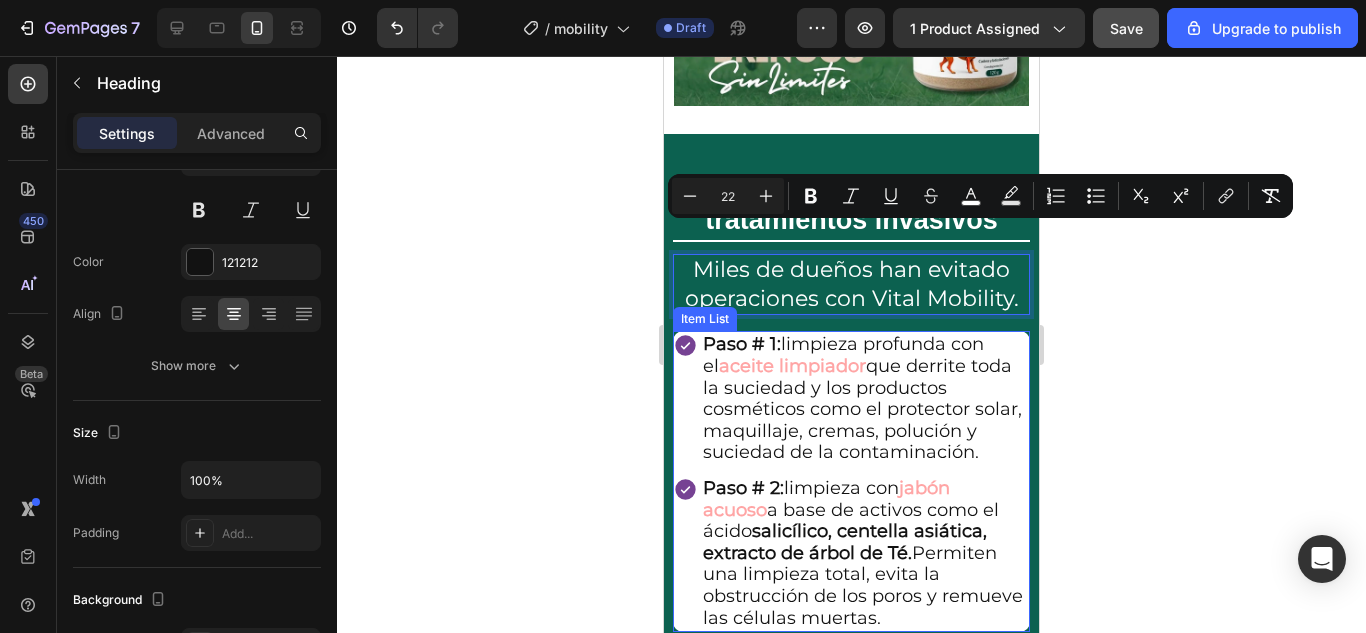 click on "Paso # 1:  limpieza profunda con el  aceite limpiador  que derrite toda la suciedad y los productos cosméticos como el protector solar, maquillaje, cremas, polución y suciedad de la contaminación." at bounding box center (864, 399) 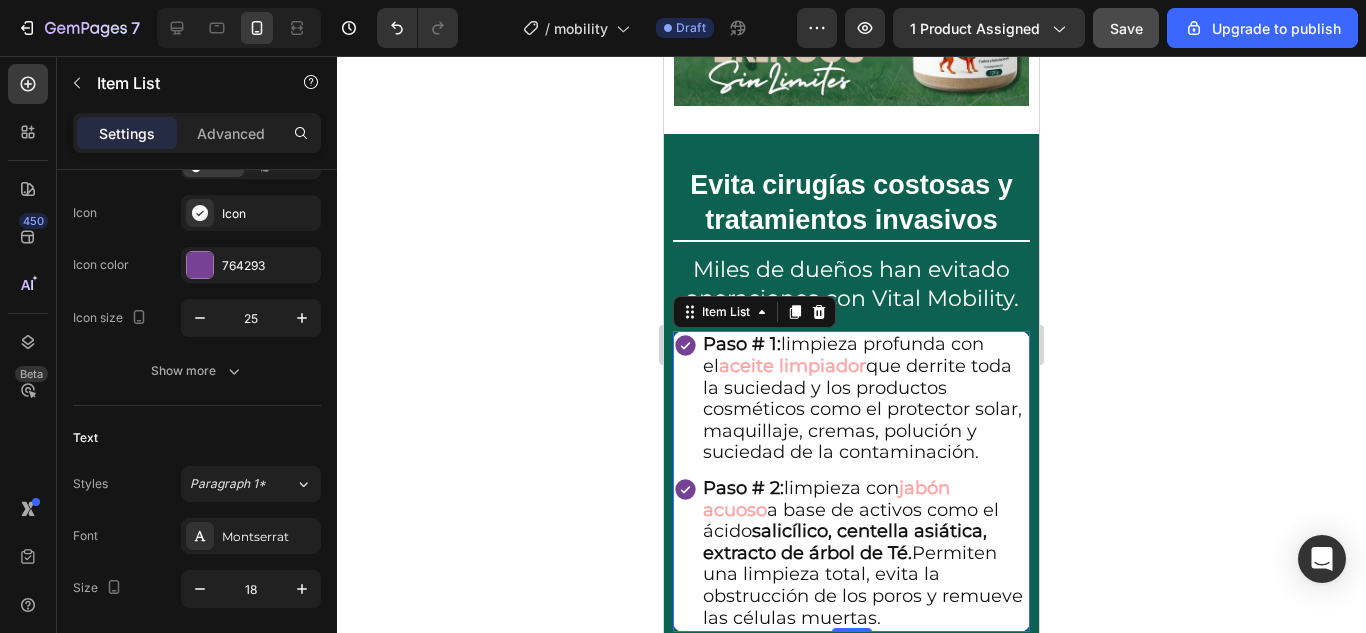 scroll, scrollTop: 0, scrollLeft: 0, axis: both 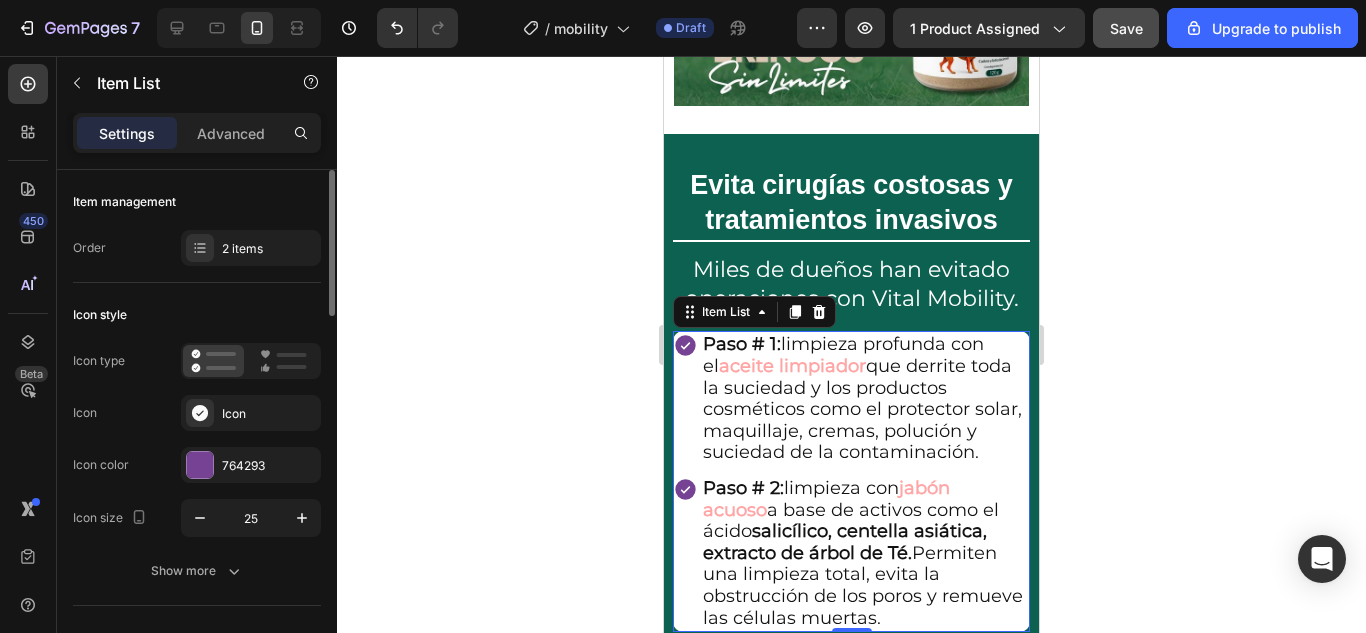 click on "Paso # 1:  limpieza profunda con el  aceite limpiador  que derrite toda la suciedad y los productos cosméticos como el protector solar, maquillaje, cremas, polución y suciedad de la contaminación." at bounding box center [864, 399] 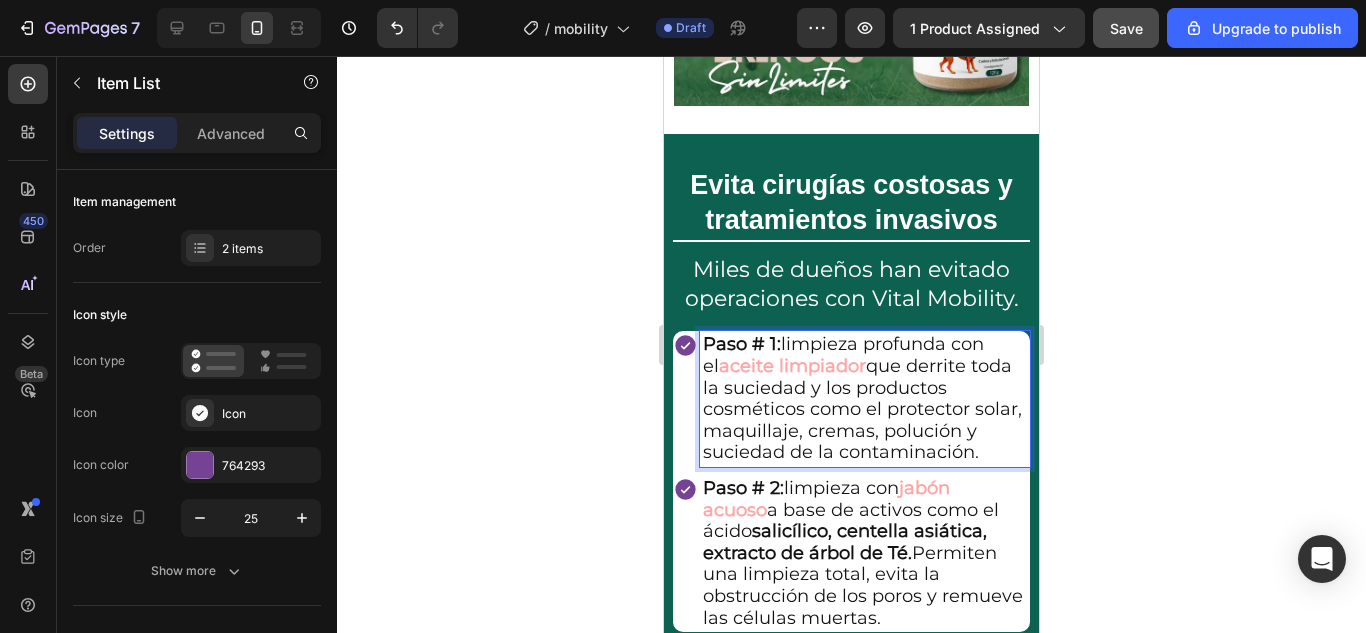 click on "Paso # 1:  limpieza profunda con el  aceite limpiador  que derrite toda la suciedad y los productos cosméticos como el protector solar, maquillaje, cremas, polución y suciedad de la contaminación." at bounding box center [864, 399] 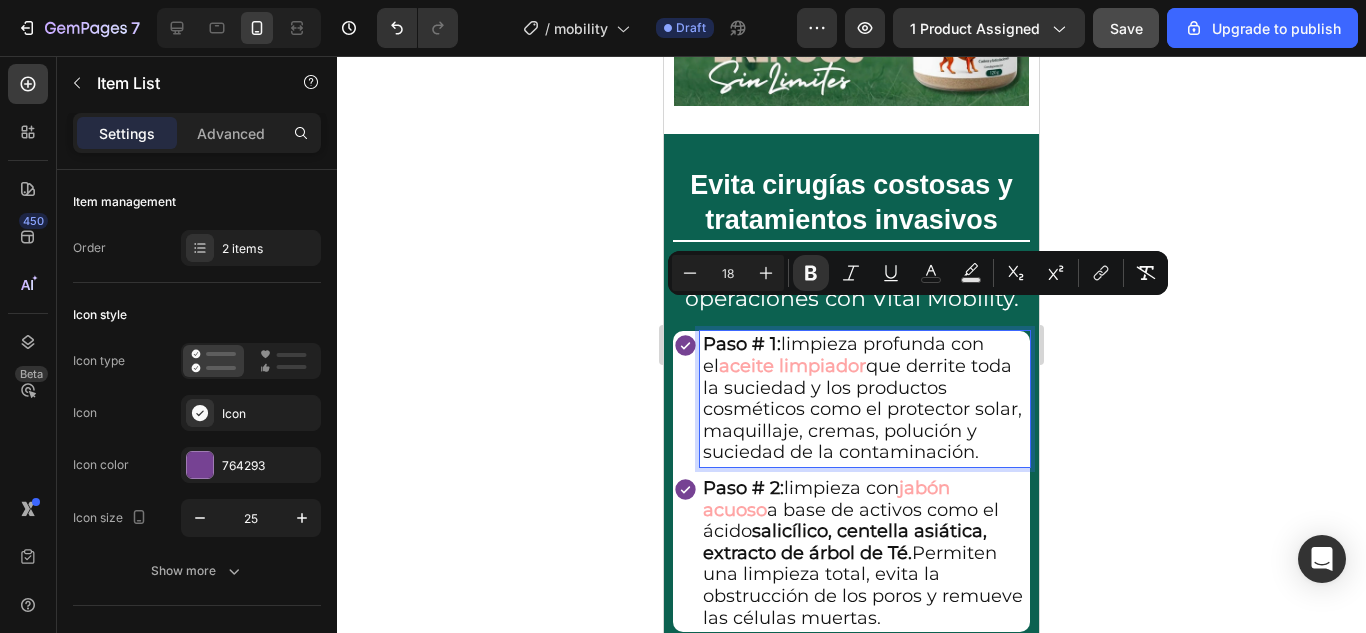 drag, startPoint x: 996, startPoint y: 422, endPoint x: 706, endPoint y: 311, distance: 310.5173 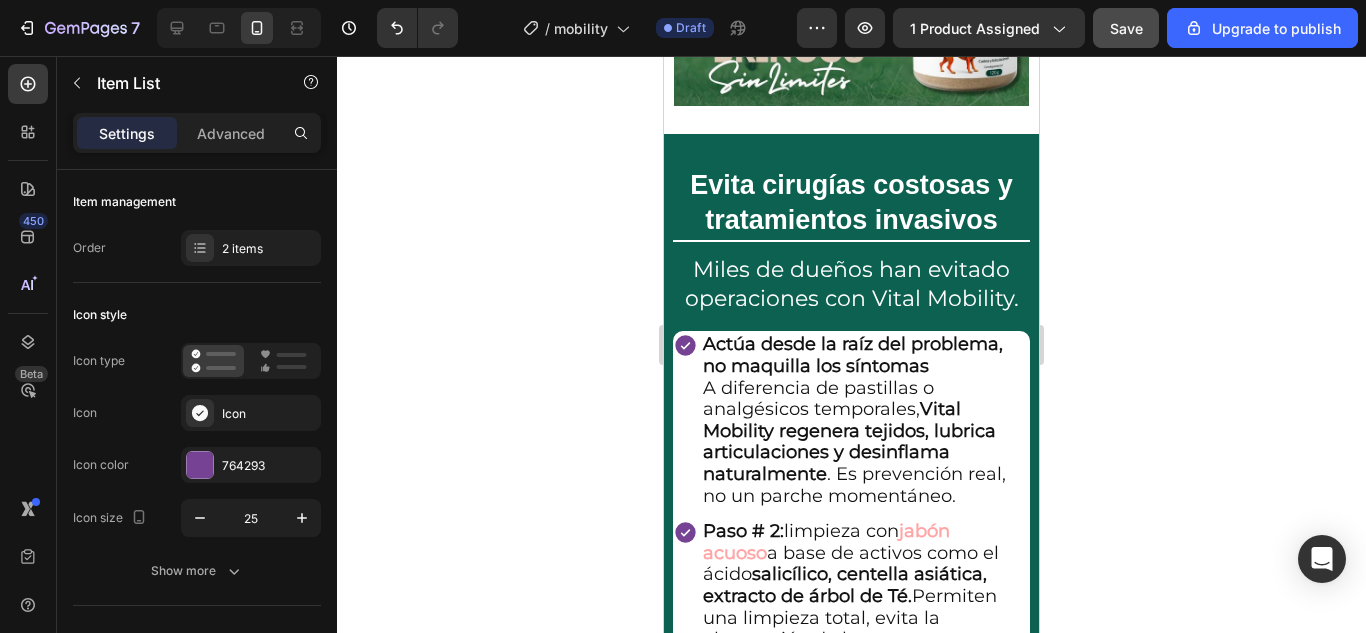 click 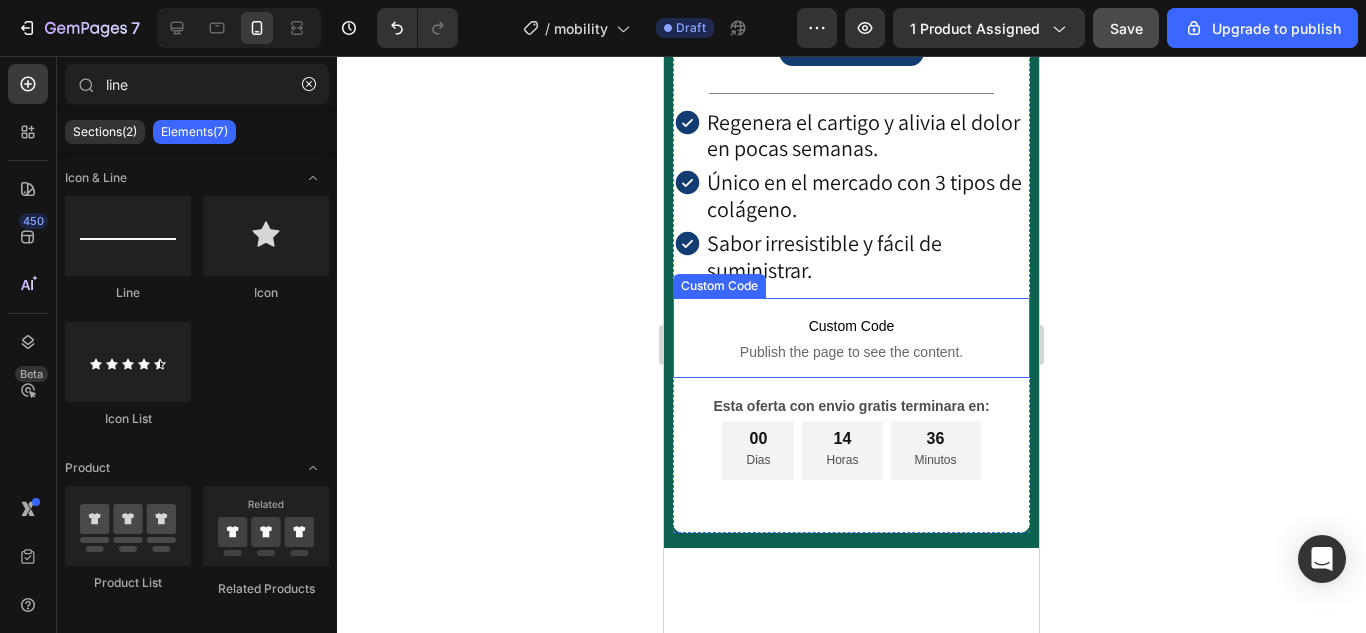 scroll, scrollTop: 500, scrollLeft: 0, axis: vertical 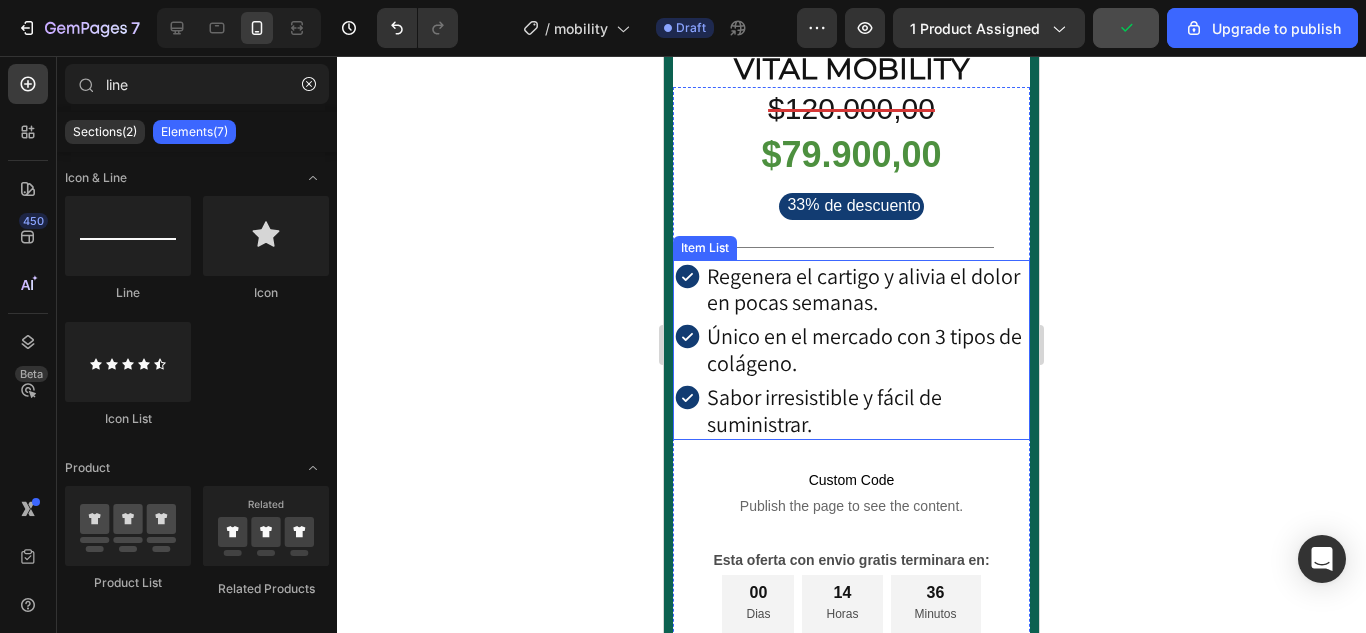 click 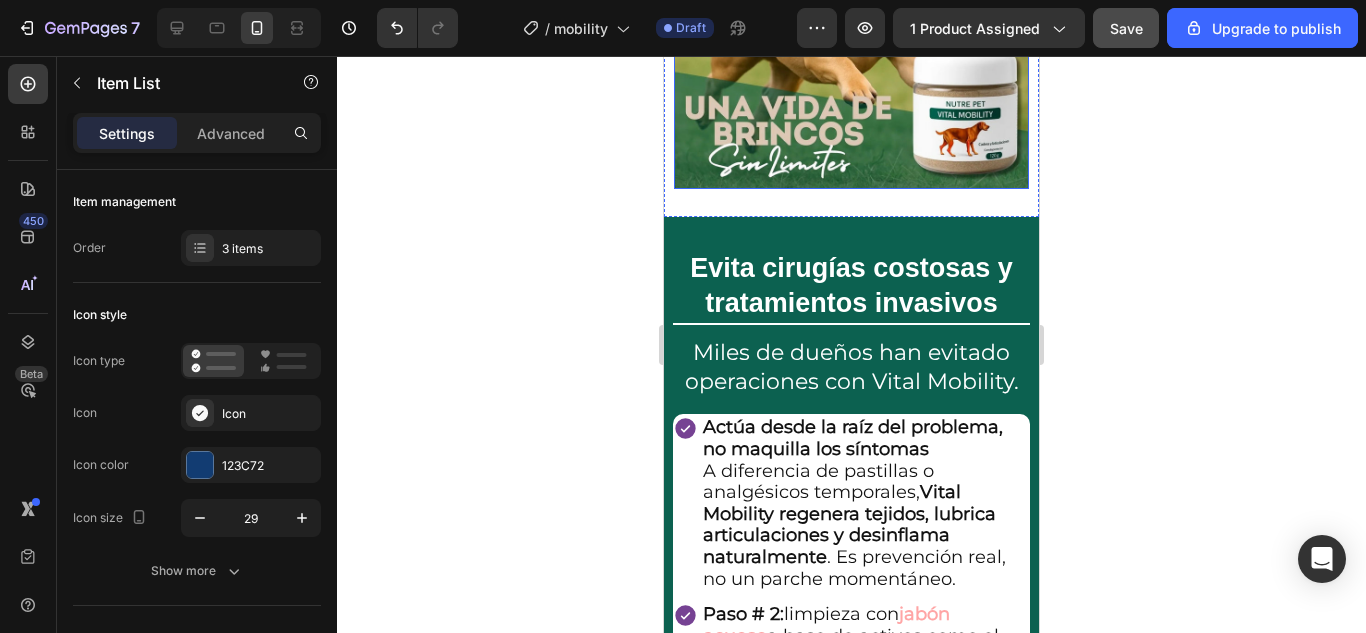 scroll, scrollTop: 2700, scrollLeft: 0, axis: vertical 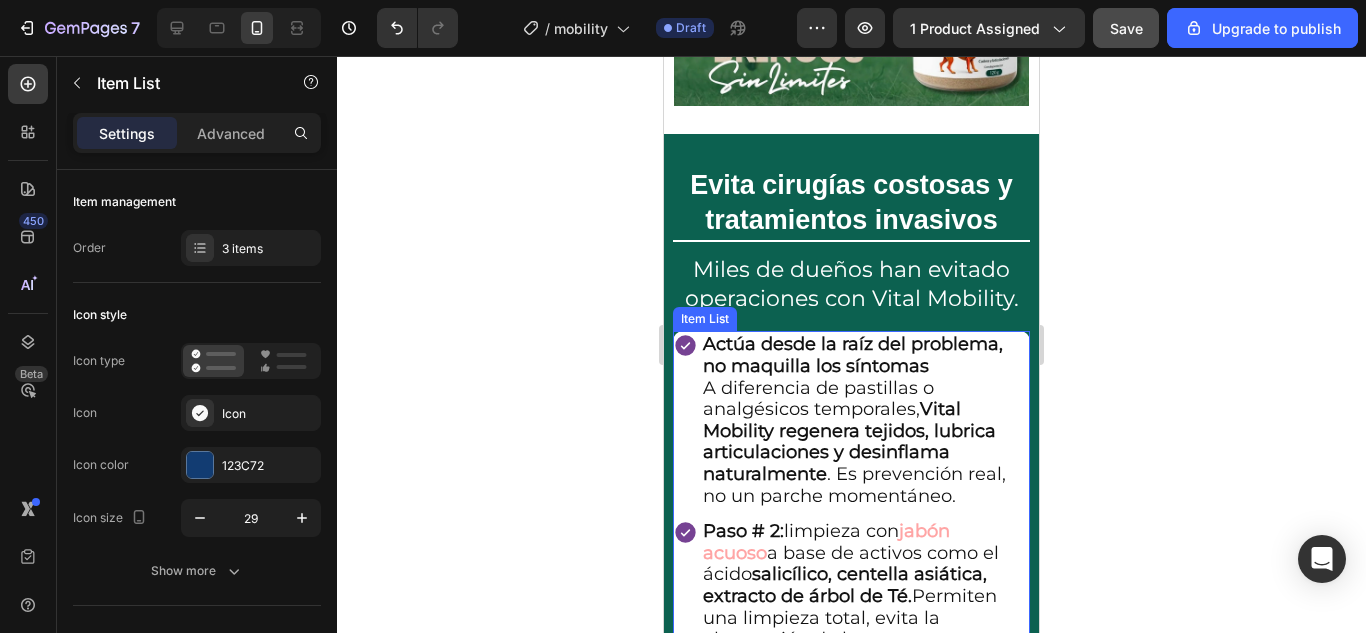 click on "Item List" at bounding box center (705, 319) 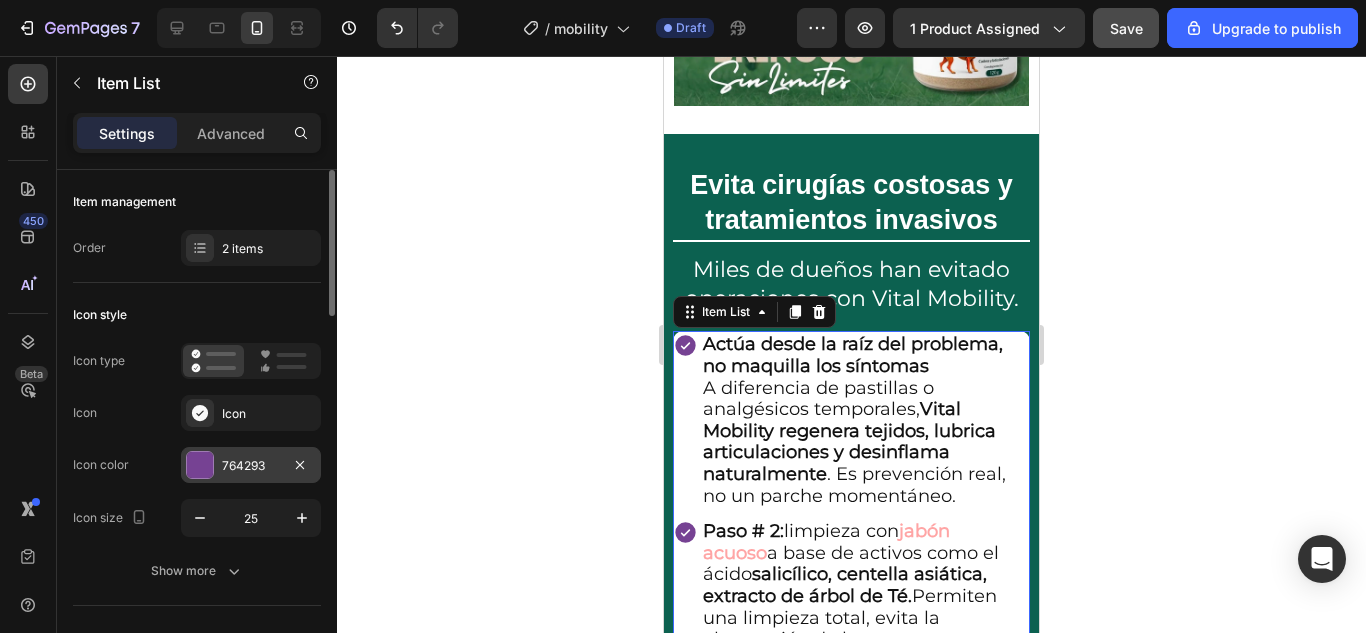 click at bounding box center [200, 465] 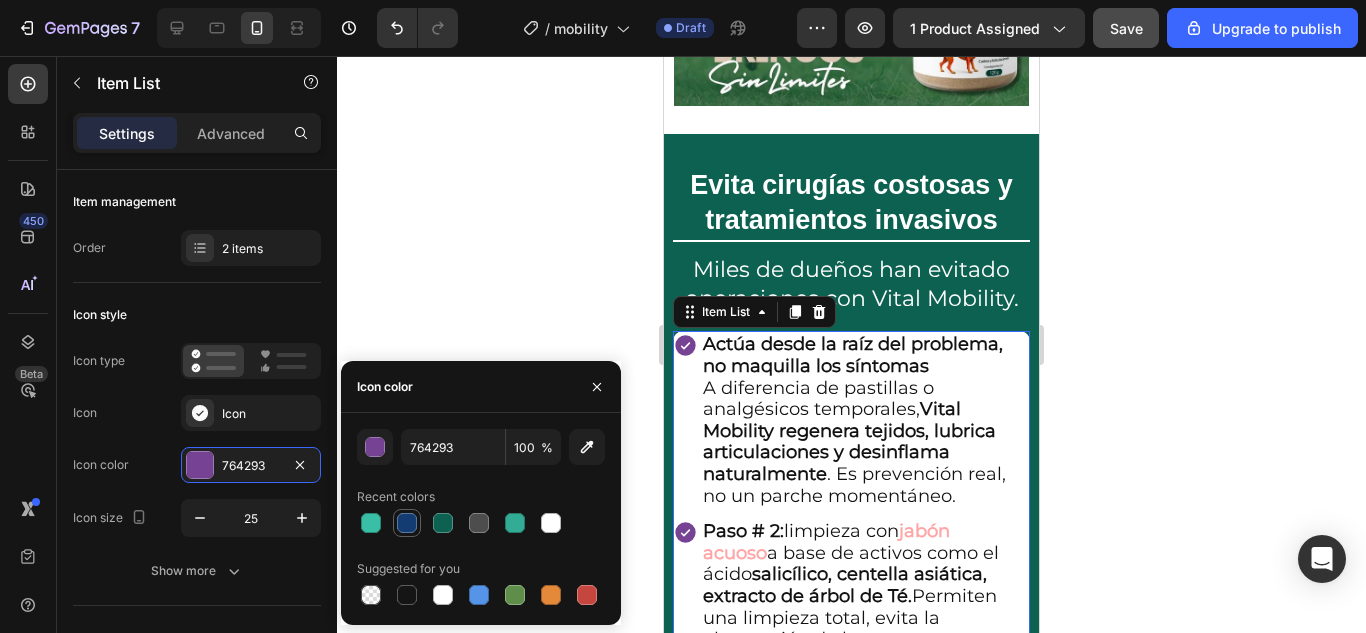 click at bounding box center (407, 523) 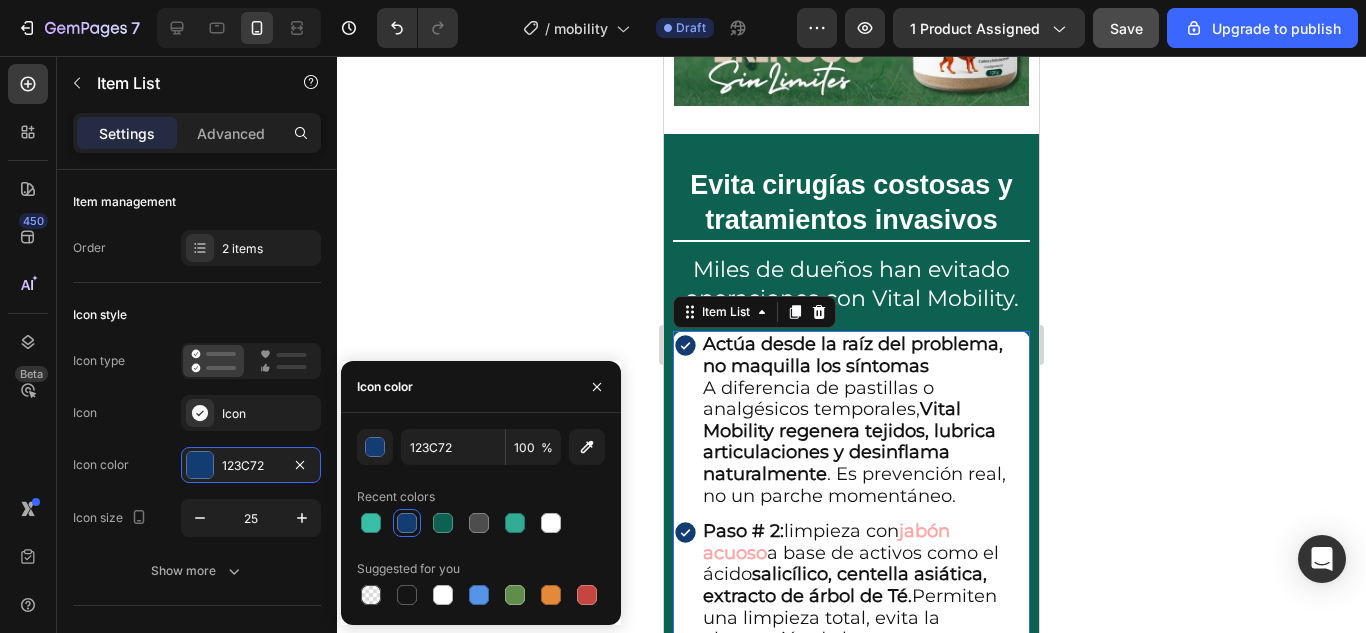click on "Paso # 2:  limpieza con  jabón acuoso  a base de activos como el ácido  salicílico, centella asiática, extracto de árbol de Té.  Permiten una limpieza total, evita la obstrucción de los poros y remueve las células muertas." at bounding box center [864, 596] 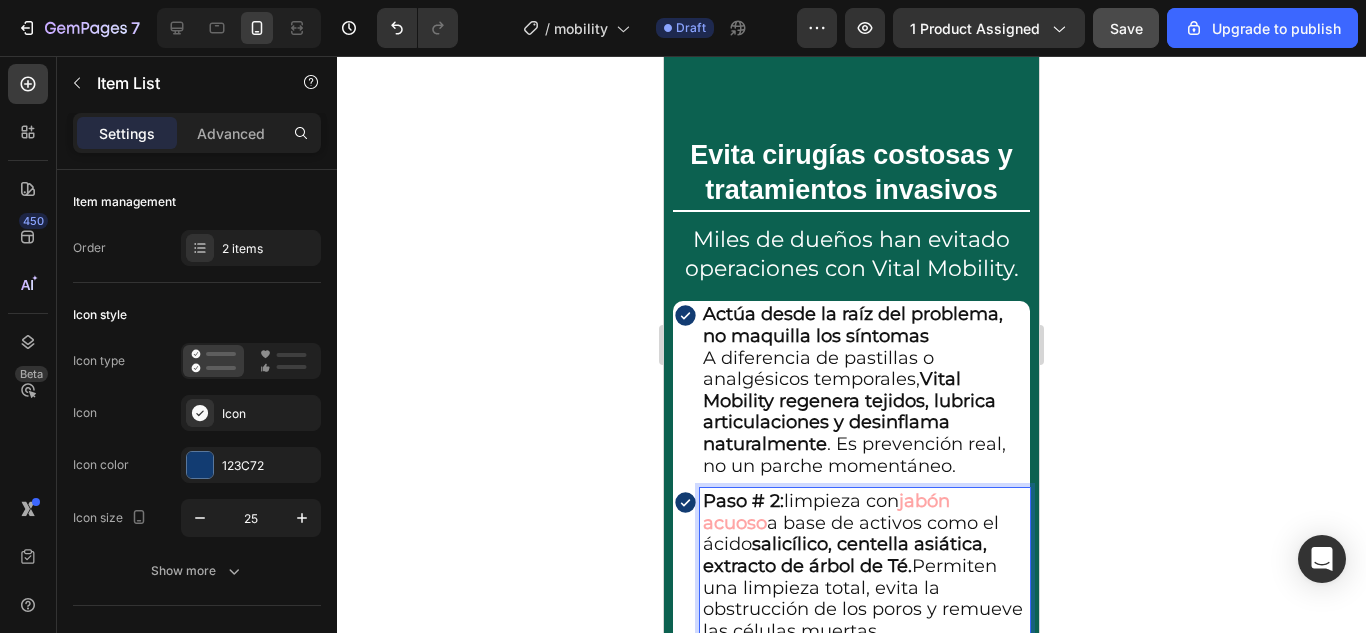 scroll, scrollTop: 2800, scrollLeft: 0, axis: vertical 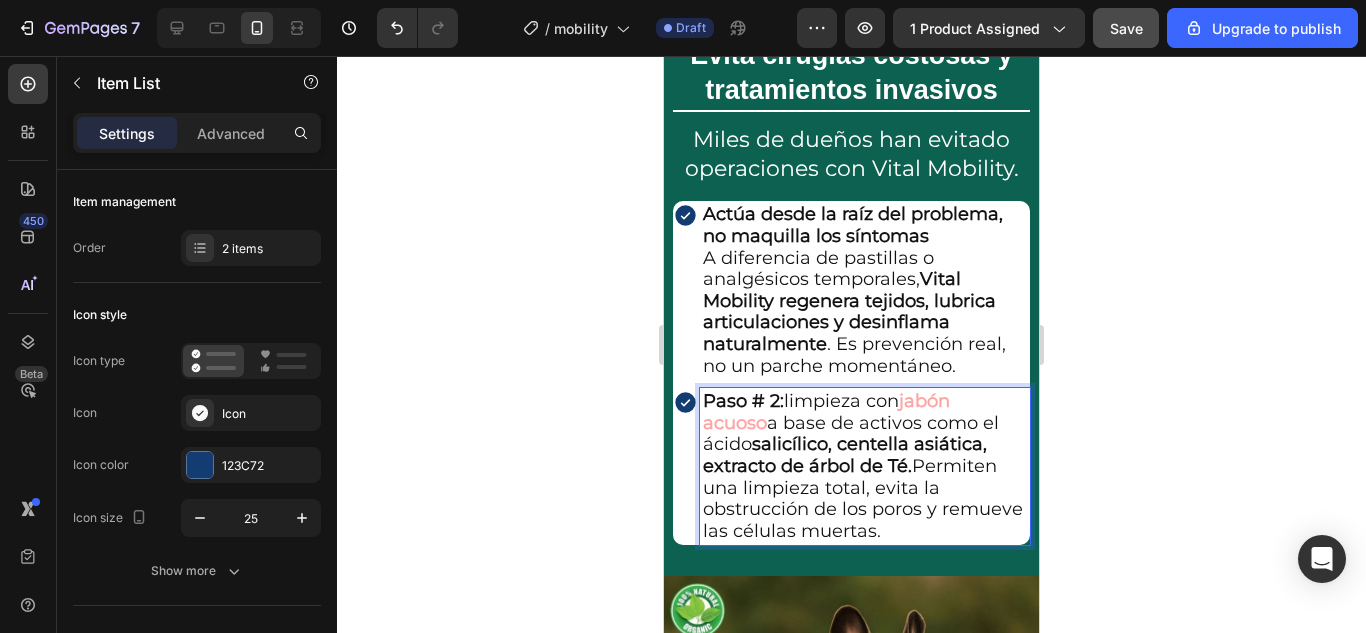 click on "Paso # 2:  limpieza con  jabón acuoso  a base de activos como el ácido  salicílico, centella asiática, extracto de árbol de Té.  Permiten una limpieza total, evita la obstrucción de los poros y remueve las células muertas." at bounding box center (864, 466) 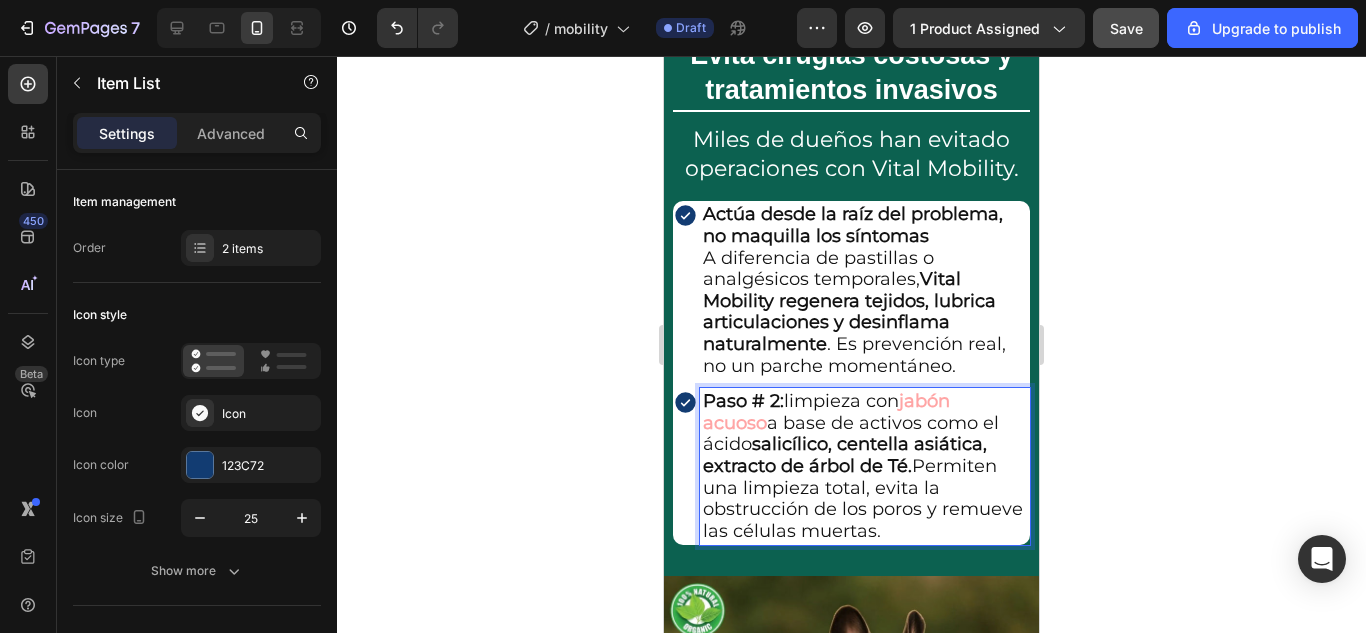 click on "jabón acuoso" at bounding box center [826, 412] 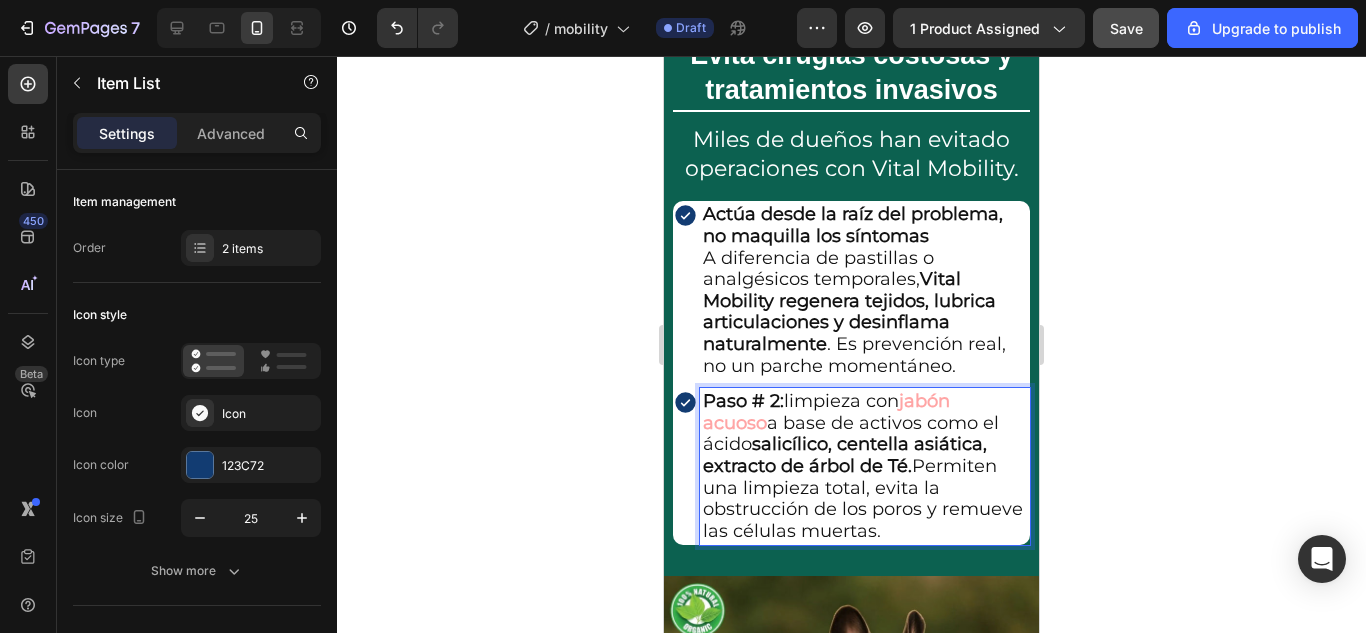 drag, startPoint x: 969, startPoint y: 529, endPoint x: 707, endPoint y: 398, distance: 292.9249 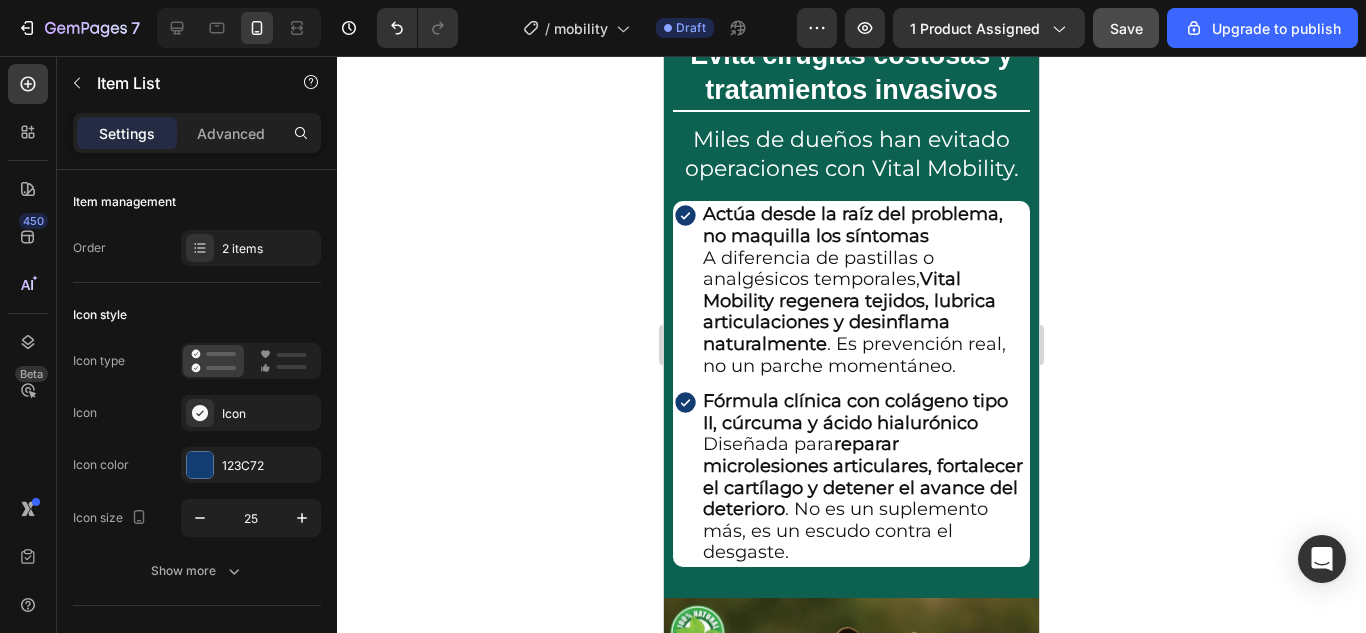 click 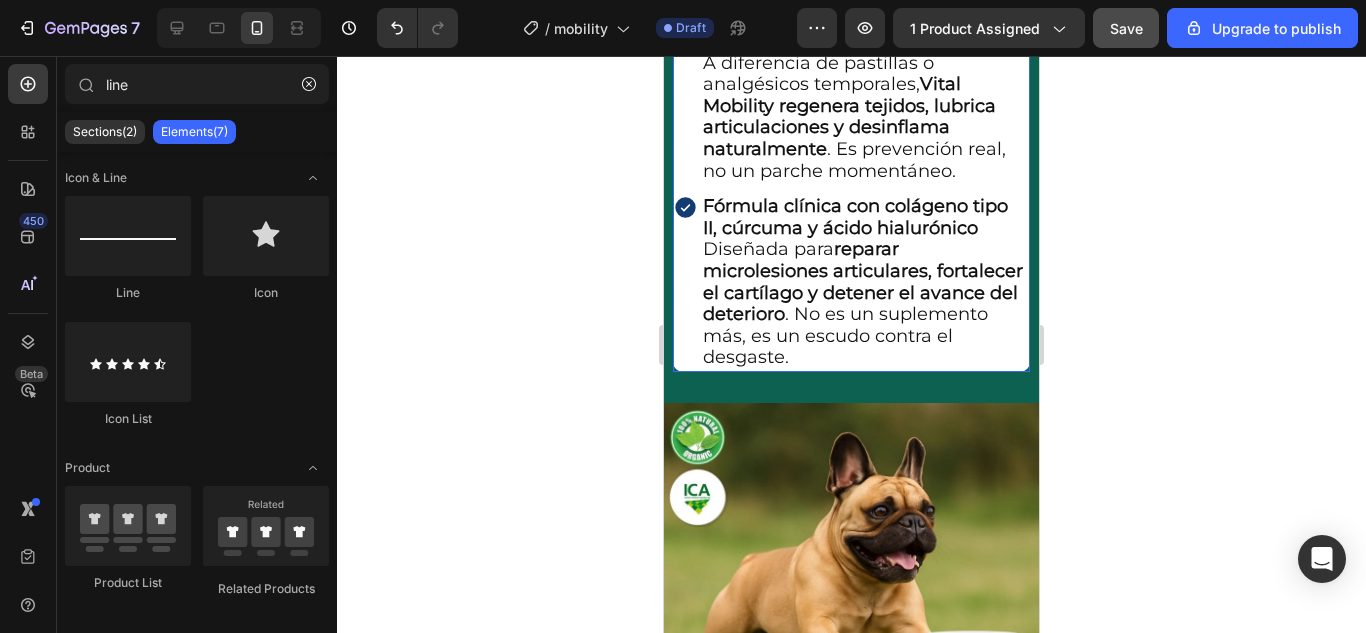 scroll, scrollTop: 3000, scrollLeft: 0, axis: vertical 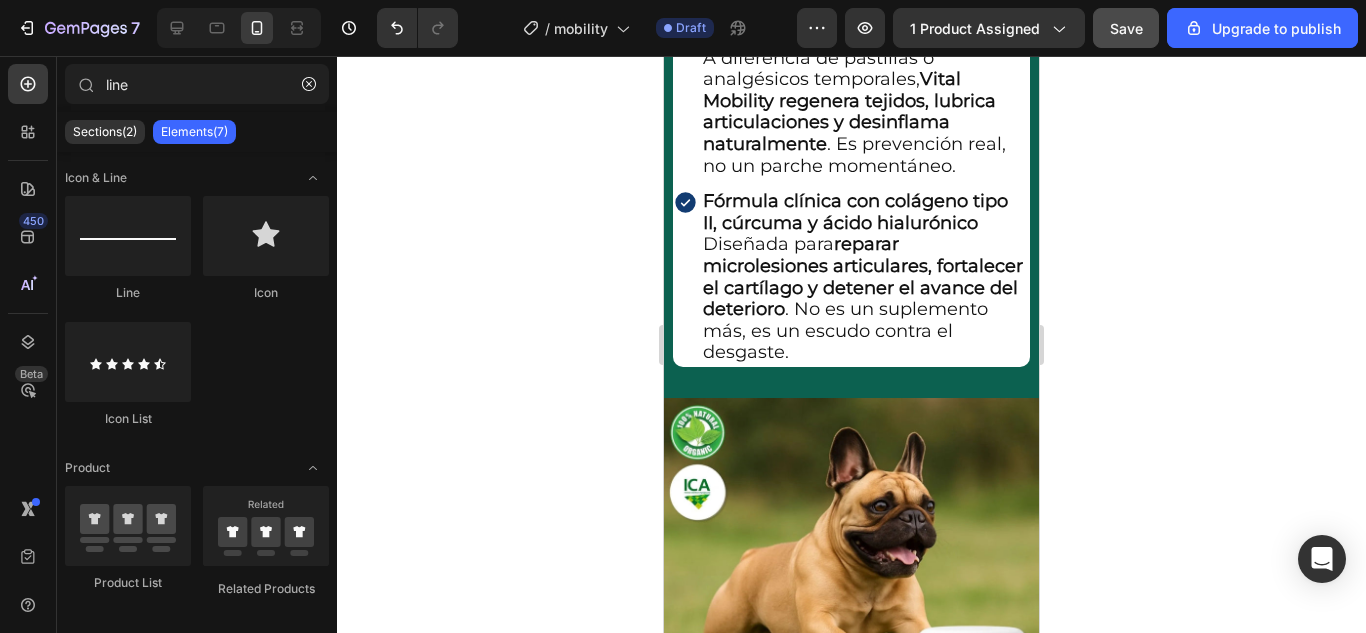 click on "reparar microlesiones articulares, fortalecer el cartílago y detener el avance del deterioro" at bounding box center (863, 276) 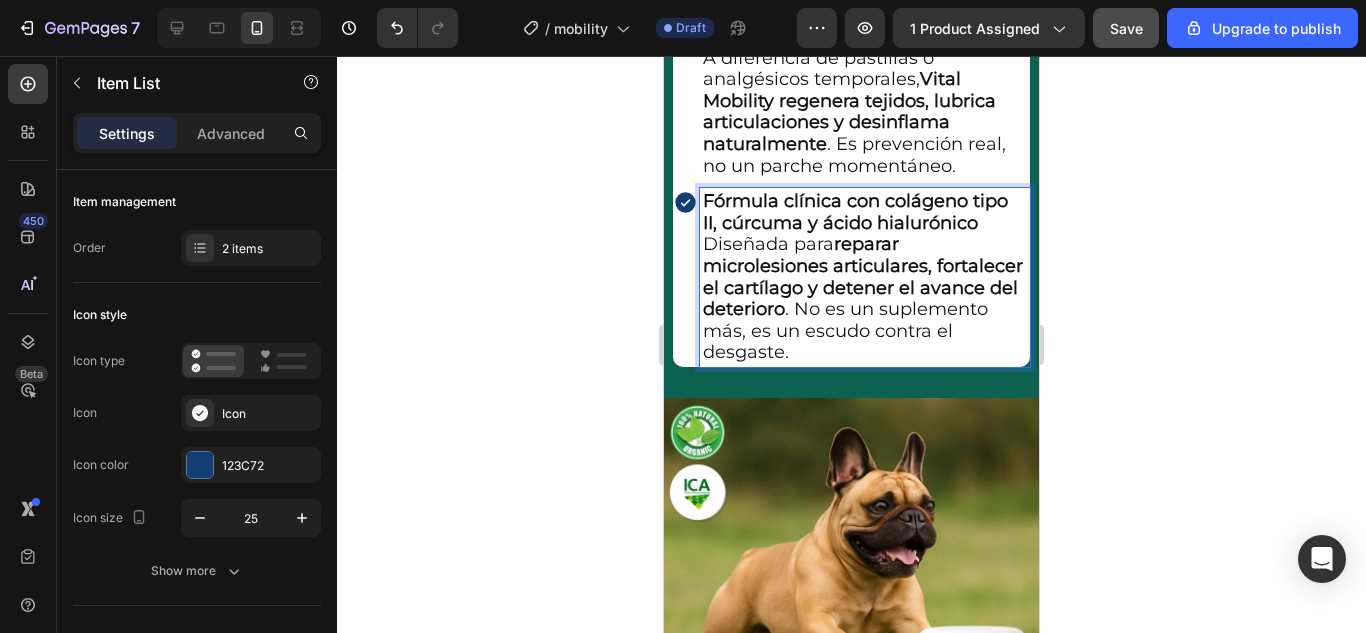 click on "Fórmula clínica con colágeno tipo II, cúrcuma y ácido hialurónico Diseñada para  reparar microlesiones articulares, fortalecer el cartílago y detener el avance del deterioro . No es un suplemento más, es un escudo contra el desgaste." at bounding box center [864, 277] 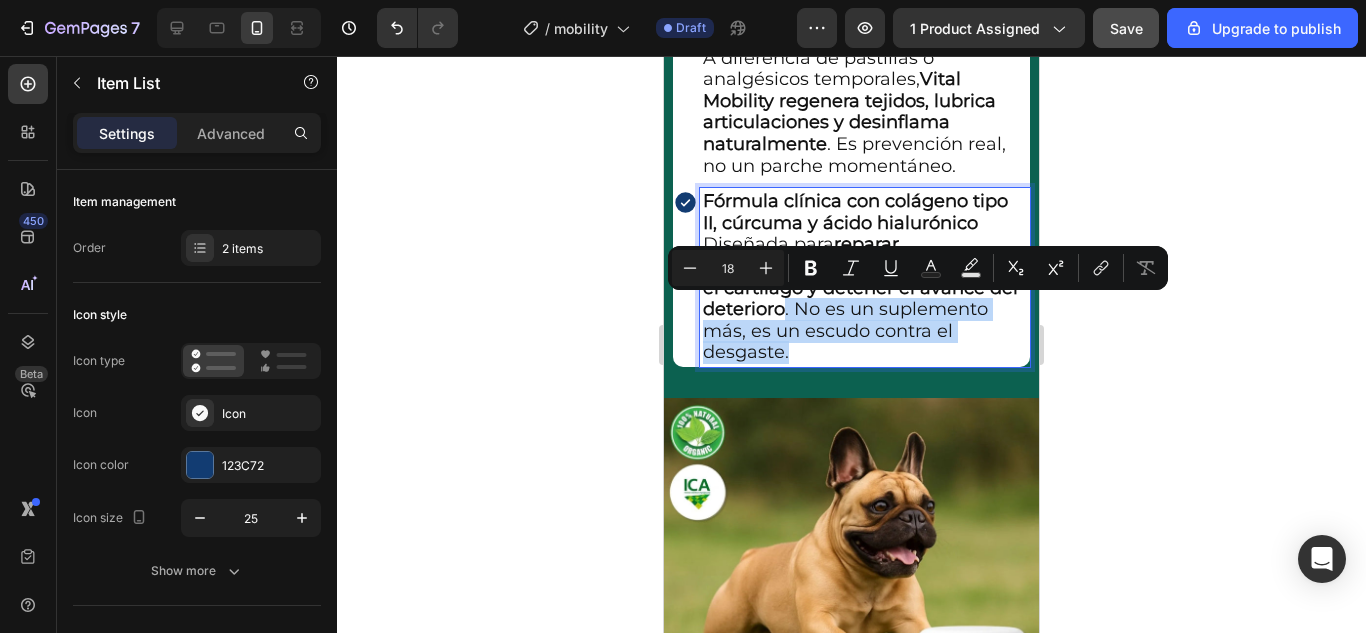 drag, startPoint x: 878, startPoint y: 358, endPoint x: 887, endPoint y: 308, distance: 50.803543 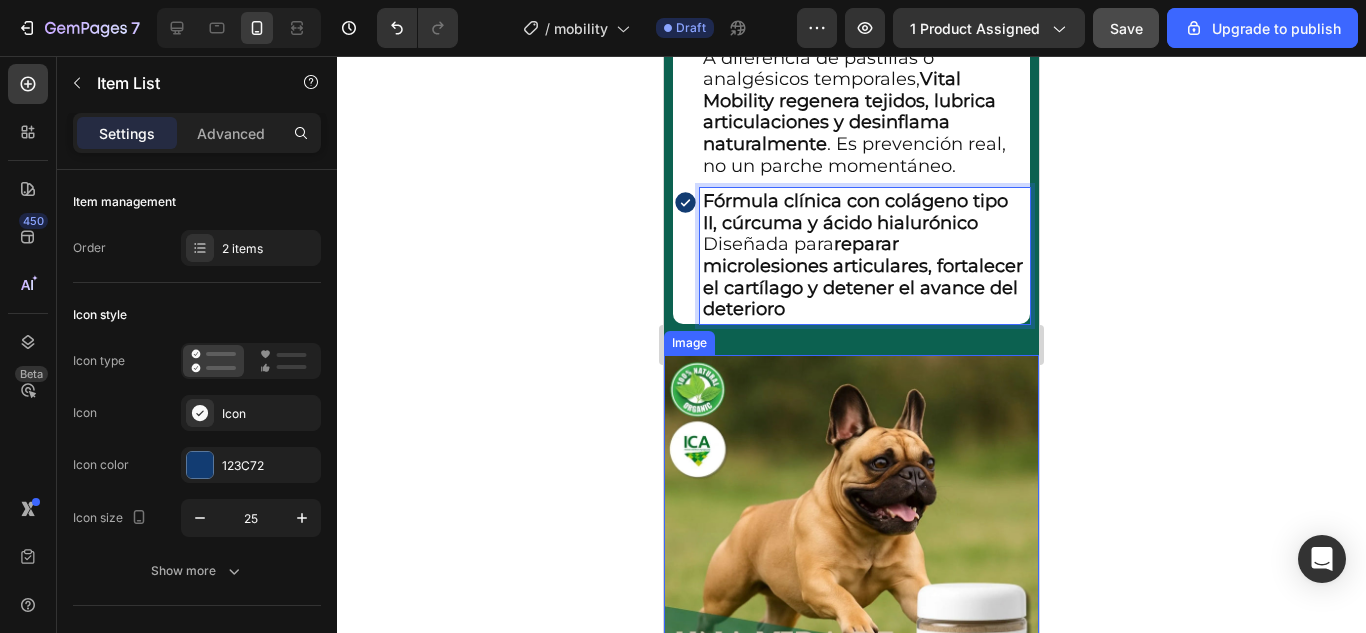 scroll, scrollTop: 2900, scrollLeft: 0, axis: vertical 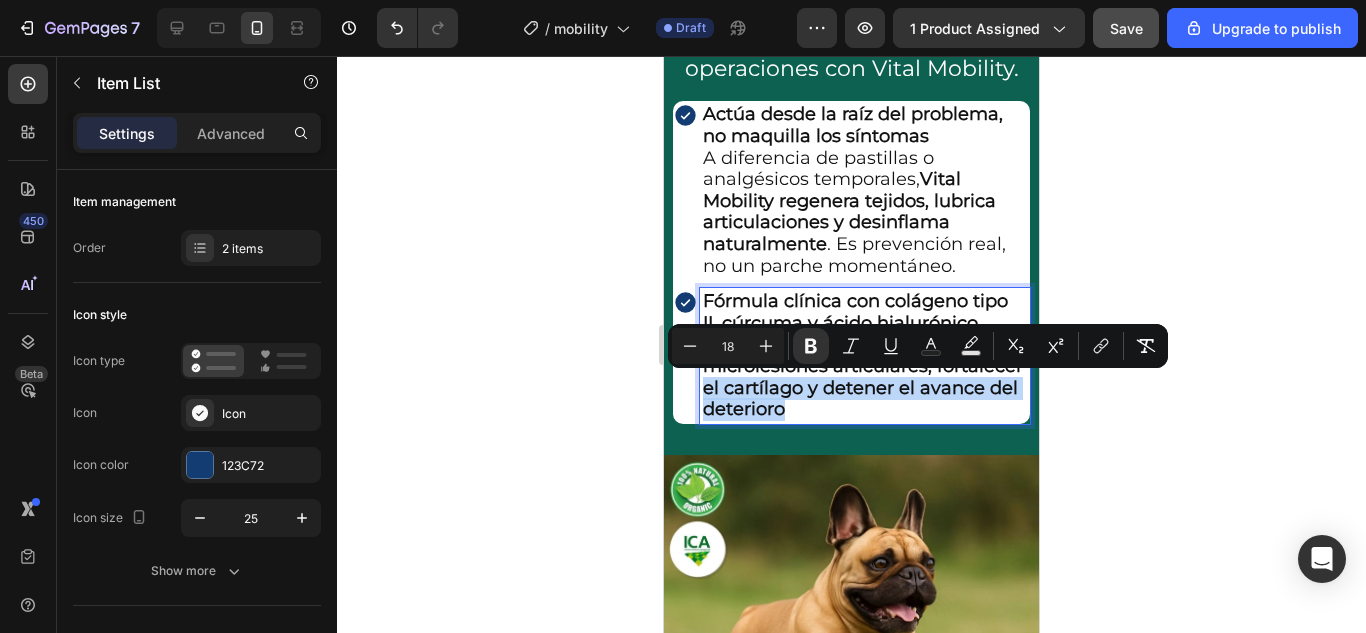 drag, startPoint x: 905, startPoint y: 407, endPoint x: 797, endPoint y: 389, distance: 109.48972 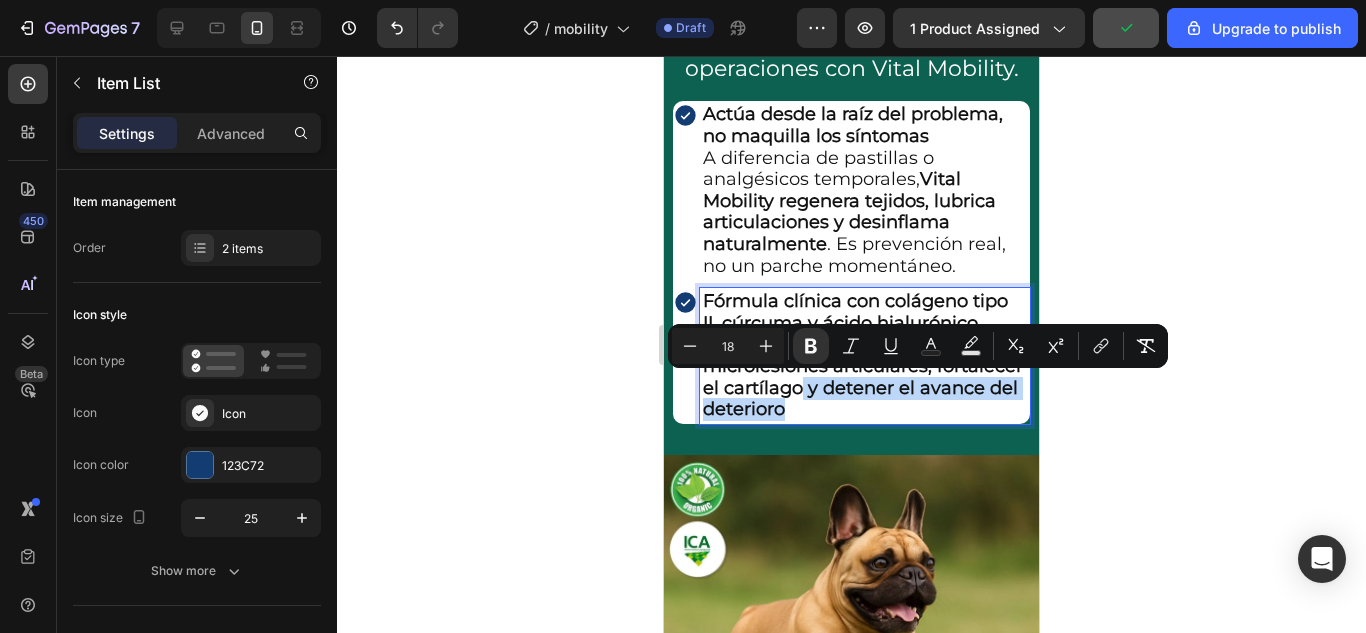 drag, startPoint x: 897, startPoint y: 405, endPoint x: 895, endPoint y: 385, distance: 20.09975 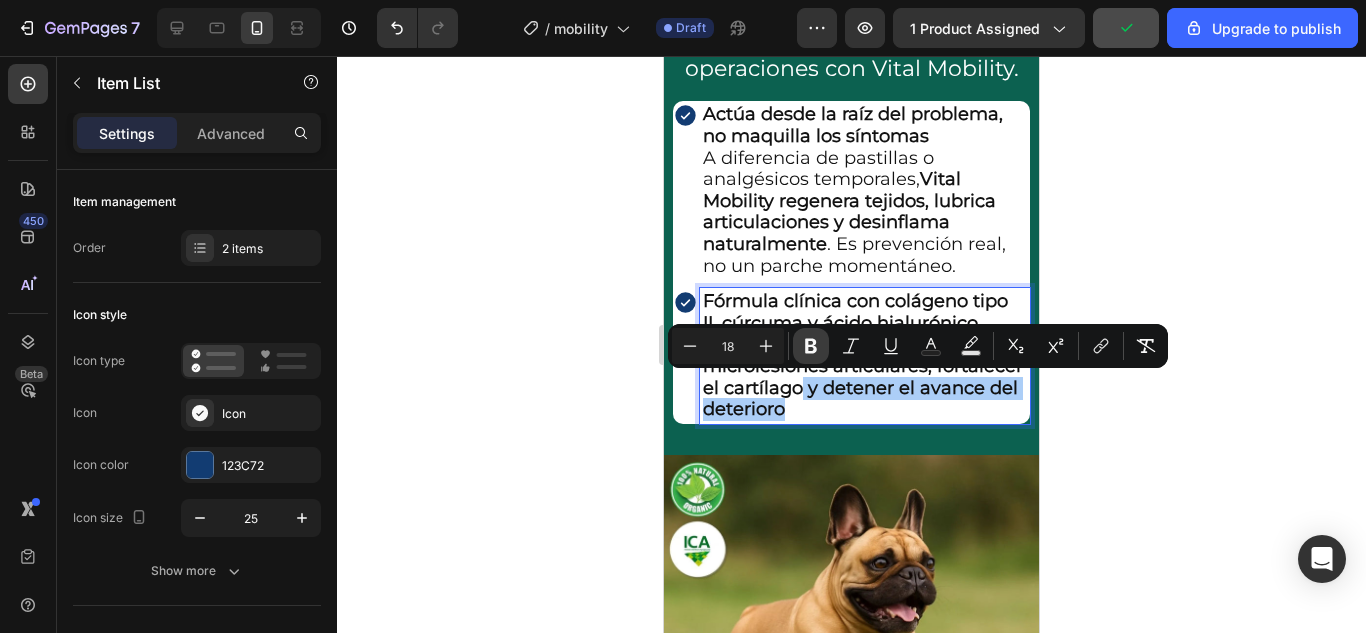 click 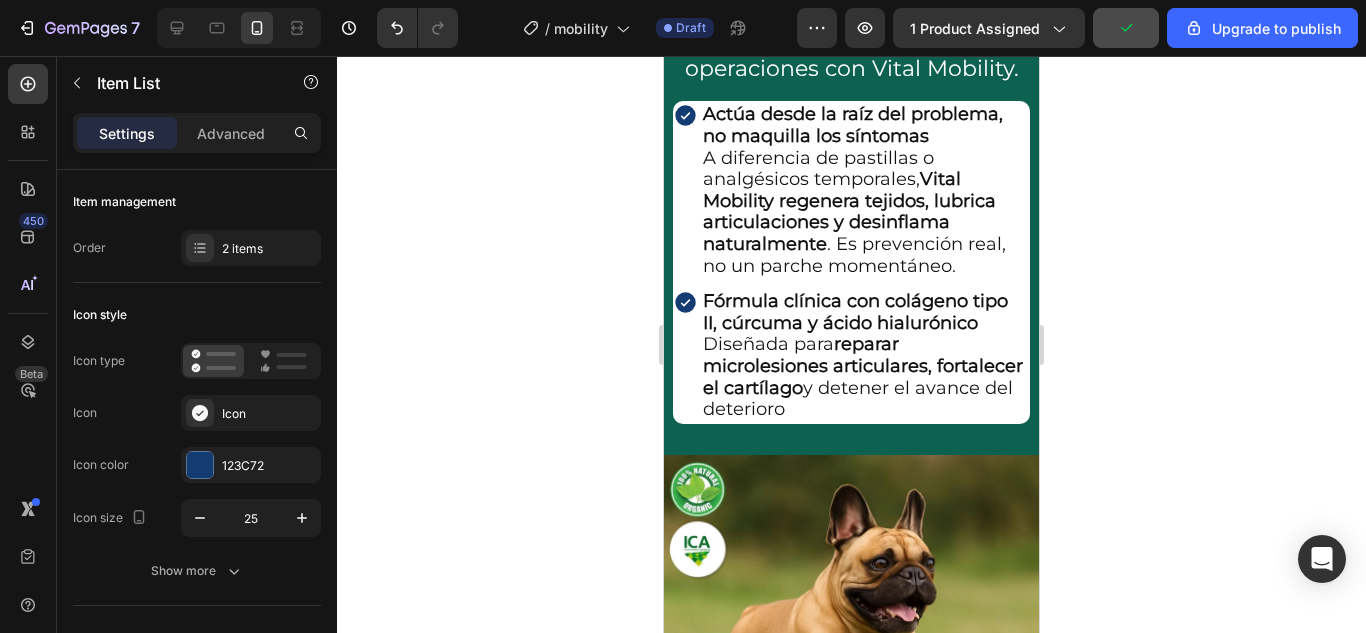 click 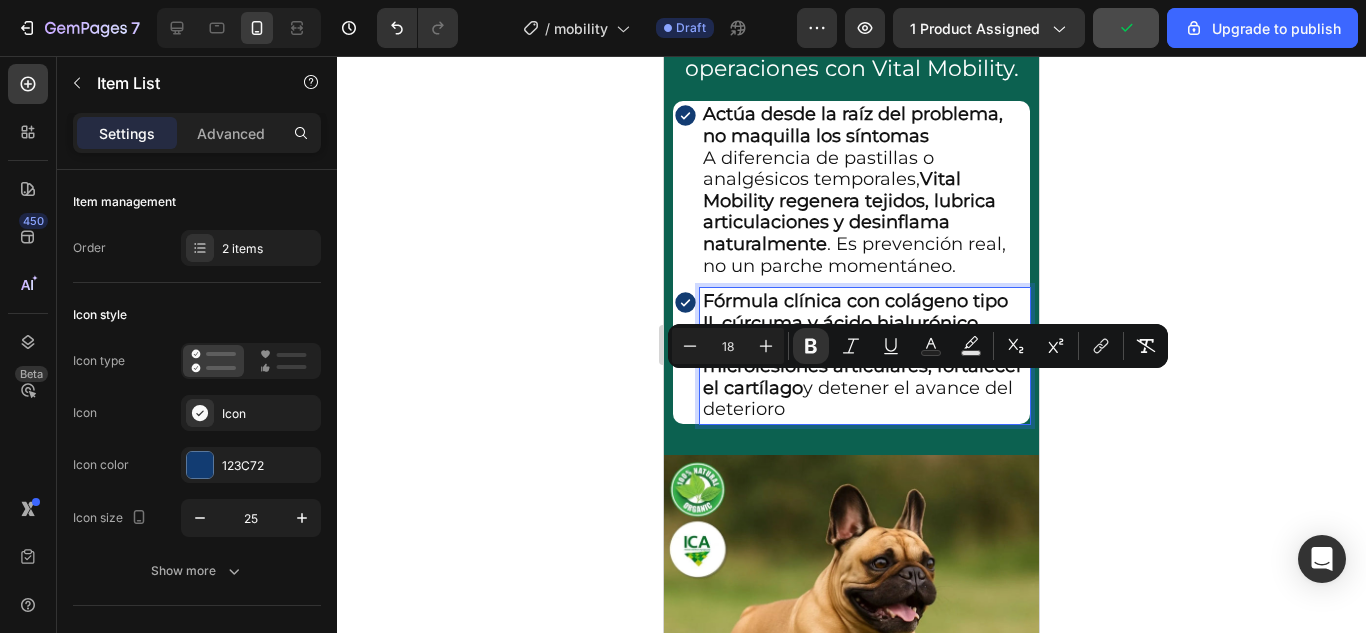drag, startPoint x: 891, startPoint y: 409, endPoint x: 698, endPoint y: 379, distance: 195.31769 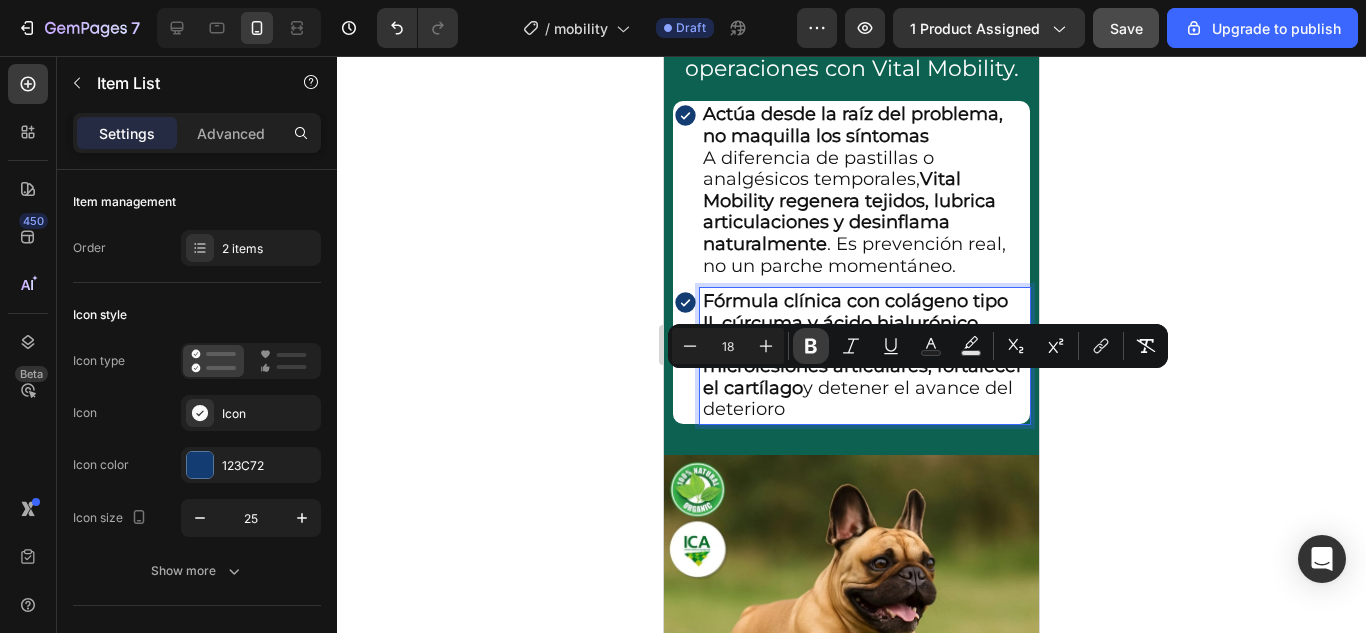 drag, startPoint x: 804, startPoint y: 346, endPoint x: 363, endPoint y: 368, distance: 441.5484 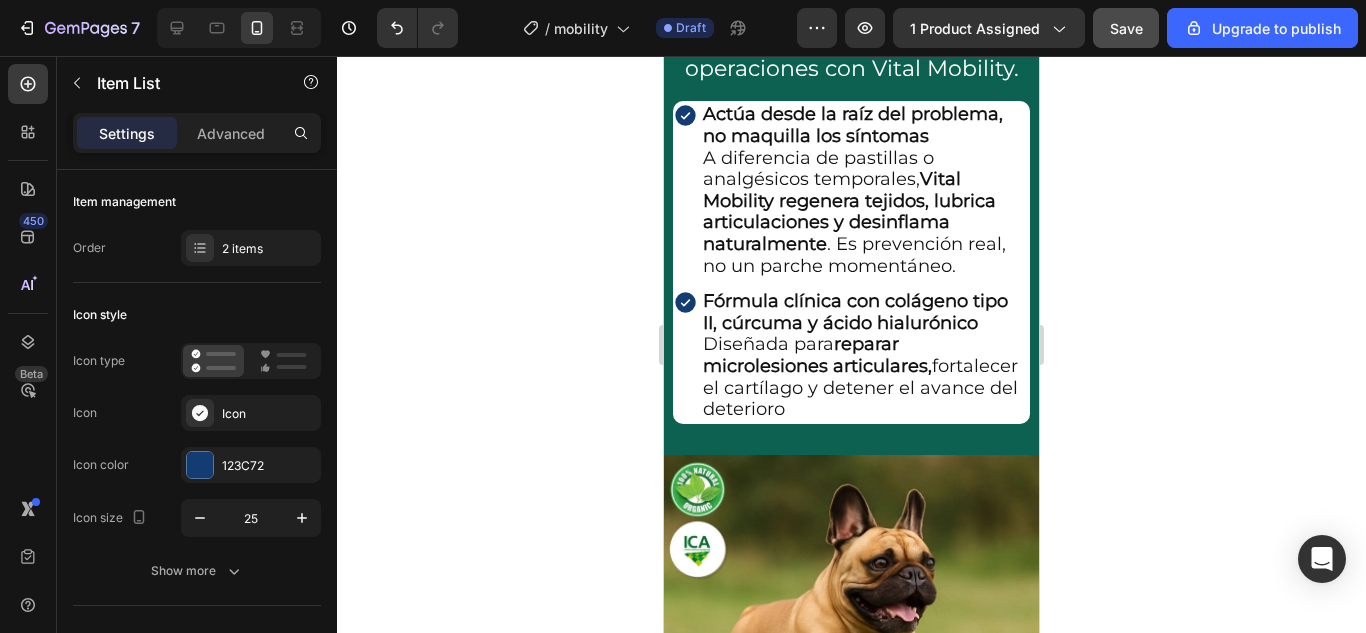 click 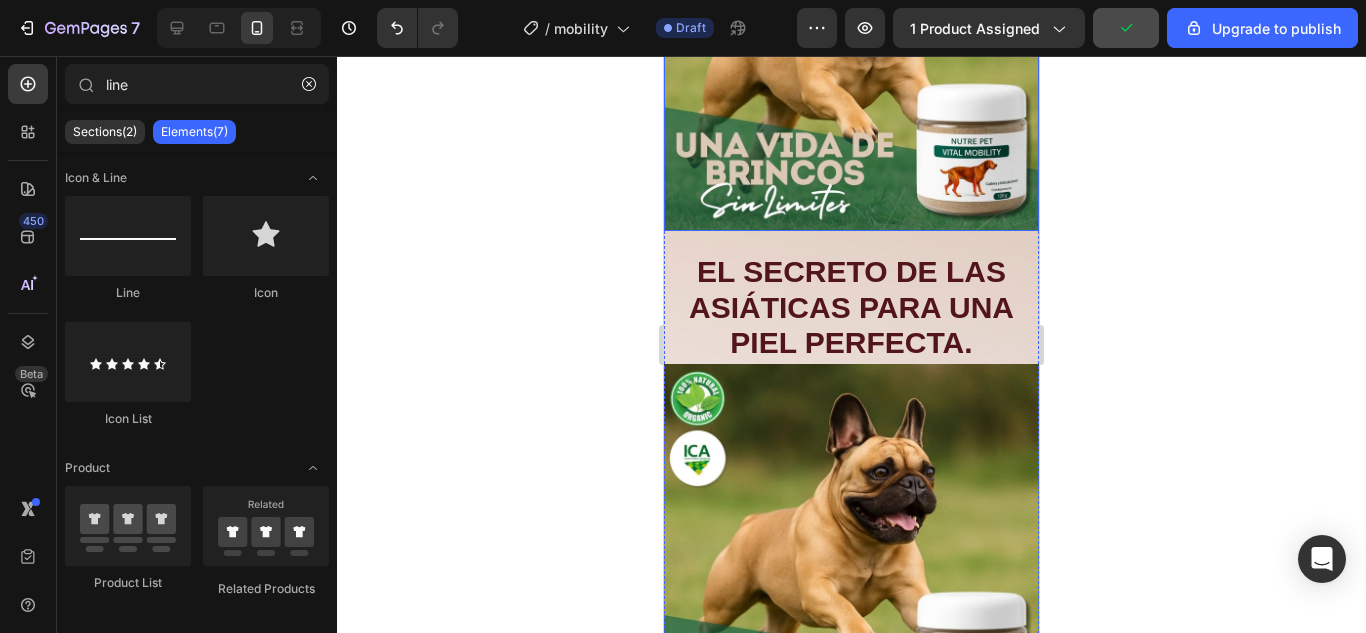 scroll, scrollTop: 3500, scrollLeft: 0, axis: vertical 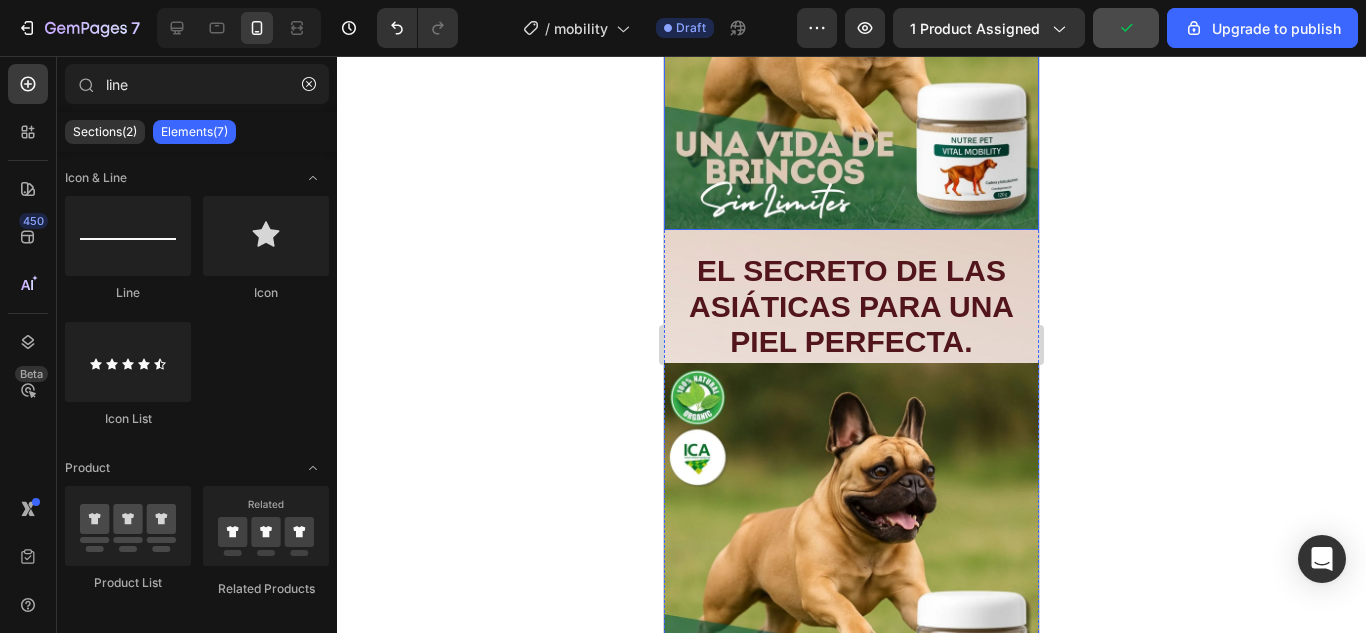 click on "El secreto de las asiáticas para una piel perfecta." at bounding box center [851, 306] 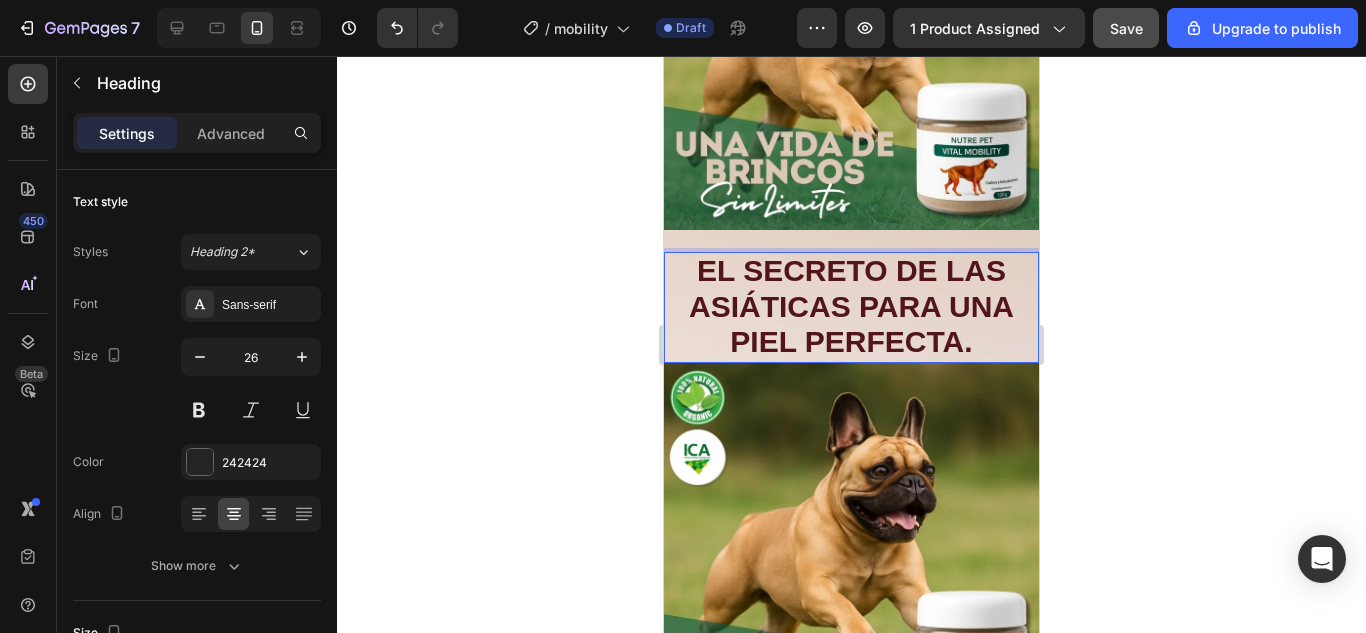 click on "El secreto de las asiáticas para una piel perfecta." at bounding box center [851, 306] 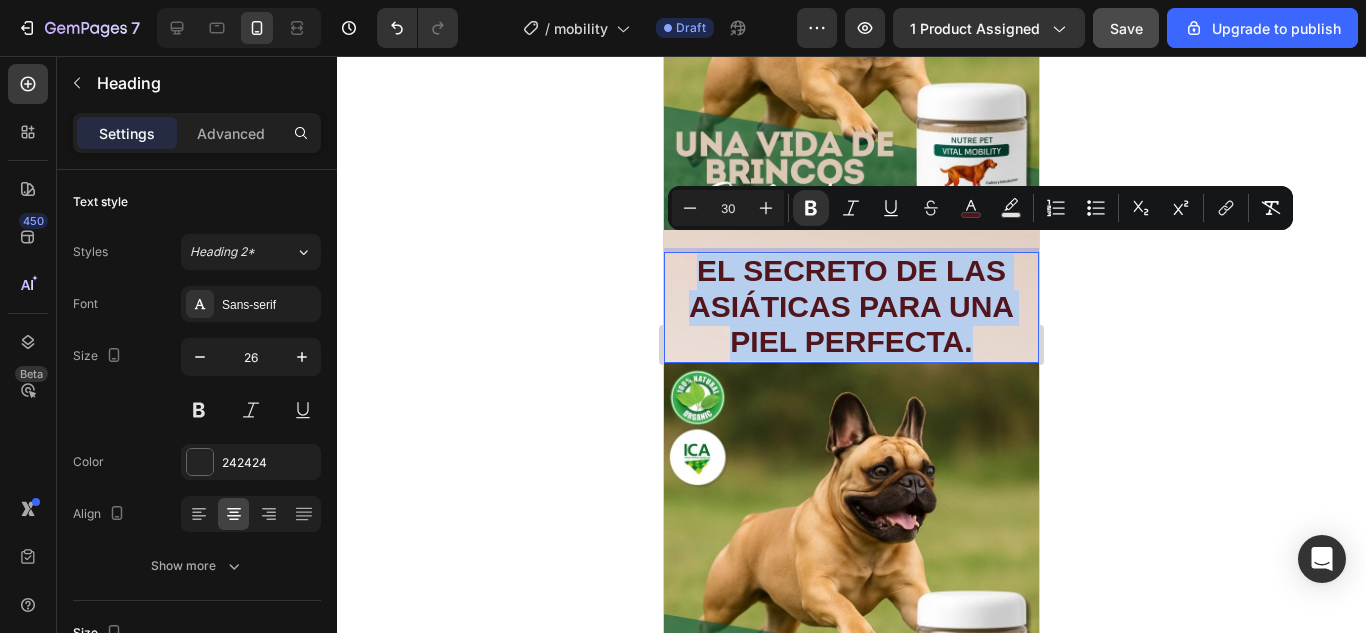 drag, startPoint x: 998, startPoint y: 330, endPoint x: 689, endPoint y: 246, distance: 320.214 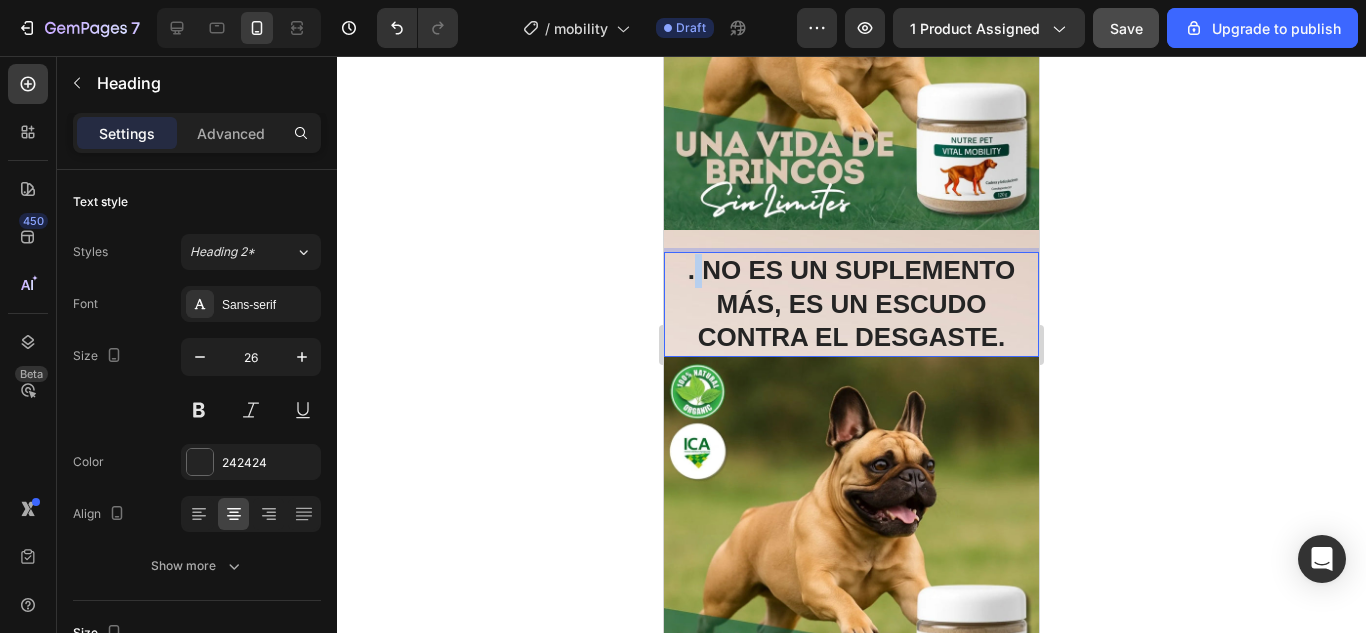 click on ". No es un suplemento más, es un escudo contra el desgaste." at bounding box center (851, 304) 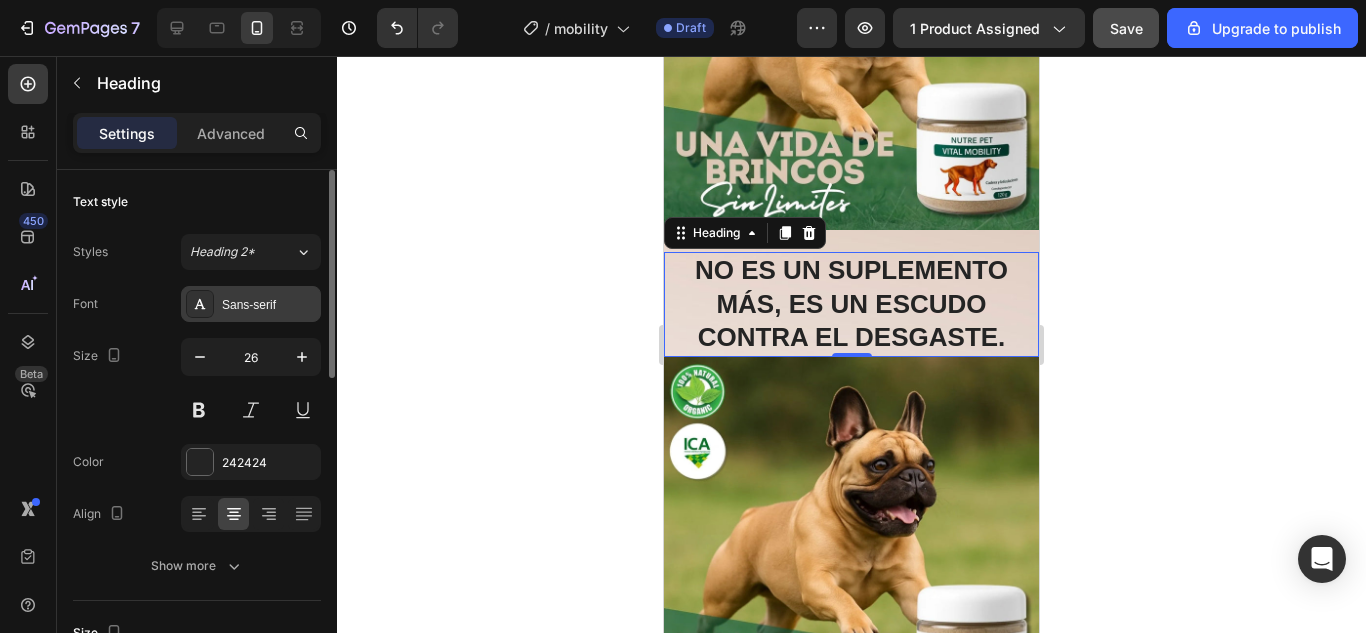 click on "Sans-serif" at bounding box center (251, 304) 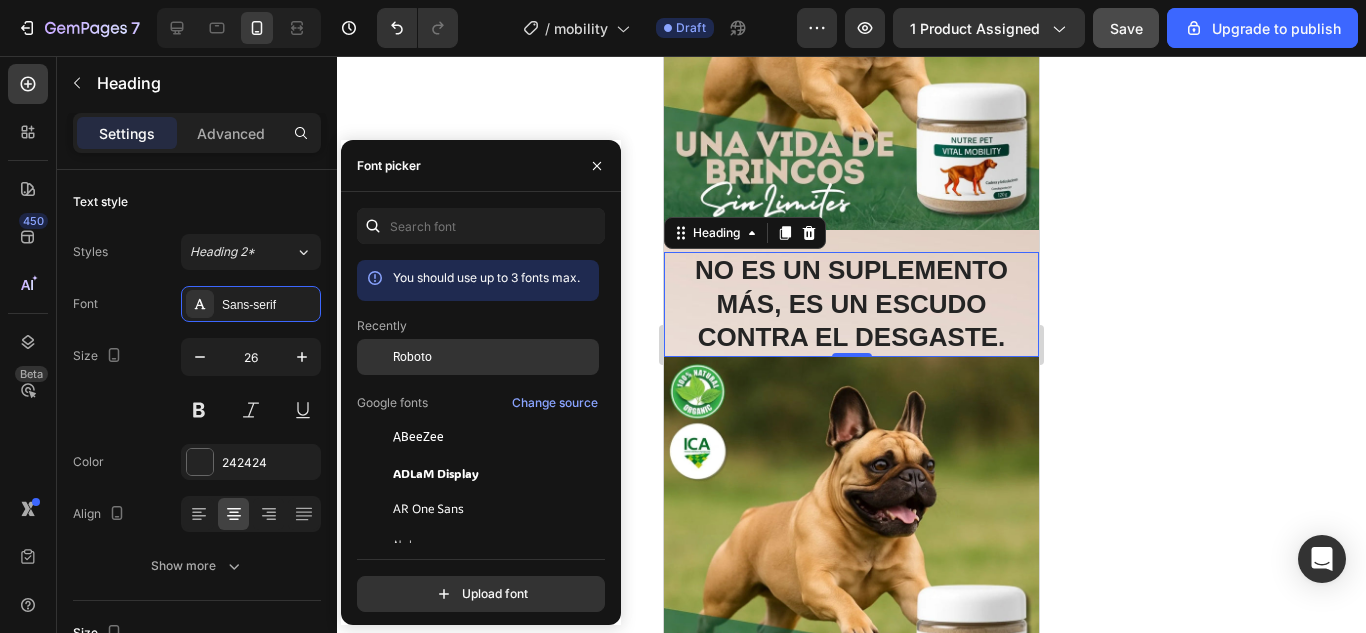 click on "Roboto" at bounding box center (412, 357) 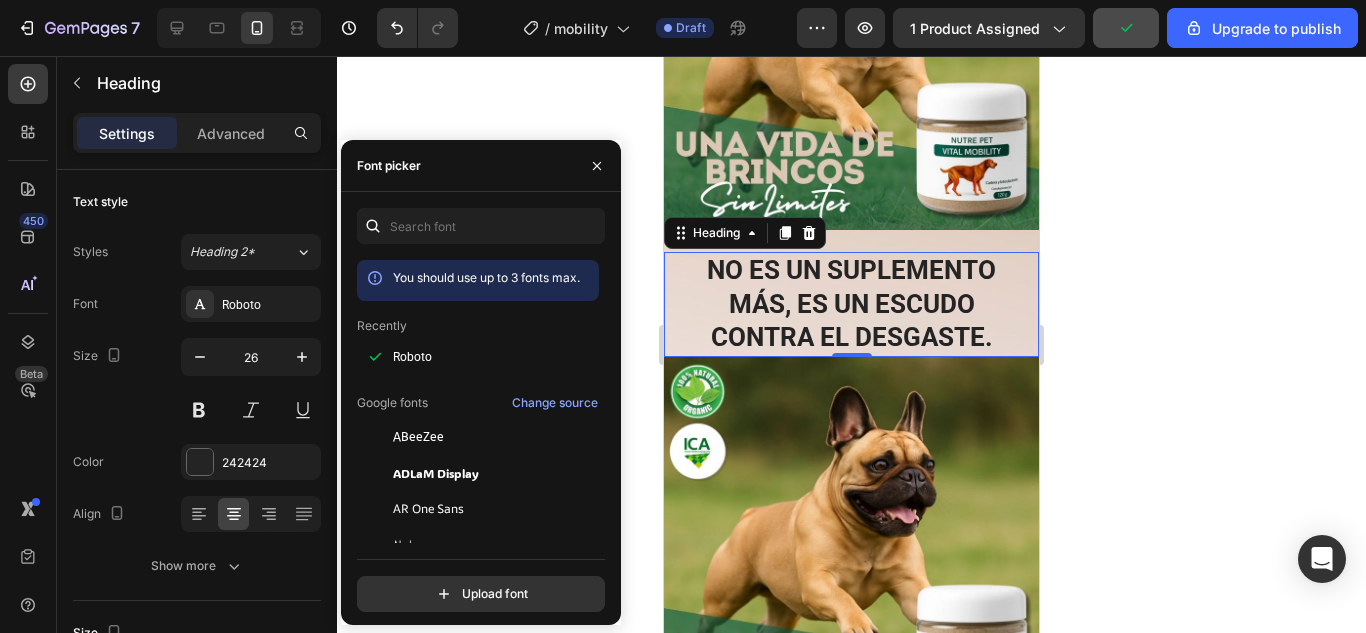 click 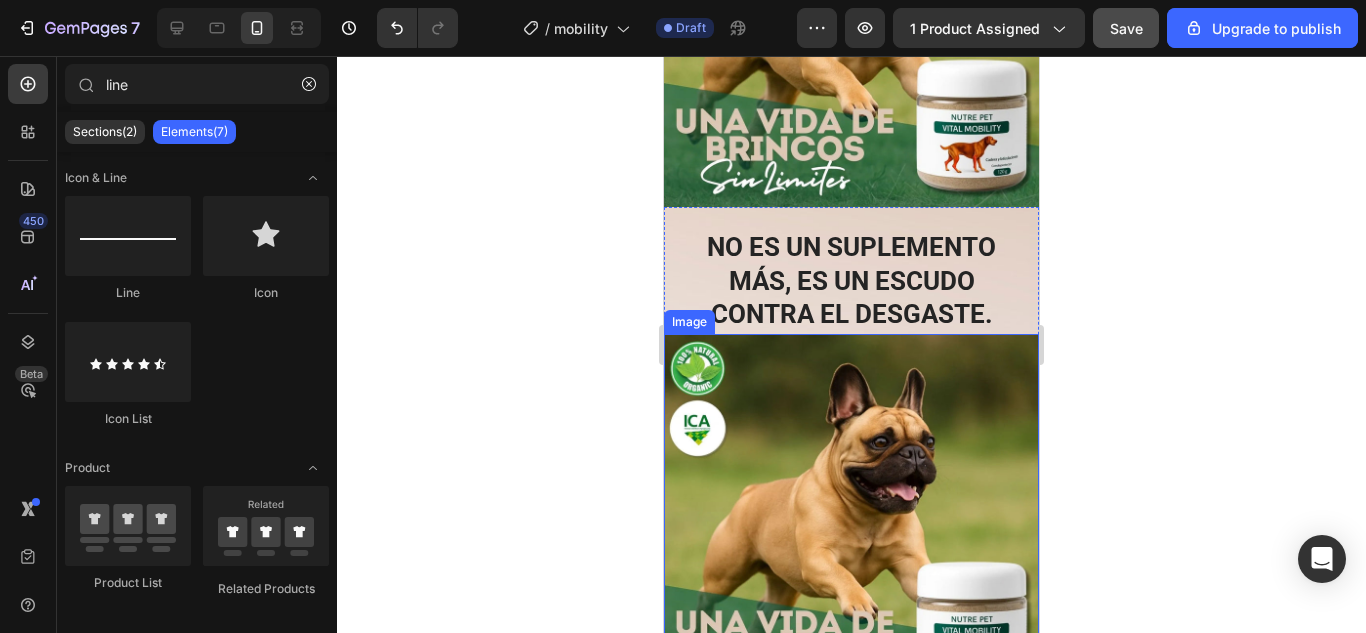 scroll, scrollTop: 3400, scrollLeft: 0, axis: vertical 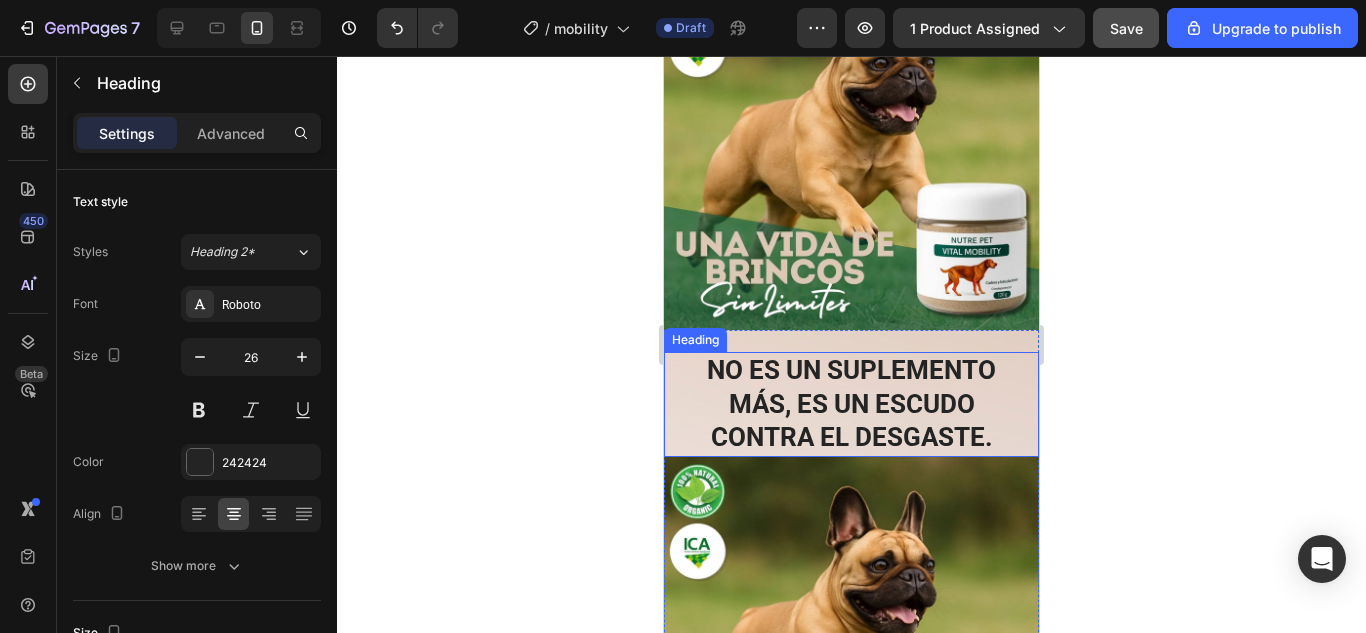 click on "No es un suplemento más, es un escudo contra el desgaste." at bounding box center [851, 404] 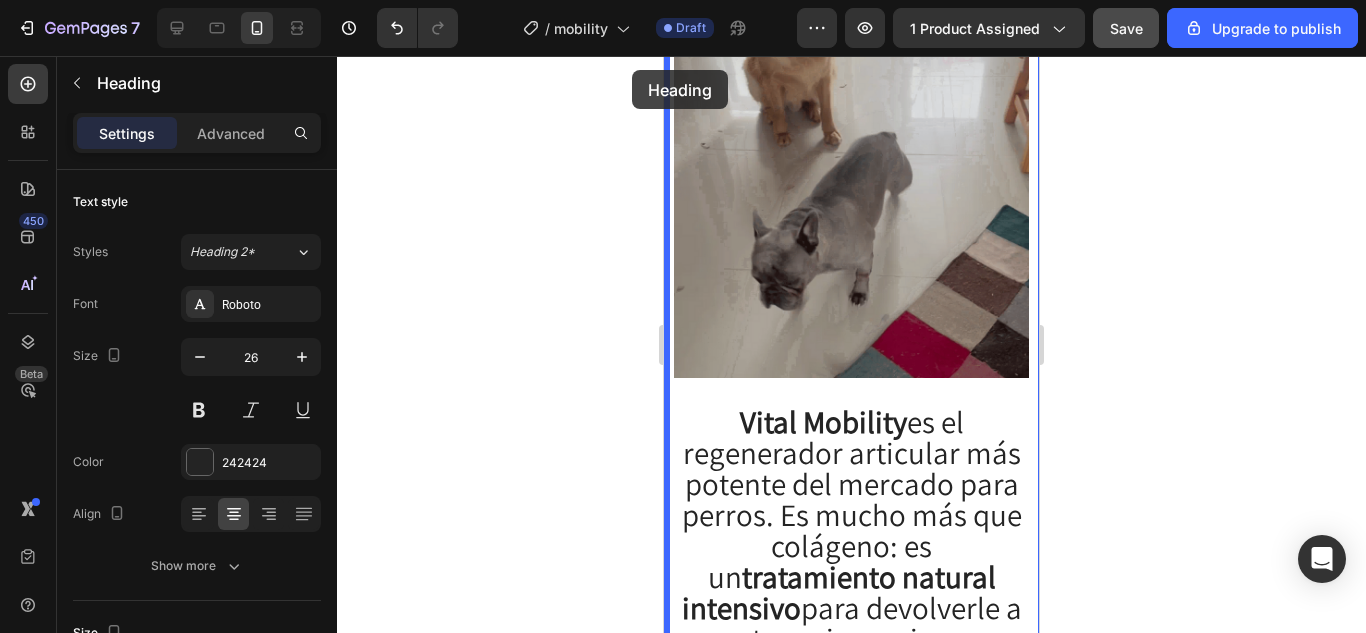 scroll, scrollTop: 1662, scrollLeft: 0, axis: vertical 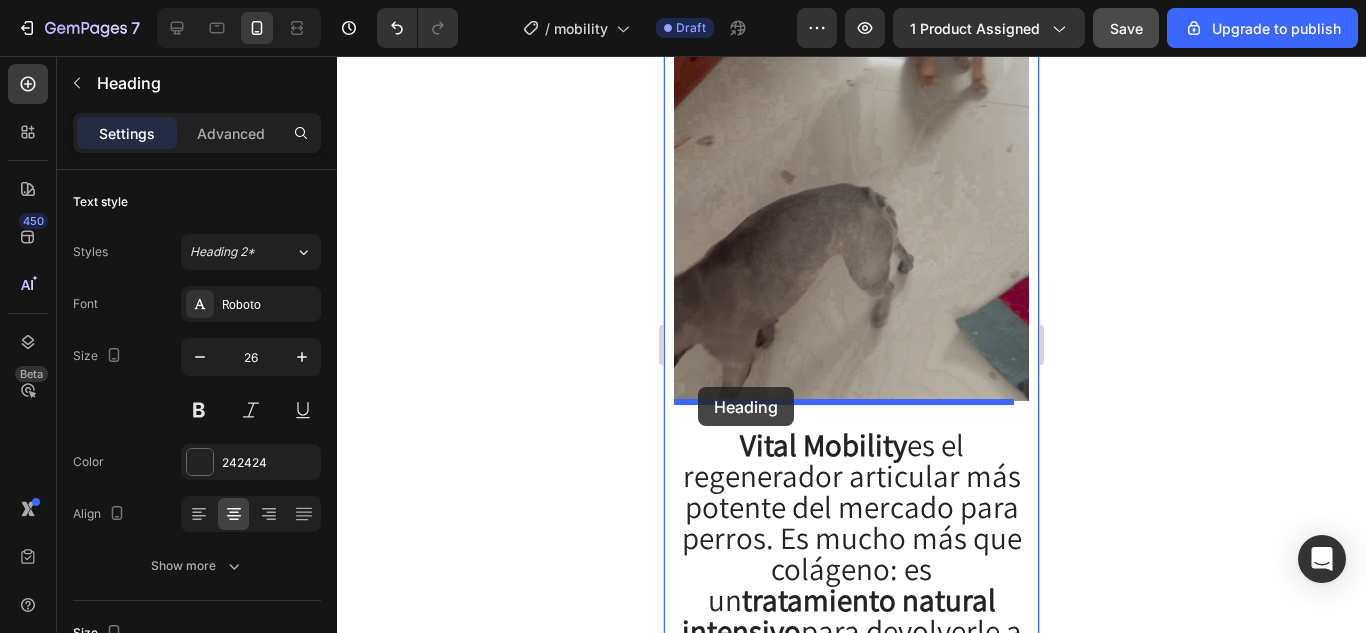 drag, startPoint x: 691, startPoint y: 326, endPoint x: 698, endPoint y: 387, distance: 61.400326 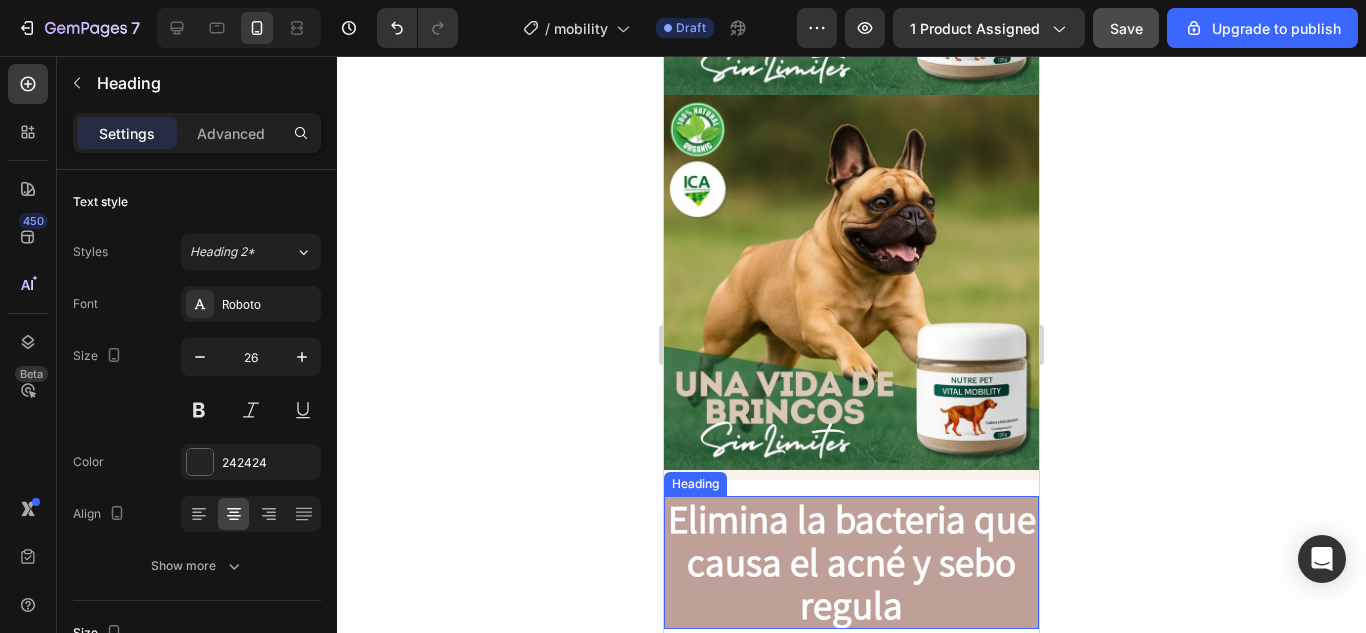 scroll, scrollTop: 3462, scrollLeft: 0, axis: vertical 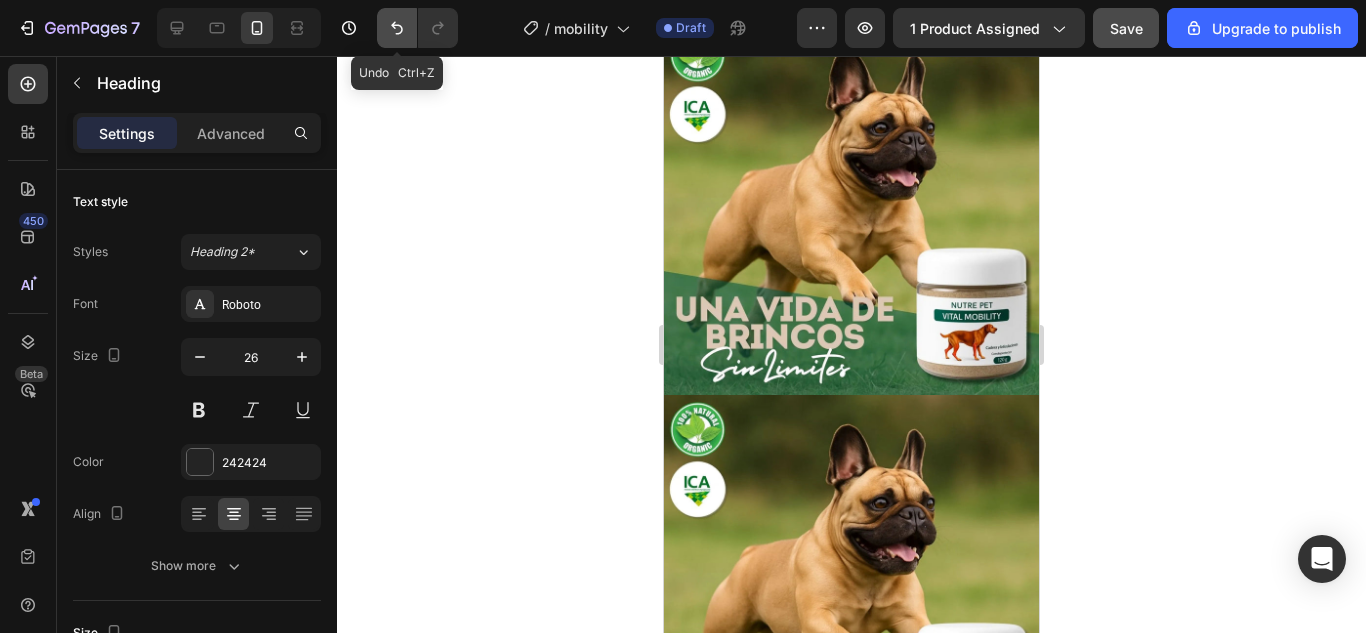 click 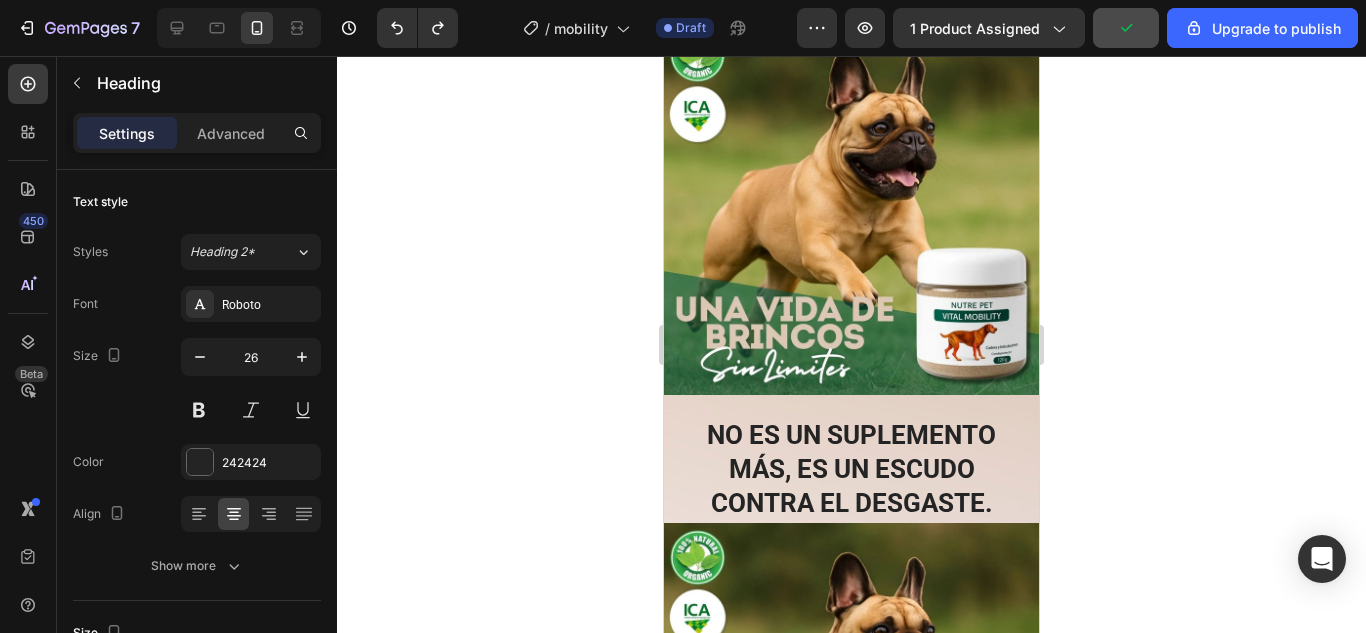 click on "No es un suplemento más, es un escudo contra el desgaste. Heading" at bounding box center (851, 469) 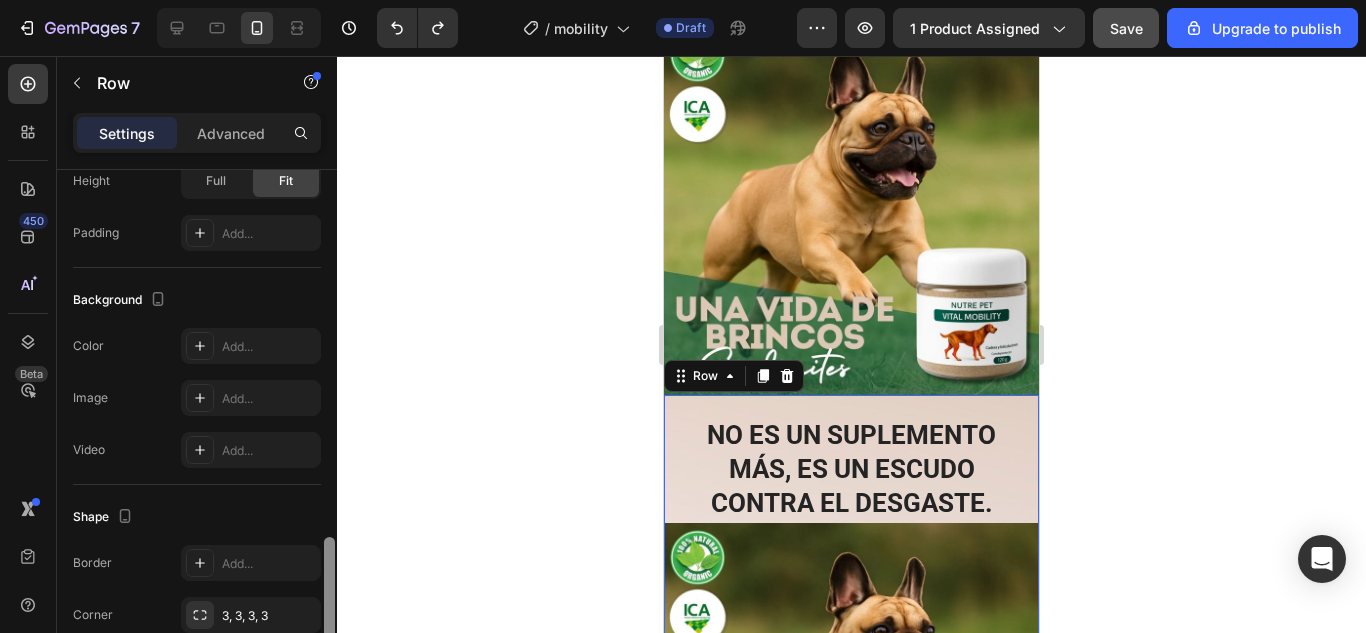 scroll, scrollTop: 648, scrollLeft: 0, axis: vertical 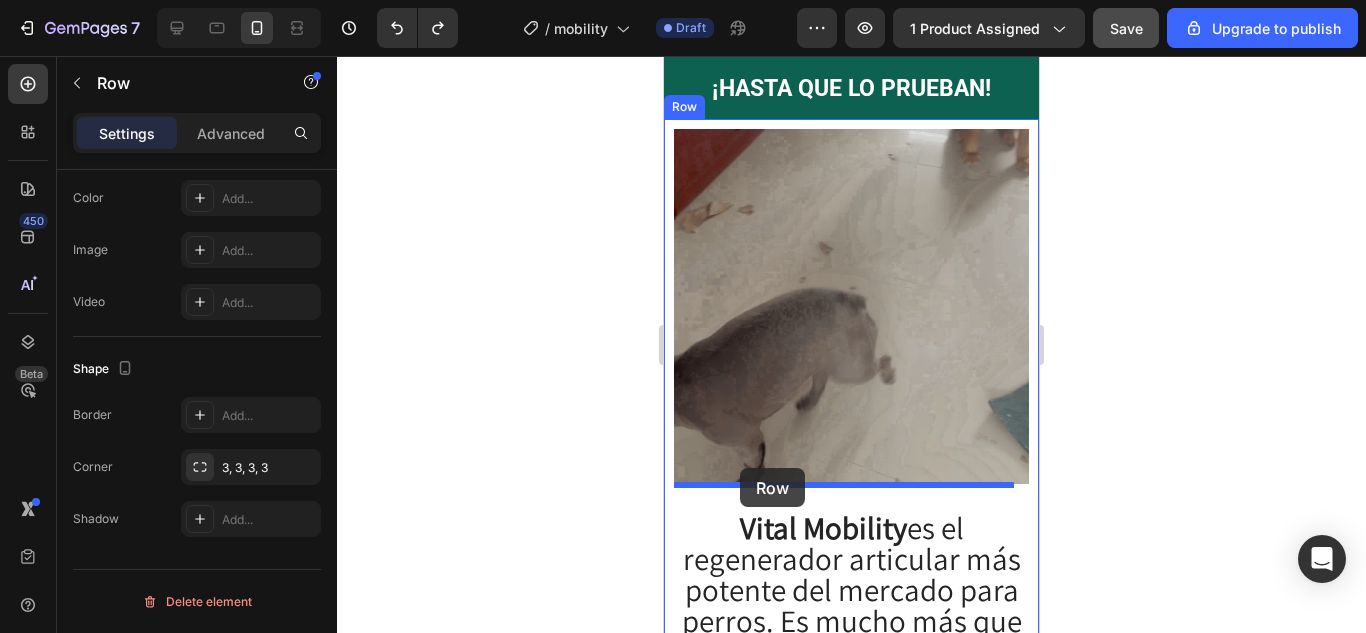drag, startPoint x: 698, startPoint y: 363, endPoint x: 740, endPoint y: 468, distance: 113.08846 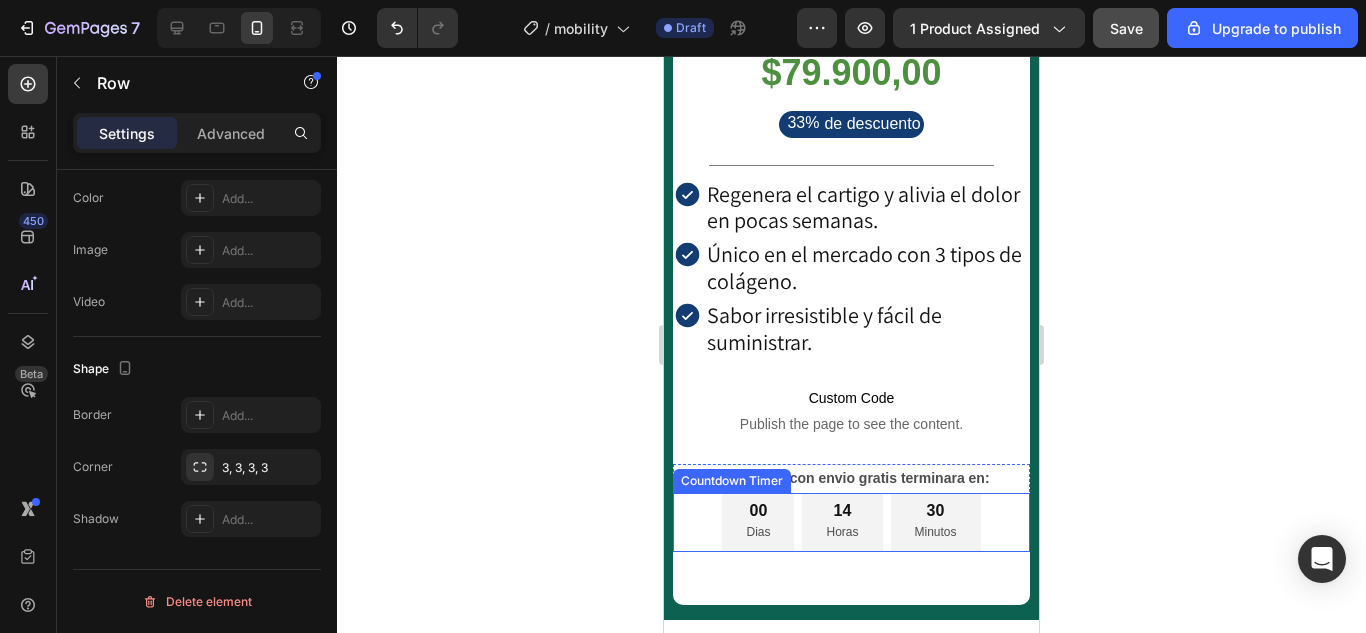 scroll, scrollTop: 579, scrollLeft: 0, axis: vertical 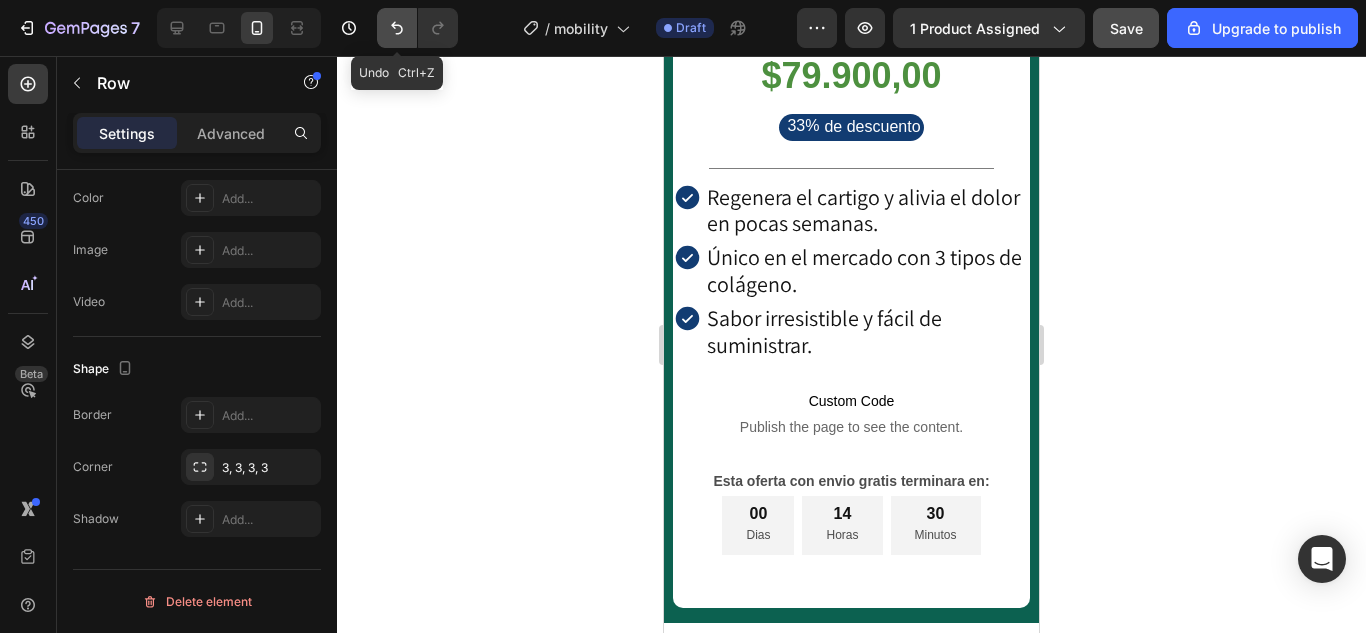 click 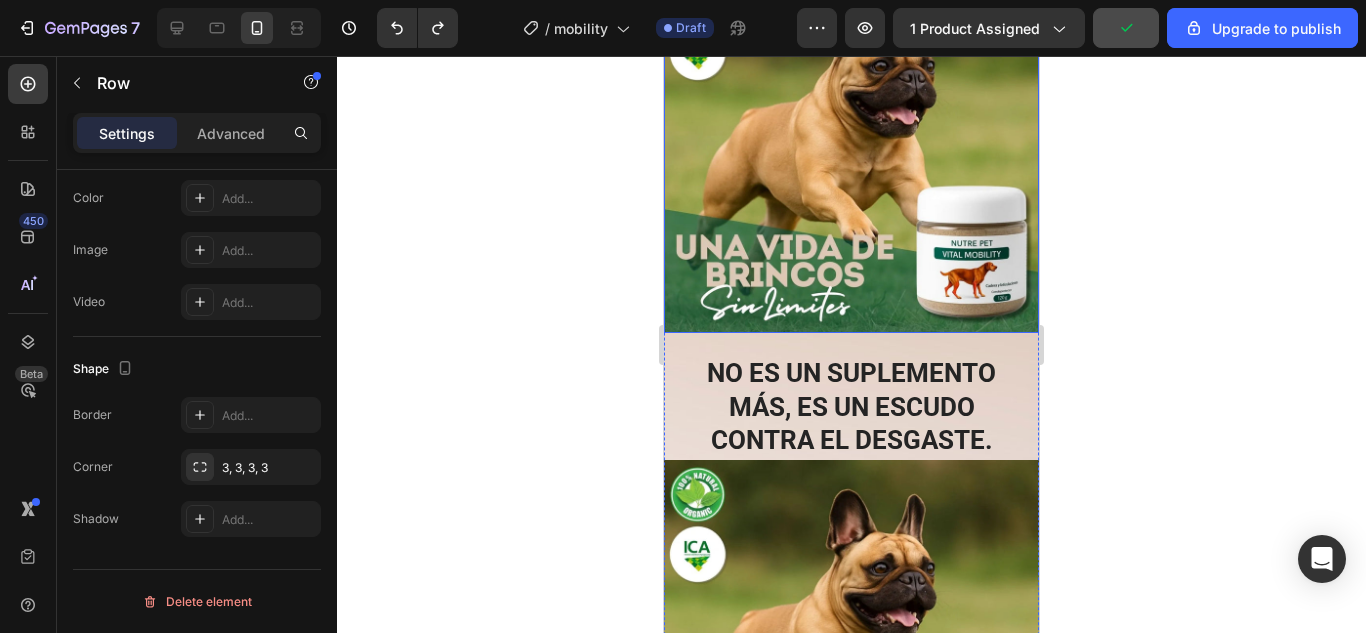scroll, scrollTop: 3479, scrollLeft: 0, axis: vertical 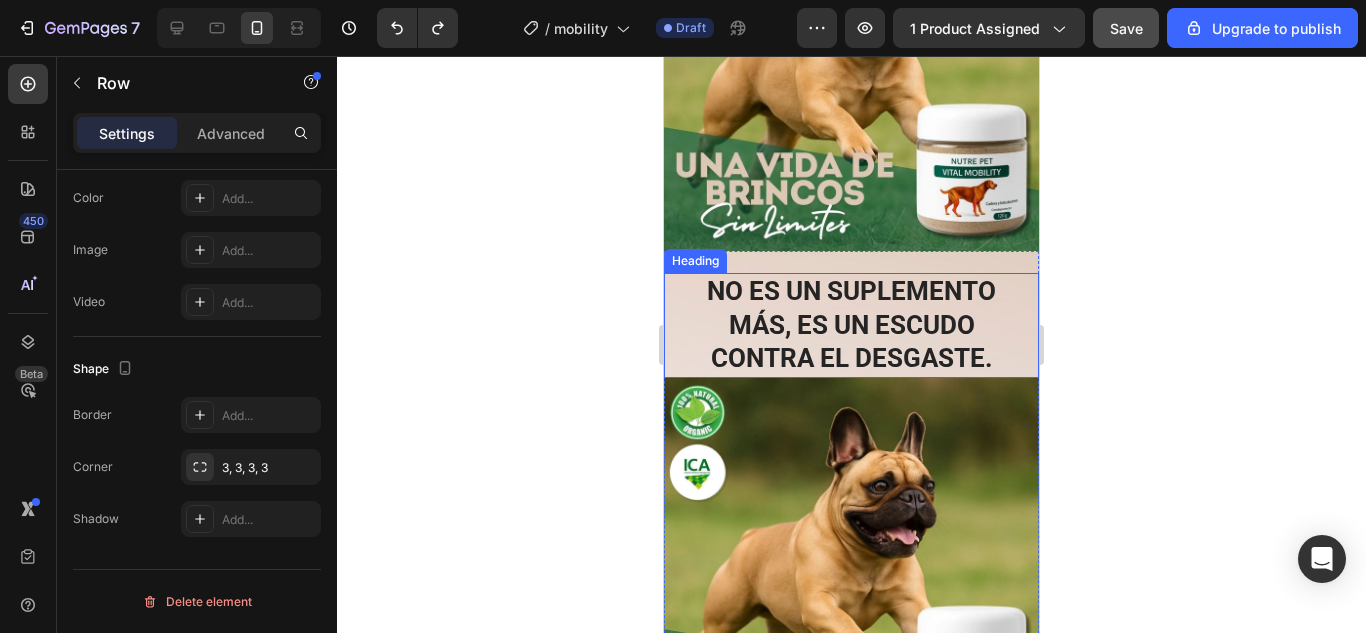click on "Heading" at bounding box center (695, 261) 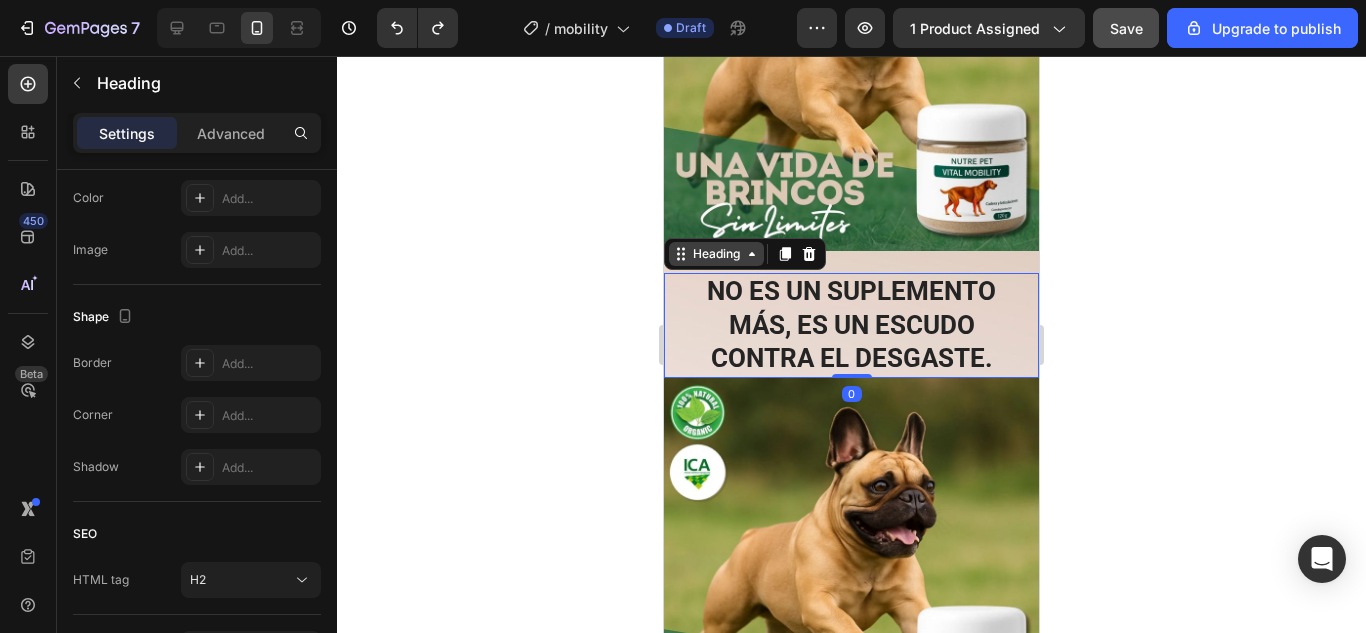 scroll, scrollTop: 0, scrollLeft: 0, axis: both 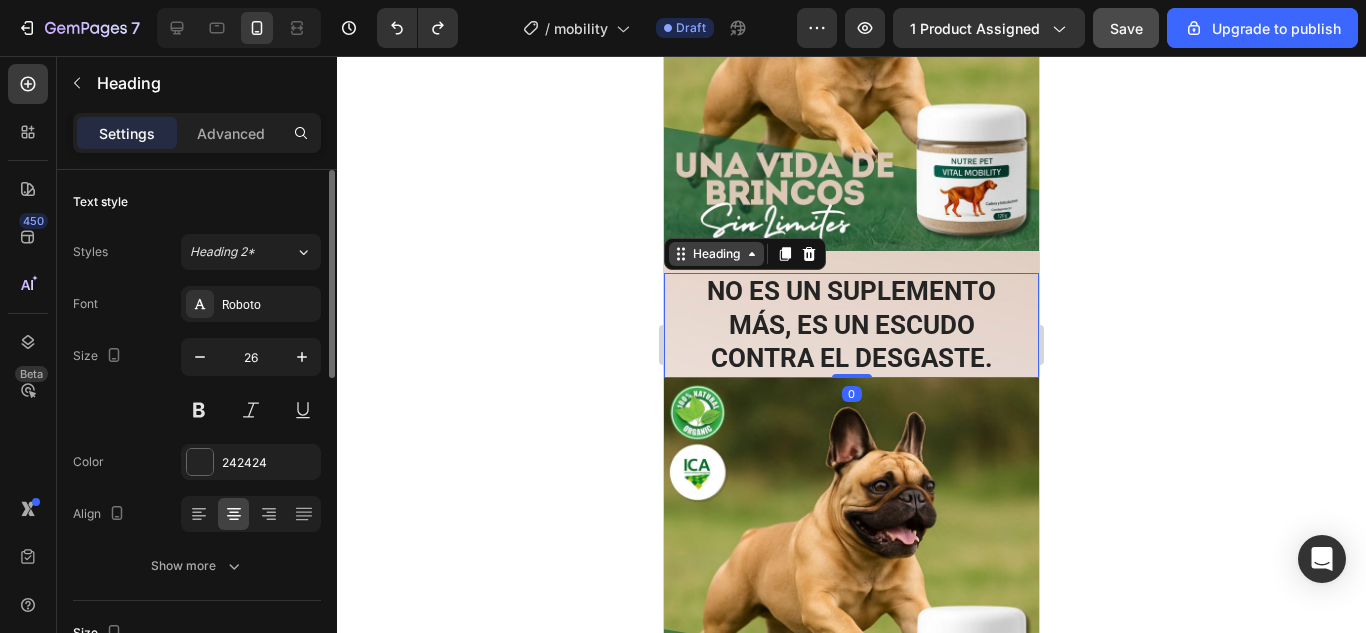 click 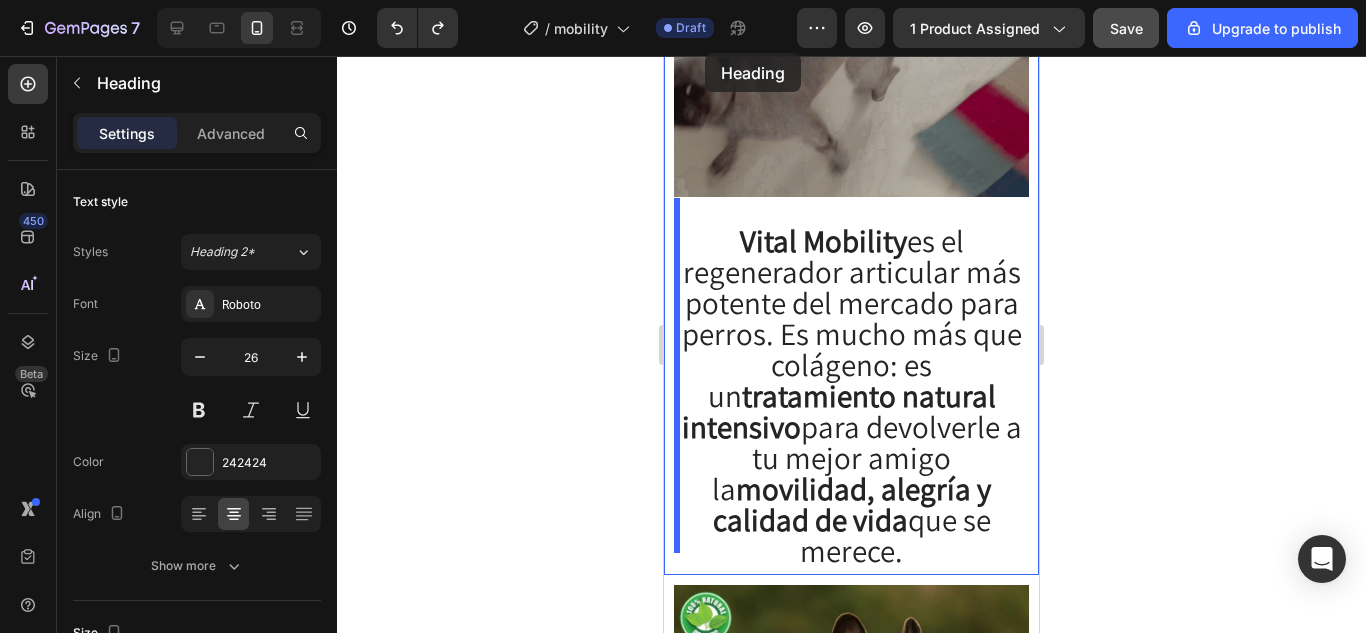 scroll, scrollTop: 1646, scrollLeft: 0, axis: vertical 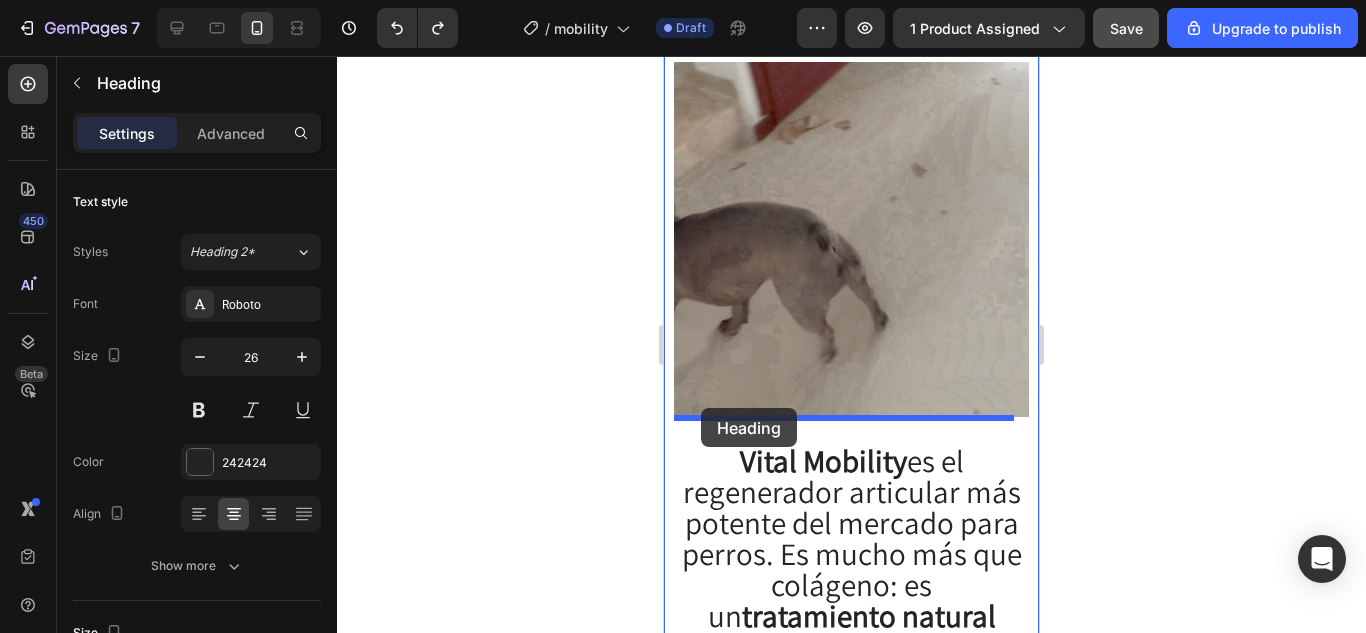 drag, startPoint x: 680, startPoint y: 134, endPoint x: 702, endPoint y: 408, distance: 274.8818 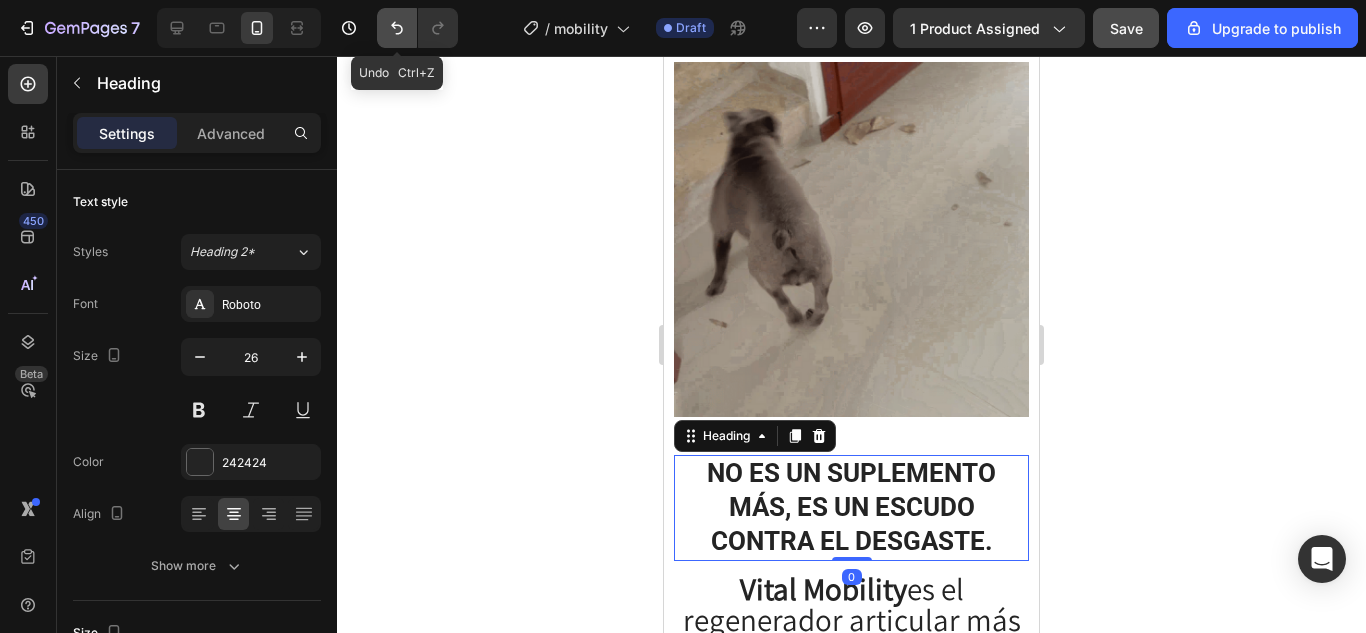 click 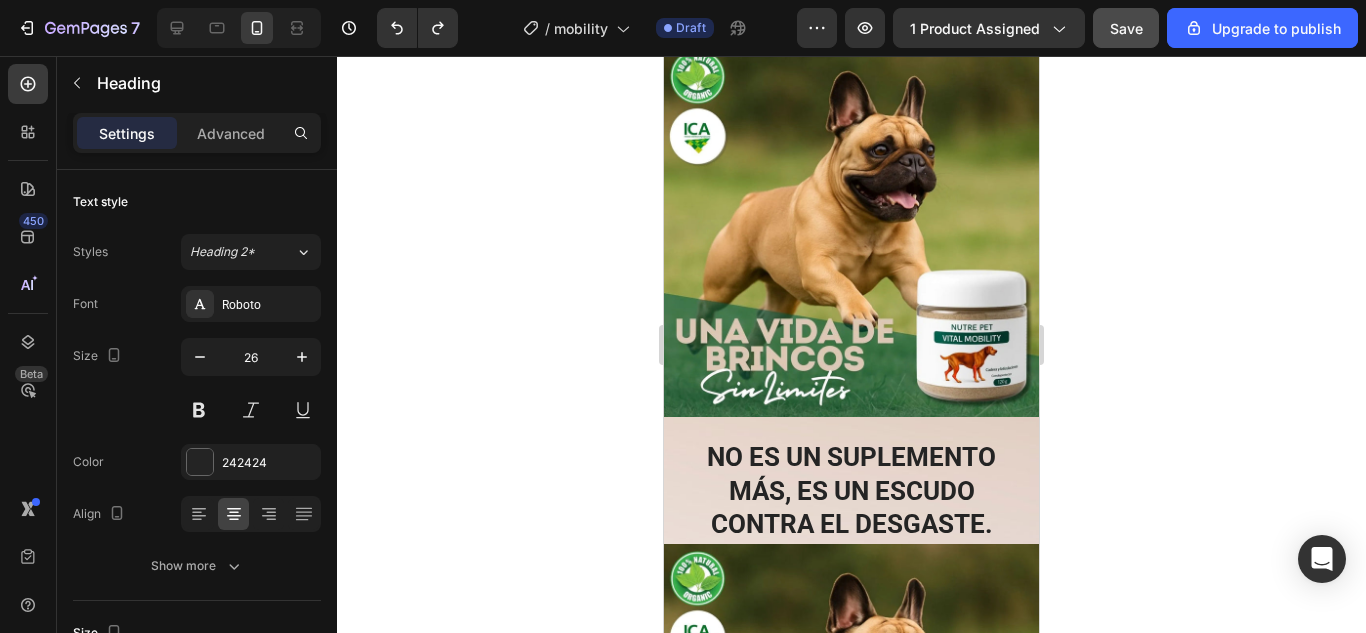 scroll, scrollTop: 3346, scrollLeft: 0, axis: vertical 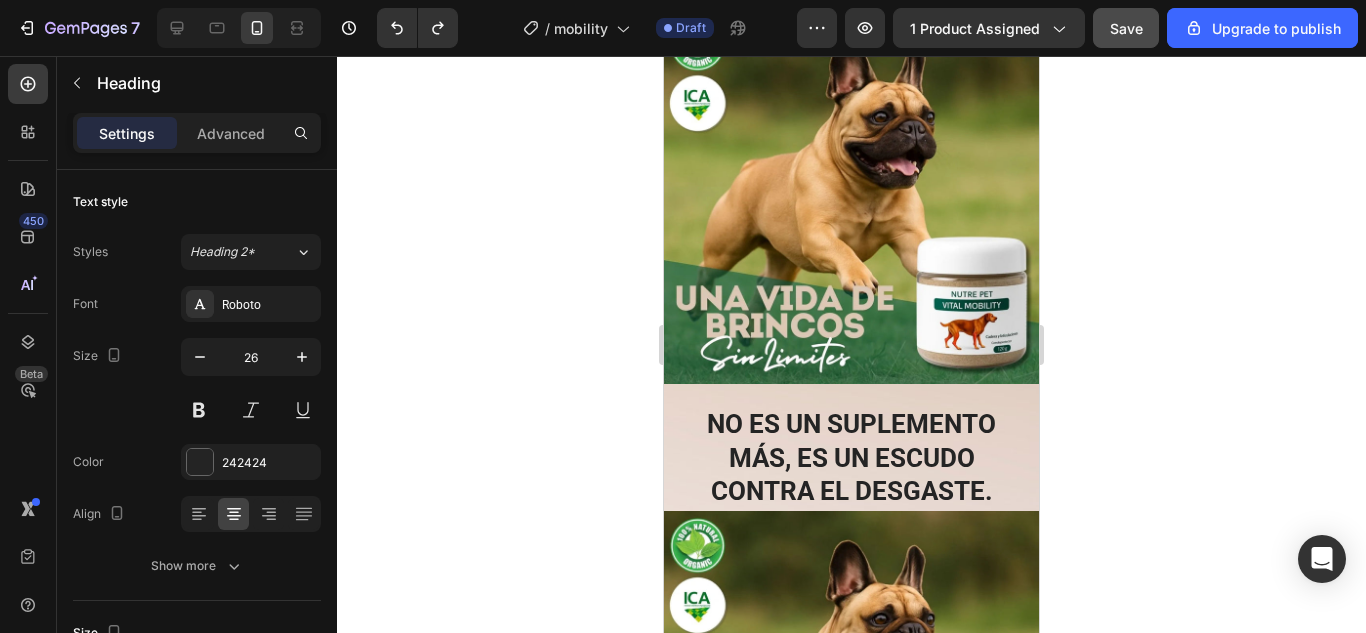 click on "No es un suplemento más, es un escudo contra el desgaste. Heading" at bounding box center (851, 458) 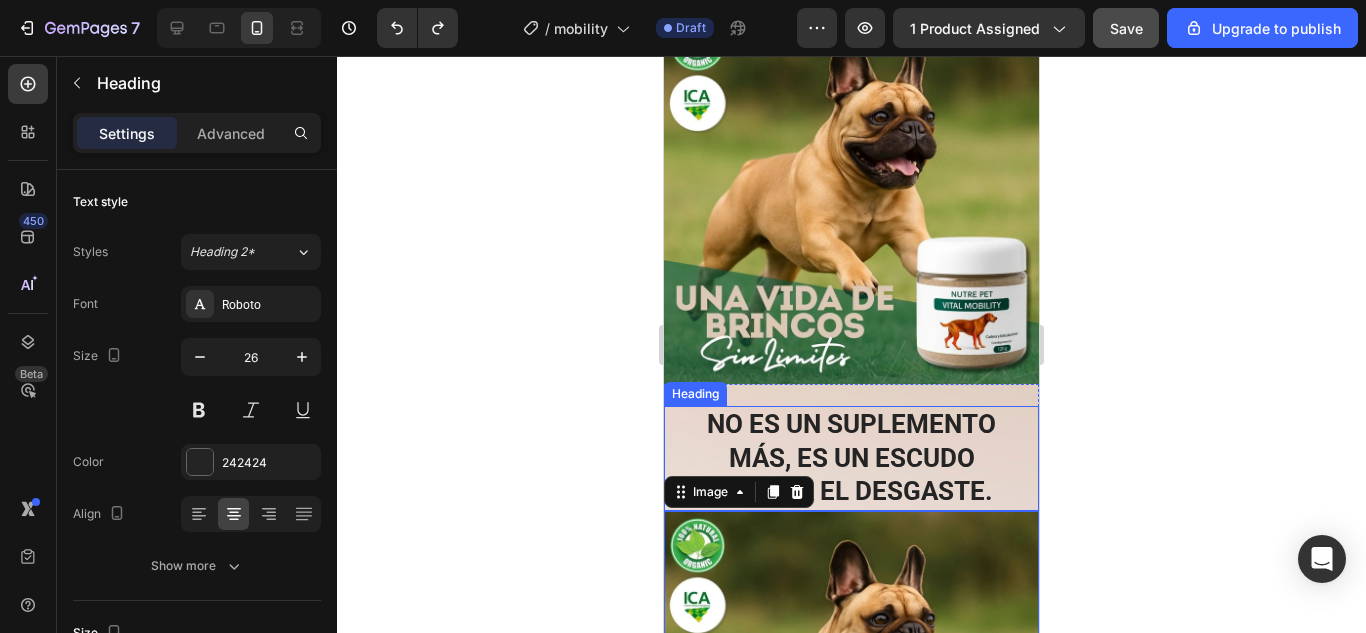 click on "No es un suplemento más, es un escudo contra el desgaste." at bounding box center (851, 458) 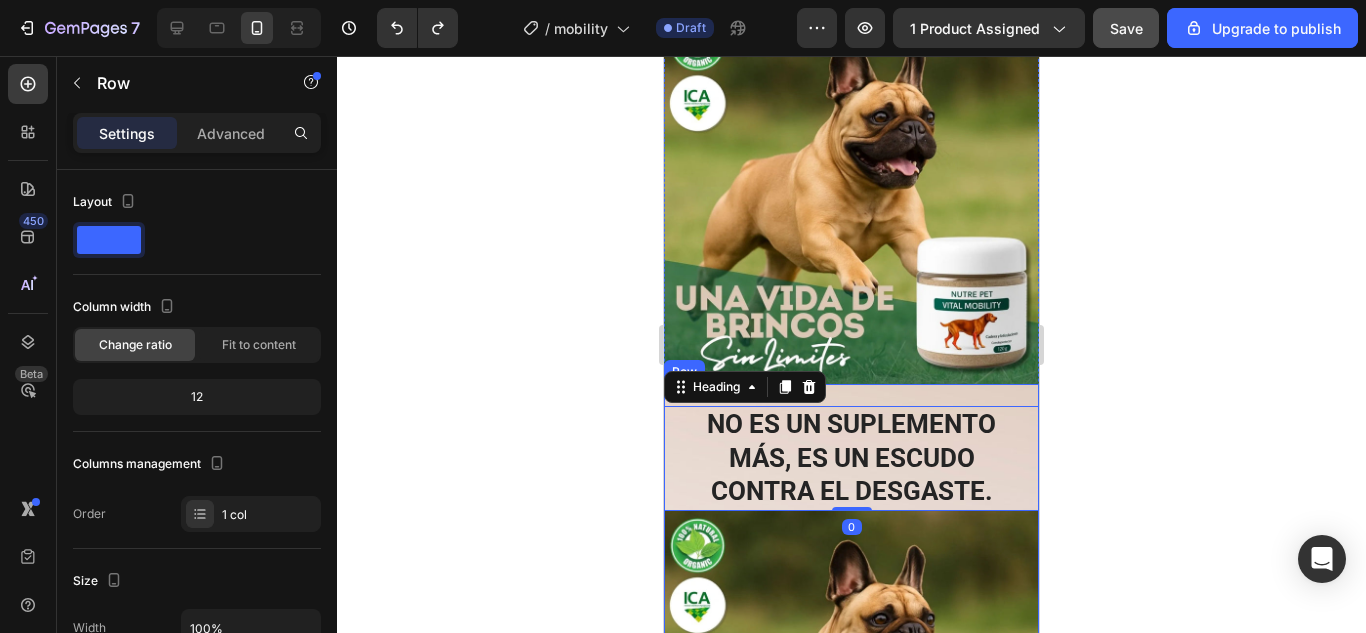 click on "No es un suplemento más, es un escudo contra el desgaste. Heading   0 Image" at bounding box center (851, 640) 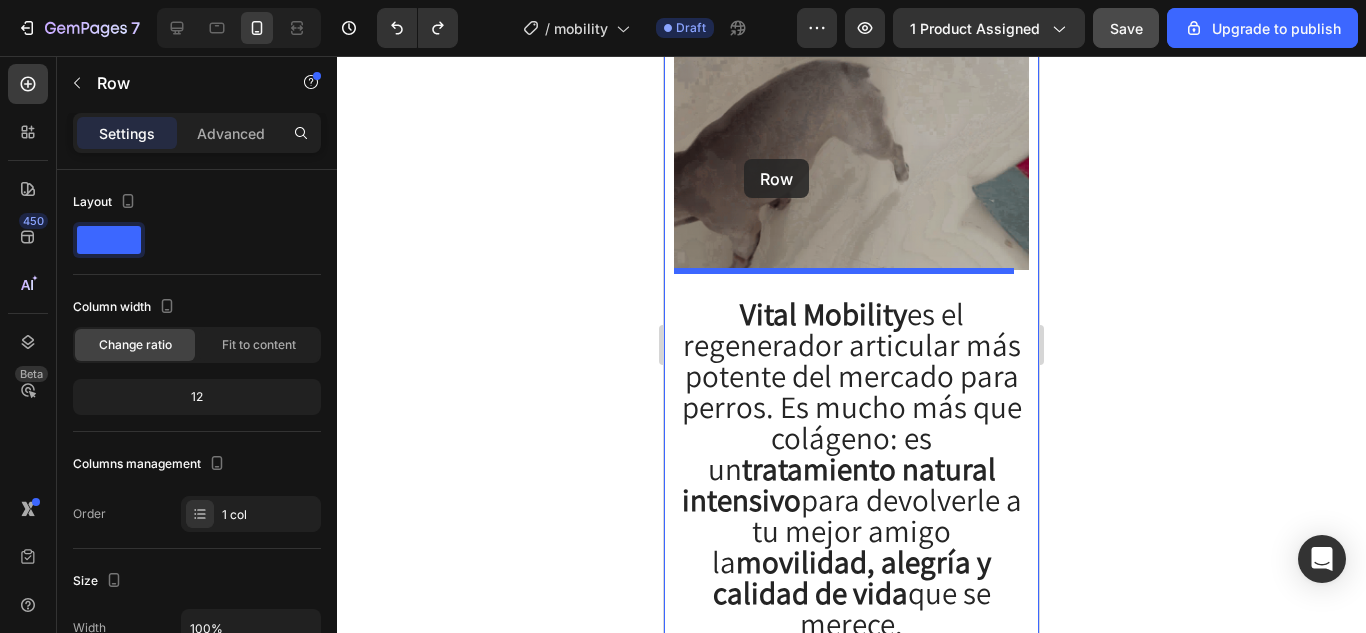scroll, scrollTop: 1772, scrollLeft: 0, axis: vertical 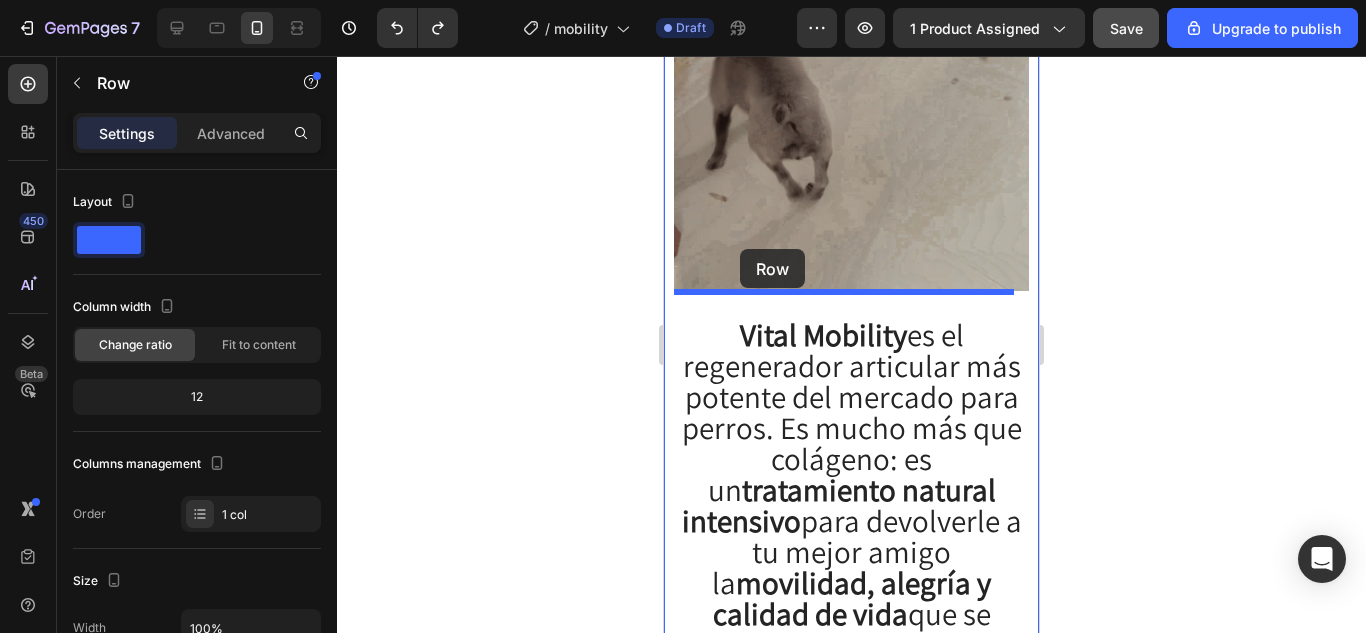 drag, startPoint x: 714, startPoint y: 360, endPoint x: 740, endPoint y: 249, distance: 114.00439 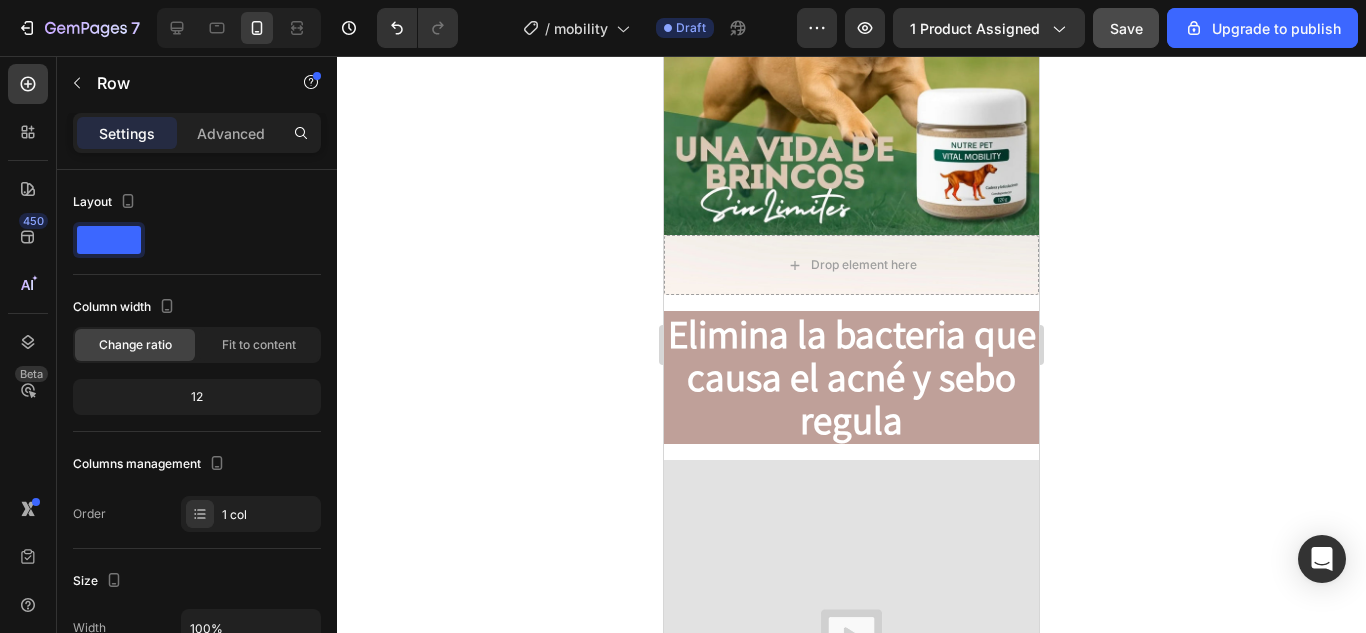 scroll, scrollTop: 3872, scrollLeft: 0, axis: vertical 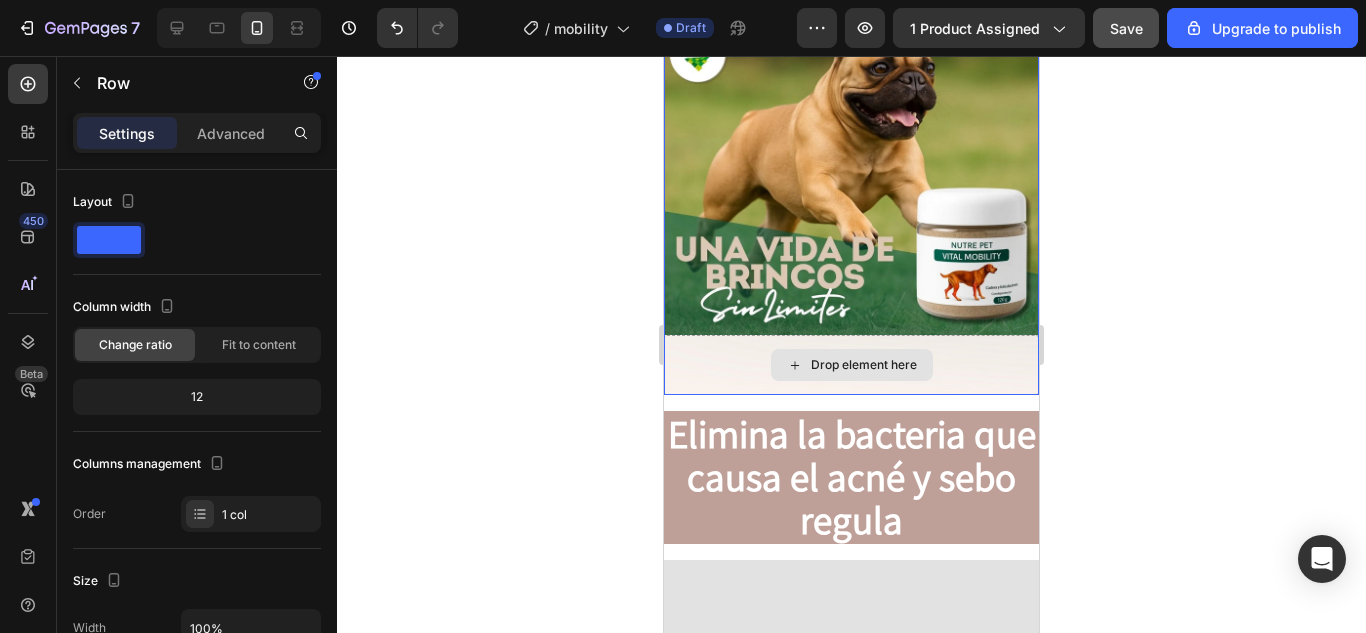 click on "Drop element here" at bounding box center [864, 365] 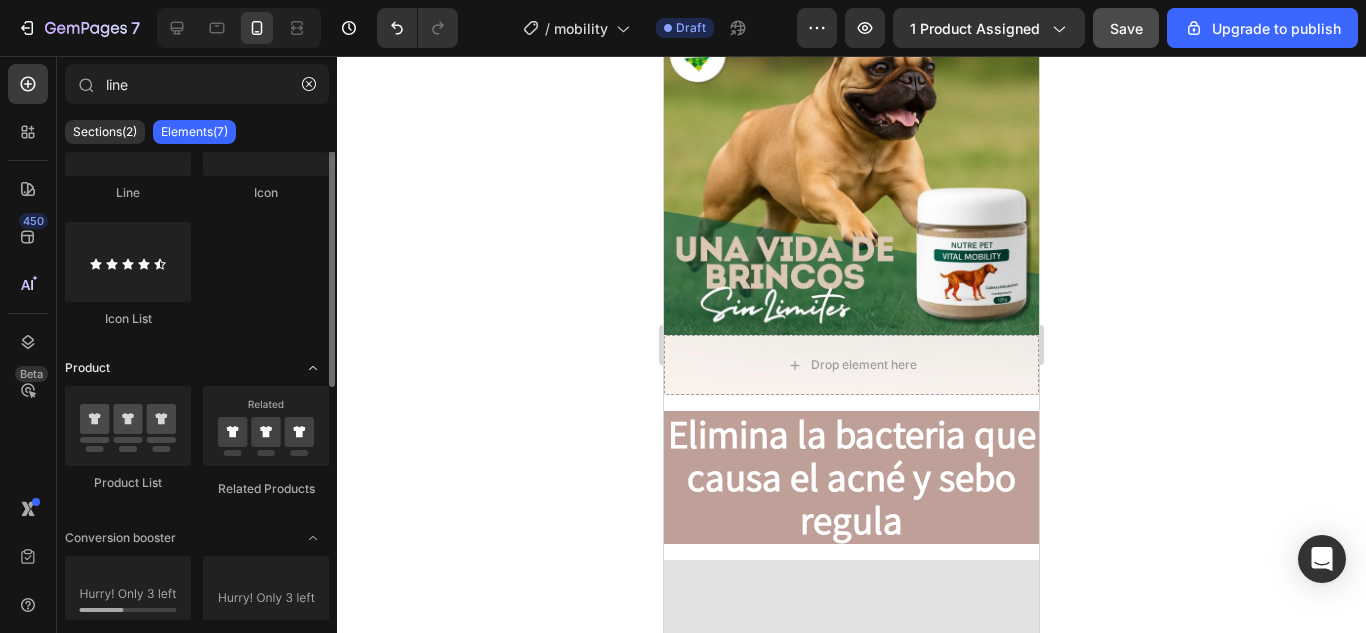 scroll, scrollTop: 0, scrollLeft: 0, axis: both 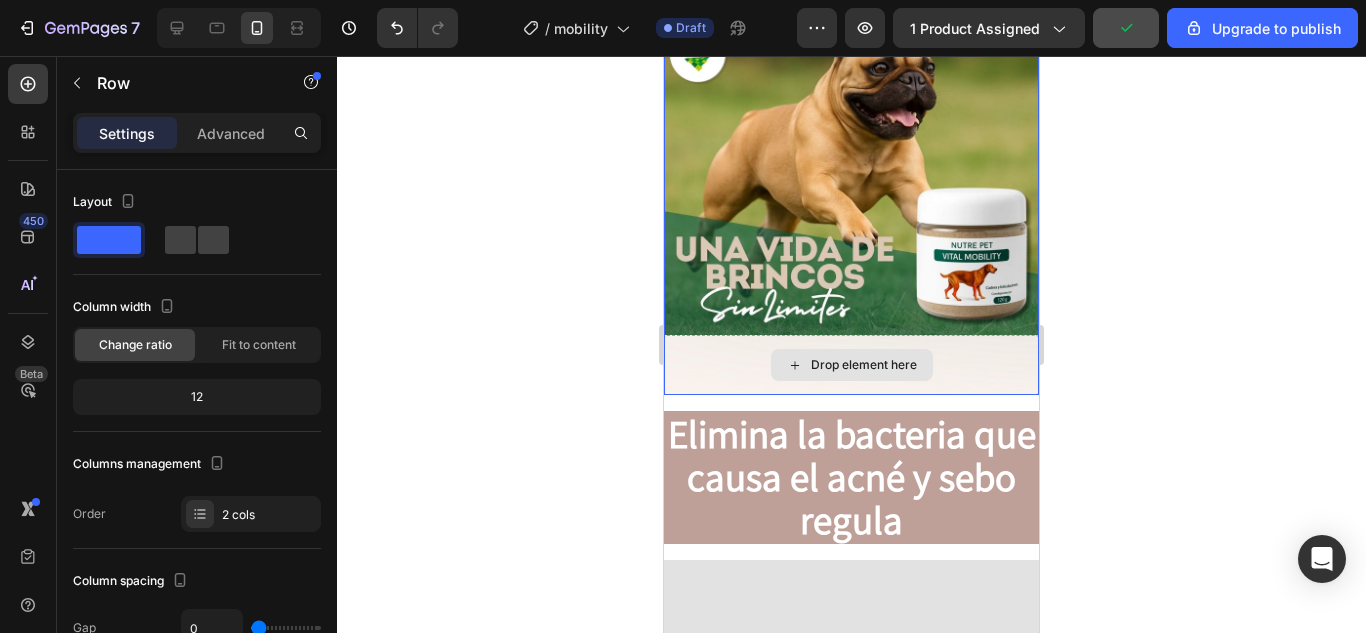click on "Drop element here" at bounding box center (851, 365) 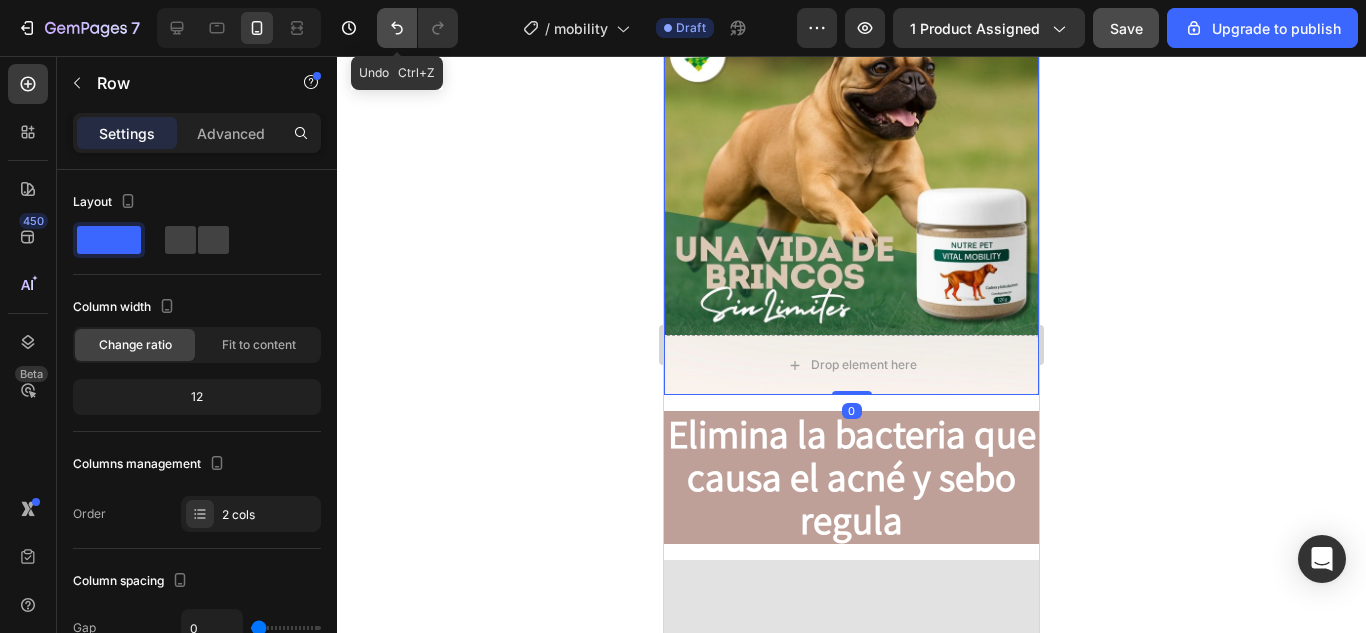 click 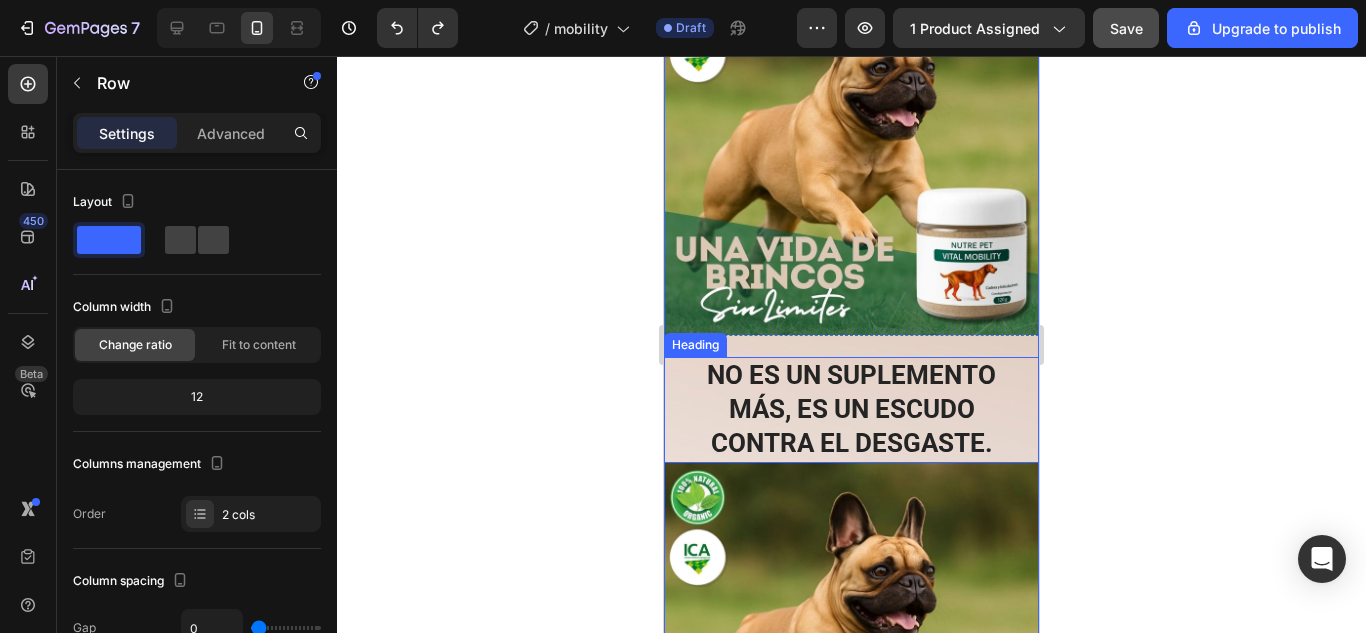 click on "Heading" at bounding box center [695, 345] 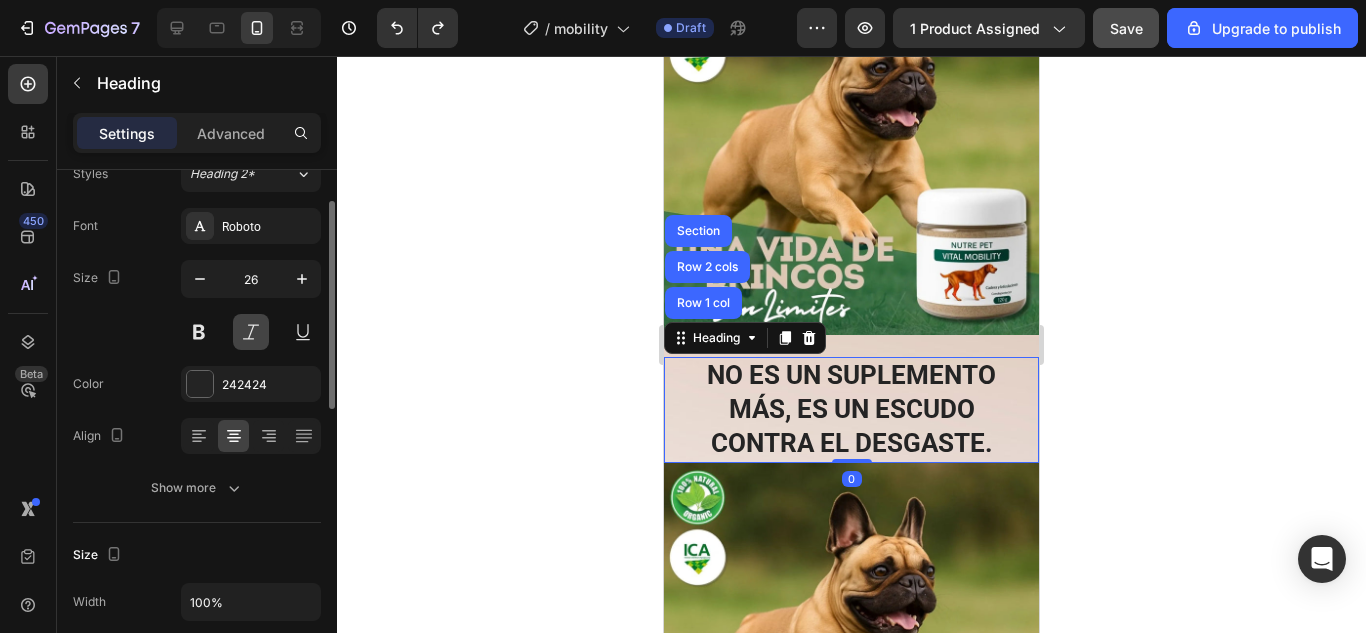 scroll, scrollTop: 0, scrollLeft: 0, axis: both 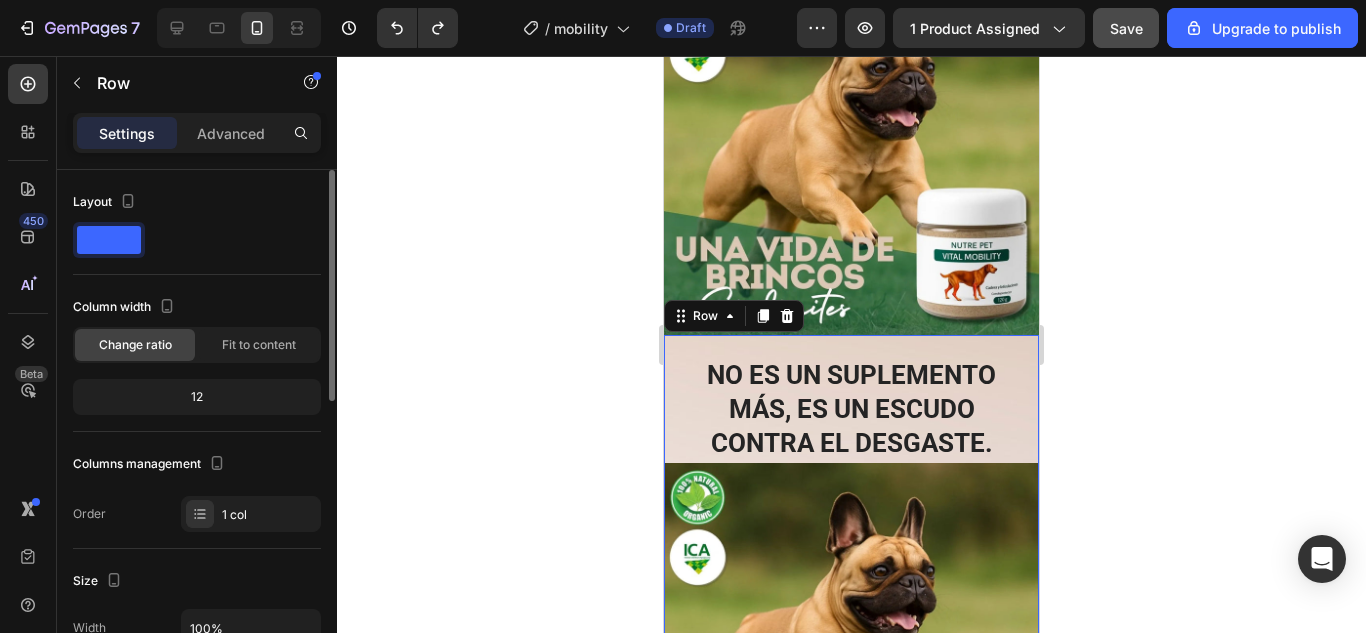 click on "No es un suplemento más, es un escudo contra el desgaste. Heading Image" at bounding box center [851, 591] 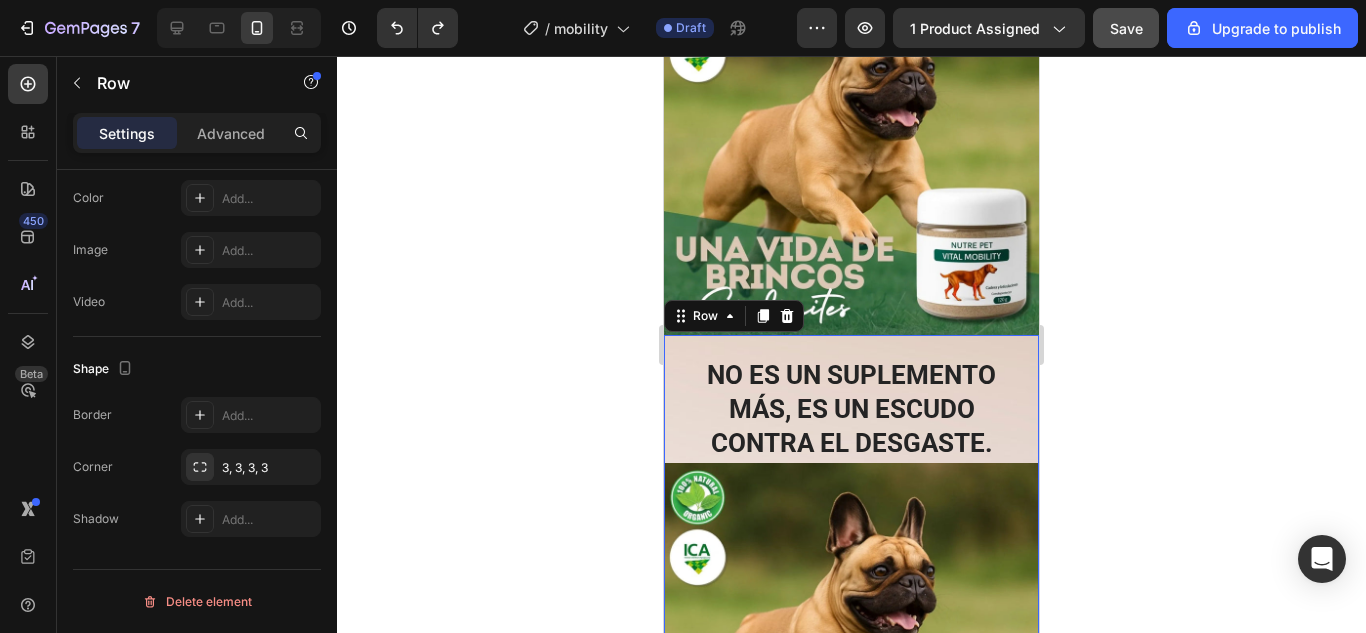 scroll, scrollTop: 0, scrollLeft: 0, axis: both 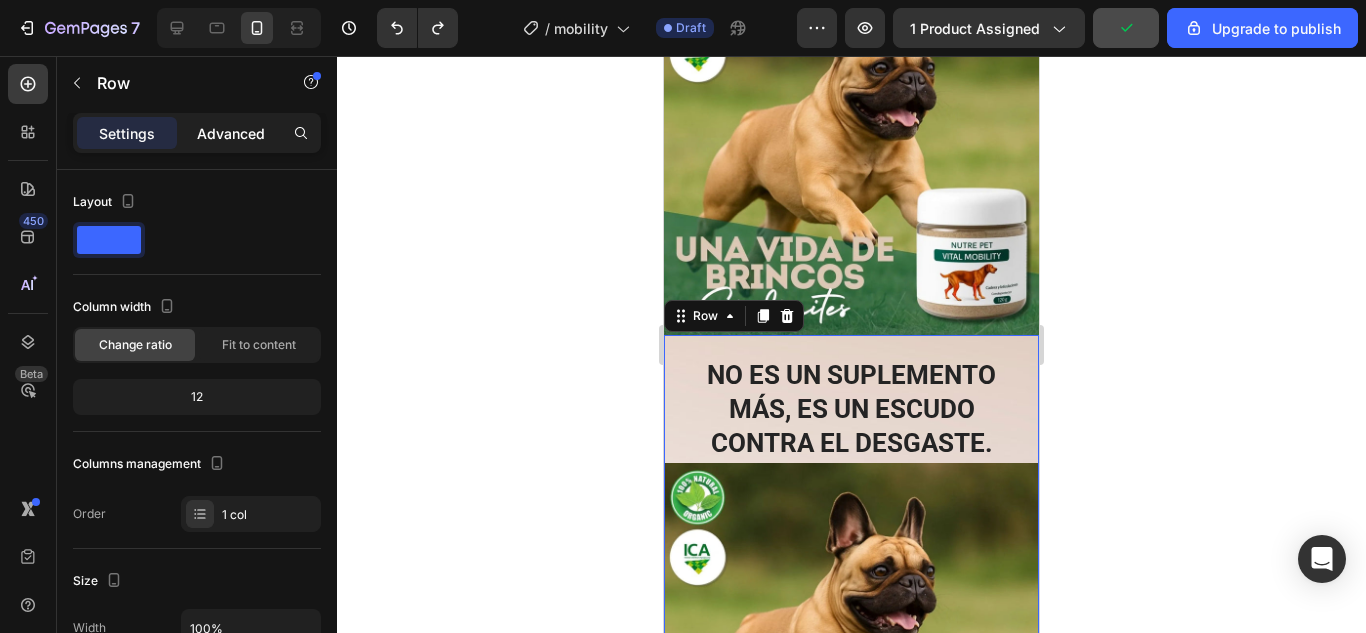 click on "Advanced" at bounding box center [231, 133] 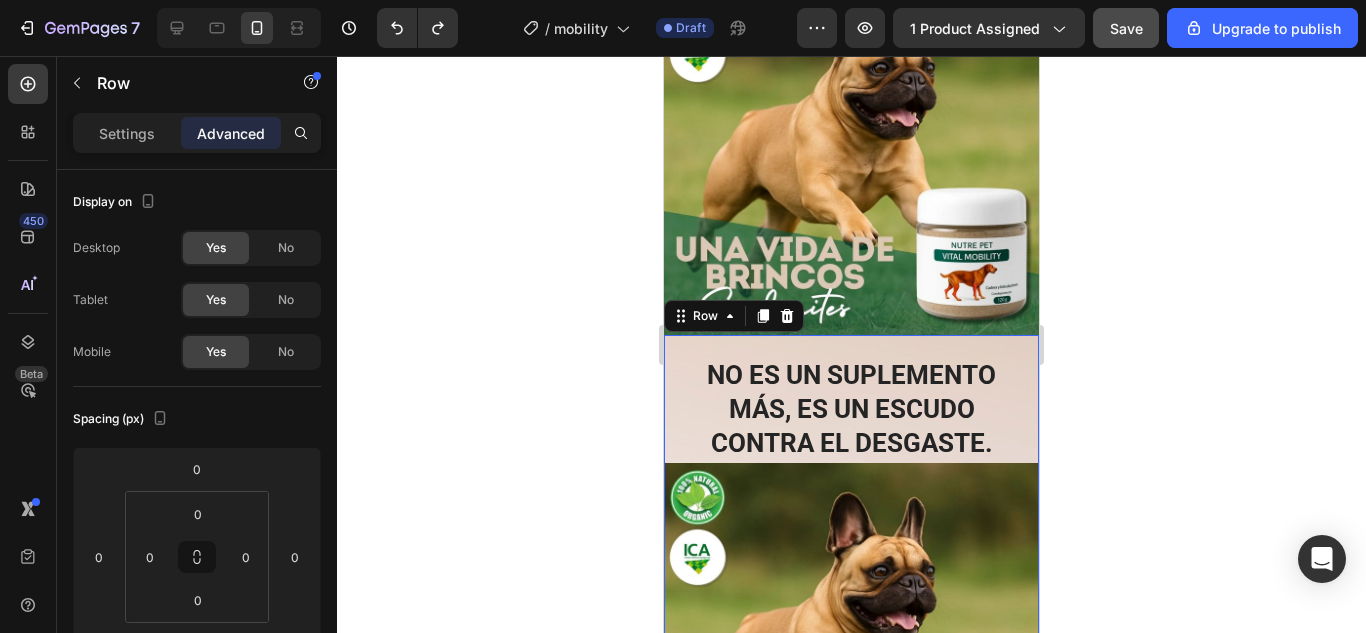 click on "No es un suplemento más, es un escudo contra el desgaste. Heading Image" at bounding box center [851, 591] 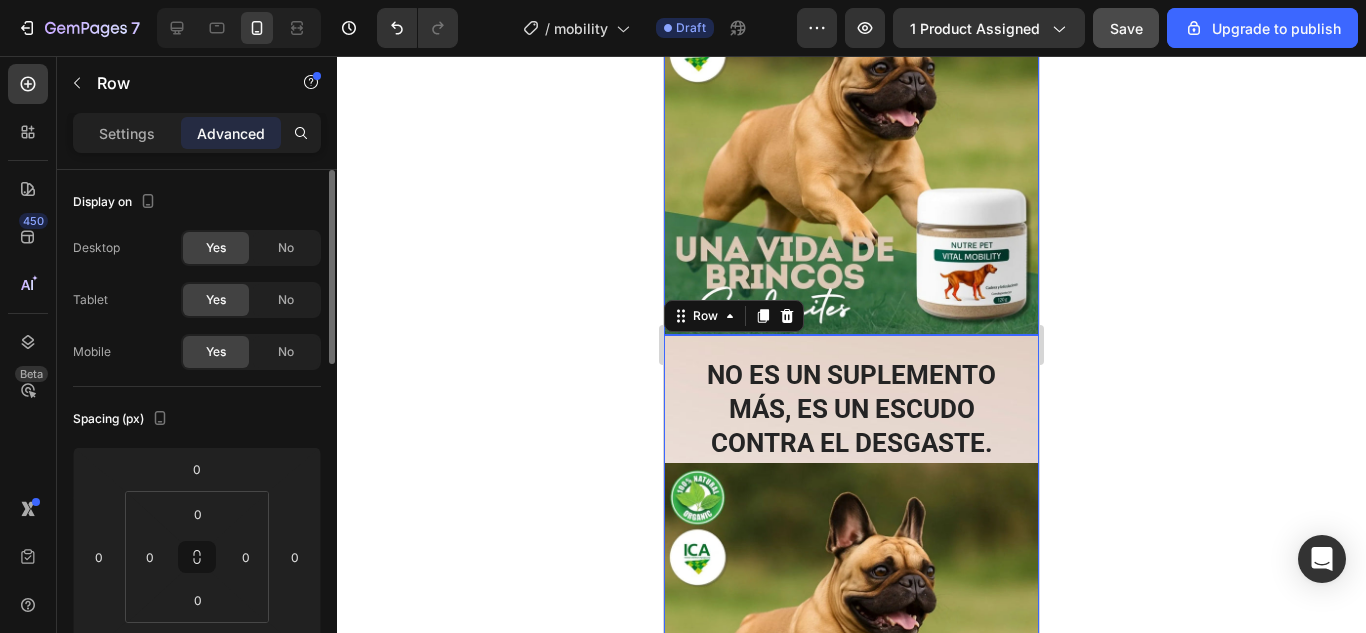 scroll, scrollTop: 0, scrollLeft: 0, axis: both 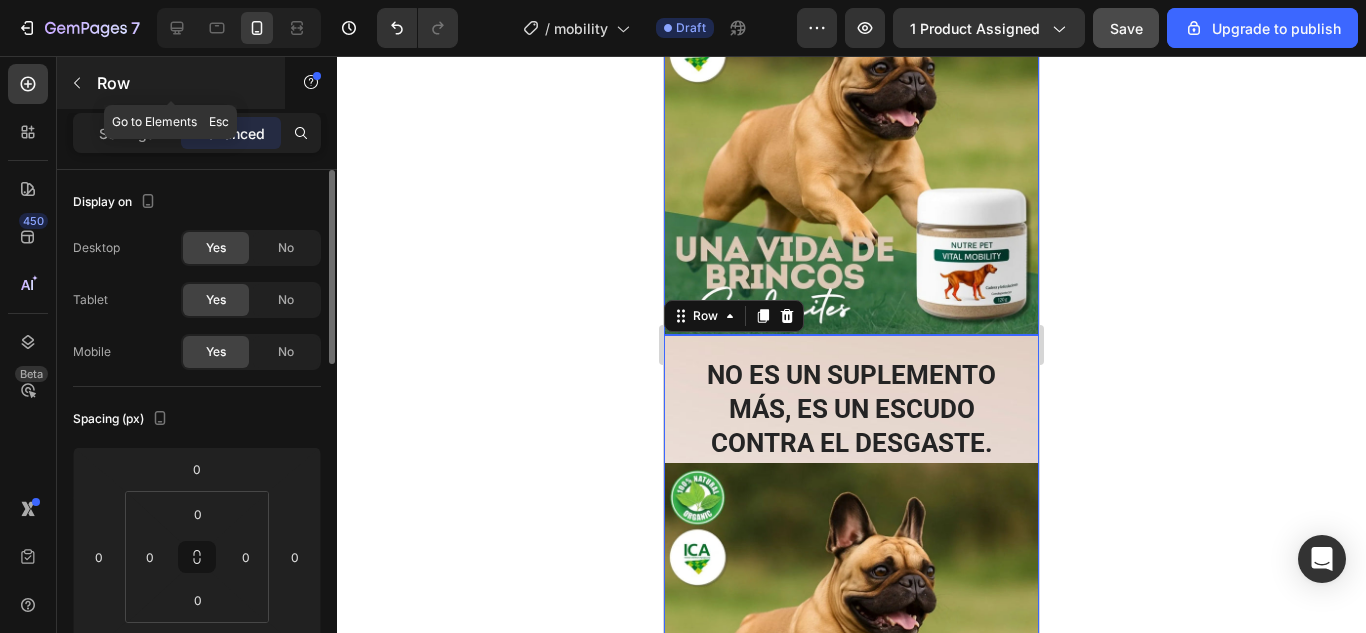 click 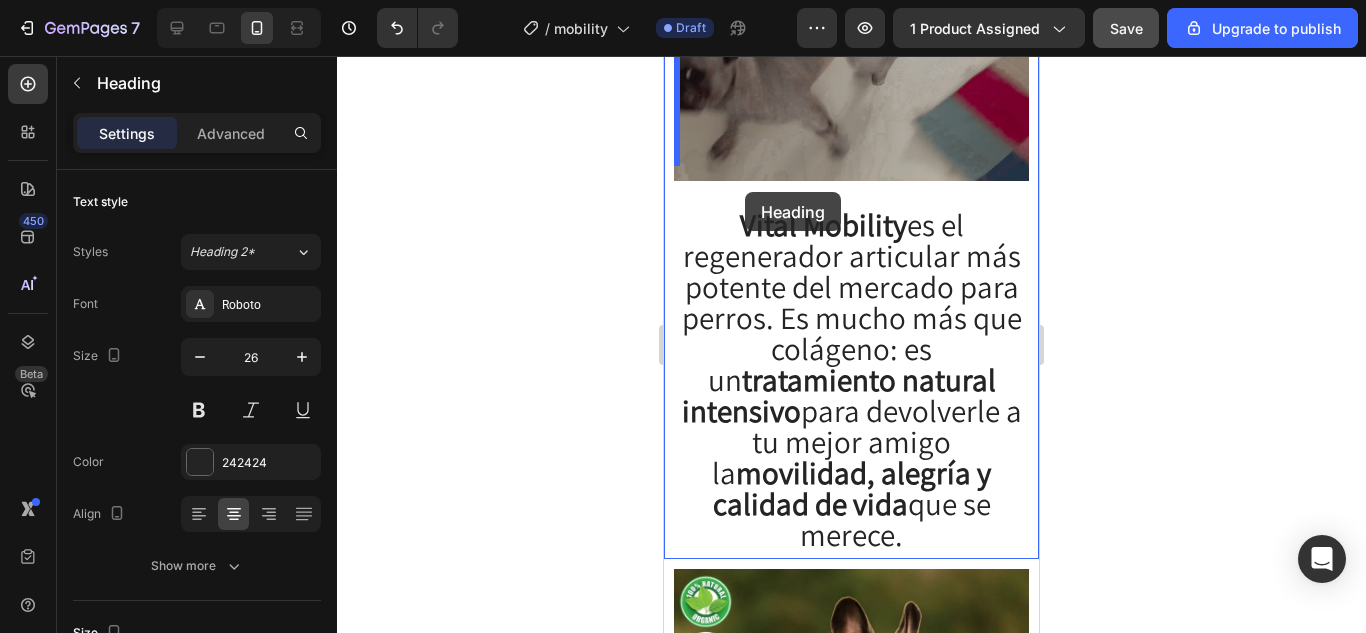 scroll, scrollTop: 1843, scrollLeft: 0, axis: vertical 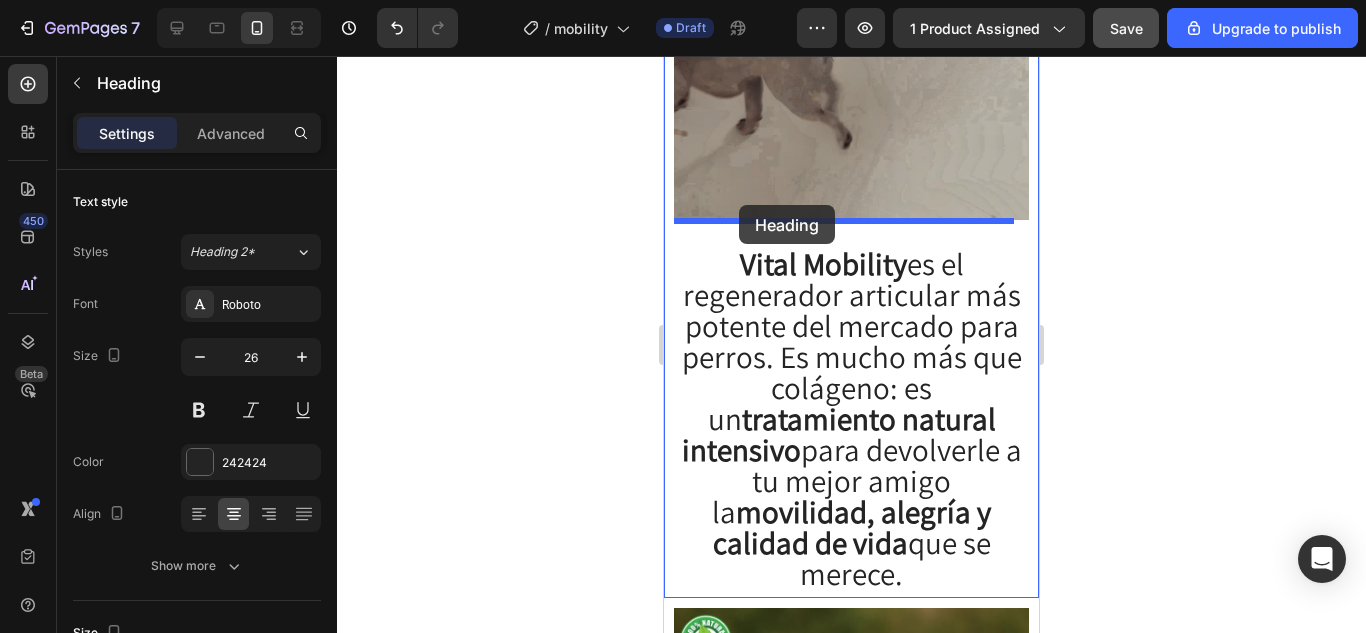 drag, startPoint x: 689, startPoint y: 256, endPoint x: 739, endPoint y: 205, distance: 71.42129 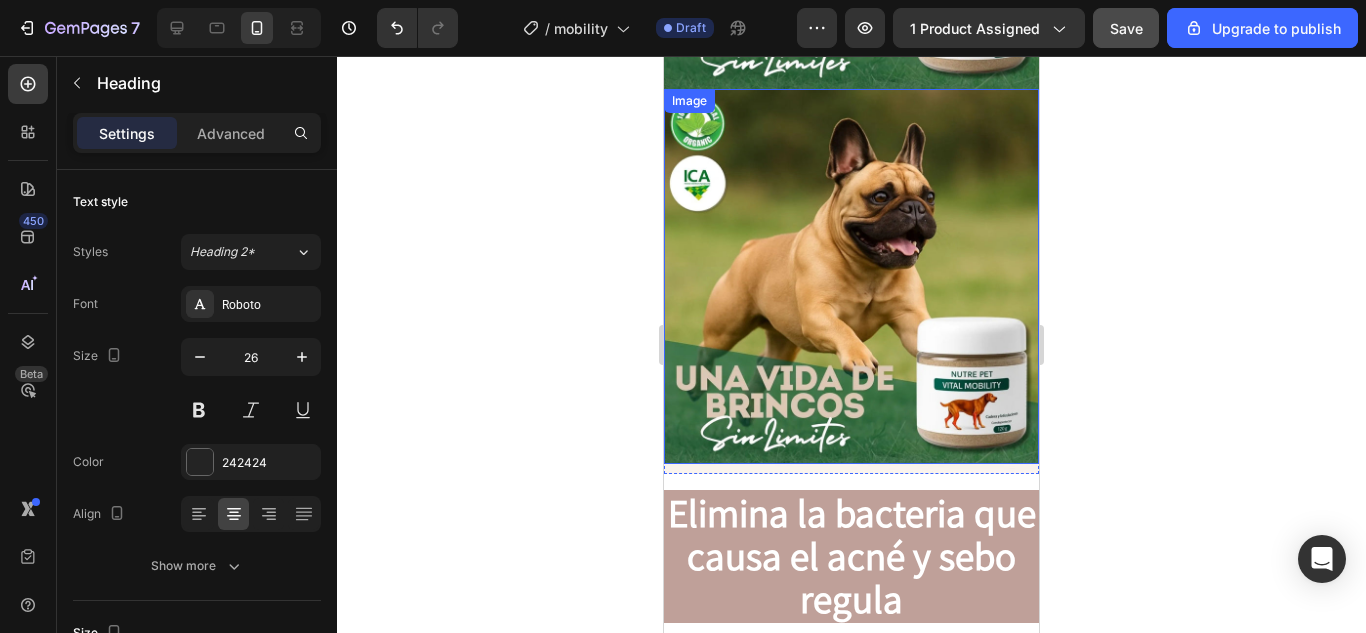 scroll, scrollTop: 3743, scrollLeft: 0, axis: vertical 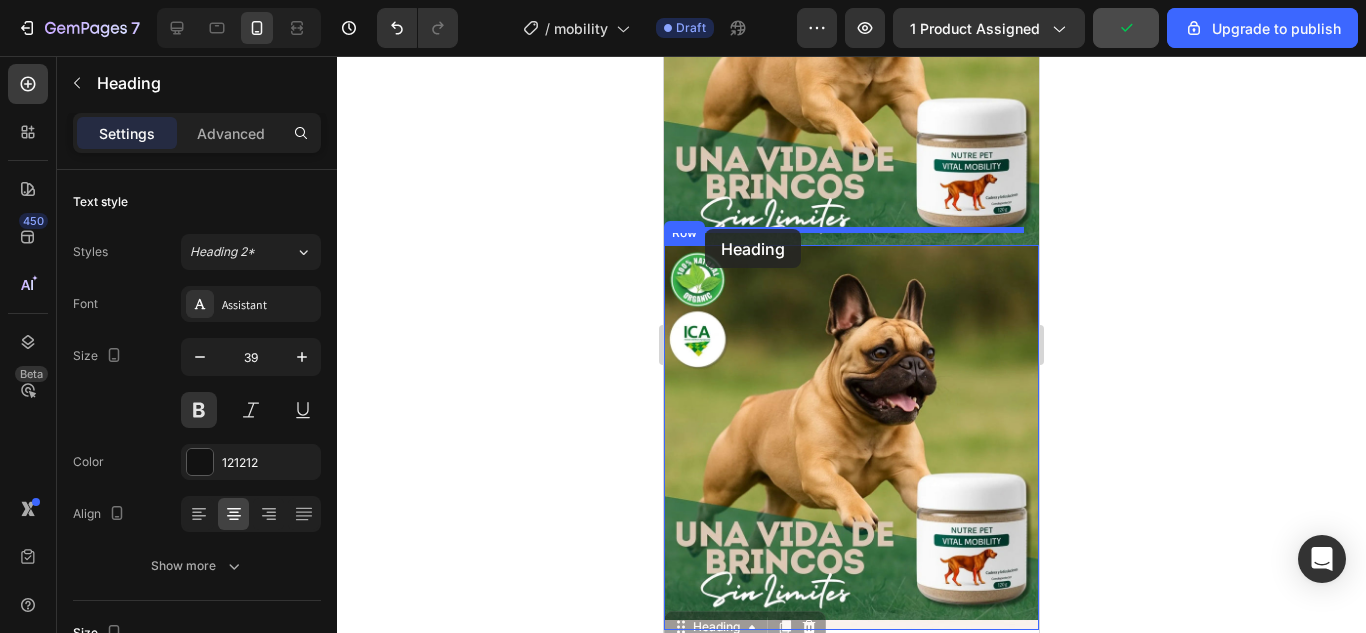 drag, startPoint x: 693, startPoint y: 480, endPoint x: 705, endPoint y: 229, distance: 251.28668 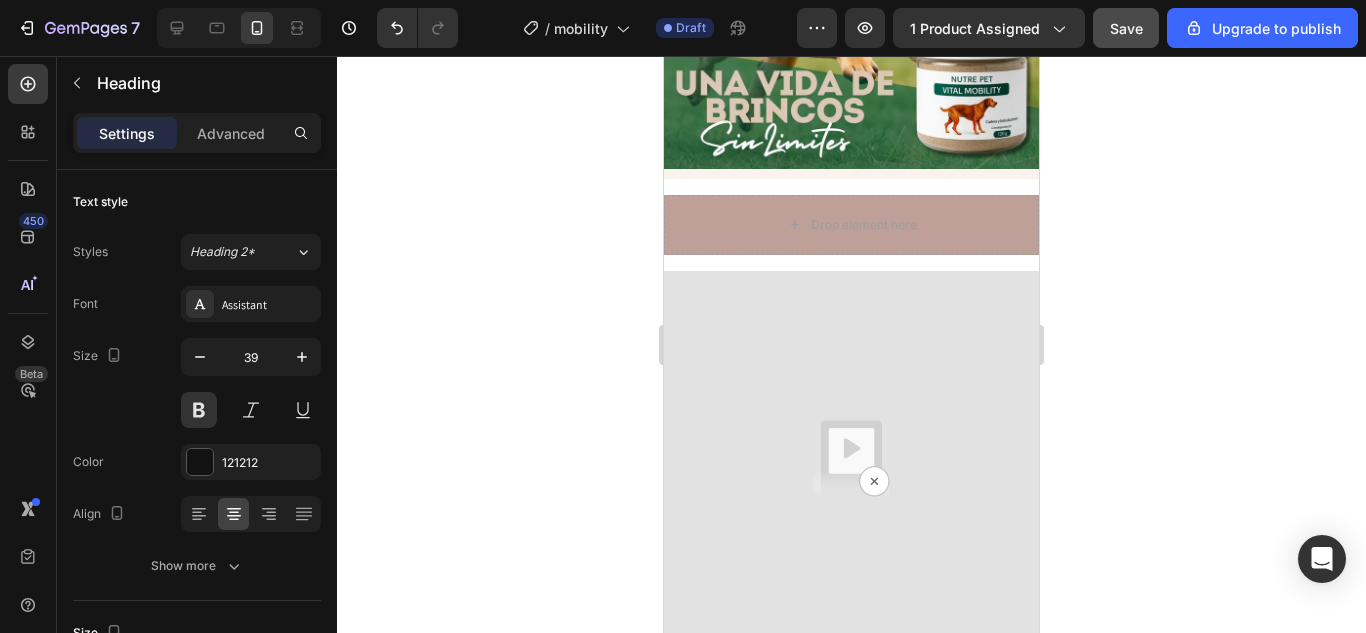 scroll, scrollTop: 4112, scrollLeft: 0, axis: vertical 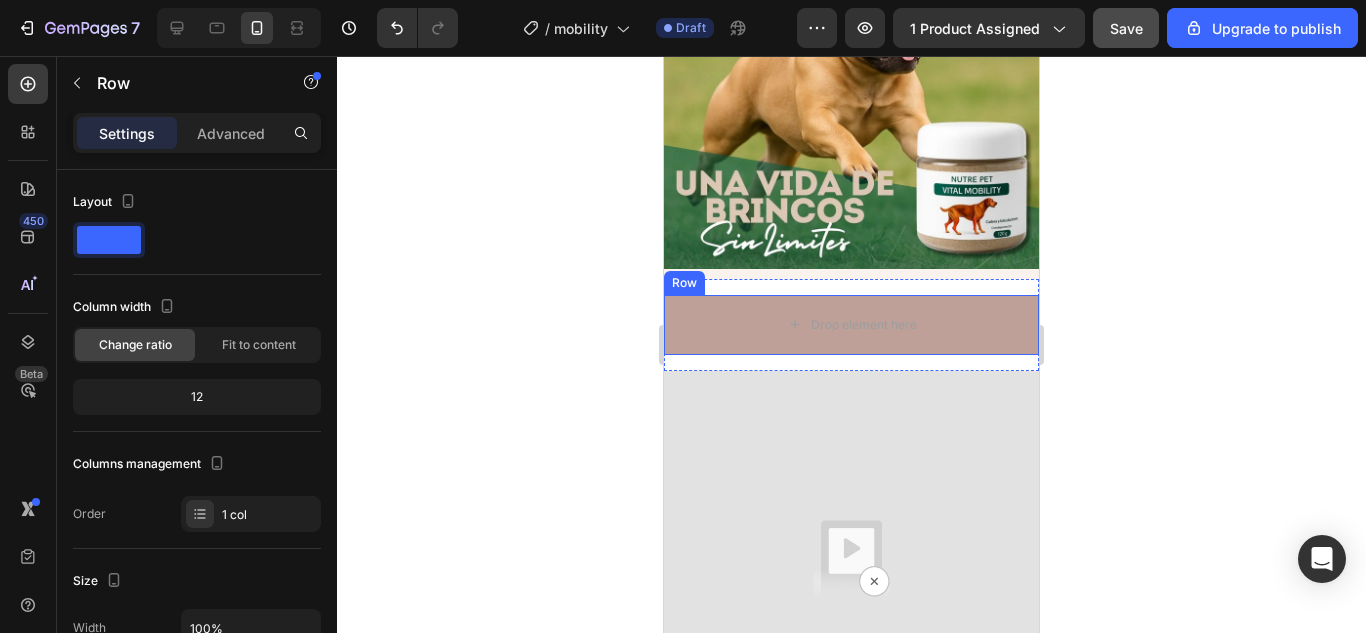click on "Row" at bounding box center (684, 283) 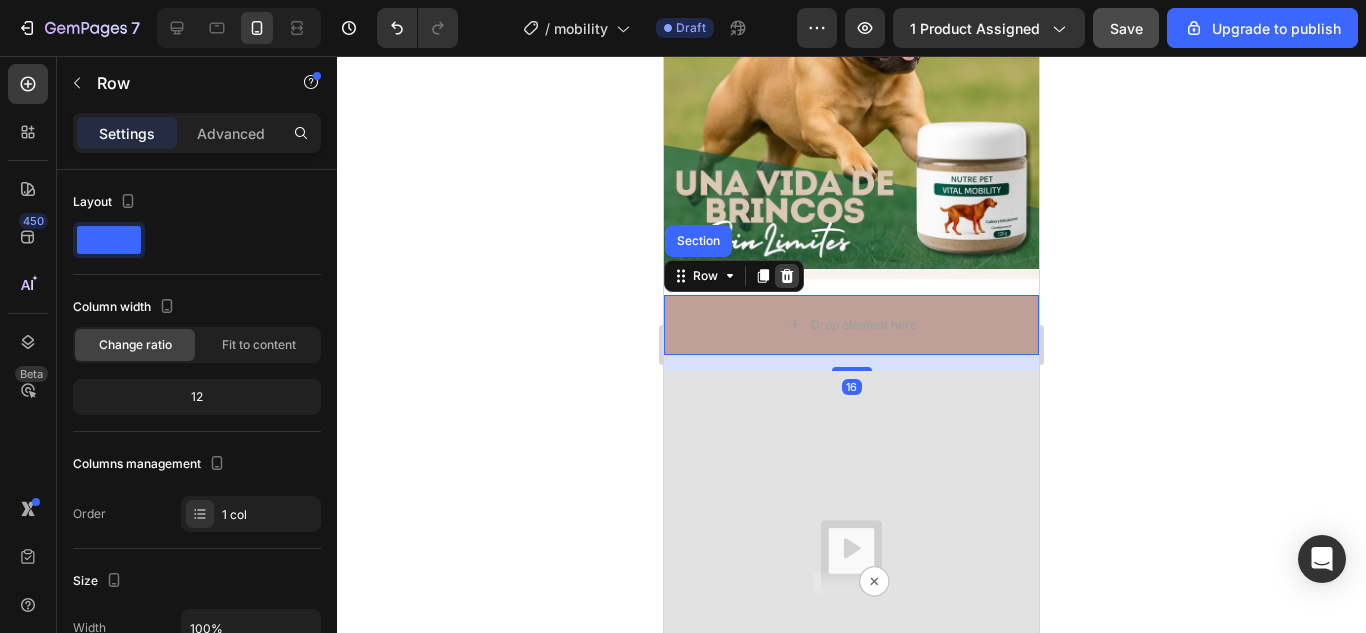 click 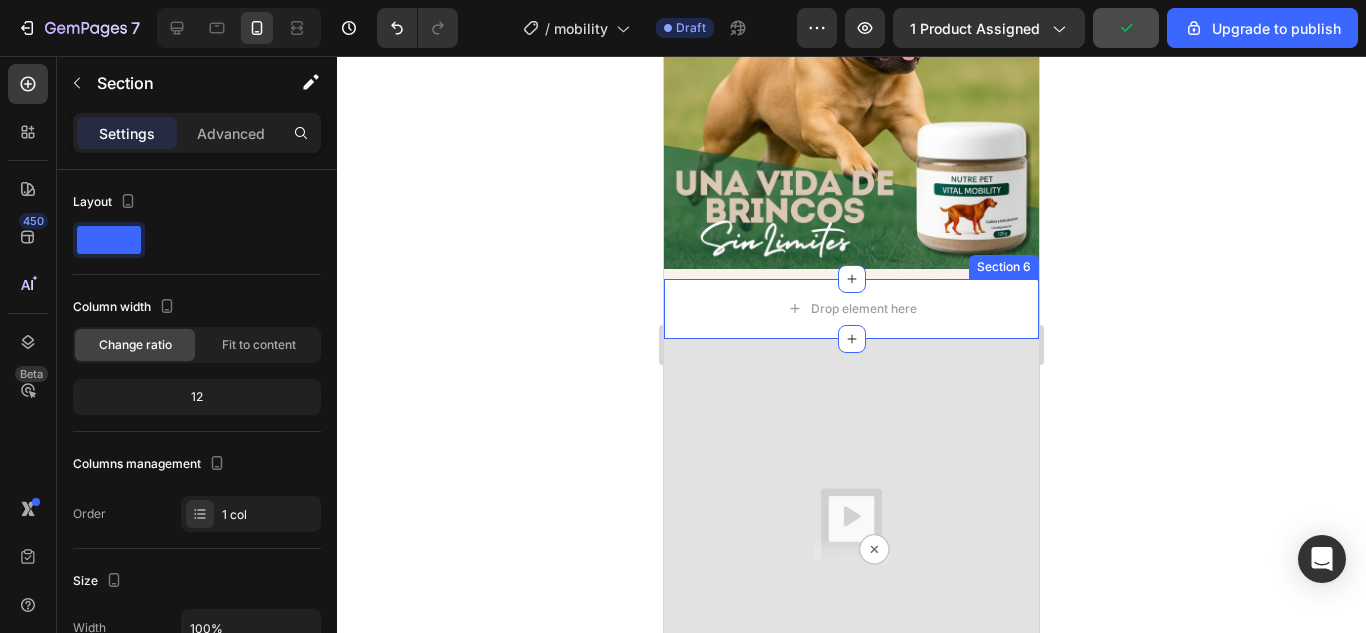 click on "Section 6" at bounding box center (1004, 267) 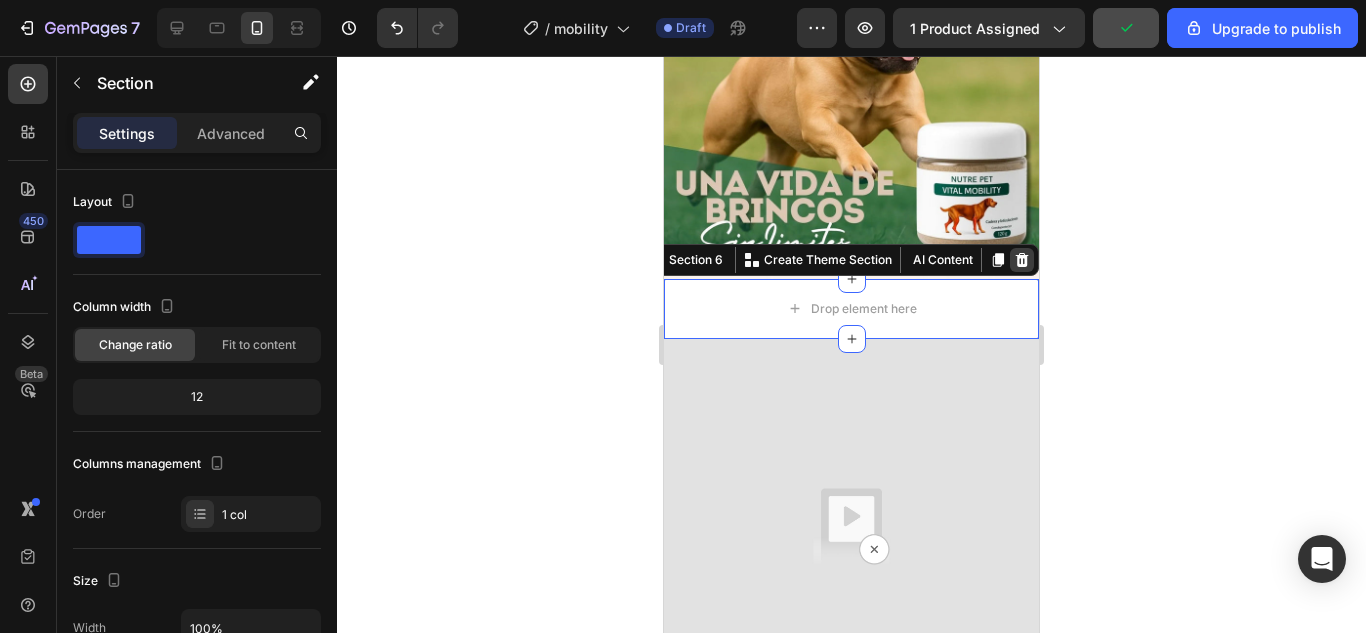click 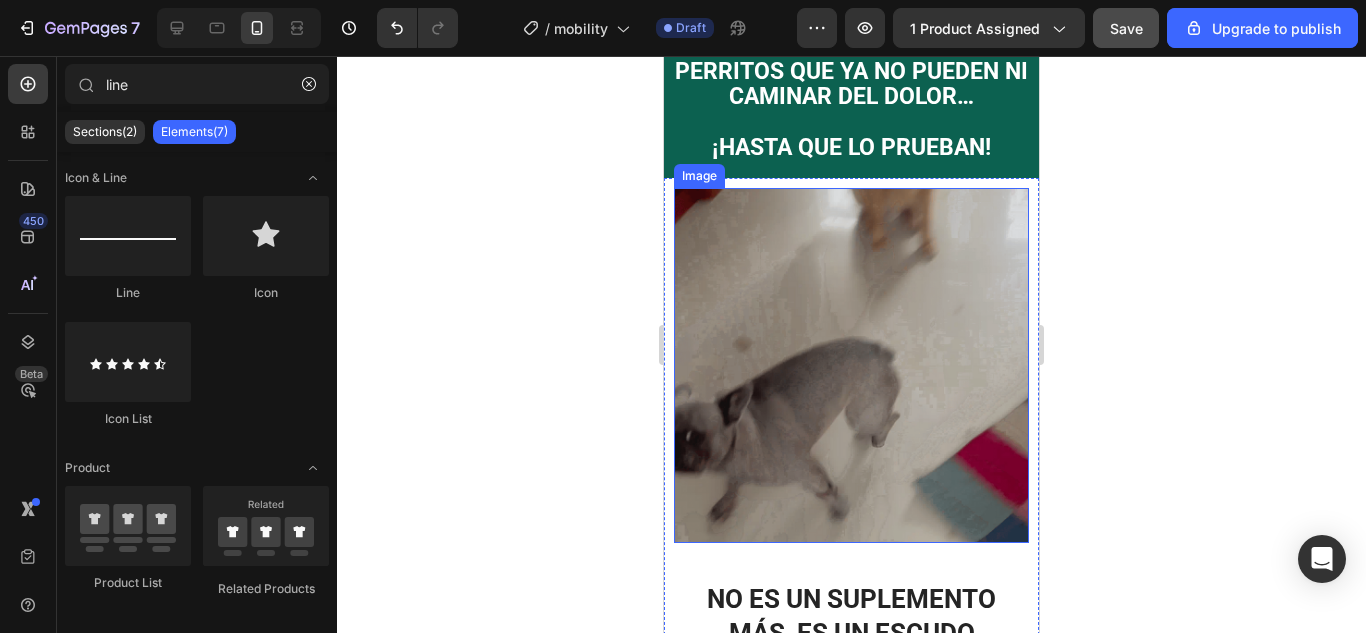scroll, scrollTop: 1764, scrollLeft: 0, axis: vertical 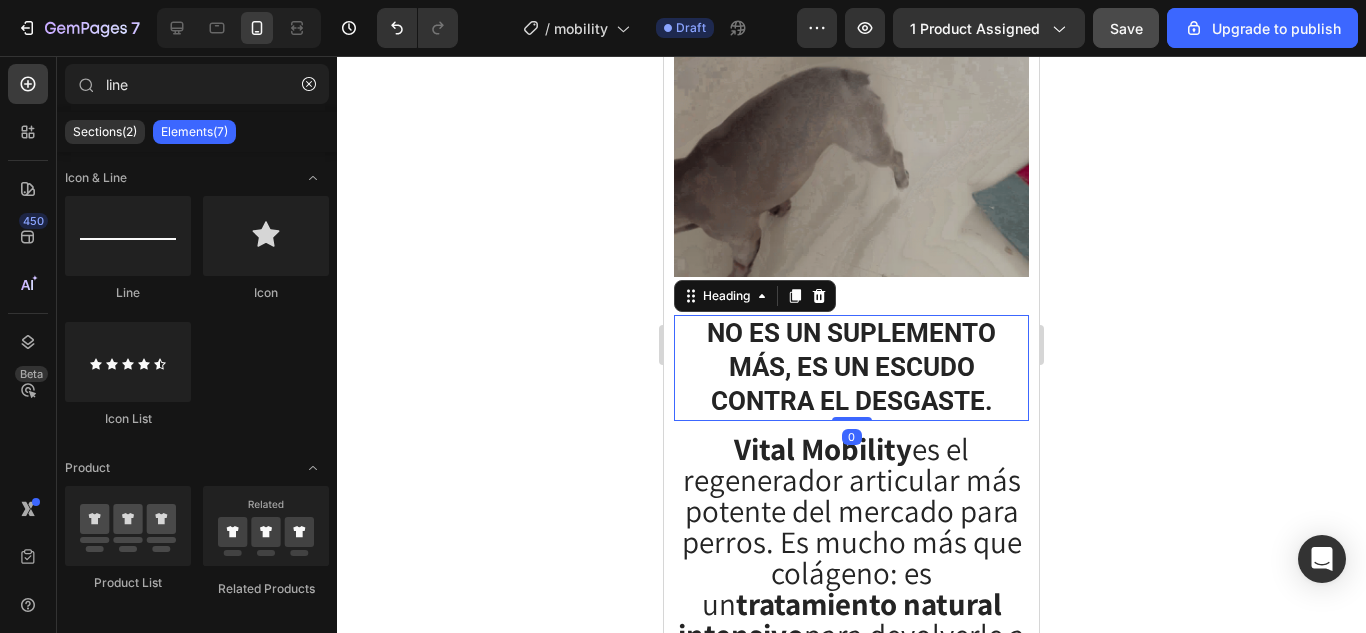 click on "Heading" at bounding box center [755, 296] 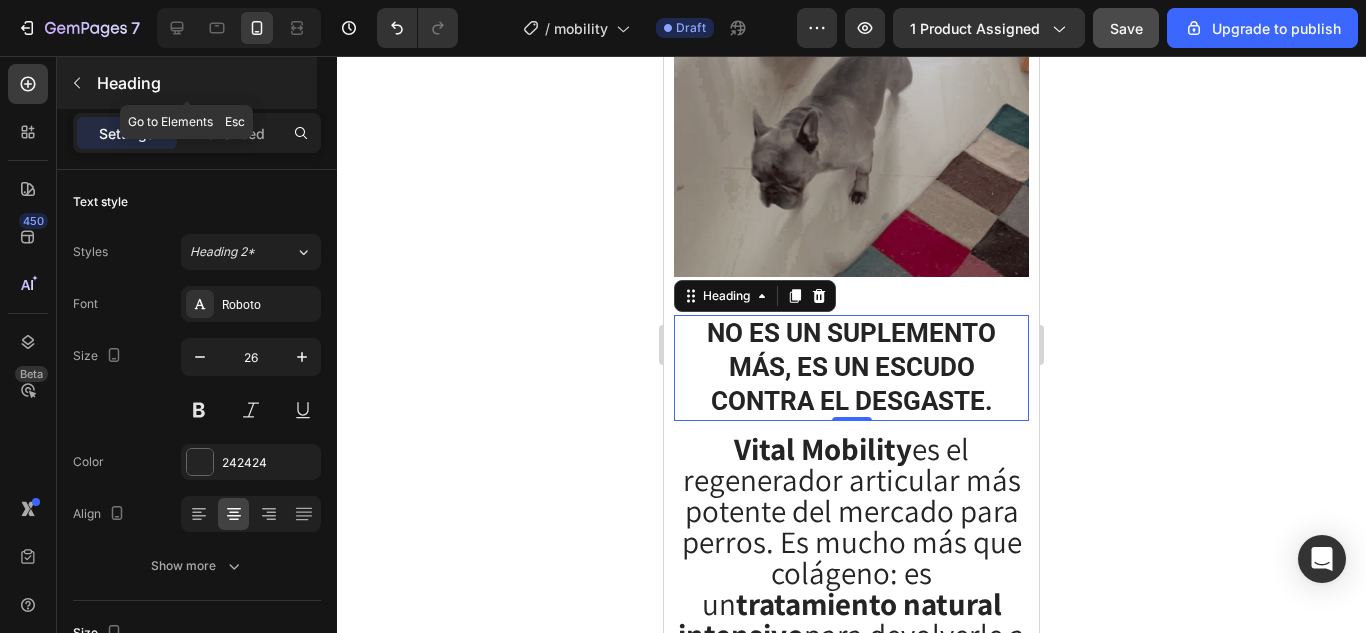 click 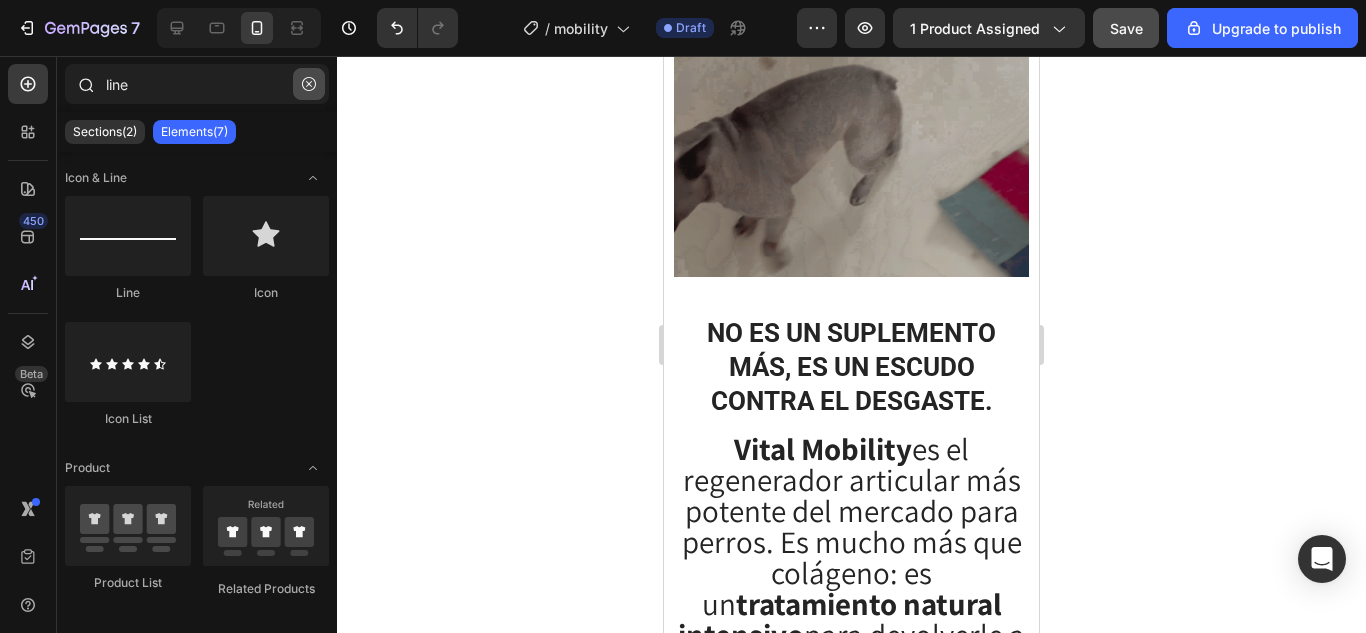 click 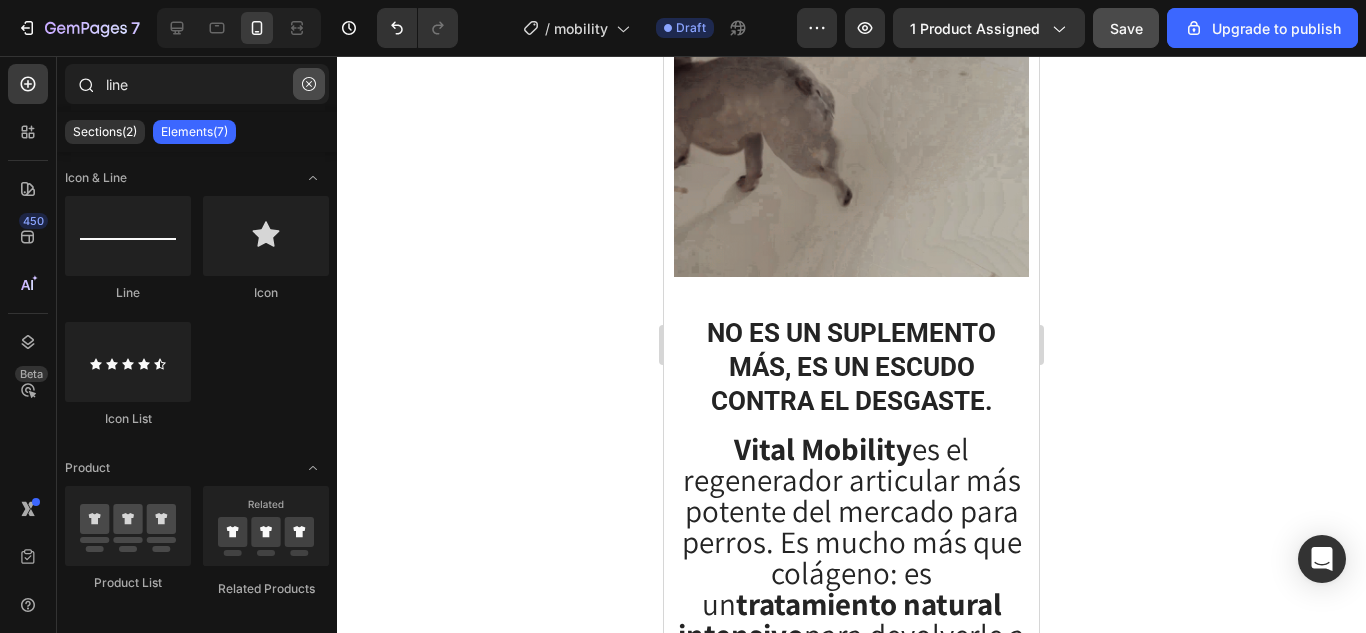 type 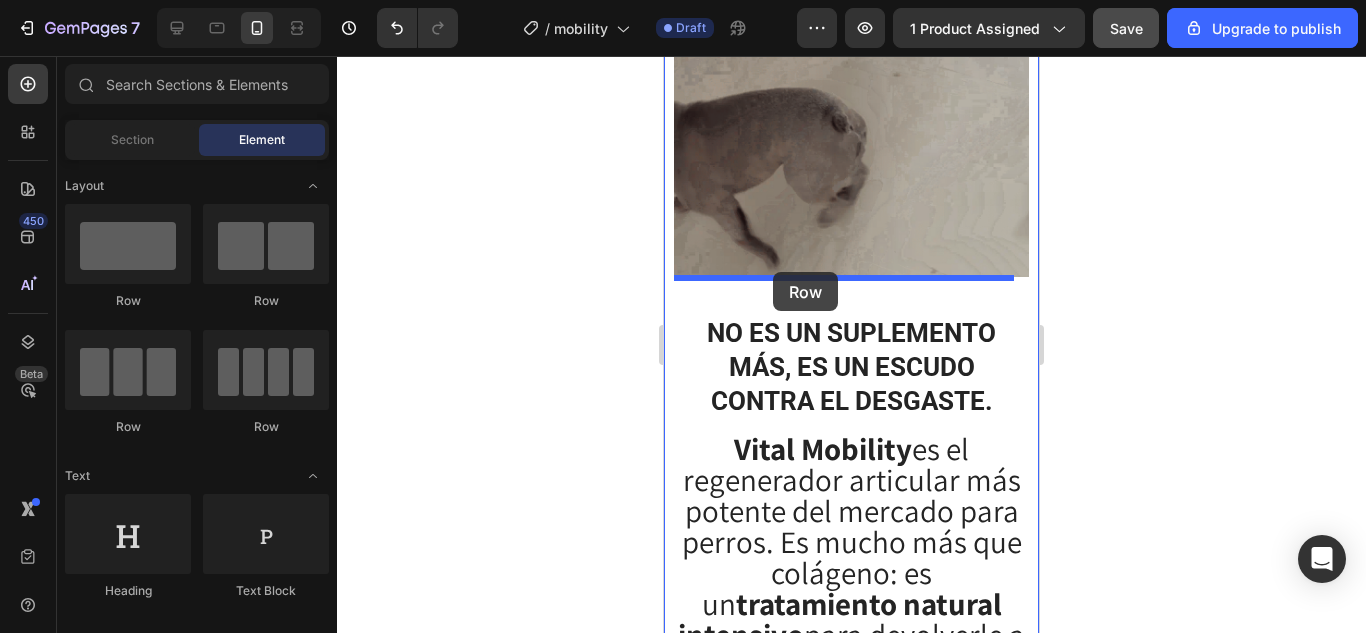 drag, startPoint x: 802, startPoint y: 295, endPoint x: 775, endPoint y: 272, distance: 35.468296 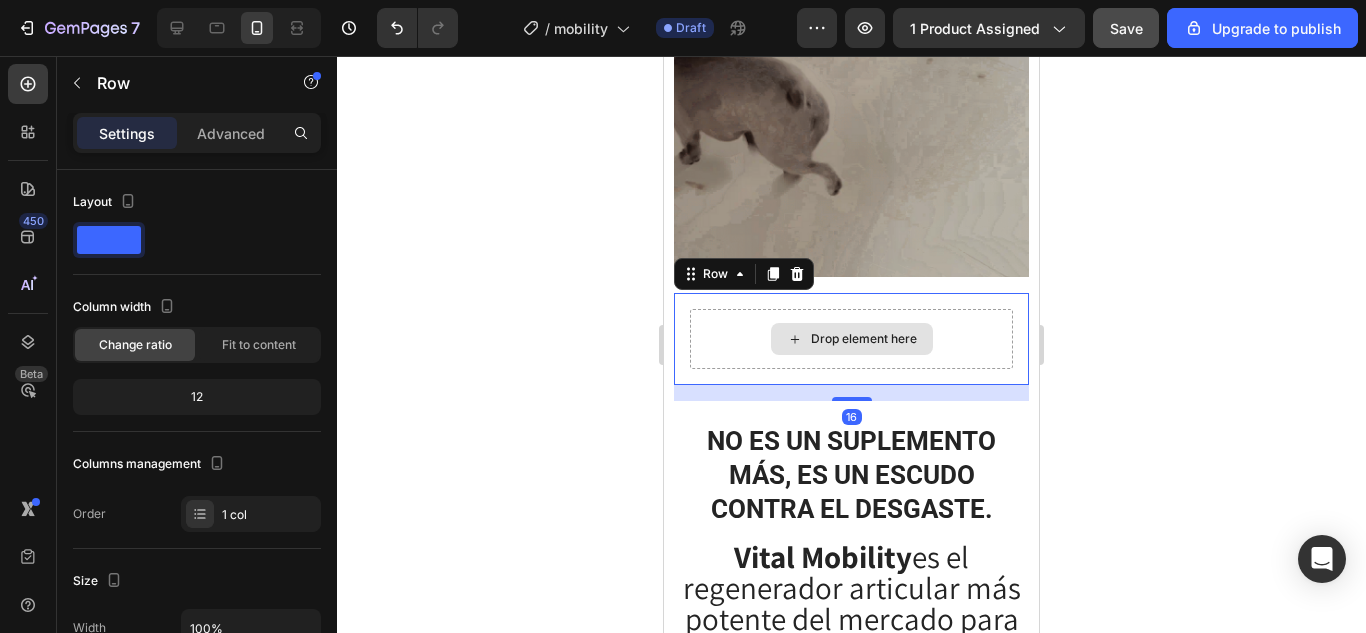 click on "Drop element here" at bounding box center [851, 339] 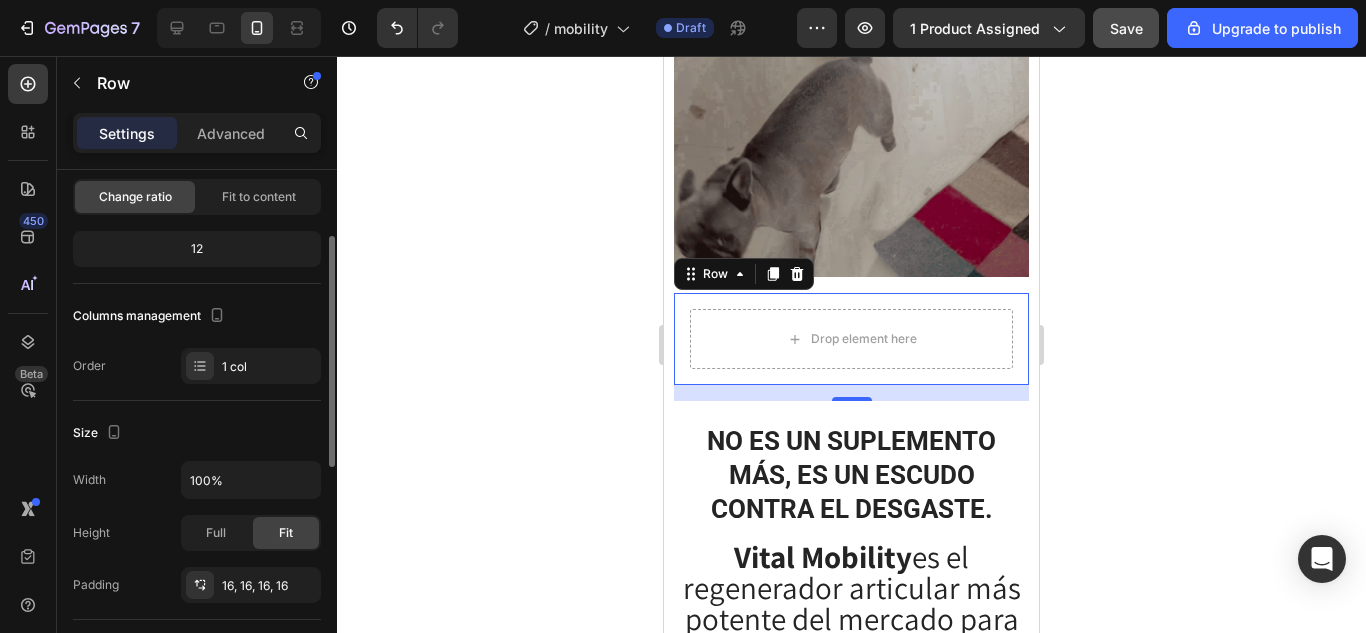 scroll, scrollTop: 0, scrollLeft: 0, axis: both 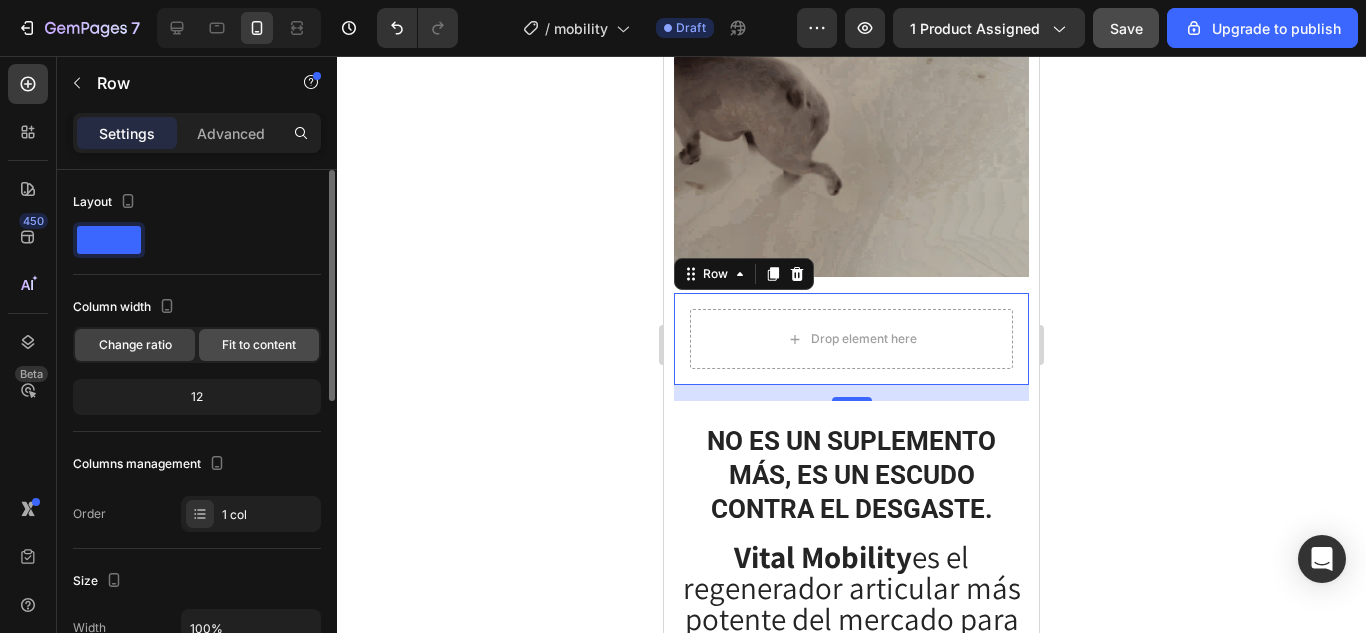click on "Fit to content" 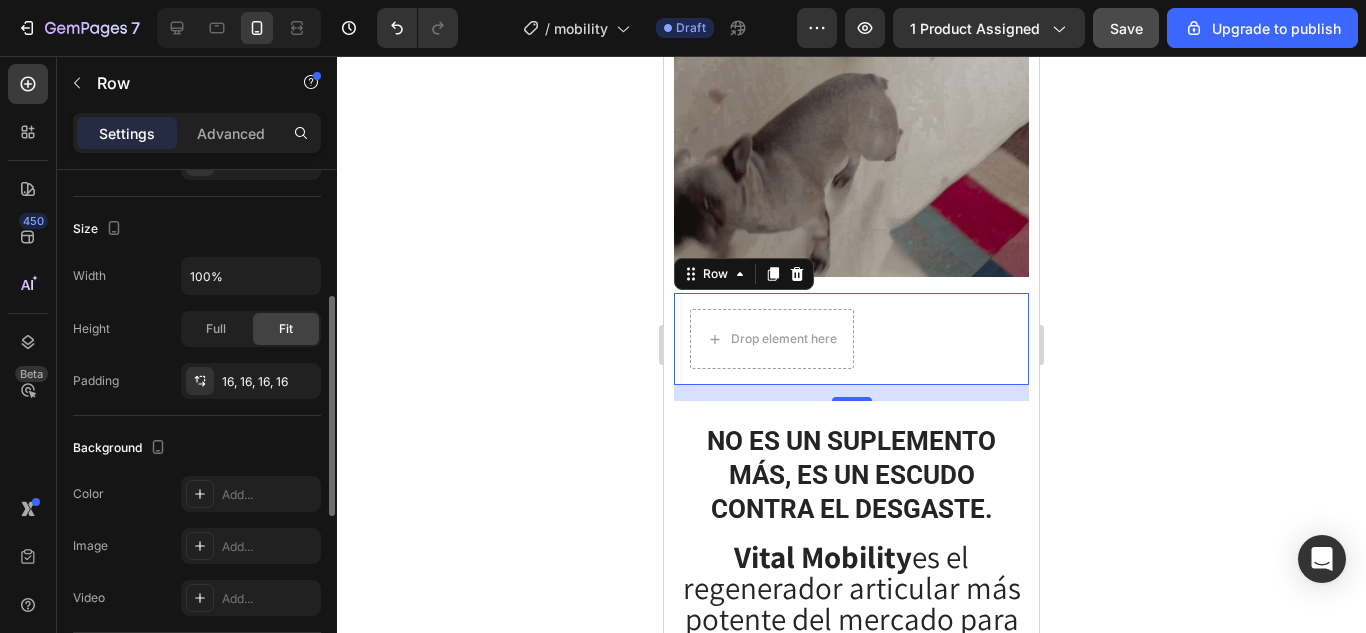 scroll, scrollTop: 0, scrollLeft: 0, axis: both 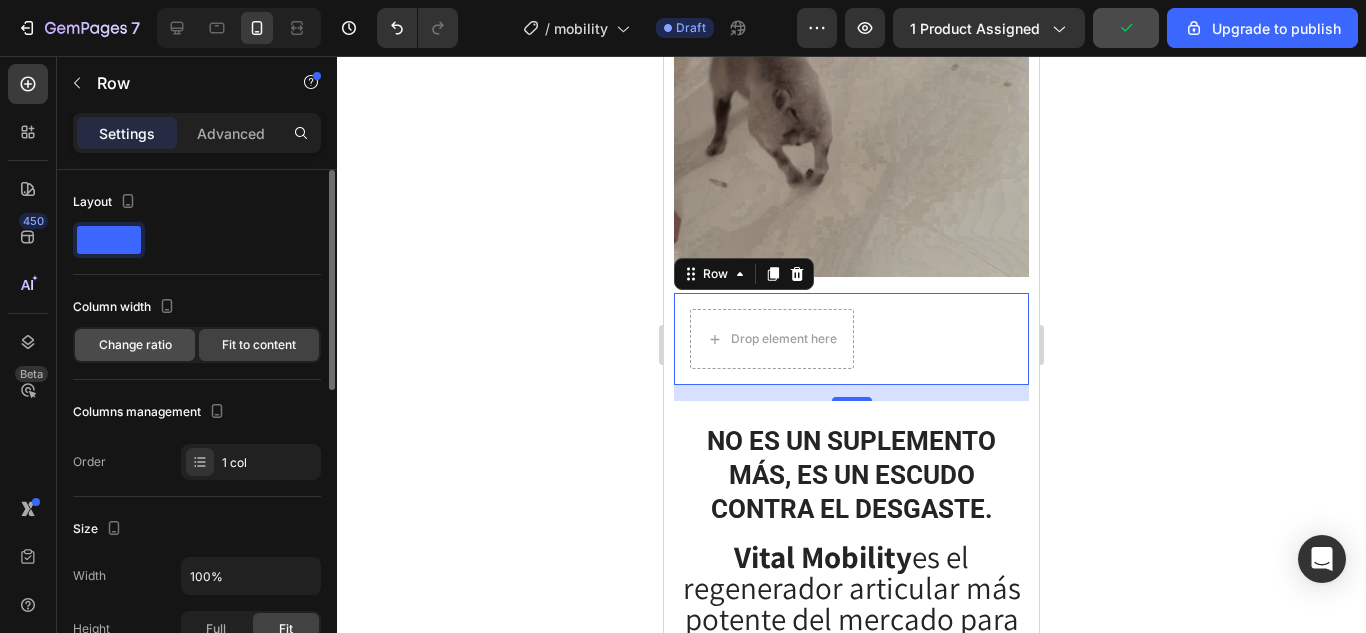 click on "Change ratio" 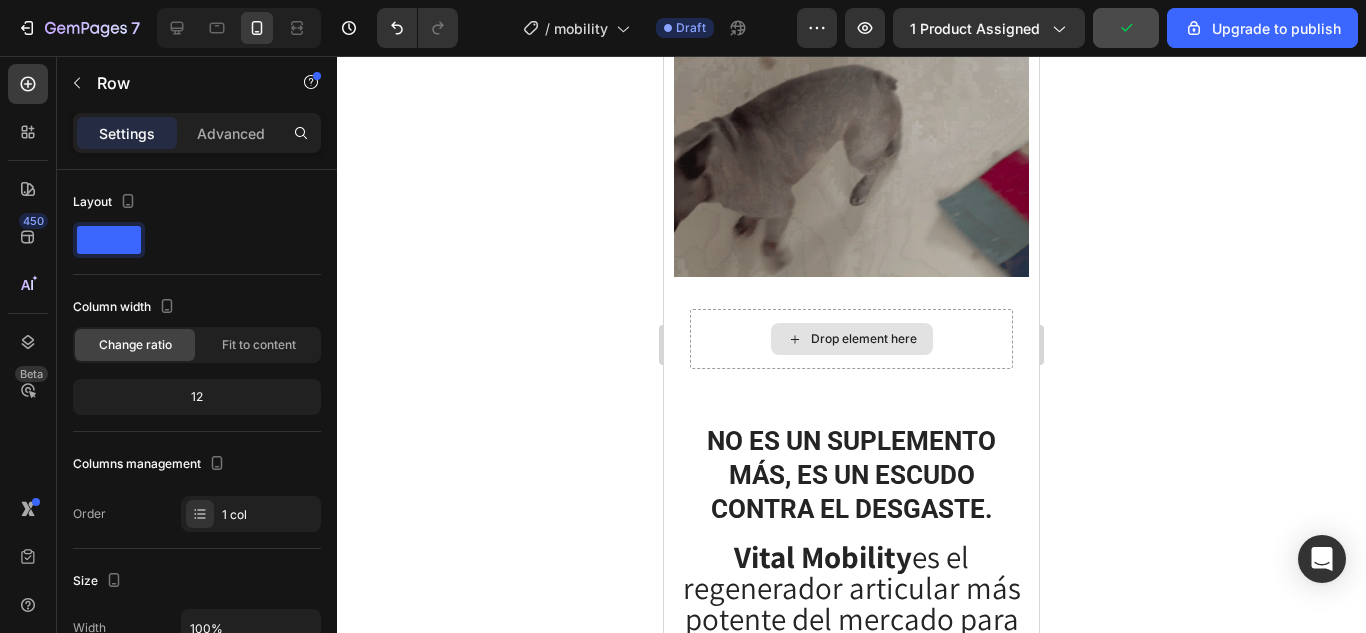 click on "Drop element here" at bounding box center [852, 339] 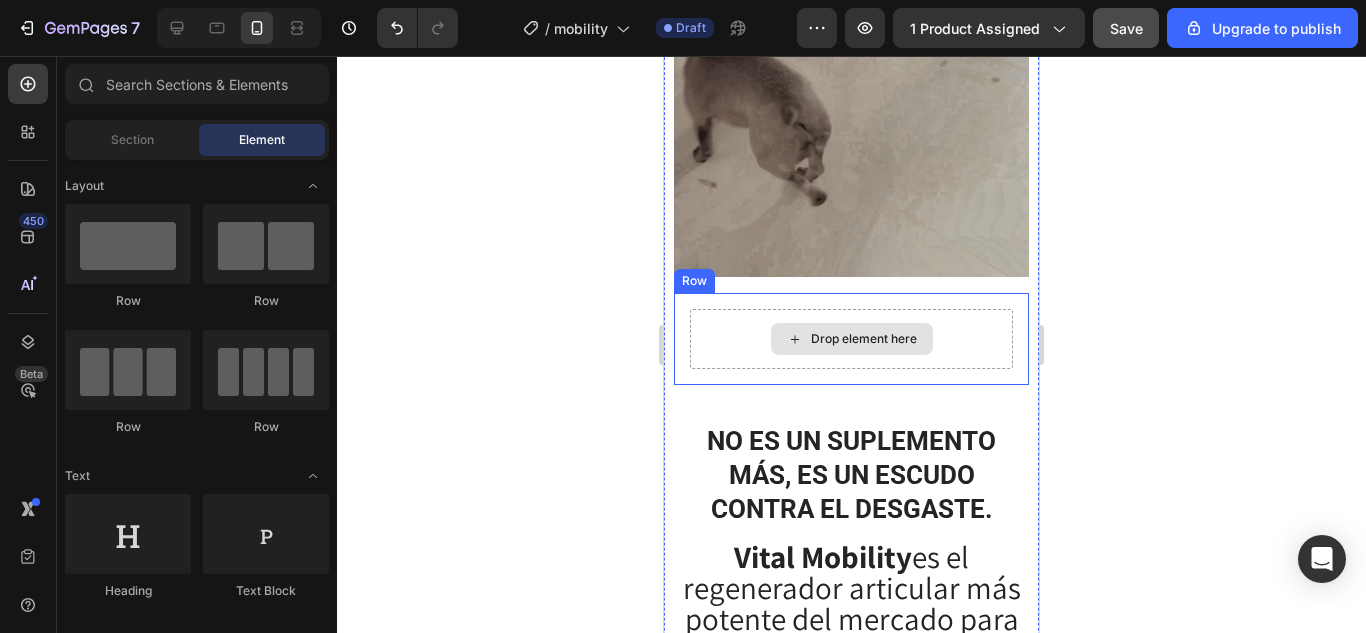 click on "Drop element here" at bounding box center [851, 339] 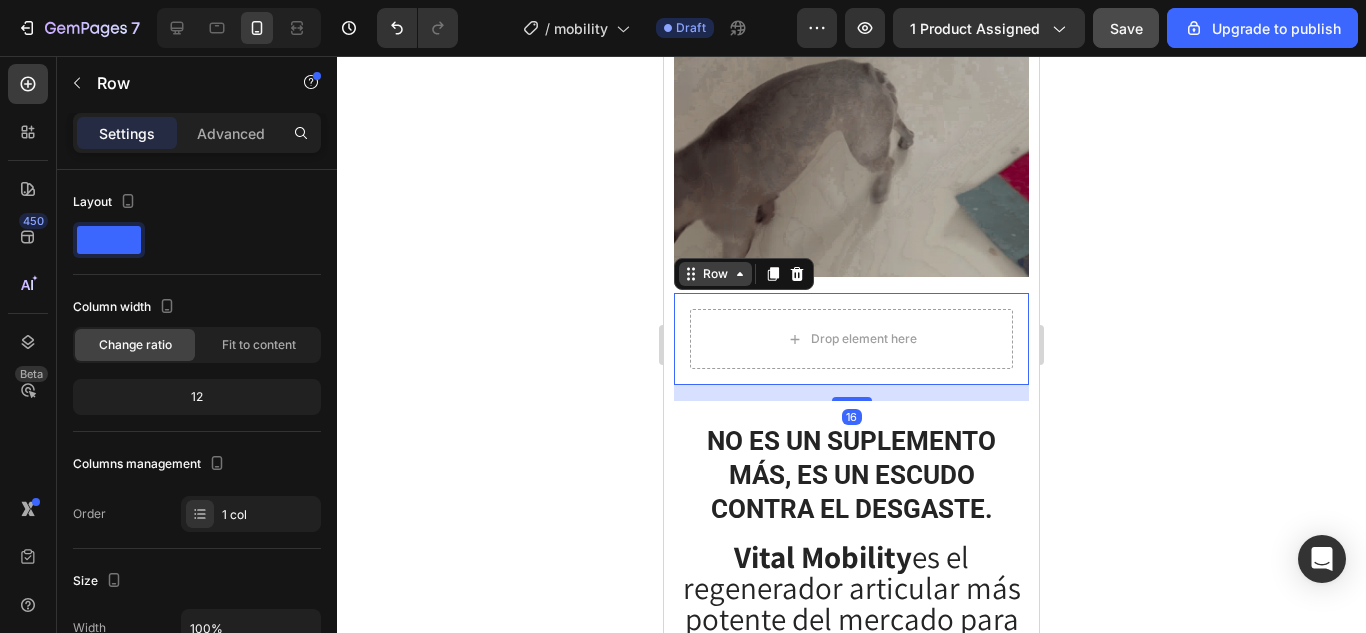 click on "Row" at bounding box center [715, 274] 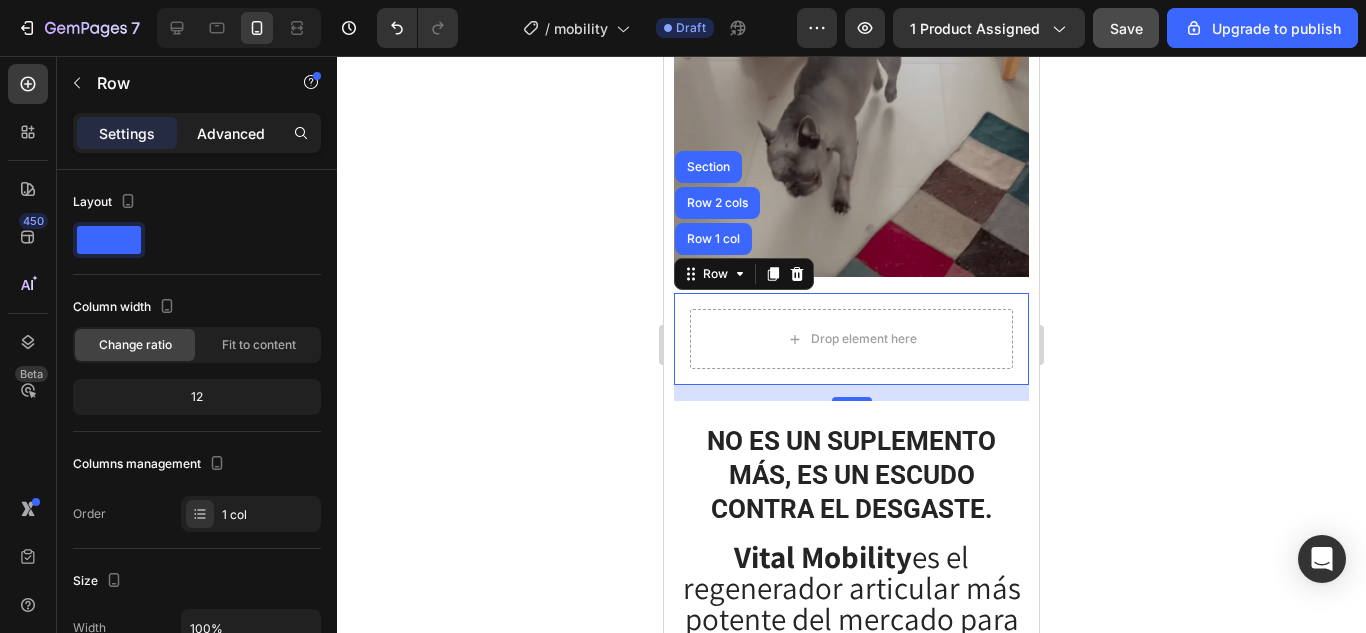 click on "Advanced" at bounding box center [231, 133] 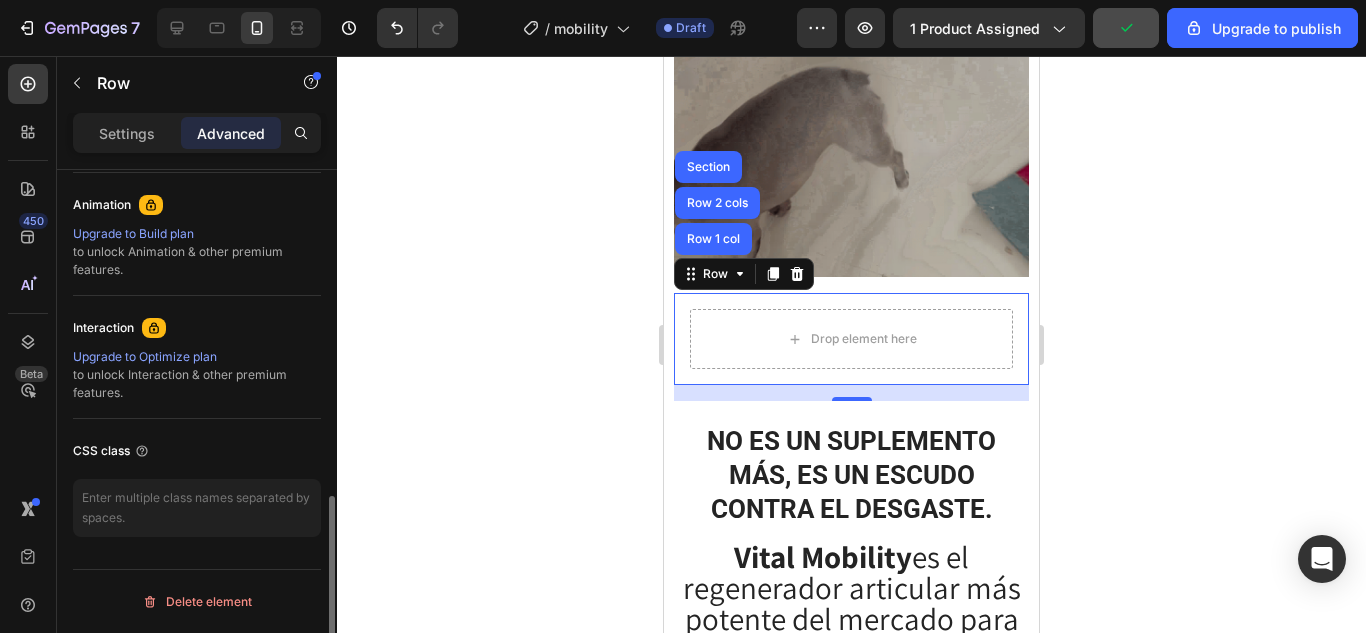 scroll, scrollTop: 568, scrollLeft: 0, axis: vertical 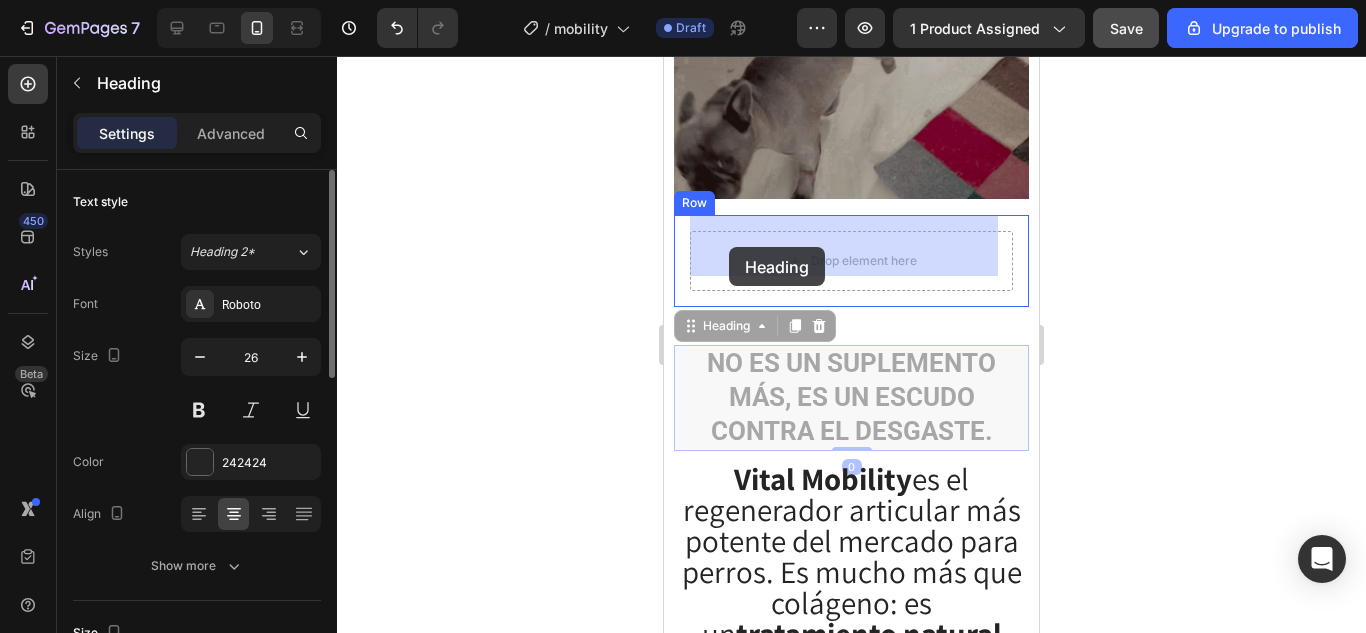 drag, startPoint x: 697, startPoint y: 325, endPoint x: 729, endPoint y: 247, distance: 84.30895 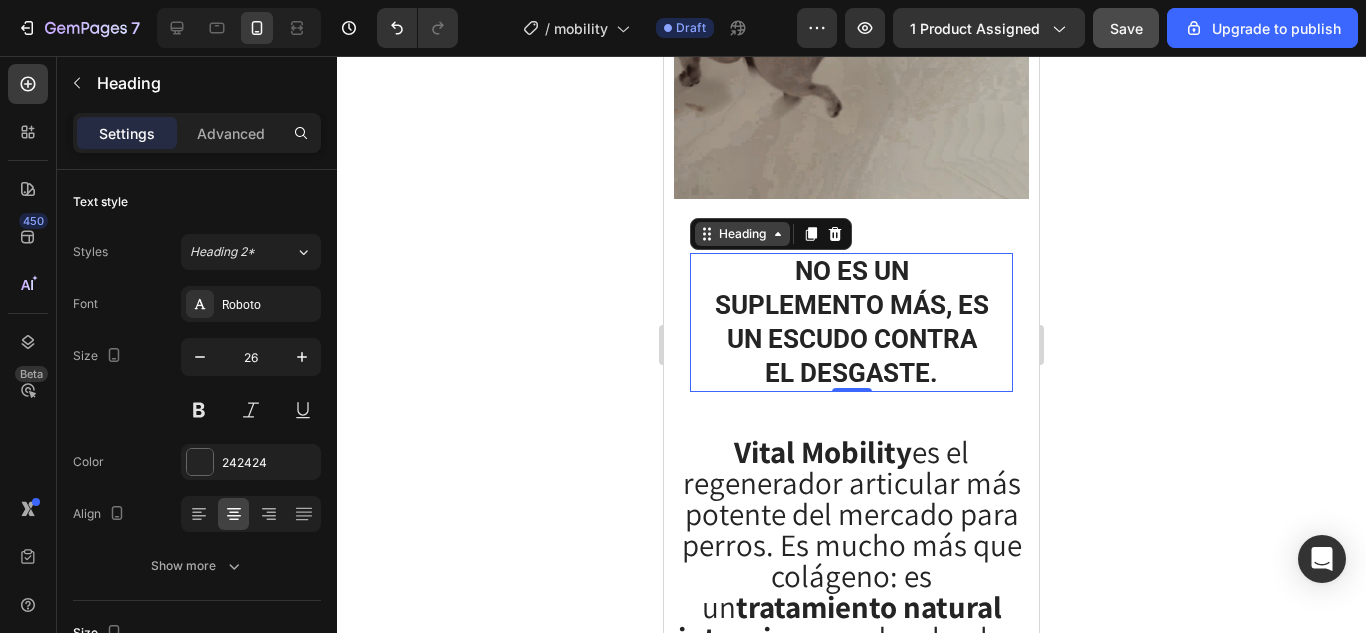 click on "Heading" at bounding box center (742, 234) 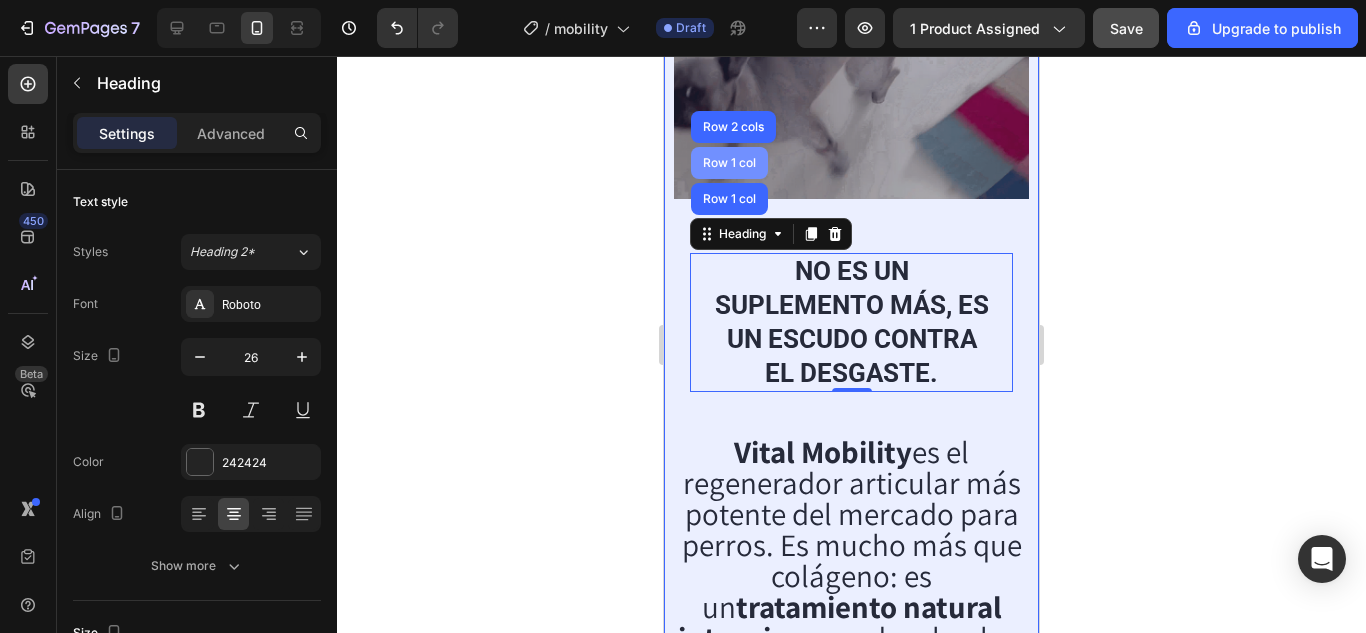 click on "Row 1 col" at bounding box center (729, 163) 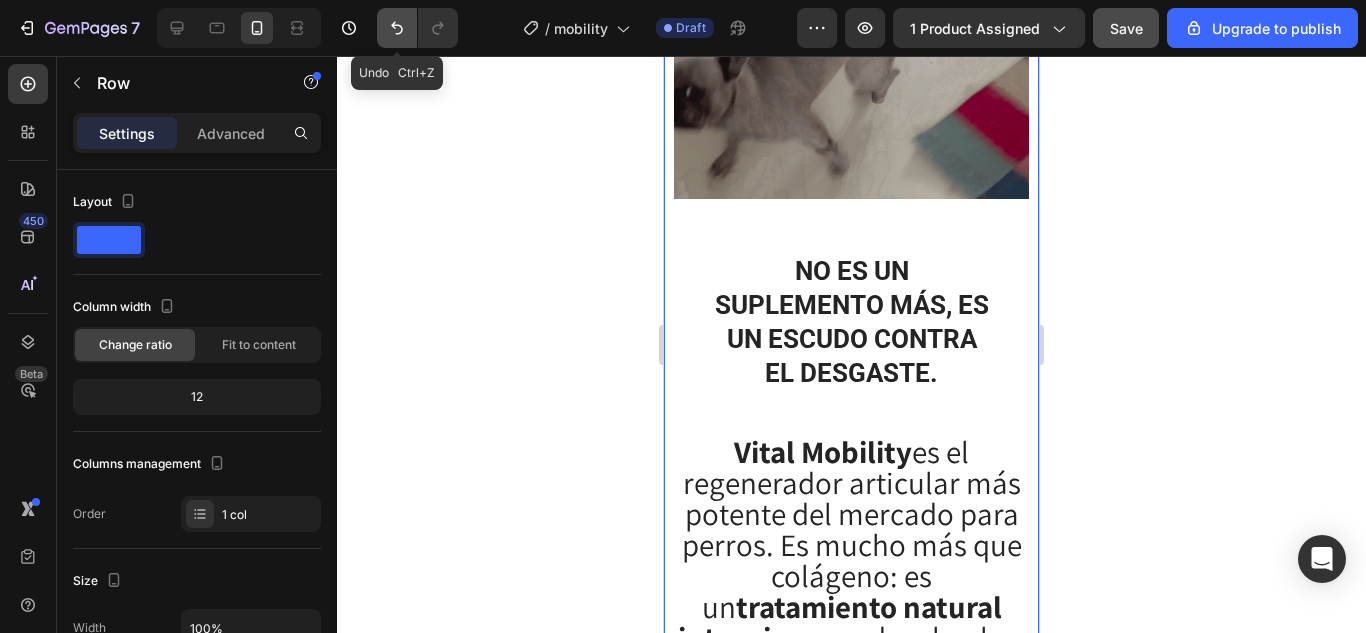 click 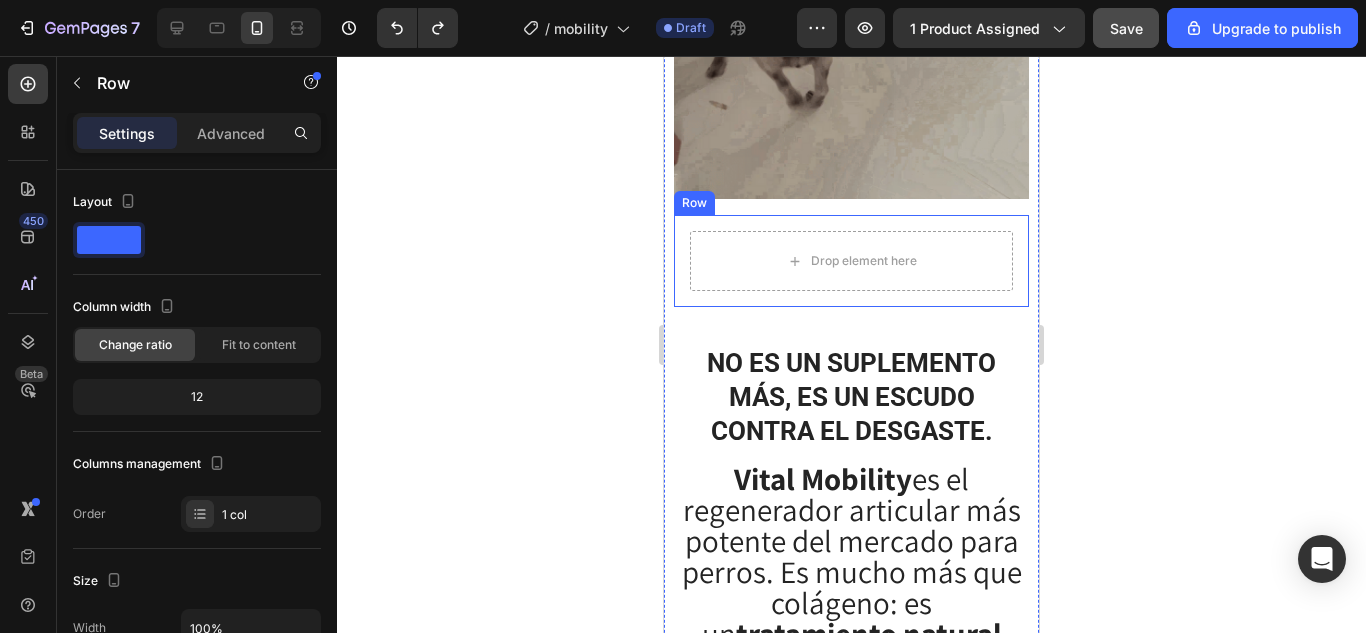 click on "Row" at bounding box center (694, 203) 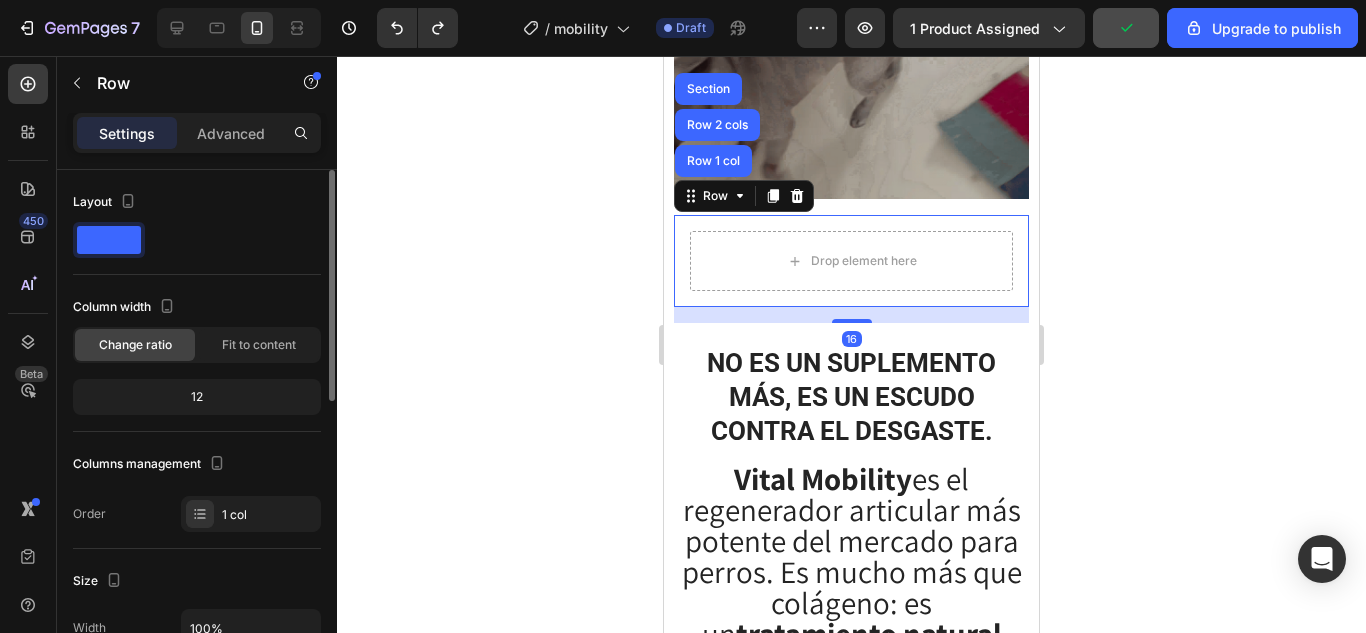 scroll, scrollTop: 100, scrollLeft: 0, axis: vertical 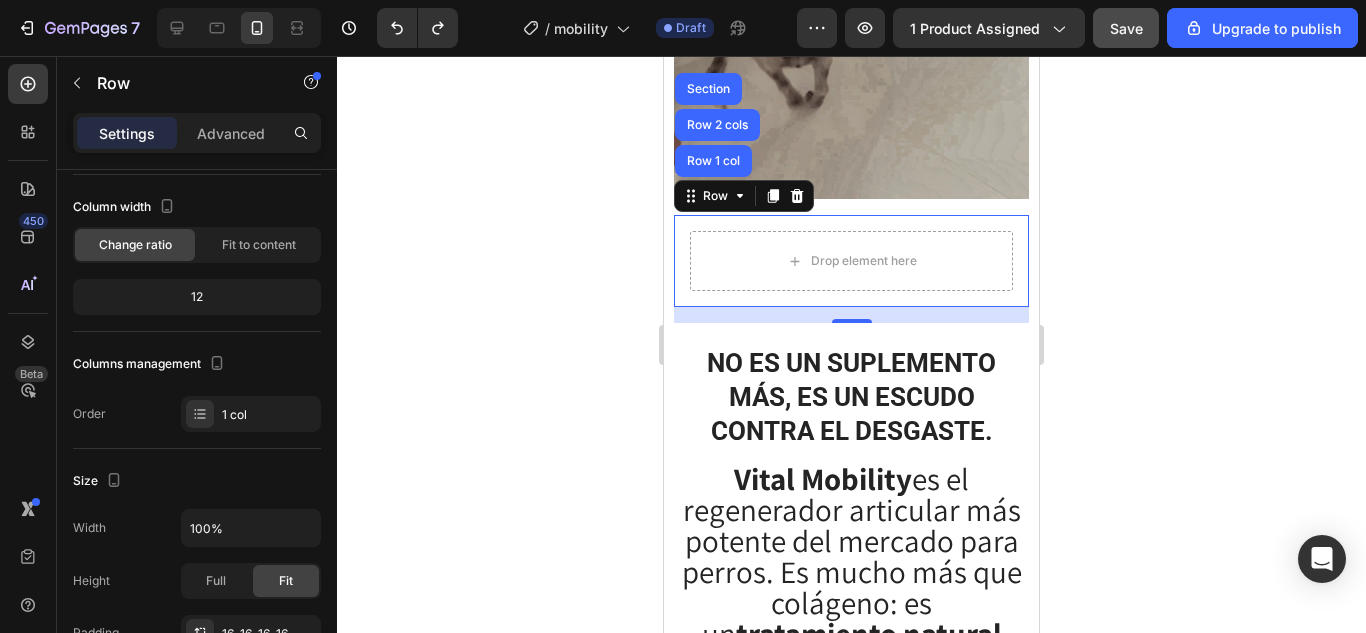 click on "16" at bounding box center [851, 315] 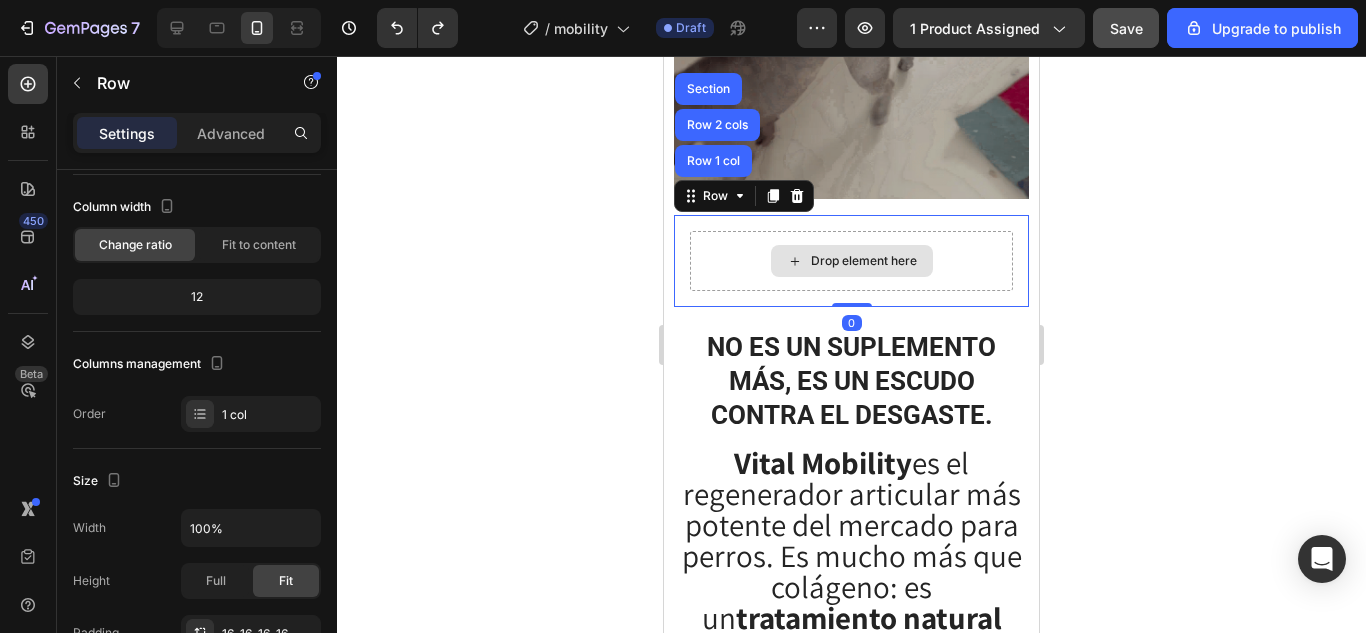 drag, startPoint x: 845, startPoint y: 304, endPoint x: 823, endPoint y: 311, distance: 23.086792 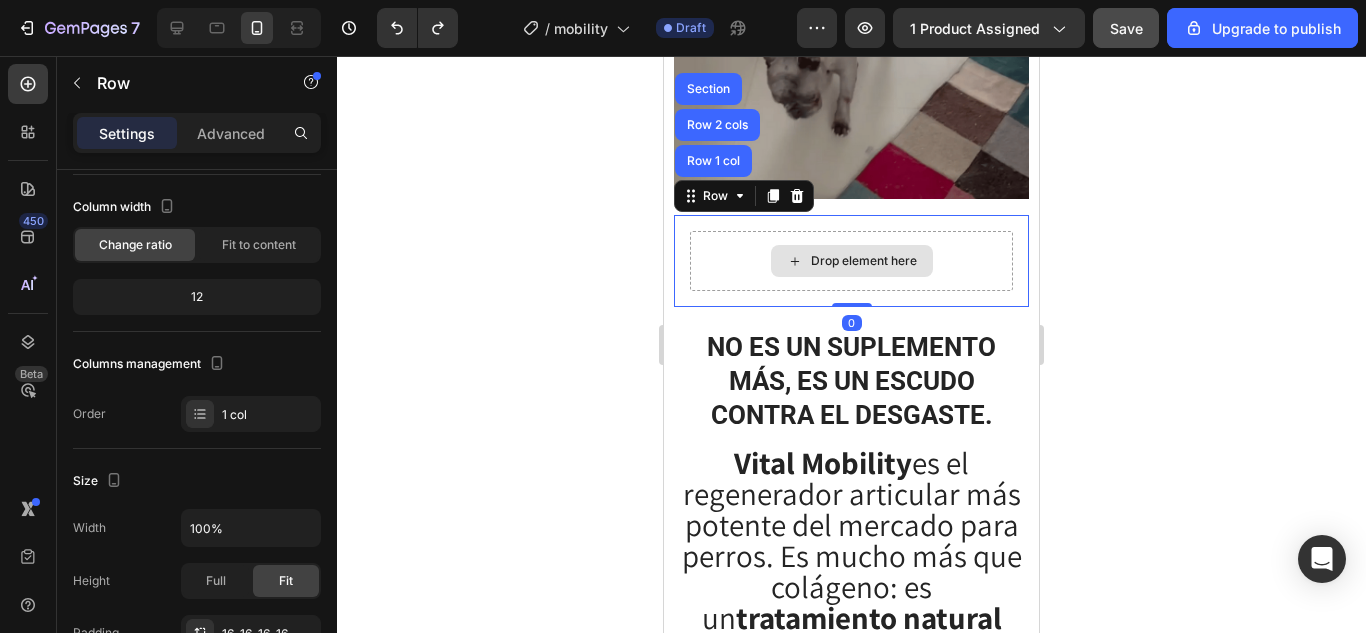 click on "Drop element here Row Row 1 col Row 2 cols Section   0" at bounding box center [851, 261] 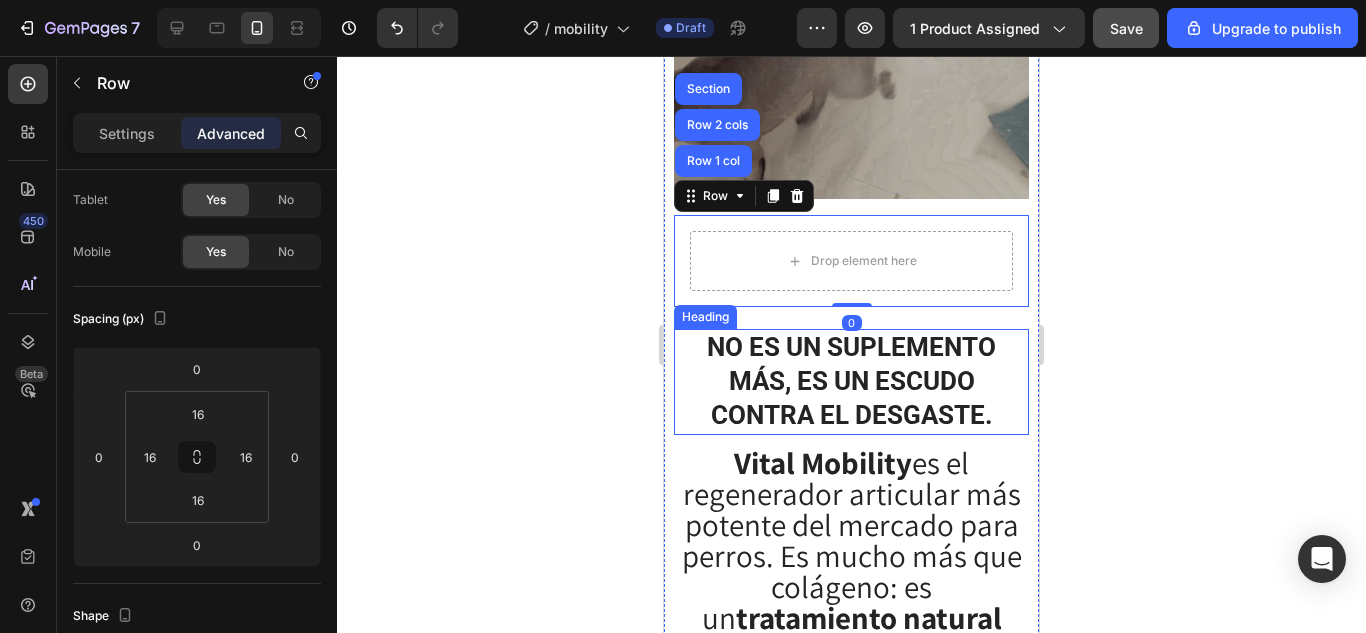 click on "No es un suplemento más, es un escudo contra el desgaste." at bounding box center (851, 381) 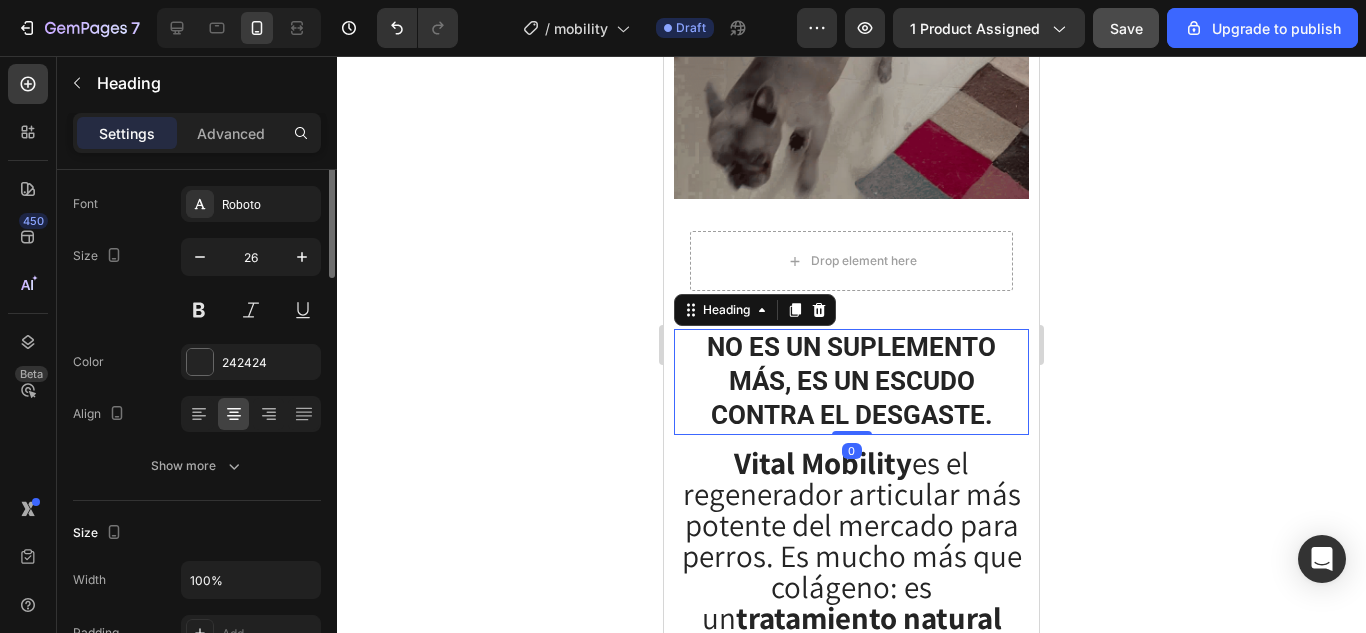 scroll, scrollTop: 0, scrollLeft: 0, axis: both 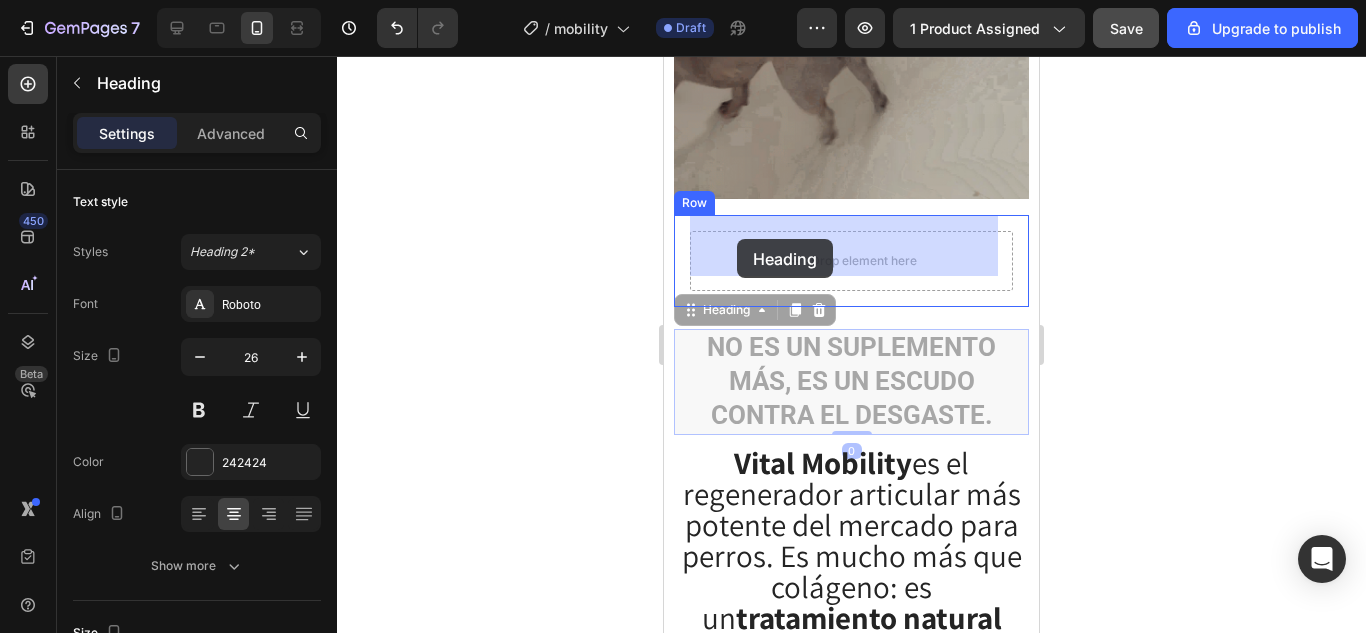 drag, startPoint x: 715, startPoint y: 305, endPoint x: 737, endPoint y: 239, distance: 69.57011 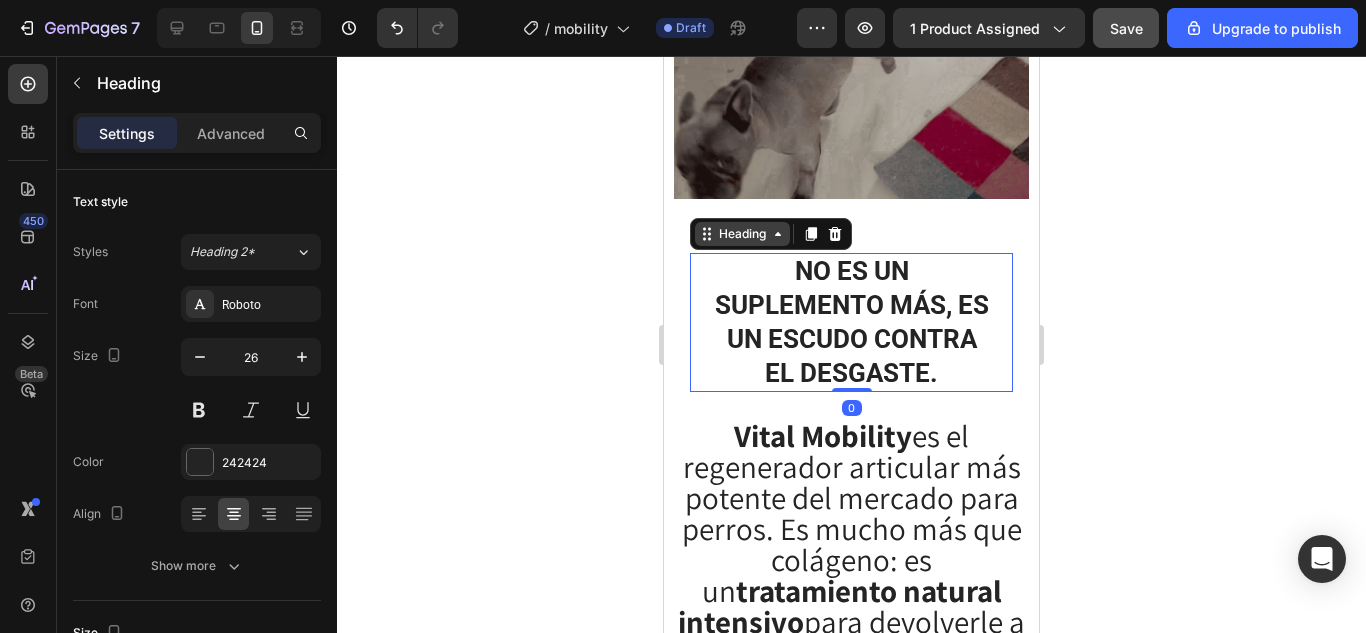 click on "Heading" at bounding box center (742, 234) 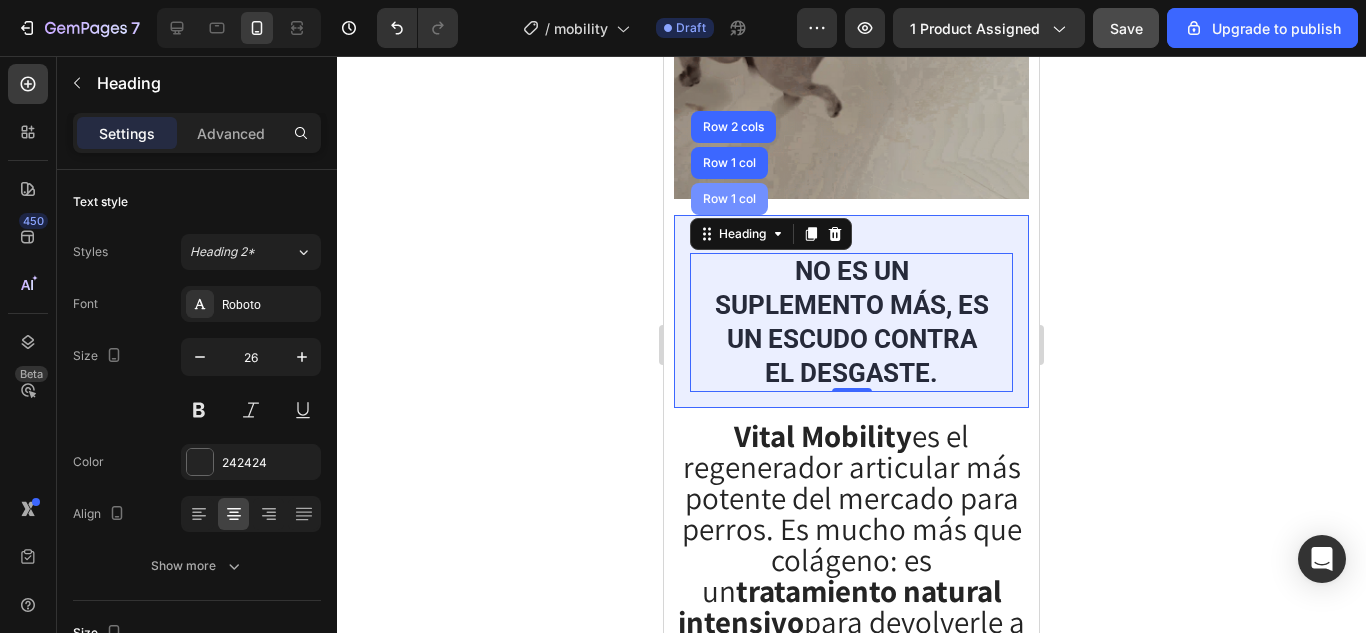 click on "Row 1 col" at bounding box center (729, 199) 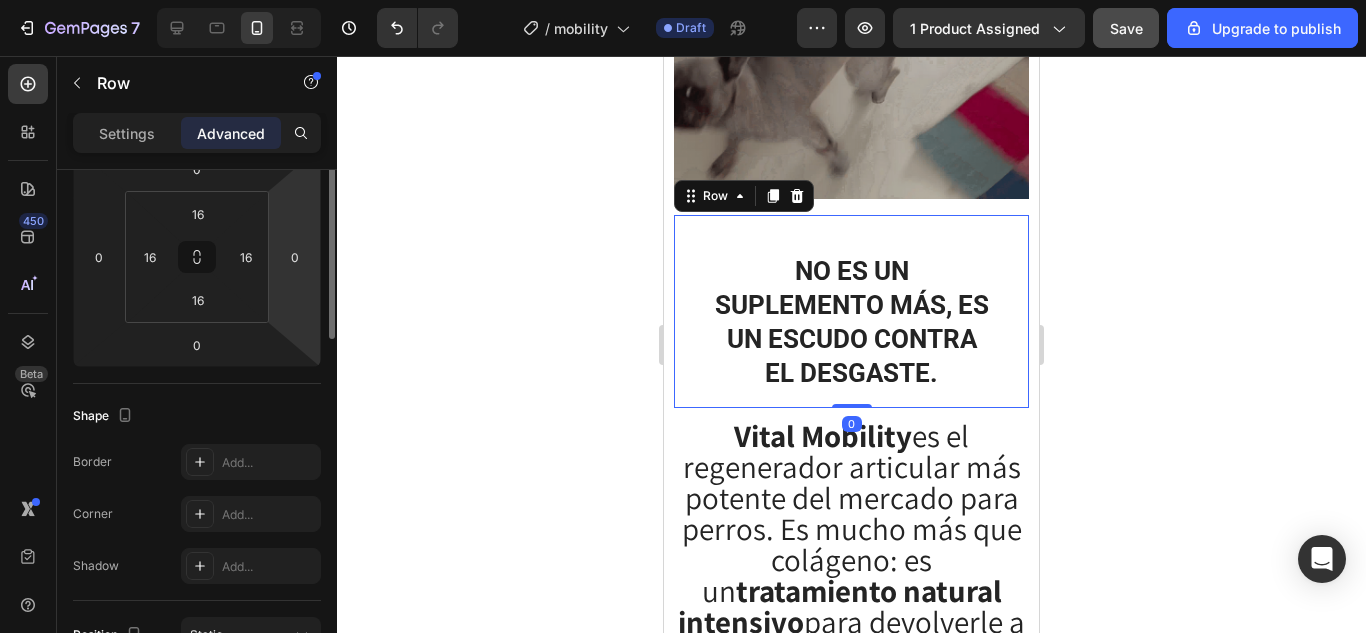 scroll, scrollTop: 200, scrollLeft: 0, axis: vertical 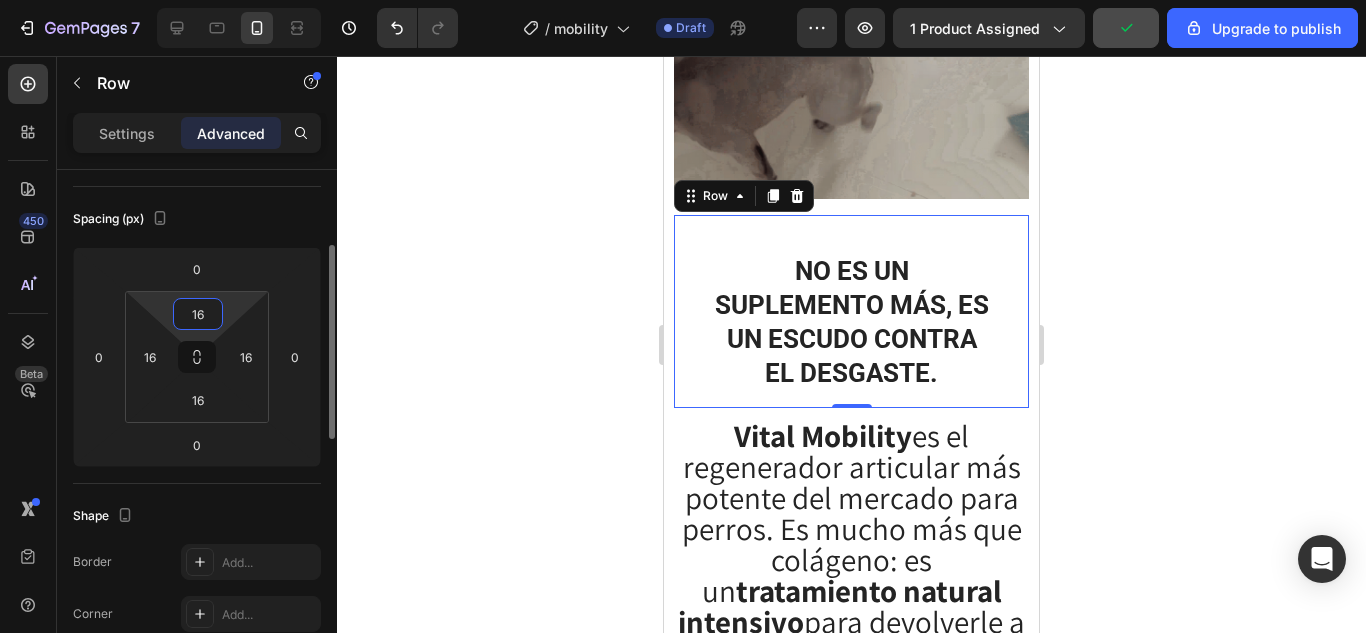 click on "16" at bounding box center (198, 314) 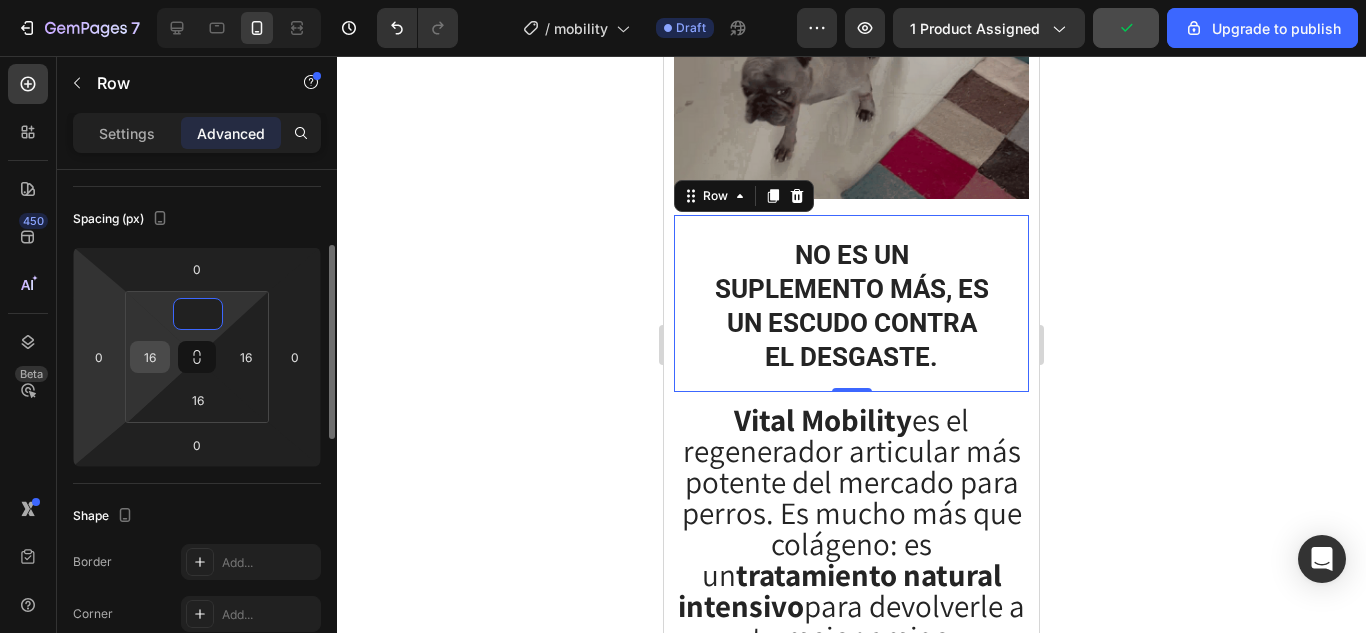 type on "0" 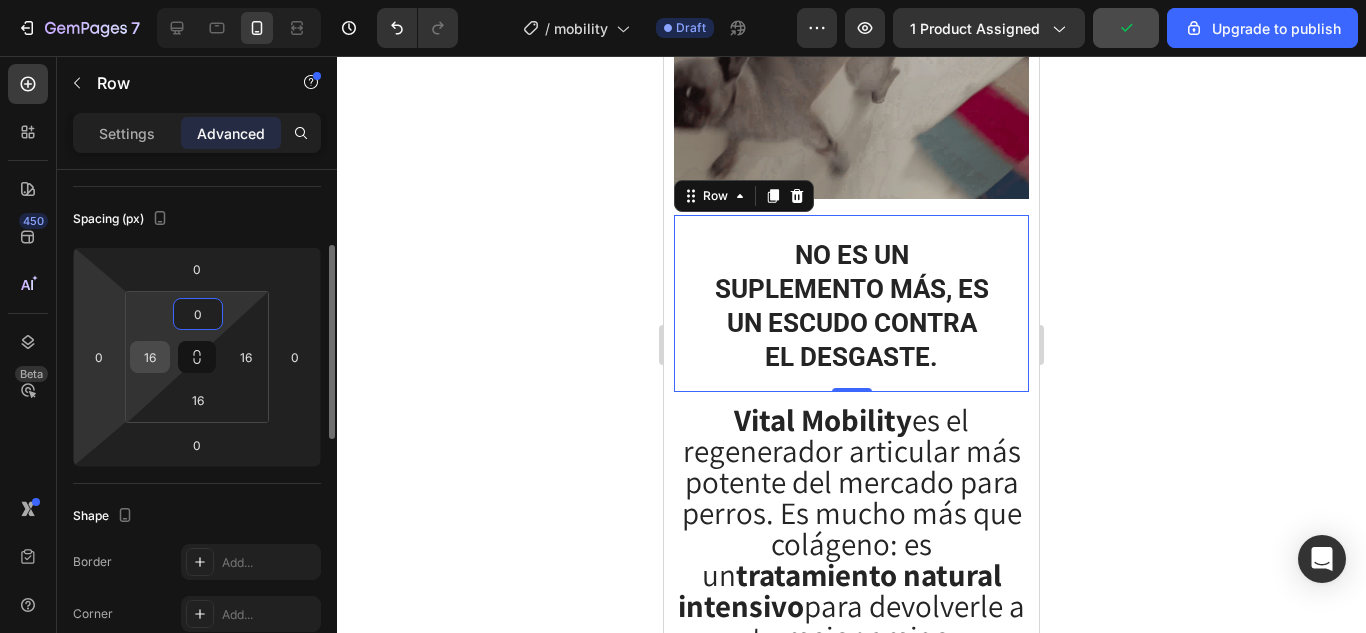 click on "16" at bounding box center [150, 357] 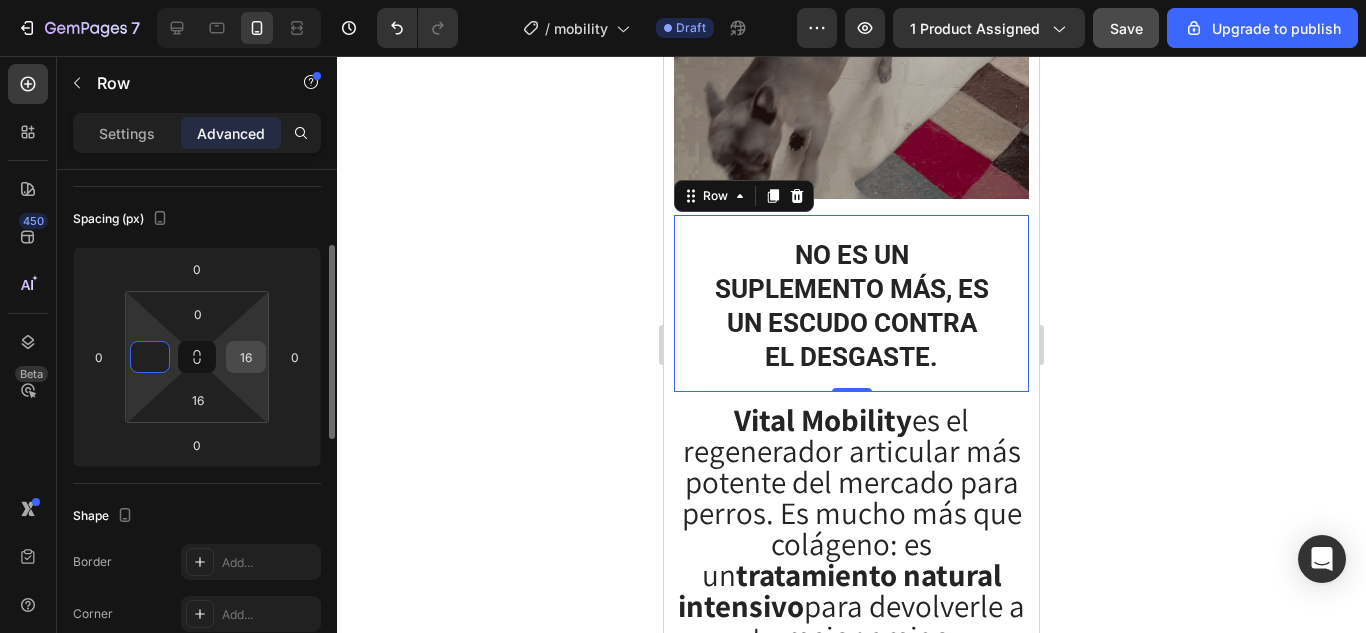 type on "0" 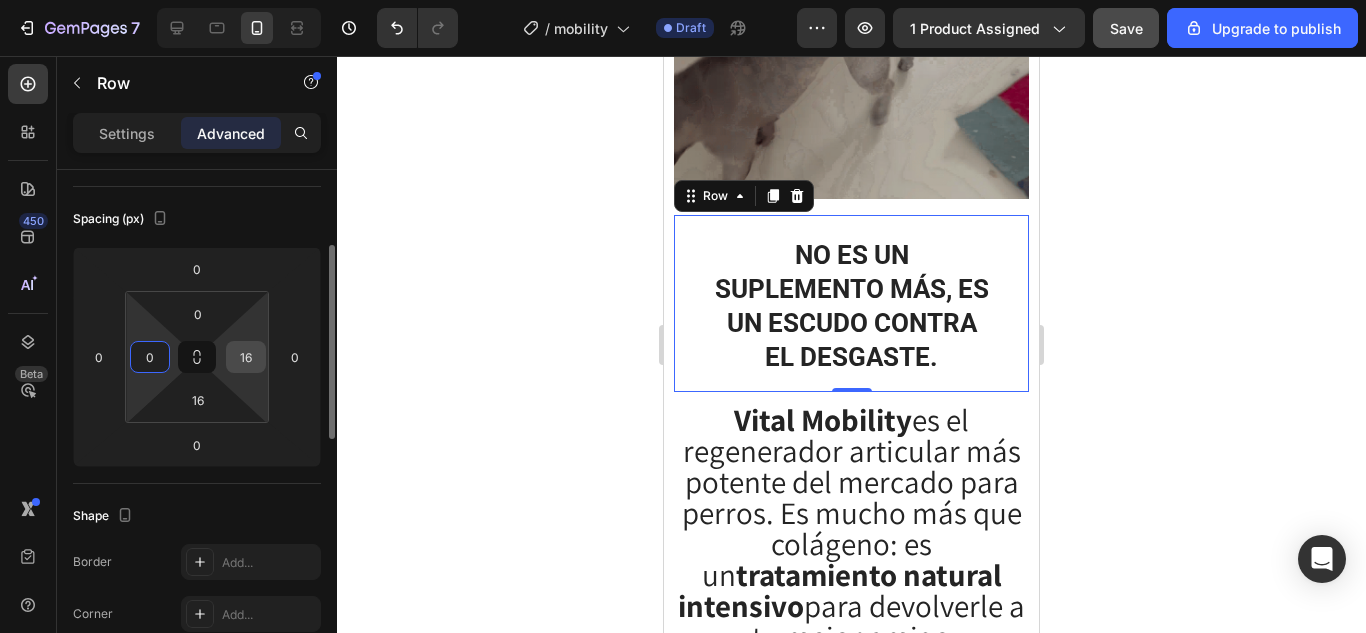 click on "16" at bounding box center [246, 357] 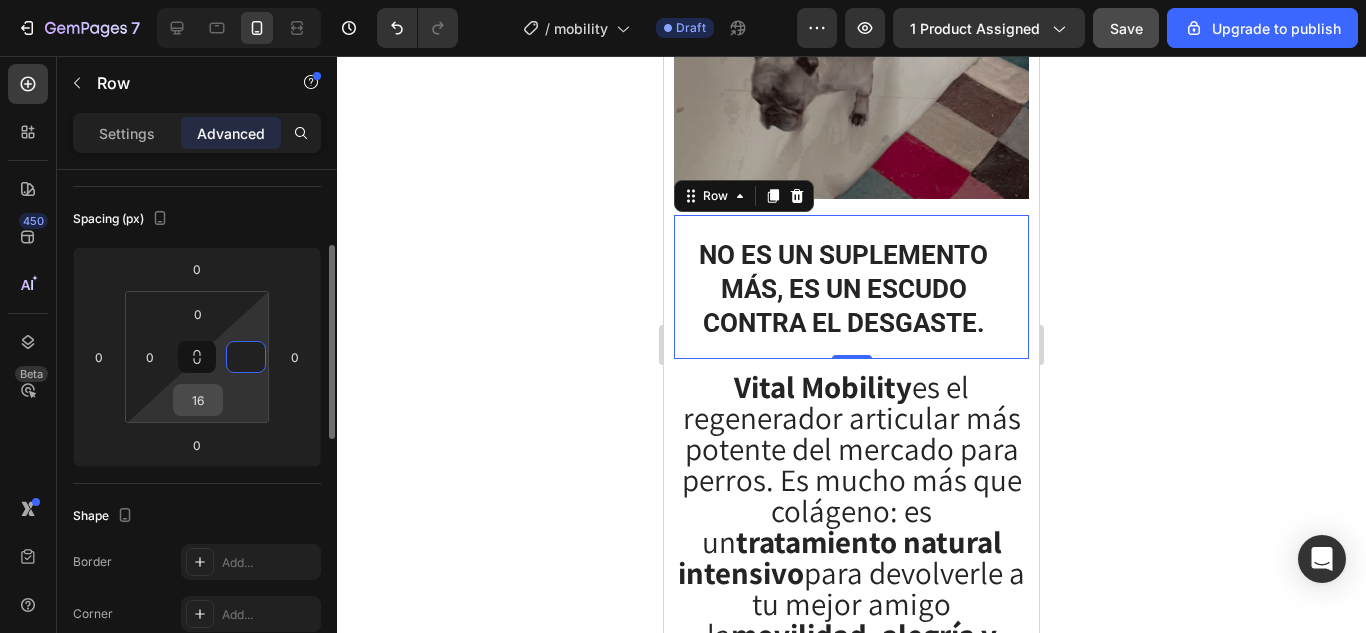 type on "0" 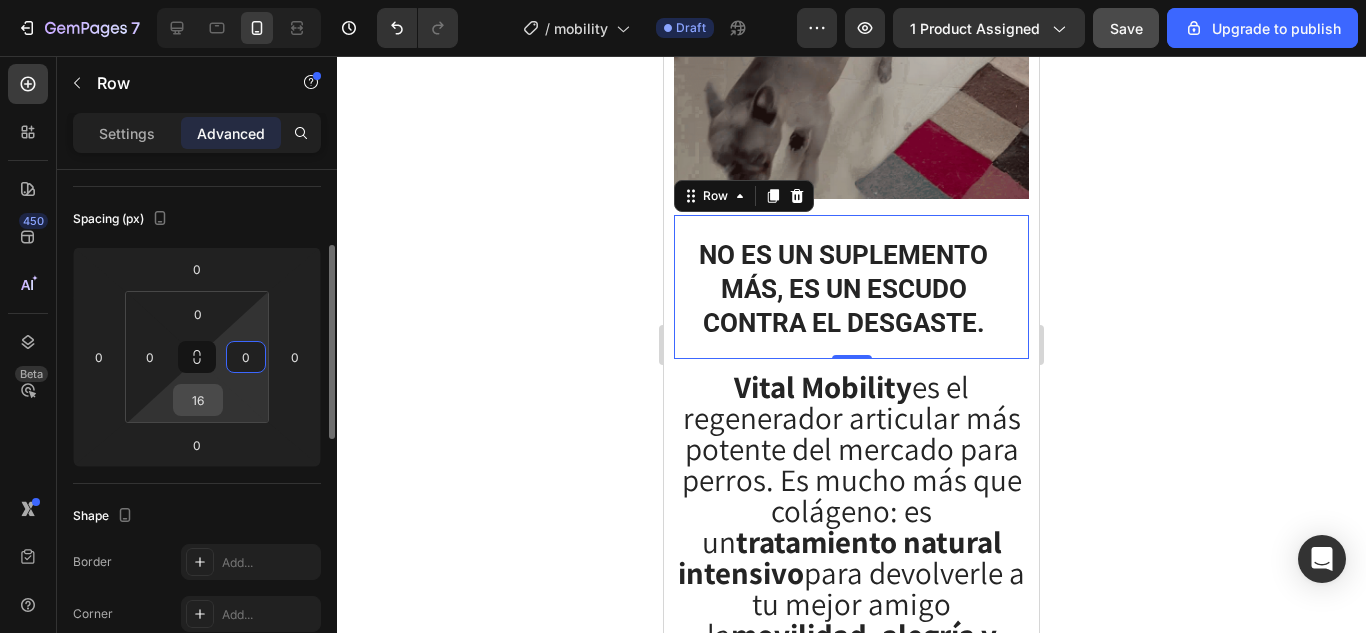 click on "16" at bounding box center [198, 400] 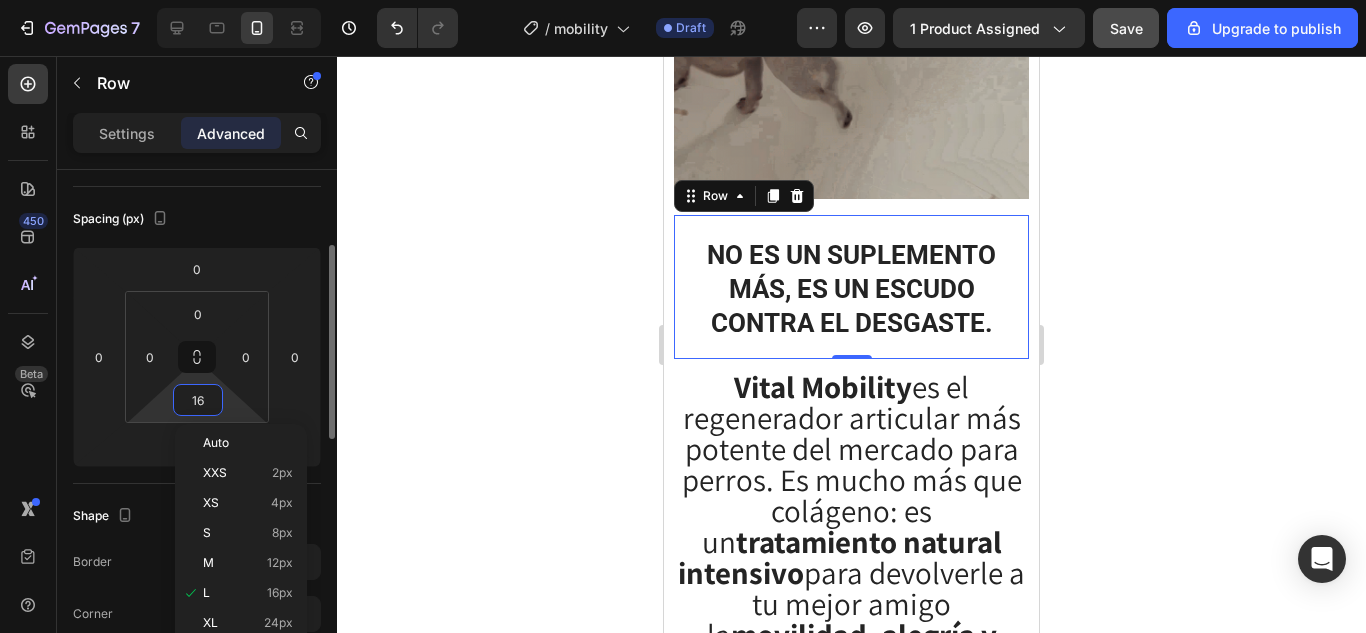 type 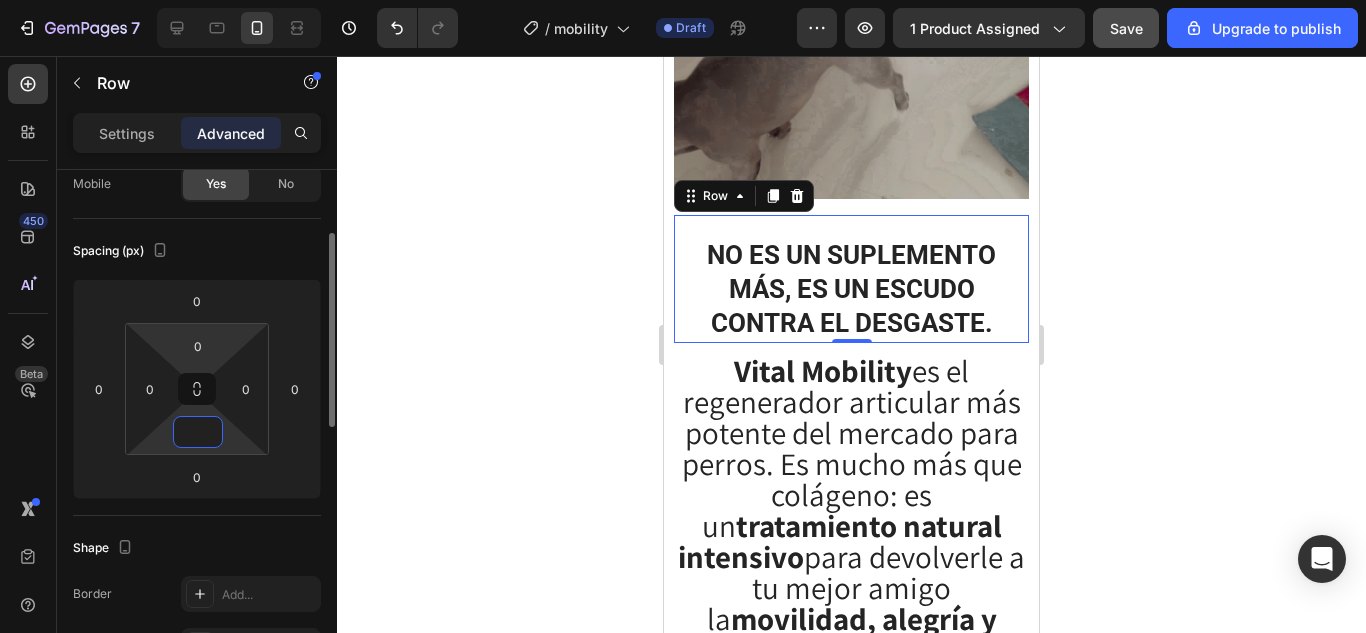 scroll, scrollTop: 0, scrollLeft: 0, axis: both 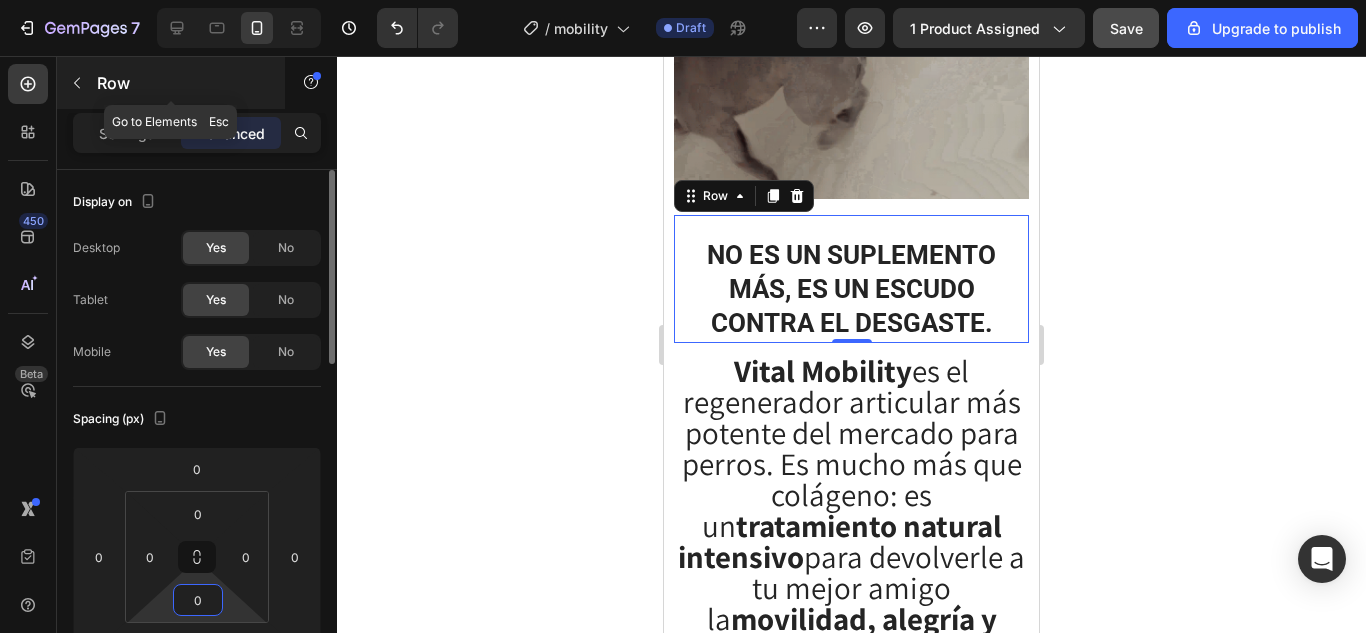 click 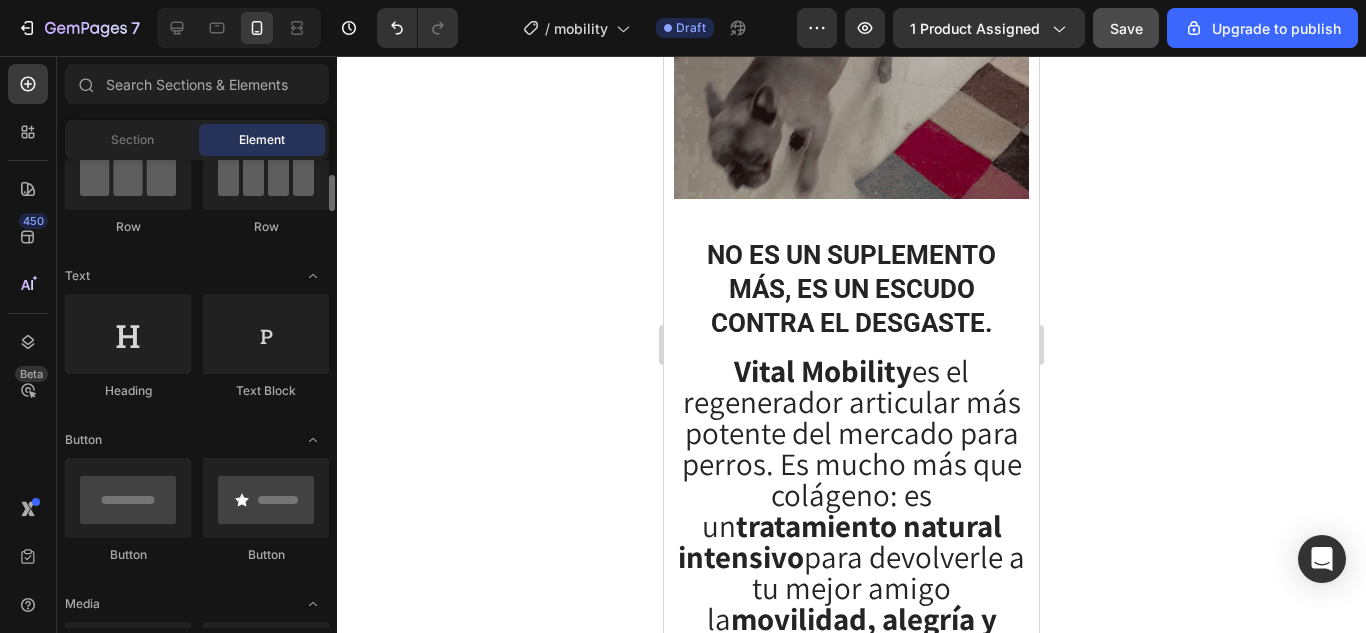 scroll, scrollTop: 0, scrollLeft: 0, axis: both 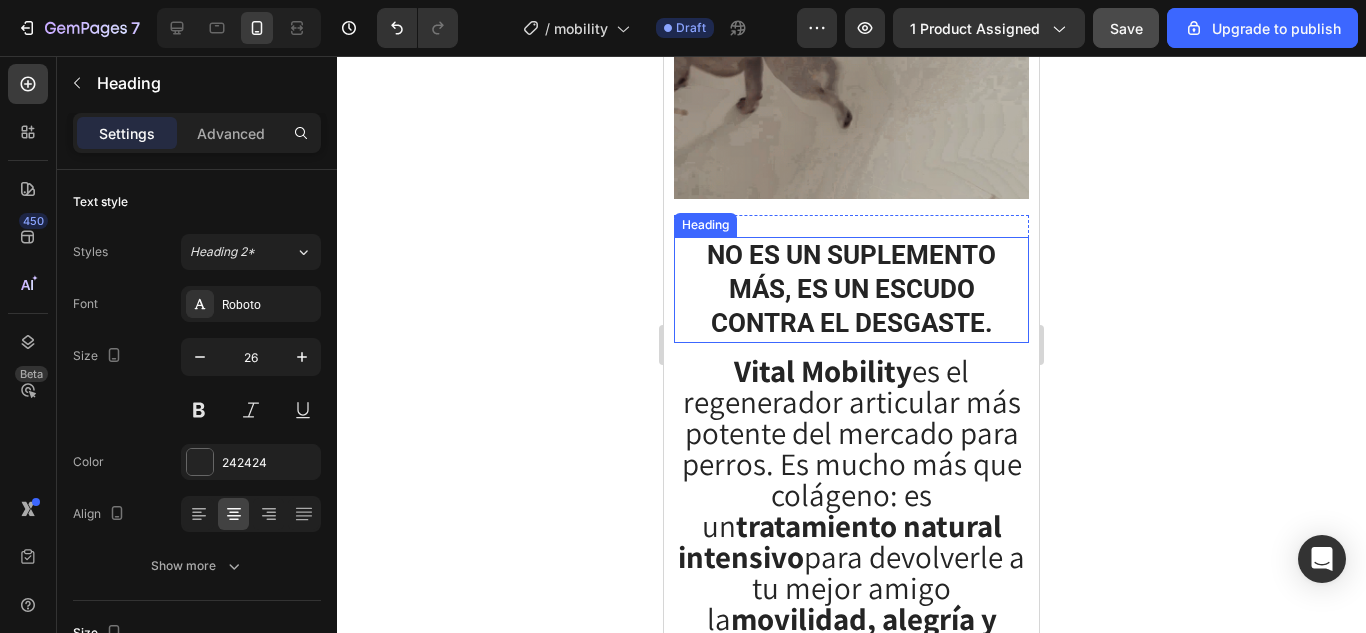 click on "No es un suplemento más, es un escudo contra el desgaste." at bounding box center [851, 289] 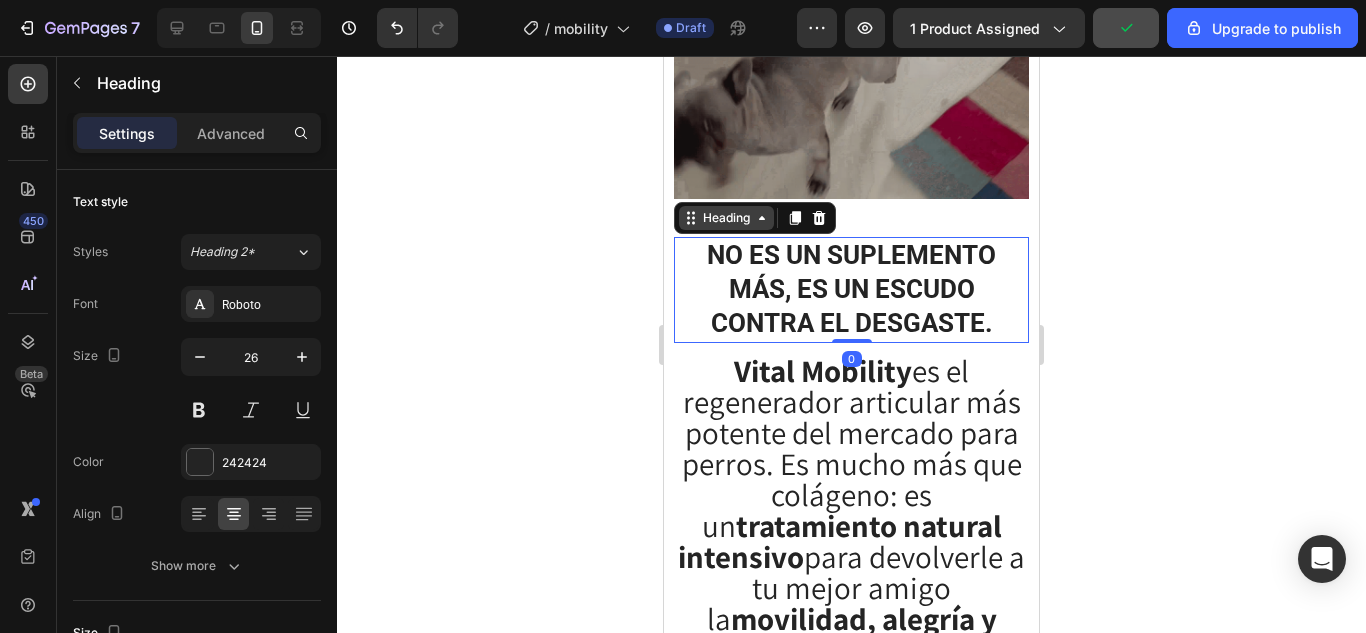 click on "Heading" at bounding box center [726, 218] 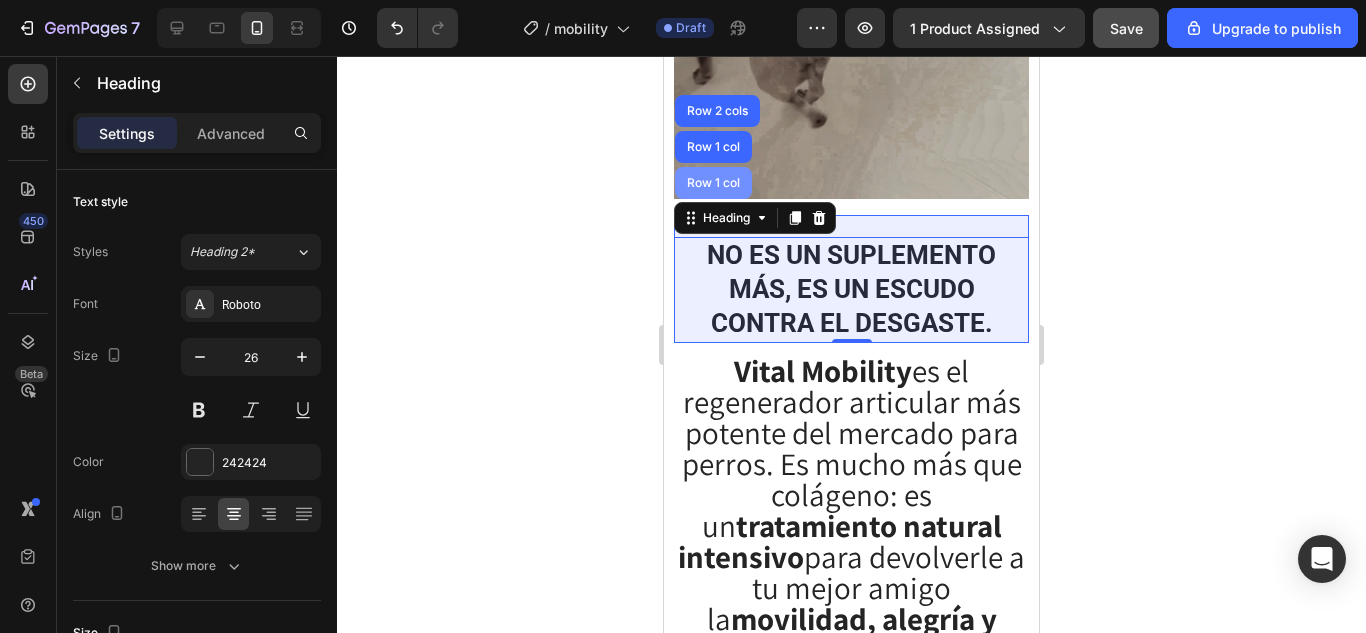 click on "Row 1 col" at bounding box center [713, 183] 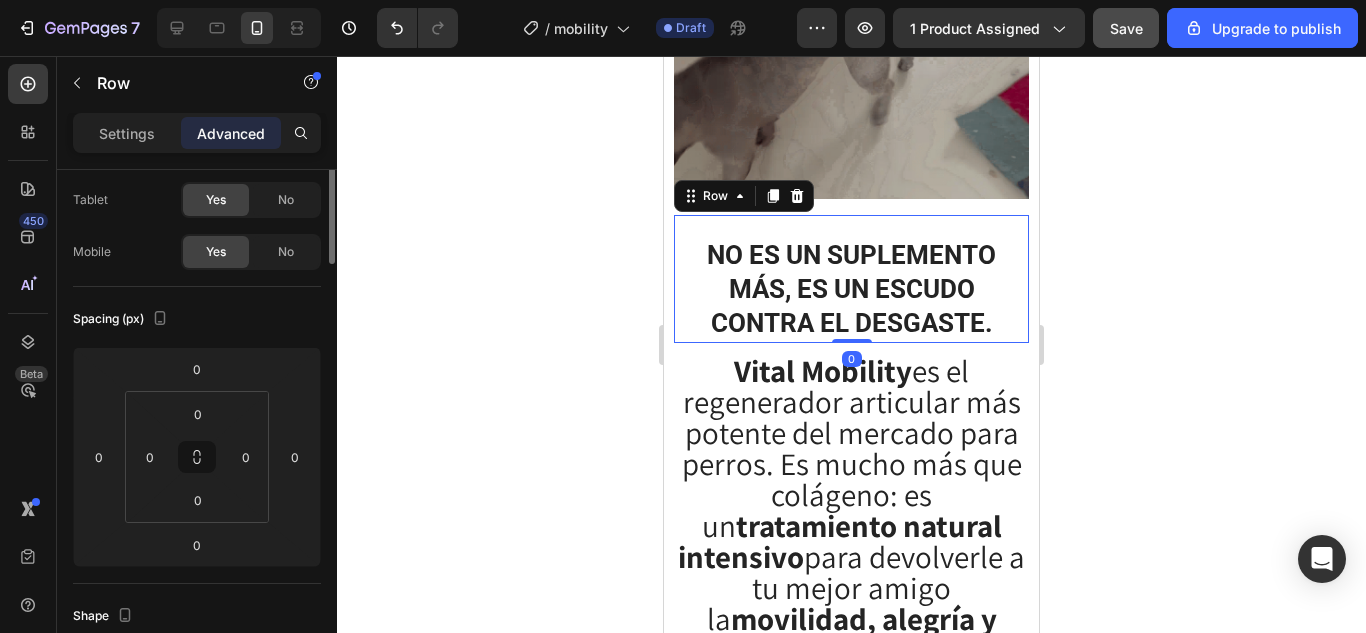 scroll, scrollTop: 0, scrollLeft: 0, axis: both 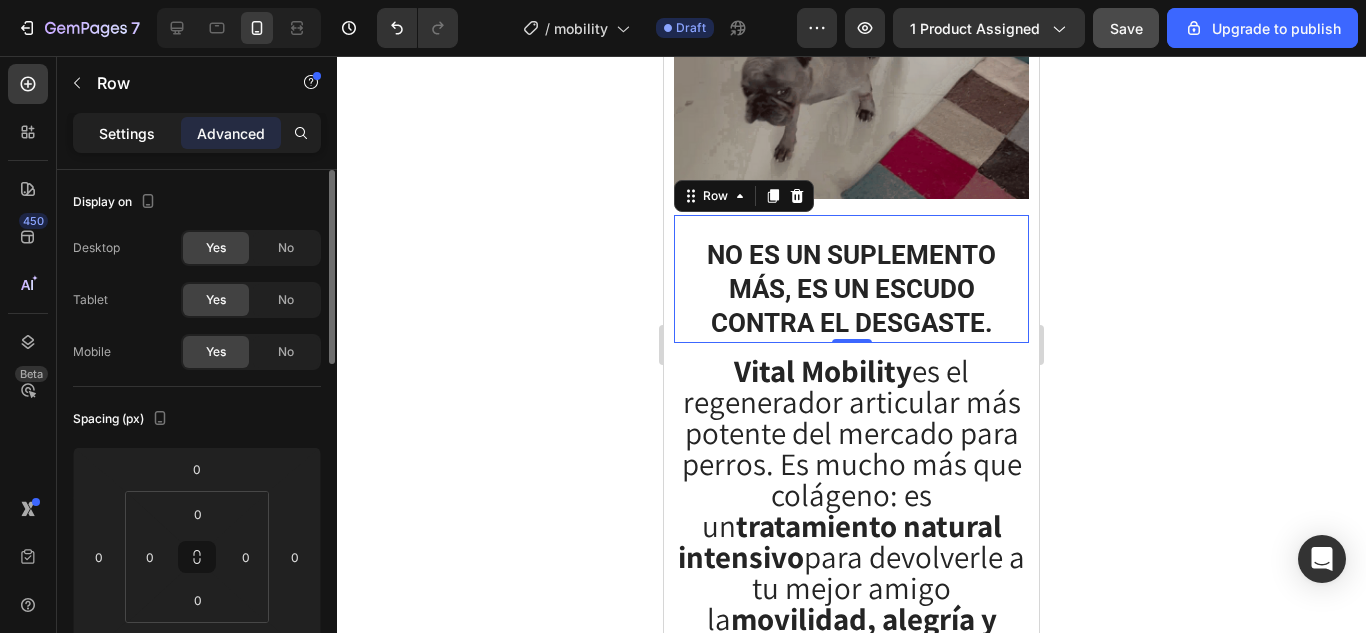 click on "Settings" at bounding box center [127, 133] 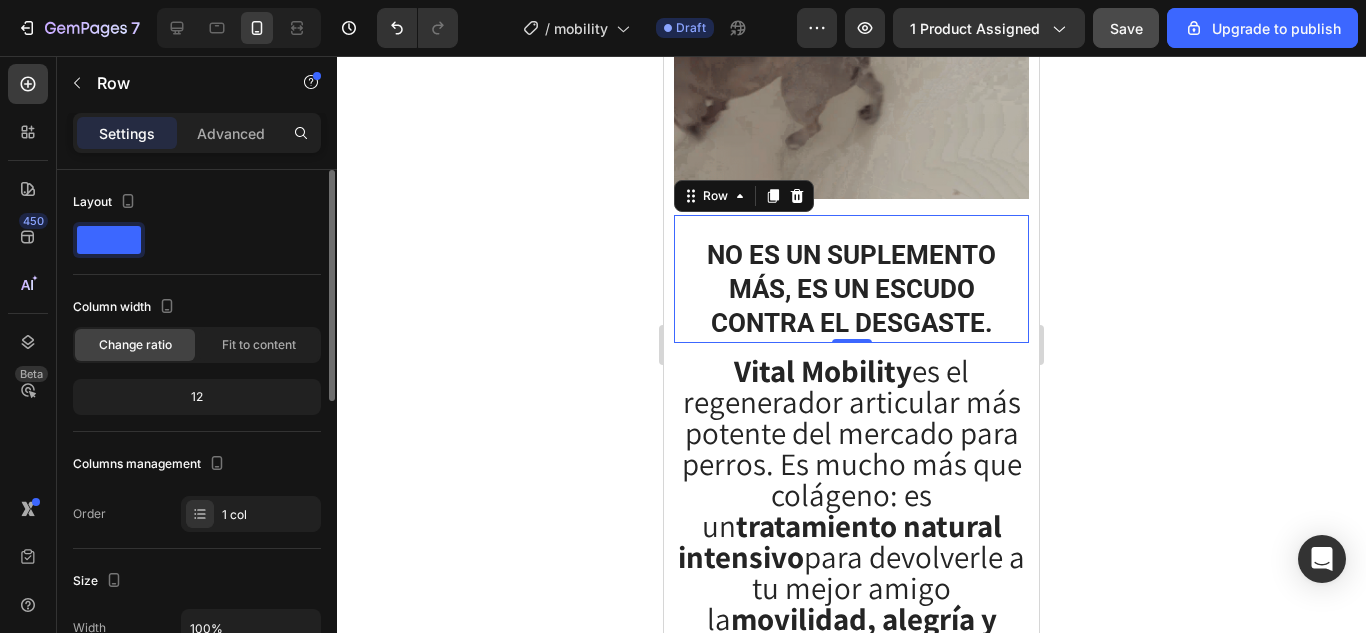 scroll, scrollTop: 400, scrollLeft: 0, axis: vertical 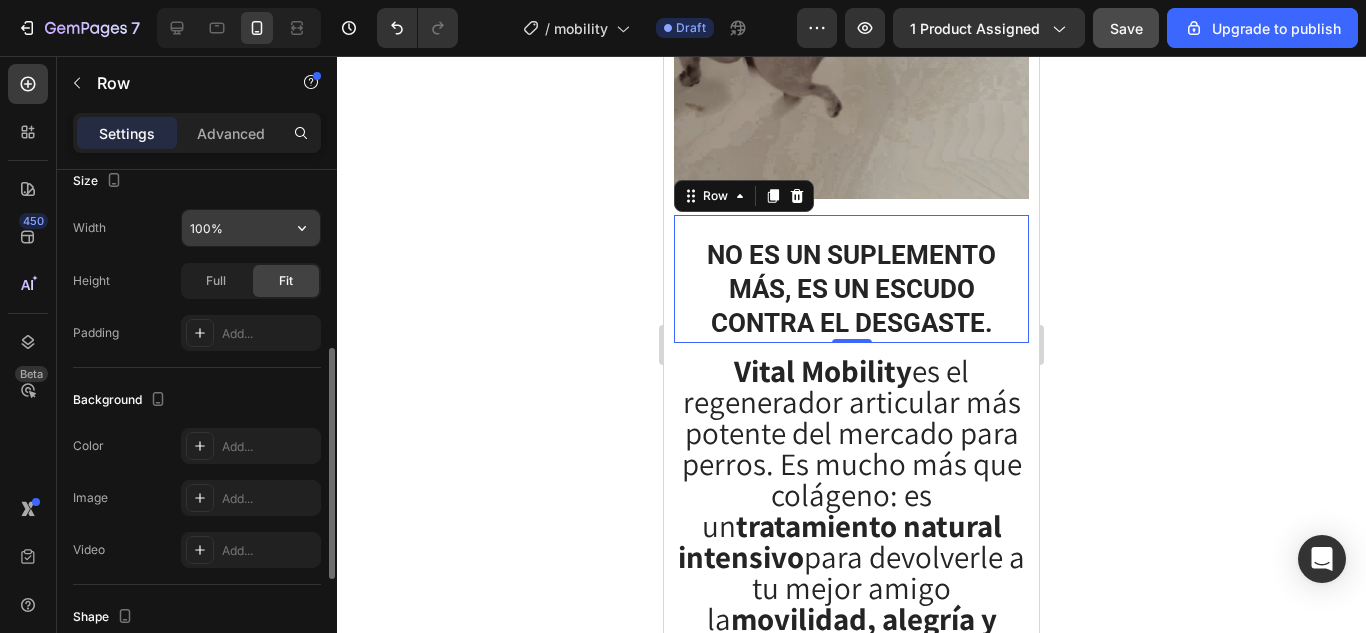 click on "100%" at bounding box center (251, 228) 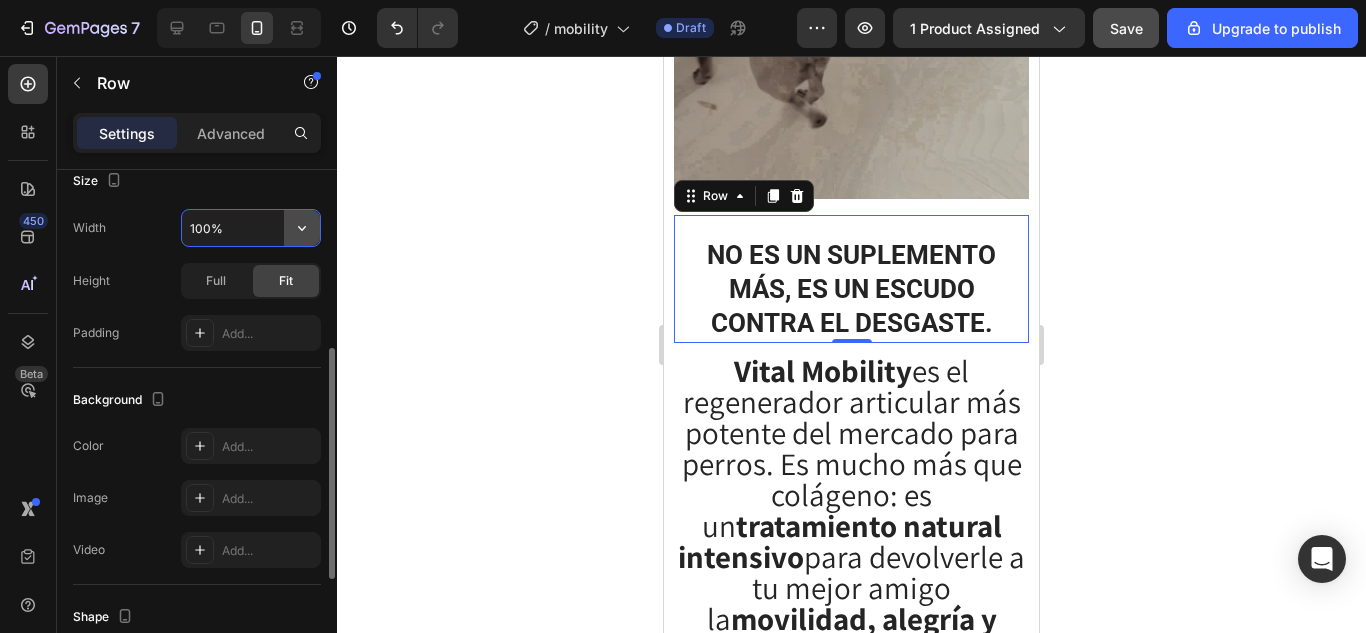 click 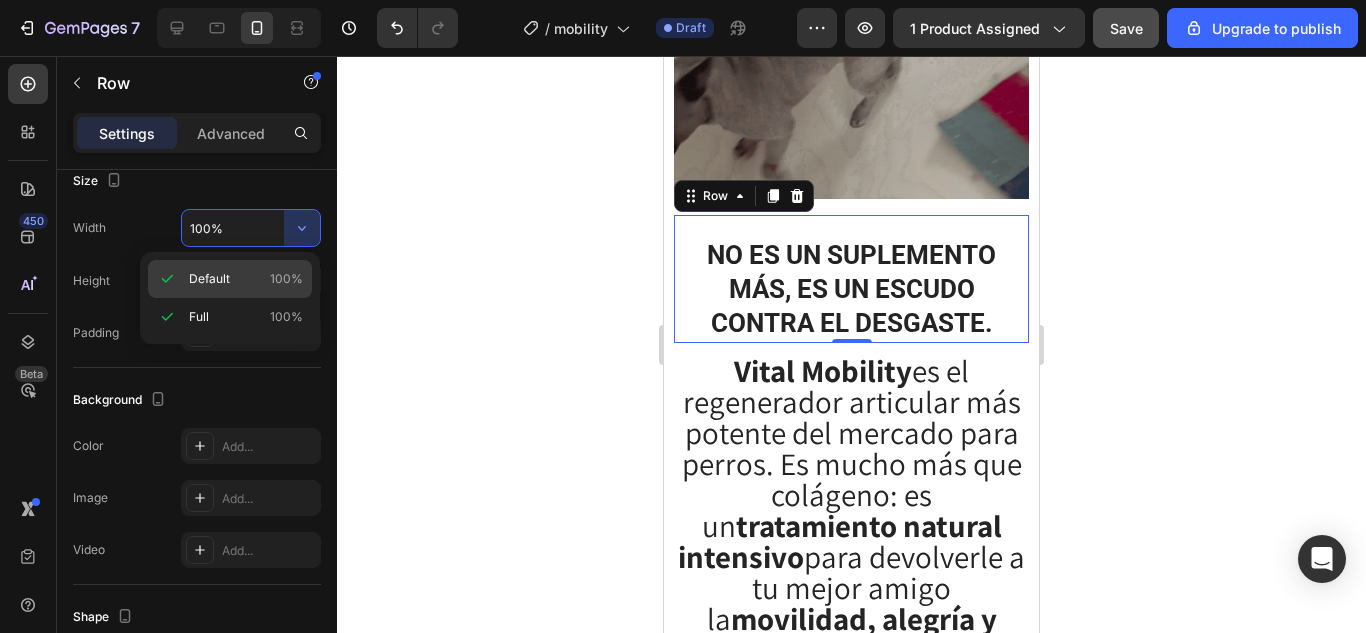 click on "Default 100%" at bounding box center (246, 279) 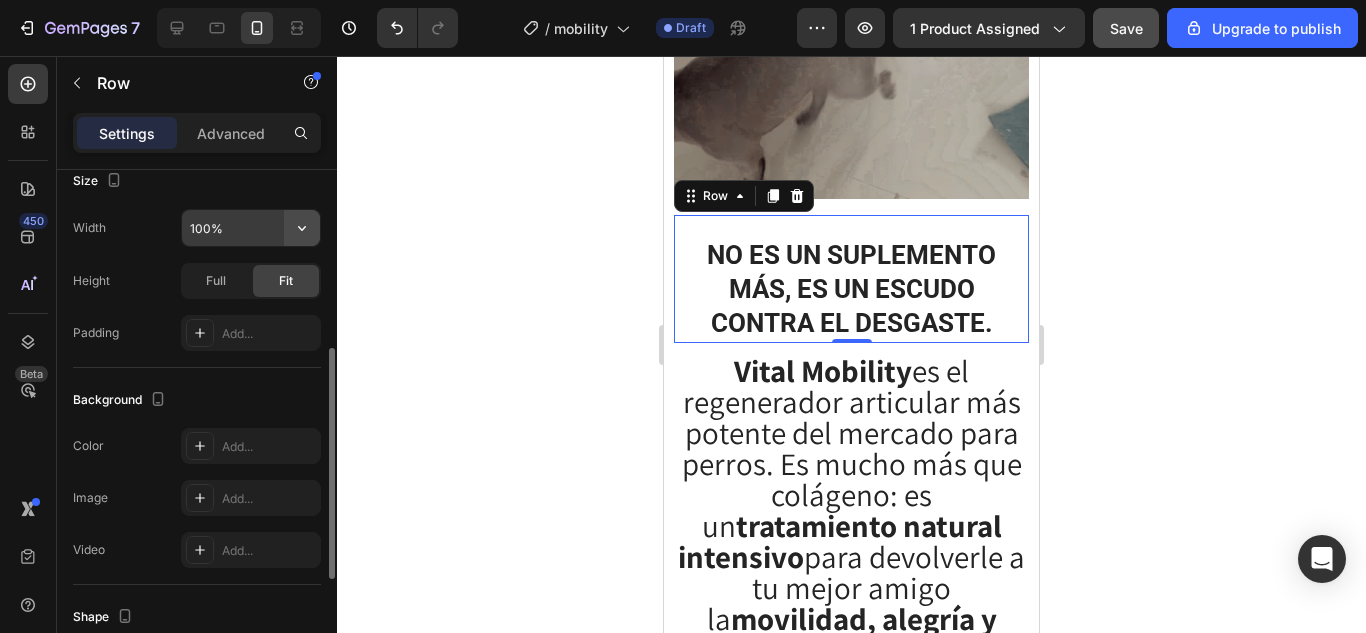 click 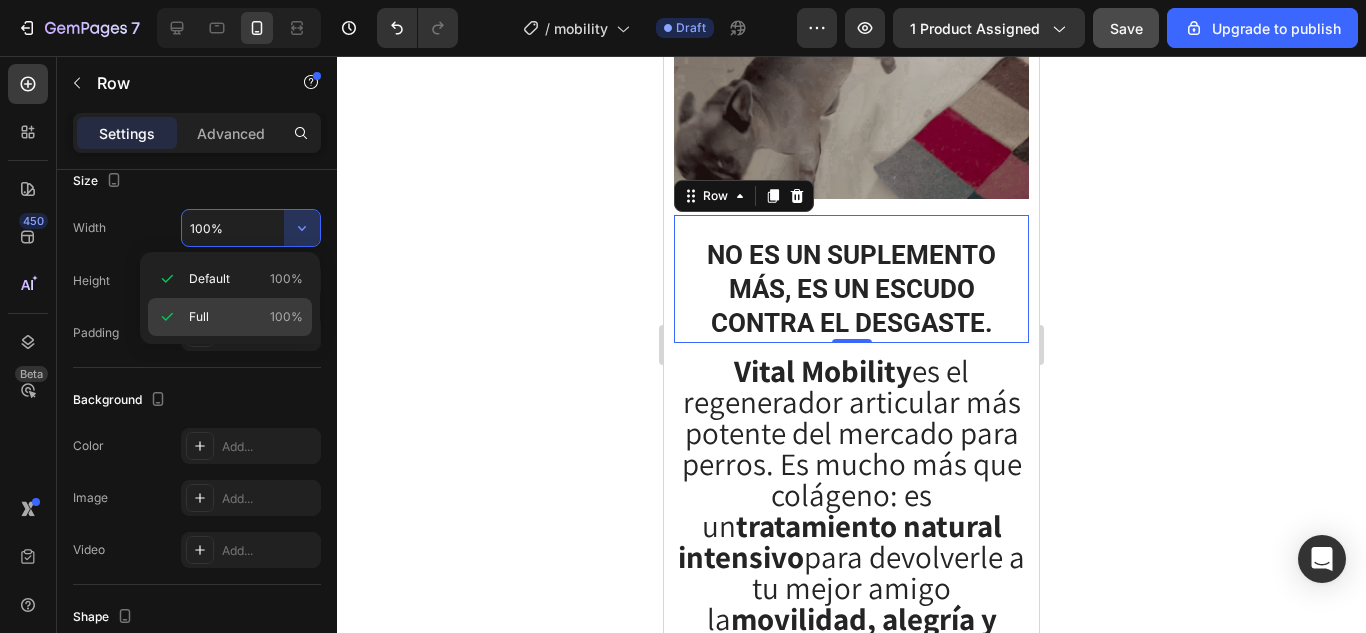 click on "Full 100%" at bounding box center [246, 317] 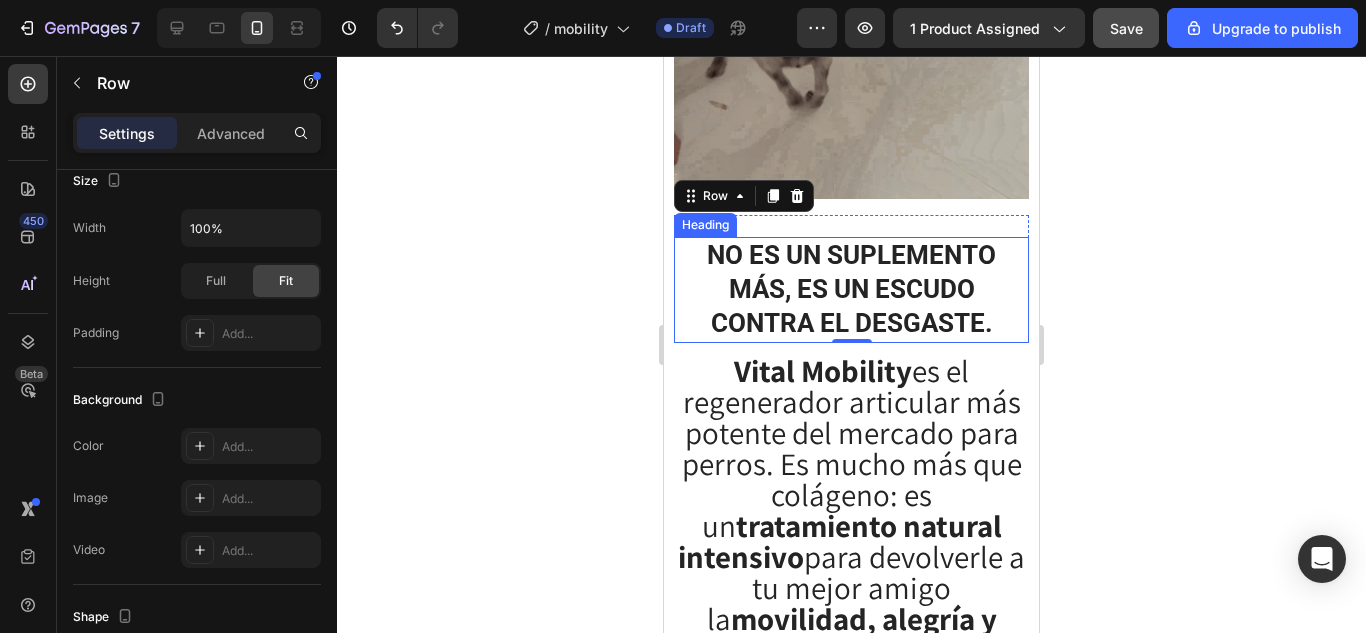 click on "No es un suplemento más, es un escudo contra el desgaste. Heading" at bounding box center (851, 289) 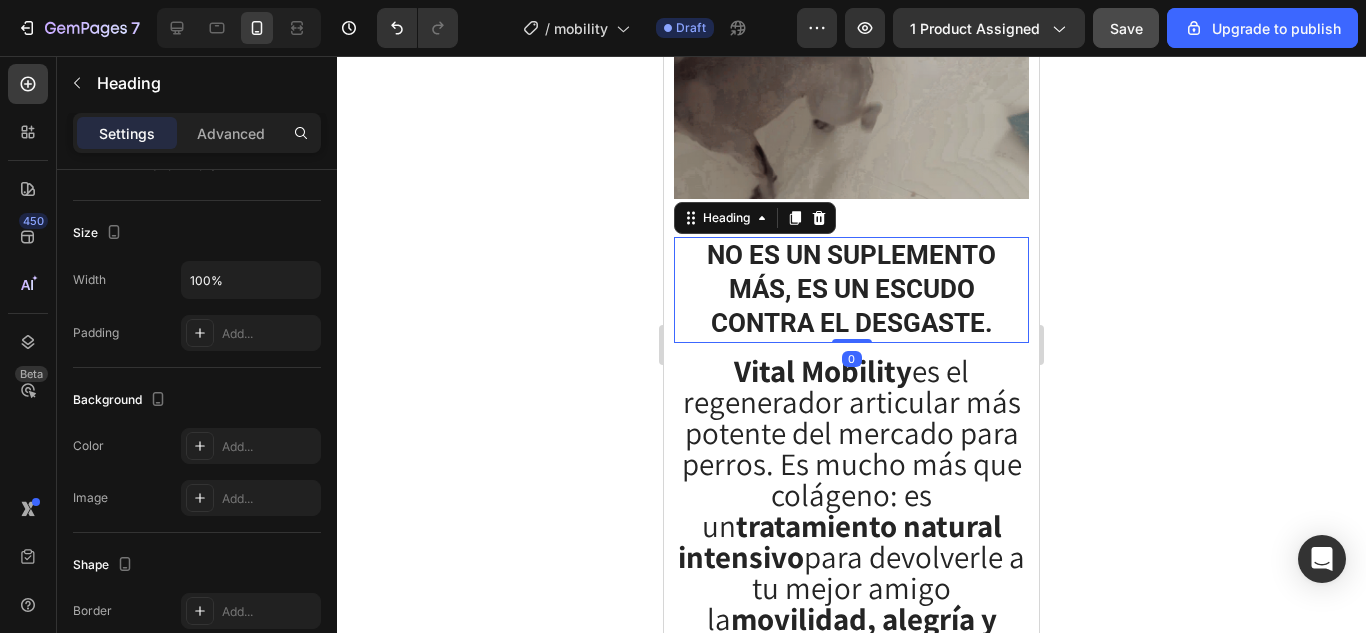 scroll, scrollTop: 0, scrollLeft: 0, axis: both 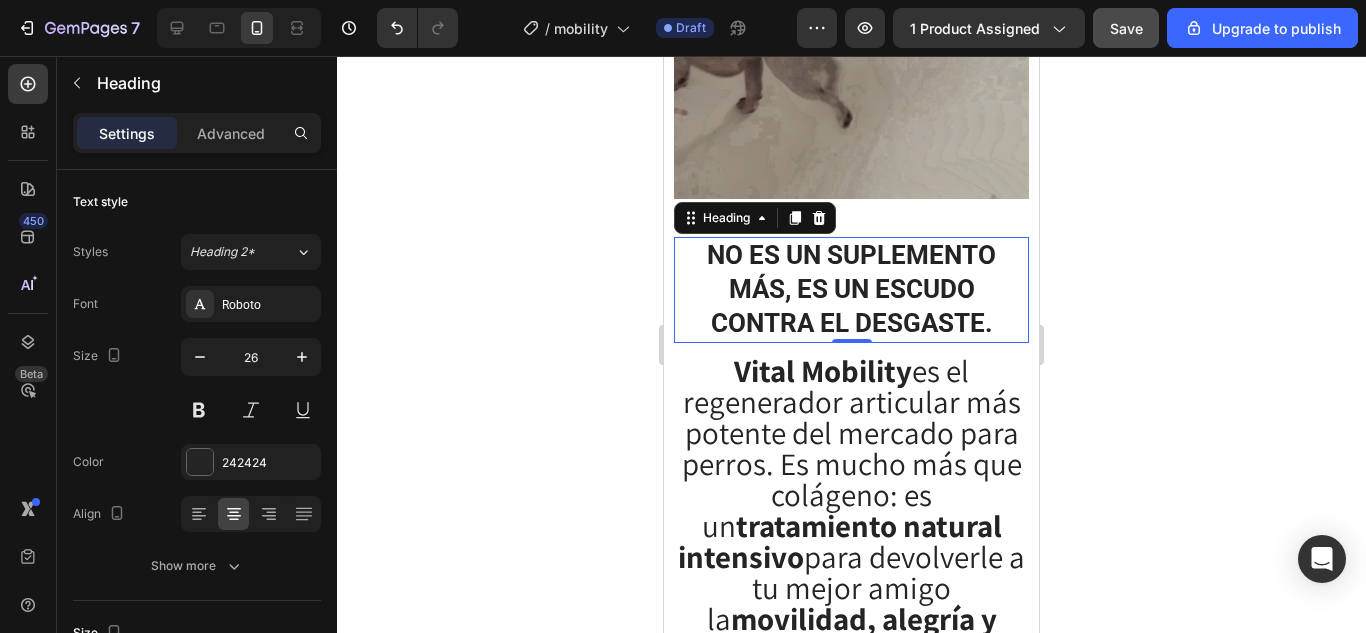 click on "No es un suplemento más, es un escudo contra el desgaste. Heading   0" at bounding box center [851, 289] 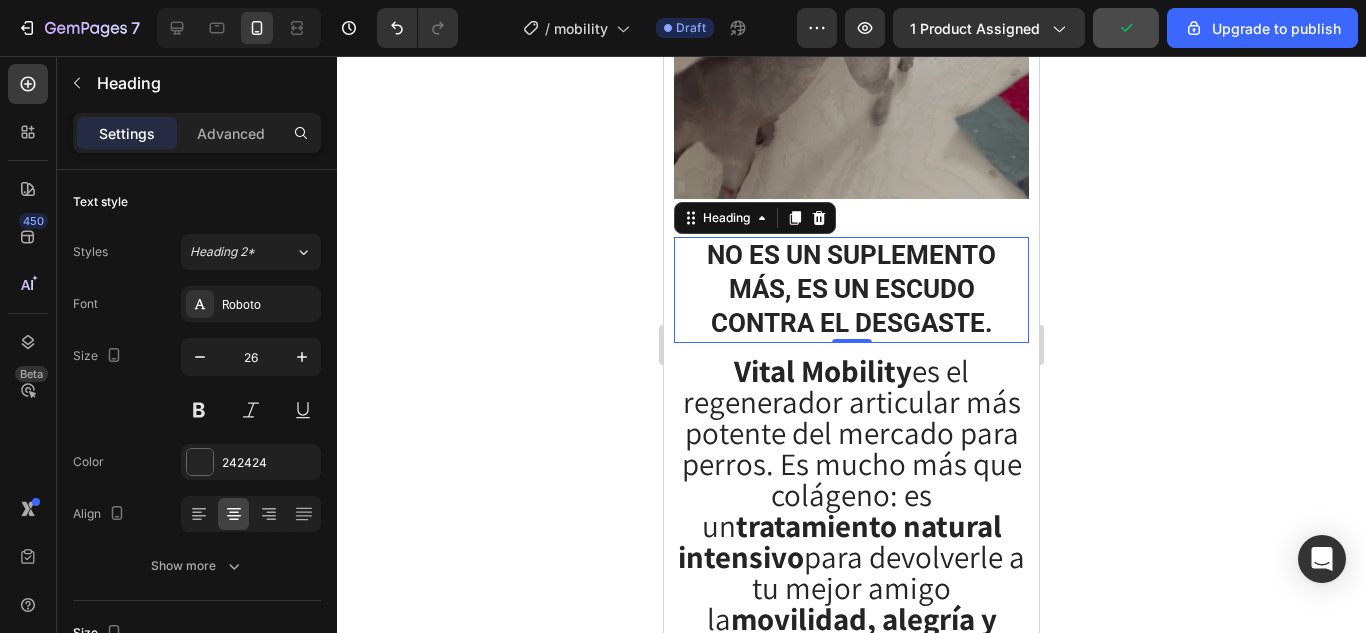 click on "No es un suplemento más, es un escudo contra el desgaste. Heading   0" at bounding box center [851, 289] 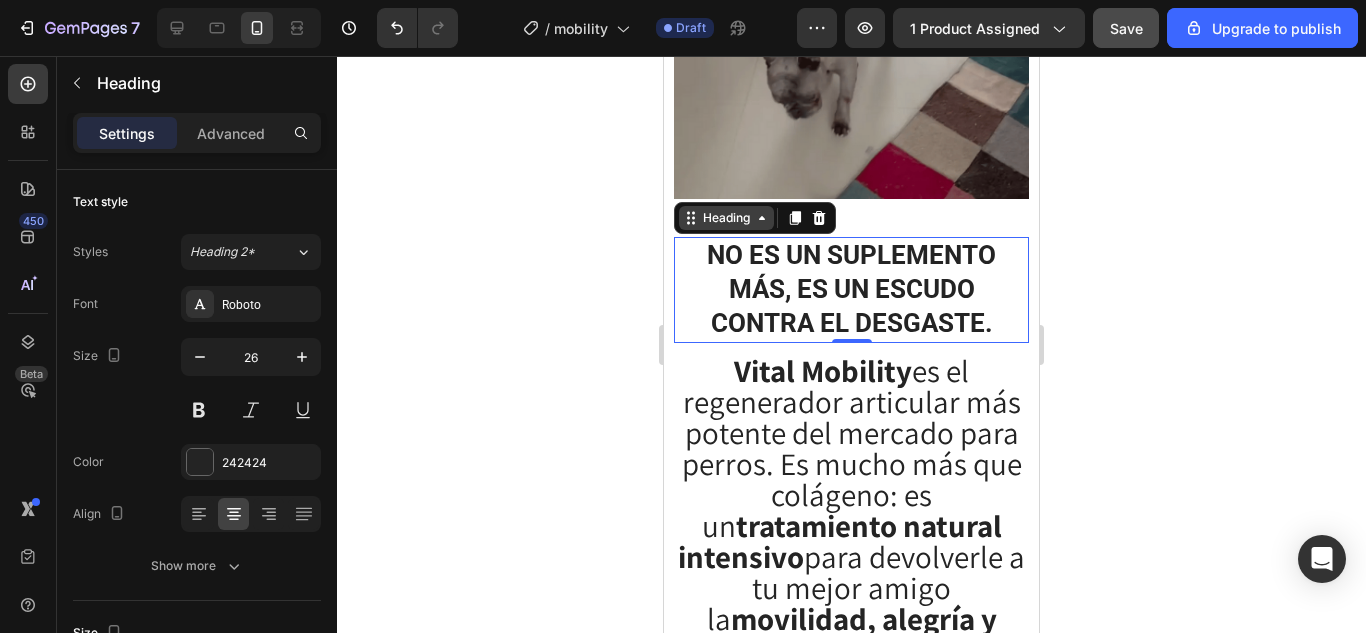 click 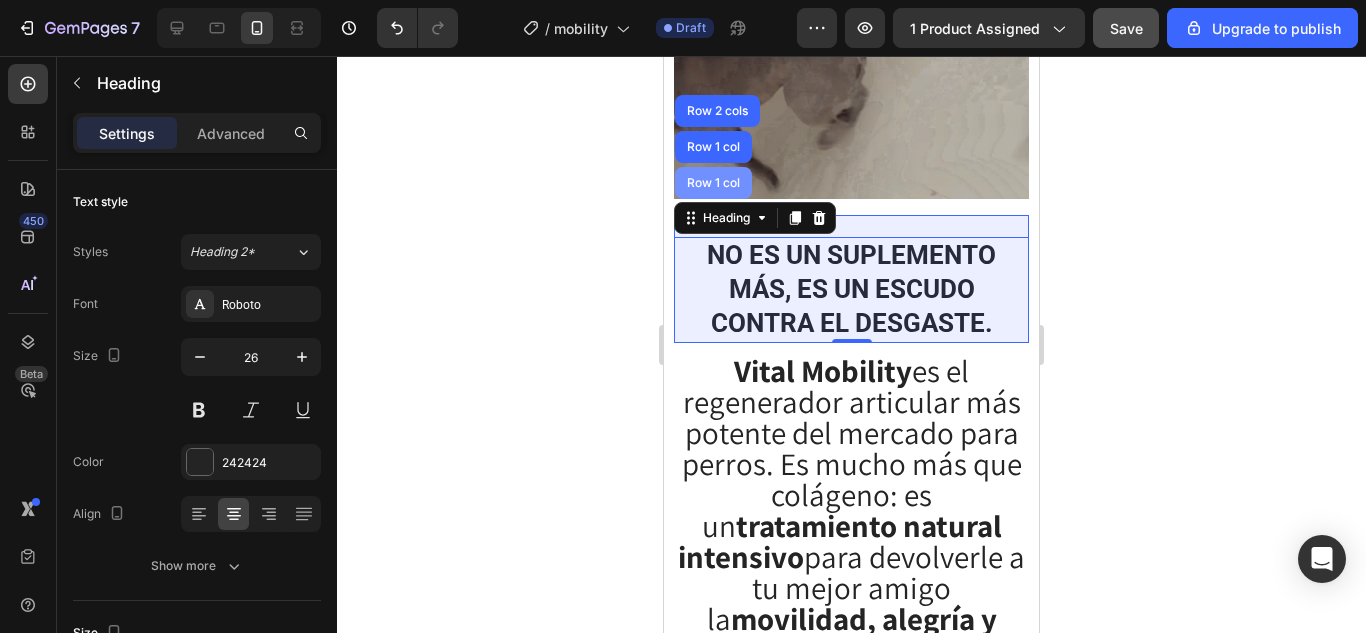click on "Row 1 col" at bounding box center [713, 183] 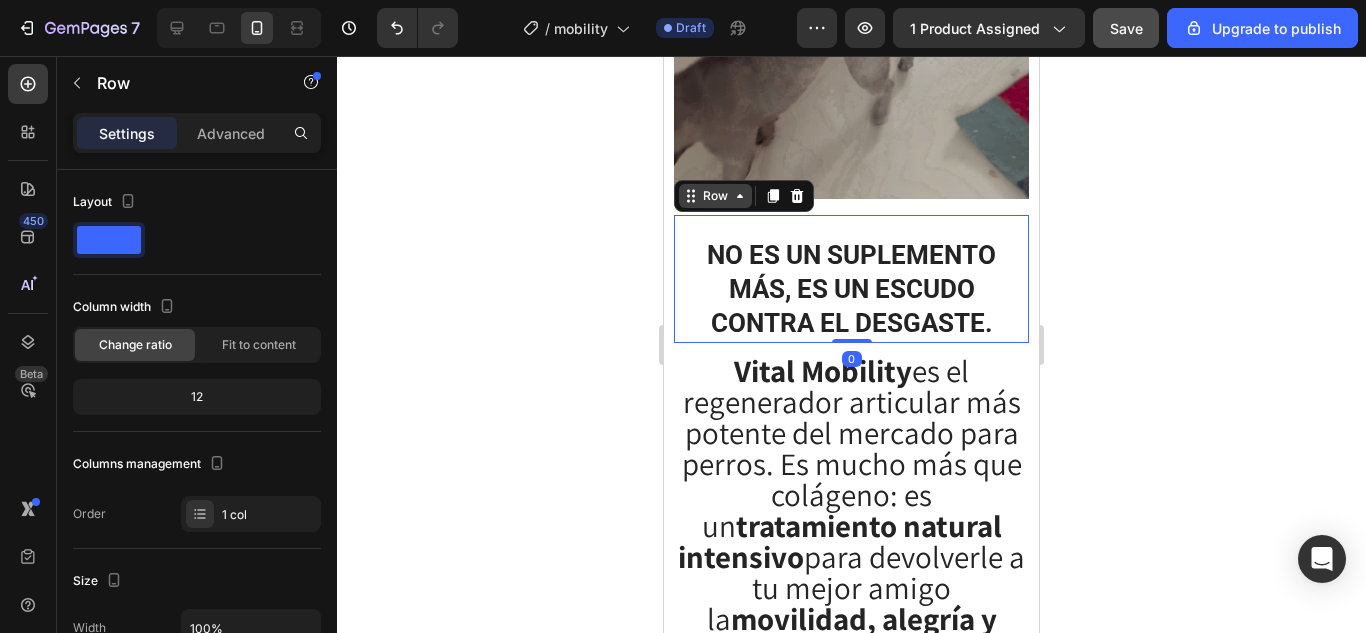 click 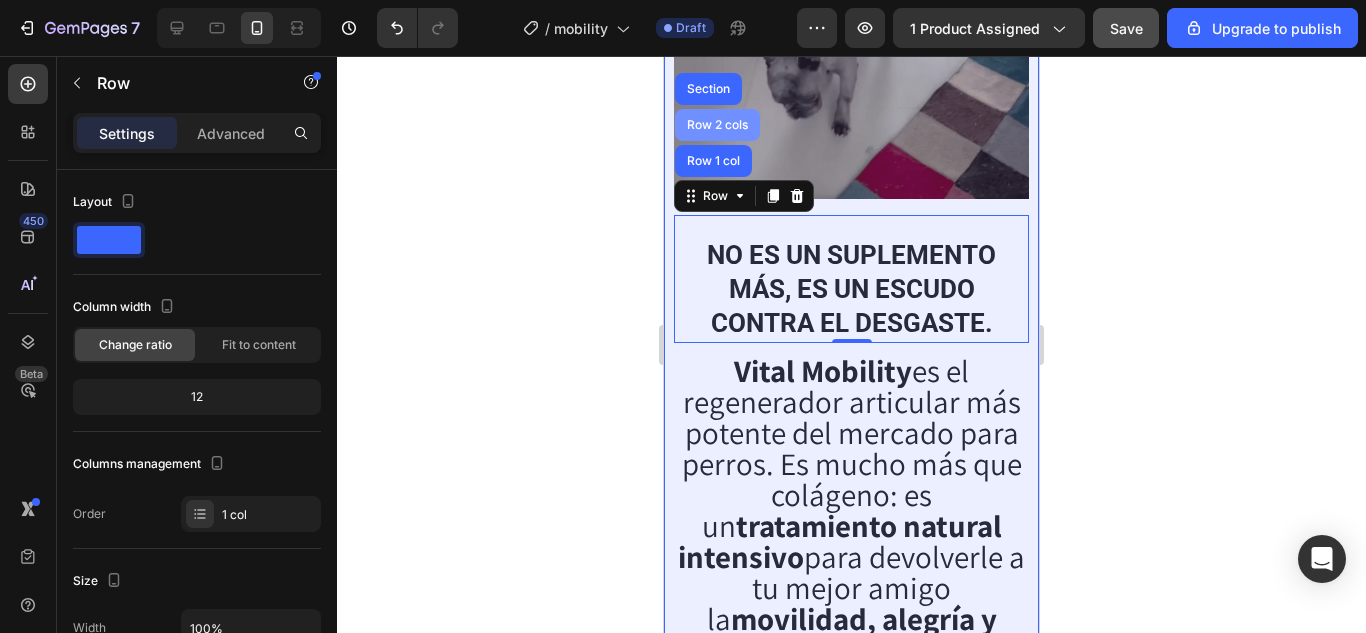 click on "Row 2 cols" at bounding box center (717, 125) 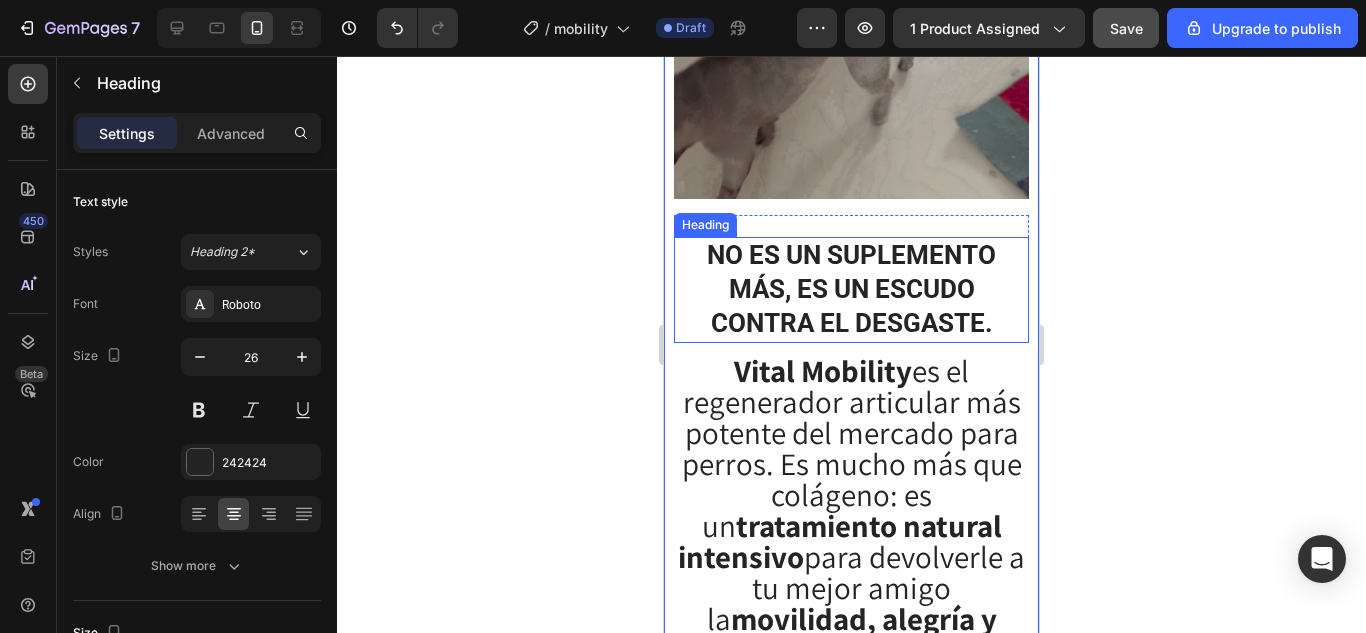 click on "No es un suplemento más, es un escudo contra el desgaste." at bounding box center [851, 289] 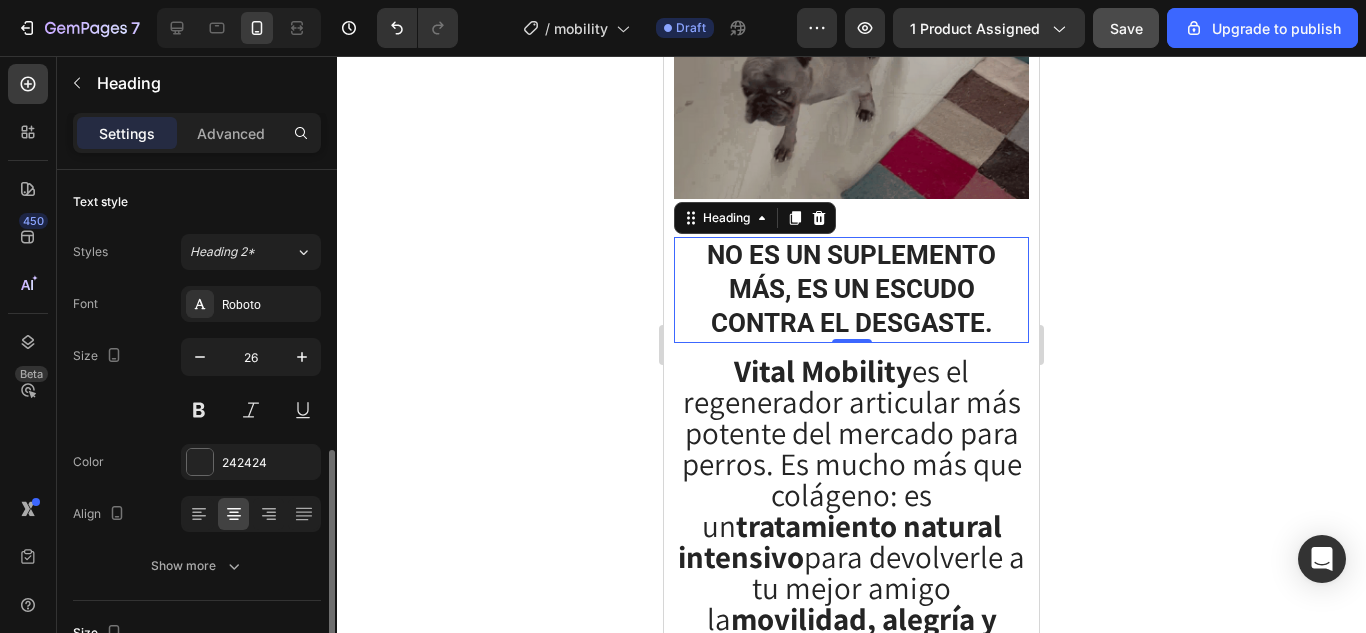 scroll, scrollTop: 200, scrollLeft: 0, axis: vertical 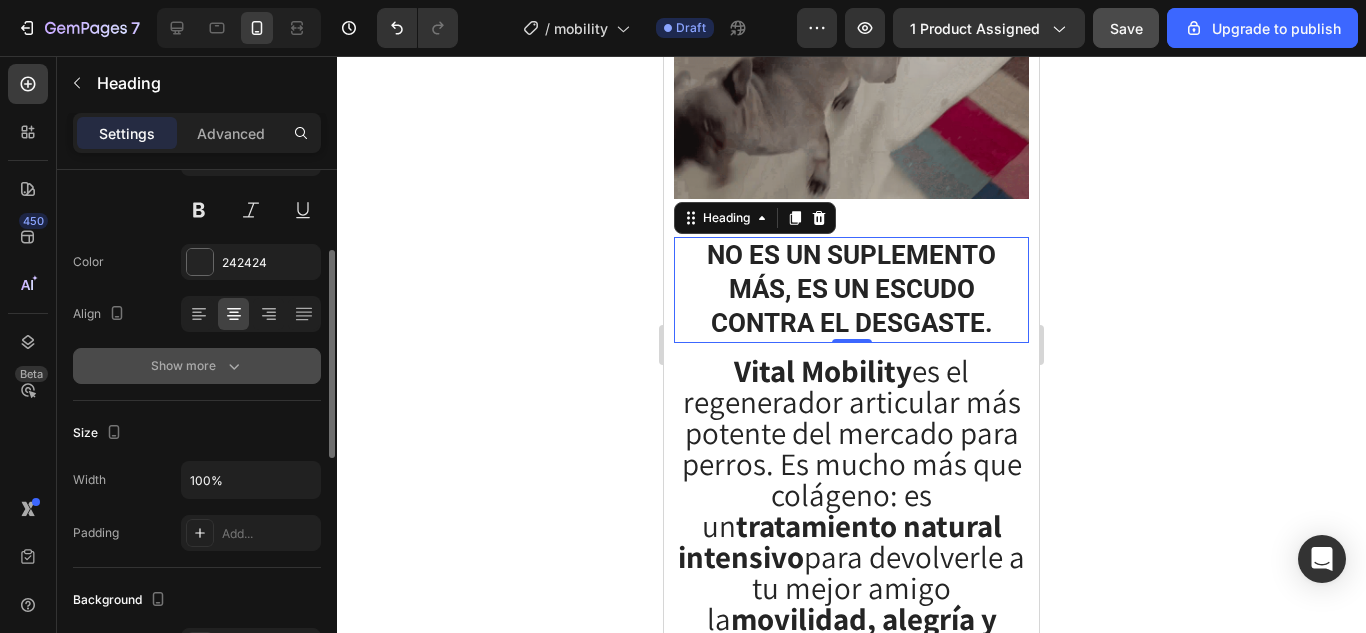 click 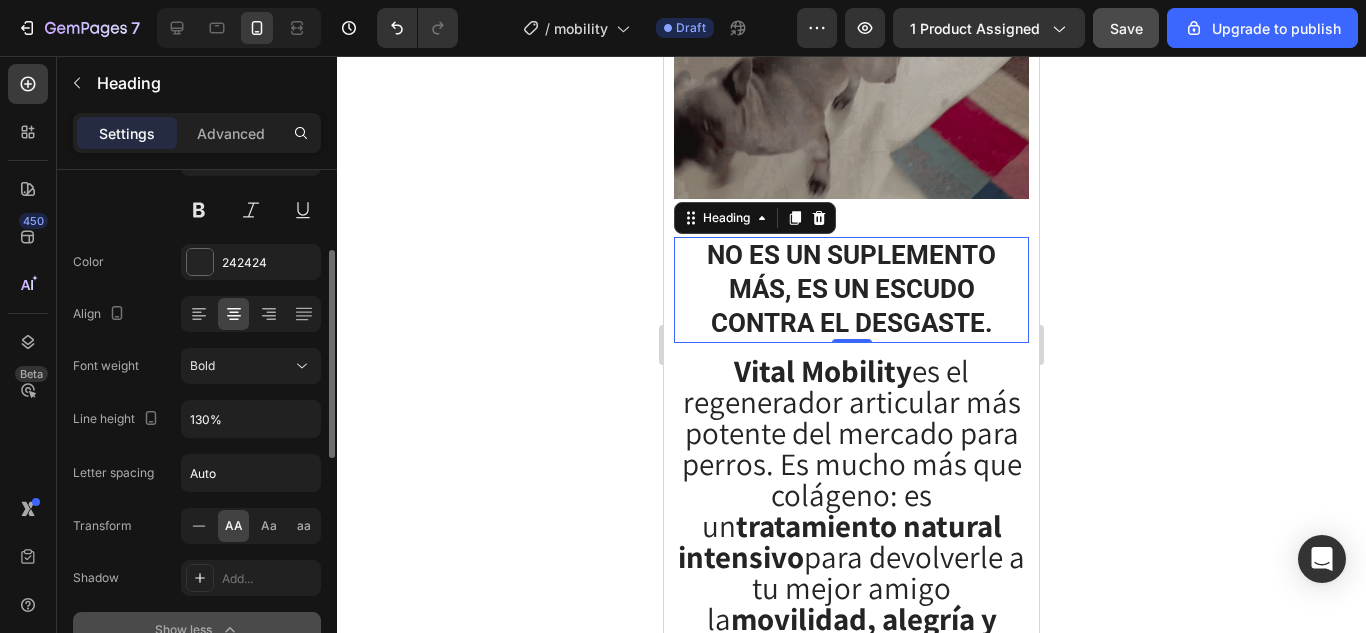 click on "Bold" at bounding box center (241, 366) 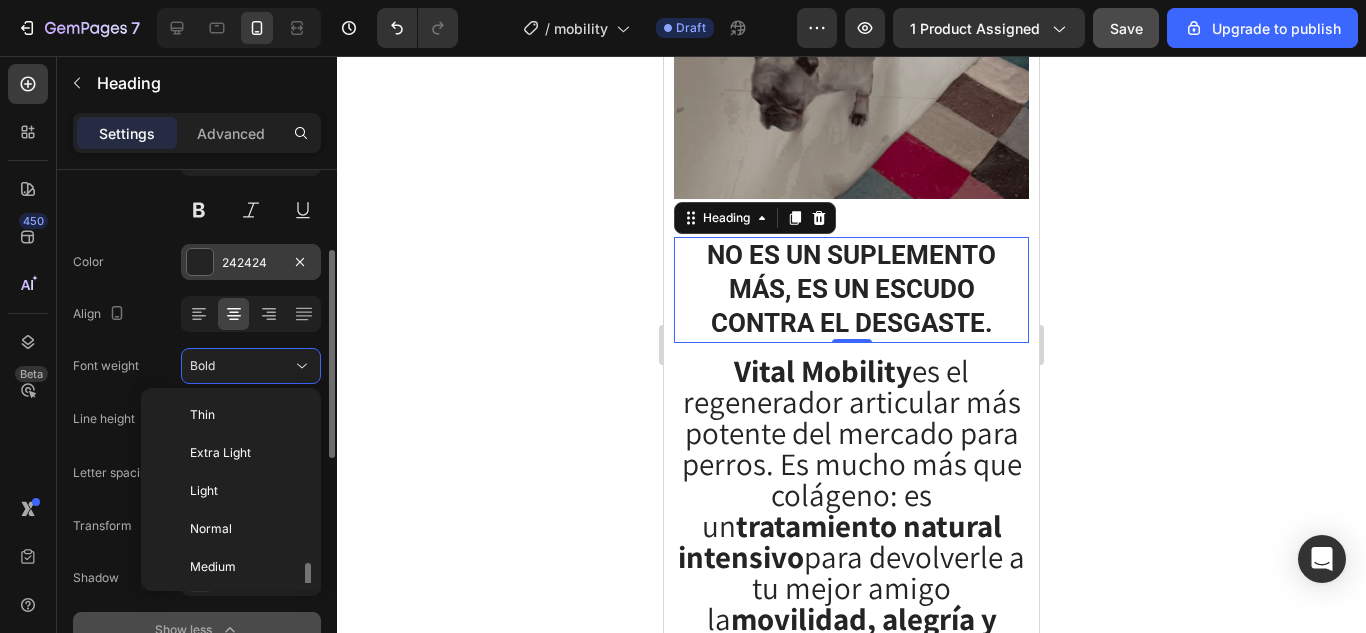 scroll, scrollTop: 108, scrollLeft: 0, axis: vertical 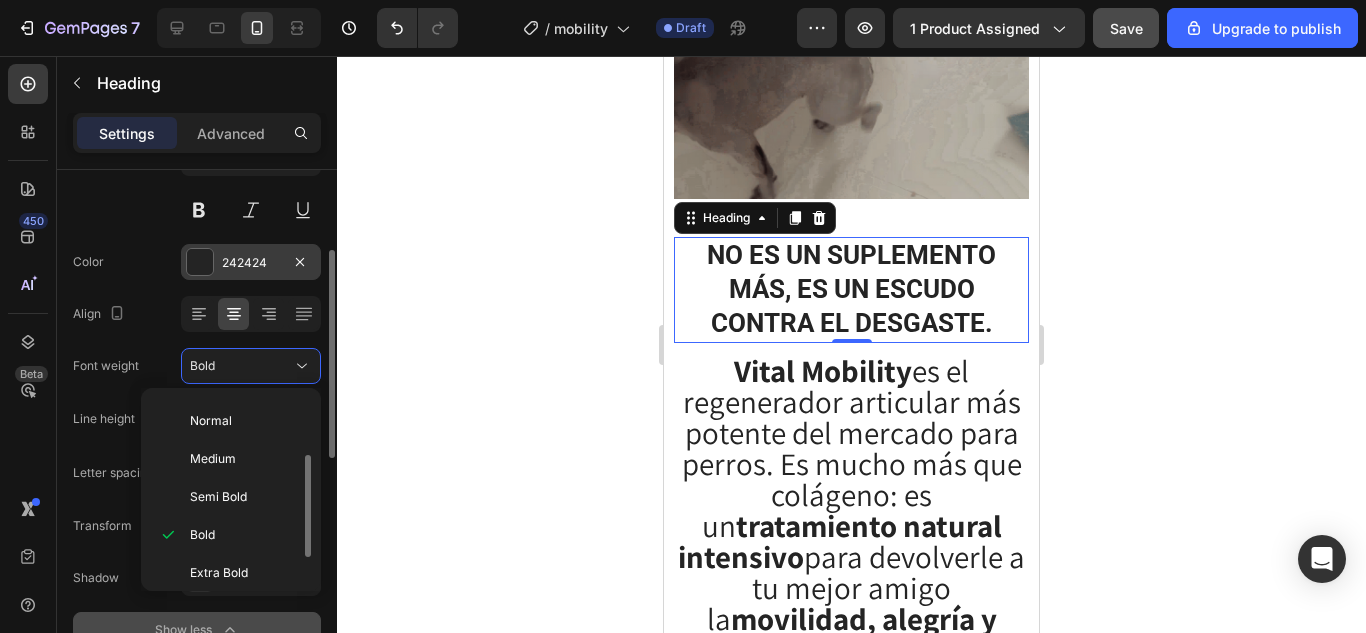click at bounding box center (200, 262) 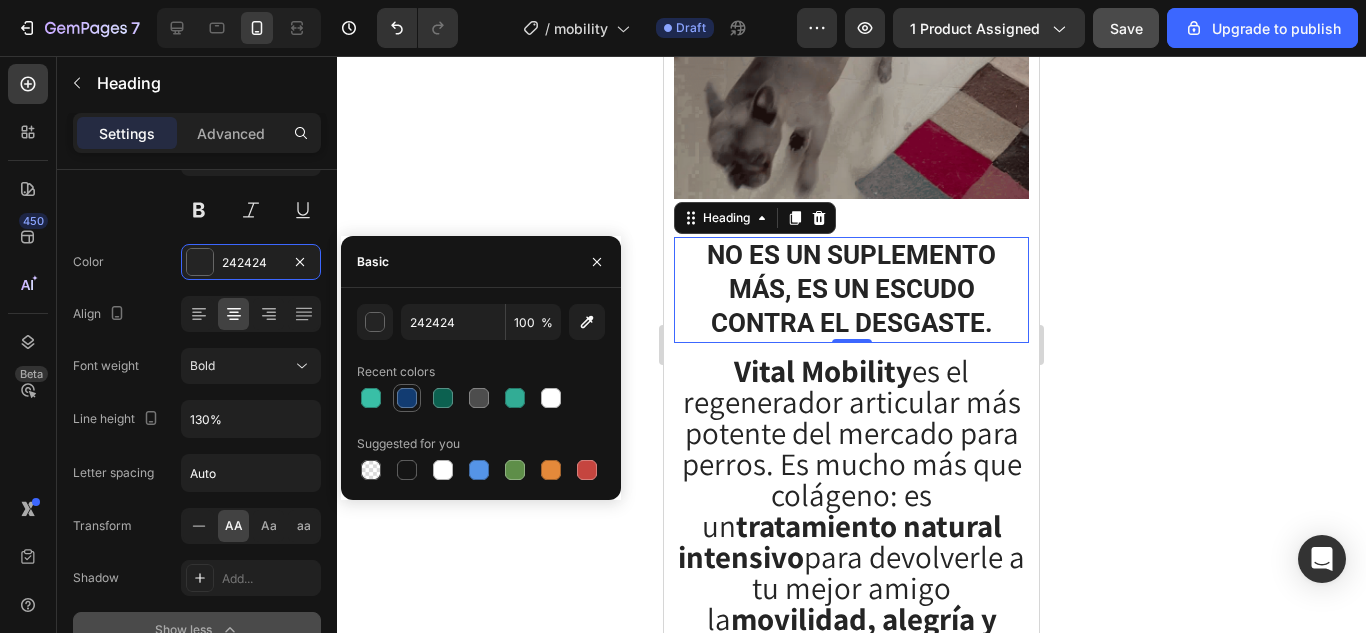 click at bounding box center (407, 398) 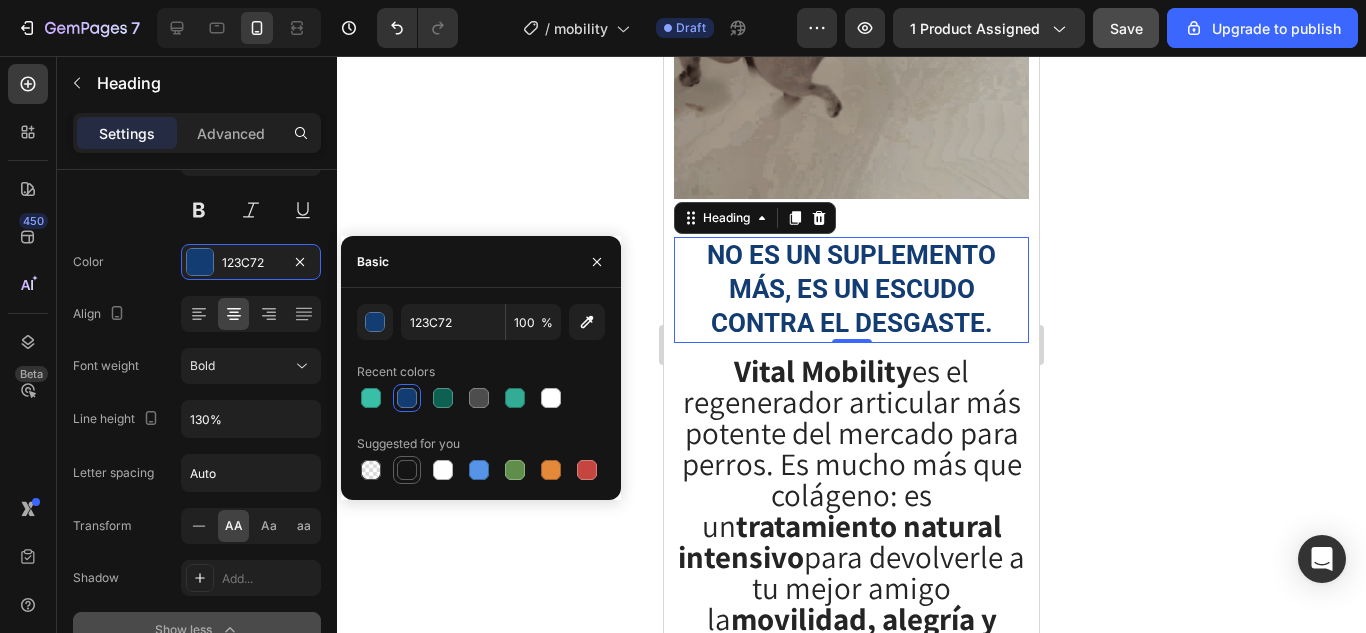 click at bounding box center (407, 470) 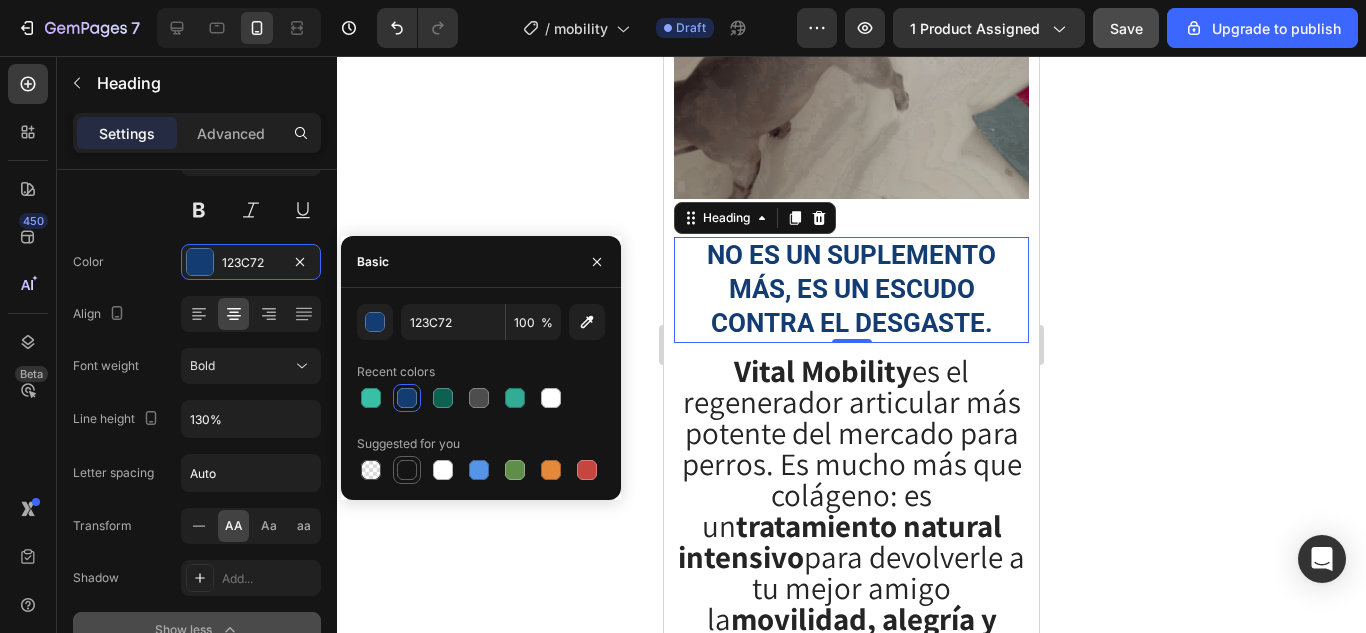 type on "151515" 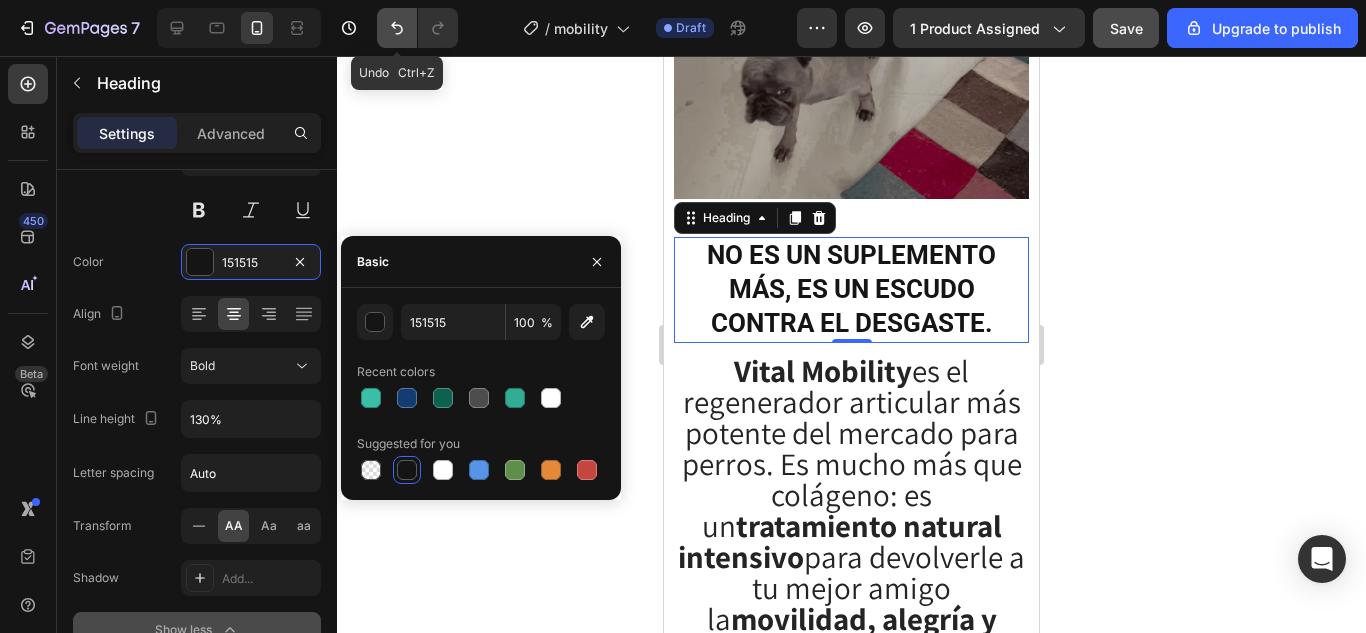 click 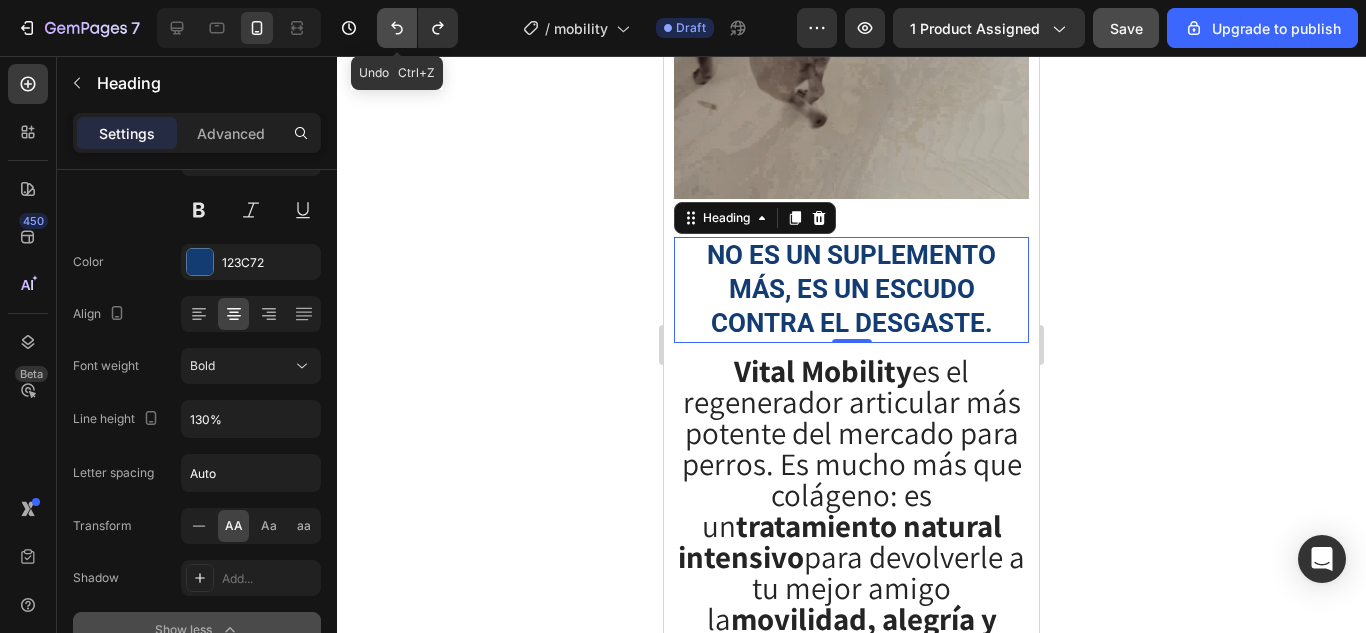 click 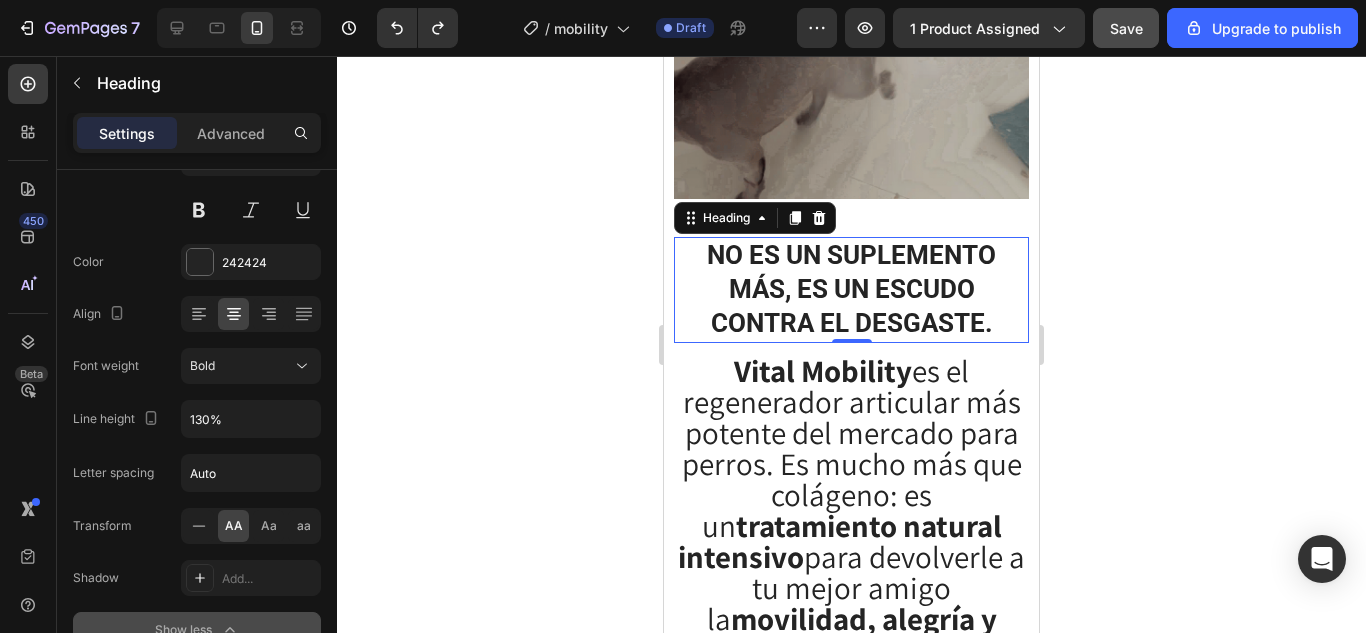 click 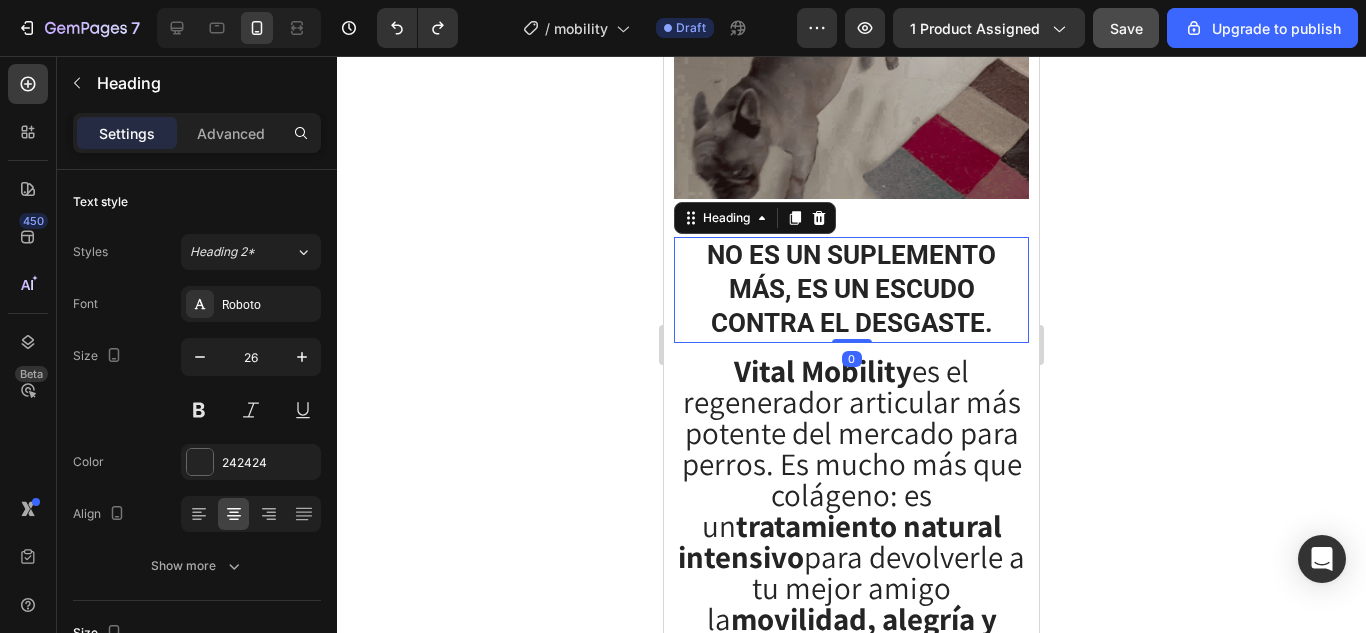 click on "No es un suplemento más, es un escudo contra el desgaste. Heading   0" at bounding box center [851, 289] 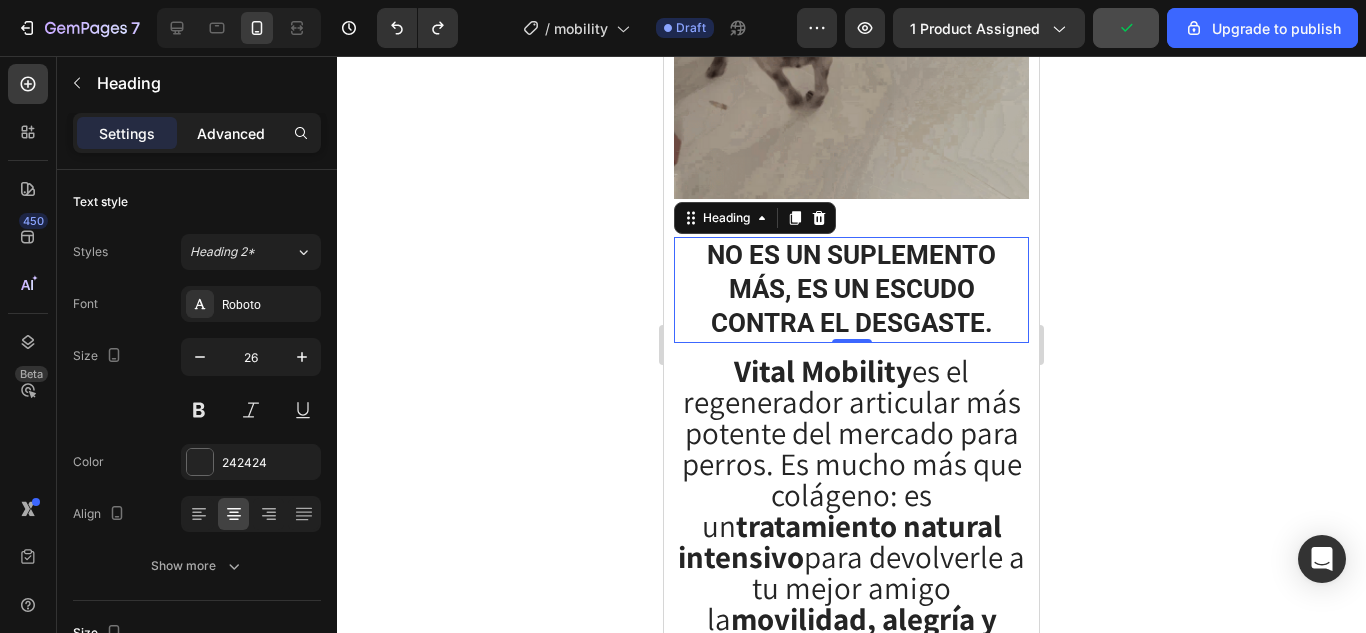 click on "Advanced" at bounding box center [231, 133] 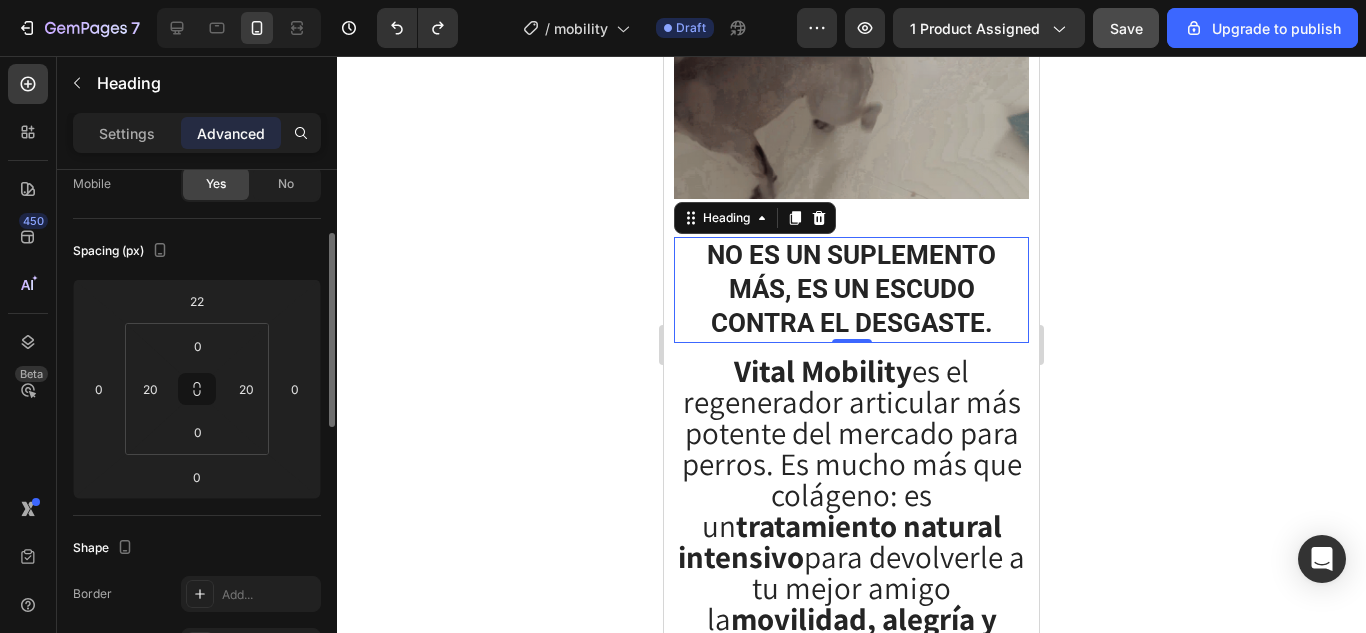 scroll, scrollTop: 0, scrollLeft: 0, axis: both 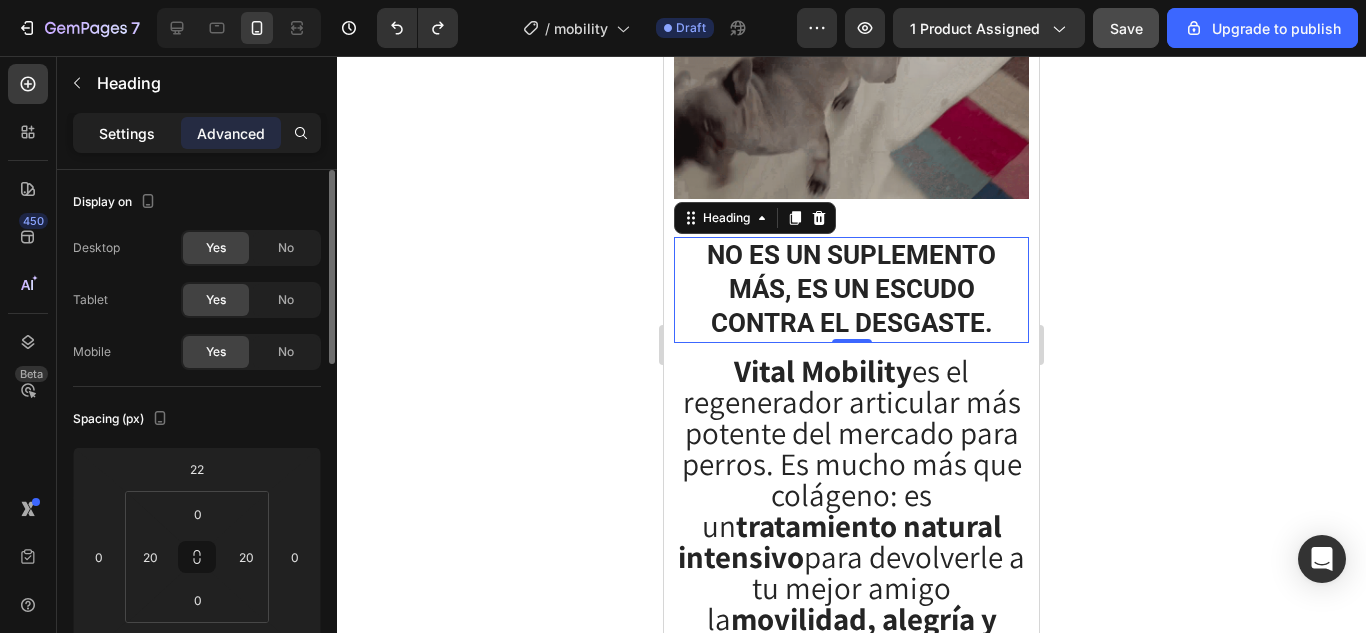 click on "Settings" at bounding box center [127, 133] 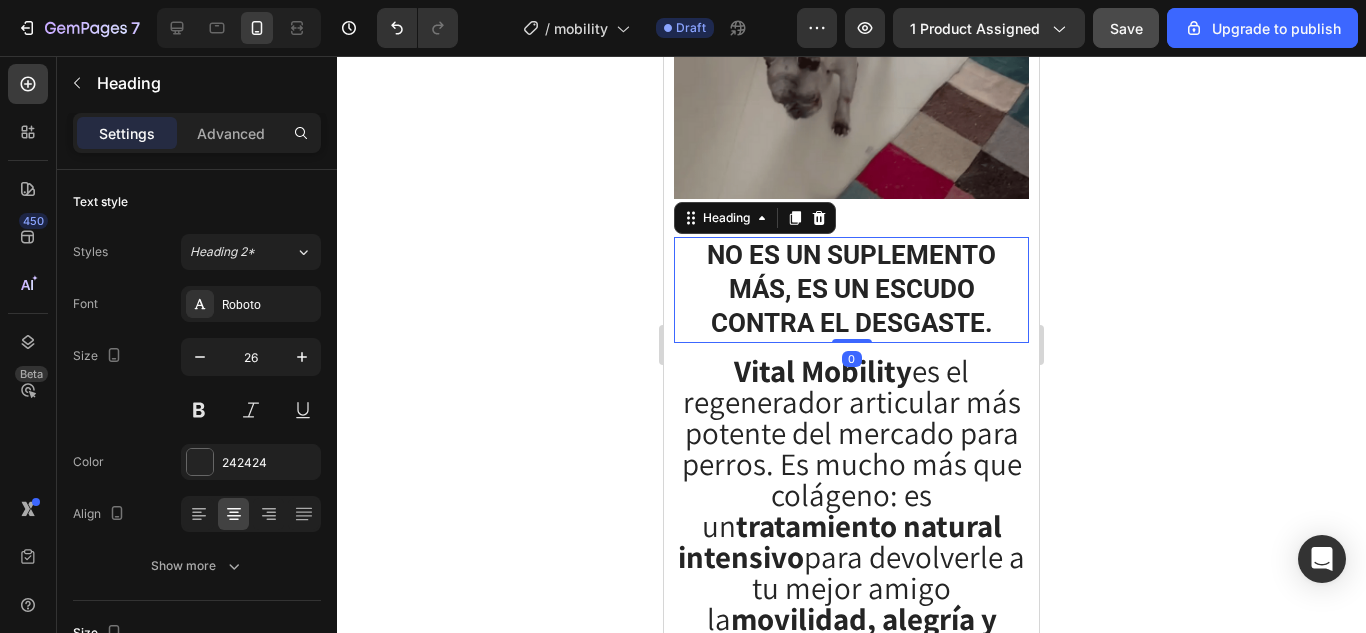 click on "No es un suplemento más, es un escudo contra el desgaste. Heading   0" at bounding box center [851, 289] 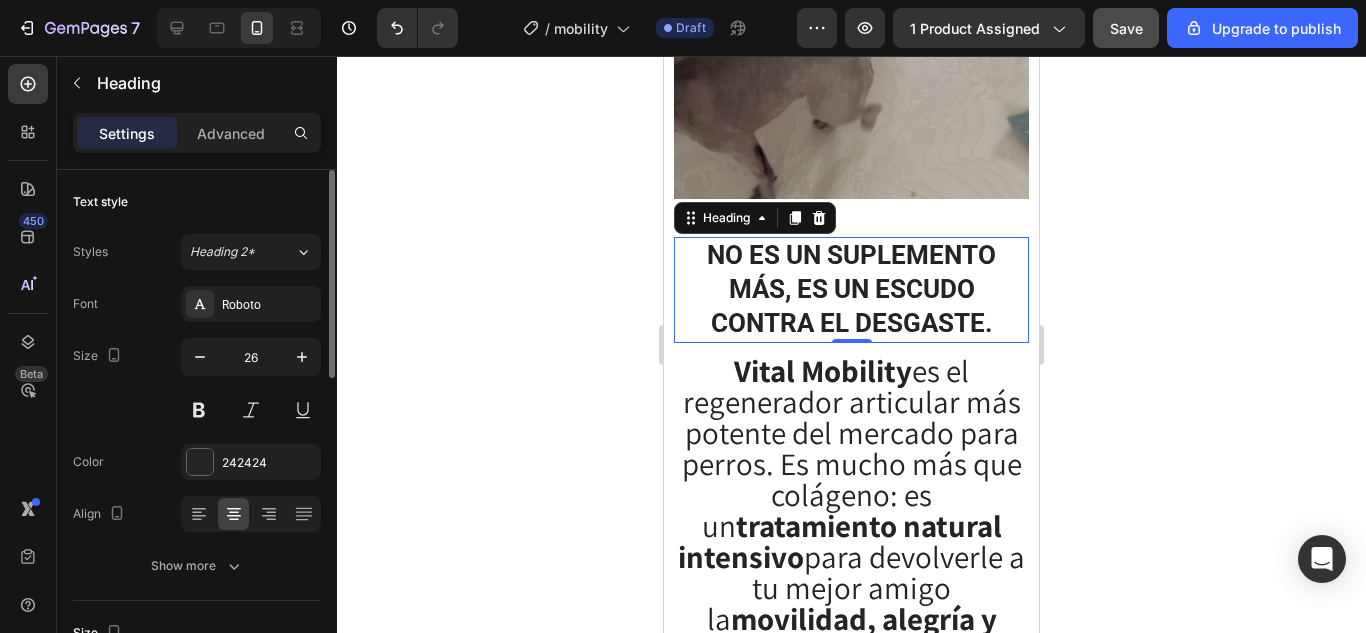 scroll, scrollTop: 200, scrollLeft: 0, axis: vertical 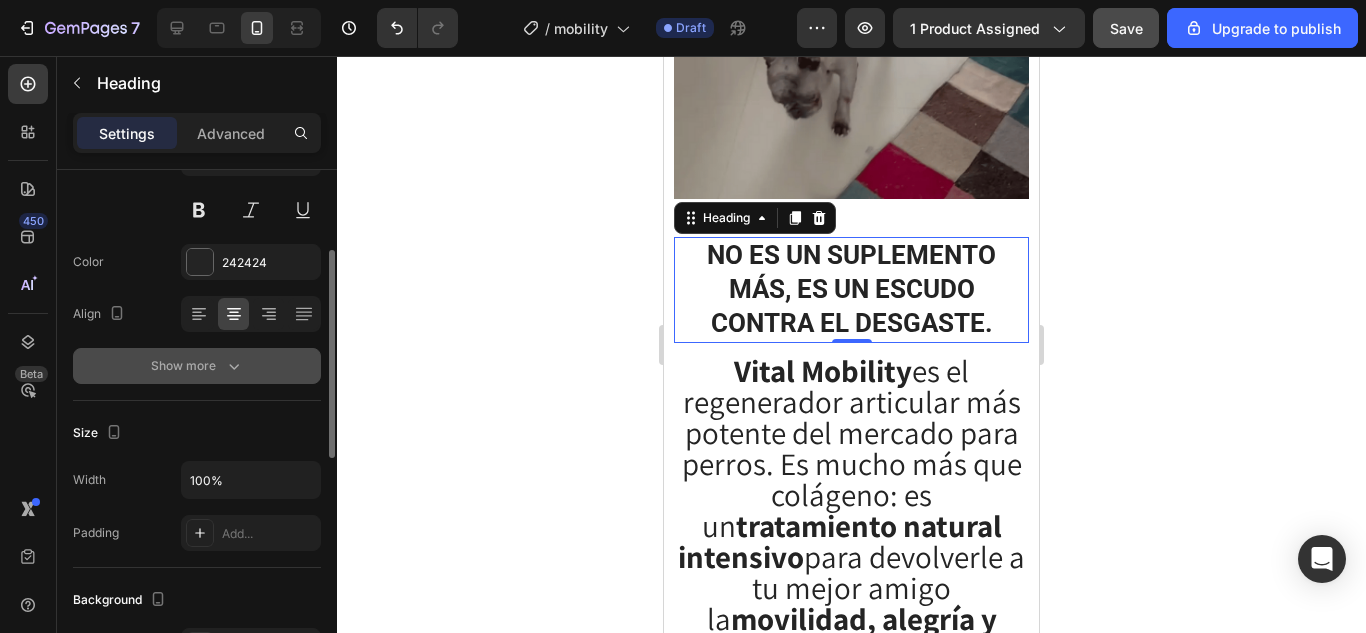 click on "Show more" at bounding box center (197, 366) 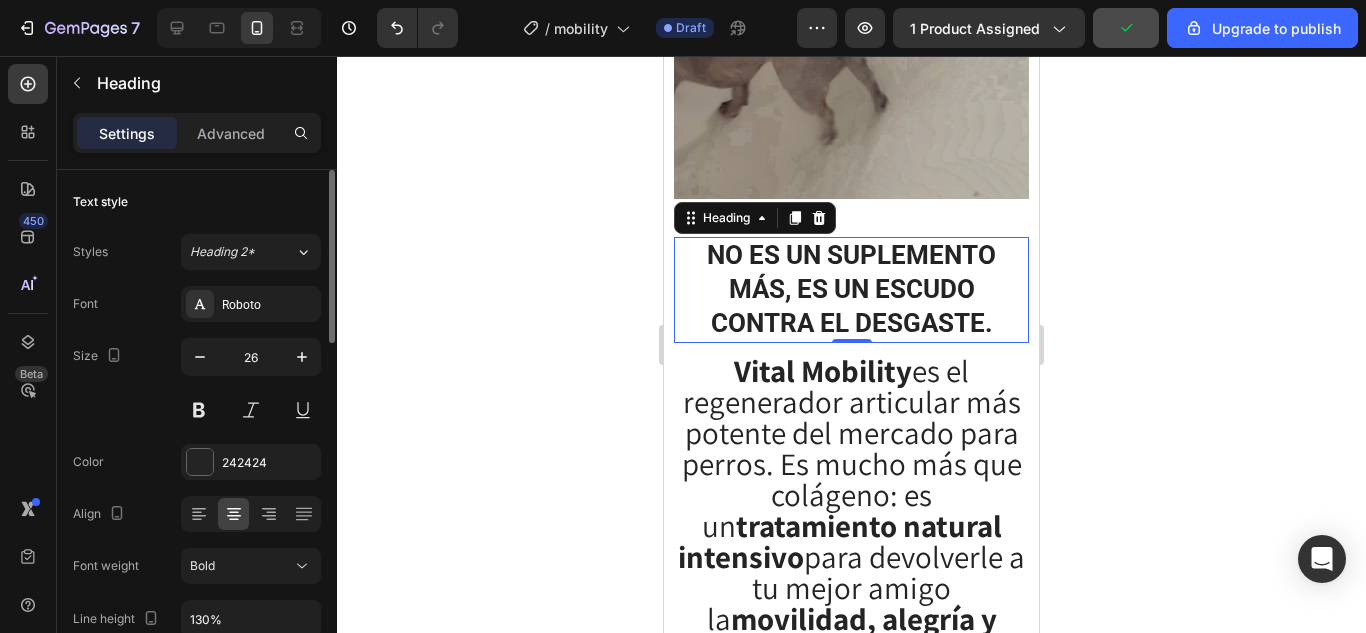 scroll, scrollTop: 0, scrollLeft: 0, axis: both 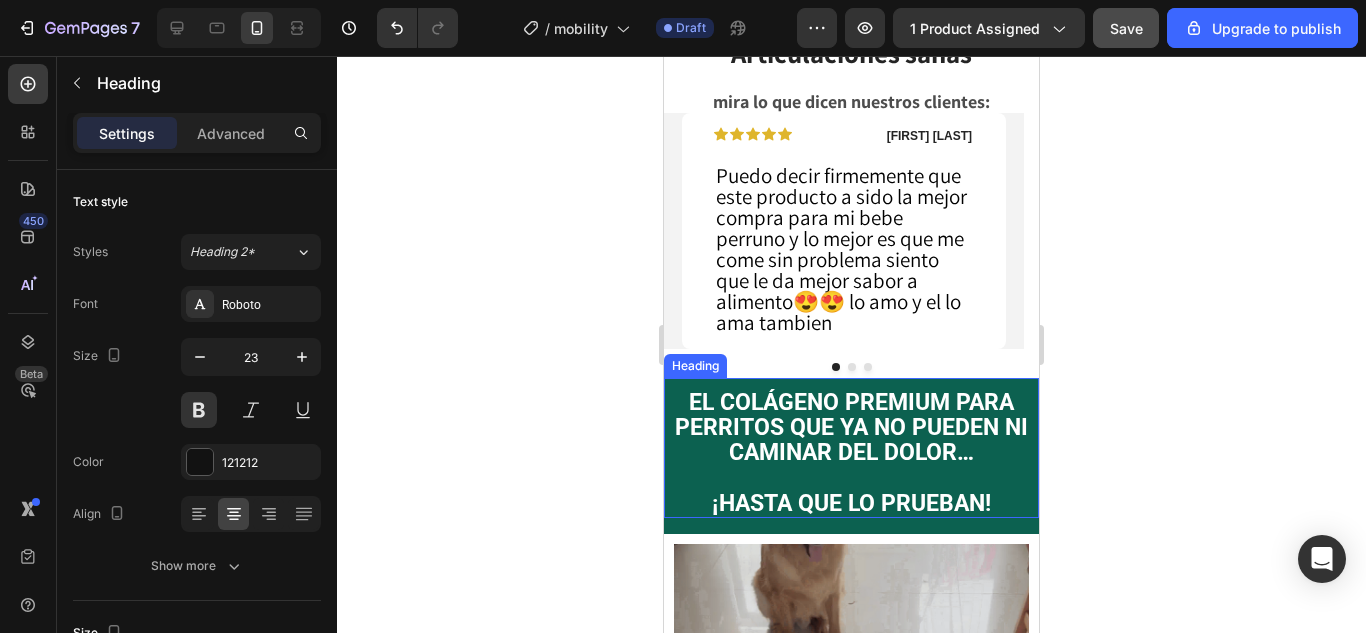 click on "El colágeno premium para perritos que ya no pueden ni caminar del dolor…  ¡hasta que lo prueban!" at bounding box center [851, 453] 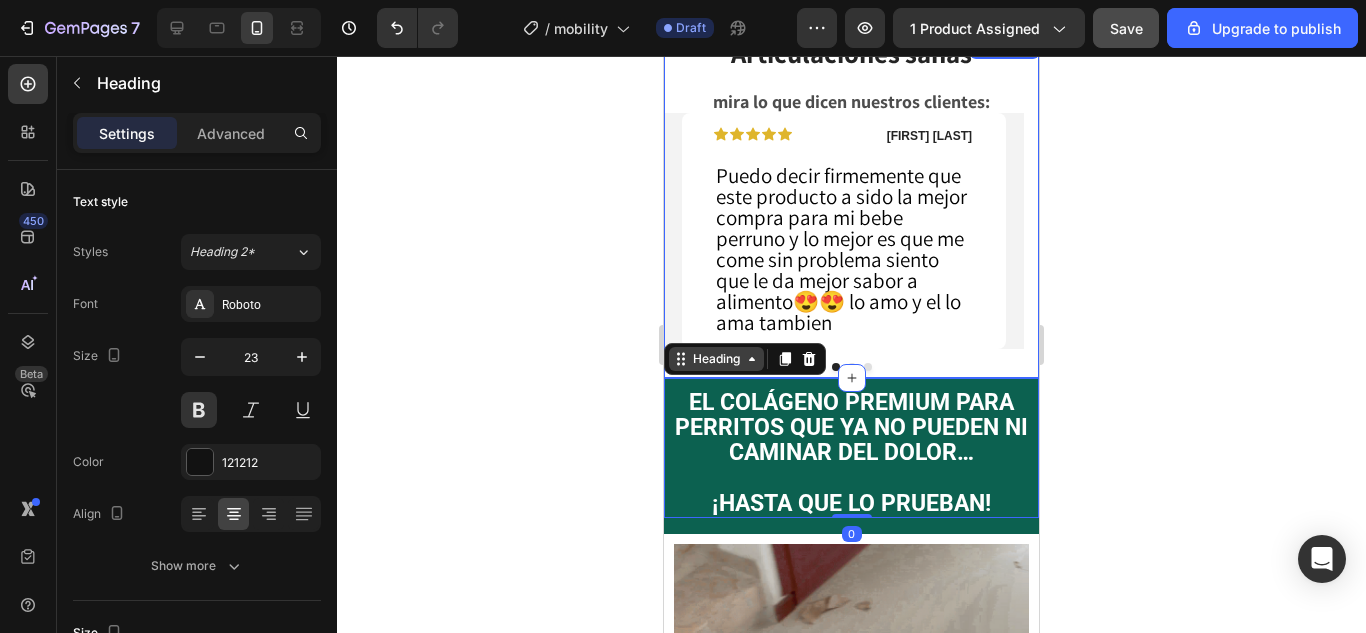 click on "Heading" at bounding box center [716, 359] 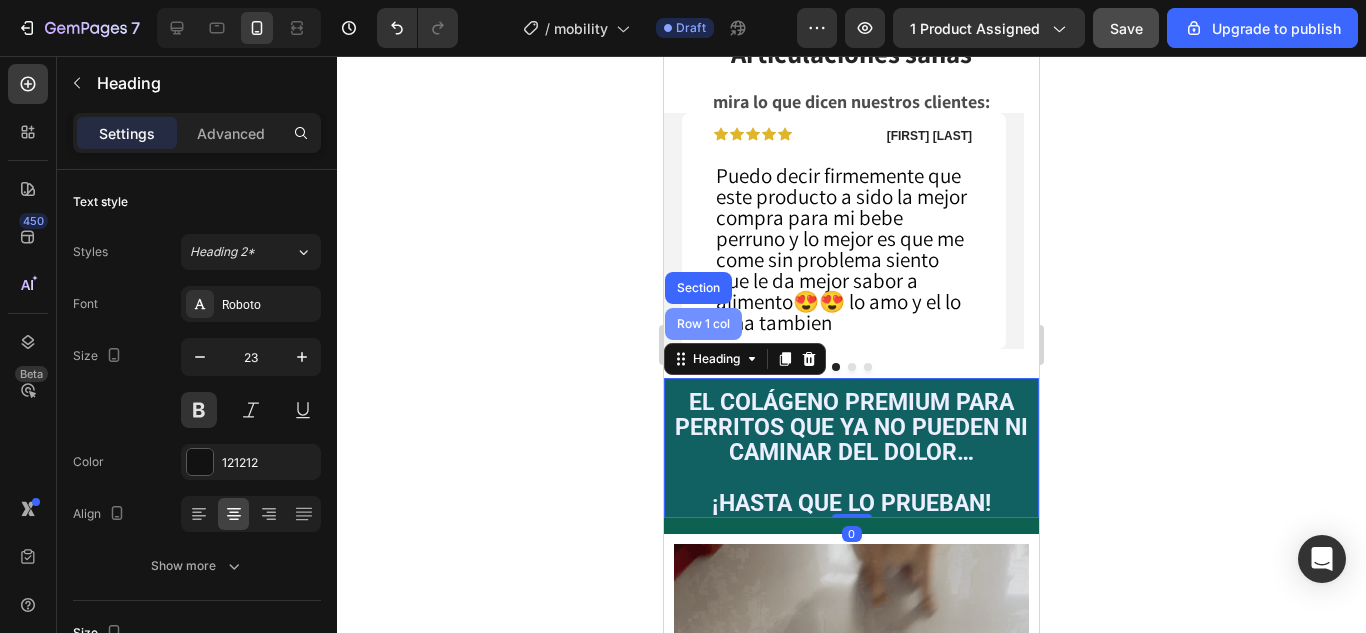 click on "Row 1 col" at bounding box center [703, 324] 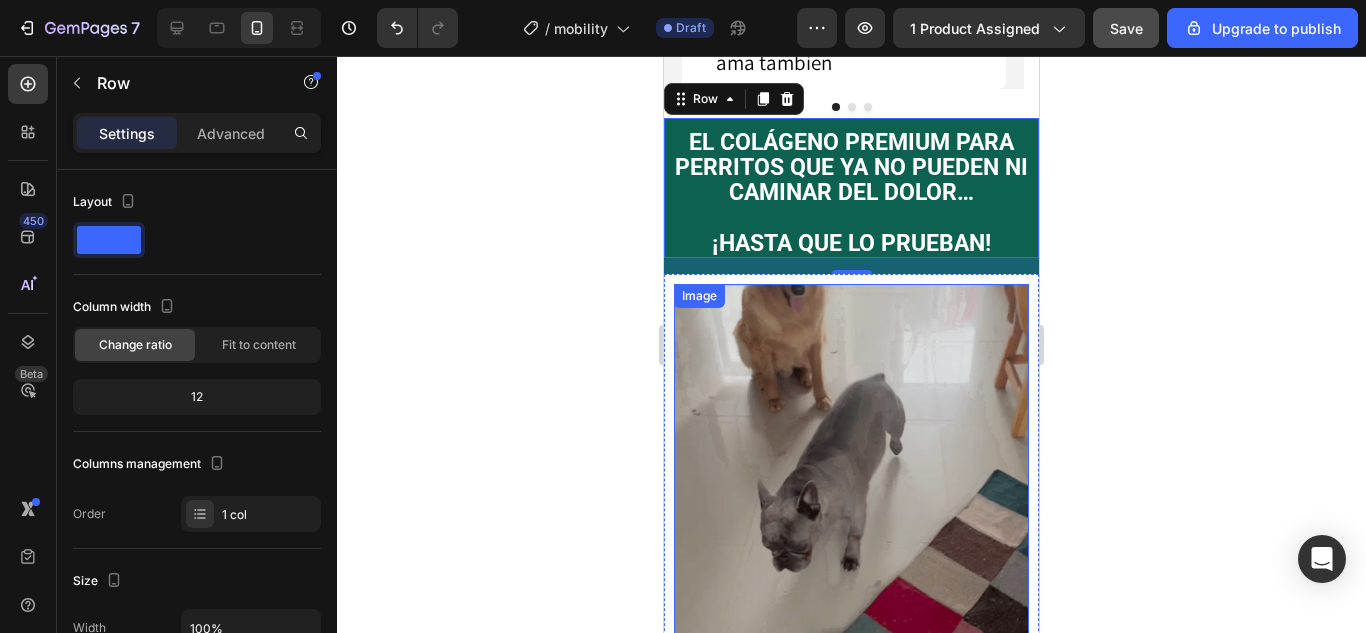 scroll, scrollTop: 1364, scrollLeft: 0, axis: vertical 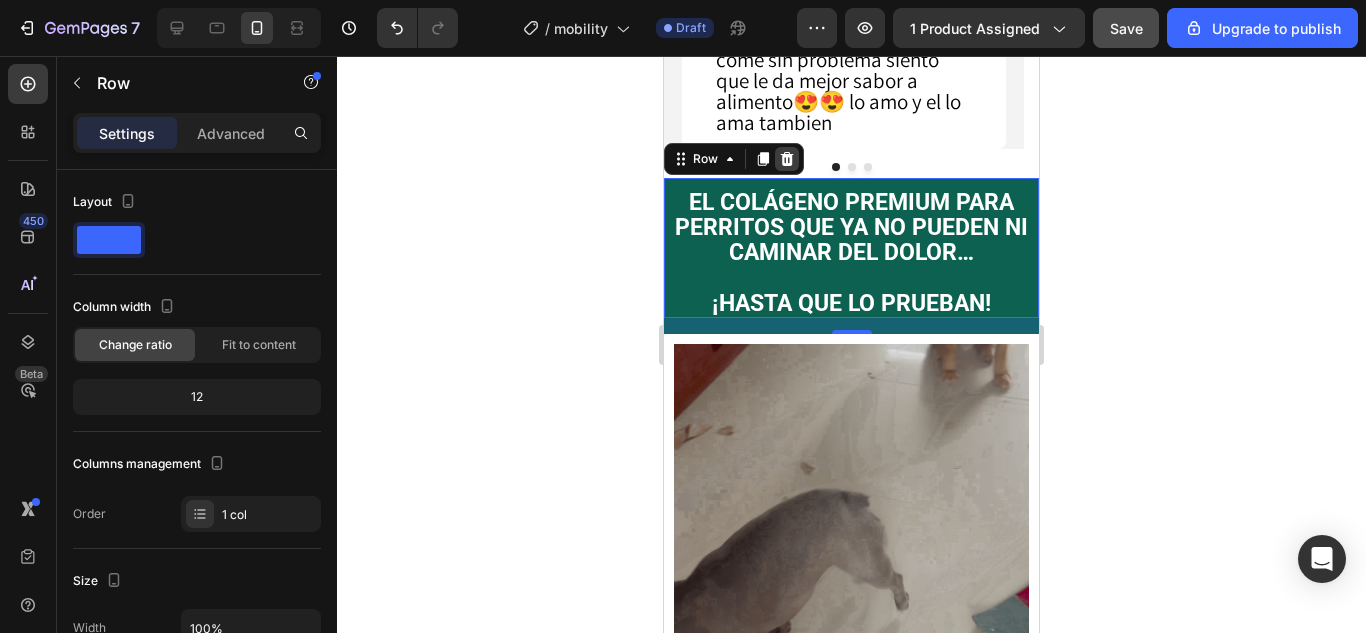 click at bounding box center (787, 159) 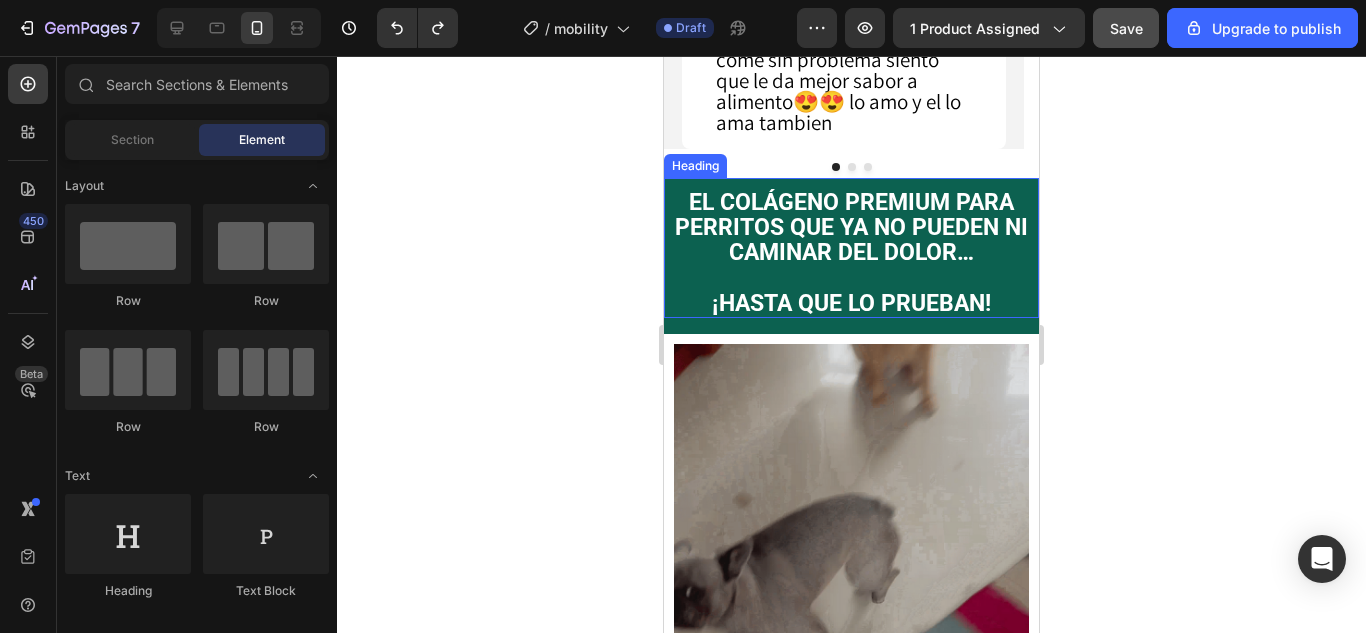 click on "Heading" at bounding box center (695, 166) 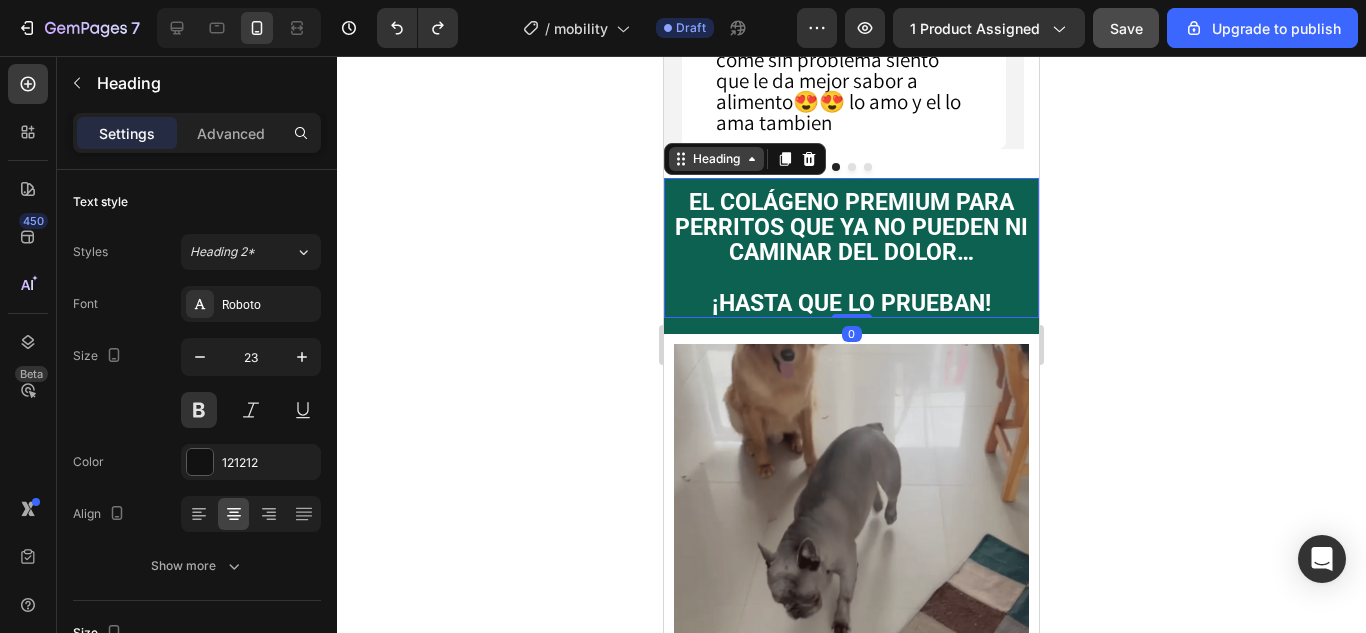 click on "Heading" at bounding box center (716, 159) 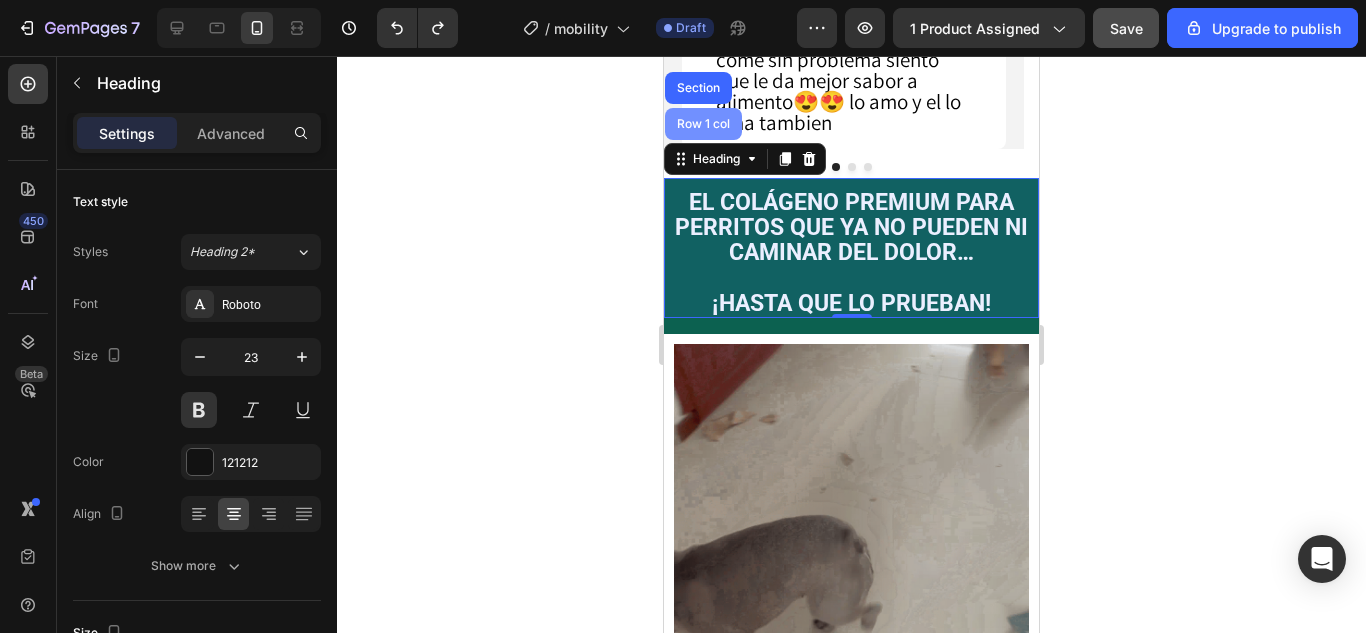 click on "Row 1 col" at bounding box center [703, 124] 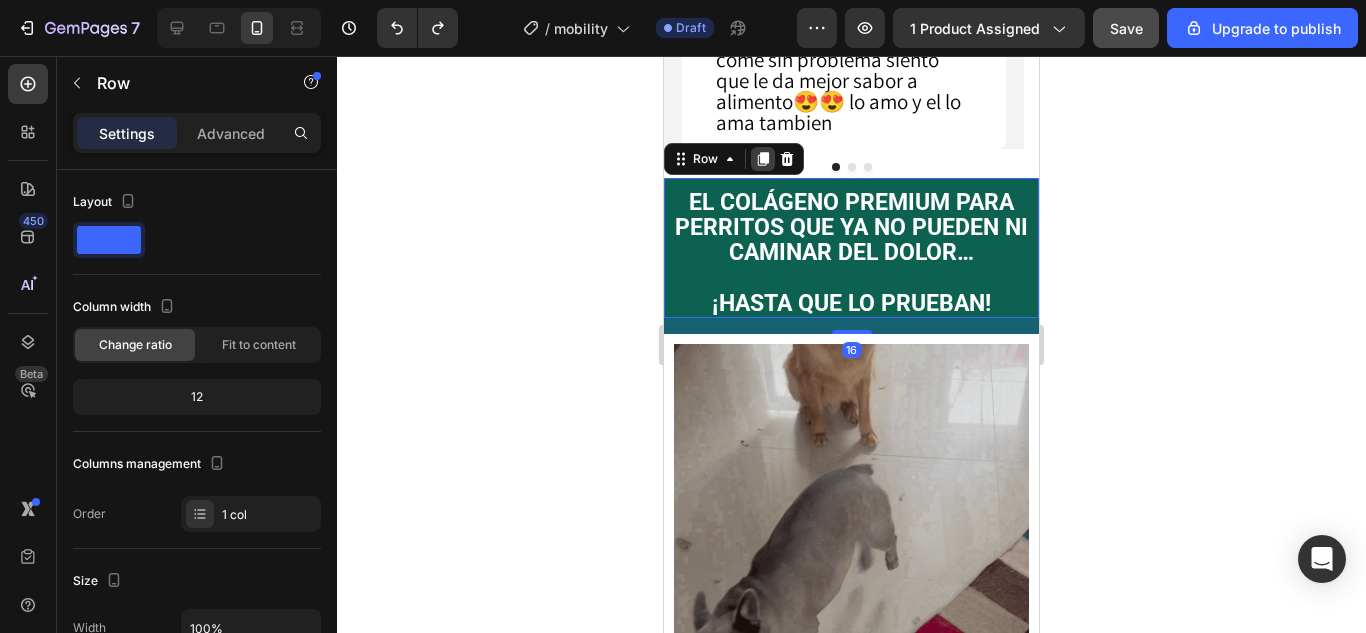 click 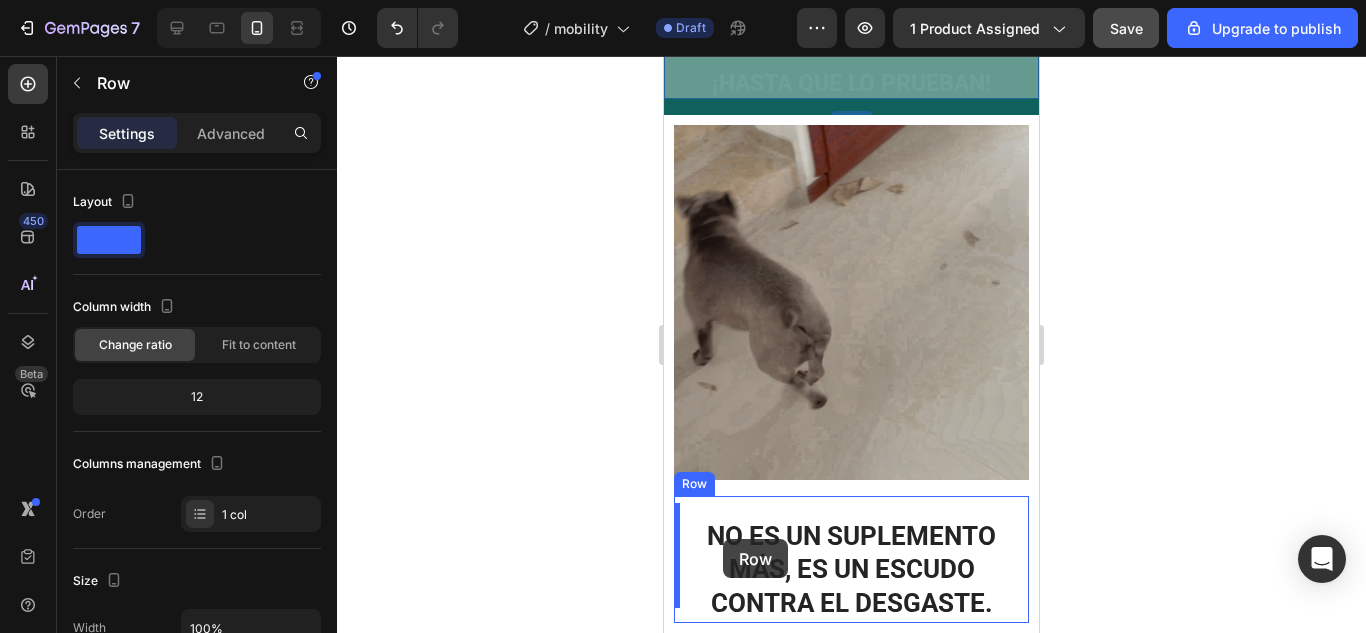 scroll, scrollTop: 1743, scrollLeft: 0, axis: vertical 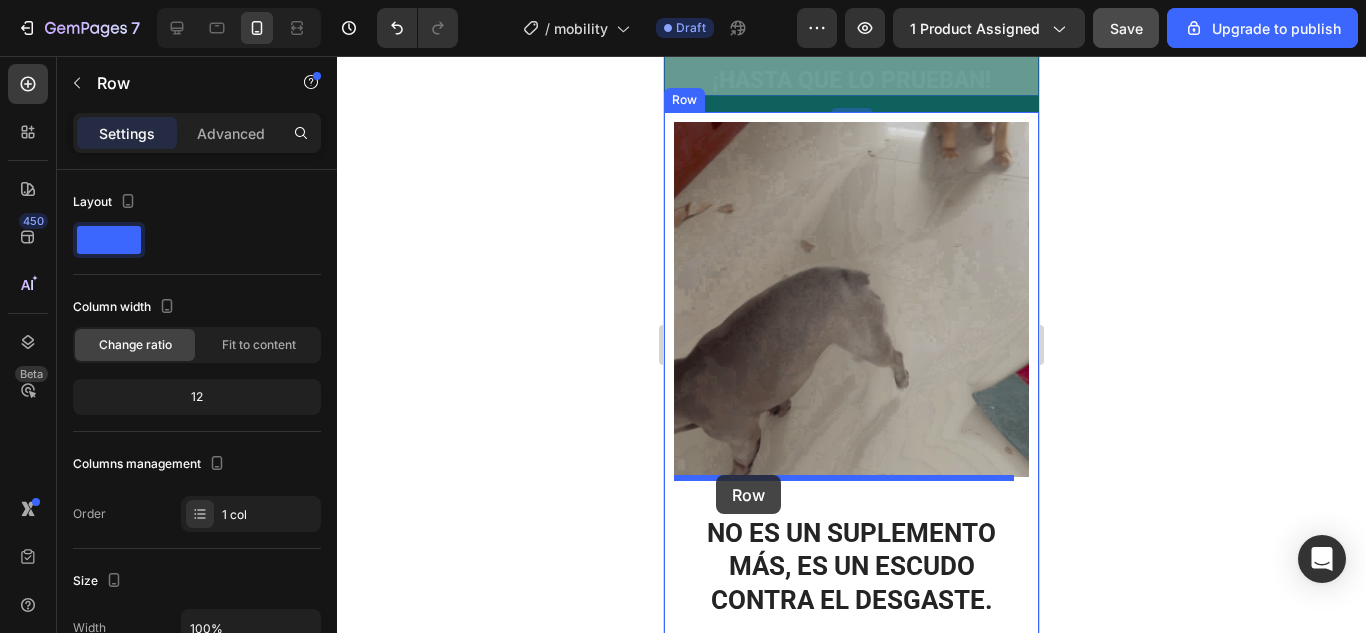 drag, startPoint x: 703, startPoint y: 319, endPoint x: 716, endPoint y: 475, distance: 156.54073 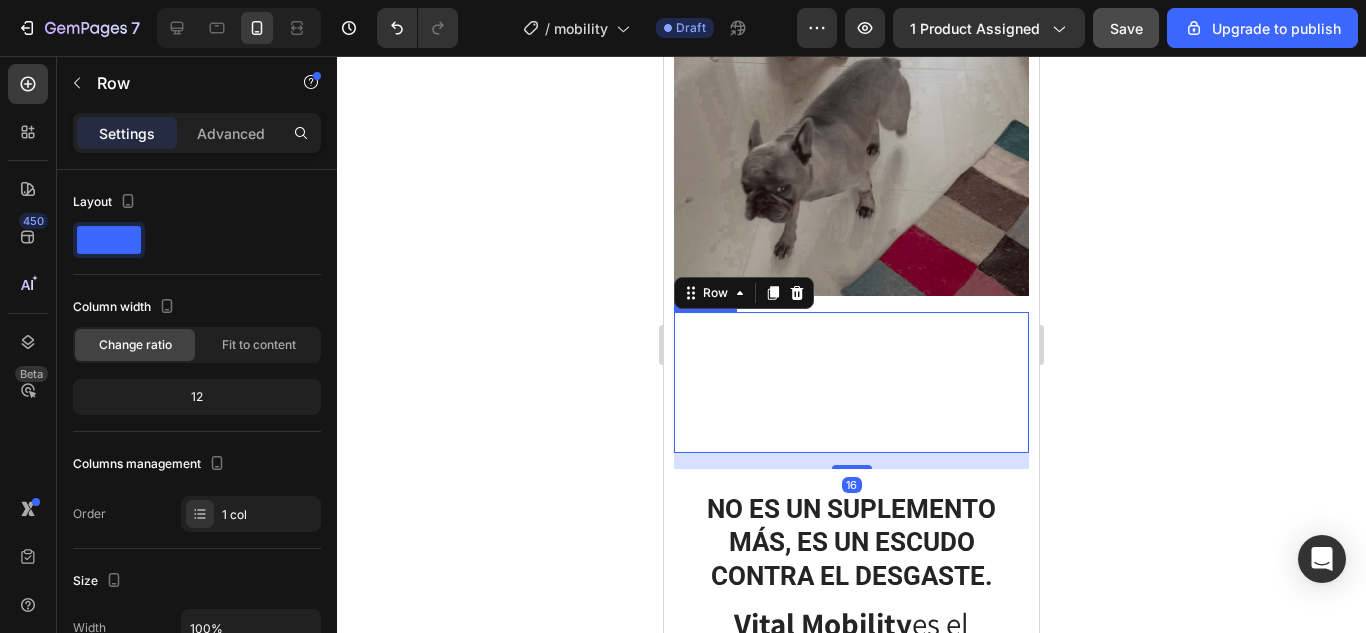 scroll, scrollTop: 1786, scrollLeft: 0, axis: vertical 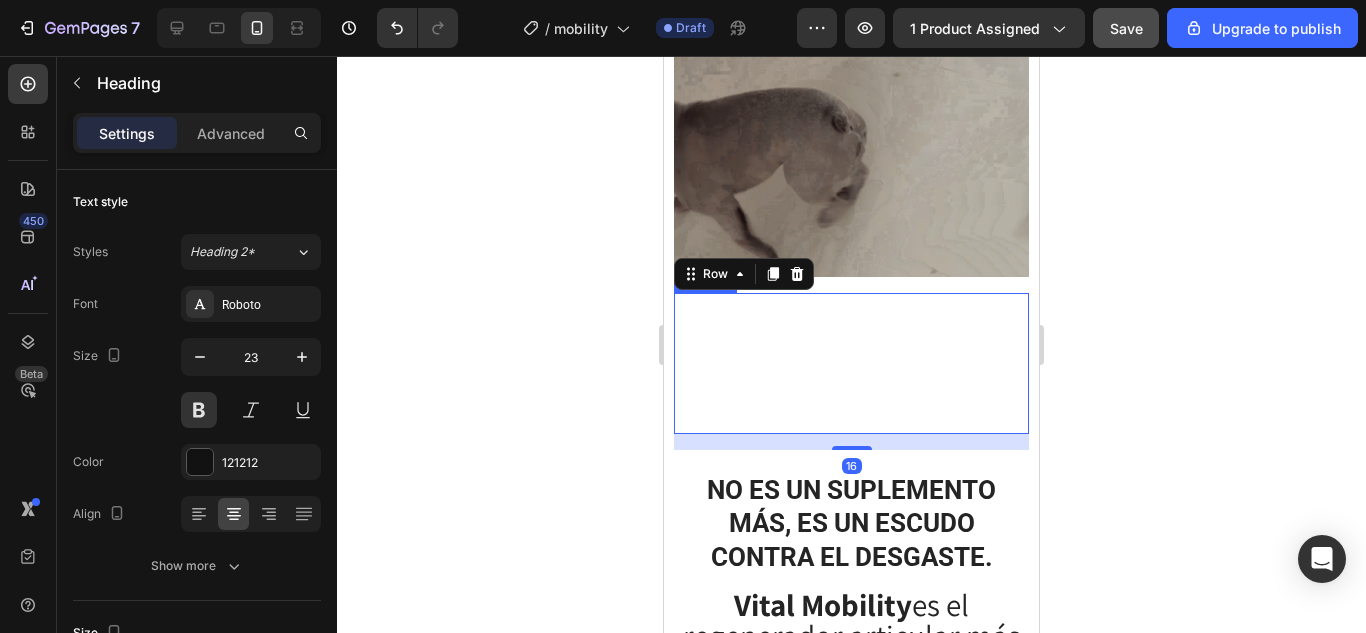 click on "El colágeno premium para perritos que ya no pueden ni caminar del dolor…" at bounding box center [851, 343] 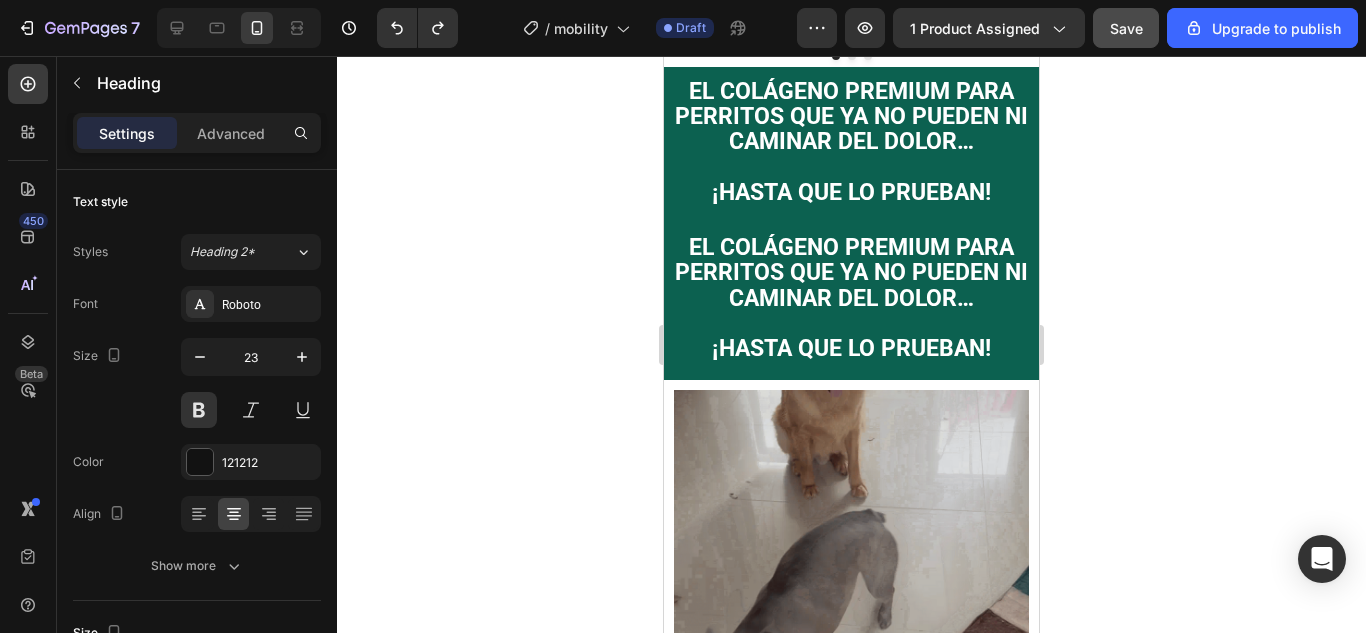 scroll, scrollTop: 1443, scrollLeft: 0, axis: vertical 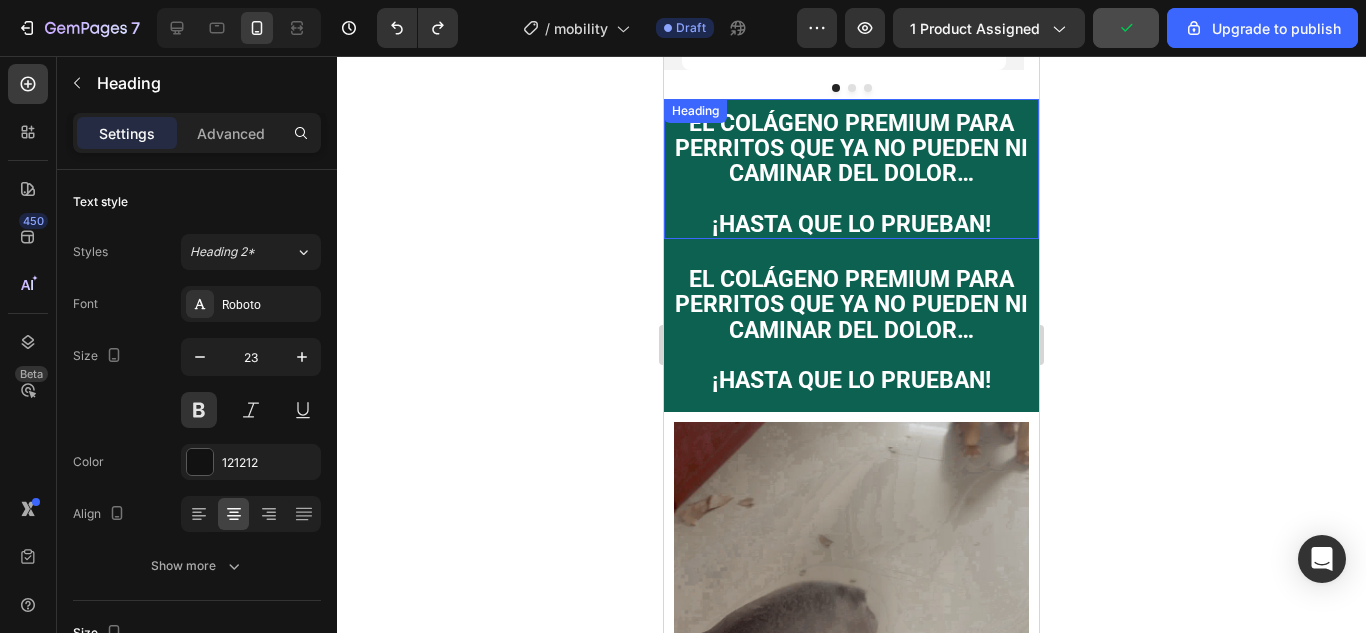 click on "¡hasta que lo prueban!" at bounding box center (851, 224) 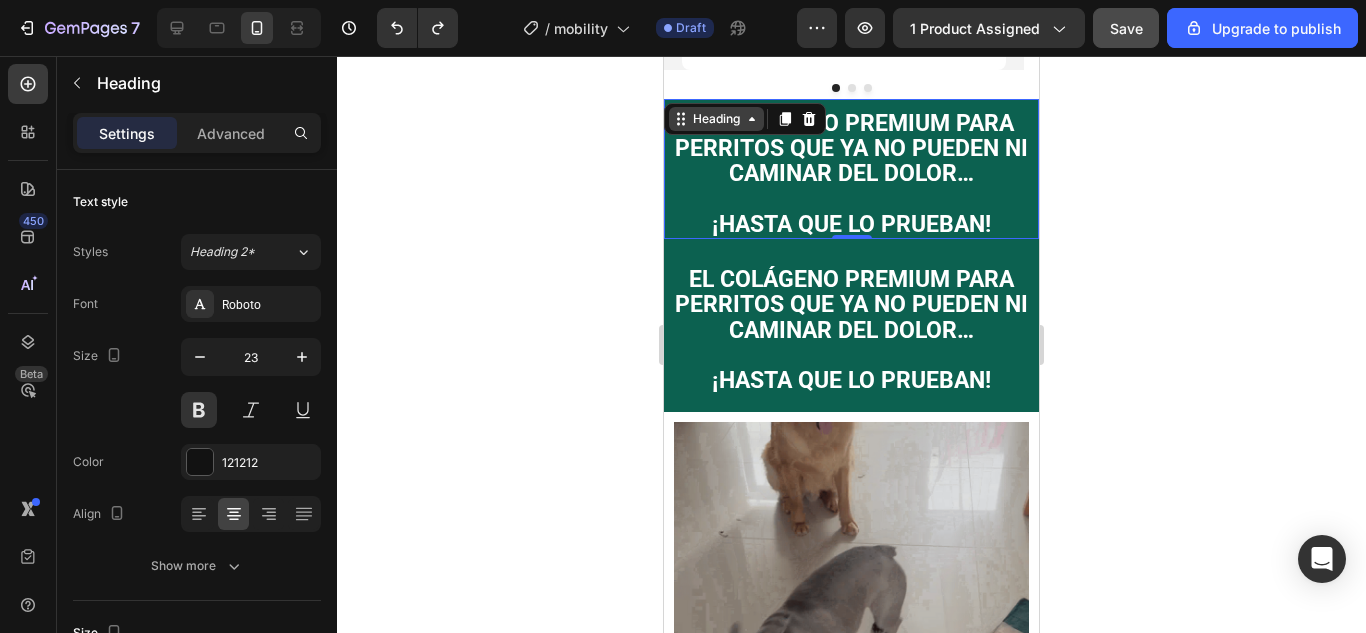 click on "Heading" at bounding box center (716, 119) 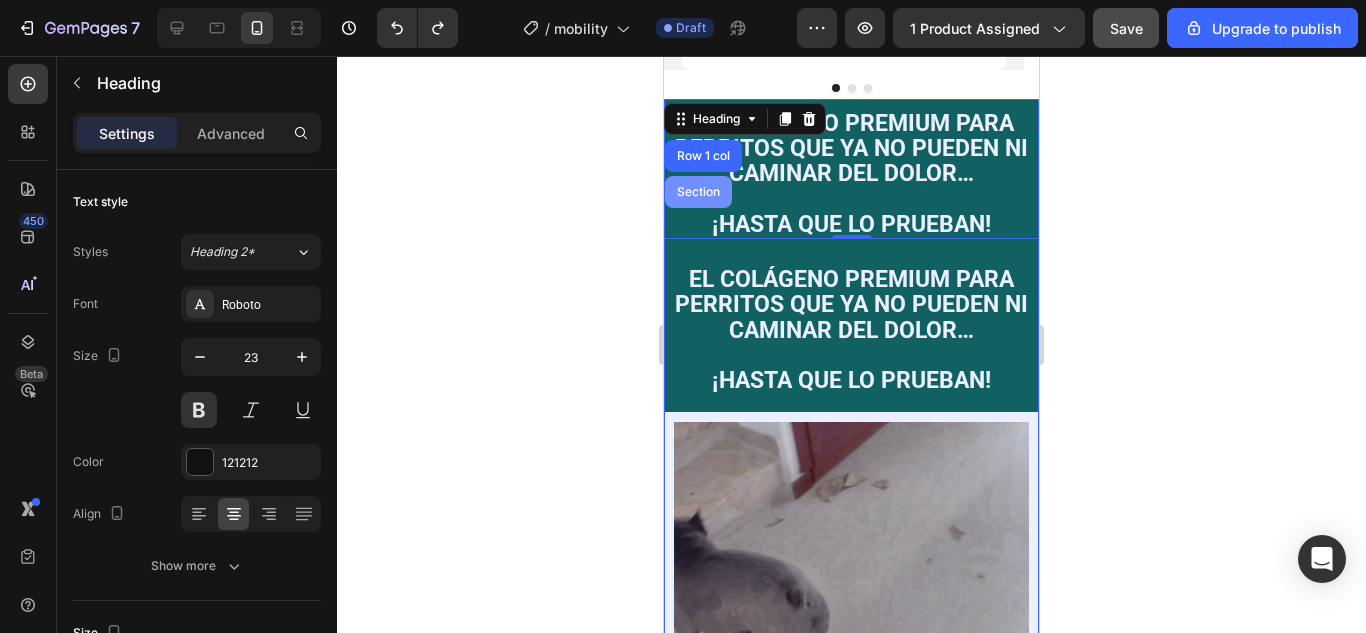 click on "Section" at bounding box center (698, 192) 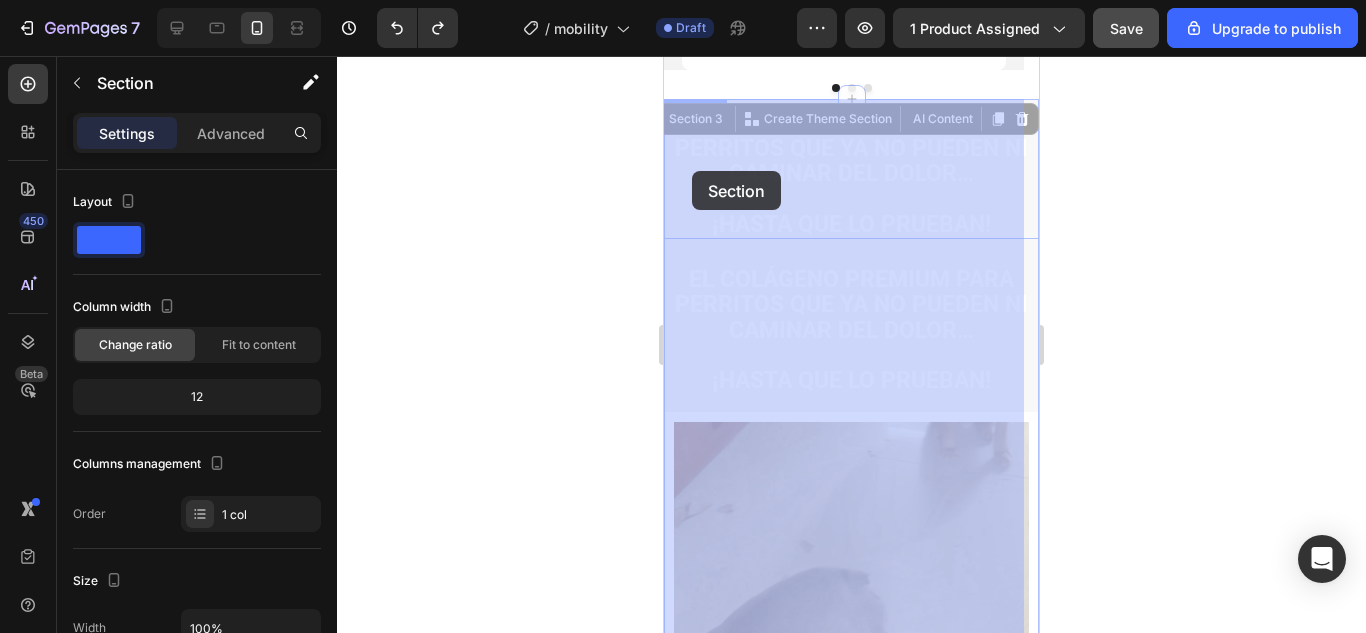 drag, startPoint x: 694, startPoint y: 123, endPoint x: 692, endPoint y: 164, distance: 41.04875 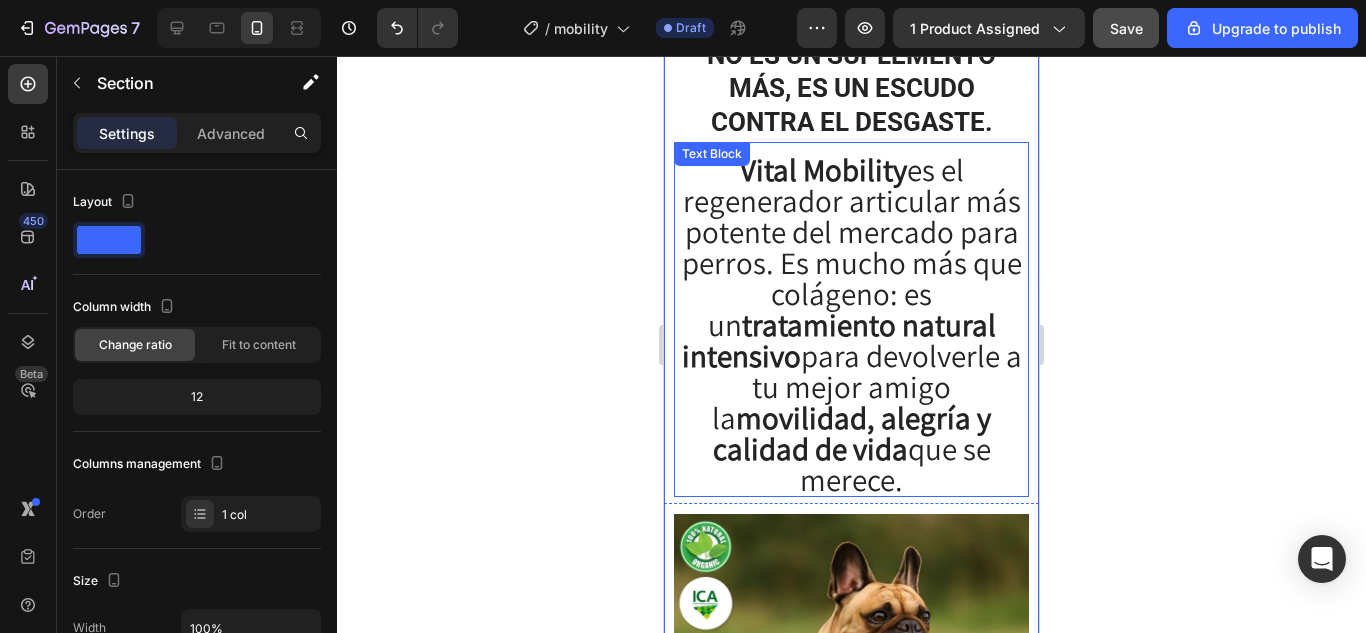 scroll, scrollTop: 1843, scrollLeft: 0, axis: vertical 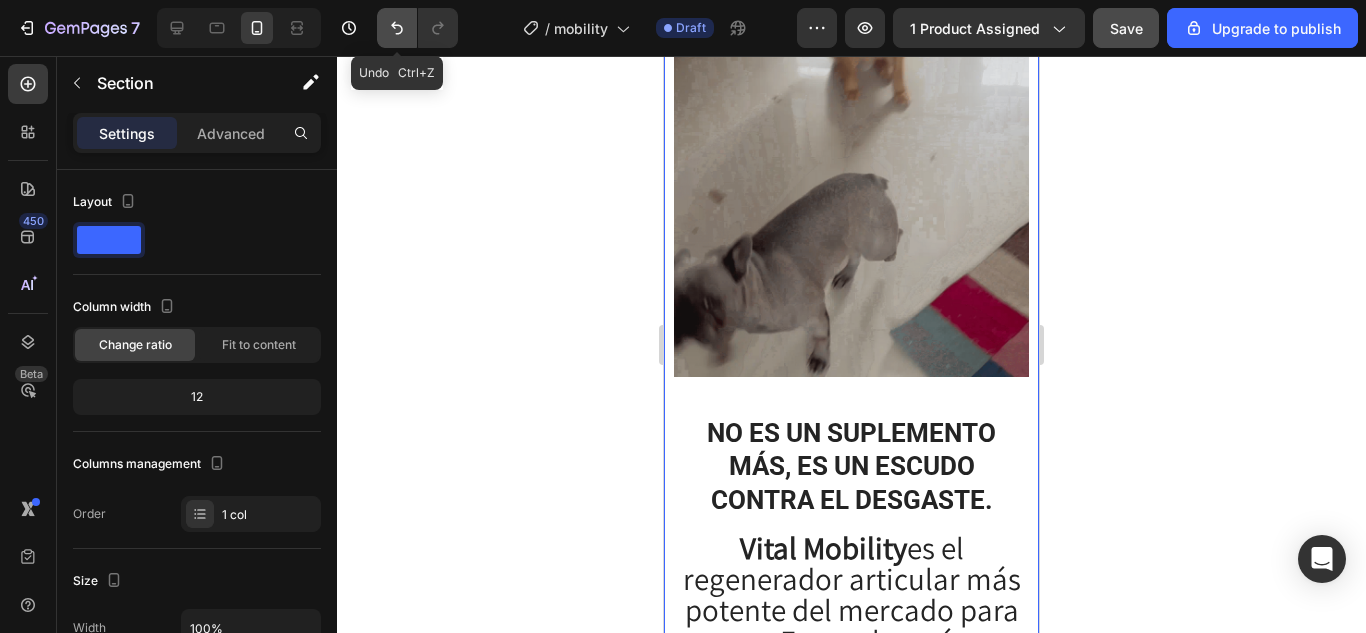 click 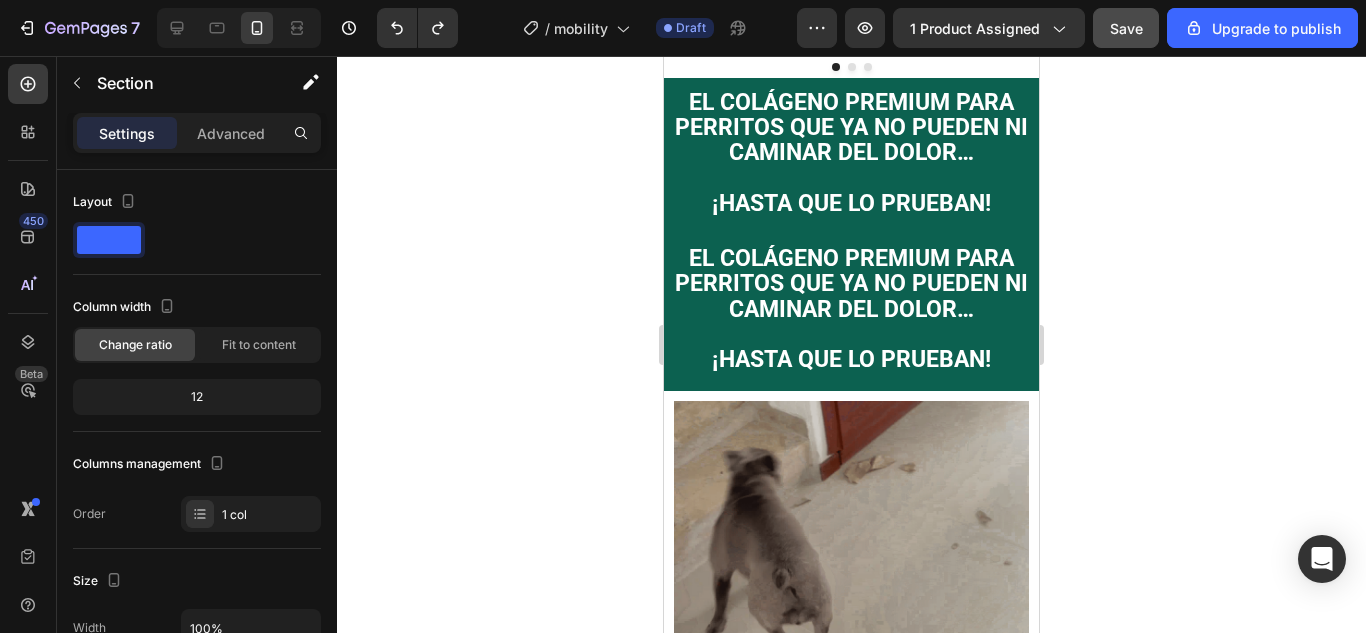 scroll, scrollTop: 1443, scrollLeft: 0, axis: vertical 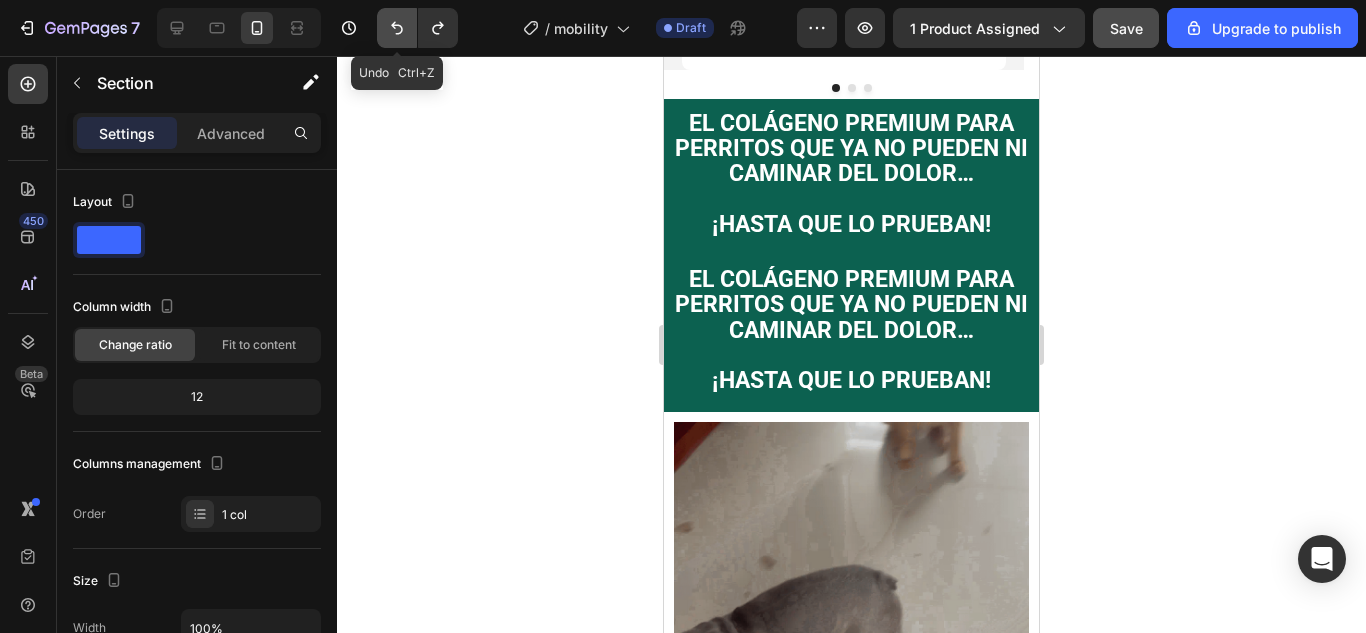 click 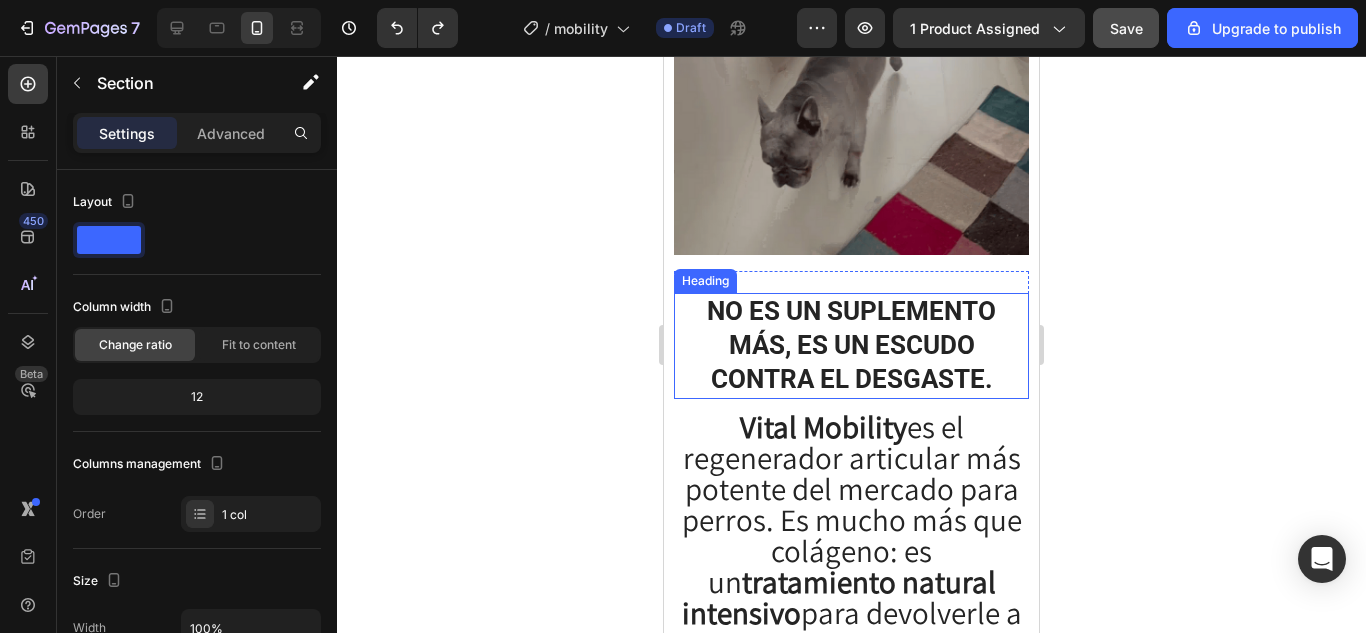 scroll, scrollTop: 1843, scrollLeft: 0, axis: vertical 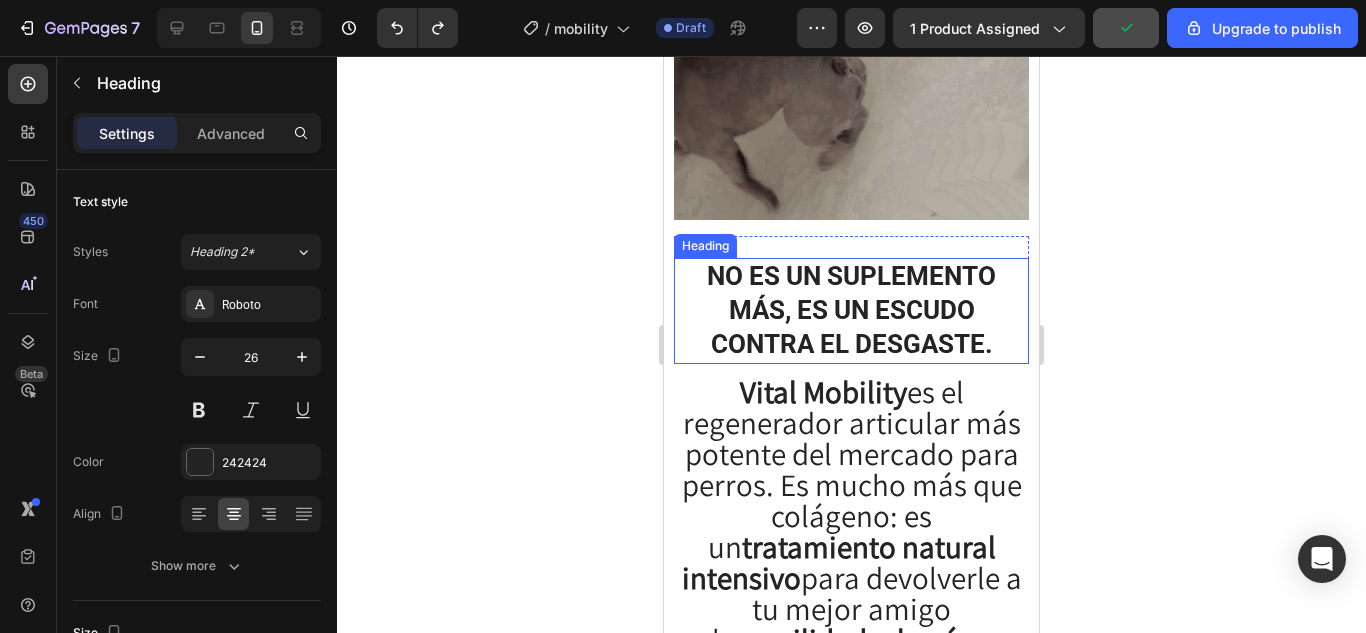 click on "No es un suplemento más, es un escudo contra el desgaste." at bounding box center (851, 310) 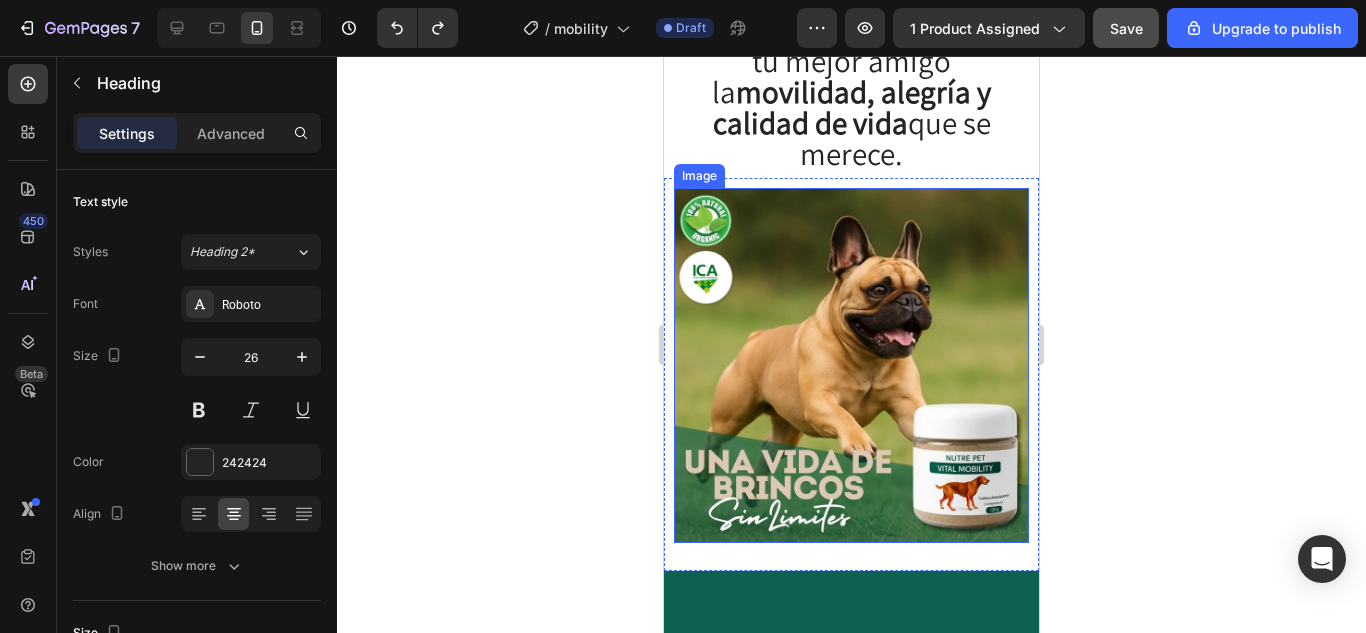 scroll, scrollTop: 2543, scrollLeft: 0, axis: vertical 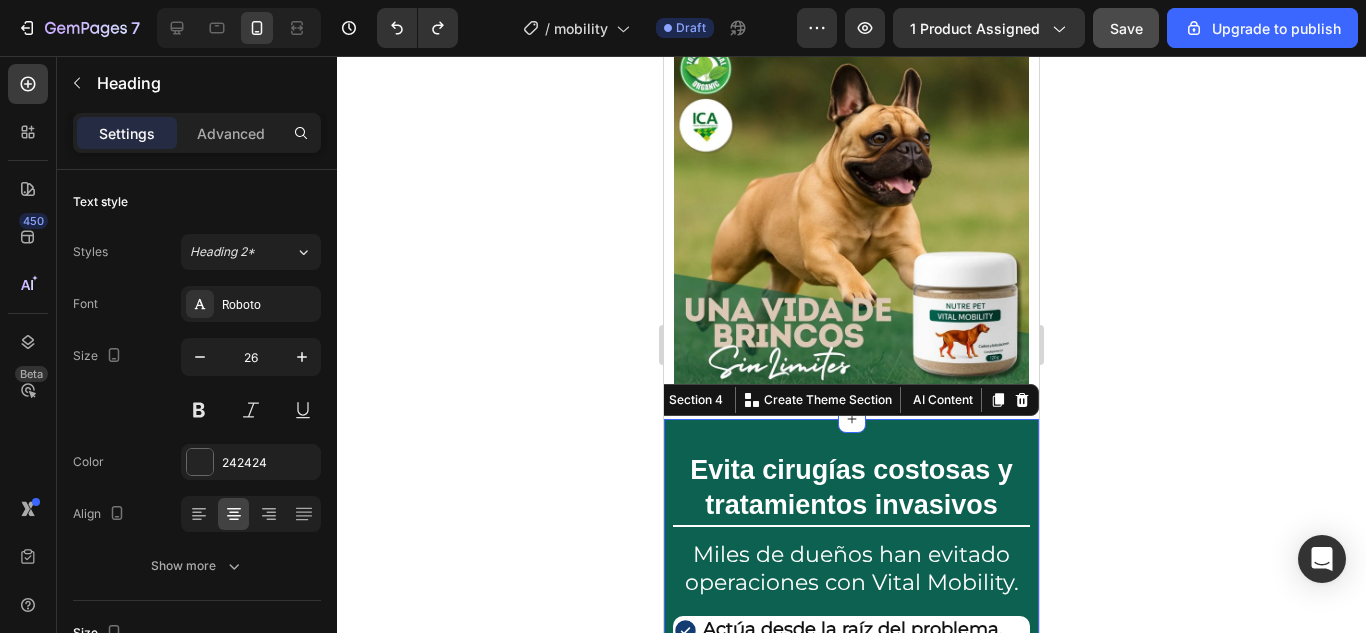 click on "Evita cirugías costosas y tratamientos invasivos  Heading                Title Line Miles de dueños han evitado operaciones con Vital Mobility.  Heading Actúa desde la raíz del problema, no maquilla los síntomas A diferencia de pastillas o analgésicos temporales,  Vital Mobility regenera tejidos, lubrica articulaciones y desinflama naturalmente . Es prevención real, no un parche momentáneo.  Fórmula clínica con colágeno tipo II, cúrcuma y ácido hialurónico Diseñada para  reparar microlesiones articulares,  fortalecer el cartílago y detener el avance del deterioro Item List Row Row Section 4   You can create reusable sections Create Theme Section AI Content Write with GemAI What would you like to describe here? Tone and Voice Persuasive Product Regenerador Articular VITAL MOBILITY Show more Generate" at bounding box center [851, 694] 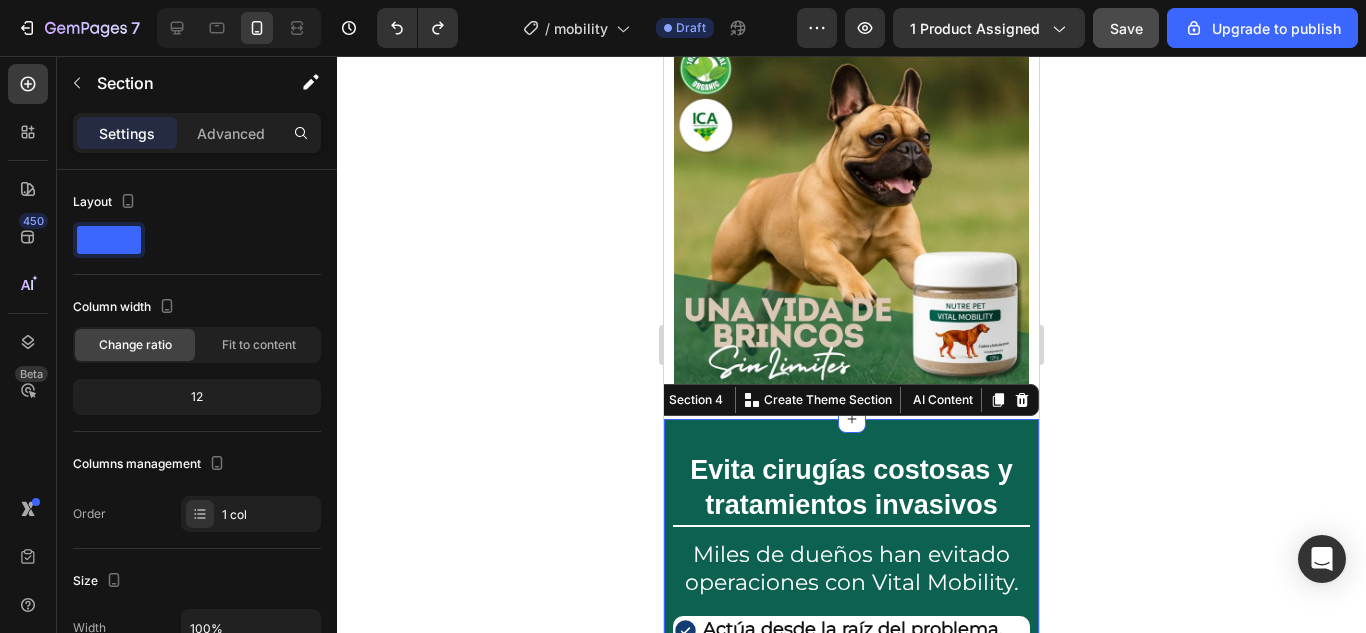click on "Evita cirugías costosas y tratamientos invasivos  Heading                Title Line Miles de dueños han evitado operaciones con Vital Mobility.  Heading Actúa desde la raíz del problema, no maquilla los síntomas A diferencia de pastillas o analgésicos temporales,  Vital Mobility regenera tejidos, lubrica articulaciones y desinflama naturalmente . Es prevención real, no un parche momentáneo.  Fórmula clínica con colágeno tipo II, cúrcuma y ácido hialurónico Diseñada para  reparar microlesiones articulares,  fortalecer el cartílago y detener el avance del deterioro Item List Row Row Section 4   You can create reusable sections Create Theme Section AI Content Write with GemAI What would you like to describe here? Tone and Voice Persuasive Product Regenerador Articular VITAL MOBILITY Show more Generate" at bounding box center [851, 694] 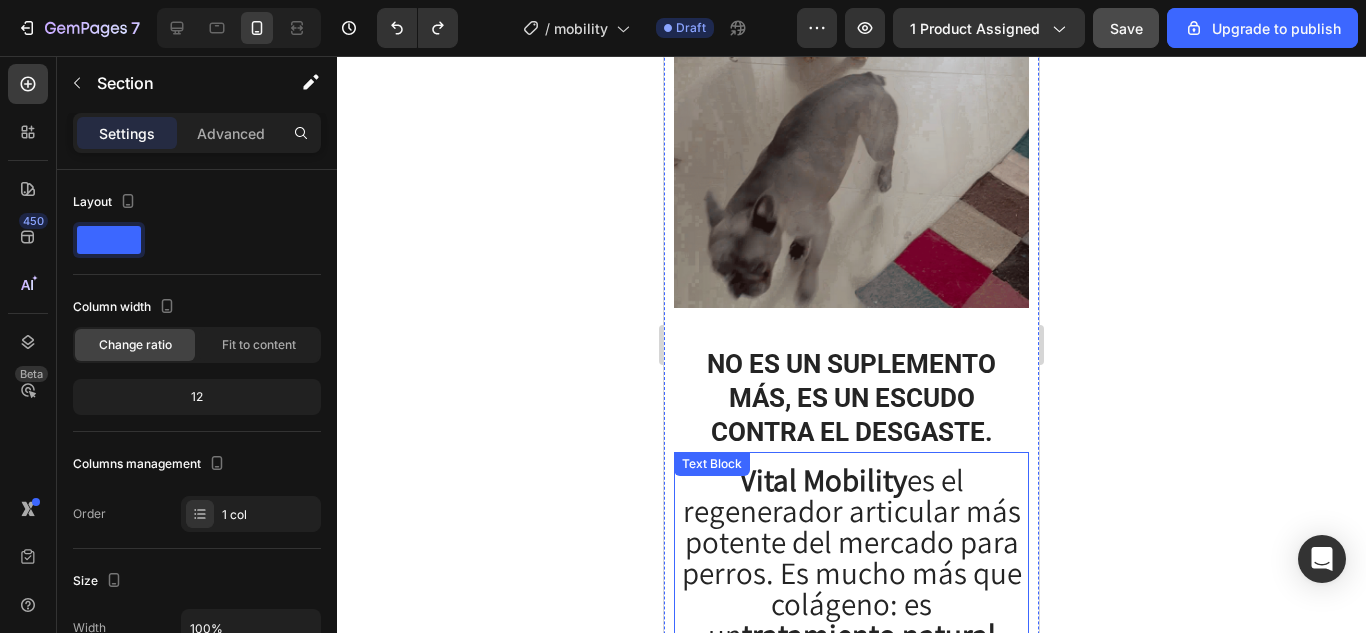 scroll, scrollTop: 1743, scrollLeft: 0, axis: vertical 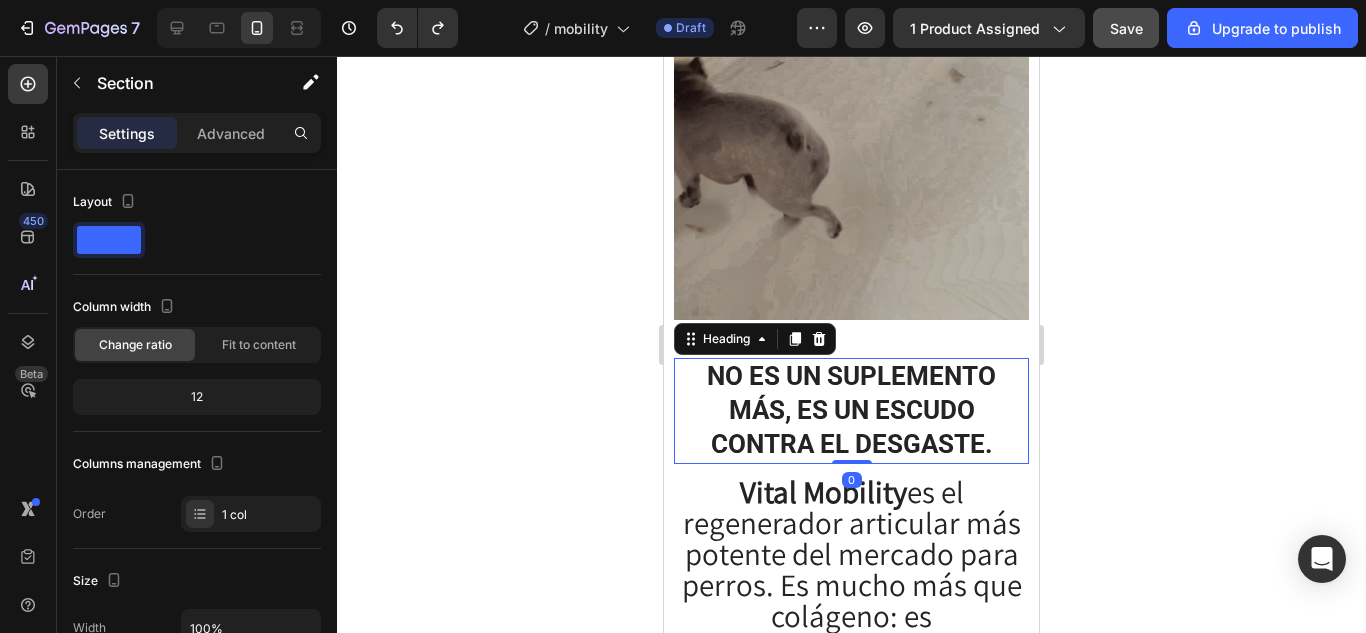 click on "No es un suplemento más, es un escudo contra el desgaste. Heading   0" at bounding box center [851, 410] 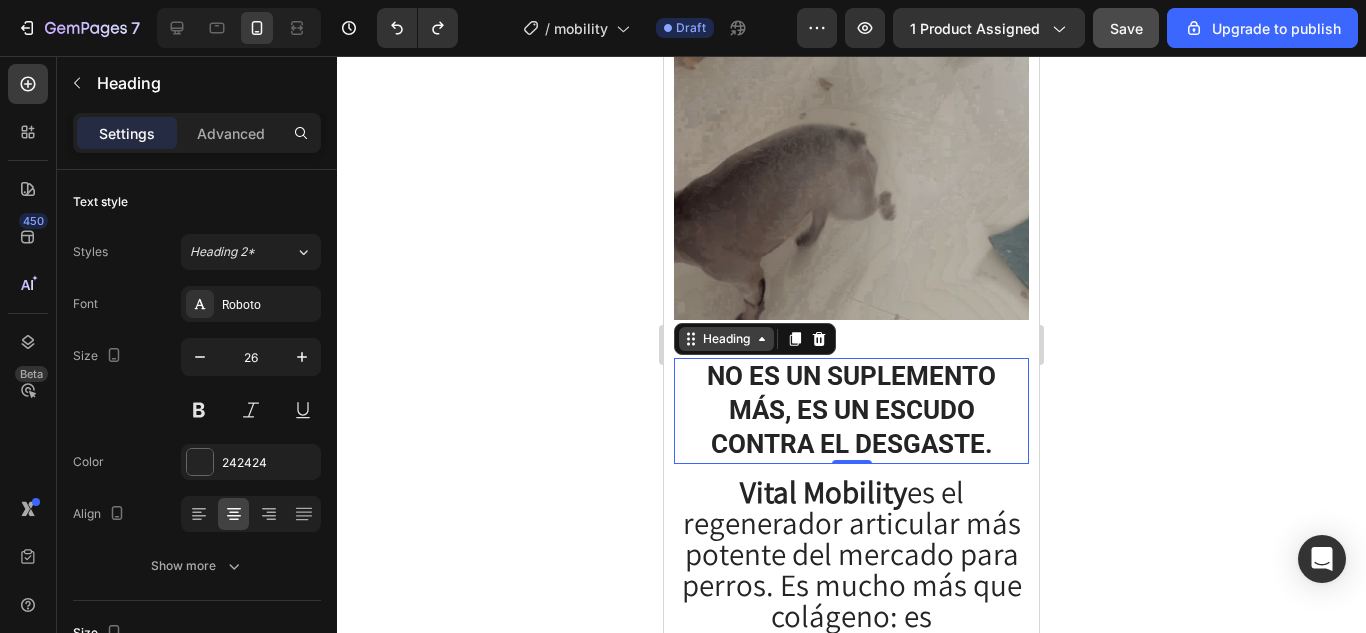 click on "Heading" at bounding box center (726, 339) 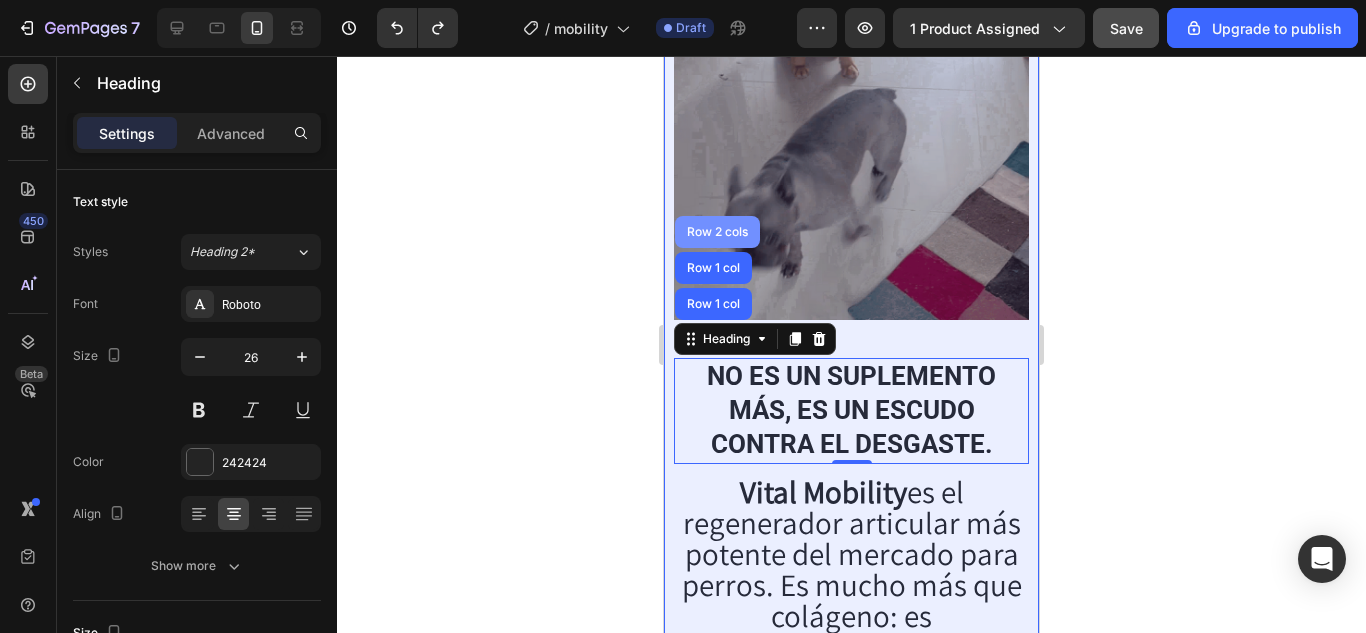 click on "Row 2 cols" at bounding box center [717, 232] 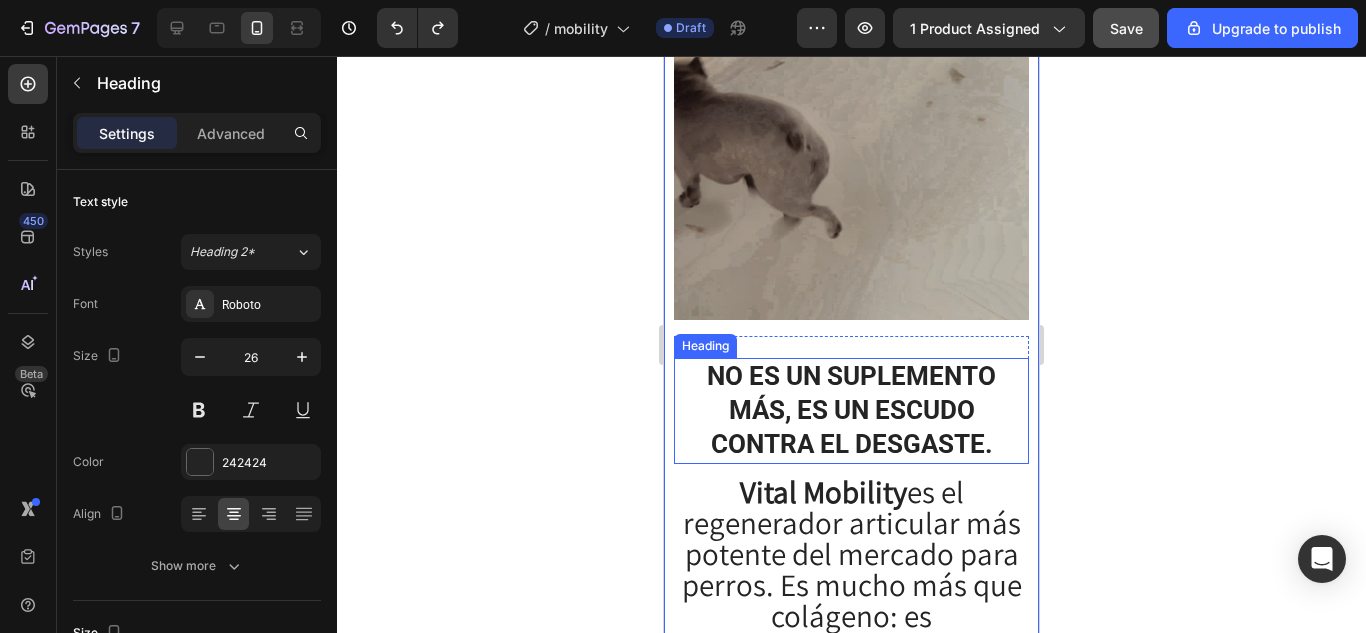 click on "No es un suplemento más, es un escudo contra el desgaste." at bounding box center [851, 410] 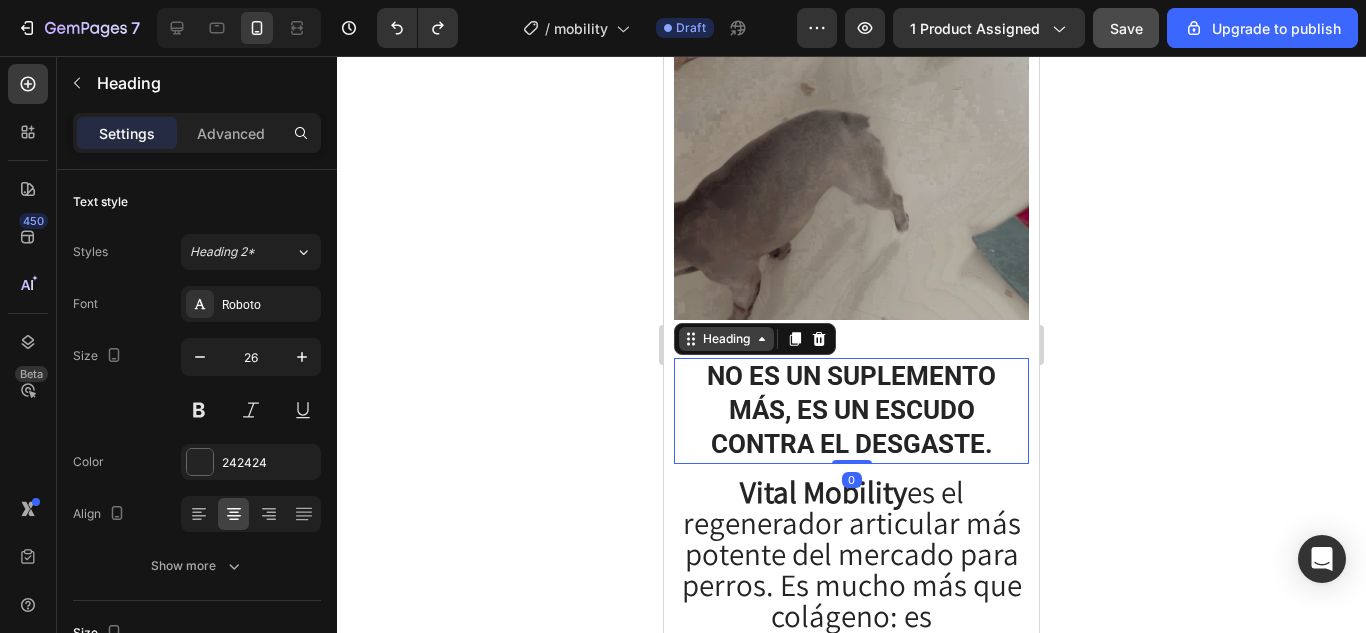 click on "Heading" at bounding box center (726, 339) 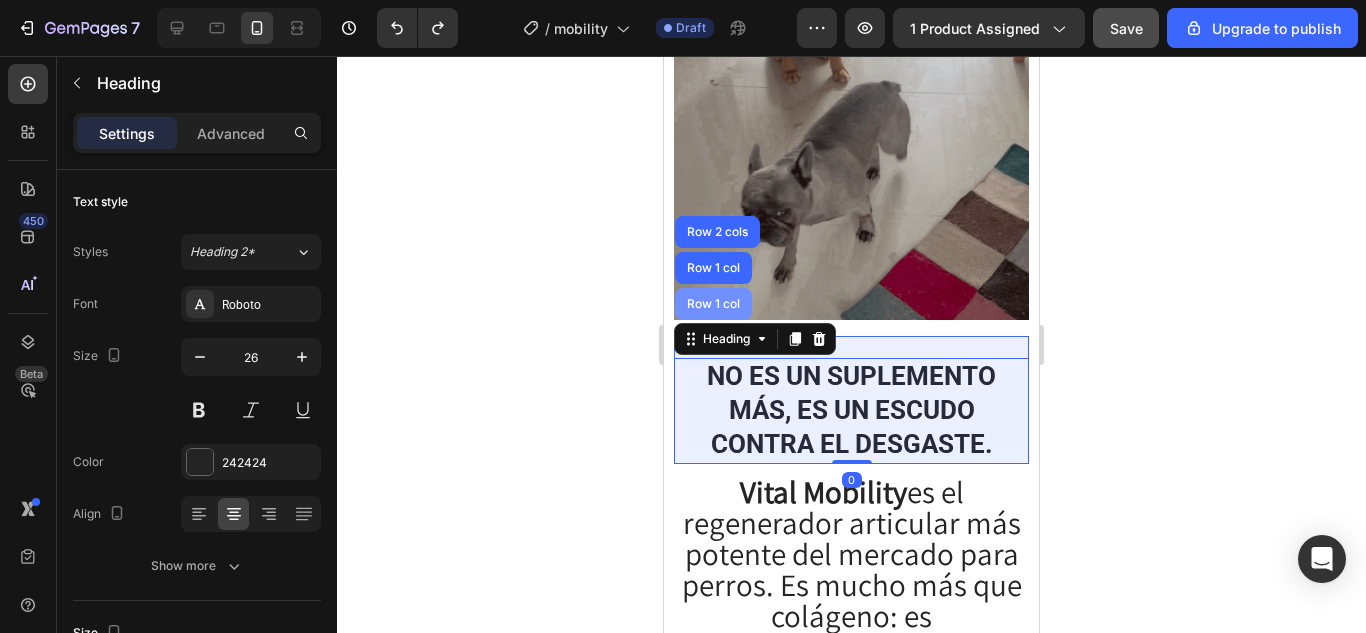 click on "Row 1 col" at bounding box center (713, 304) 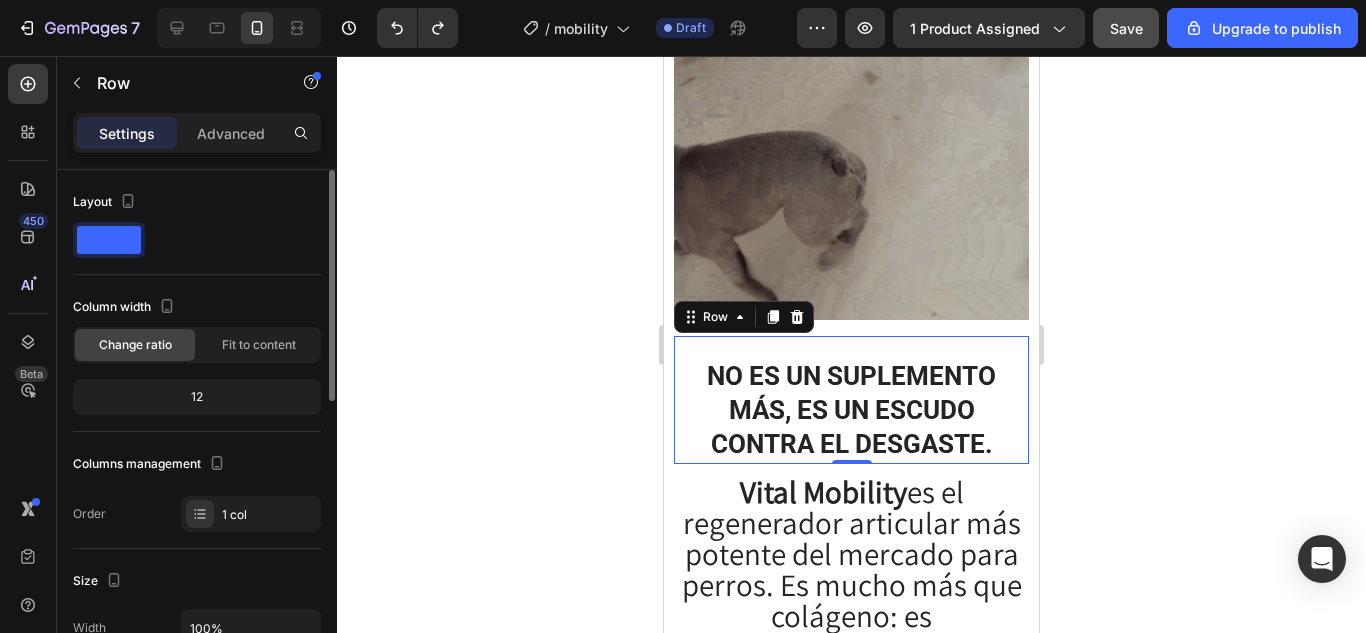click 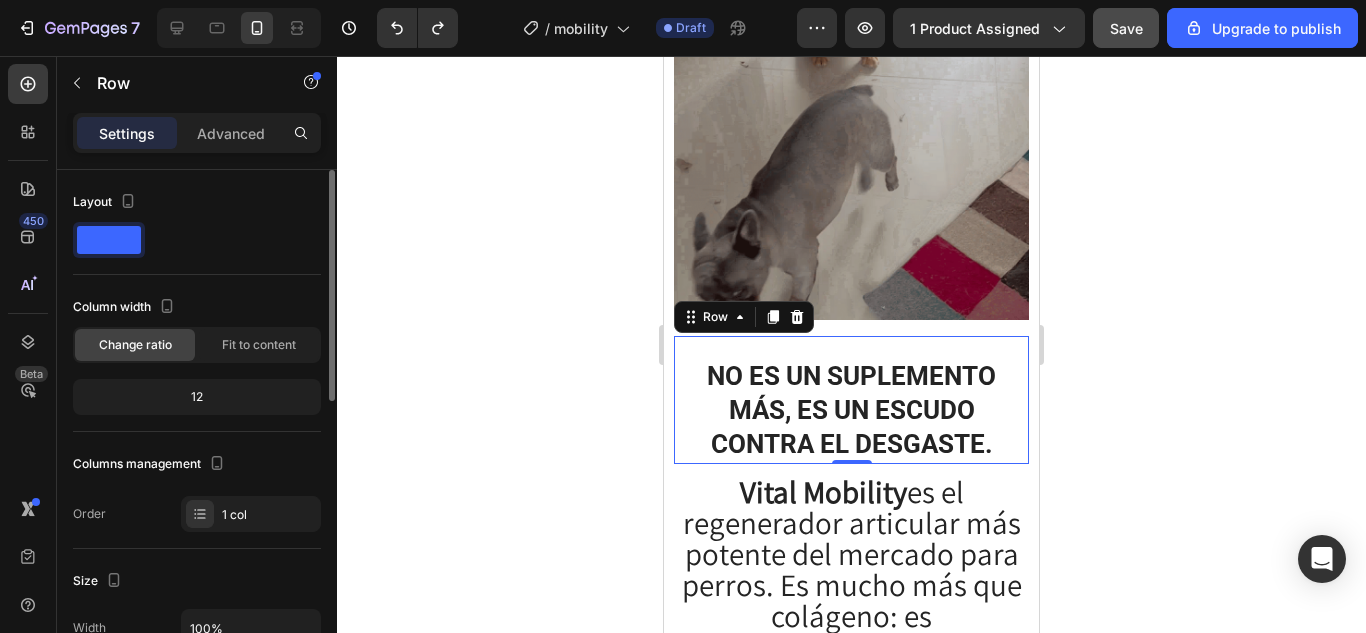 scroll, scrollTop: 100, scrollLeft: 0, axis: vertical 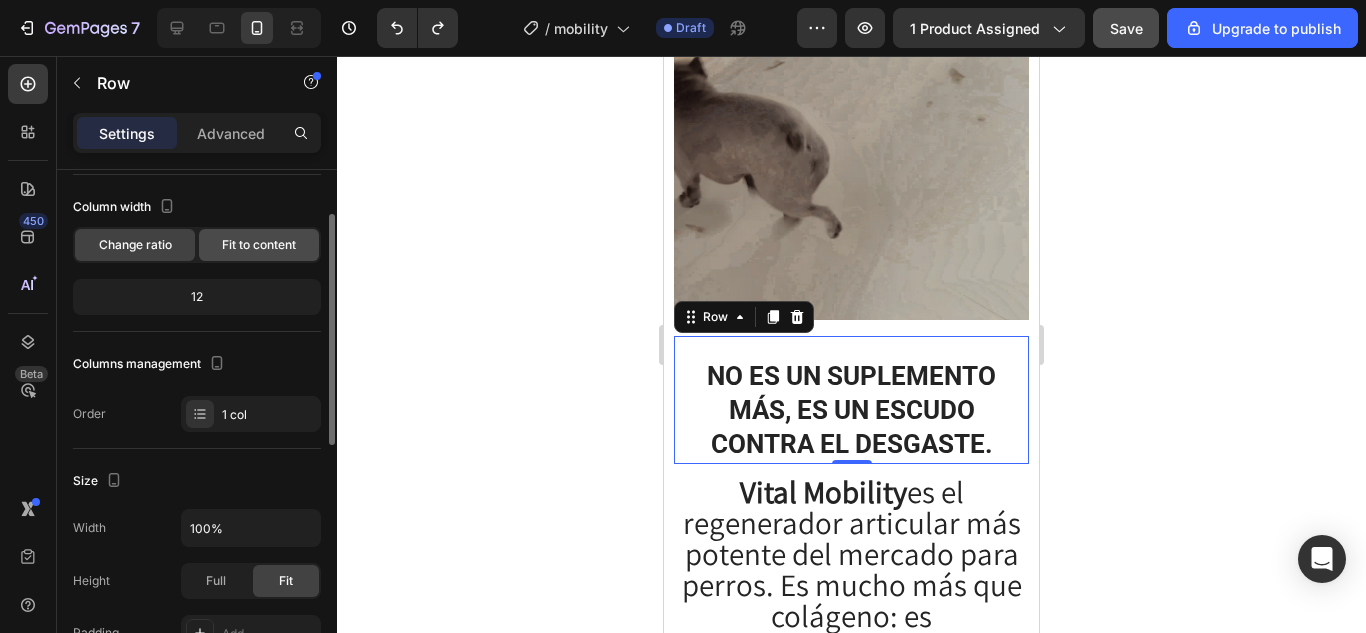 click on "Fit to content" 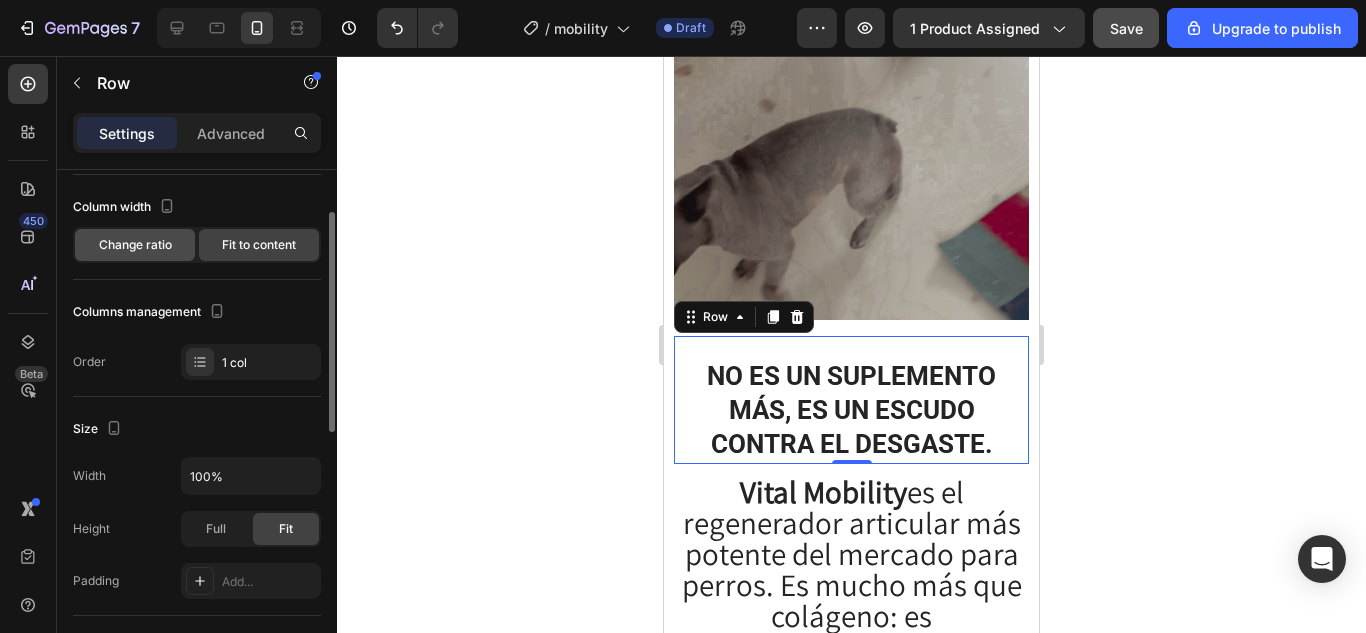 click on "Change ratio" 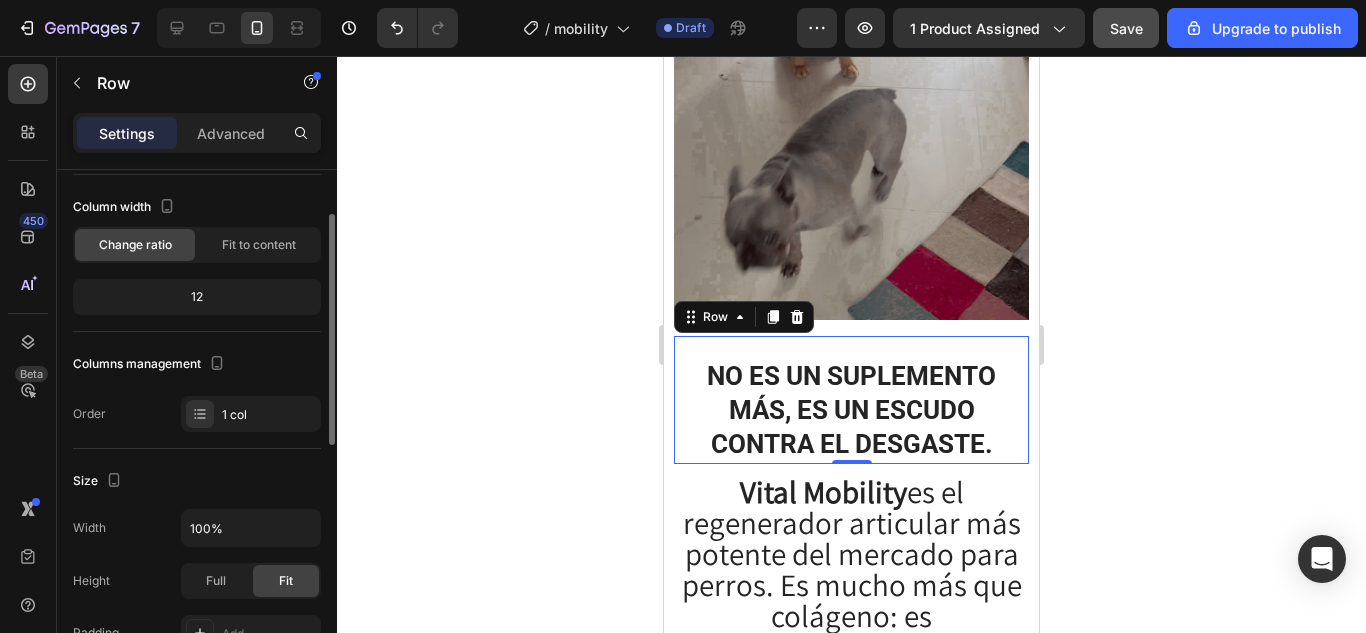 scroll, scrollTop: 200, scrollLeft: 0, axis: vertical 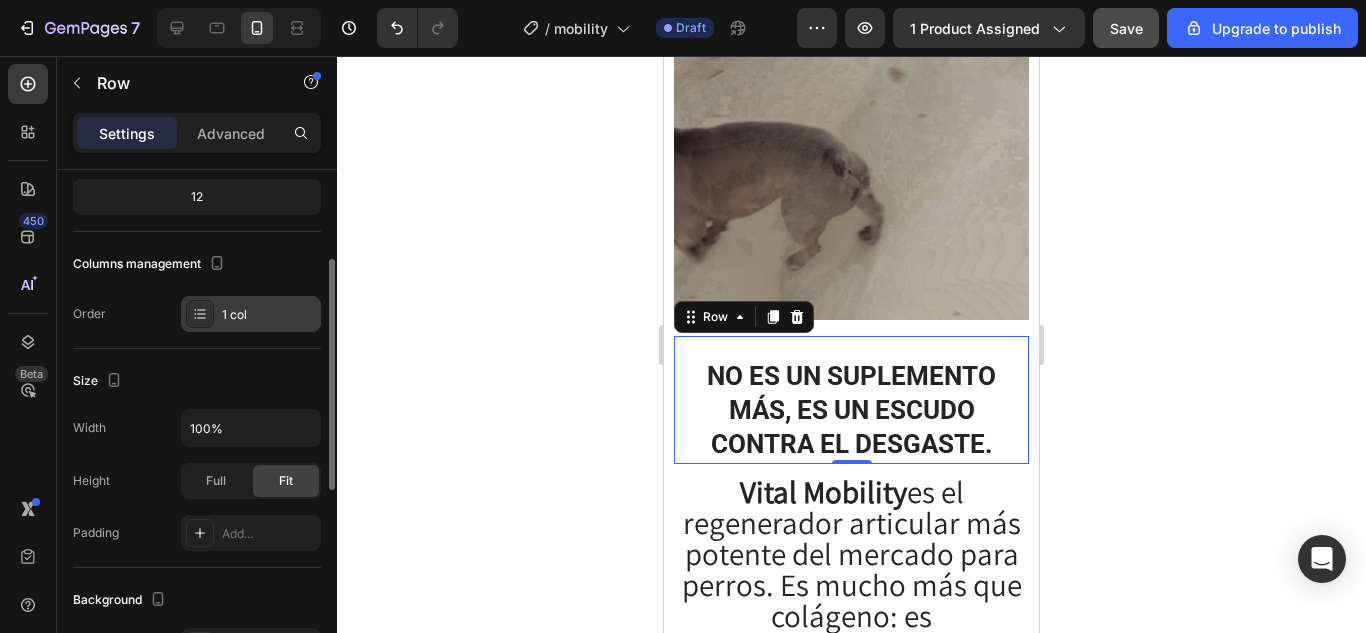 click 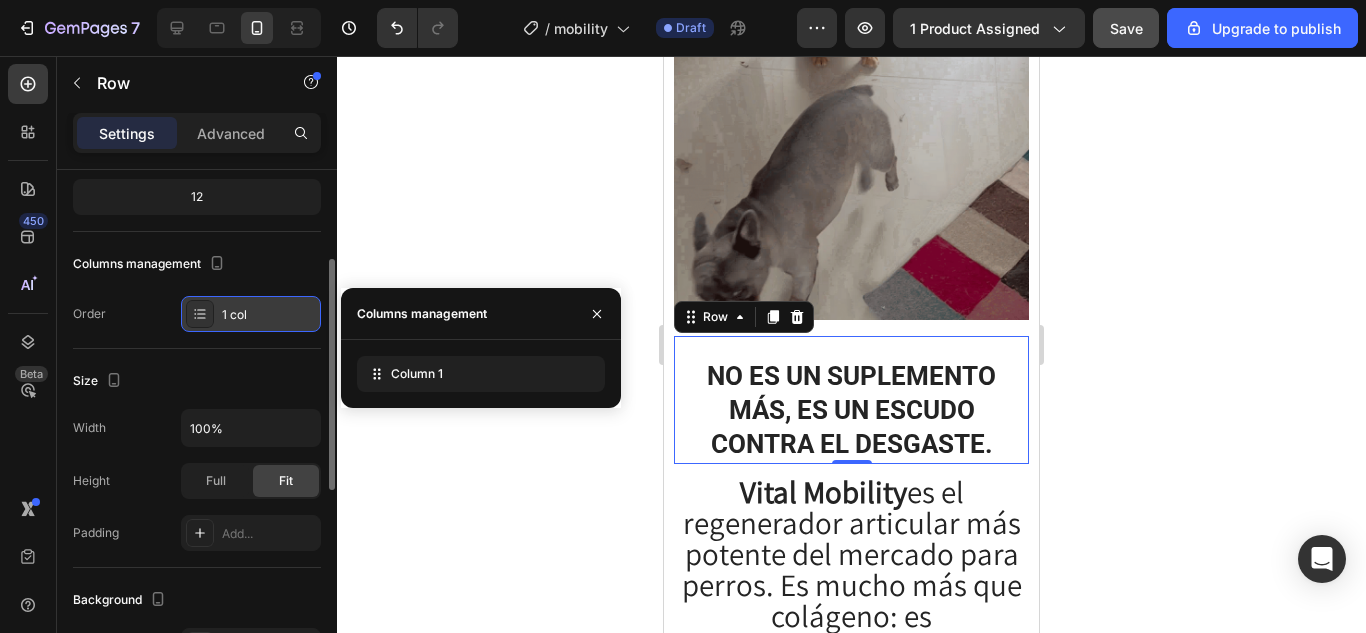 click 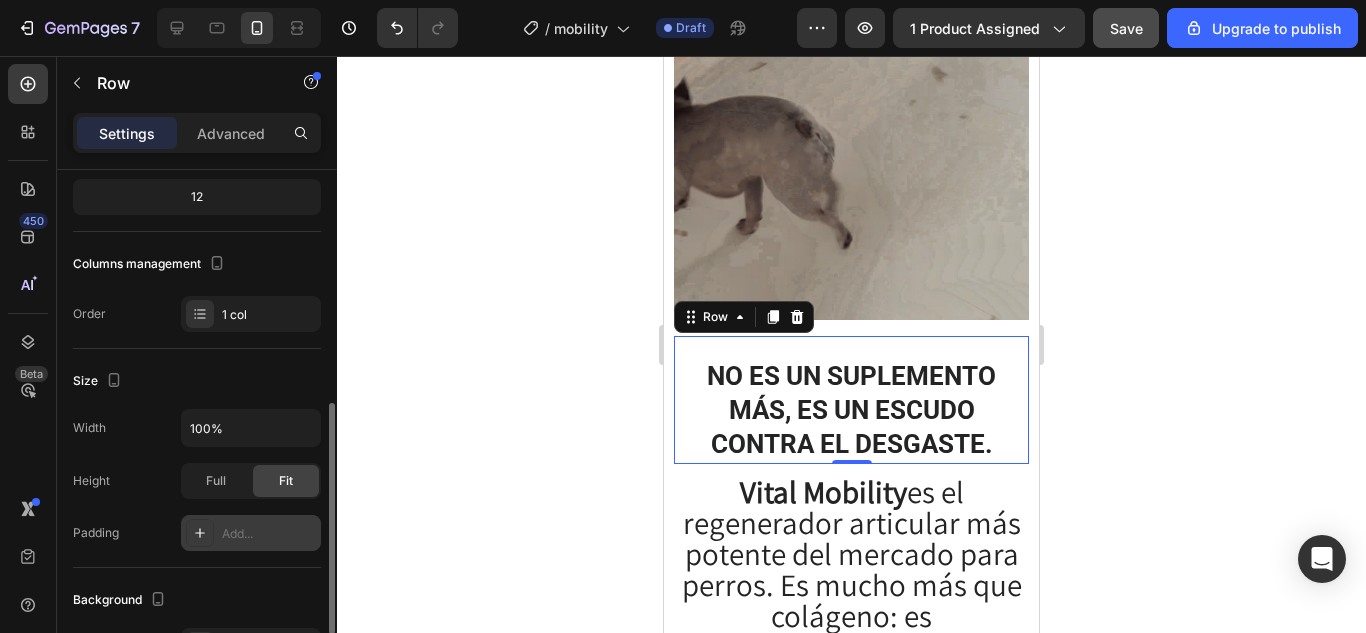 scroll, scrollTop: 300, scrollLeft: 0, axis: vertical 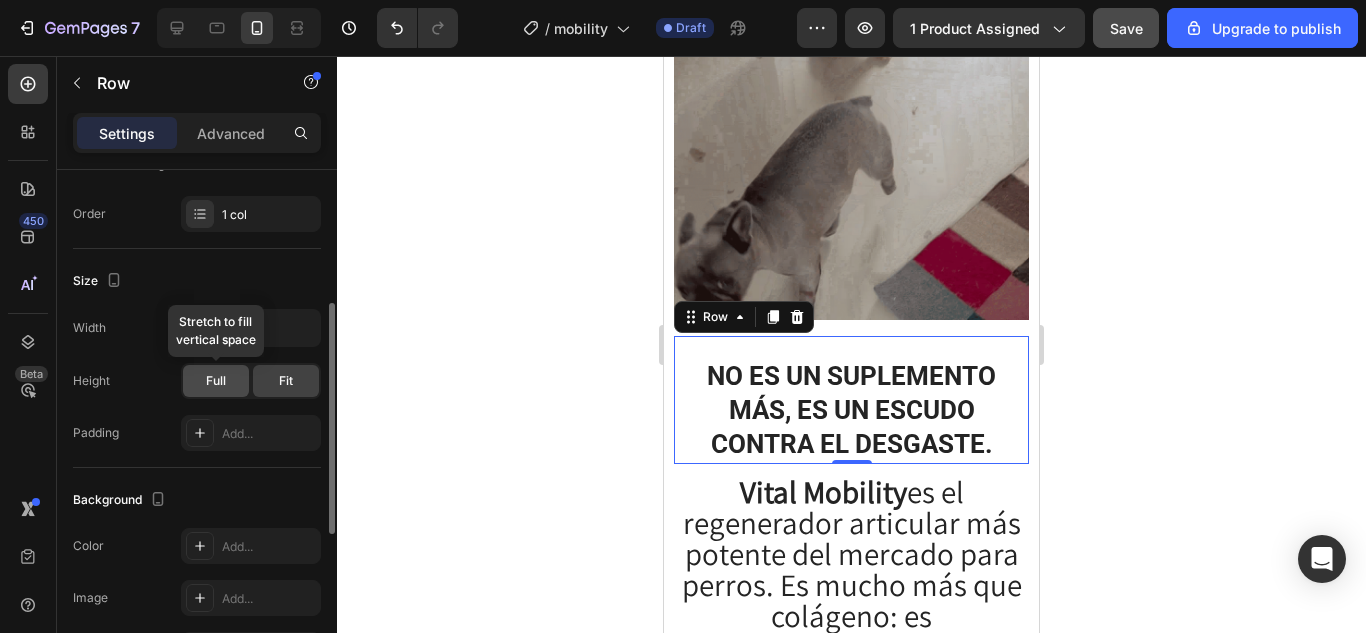 click on "Full" 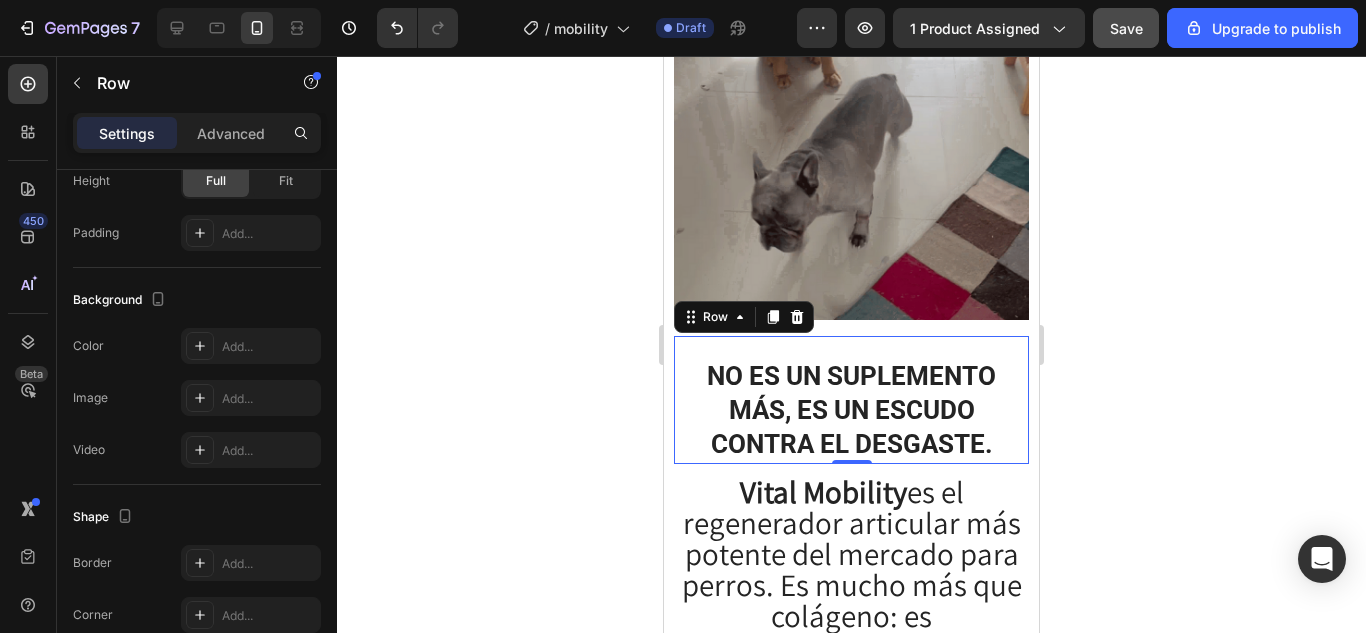 scroll, scrollTop: 761, scrollLeft: 0, axis: vertical 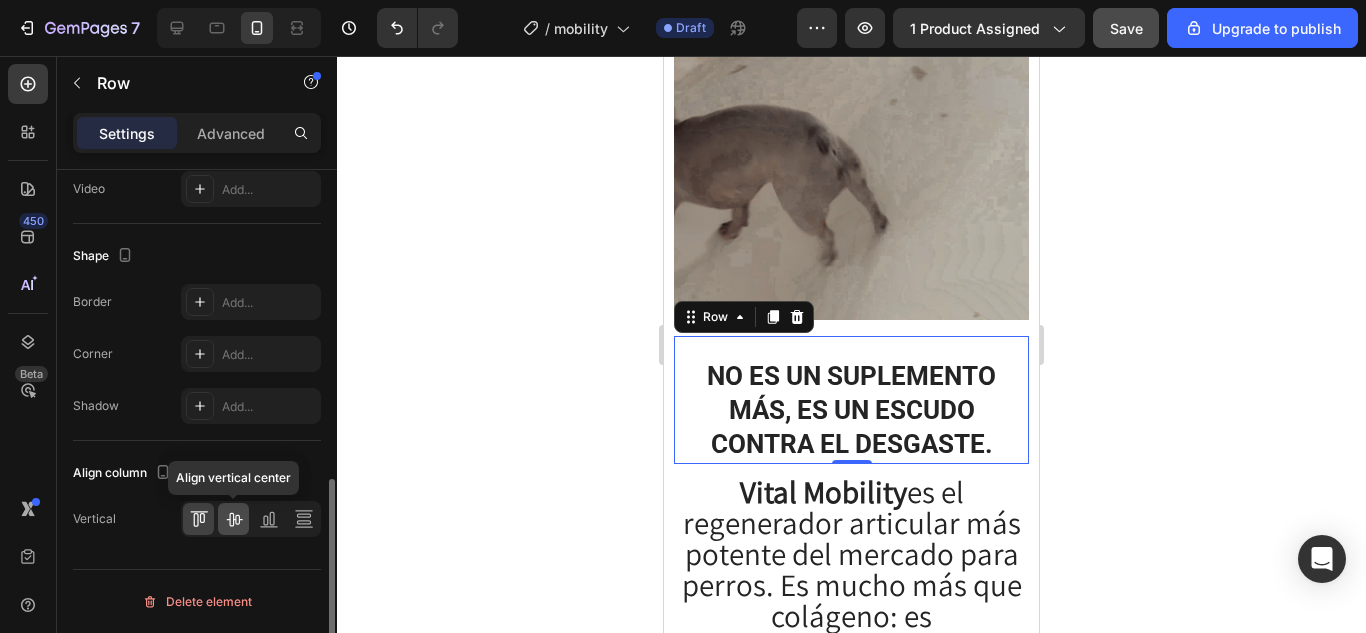 click 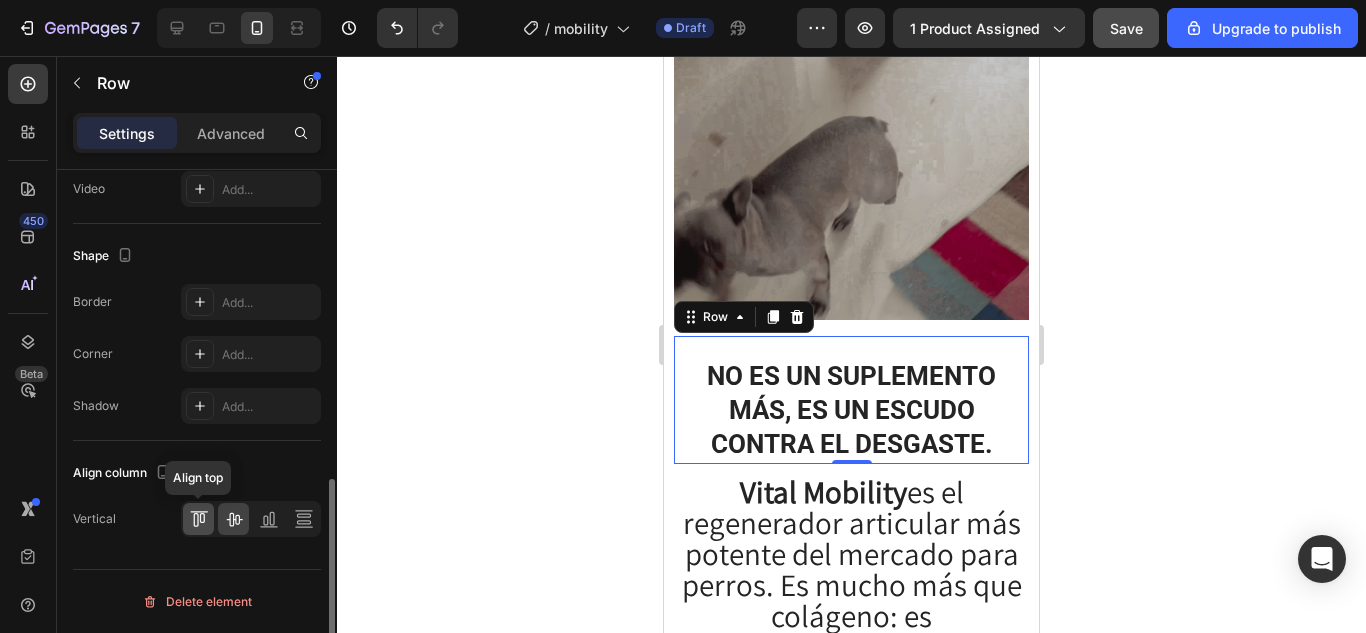 click 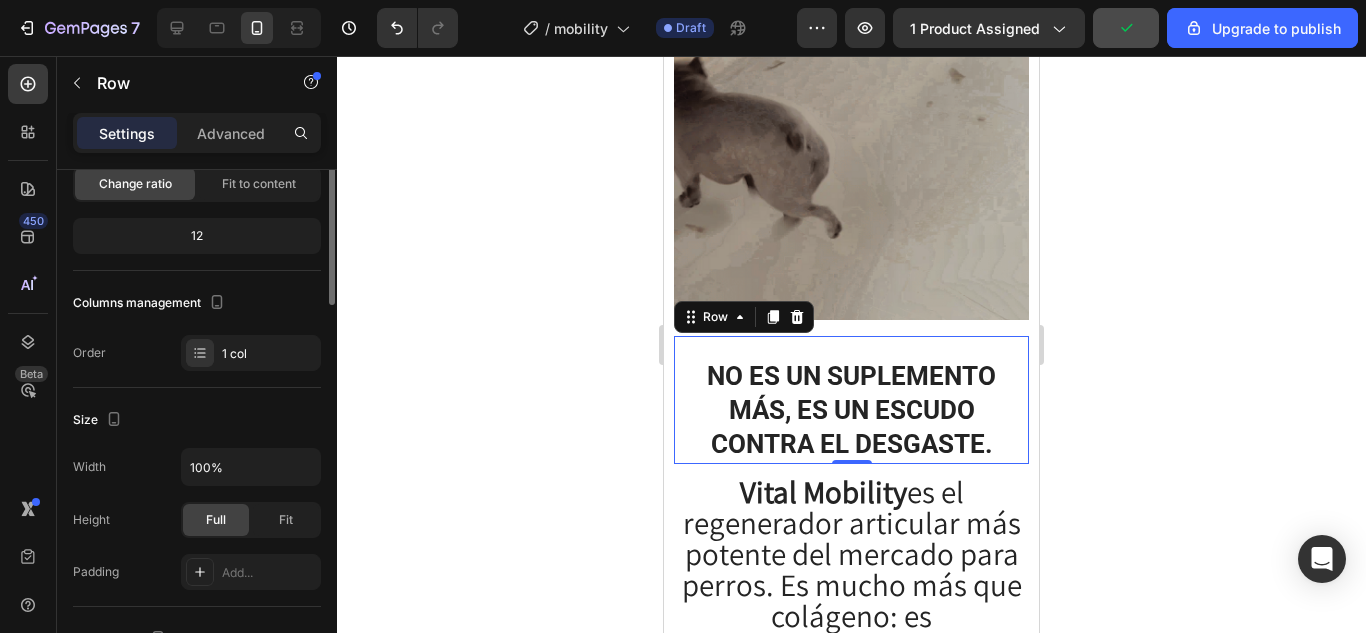 scroll, scrollTop: 0, scrollLeft: 0, axis: both 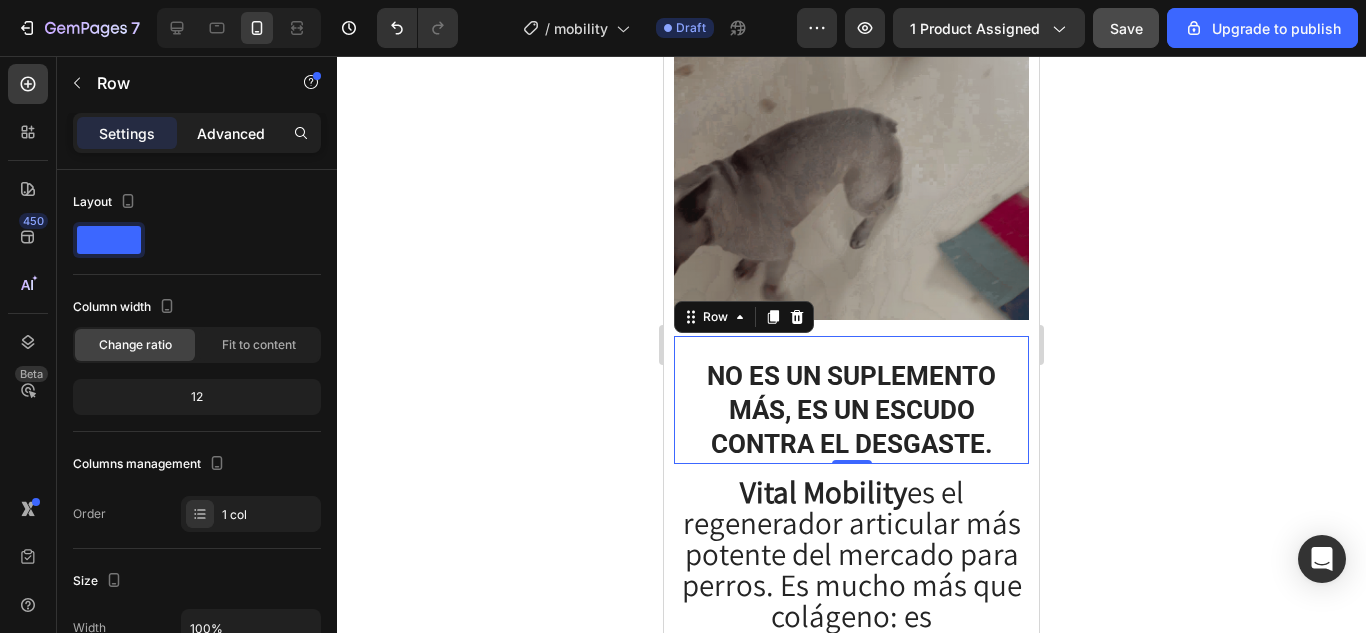 click on "Advanced" at bounding box center (231, 133) 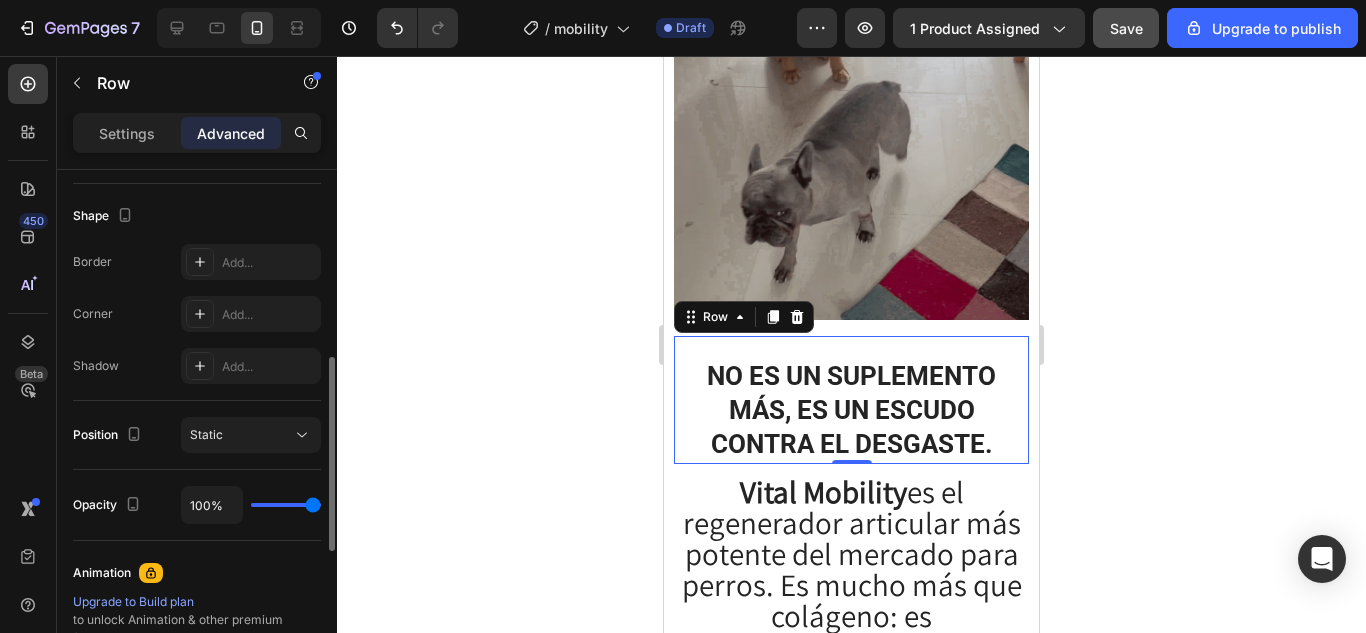 scroll, scrollTop: 0, scrollLeft: 0, axis: both 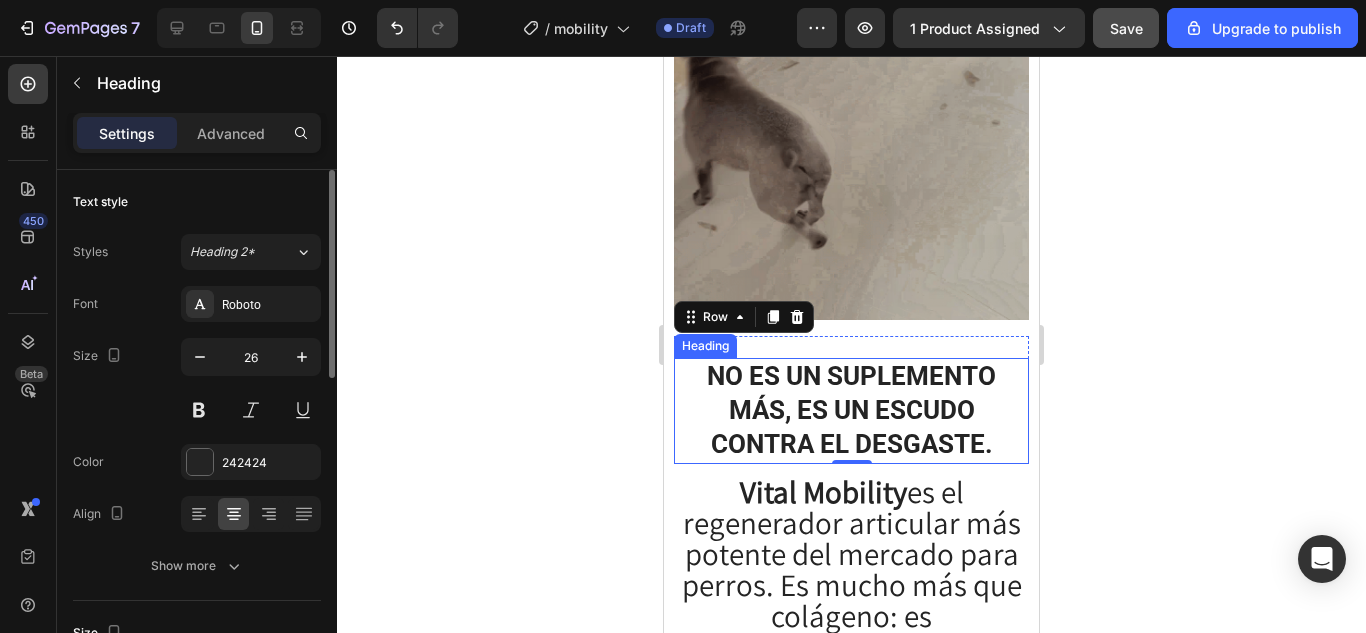 click on "Heading" at bounding box center (705, 346) 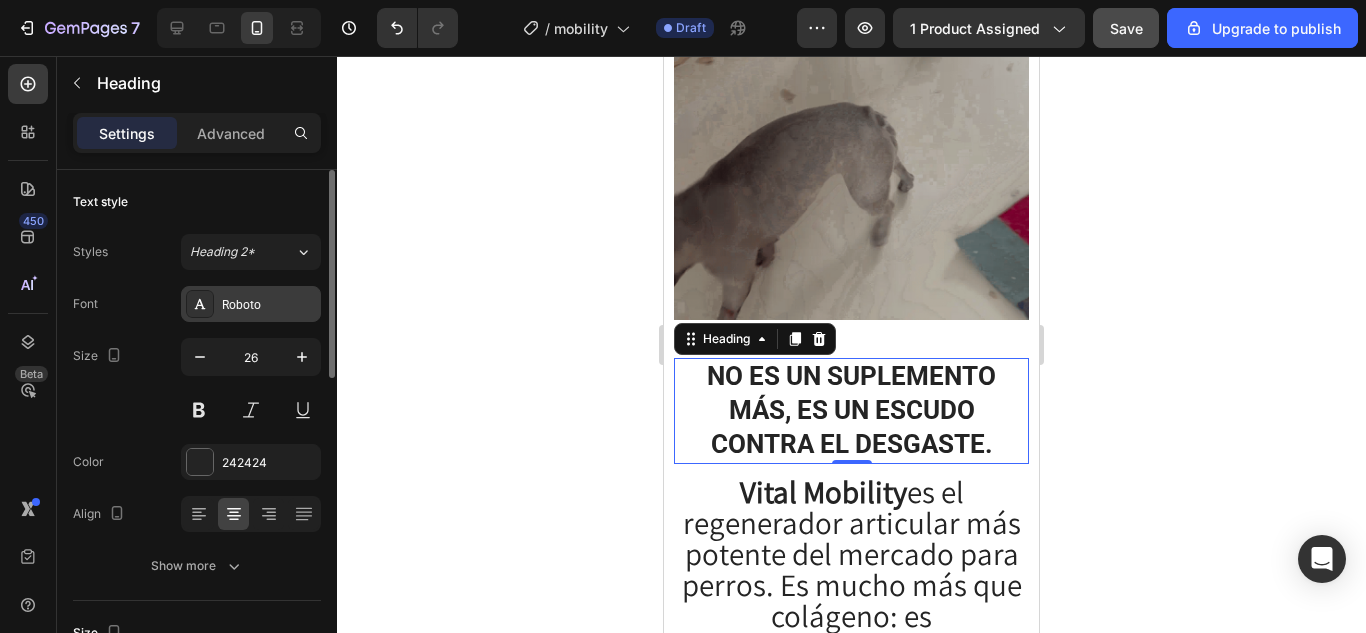 click on "Roboto" at bounding box center (269, 305) 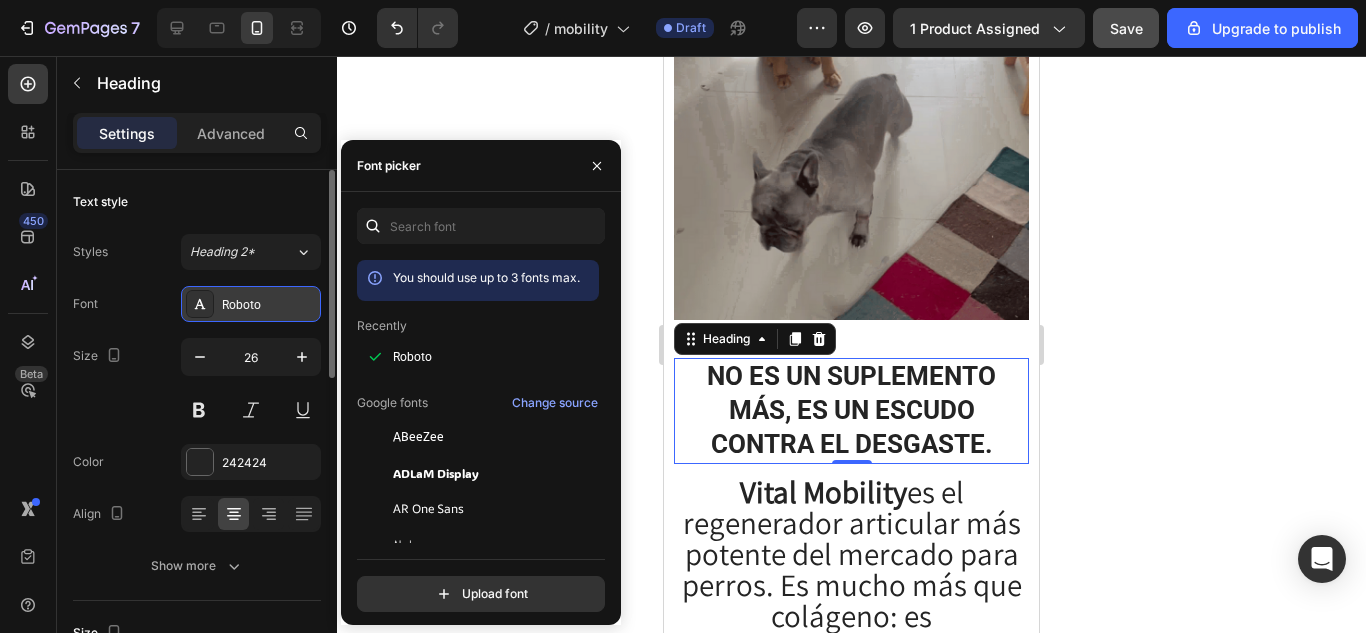 click on "Roboto" at bounding box center (269, 305) 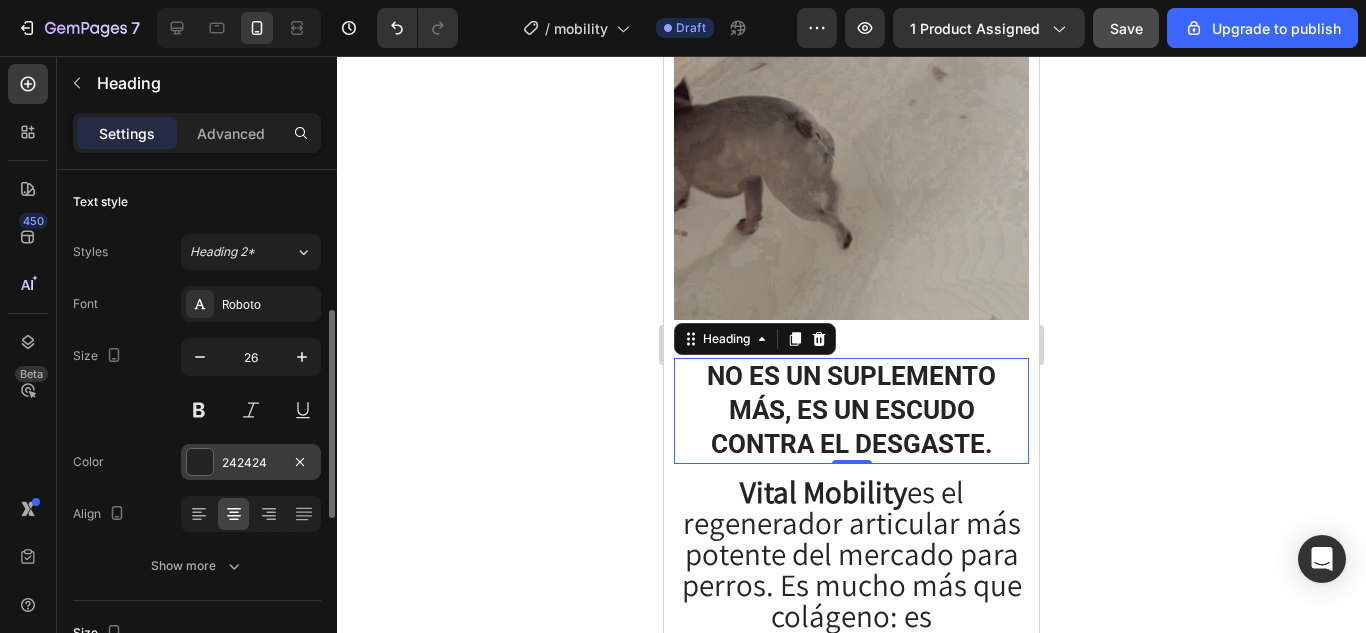 scroll, scrollTop: 200, scrollLeft: 0, axis: vertical 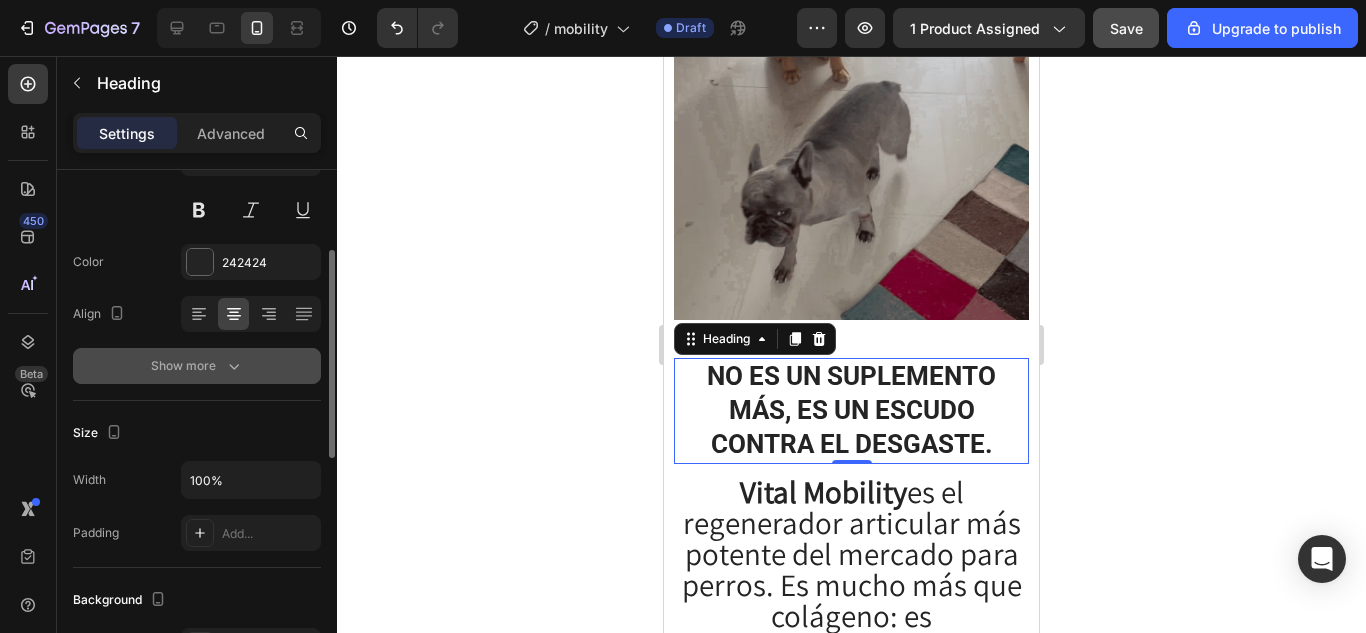 click 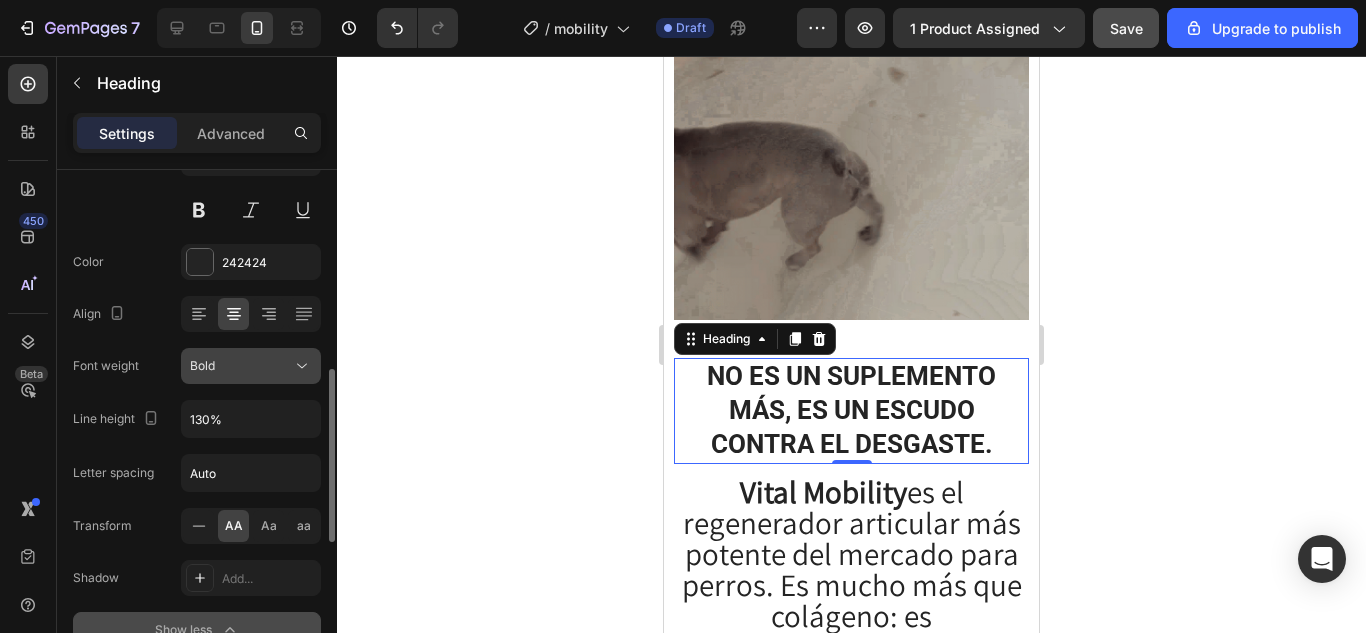 scroll, scrollTop: 300, scrollLeft: 0, axis: vertical 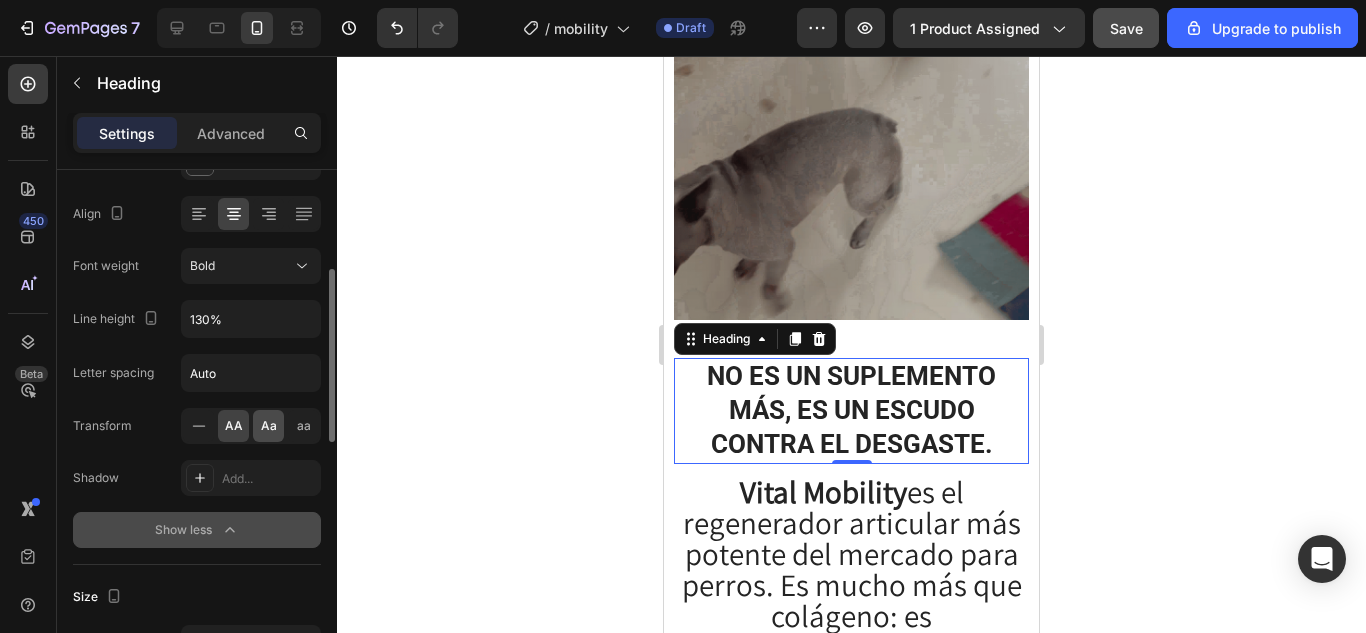 click on "Aa" 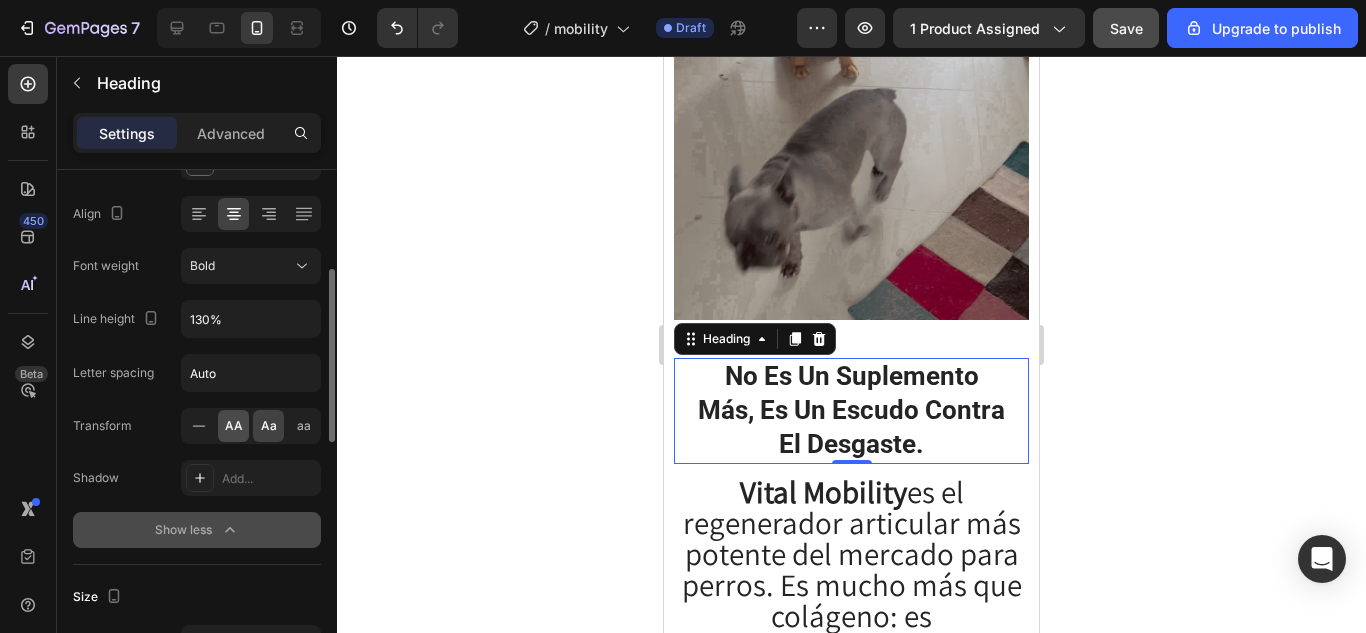 click on "AA" 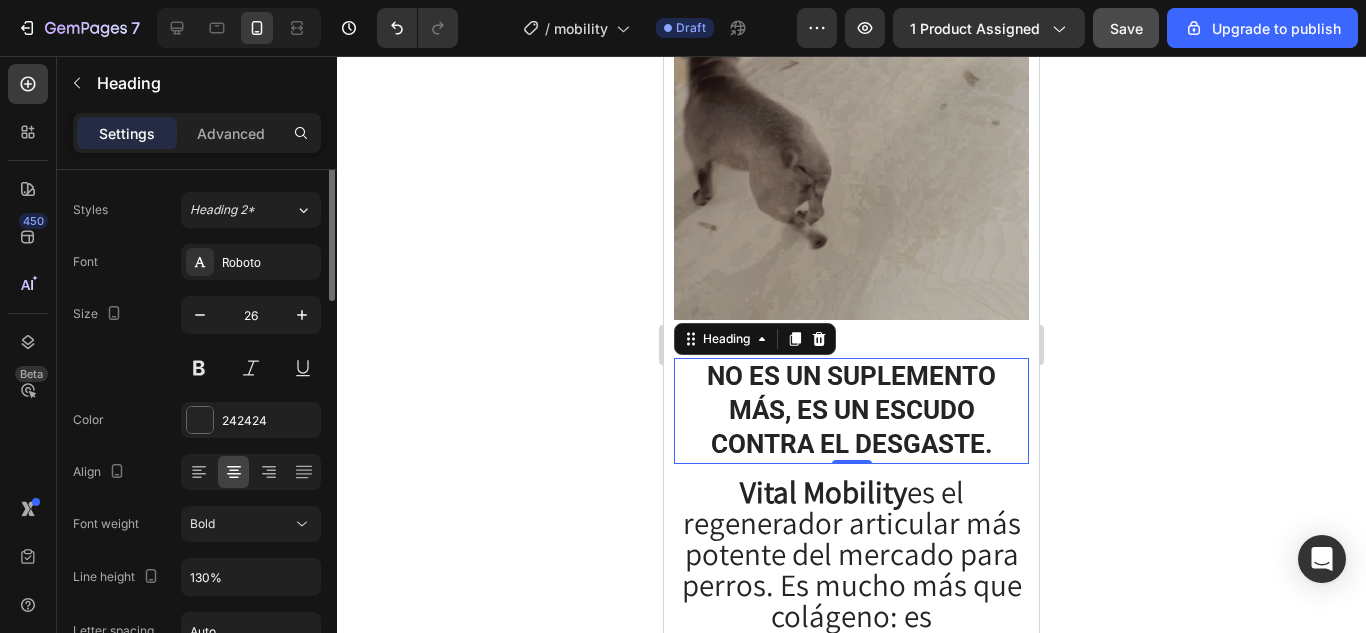 scroll, scrollTop: 0, scrollLeft: 0, axis: both 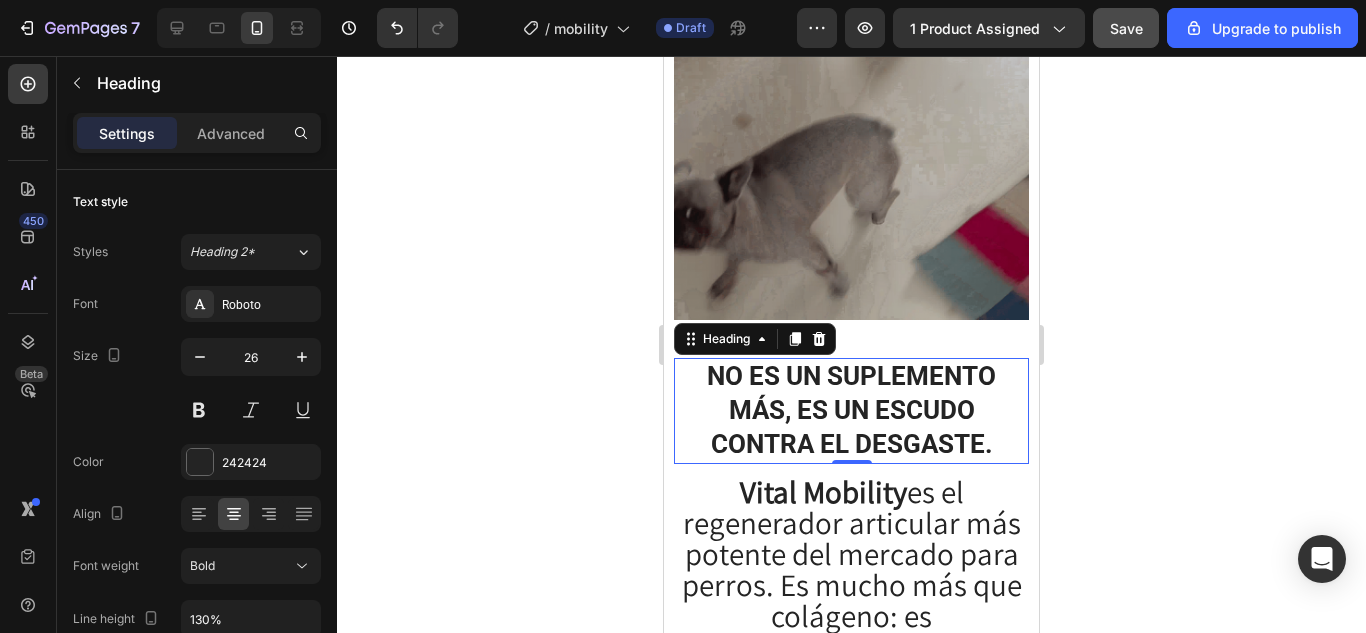 click on "No es un suplemento más, es un escudo contra el desgaste." at bounding box center [851, 410] 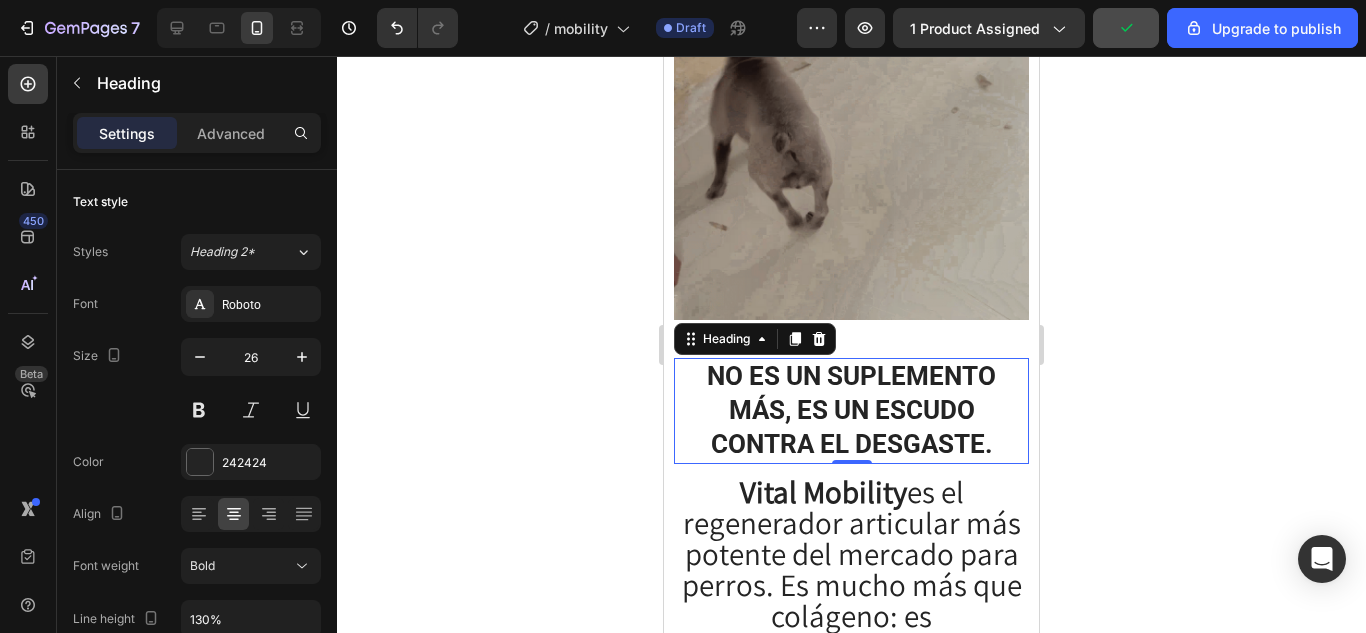 drag, startPoint x: 1001, startPoint y: 425, endPoint x: 696, endPoint y: 351, distance: 313.8487 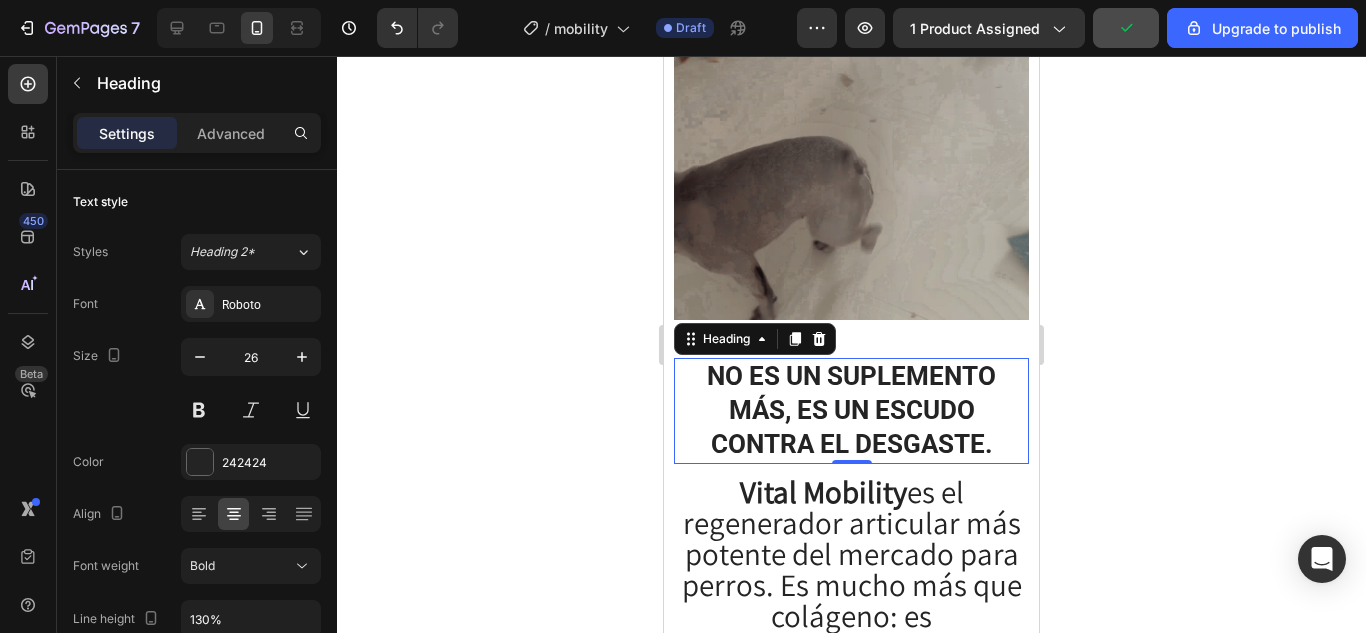 click on "No es un suplemento más, es un escudo contra el desgaste. Heading   0" at bounding box center [851, 410] 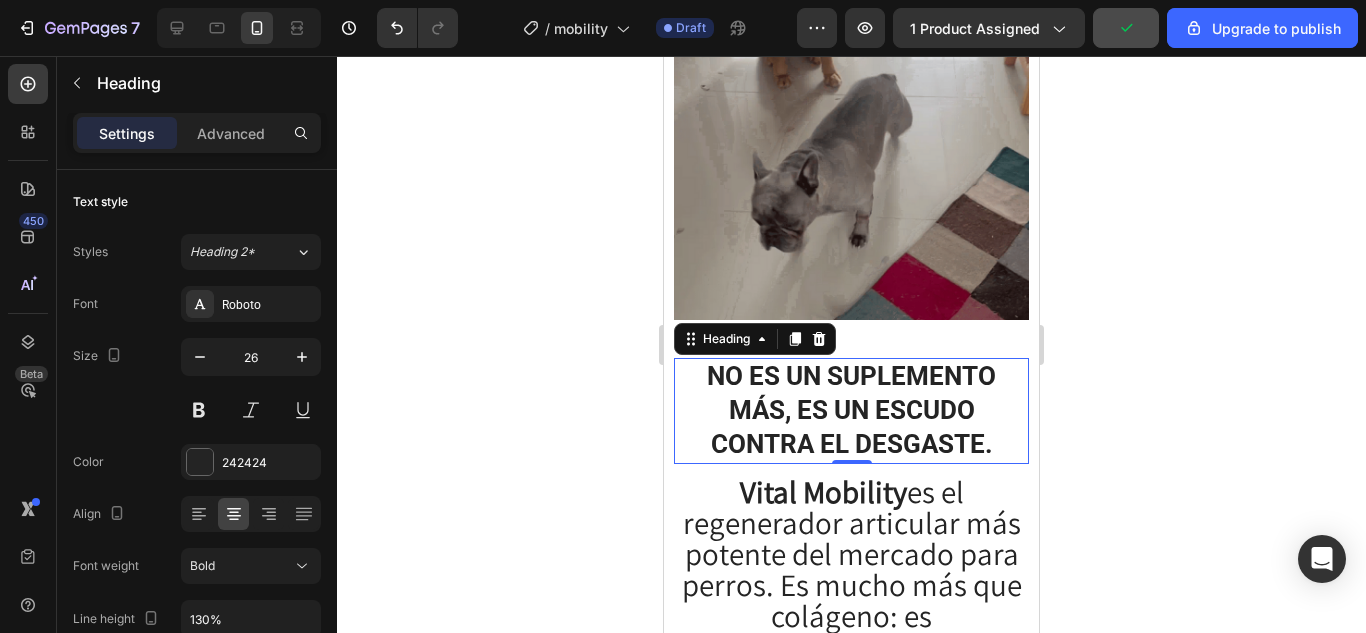 click on "No es un suplemento más, es un escudo contra el desgaste." at bounding box center (851, 410) 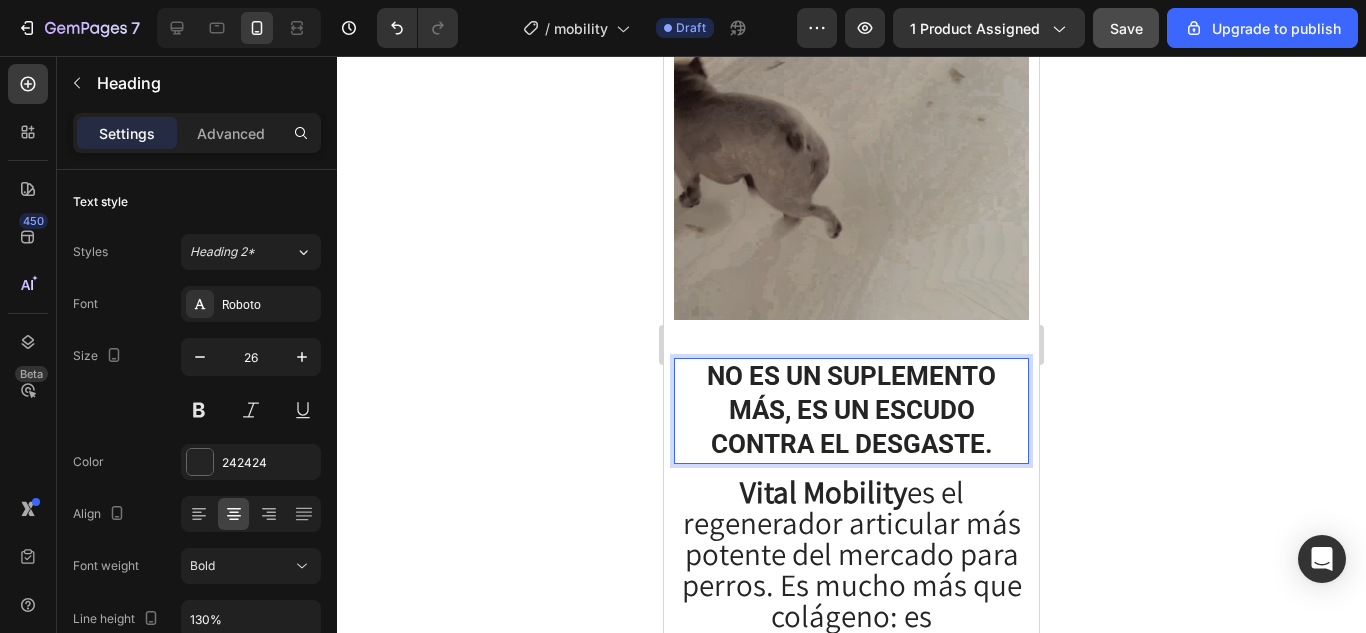 click on "No es un suplemento más, es un escudo contra el desgaste. Heading   0" at bounding box center [851, 410] 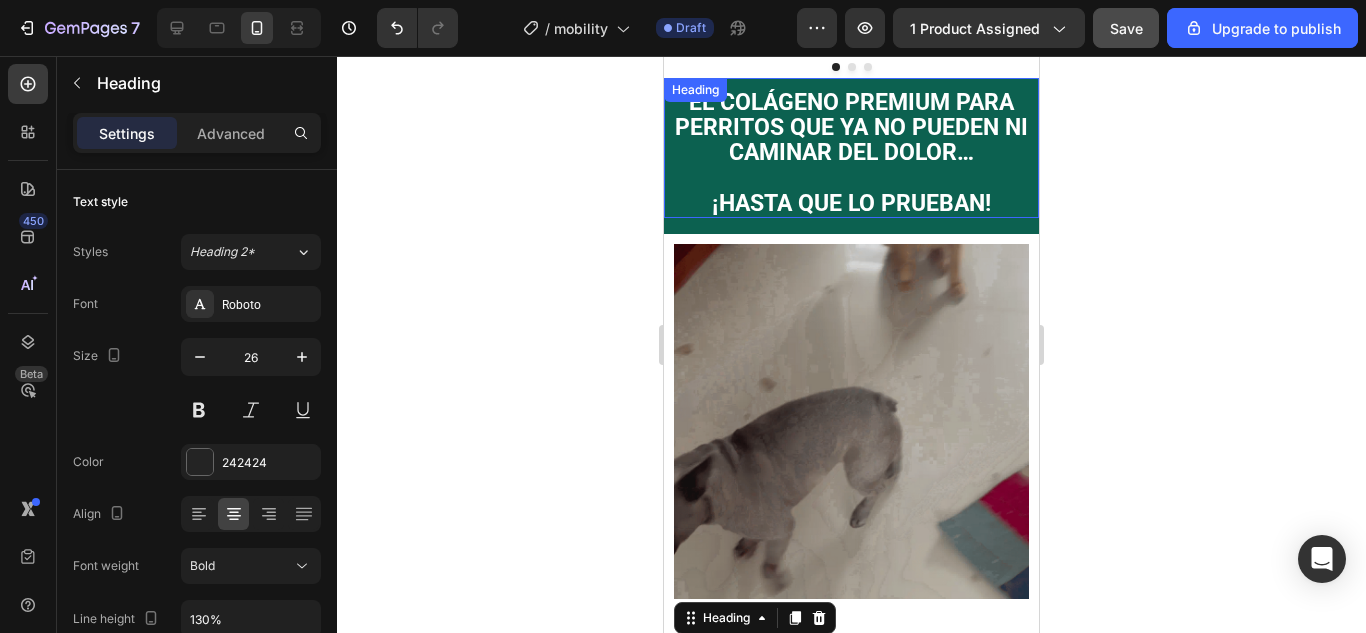 scroll, scrollTop: 1343, scrollLeft: 0, axis: vertical 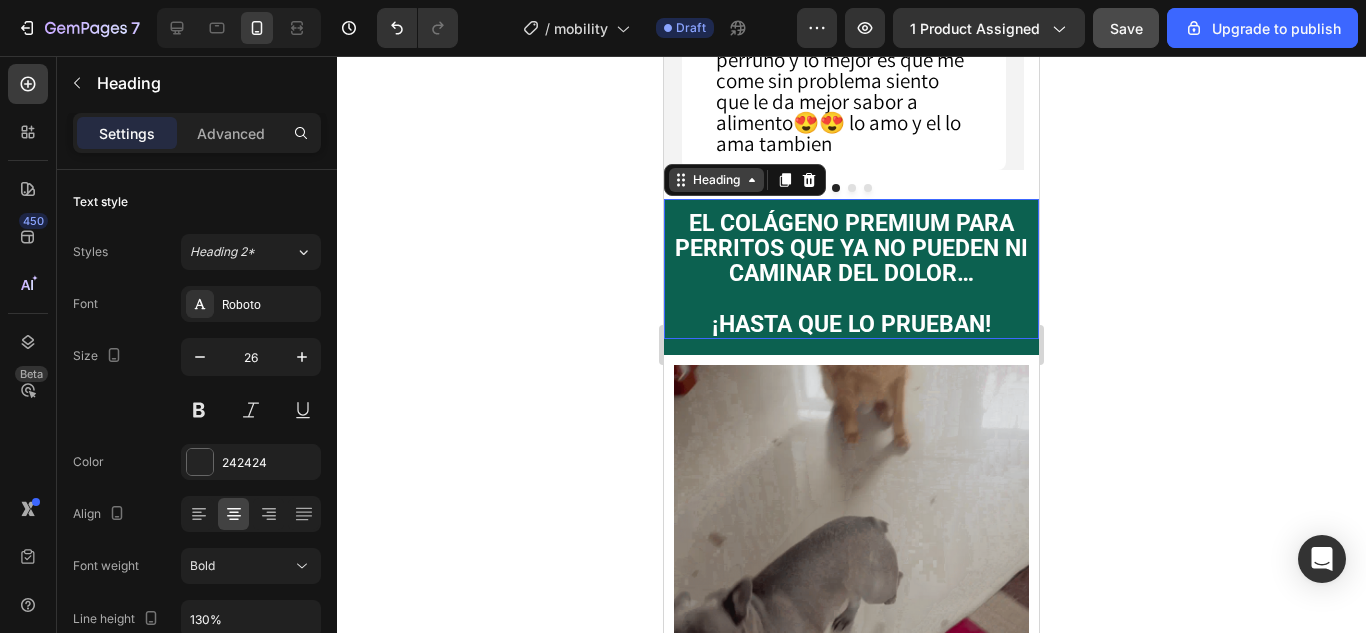 click on "Heading" at bounding box center (745, 180) 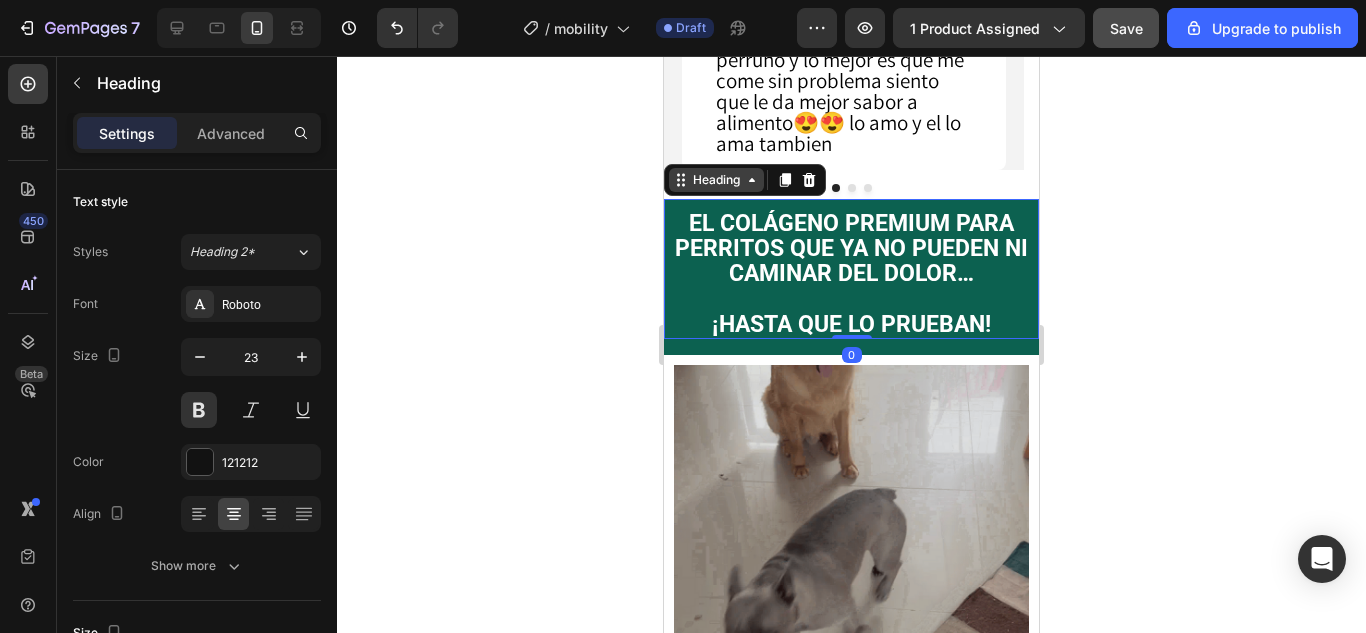 click on "Heading" at bounding box center (716, 180) 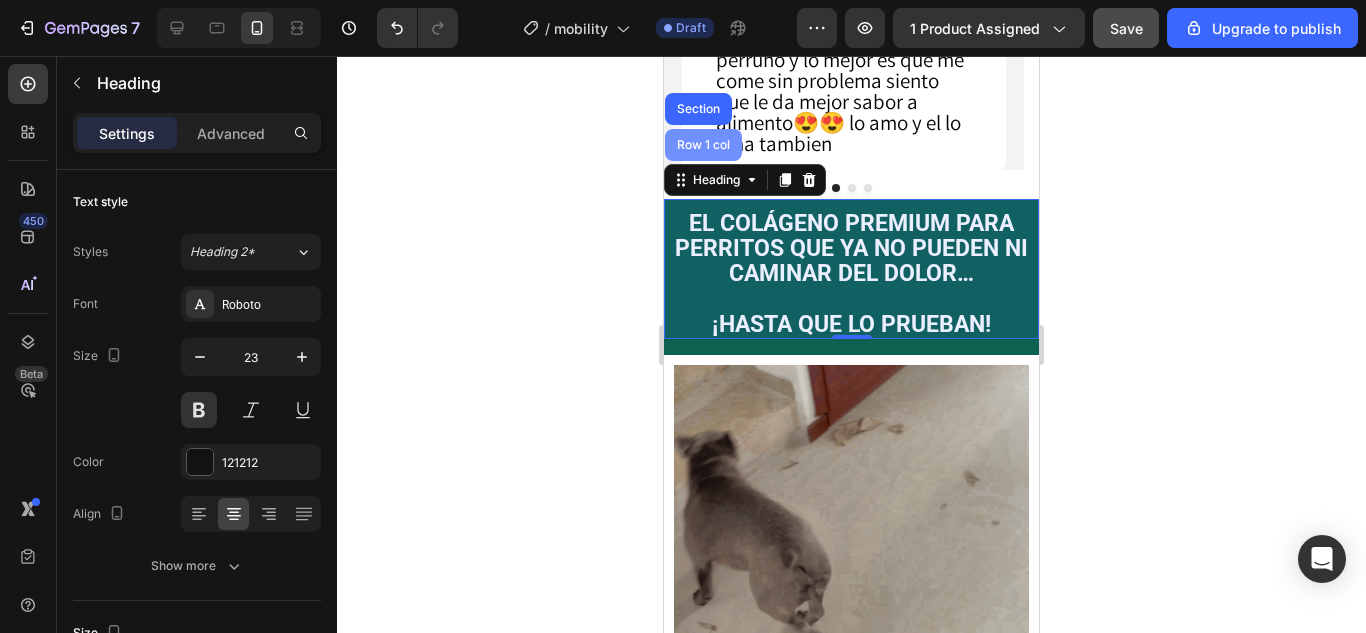 click on "Row 1 col" at bounding box center (703, 145) 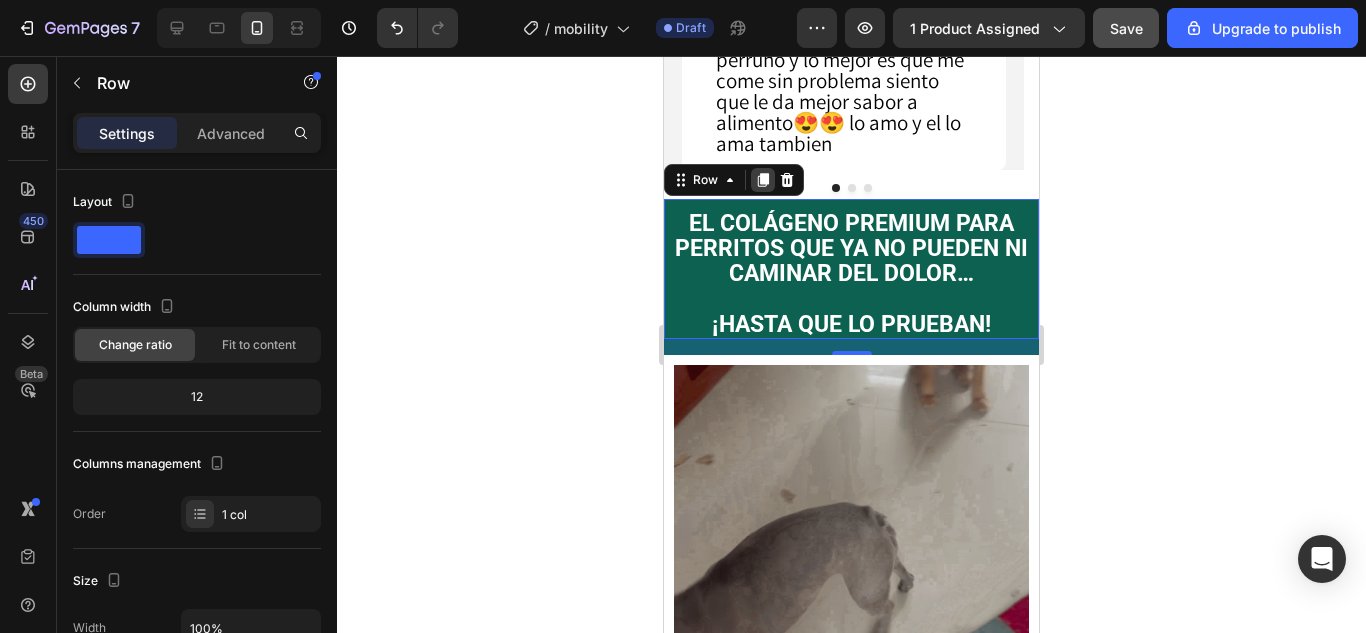 click 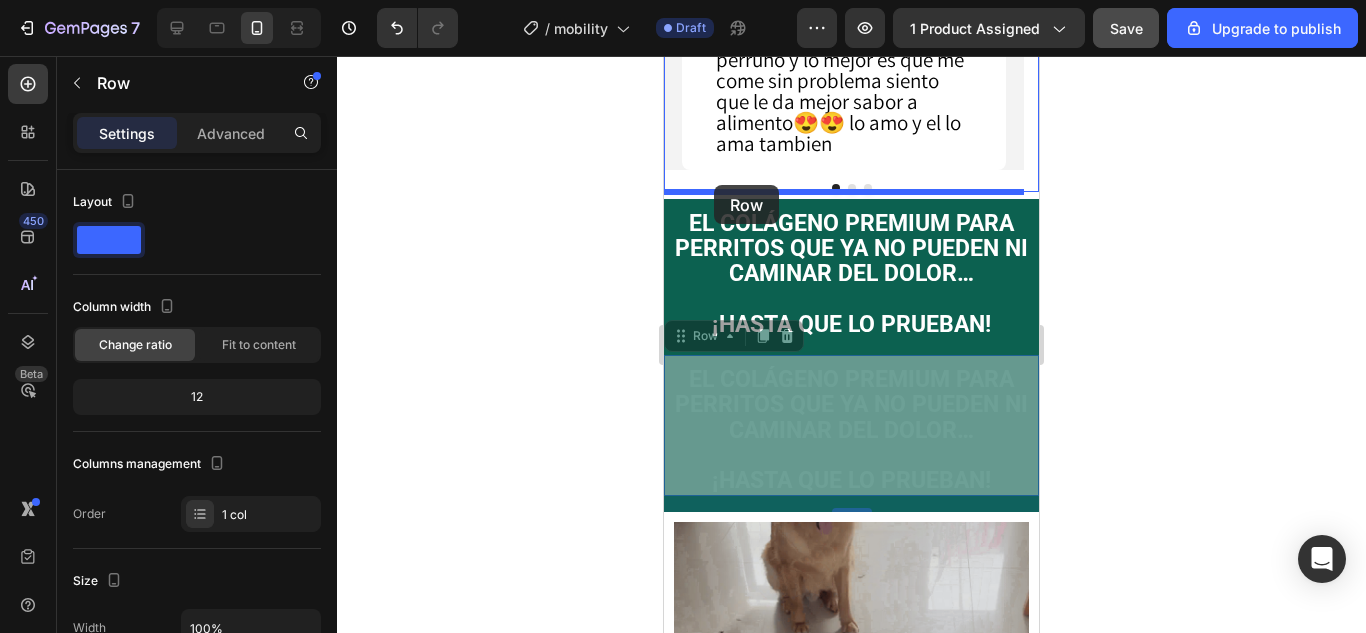 drag, startPoint x: 700, startPoint y: 339, endPoint x: 714, endPoint y: 185, distance: 154.63506 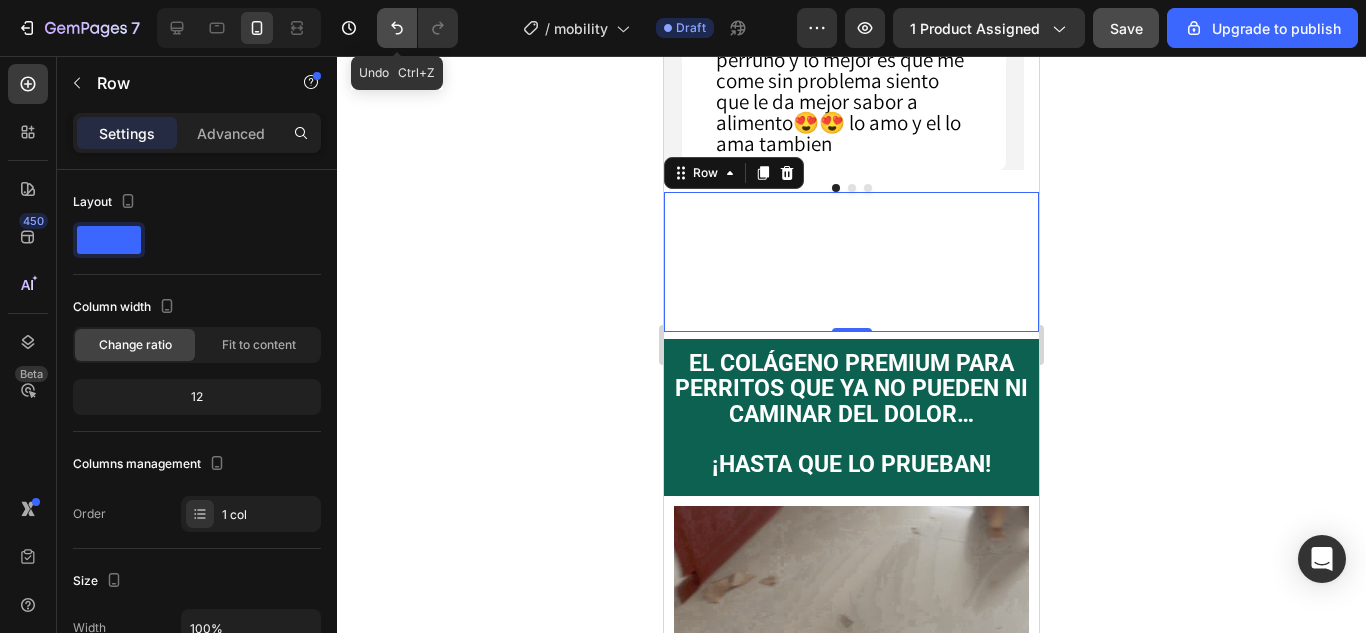 click 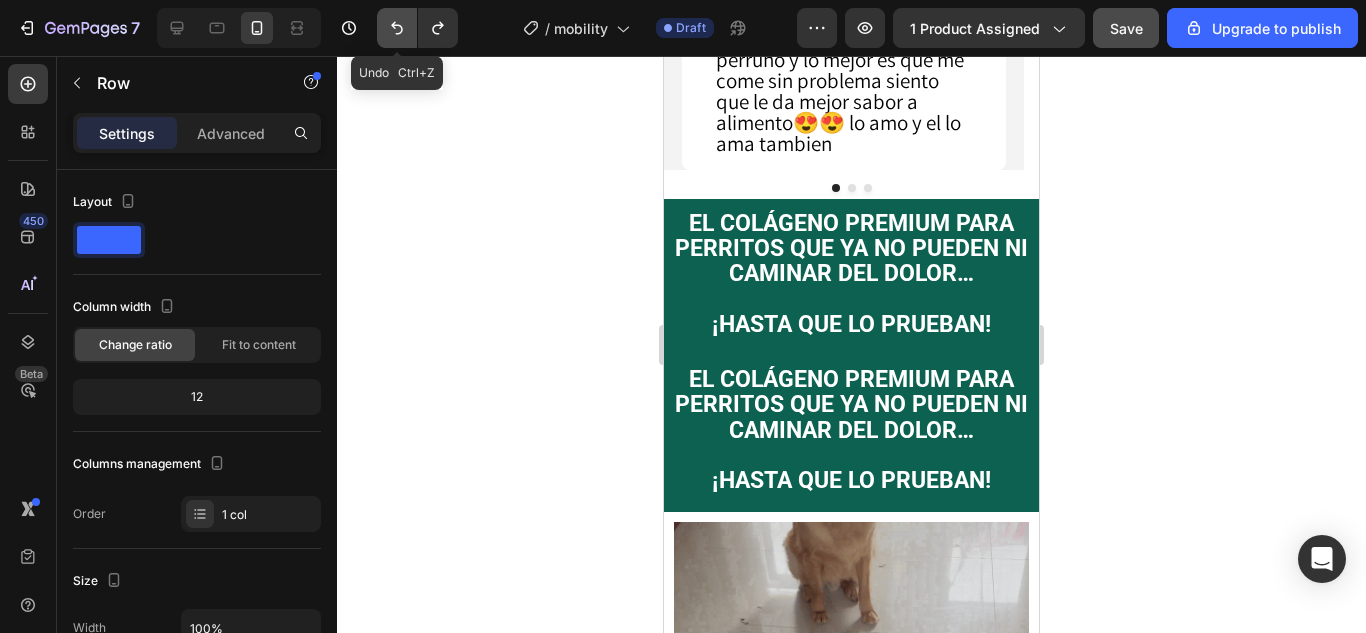 click 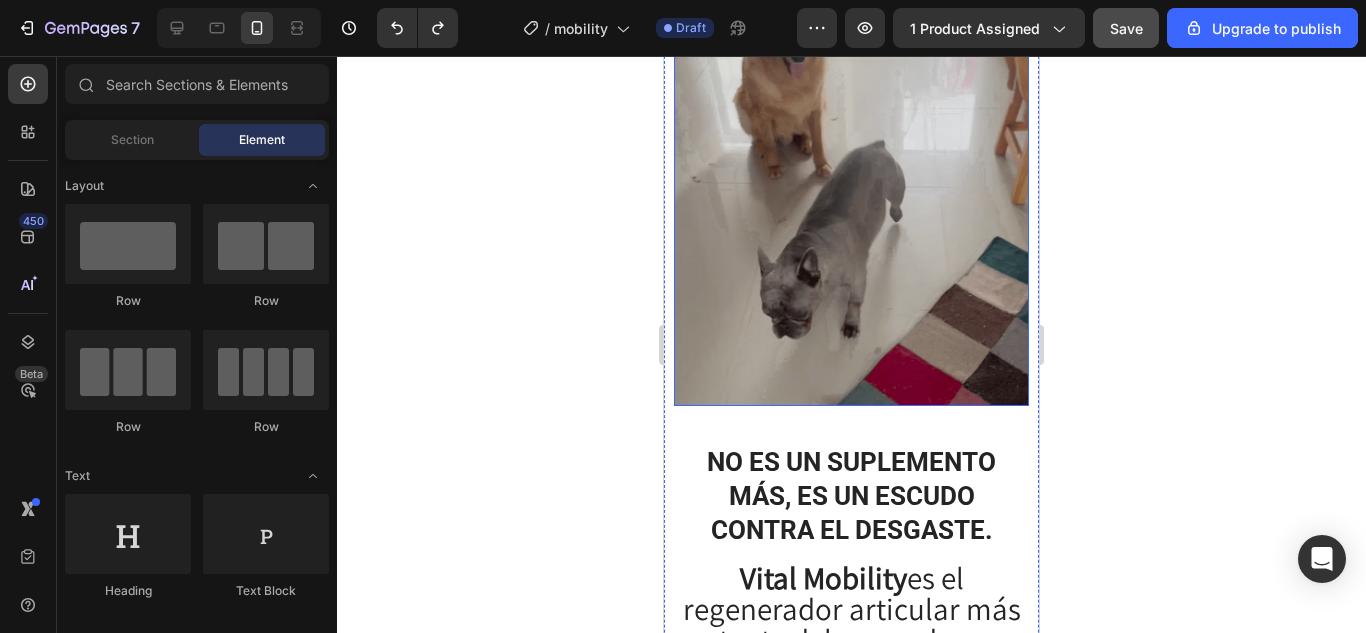 scroll, scrollTop: 1843, scrollLeft: 0, axis: vertical 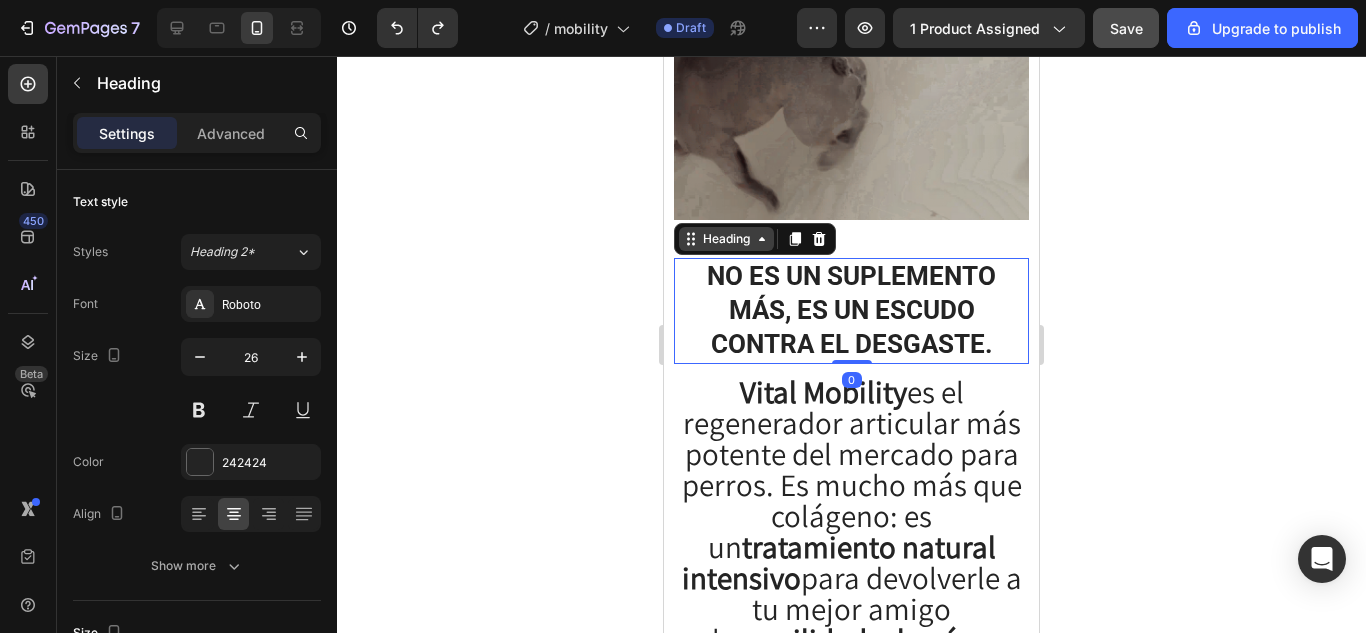 click on "Heading" at bounding box center [726, 239] 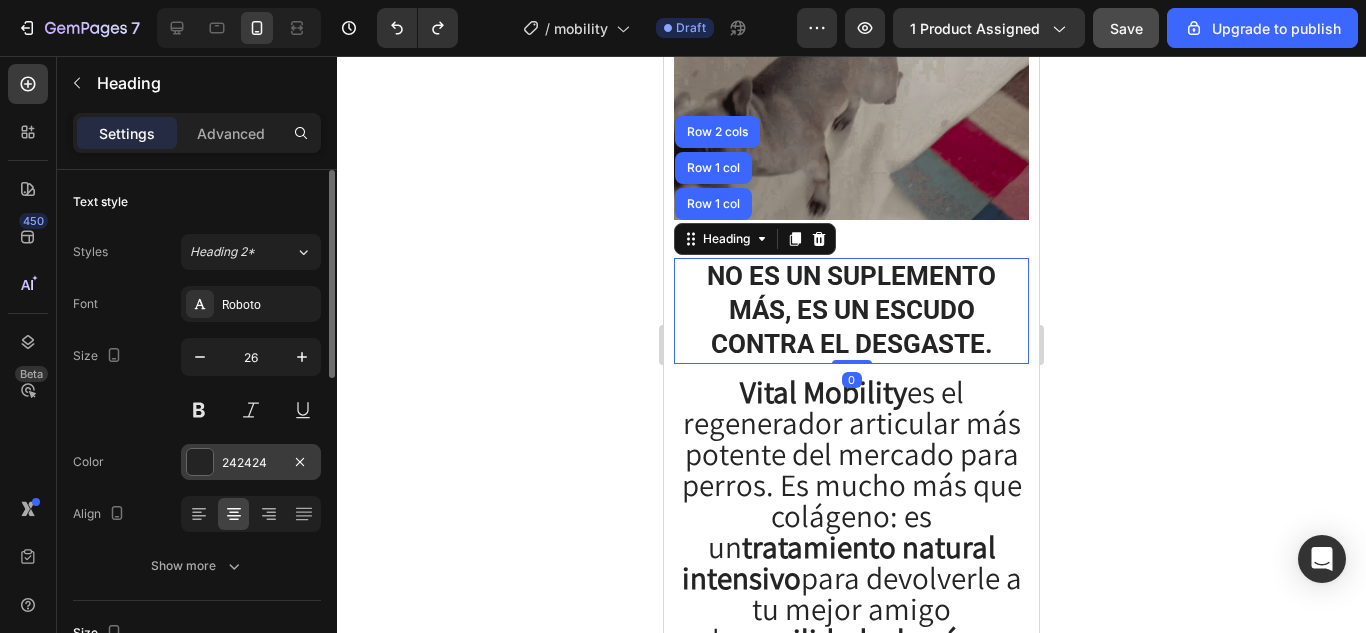 click at bounding box center (200, 462) 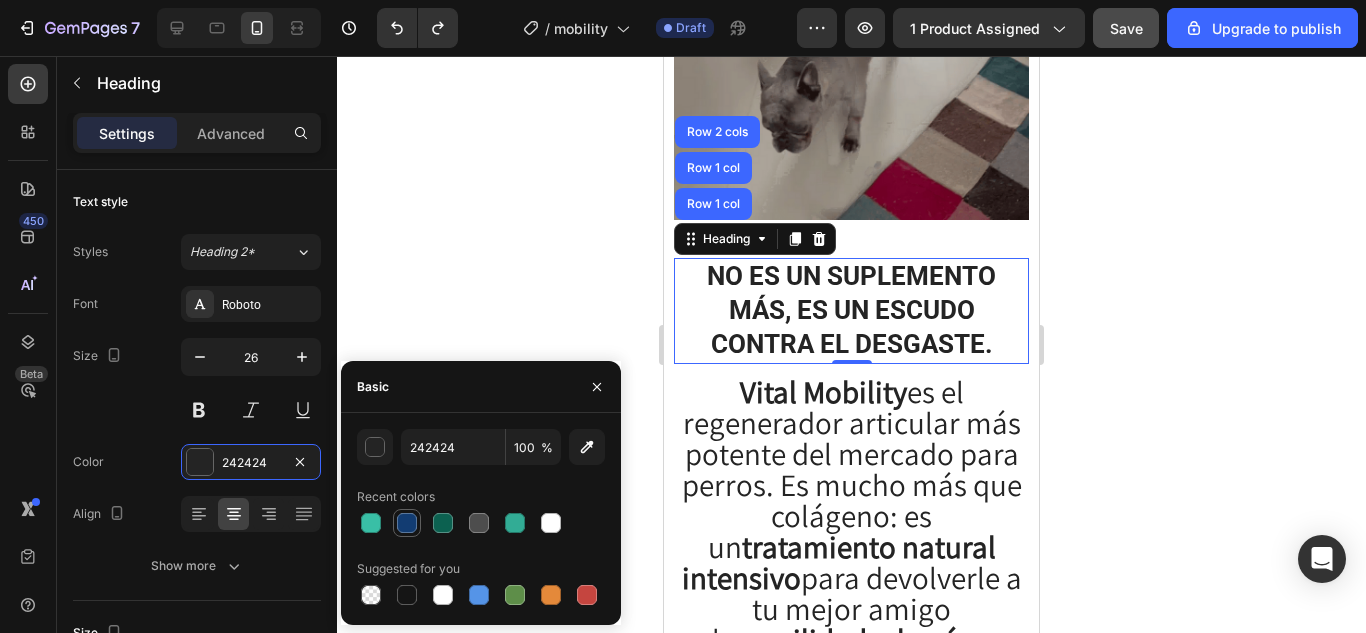 click at bounding box center [407, 523] 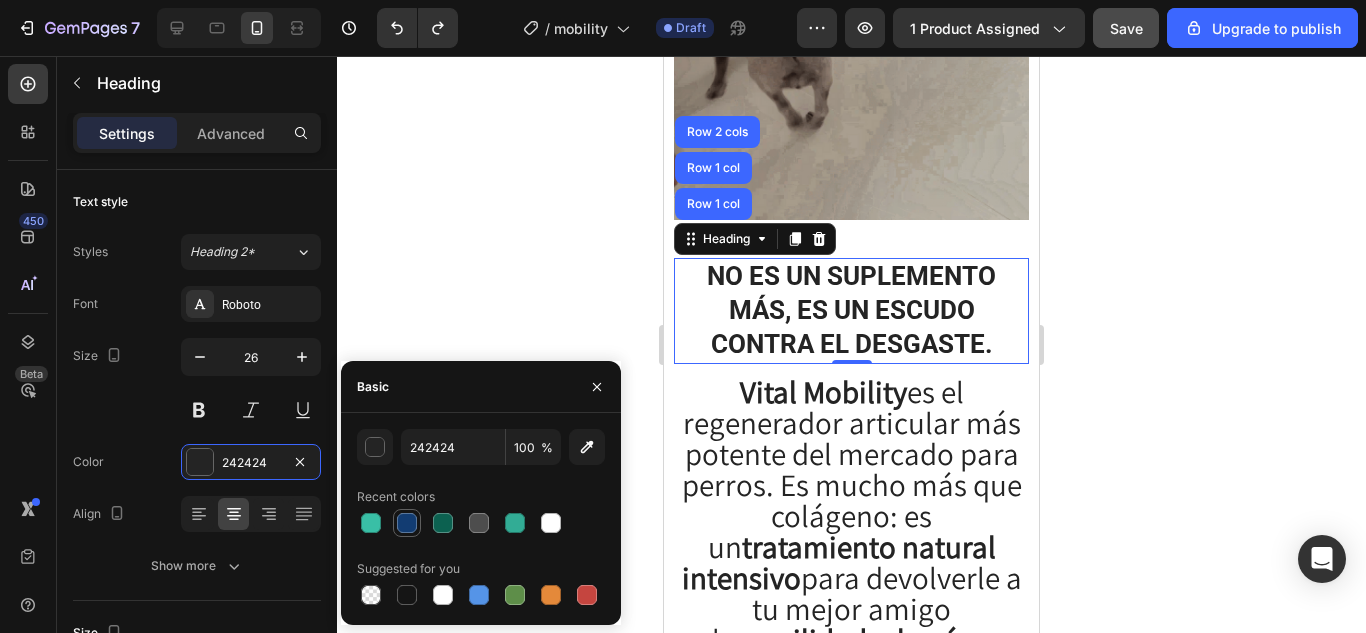 type on "123C72" 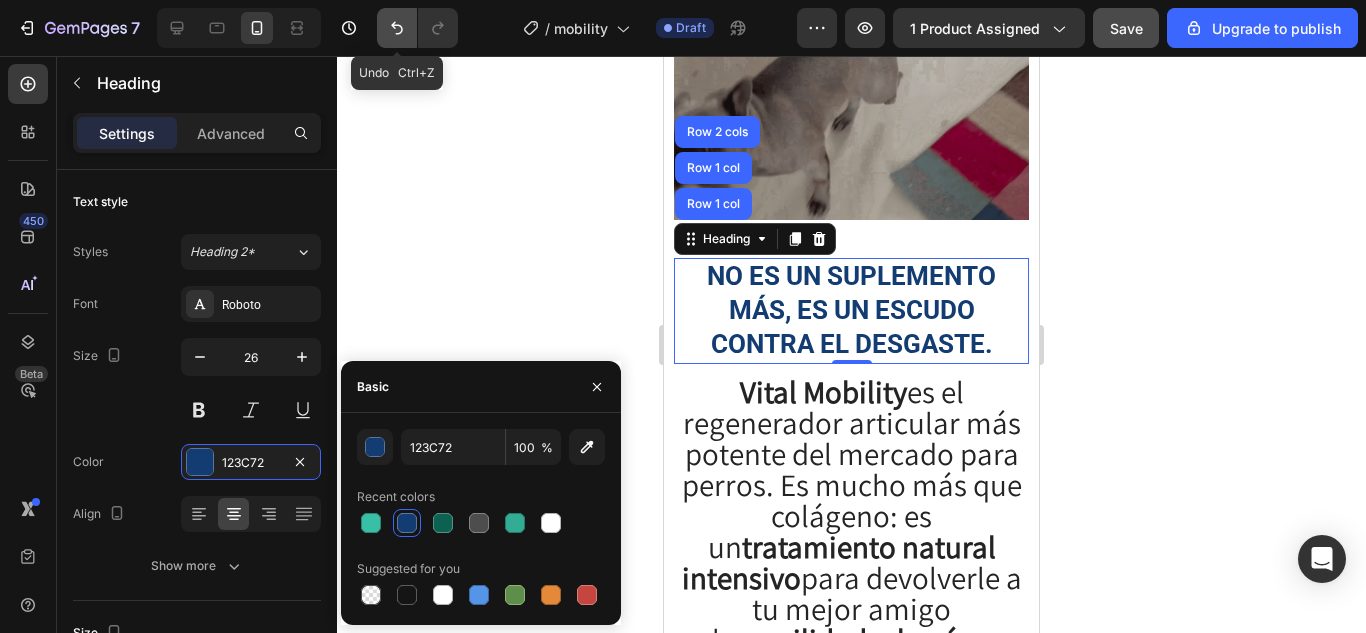 click 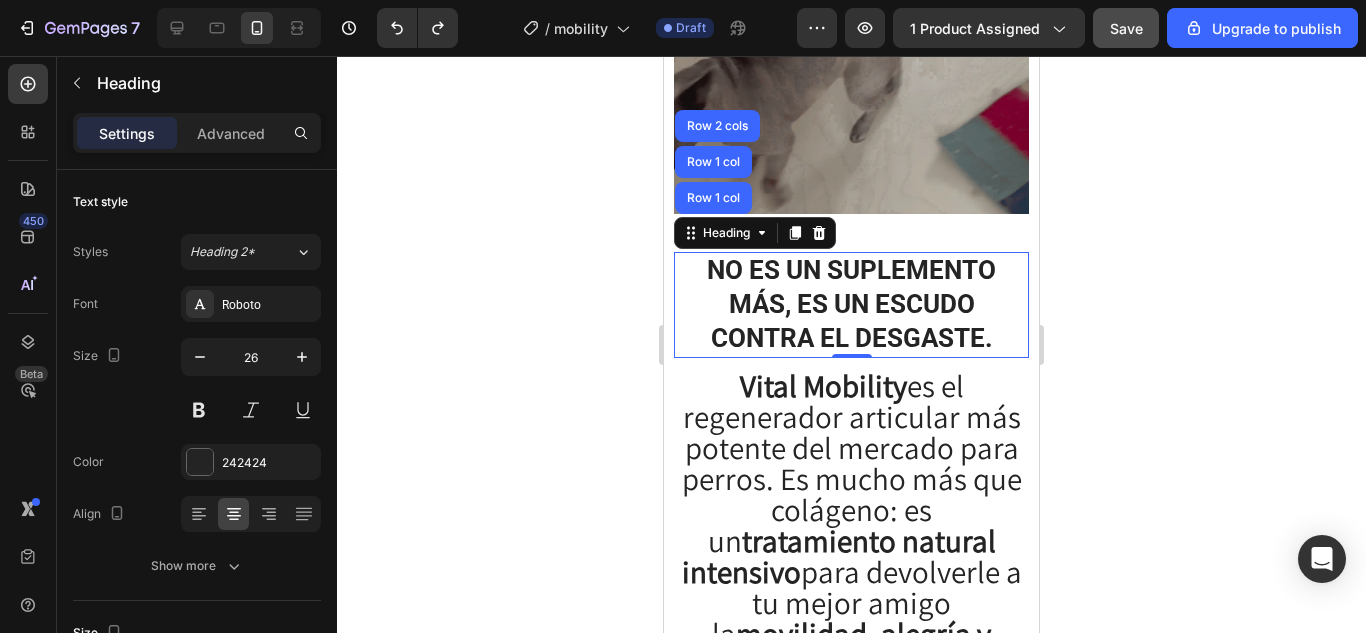 scroll, scrollTop: 1843, scrollLeft: 0, axis: vertical 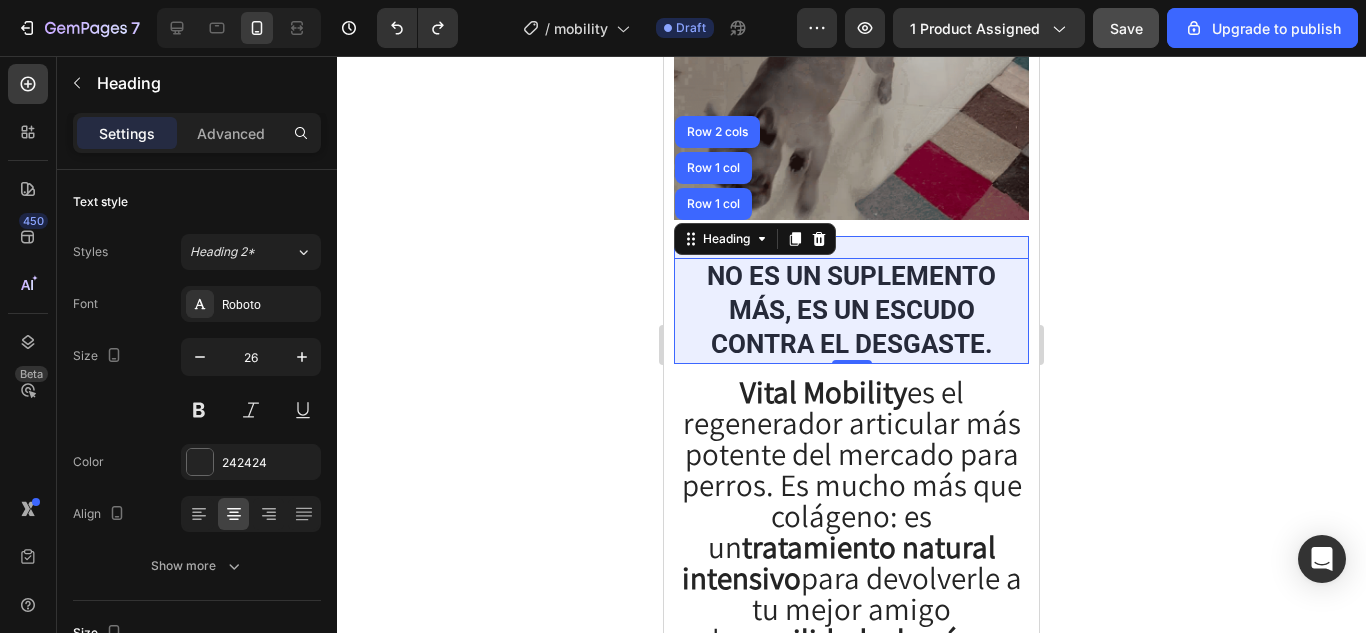 click on "Row 1 col" at bounding box center [713, 204] 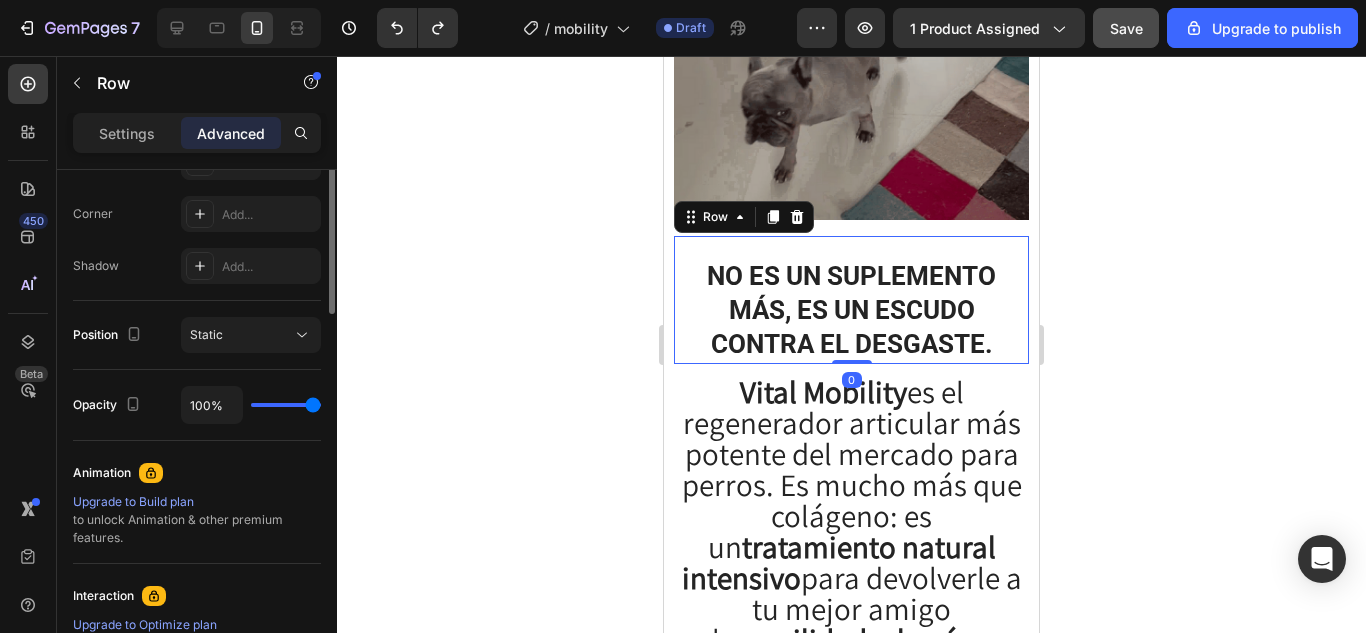 scroll, scrollTop: 100, scrollLeft: 0, axis: vertical 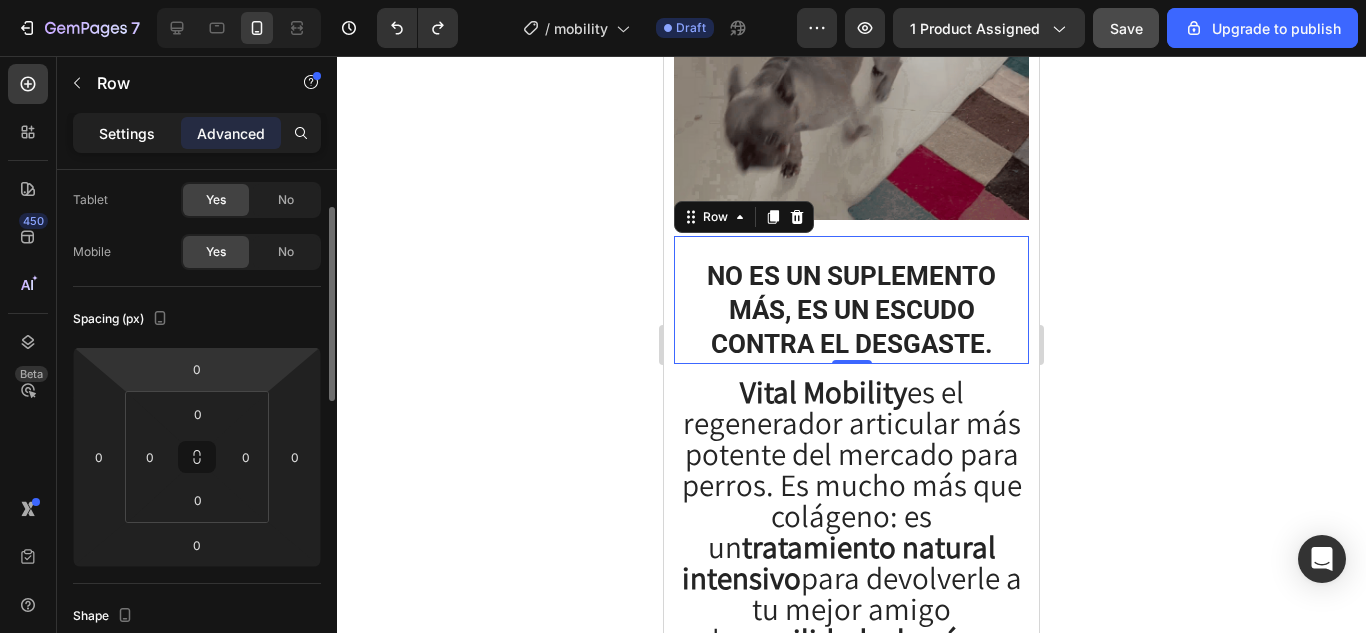 click on "Settings" at bounding box center [127, 133] 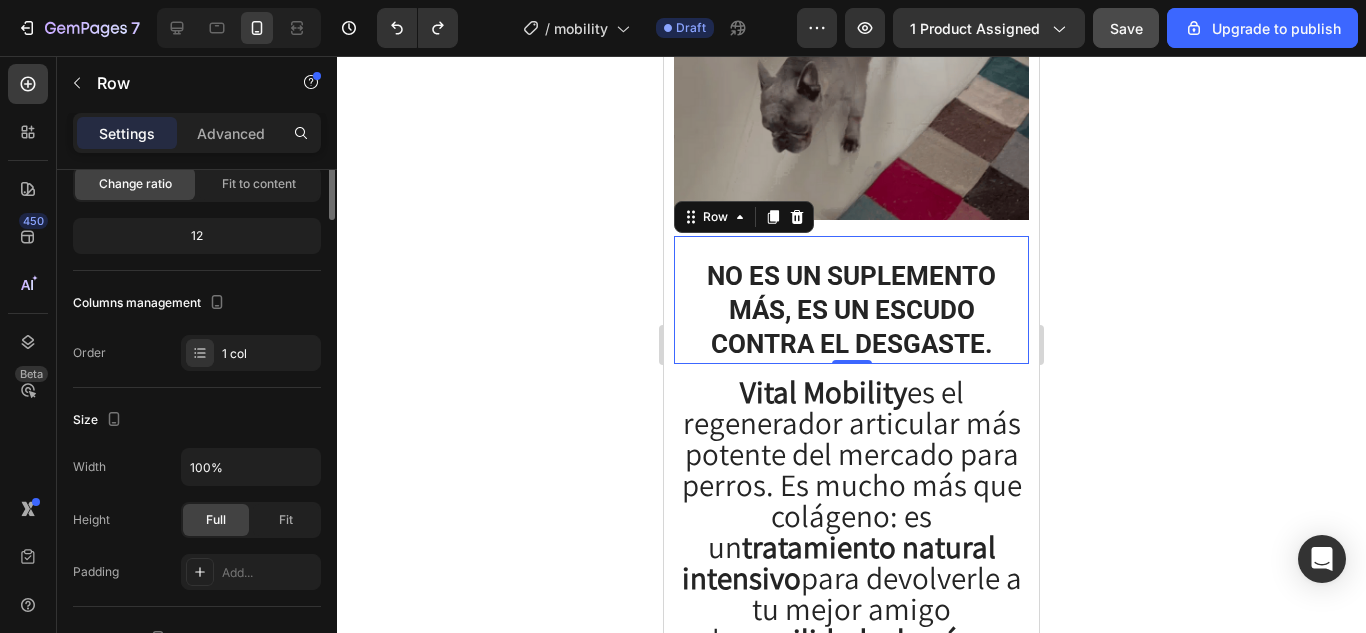 scroll, scrollTop: 0, scrollLeft: 0, axis: both 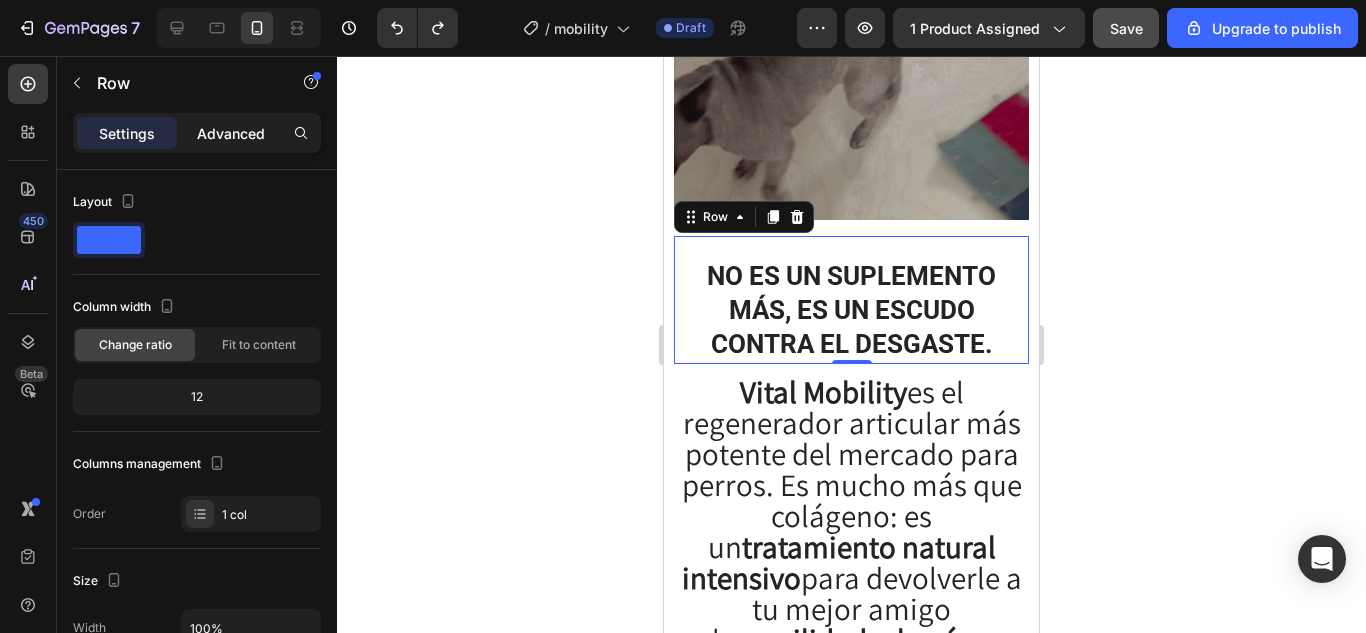 click on "Advanced" 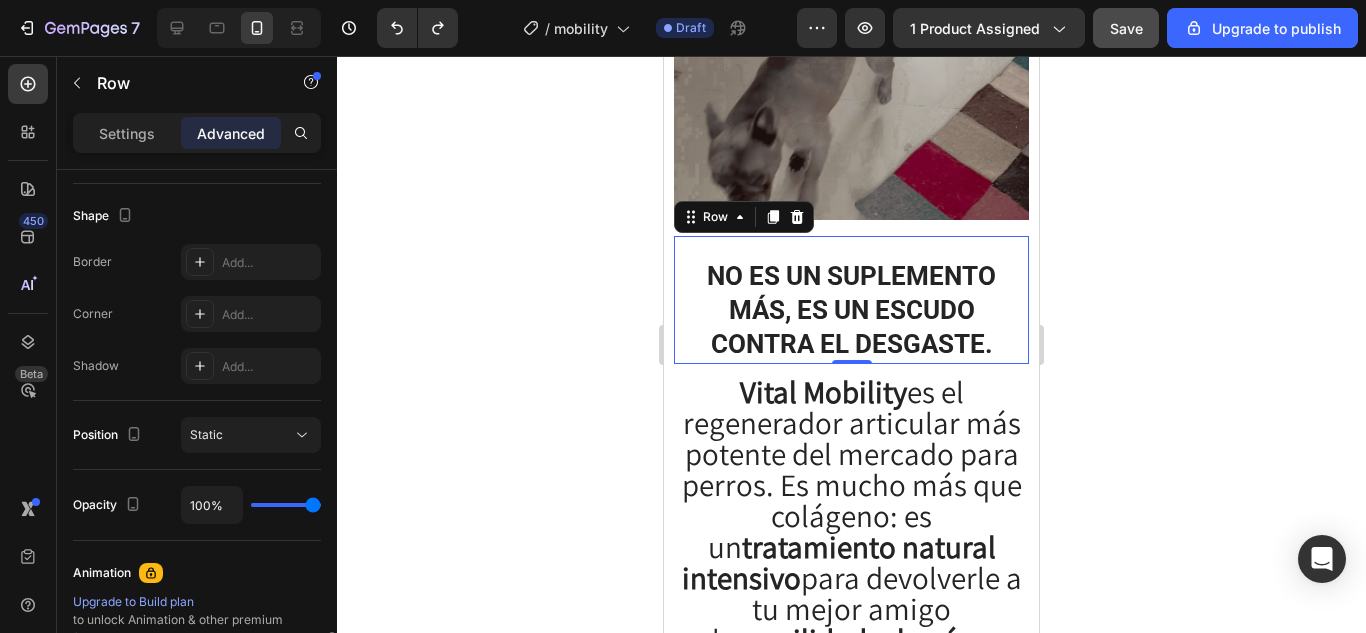 scroll, scrollTop: 700, scrollLeft: 0, axis: vertical 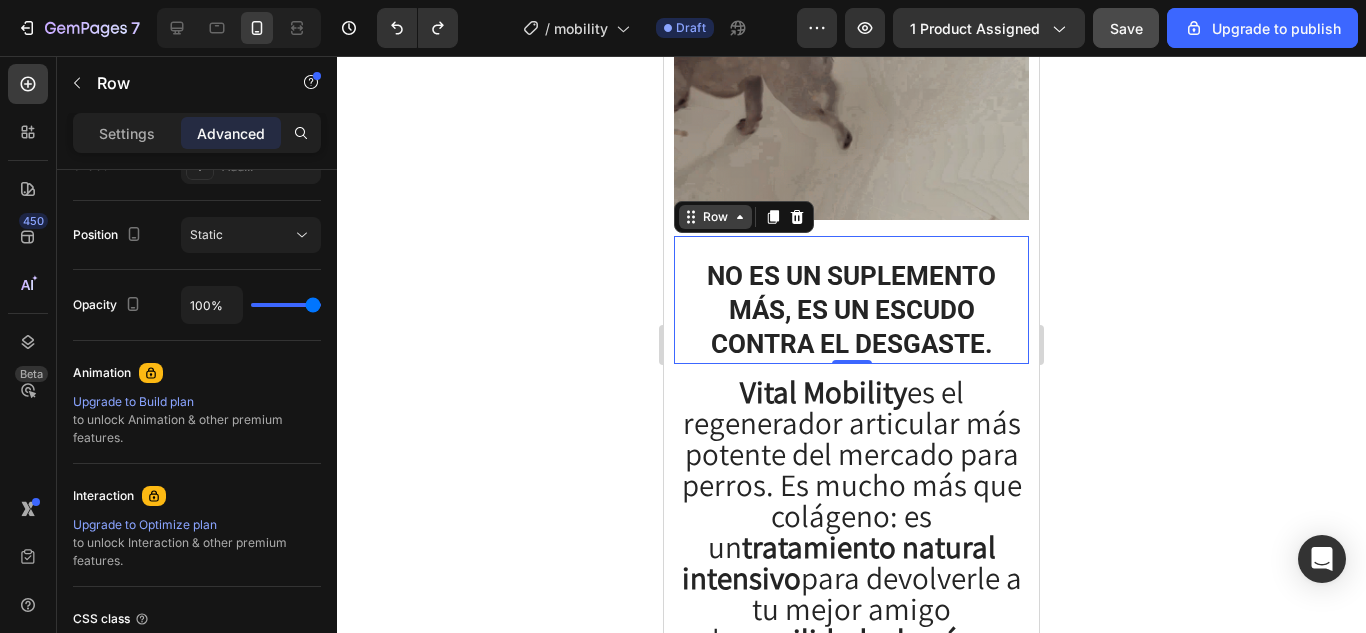 click on "Row" at bounding box center (715, 217) 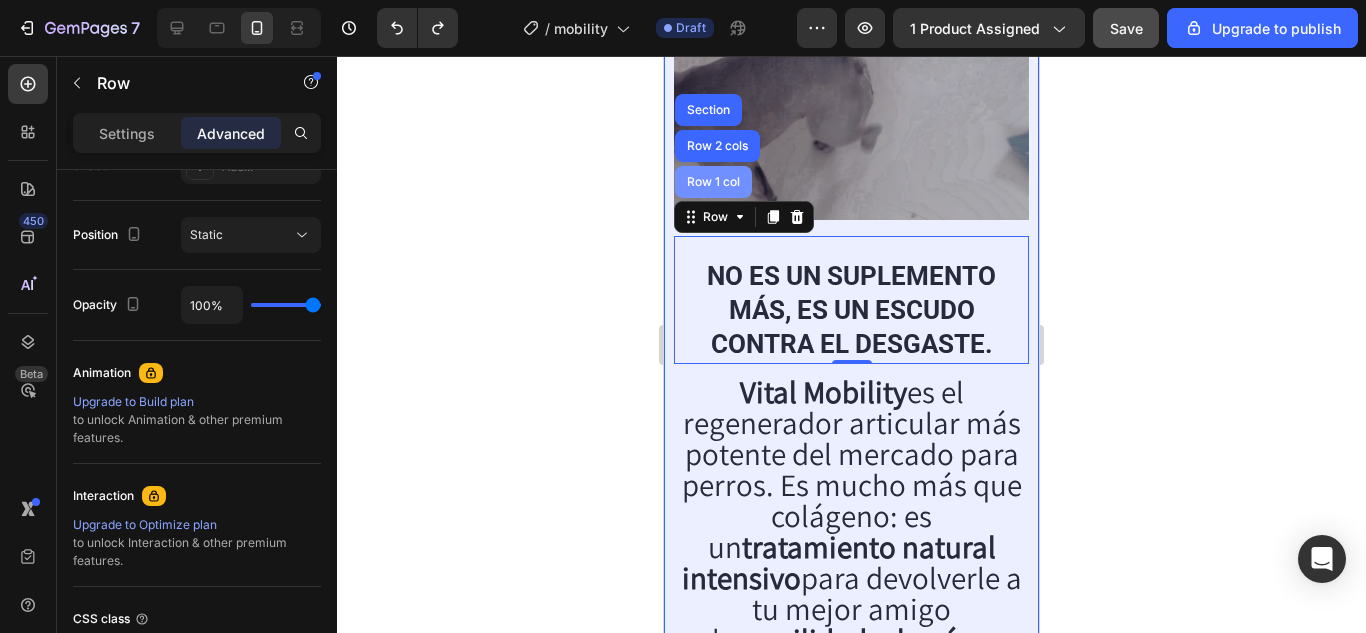 click on "Row 1 col" at bounding box center [713, 182] 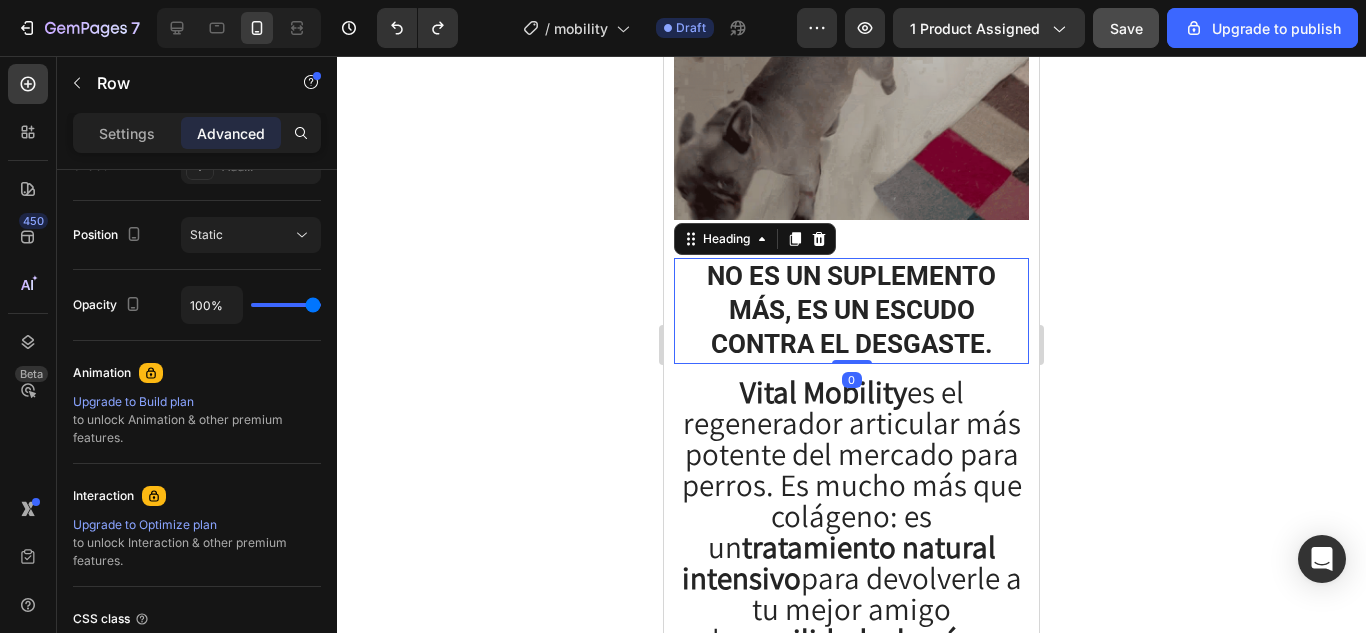 click on "No es un suplemento más, es un escudo contra el desgaste." at bounding box center (851, 310) 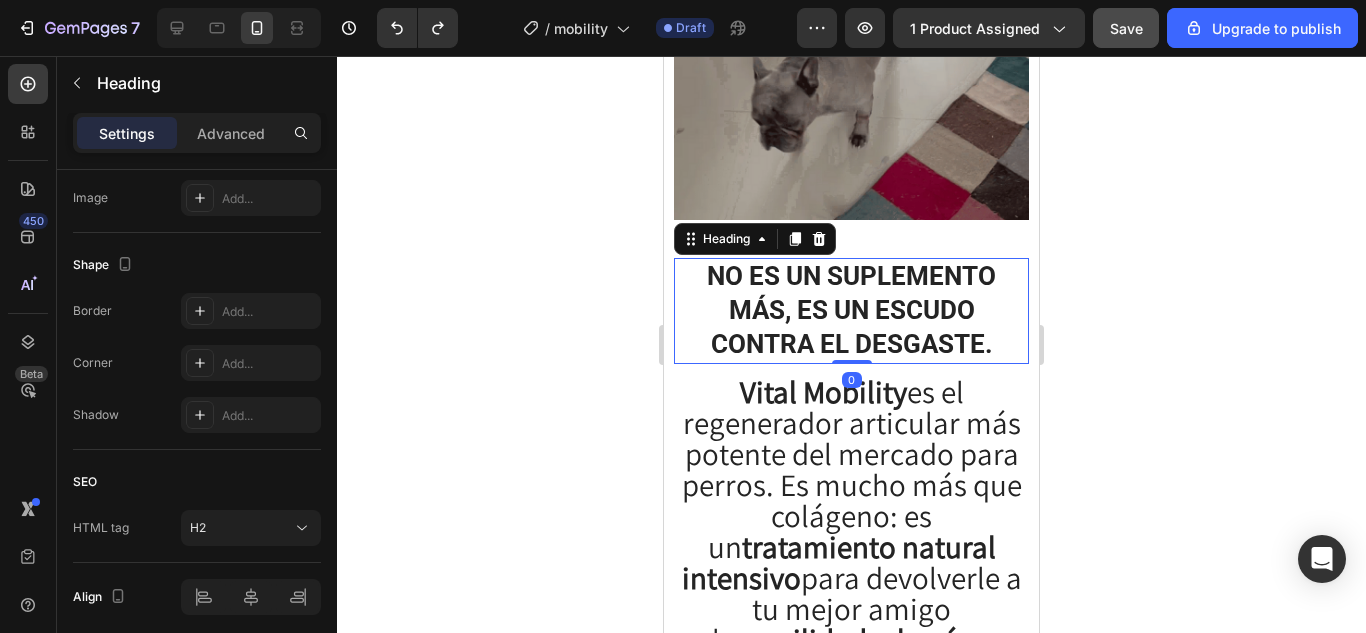 scroll, scrollTop: 0, scrollLeft: 0, axis: both 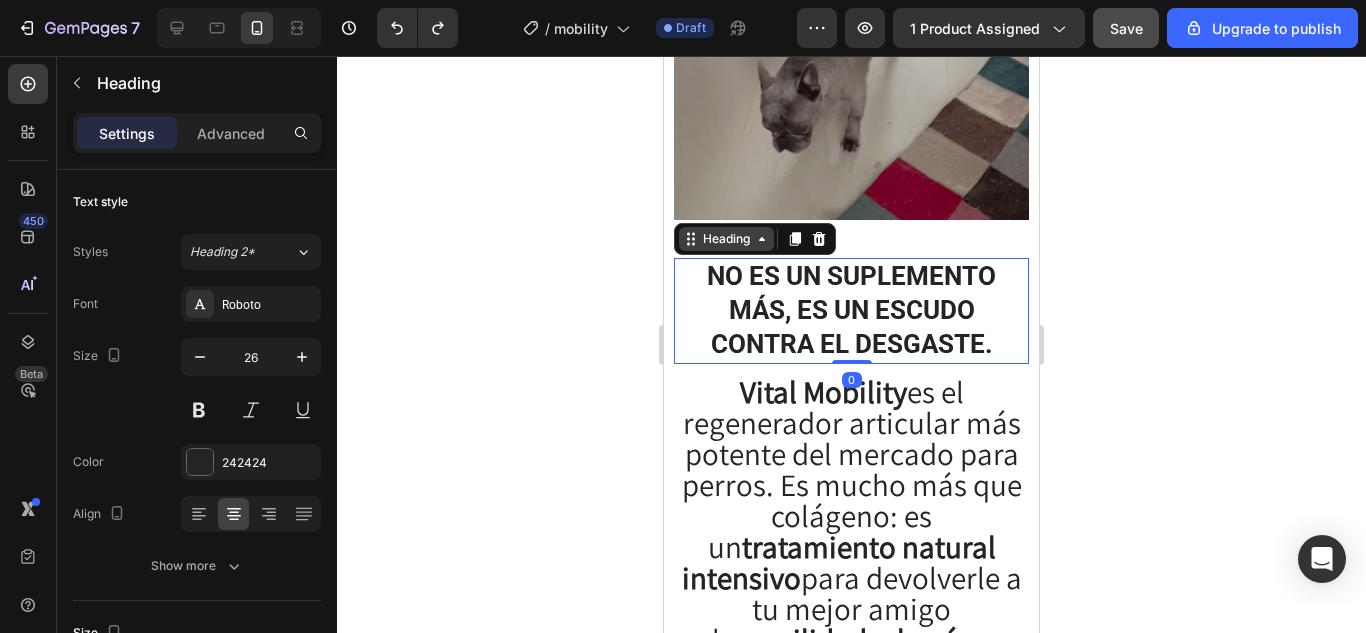 click on "Heading" at bounding box center (726, 239) 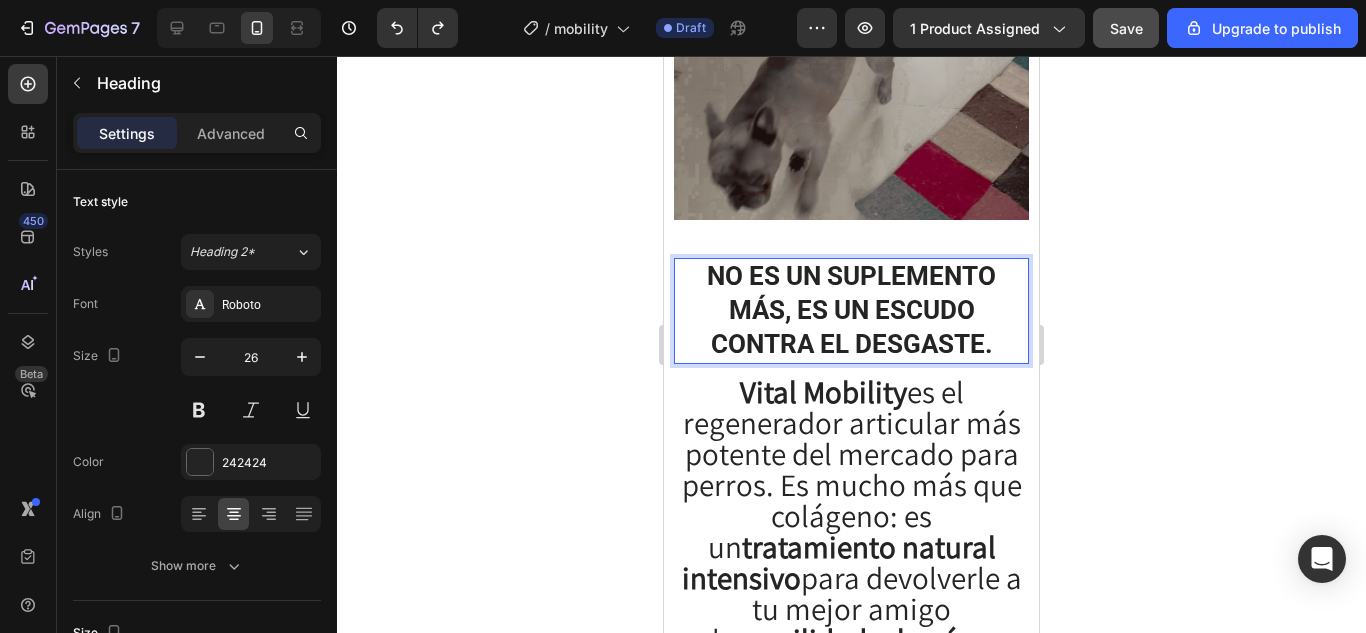 click on "No es un suplemento más, es un escudo contra el desgaste." at bounding box center (851, 310) 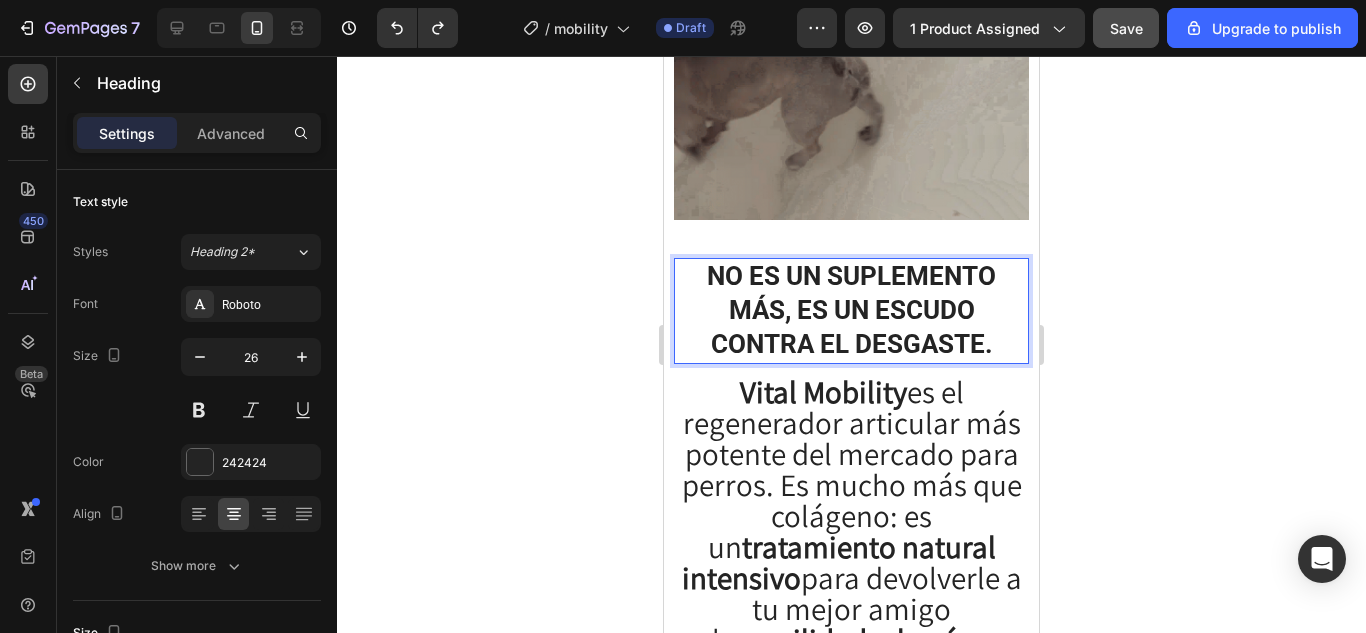 click on "No es un suplemento más, es un escudo contra el desgaste." at bounding box center (851, 310) 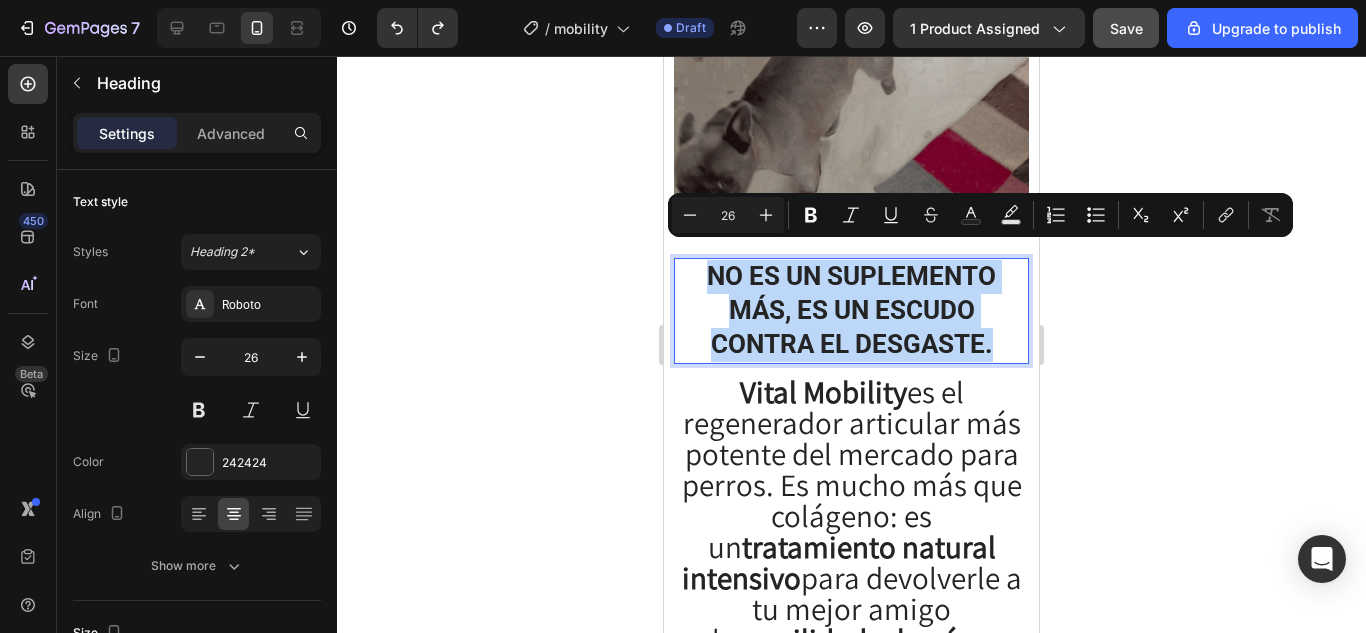 drag, startPoint x: 984, startPoint y: 334, endPoint x: 741, endPoint y: 267, distance: 252.06744 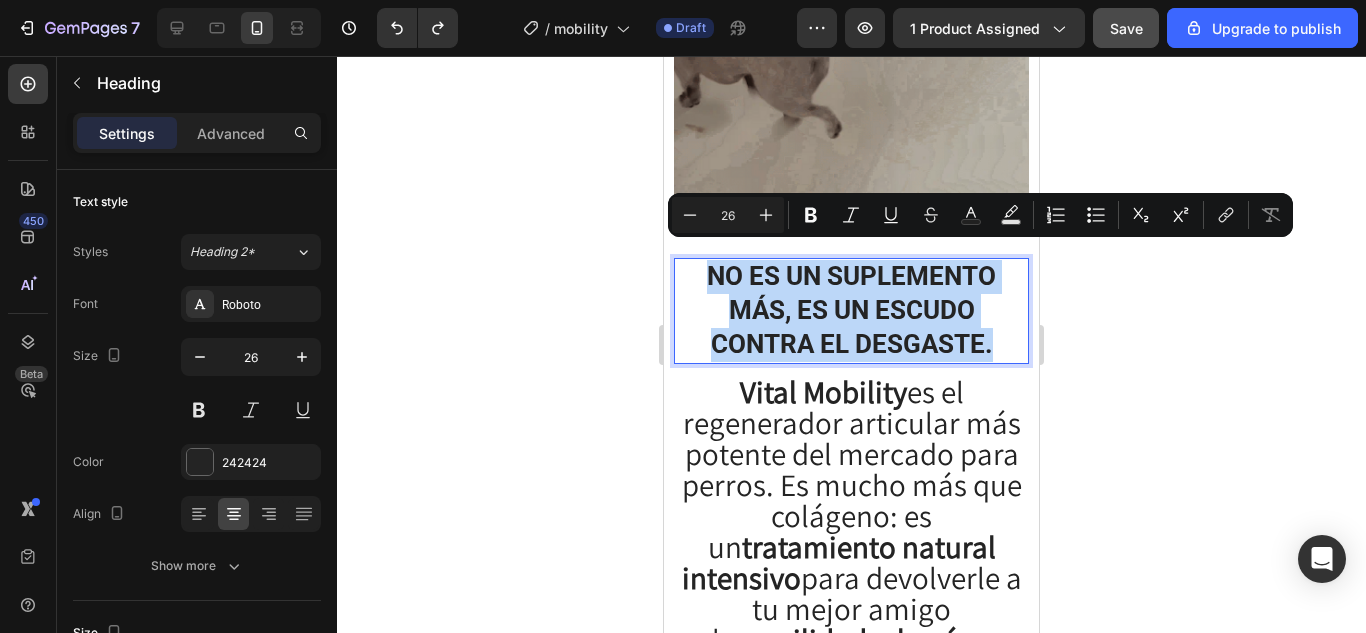 click on "No es un suplemento más, es un escudo contra el desgaste." at bounding box center (851, 310) 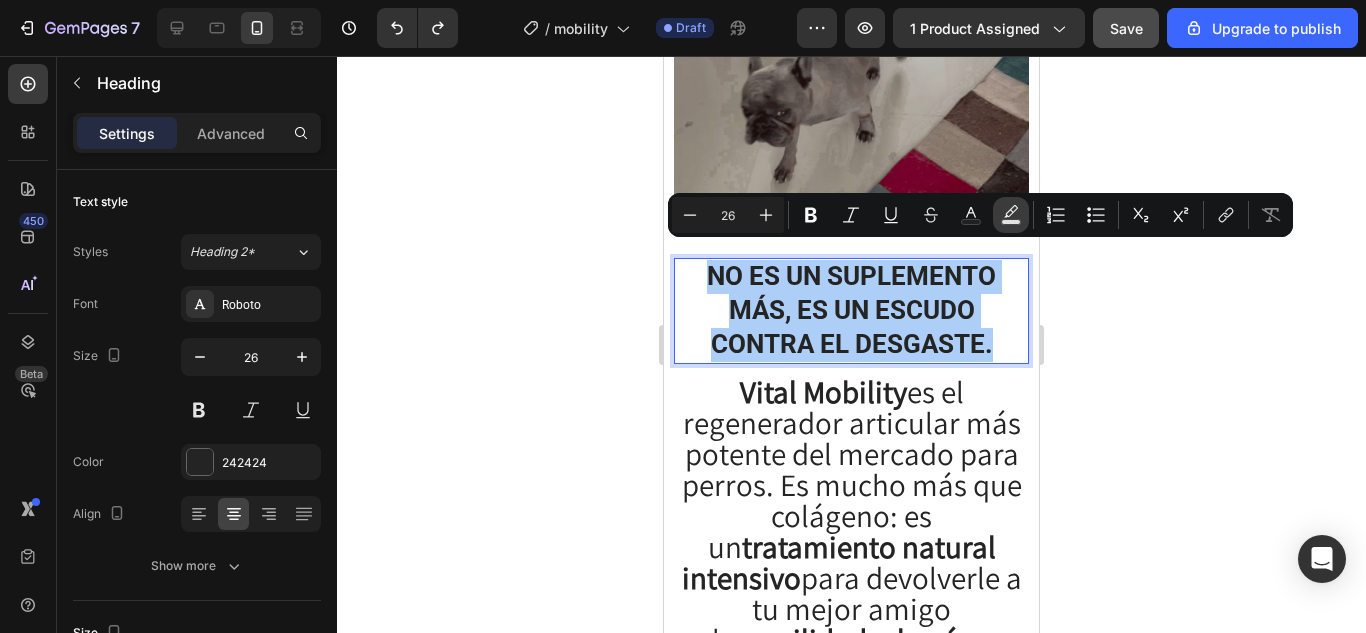 click 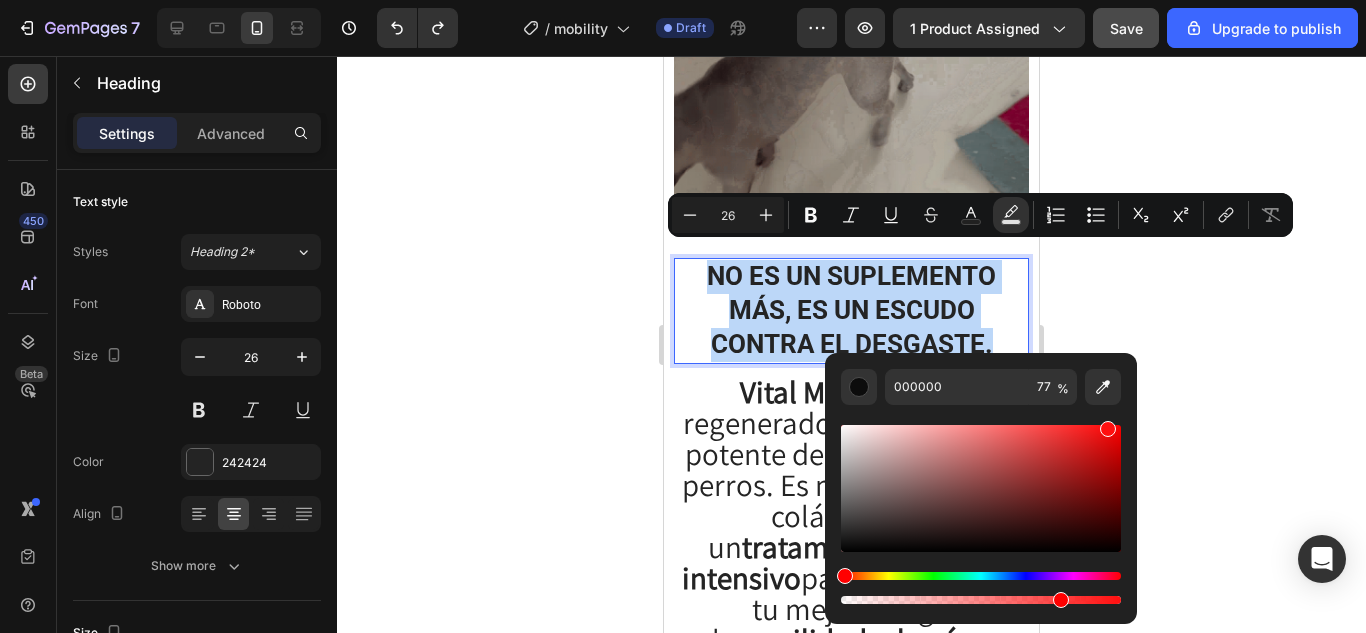drag, startPoint x: 843, startPoint y: 547, endPoint x: 1105, endPoint y: 423, distance: 289.86203 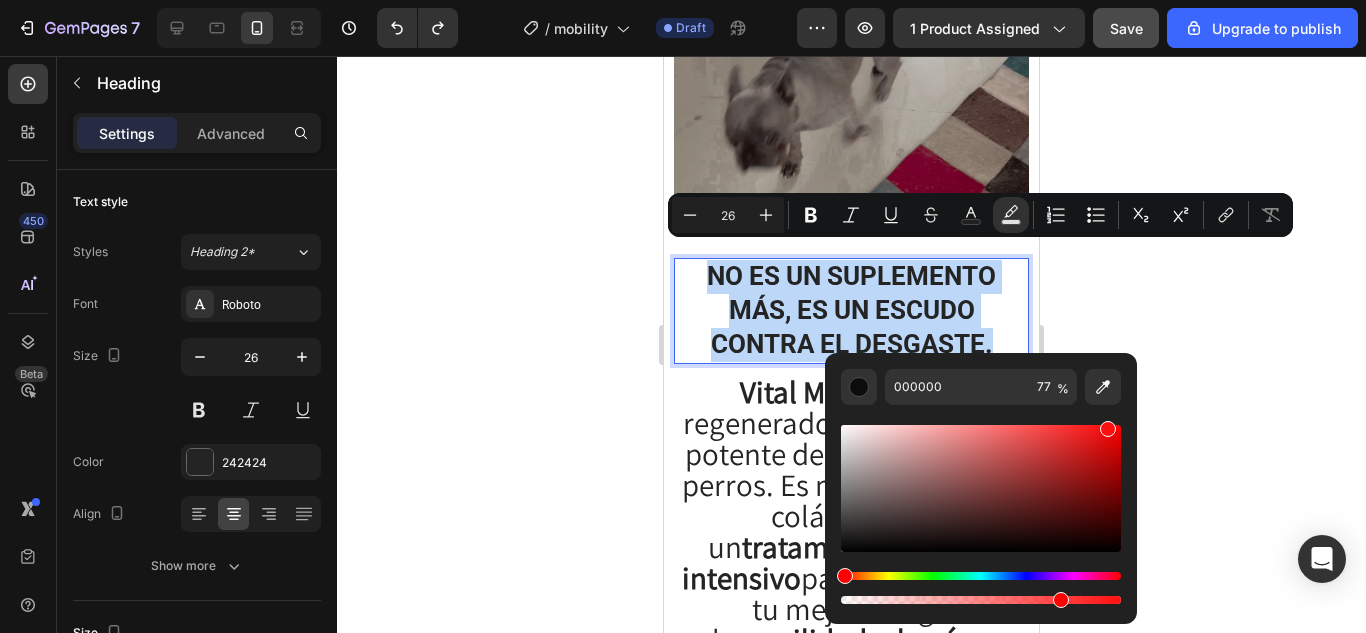 click at bounding box center (1108, 429) 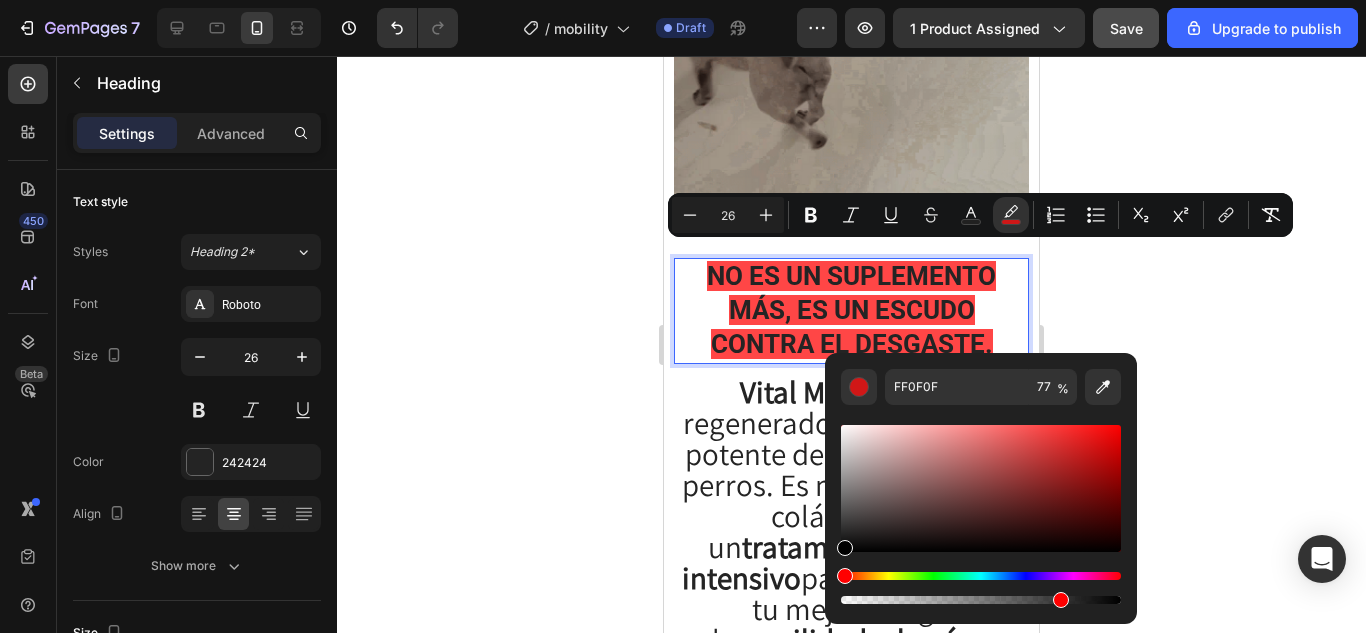 type on "000000" 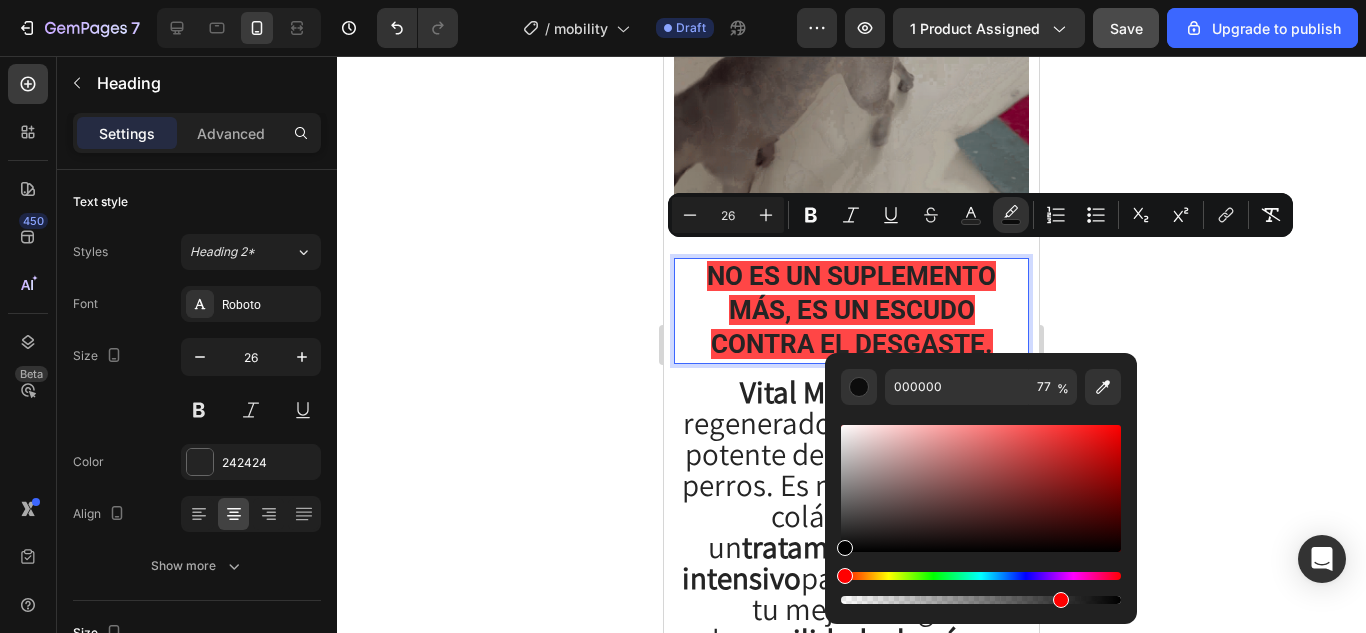 drag, startPoint x: 1107, startPoint y: 434, endPoint x: 829, endPoint y: 572, distance: 310.36752 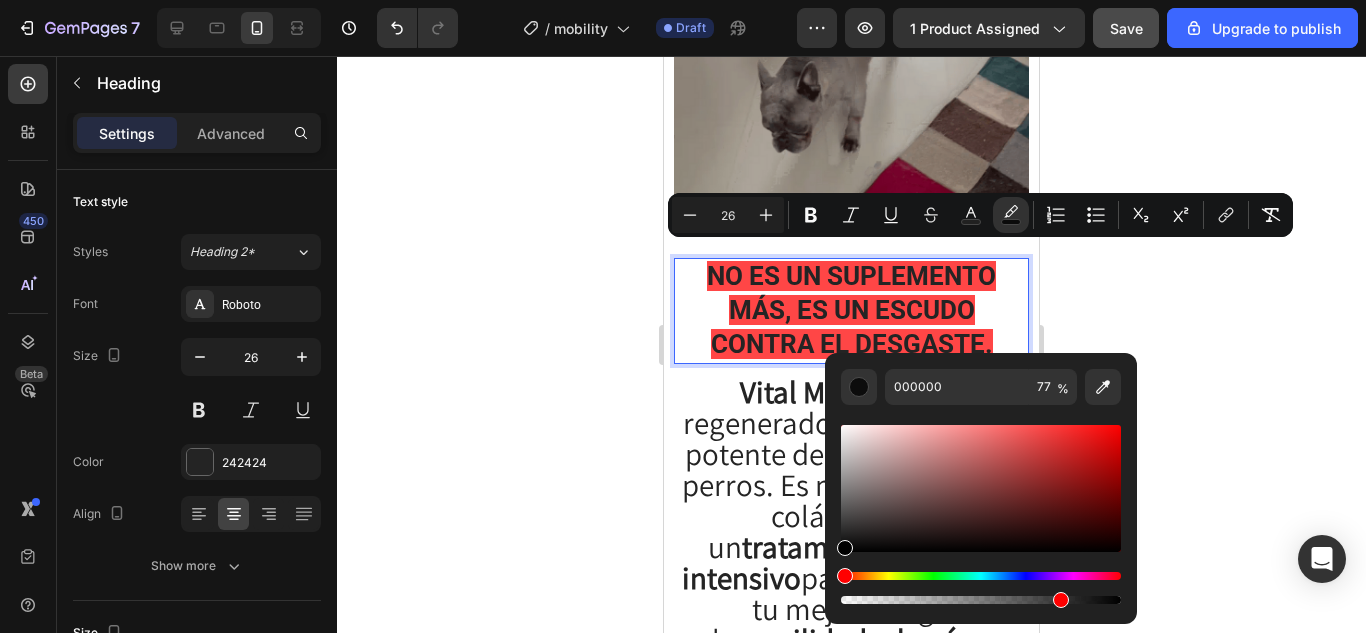 click on "000000 77 %" at bounding box center [981, 480] 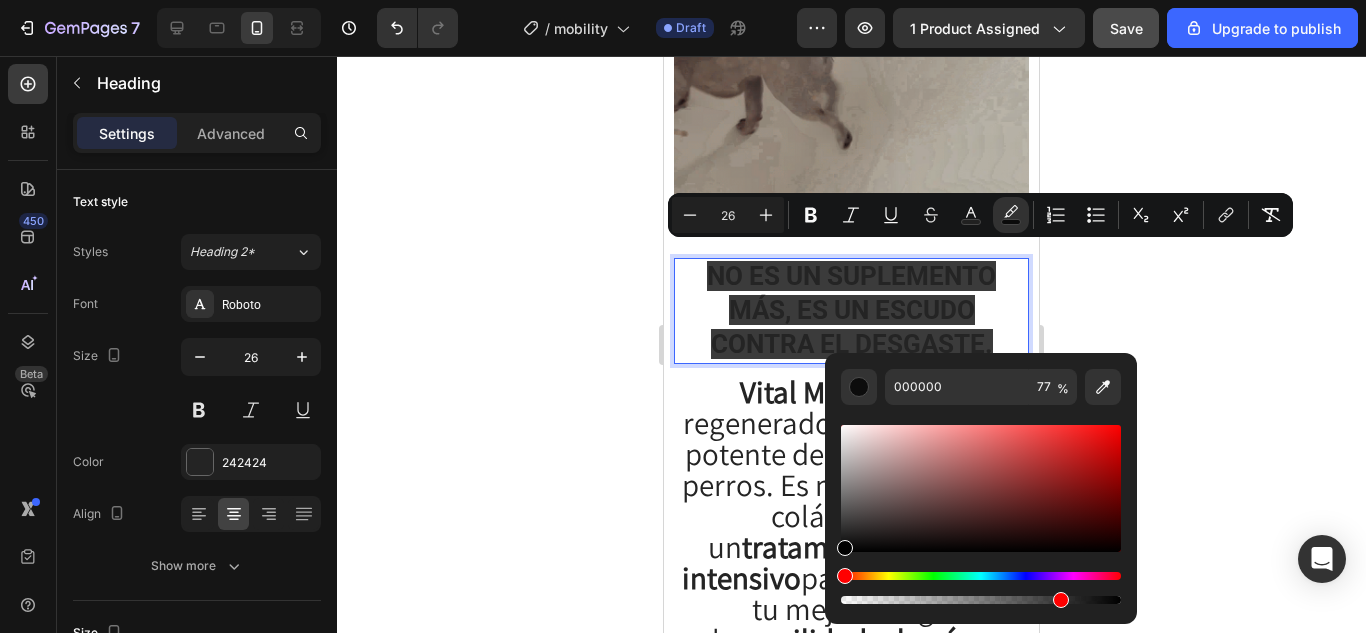 click 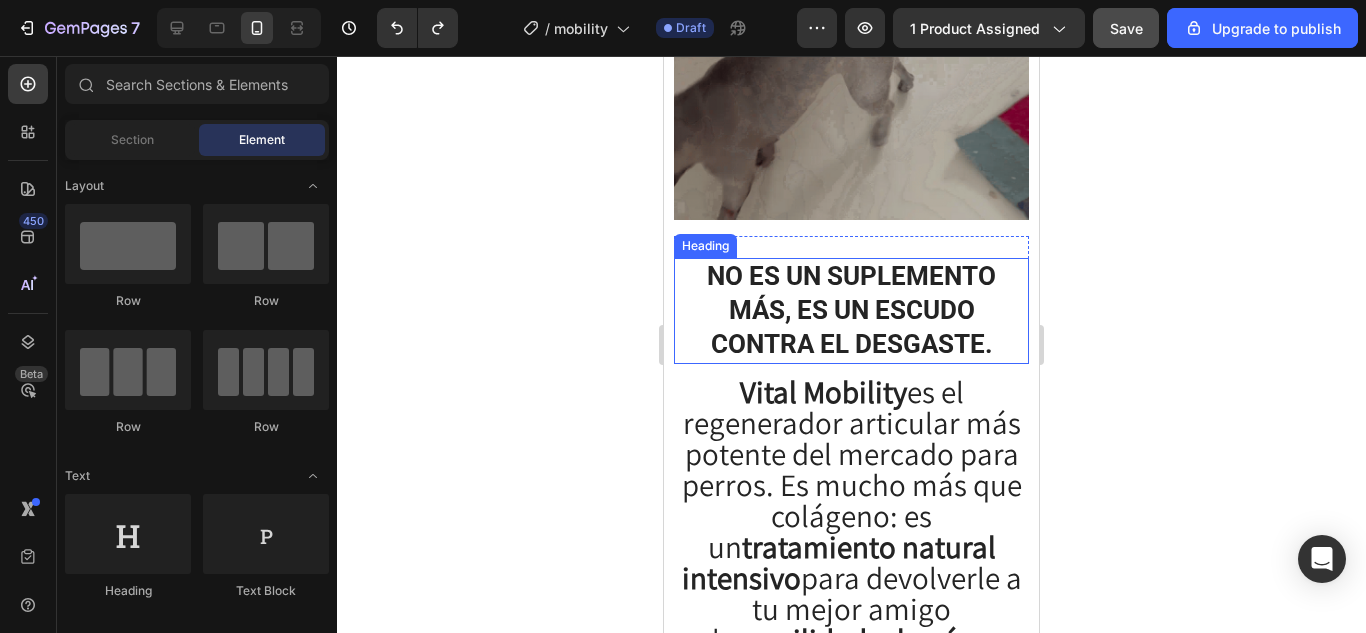 click on "No es un suplemento más, es un escudo contra el desgaste." at bounding box center (851, 310) 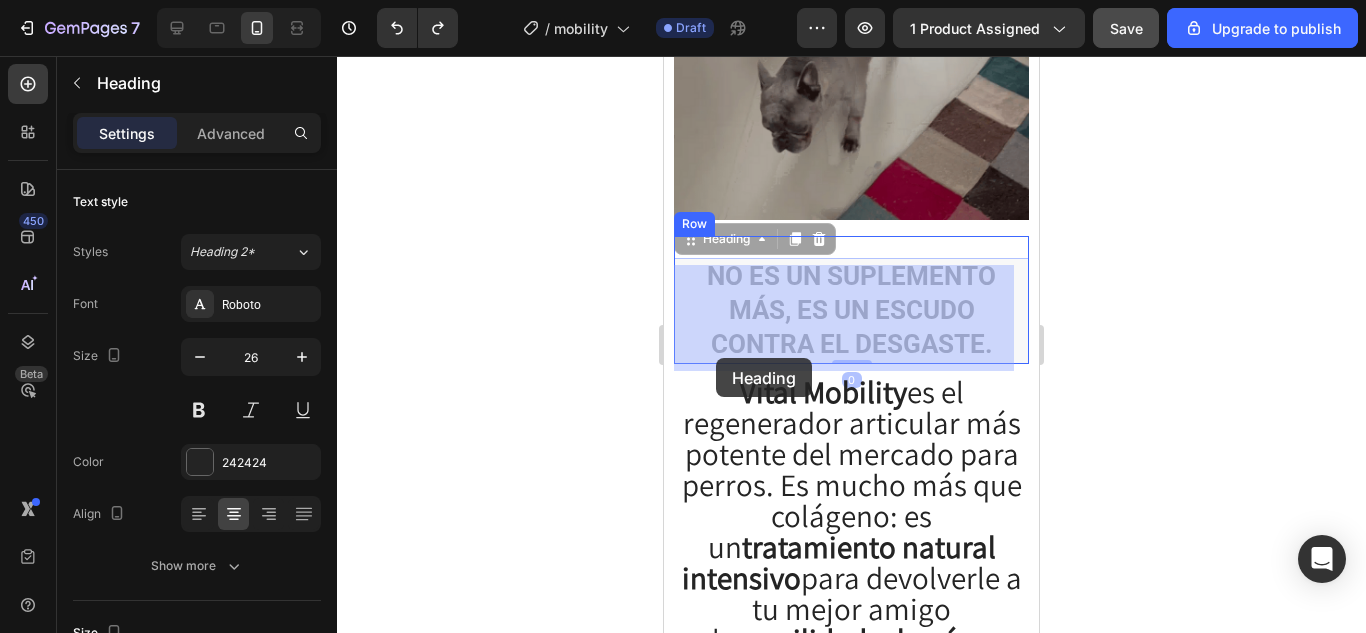 drag, startPoint x: 716, startPoint y: 232, endPoint x: 716, endPoint y: 358, distance: 126 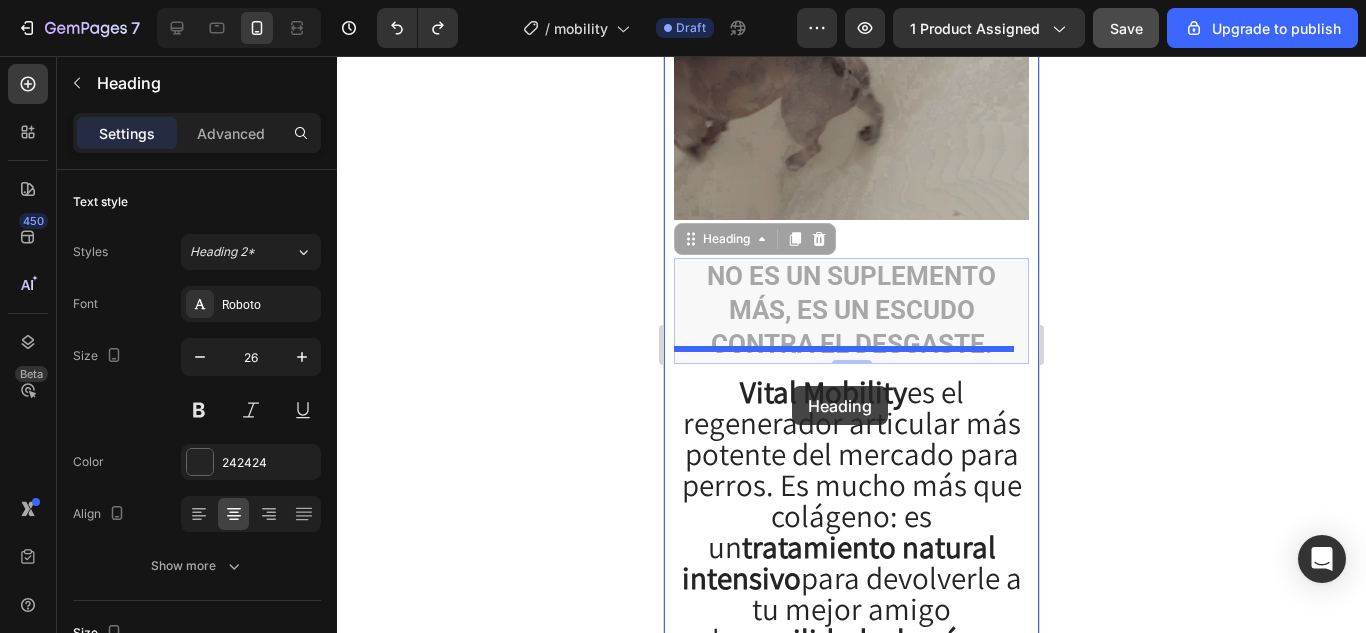 drag, startPoint x: 711, startPoint y: 226, endPoint x: 792, endPoint y: 386, distance: 179.33488 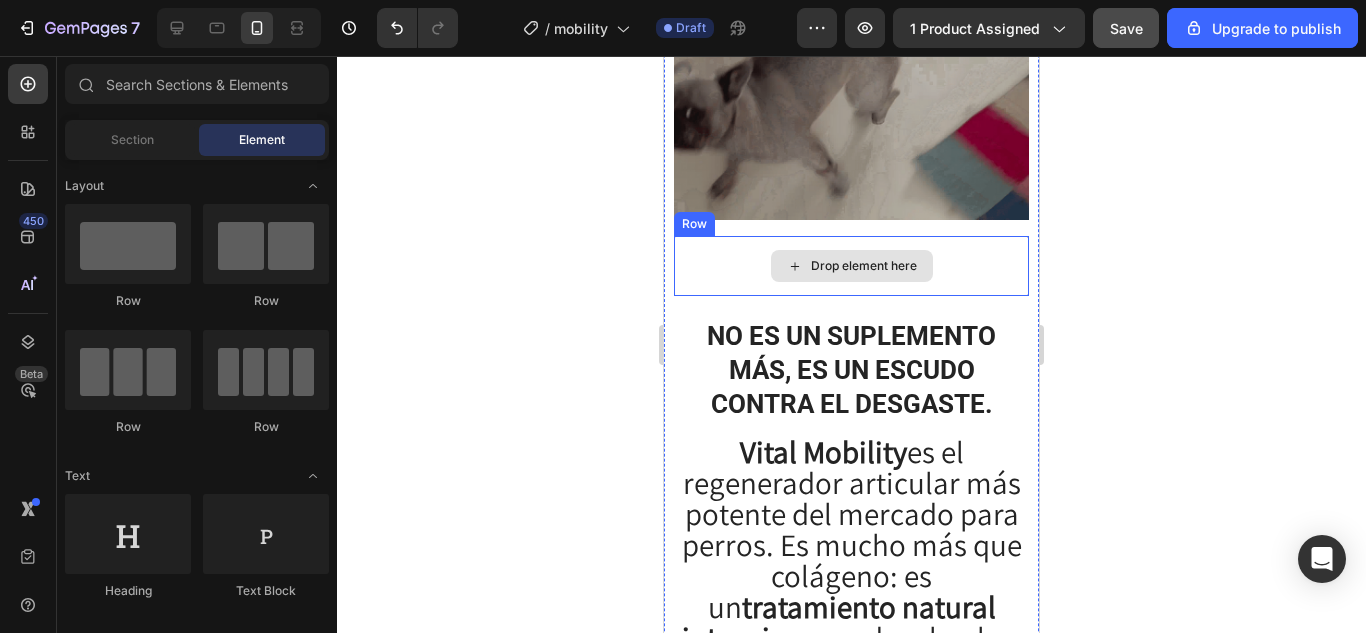 click on "Drop element here" at bounding box center (864, 266) 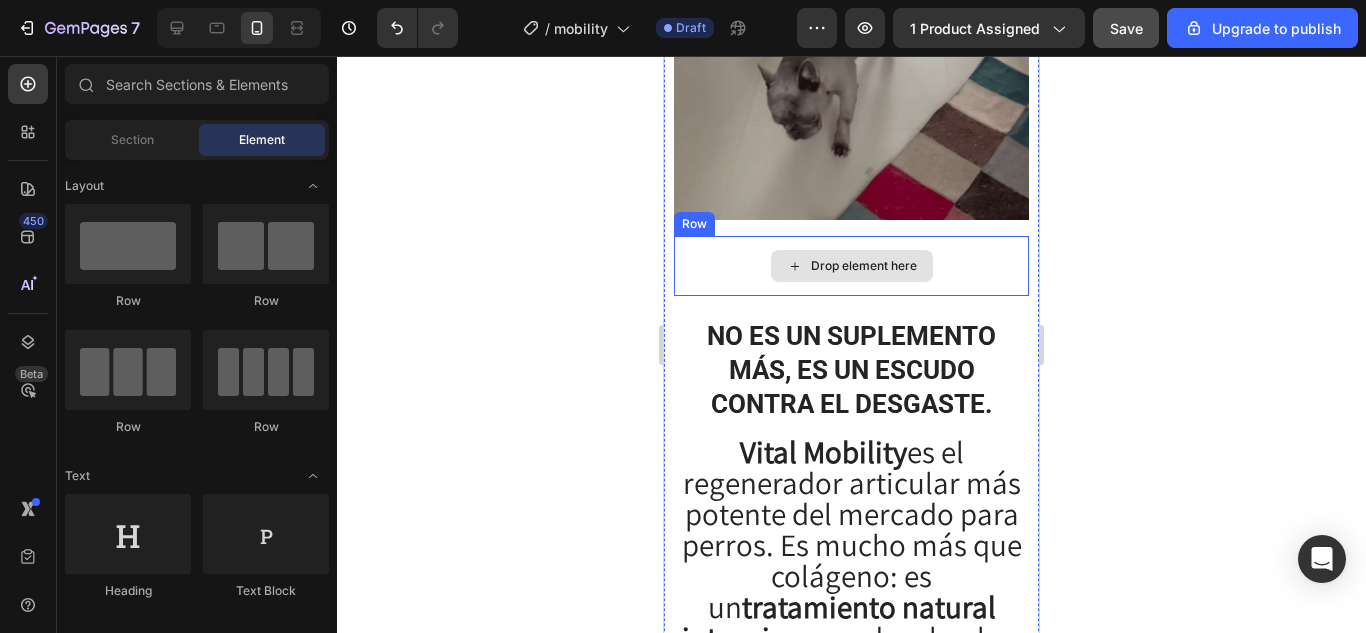 click on "Drop element here" at bounding box center [851, 266] 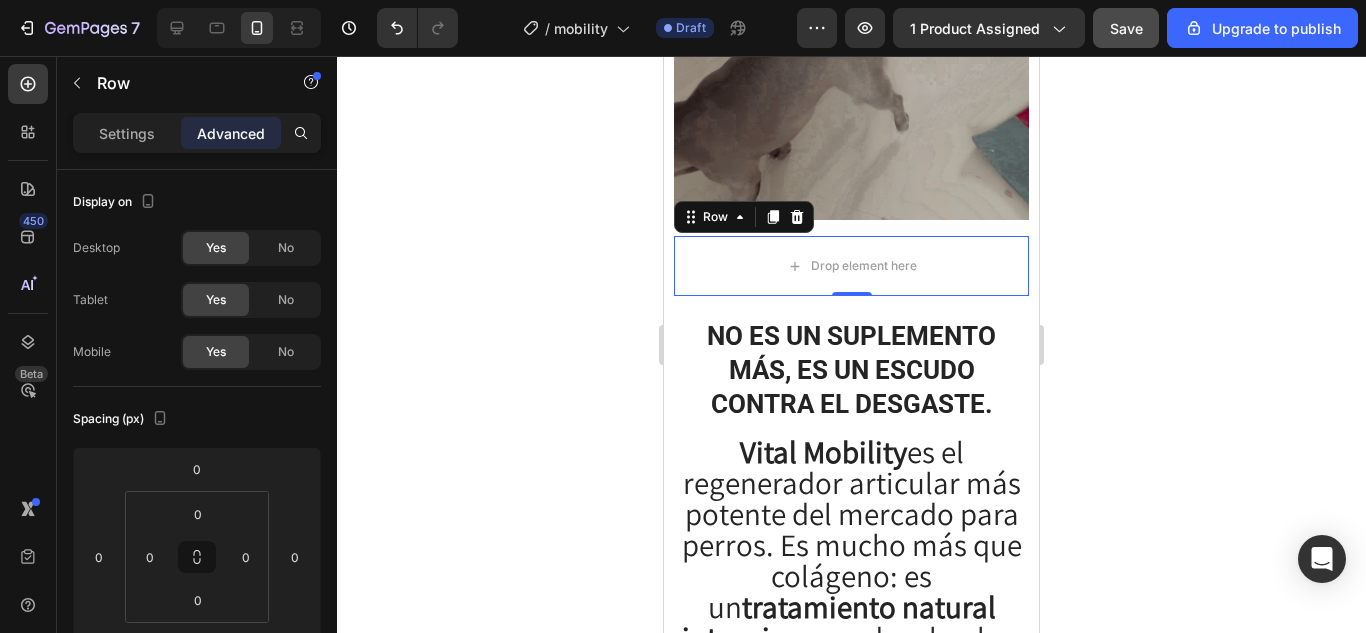 click 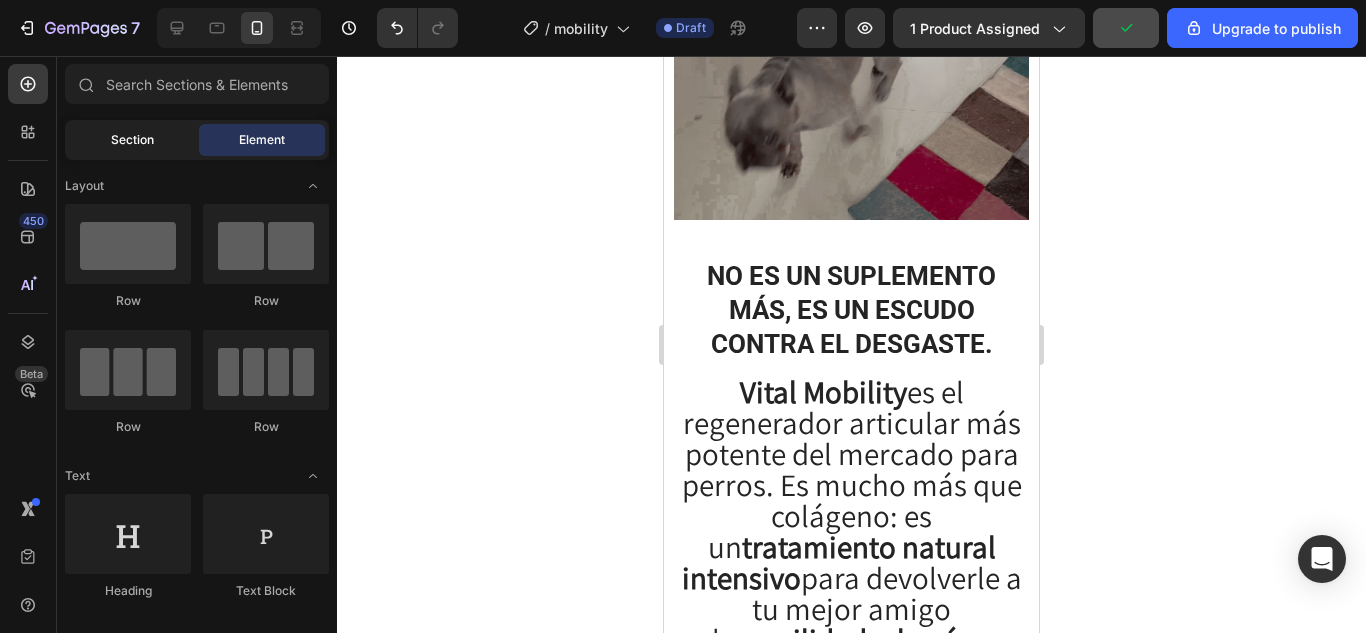 click on "Section" at bounding box center [132, 140] 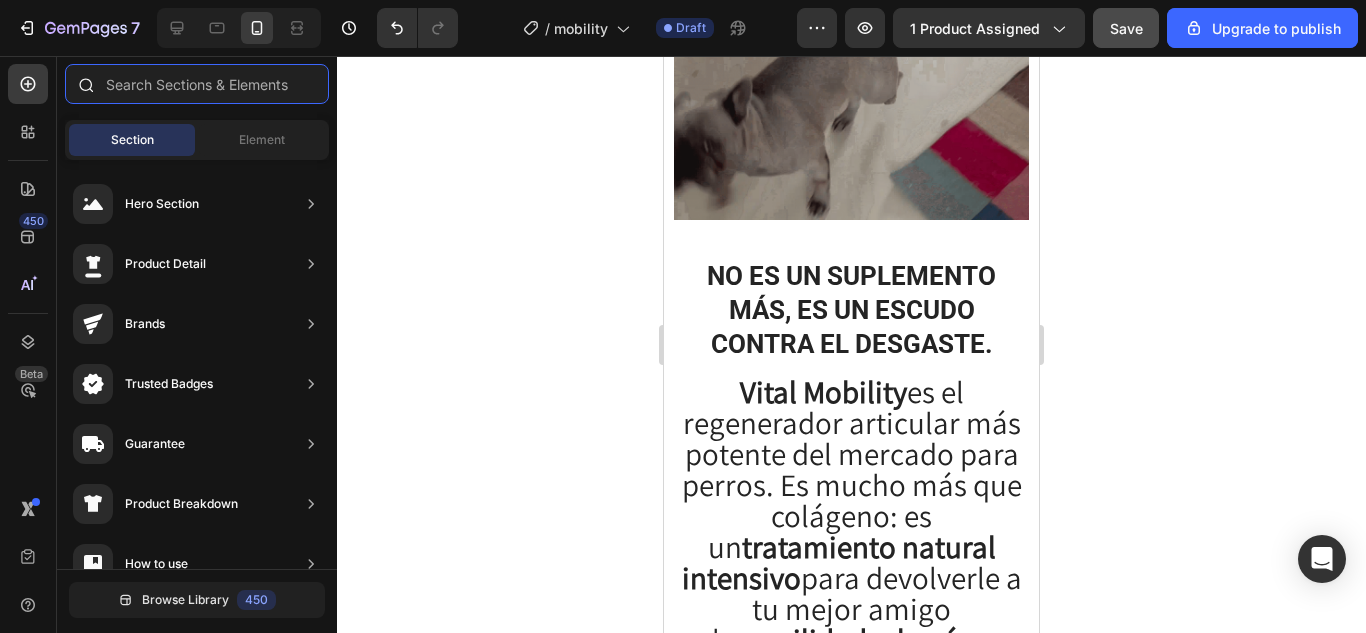 click at bounding box center (197, 84) 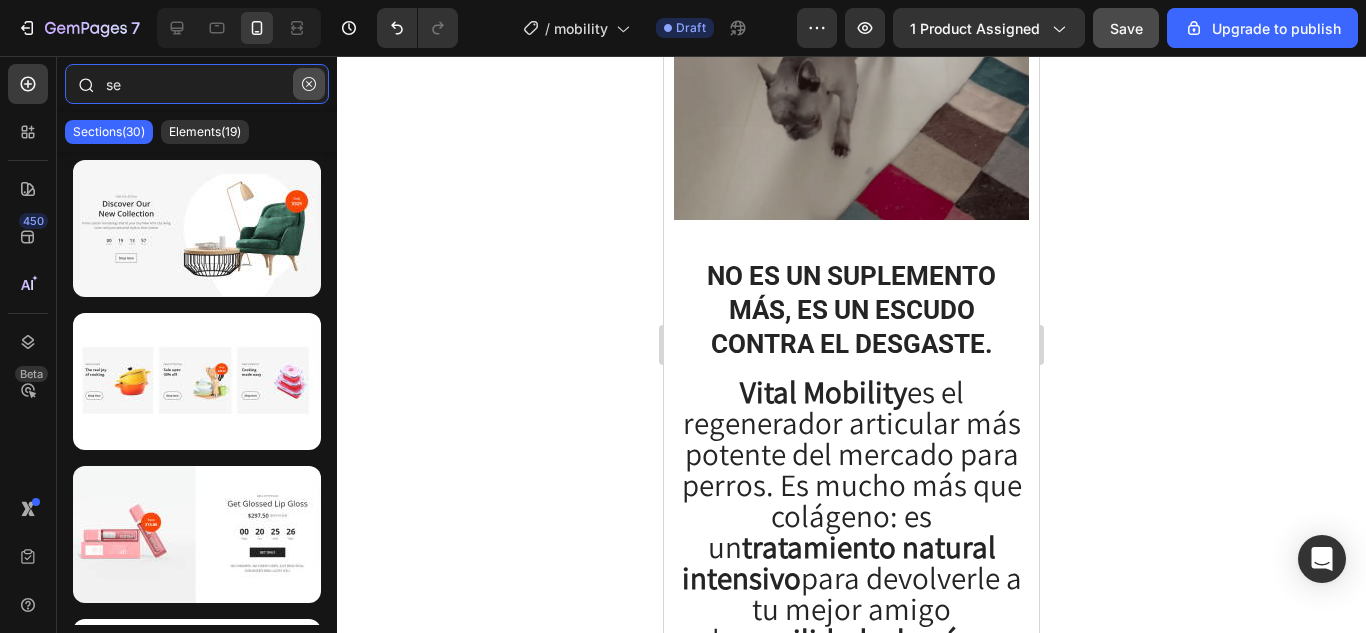 type on "se" 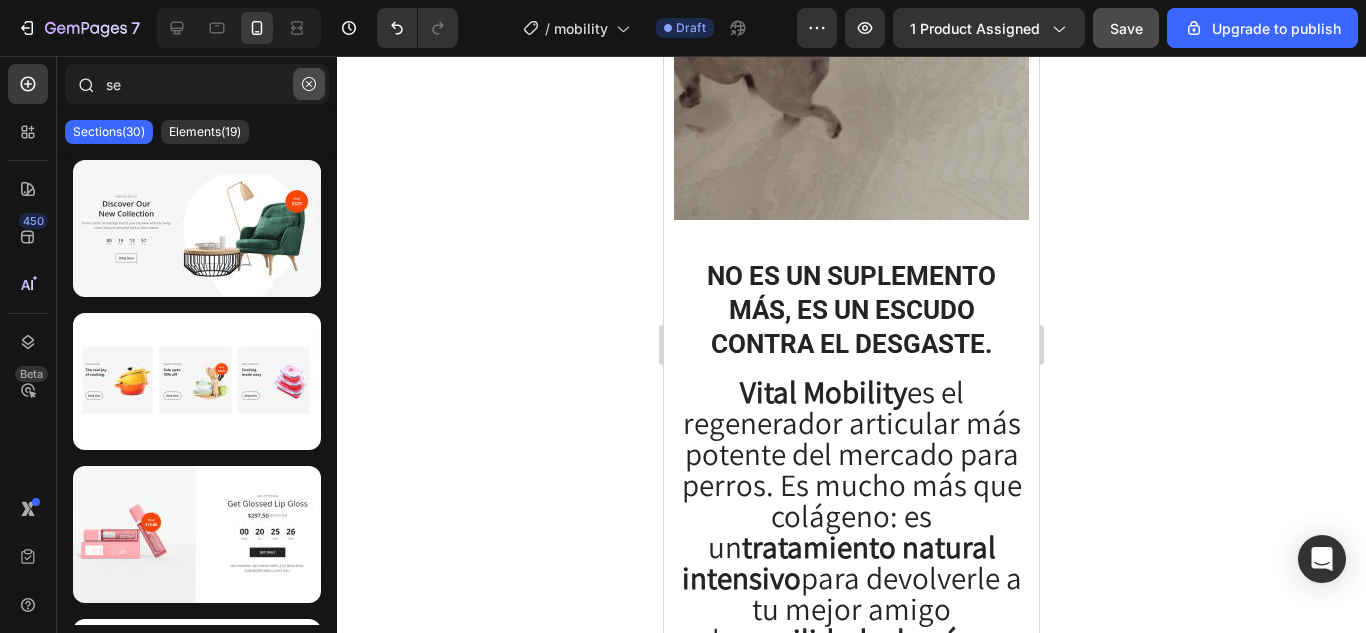 click 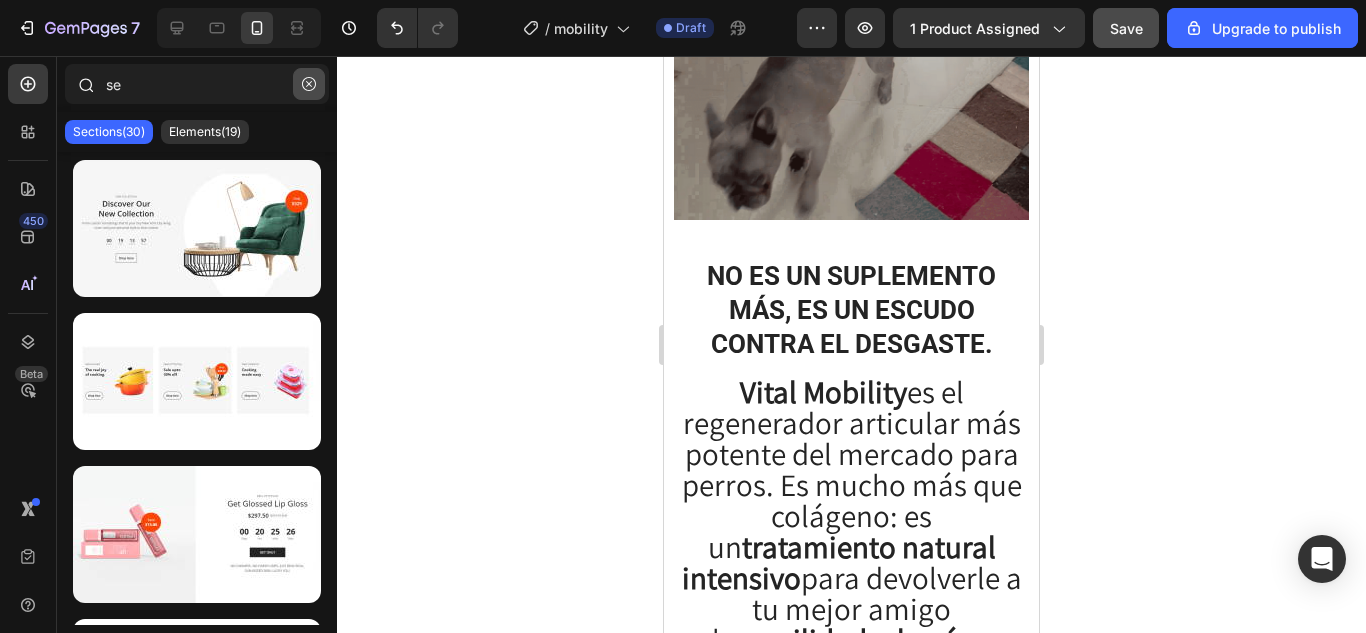 type 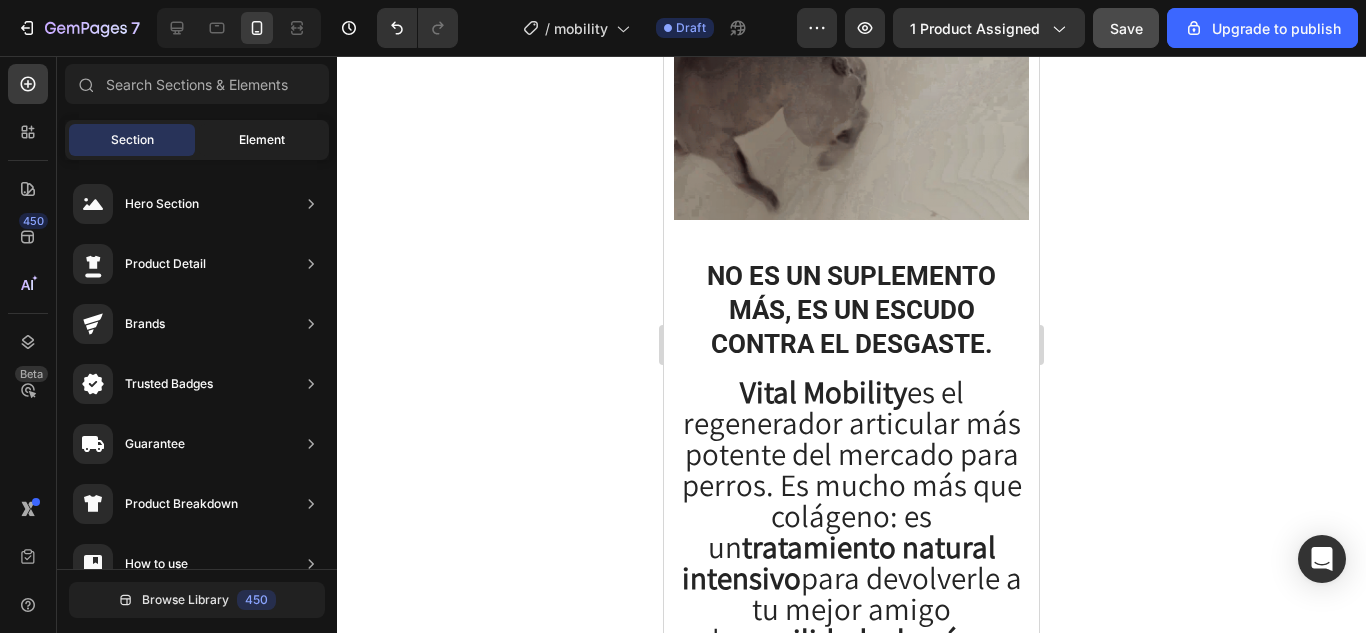 click on "Element" at bounding box center [262, 140] 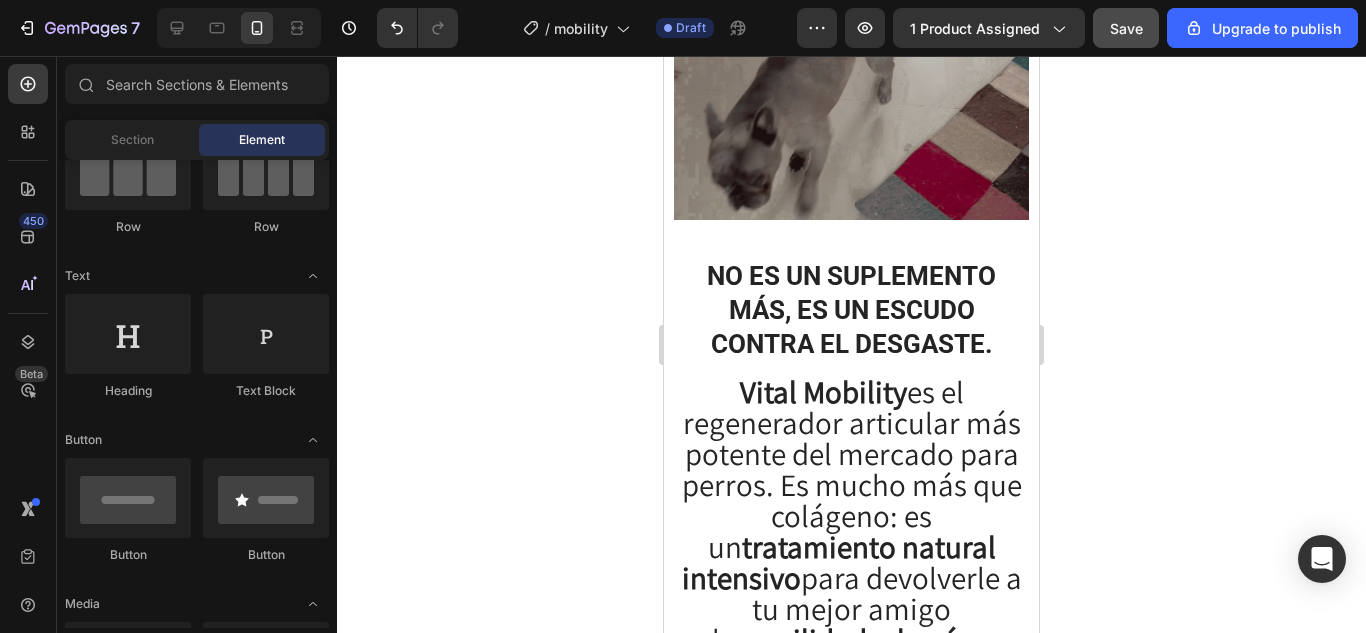 scroll, scrollTop: 0, scrollLeft: 0, axis: both 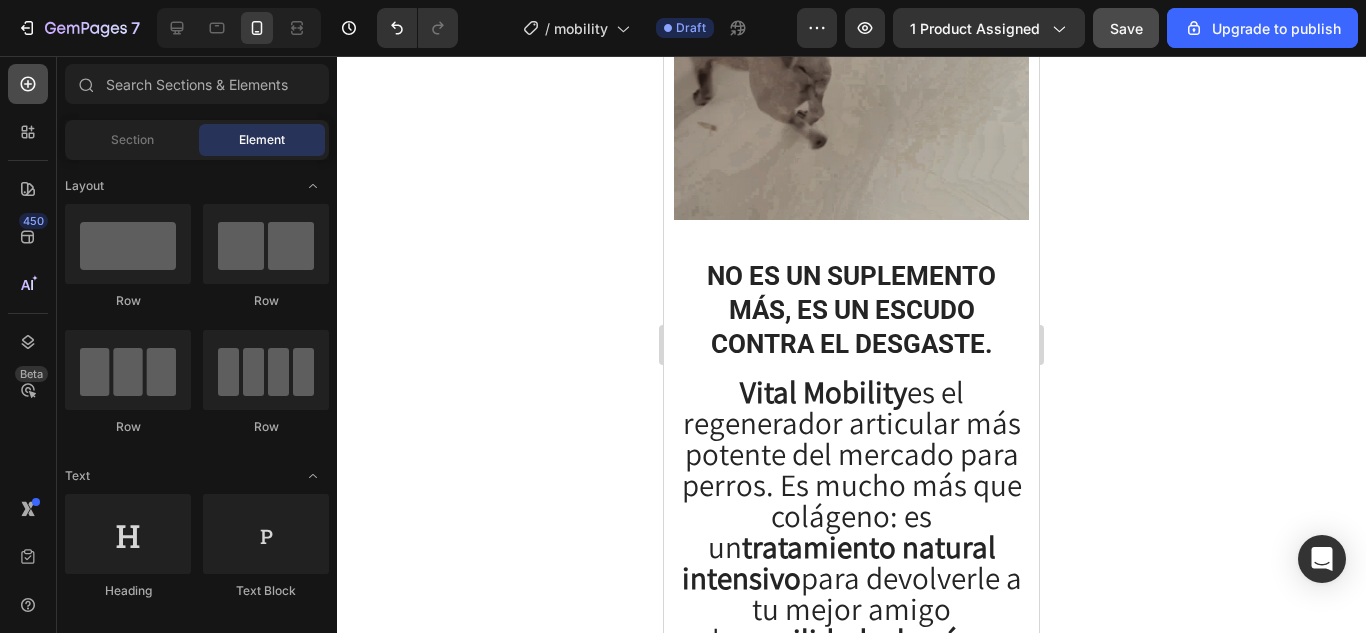 click 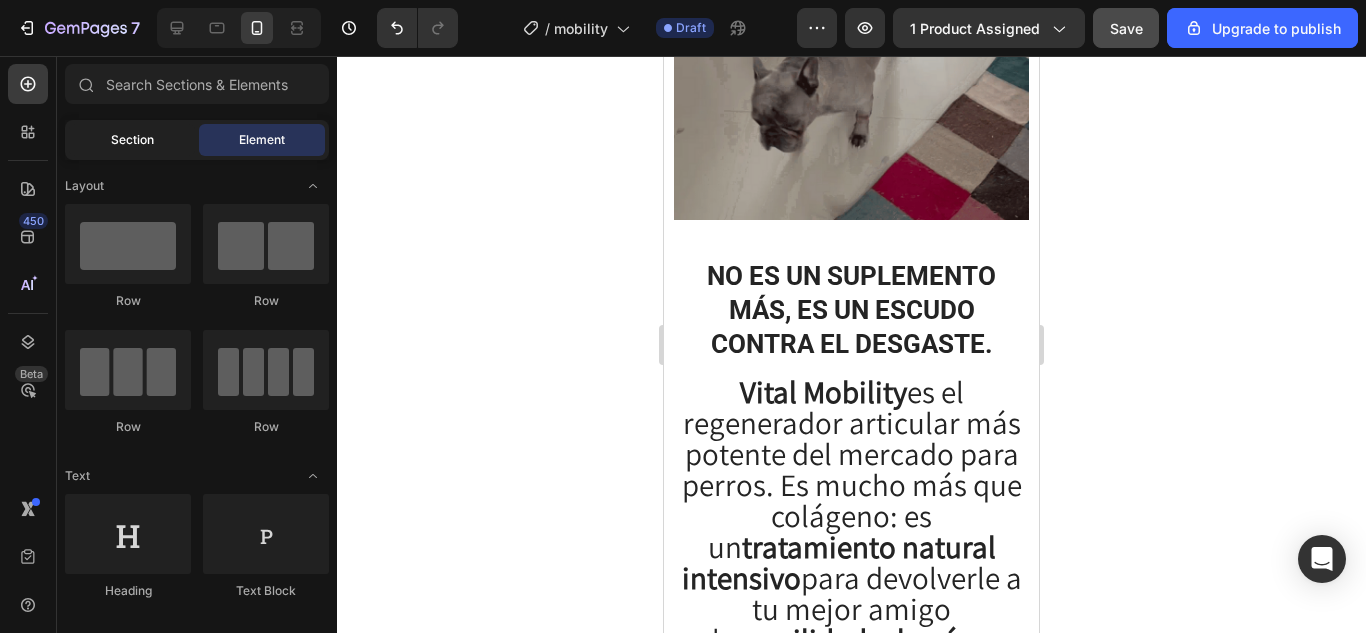 click on "Section" 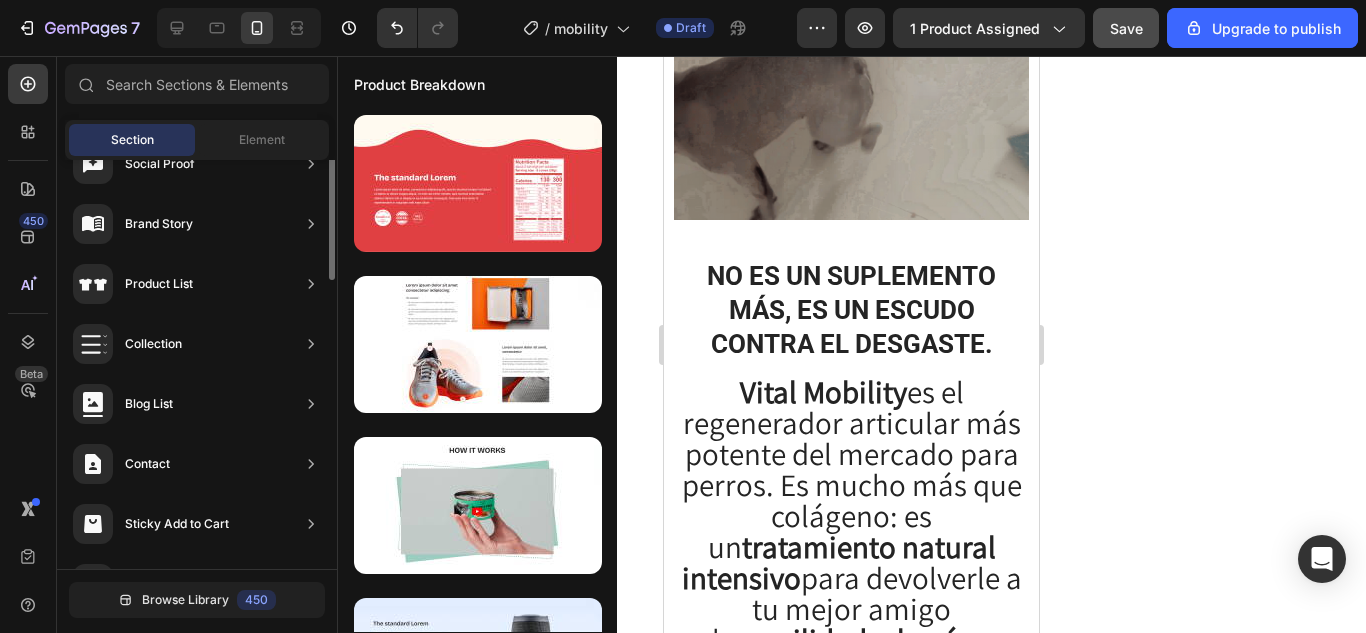 scroll, scrollTop: 0, scrollLeft: 0, axis: both 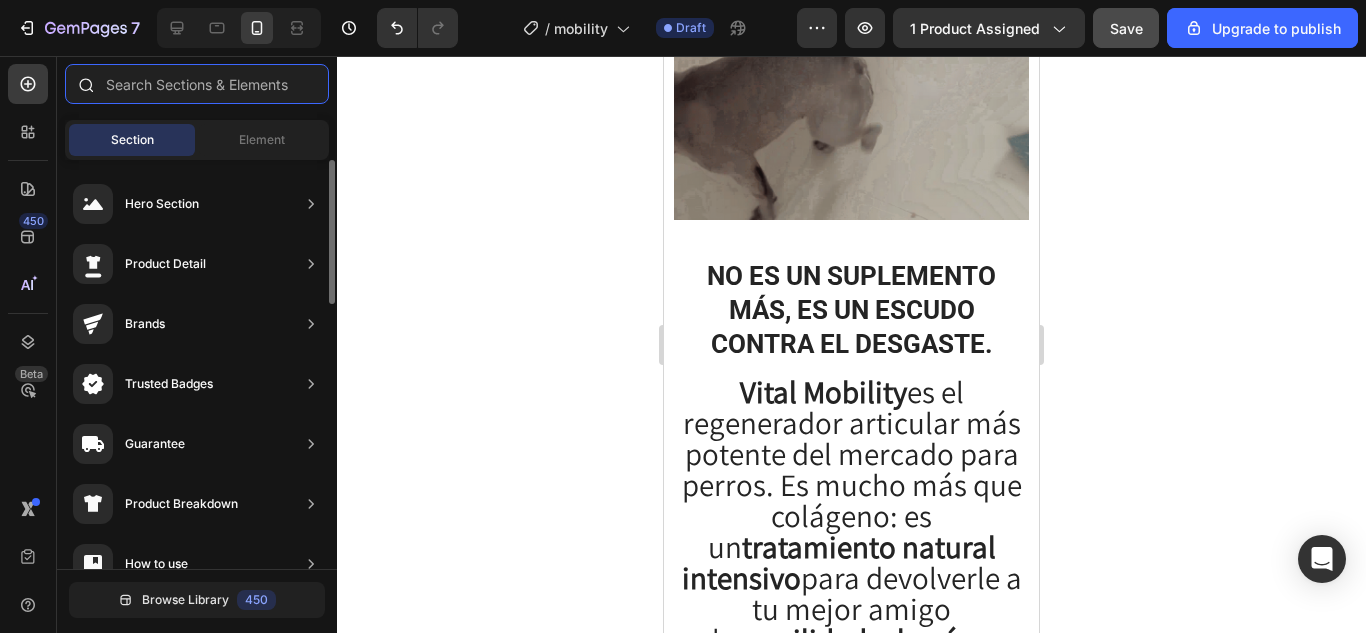 click at bounding box center (197, 84) 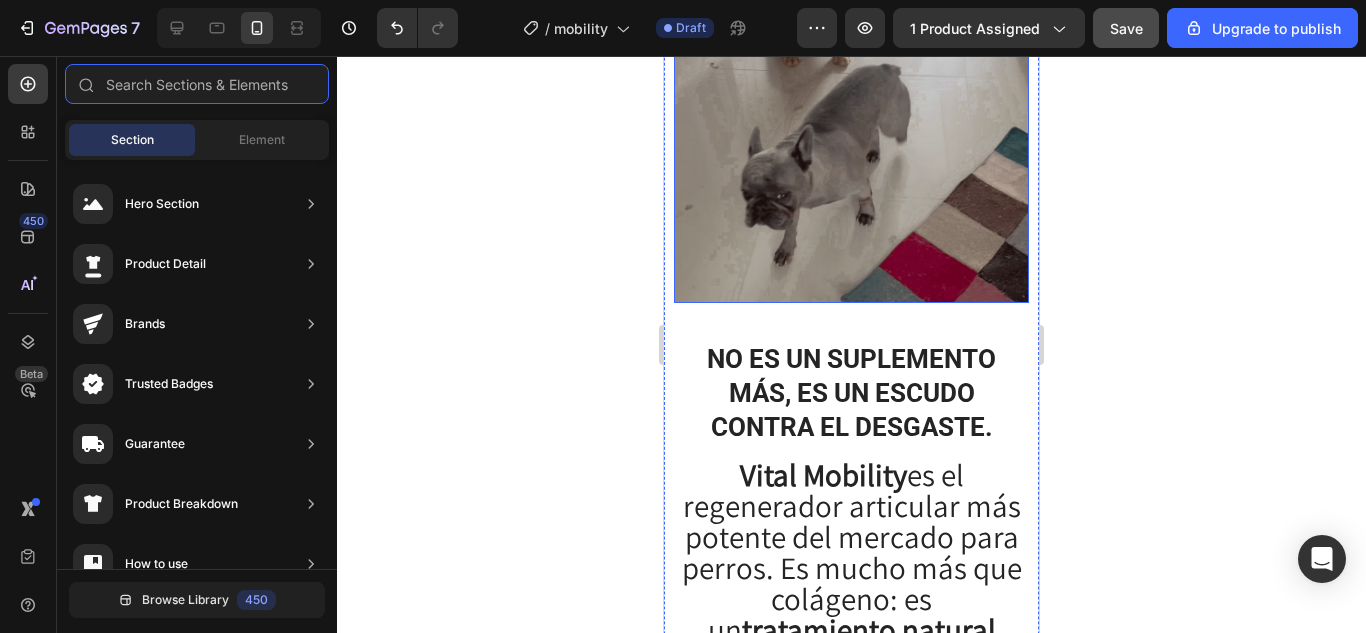 scroll, scrollTop: 1243, scrollLeft: 0, axis: vertical 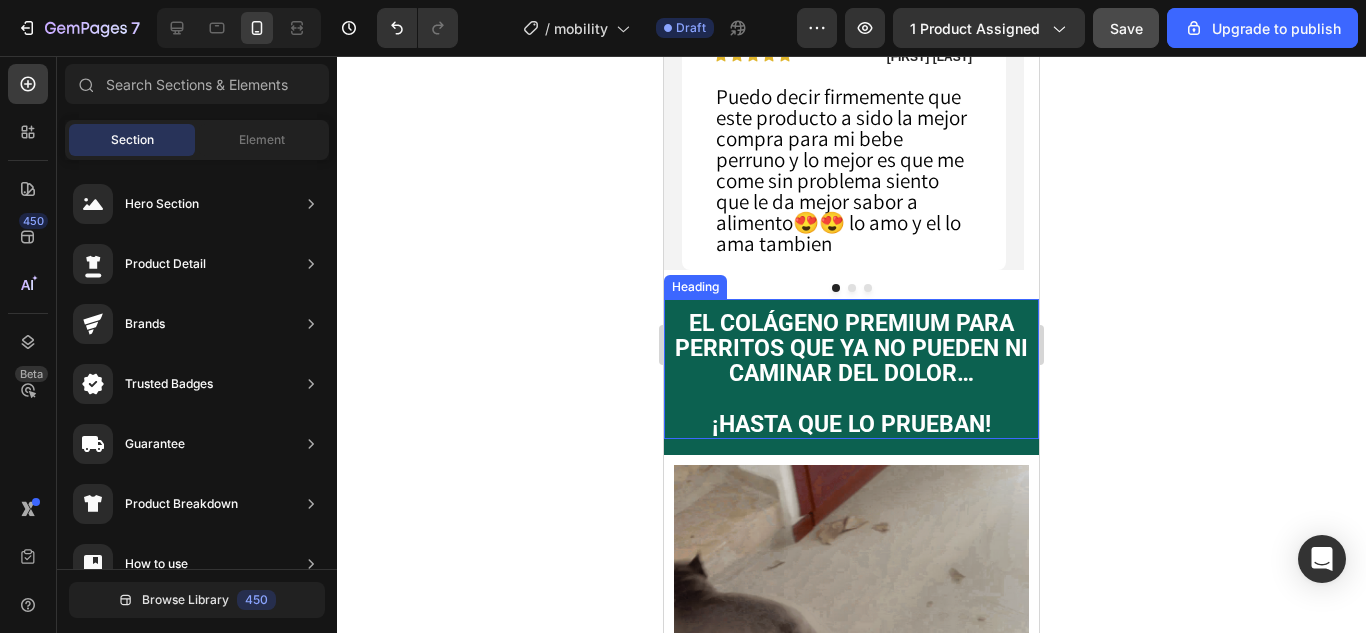click on "Heading" at bounding box center [695, 287] 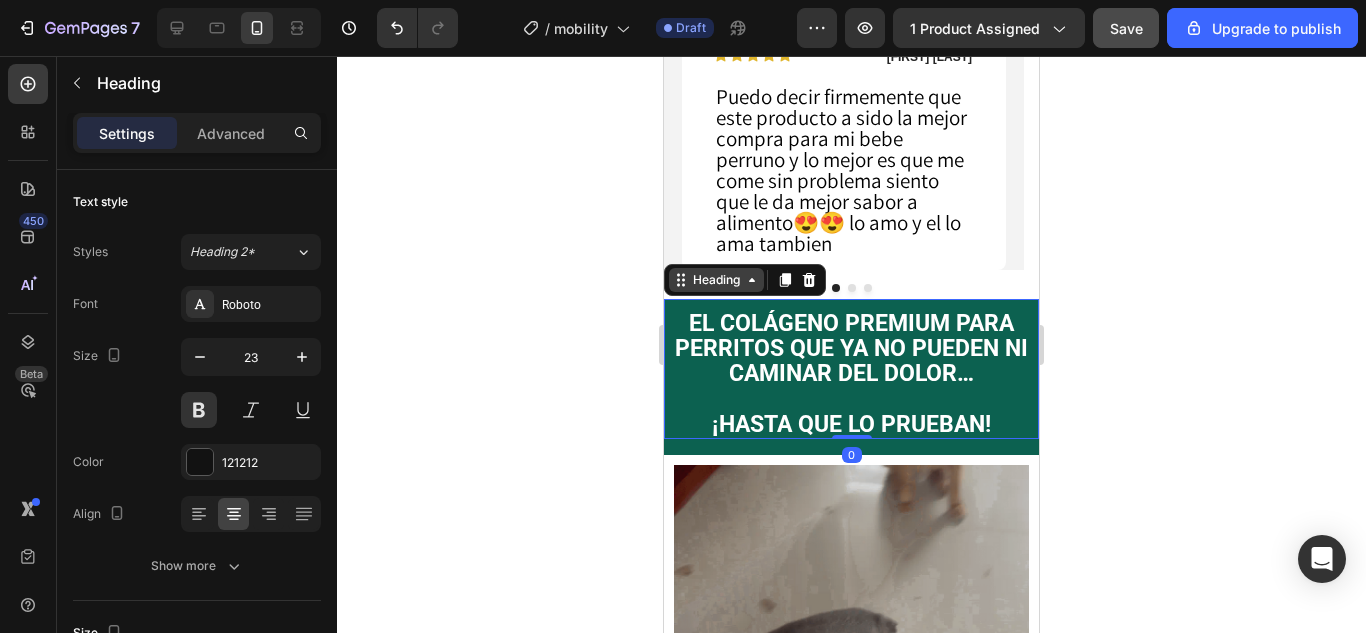 click on "Heading" at bounding box center (716, 280) 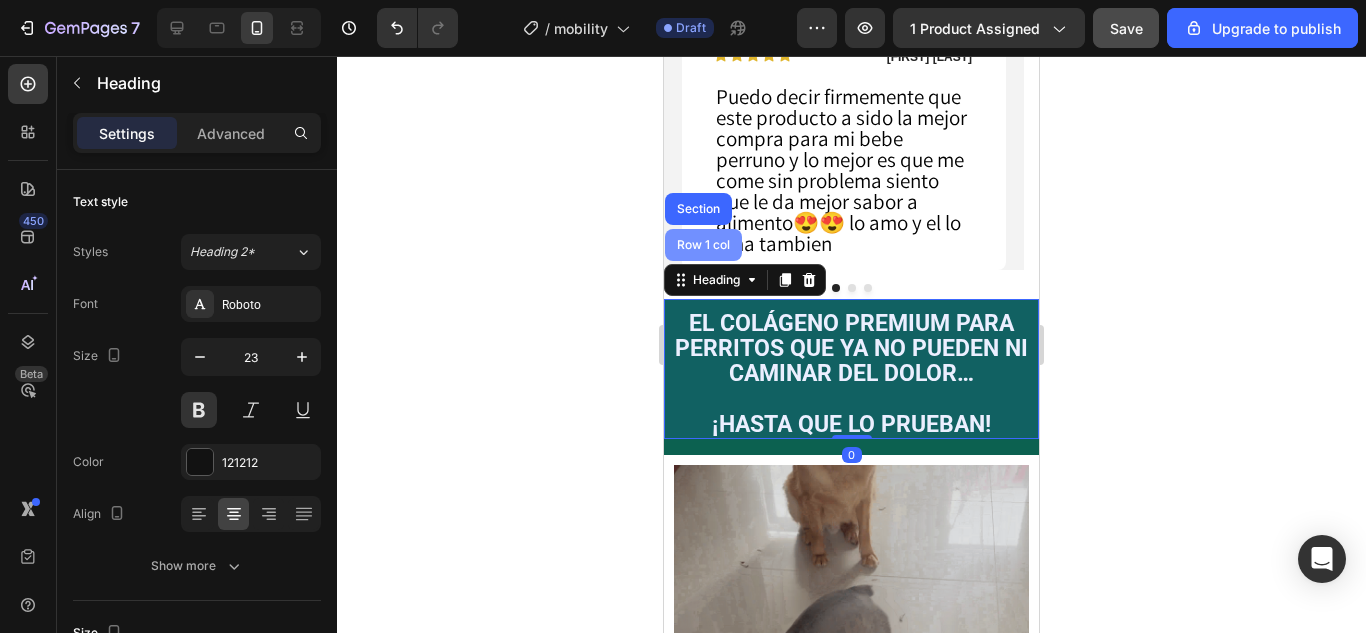 click on "Row 1 col" at bounding box center [703, 245] 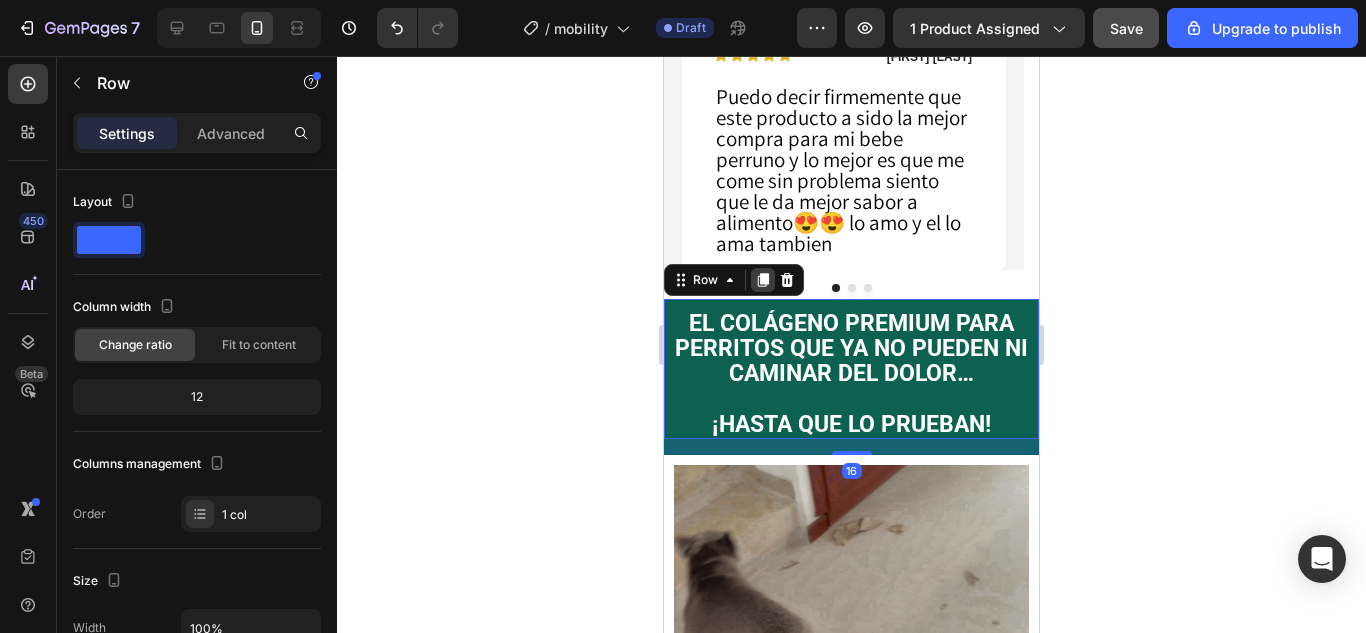 click 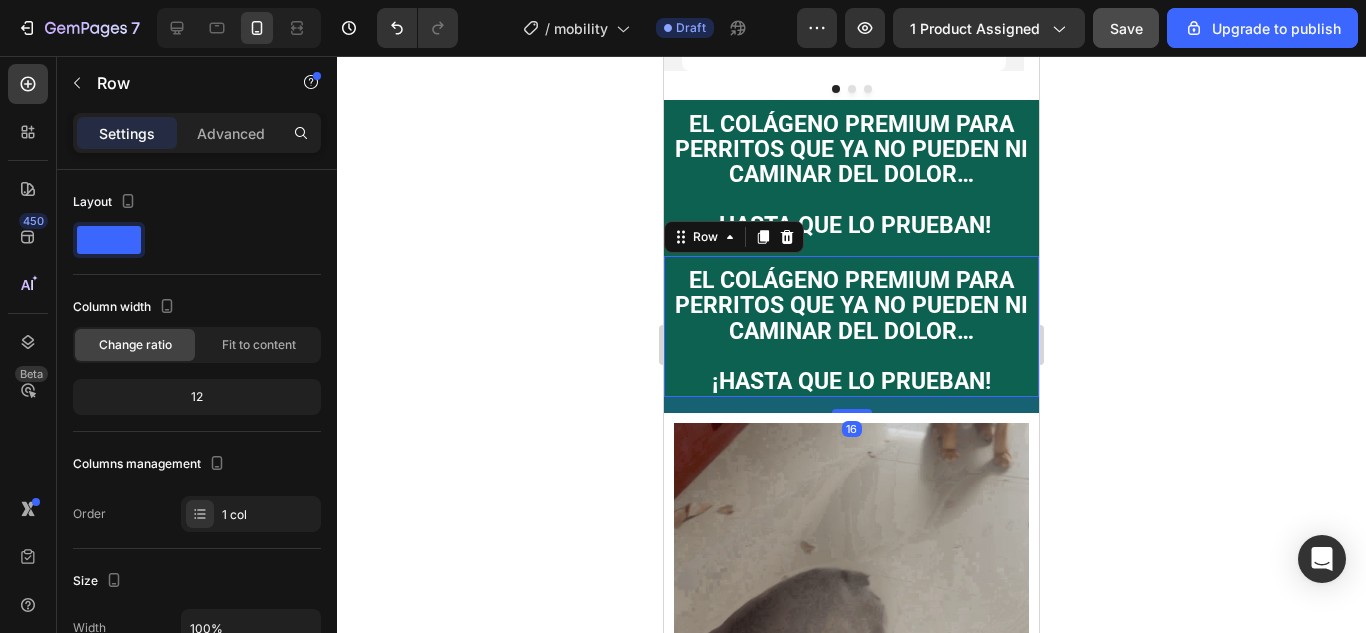 scroll, scrollTop: 1443, scrollLeft: 0, axis: vertical 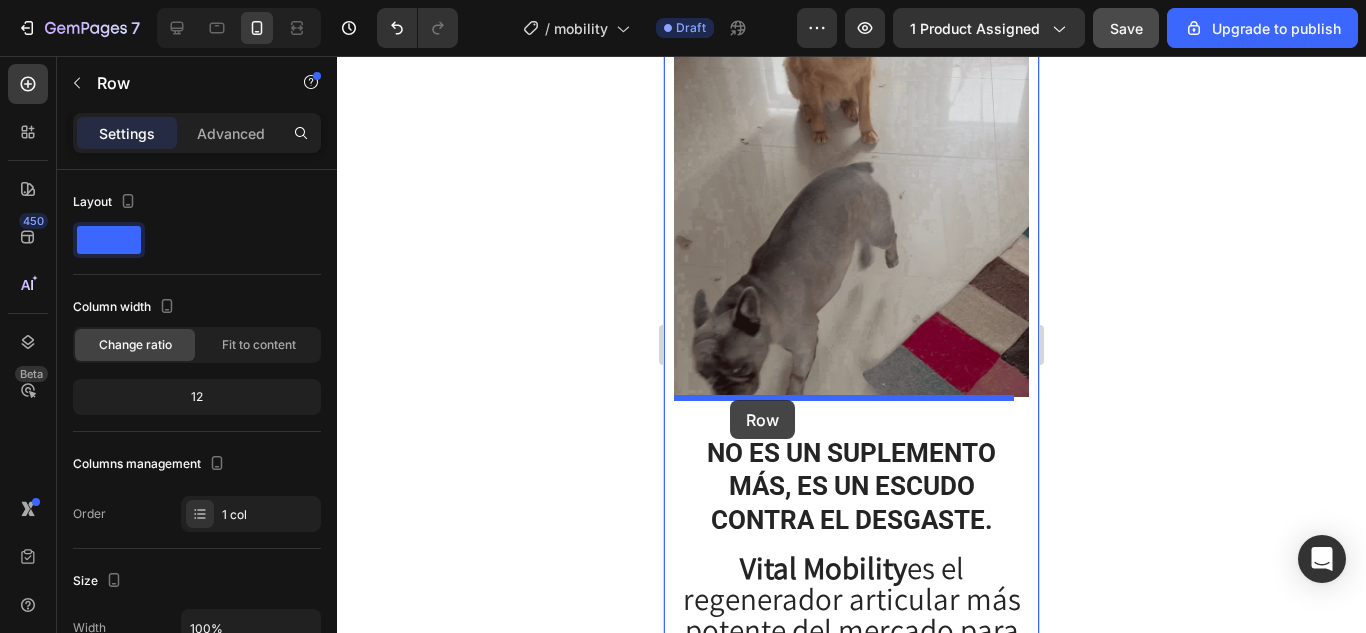 drag, startPoint x: 719, startPoint y: 242, endPoint x: 730, endPoint y: 400, distance: 158.38245 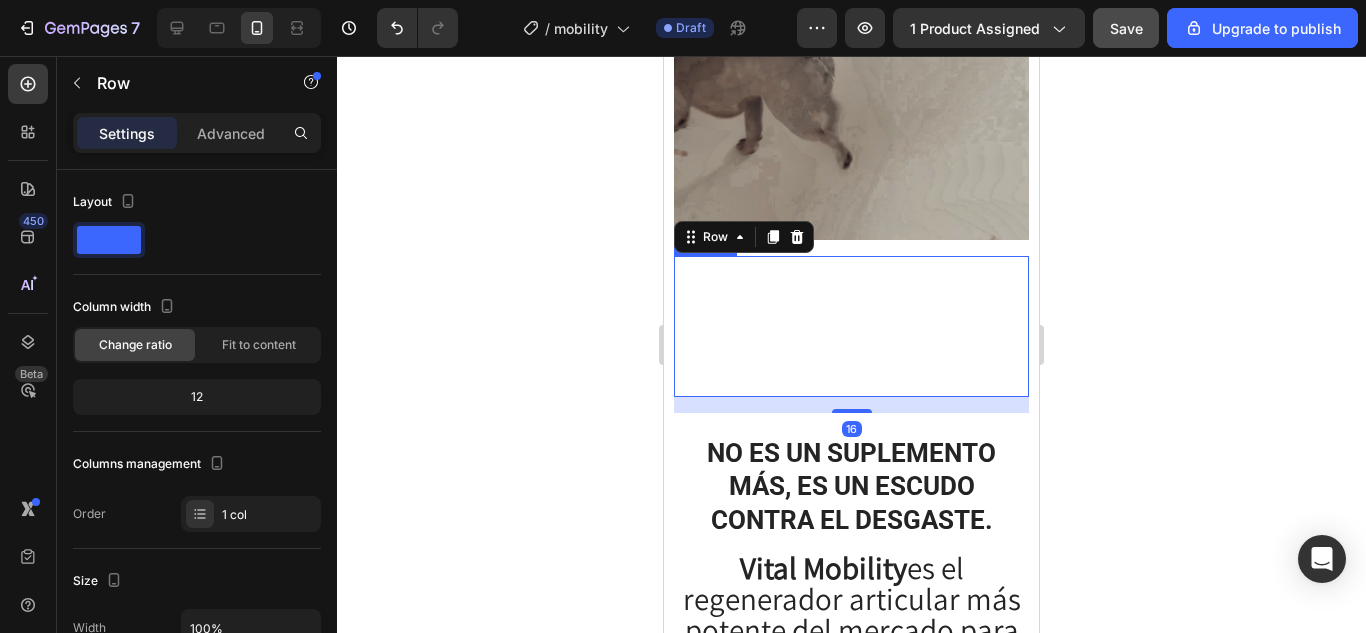scroll, scrollTop: 1666, scrollLeft: 0, axis: vertical 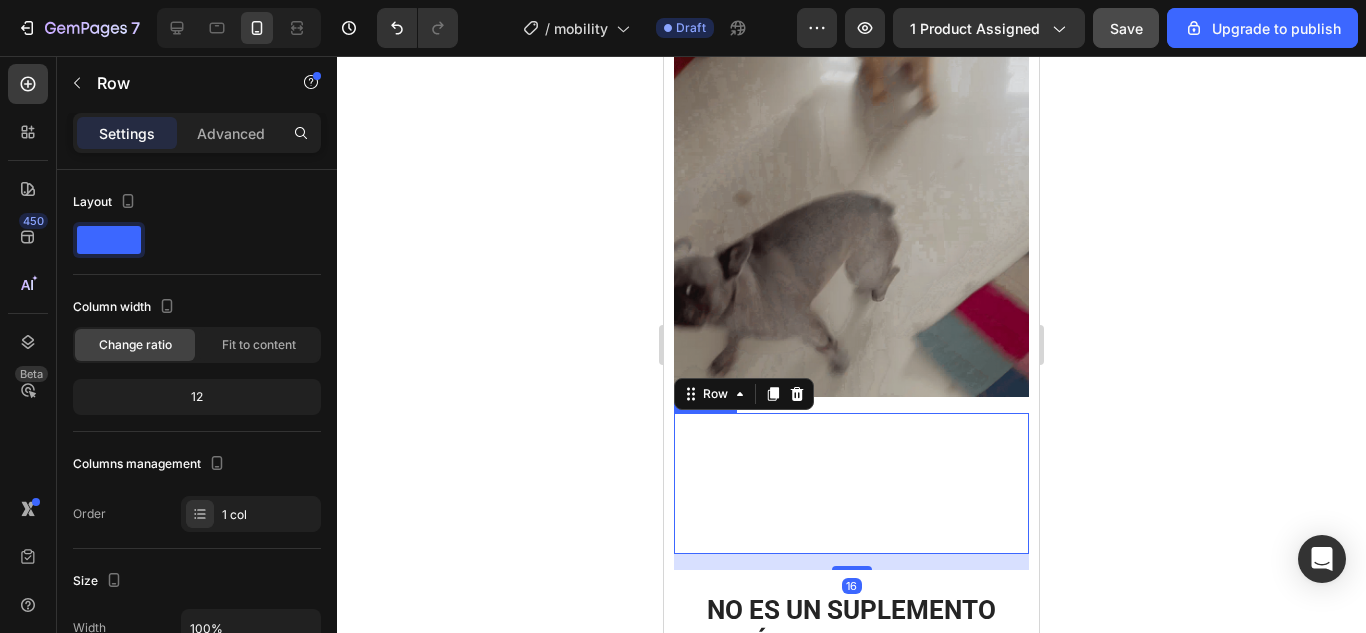 click on "El colágeno premium para perritos que ya no pueden ni caminar del dolor…" at bounding box center [851, 463] 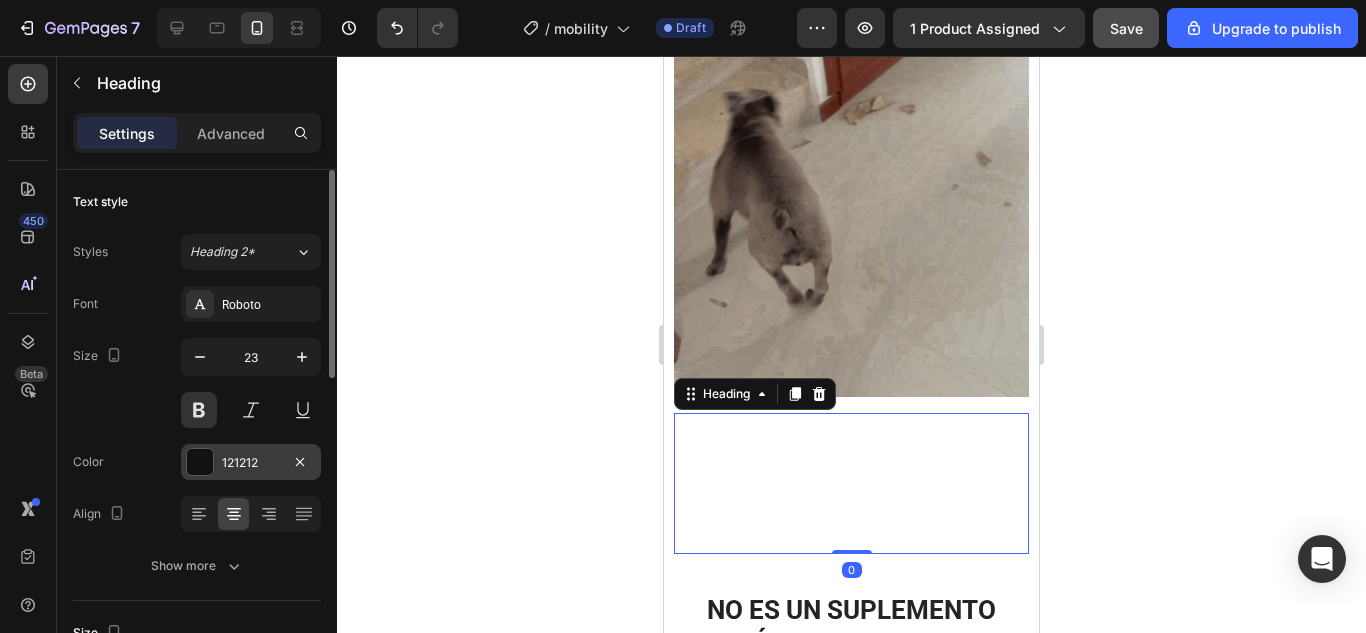 click at bounding box center (200, 462) 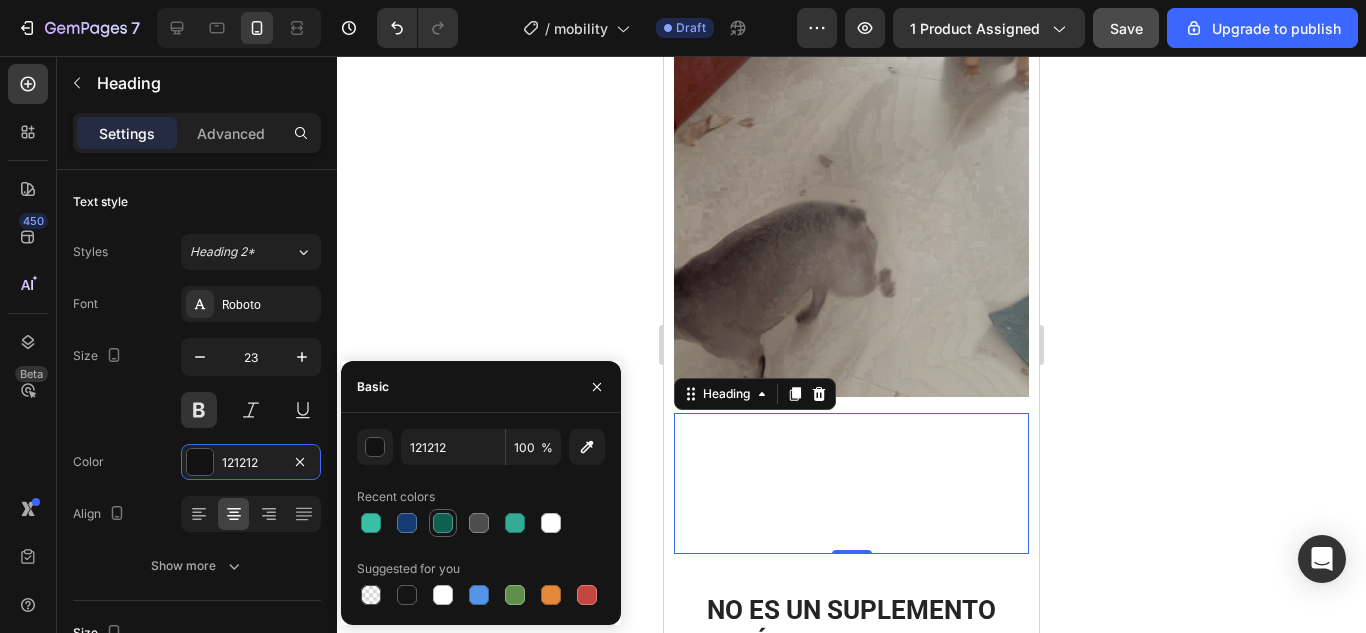 click at bounding box center [443, 523] 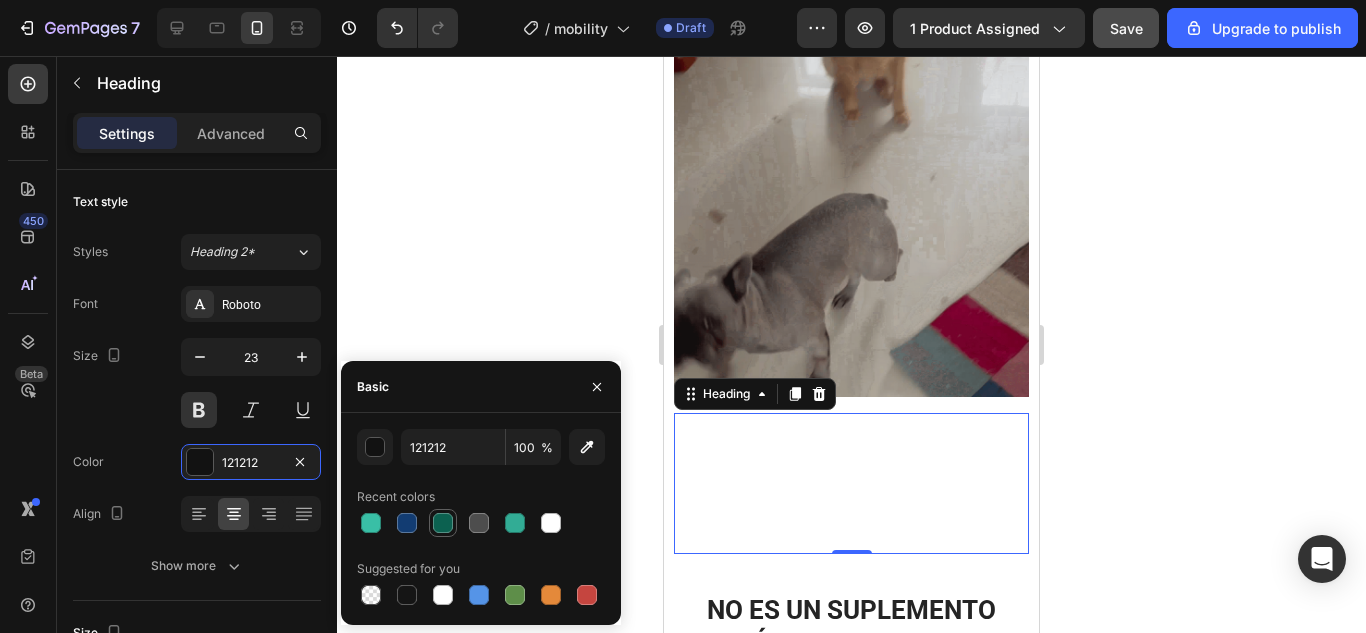 type on "0C6150" 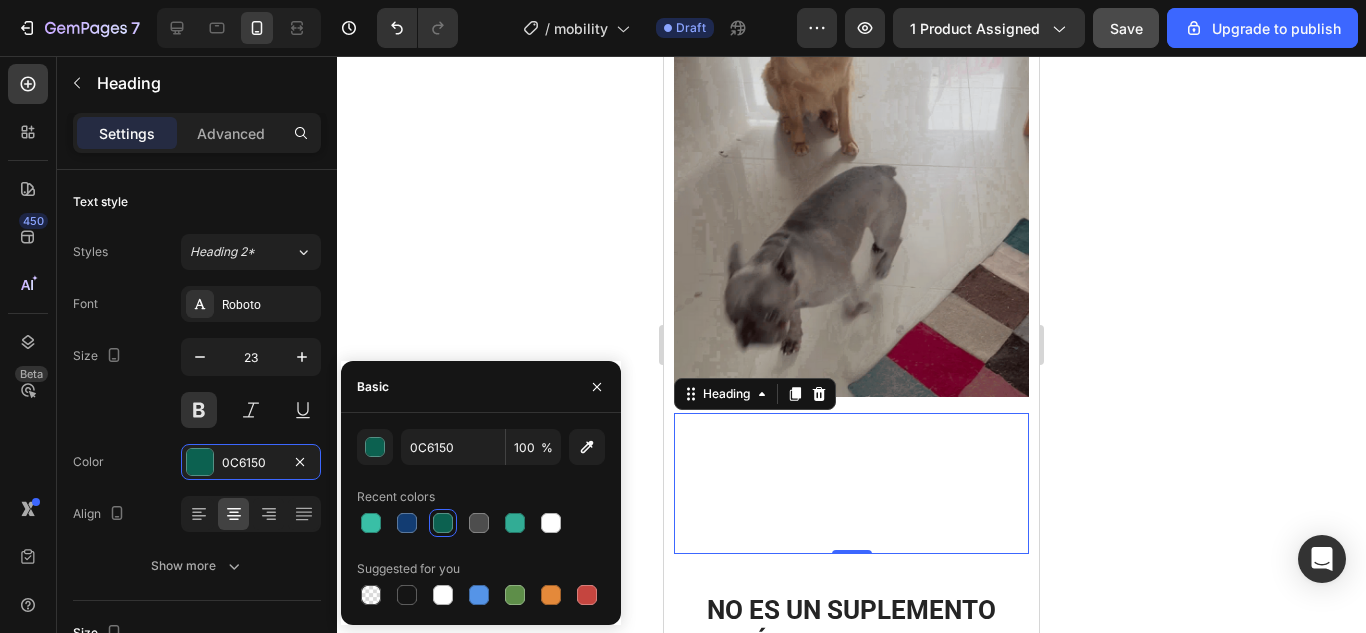 click at bounding box center [443, 523] 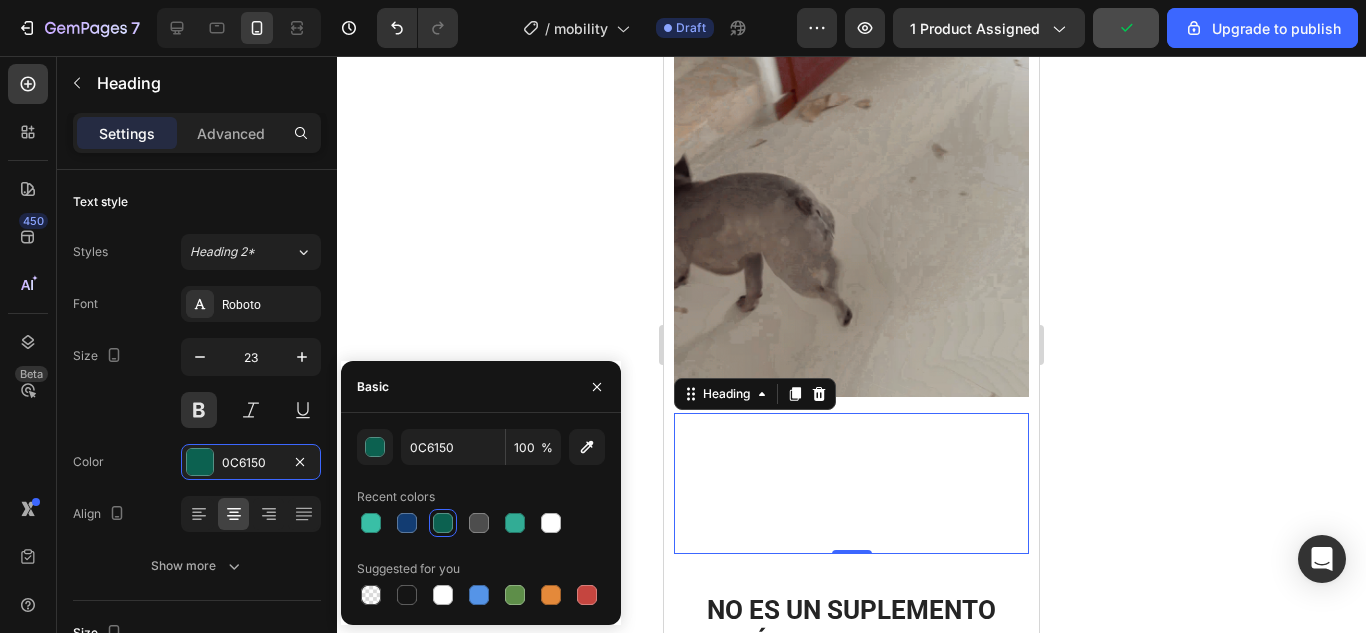 click at bounding box center (443, 523) 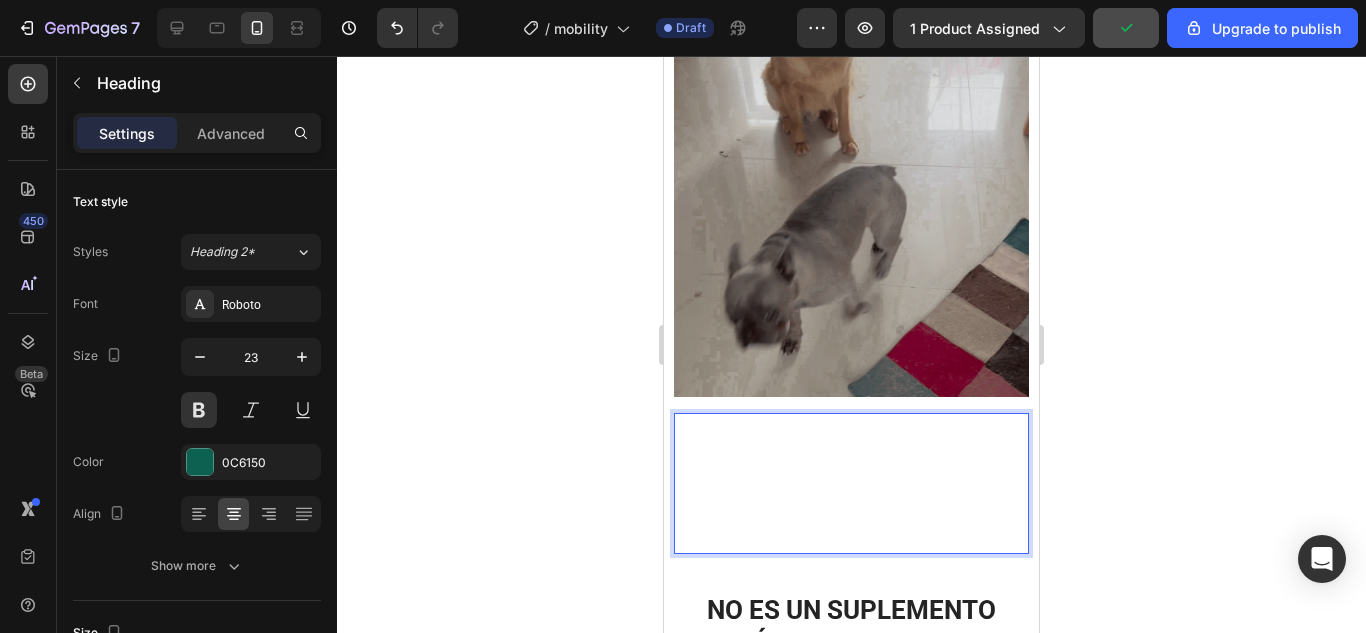 click on "El colágeno premium para perritos que ya no pueden ni caminar del dolor…  ¡hasta que lo prueban!" at bounding box center (851, 488) 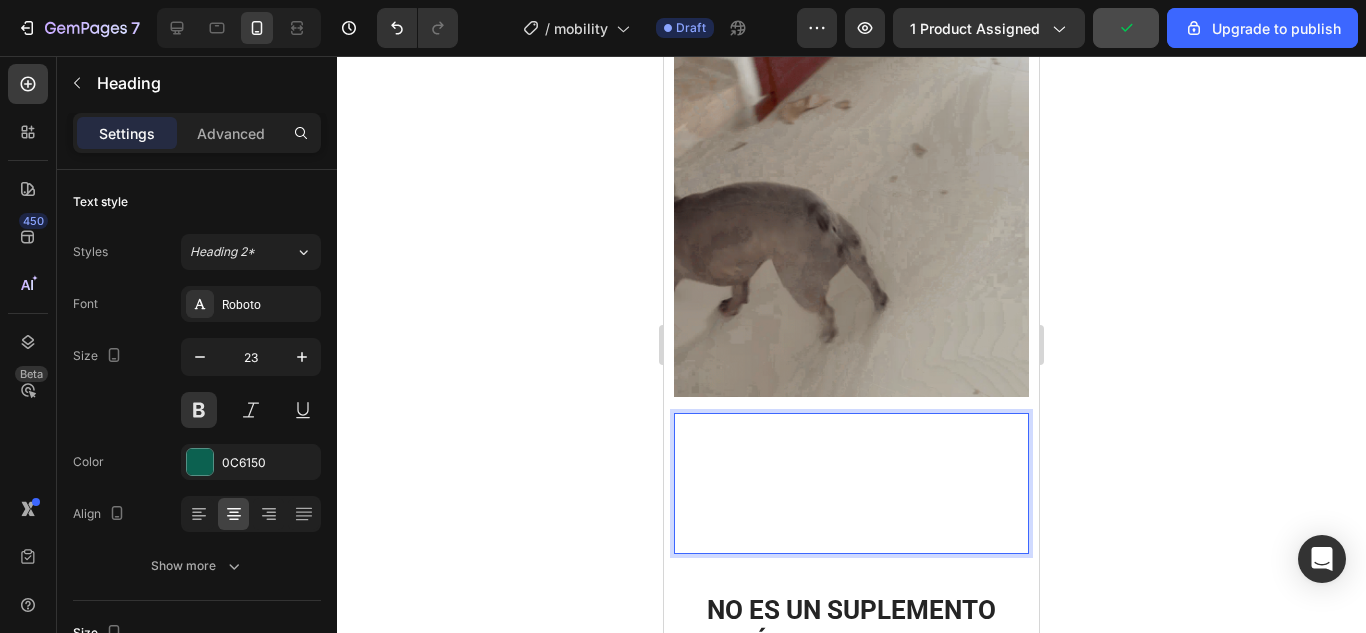 click on "El colágeno premium para perritos que ya no pueden ni caminar del dolor…  ⁠⁠⁠⁠⁠⁠⁠ ¡hasta que lo prueban!" at bounding box center (851, 488) 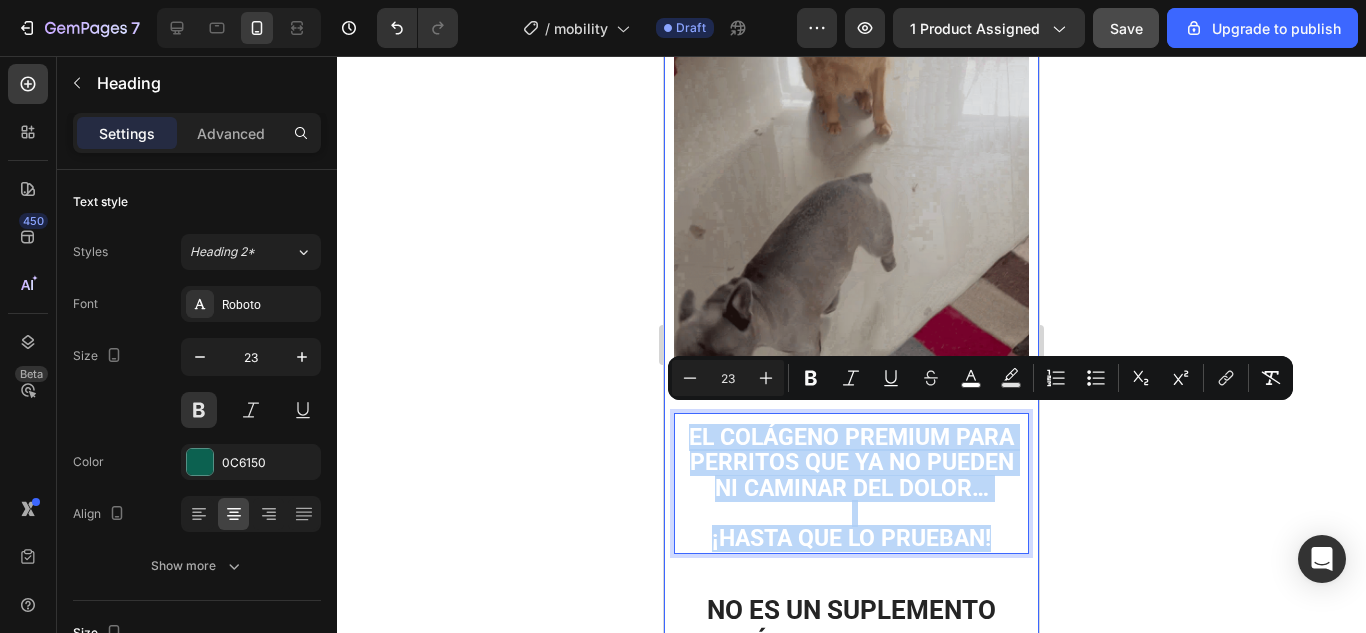 drag, startPoint x: 1003, startPoint y: 515, endPoint x: 682, endPoint y: 397, distance: 342.00146 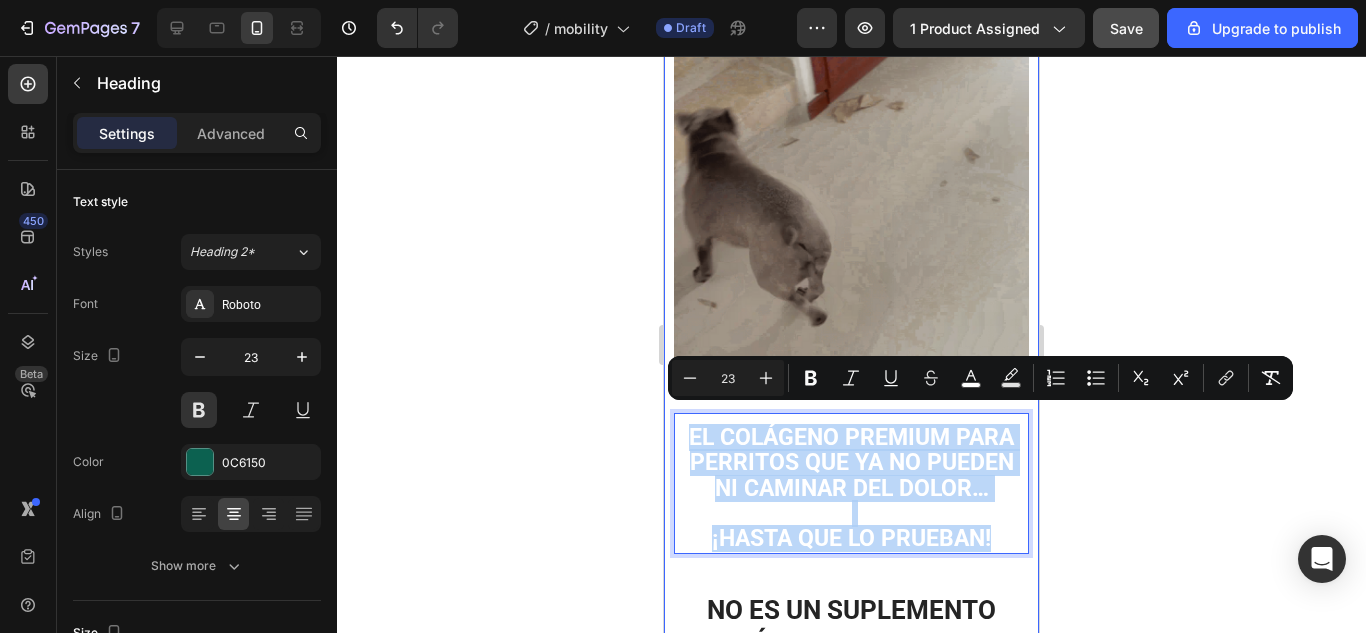 click on "Image El colágeno premium para perritos que ya no pueden ni caminar del dolor…  ⁠⁠⁠⁠⁠⁠⁠ ¡hasta que lo prueban! Heading   0 Row No es un suplemento más, es un escudo contra el desgaste. Heading Vital Mobility  es el regenerador articular más potente del mercado para perros. Es mucho más que colágeno: es un  tratamiento natural intensivo  para devolverle a tu mejor amigo la  movilidad, alegría y calidad de vida  que se merece. Text Block" at bounding box center [851, 547] 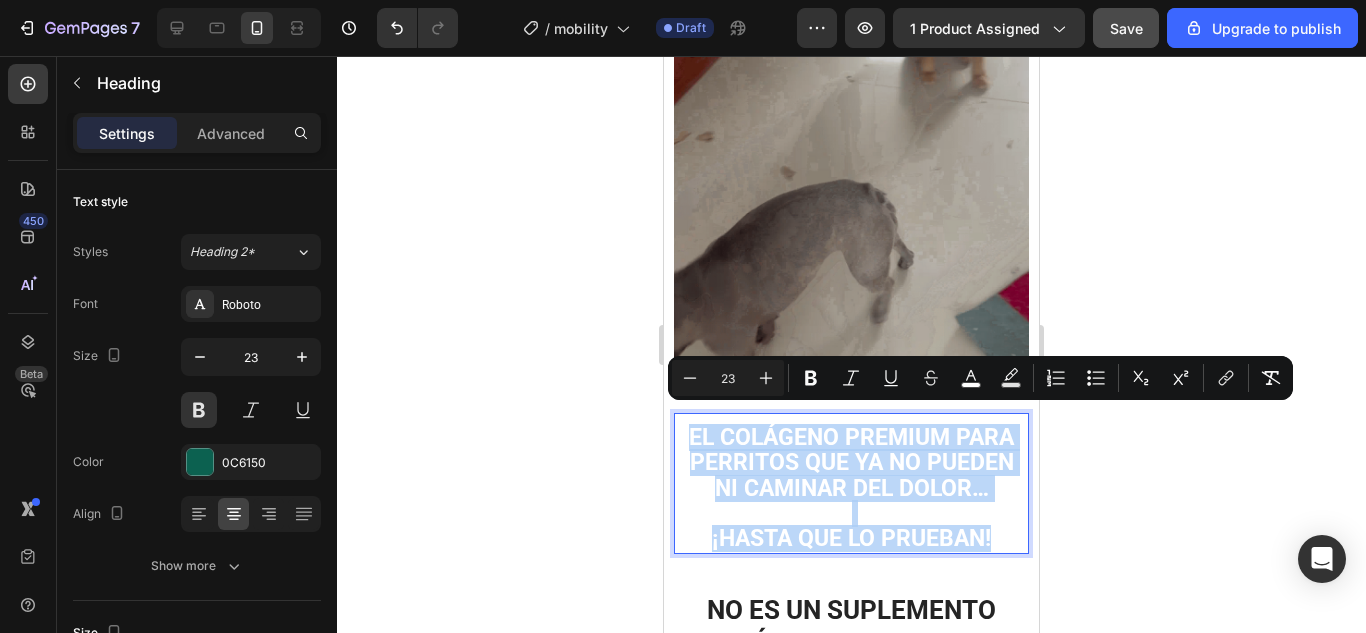 click on "El colágeno premium para perritos que ya no pueden ni caminar del dolor…  ¡hasta que lo prueban!" at bounding box center [851, 488] 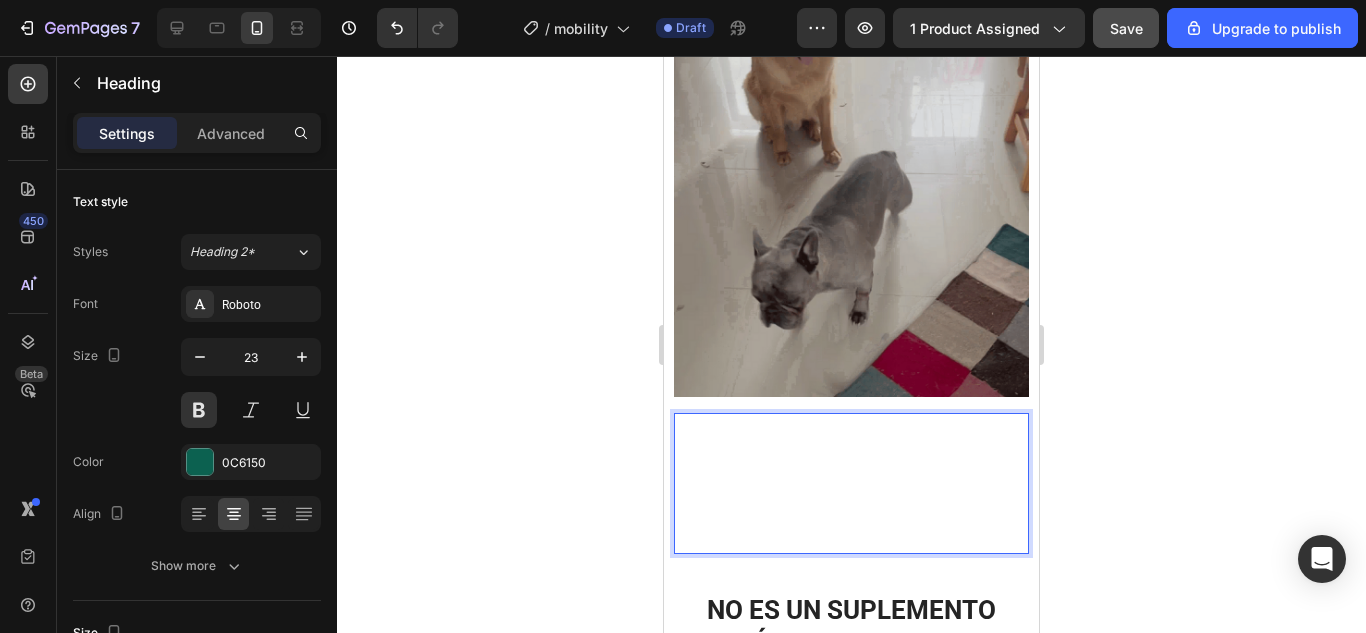 click on "El colágeno premium para perritos que ya no pueden ni caminar del dolor…  ⁠⁠⁠⁠⁠⁠⁠ ¡hasta que lo prueban!" at bounding box center (851, 488) 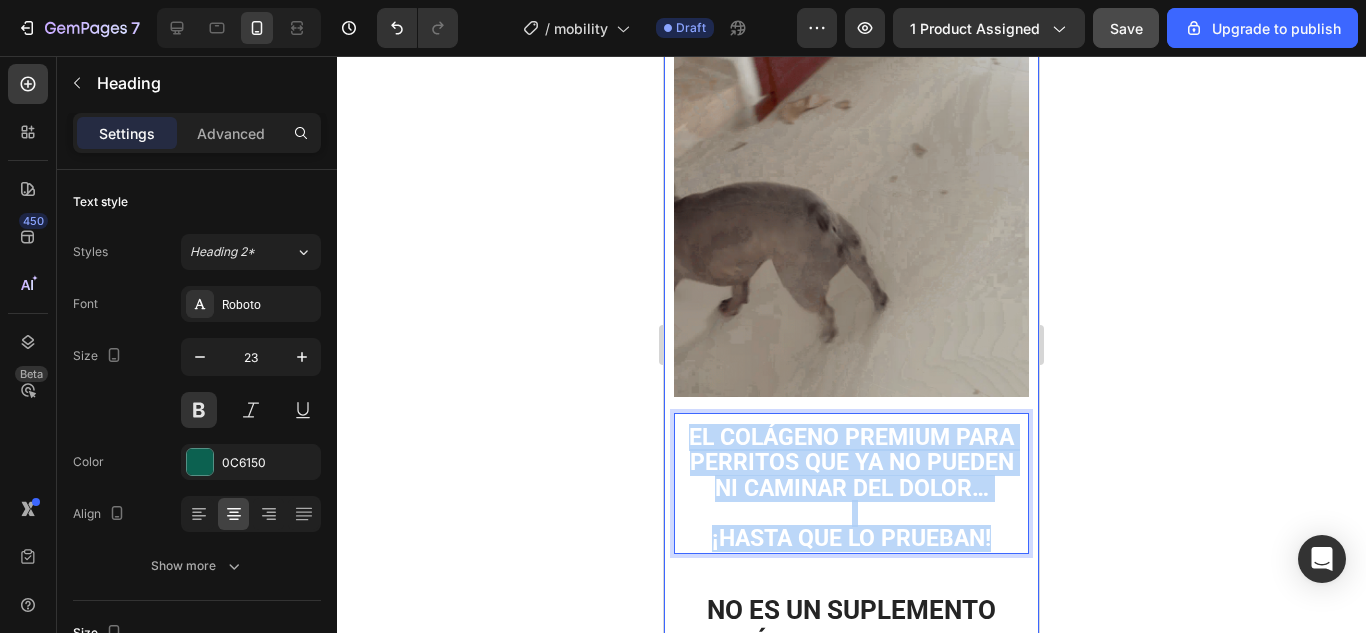 drag, startPoint x: 993, startPoint y: 515, endPoint x: 677, endPoint y: 392, distance: 339.0944 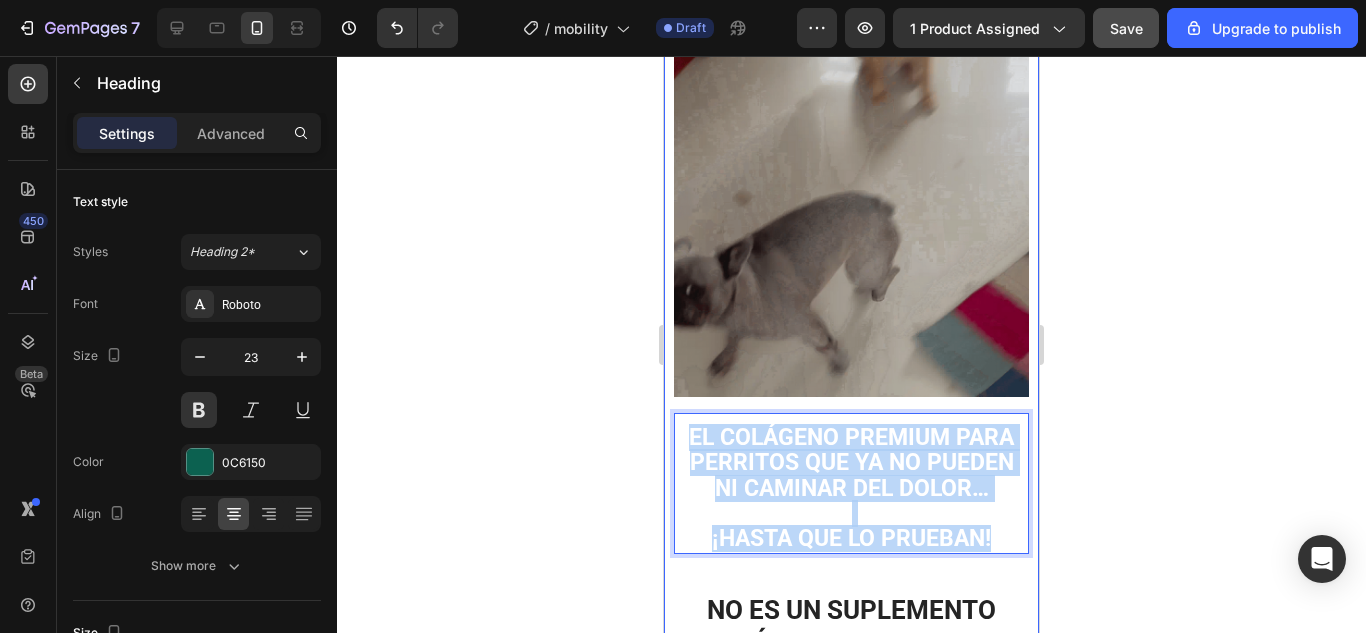click on "Image El colágeno premium para perritos que ya no pueden ni caminar del dolor…  ⁠⁠⁠⁠⁠⁠⁠ ¡hasta que lo prueban! Heading   0 Row No es un suplemento más, es un escudo contra el desgaste. Heading Vital Mobility  es el regenerador articular más potente del mercado para perros. Es mucho más que colágeno: es un  tratamiento natural intensivo  para devolverle a tu mejor amigo la  movilidad, alegría y calidad de vida  que se merece. Text Block" at bounding box center (851, 547) 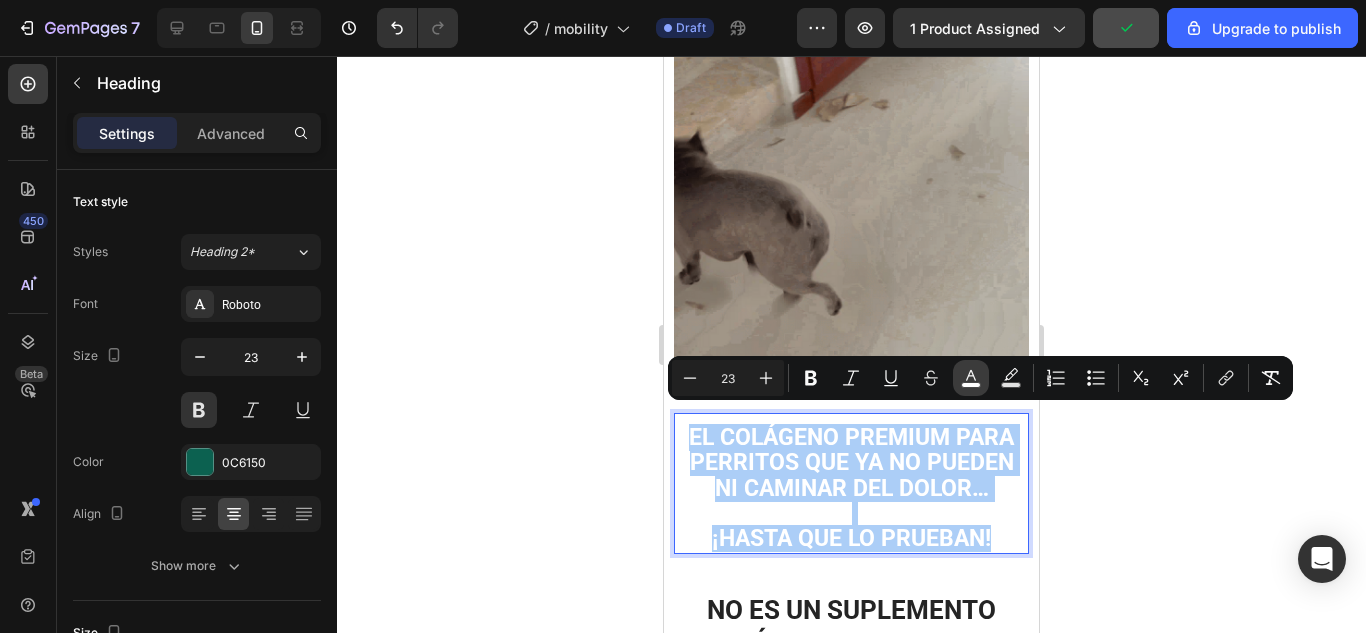 click 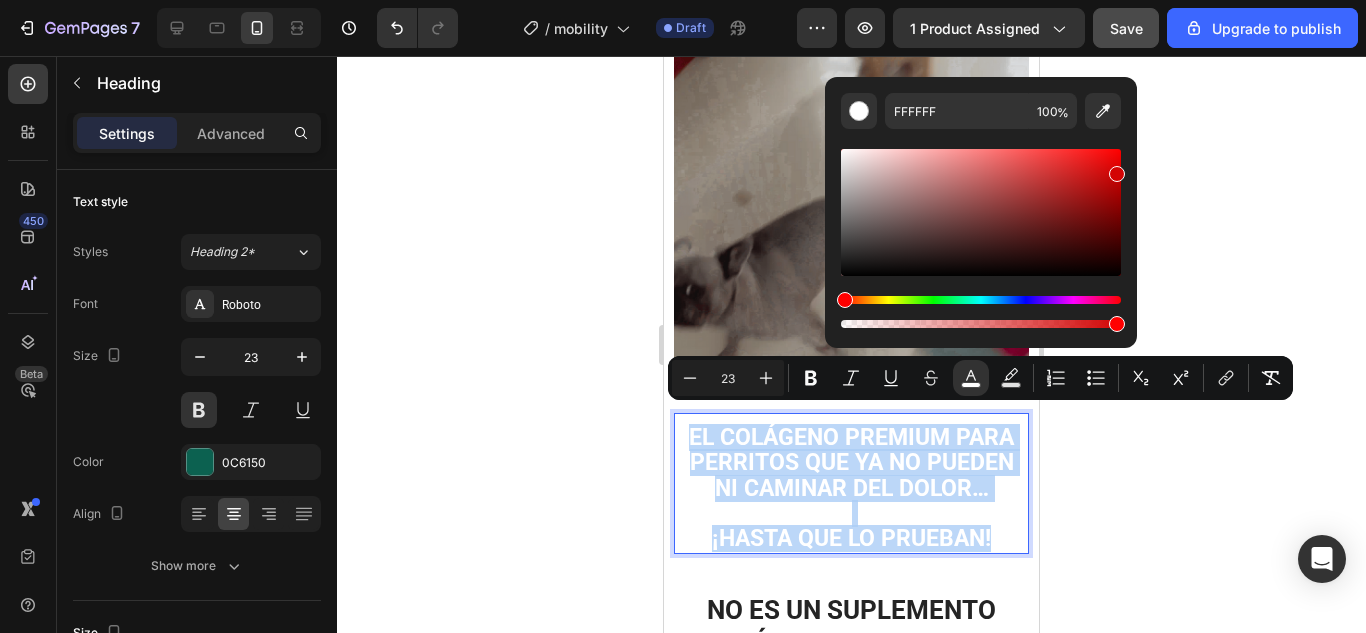 drag, startPoint x: 857, startPoint y: 158, endPoint x: 1118, endPoint y: 171, distance: 261.32355 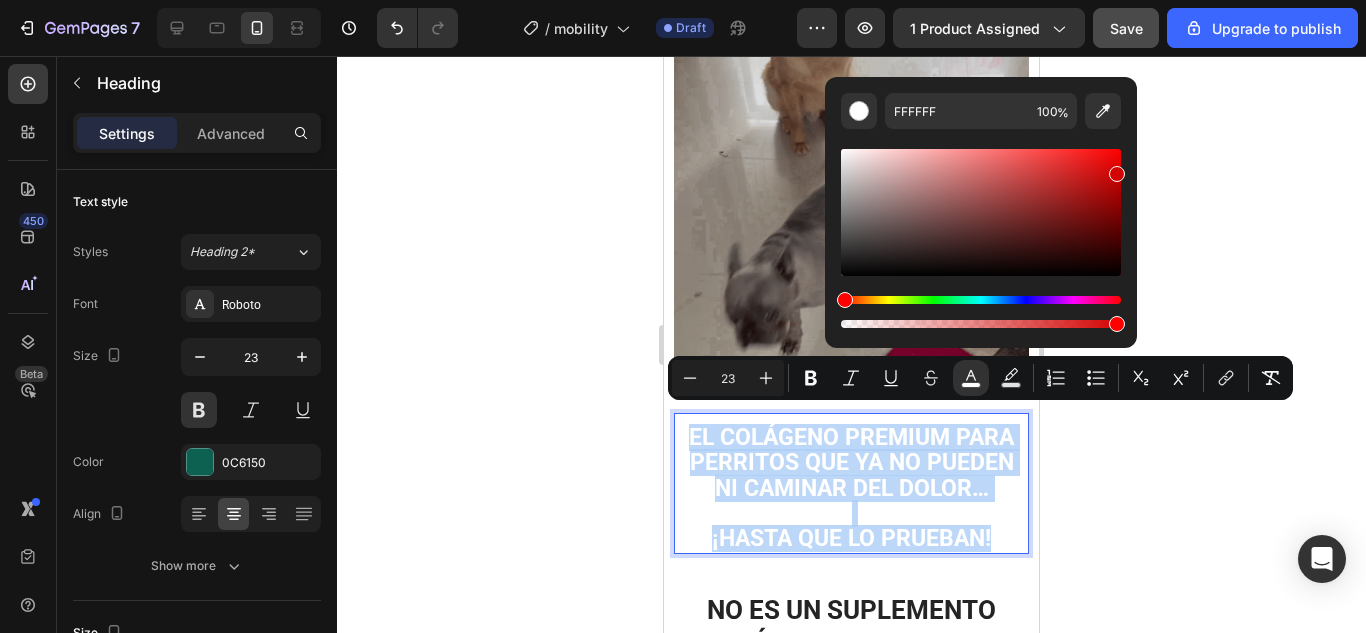 click at bounding box center (1117, 174) 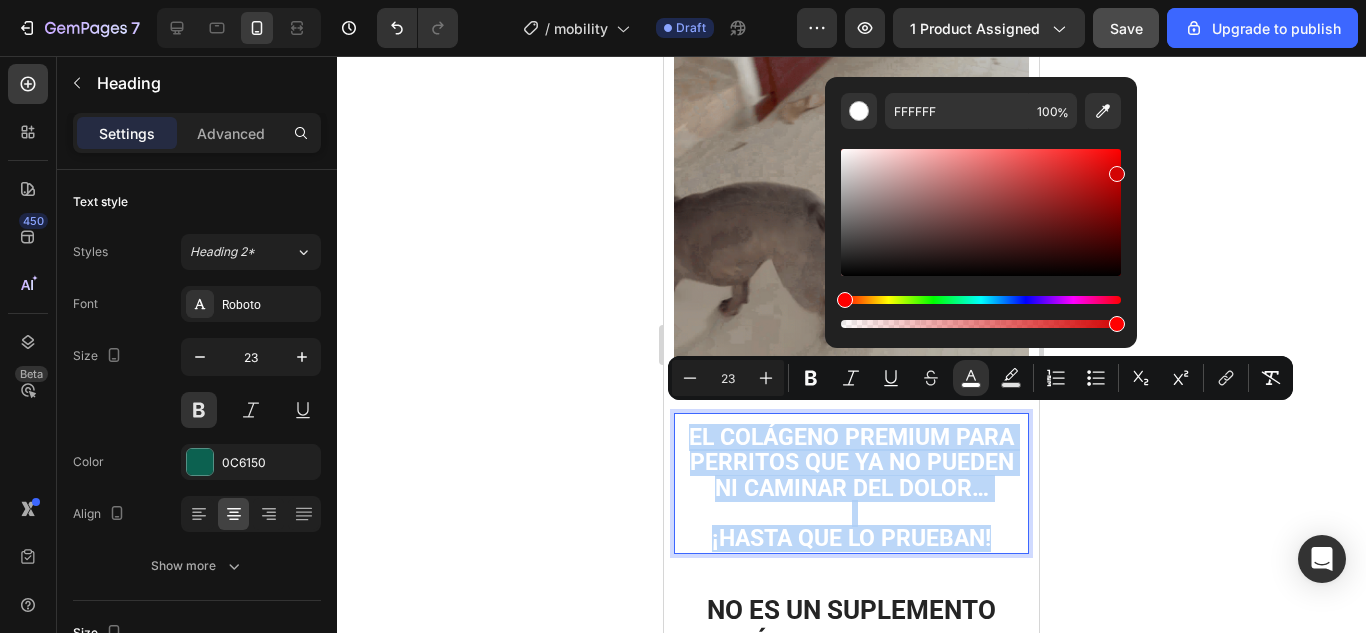 type on "D10202" 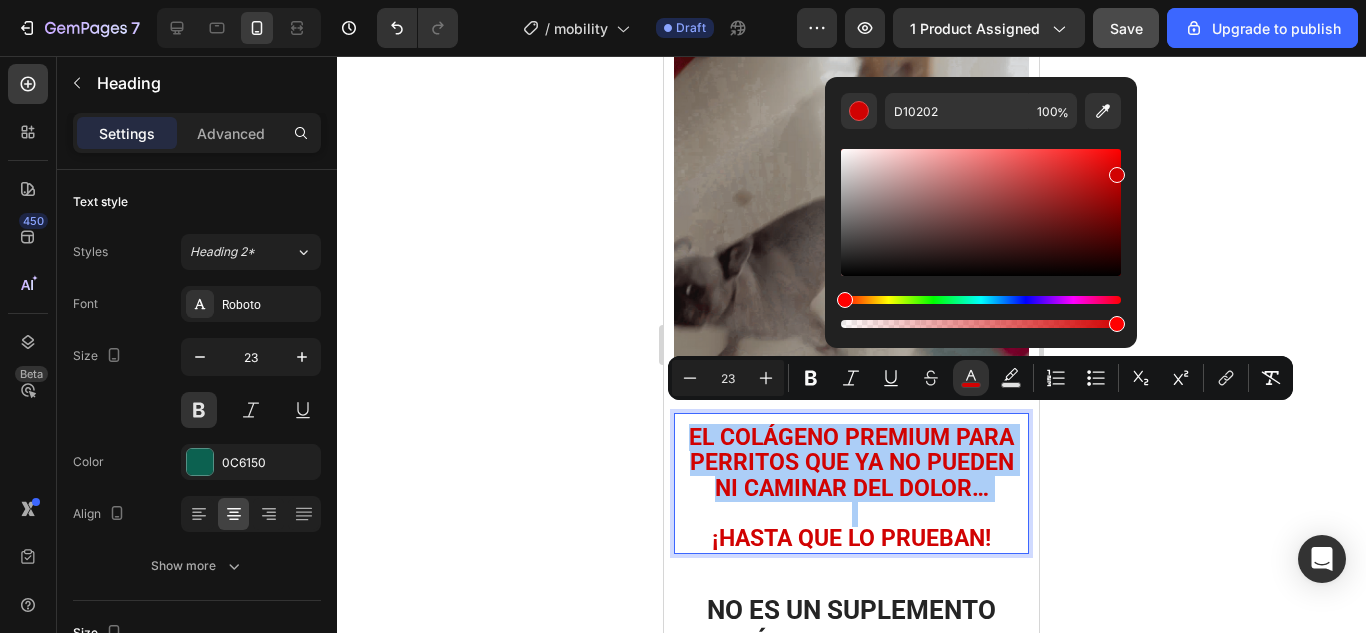 click 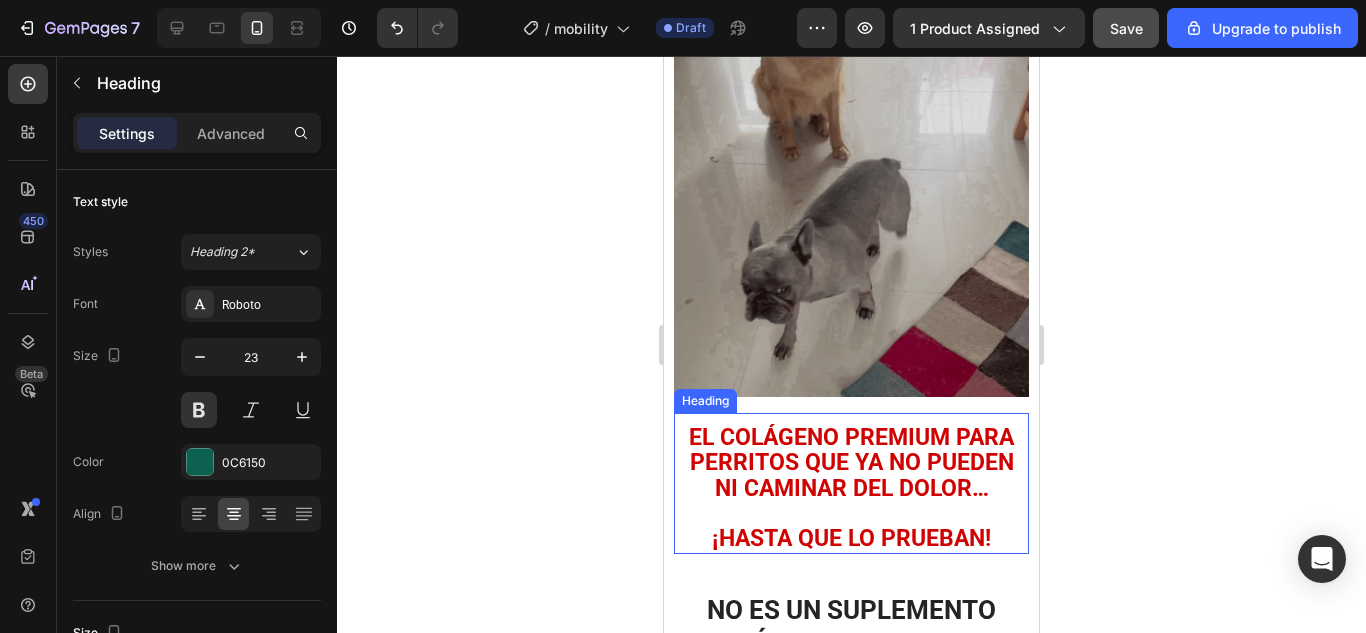 click on "⁠⁠⁠⁠⁠⁠⁠ El colágeno premium para perritos que ya no pueden ni caminar del dolor…  ¡hasta que lo prueban!" at bounding box center (851, 488) 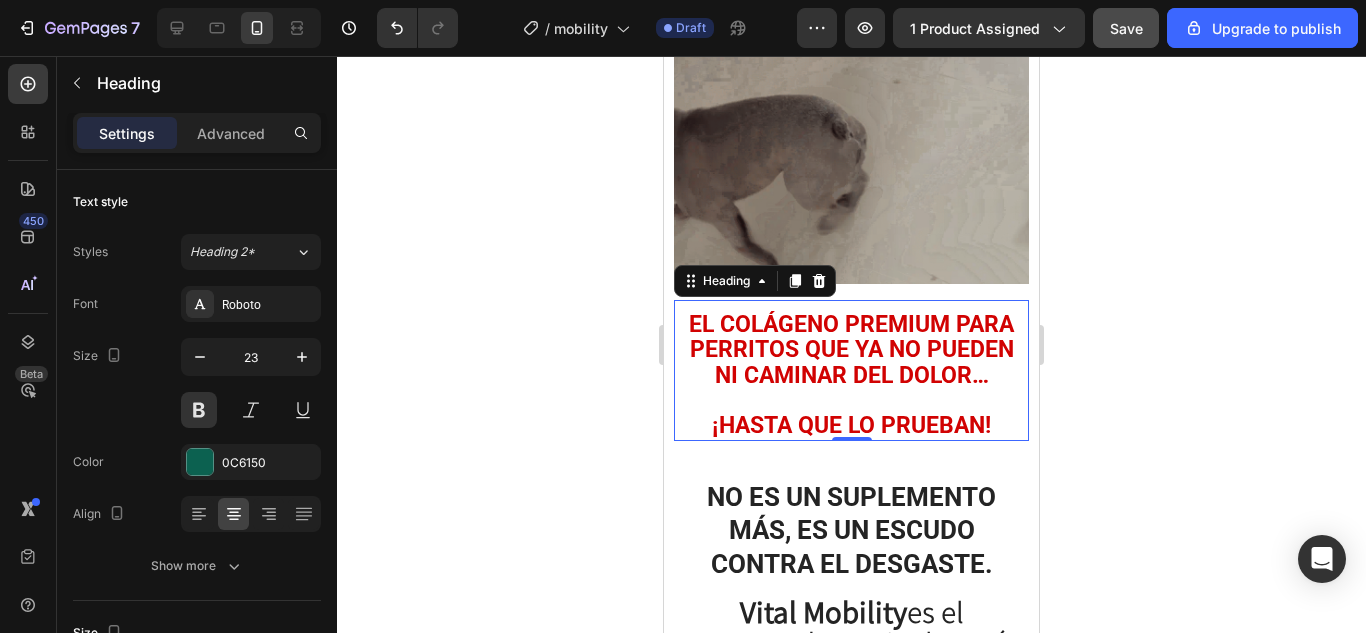 scroll, scrollTop: 1766, scrollLeft: 0, axis: vertical 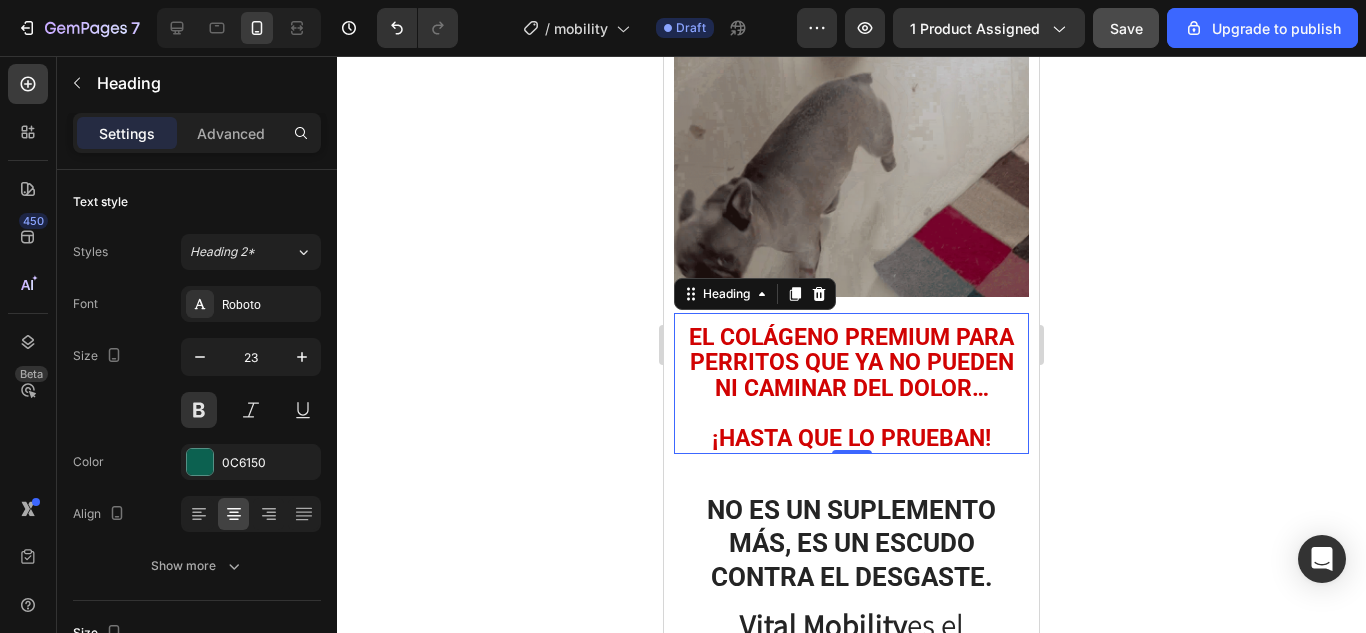 click 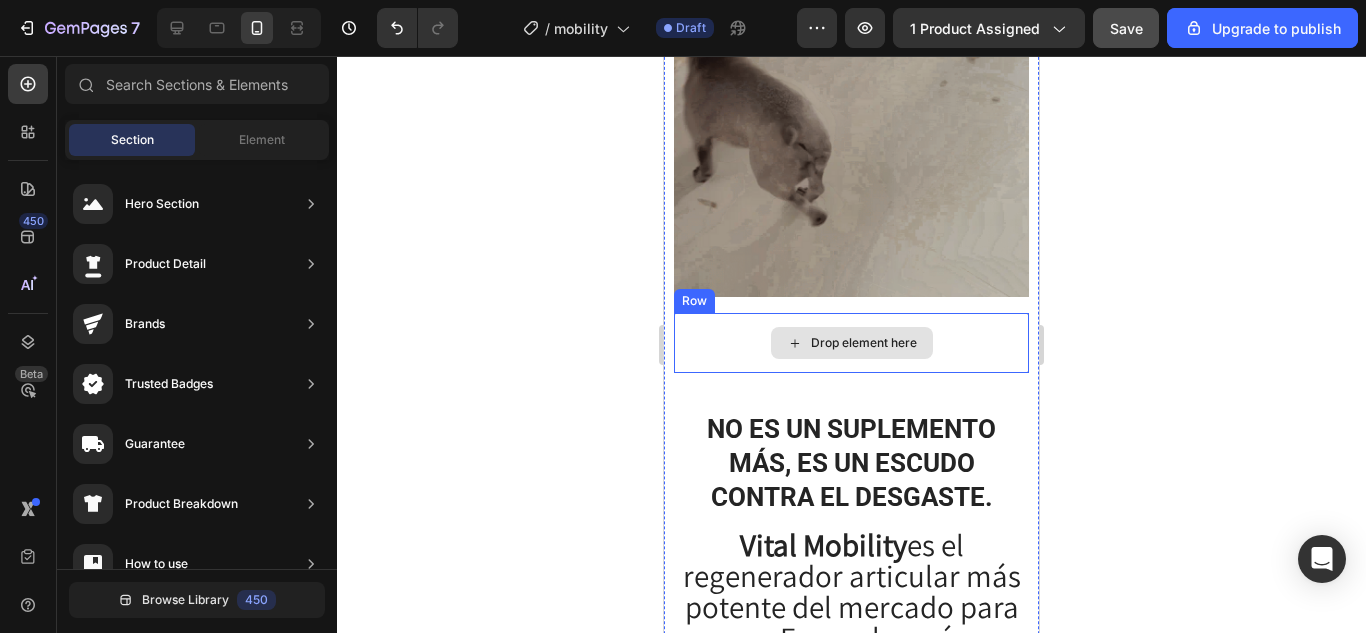 click on "Drop element here" at bounding box center [864, 343] 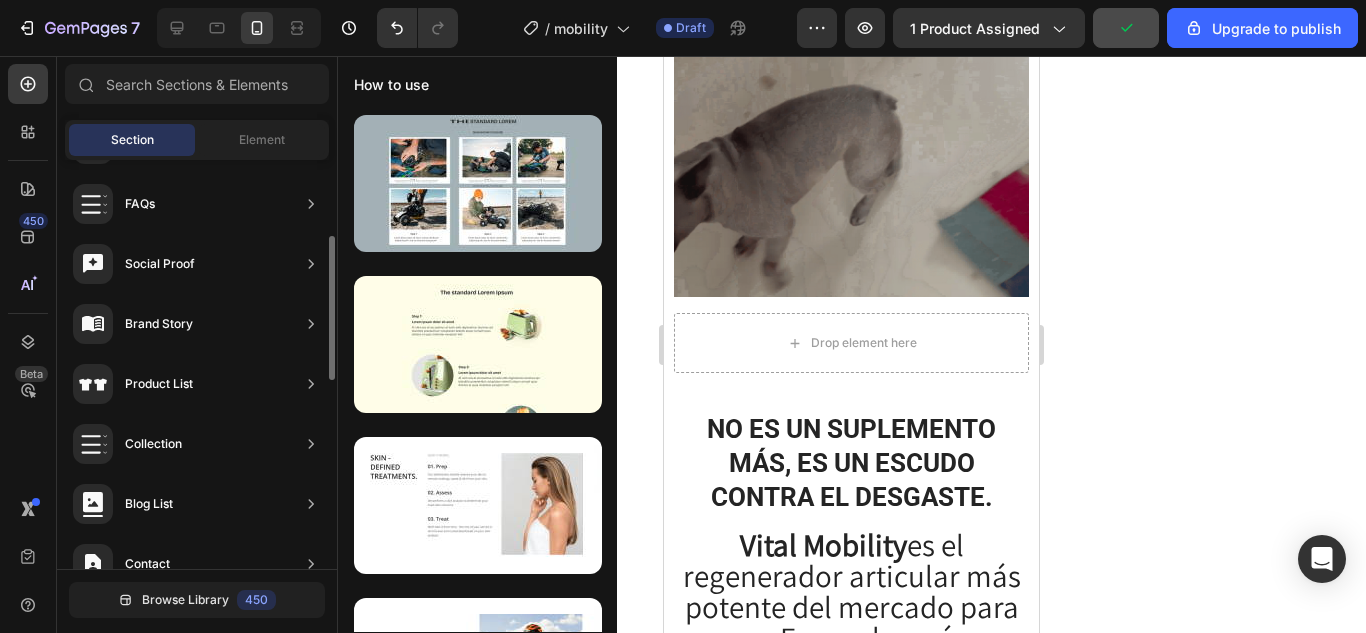 scroll, scrollTop: 0, scrollLeft: 0, axis: both 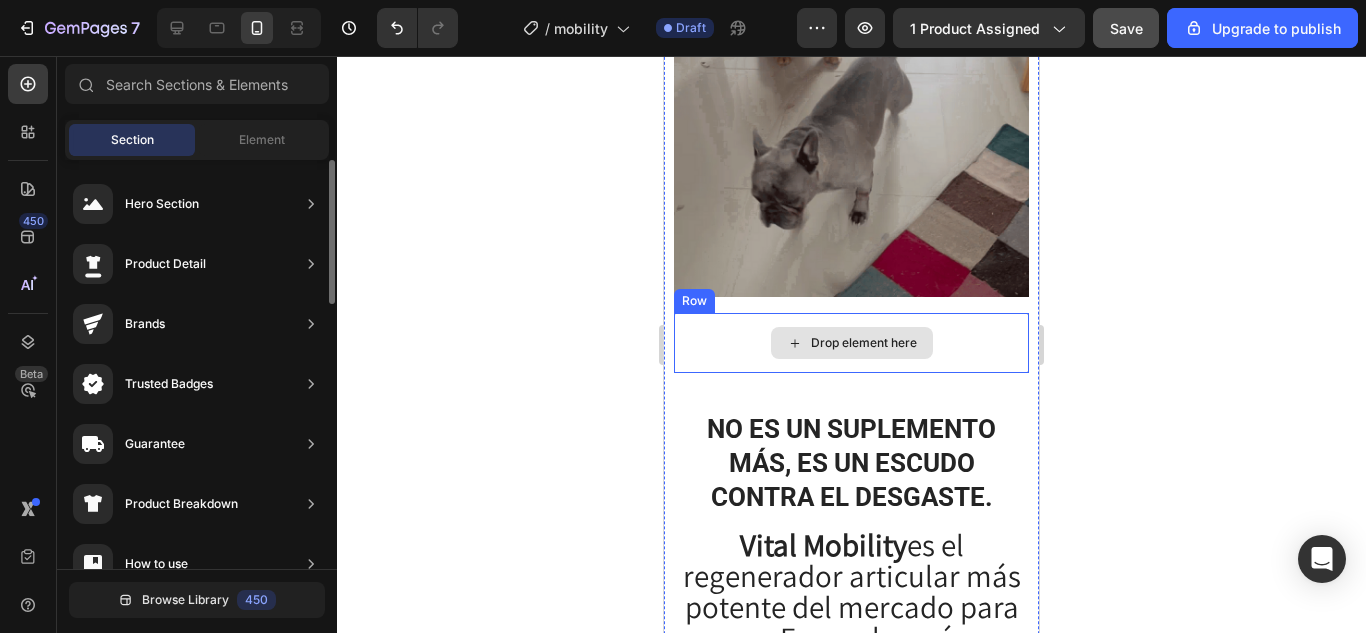 click on "Drop element here" at bounding box center (852, 343) 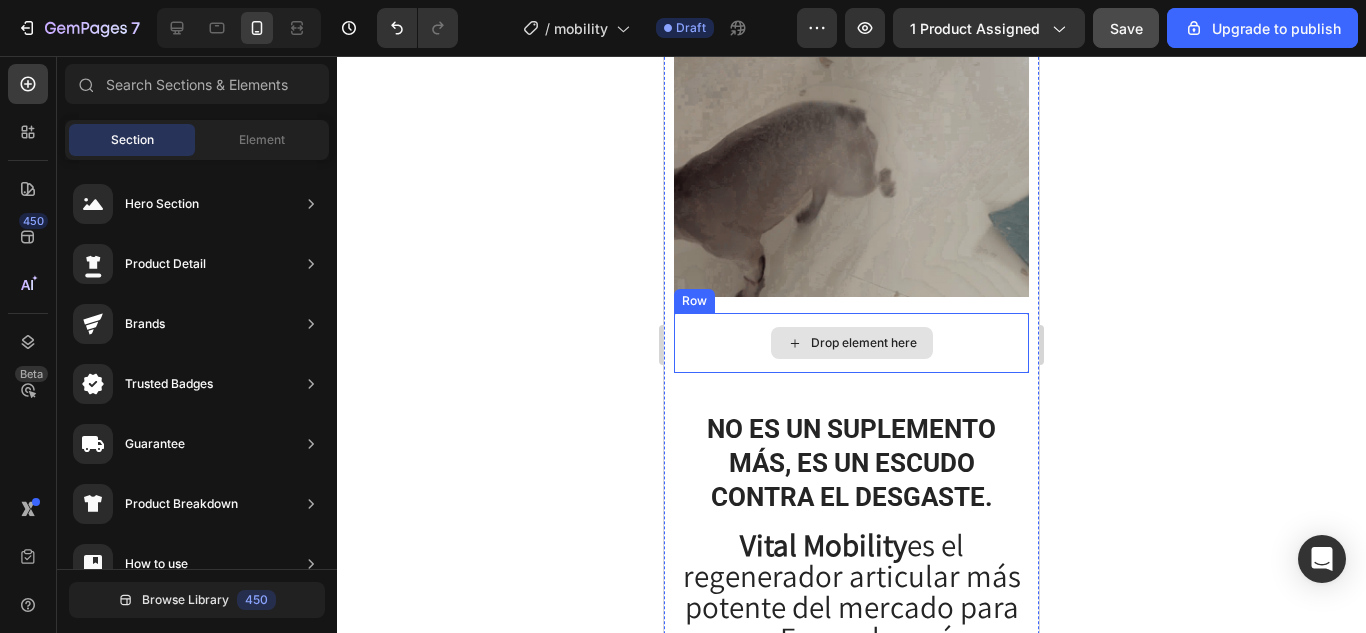 click on "Drop element here" at bounding box center (852, 343) 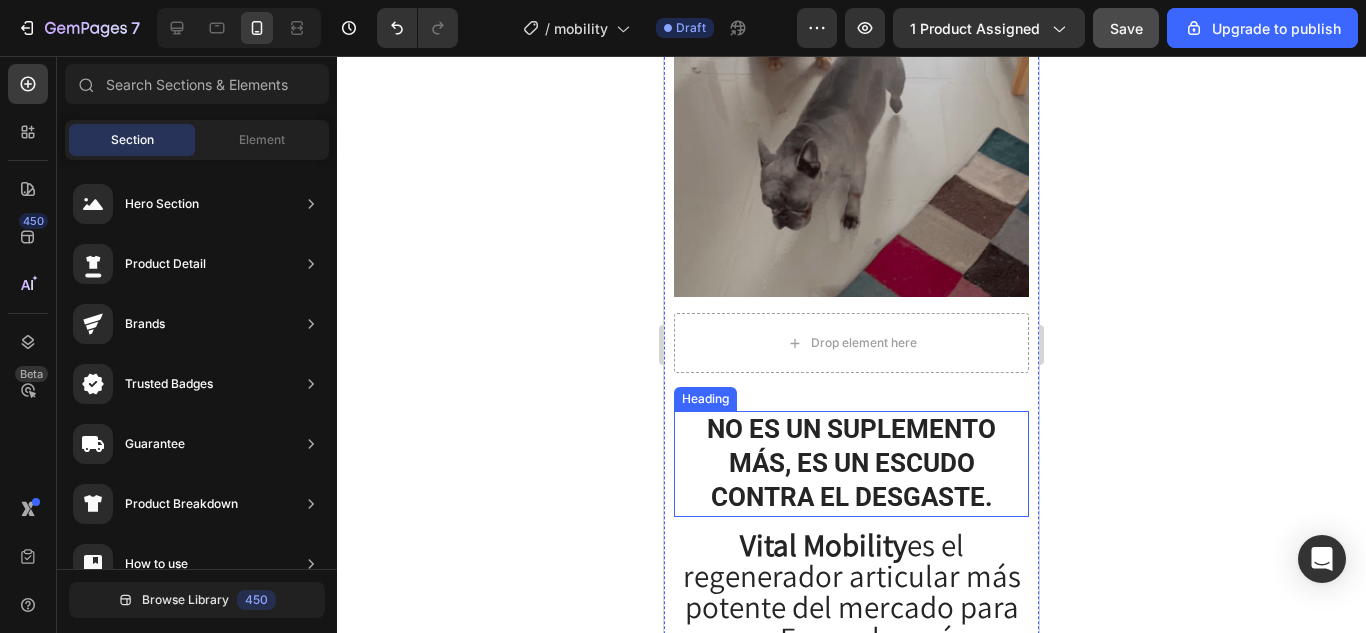 click on "No es un suplemento más, es un escudo contra el desgaste." at bounding box center (851, 463) 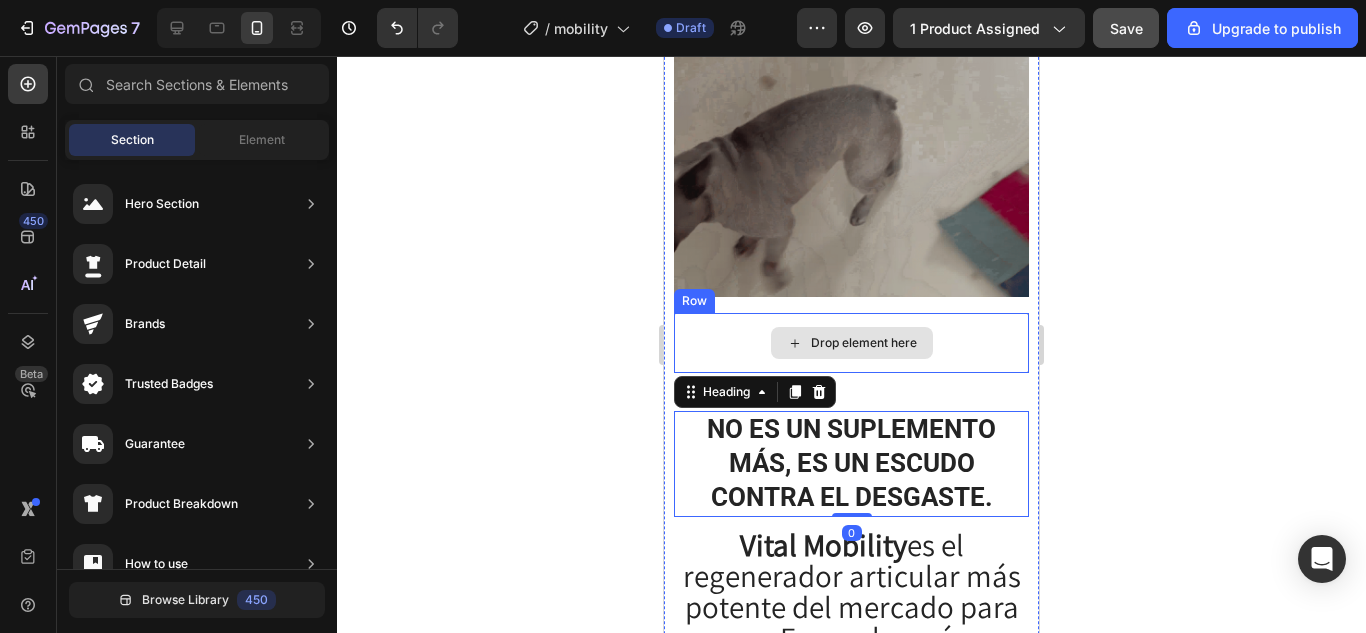 click on "Drop element here" at bounding box center (852, 343) 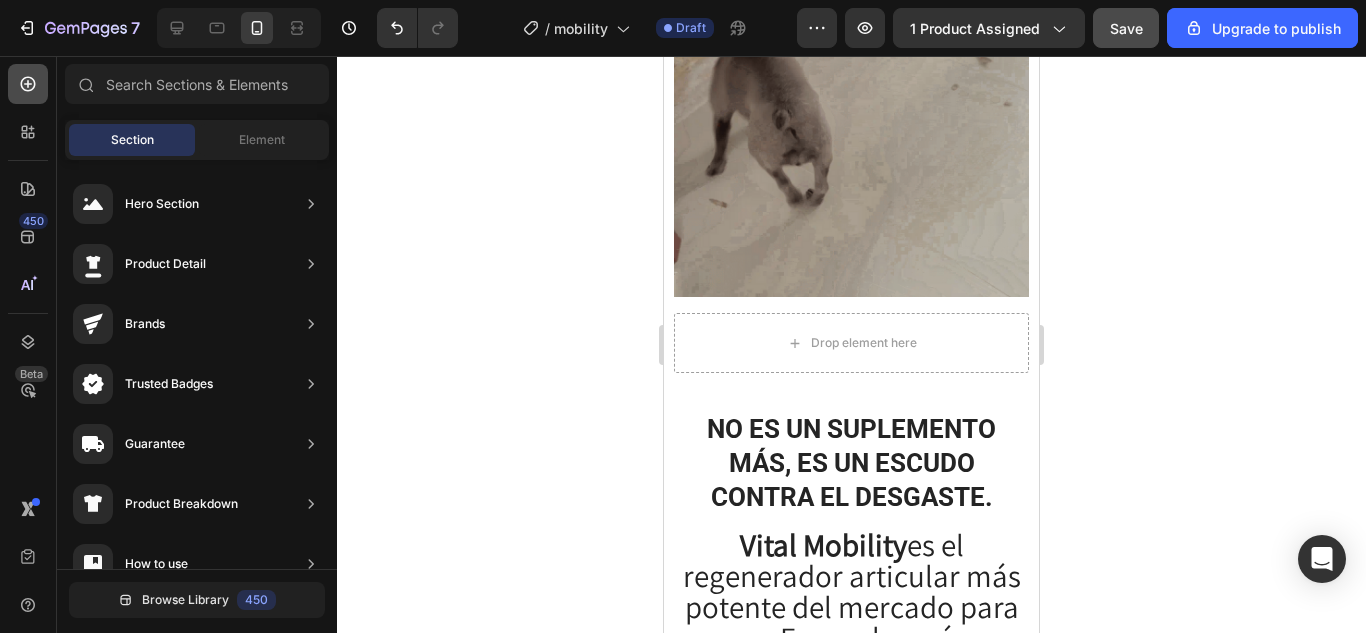 click 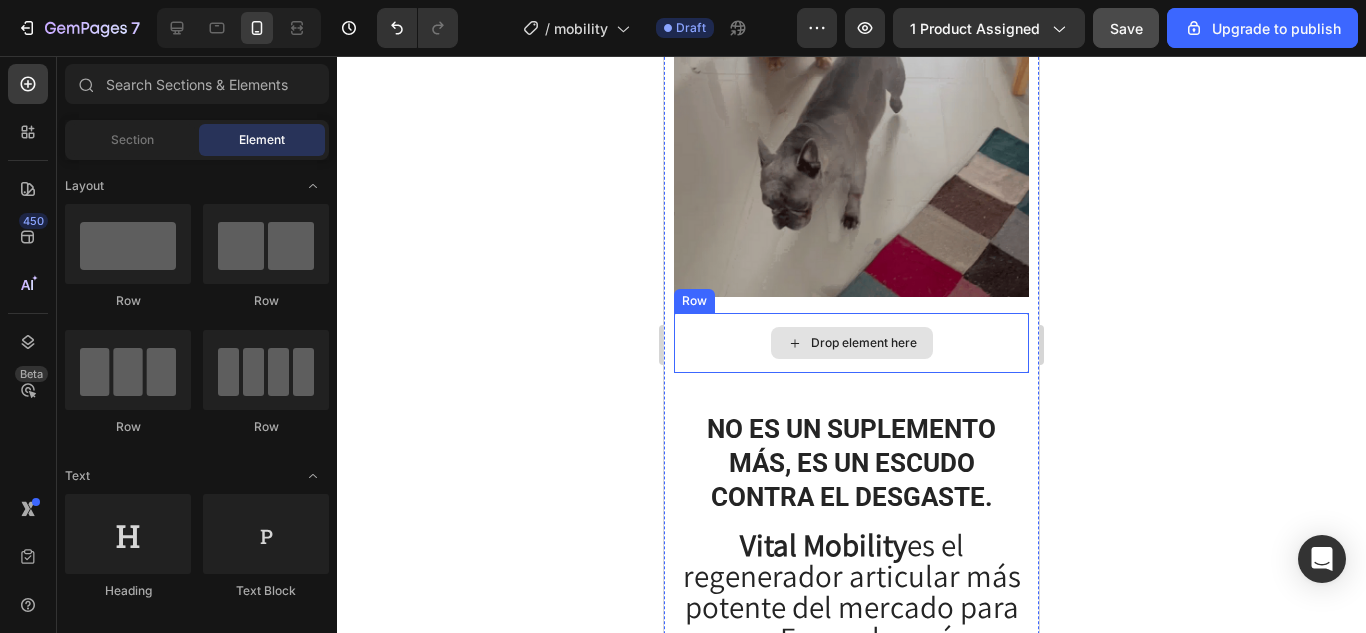 click 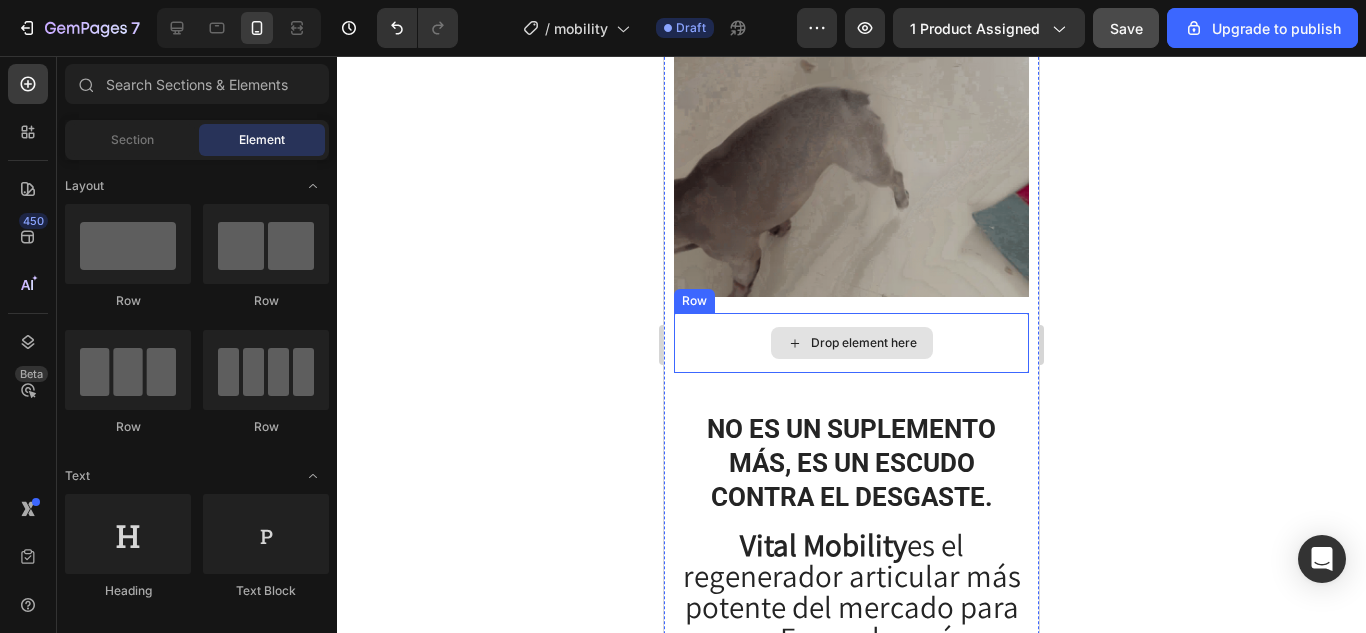 click 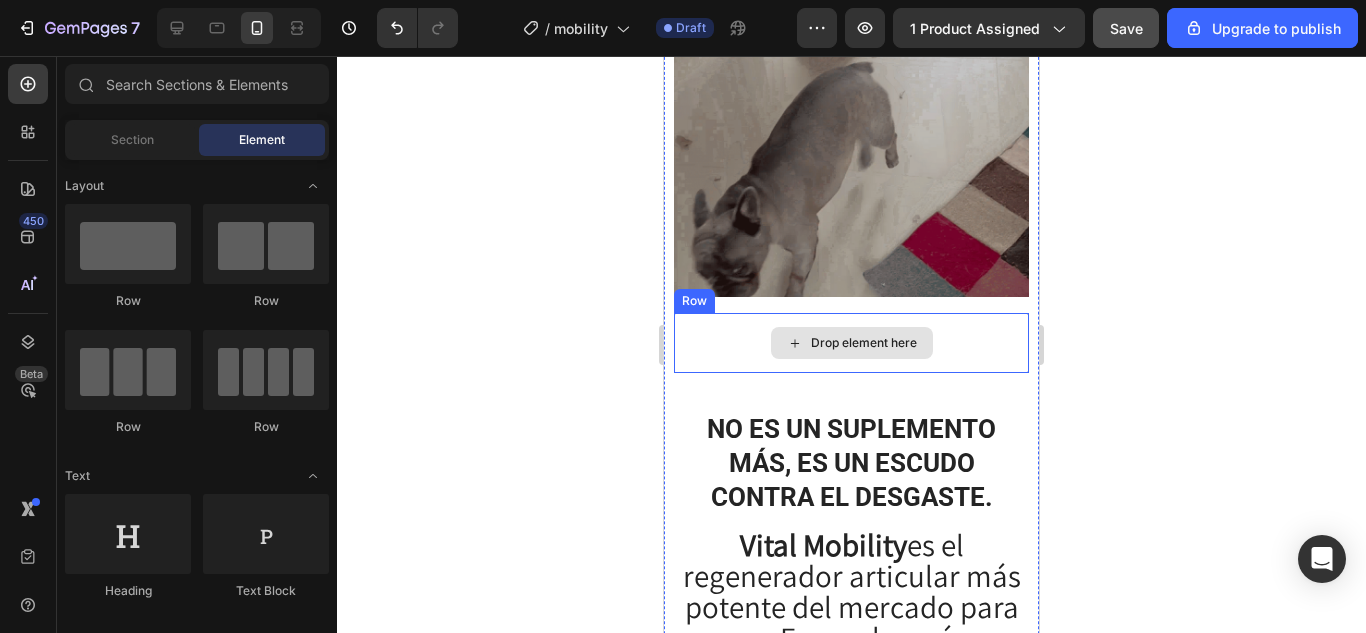 click on "Drop element here" at bounding box center (852, 343) 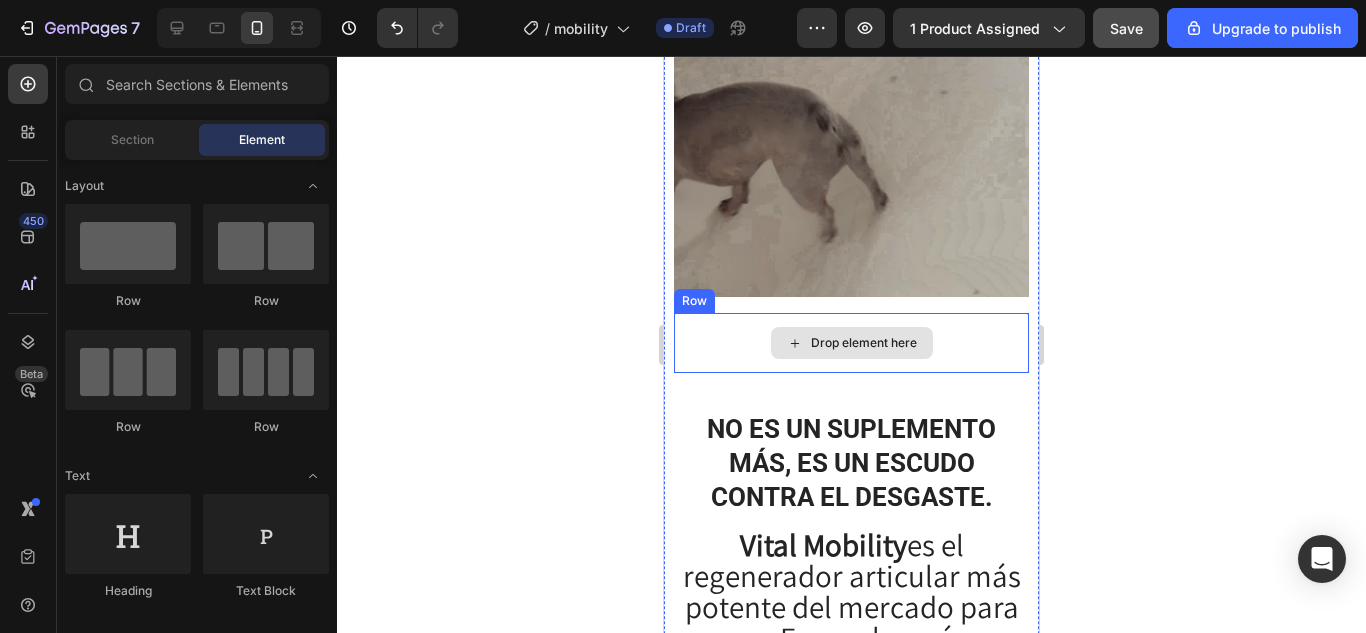 click on "Drop element here" at bounding box center [852, 343] 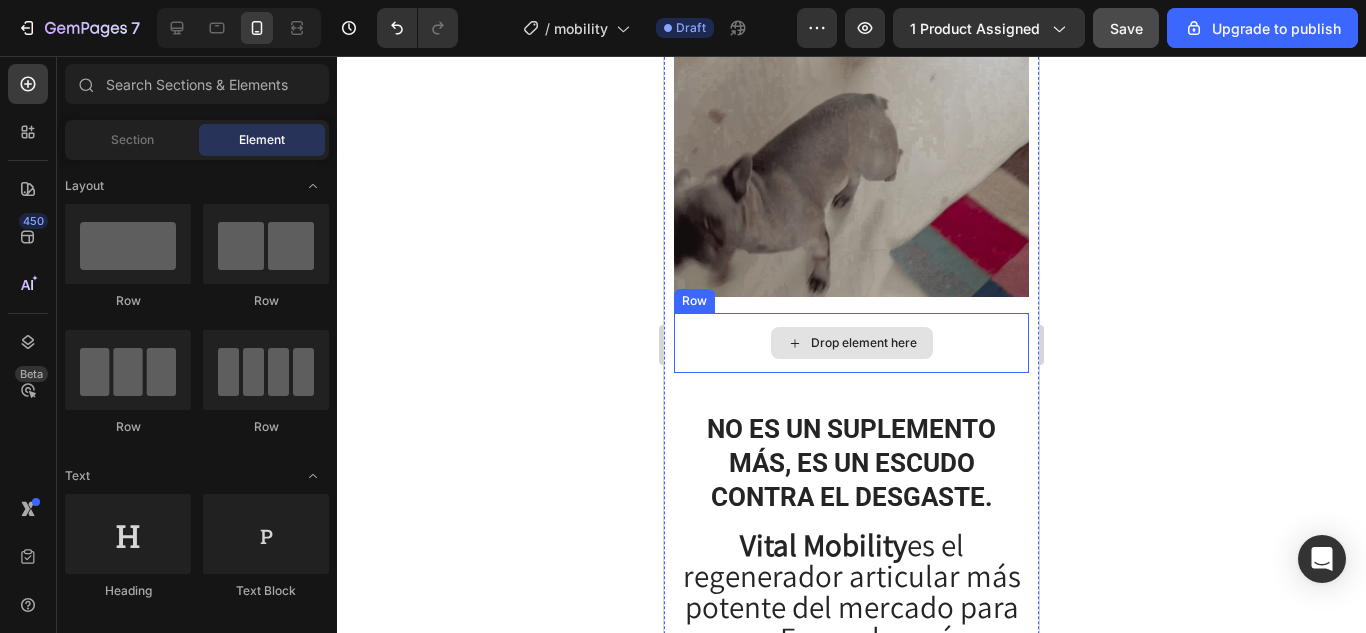 click on "Drop element here" at bounding box center [852, 343] 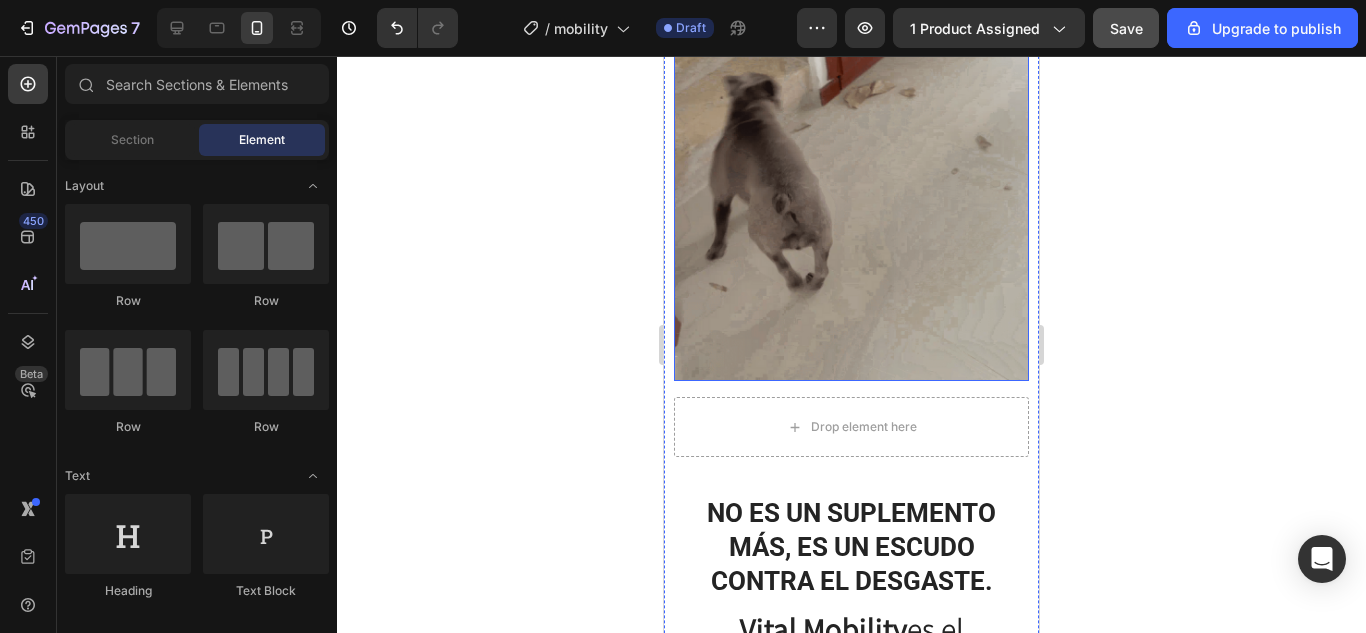 scroll, scrollTop: 1466, scrollLeft: 0, axis: vertical 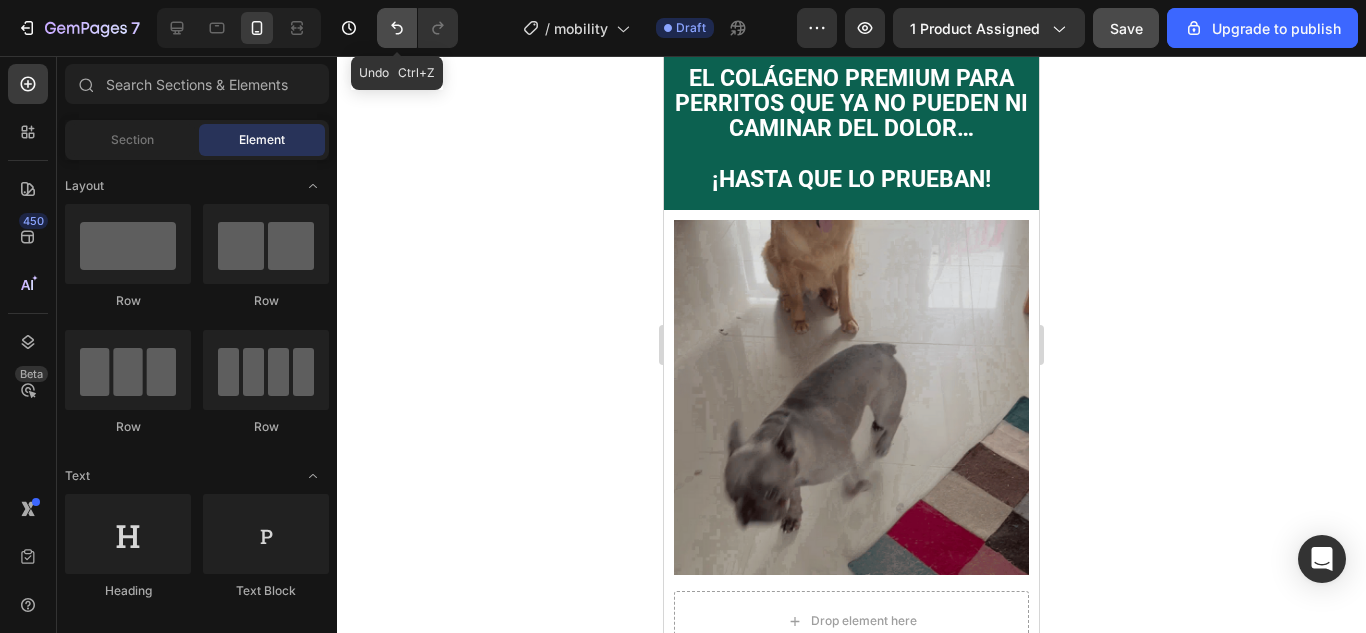 click 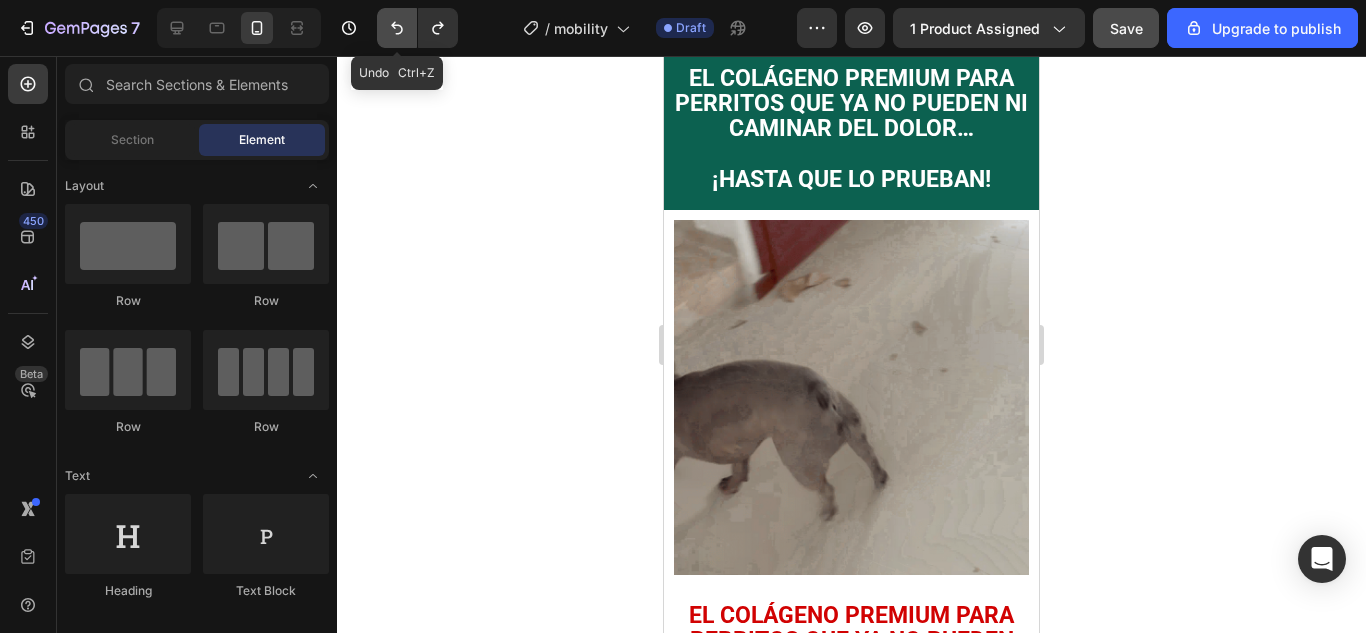 click 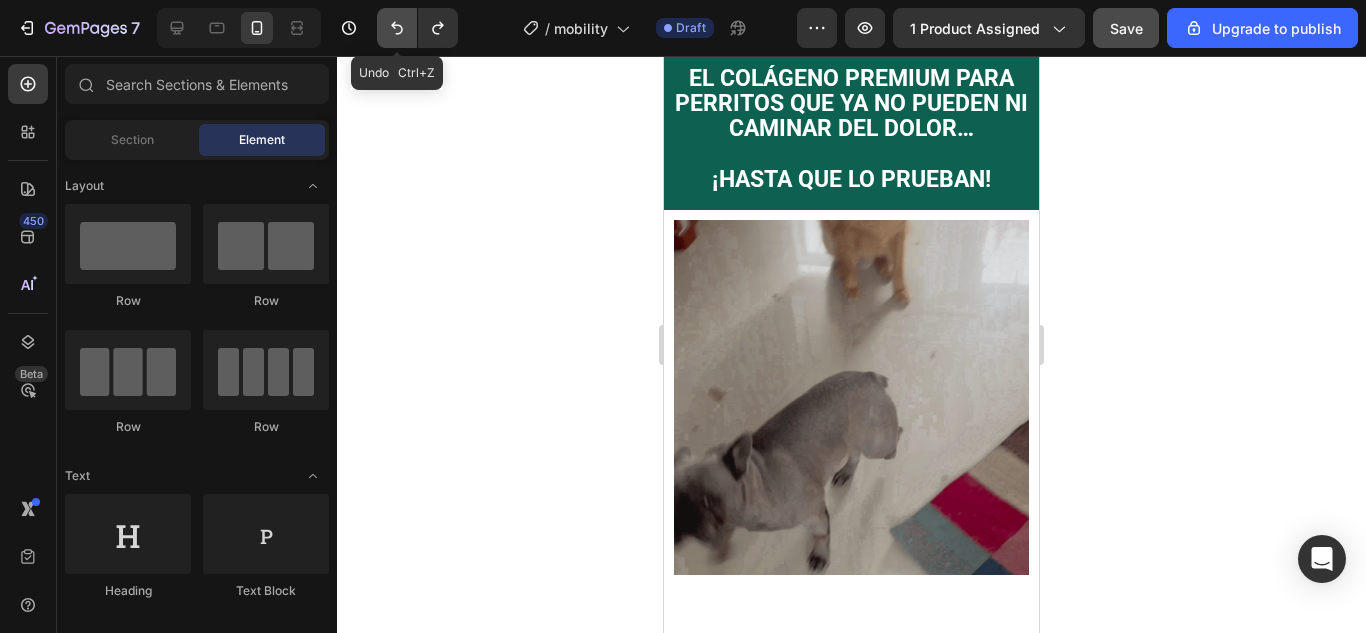 click 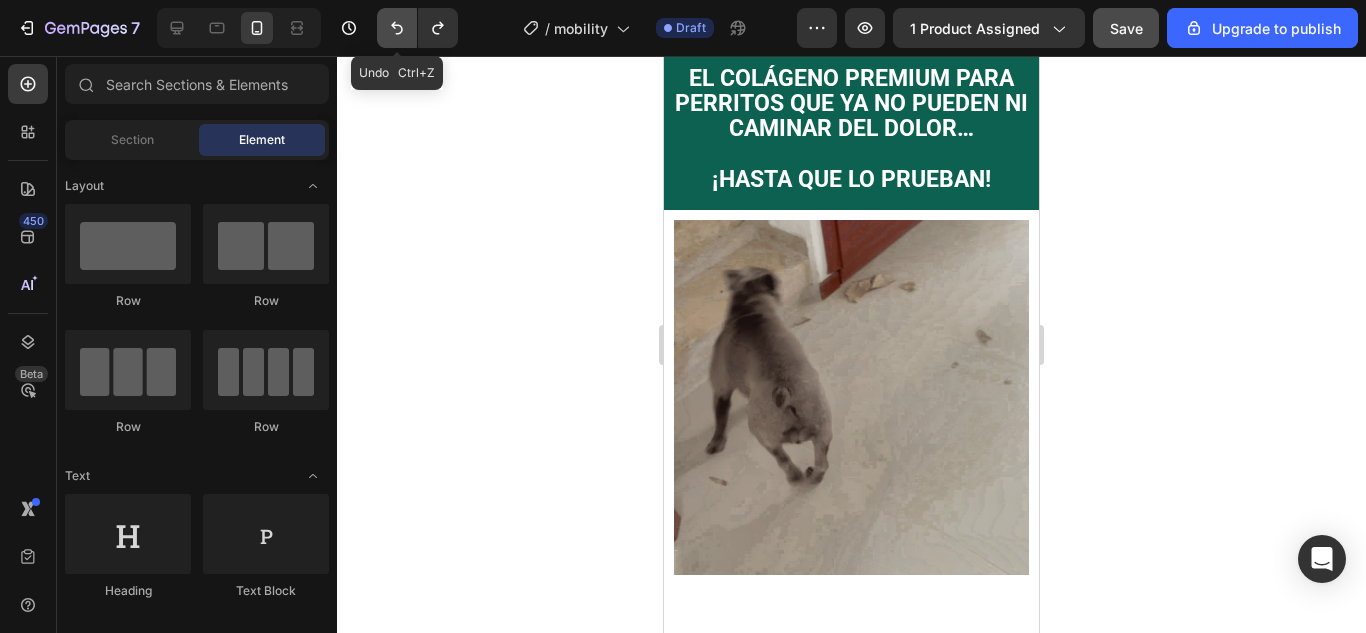 click 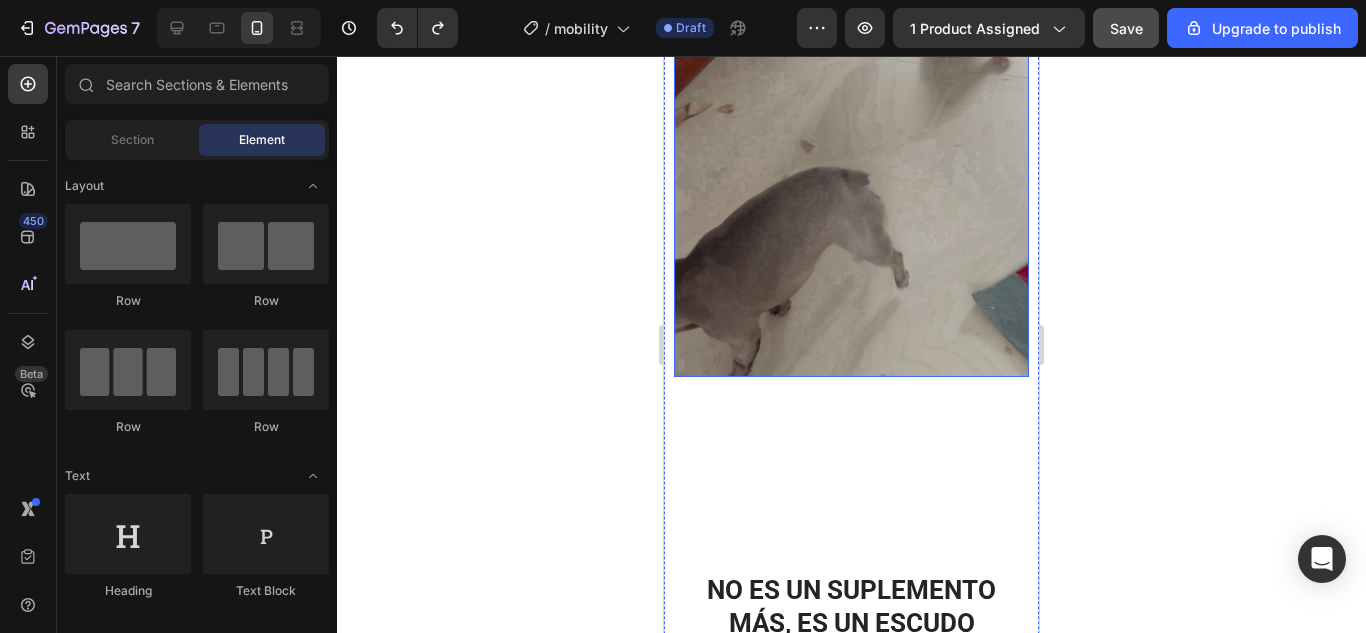 scroll, scrollTop: 1666, scrollLeft: 0, axis: vertical 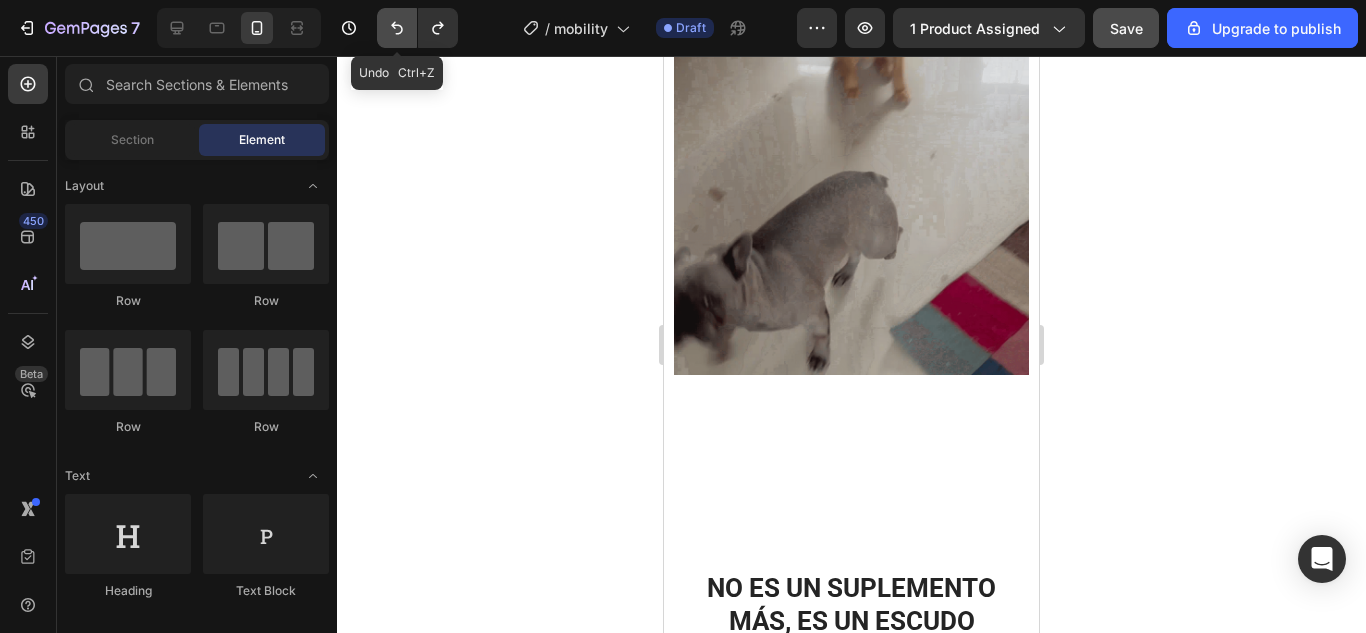 click 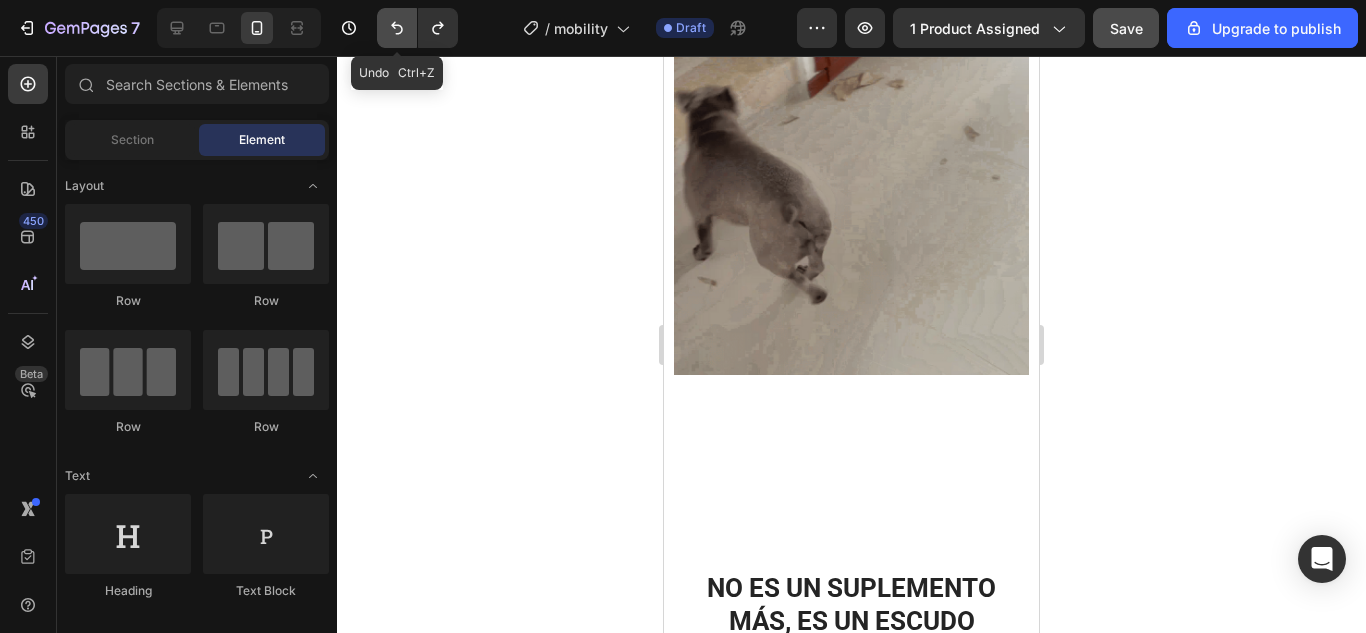 click 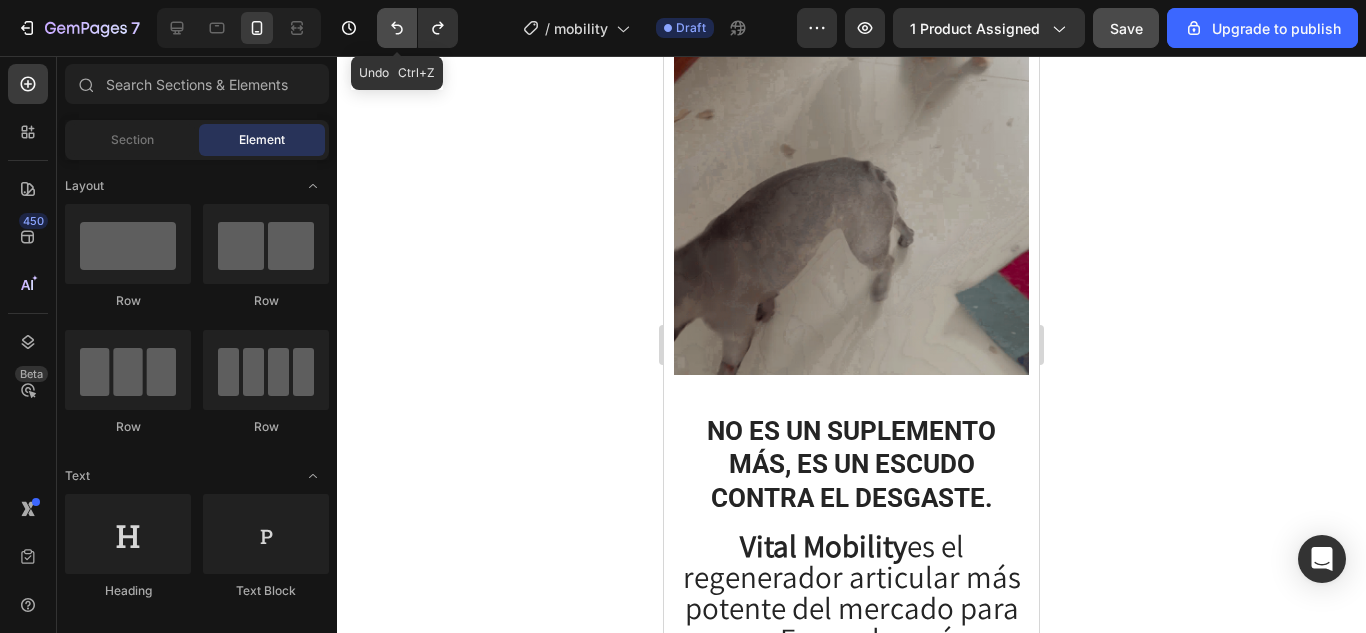 click 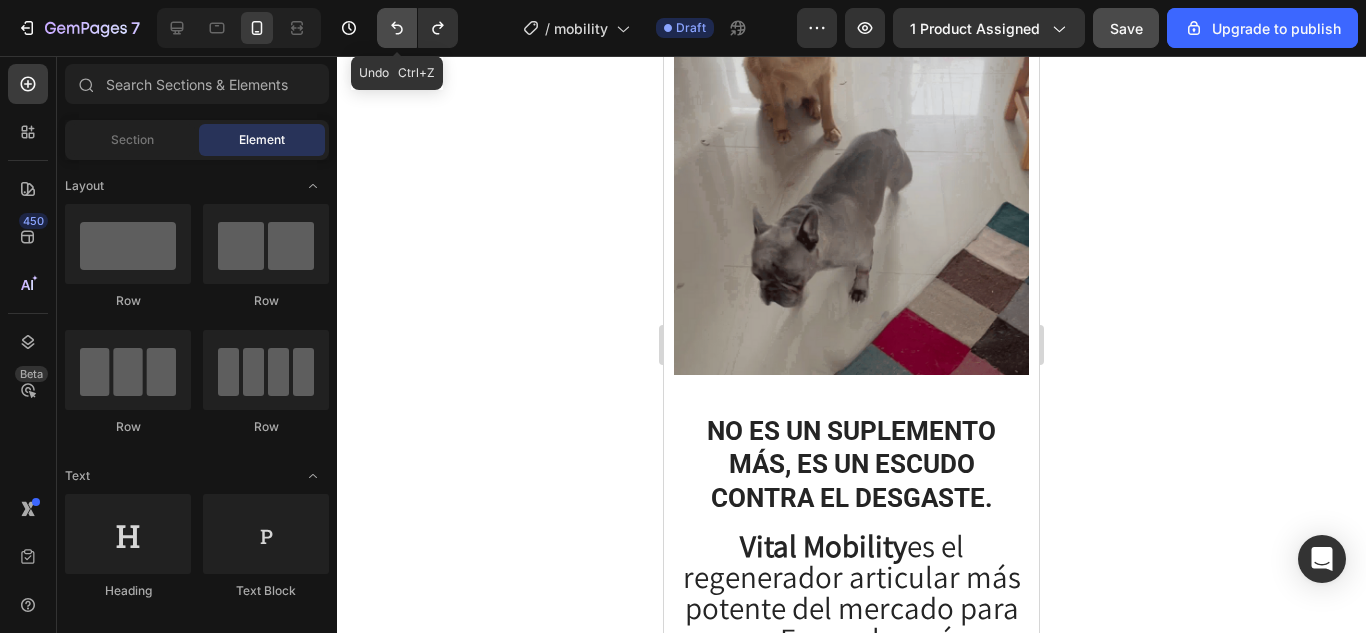 scroll, scrollTop: 1666, scrollLeft: 0, axis: vertical 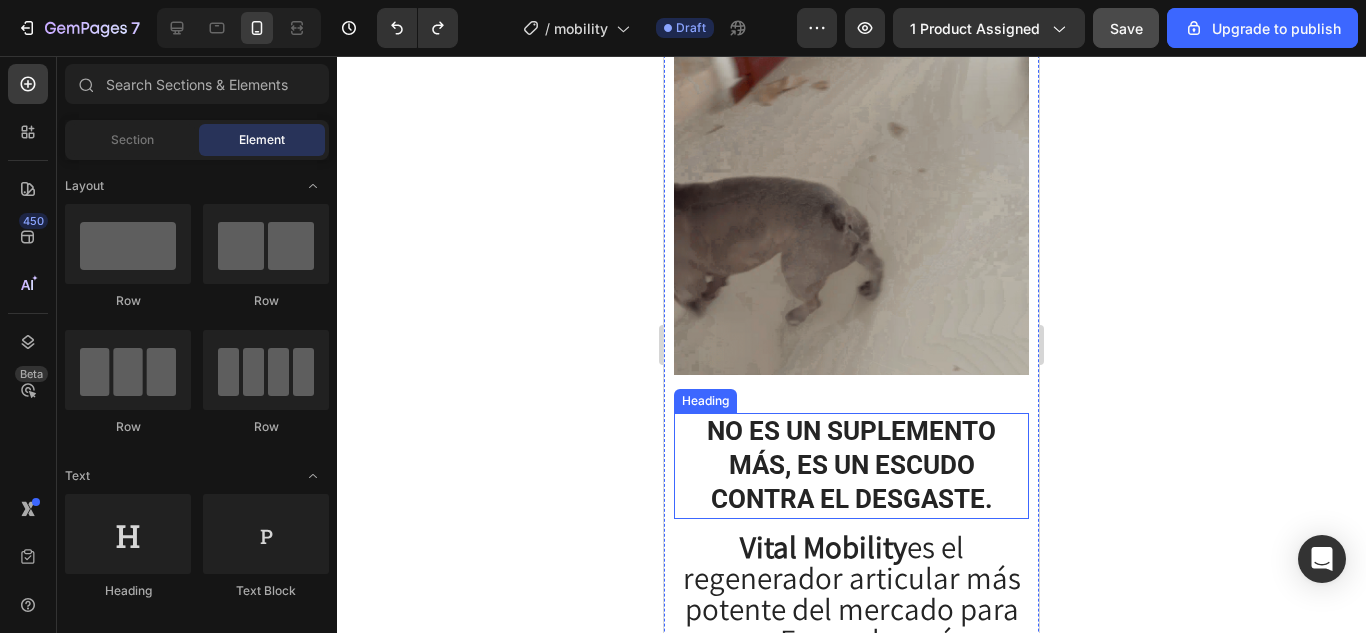 click on "No es un suplemento más, es un escudo contra el desgaste." at bounding box center [851, 465] 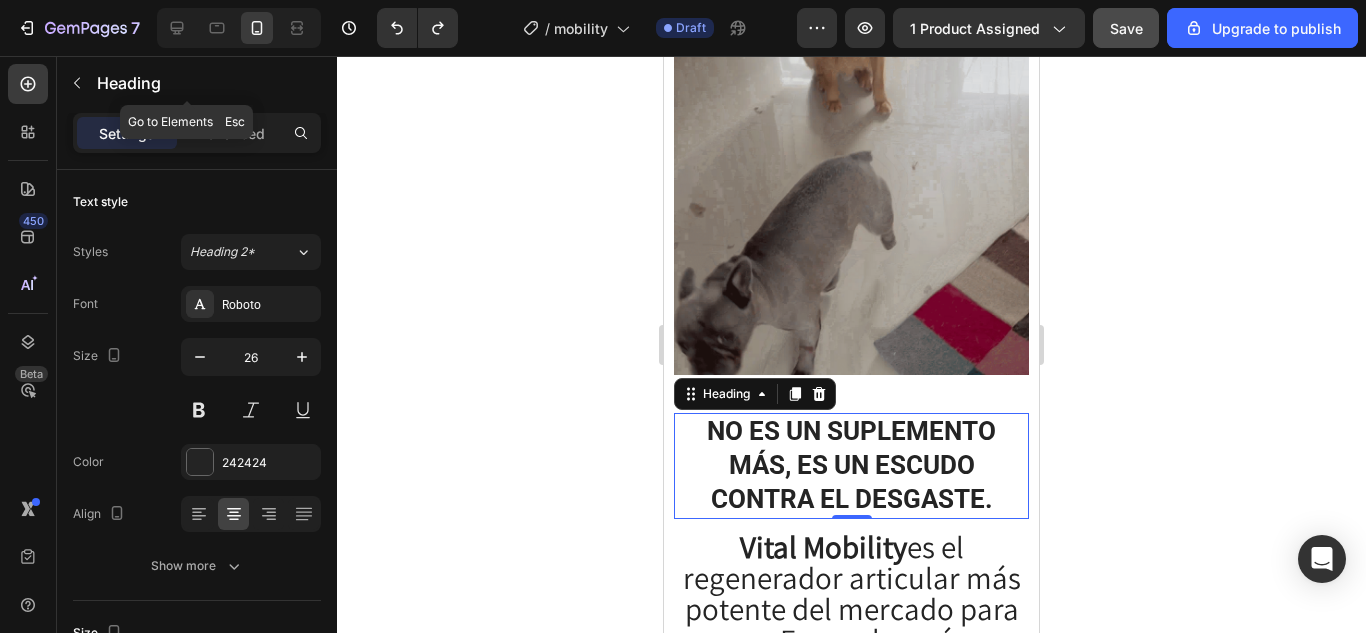 click on "Heading" at bounding box center [187, 83] 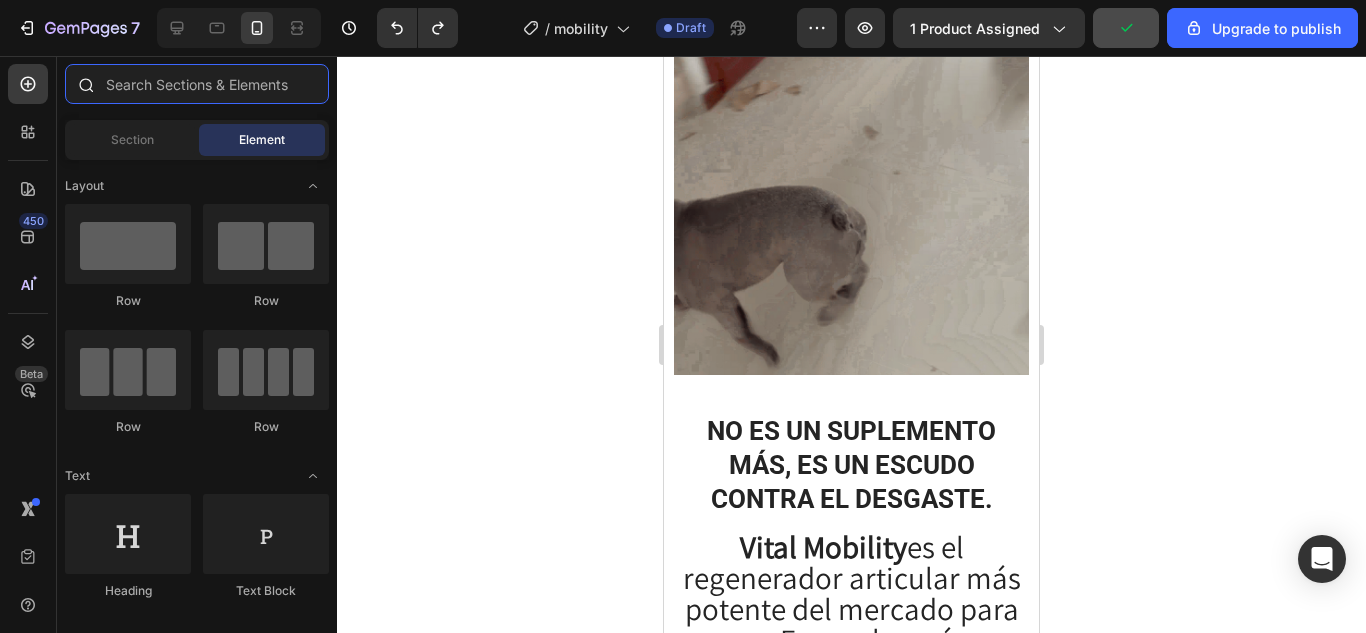 click at bounding box center (197, 84) 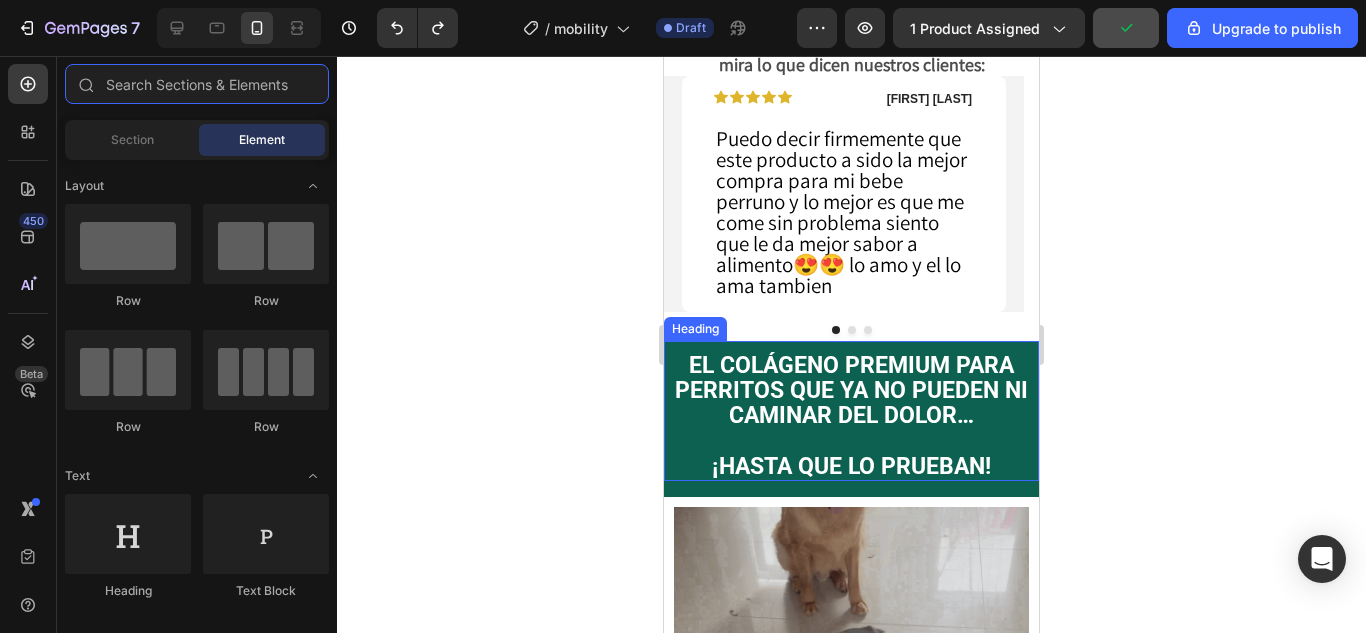 scroll, scrollTop: 1166, scrollLeft: 0, axis: vertical 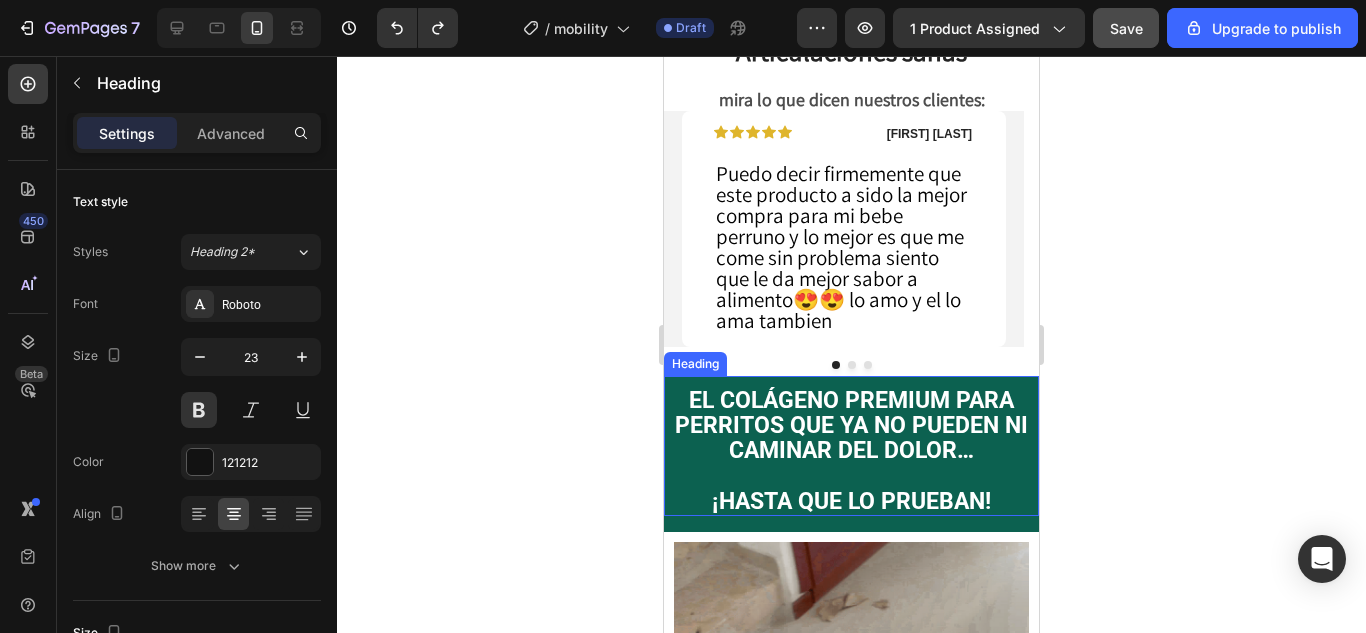 click on "Heading" at bounding box center (695, 364) 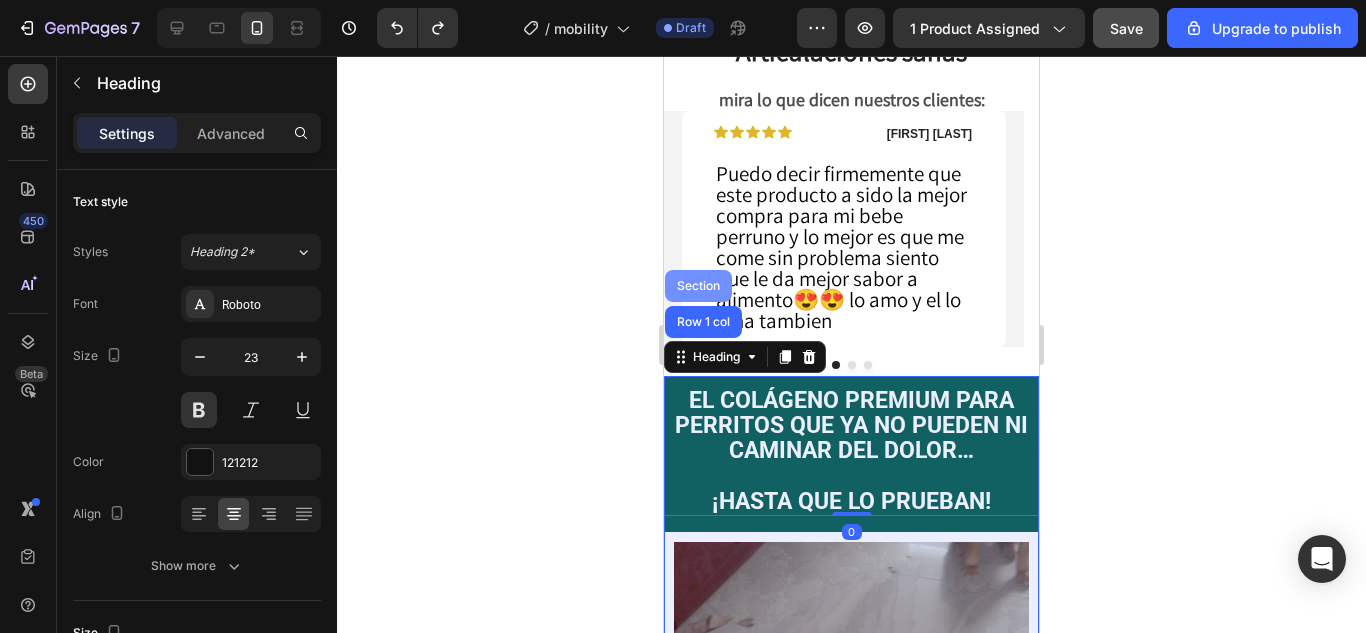 click on "Section" at bounding box center [698, 286] 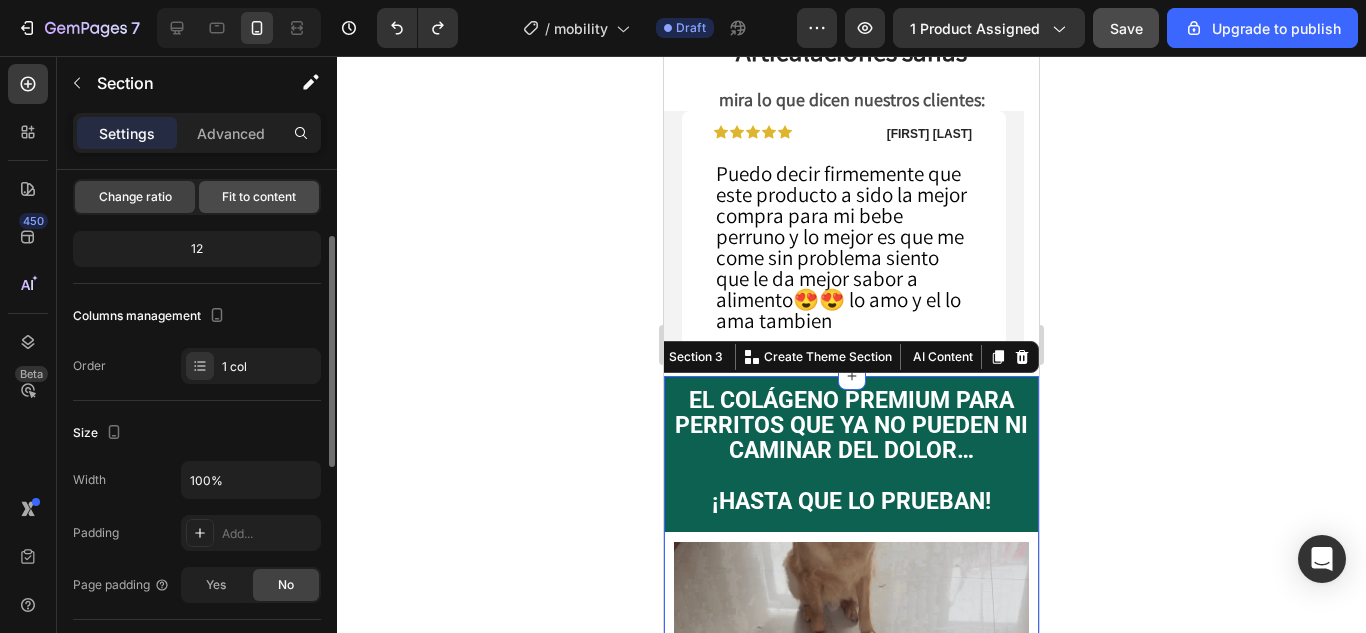 scroll, scrollTop: 0, scrollLeft: 0, axis: both 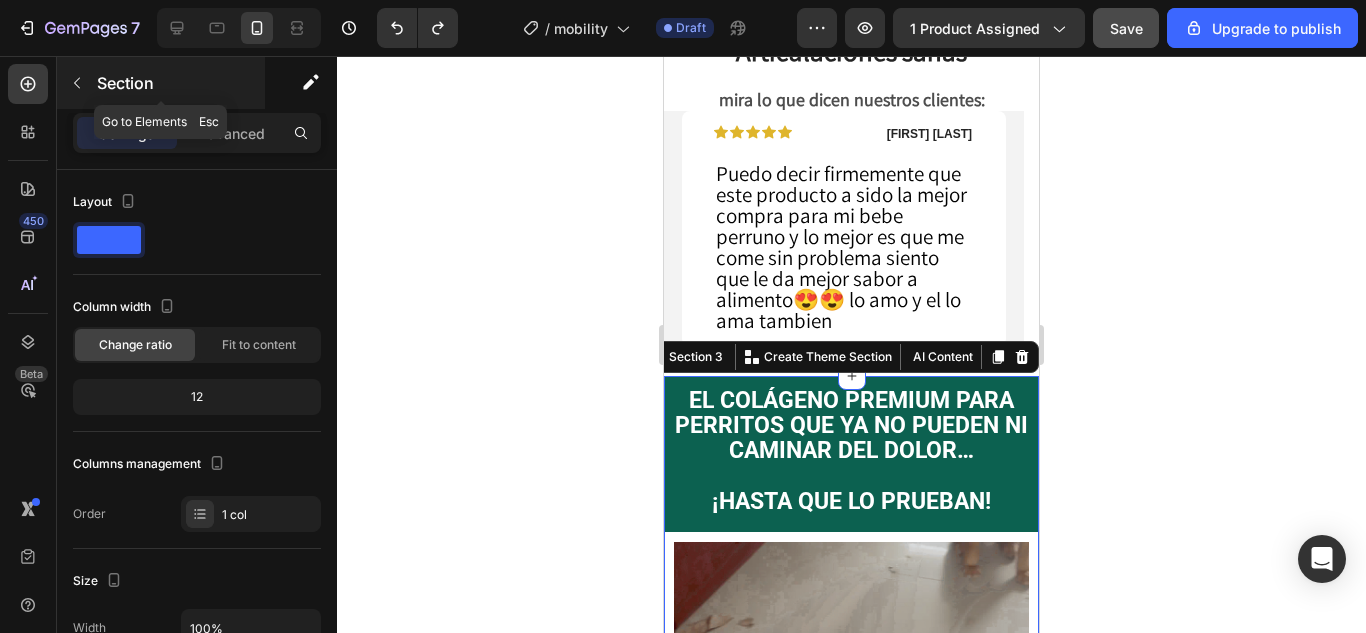click at bounding box center [77, 83] 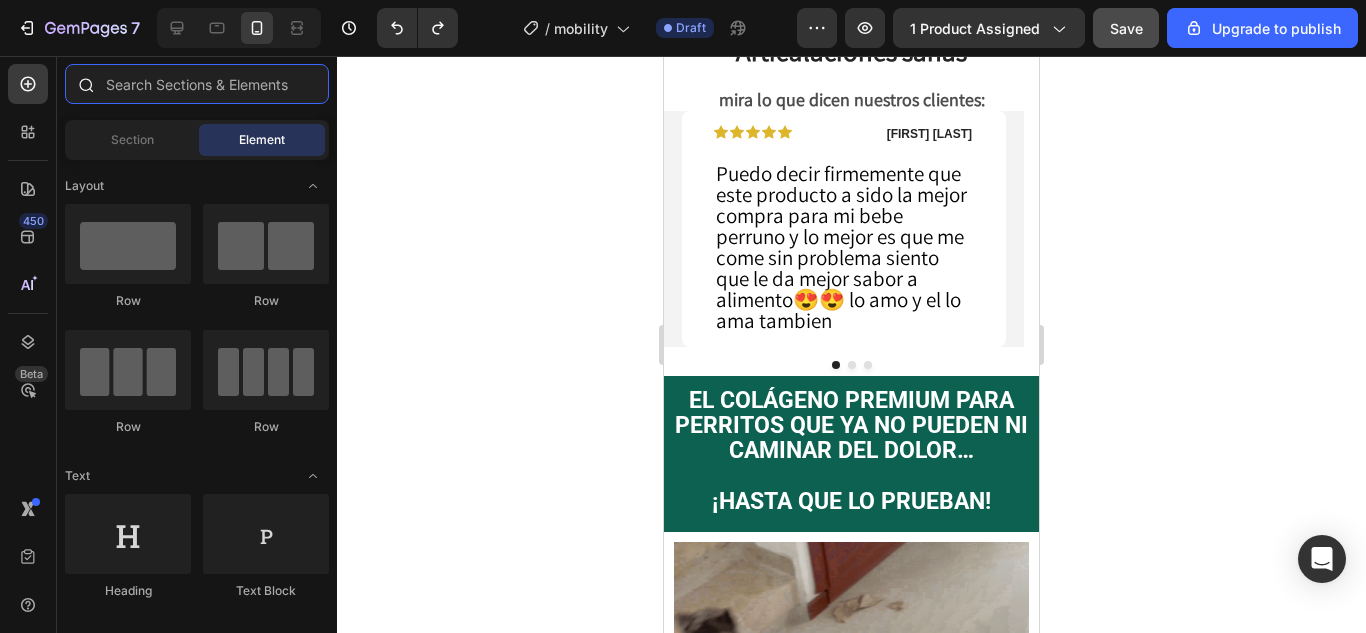 click at bounding box center [197, 84] 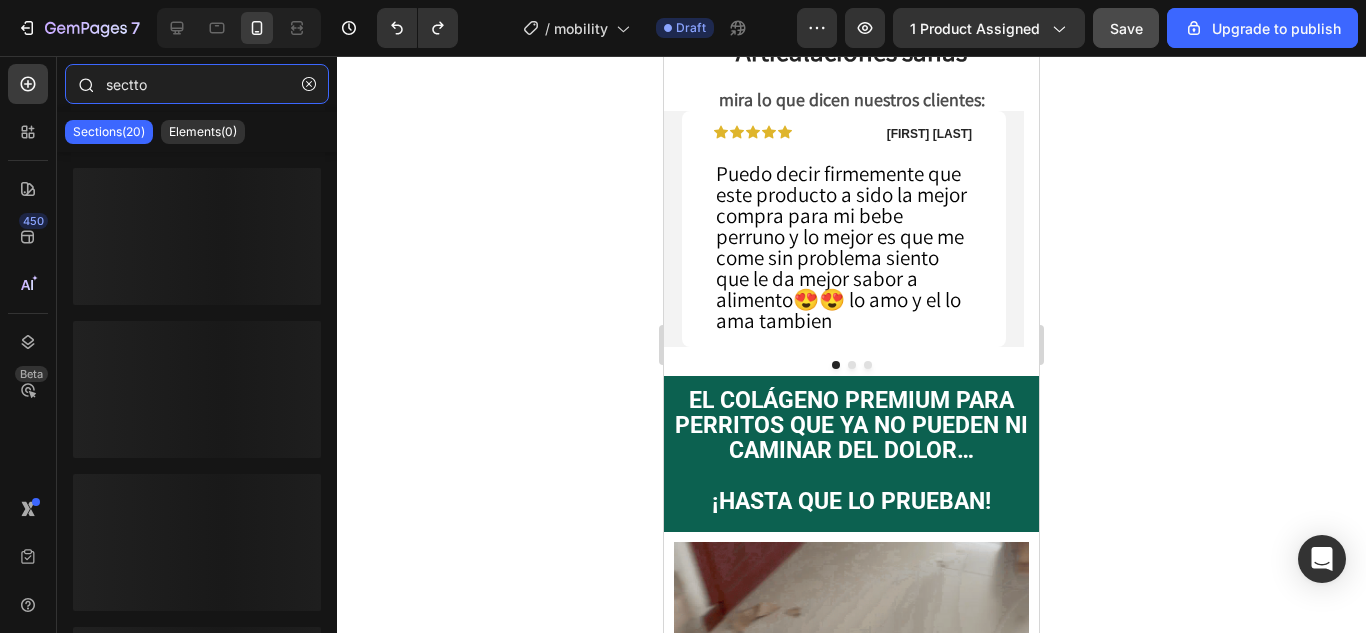 type on "sectton" 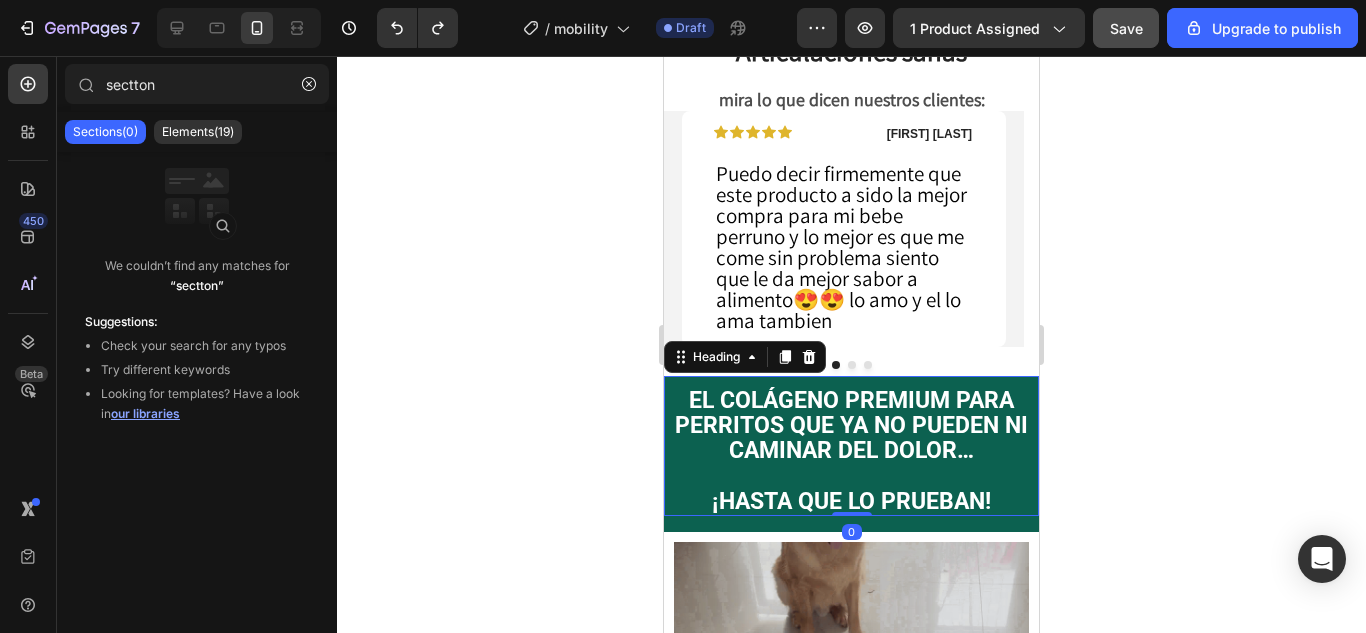 click on "El colágeno premium para perritos que ya no pueden ni caminar del dolor…" at bounding box center (851, 426) 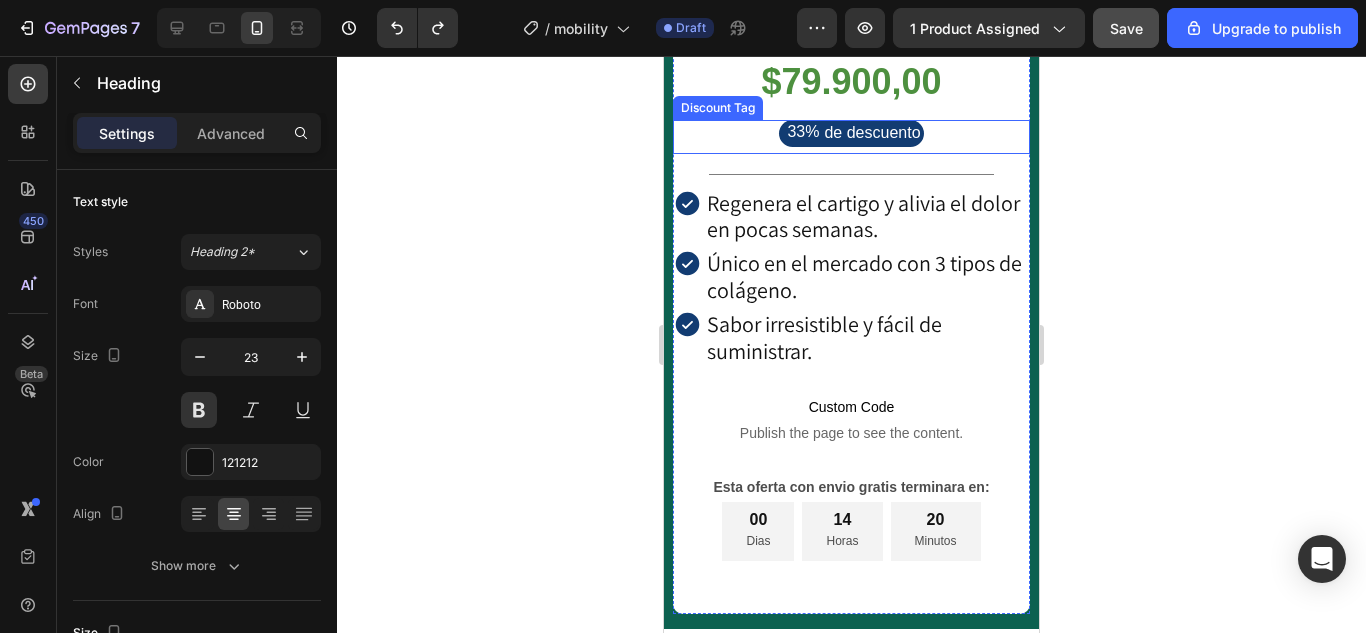 scroll, scrollTop: 266, scrollLeft: 0, axis: vertical 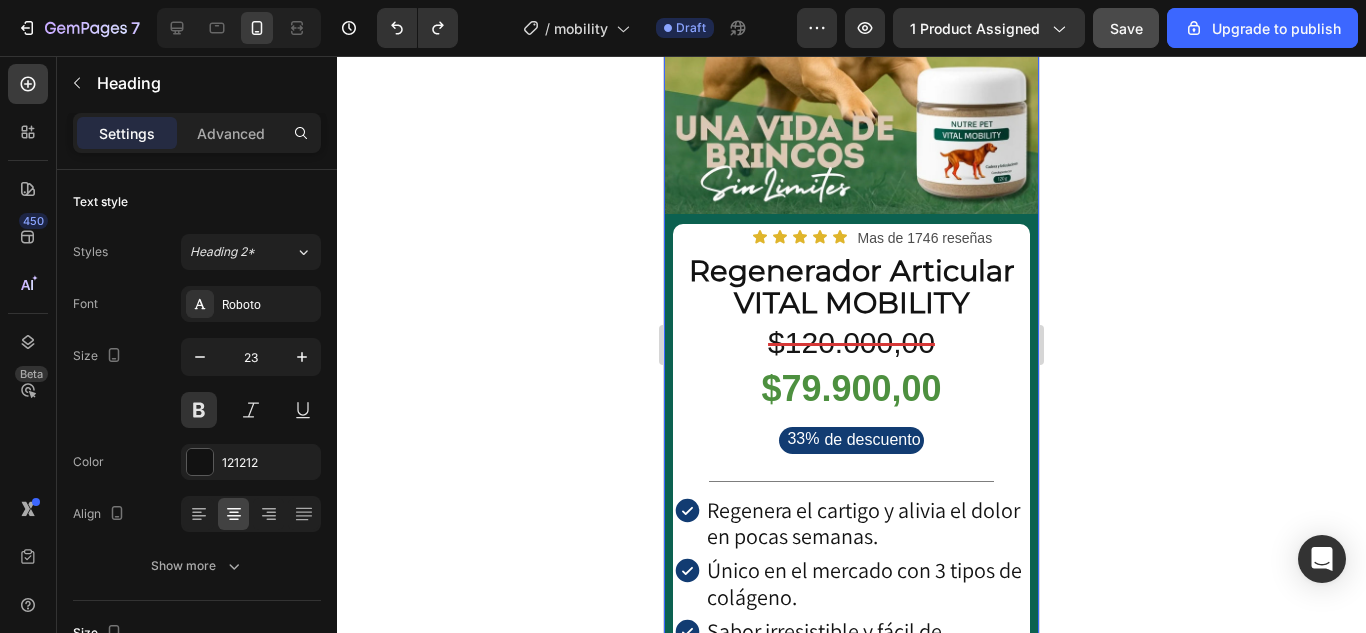 click on "Icon Icon Icon Icon Icon Icon List Mas de 1746 reseñas  Text Block Row Regenerador Articular VITAL MOBILITY Product Title $120.000,00 Product Price Product Price $79.900,00 Product Price Product Price 33%  de descuento Discount Tag                Title Line Regenera el cartigo y alivia el dolor en pocas semanas. Único en el mercado con 3 tipos de colágeno. Sabor irresistible y fácil de suministrar. Item List
Custom Code
Publish the page to see the content.
Custom Code Esta oferta con envio gratis terminara en: Text Block 00 Dias 14 Horas 20 Minutos Countdown Timer Row Row Product Row" at bounding box center (851, 567) 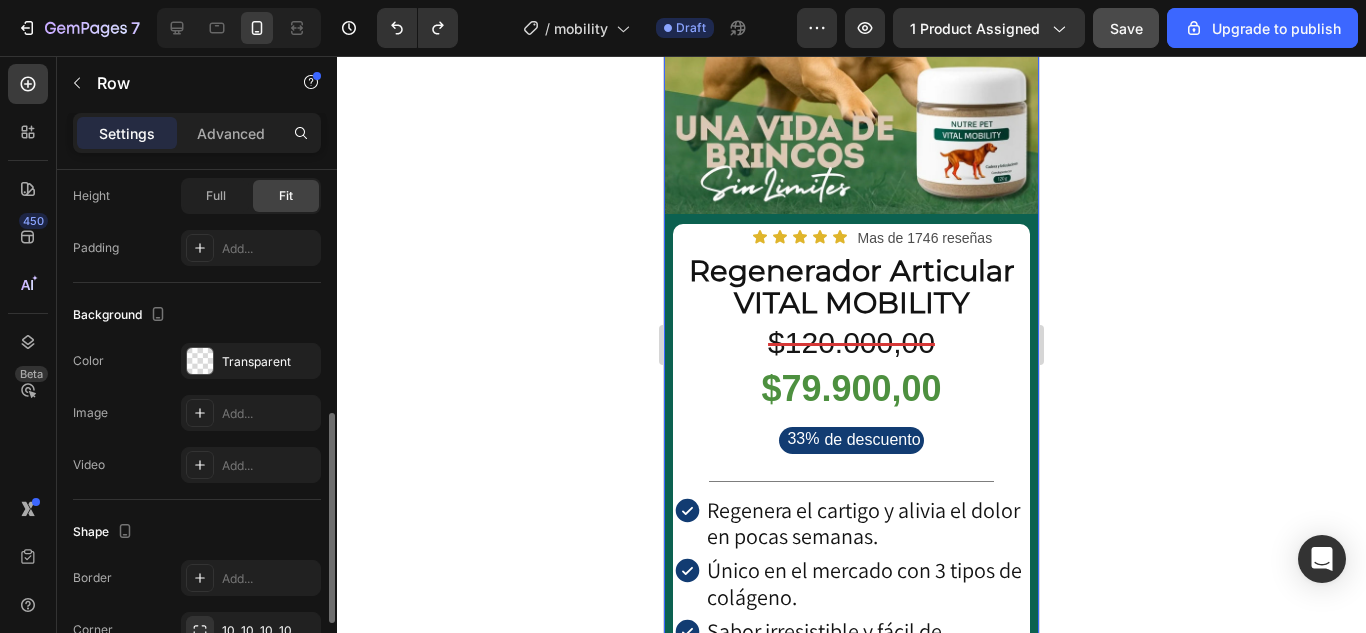 scroll, scrollTop: 763, scrollLeft: 0, axis: vertical 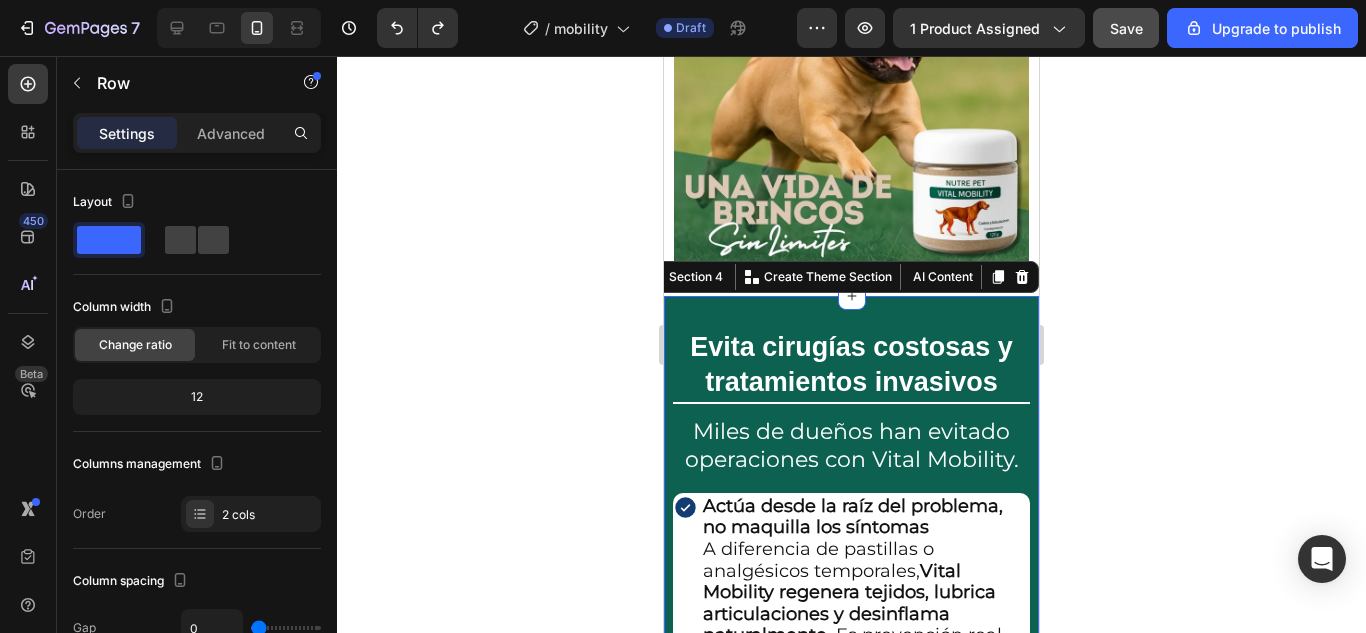 click on "Evita cirugías costosas y tratamientos invasivos  Heading                Title Line Miles de dueños han evitado operaciones con Vital Mobility.  Heading Actúa desde la raíz del problema, no maquilla los síntomas A diferencia de pastillas o analgésicos temporales,  Vital Mobility regenera tejidos, lubrica articulaciones y desinflama naturalmente . Es prevención real, no un parche momentáneo.  Fórmula clínica con colágeno tipo II, cúrcuma y ácido hialurónico Diseñada para  reparar microlesiones articulares,  fortalecer el cartílago y detener el avance del deterioro Item List Row Row Section 4   You can create reusable sections Create Theme Section AI Content Write with GemAI What would you like to describe here? Tone and Voice Persuasive Product Regenerador Articular VITAL MOBILITY Show more Generate" at bounding box center (851, 571) 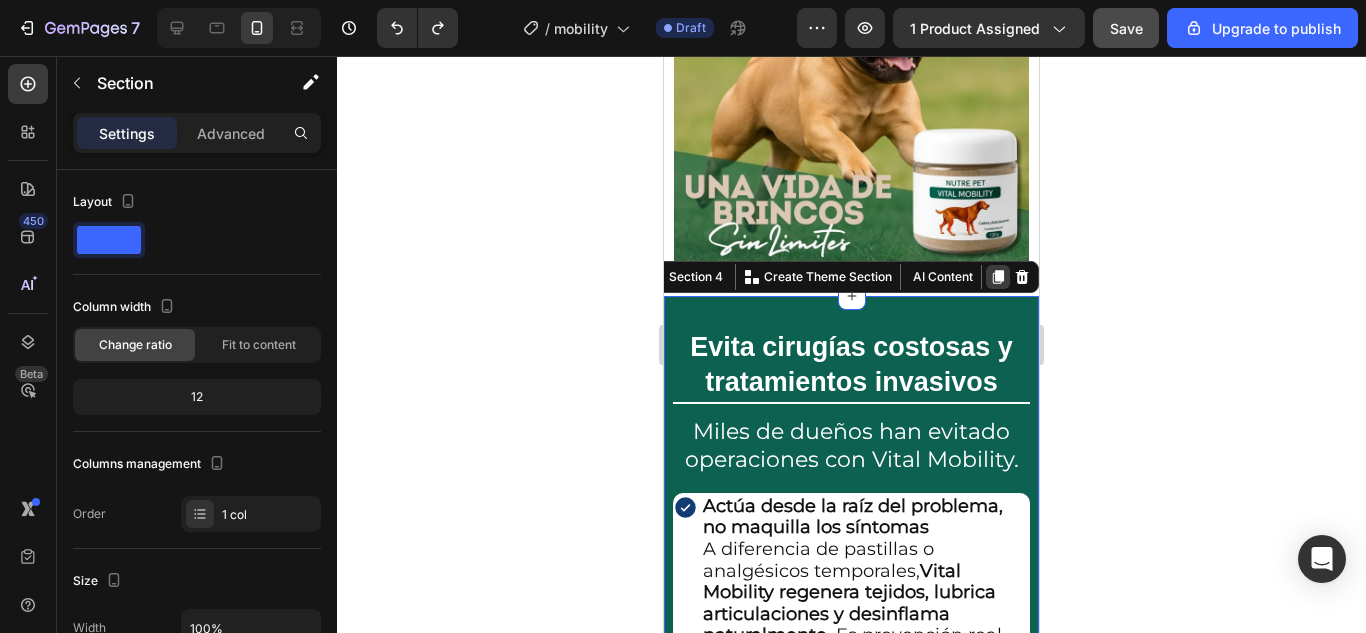 click 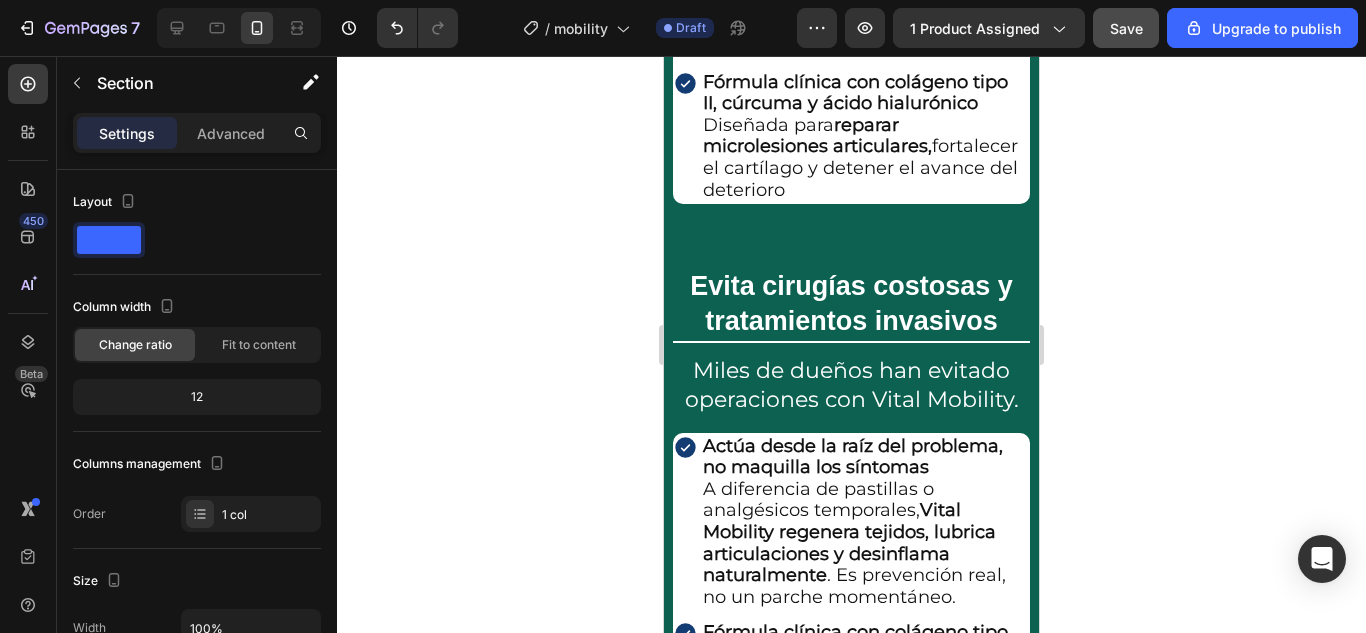scroll, scrollTop: 3356, scrollLeft: 0, axis: vertical 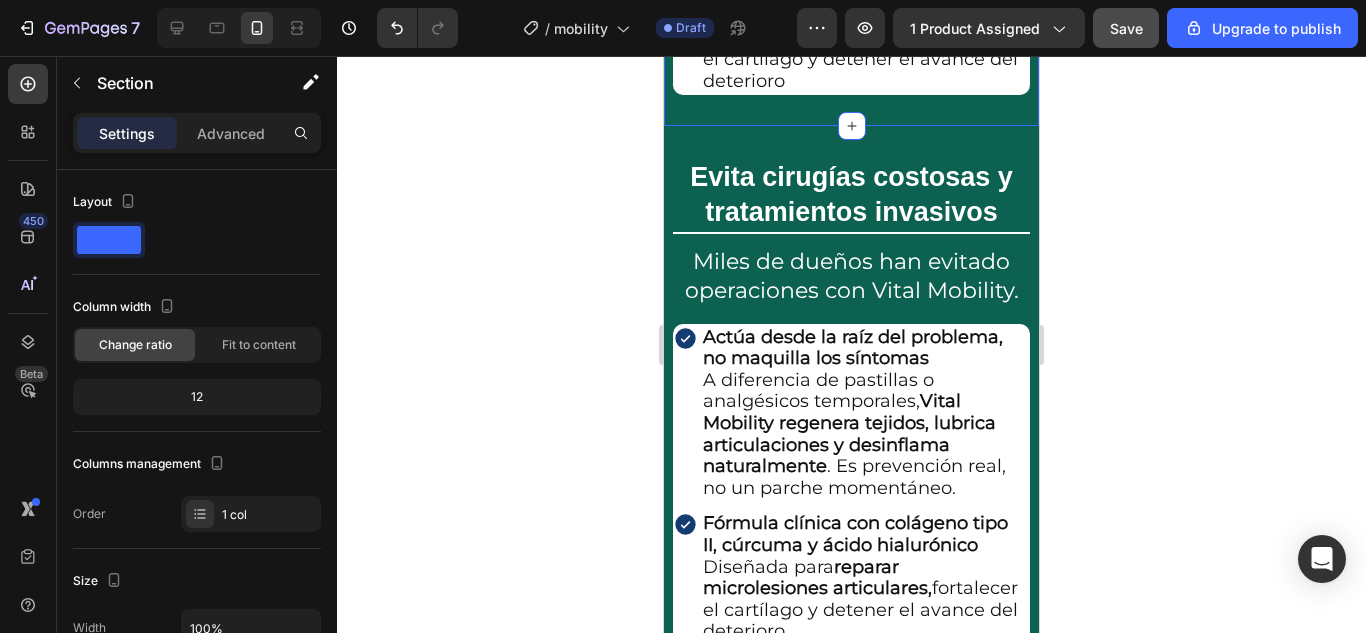 click on "Evita cirugías costosas y tratamientos invasivos  Heading                Title Line Miles de dueños han evitado operaciones con Vital Mobility.  Heading Actúa desde la raíz del problema, no maquilla los síntomas A diferencia de pastillas o analgésicos temporales,  Vital Mobility regenera tejidos, lubrica articulaciones y desinflama naturalmente . Es prevención real, no un parche momentáneo.  Fórmula clínica con colágeno tipo II, cúrcuma y ácido hialurónico Diseñada para  reparar microlesiones articulares,  fortalecer el cartílago y detener el avance del deterioro Item List Row Row Section 4 Evita cirugías costosas y tratamientos invasivos  Heading                Title Line Miles de dueños han evitado operaciones con Vital Mobility.  Heading Actúa desde la raíz del problema, no maquilla los síntomas A diferencia de pastillas o analgésicos temporales,  Vital Mobility regenera tejidos, lubrica articulaciones y desinflama naturalmente . Es prevención real, no un parche momentáneo." at bounding box center (851, -222) 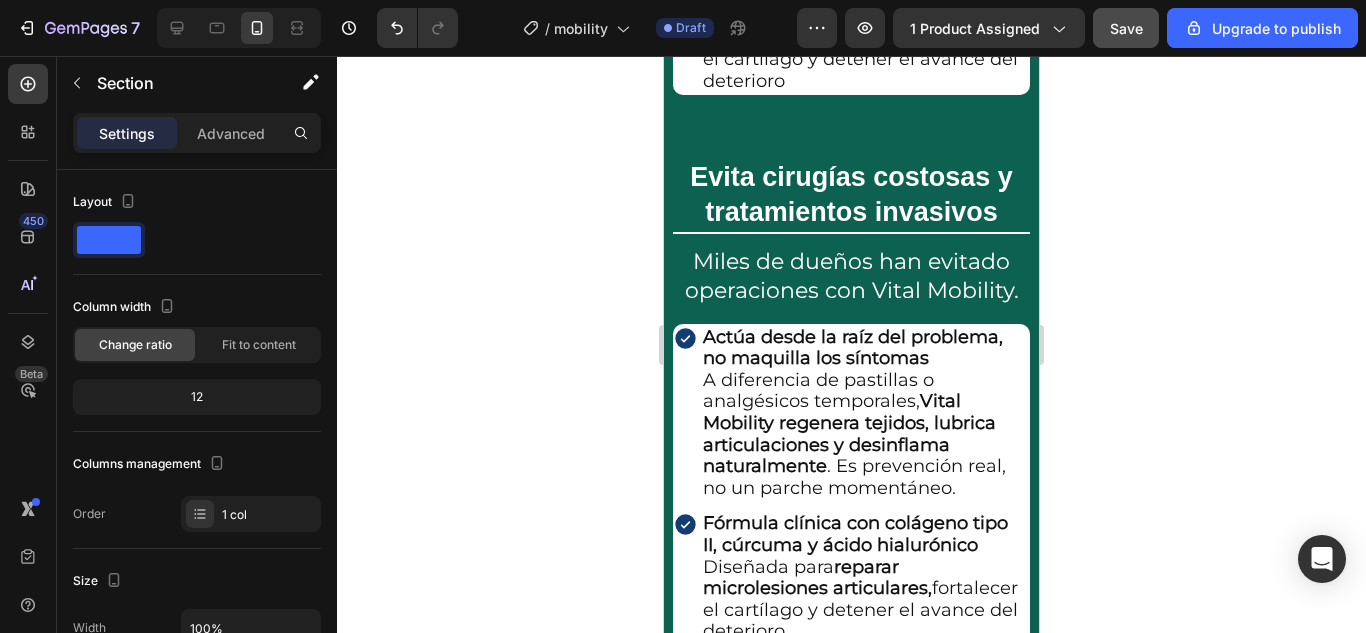drag, startPoint x: 866, startPoint y: 146, endPoint x: 866, endPoint y: 135, distance: 11 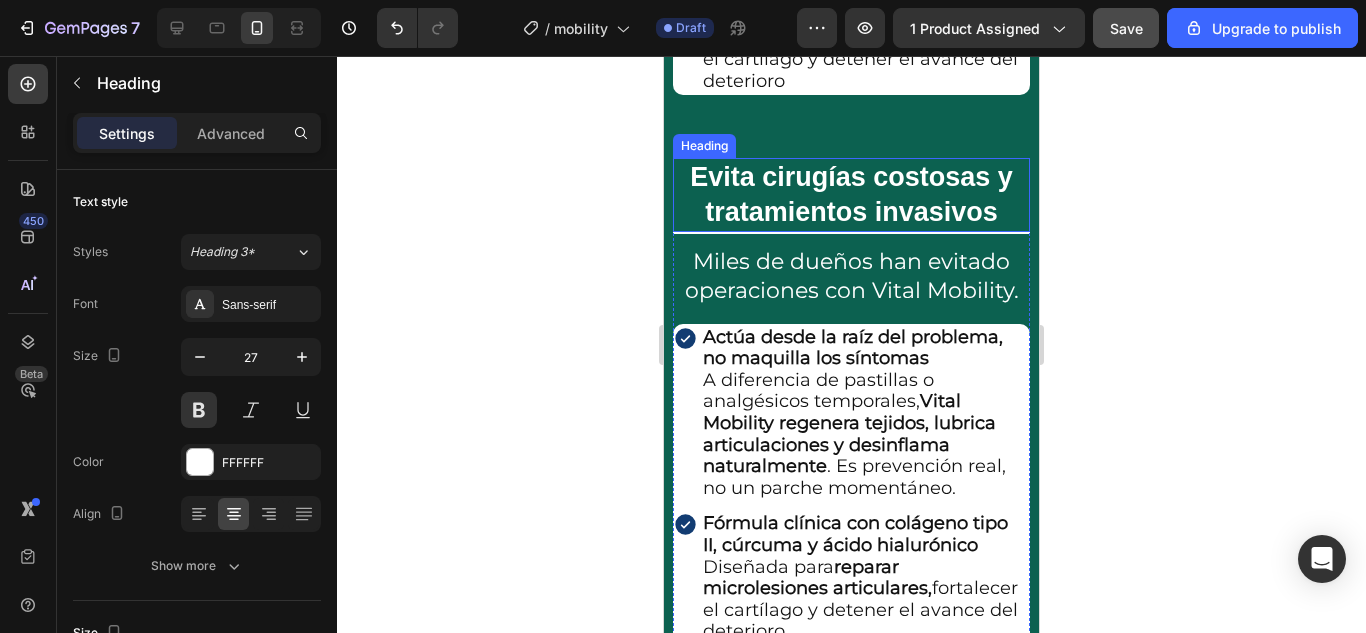 click on "Evita cirugías costosas y tratamientos invasivos" at bounding box center (851, 195) 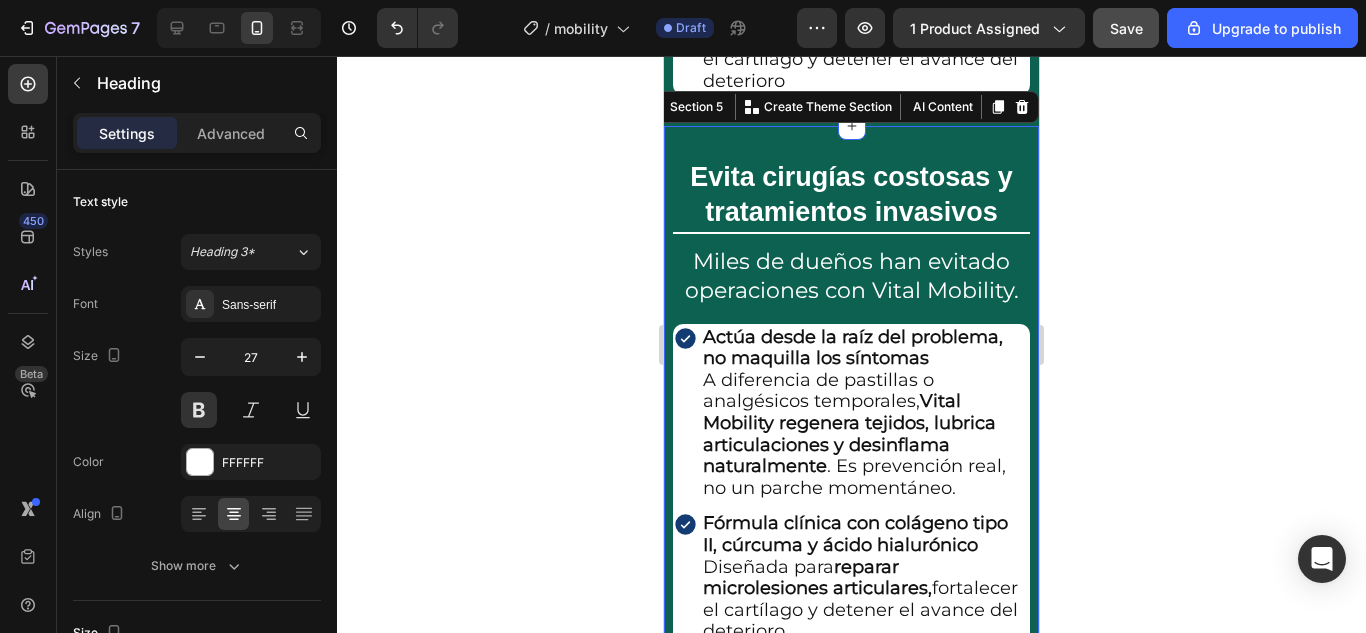 click on "Evita cirugías costosas y tratamientos invasivos  Heading                Title Line Miles de dueños han evitado operaciones con Vital Mobility.  Heading Actúa desde la raíz del problema, no maquilla los síntomas A diferencia de pastillas o analgésicos temporales,  Vital Mobility regenera tejidos, lubrica articulaciones y desinflama naturalmente . Es prevención real, no un parche momentáneo.  Fórmula clínica con colágeno tipo II, cúrcuma y ácido hialurónico Diseñada para  reparar microlesiones articulares,  fortalecer el cartílago y detener el avance del deterioro Item List Row Row Section 5   You can create reusable sections Create Theme Section AI Content Write with GemAI What would you like to describe here? Tone and Voice Persuasive Product Regenerador Articular VITAL MOBILITY Show more Generate" at bounding box center [851, 401] 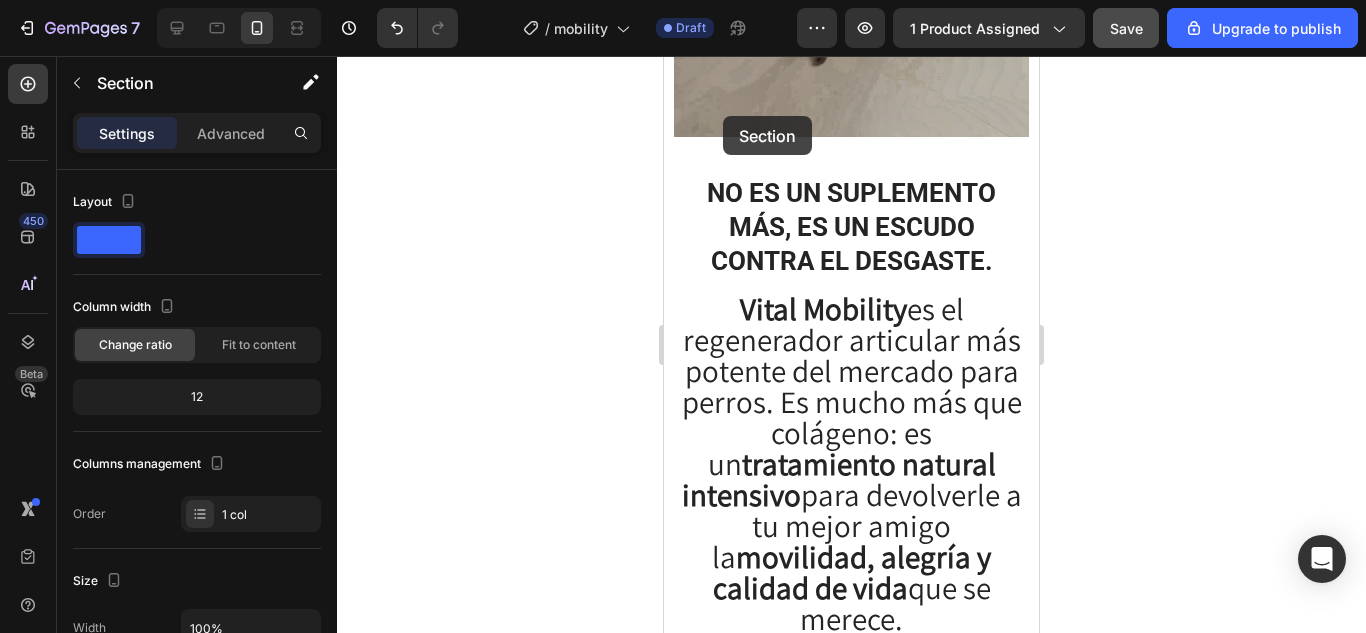 scroll, scrollTop: 1900, scrollLeft: 0, axis: vertical 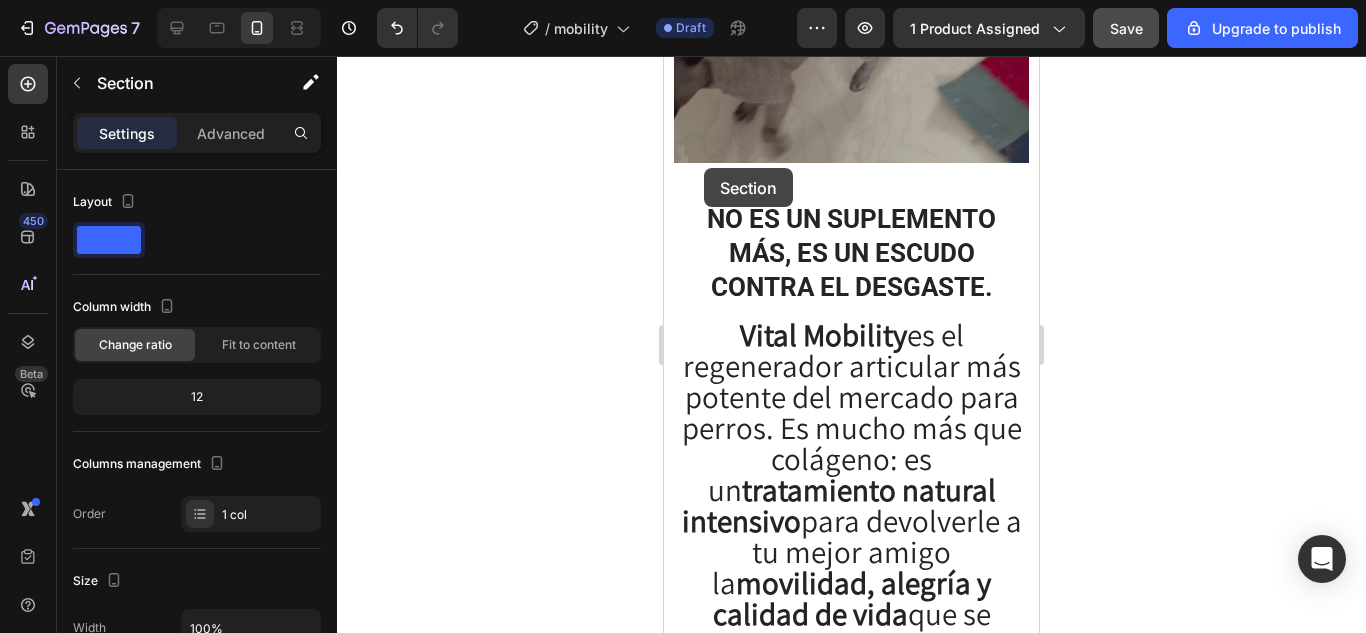 drag, startPoint x: 701, startPoint y: 109, endPoint x: 704, endPoint y: 168, distance: 59.07622 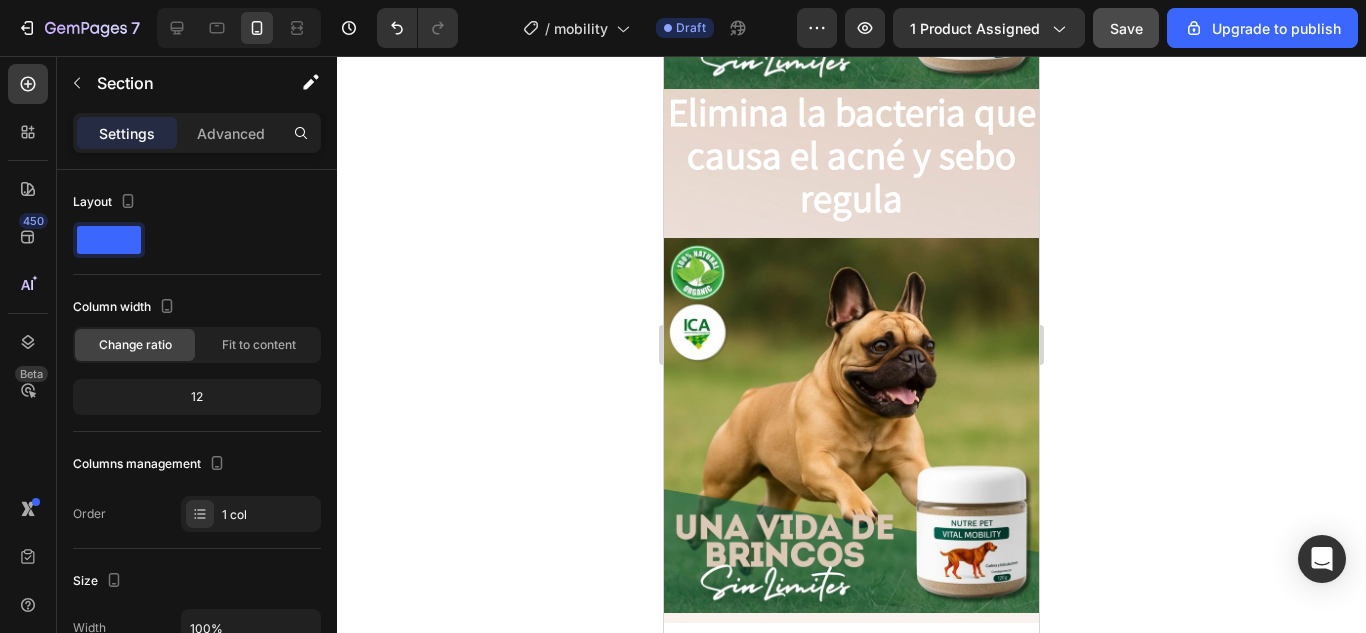scroll, scrollTop: 4251, scrollLeft: 0, axis: vertical 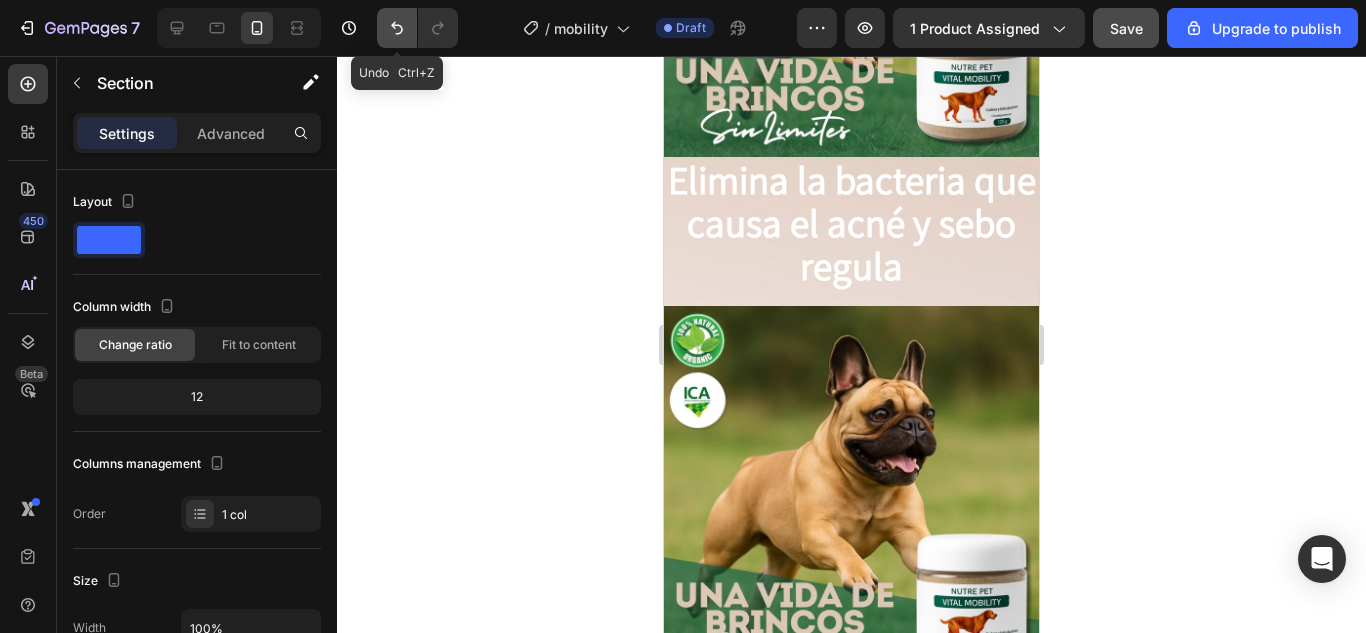 click 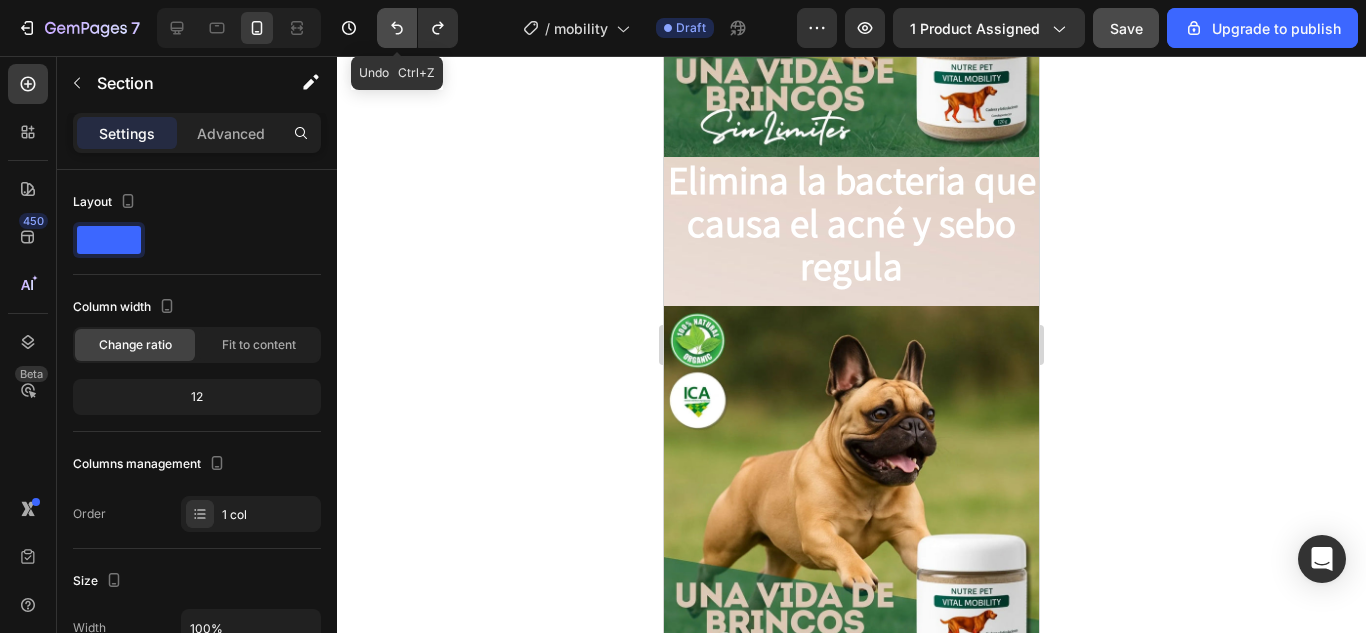 click 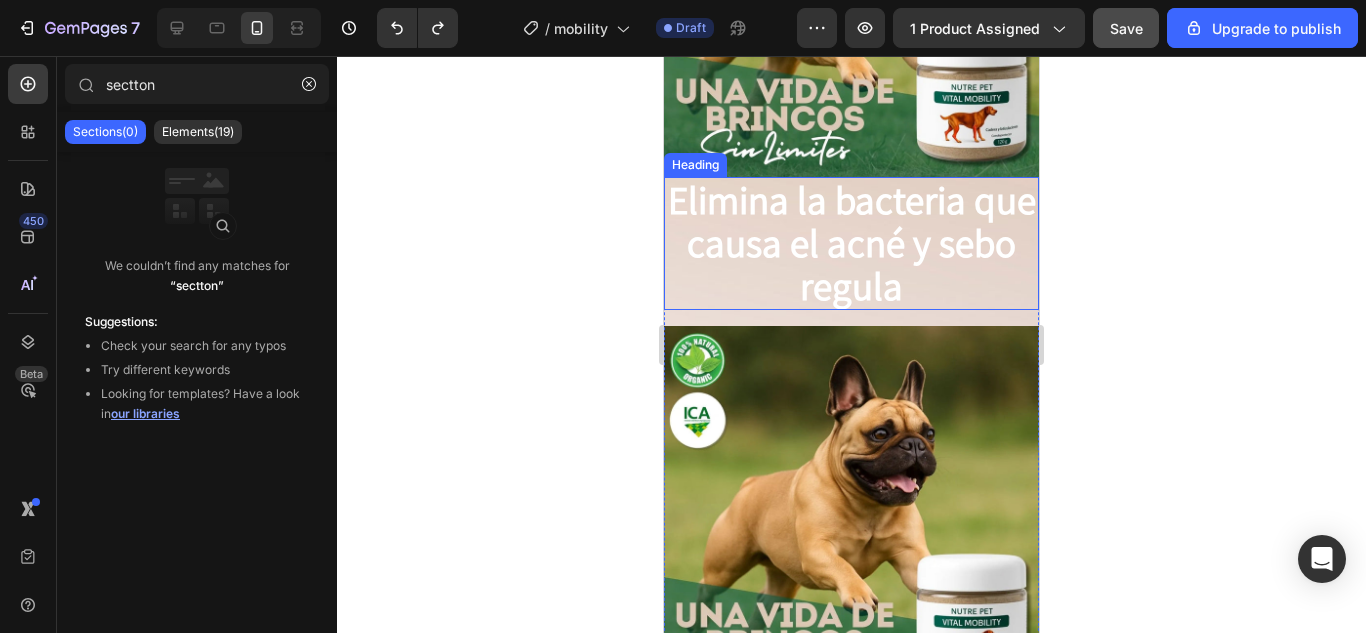 scroll, scrollTop: 3700, scrollLeft: 0, axis: vertical 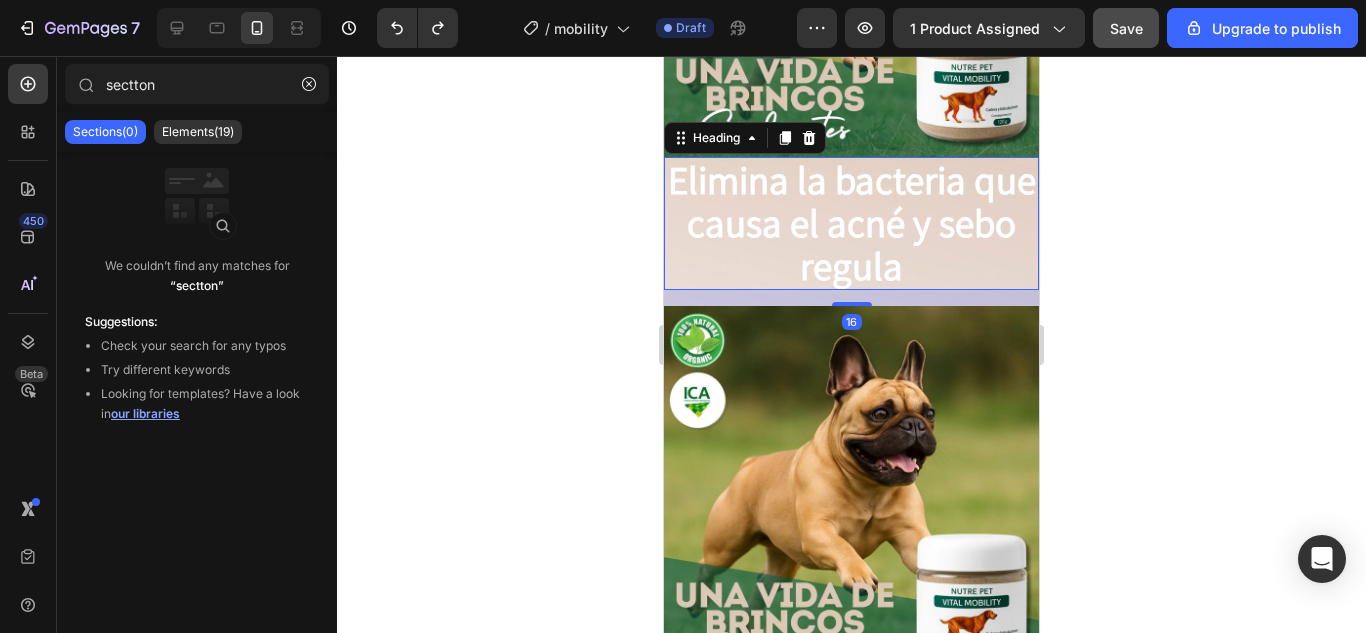 click on "Elimina la bacteria que causa el acné y sebo regula" at bounding box center (851, 223) 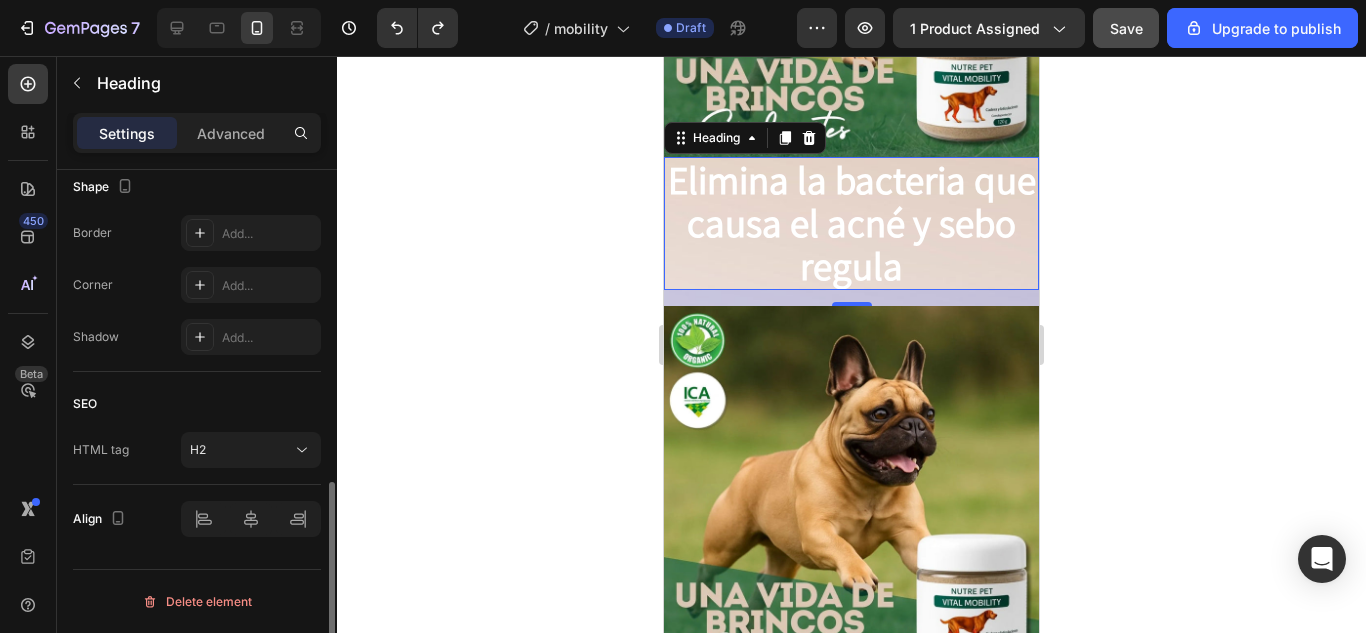 scroll, scrollTop: 278, scrollLeft: 0, axis: vertical 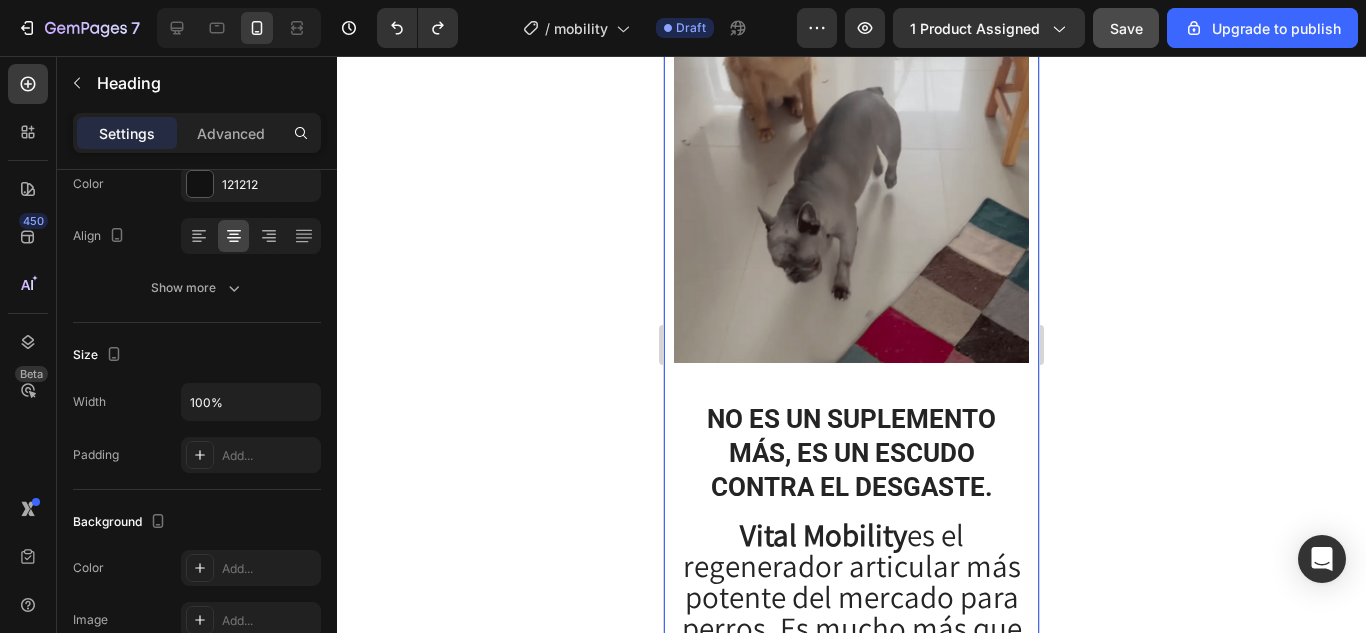 click on "Image No es un suplemento más, es un escudo contra el desgaste. Heading Vital Mobility  es el regenerador articular más potente del mercado para perros. Es mucho más que colágeno: es un  tratamiento natural intensivo  para devolverle a tu mejor amigo la  movilidad, alegría y calidad de vida  que se merece. Text Block Row   0" at bounding box center [851, 433] 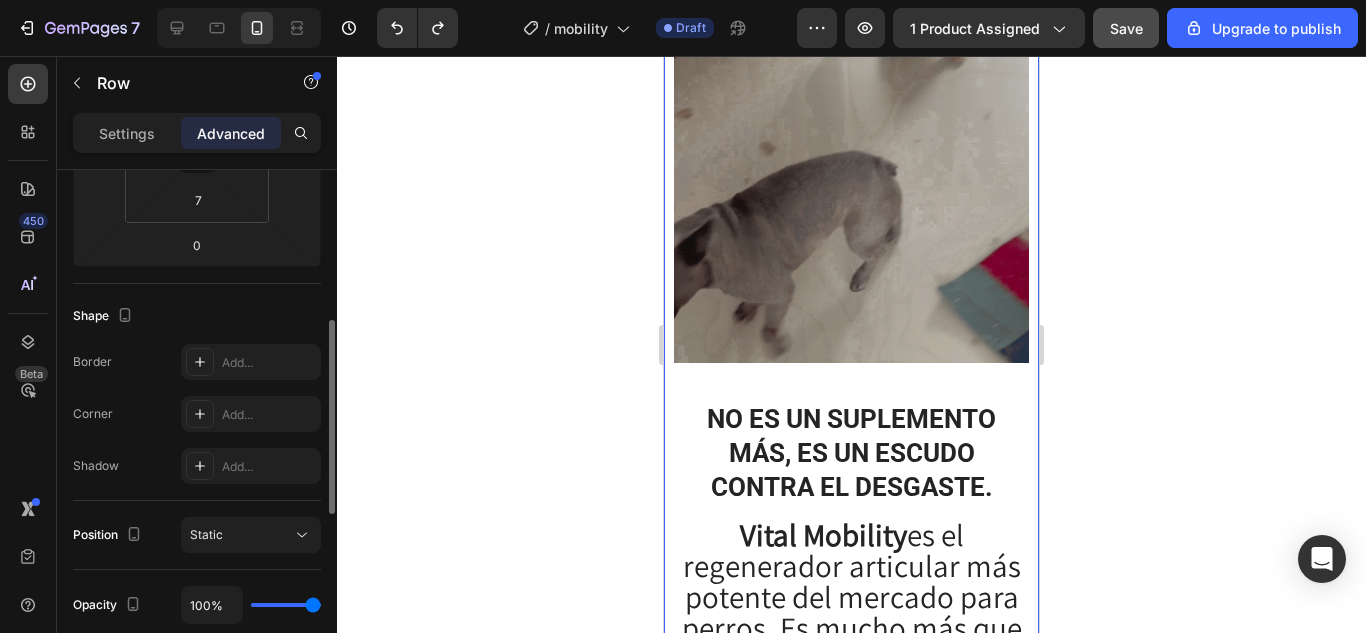 scroll, scrollTop: 0, scrollLeft: 0, axis: both 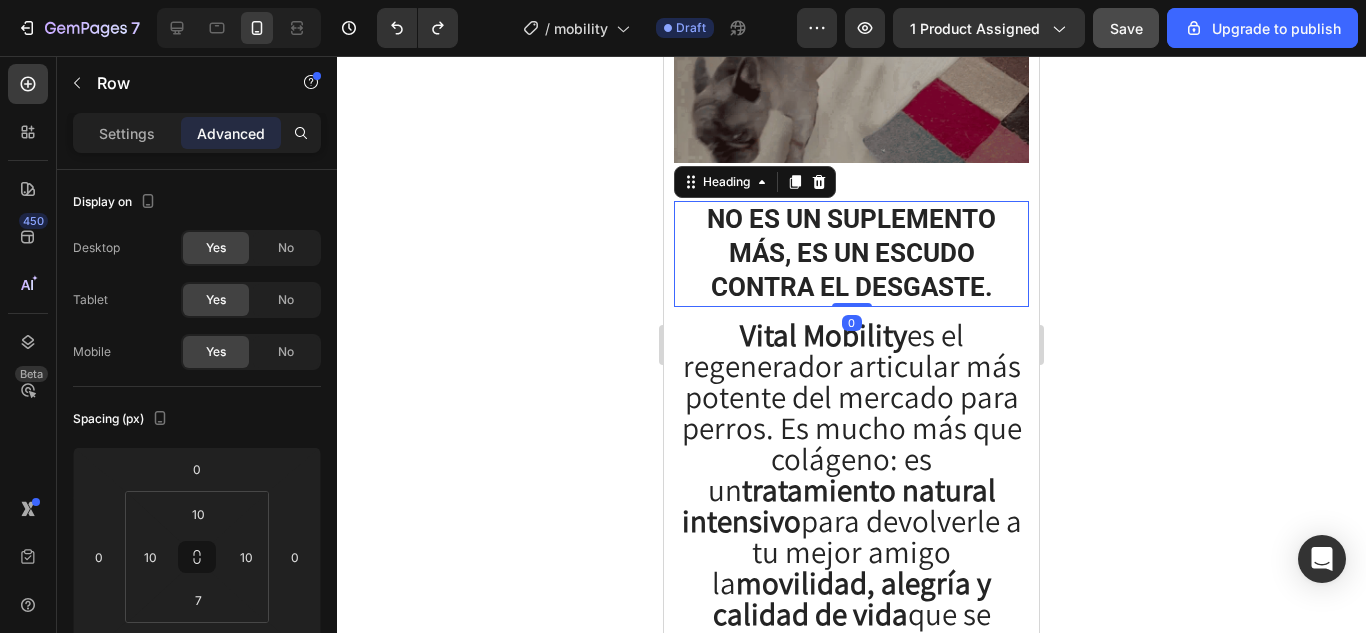 click on "No es un suplemento más, es un escudo contra el desgaste." at bounding box center [851, 253] 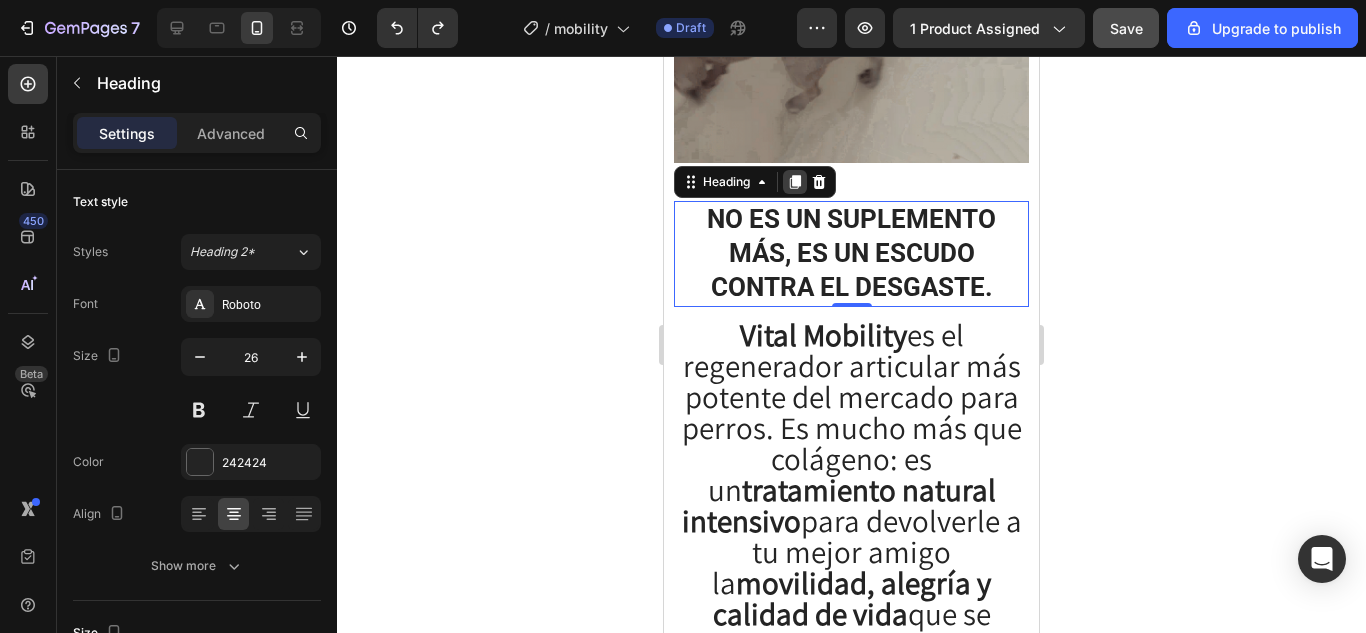 click 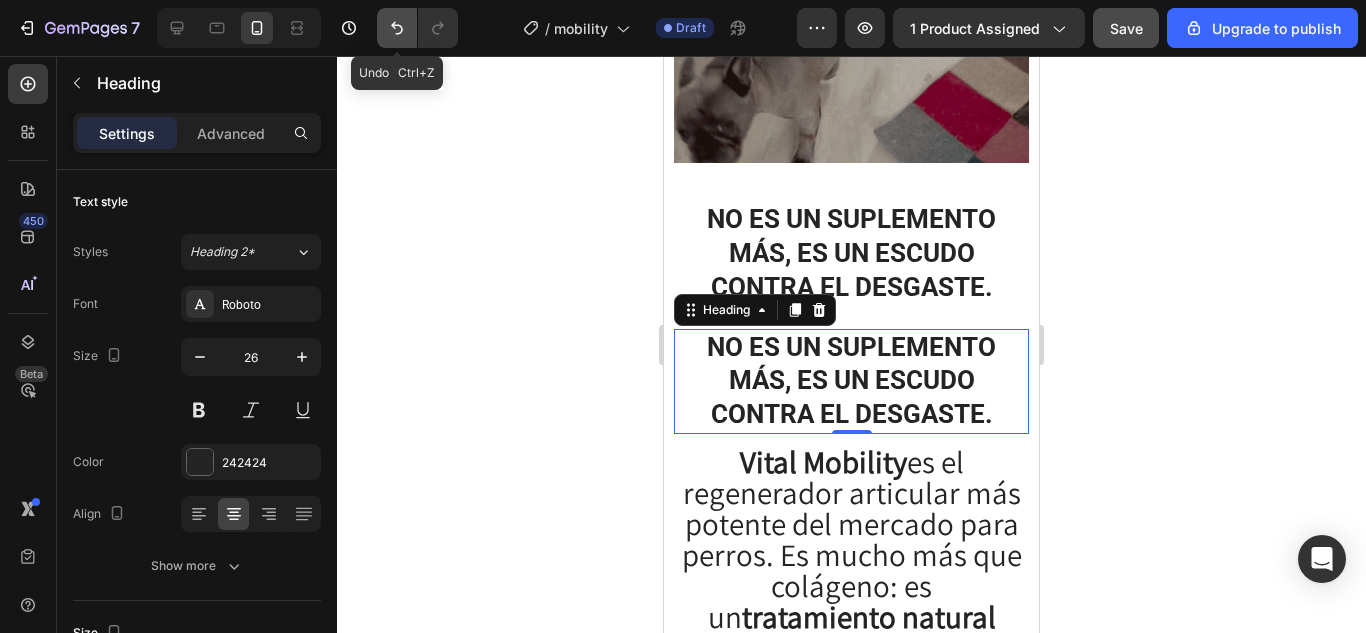 click 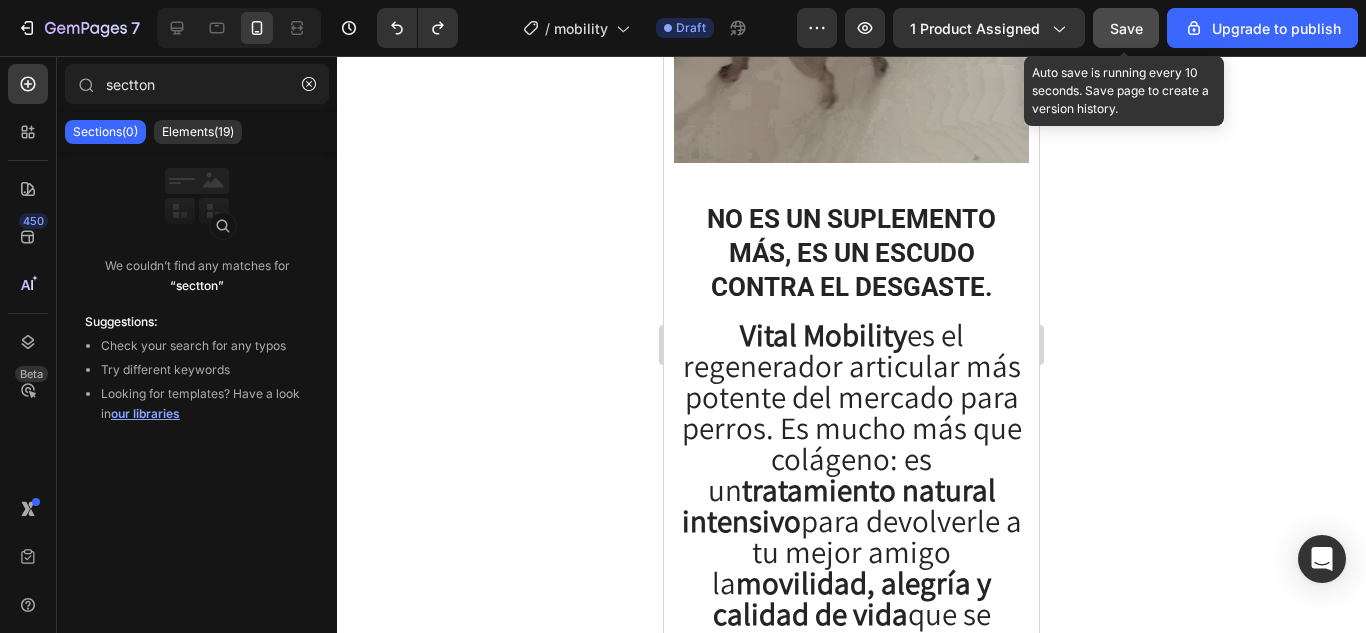 click on "Save" at bounding box center (1126, 28) 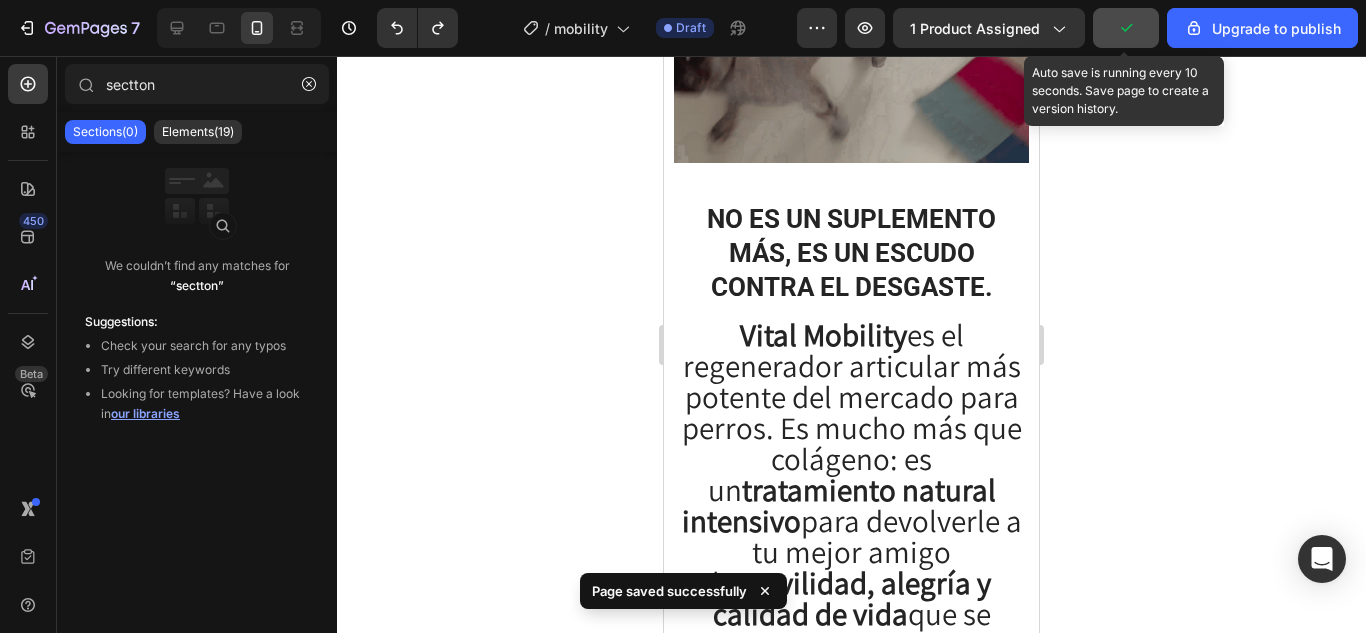 click 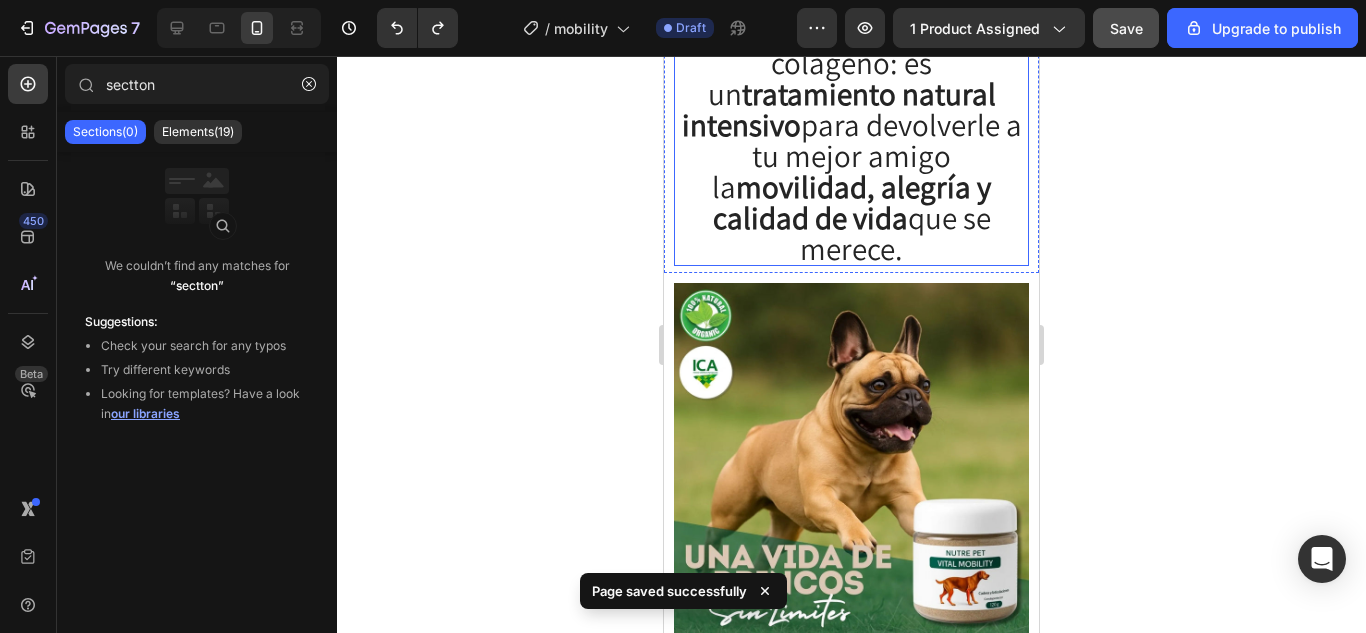 scroll, scrollTop: 2300, scrollLeft: 0, axis: vertical 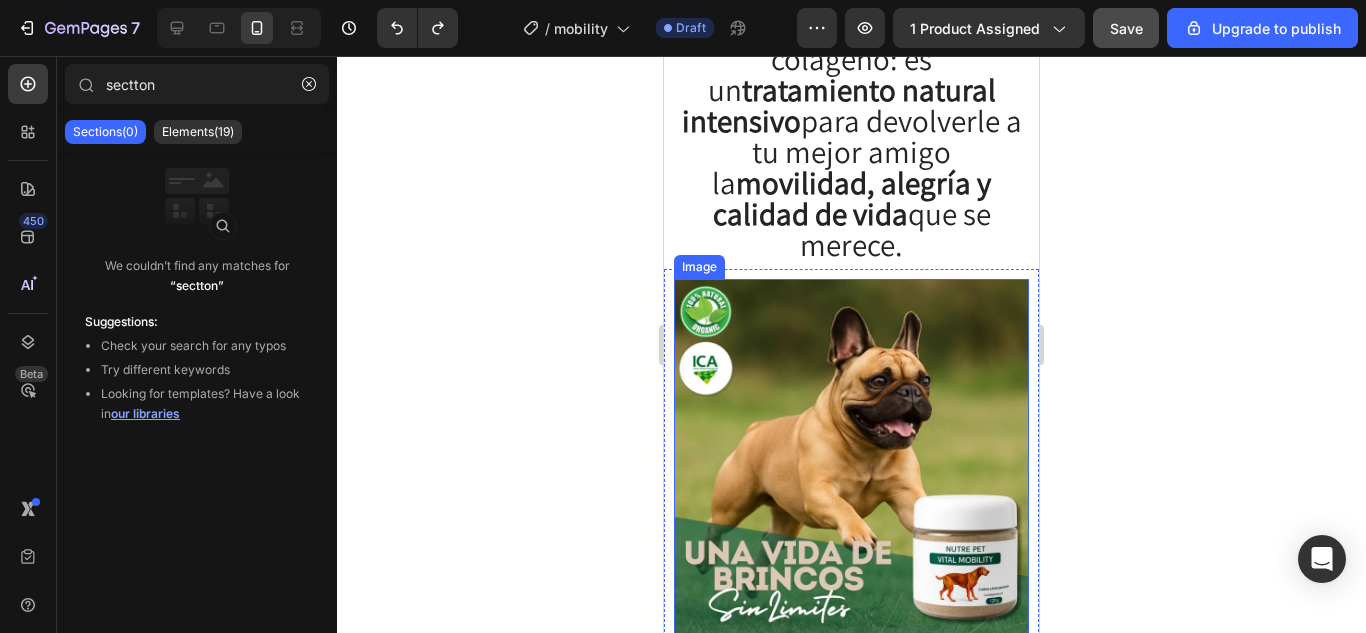 click on "Image" at bounding box center [699, 267] 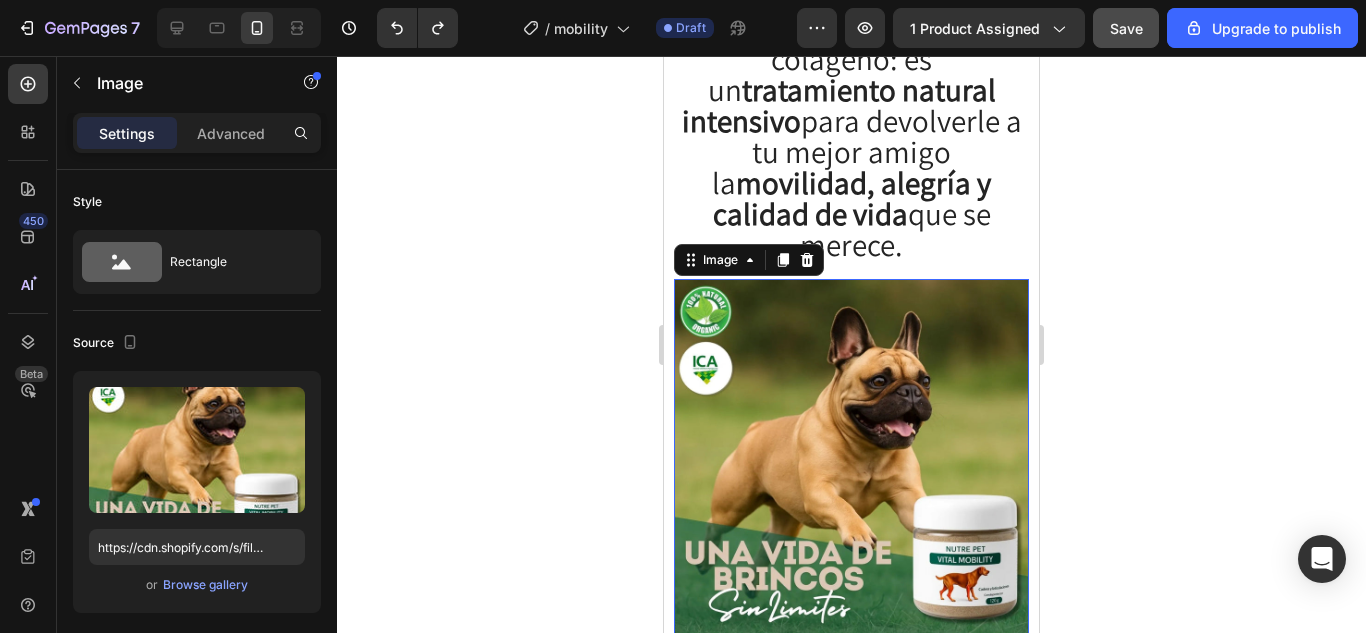 scroll, scrollTop: 2400, scrollLeft: 0, axis: vertical 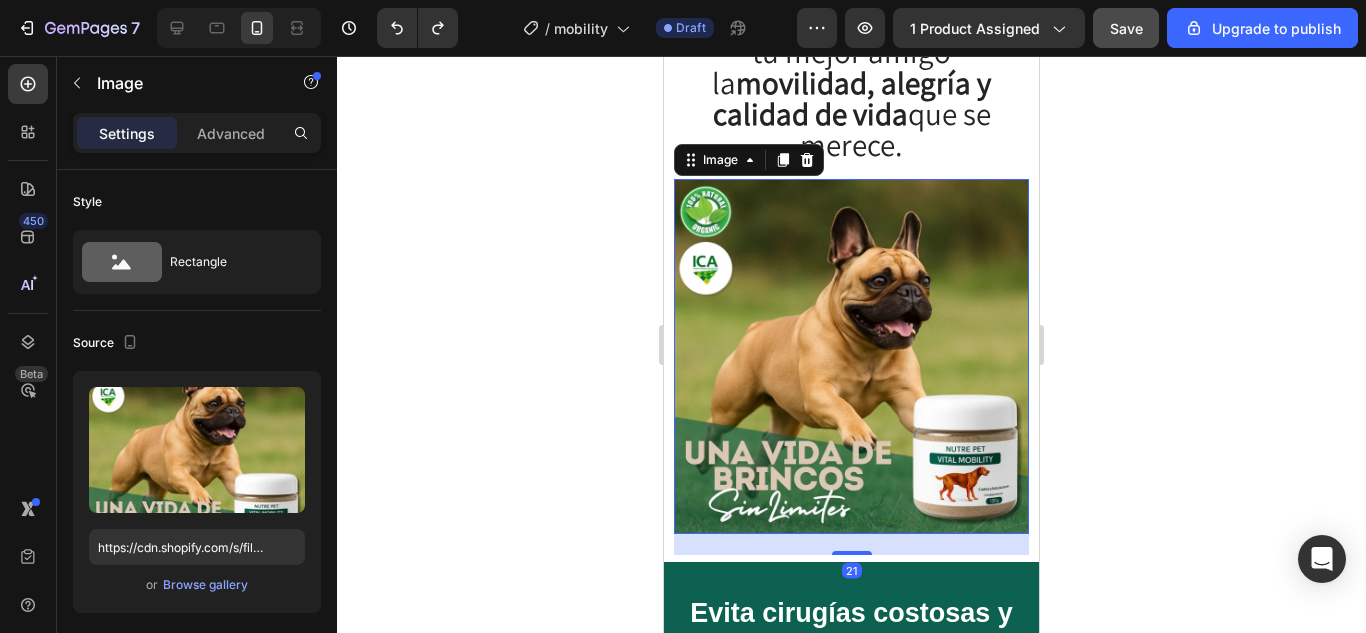 click on "21" at bounding box center [851, 544] 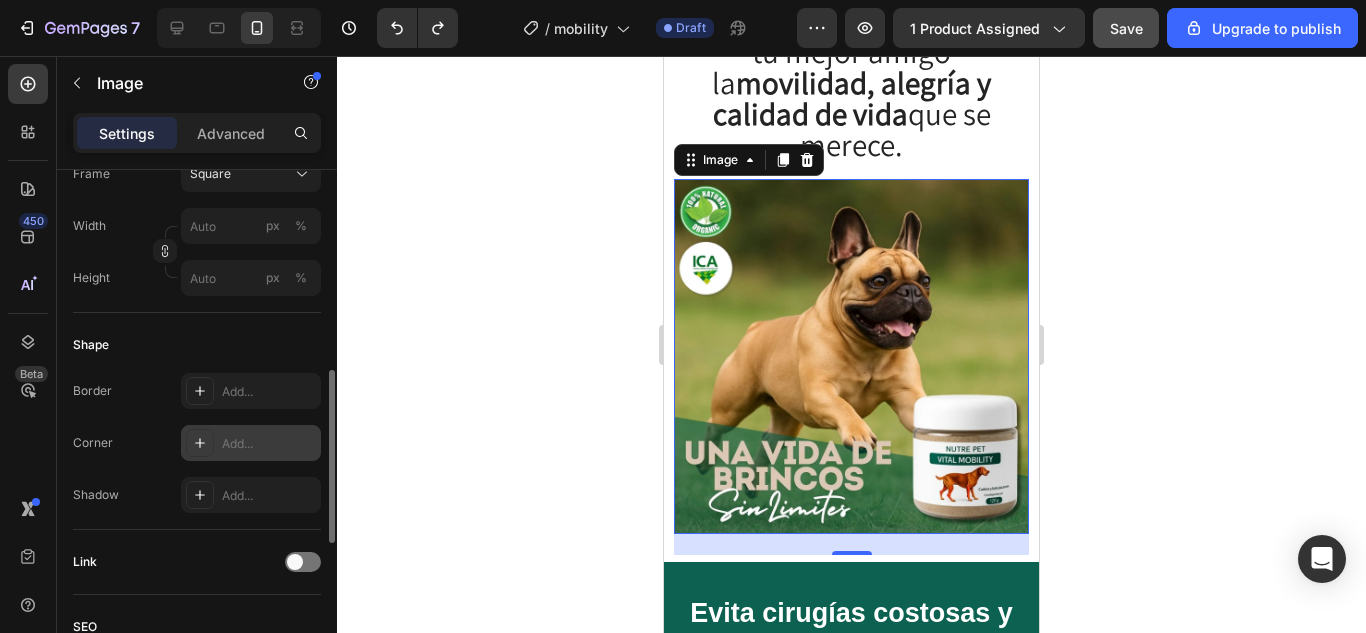 scroll, scrollTop: 400, scrollLeft: 0, axis: vertical 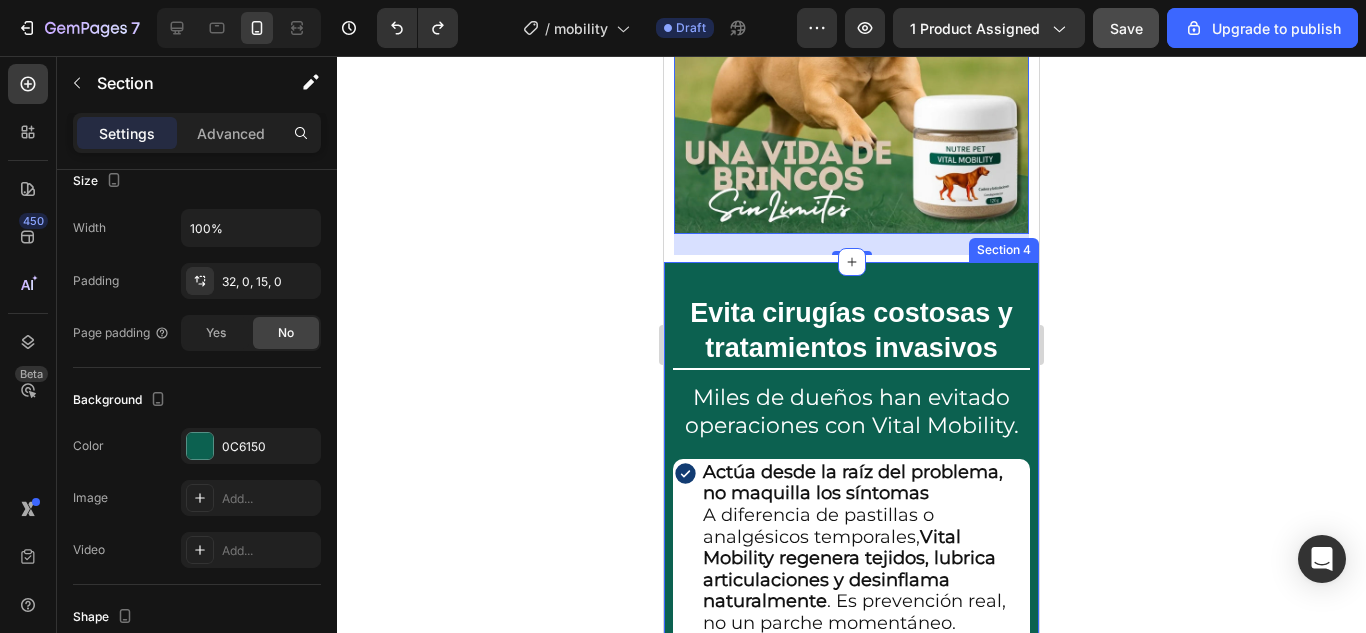 click on "Evita cirugías costosas y tratamientos invasivos  Heading                Title Line Miles de dueños han evitado operaciones con Vital Mobility.  Heading Actúa desde la raíz del problema, no maquilla los síntomas A diferencia de pastillas o analgésicos temporales,  Vital Mobility regenera tejidos, lubrica articulaciones y desinflama naturalmente . Es prevención real, no un parche momentáneo.  Fórmula clínica con colágeno tipo II, cúrcuma y ácido hialurónico Diseñada para  reparar microlesiones articulares,  fortalecer el cartílago y detener el avance del deterioro Item List Row Row Section 4" at bounding box center [851, 537] 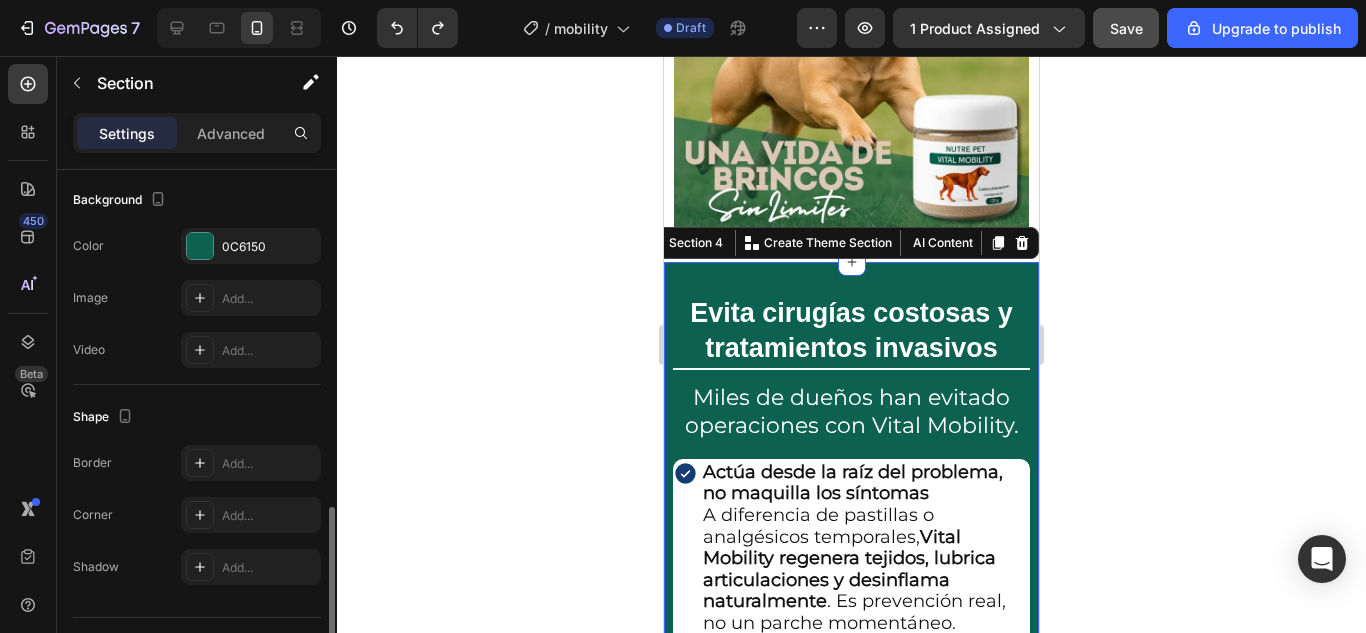 scroll, scrollTop: 648, scrollLeft: 0, axis: vertical 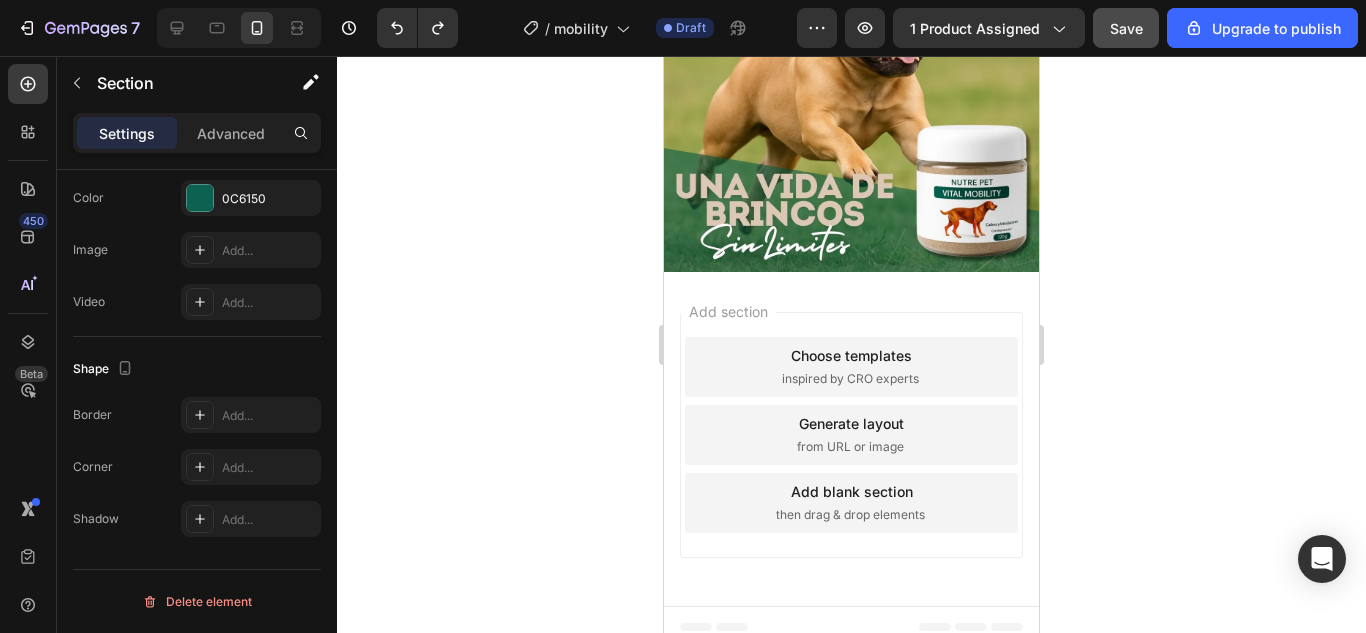 click on "Add section" at bounding box center [728, 311] 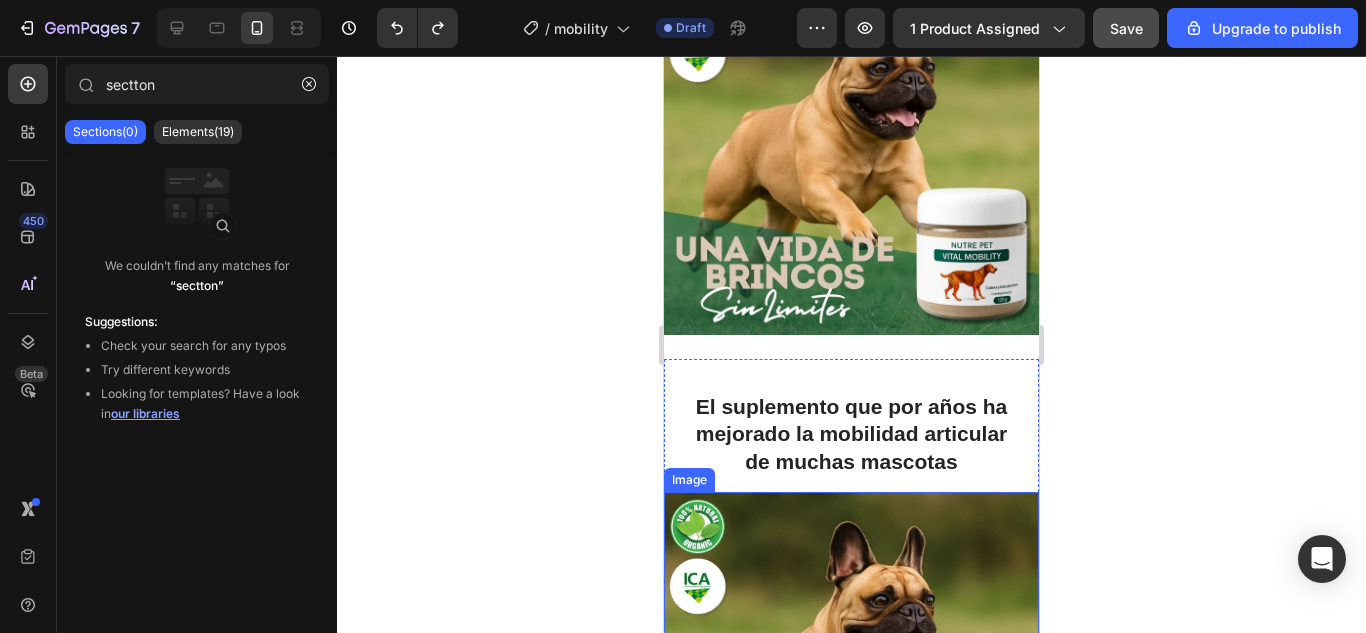 scroll, scrollTop: 4764, scrollLeft: 0, axis: vertical 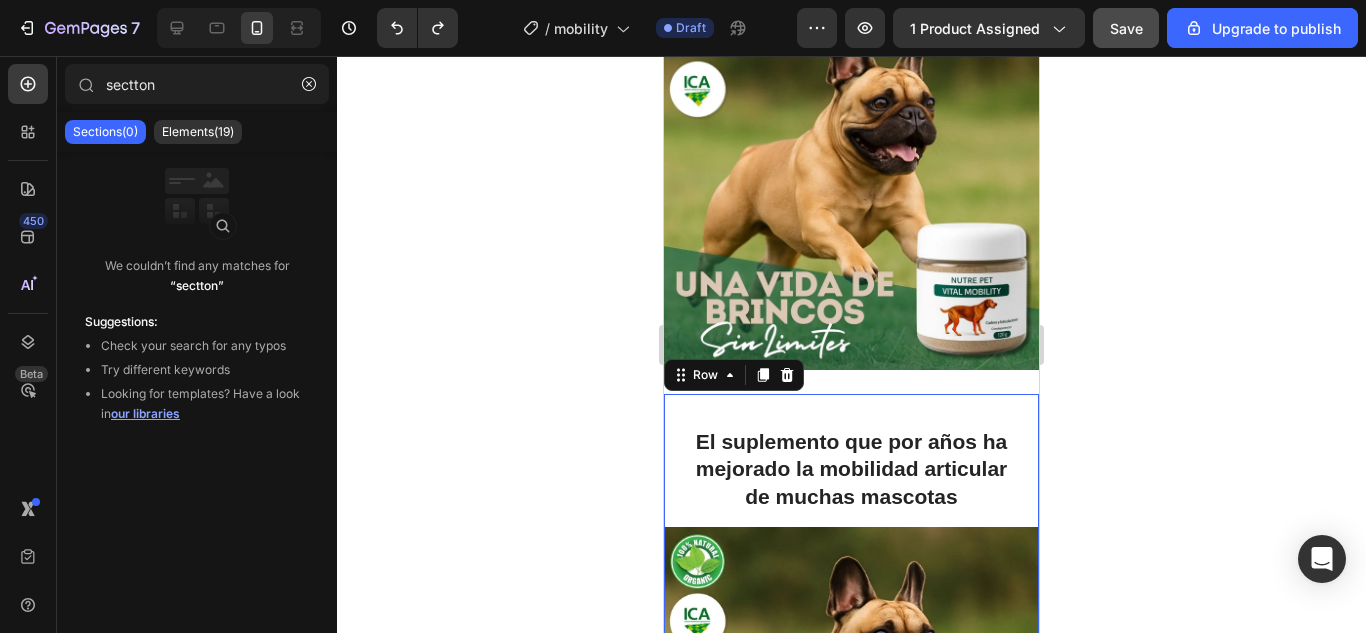 click on "Image El suplemento que por años ha mejorado la mobilidad articular de muchas mascotas Heading Row Row   0" at bounding box center (851, 648) 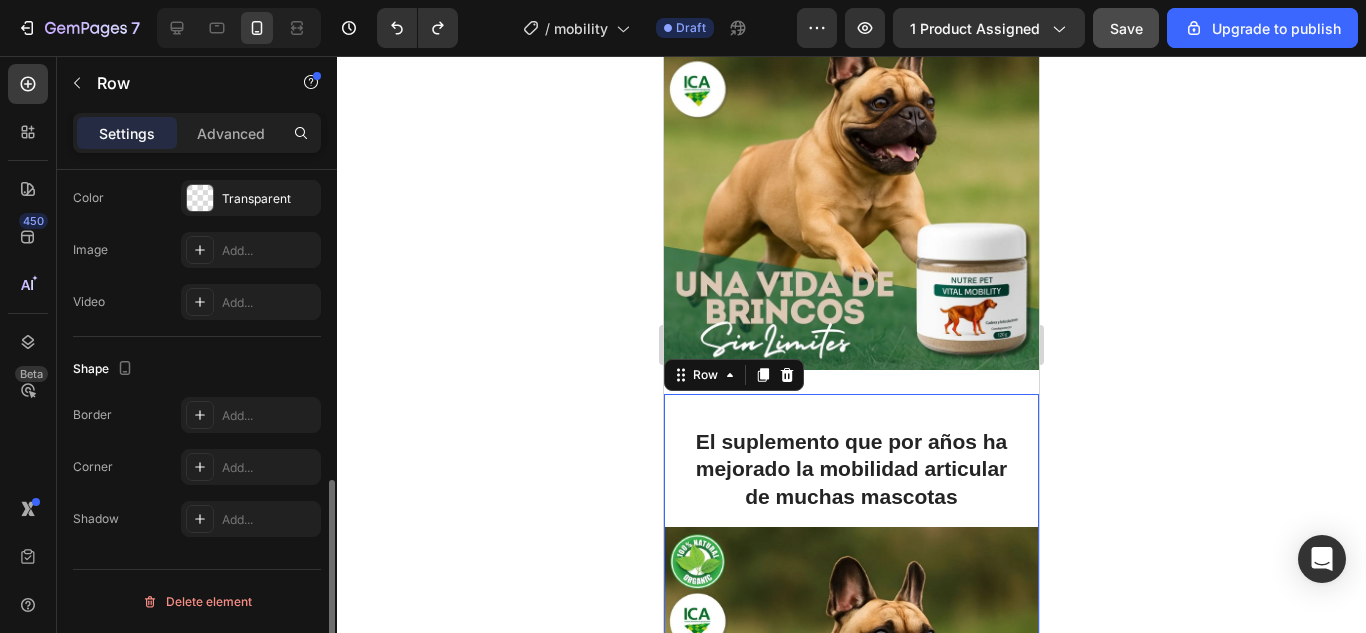scroll, scrollTop: 563, scrollLeft: 0, axis: vertical 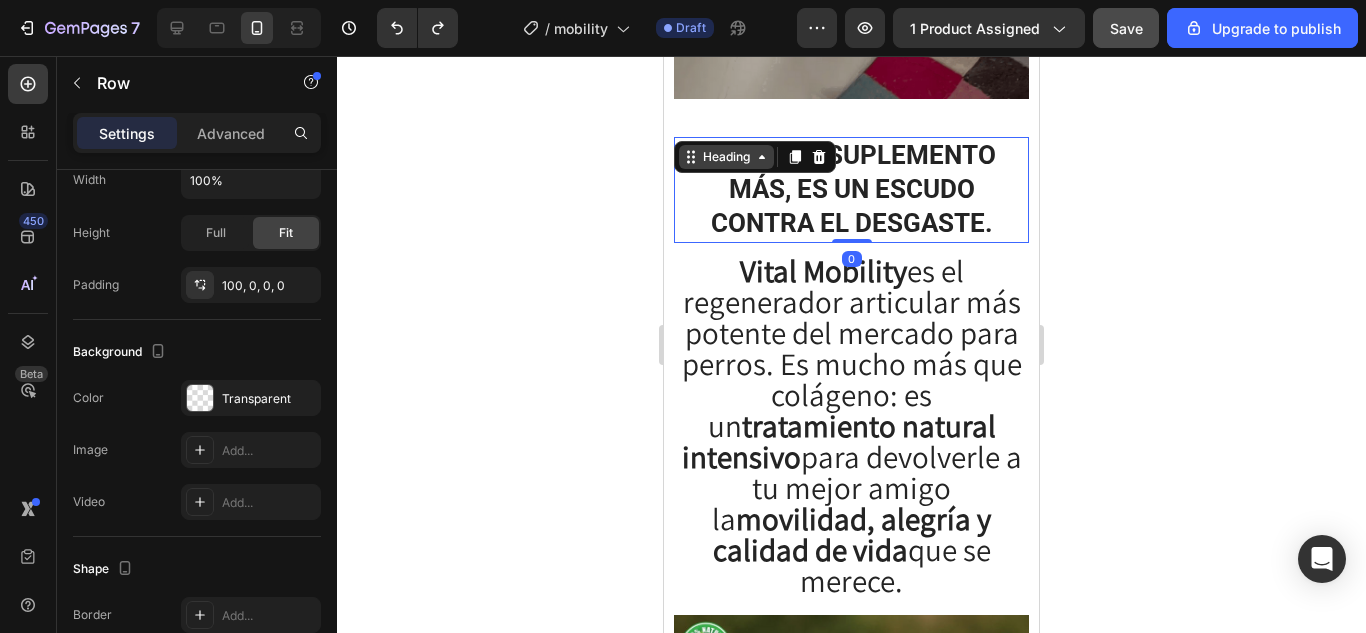 click on "Image No es un suplemento más, es un escudo contra el desgaste. Heading   0 Vital Mobility  es el regenerador articular más potente del mercado para perros. Es mucho más que colágeno: es un  tratamiento natural intensivo  para devolverle a tu mejor amigo la  movilidad, alegría y calidad de vida  que se merece. Text Block" at bounding box center [851, 170] 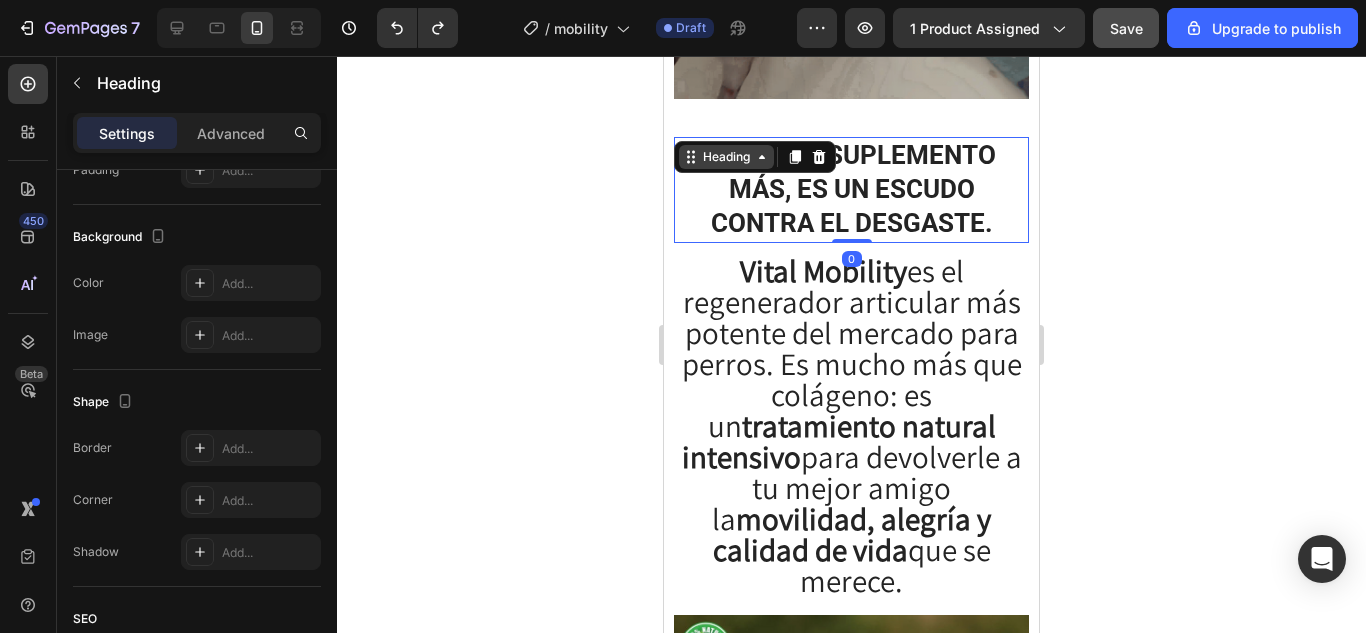 scroll, scrollTop: 0, scrollLeft: 0, axis: both 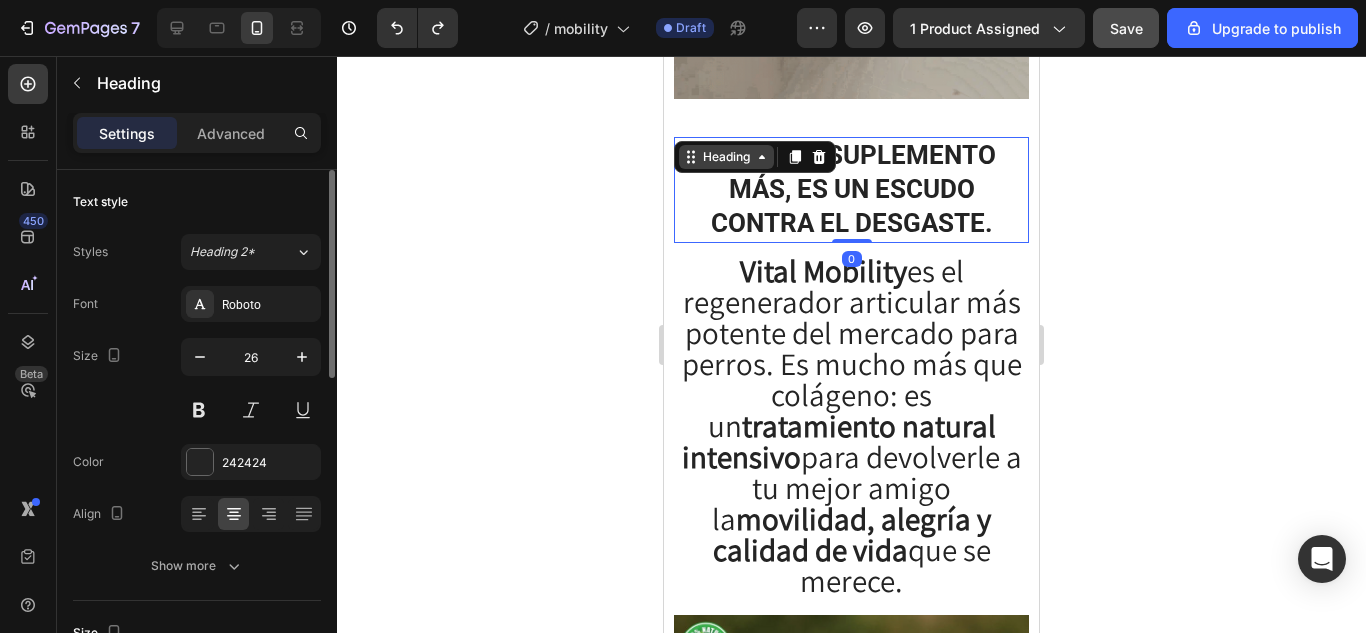 click on "Heading" at bounding box center [726, 157] 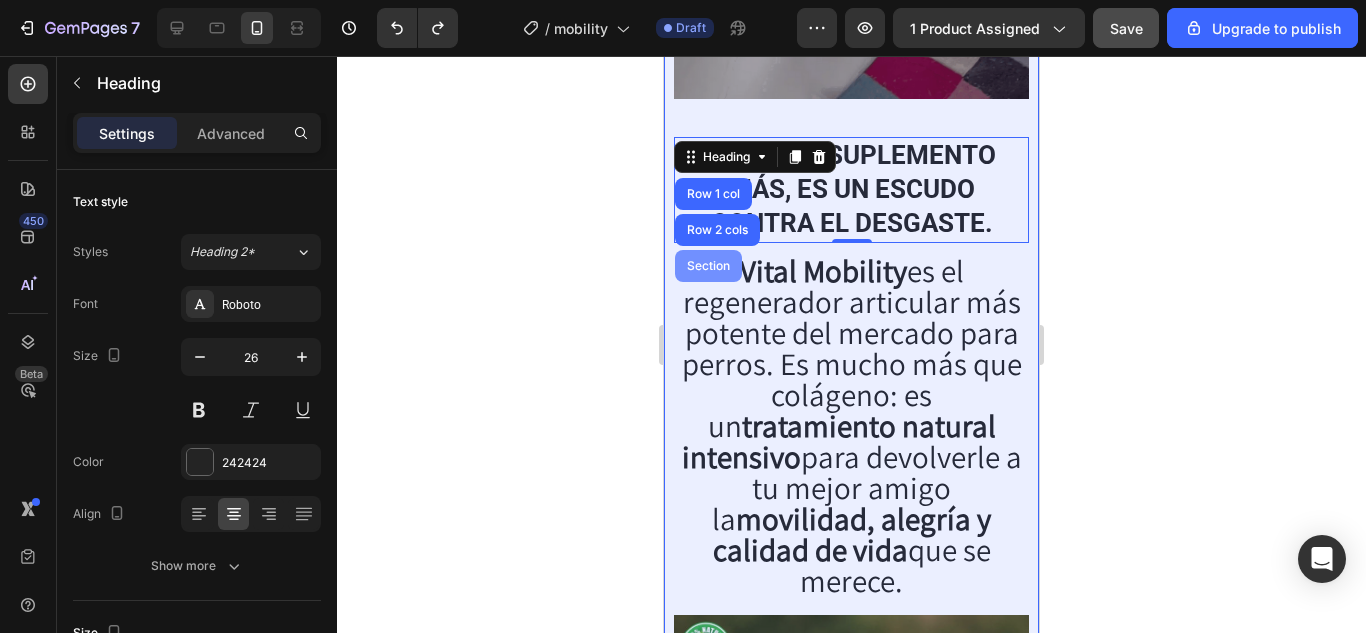 click on "Section" at bounding box center [708, 266] 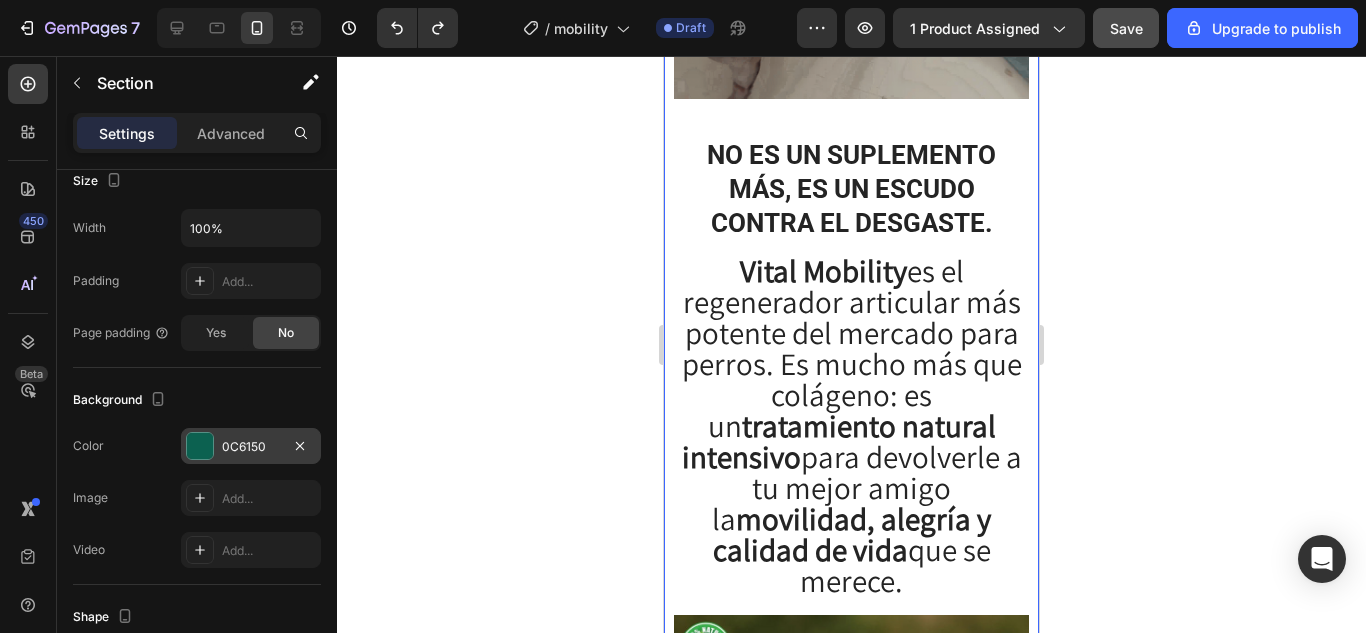 scroll, scrollTop: 600, scrollLeft: 0, axis: vertical 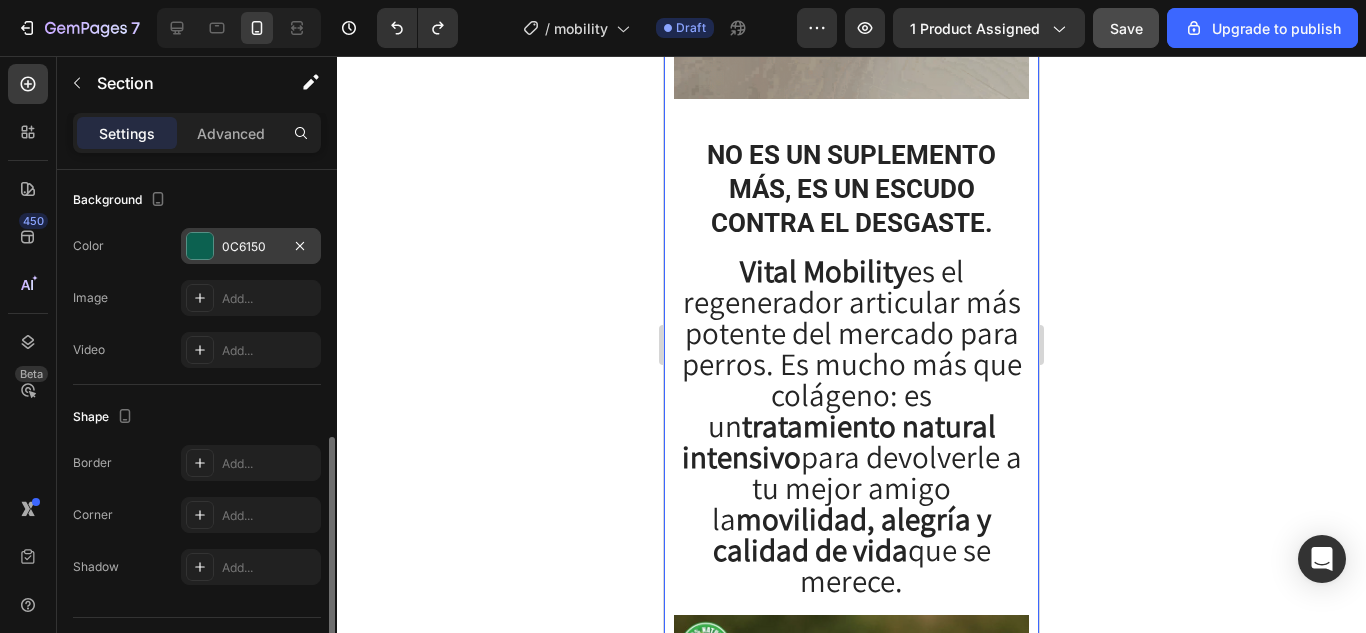 click at bounding box center [200, 246] 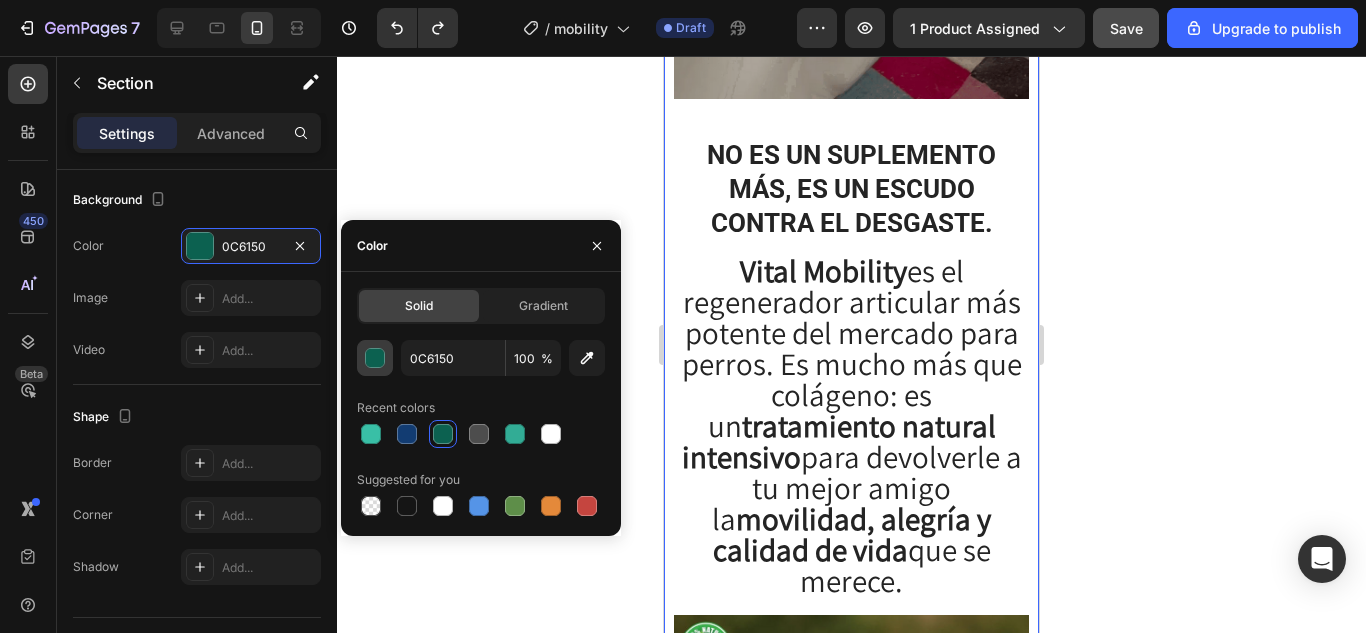 click at bounding box center (376, 359) 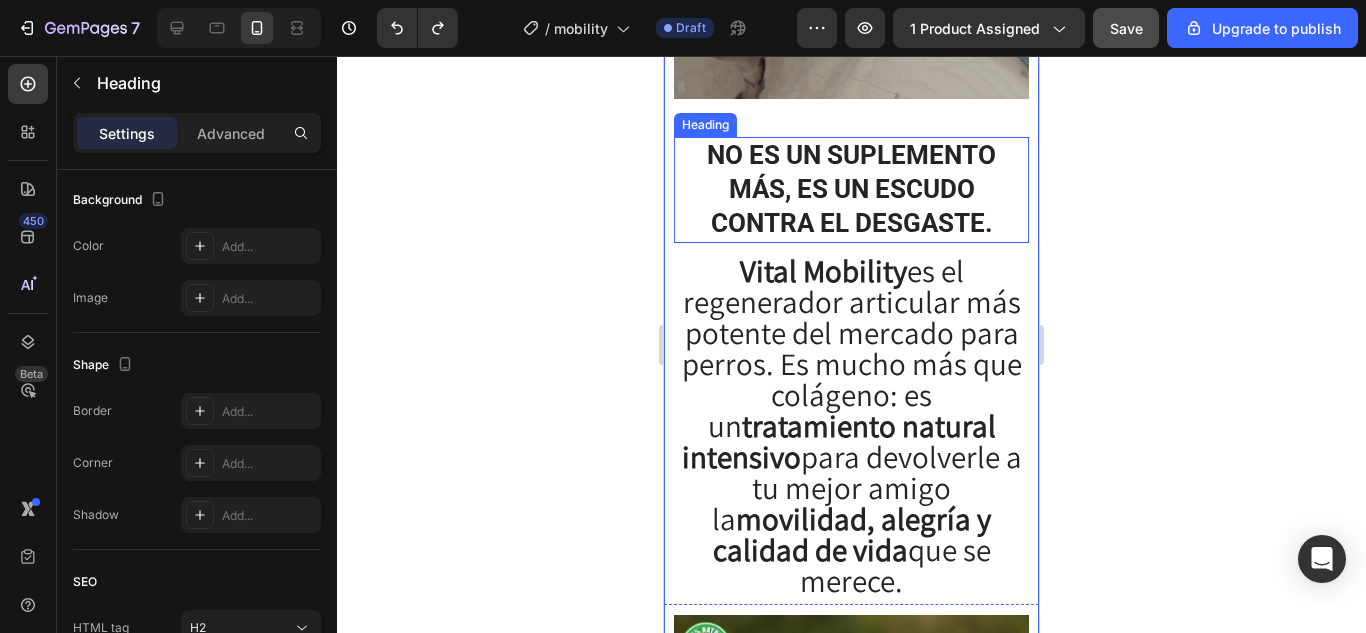 click on "No es un suplemento más, es un escudo contra el desgaste." at bounding box center (851, 189) 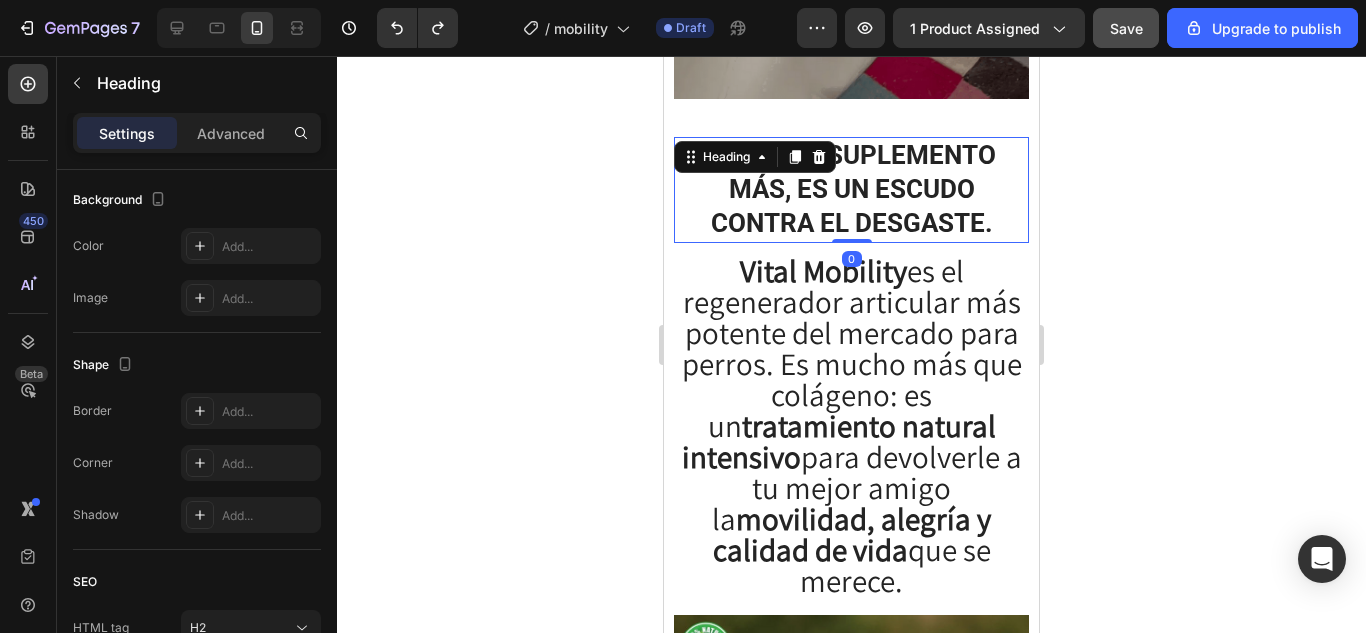 scroll, scrollTop: 0, scrollLeft: 0, axis: both 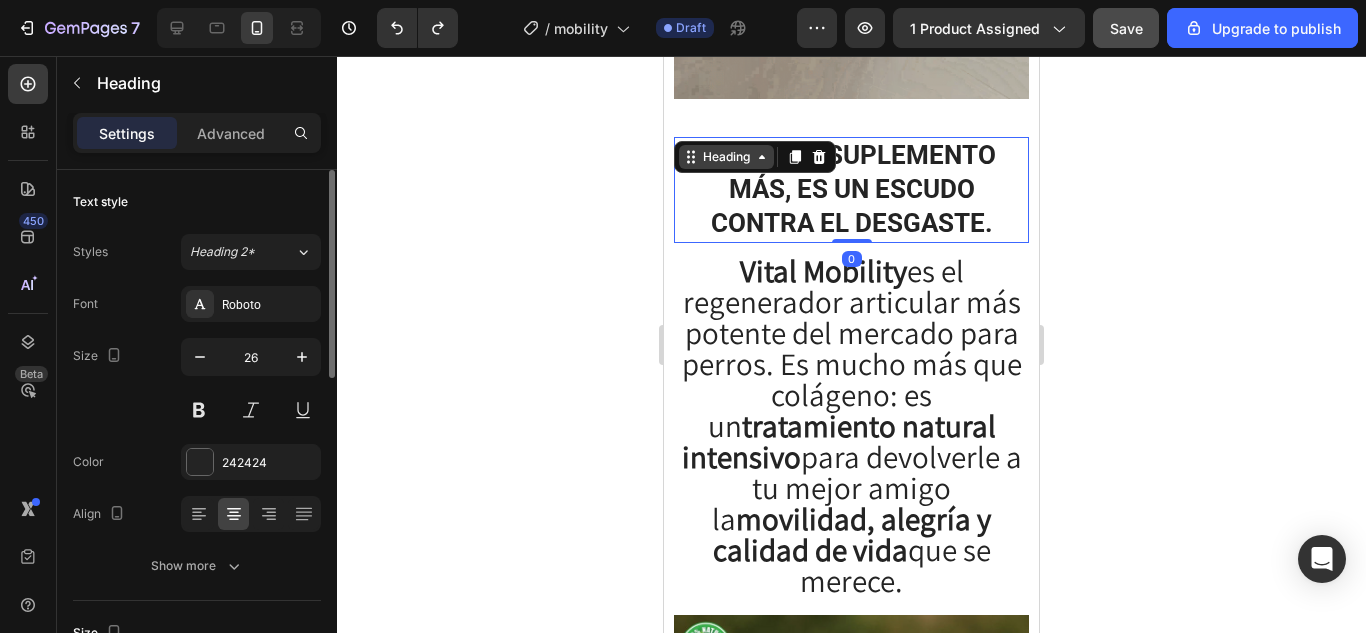 click on "Heading" at bounding box center (726, 157) 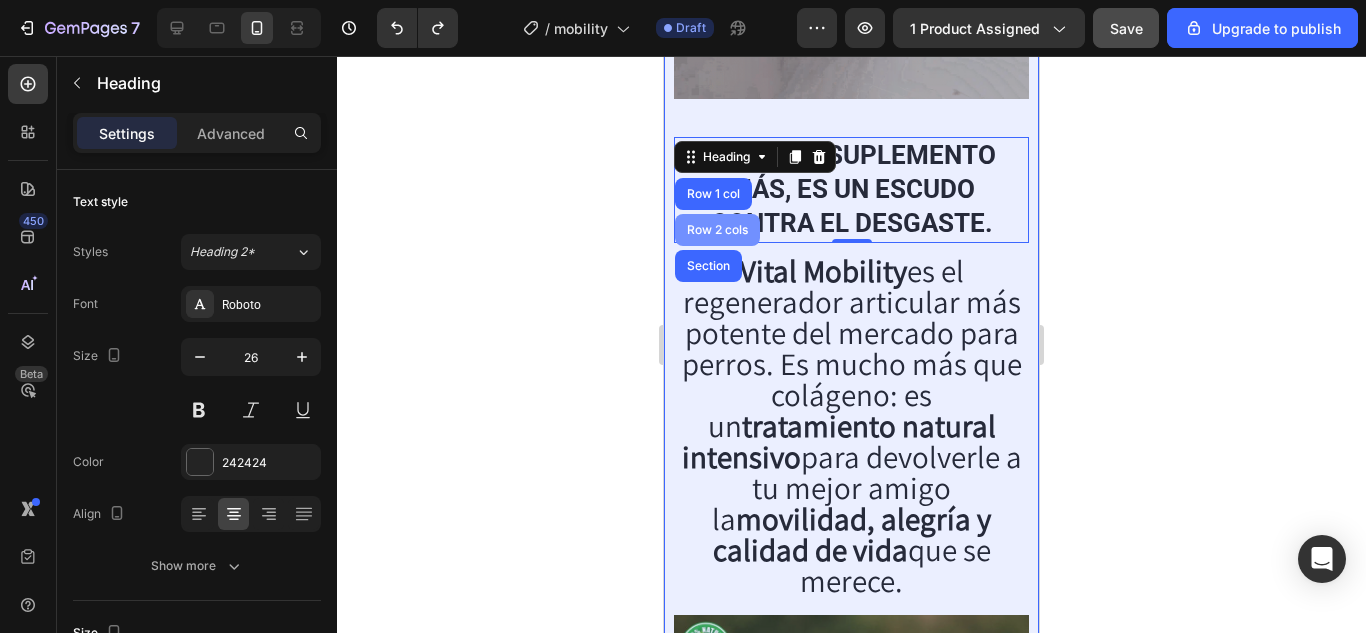 click on "Row 2 cols" at bounding box center [717, 230] 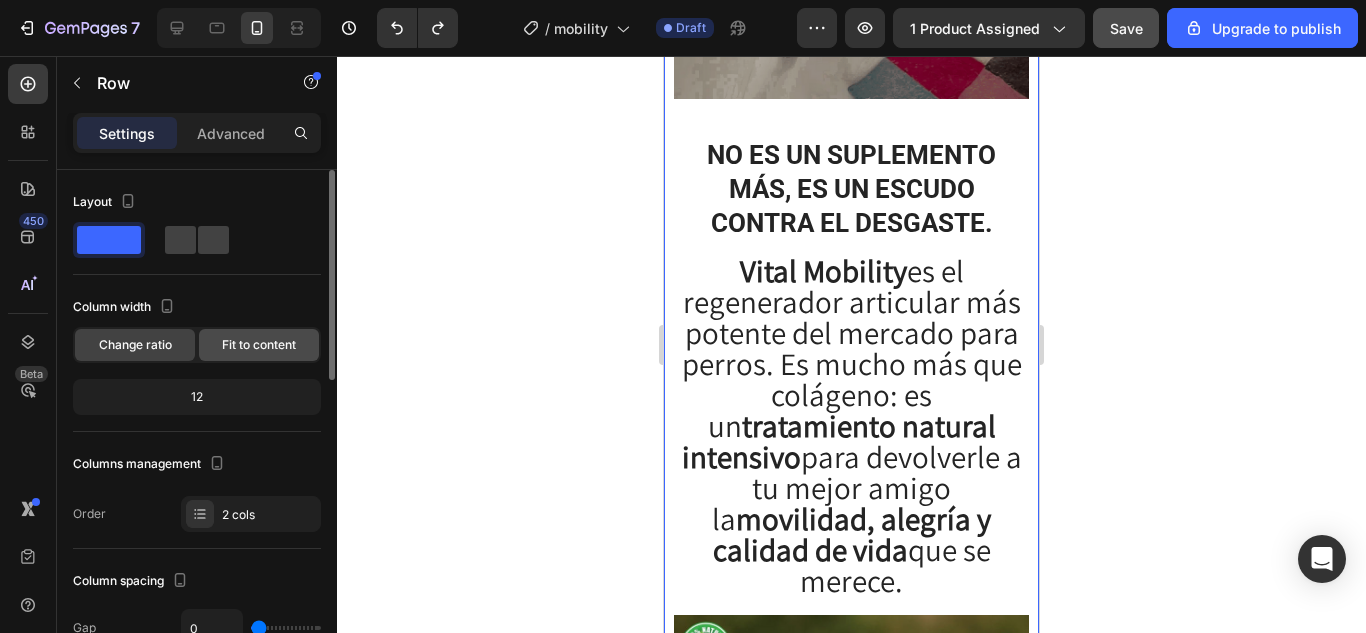scroll, scrollTop: 300, scrollLeft: 0, axis: vertical 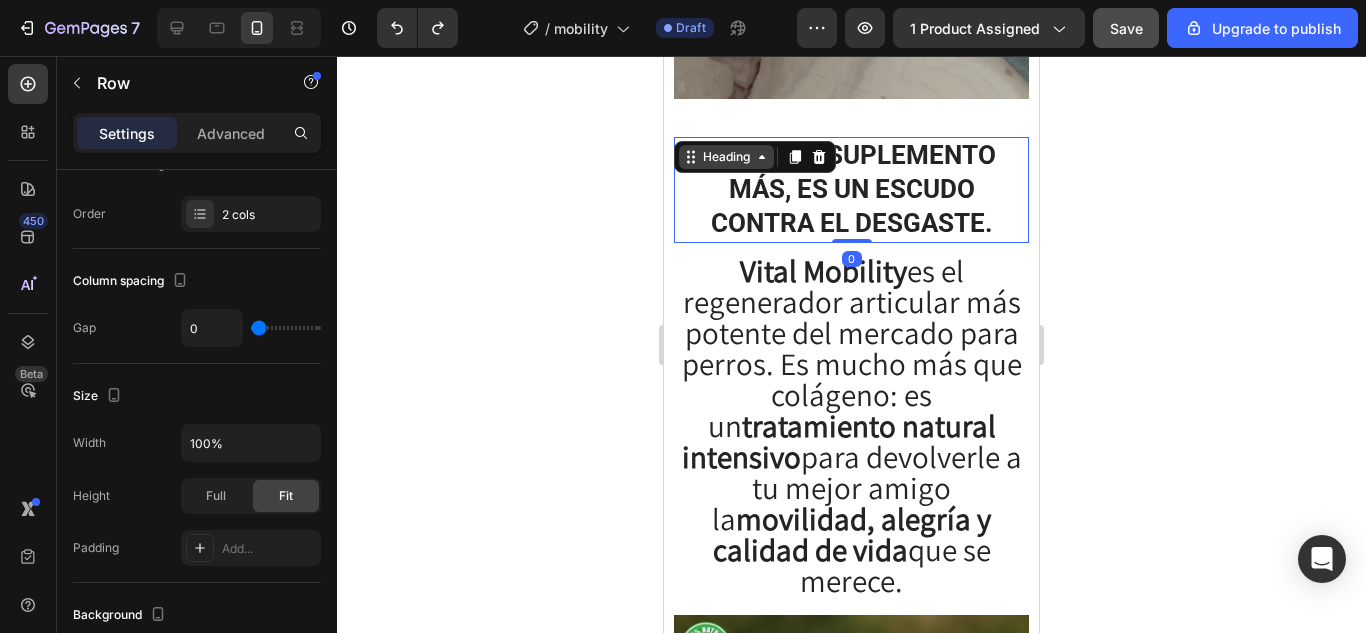 click on "Image No es un suplemento más, es un escudo contra el desgaste. Heading   0 Vital Mobility  es el regenerador articular más potente del mercado para perros. Es mucho más que colágeno: es un  tratamiento natural intensivo  para devolverle a tu mejor amigo la  movilidad, alegría y calidad de vida  que se merece. Text Block" at bounding box center (851, 170) 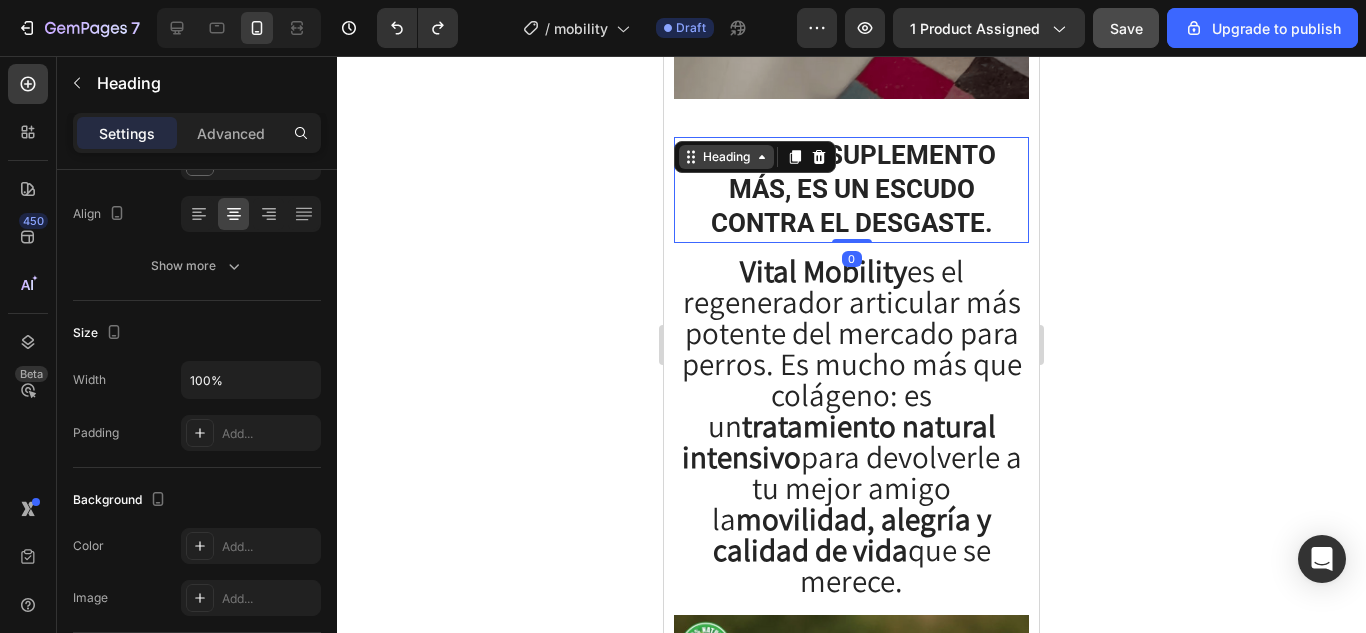 scroll, scrollTop: 0, scrollLeft: 0, axis: both 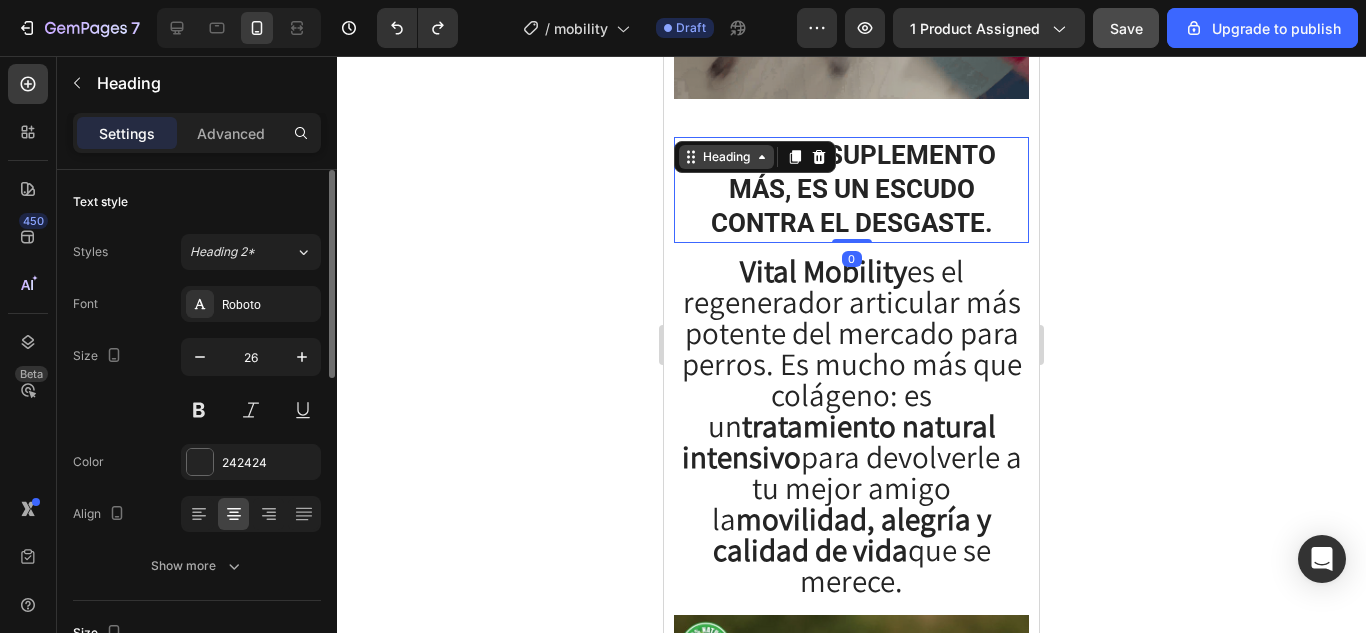 click on "Heading" at bounding box center [726, 157] 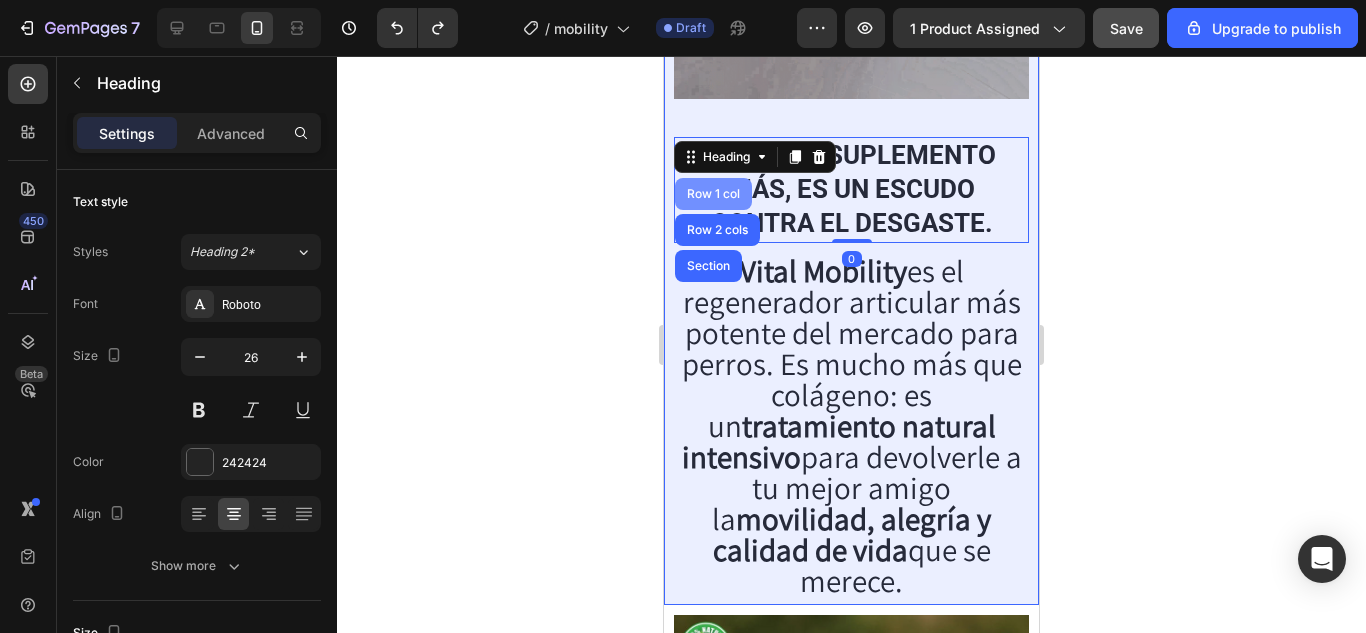 click on "Row 1 col" at bounding box center [713, 194] 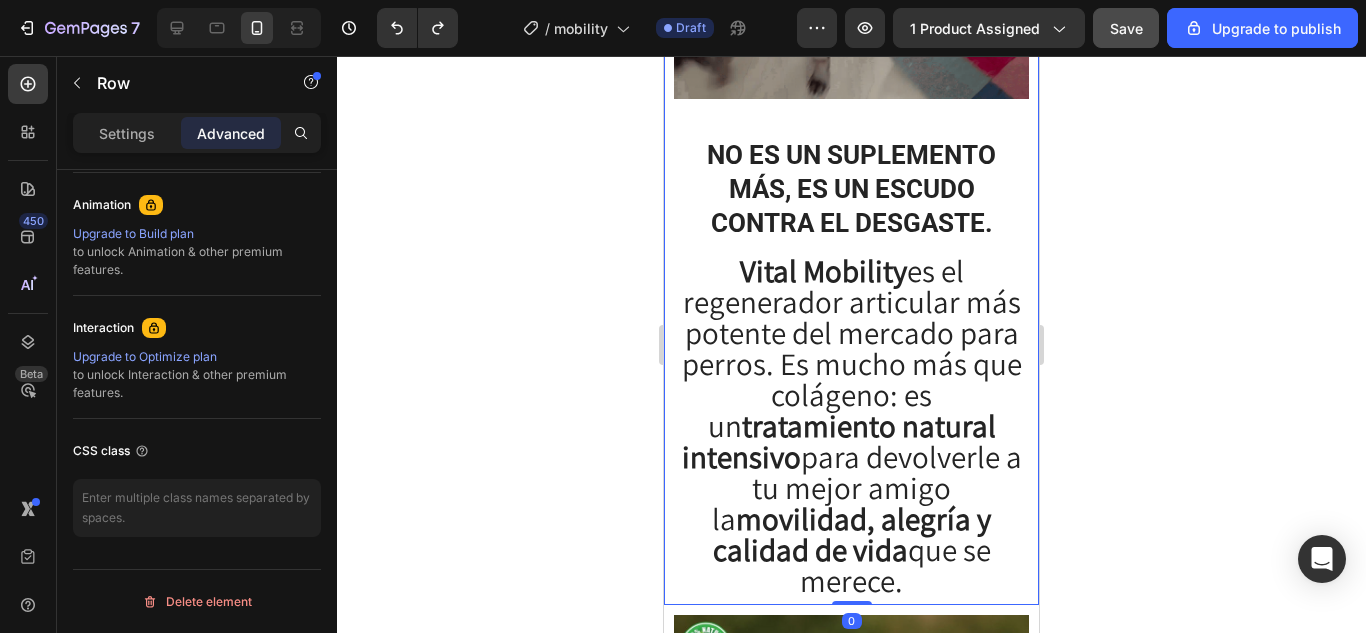 scroll, scrollTop: 268, scrollLeft: 0, axis: vertical 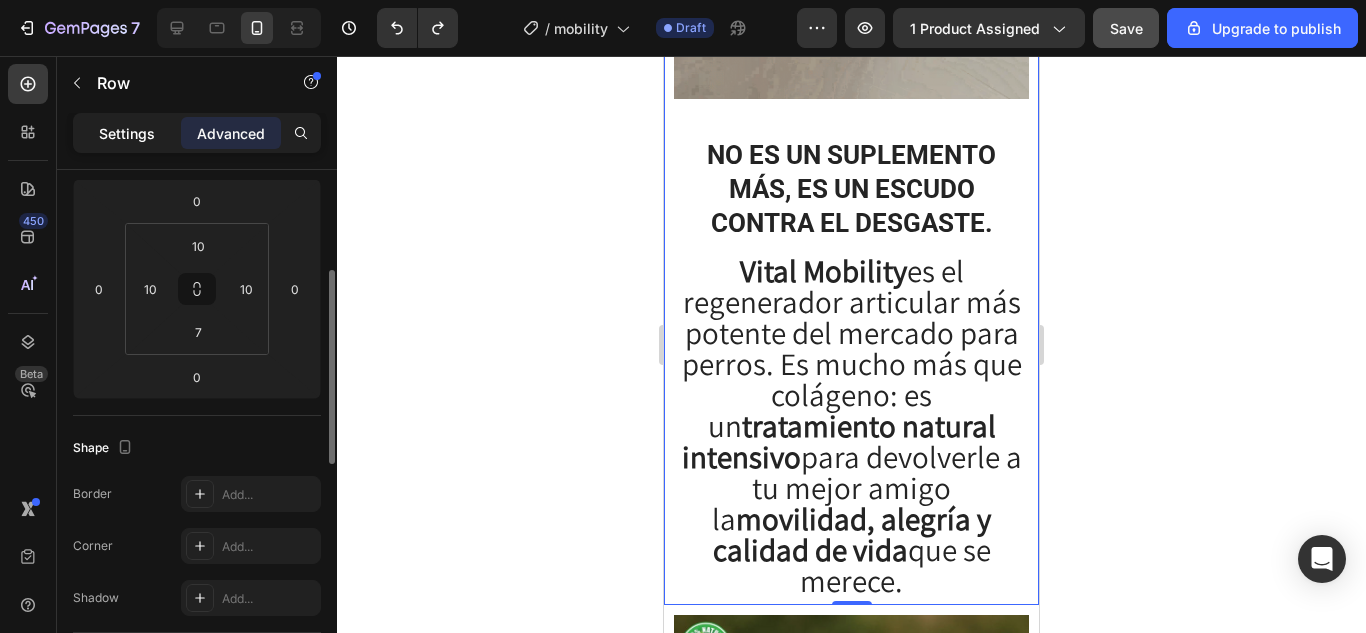click on "Settings" at bounding box center (127, 133) 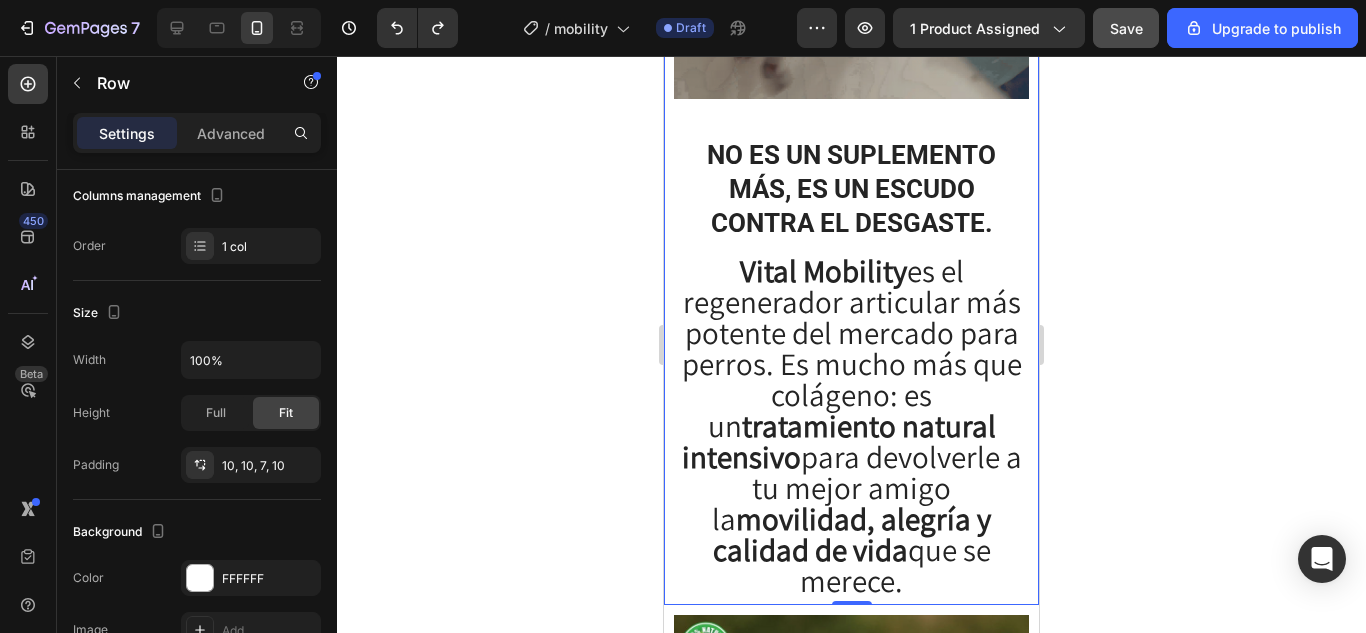 scroll, scrollTop: 648, scrollLeft: 0, axis: vertical 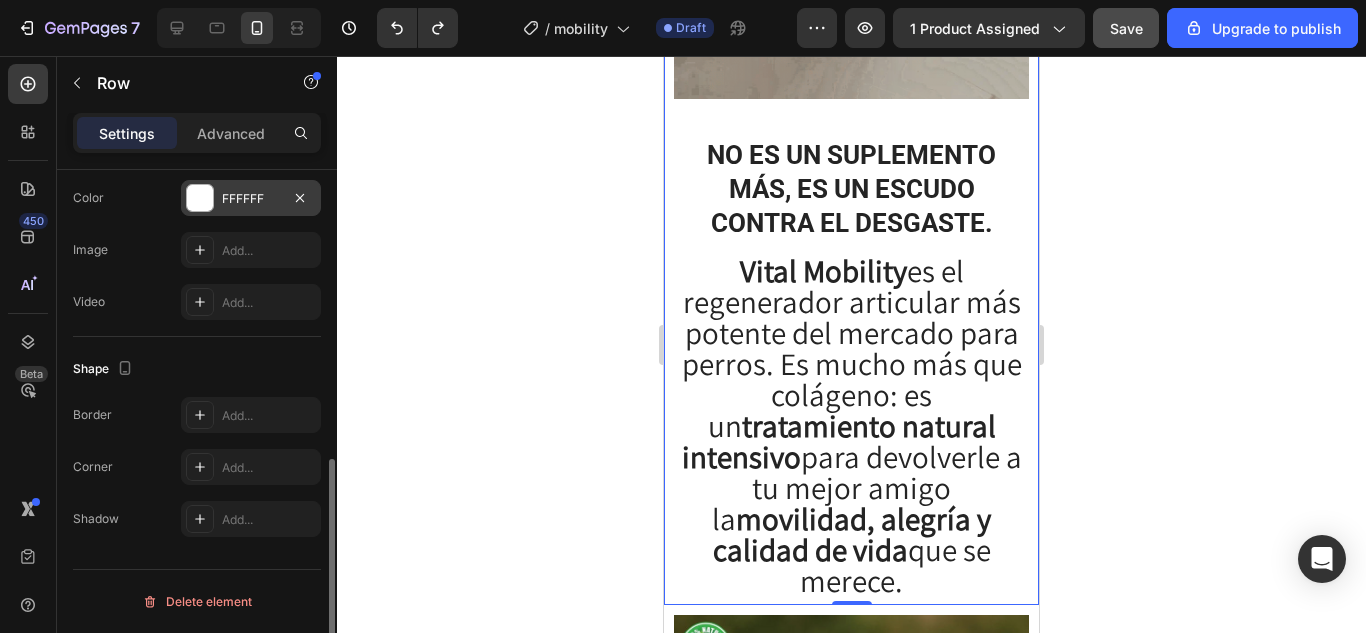 click at bounding box center [200, 198] 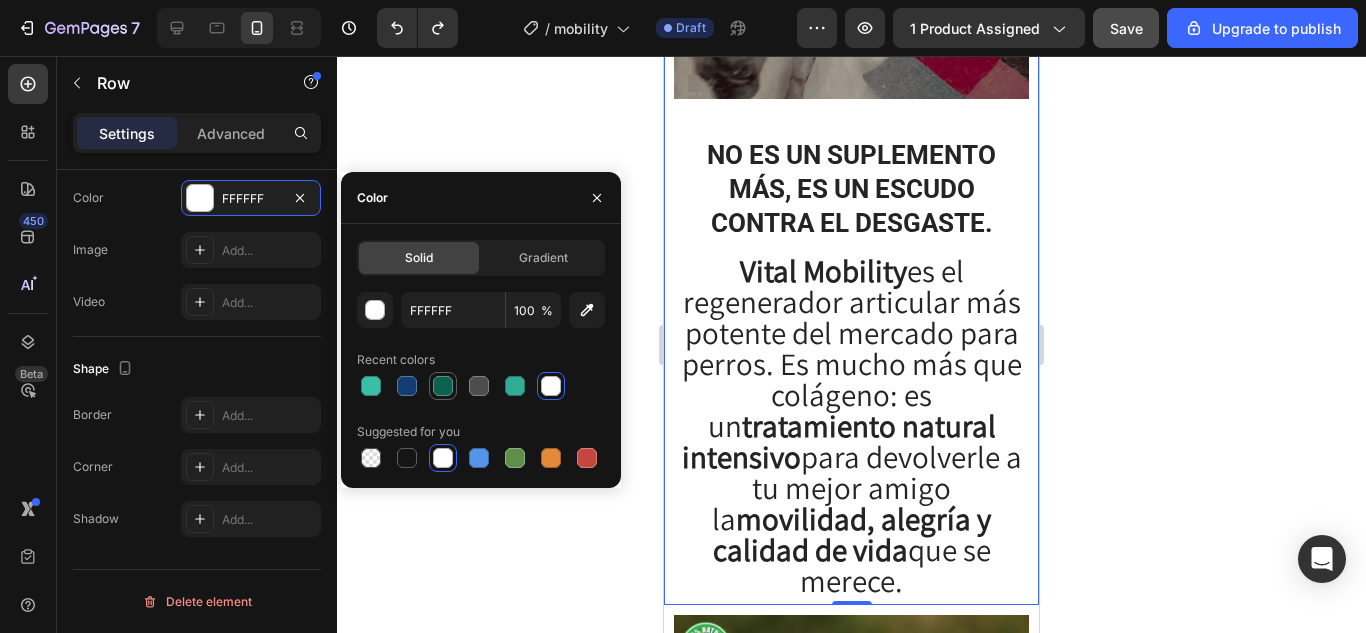 click at bounding box center [443, 386] 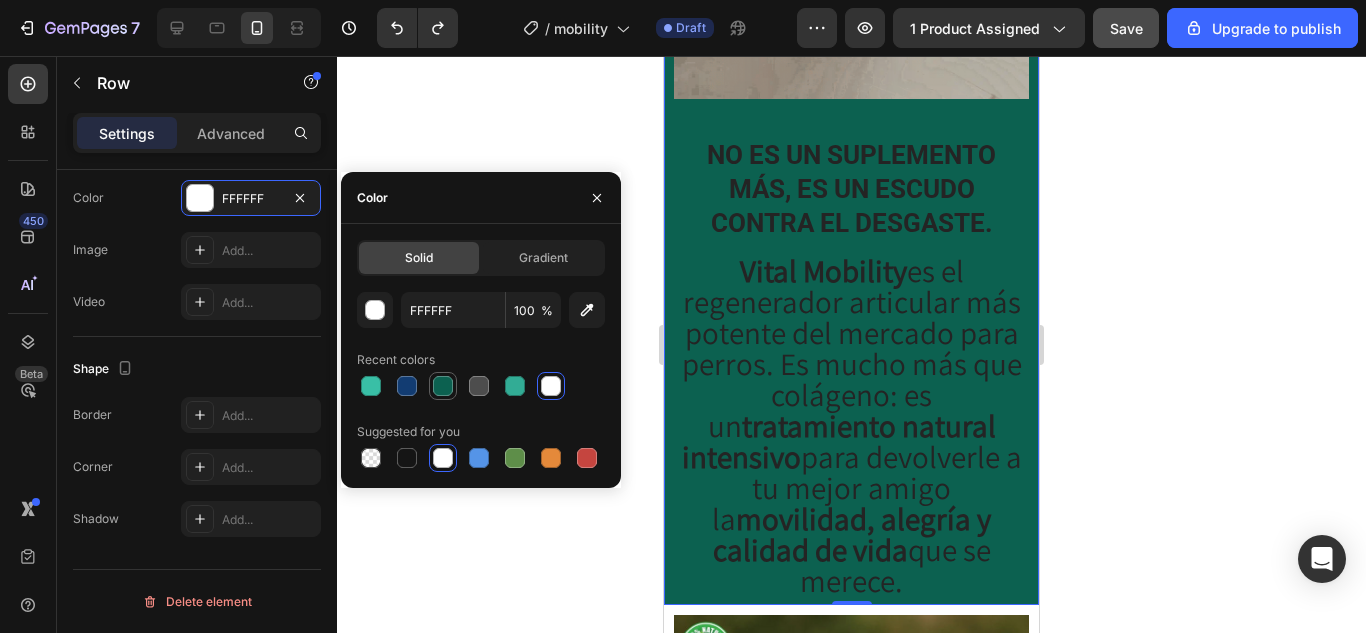 type on "0C6150" 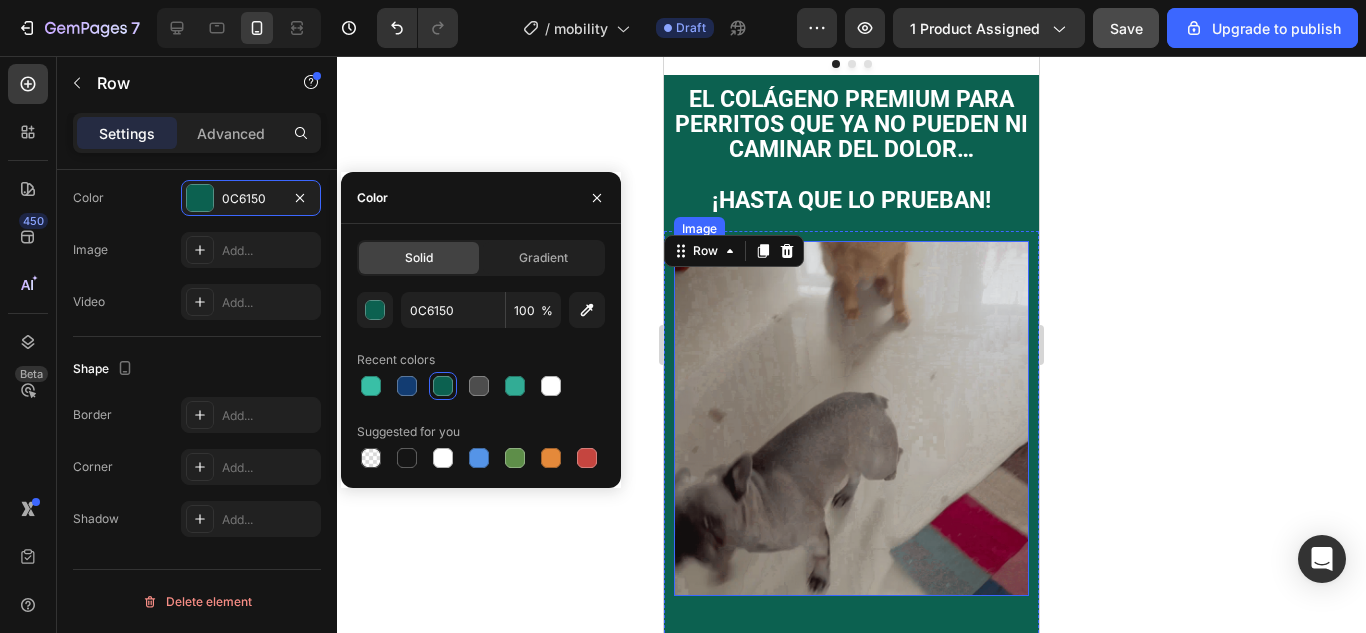 scroll, scrollTop: 1264, scrollLeft: 0, axis: vertical 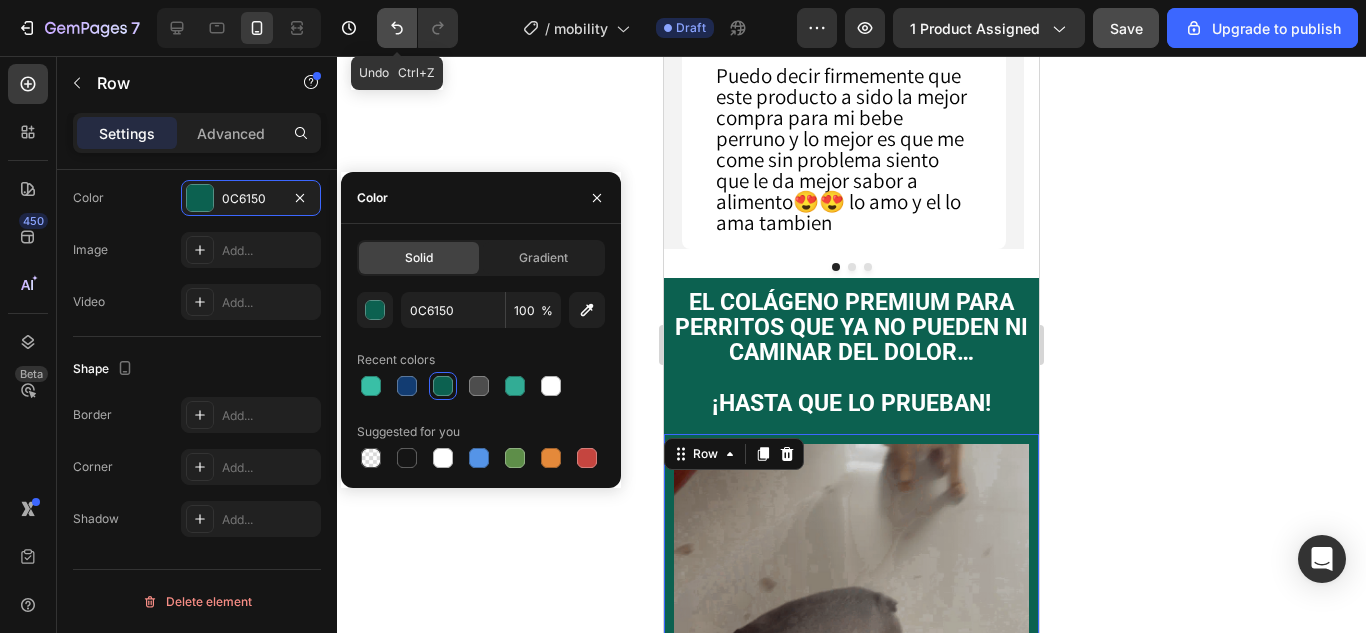 click 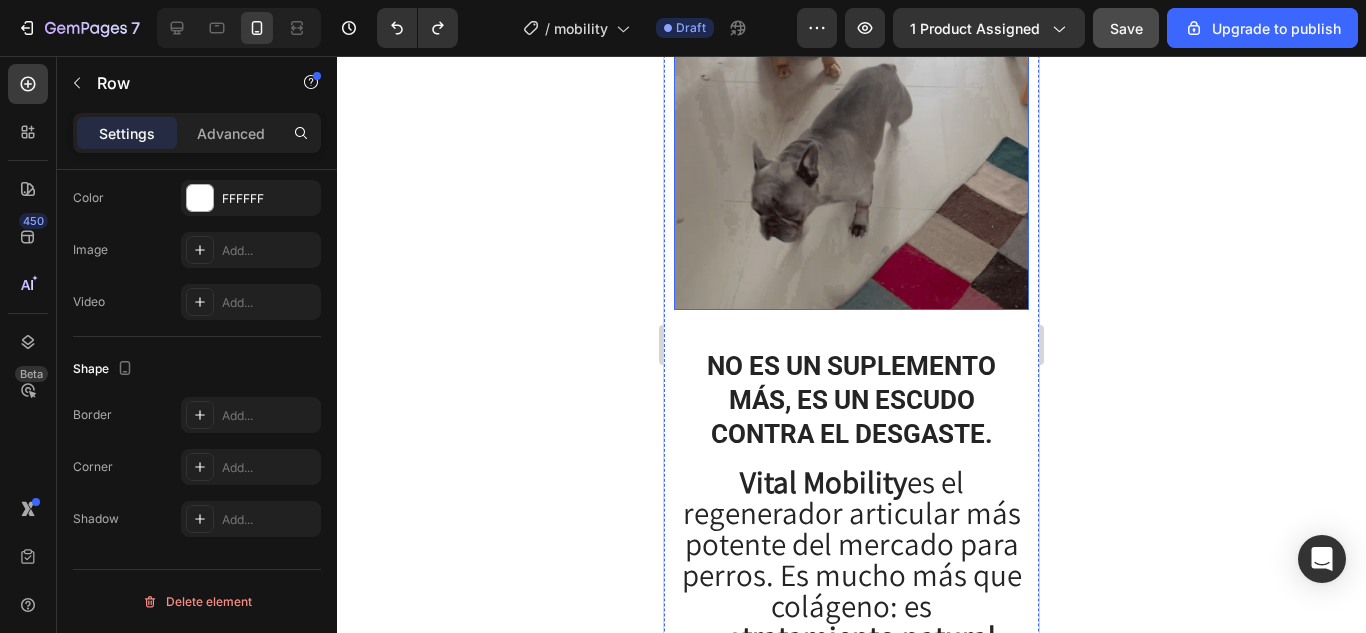 scroll, scrollTop: 1764, scrollLeft: 0, axis: vertical 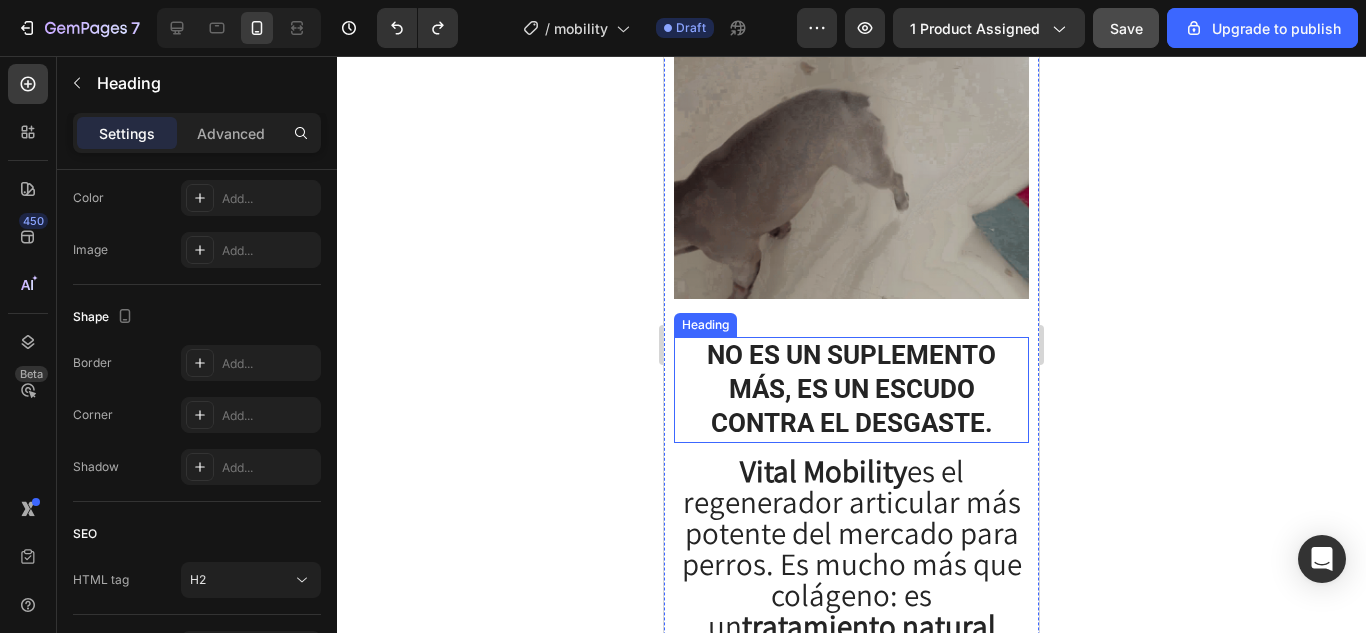 click on "Heading" at bounding box center (705, 325) 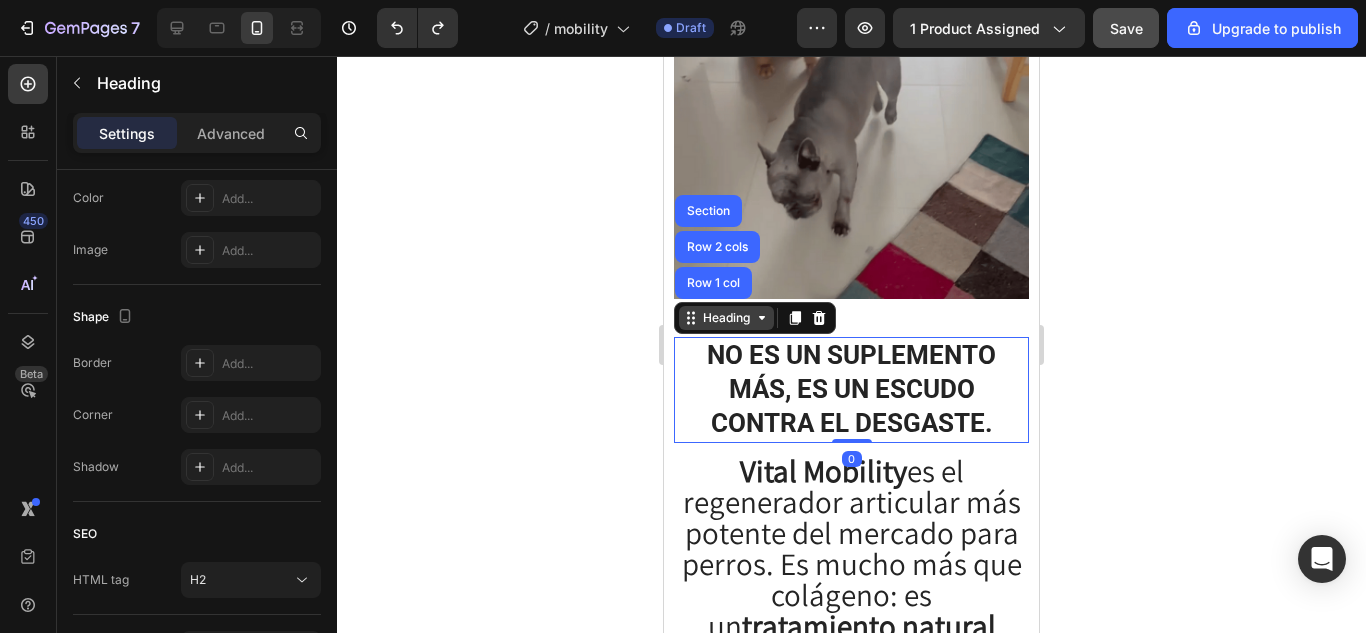 scroll, scrollTop: 0, scrollLeft: 0, axis: both 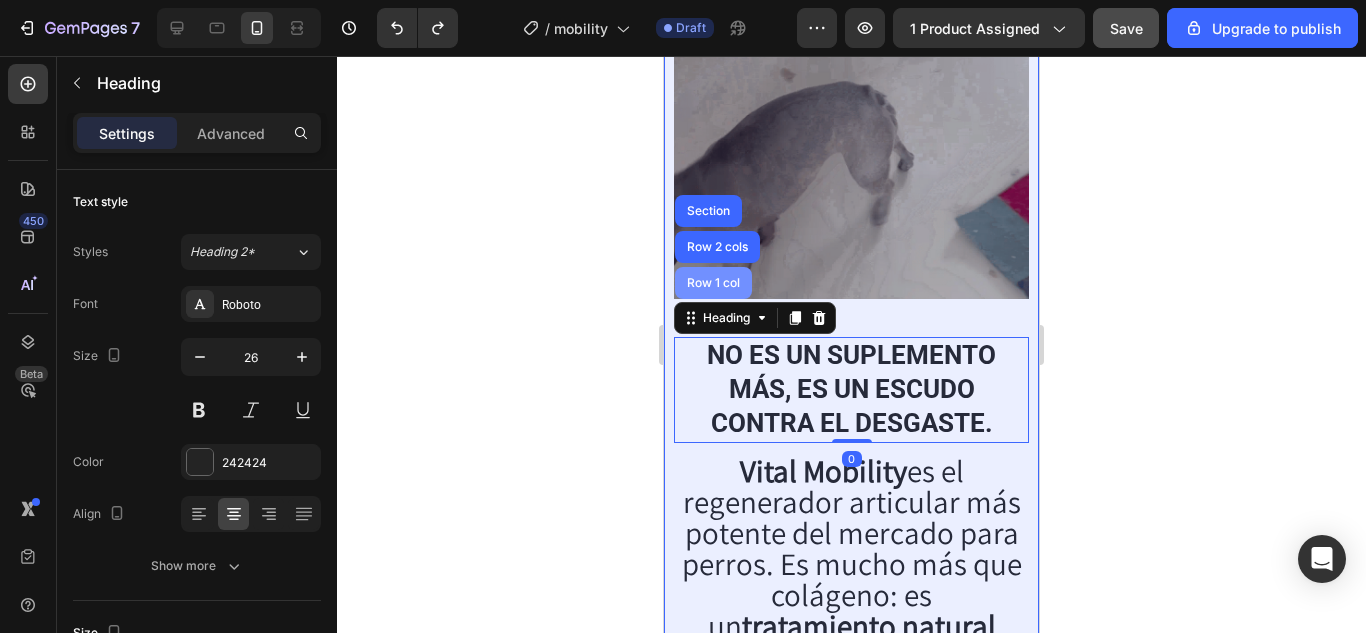click on "Row 1 col" at bounding box center (713, 283) 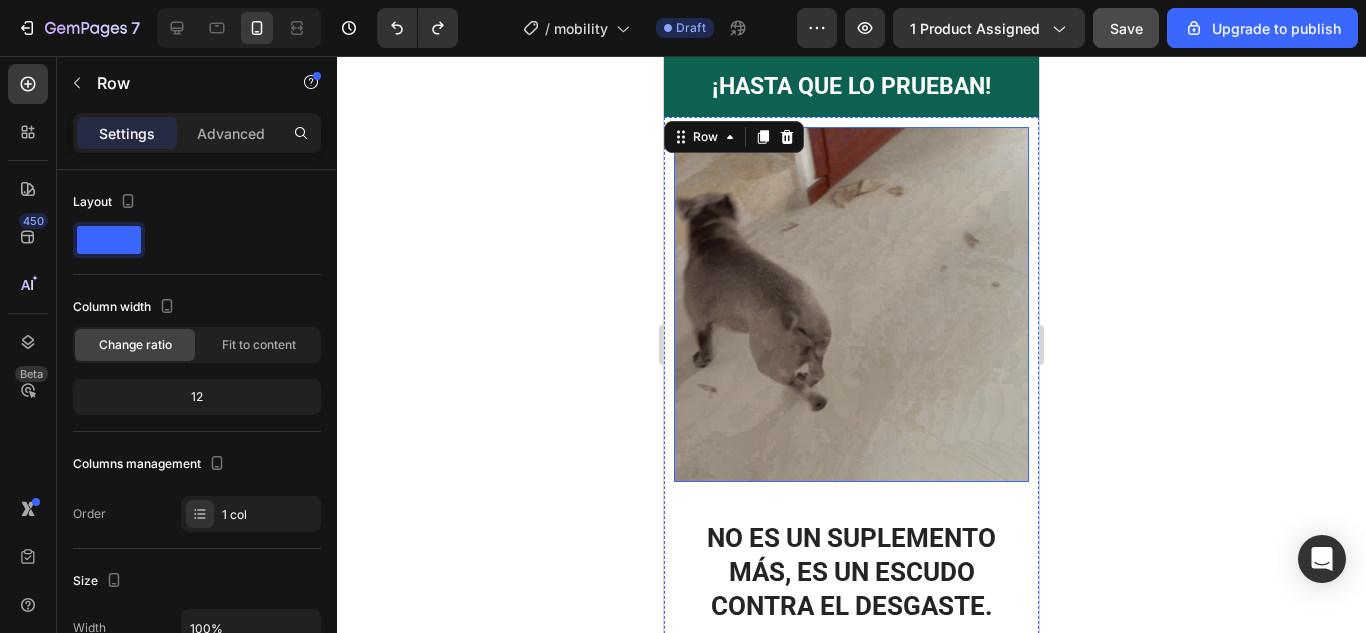 scroll, scrollTop: 1764, scrollLeft: 0, axis: vertical 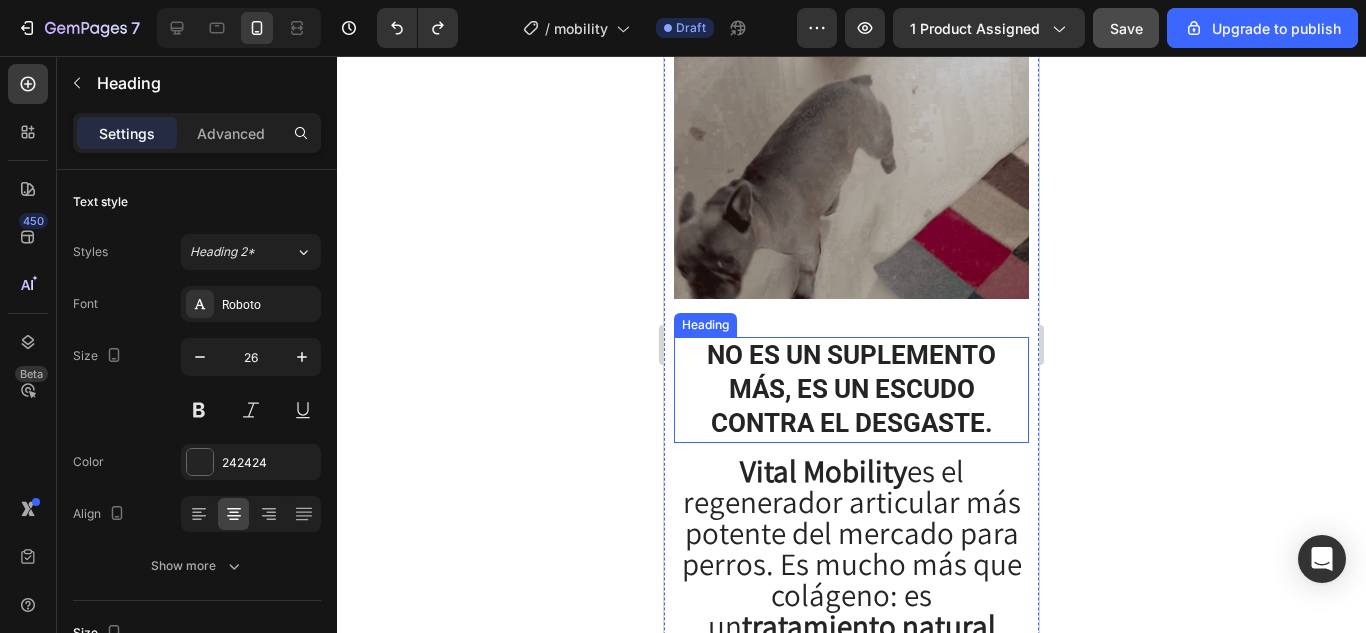 click on "No es un suplemento más, es un escudo contra el desgaste." at bounding box center [851, 389] 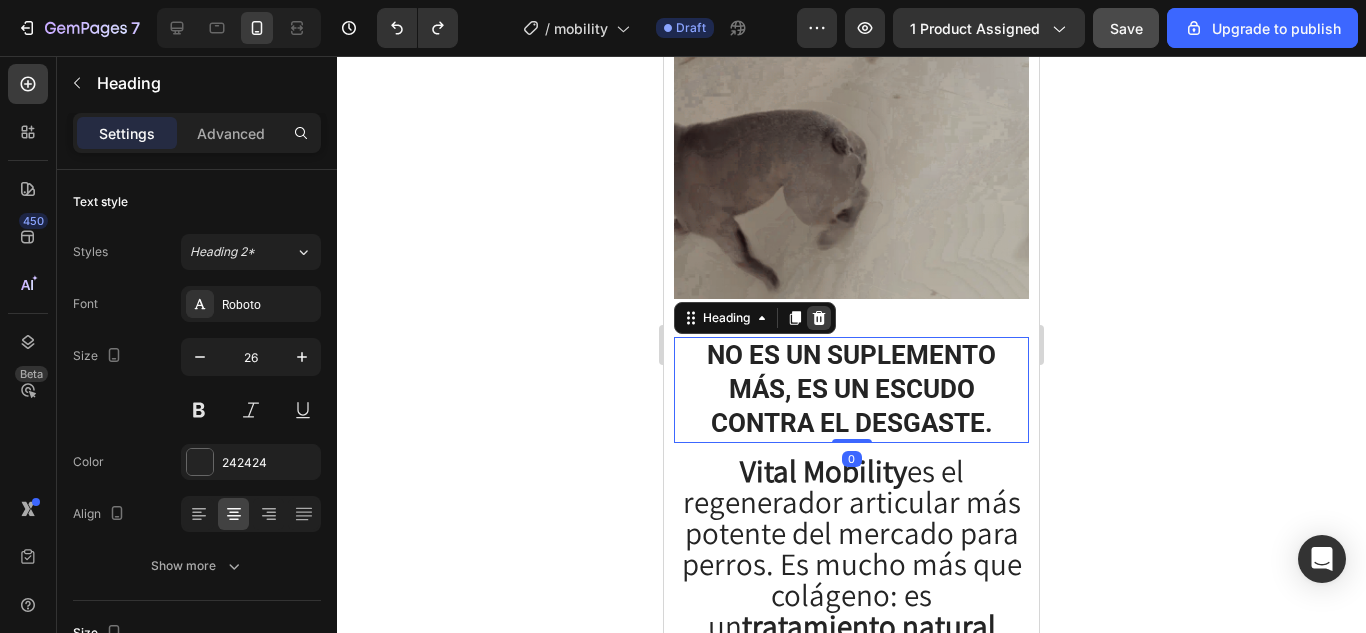 click 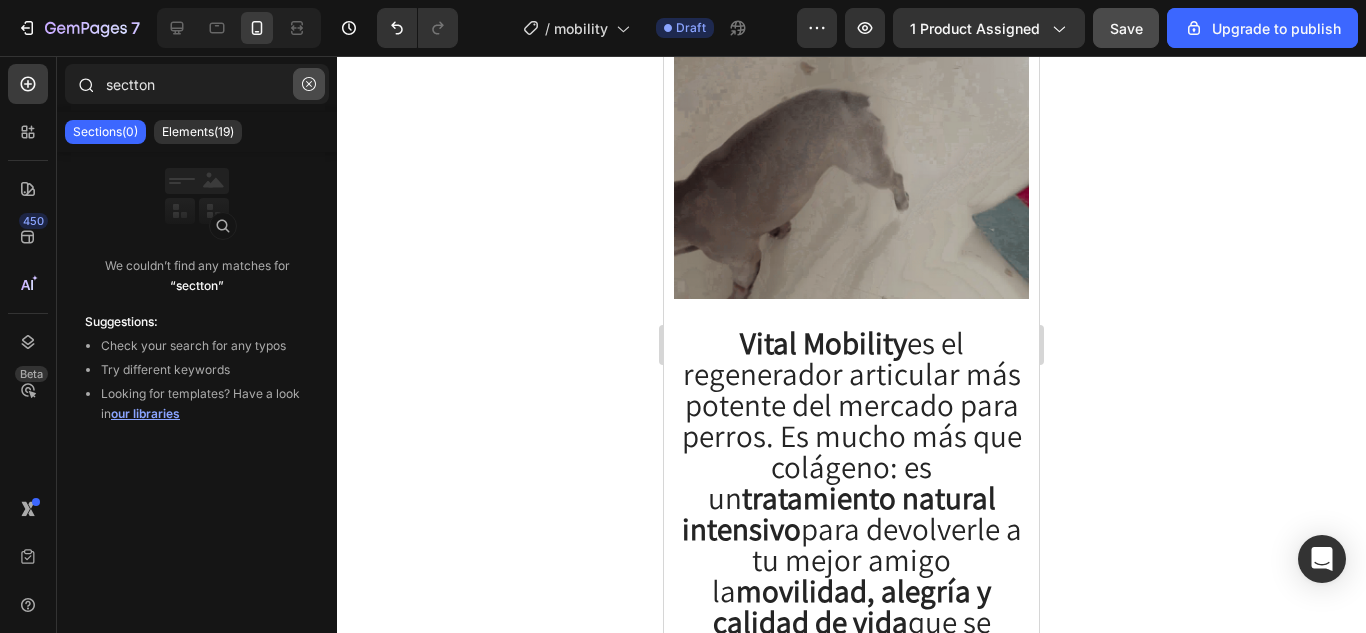 click 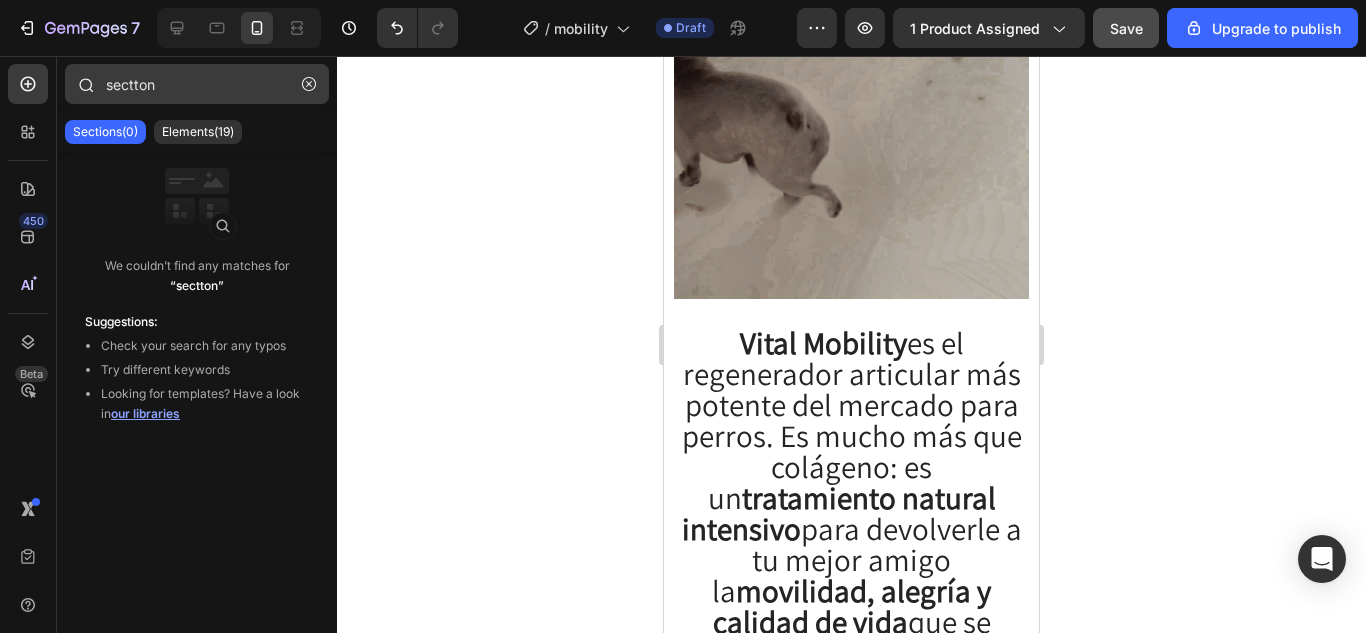 type 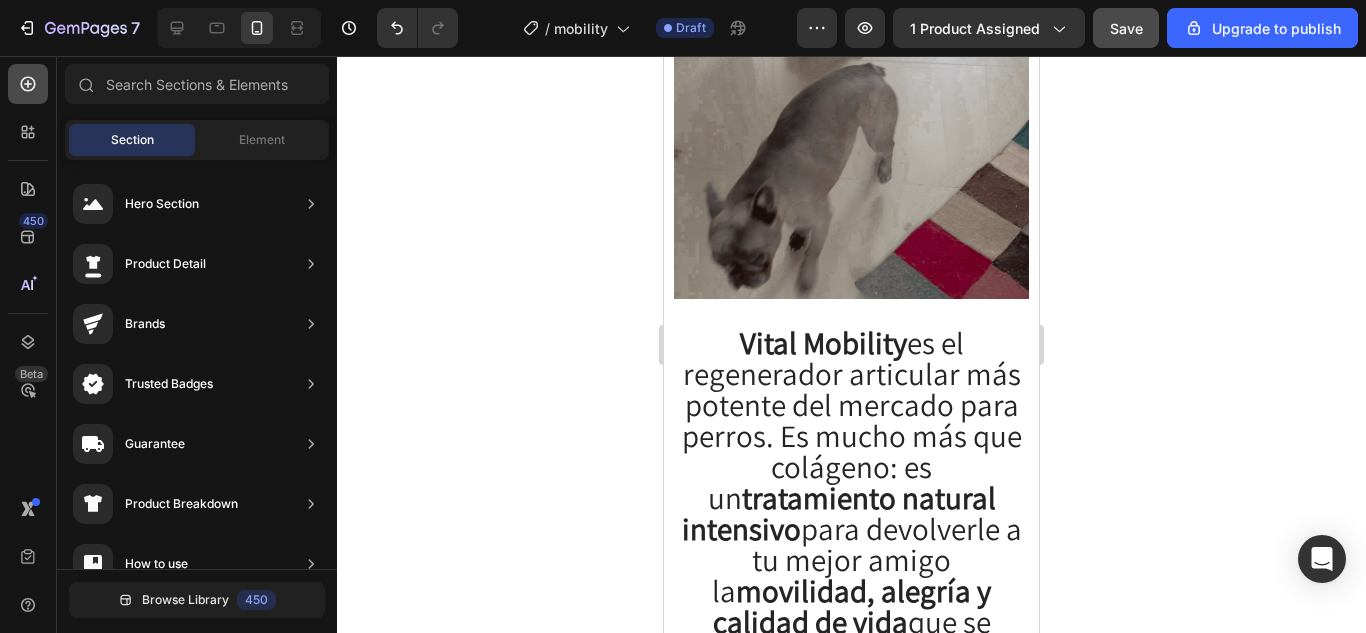 click 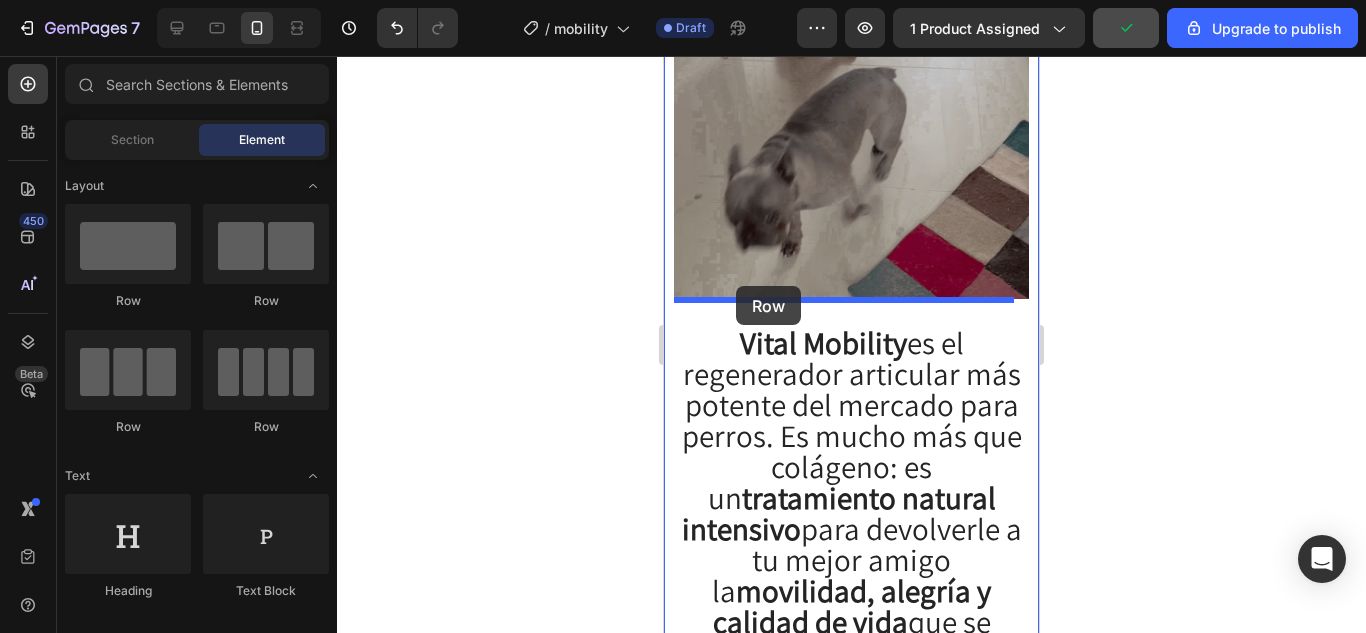 drag, startPoint x: 832, startPoint y: 319, endPoint x: 736, endPoint y: 286, distance: 101.51354 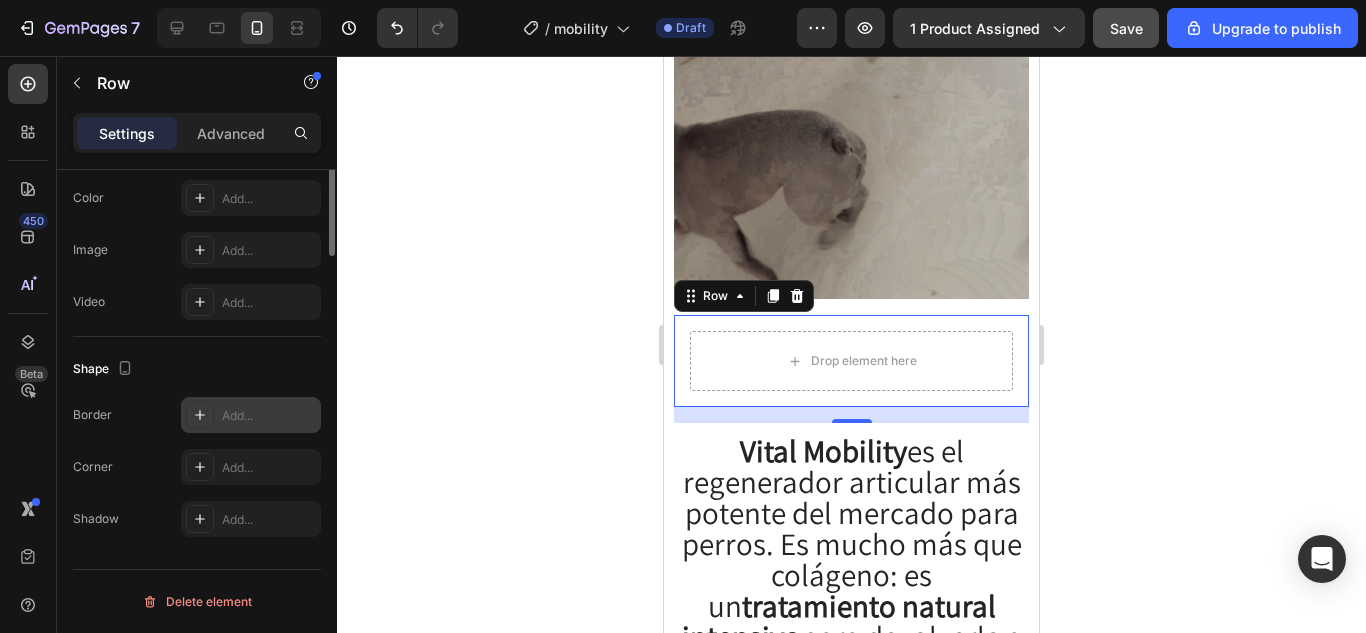 scroll, scrollTop: 248, scrollLeft: 0, axis: vertical 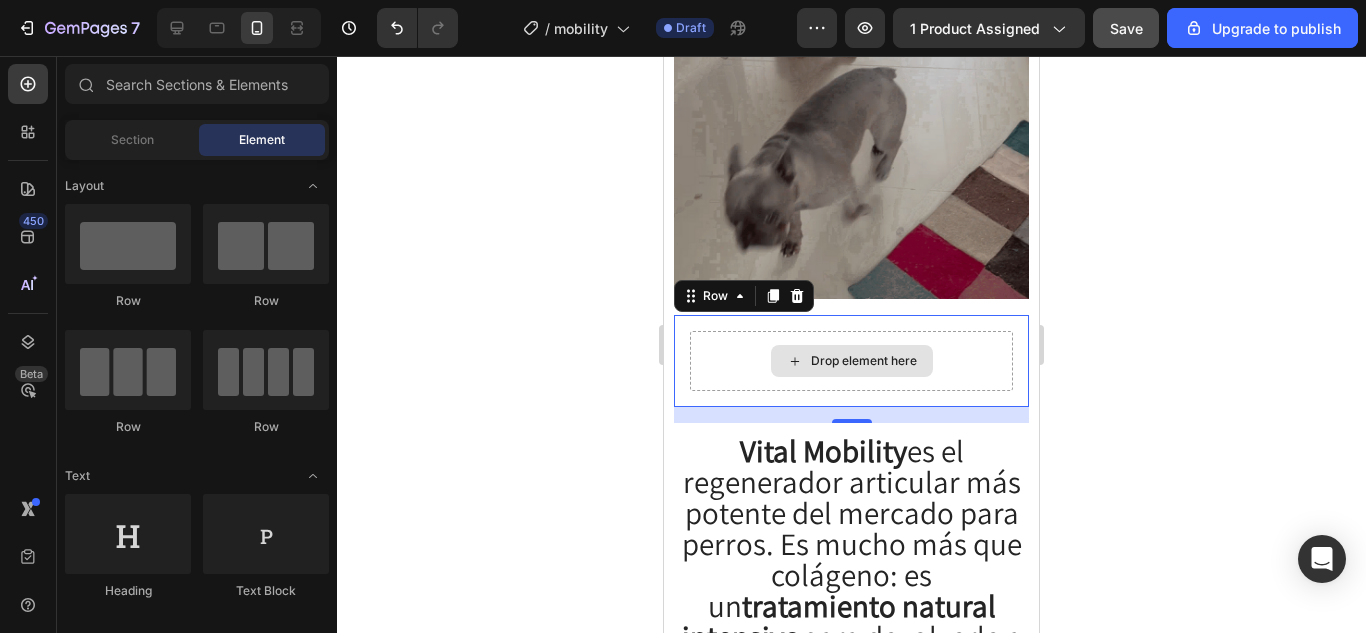 click on "Drop element here" at bounding box center (852, 361) 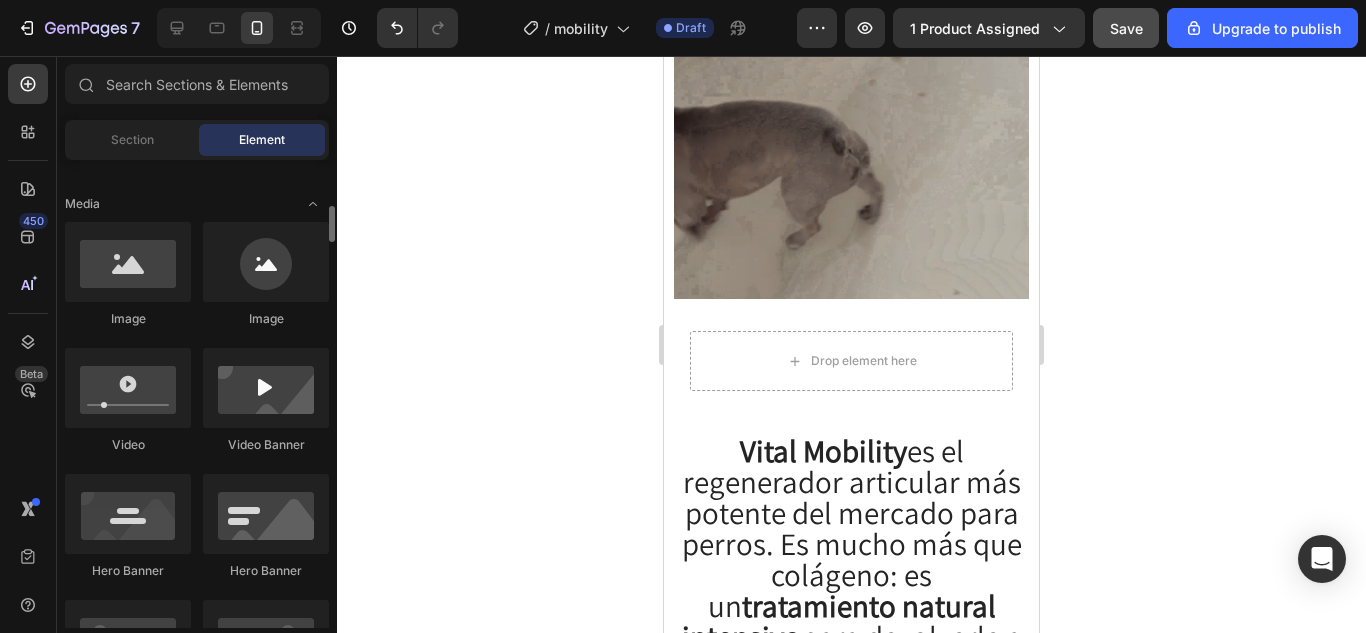 scroll, scrollTop: 1200, scrollLeft: 0, axis: vertical 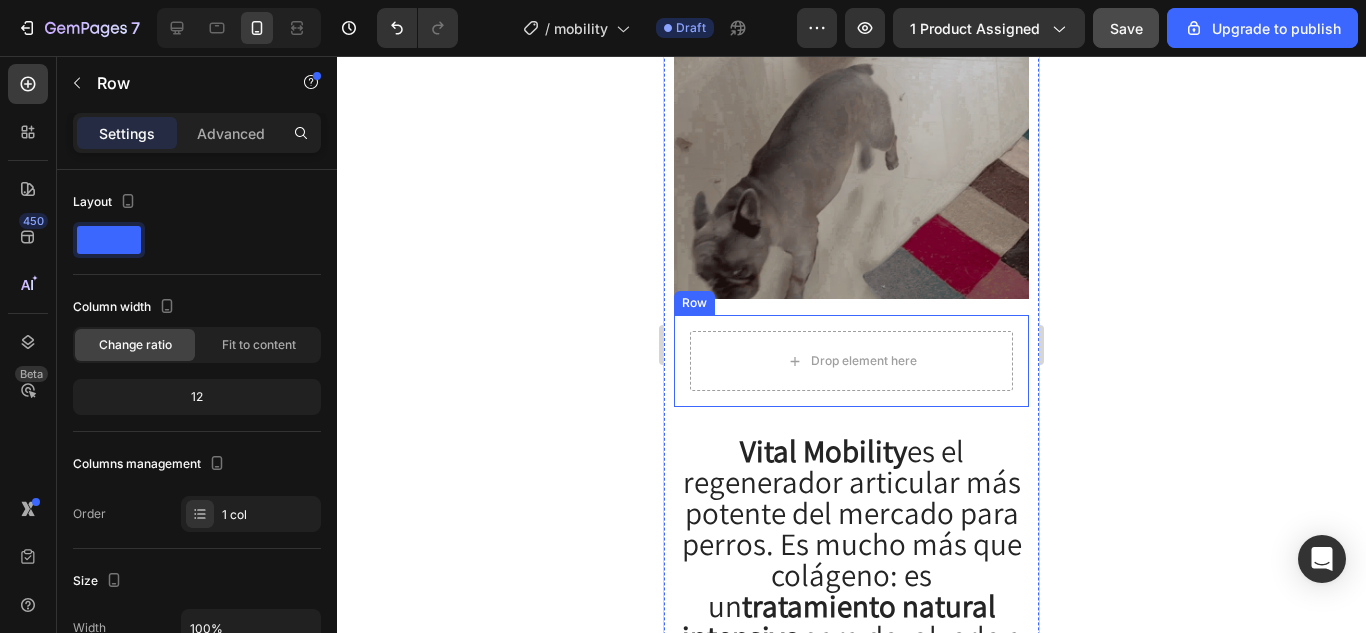 click on "Row" at bounding box center [694, 303] 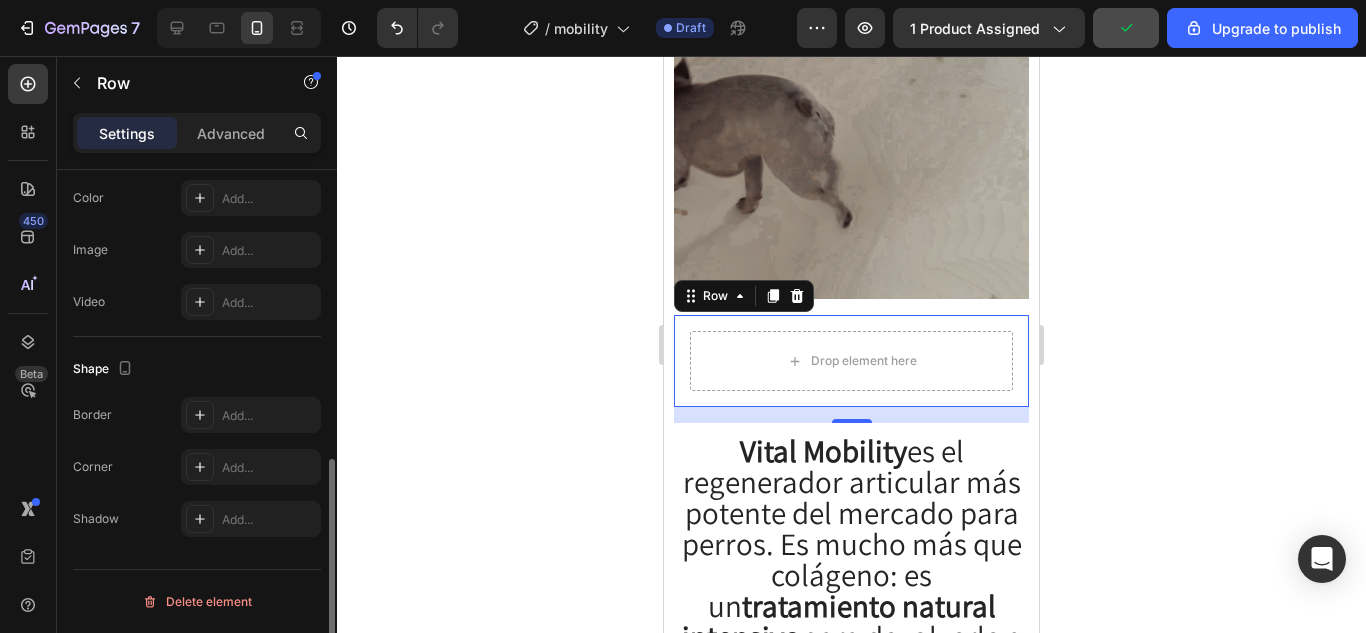 scroll, scrollTop: 448, scrollLeft: 0, axis: vertical 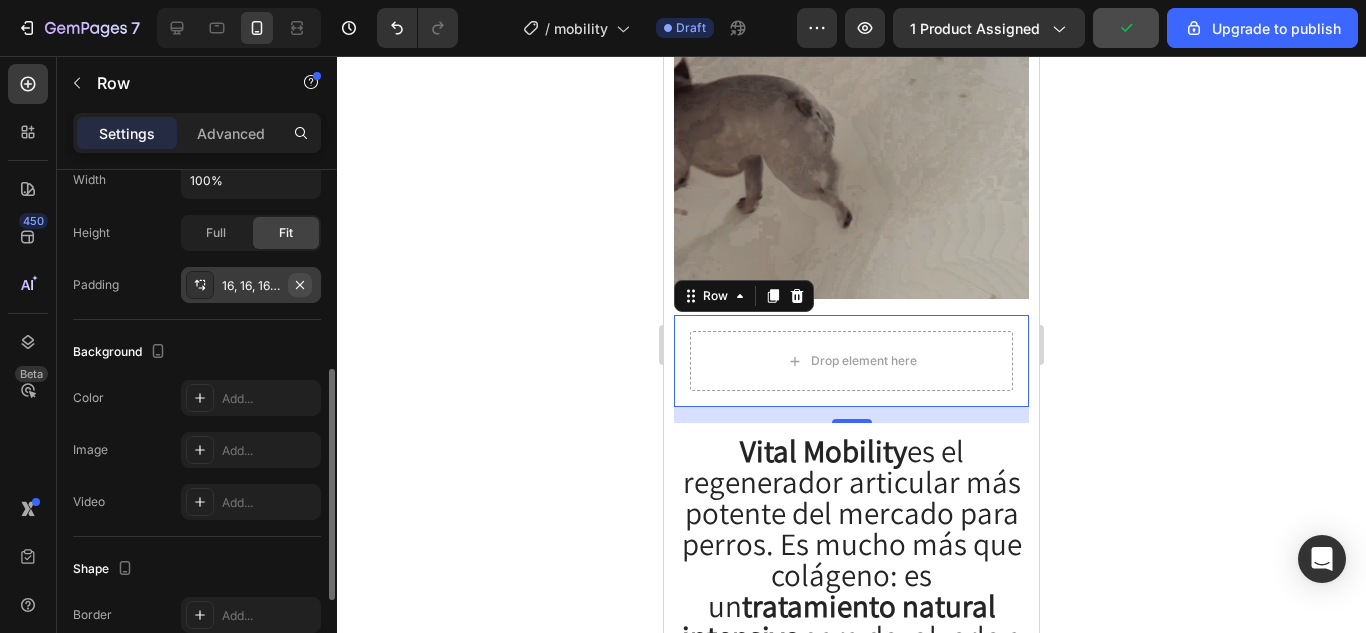 click 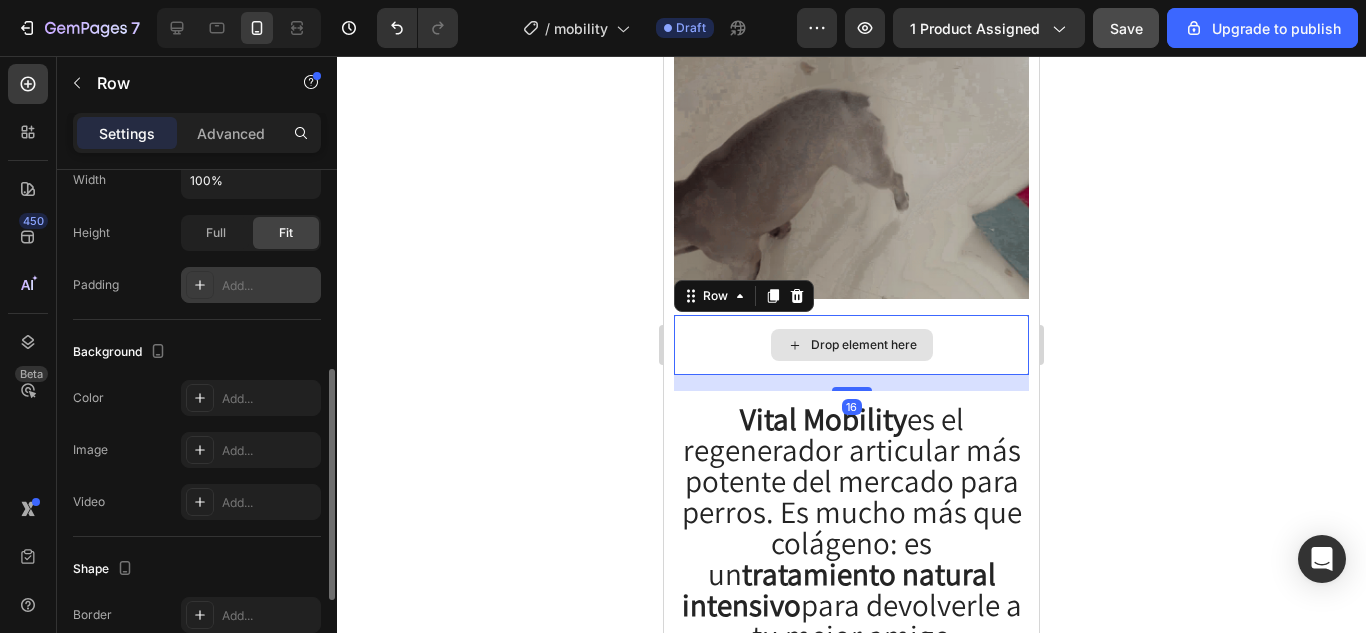 click on "Drop element here" at bounding box center (851, 345) 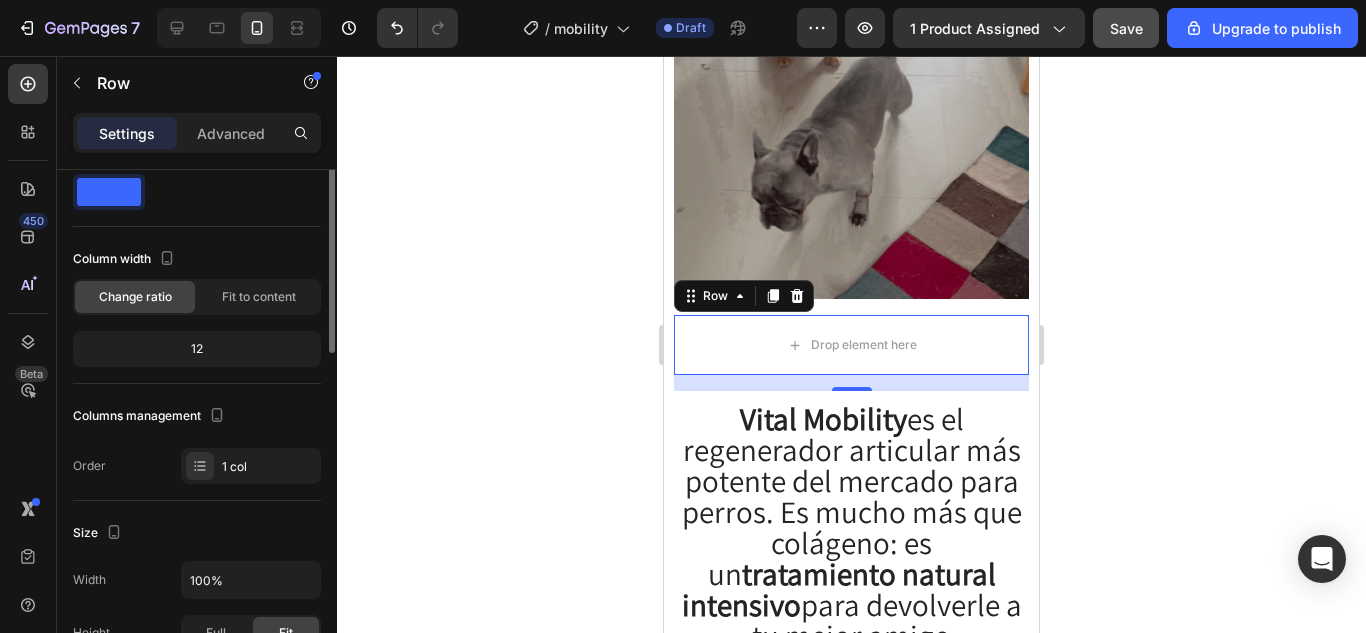 scroll, scrollTop: 0, scrollLeft: 0, axis: both 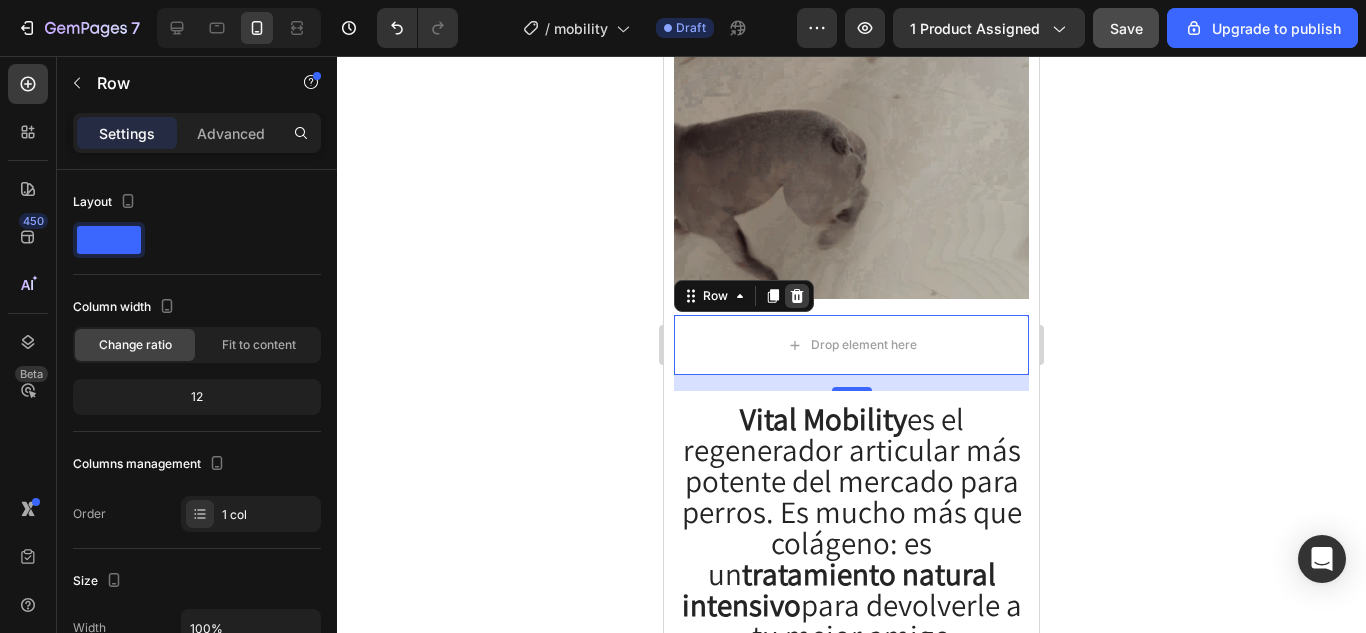 click 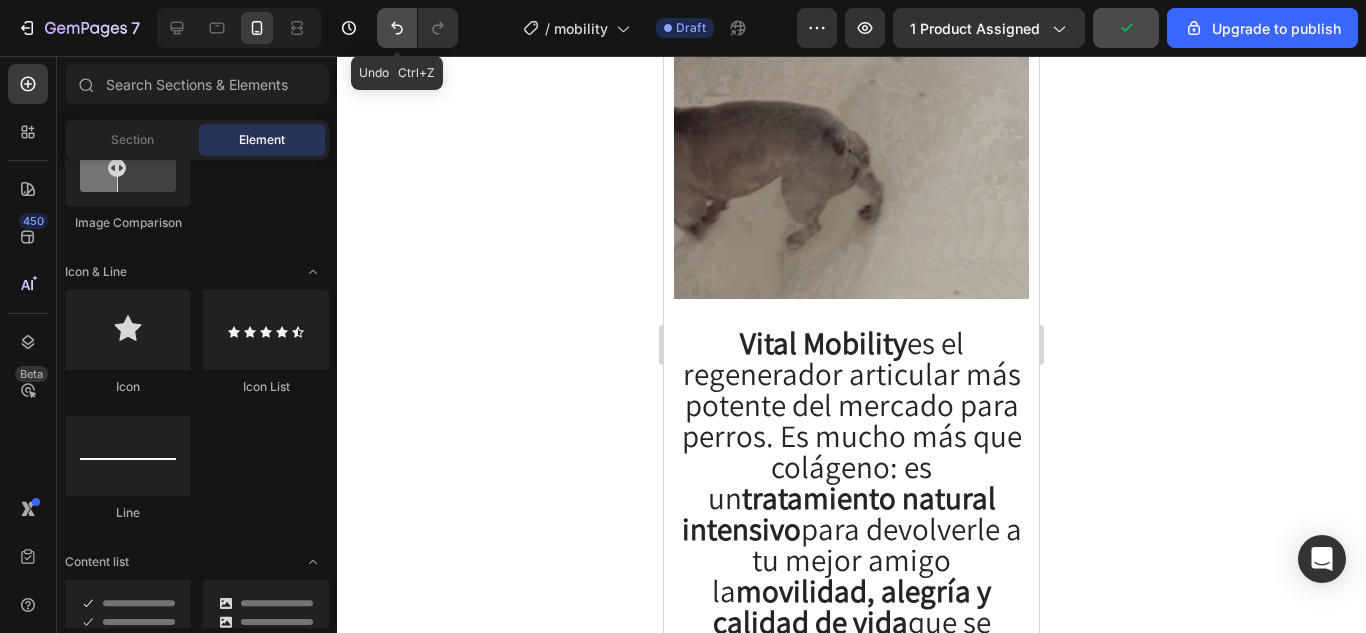 click 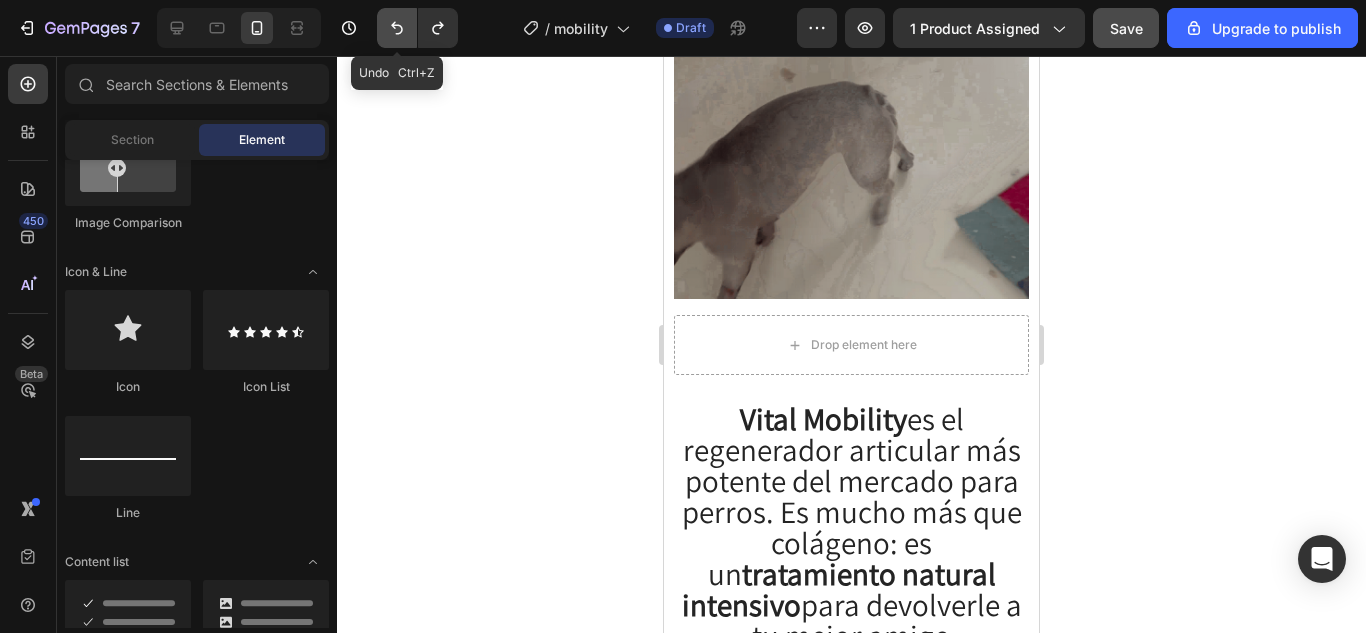 click 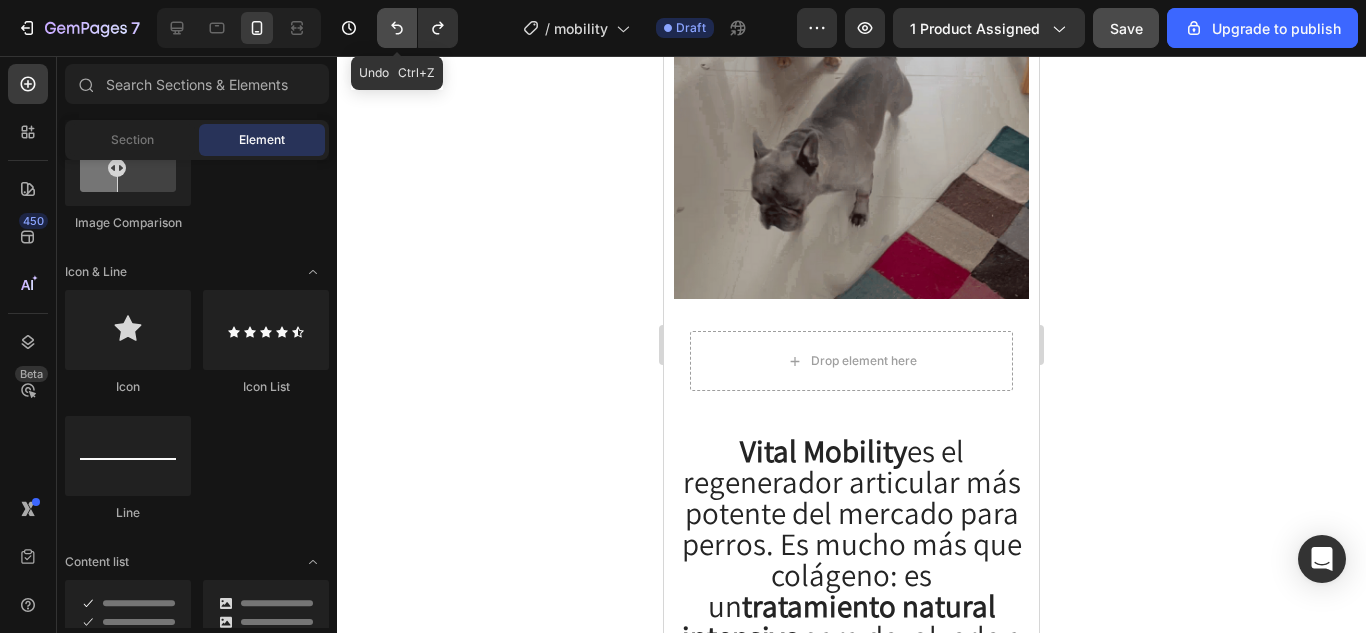 click 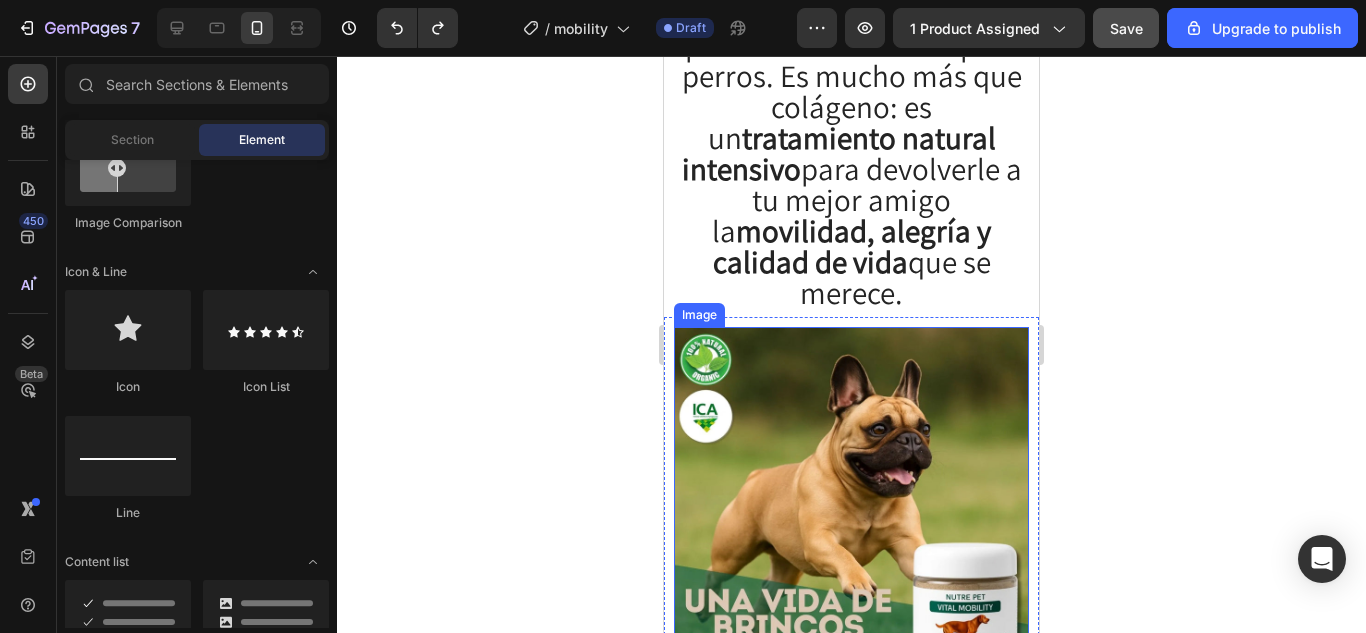 scroll, scrollTop: 2164, scrollLeft: 0, axis: vertical 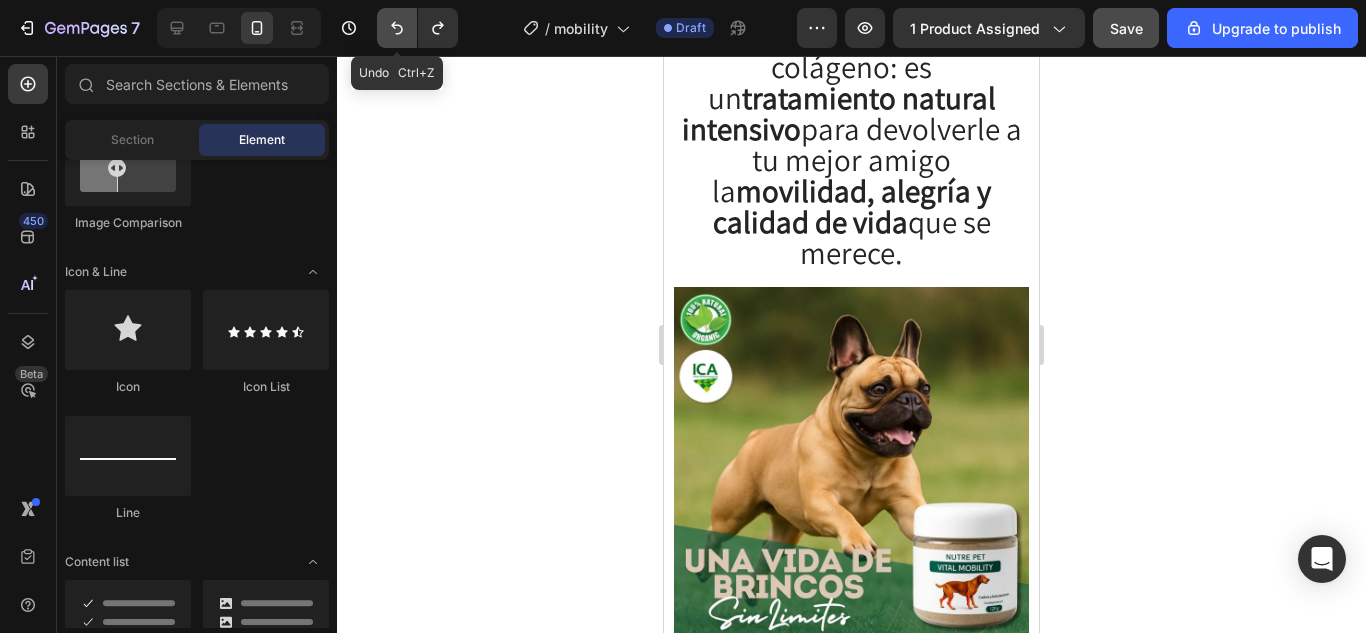 click 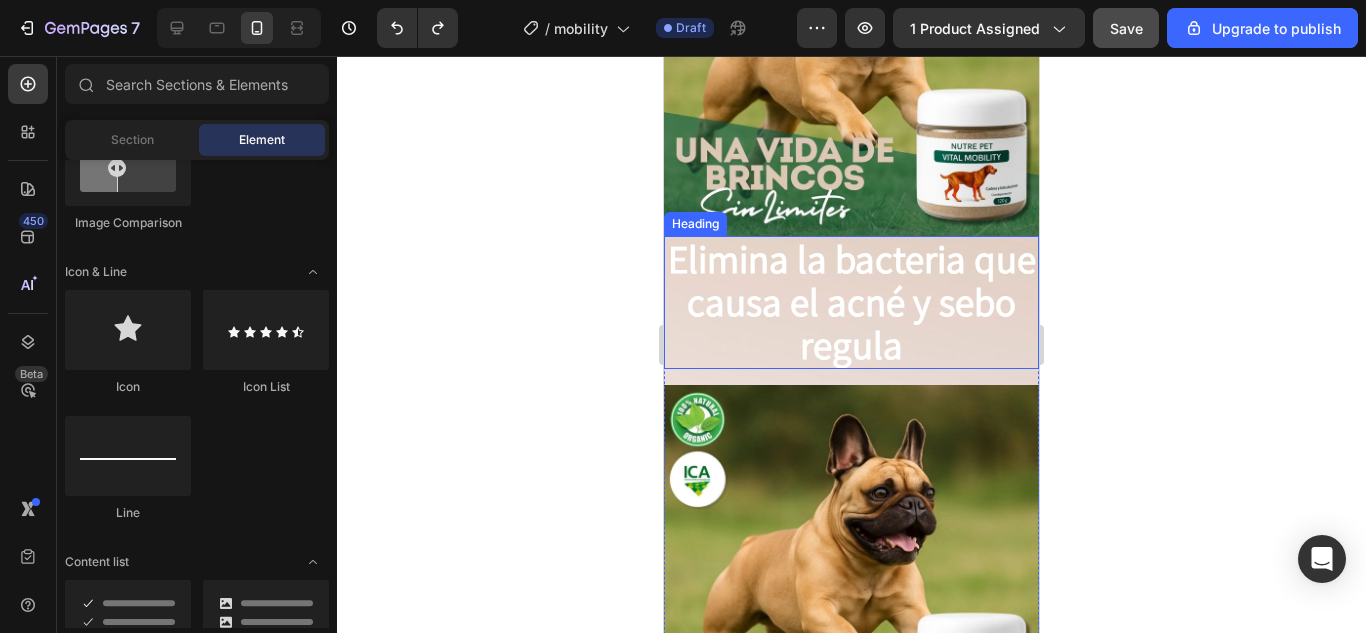 scroll, scrollTop: 3592, scrollLeft: 0, axis: vertical 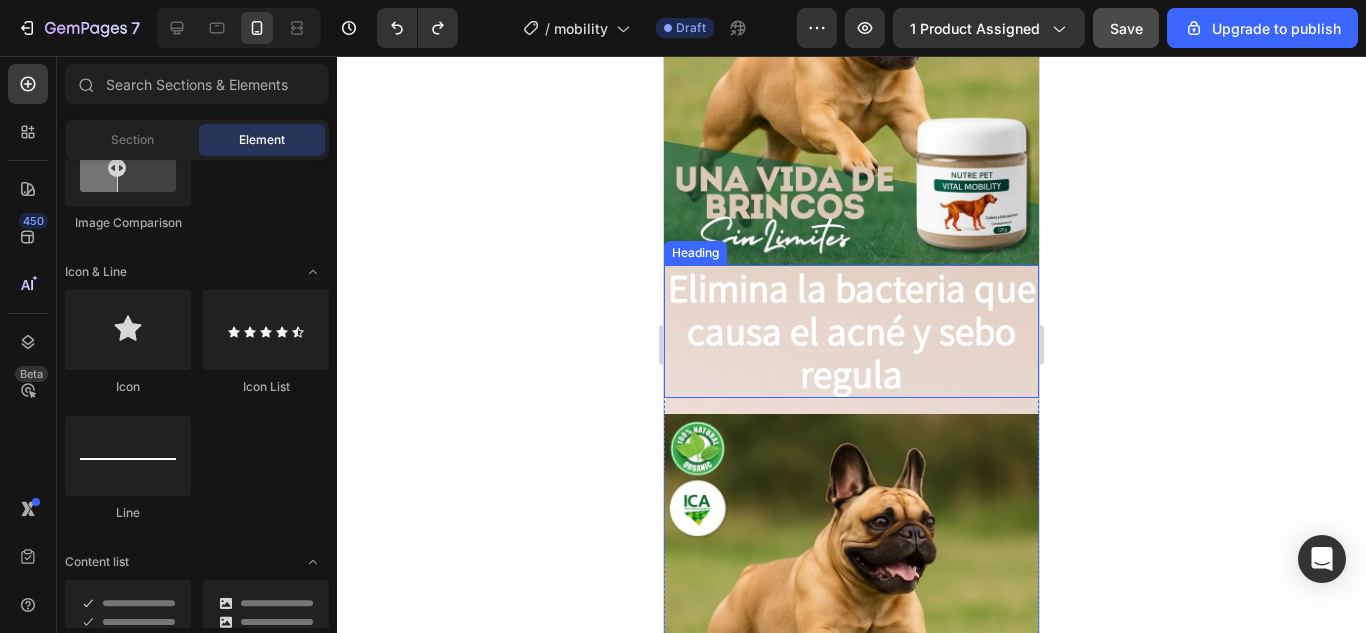click on "Elimina la bacteria que causa el acné y sebo regula" at bounding box center (851, 331) 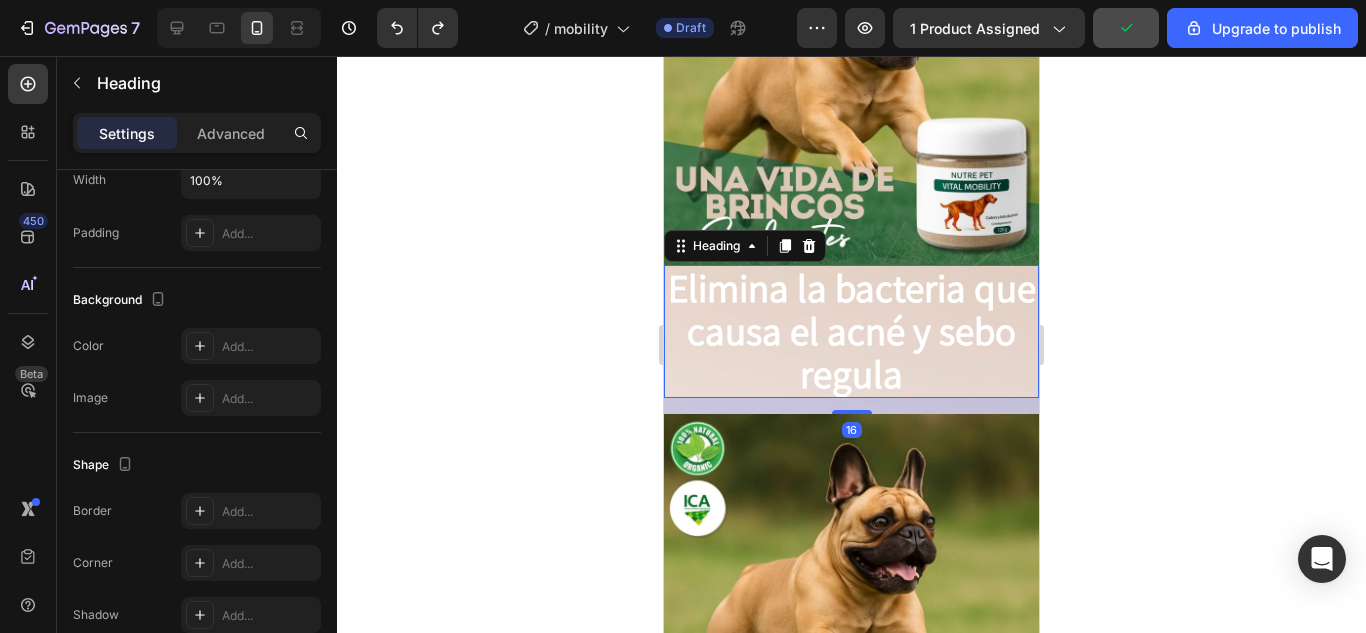 scroll, scrollTop: 778, scrollLeft: 0, axis: vertical 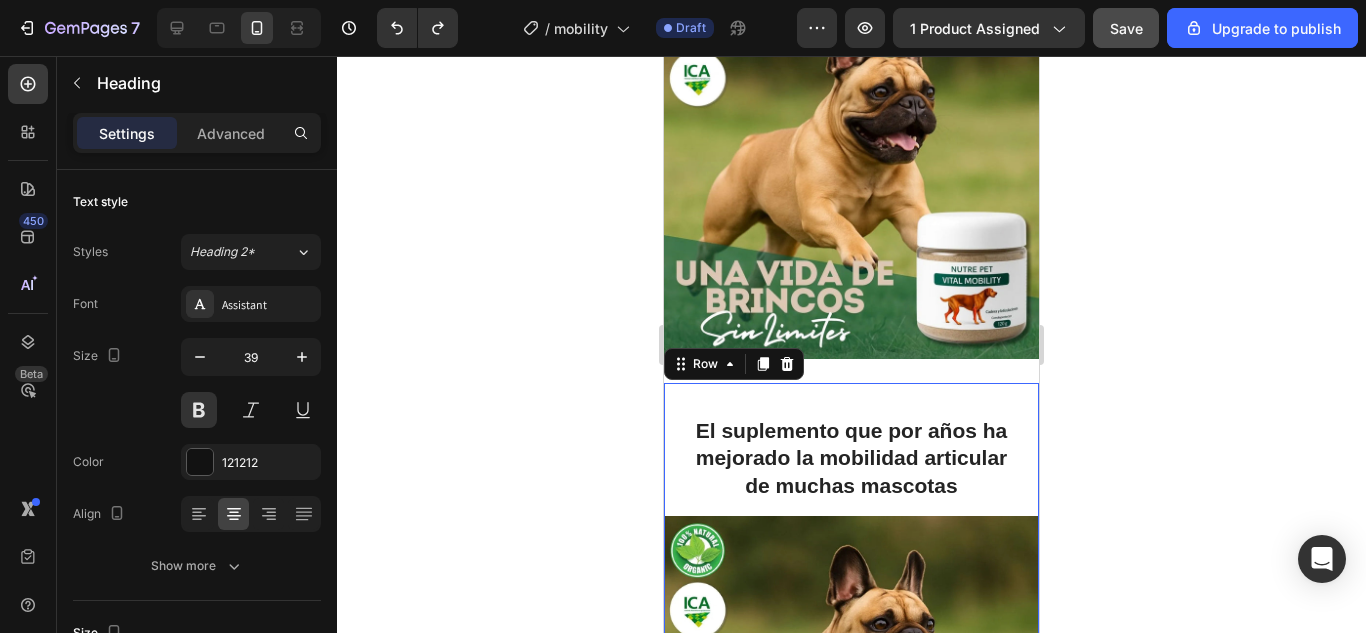 click on "Image El suplemento que por años ha mejorado la mobilidad articular de muchas mascotas Heading Row Row   0" at bounding box center [851, 637] 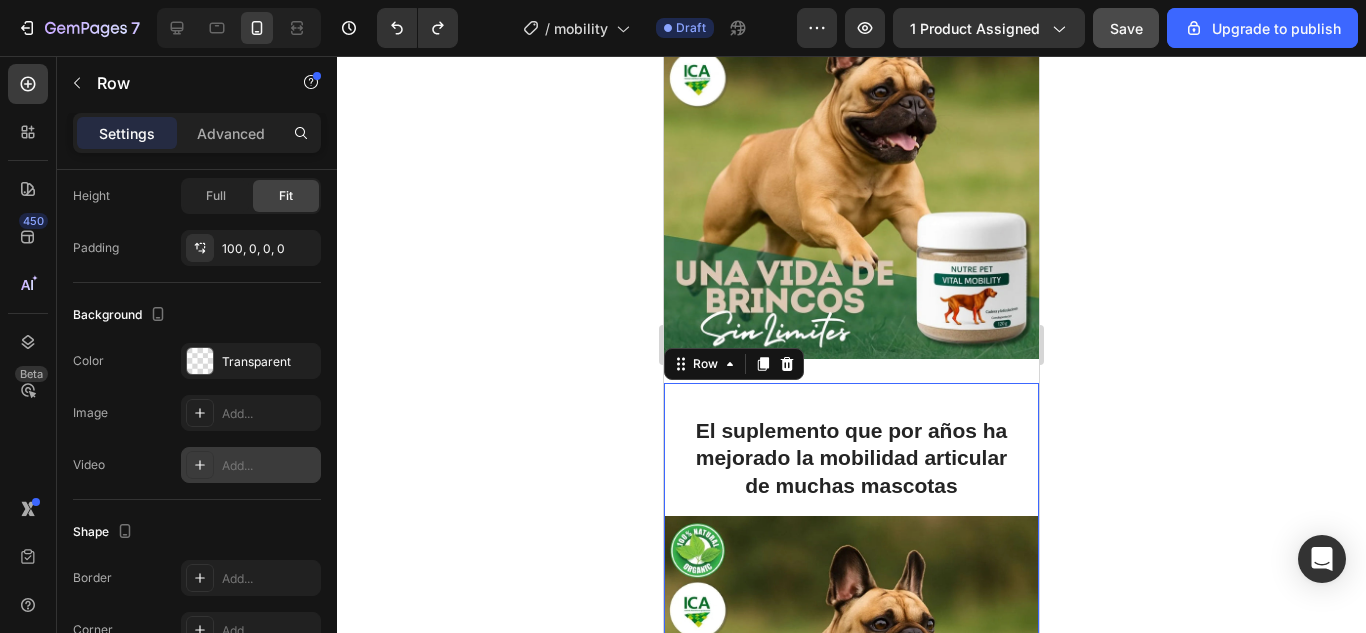 scroll, scrollTop: 763, scrollLeft: 0, axis: vertical 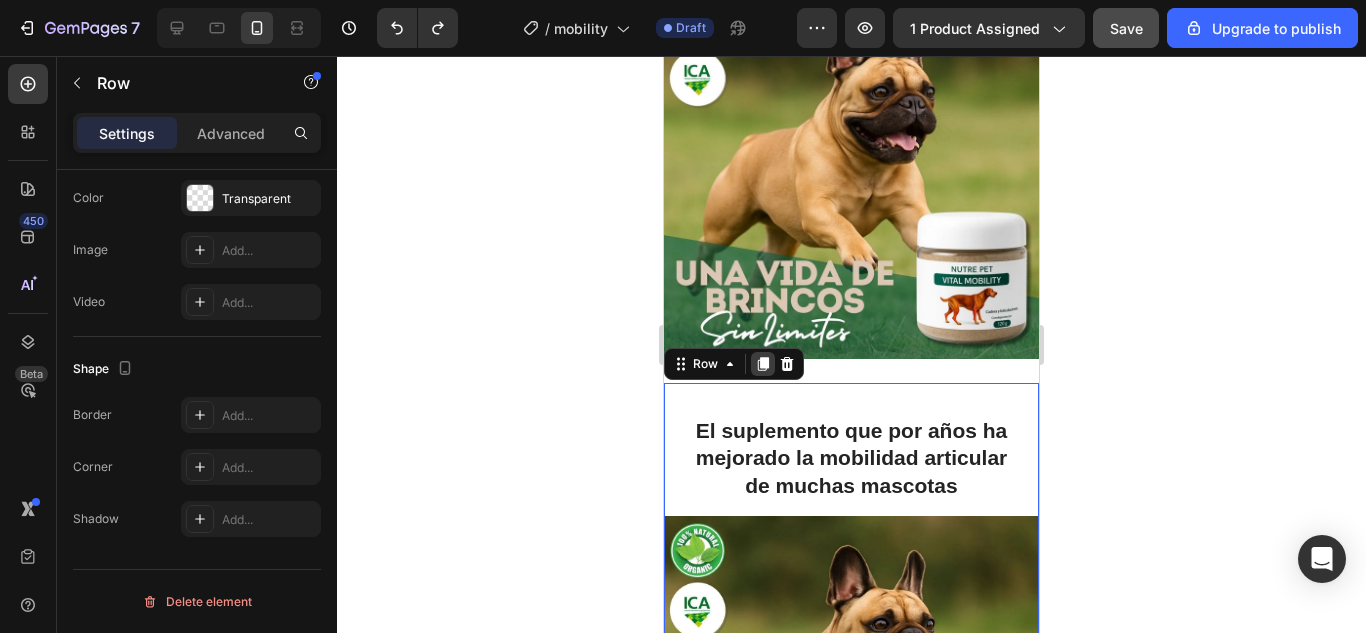 click 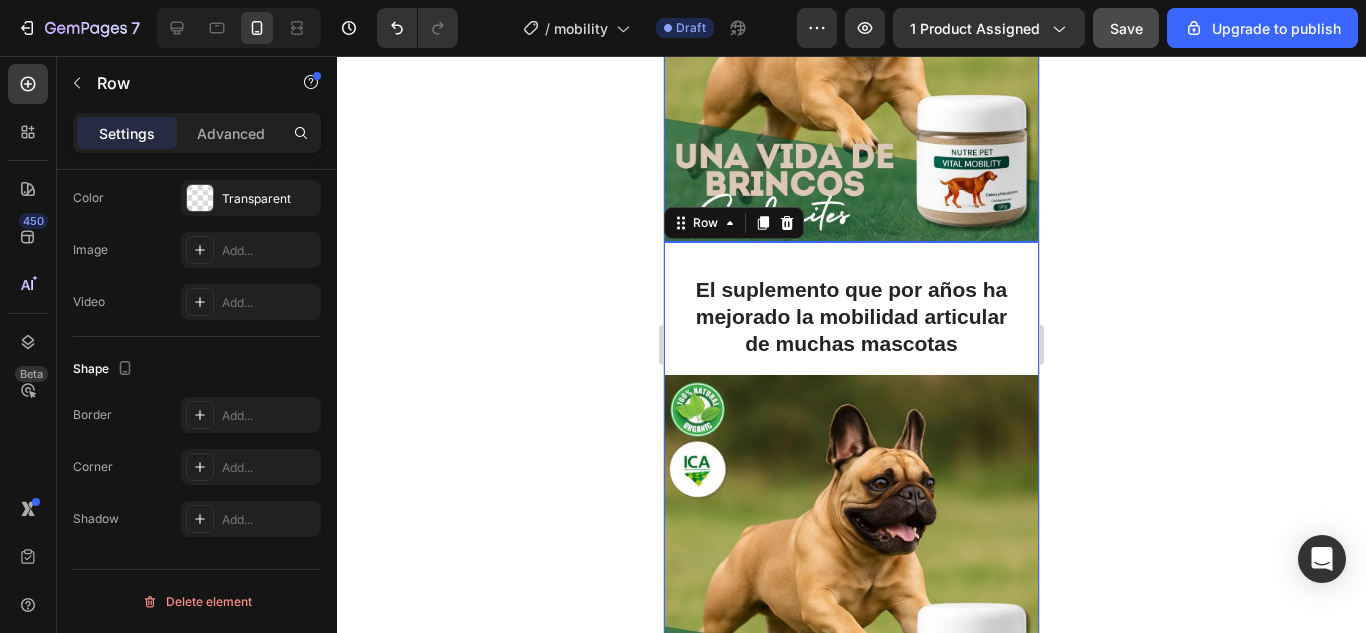 scroll, scrollTop: 5395, scrollLeft: 0, axis: vertical 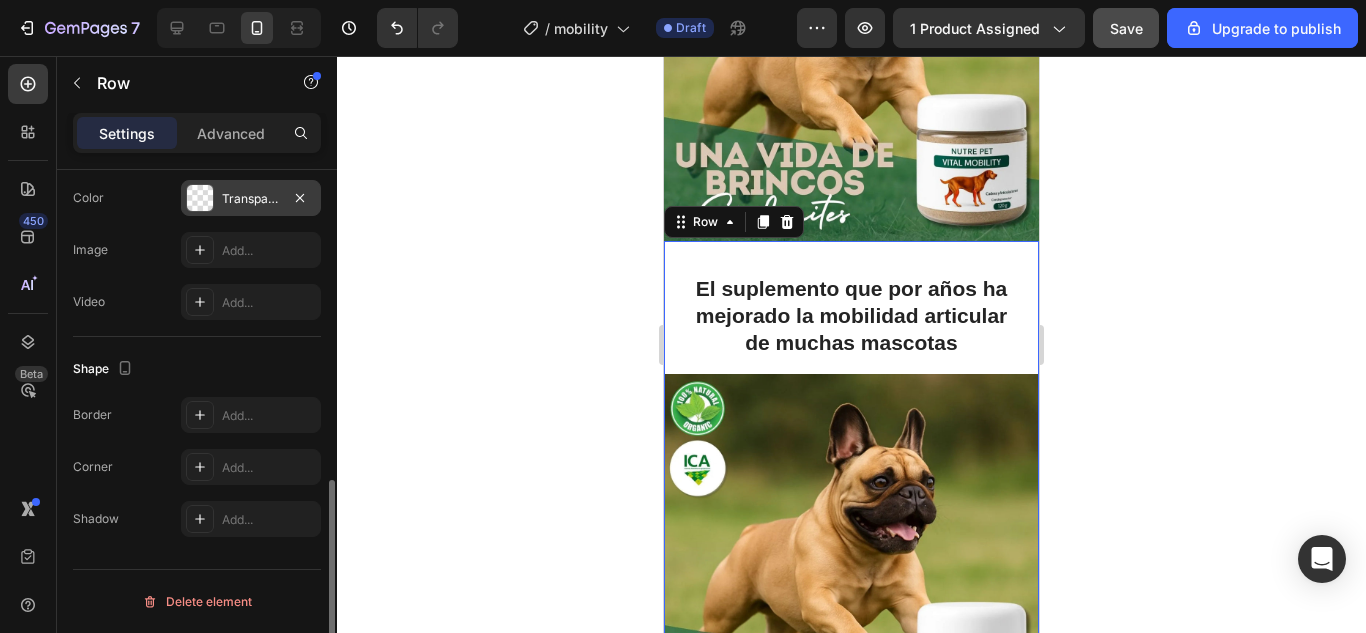 click at bounding box center [200, 198] 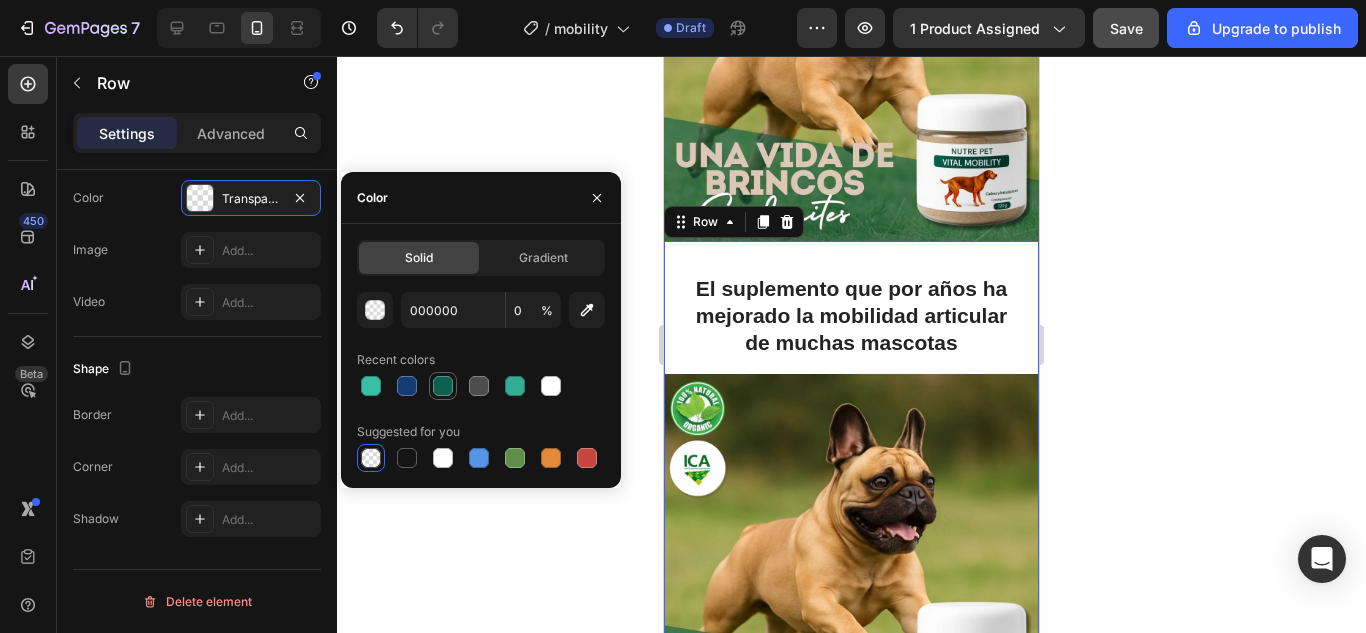click at bounding box center (443, 386) 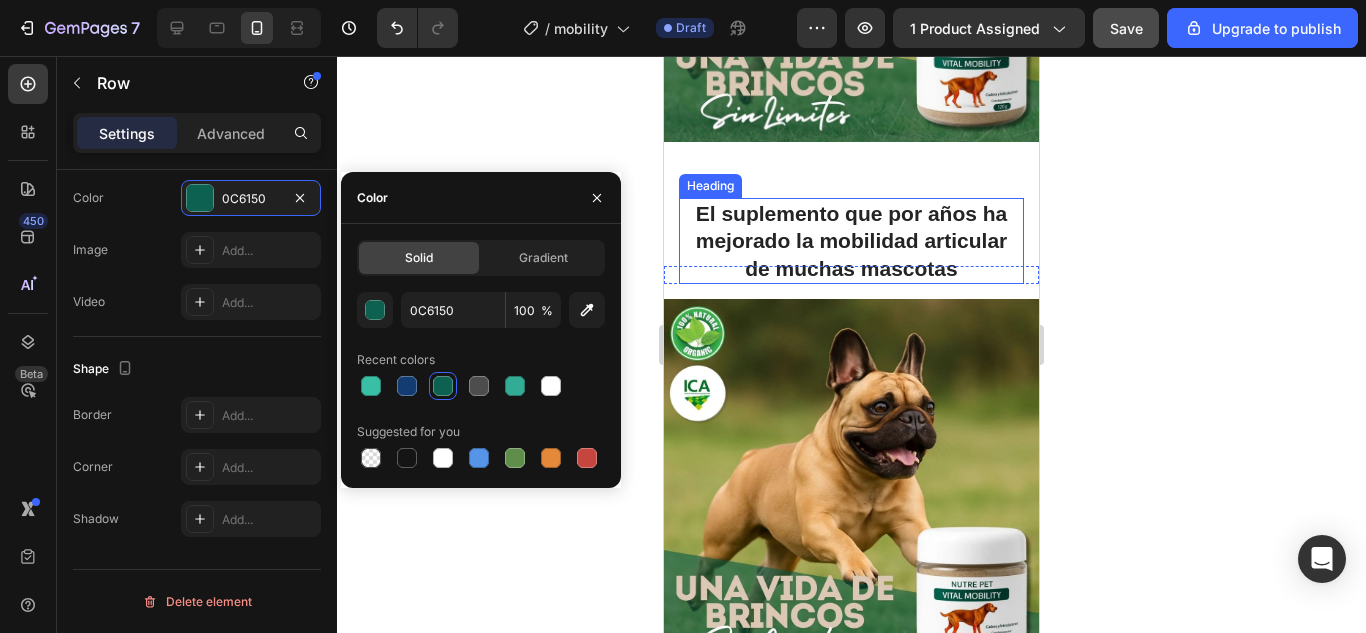scroll, scrollTop: 4995, scrollLeft: 0, axis: vertical 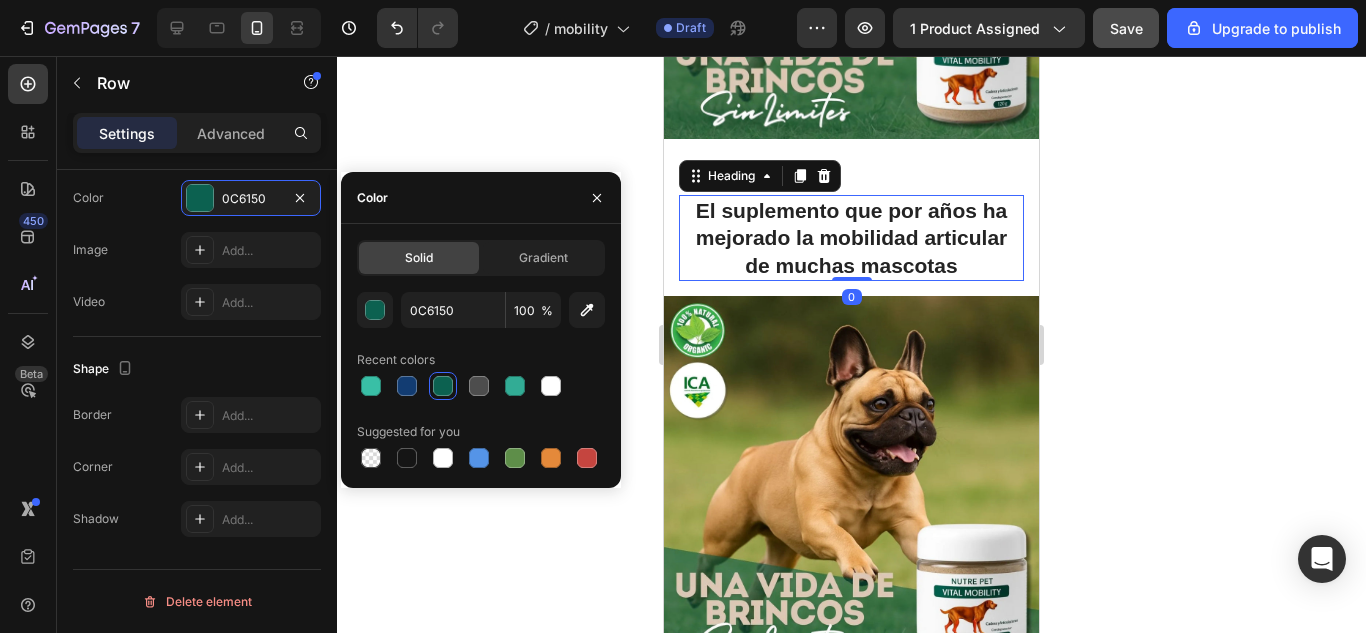 click on "El suplemento que por años ha mejorado la mobilidad articular de muchas mascotas" at bounding box center [851, 238] 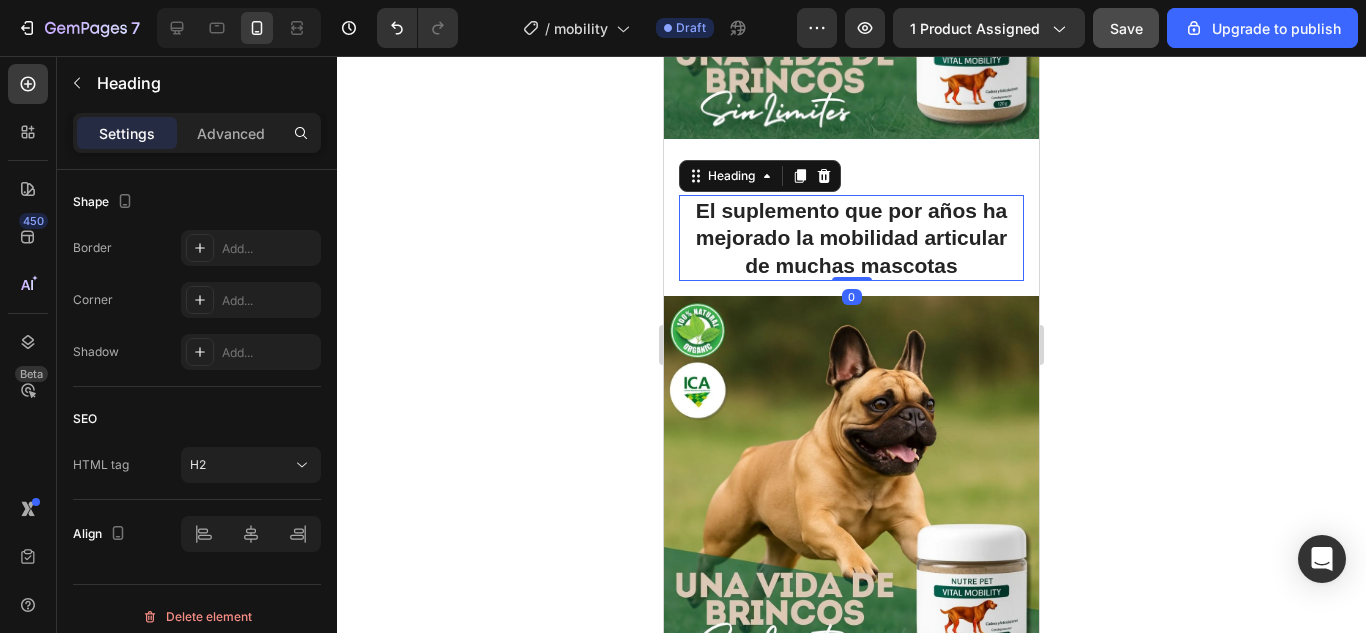 scroll, scrollTop: 0, scrollLeft: 0, axis: both 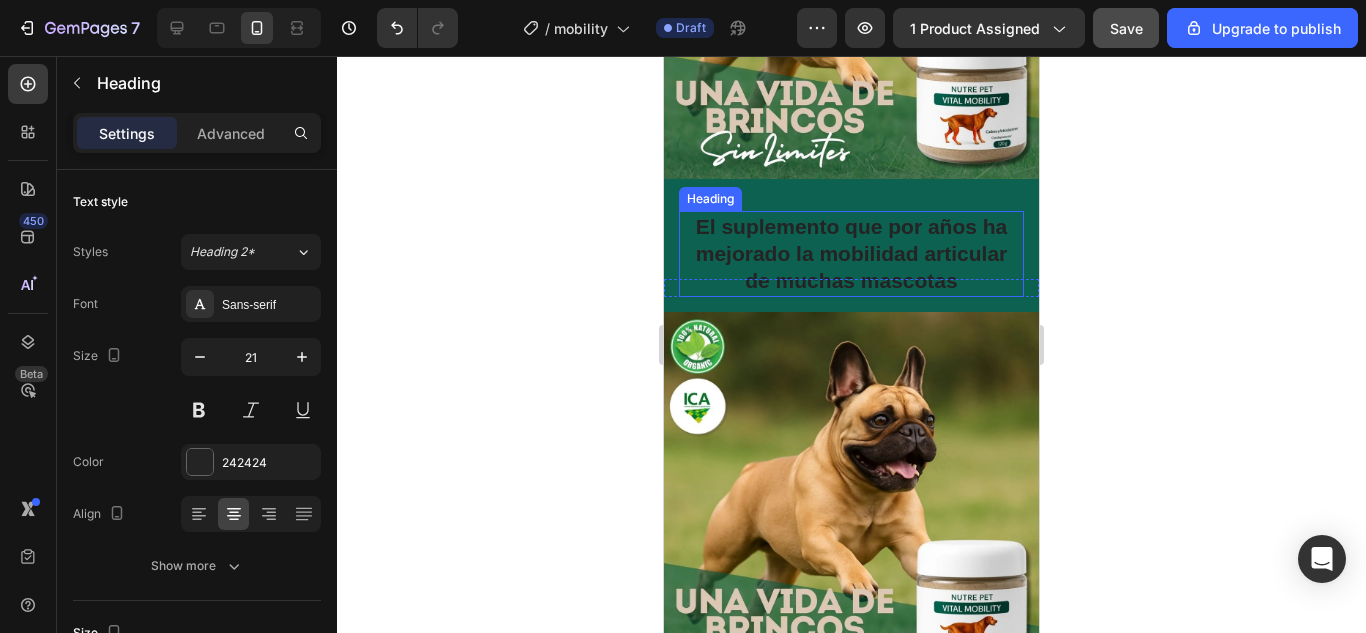 click on "El suplemento que por años ha mejorado la mobilidad articular de muchas mascotas" at bounding box center [851, 254] 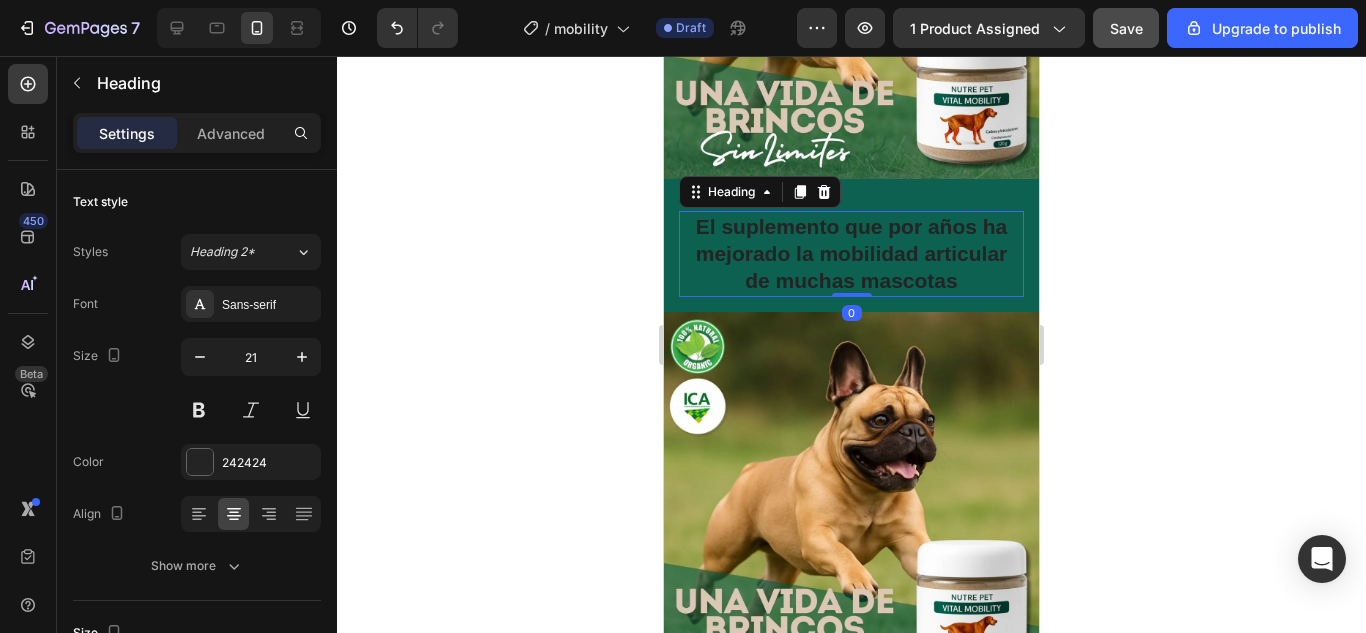 click on "El suplemento que por años ha mejorado la mobilidad articular de muchas mascotas" at bounding box center (851, 254) 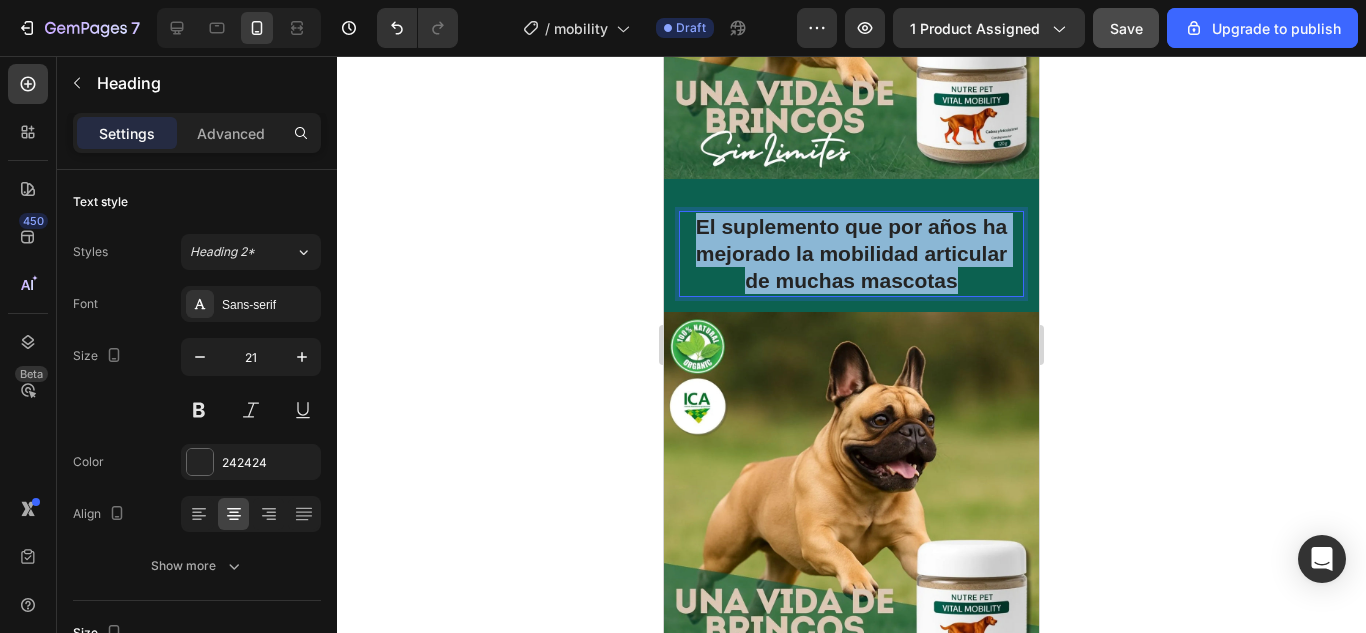 drag, startPoint x: 864, startPoint y: 241, endPoint x: 685, endPoint y: 213, distance: 181.17671 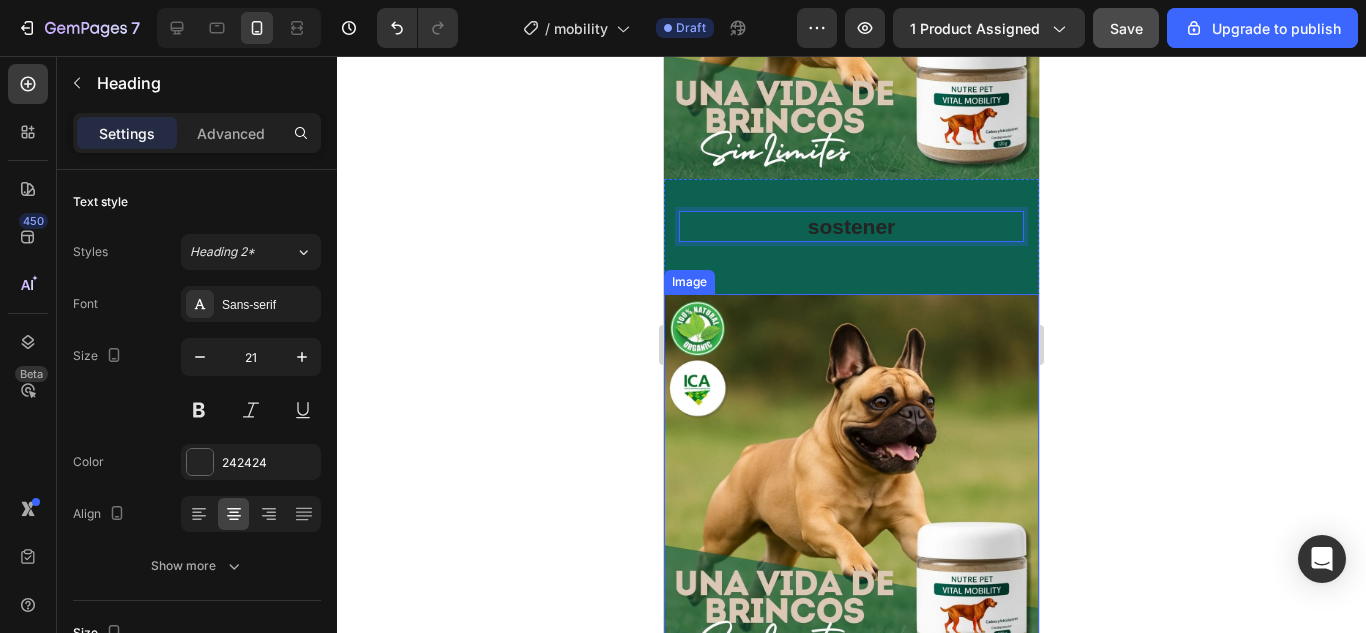click at bounding box center [851, 481] 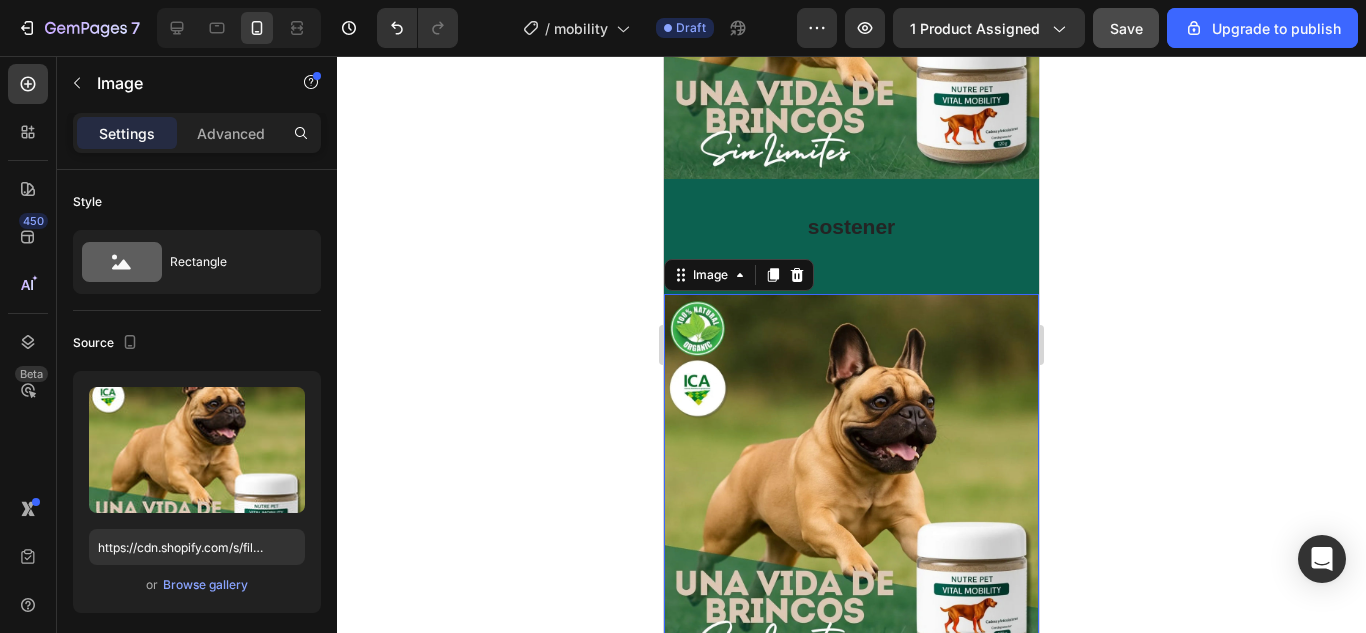 click on "Image   0 sostener Heading Row Row" at bounding box center (851, 424) 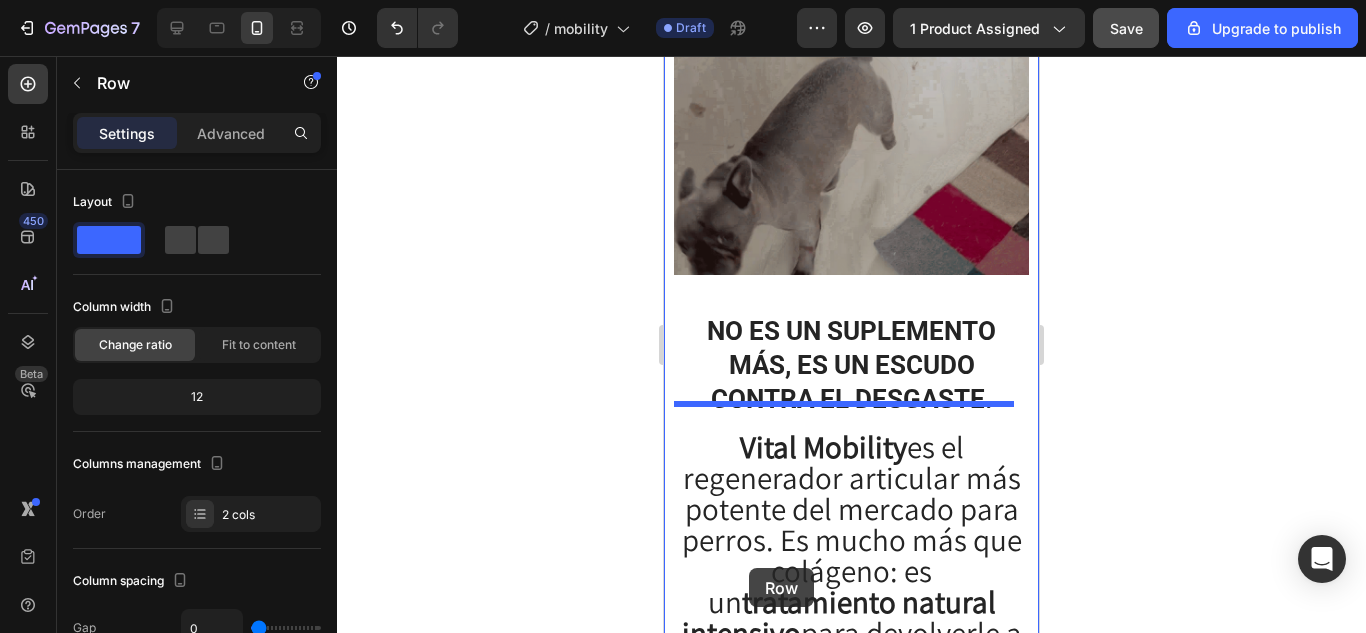 scroll, scrollTop: 1824, scrollLeft: 0, axis: vertical 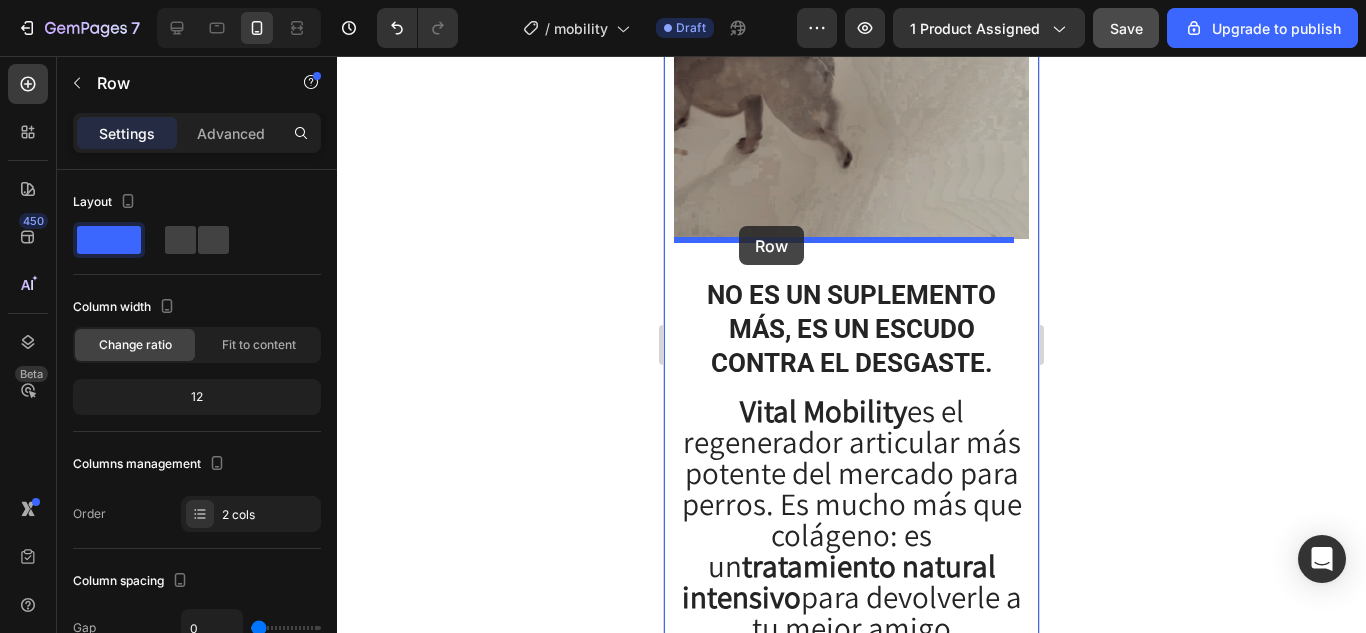 drag, startPoint x: 695, startPoint y: 153, endPoint x: 739, endPoint y: 226, distance: 85.23497 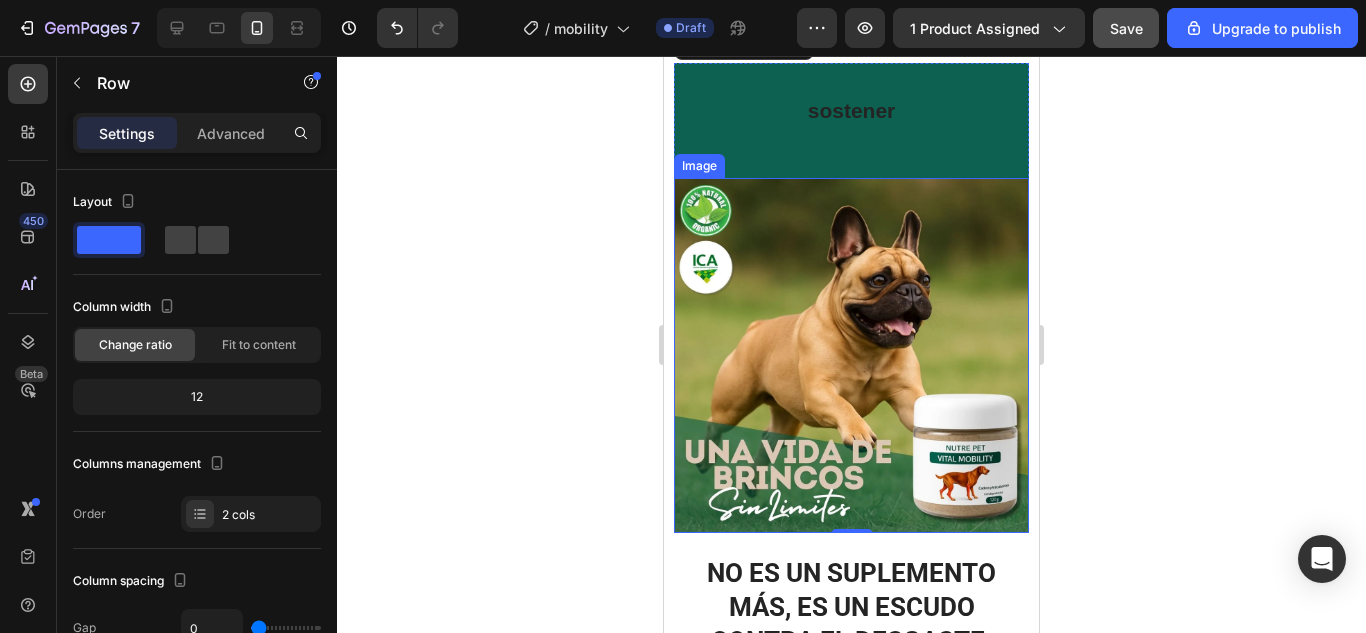 scroll, scrollTop: 1924, scrollLeft: 0, axis: vertical 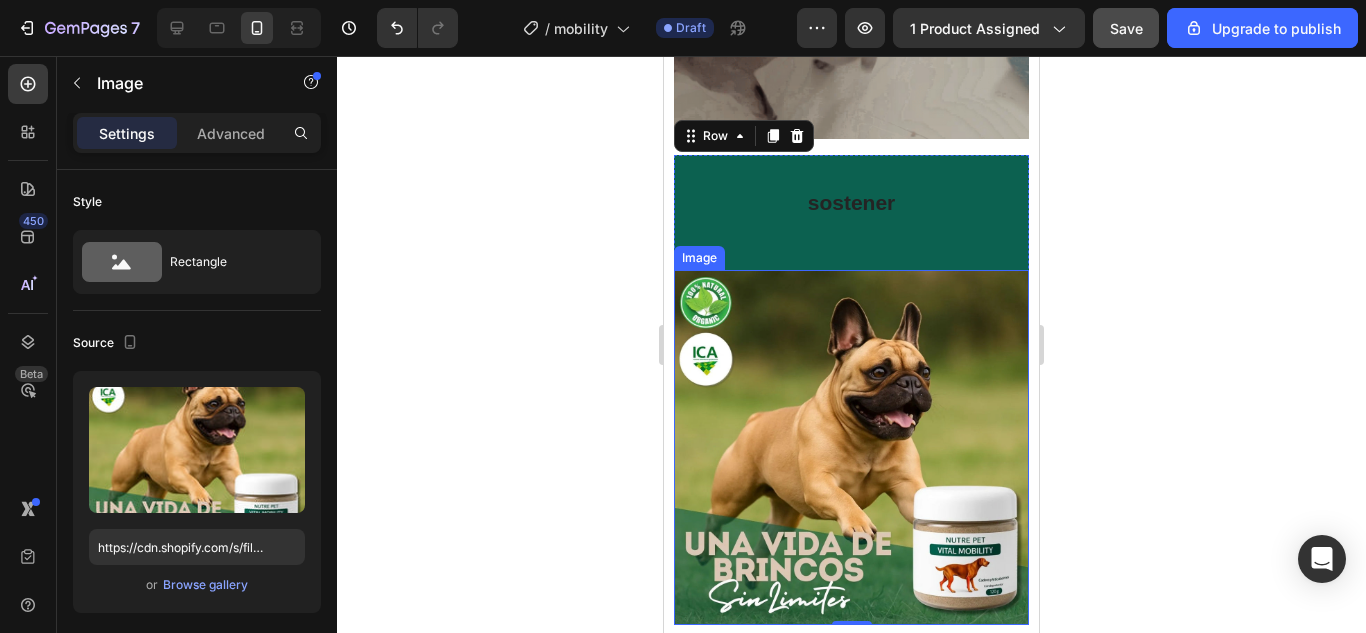 click at bounding box center (851, 447) 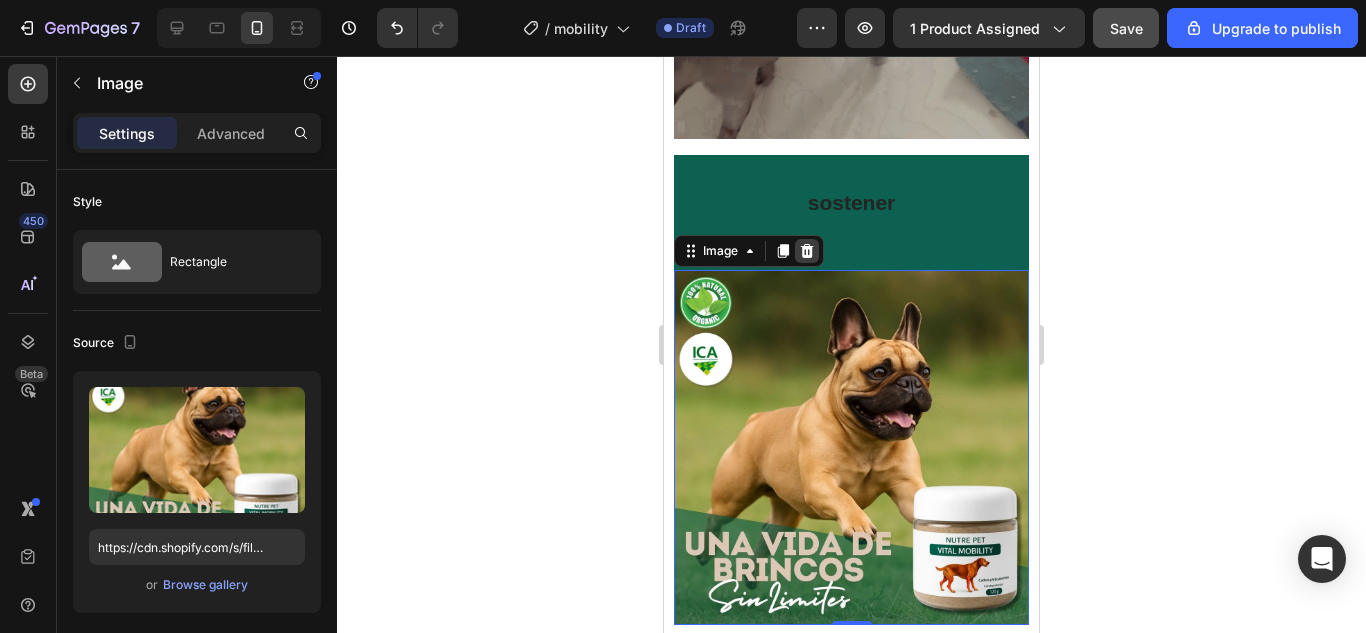 click at bounding box center (807, 251) 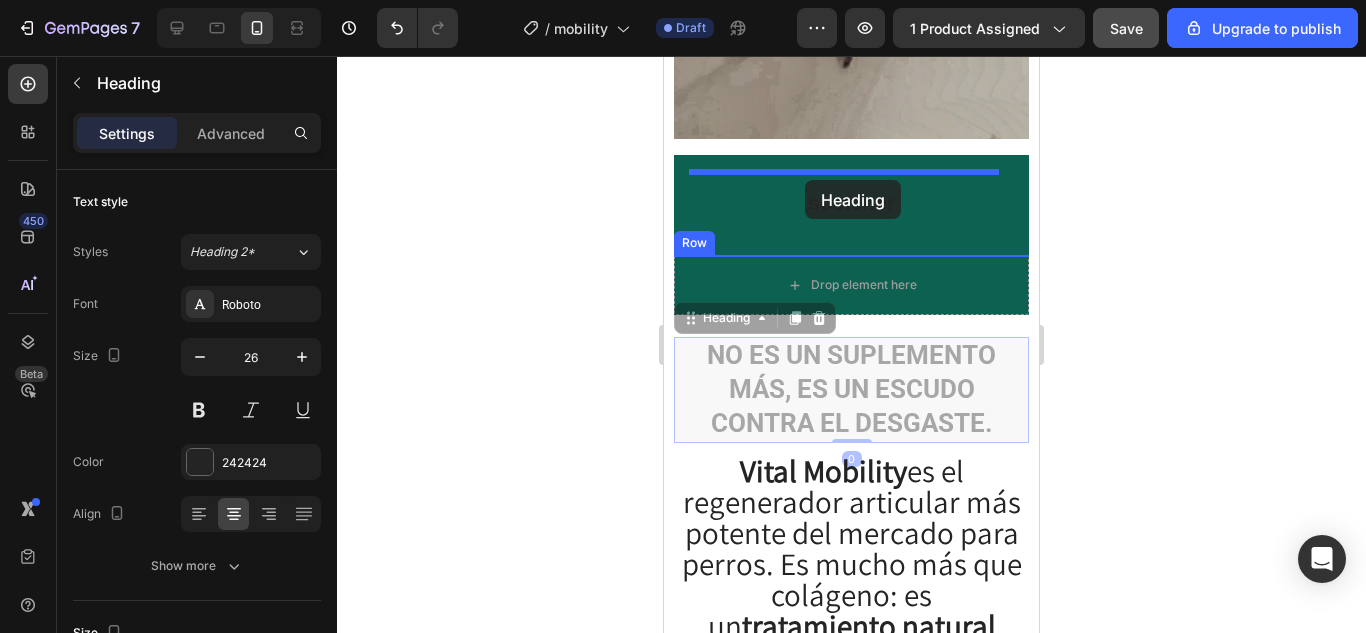 drag, startPoint x: 791, startPoint y: 350, endPoint x: 805, endPoint y: 180, distance: 170.5755 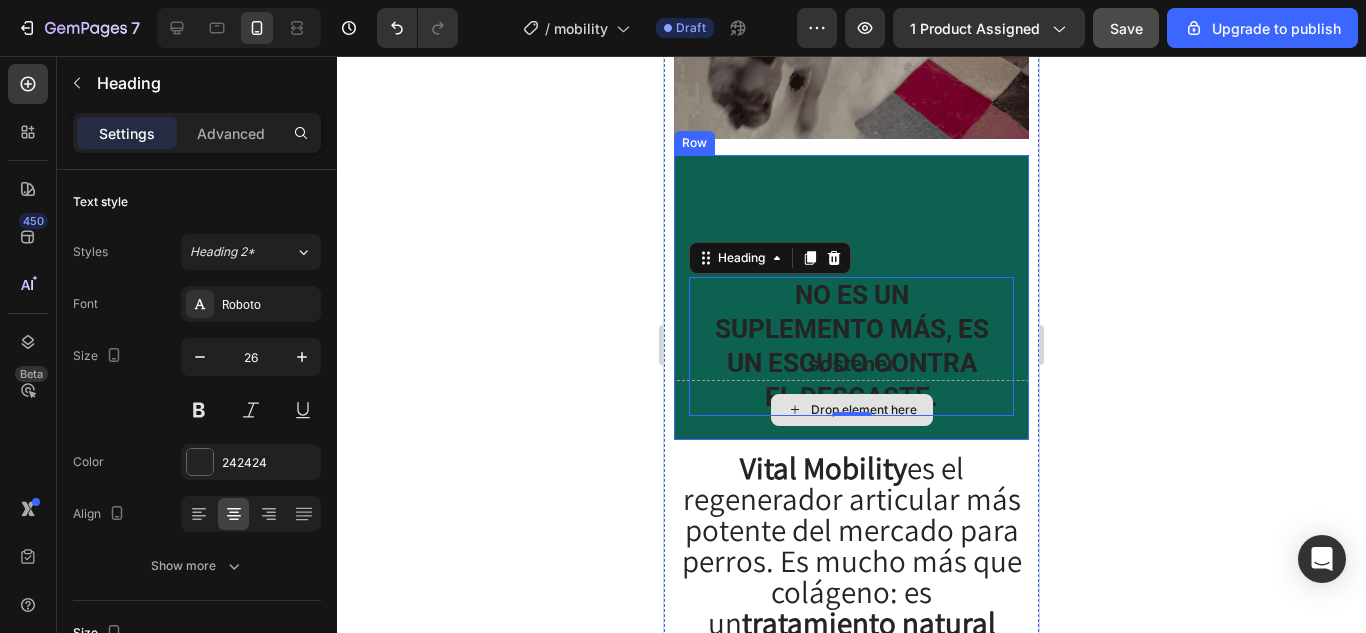 click on "Drop element here" at bounding box center [851, 410] 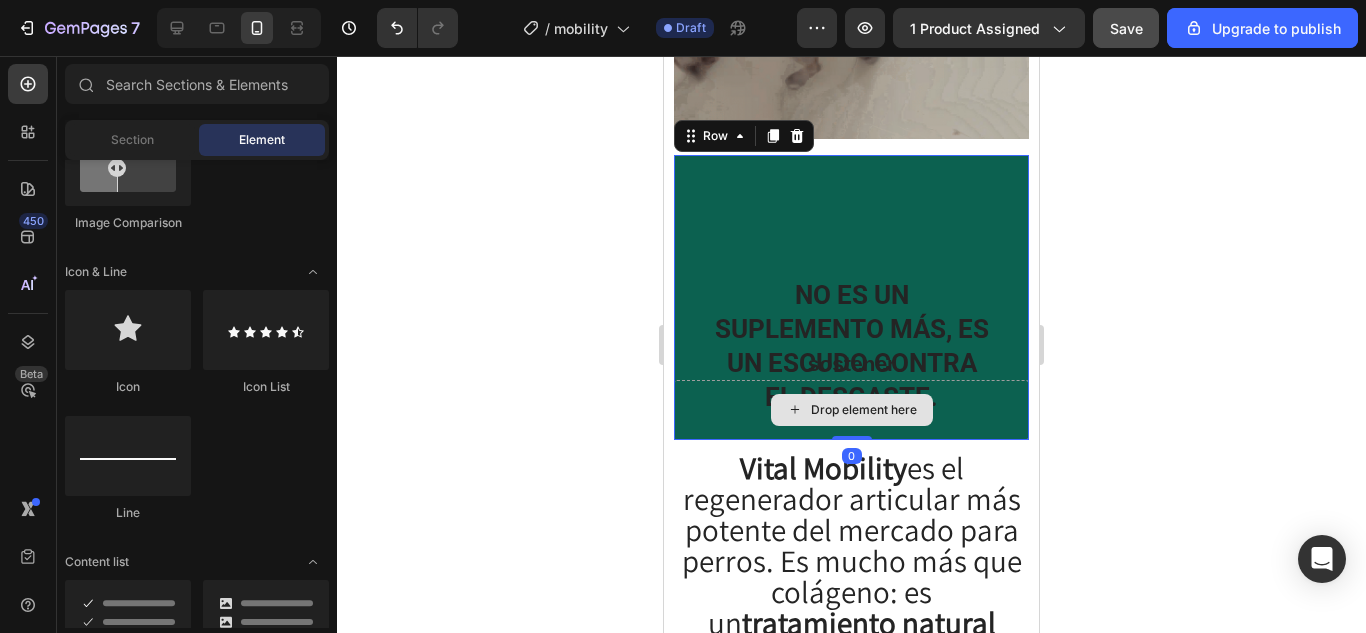 click on "Drop element here" at bounding box center [864, 410] 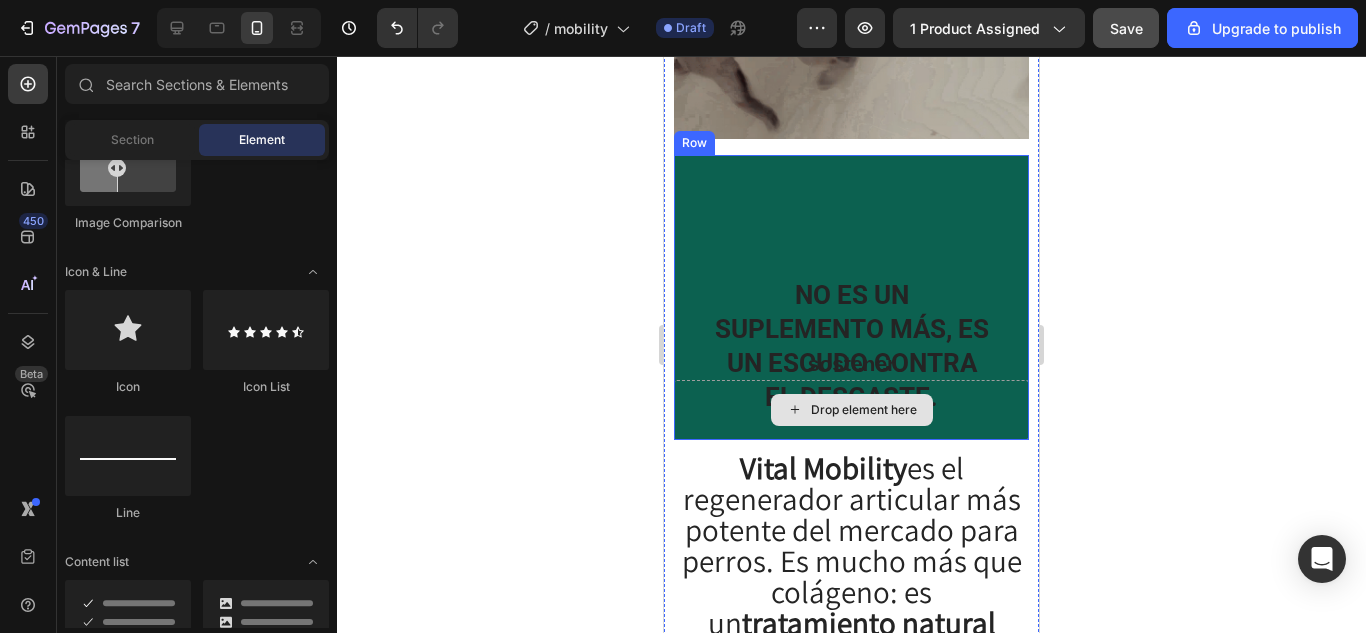 click on "Drop element here" at bounding box center [864, 410] 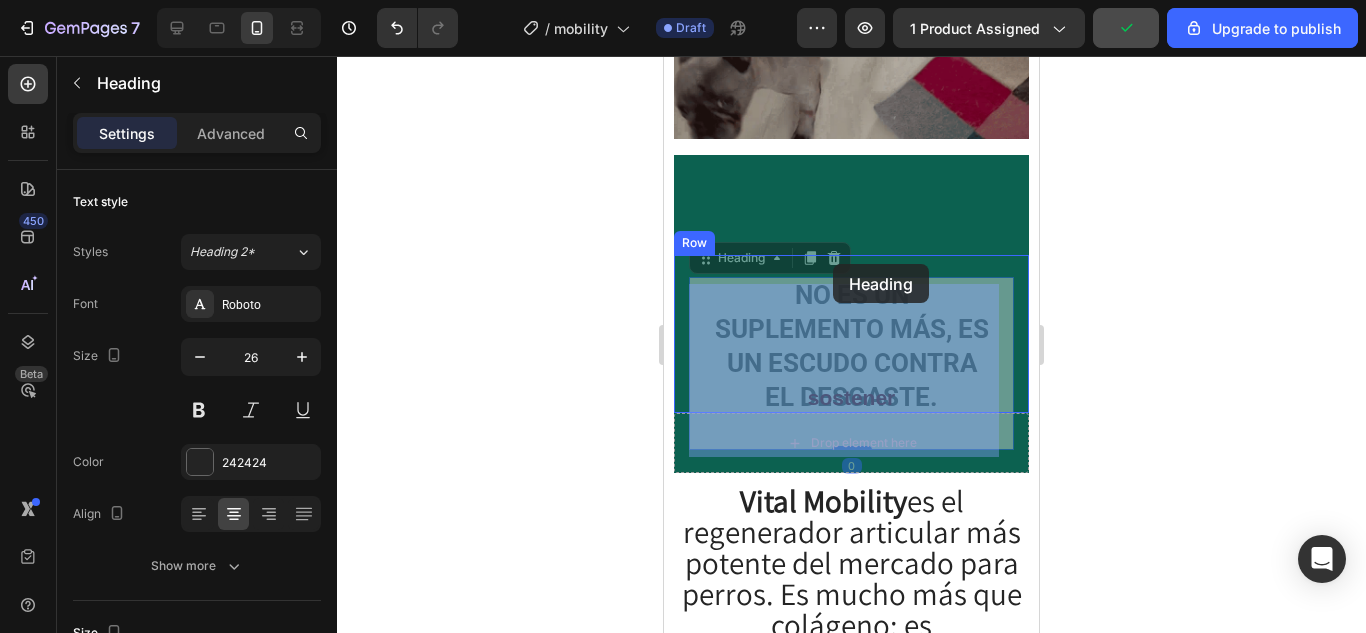 drag, startPoint x: 845, startPoint y: 313, endPoint x: 833, endPoint y: 264, distance: 50.447994 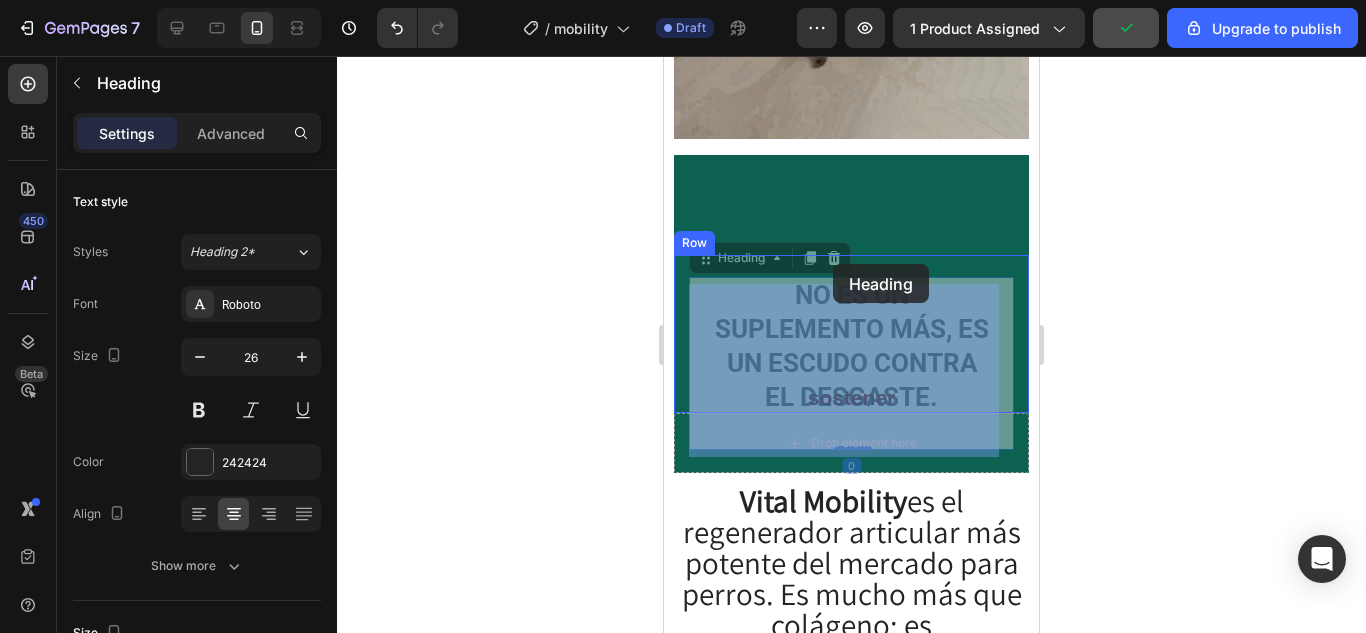click on "iPhone 13 Mini  ( 375 px) iPhone 13 Mini iPhone 13 Pro iPhone 11 Pro Max iPhone 15 Pro Max Pixel 7 Galaxy S8+ Galaxy S20 Ultra iPad Mini iPad Air iPad Pro Header El colágeno premium para perritos que ya no pueden ni caminar del dolor…  ¡hasta que lo prueban! Heading Row Image
Drop element here No es un suplemento más, es un escudo contra el desgaste. Heading   0 No es un suplemento más, es un escudo contra el desgaste. Heading   0 sostener Heading Row Row Vital Mobility  es el regenerador articular más potente del mercado para perros. Es mucho más que colágeno: es un  tratamiento natural intensivo  para devolverle a tu mejor amigo la  movilidad, alegría y calidad de vida  que se merece. Text Block Row Image Row Row Section 3 Root Start with Sections from sidebar Add sections Add elements Start with Generating from URL or image Add section Choose templates inspired by CRO experts Generate layout from URL or image Add blank section then drag & drop elements Footer" at bounding box center (851, 1450) 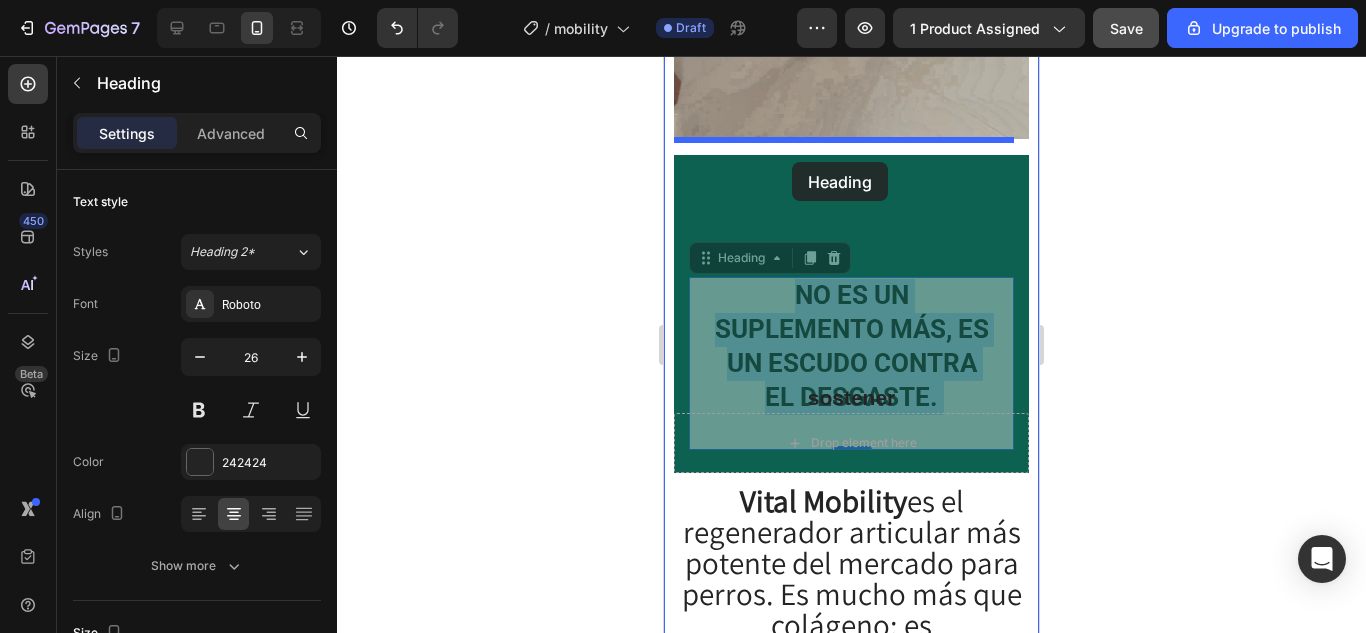 drag, startPoint x: 794, startPoint y: 308, endPoint x: 792, endPoint y: 163, distance: 145.0138 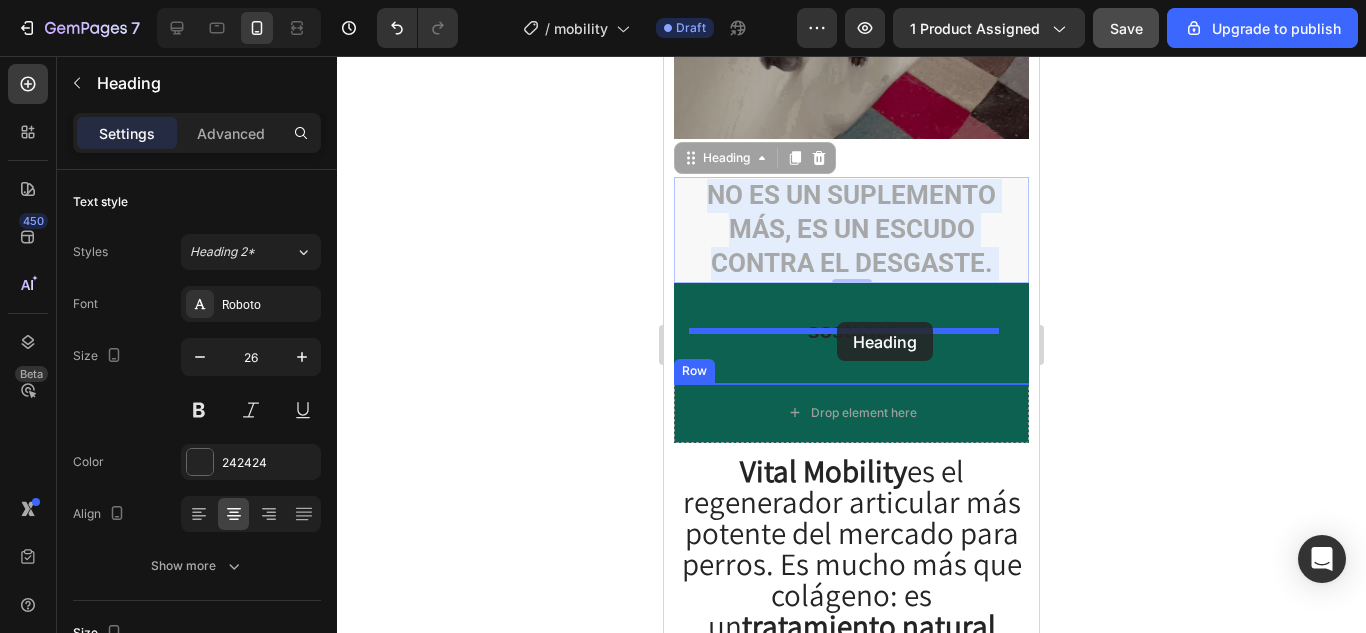 drag, startPoint x: 822, startPoint y: 203, endPoint x: 837, endPoint y: 322, distance: 119.94165 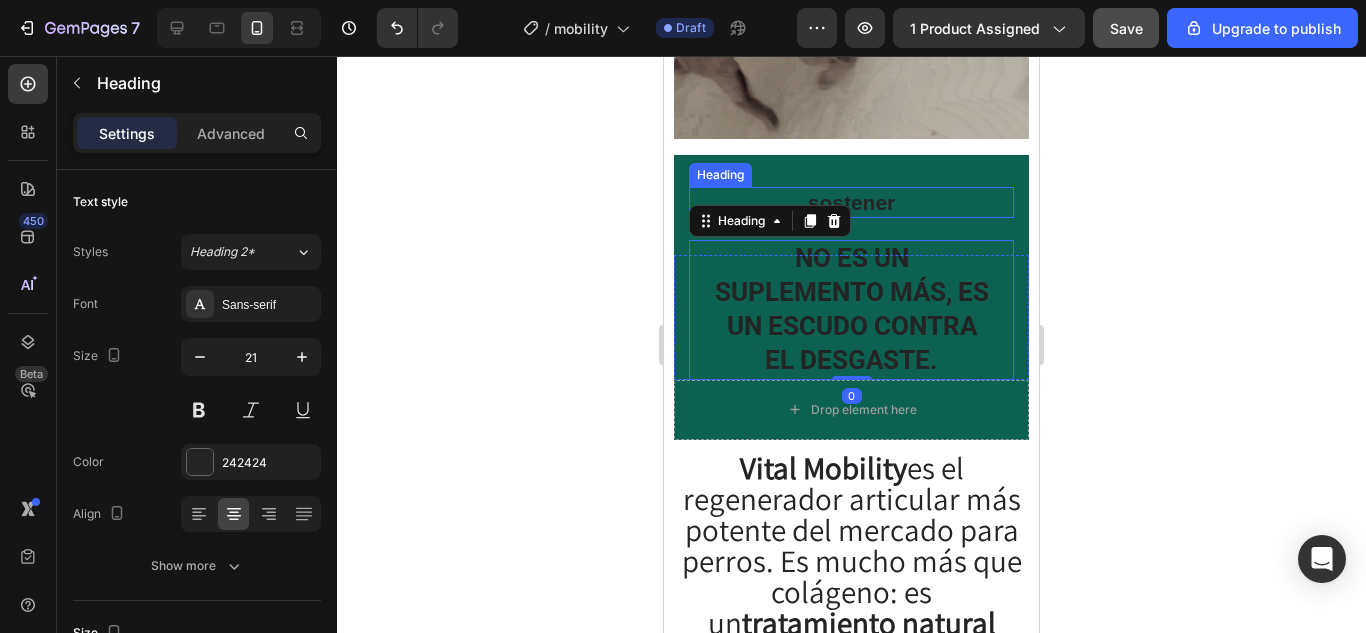 click on "sostener" at bounding box center (851, 202) 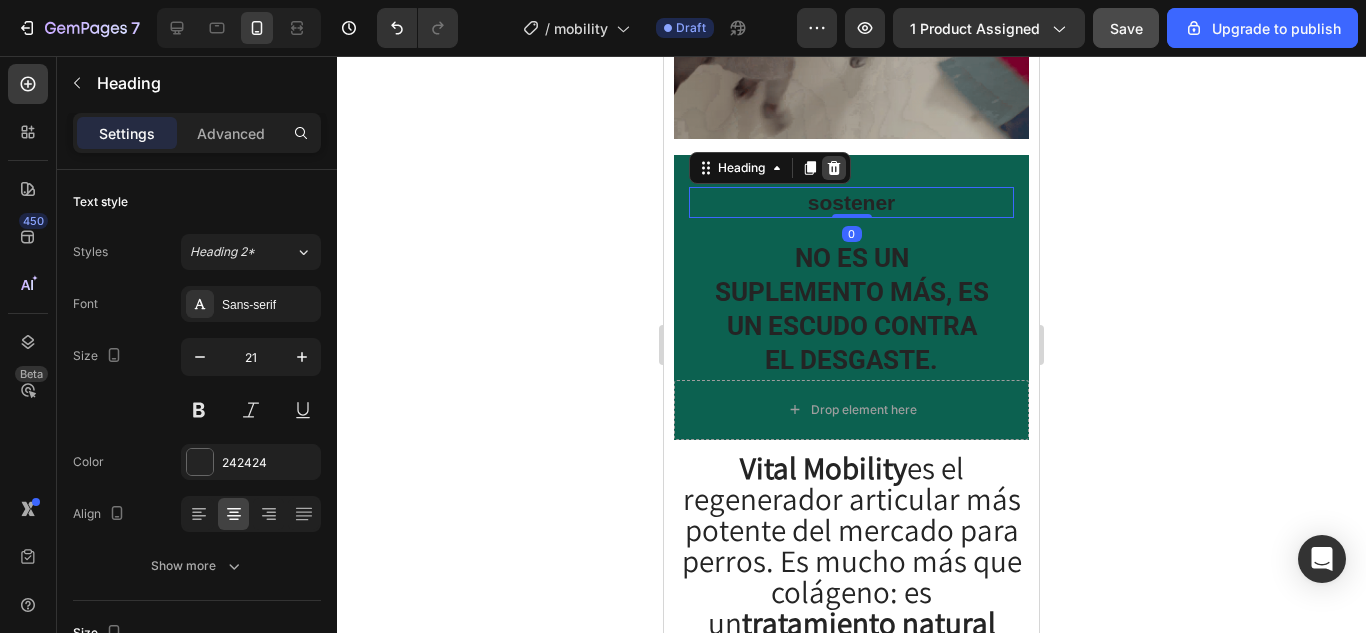click 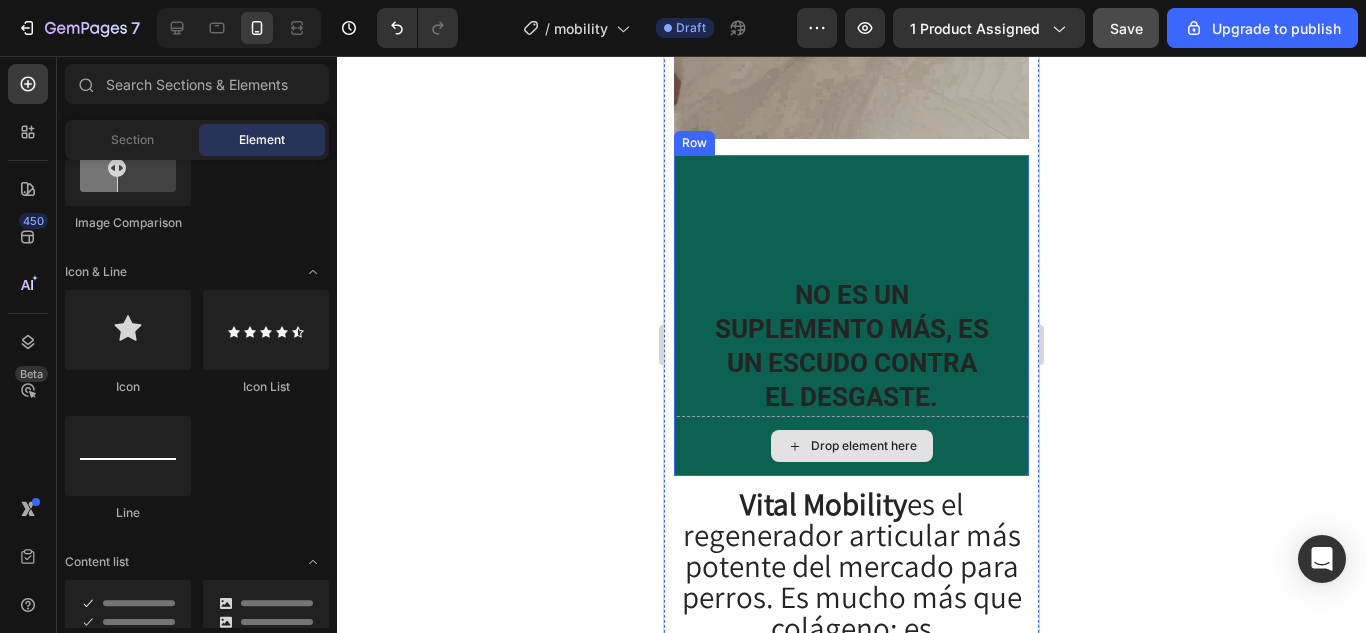 click on "Drop element here" at bounding box center [864, 446] 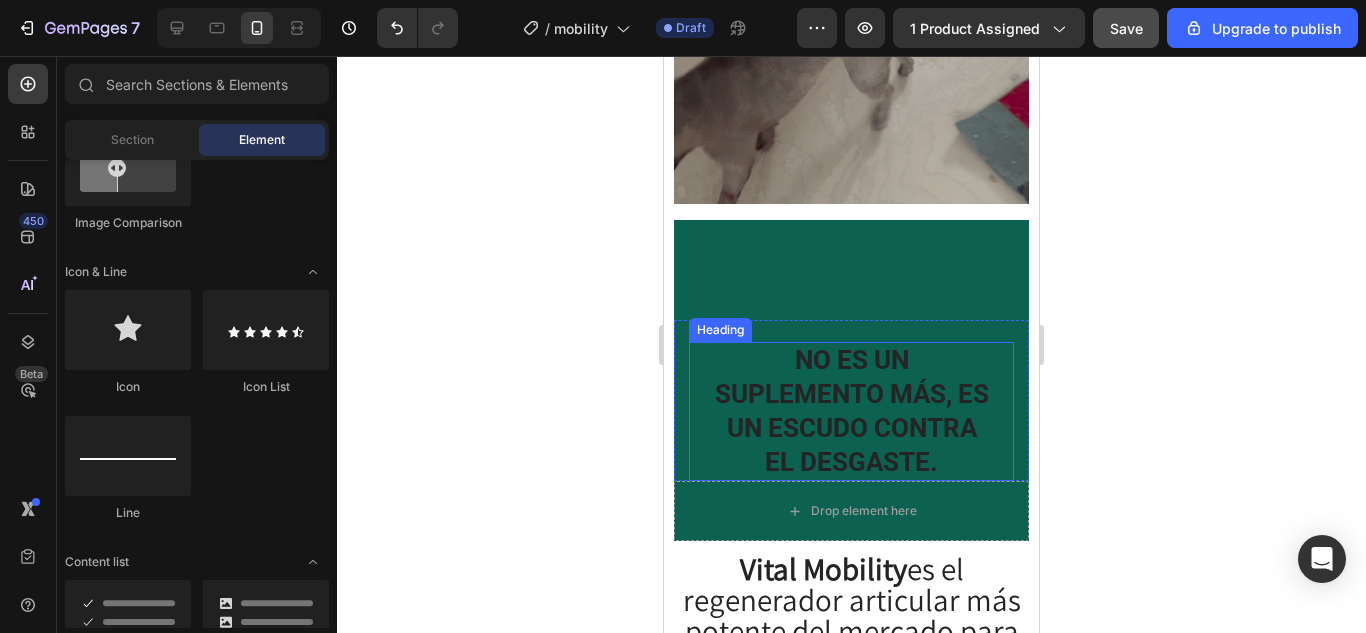 scroll, scrollTop: 1824, scrollLeft: 0, axis: vertical 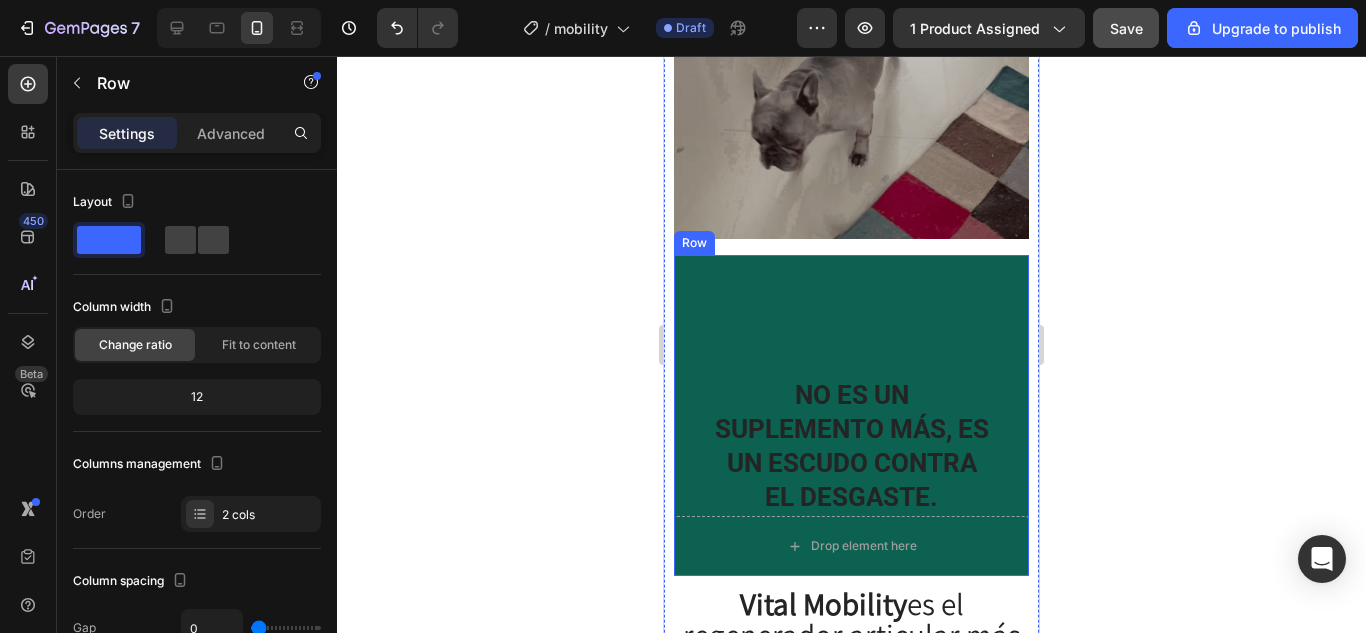 click on "Drop element here No es un suplemento más, es un escudo contra el desgaste. Heading Row Row" at bounding box center [851, 415] 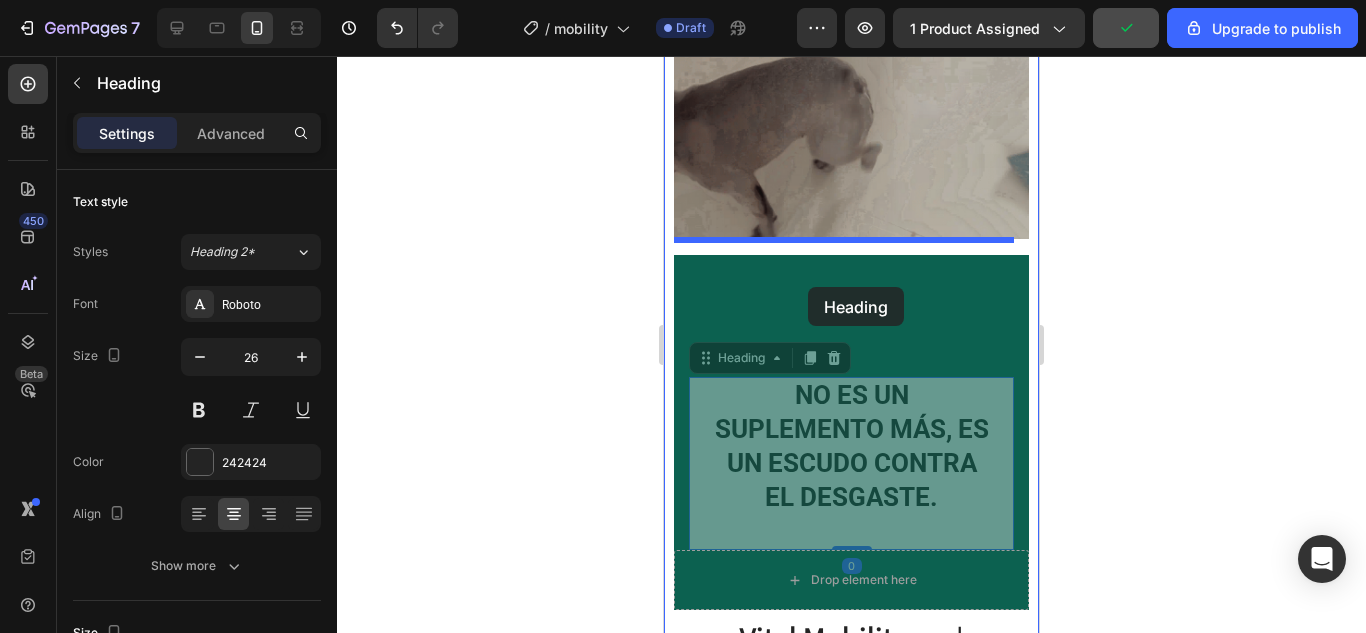 drag, startPoint x: 827, startPoint y: 426, endPoint x: 808, endPoint y: 287, distance: 140.29256 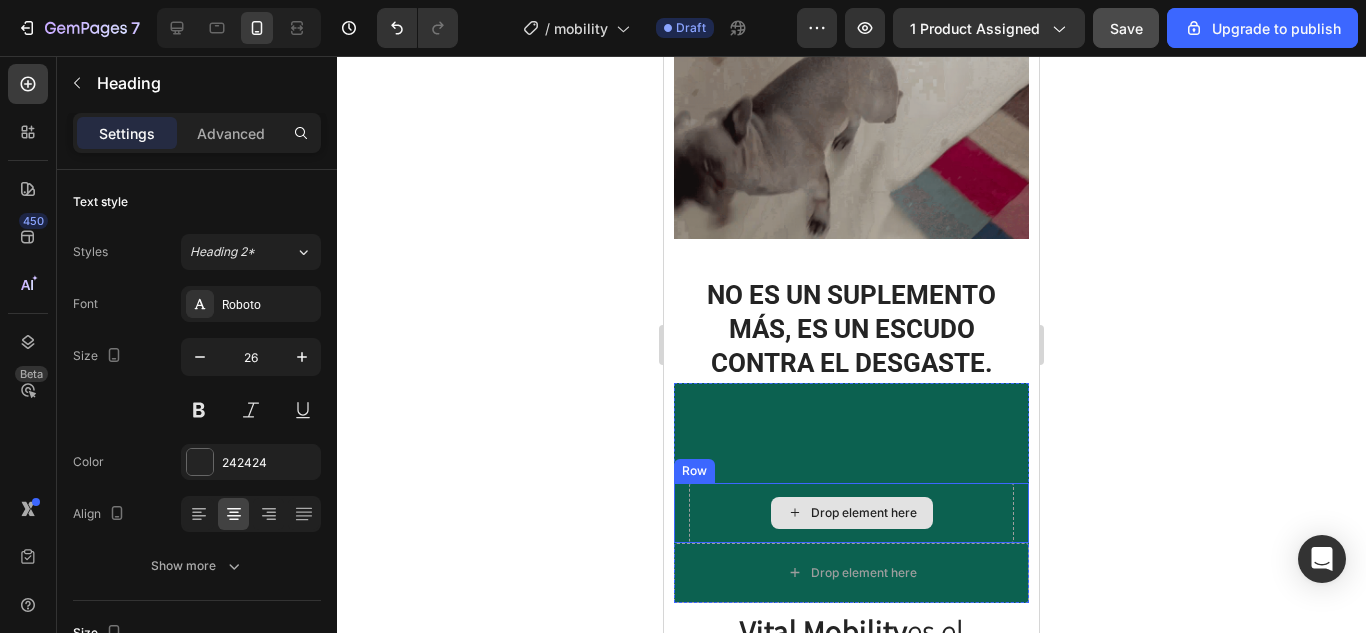 click on "Drop element here" at bounding box center (852, 513) 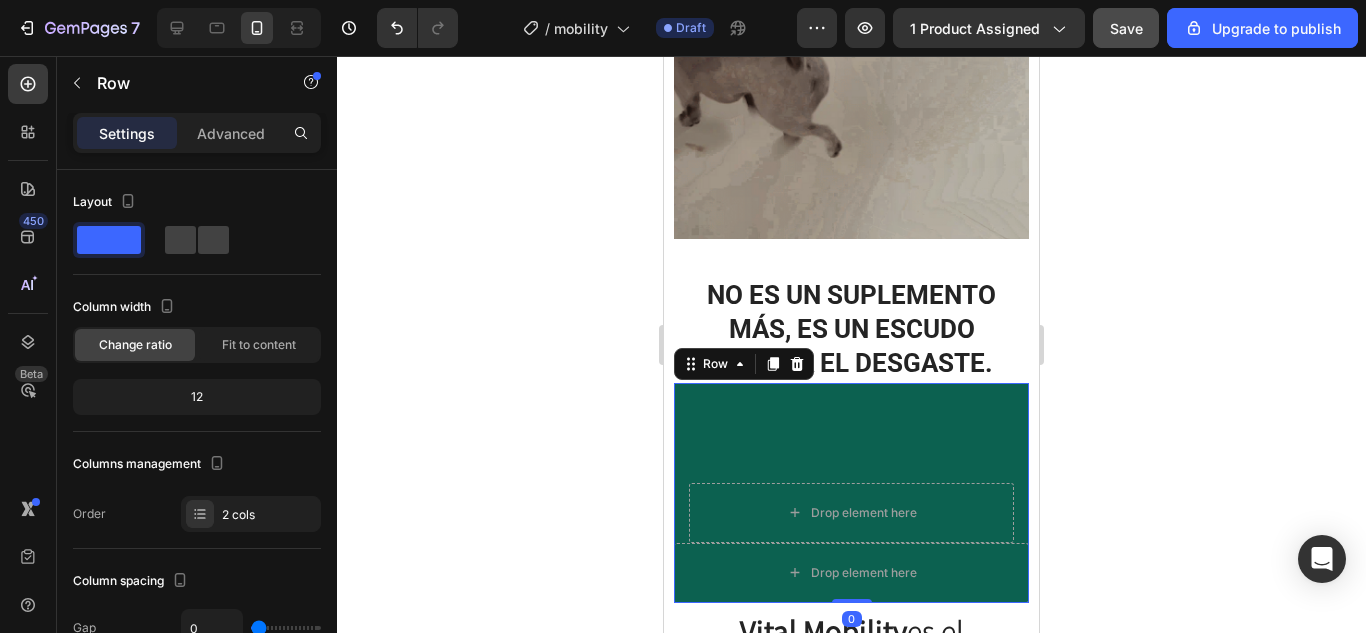 click on "Drop element here
Drop element here Row Row   0" at bounding box center (851, 493) 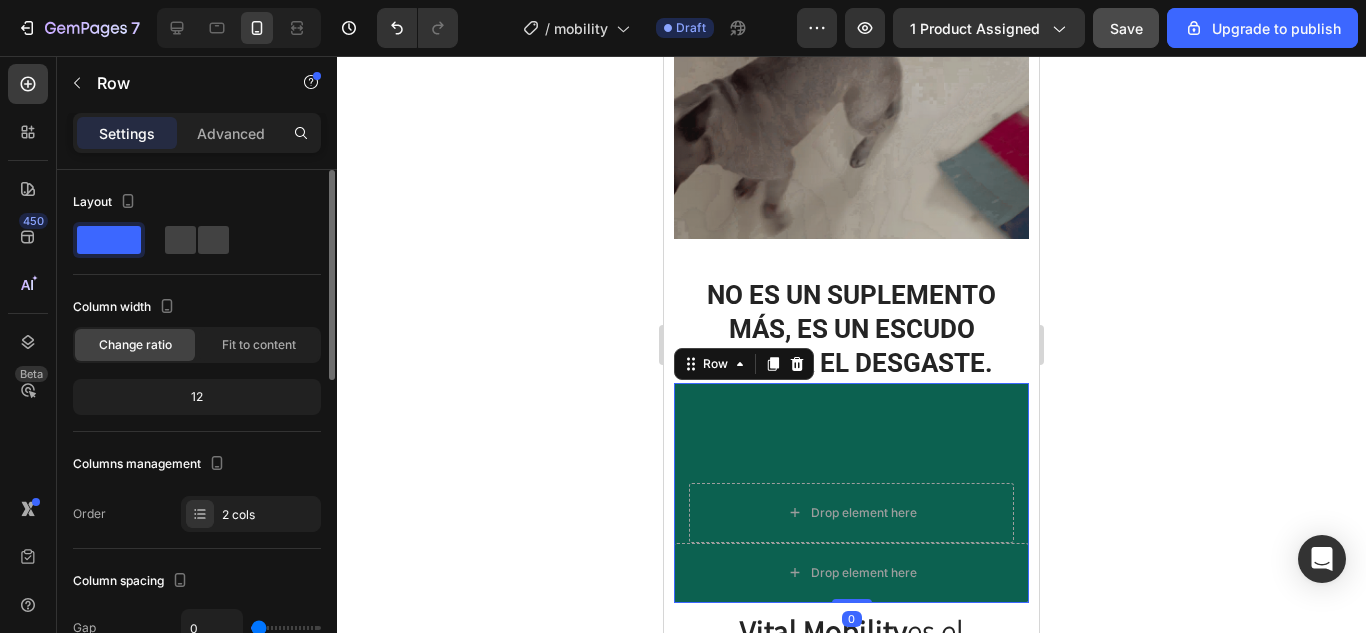 click 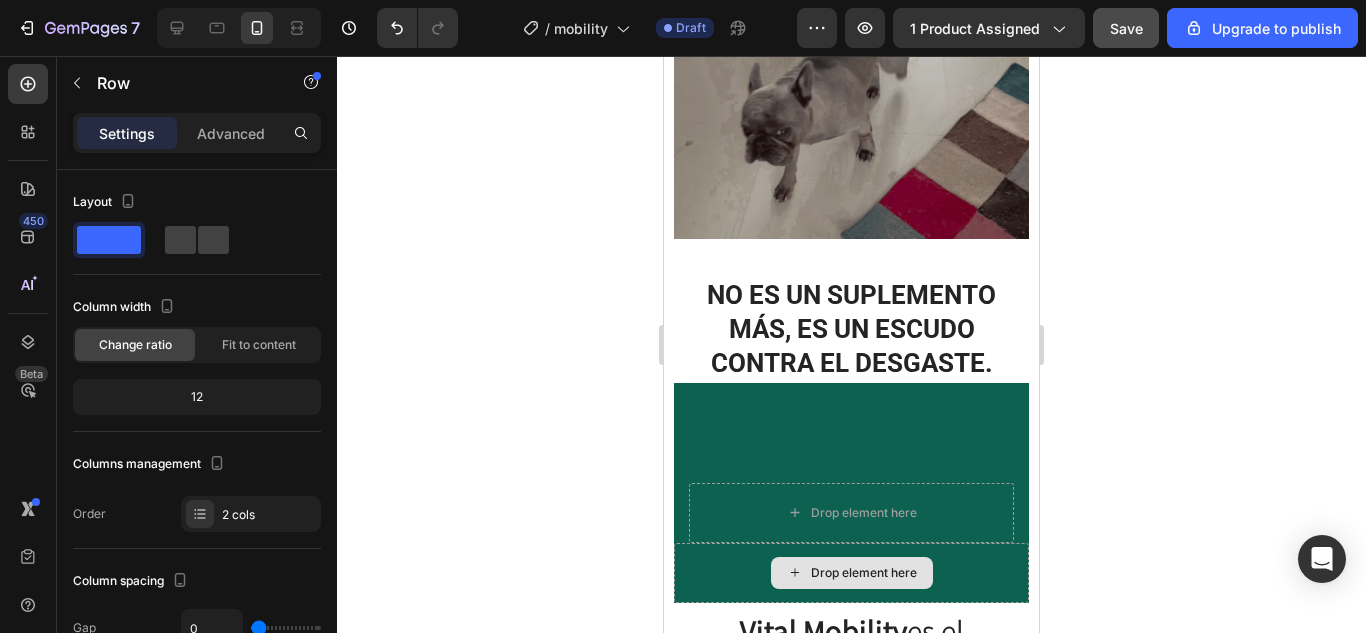 click on "Drop element here" at bounding box center [852, 573] 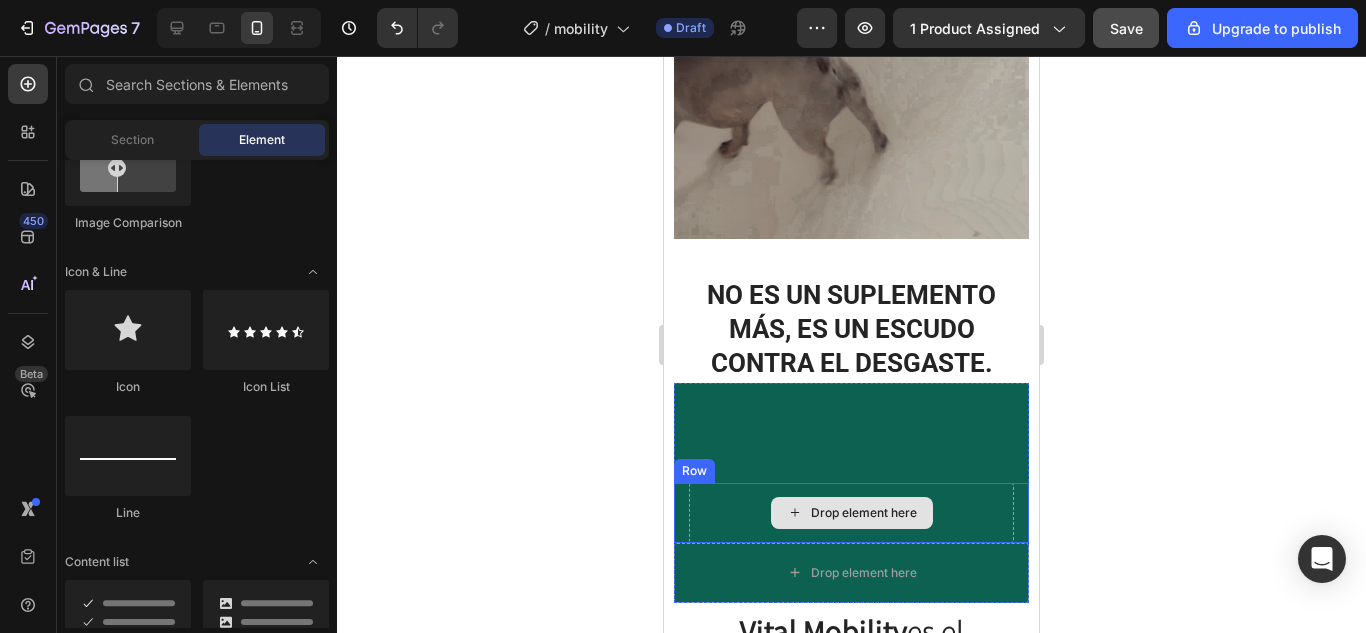 click on "Drop element here" at bounding box center [864, 513] 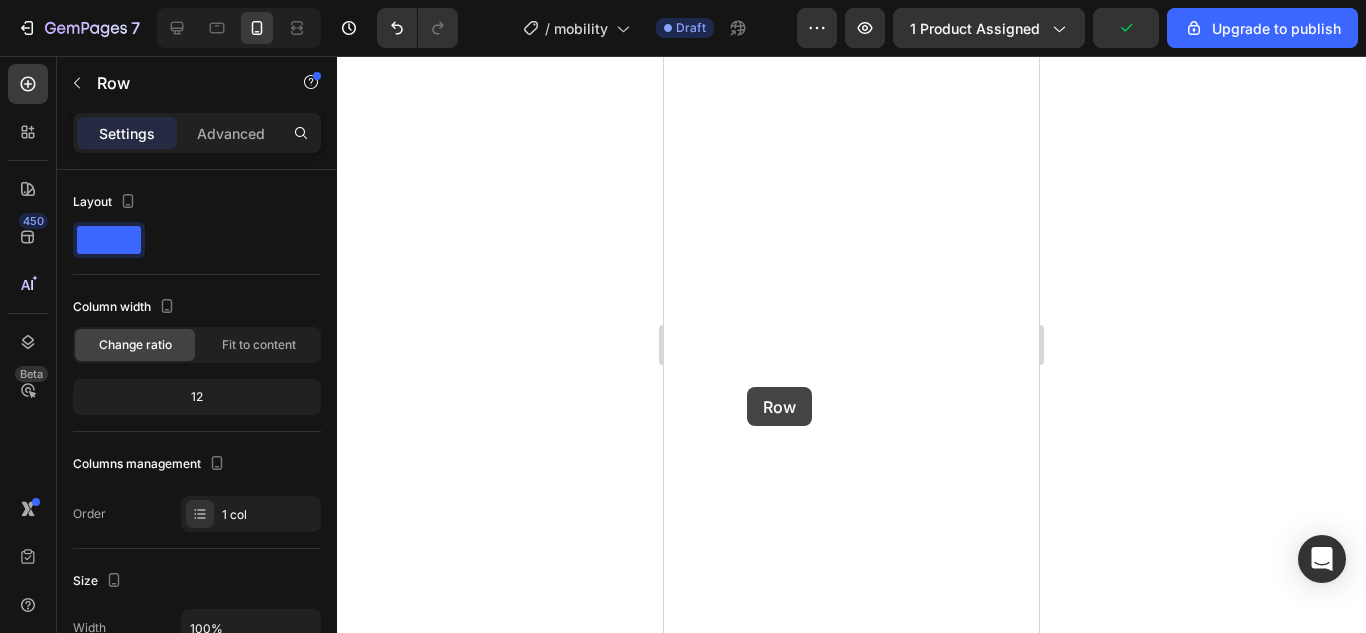 scroll, scrollTop: 0, scrollLeft: 0, axis: both 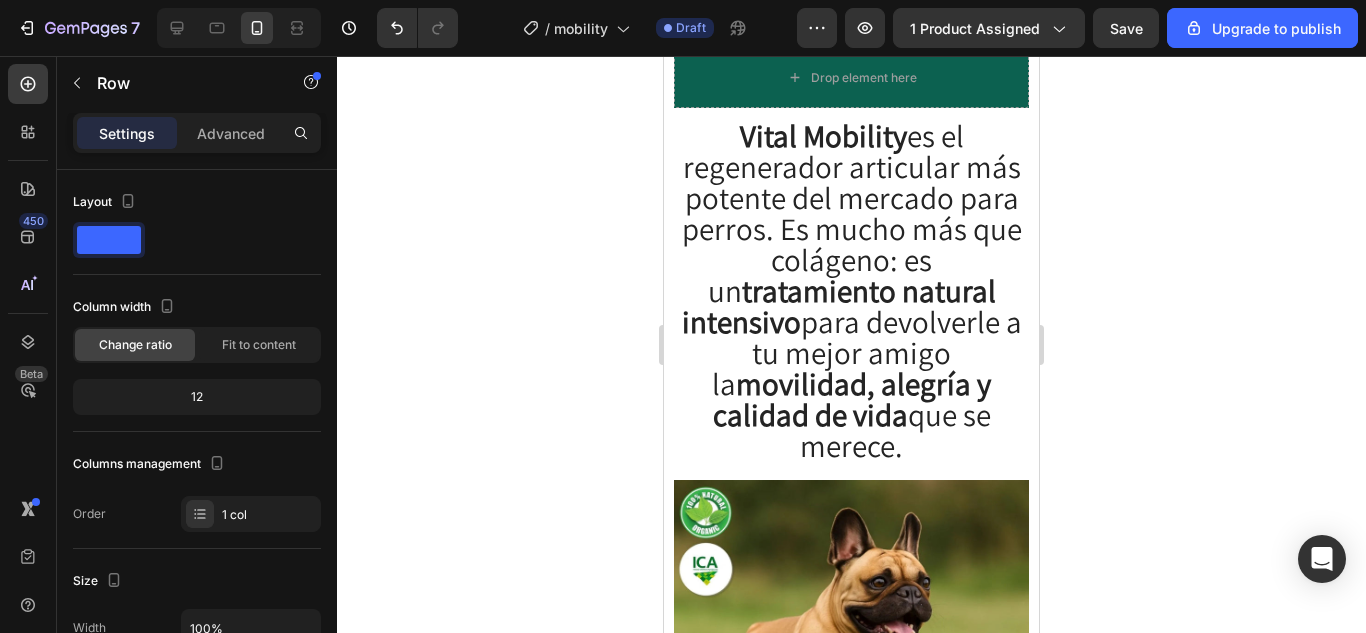 click on "Drop element here" at bounding box center (864, -142) 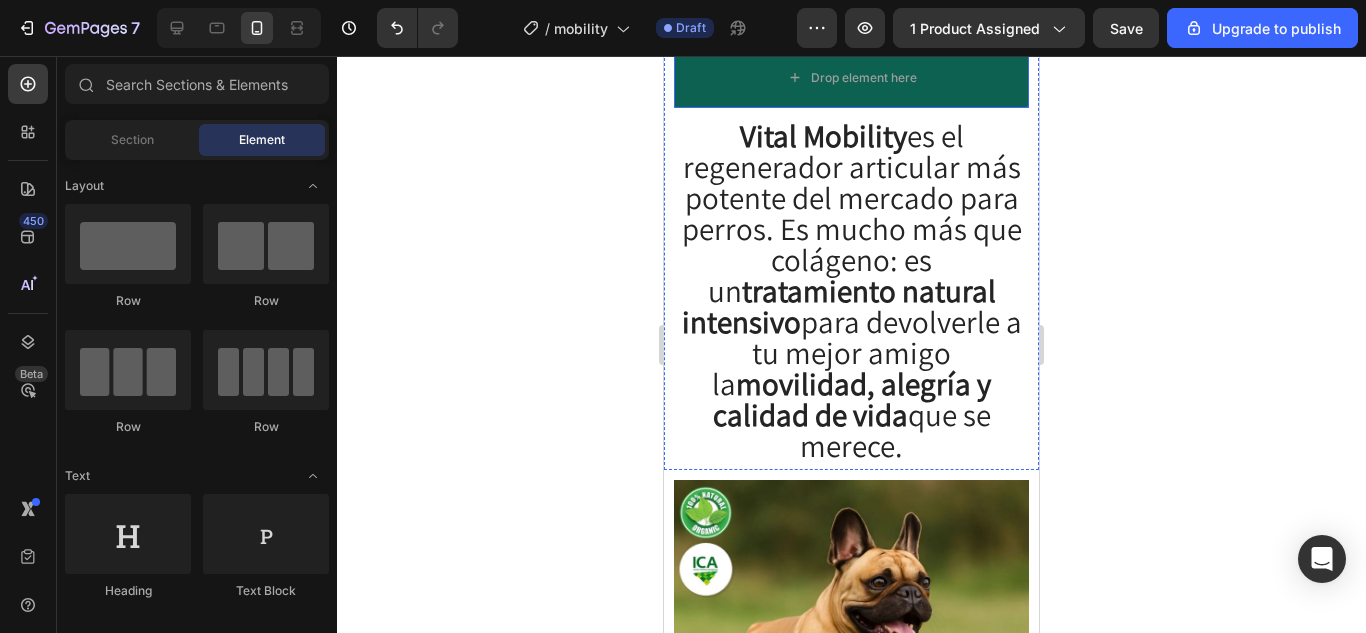 click on "Drop element here" at bounding box center [864, 18] 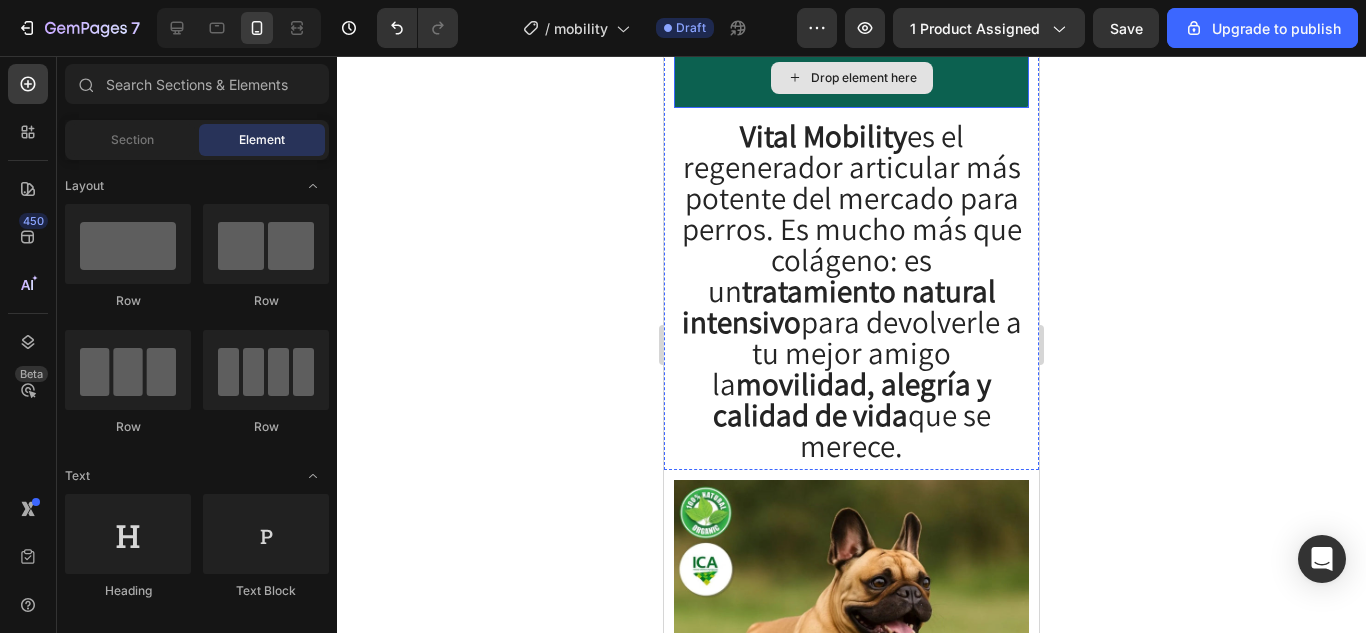 click on "Drop element here" at bounding box center [864, 78] 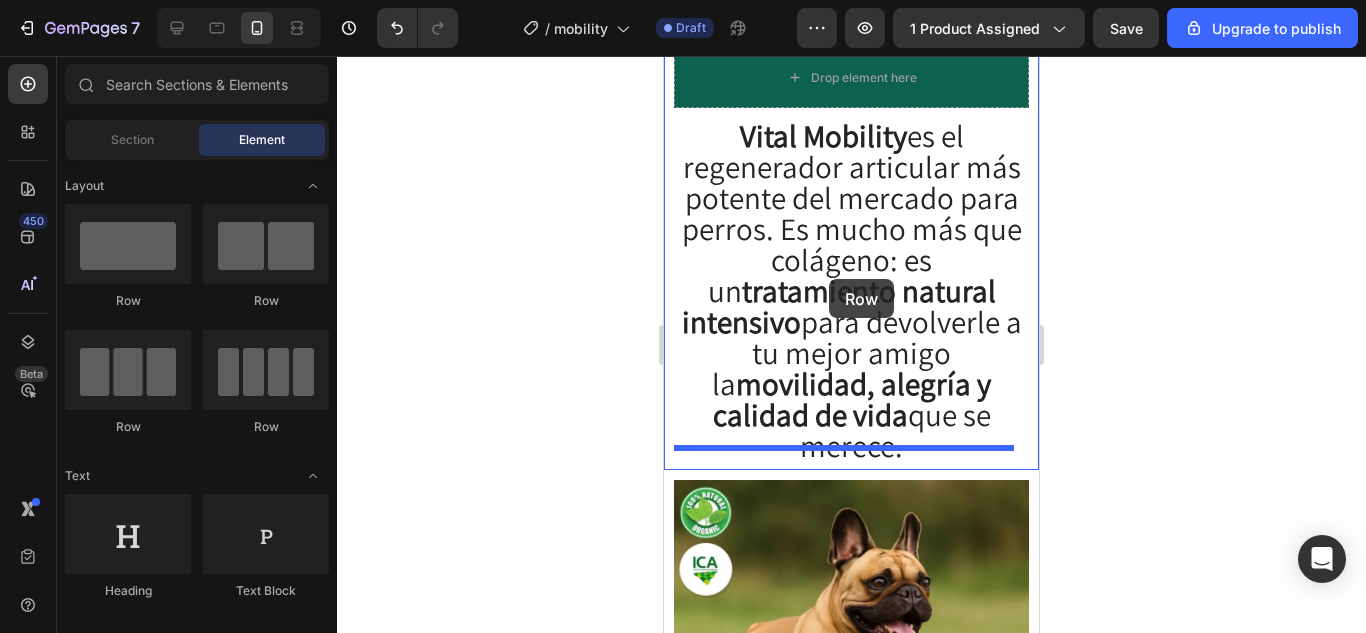 drag, startPoint x: 818, startPoint y: 185, endPoint x: 829, endPoint y: 280, distance: 95.63472 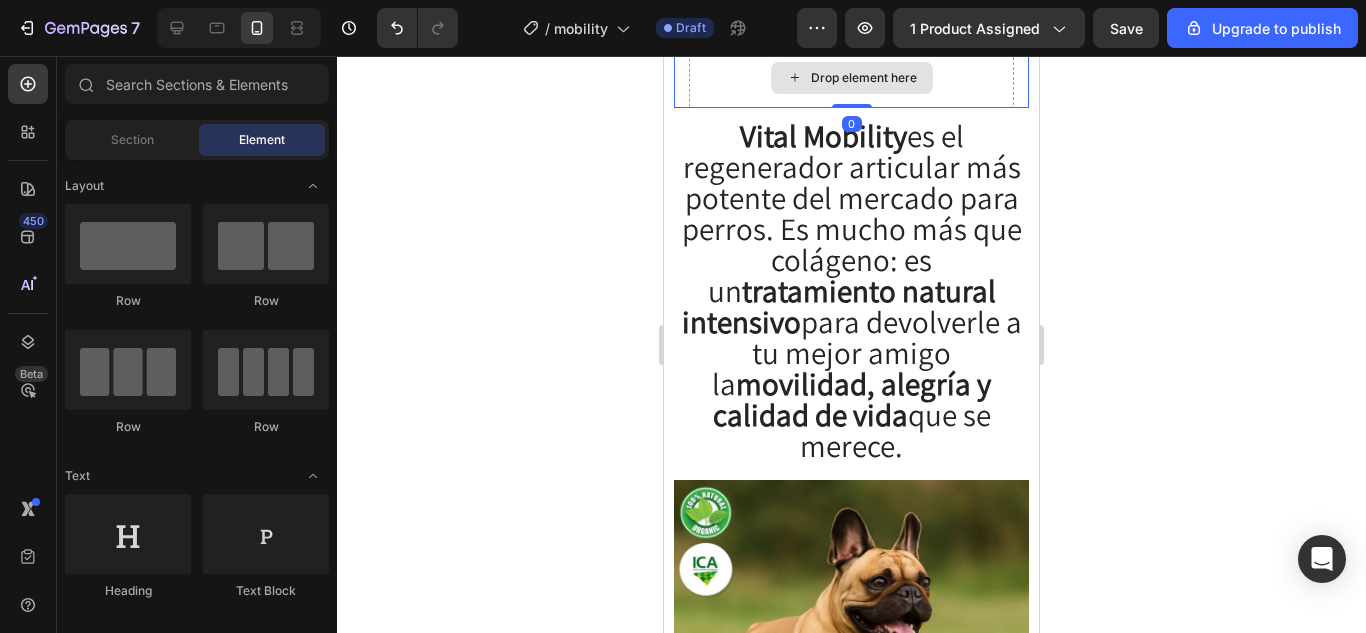 click on "Drop element here" at bounding box center (864, 78) 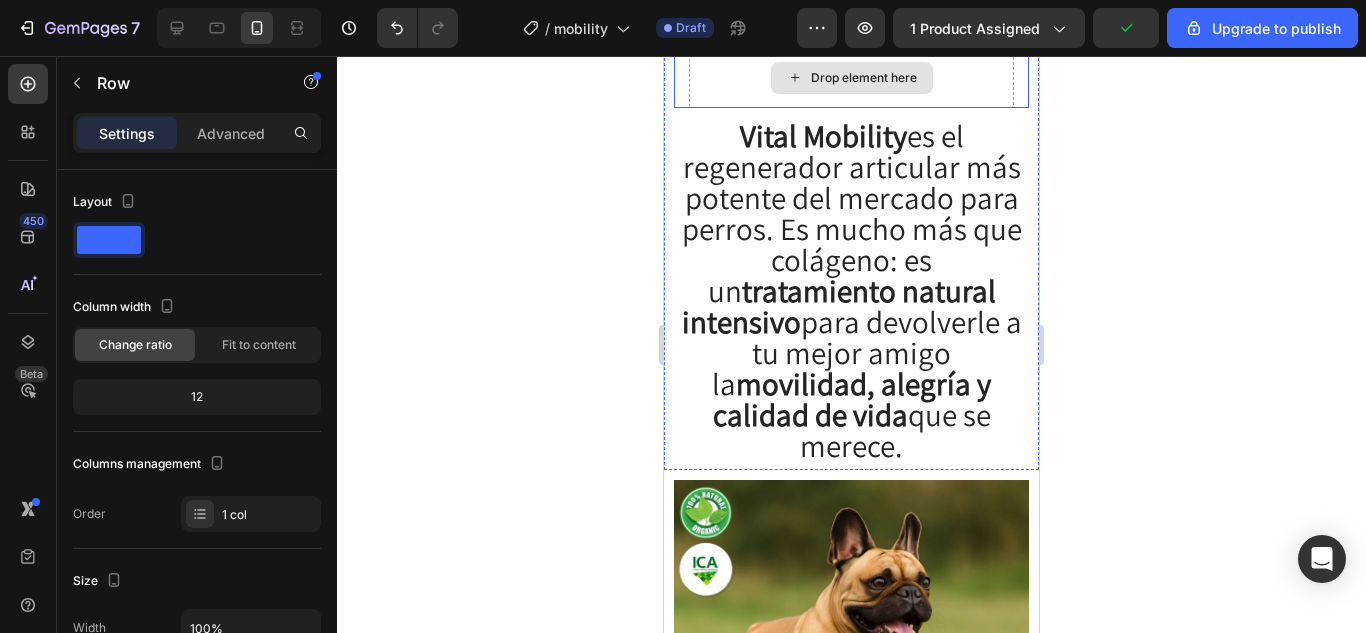 click on "Drop element here" at bounding box center (851, 78) 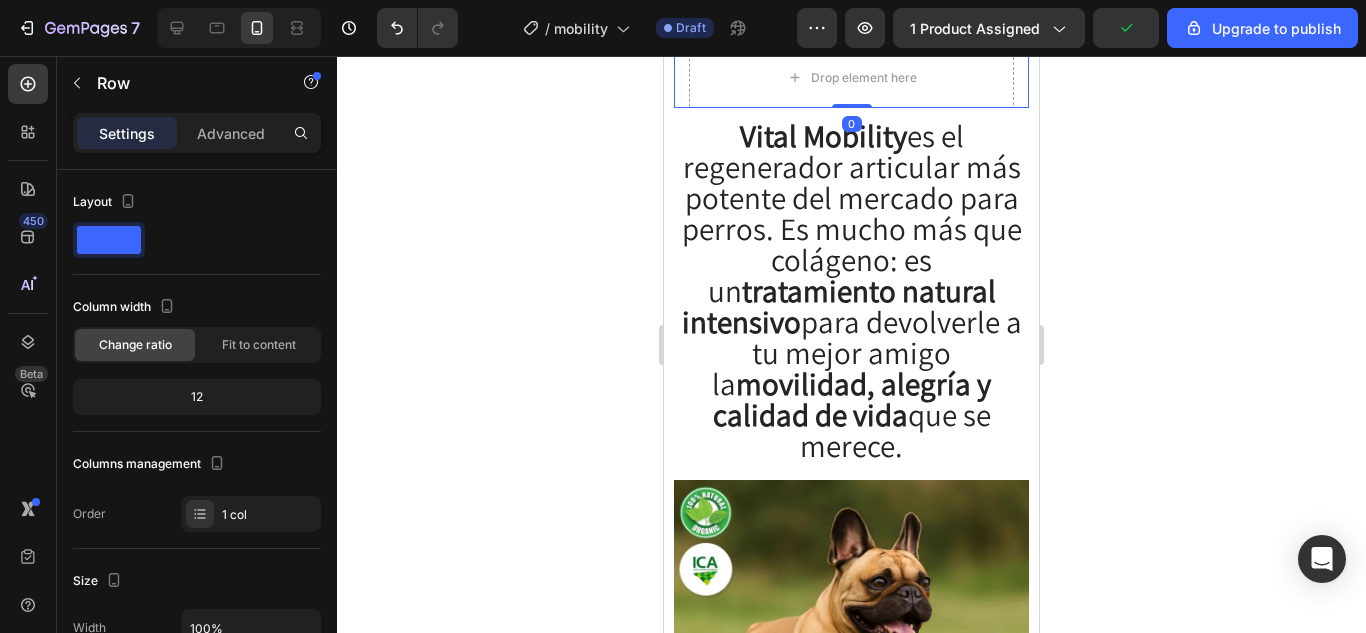 click 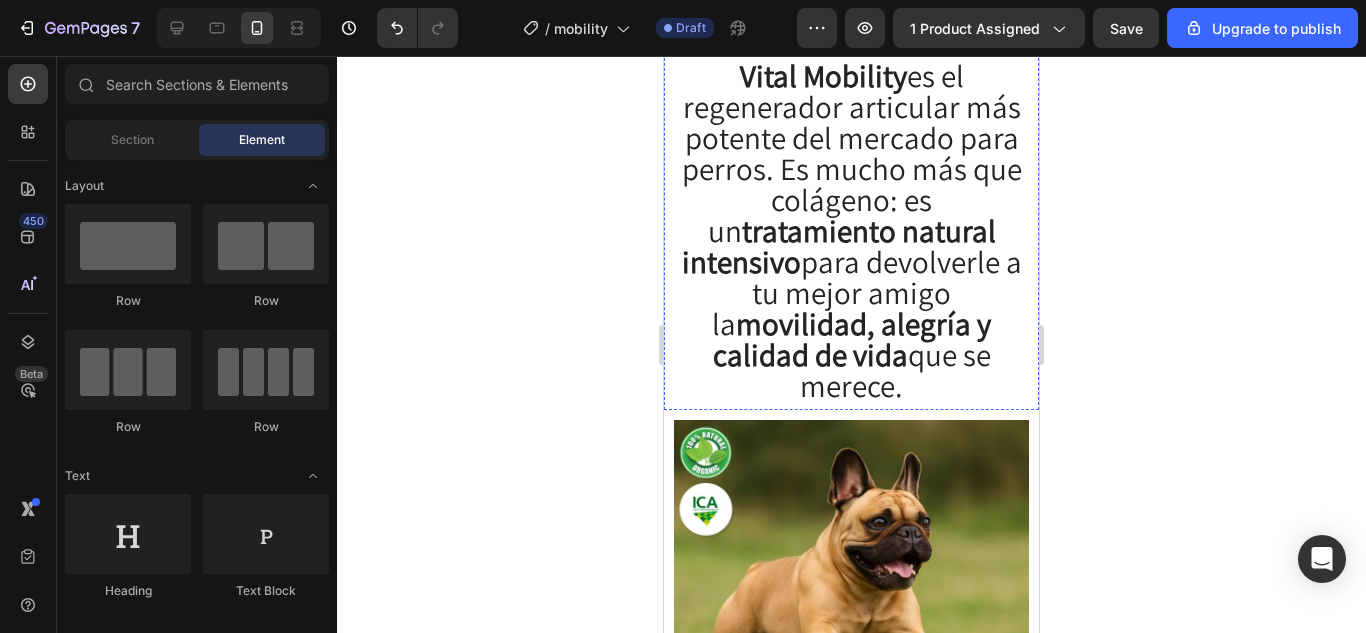 click on "Drop element here" at bounding box center [852, 18] 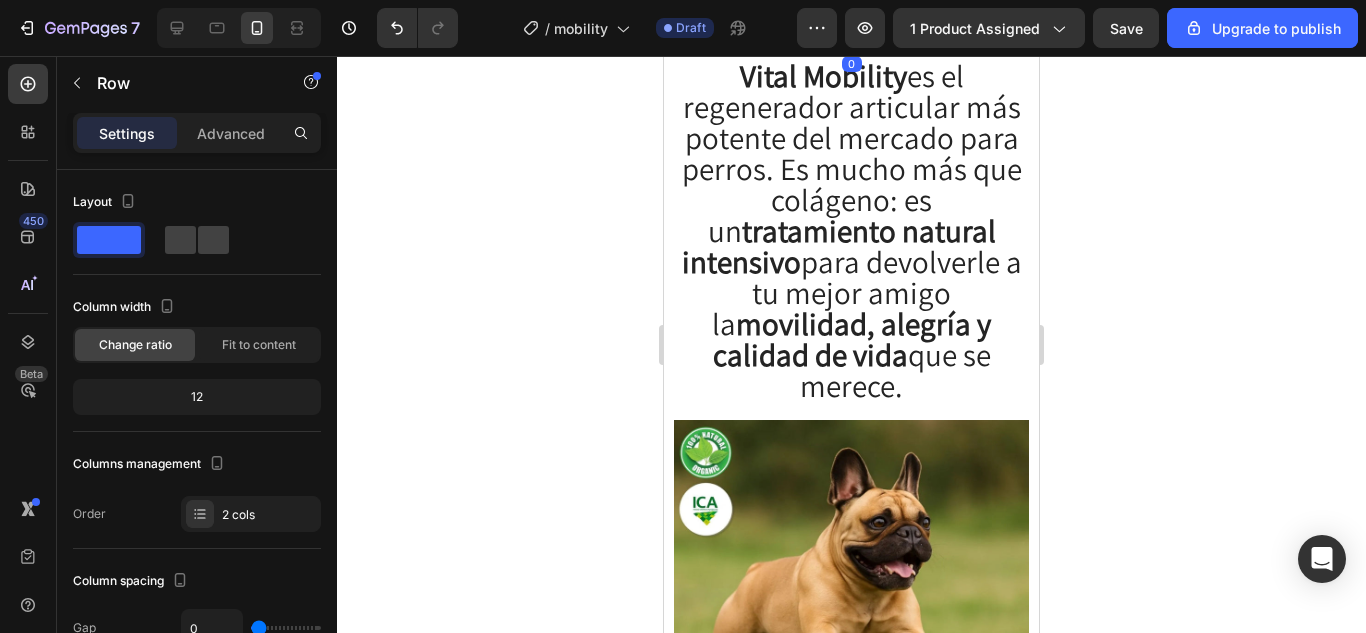 click on "Drop element here" at bounding box center [851, -42] 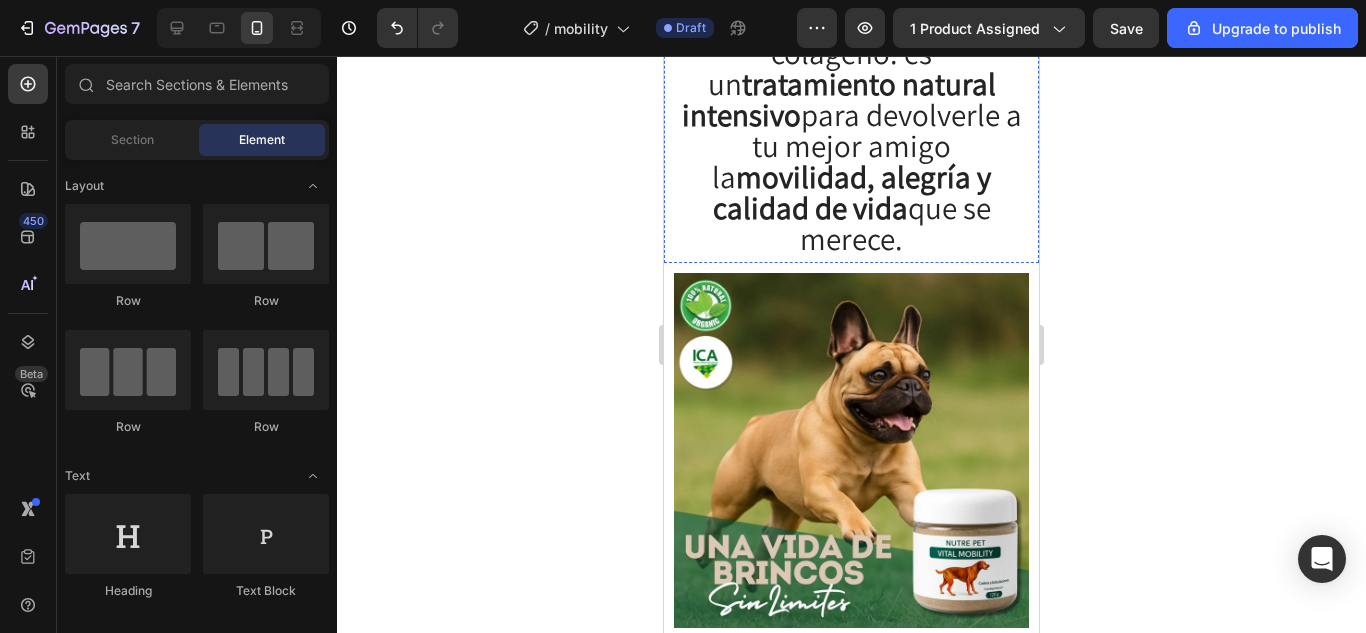 scroll, scrollTop: 1824, scrollLeft: 0, axis: vertical 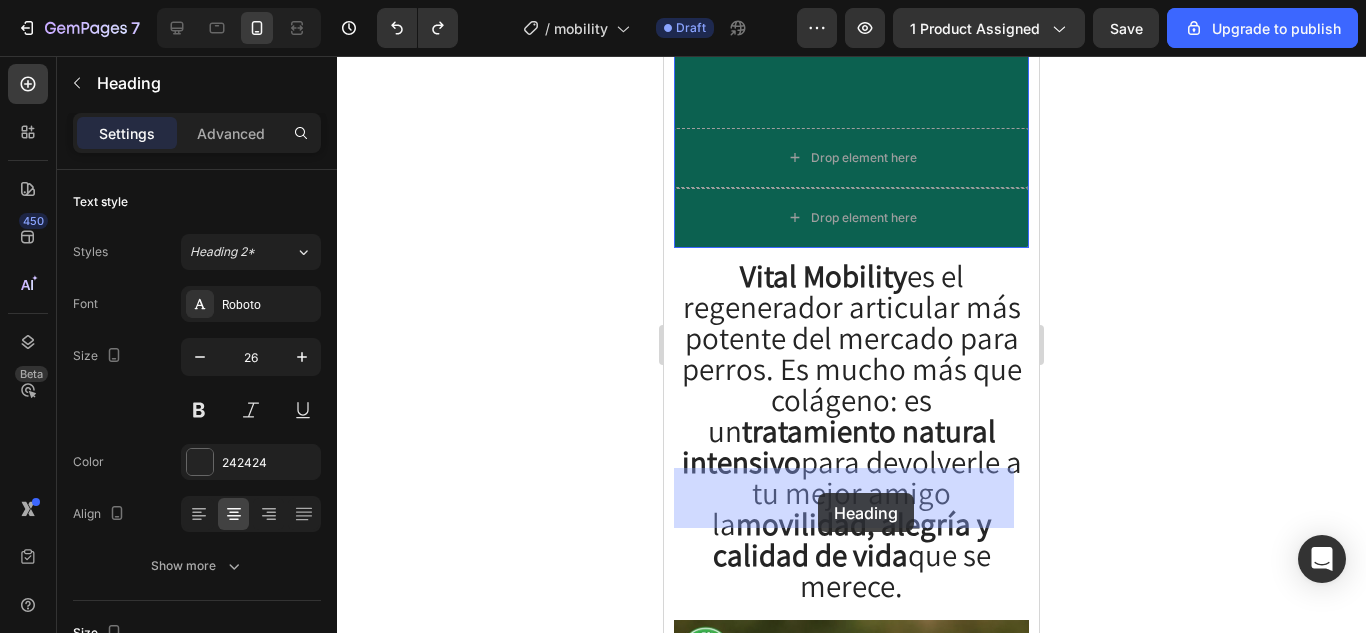 drag, startPoint x: 781, startPoint y: 303, endPoint x: 819, endPoint y: 491, distance: 191.80199 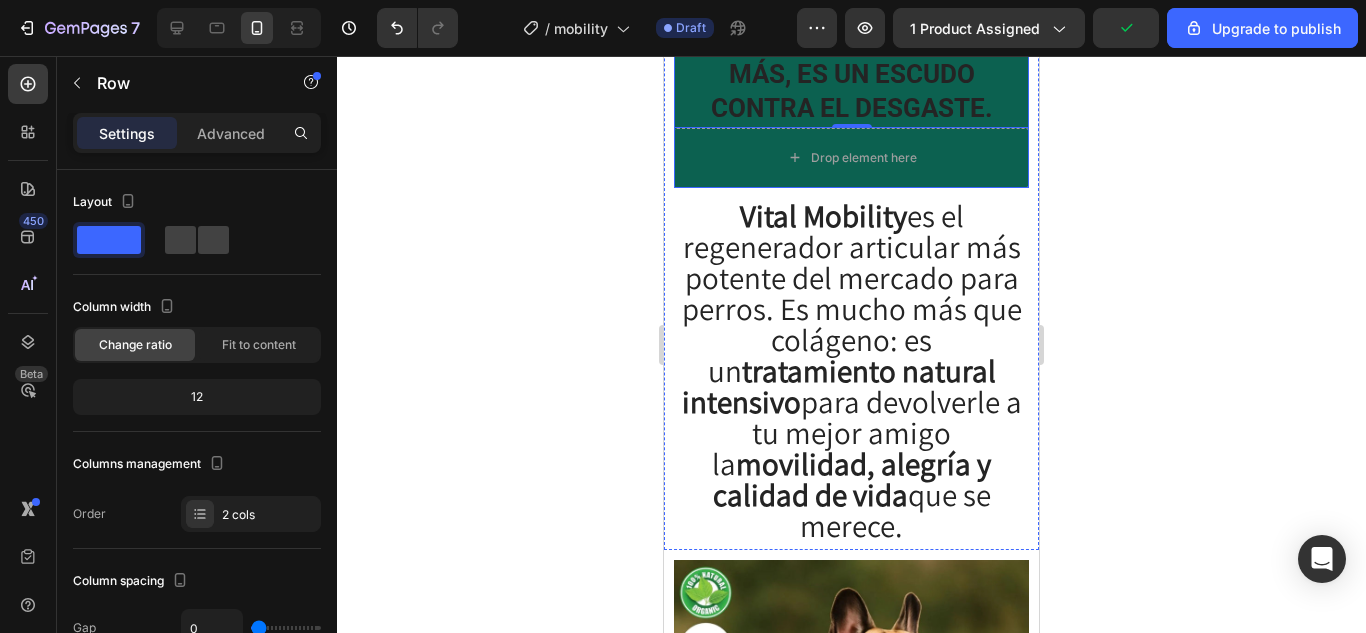 click on "Drop element here No es un suplemento más, es un escudo contra el desgaste. Heading   0 Row" at bounding box center [851, 43] 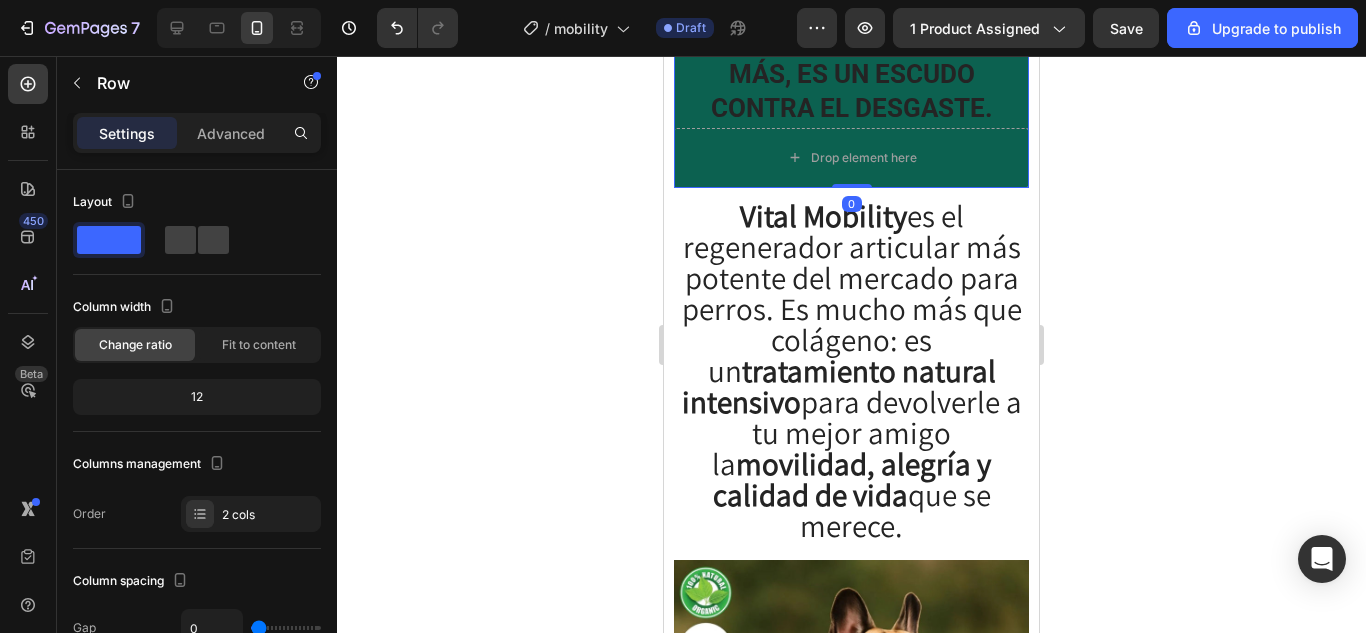 click on "Drop element here No es un suplemento más, es un escudo contra el desgaste. Heading Row   0" at bounding box center (851, 43) 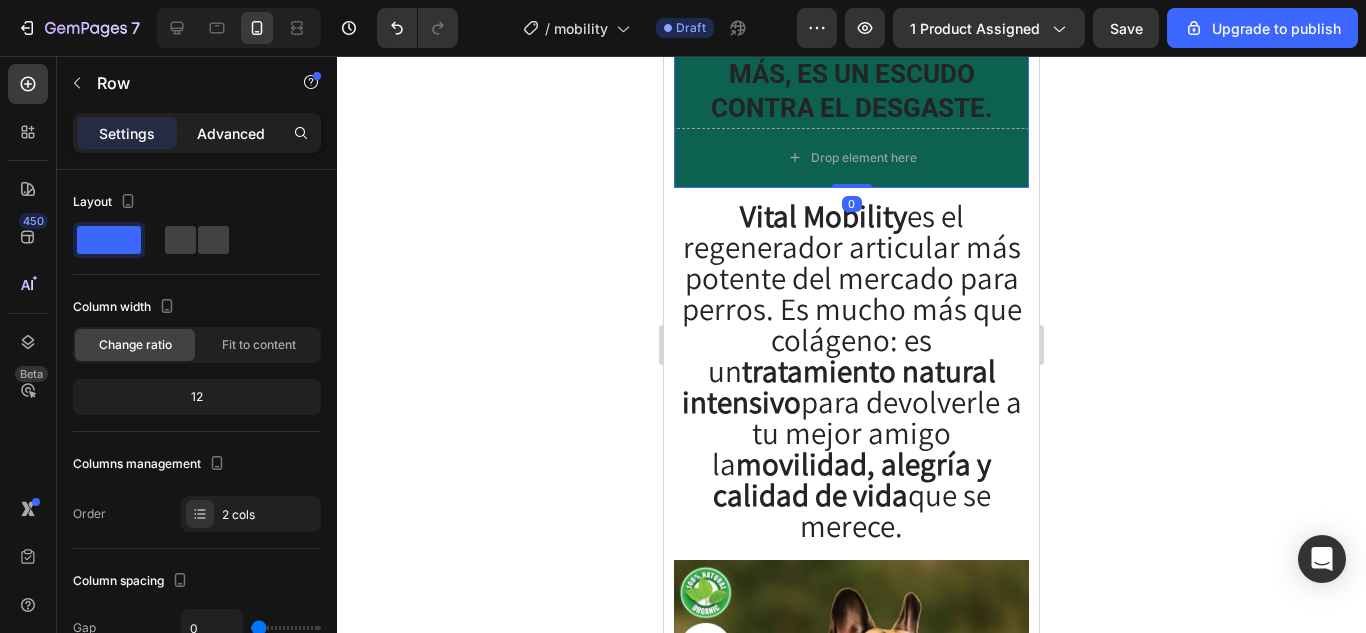click on "Advanced" at bounding box center [231, 133] 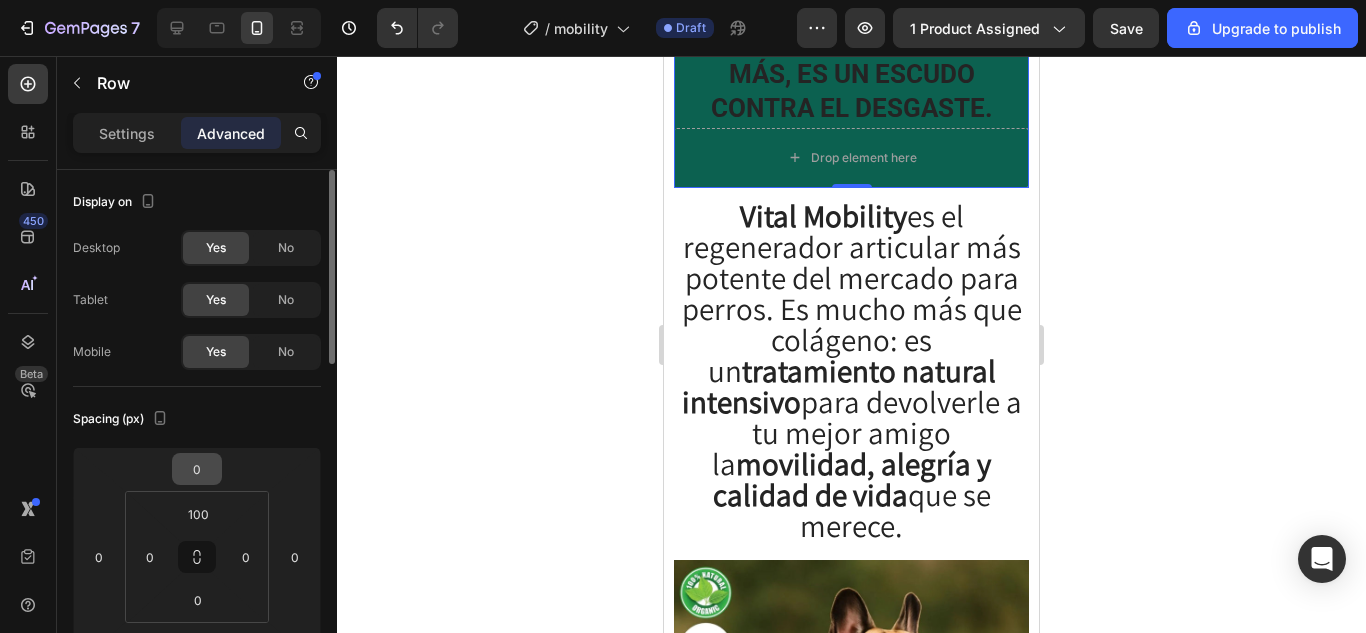 scroll, scrollTop: 200, scrollLeft: 0, axis: vertical 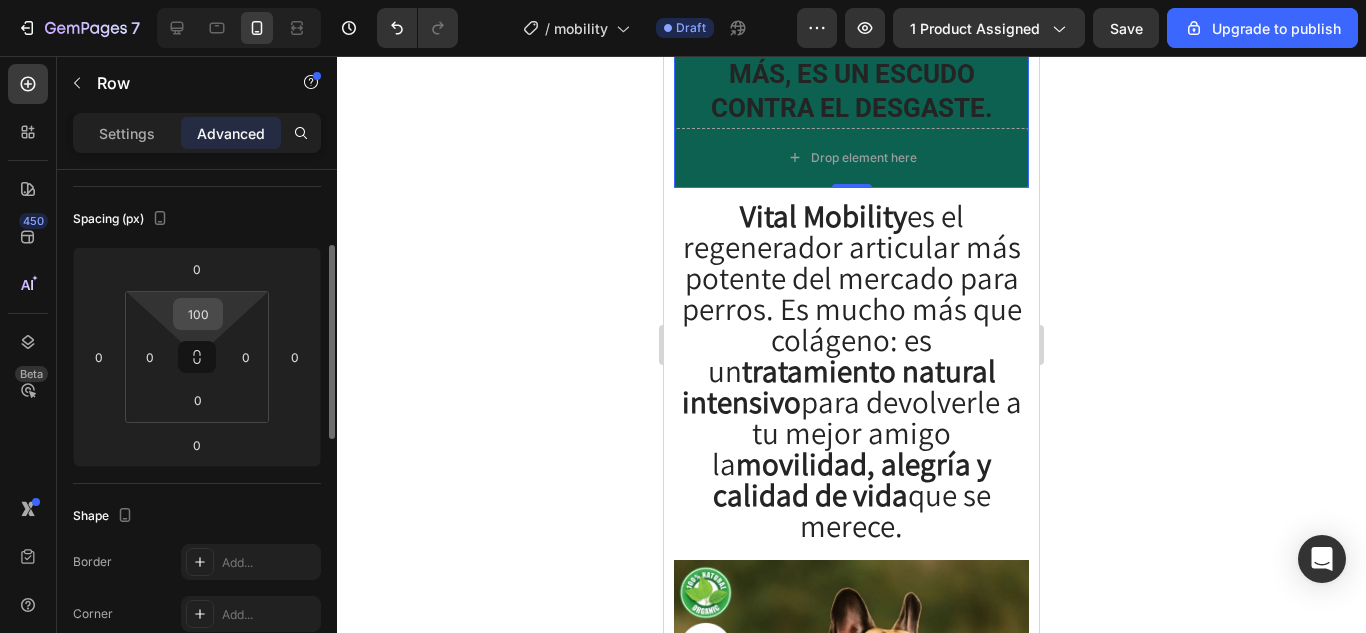 drag, startPoint x: 216, startPoint y: 313, endPoint x: 227, endPoint y: 307, distance: 12.529964 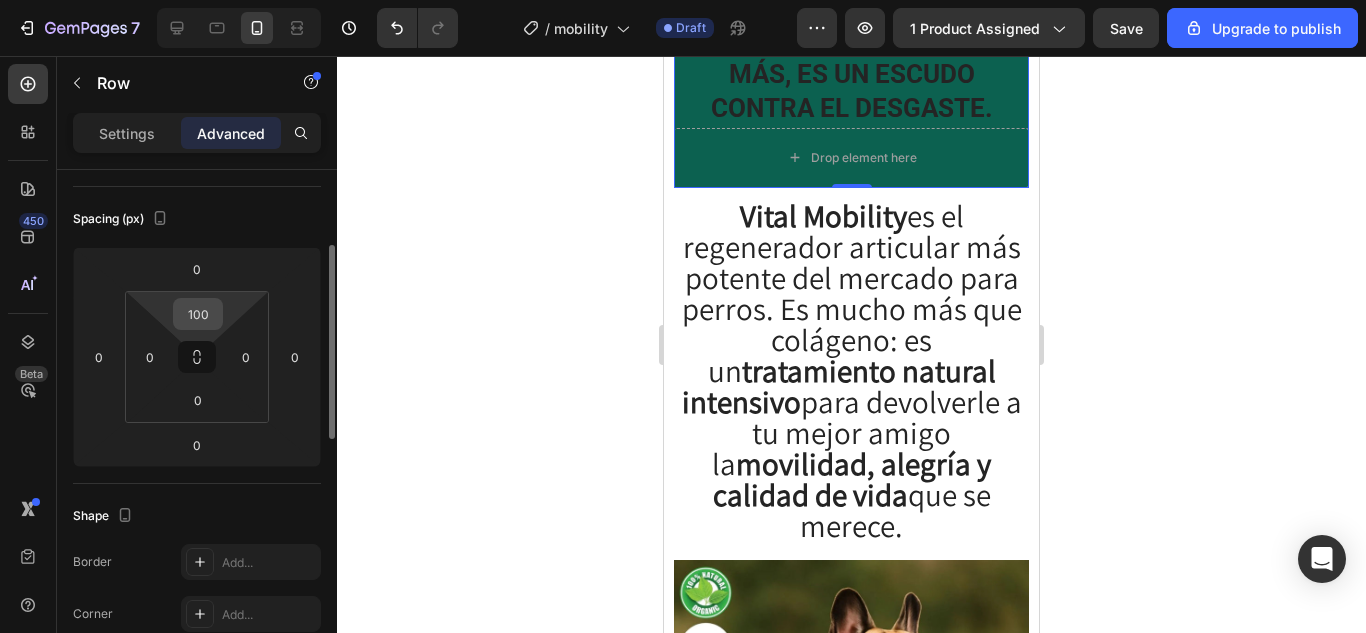 click on "100" at bounding box center [198, 314] 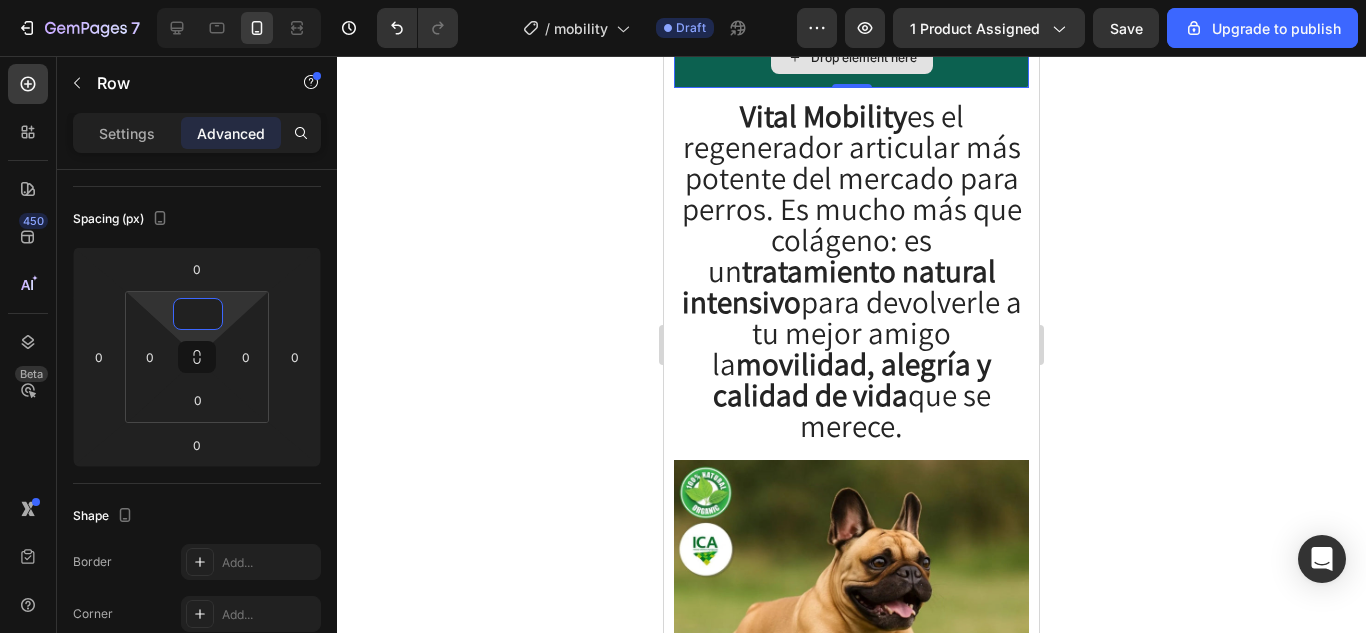 type on "0" 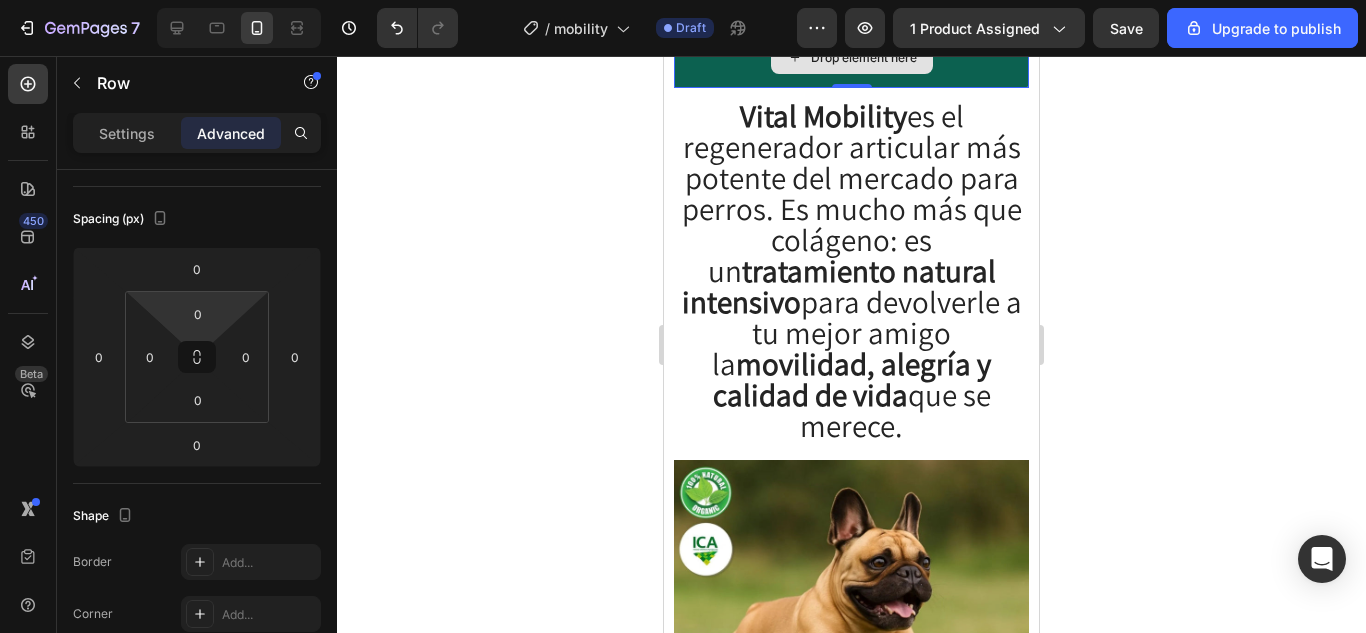 click on "Drop element here" at bounding box center [851, 58] 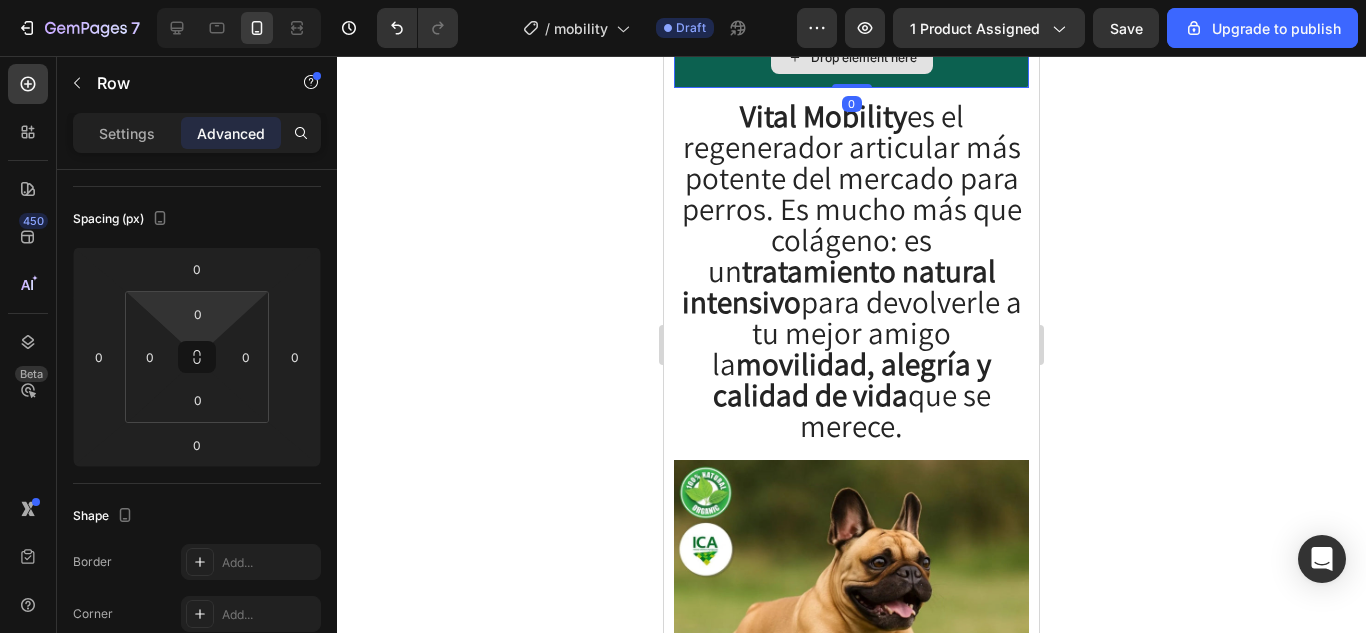drag, startPoint x: 848, startPoint y: 425, endPoint x: 842, endPoint y: 387, distance: 38.470768 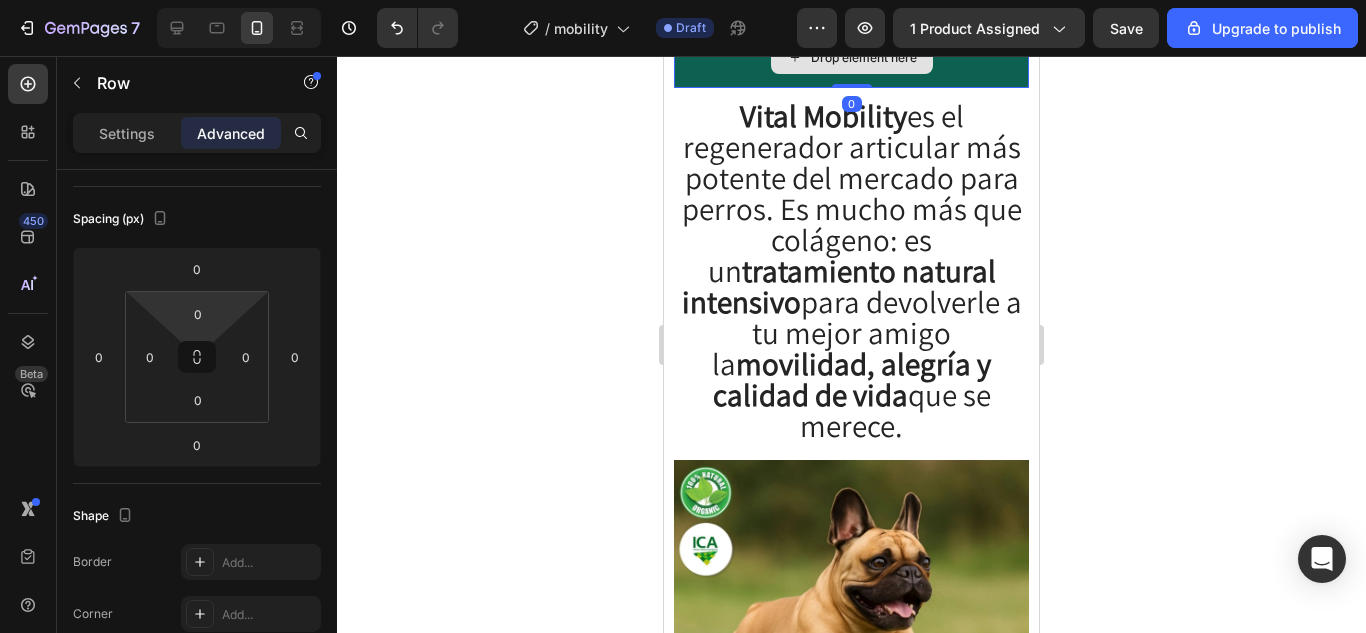 click on "Drop element here No es un suplemento más, es un escudo contra el desgaste. Heading Row   0" at bounding box center [851, -7] 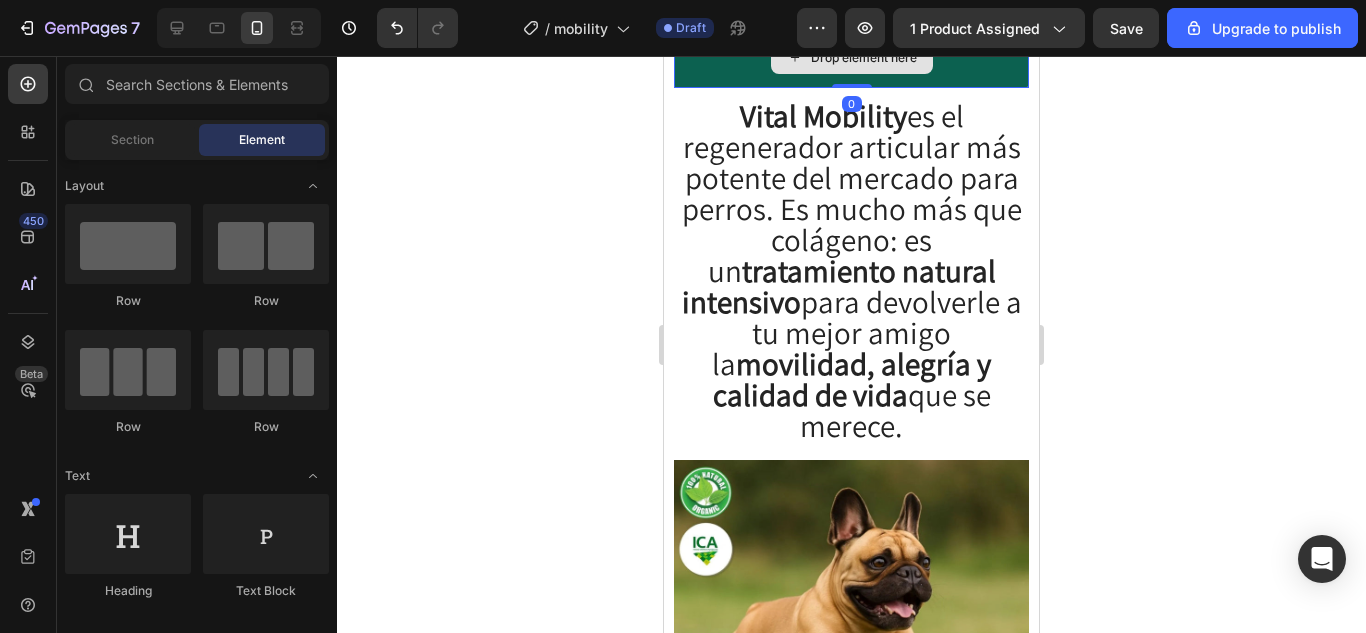 click on "Drop element here" at bounding box center (864, 58) 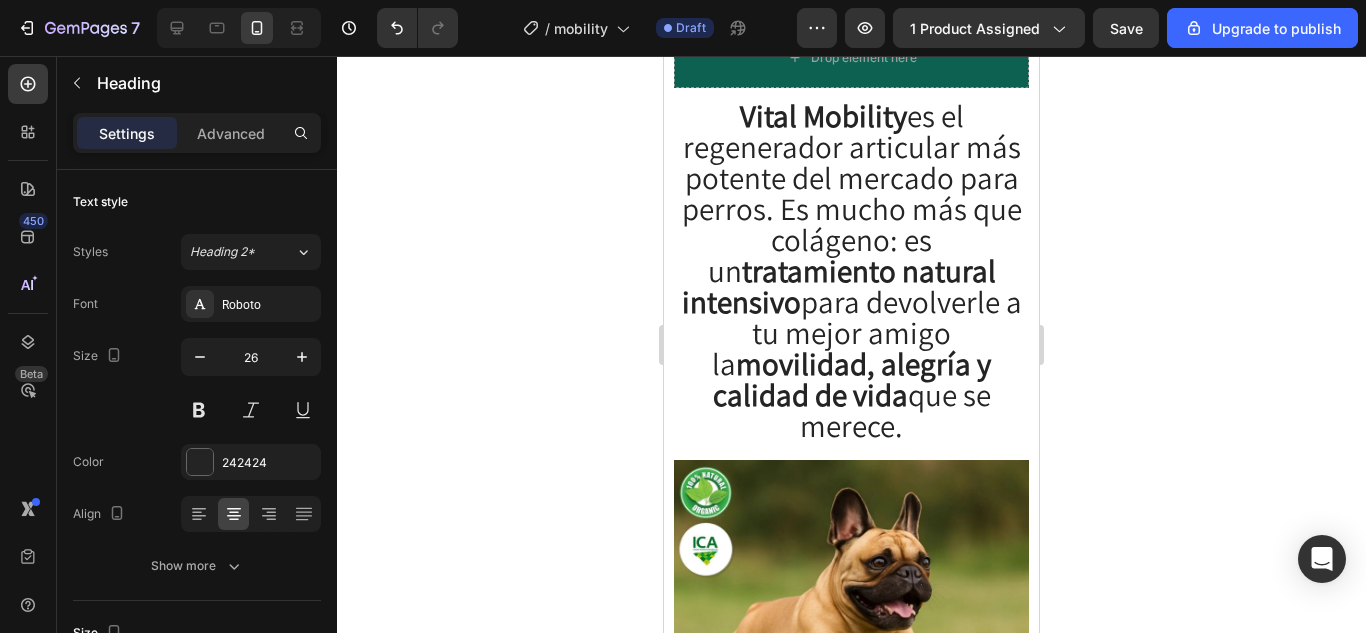 click on "No es un suplemento más, es un escudo contra el desgaste." at bounding box center [851, -26] 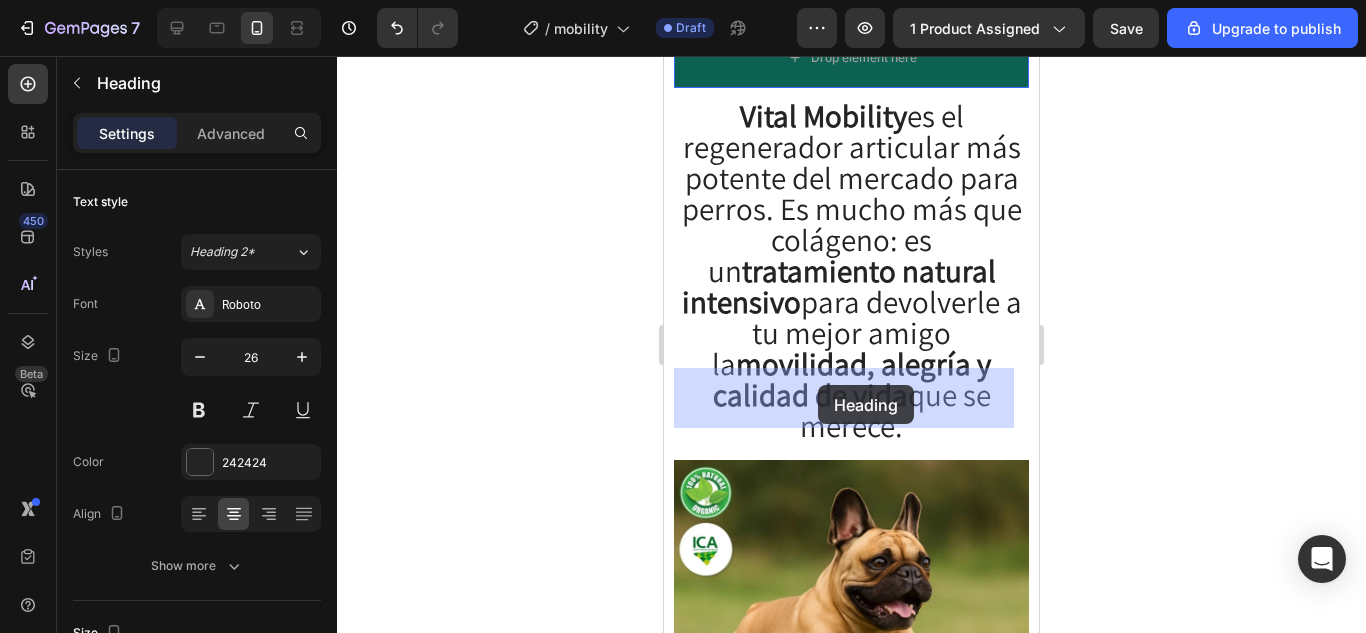 drag, startPoint x: 792, startPoint y: 302, endPoint x: 818, endPoint y: 385, distance: 86.977005 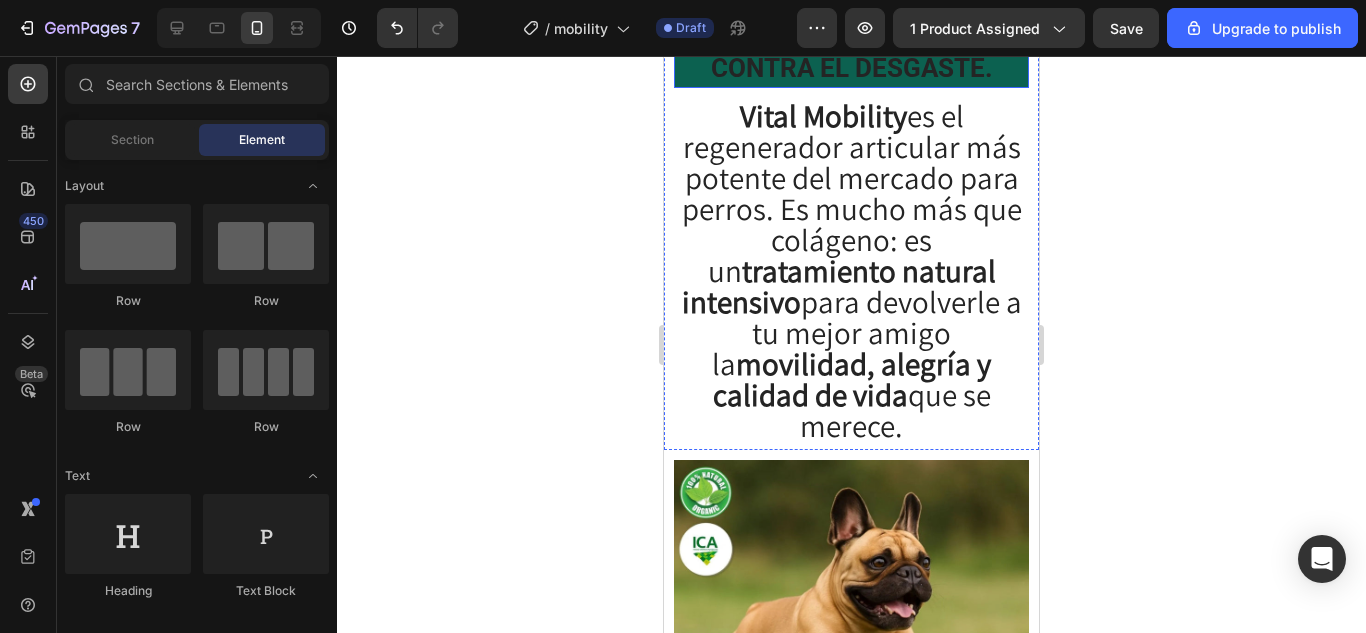 click on "Drop element here" at bounding box center (864, -70) 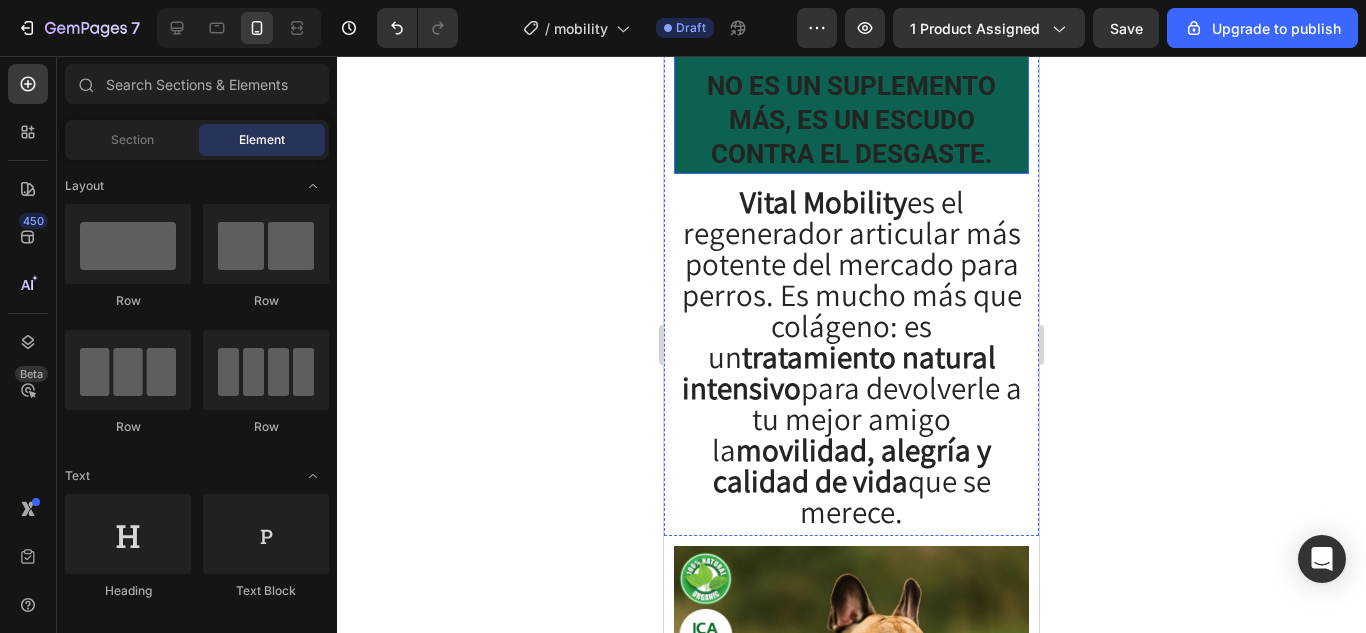 scroll, scrollTop: 1924, scrollLeft: 0, axis: vertical 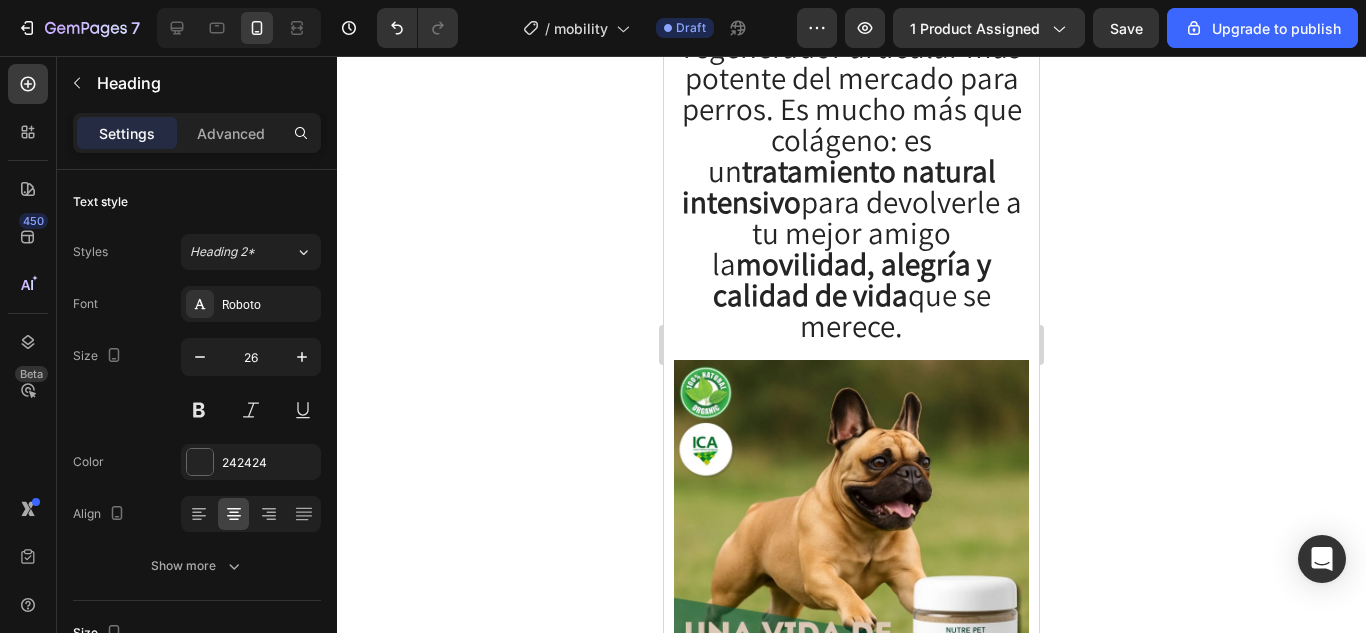 click on "No es un suplemento más, es un escudo contra el desgaste." at bounding box center (851, -66) 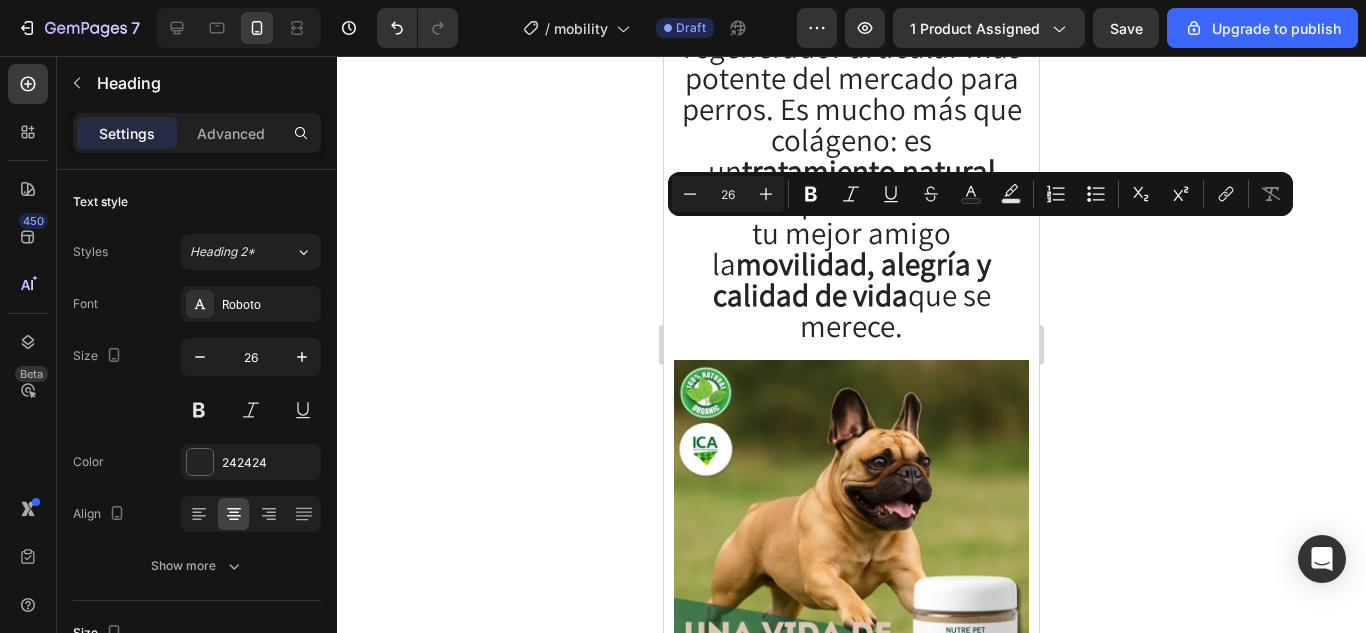 drag, startPoint x: 987, startPoint y: 303, endPoint x: 715, endPoint y: 233, distance: 280.86295 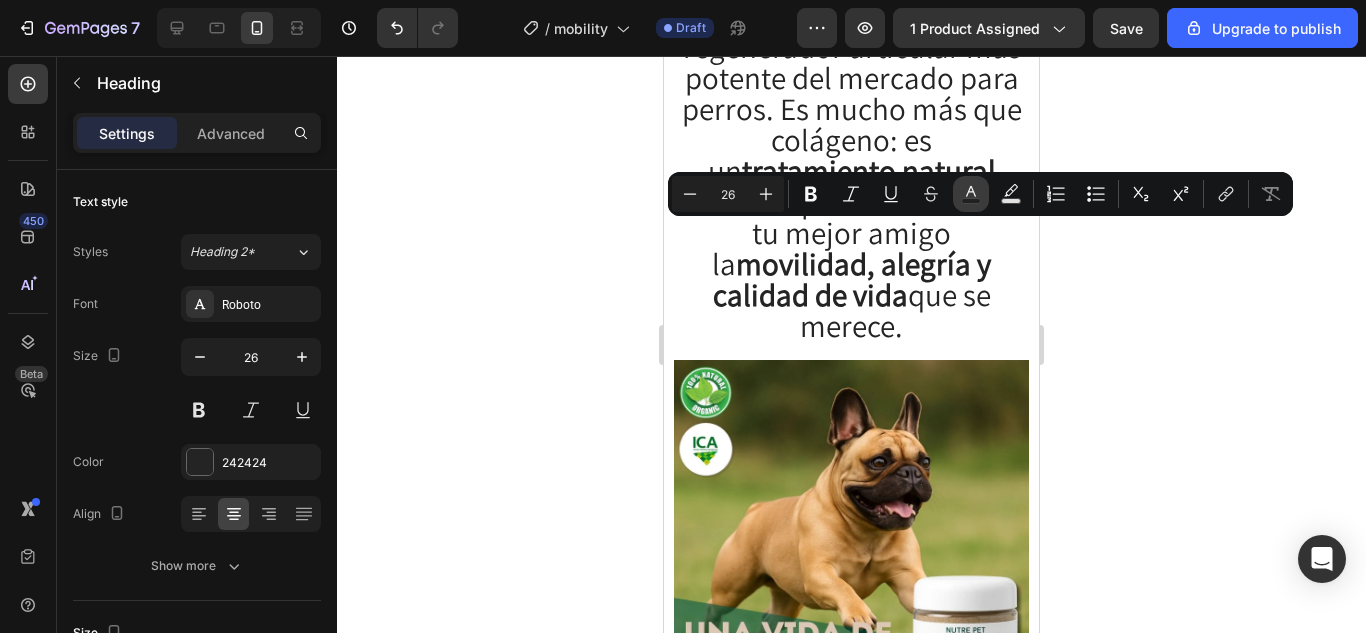 click 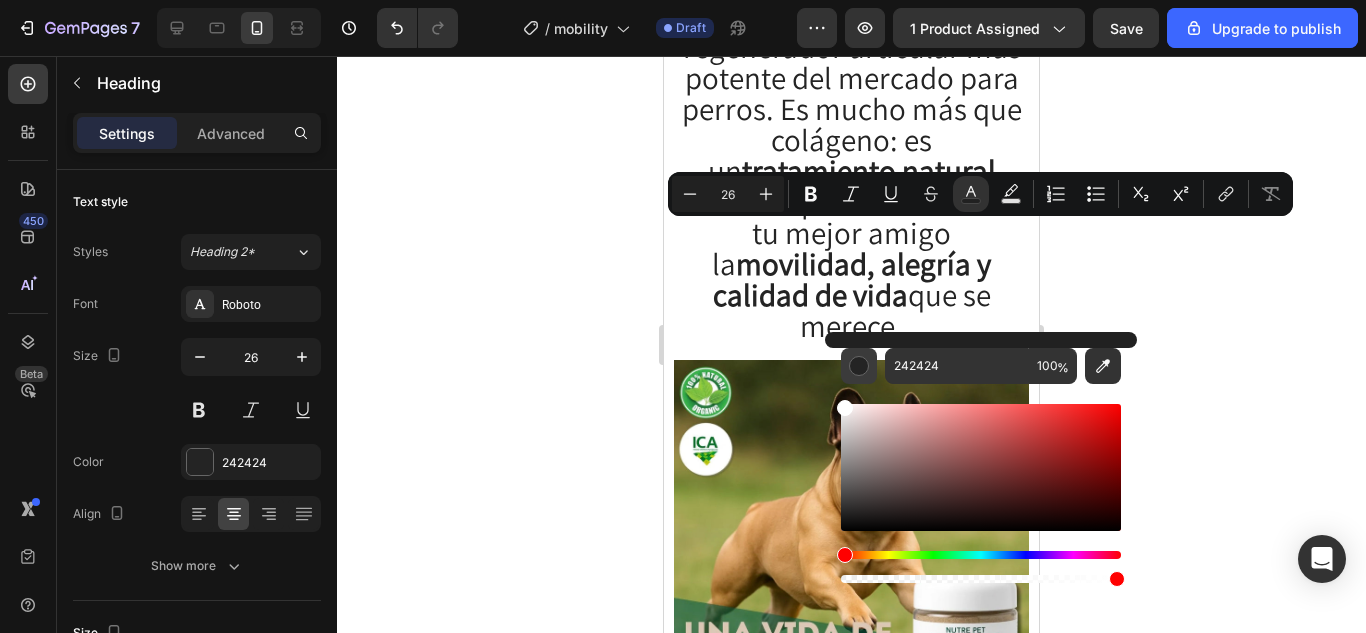 drag, startPoint x: 855, startPoint y: 512, endPoint x: 840, endPoint y: 370, distance: 142.79005 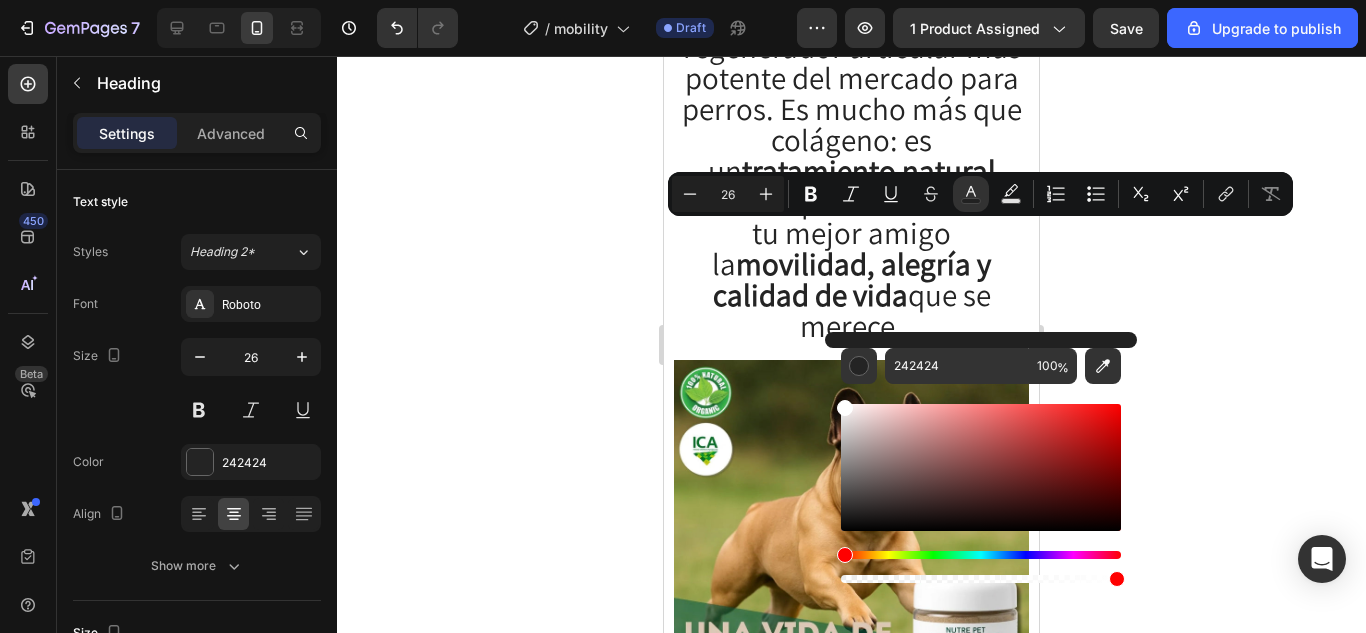 type on "FFFFFF" 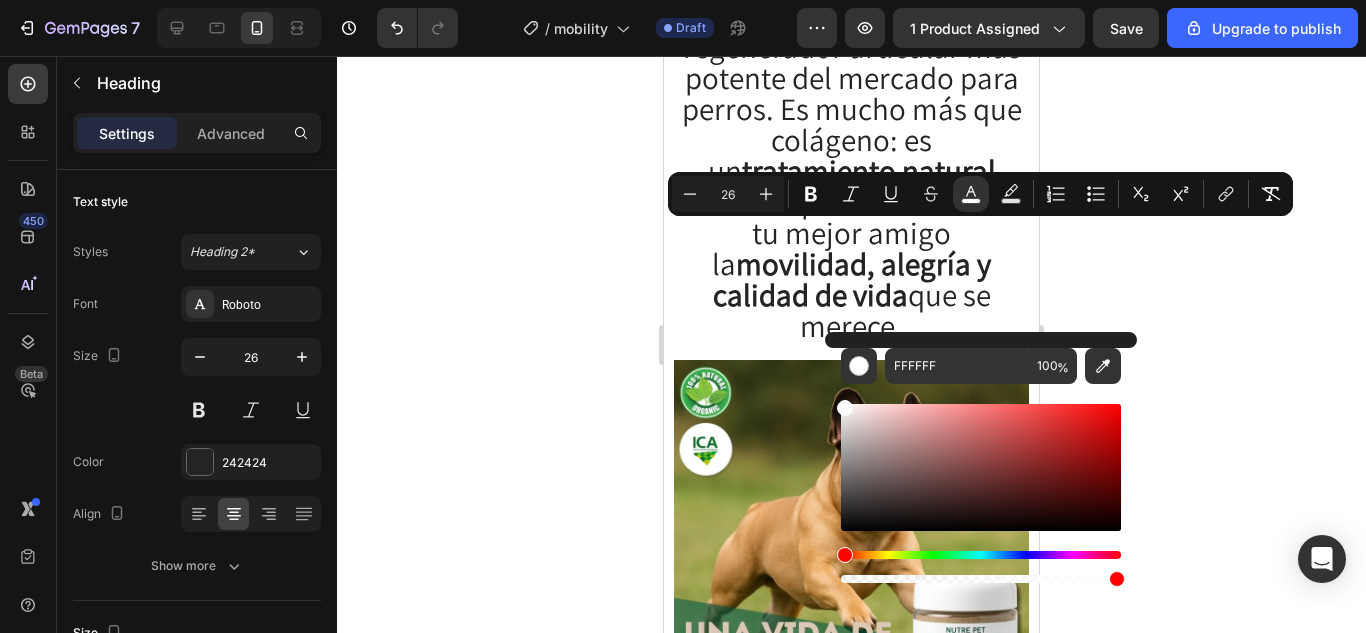 click on "No es un suplemento más, es un escudo contra el desgaste." at bounding box center [851, -66] 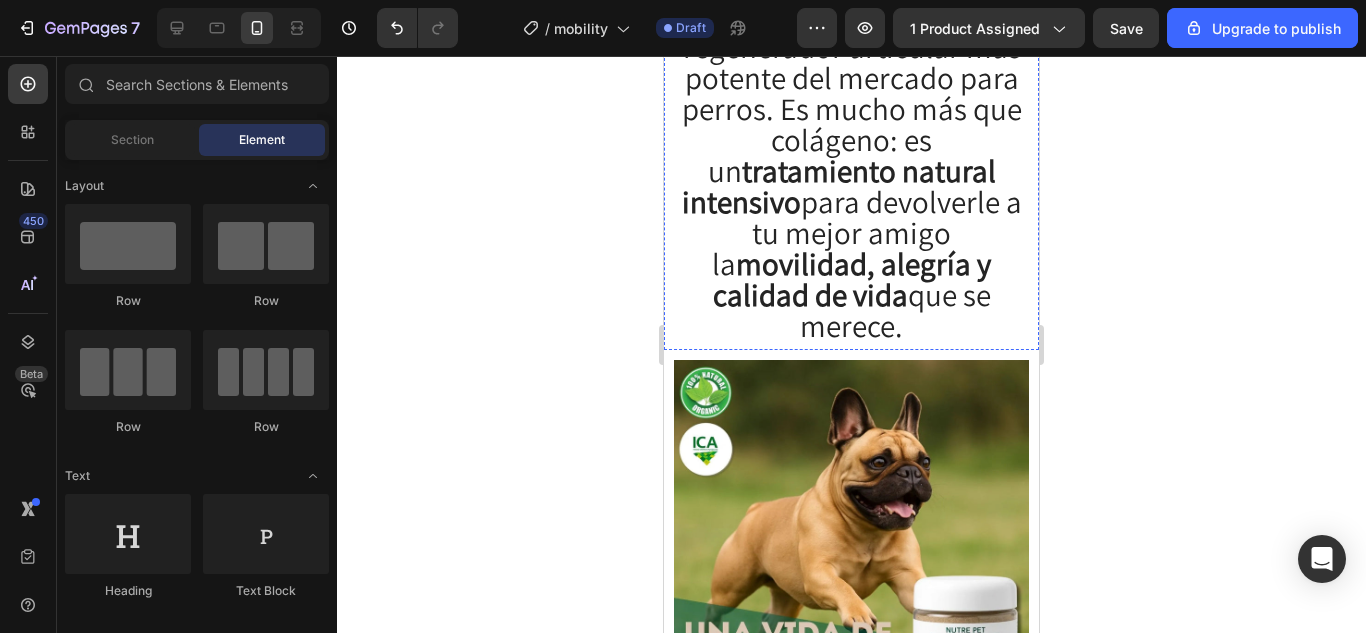 click on "Drop element here" at bounding box center (864, -170) 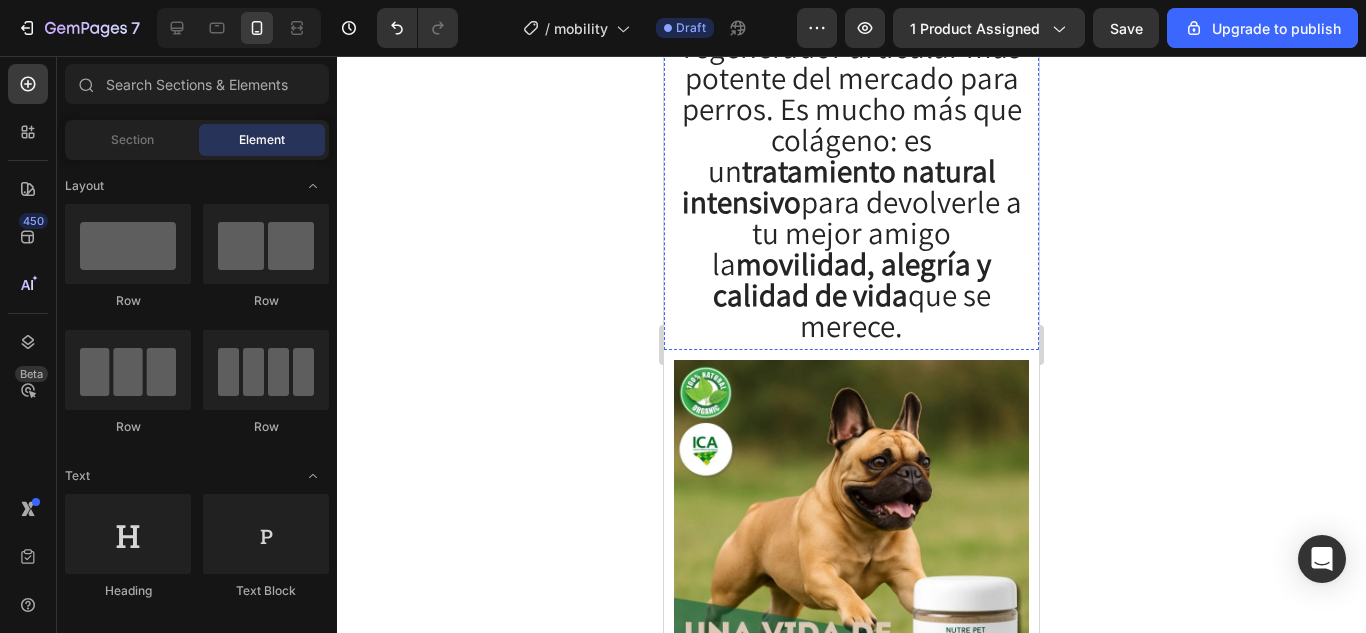 click 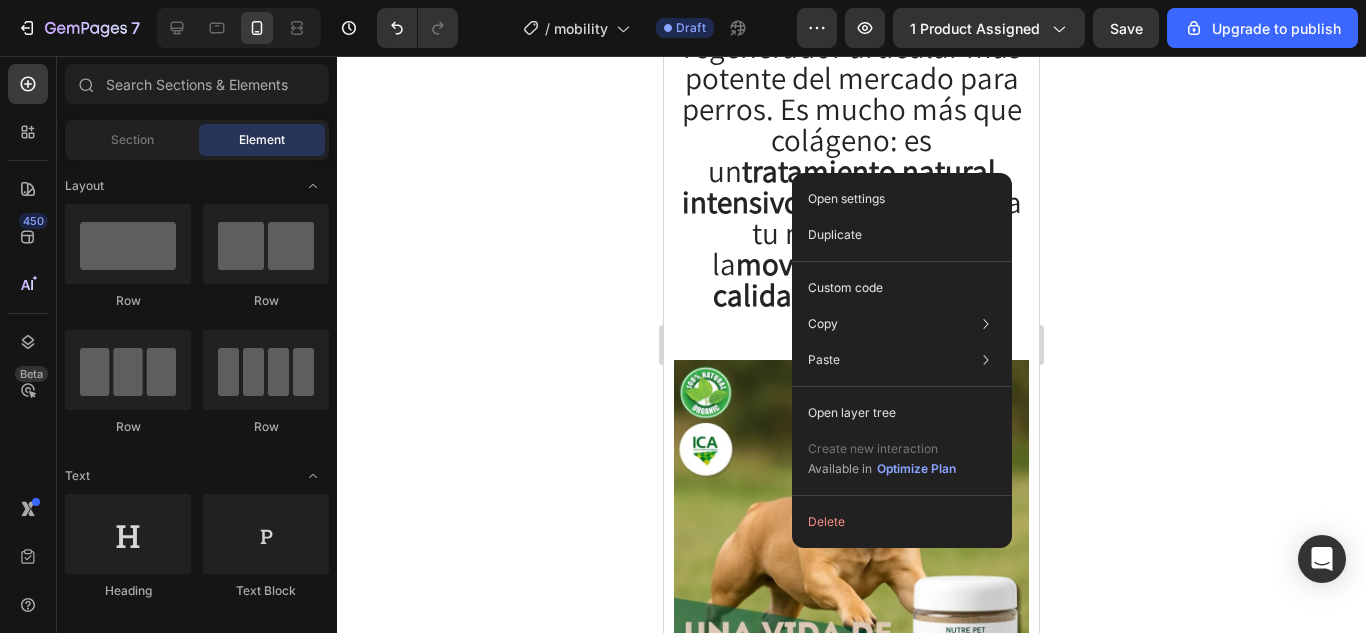 click on "No es un suplemento más, es un escudo contra el desgaste." at bounding box center (851, -66) 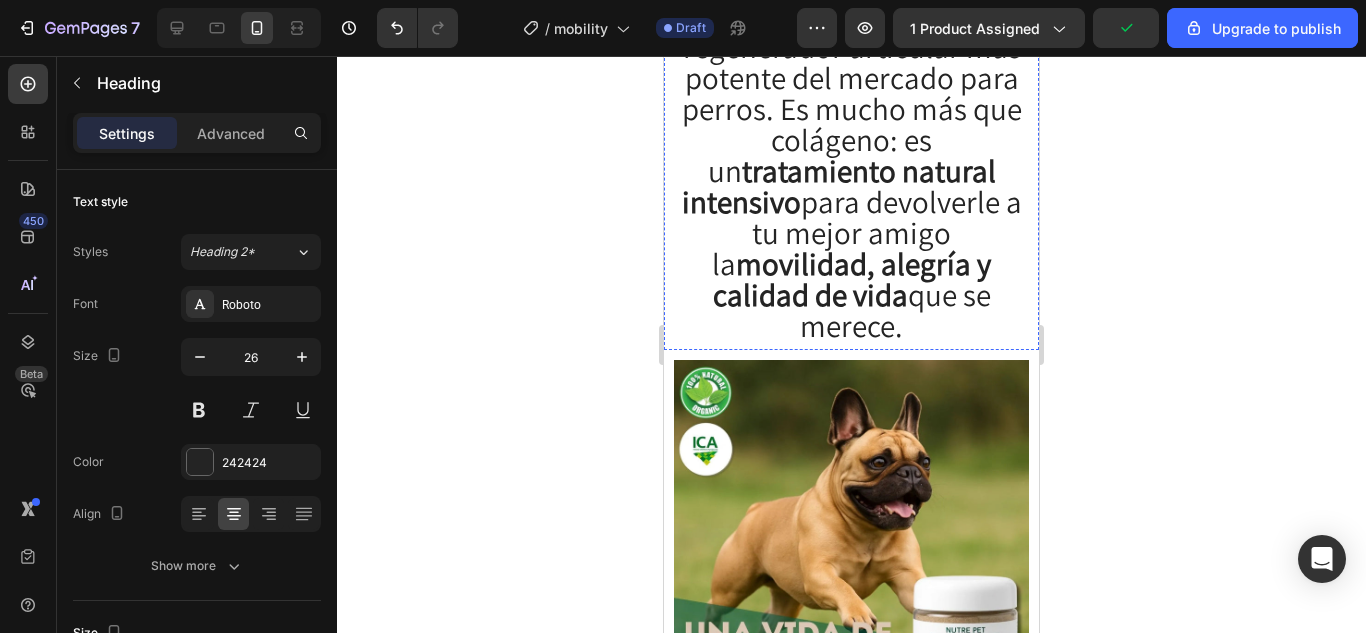 drag, startPoint x: 784, startPoint y: 256, endPoint x: 828, endPoint y: 162, distance: 103.788246 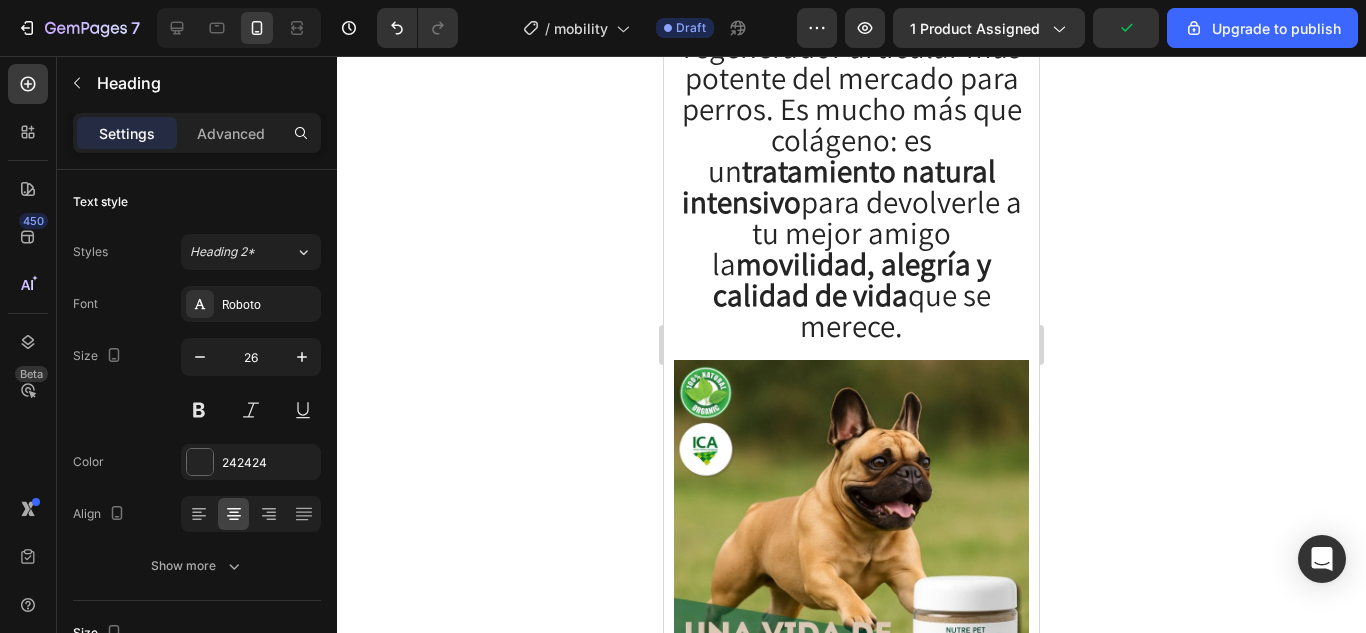 click on "No es un suplemento más, es un escudo contra el desgaste." at bounding box center [851, -66] 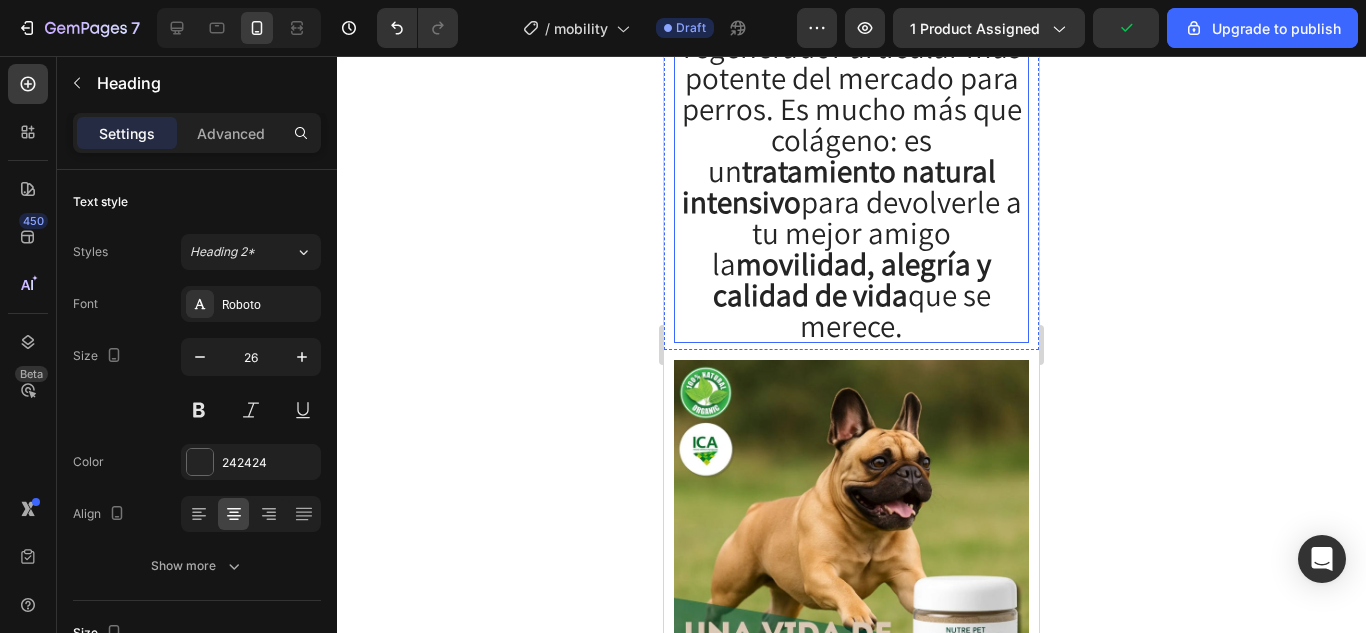 click on "Vital Mobility  es el regenerador articular más potente del mercado para perros. Es mucho más que colágeno: es un  tratamiento natural intensivo  para devolverle a tu mejor amigo la  movilidad, alegría y calidad de vida  que se merece." at bounding box center [851, 170] 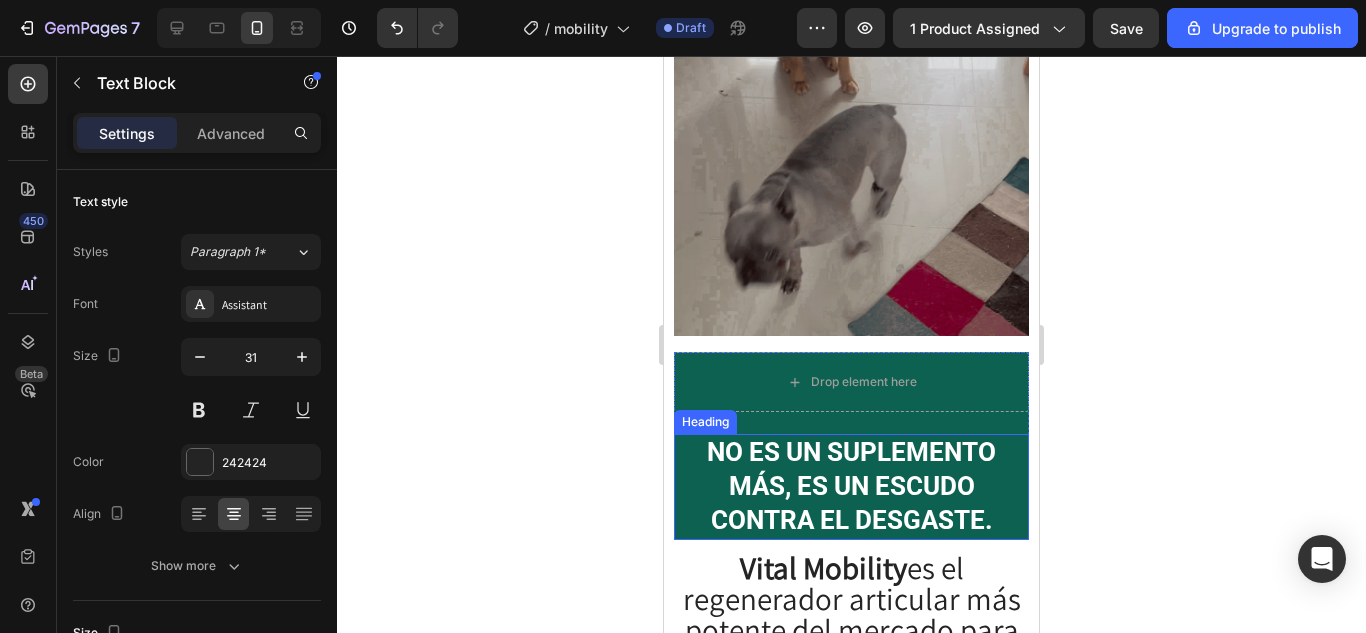 scroll, scrollTop: 1724, scrollLeft: 0, axis: vertical 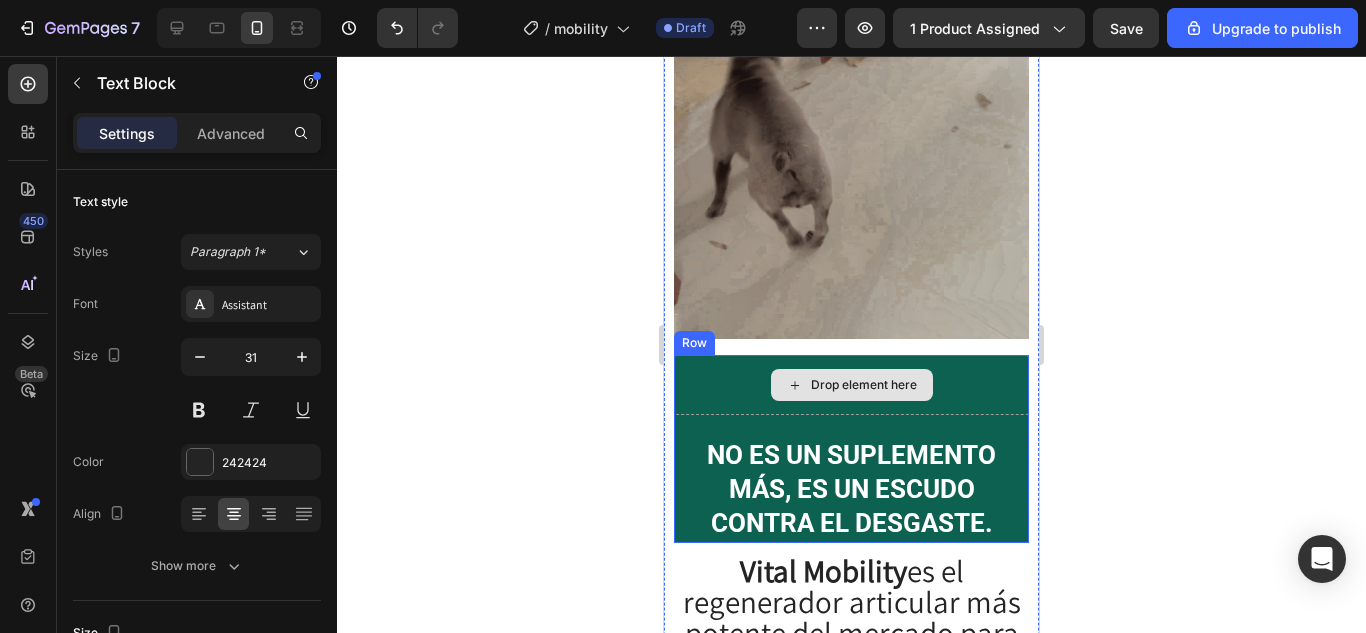 click on "Drop element here" at bounding box center (851, 385) 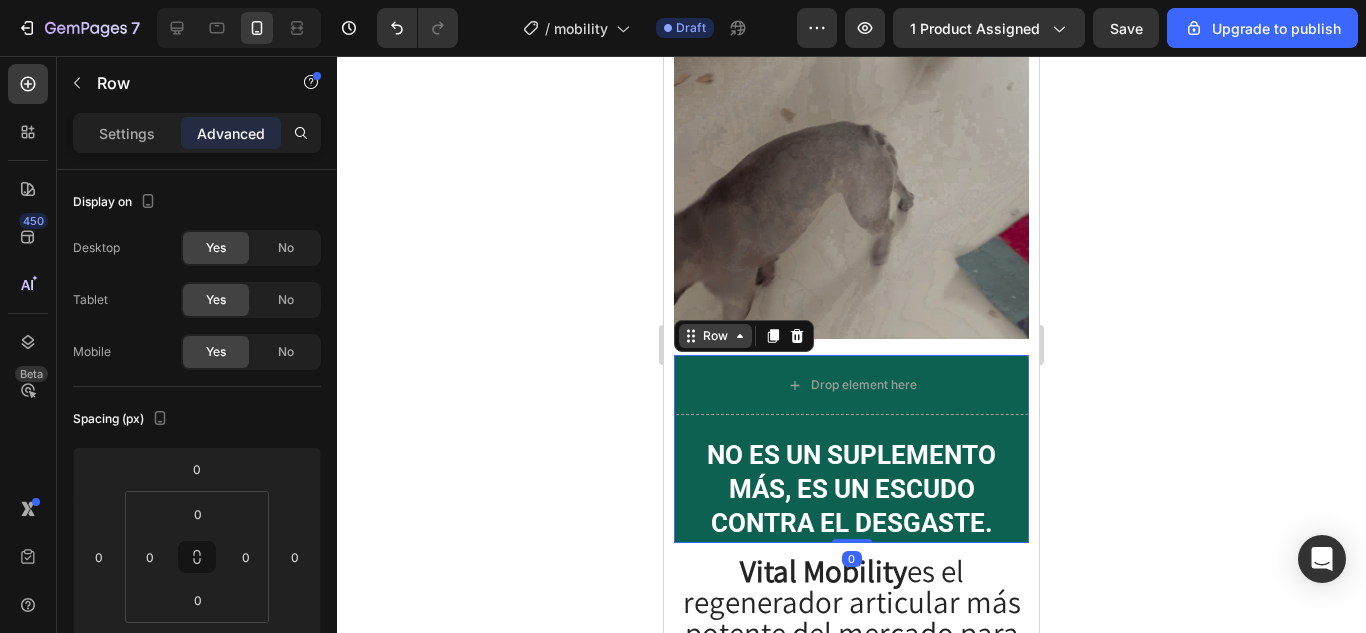 click on "Row" at bounding box center (715, 336) 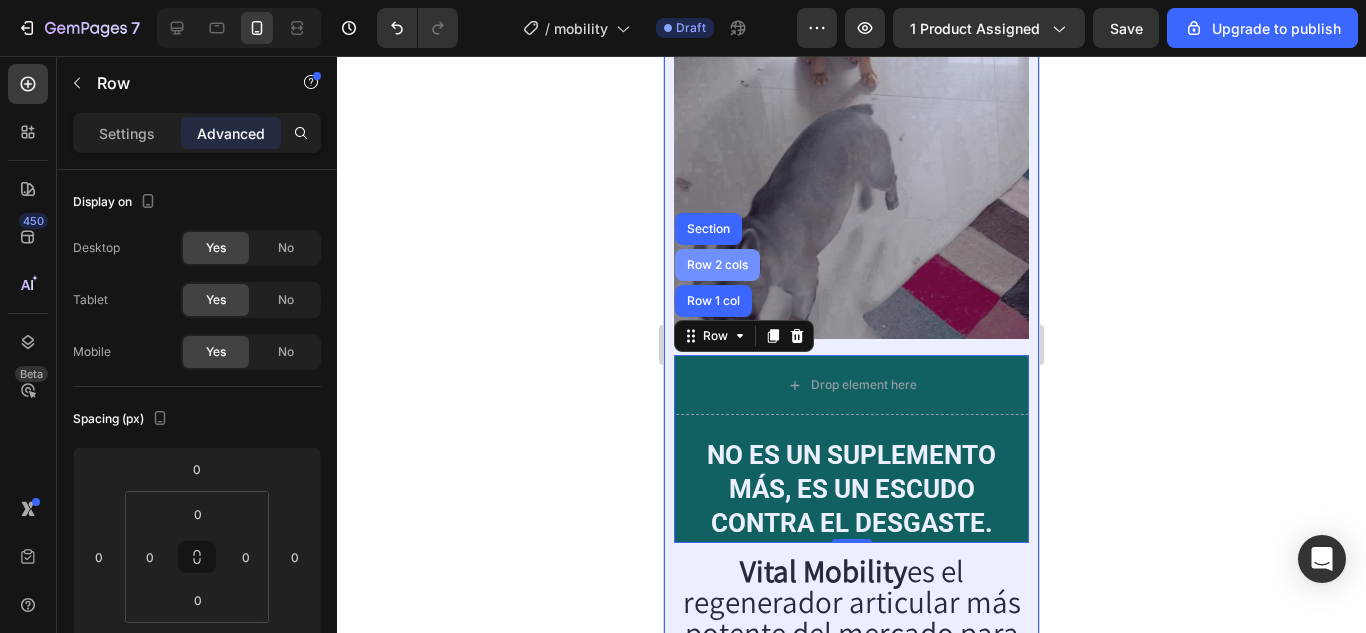 click on "Row 2 cols" at bounding box center [717, 265] 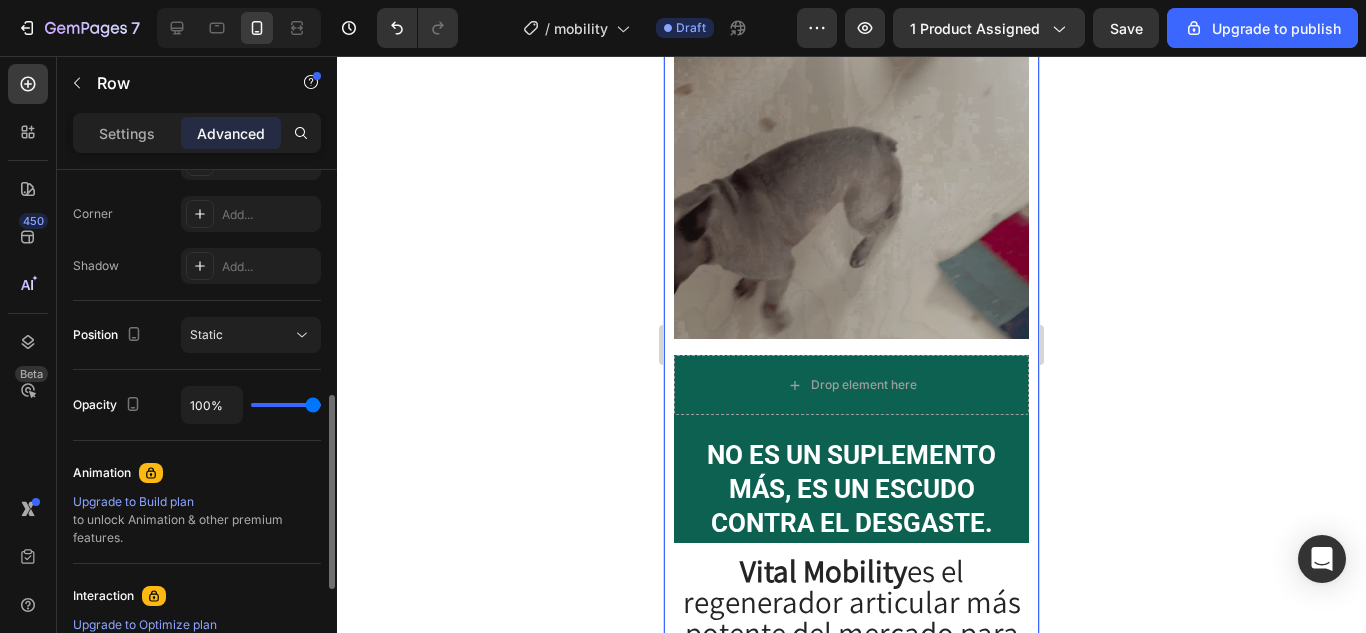scroll, scrollTop: 0, scrollLeft: 0, axis: both 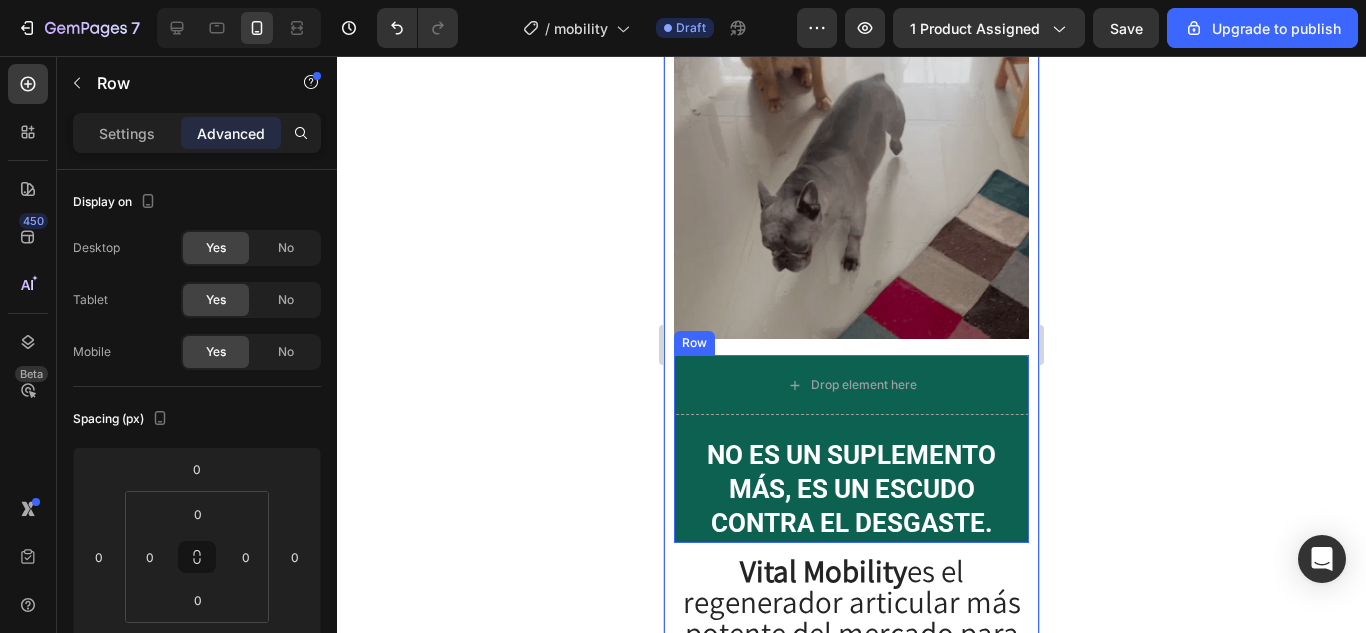 click on "Row" at bounding box center (694, 343) 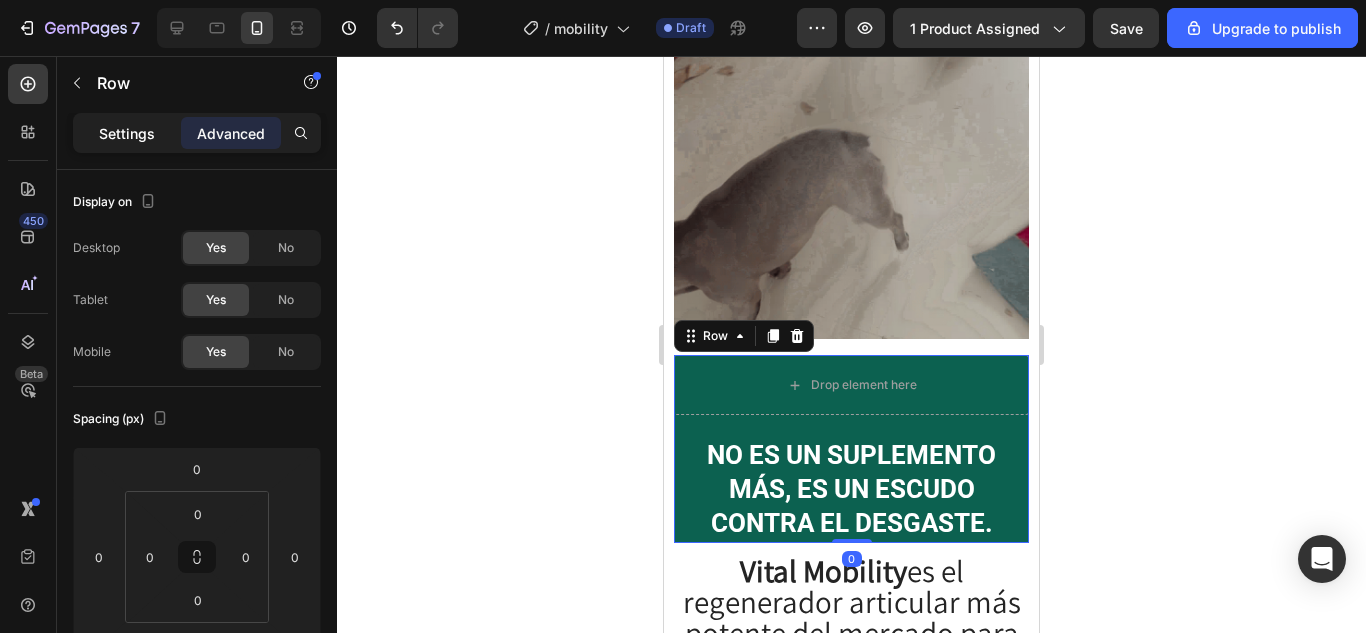 click on "Settings" at bounding box center [127, 133] 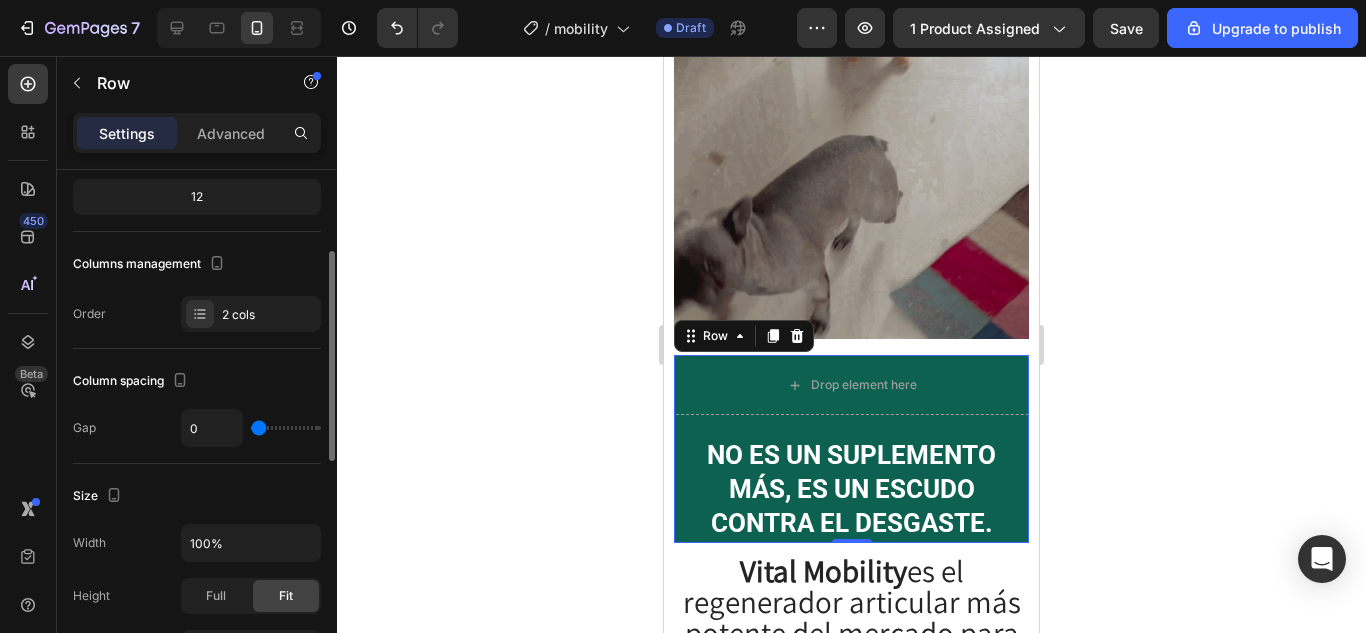 scroll, scrollTop: 0, scrollLeft: 0, axis: both 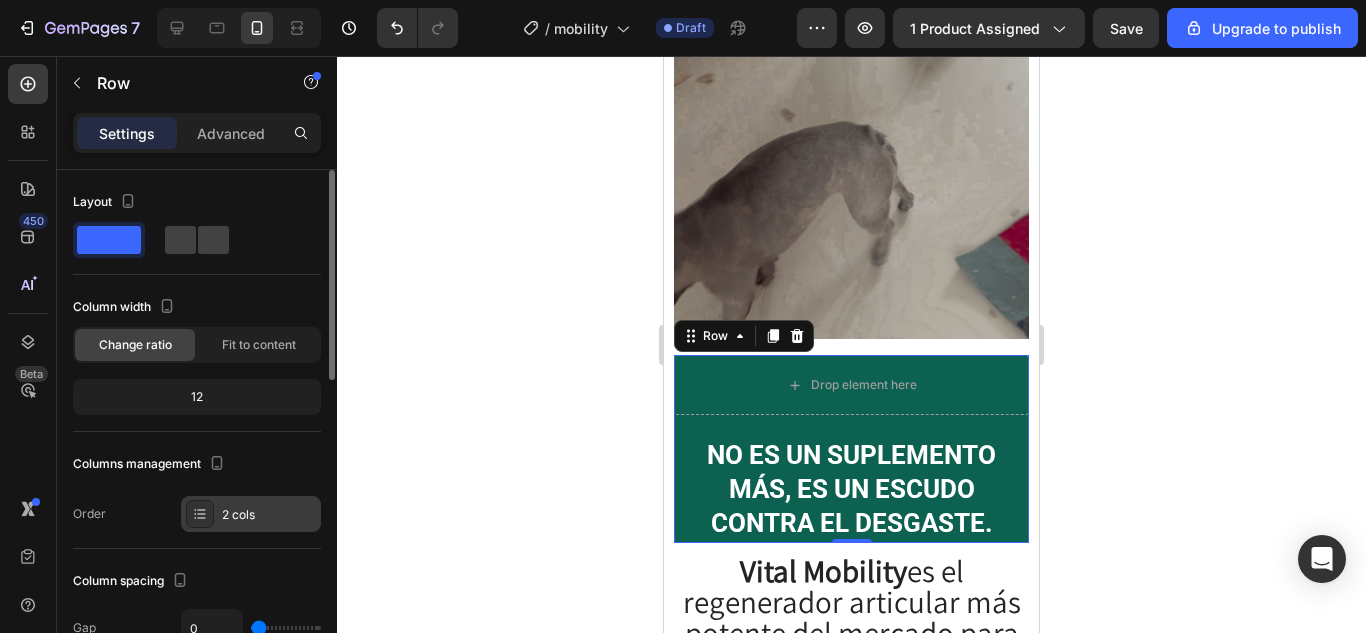 click on "2 cols" at bounding box center (269, 515) 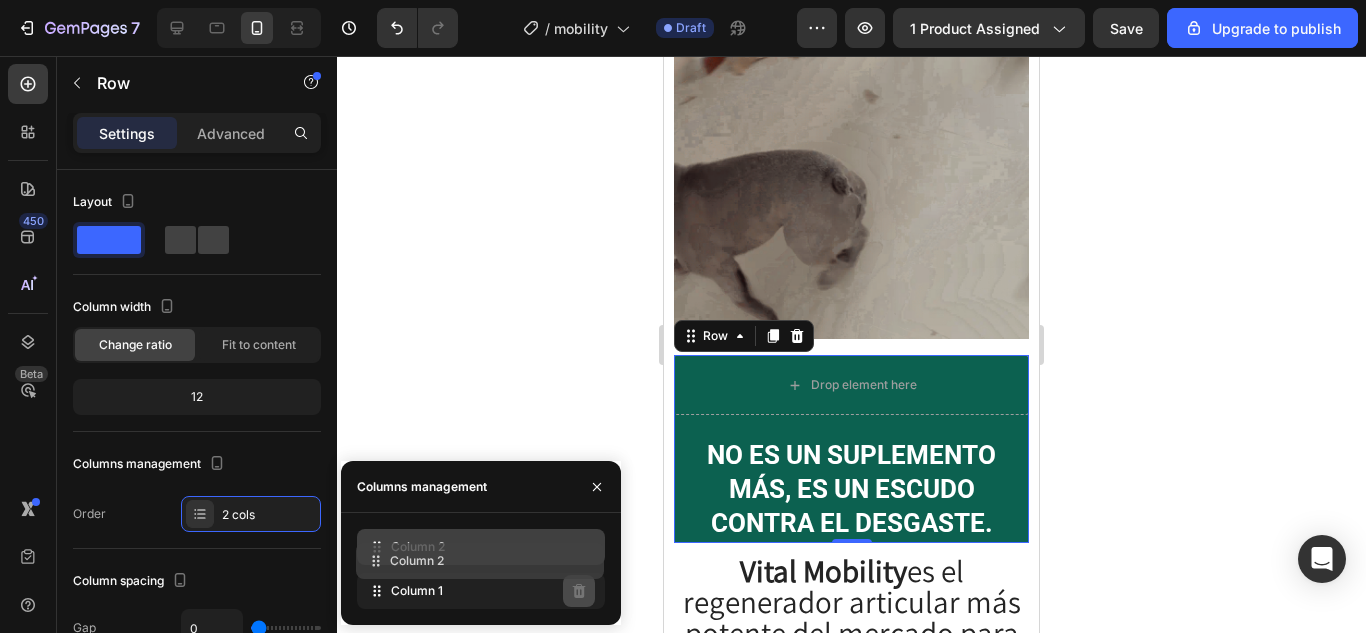 type 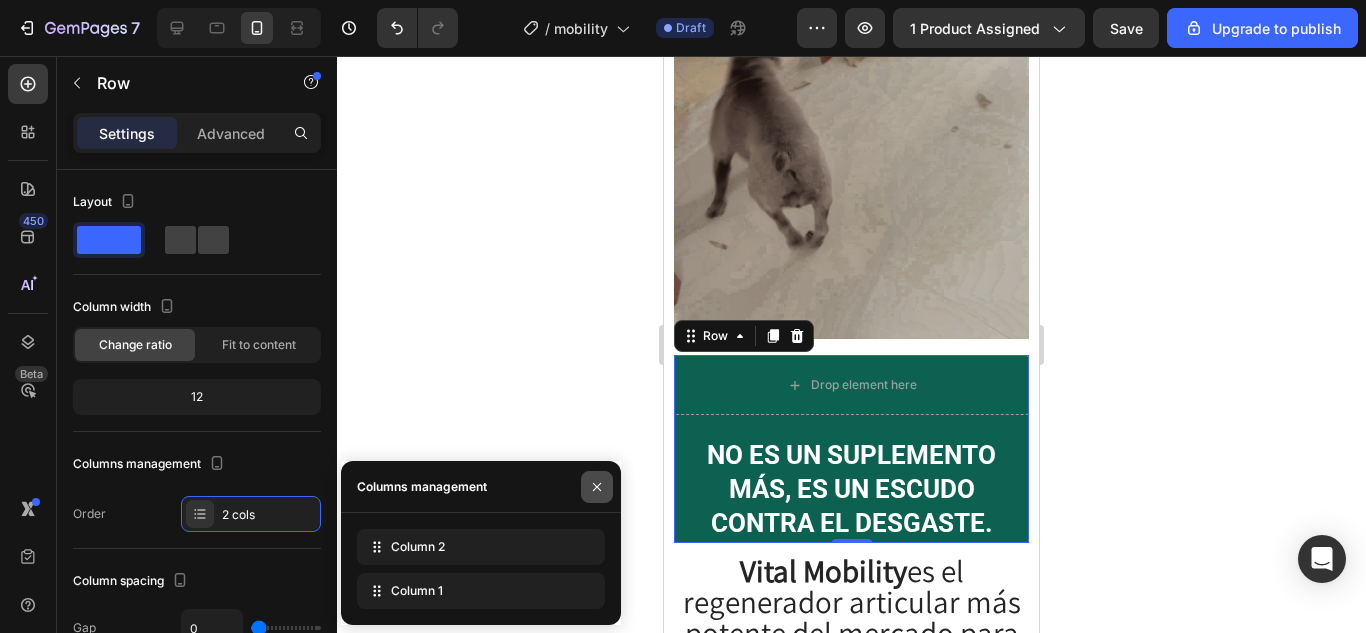 click 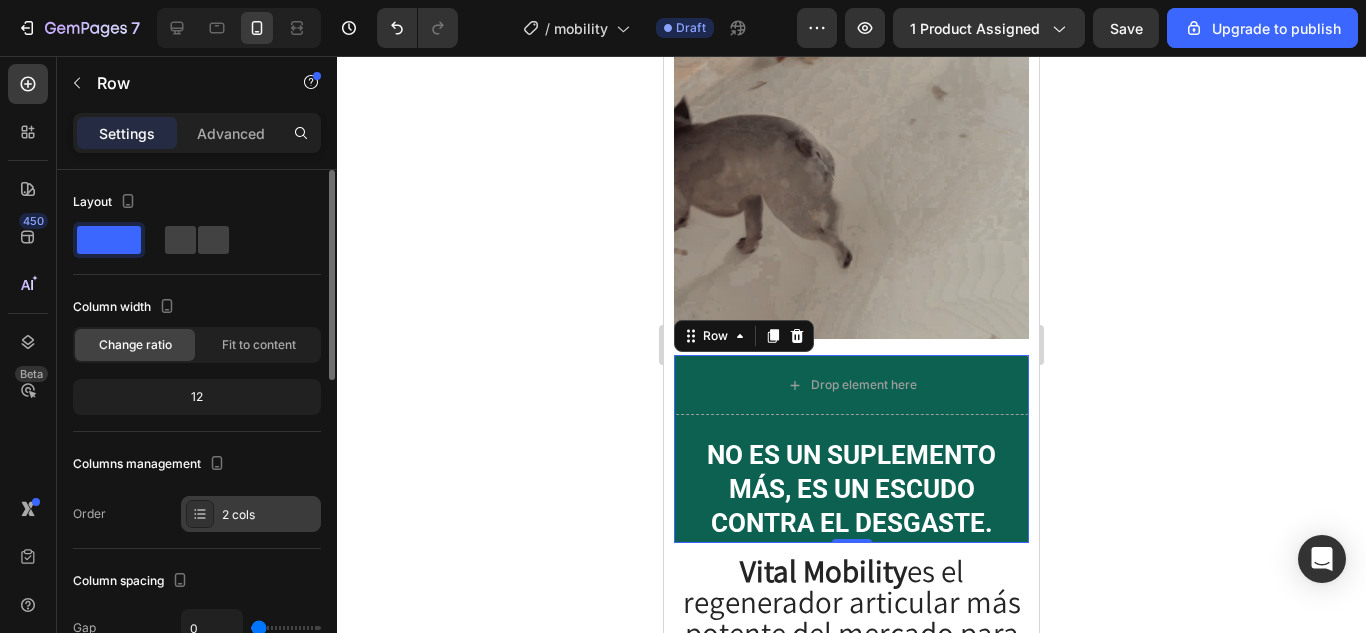 click at bounding box center (200, 514) 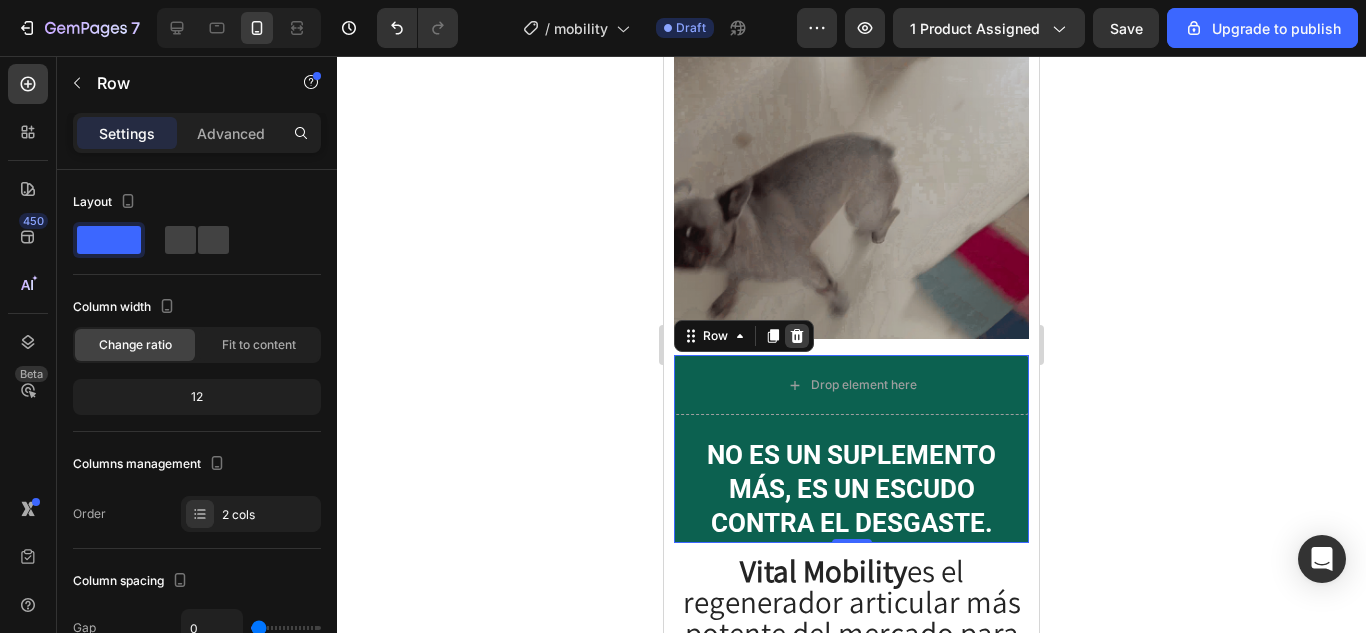 click 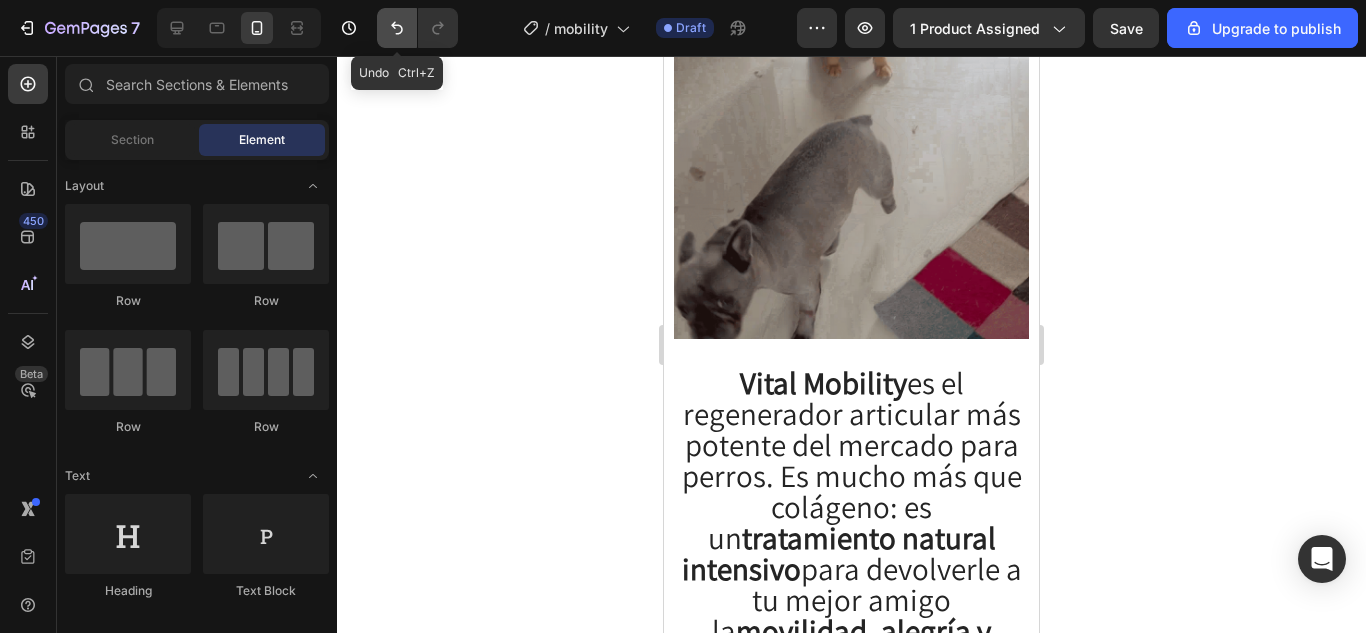 click 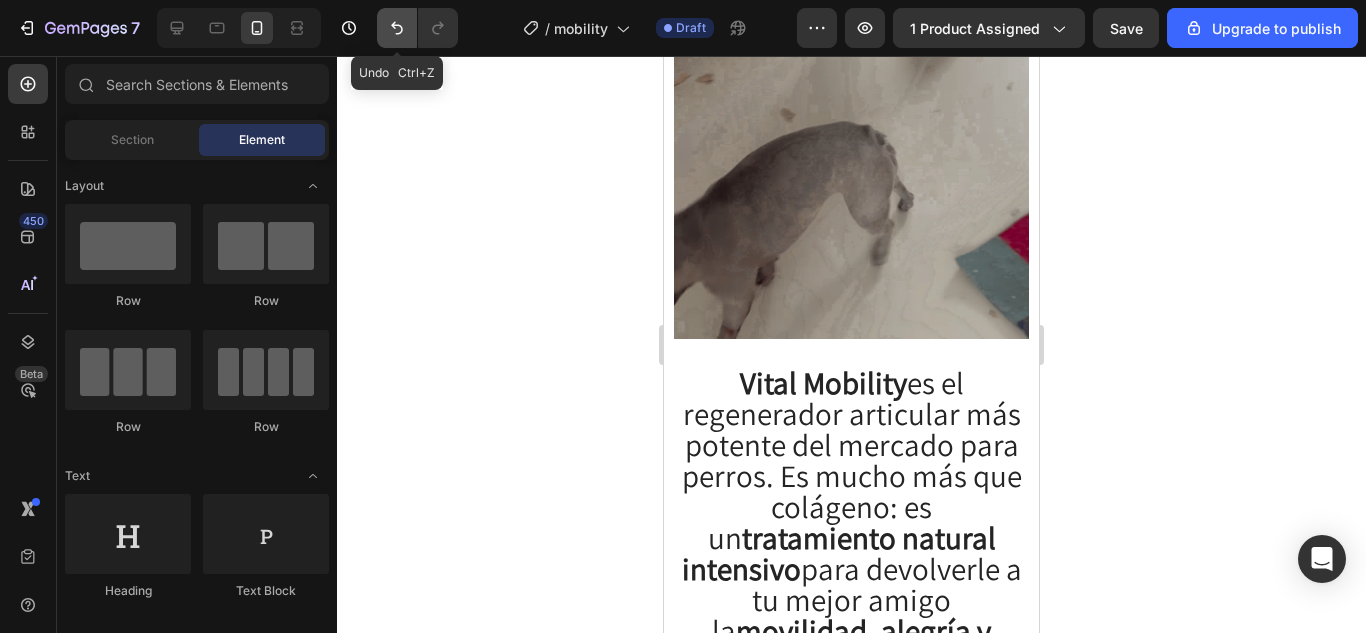click 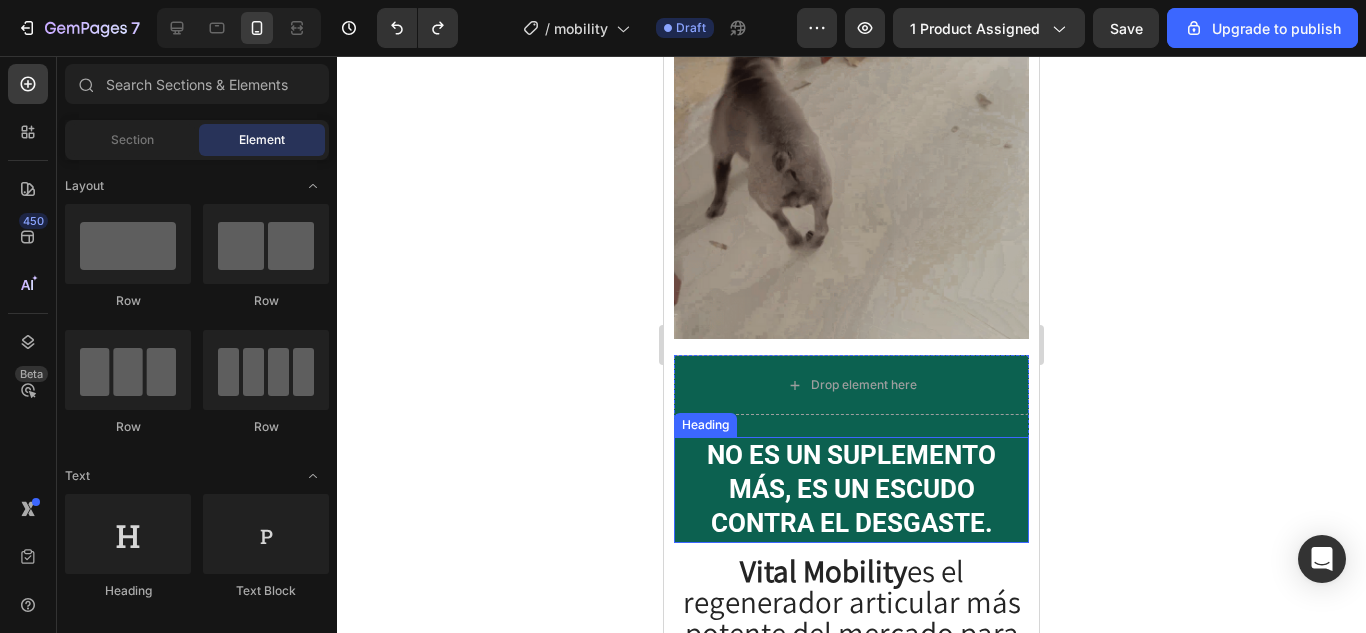 click on "No es un suplemento más, es un escudo contra el desgaste." at bounding box center (851, 489) 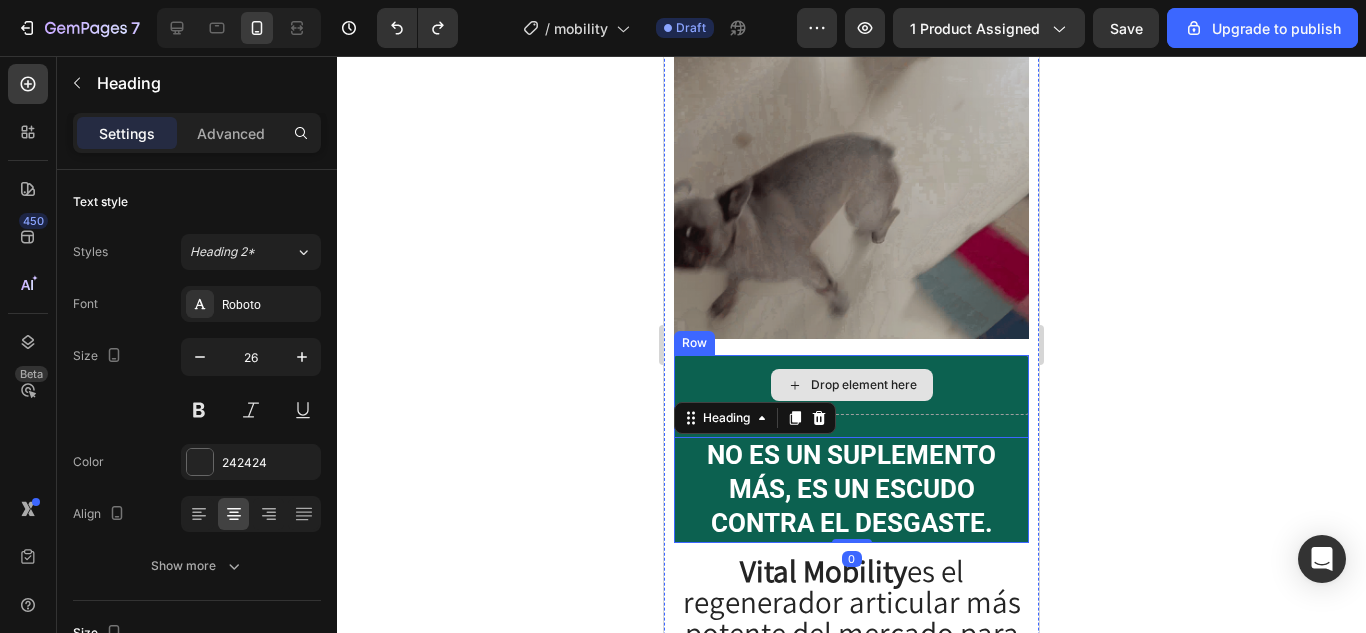 click on "Drop element here" at bounding box center [864, 385] 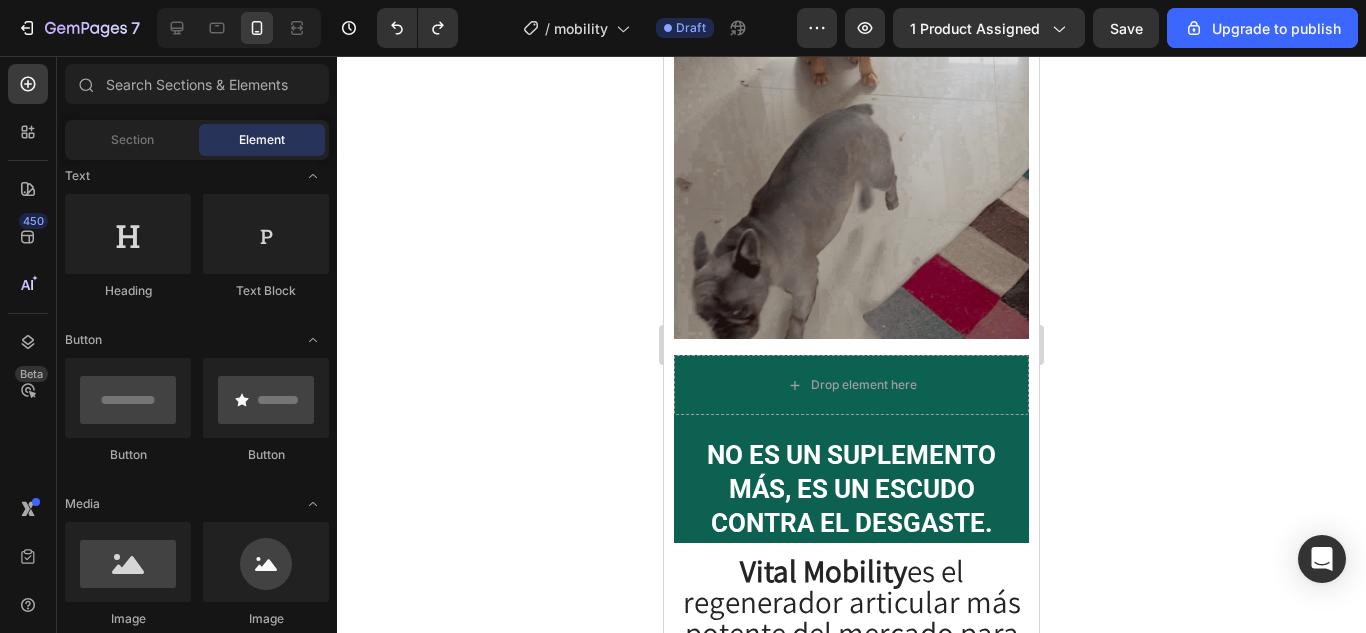 scroll, scrollTop: 100, scrollLeft: 0, axis: vertical 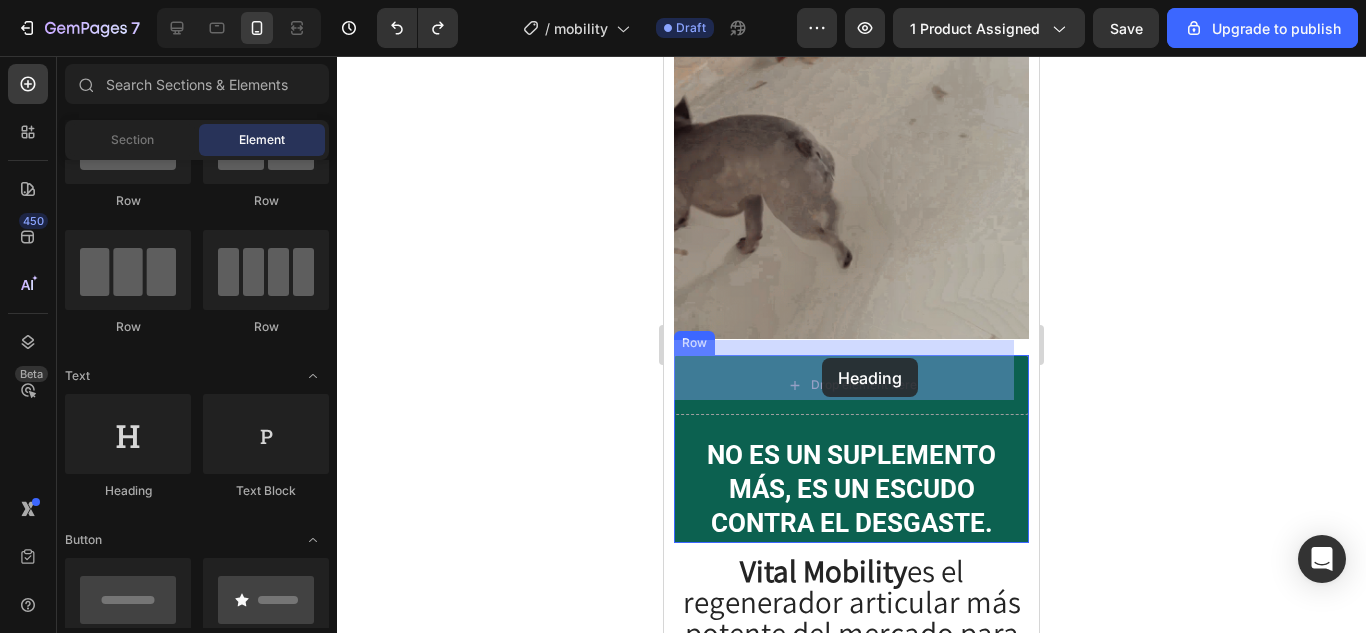drag, startPoint x: 986, startPoint y: 501, endPoint x: 822, endPoint y: 358, distance: 217.58907 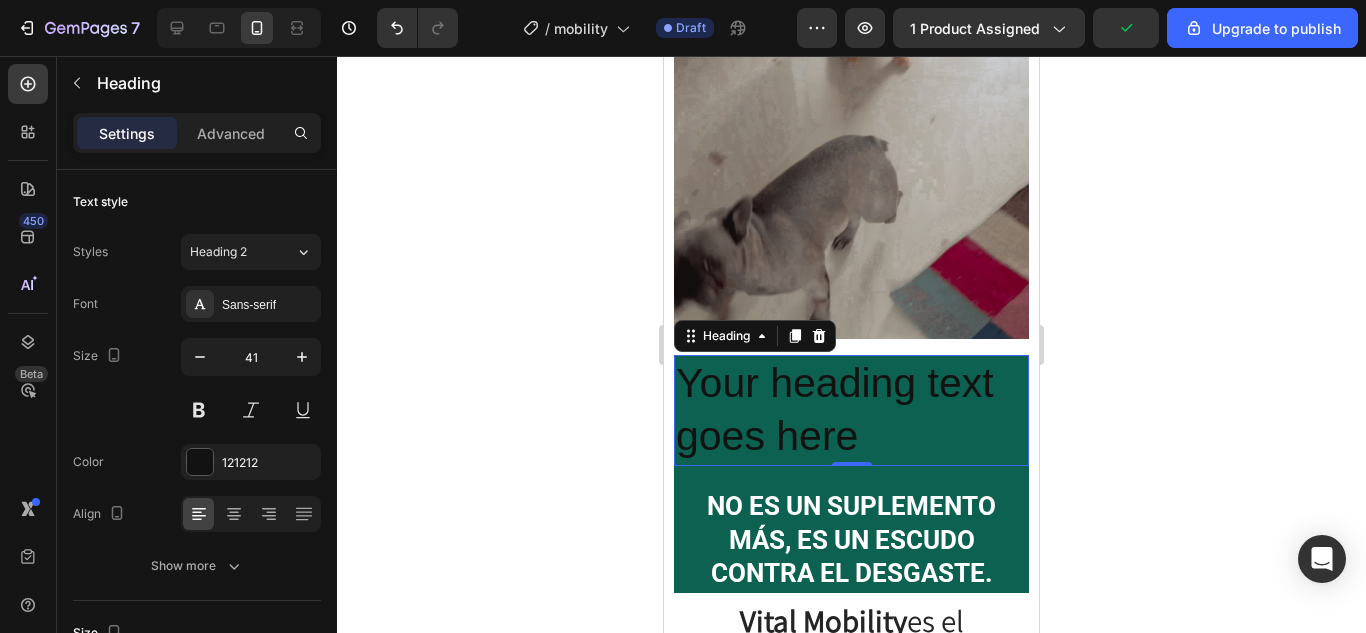 click on "Your heading text goes here" at bounding box center [851, 410] 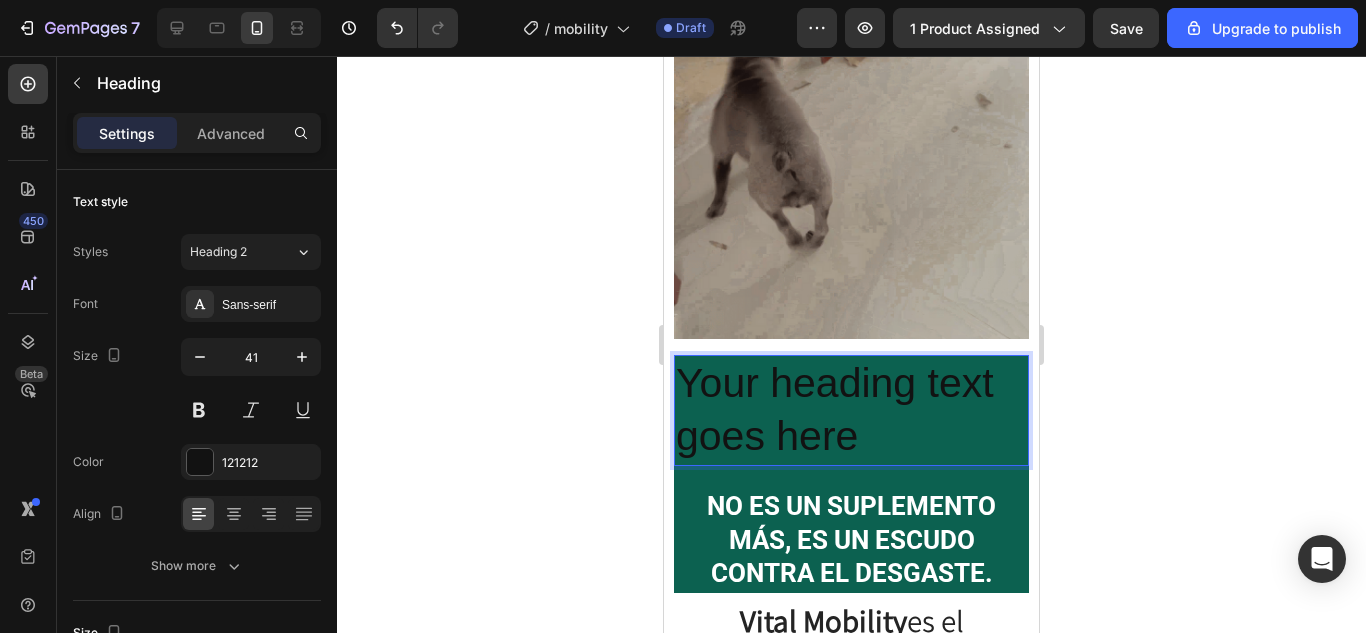 click on "Your heading text goes here" at bounding box center [851, 410] 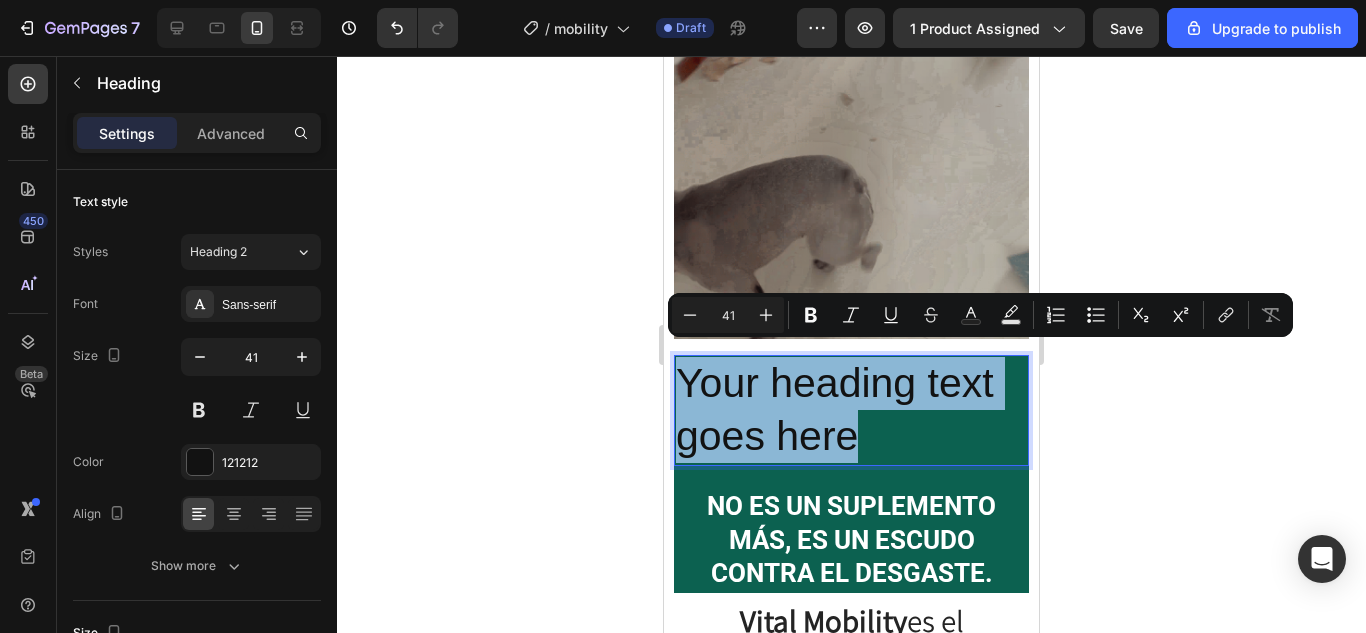 drag, startPoint x: 890, startPoint y: 422, endPoint x: 687, endPoint y: 369, distance: 209.80467 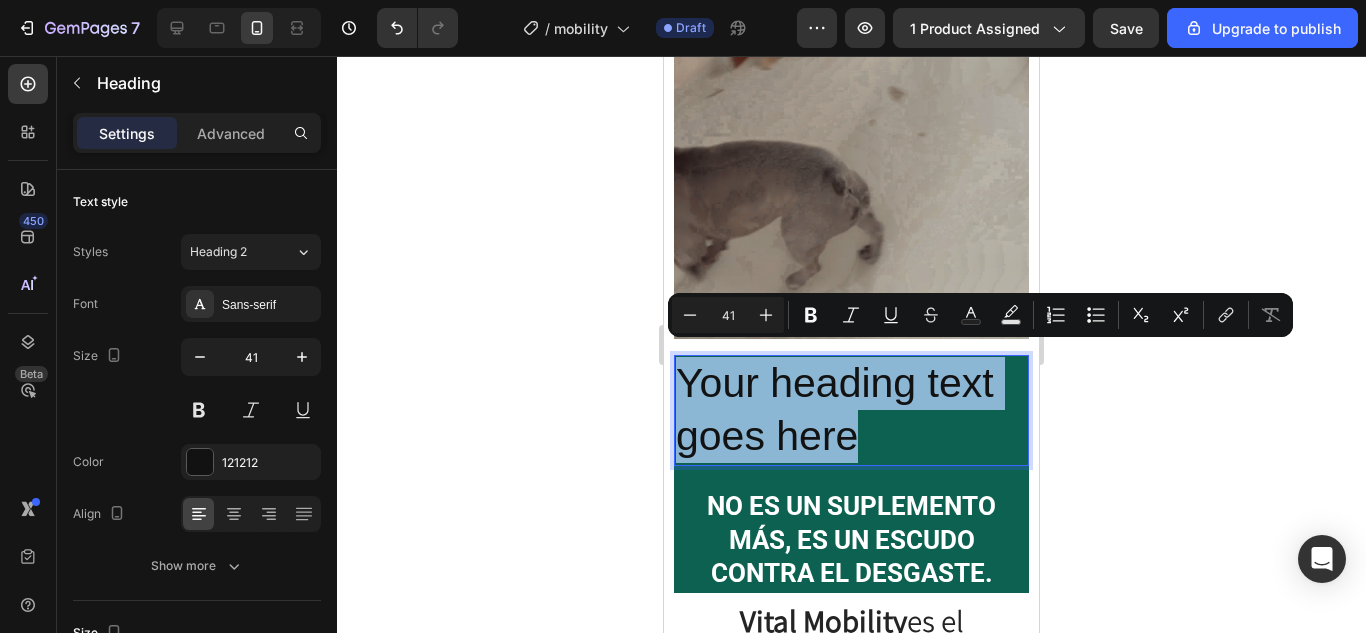 click on "Your heading text goes here" at bounding box center [851, 410] 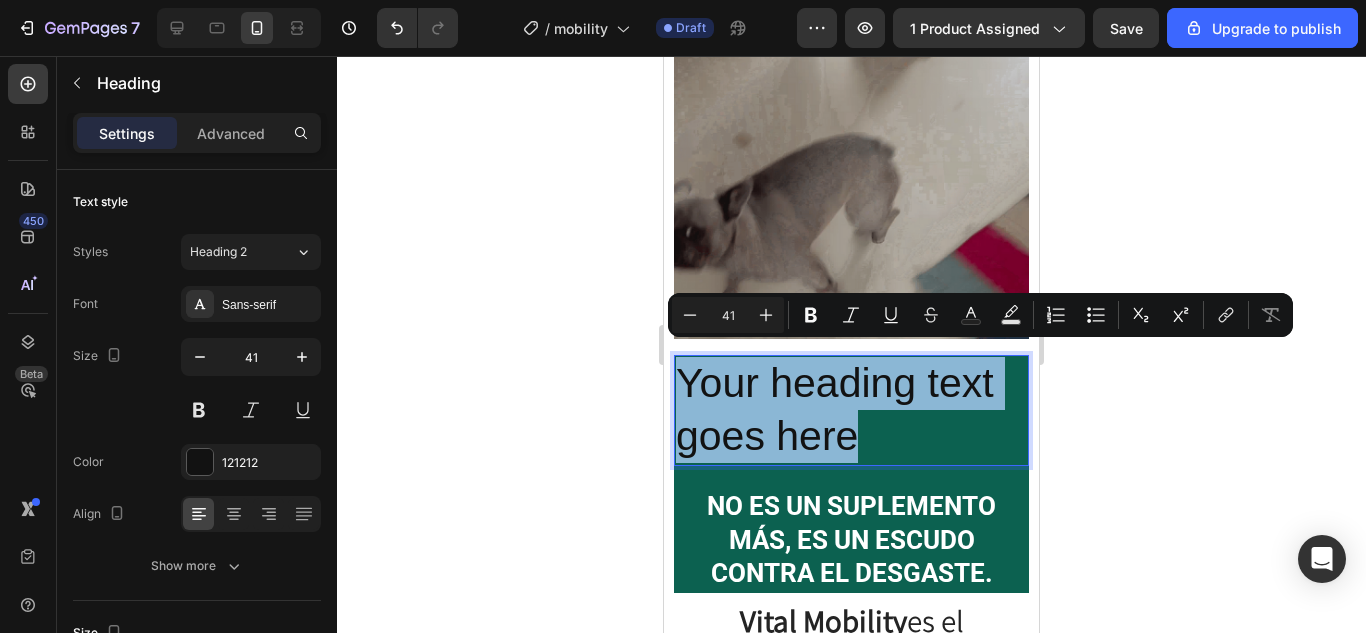 click on "Your heading text goes here" at bounding box center (851, 410) 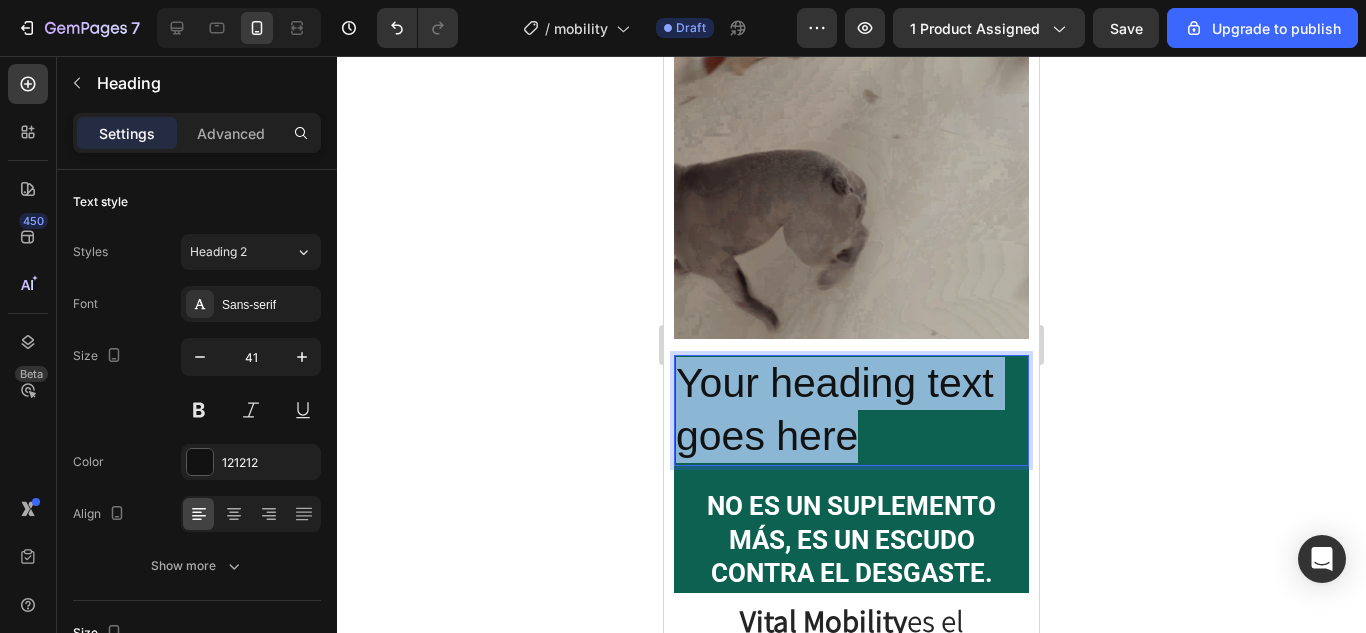 drag, startPoint x: 880, startPoint y: 421, endPoint x: 680, endPoint y: 358, distance: 209.68787 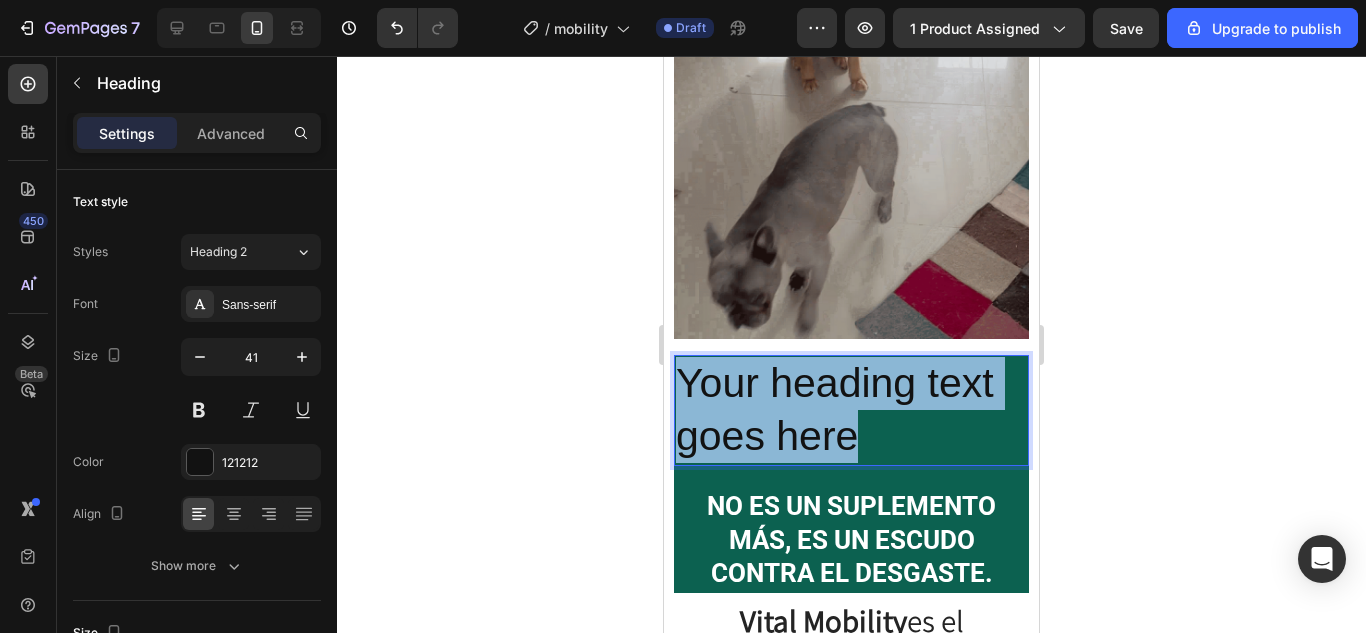 click on "Your heading text goes here" at bounding box center [851, 410] 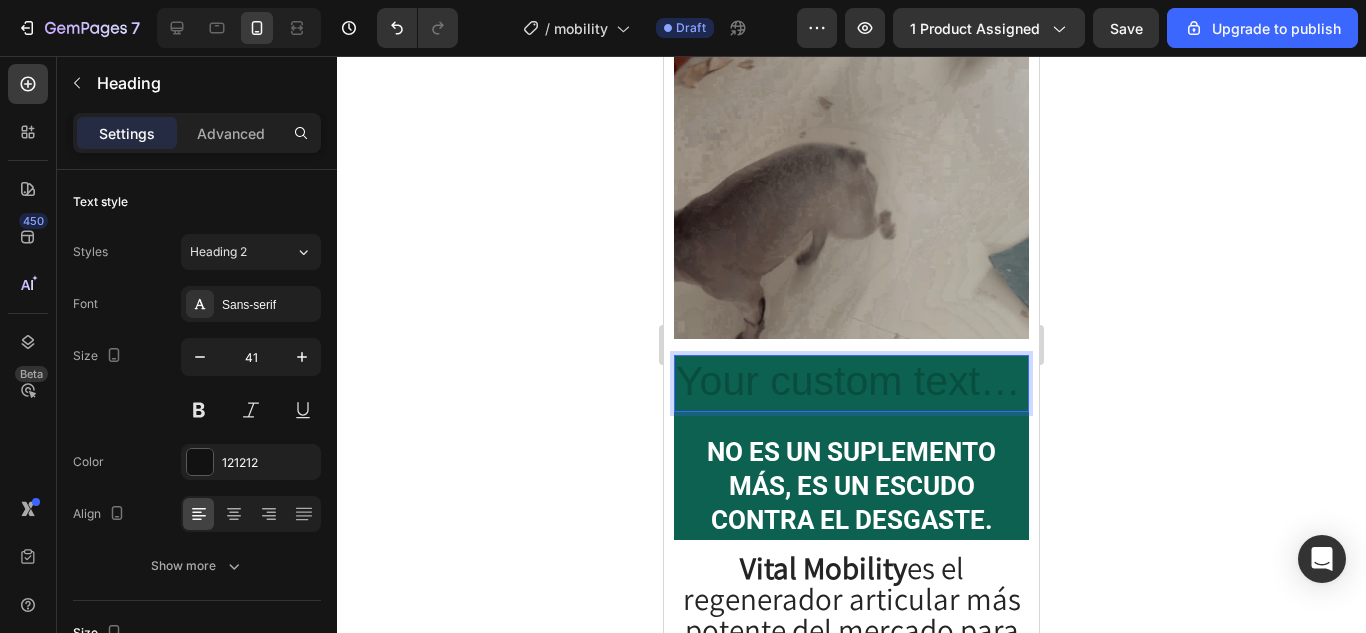 click at bounding box center [851, 383] 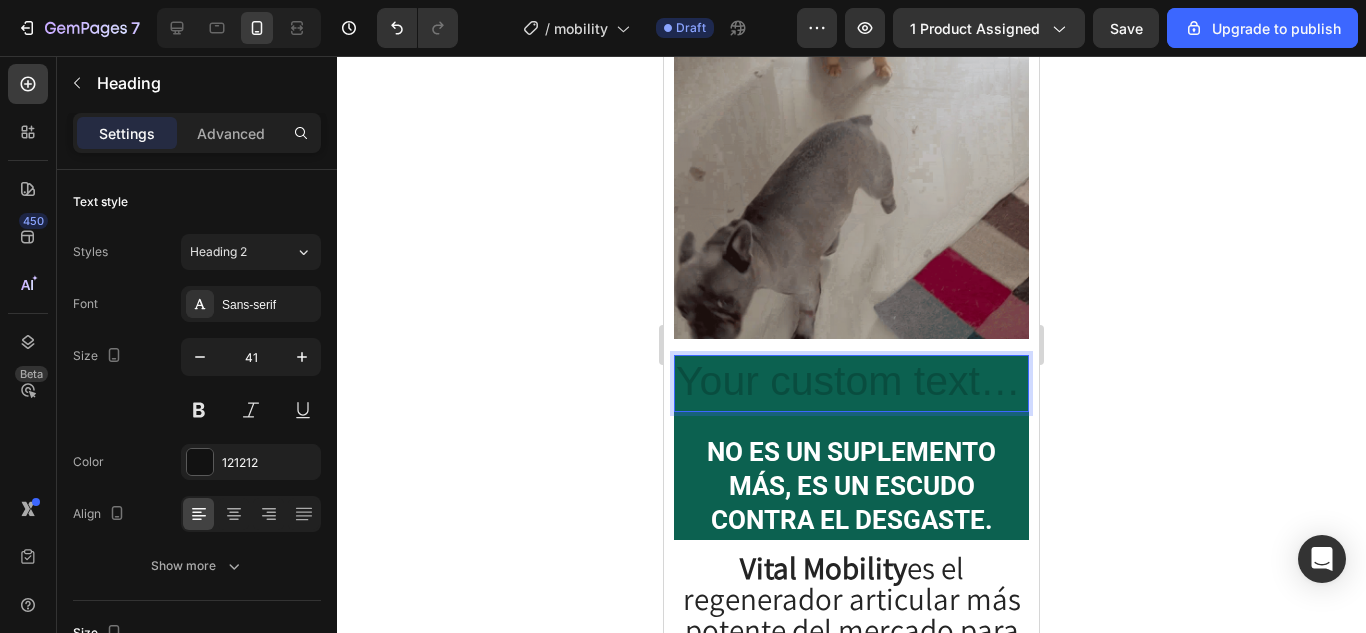 click at bounding box center [851, 383] 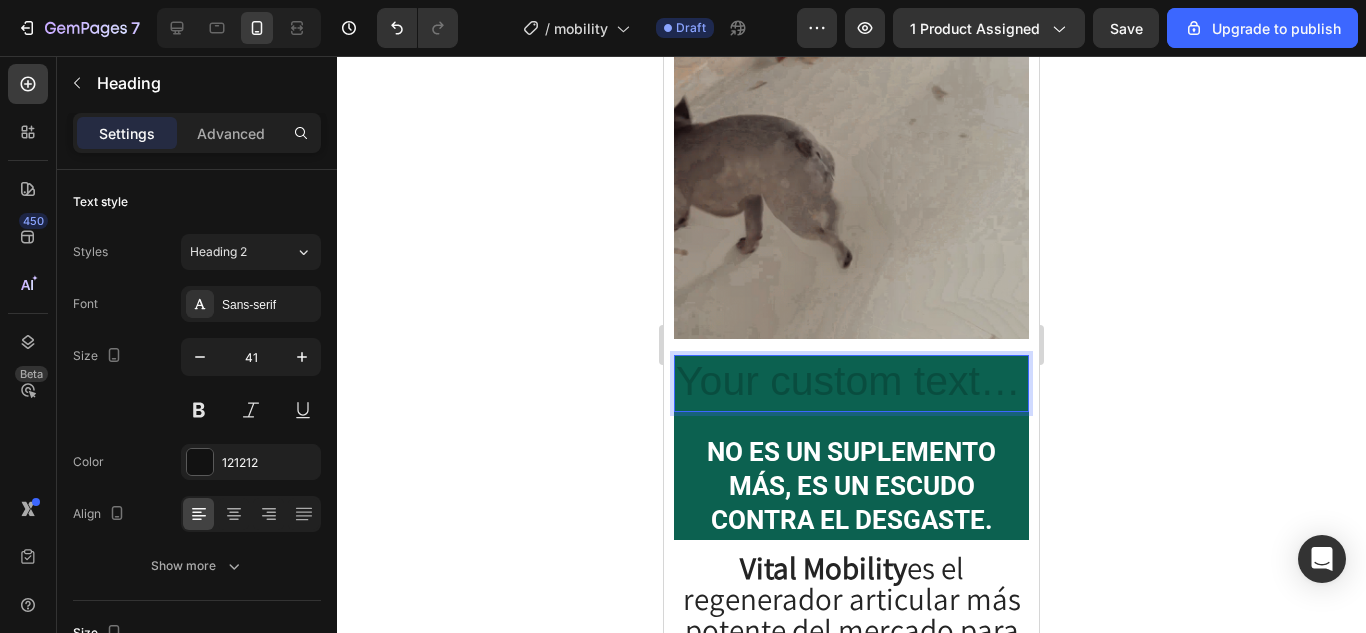 click at bounding box center [851, 383] 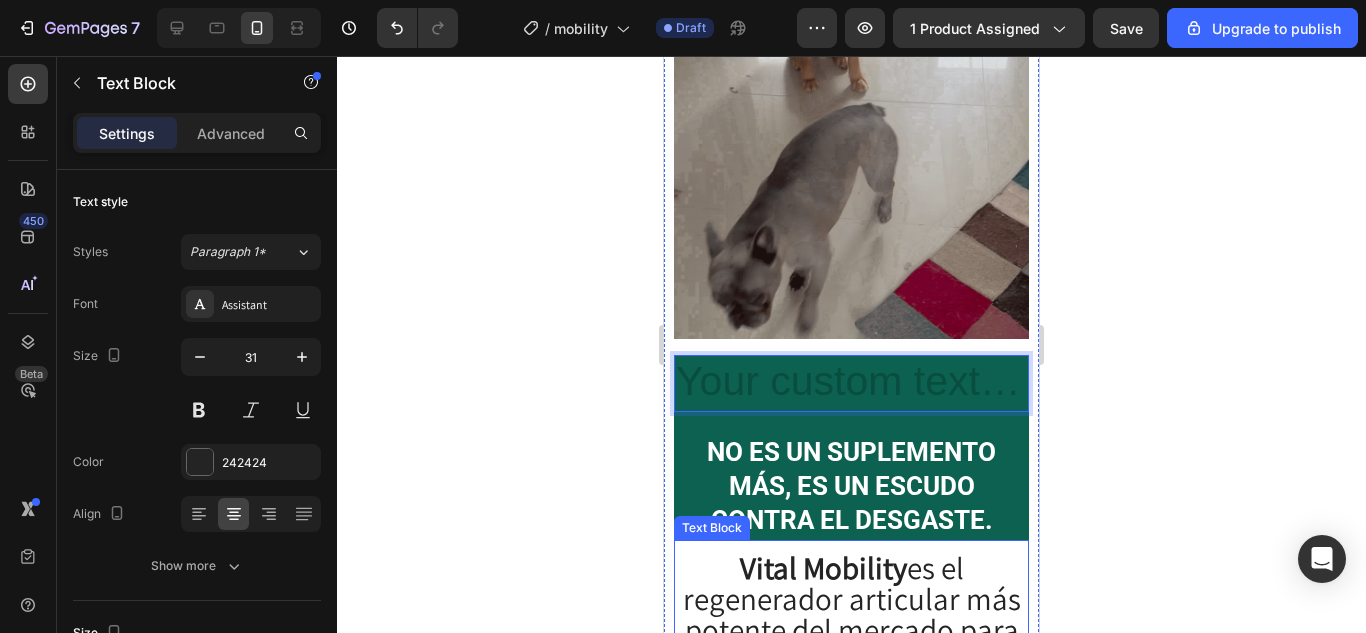 click on "Vital Mobility  es el regenerador articular más potente del mercado para perros. Es mucho más que colágeno: es un  tratamiento natural intensivo  para devolverle a tu mejor amigo la  movilidad, alegría y calidad de vida  que se merece." at bounding box center [851, 722] 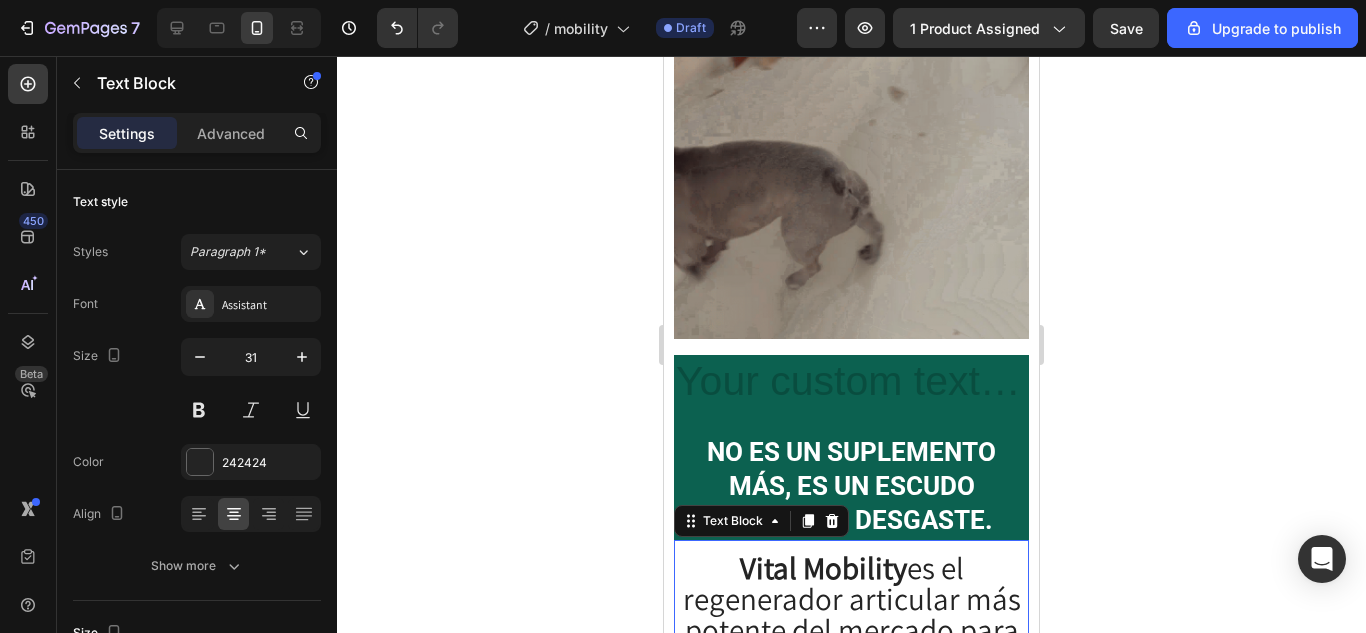 drag, startPoint x: 900, startPoint y: 557, endPoint x: 889, endPoint y: 550, distance: 13.038404 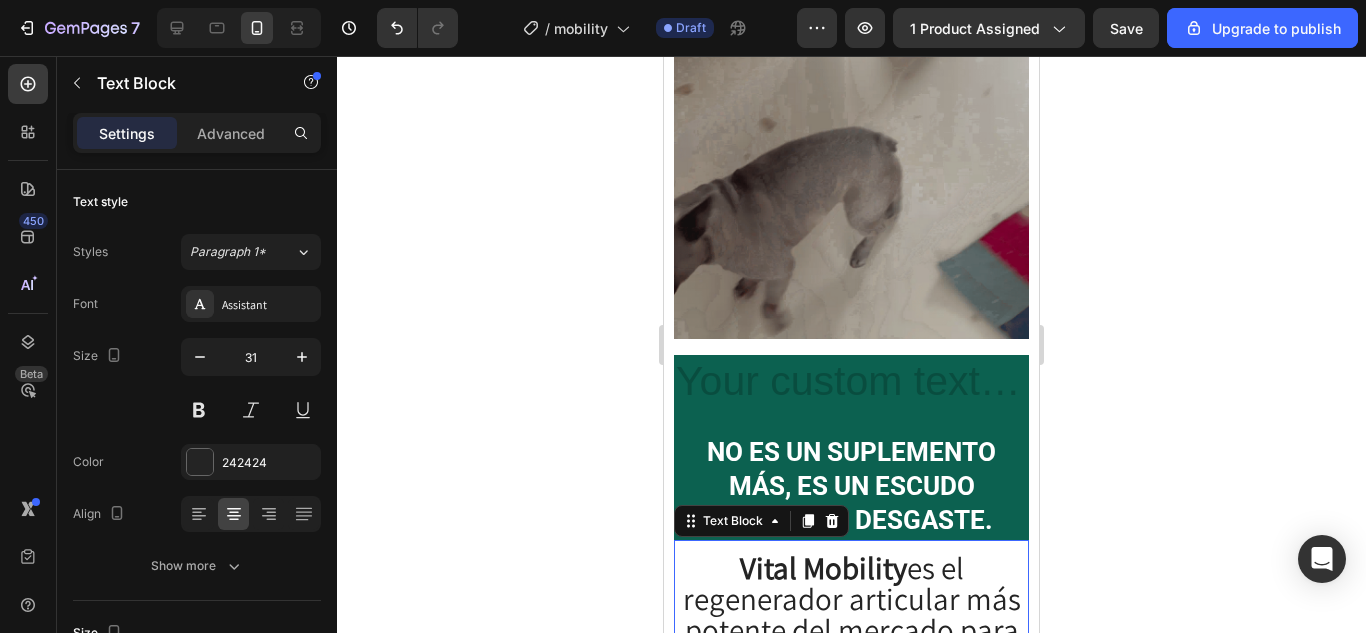 click on "Vital Mobility  es el regenerador articular más potente del mercado para perros. Es mucho más que colágeno: es un  tratamiento natural intensivo  para devolverle a tu mejor amigo la  movilidad, alegría y calidad de vida  que se merece." at bounding box center (851, 722) 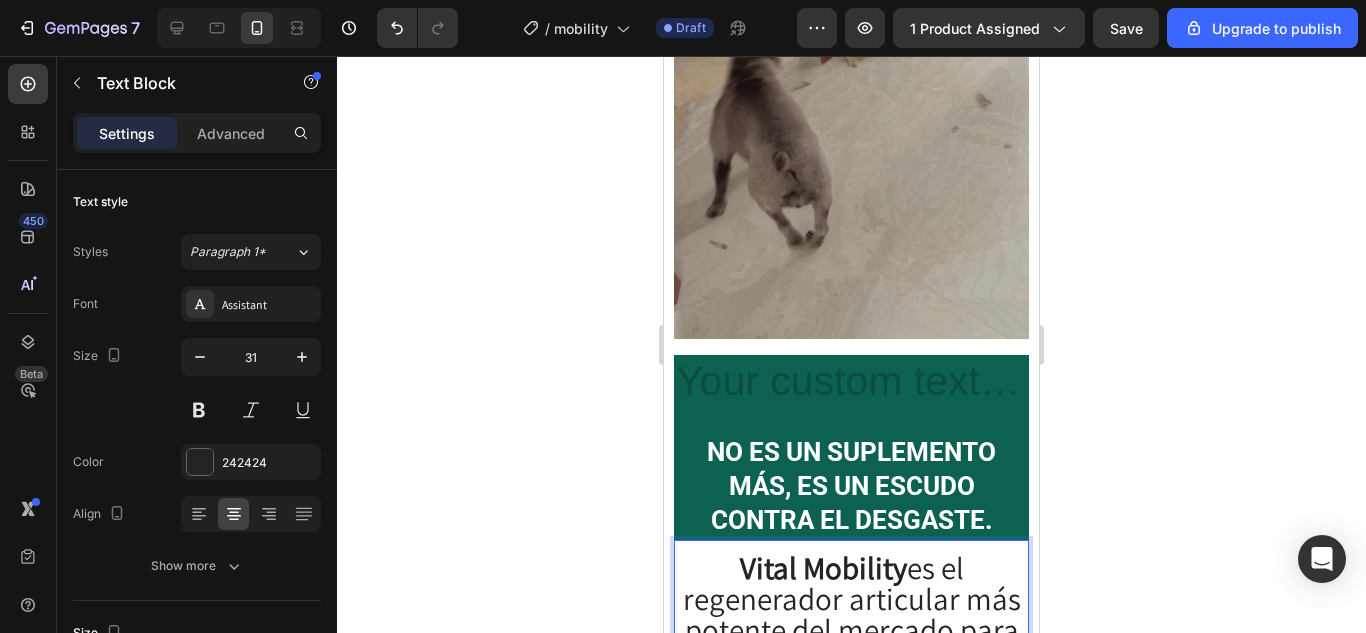 drag, startPoint x: 913, startPoint y: 578, endPoint x: 908, endPoint y: 566, distance: 13 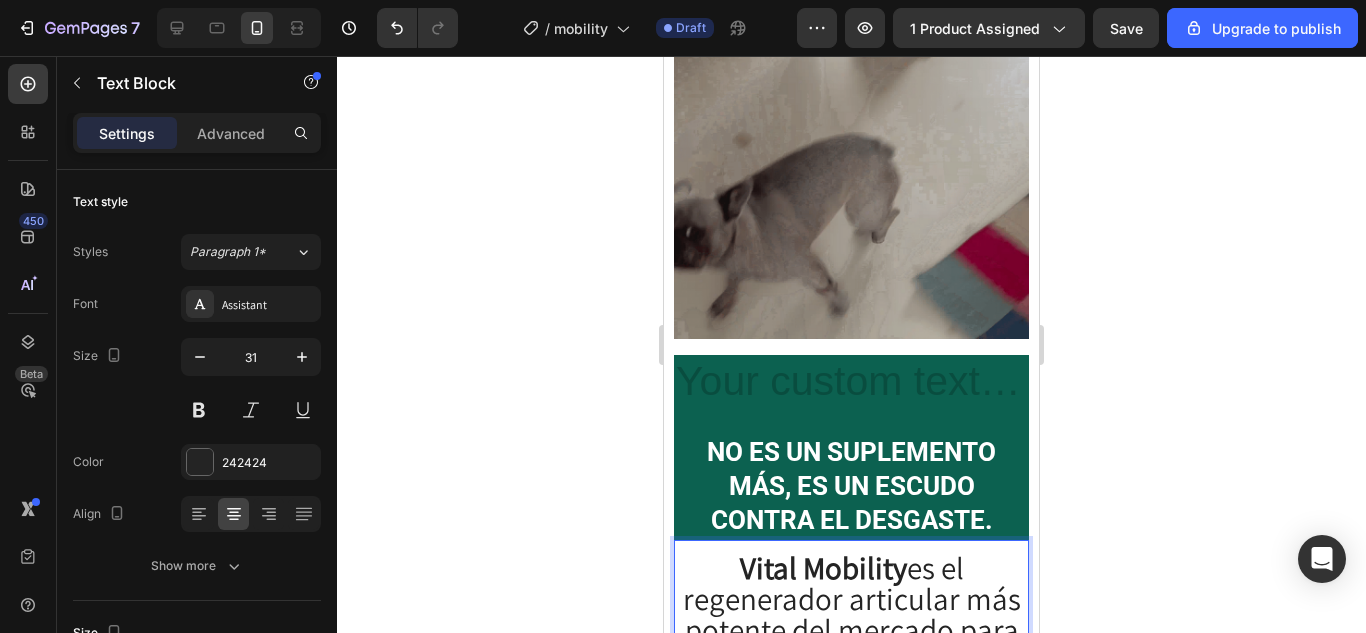click on "Vital Mobility  es el regenerador articular más potente del mercado para perros. Es mucho más que colágeno: es un  tratamiento natural intensivo  para devolverle a tu mejor amigo la  movilidad, alegría y calidad de vida  que se merece." at bounding box center [851, 722] 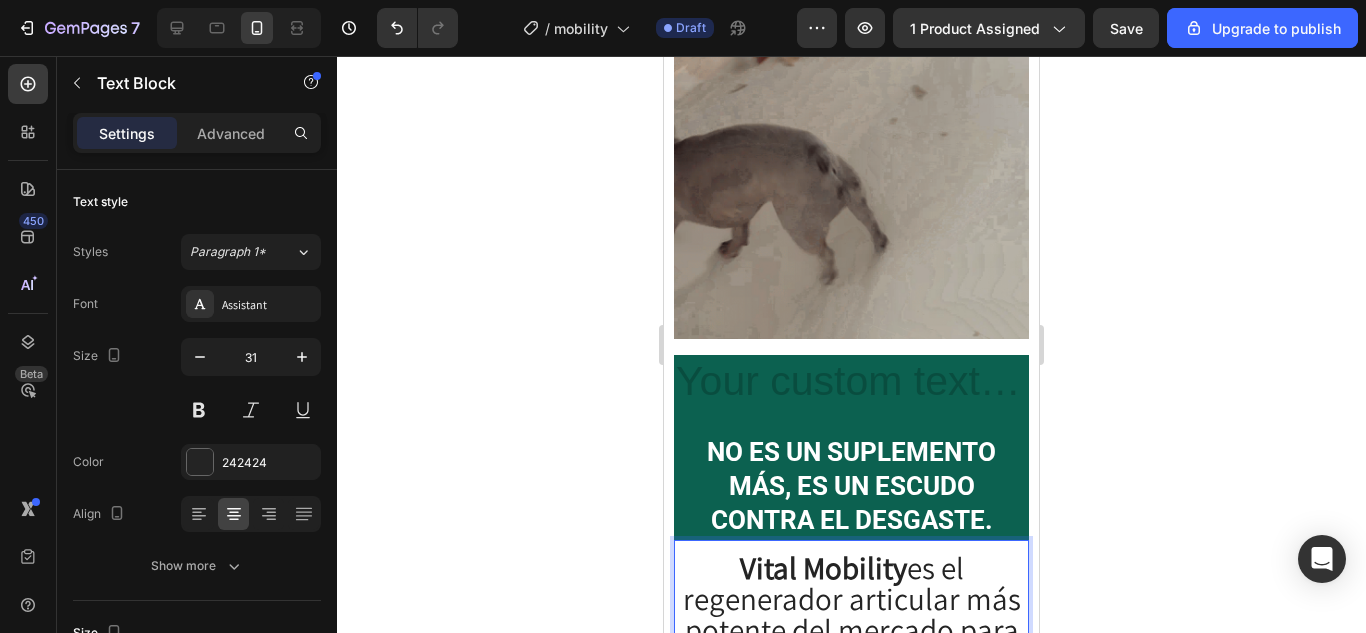 click on "Vital Mobility  es el regenerador articular más potente del mercado para perros. Es mucho más que colágeno: es un  tratamiento natural intensivo  para devolverle a tu mejor amigo la  movilidad, alegría y calidad de vida  que se merece." at bounding box center (851, 722) 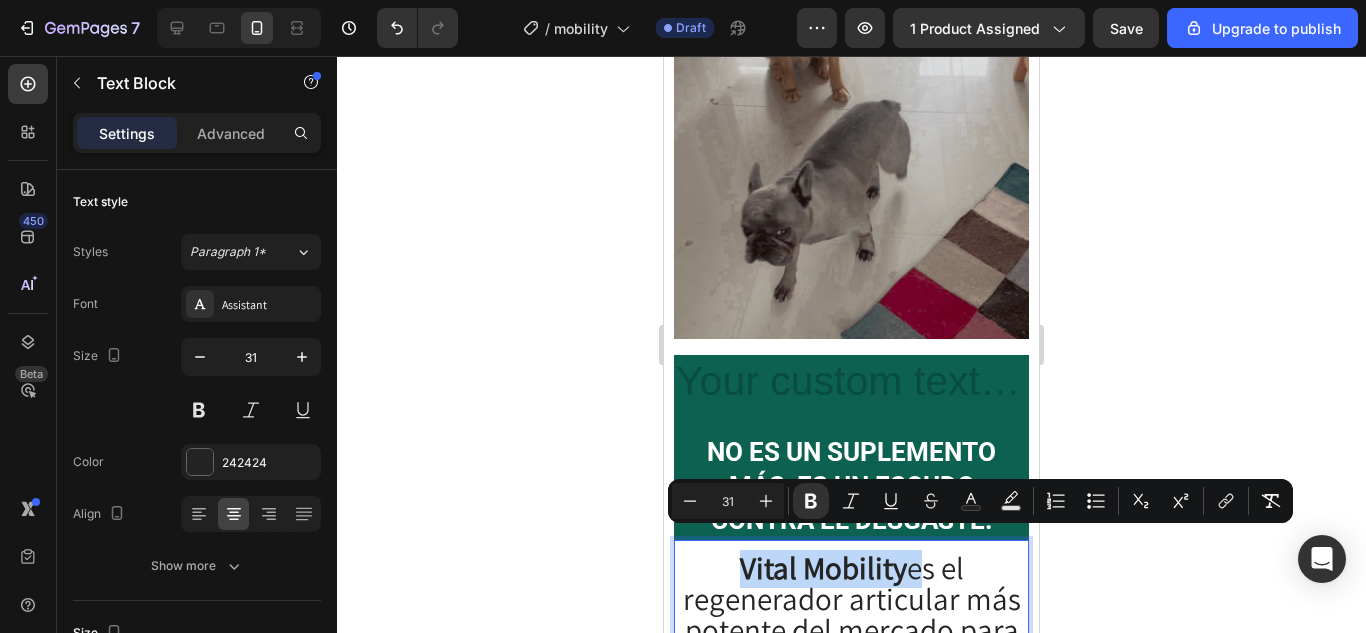drag, startPoint x: 903, startPoint y: 558, endPoint x: 730, endPoint y: 548, distance: 173.28877 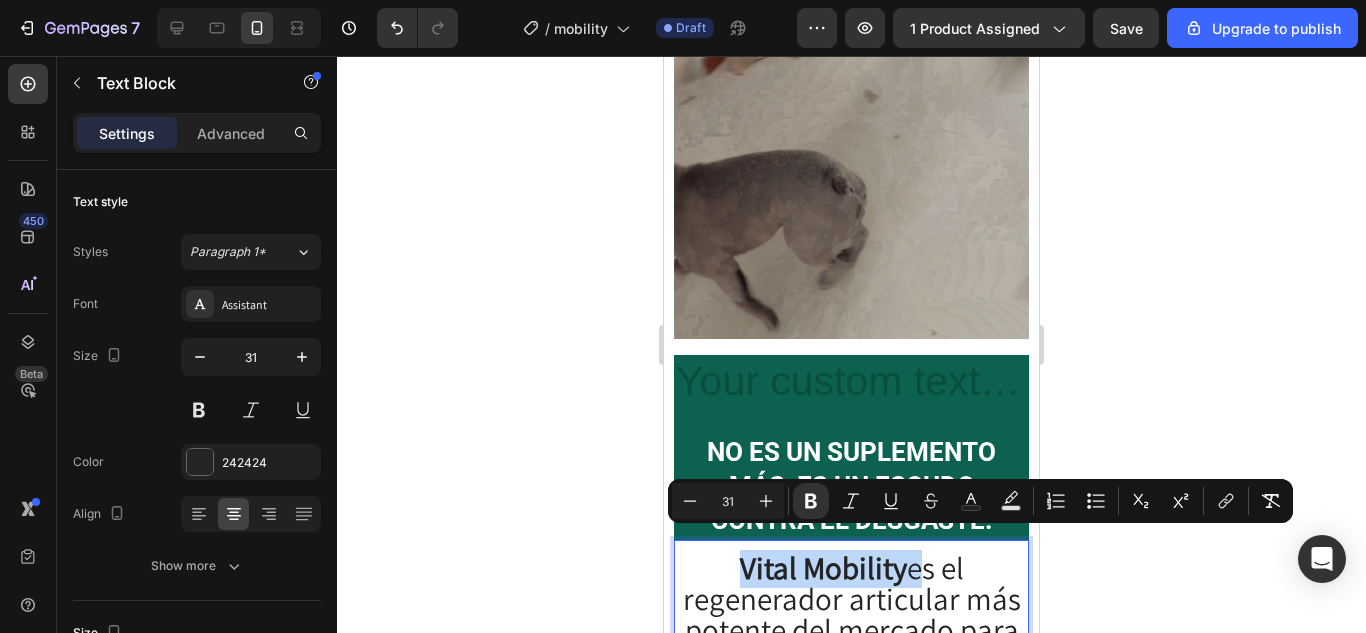 click on "Vital Mobility  es el regenerador articular más potente del mercado para perros. Es mucho más que colágeno: es un  tratamiento natural intensivo  para devolverle a tu mejor amigo la  movilidad, alegría y calidad de vida  que se merece." at bounding box center (851, 722) 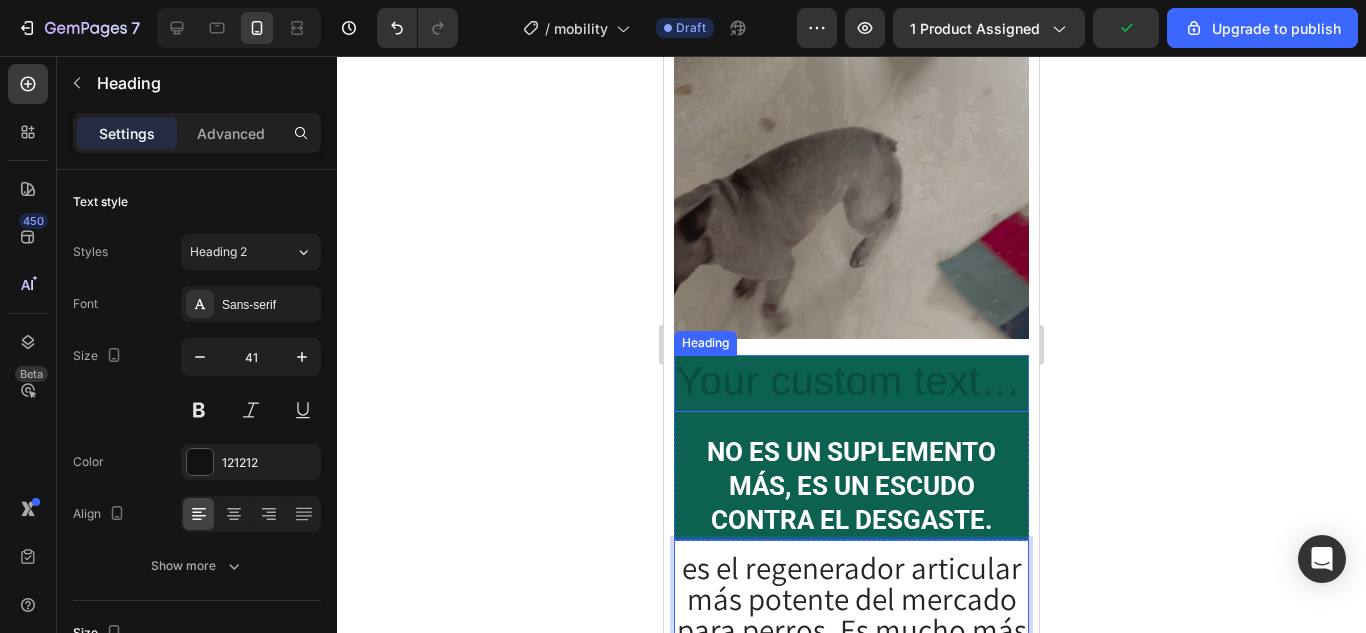 click at bounding box center (851, 383) 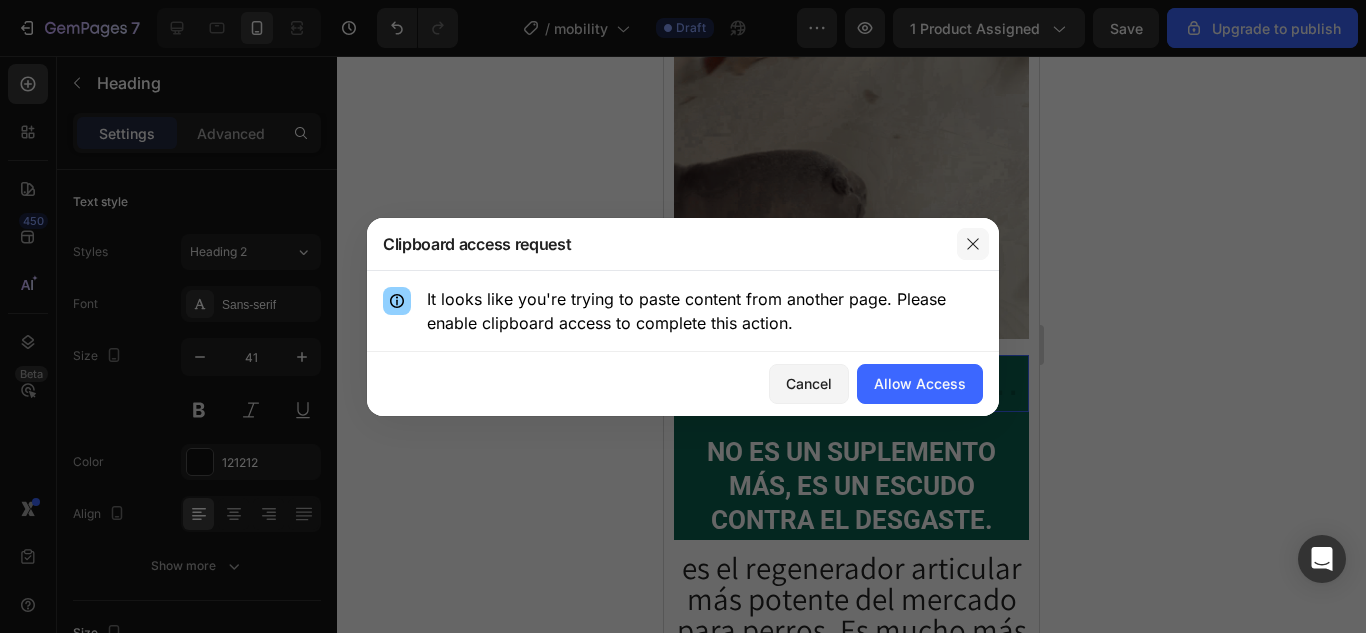 click at bounding box center (973, 244) 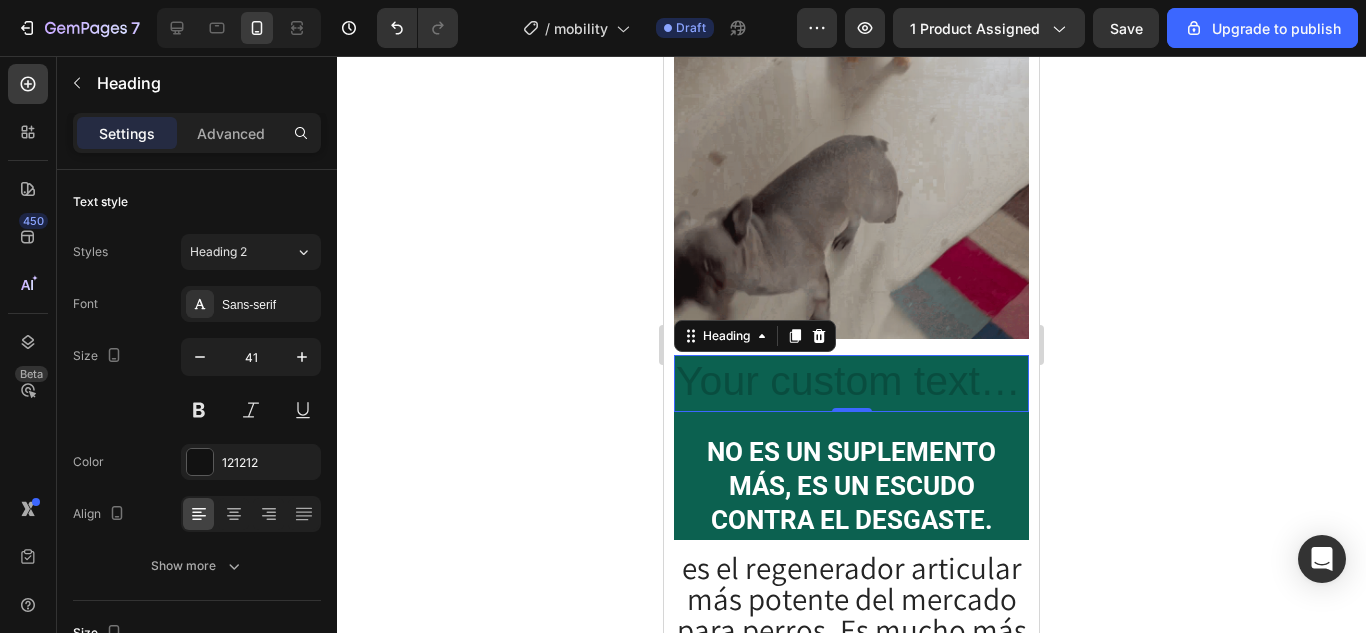 click at bounding box center (851, 383) 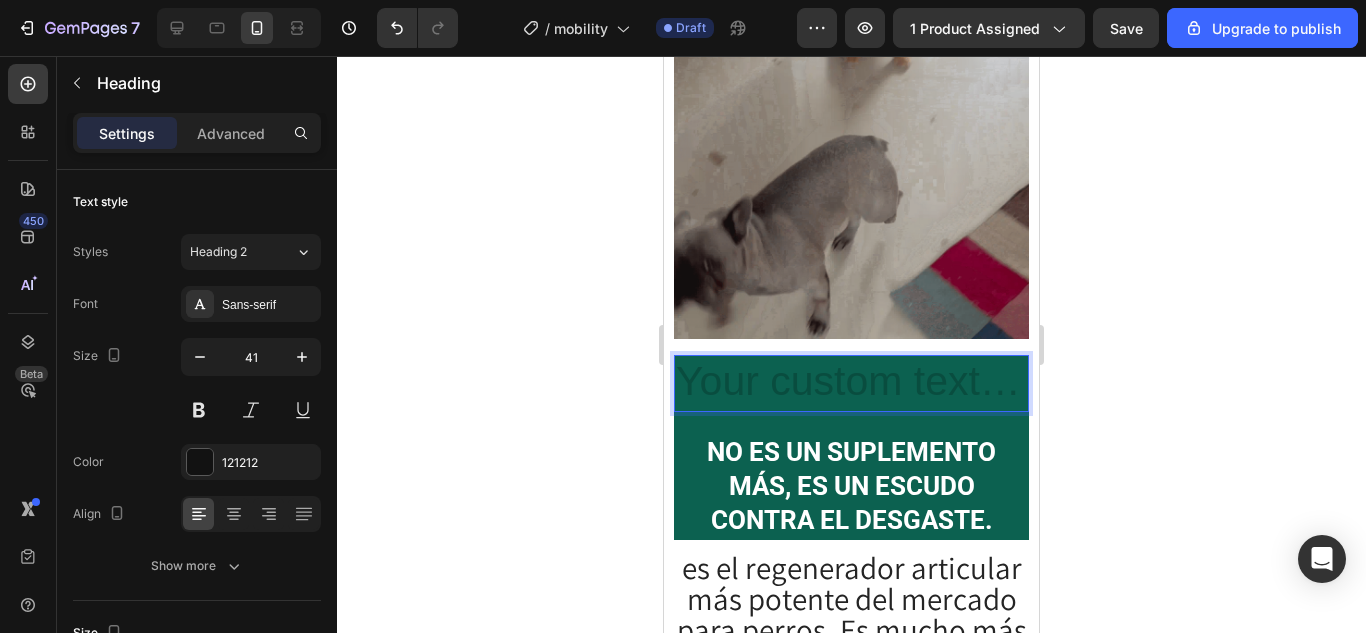 click at bounding box center (851, 383) 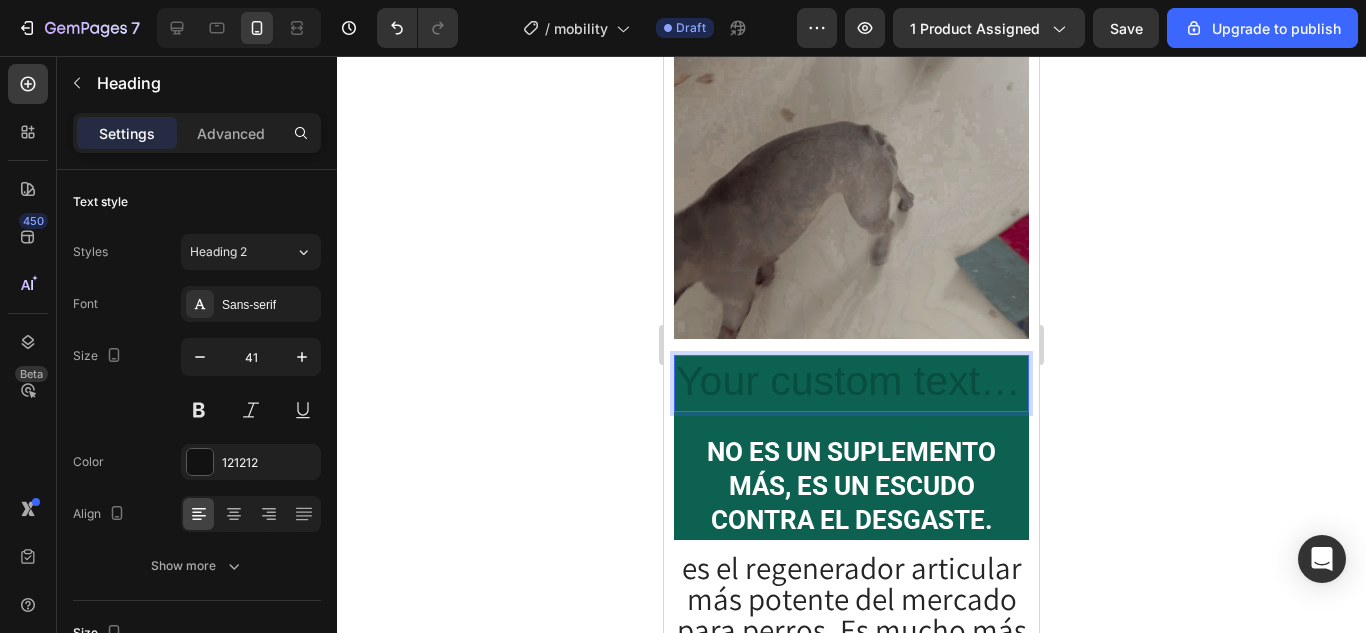 click at bounding box center [851, 383] 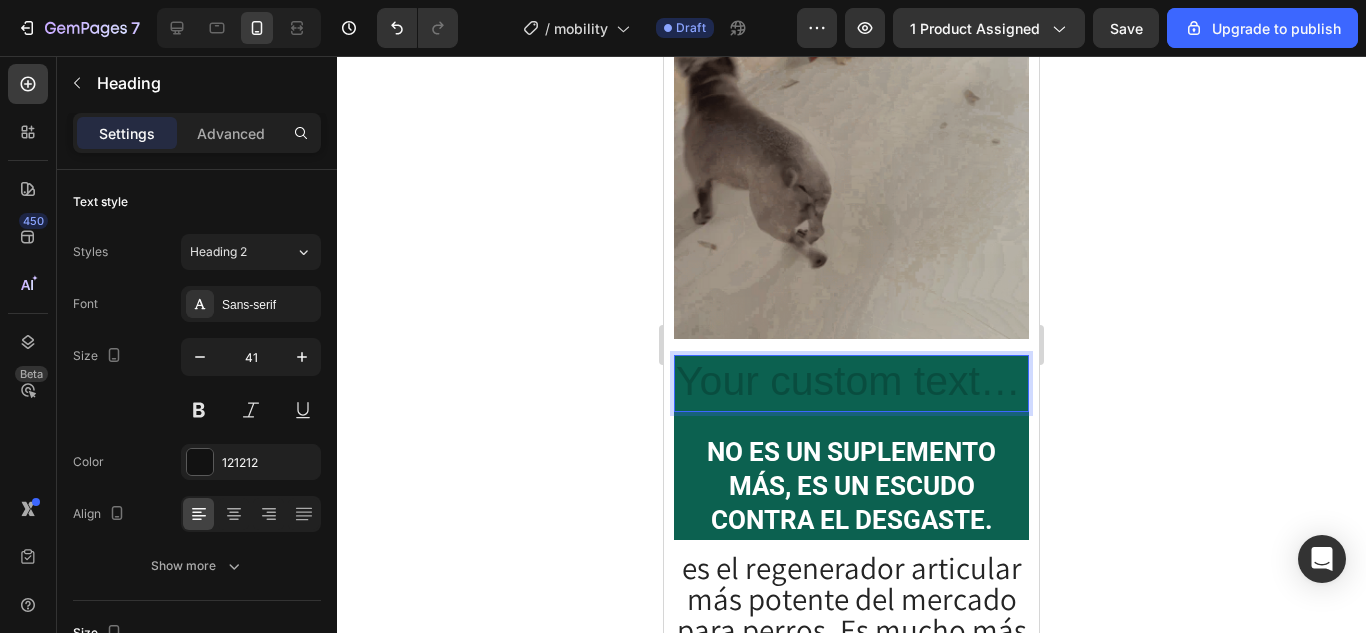 click at bounding box center [851, 383] 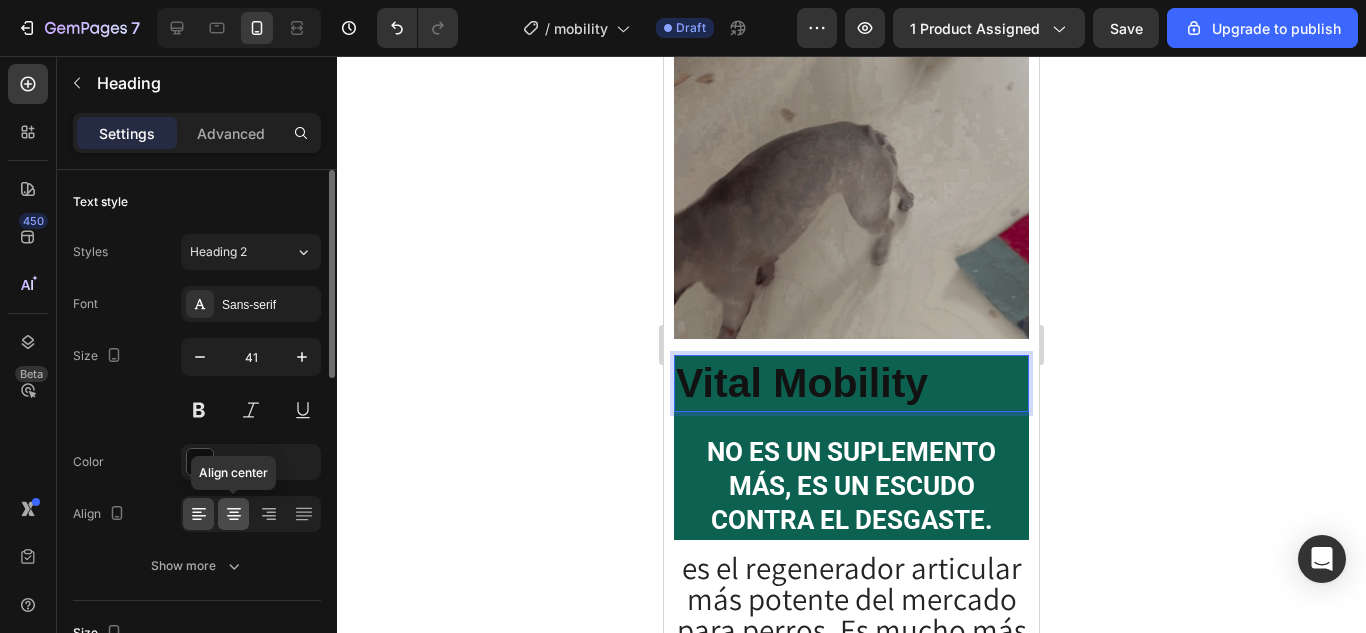 click 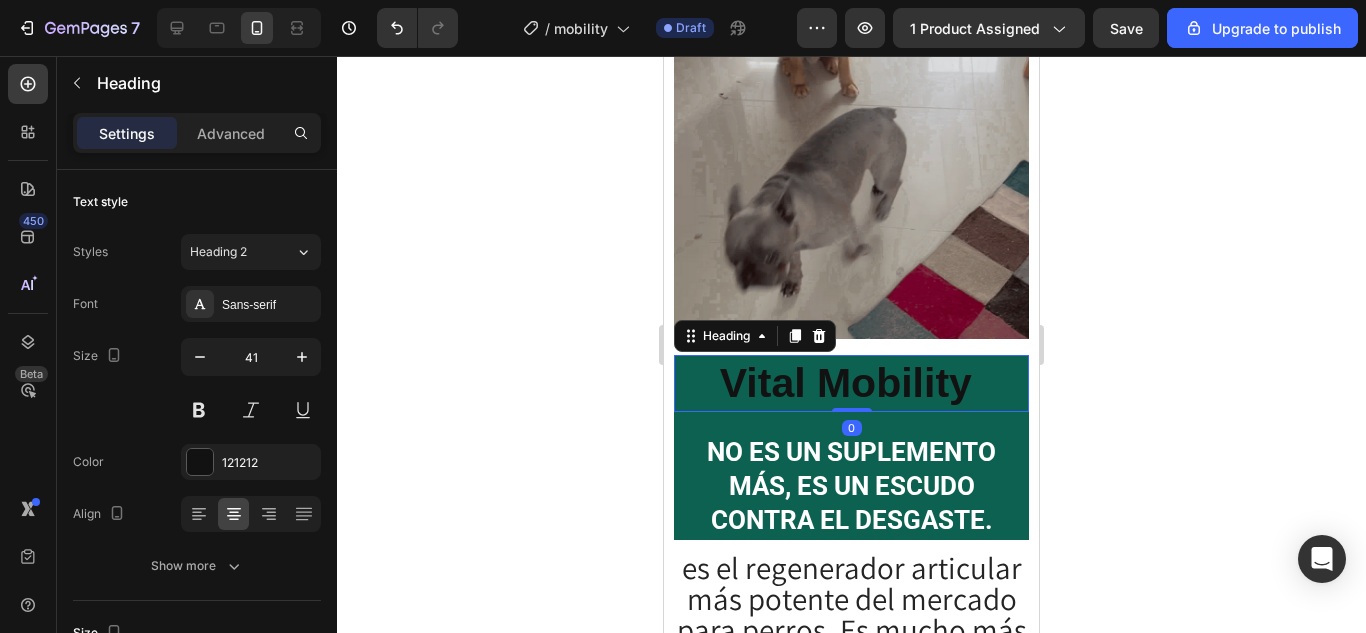 drag, startPoint x: 847, startPoint y: 394, endPoint x: 850, endPoint y: 377, distance: 17.262676 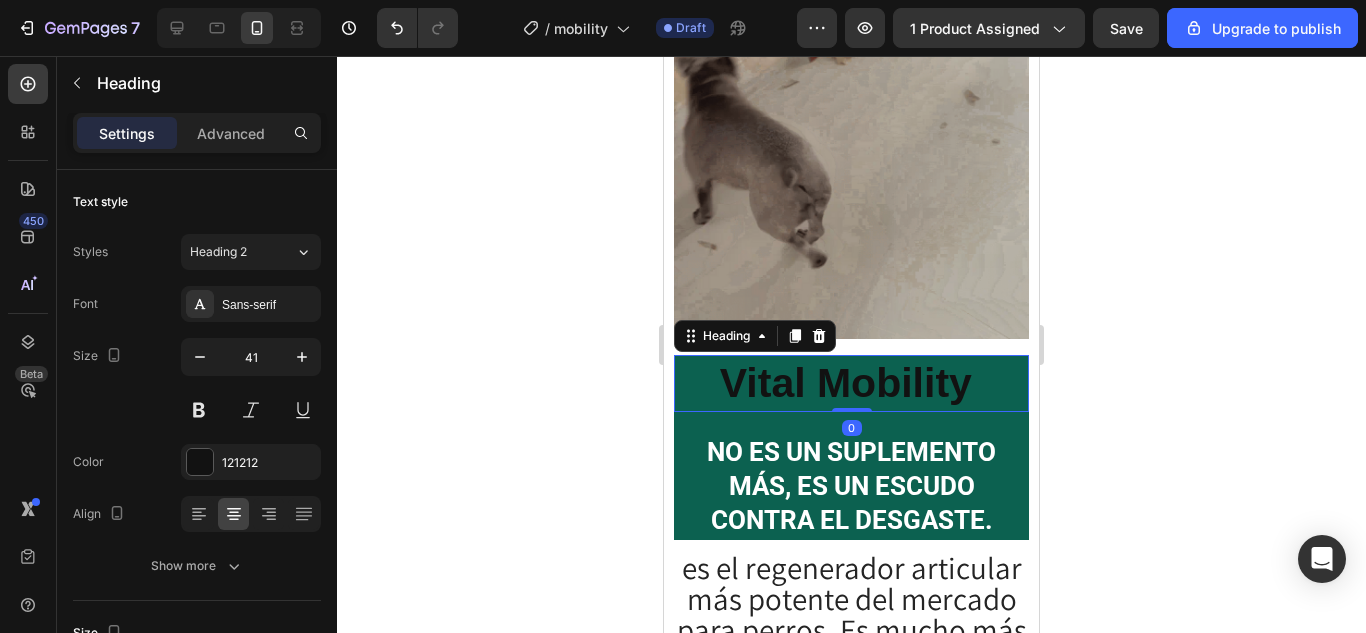 click on "Vital Mobility   Heading   0" at bounding box center (851, 383) 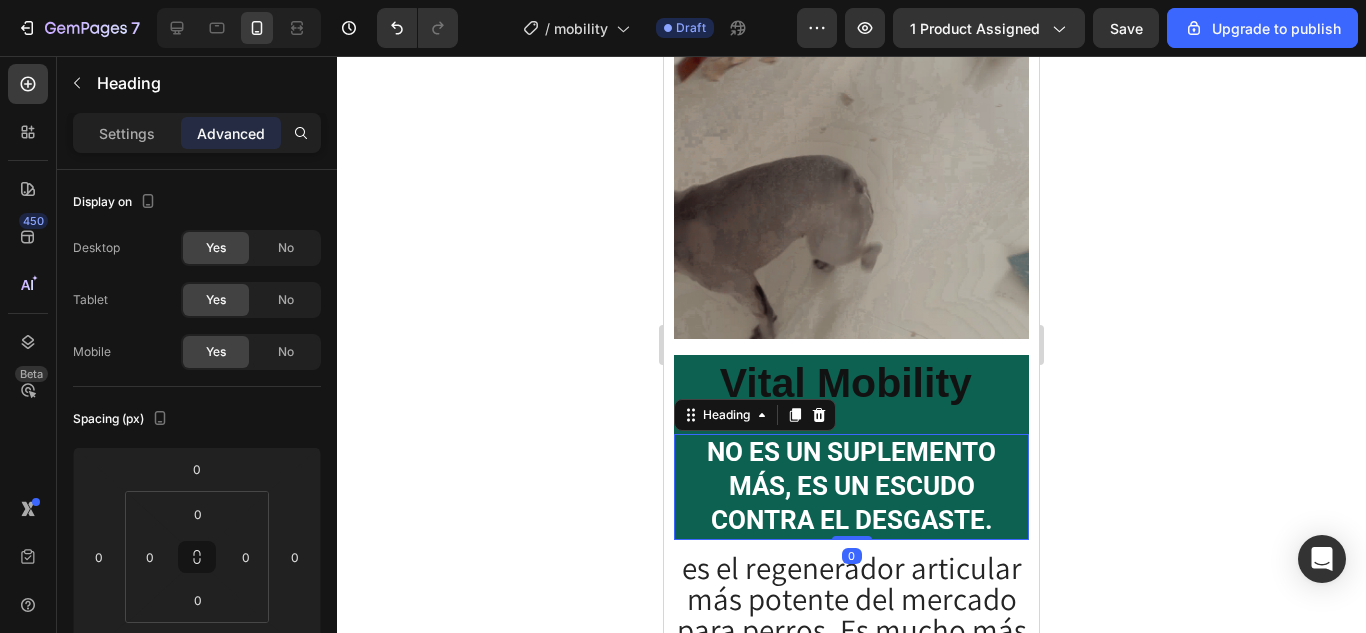 click on "No es un suplemento más, es un escudo contra el desgaste." at bounding box center (851, 486) 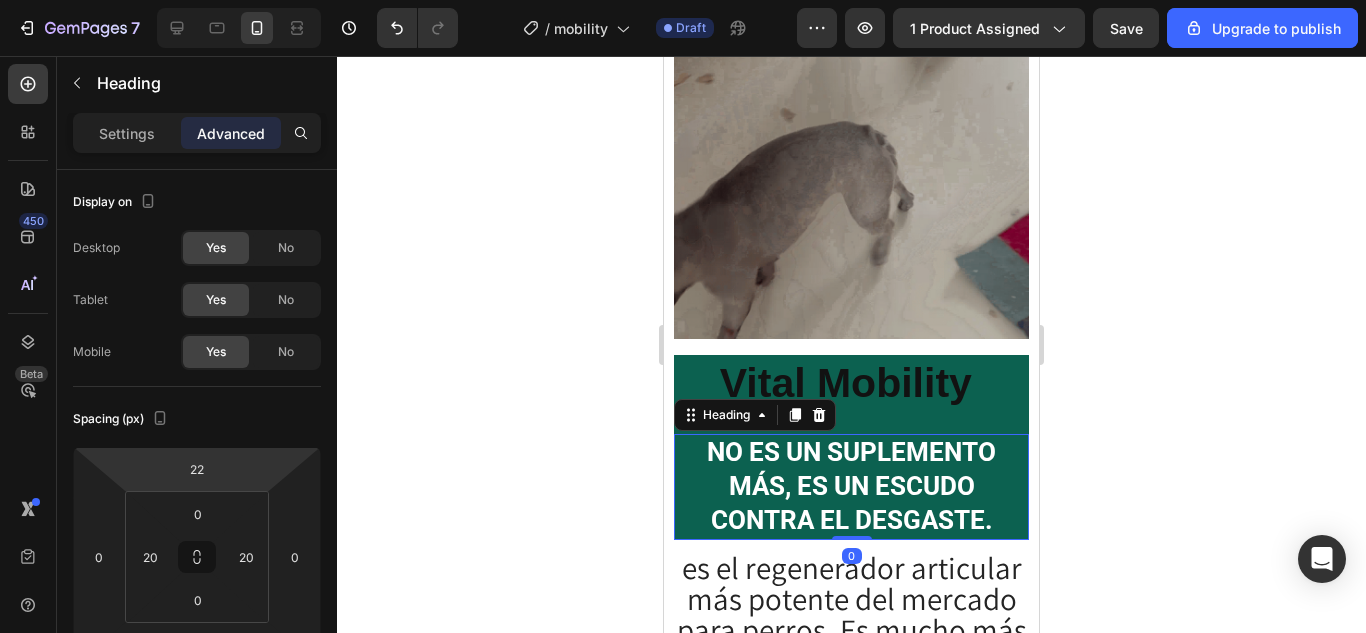 type on "24" 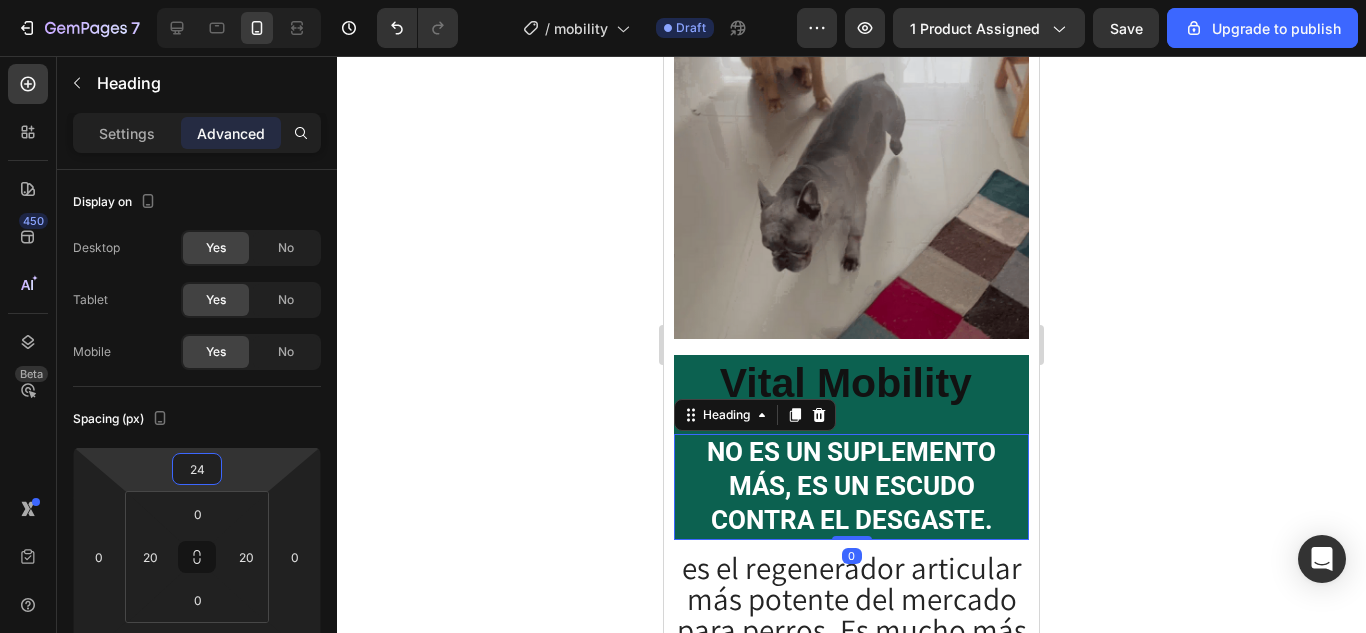 click on "7   /  mobility Draft Preview 1 product assigned  Save  Upgrade to publish 450 Beta Sections(30) Elements(84) Section Element Hero Section Product Detail Brands Trusted Badges Guarantee Product Breakdown How to use Testimonials Compare Bundle FAQs Social Proof Brand Story Product List Collection Blog List Contact Sticky Add to Cart Custom Footer Browse Library 450 Layout
Row
Row
Row
Row Text
Heading
Text Block Button
Button
Button Media
Image
Image
Video" at bounding box center [683, 0] 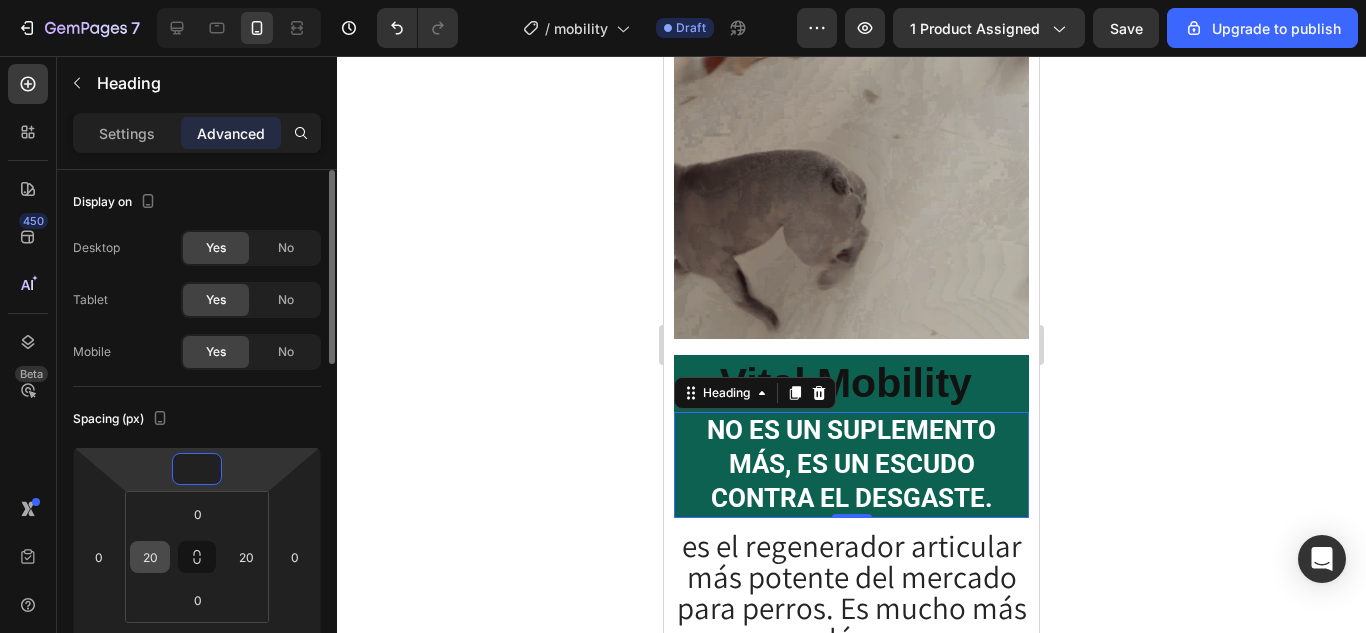 type on "0" 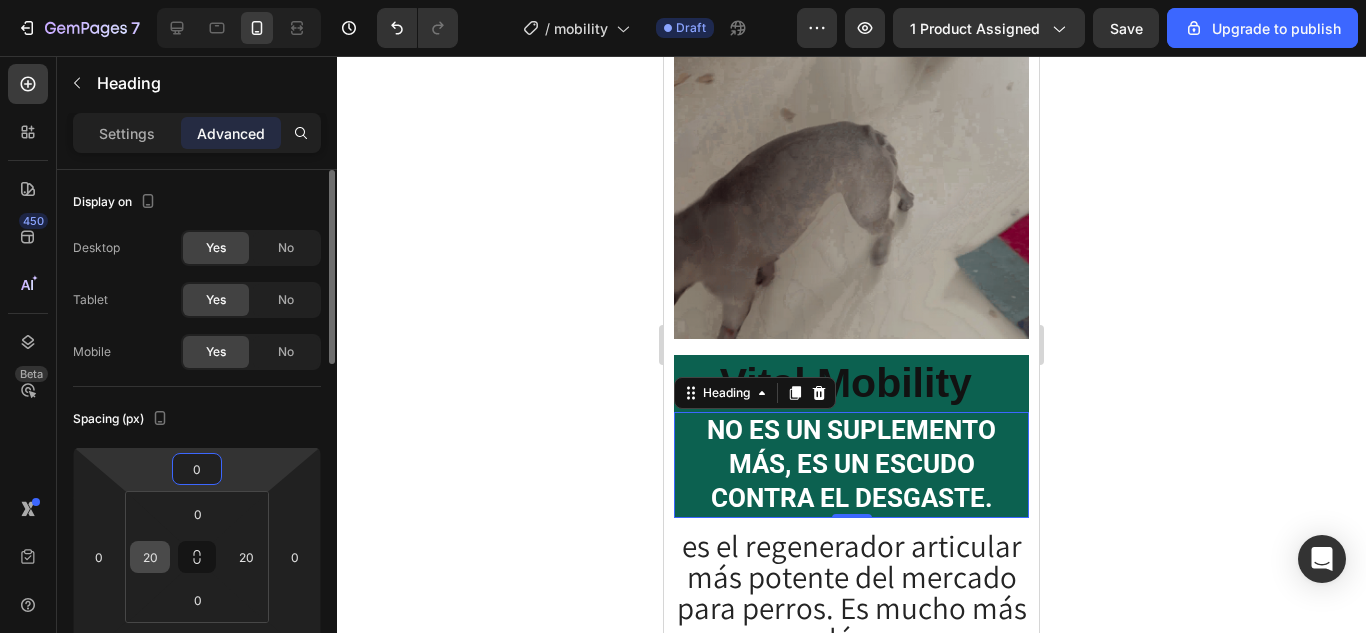 click on "20" at bounding box center (150, 557) 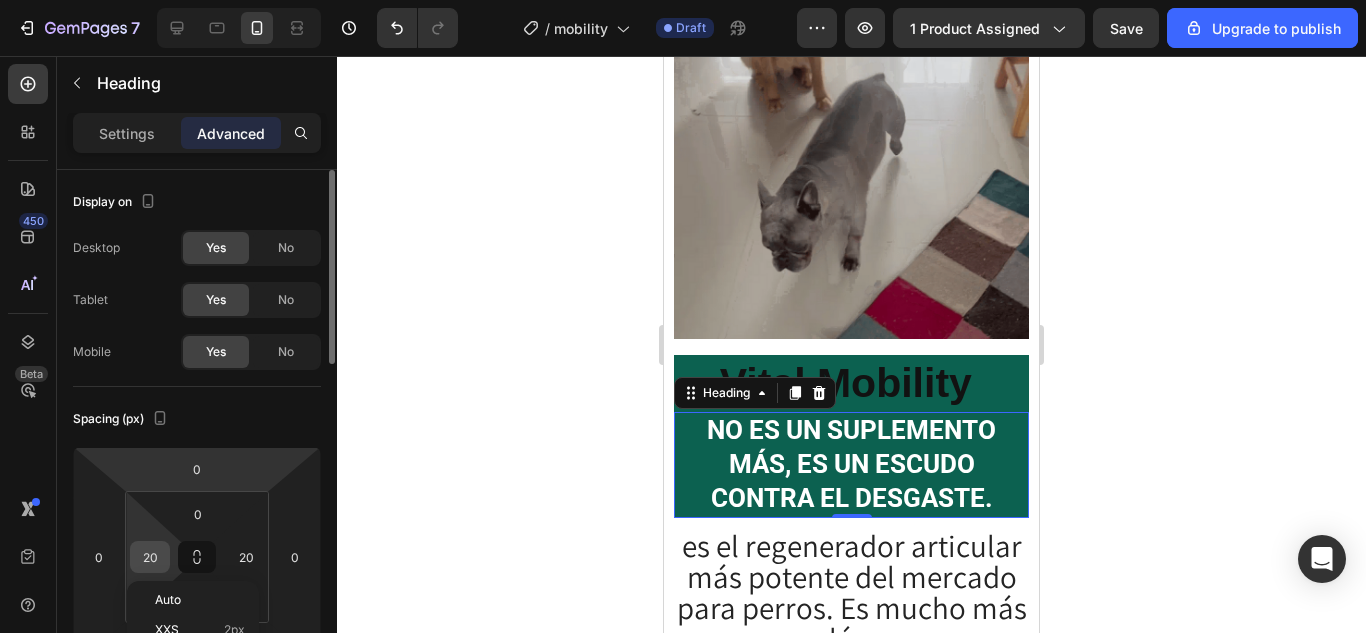 click on "20" at bounding box center (150, 557) 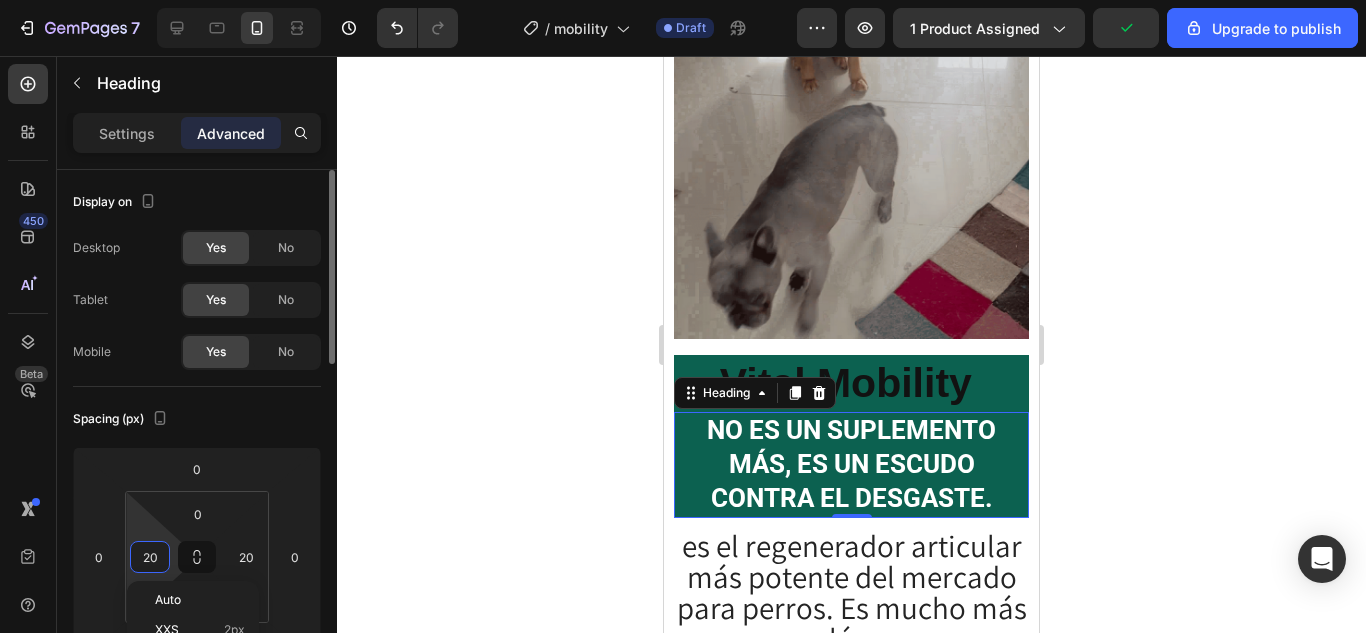 type on "}" 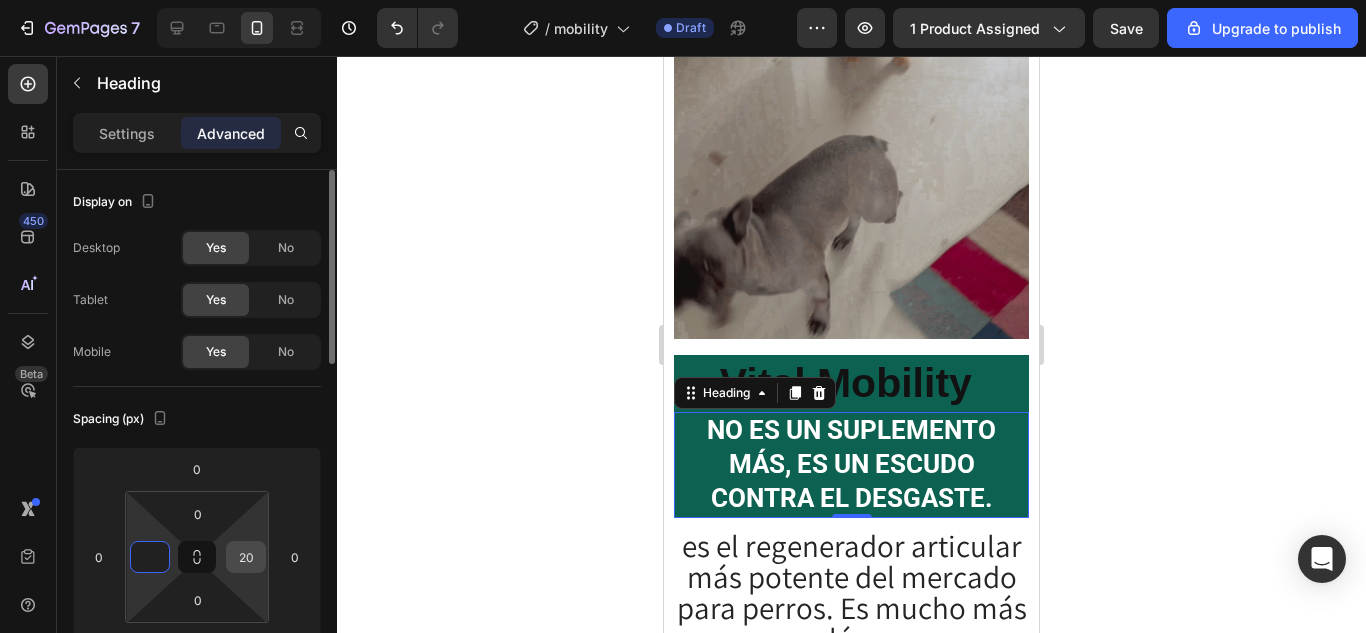 type on "0" 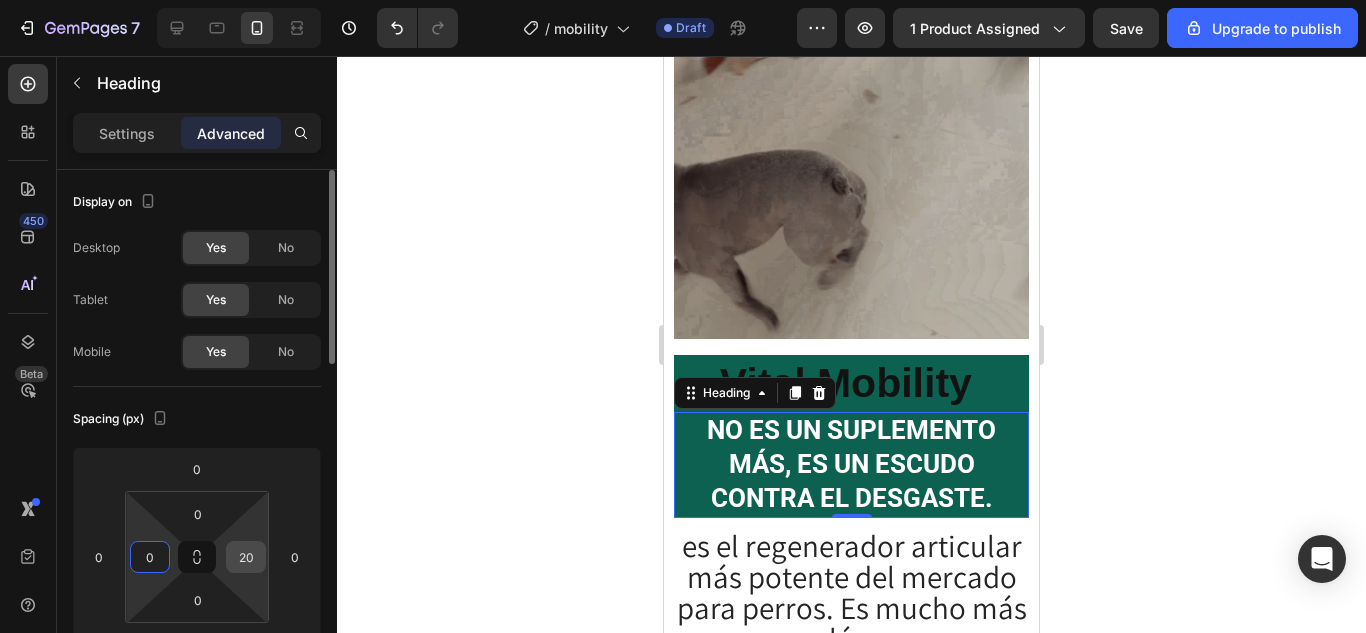 click on "20" at bounding box center (246, 557) 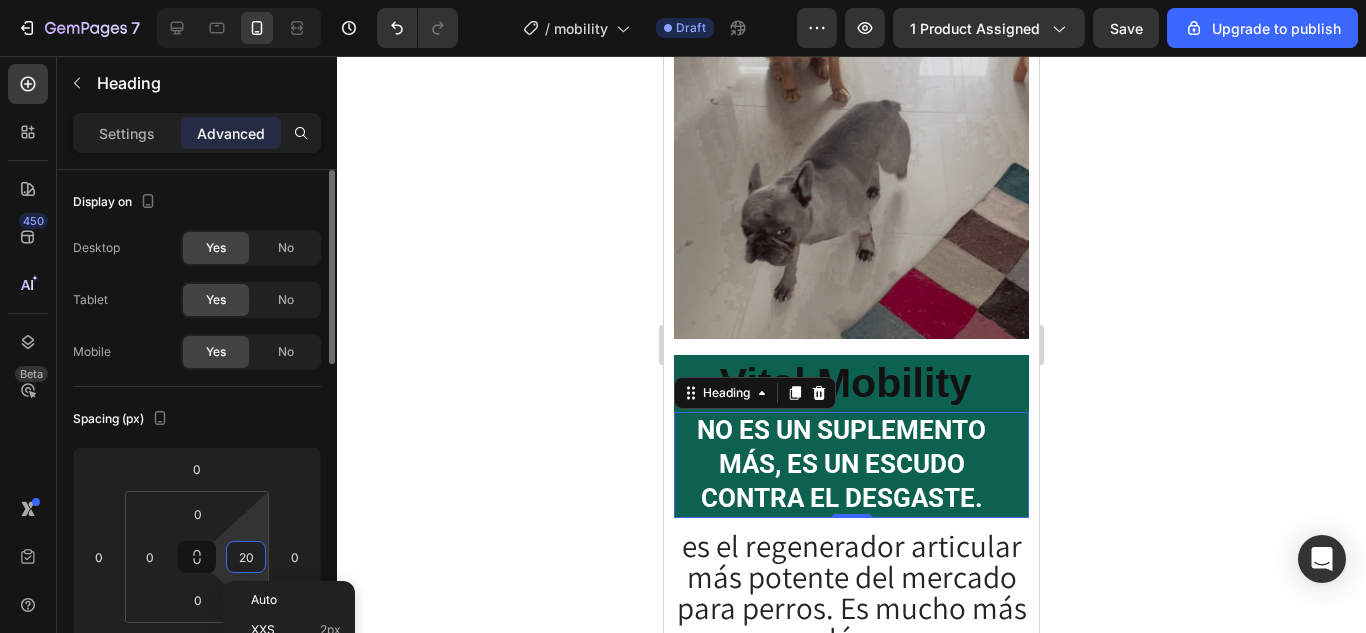 type 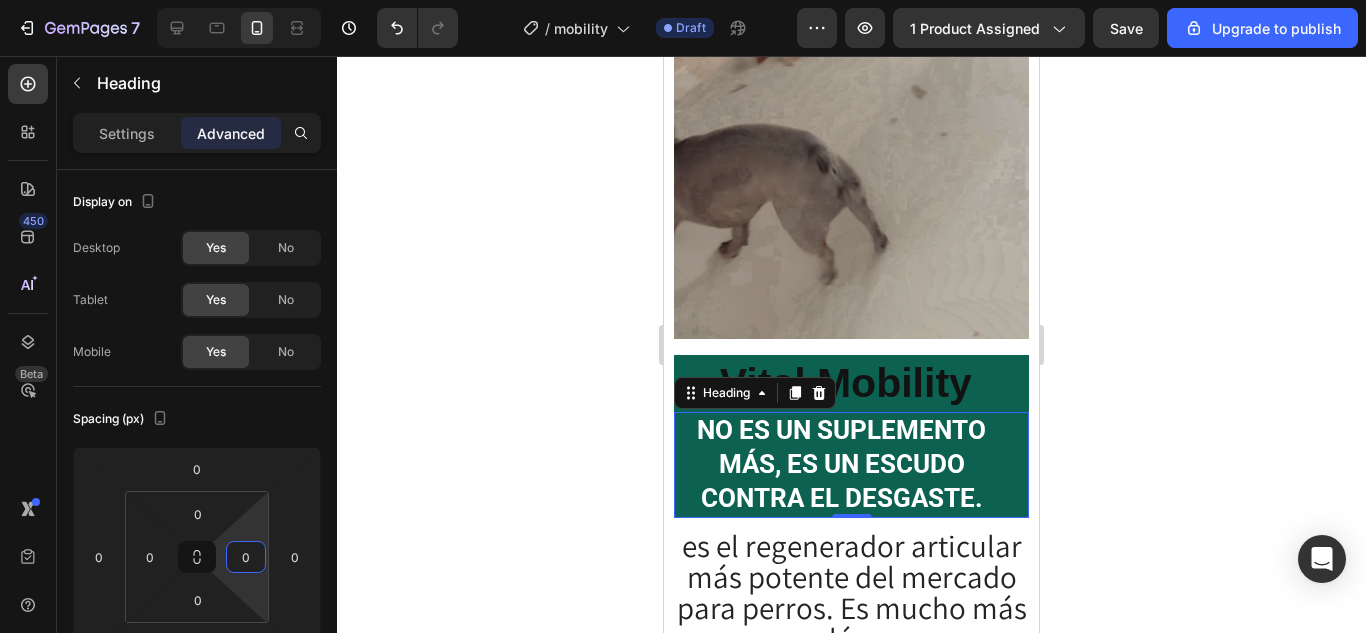 click 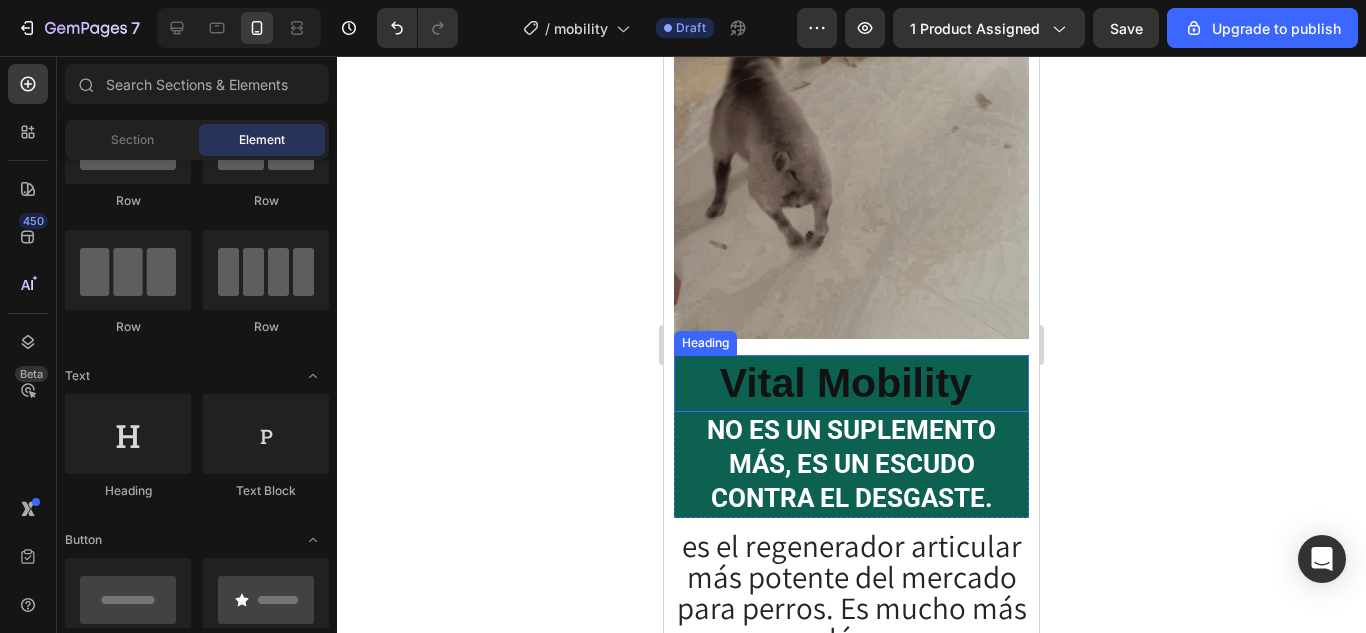 click on "Vital Mobility" at bounding box center (846, 383) 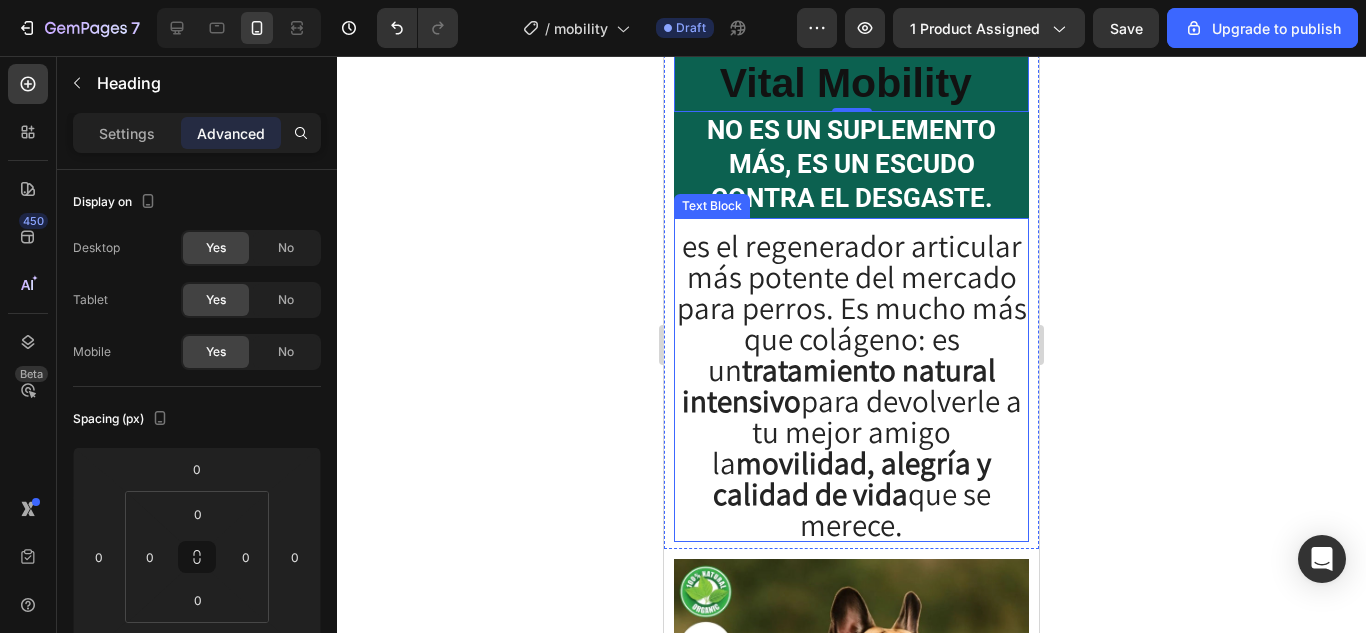 scroll, scrollTop: 1924, scrollLeft: 0, axis: vertical 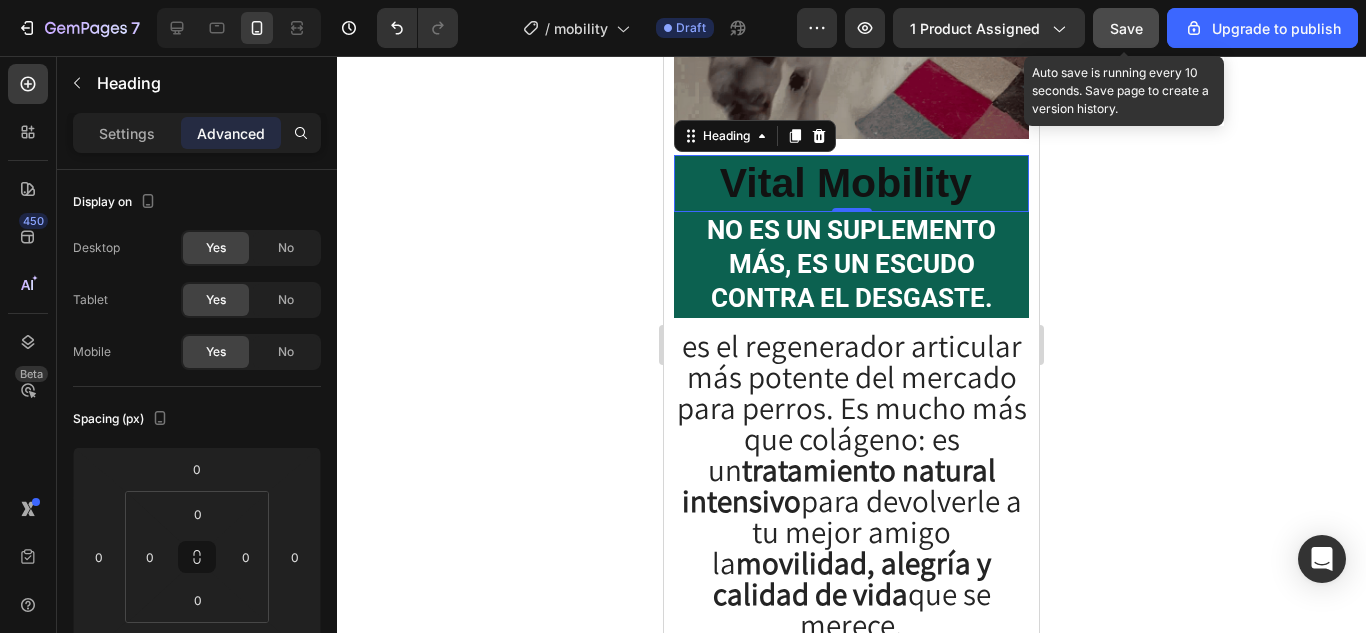 click on "Save" at bounding box center [1126, 28] 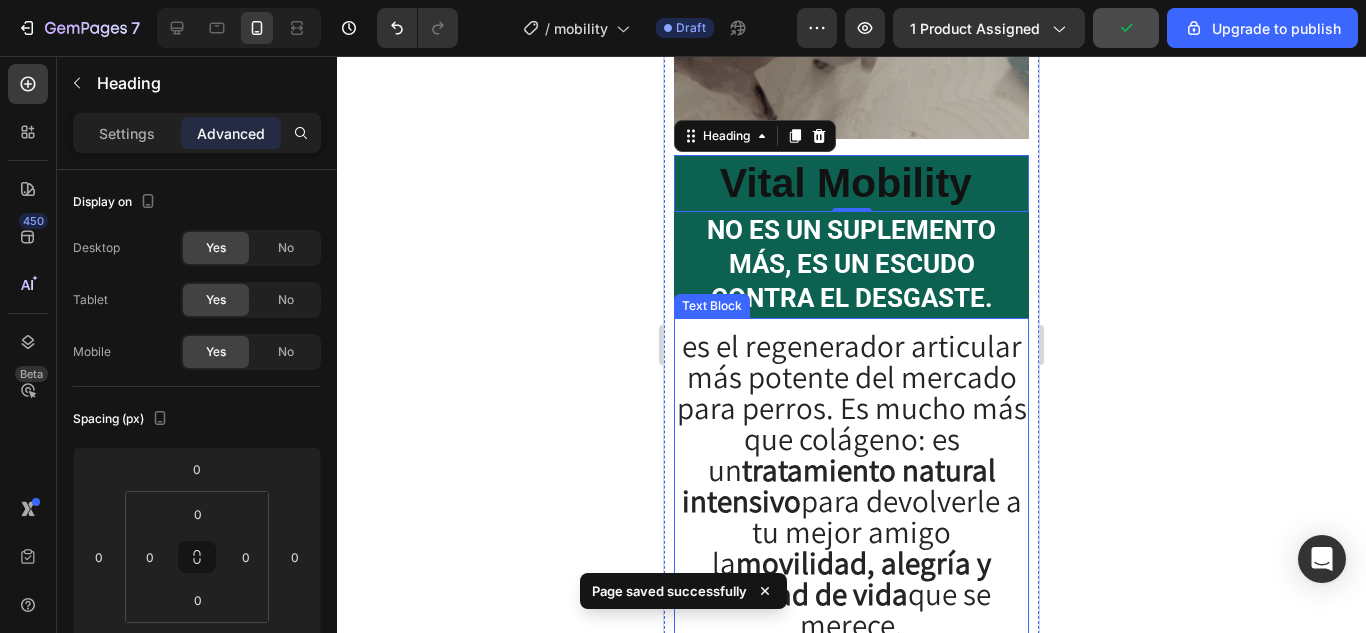 scroll, scrollTop: 1824, scrollLeft: 0, axis: vertical 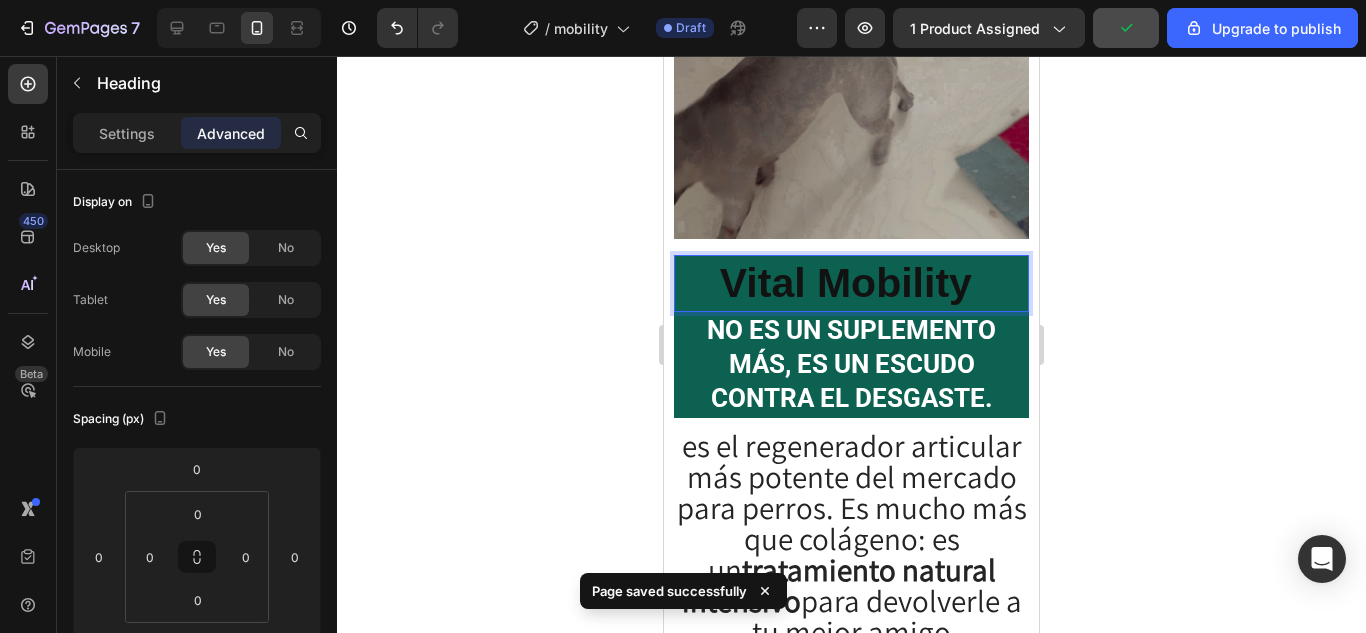 click on "Vital Mobility" at bounding box center (851, 283) 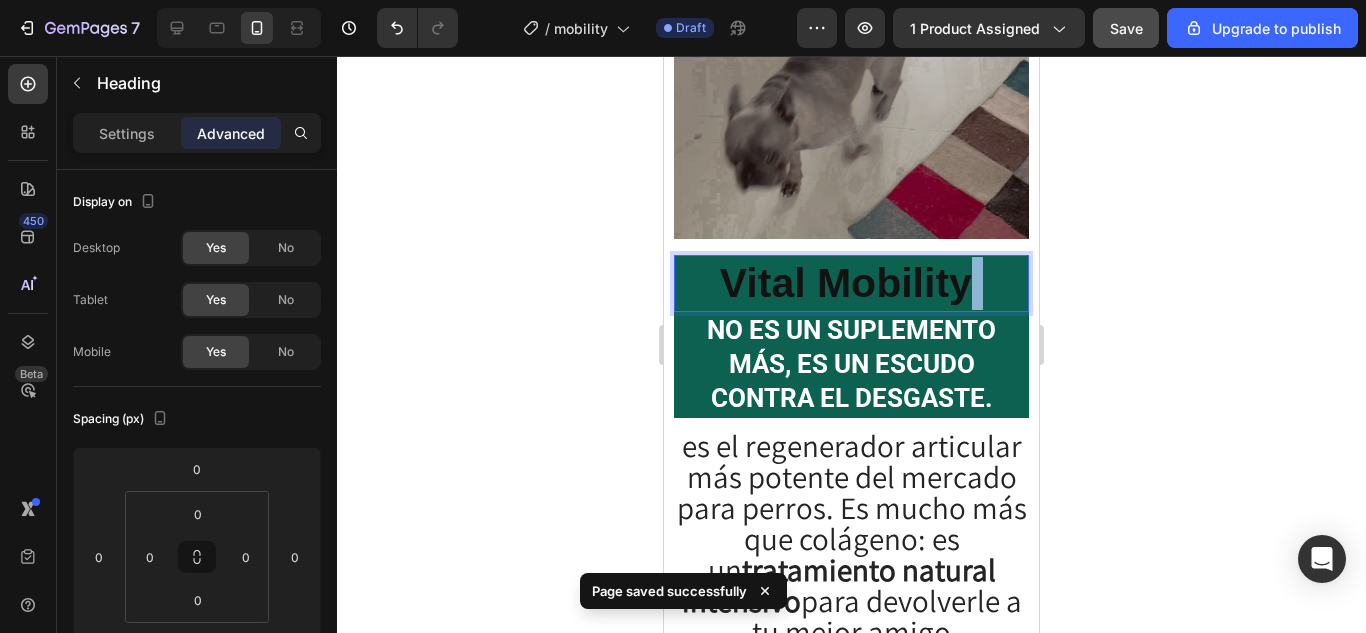 click on "Vital Mobility" at bounding box center (851, 283) 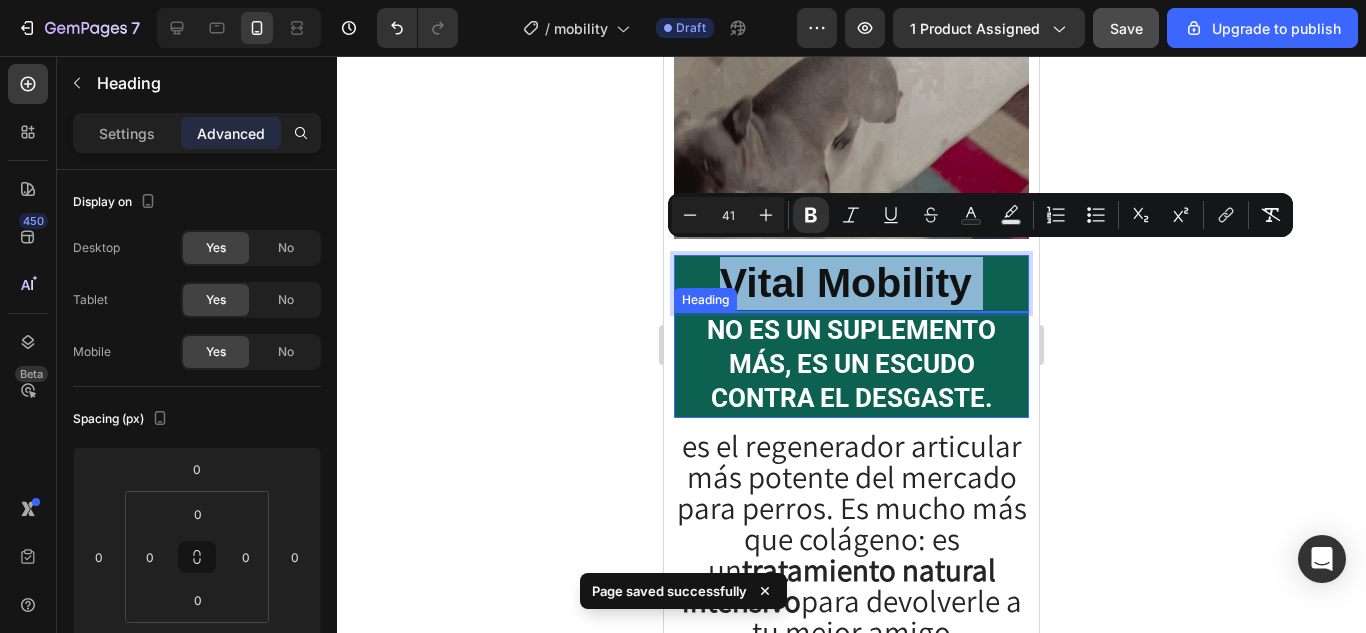 drag, startPoint x: 964, startPoint y: 278, endPoint x: 766, endPoint y: 302, distance: 199.44925 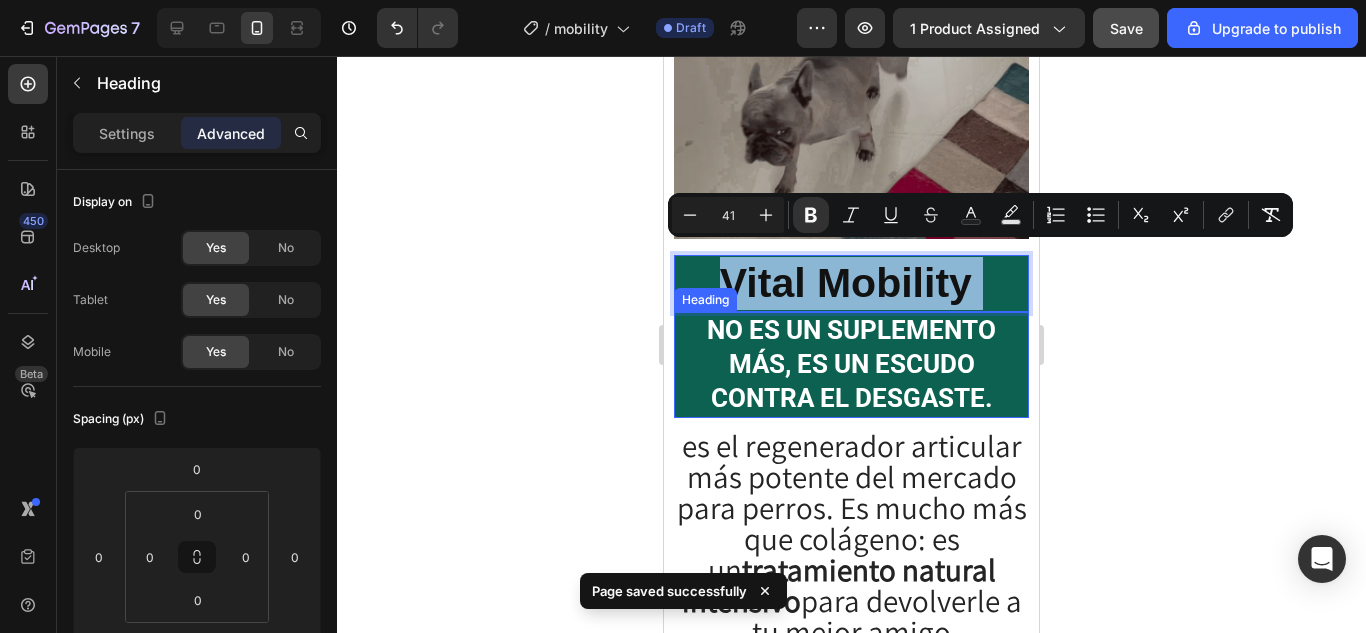 click on "No es un suplemento más, es un escudo contra el desgaste. Heading Vital Mobility   Heading   0 Row" at bounding box center [851, 336] 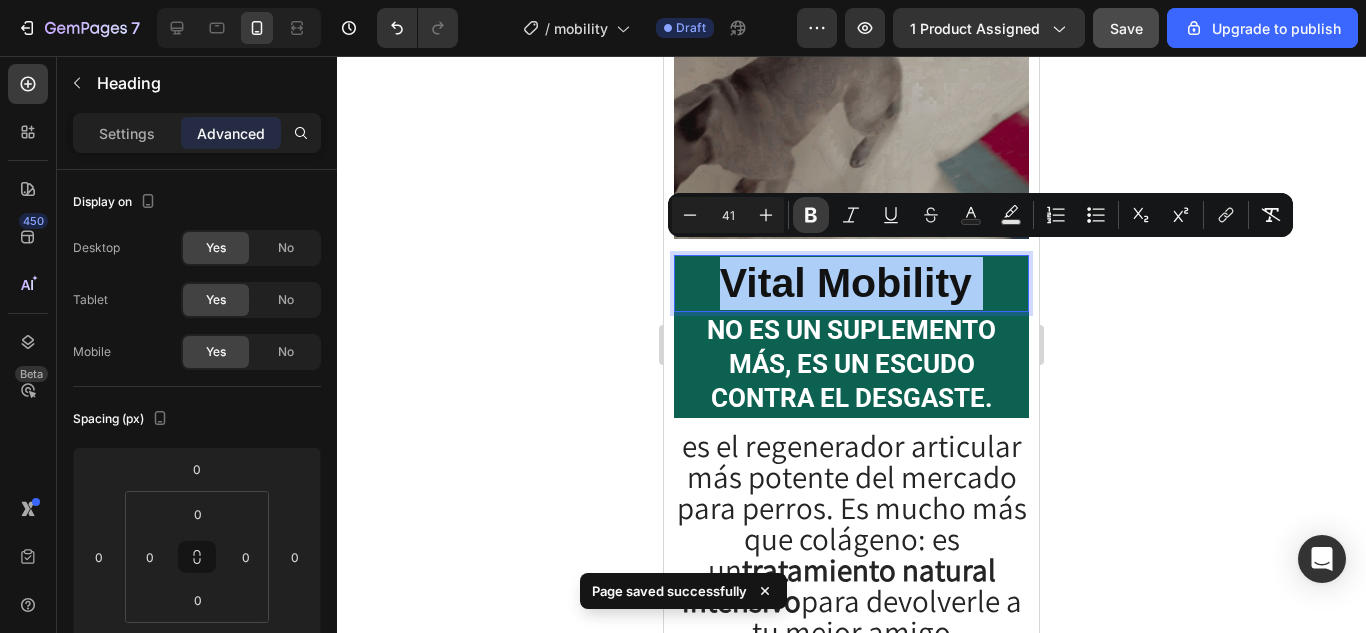 click 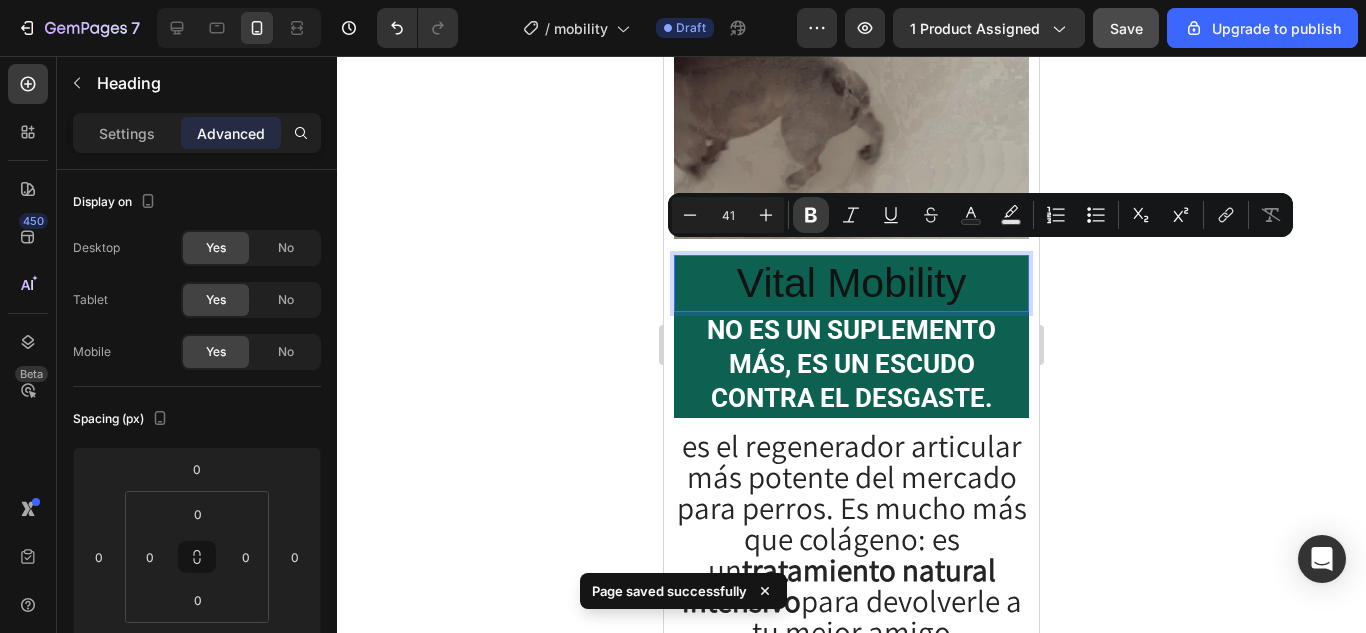 click 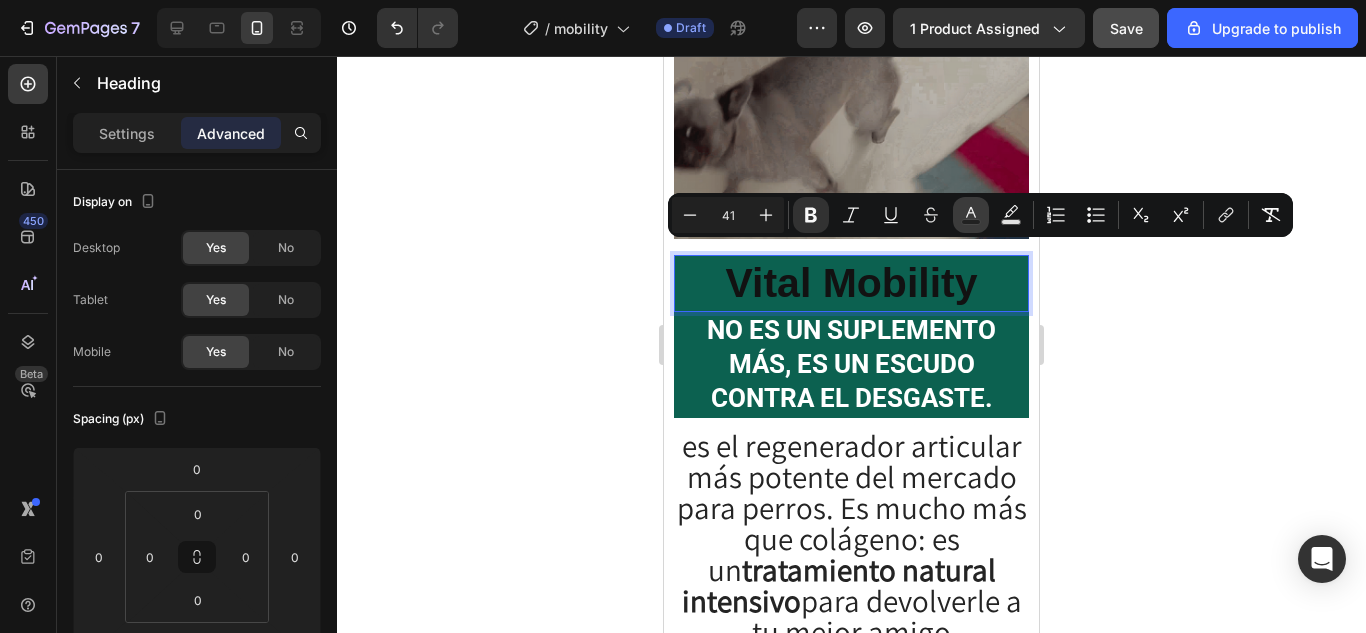 click 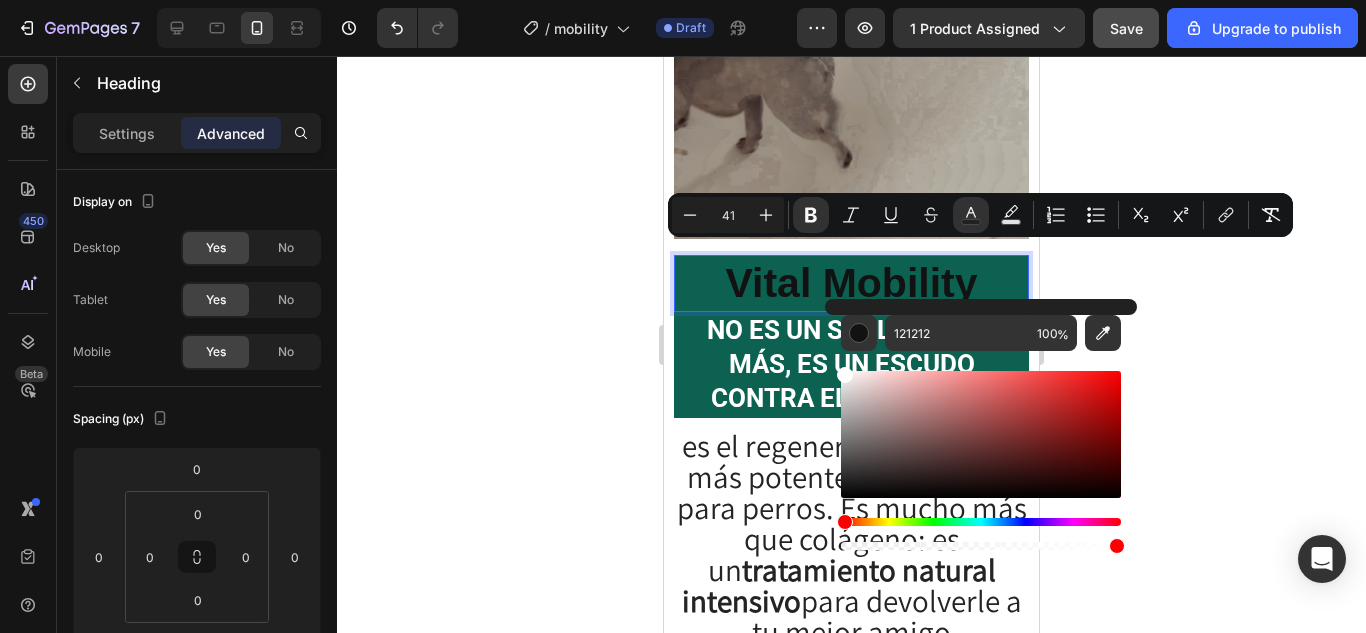 type on "FFFFFF" 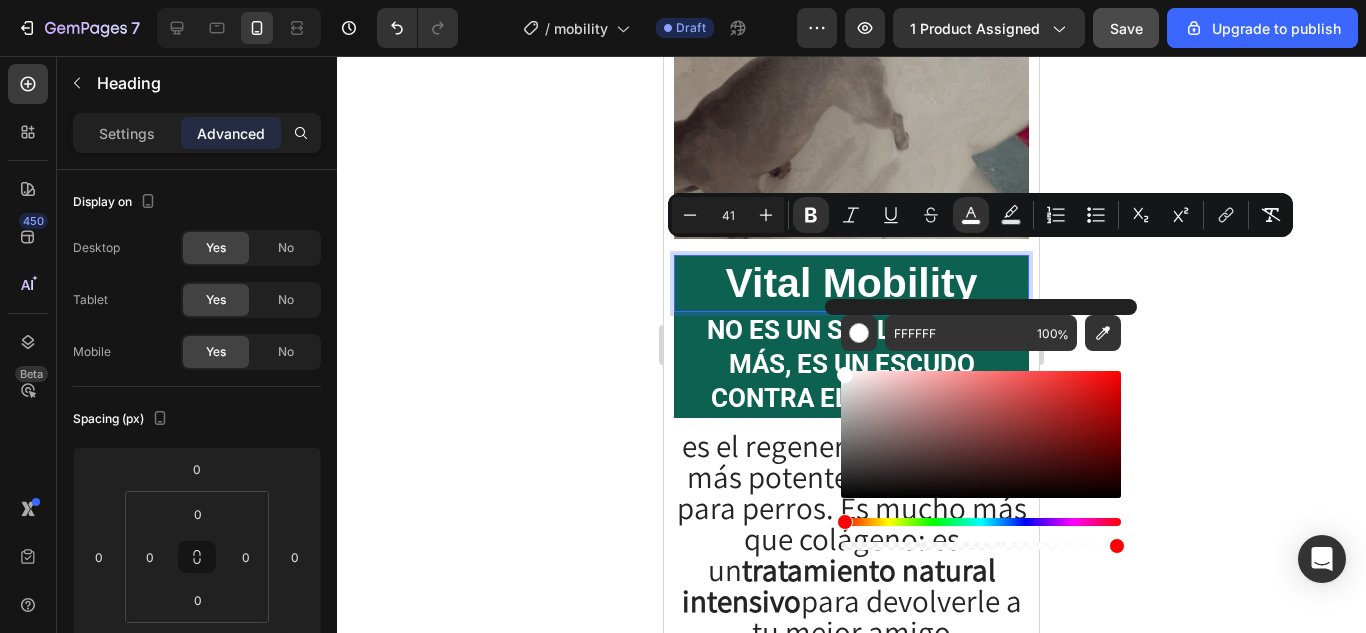 drag, startPoint x: 850, startPoint y: 470, endPoint x: 838, endPoint y: 364, distance: 106.677086 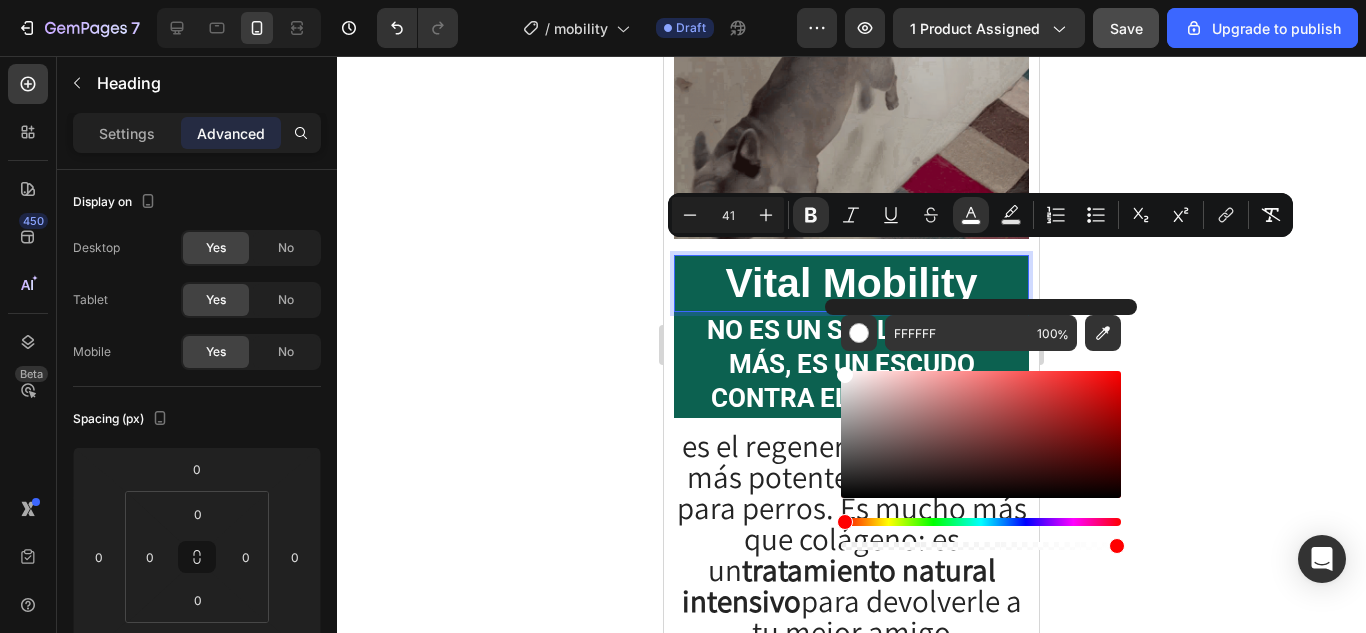 click on "FFFFFF 100 %" at bounding box center [981, 426] 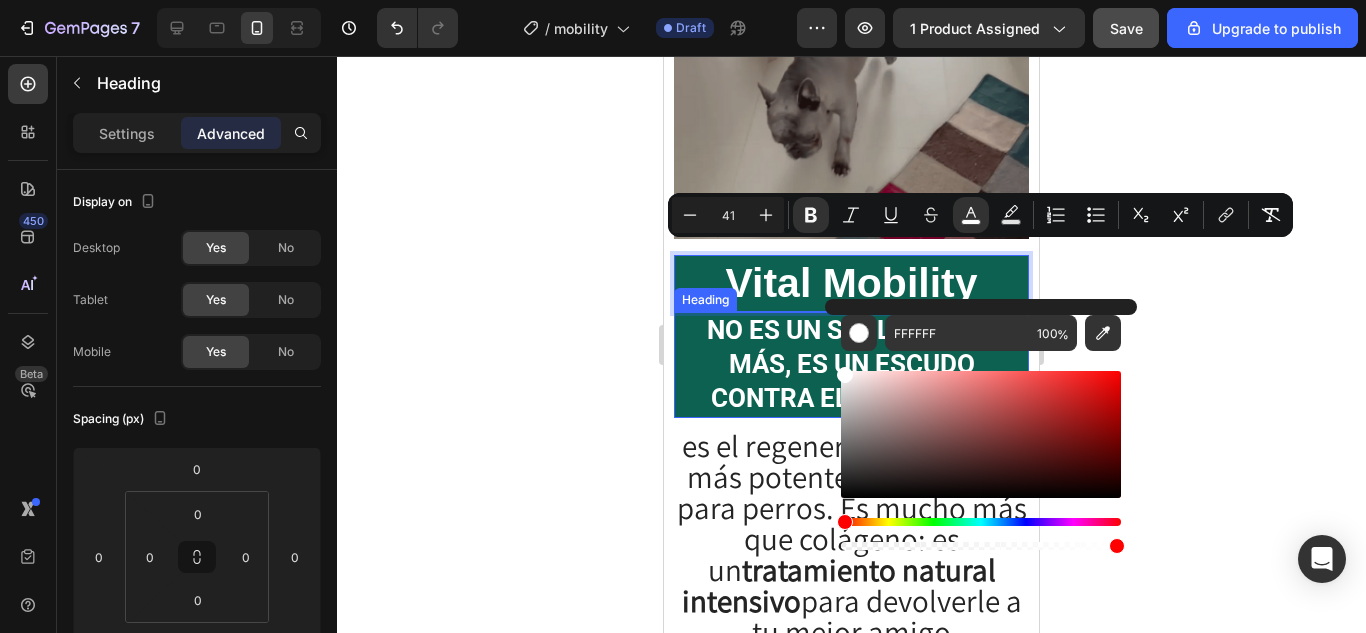 click on "No es un suplemento más, es un escudo contra el desgaste." at bounding box center [851, 364] 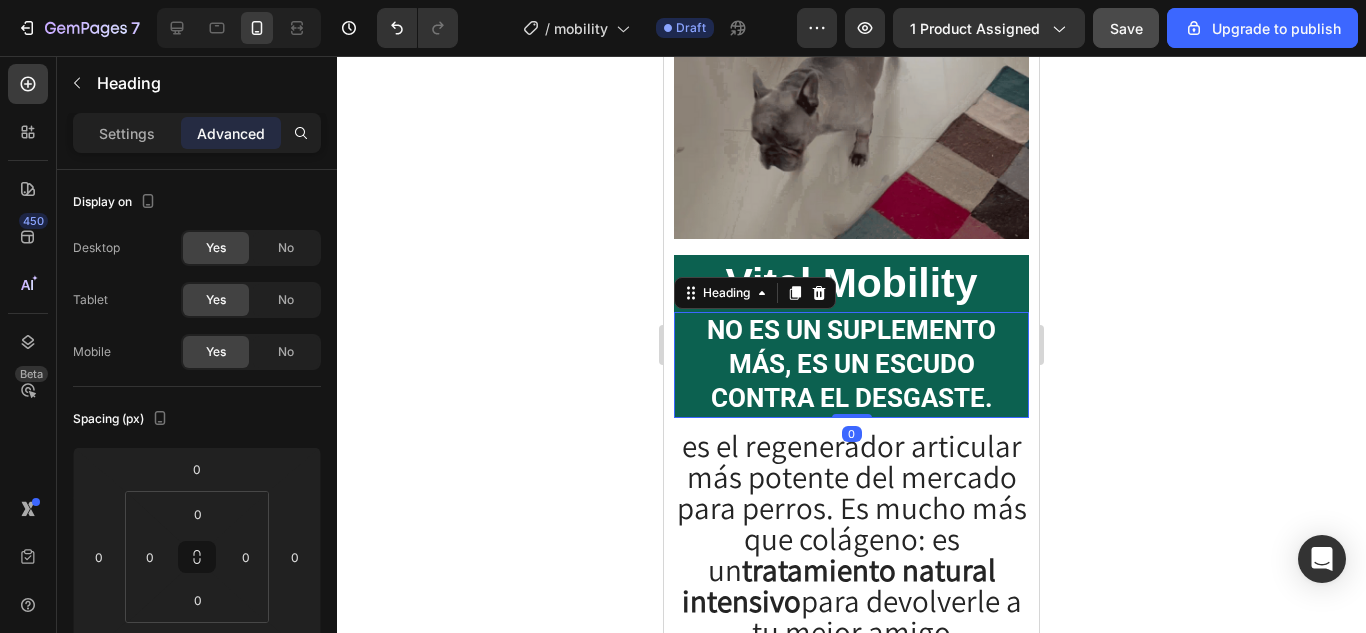 click on "No es un suplemento más, es un escudo contra el desgaste." at bounding box center (851, 364) 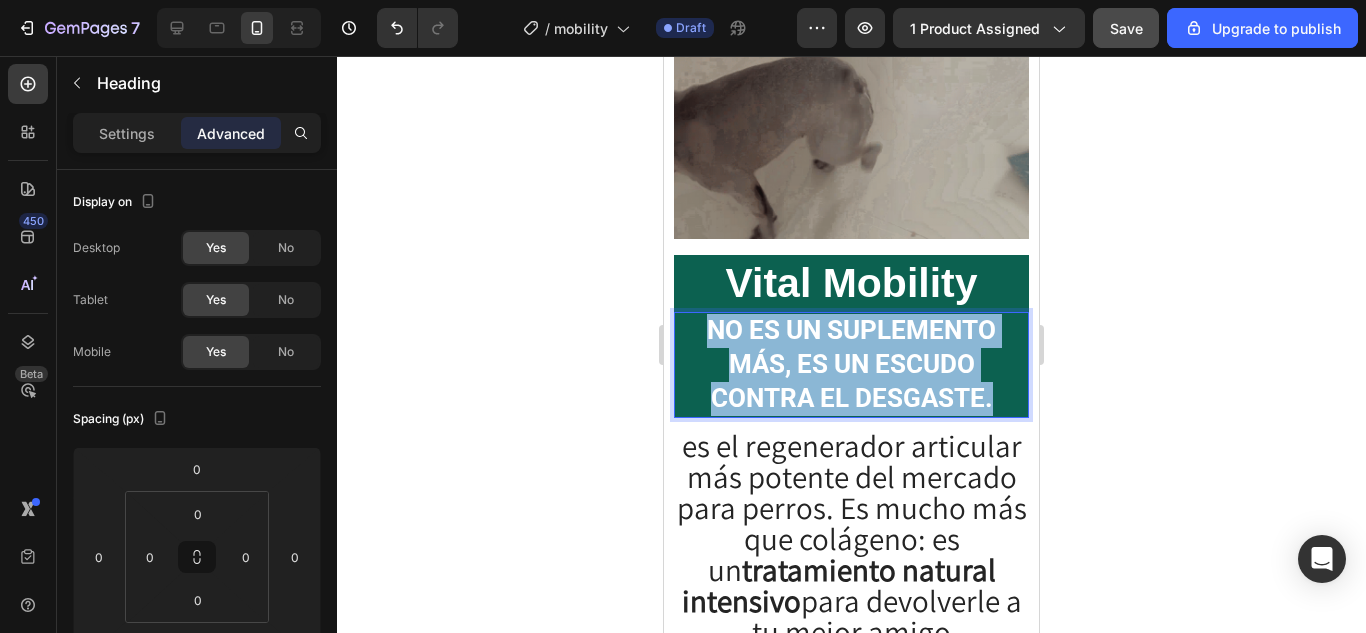 drag, startPoint x: 985, startPoint y: 382, endPoint x: 687, endPoint y: 318, distance: 304.795 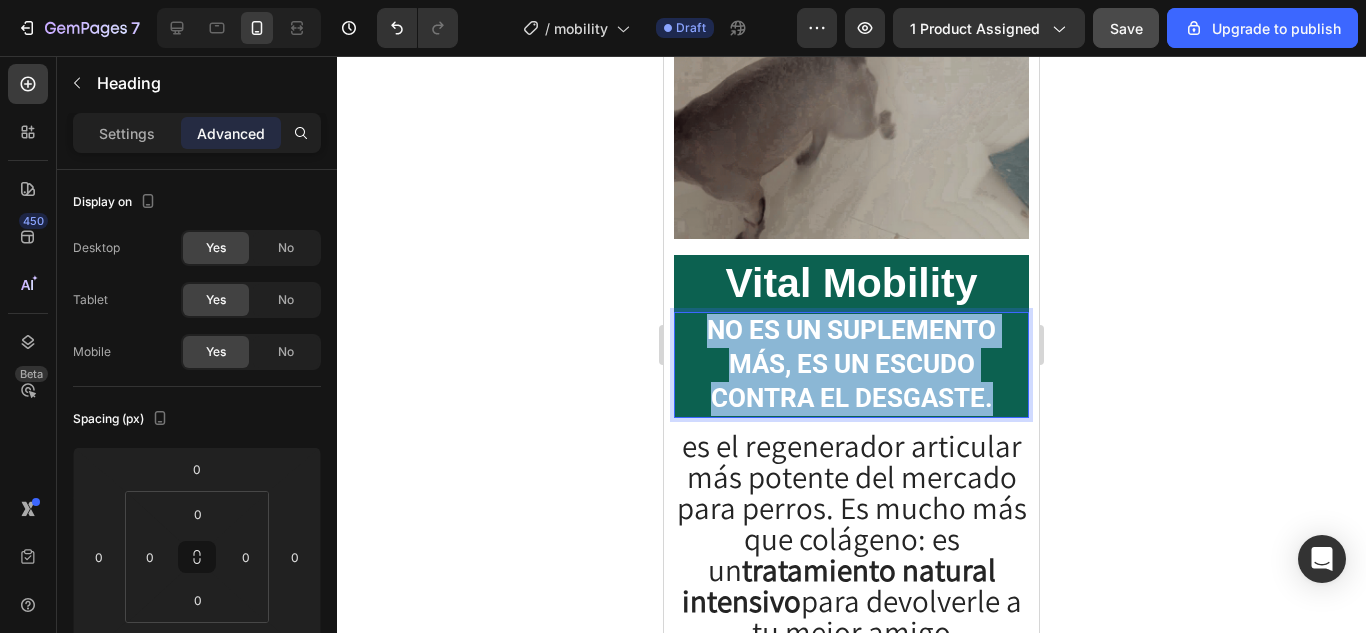 click on "No es un suplemento más, es un escudo contra el desgaste." at bounding box center (851, 364) 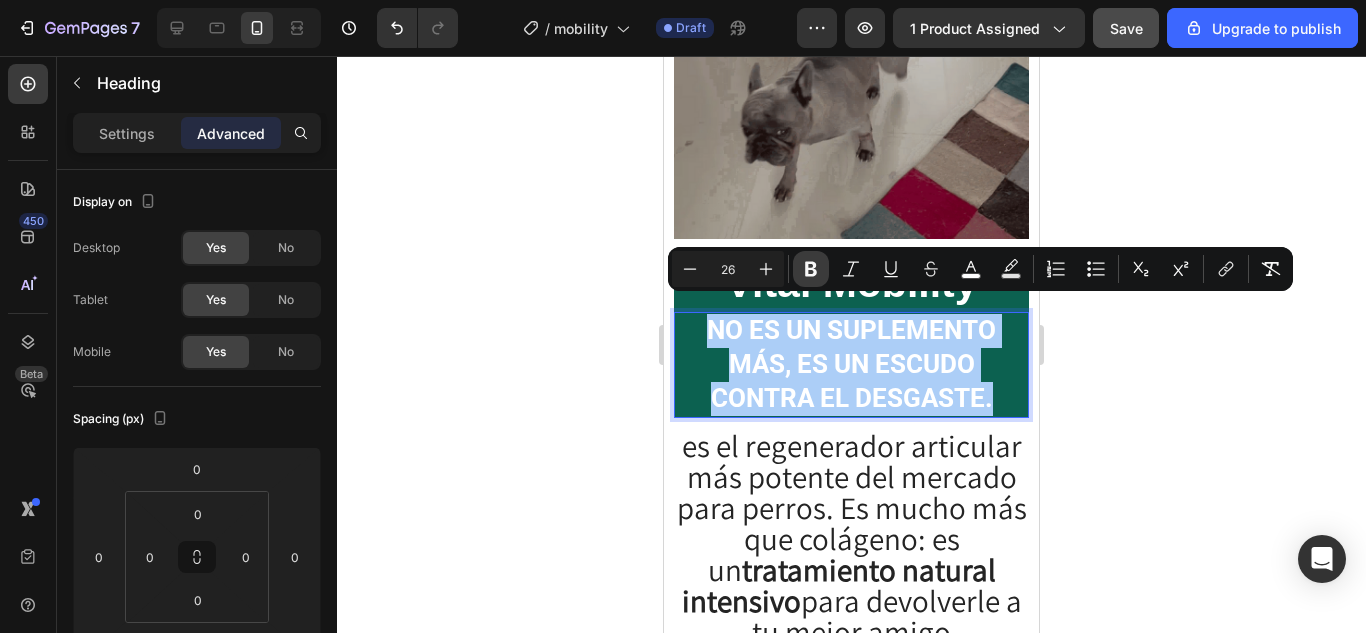 click 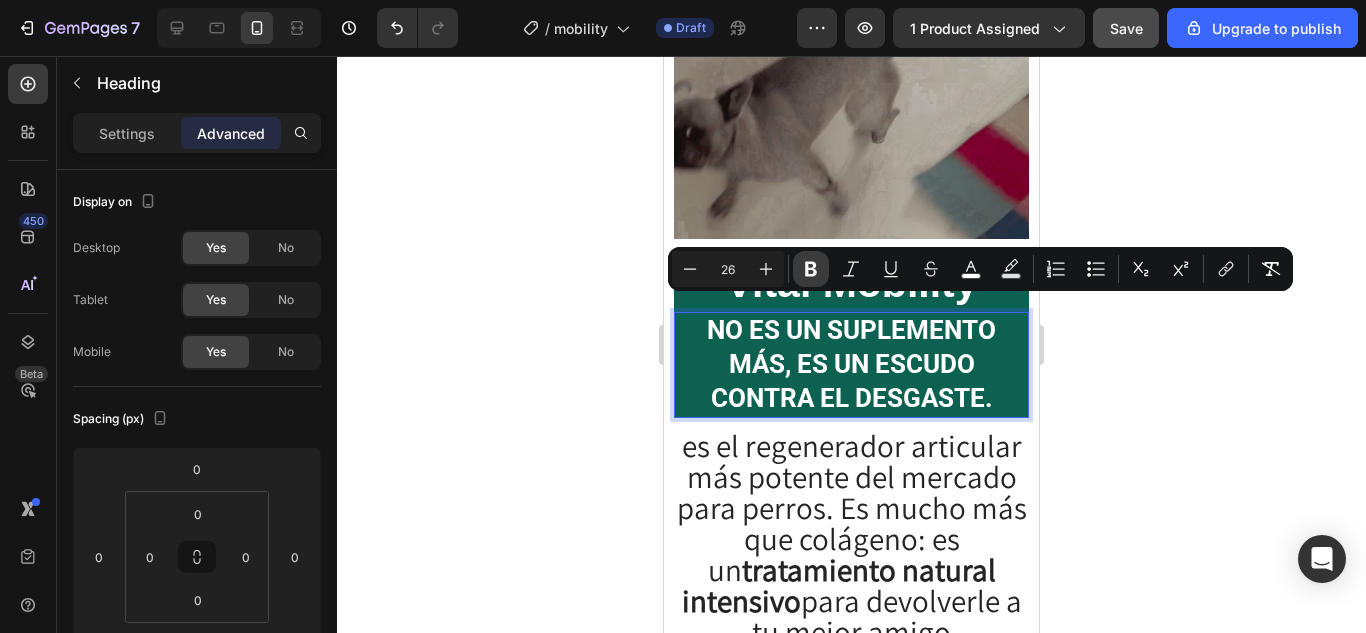 click 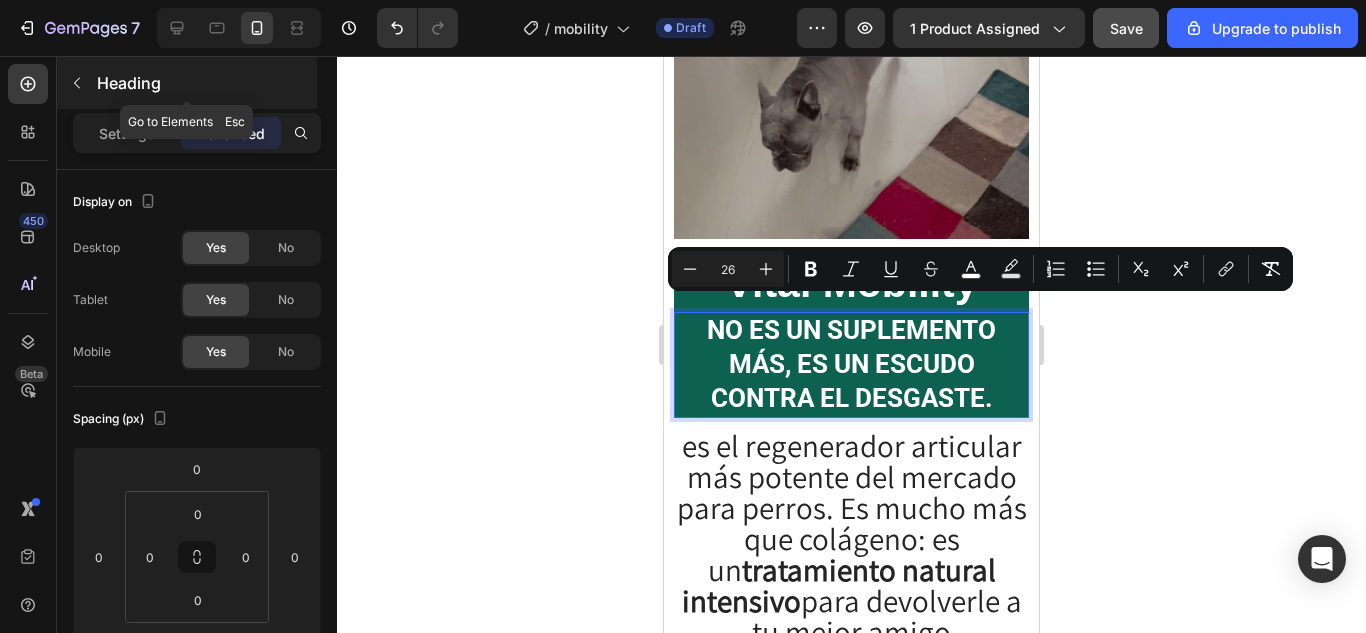 click at bounding box center [77, 83] 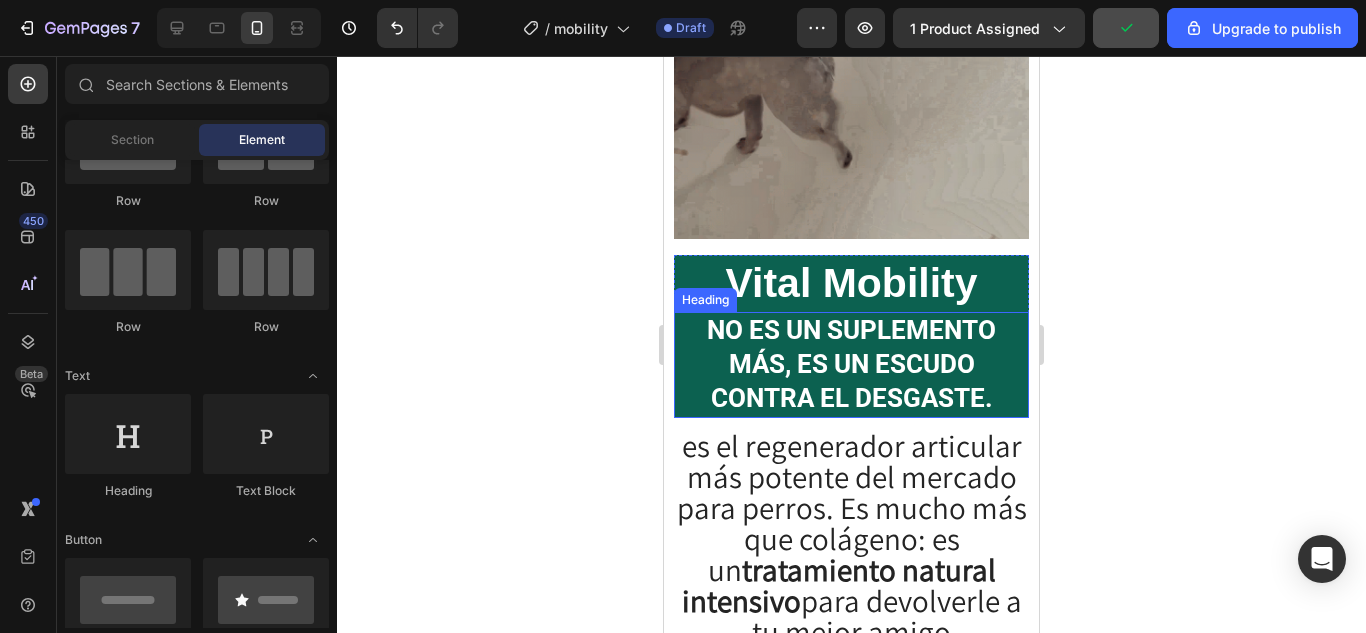 click on "No es un suplemento más, es un escudo contra el desgaste." at bounding box center [851, 364] 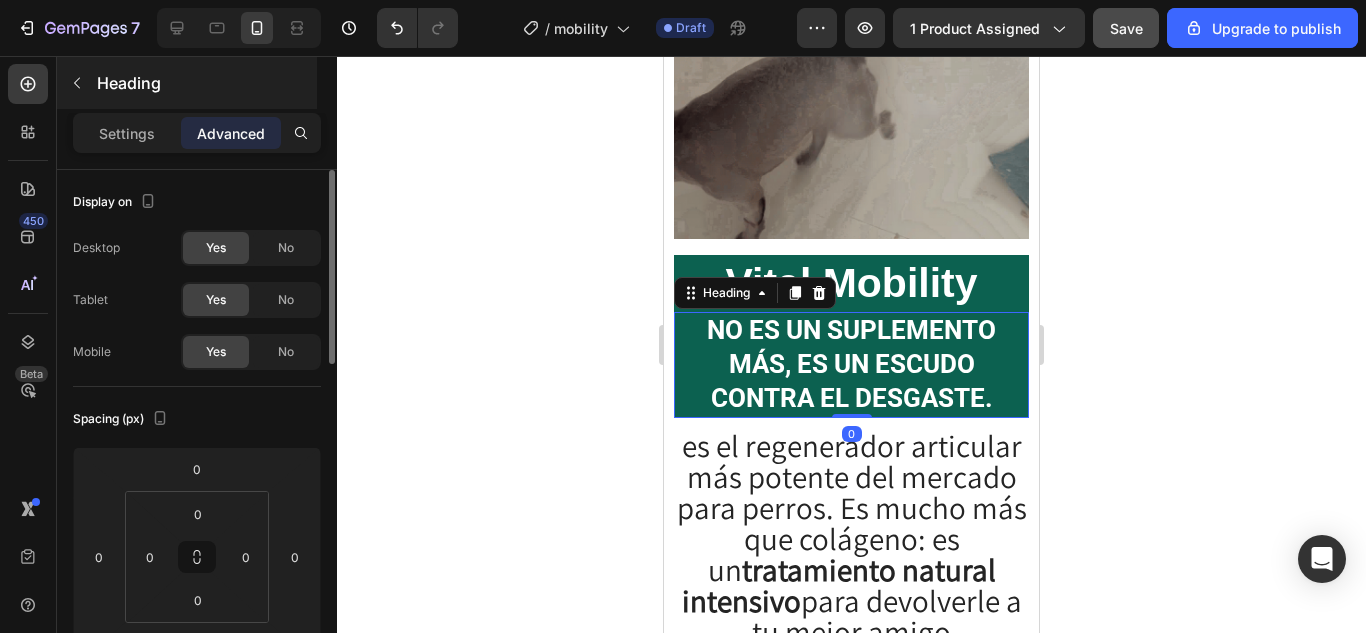 scroll, scrollTop: 0, scrollLeft: 0, axis: both 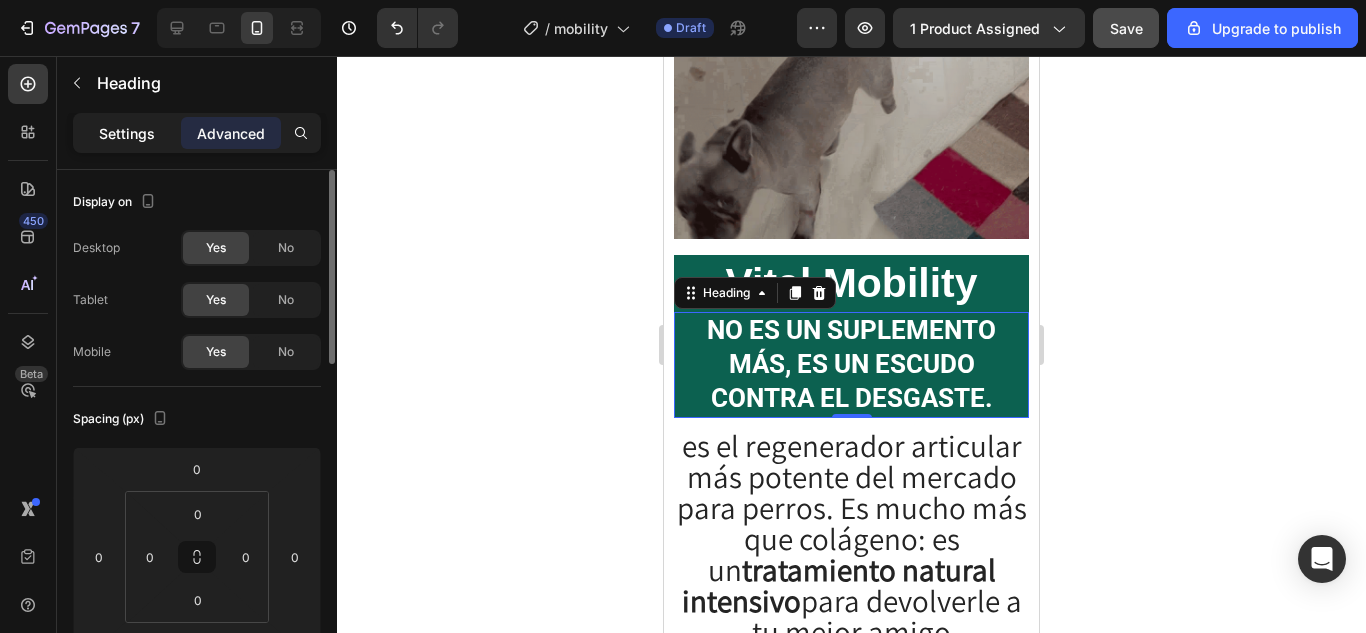 click on "Settings" at bounding box center [127, 133] 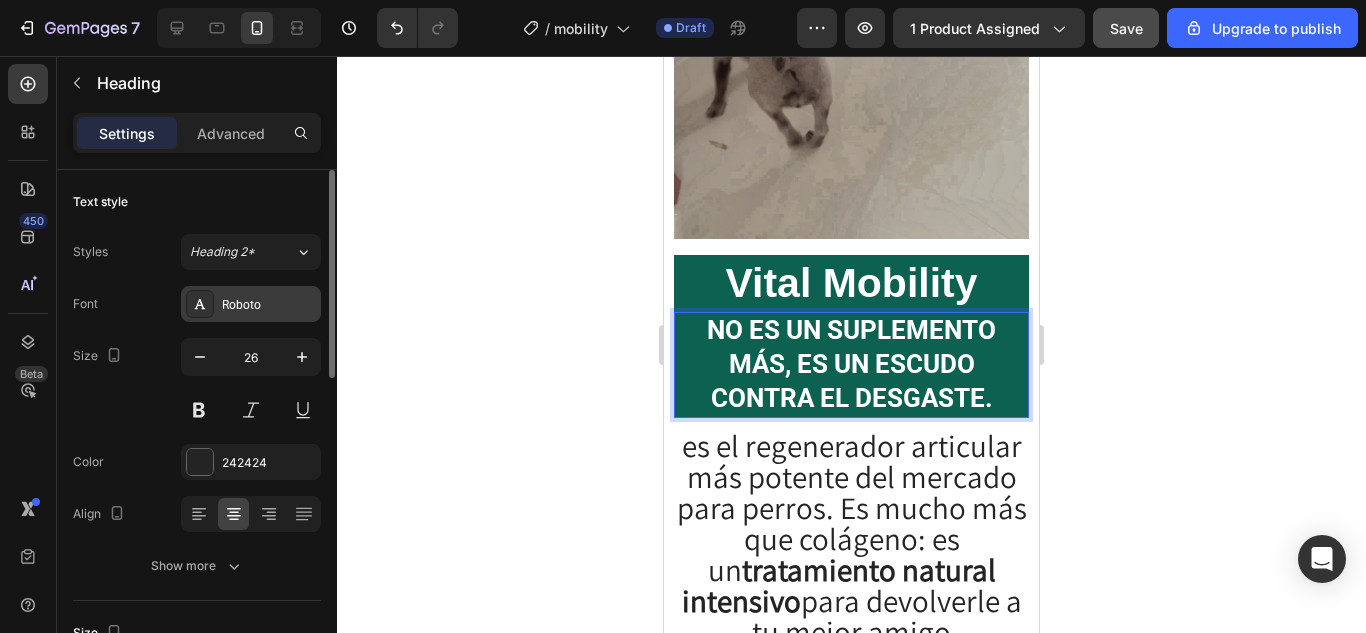click on "Roboto" at bounding box center [269, 305] 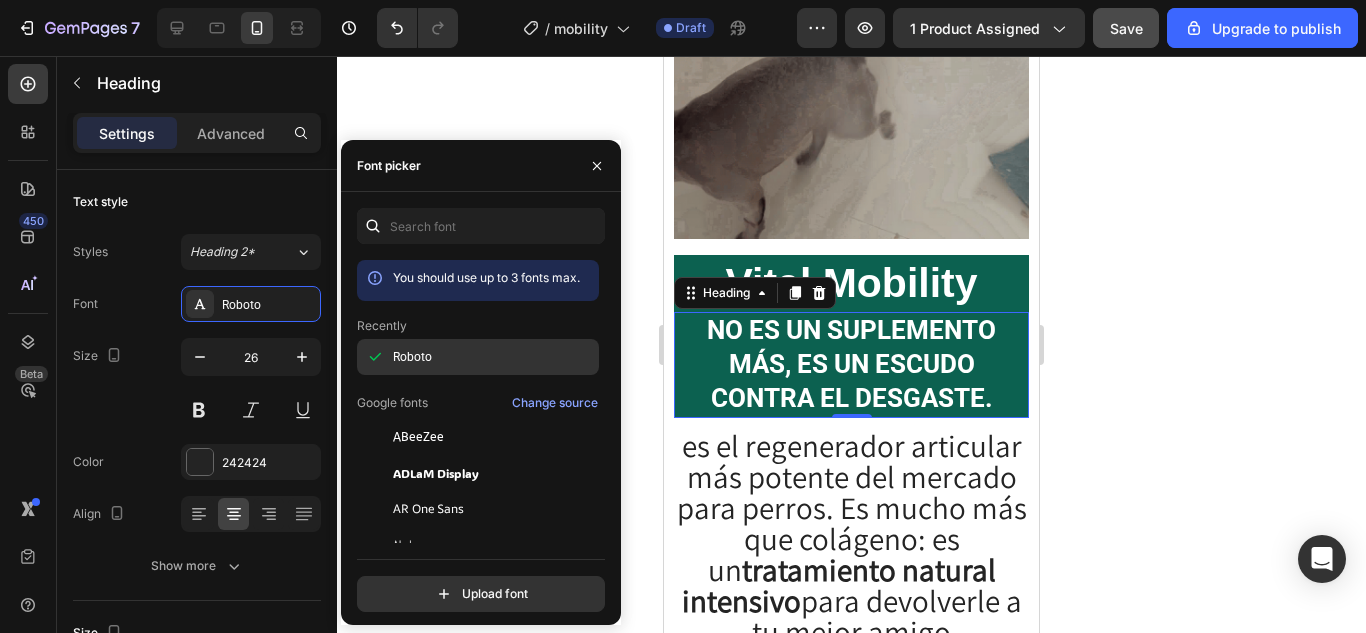 click on "Roboto" at bounding box center [494, 357] 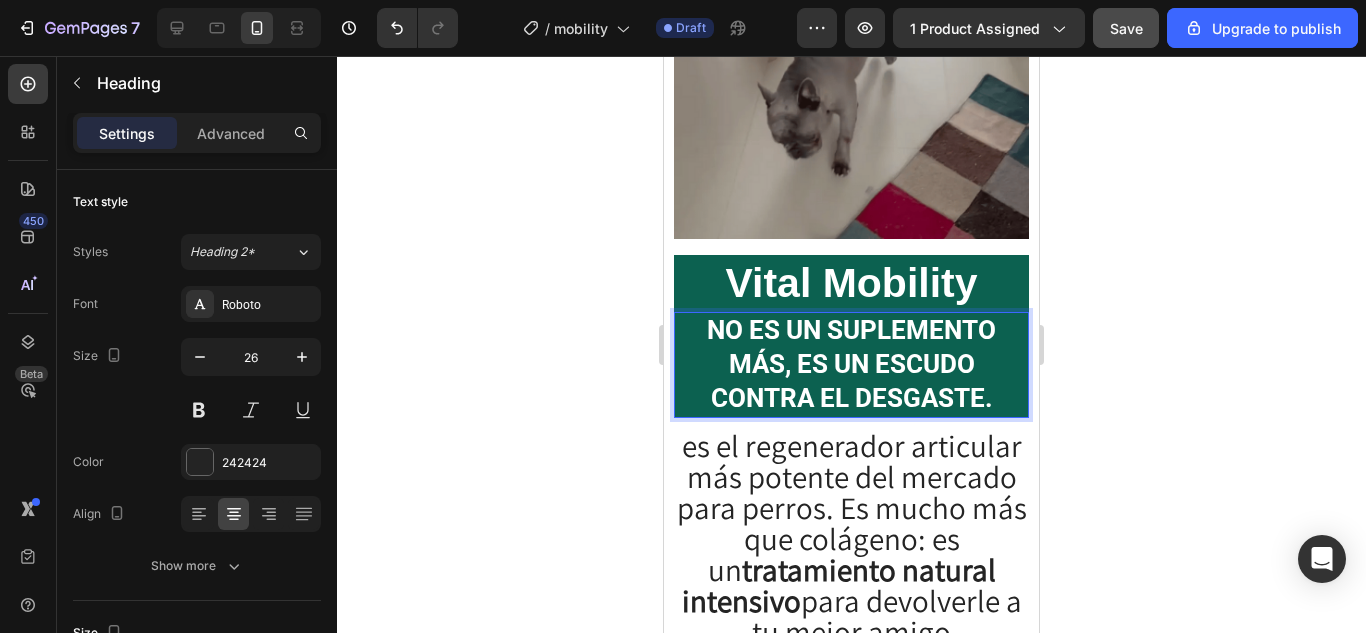 click on "No es un suplemento más, es un escudo contra el desgaste." at bounding box center [851, 364] 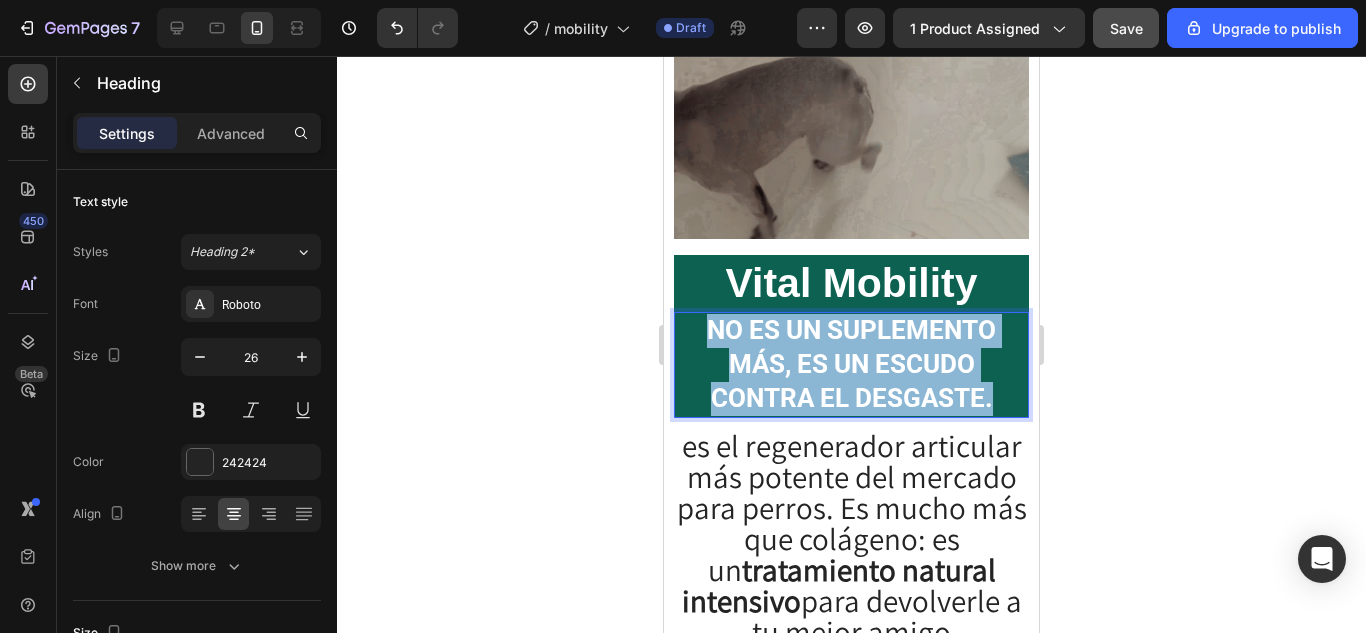 drag, startPoint x: 988, startPoint y: 380, endPoint x: 695, endPoint y: 311, distance: 301.01495 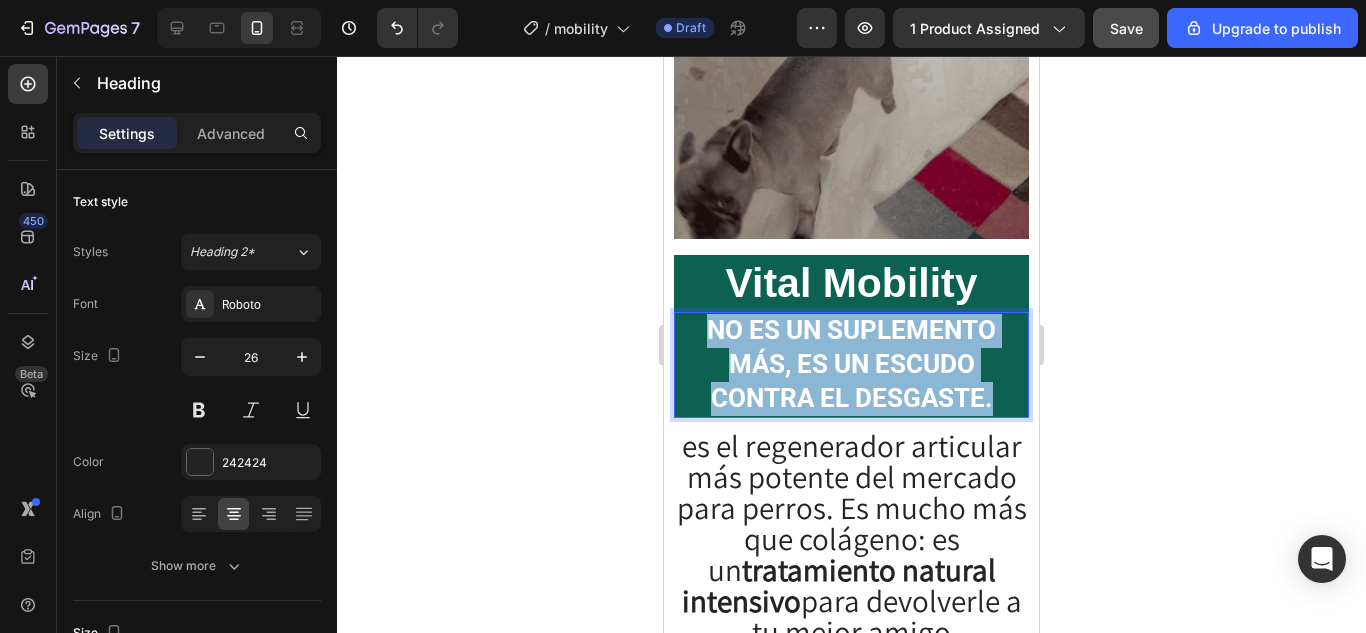 click on "No es un suplemento más, es un escudo contra el desgaste." at bounding box center (851, 364) 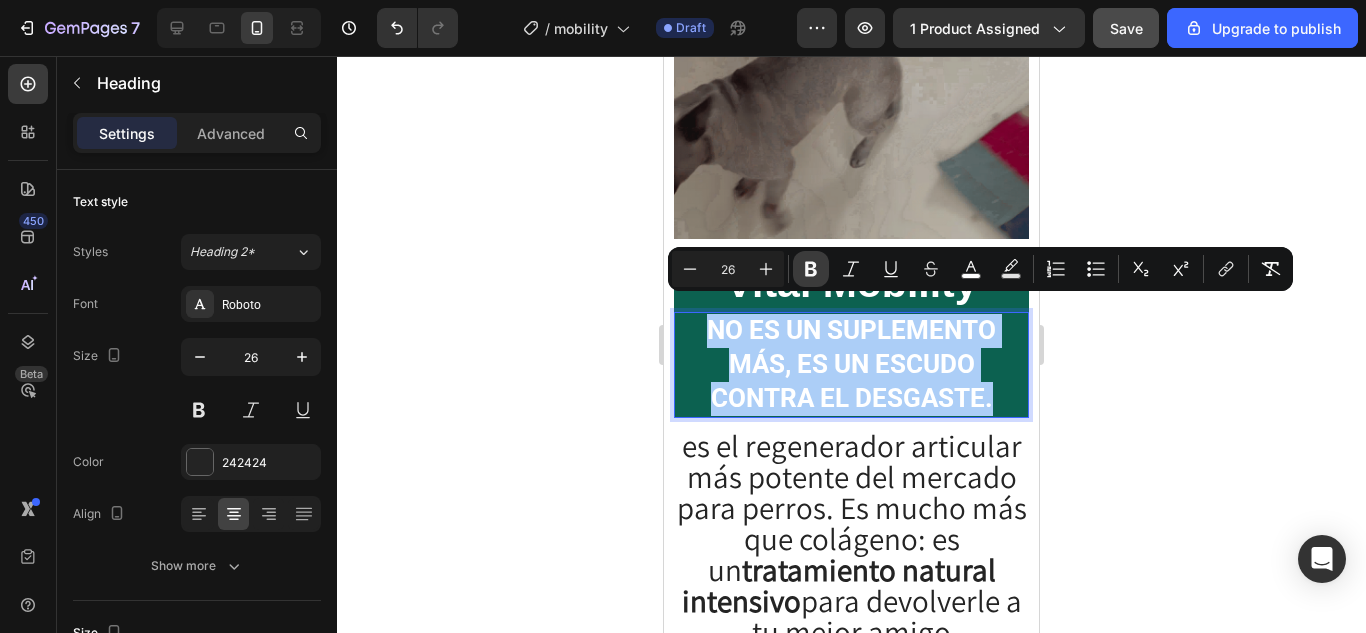 click on "Bold" at bounding box center (811, 269) 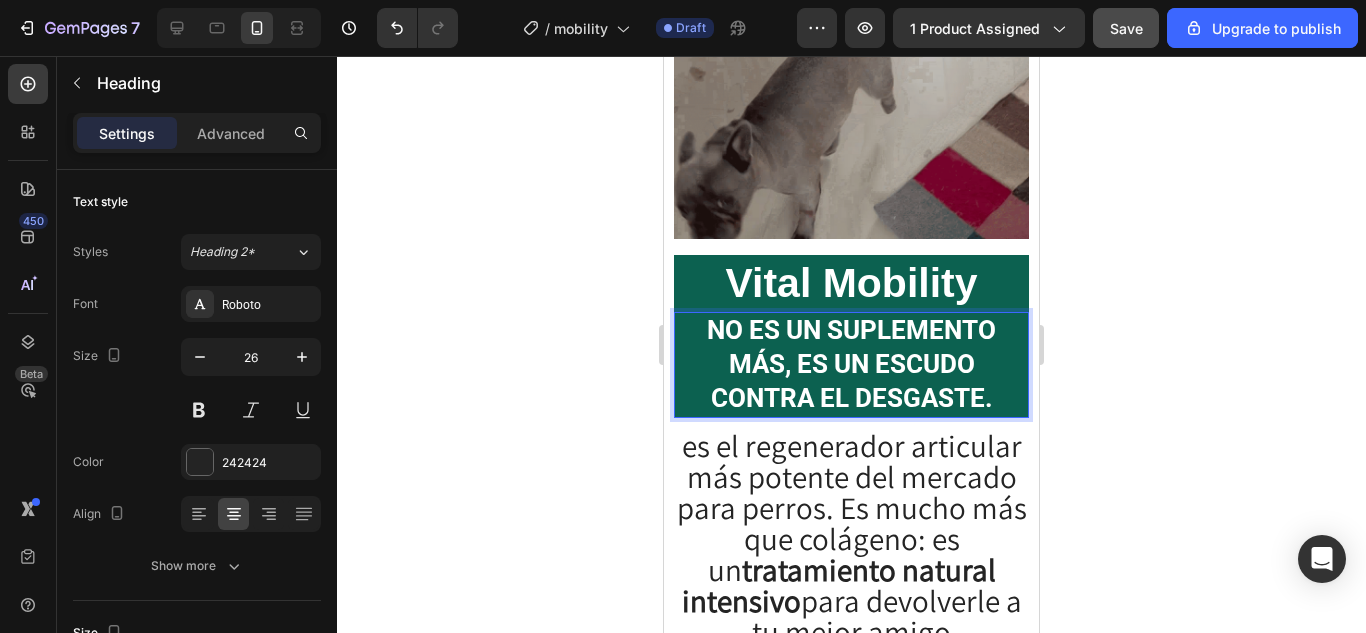 click on "No es un suplemento más, es un escudo contra el desgaste." at bounding box center [851, 364] 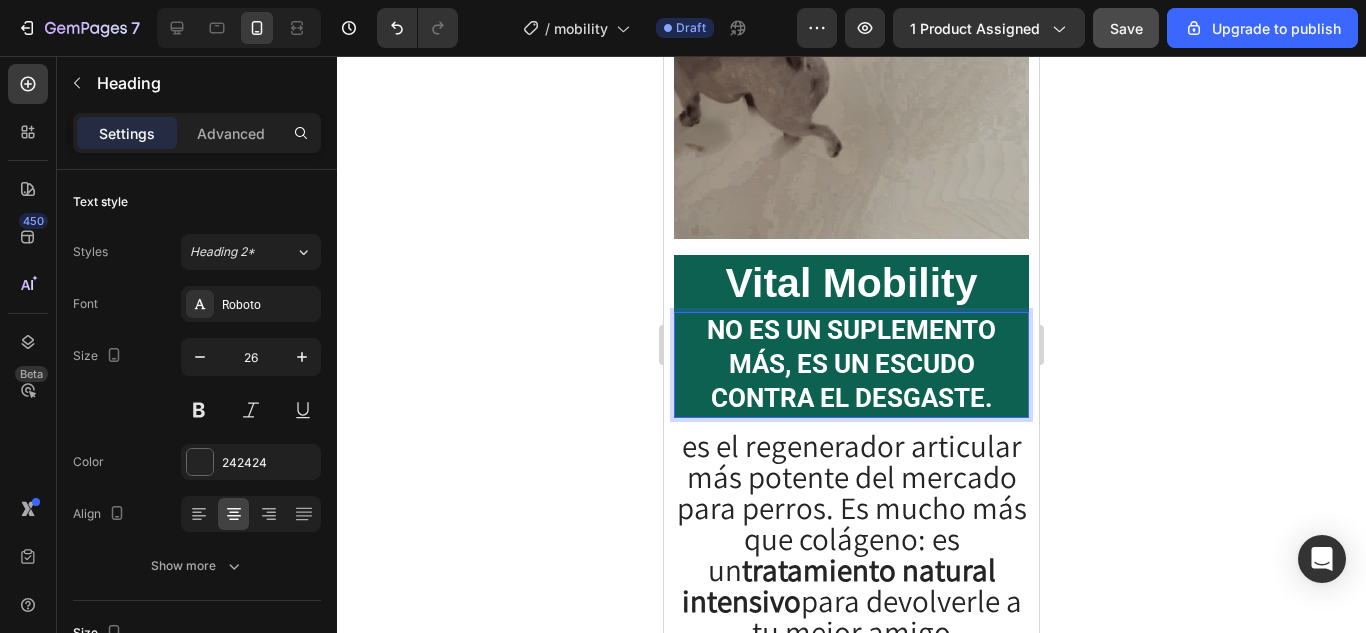 click on "Vital Mobility" at bounding box center [851, 283] 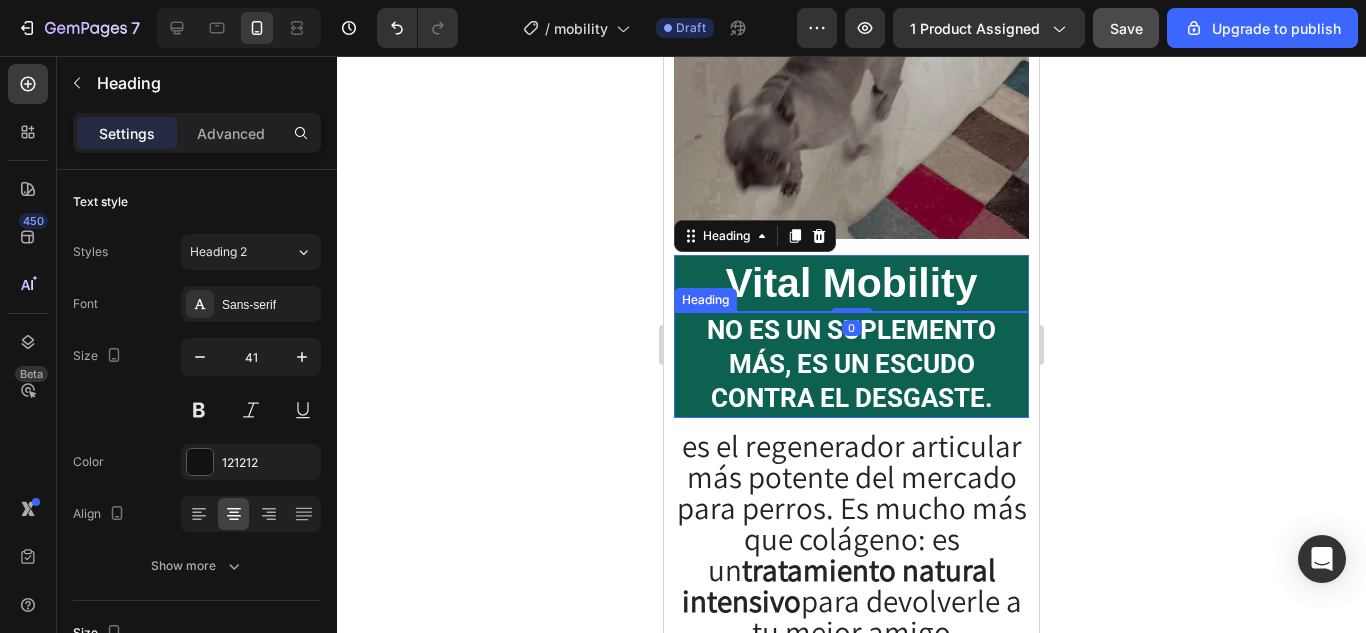 click on "⁠⁠⁠⁠⁠⁠⁠ No es un suplemento más, es un escudo contra el desgaste." at bounding box center (851, 364) 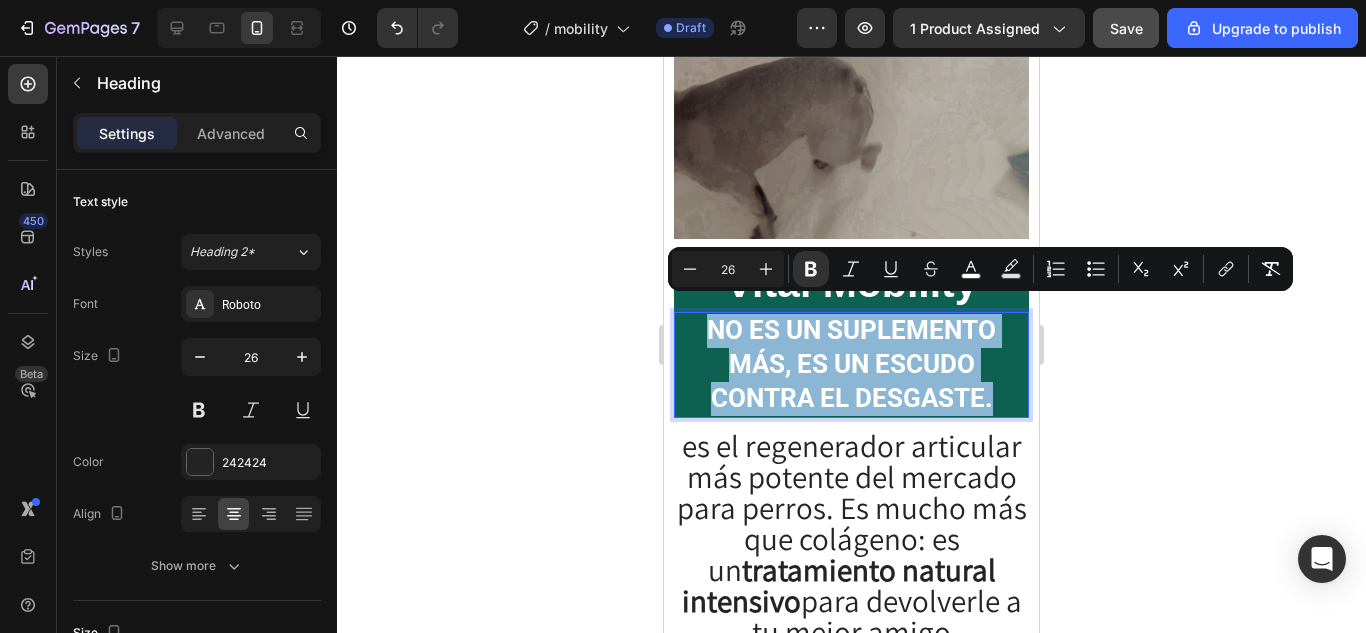 drag, startPoint x: 993, startPoint y: 378, endPoint x: 696, endPoint y: 307, distance: 305.36862 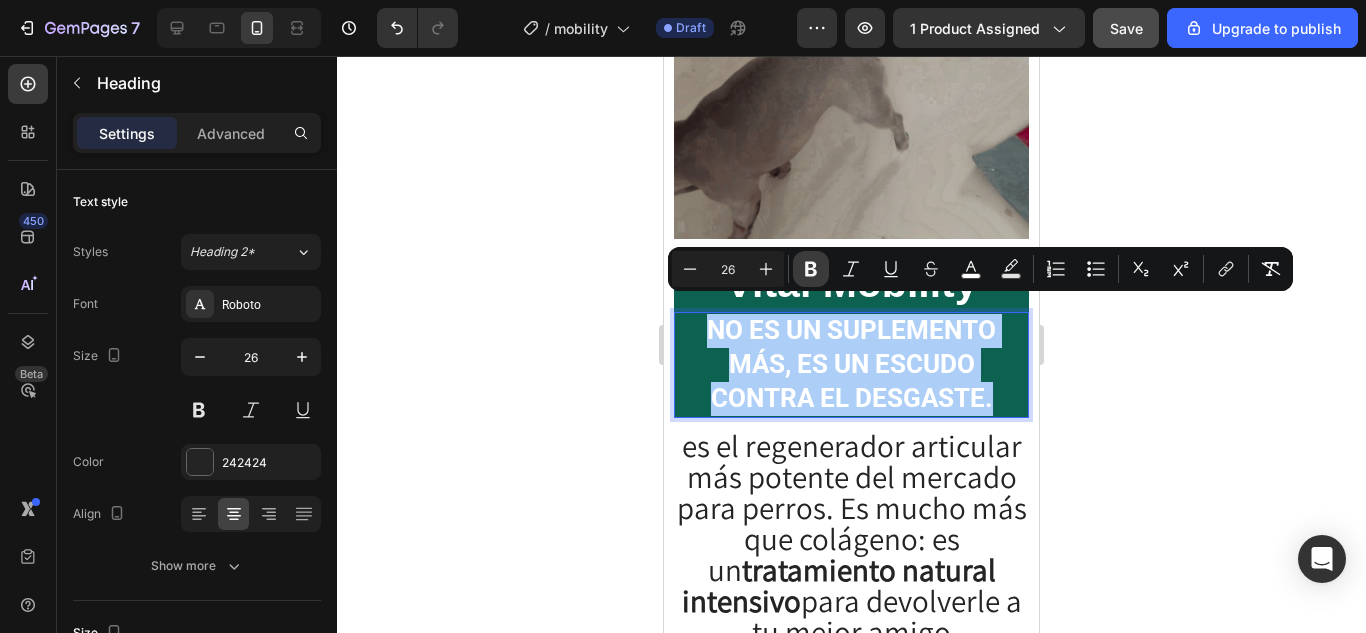 click 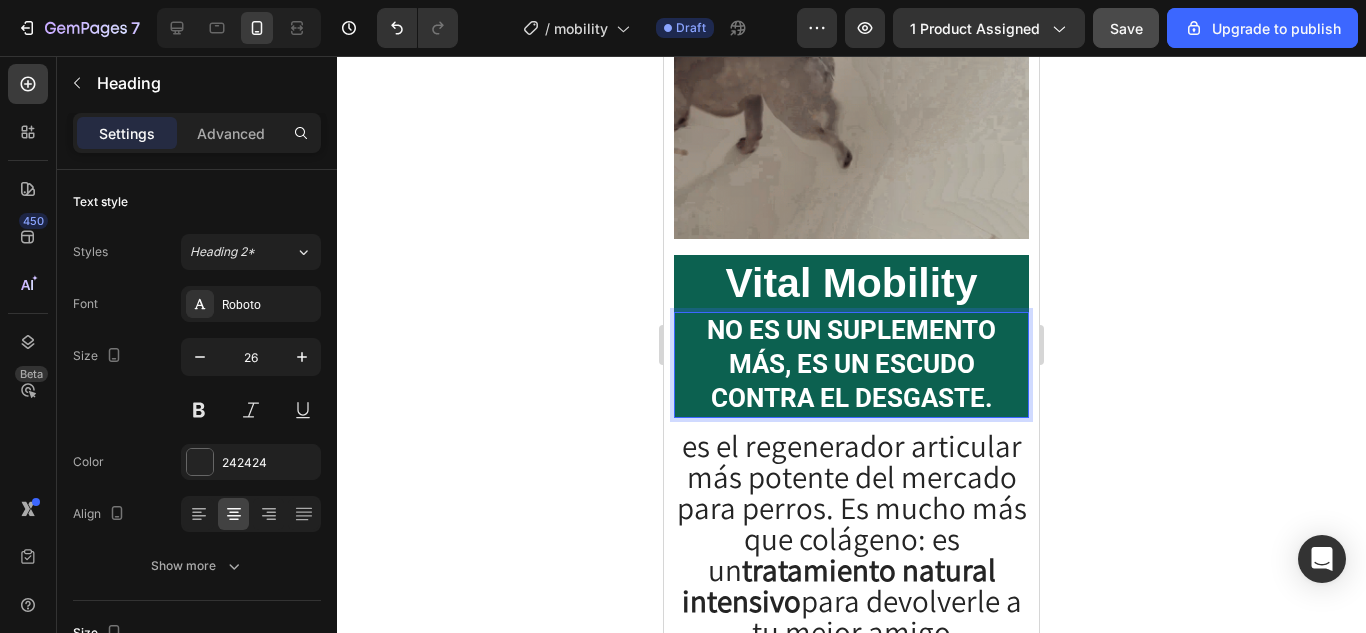 click on "Vital Mobility" at bounding box center [851, 283] 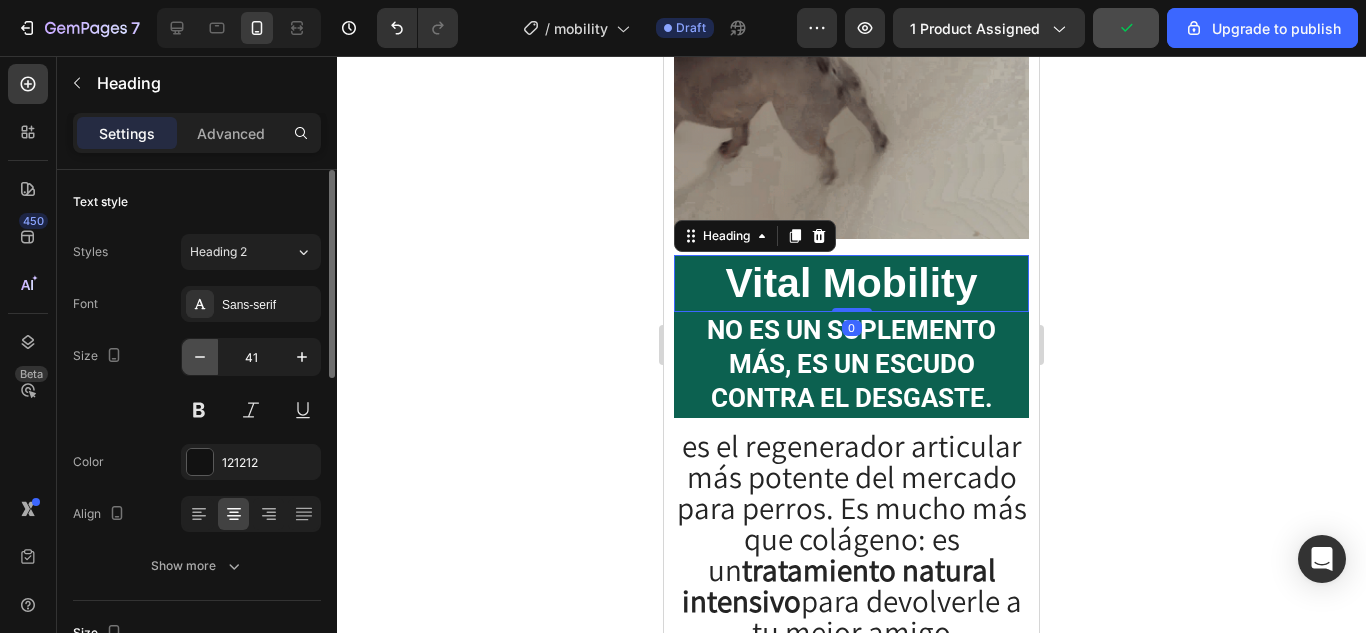 click at bounding box center (200, 357) 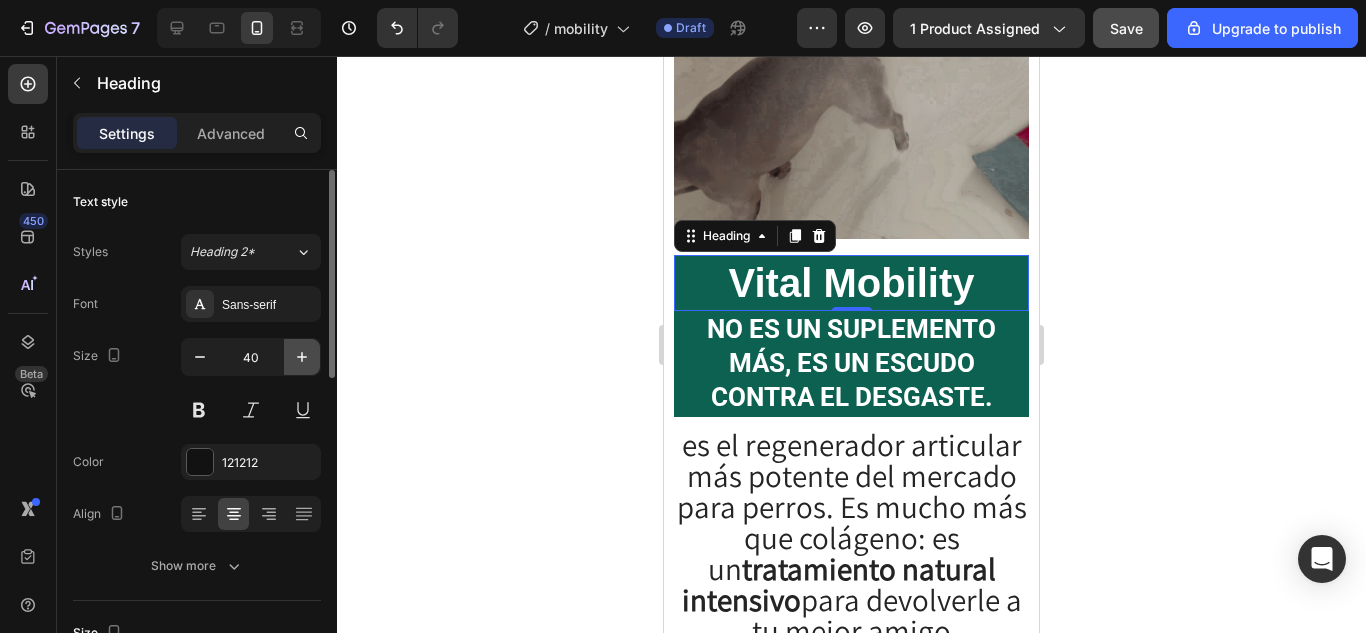 click 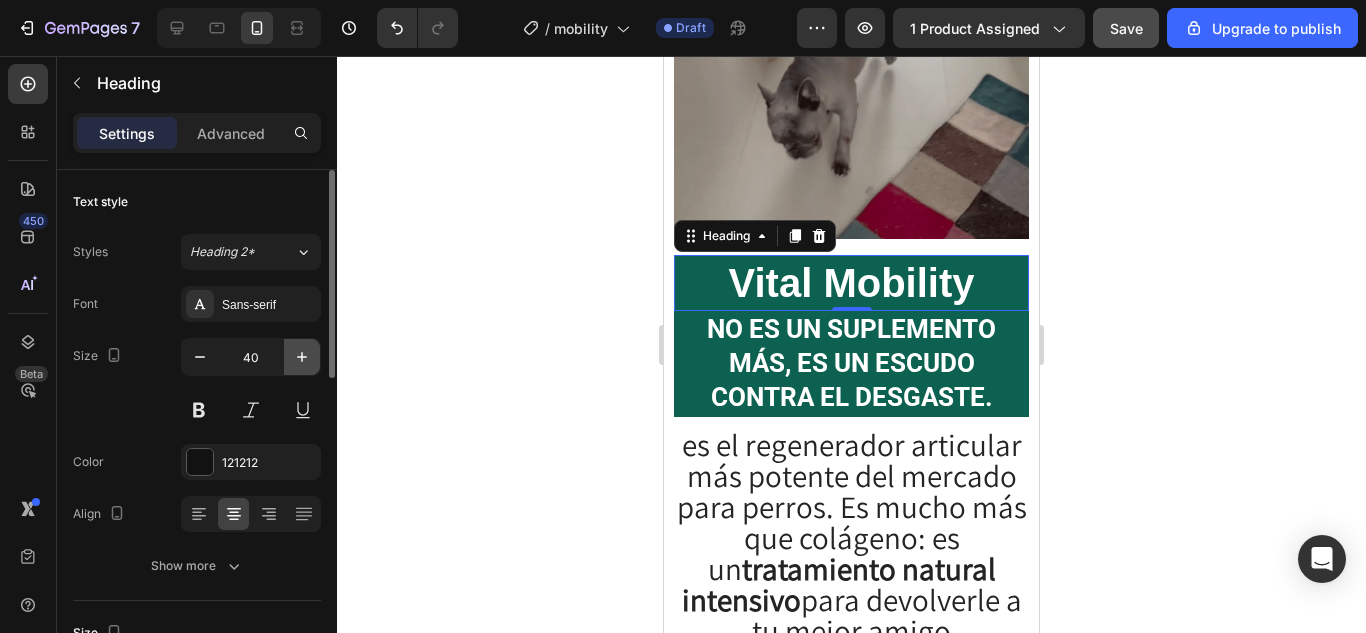type on "41" 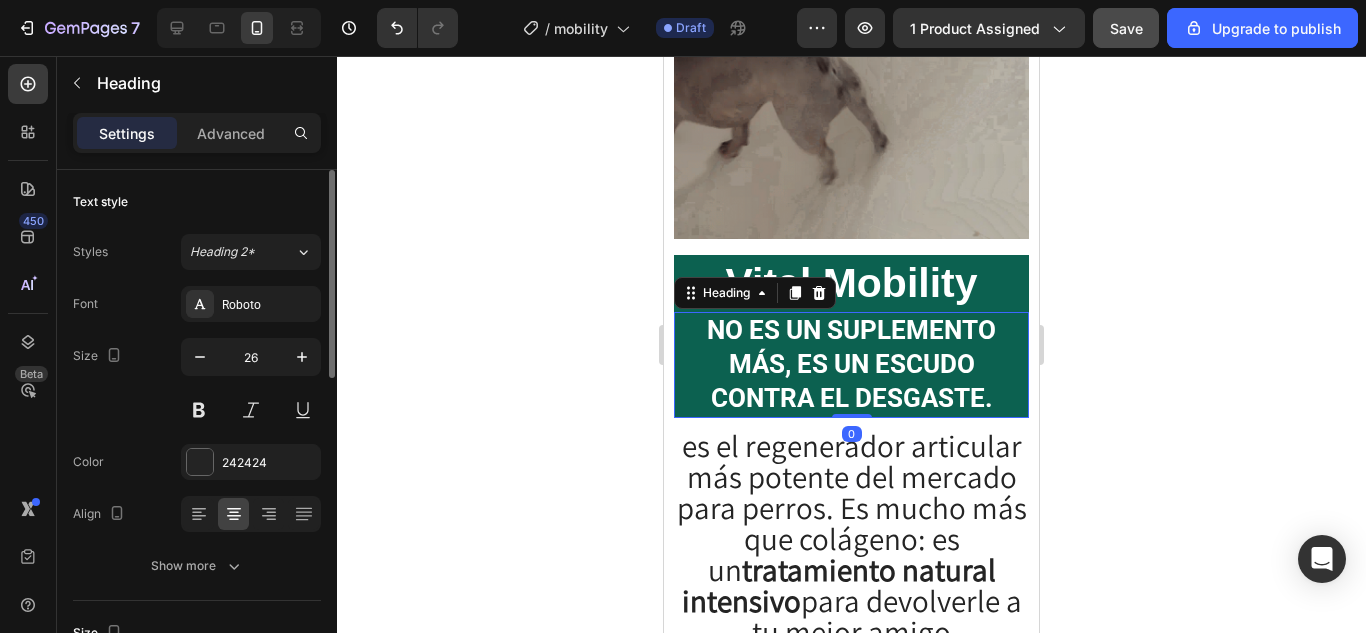 click on "No es un suplemento más, es un escudo contra el desgaste." at bounding box center [851, 364] 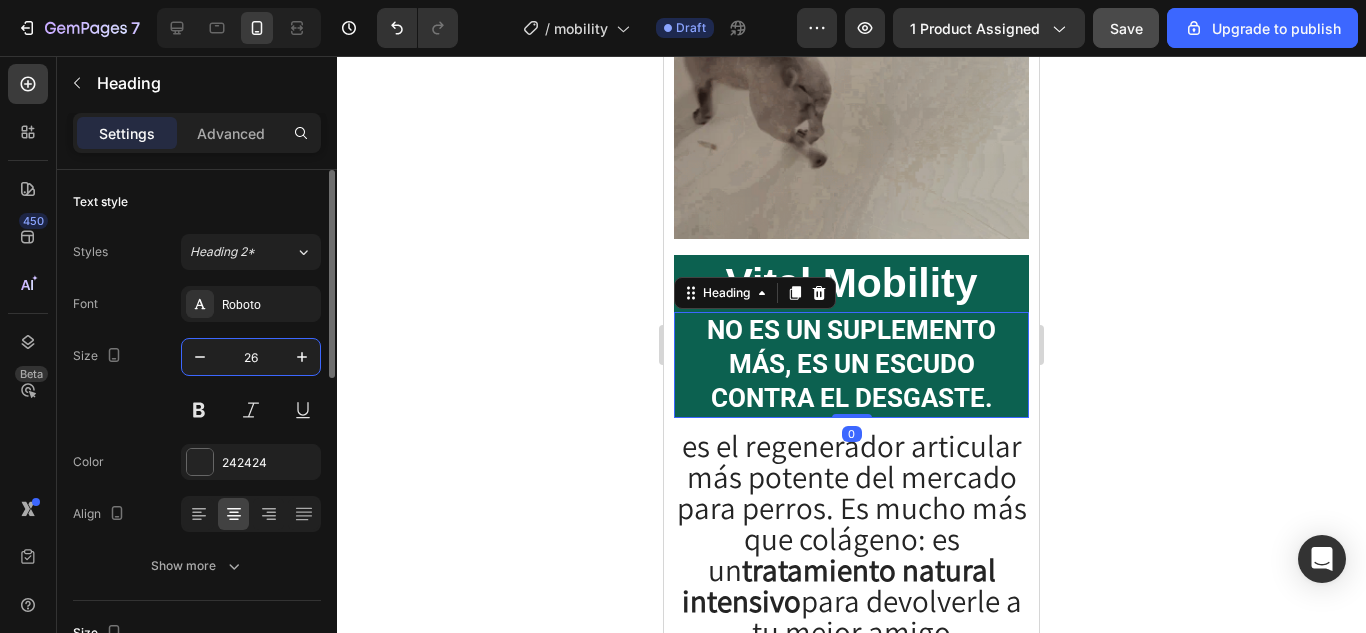 click on "26" at bounding box center (251, 357) 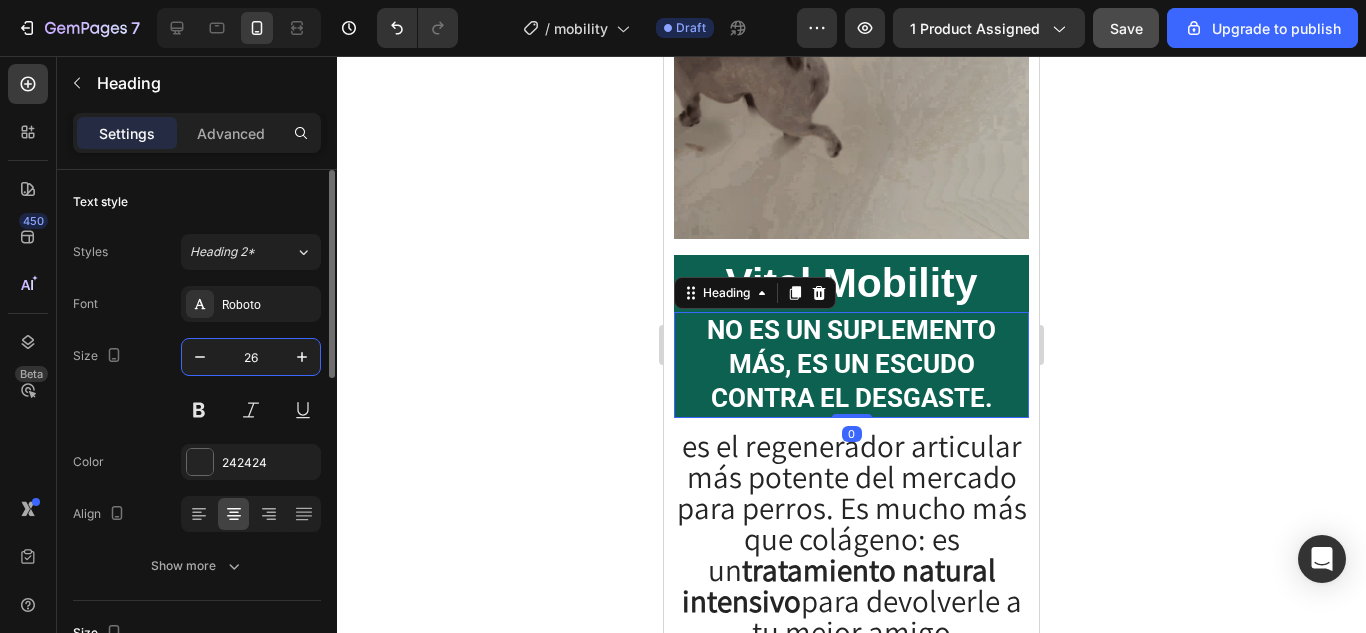 click on "26" at bounding box center [251, 357] 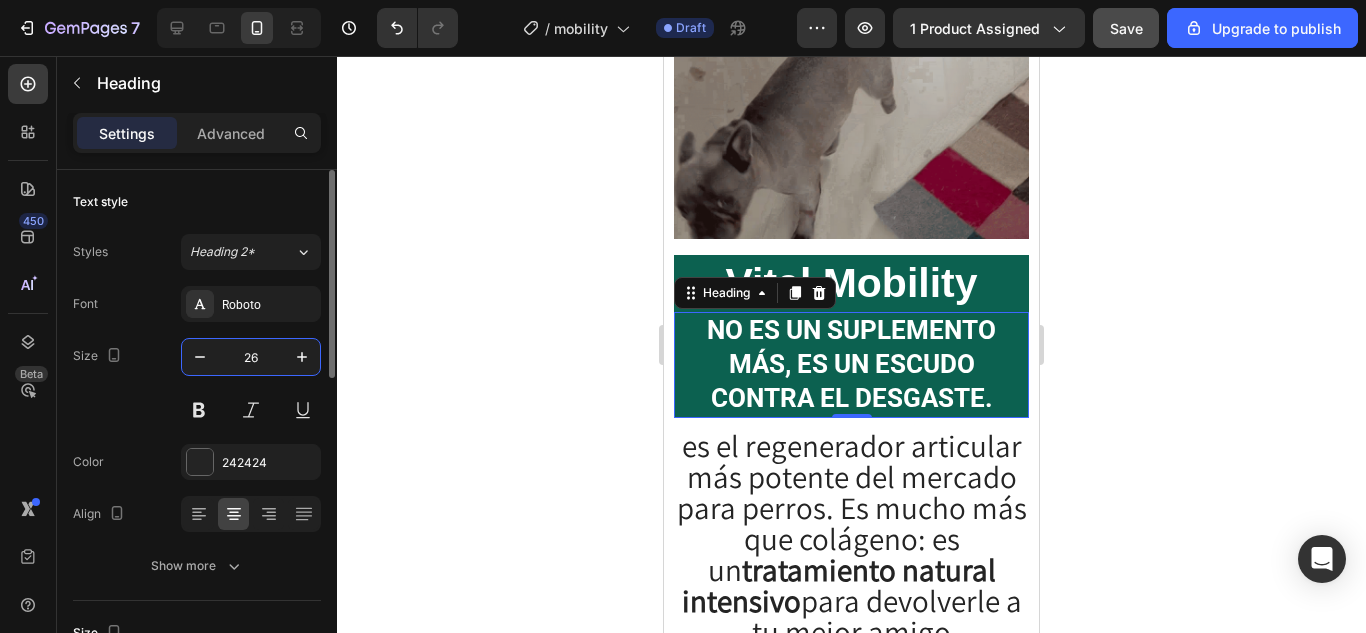 click on "26" at bounding box center [251, 357] 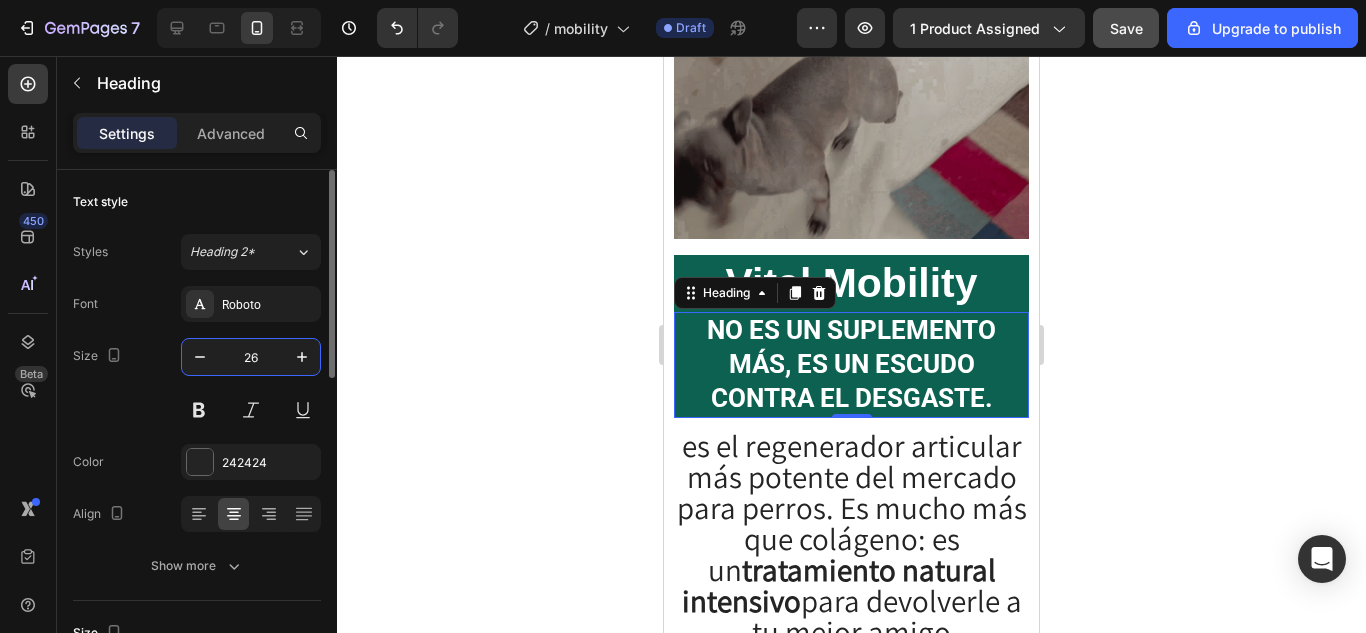 click on "26" at bounding box center [251, 357] 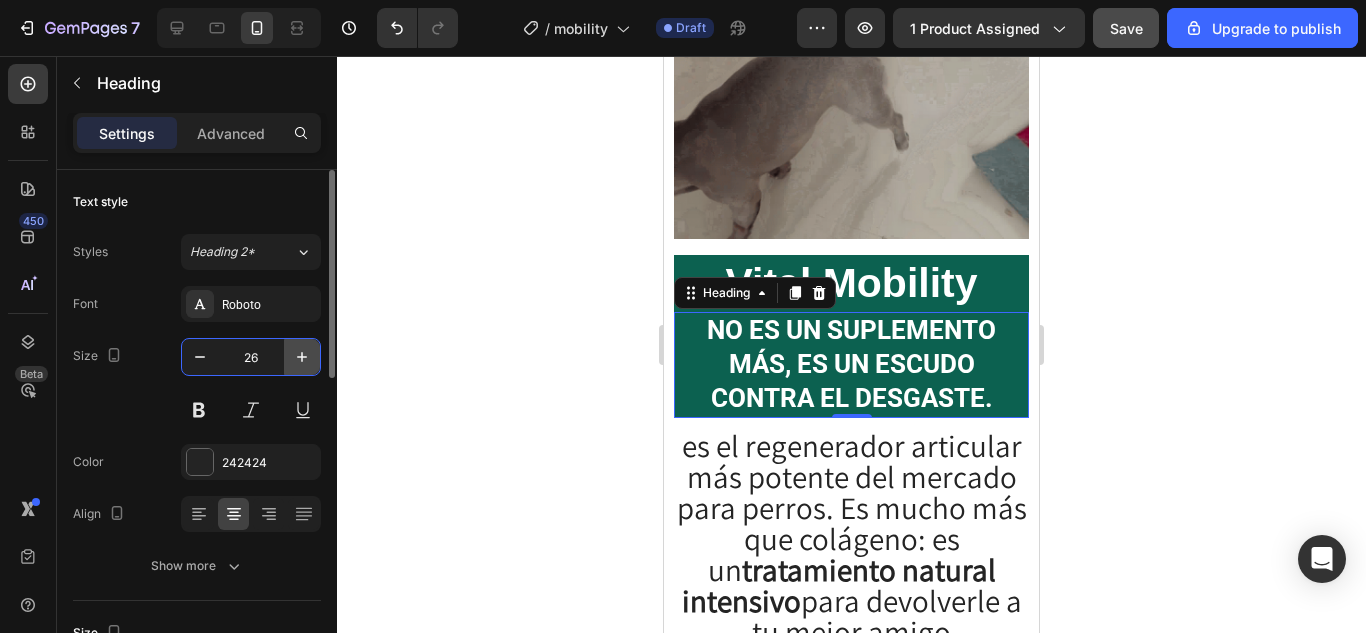 click at bounding box center (302, 357) 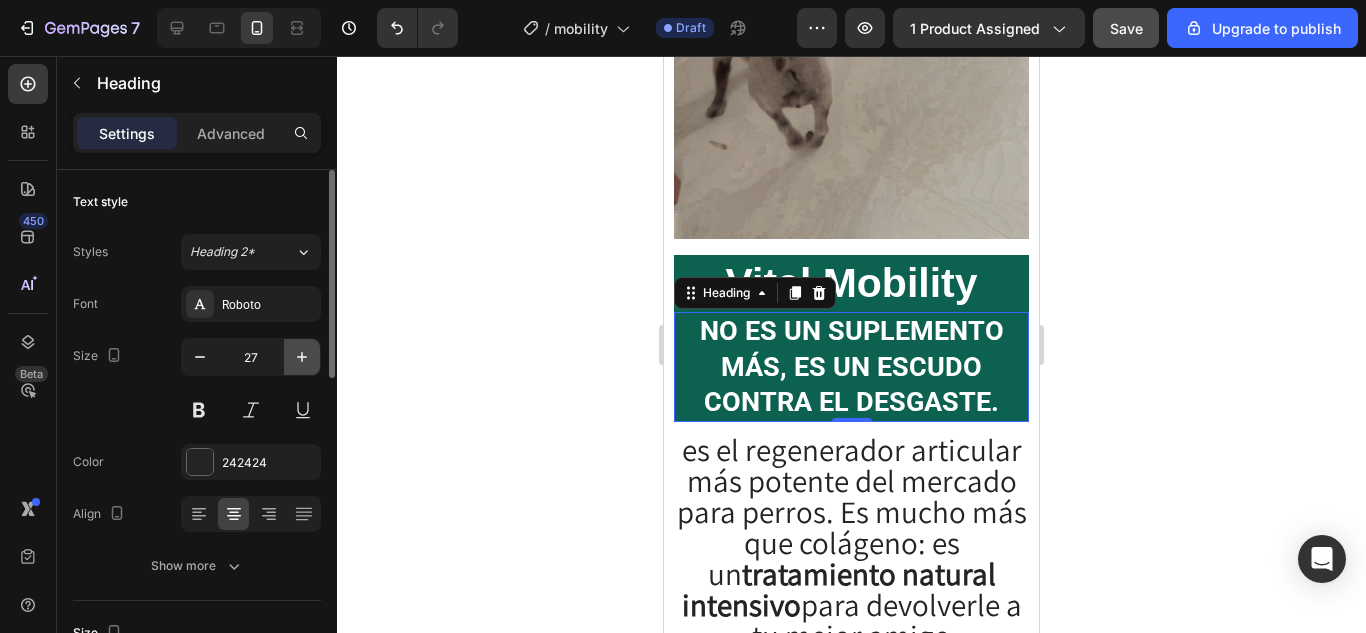 click at bounding box center (302, 357) 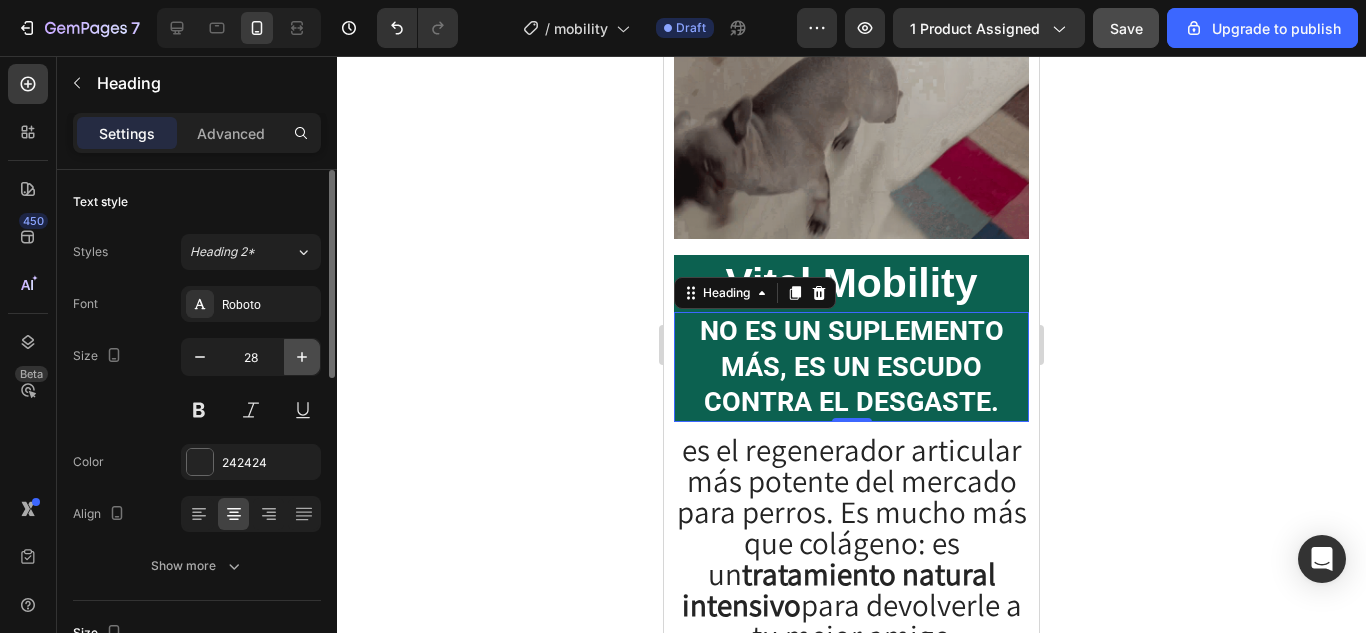 click at bounding box center [302, 357] 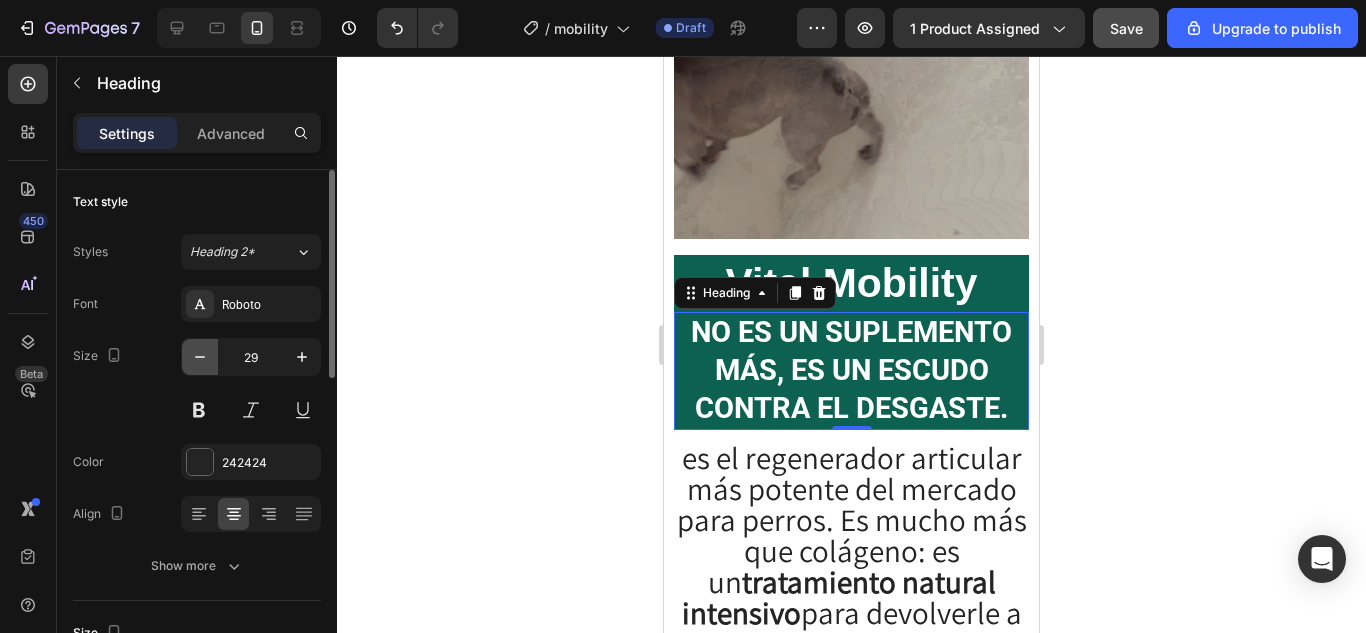 click 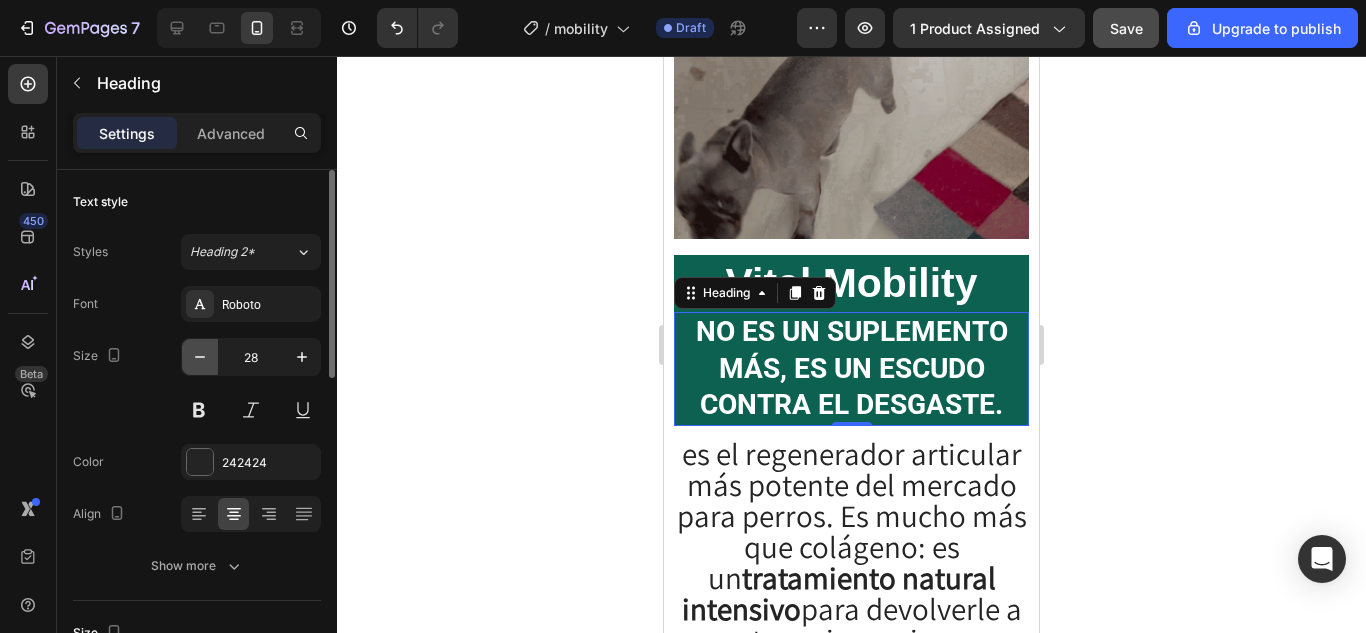 click 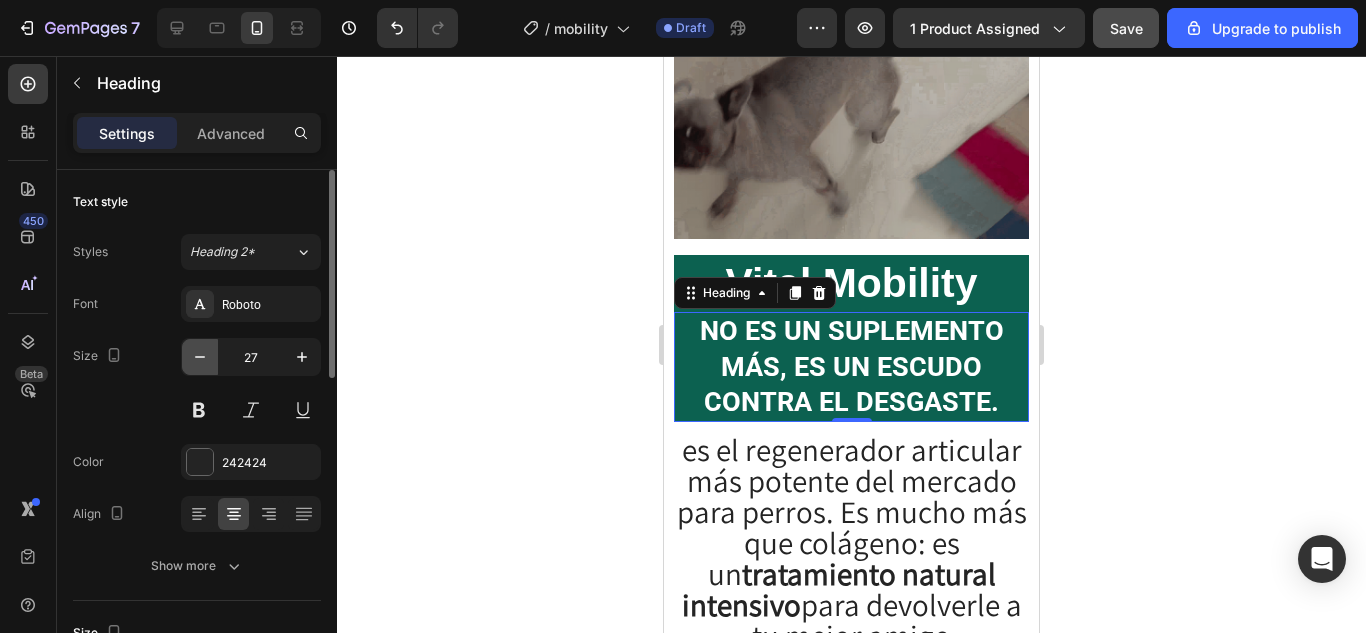 click 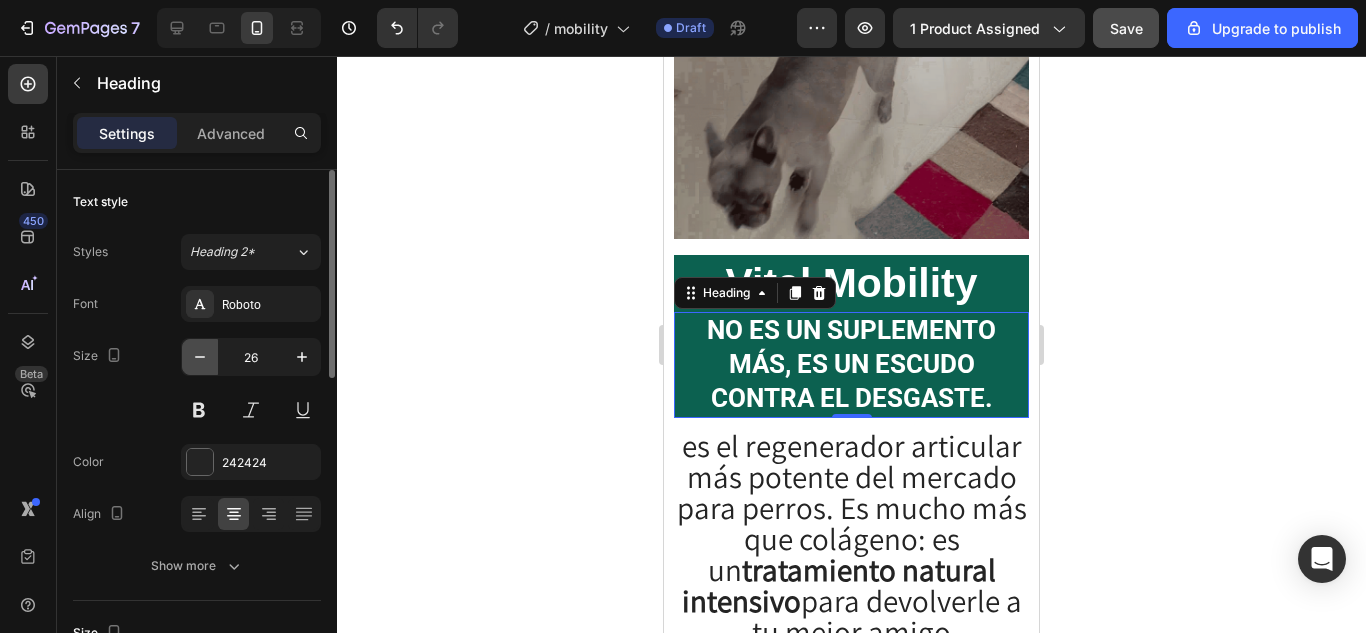 click 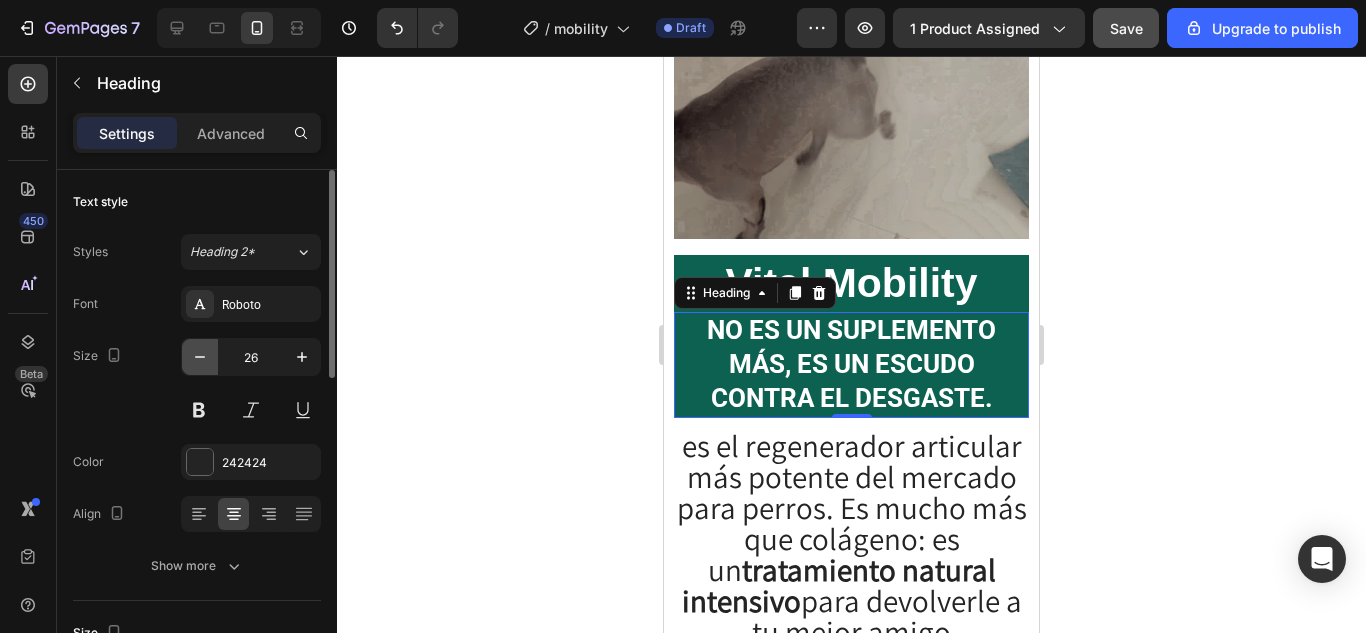 type on "25" 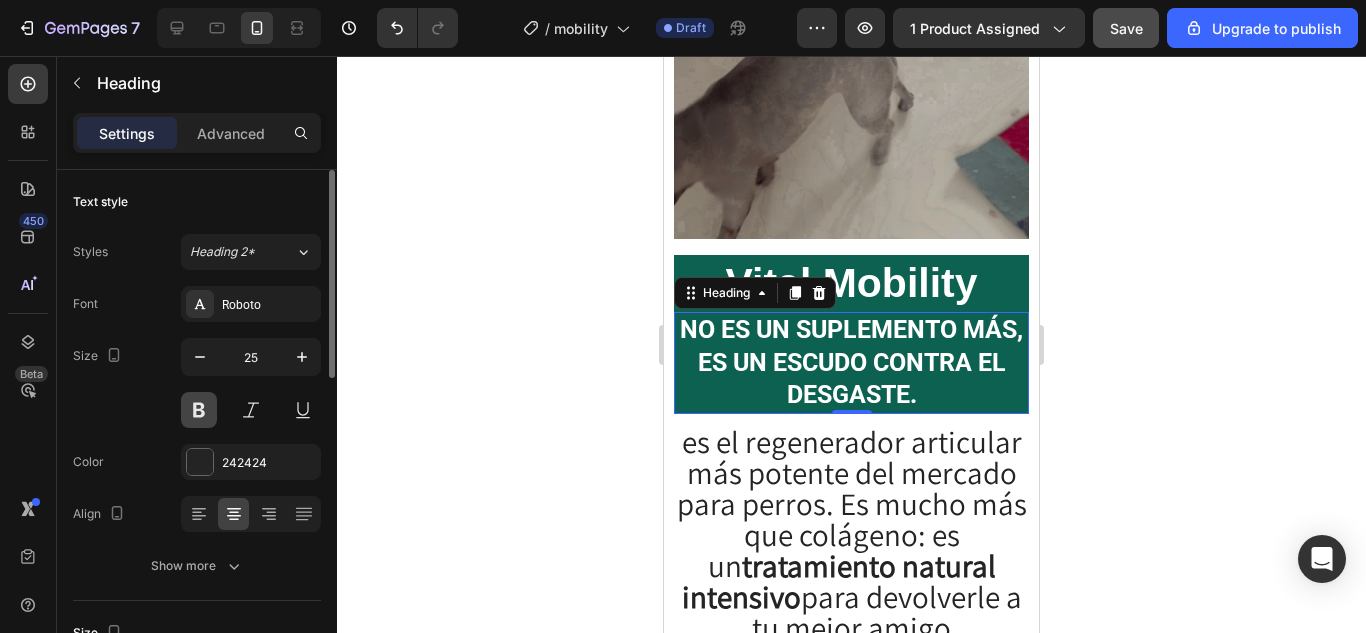 click at bounding box center (199, 410) 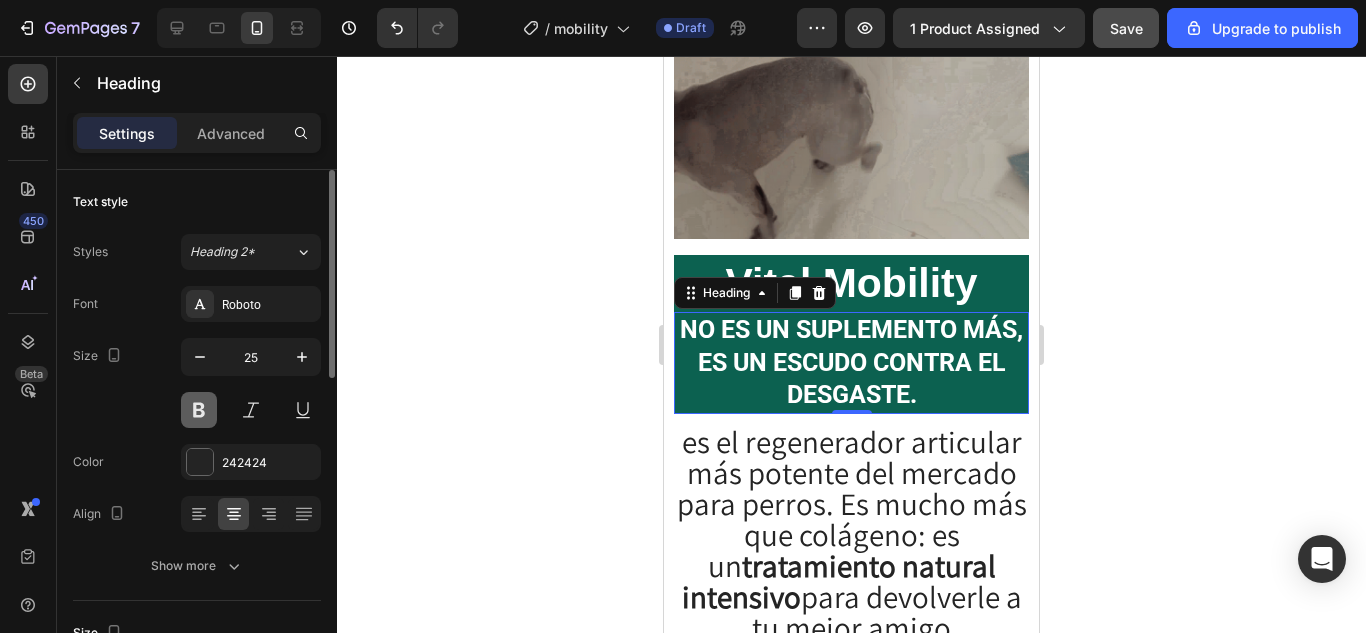 click at bounding box center (199, 410) 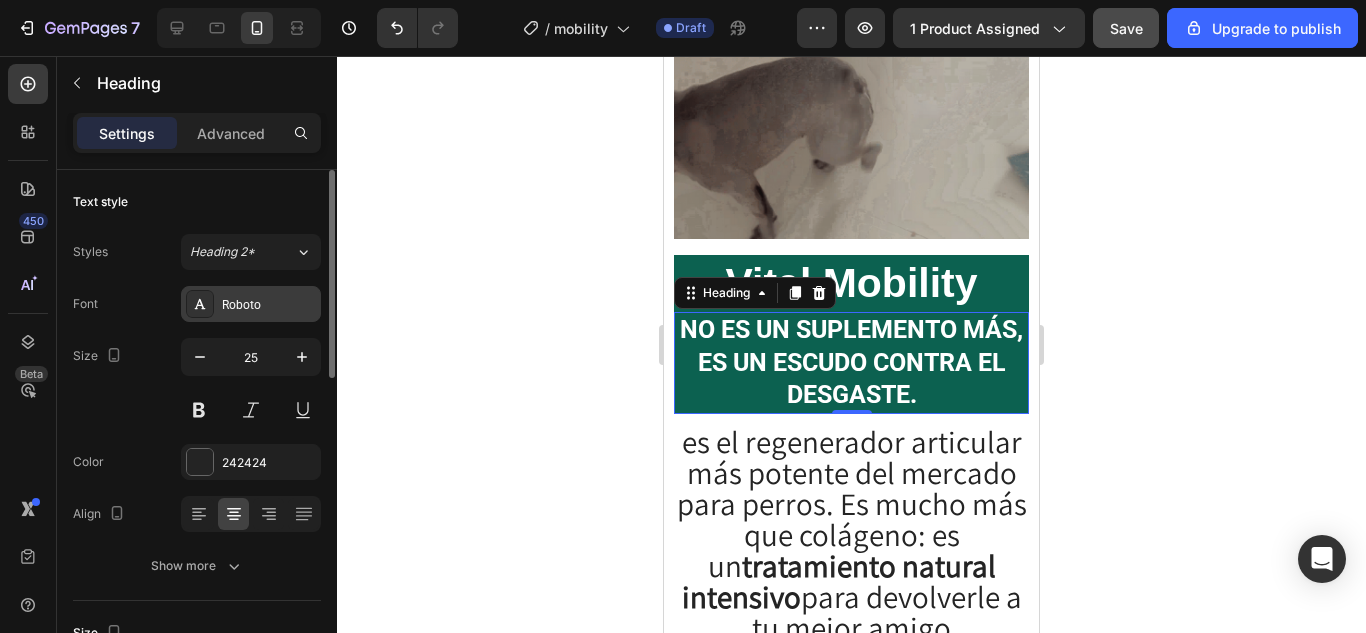 click on "Roboto" at bounding box center (251, 304) 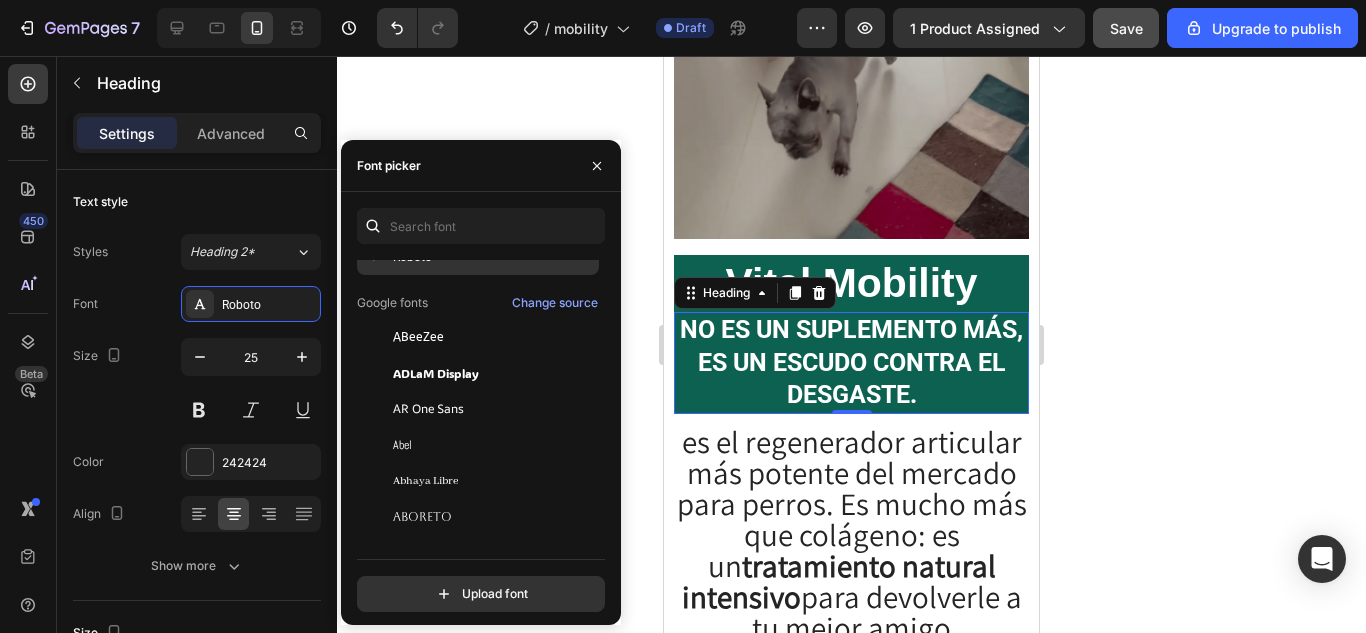 scroll, scrollTop: 0, scrollLeft: 0, axis: both 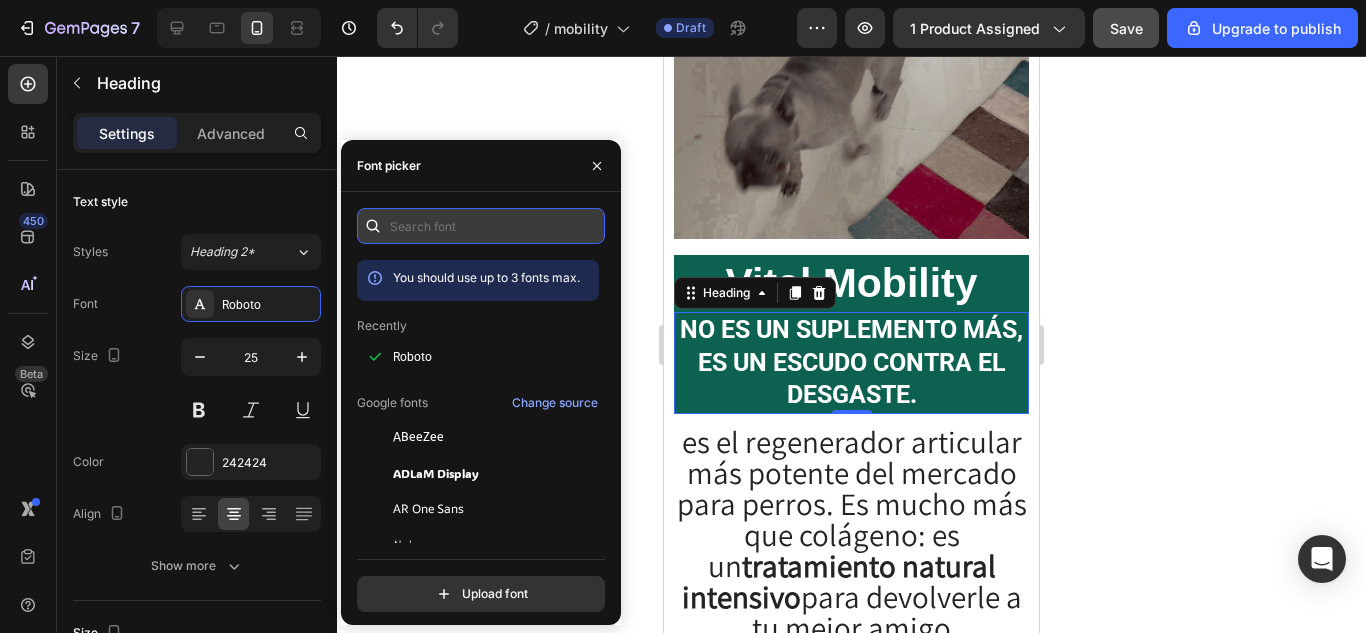 click at bounding box center (481, 226) 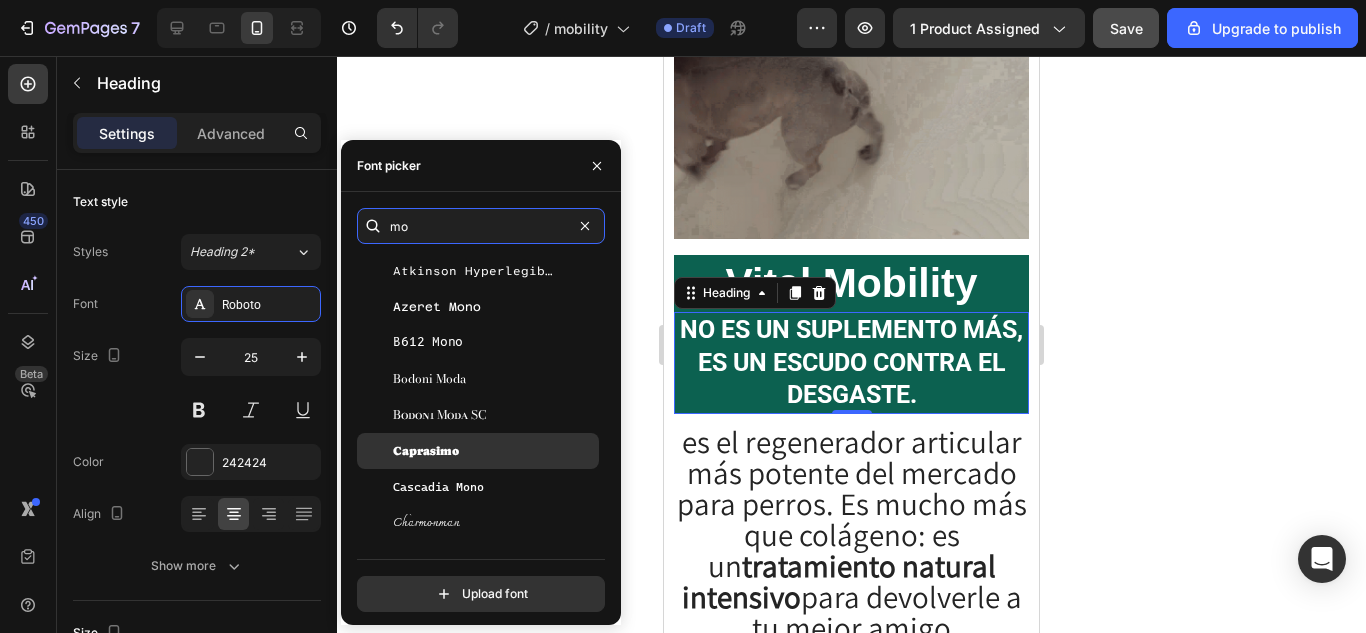 scroll, scrollTop: 300, scrollLeft: 0, axis: vertical 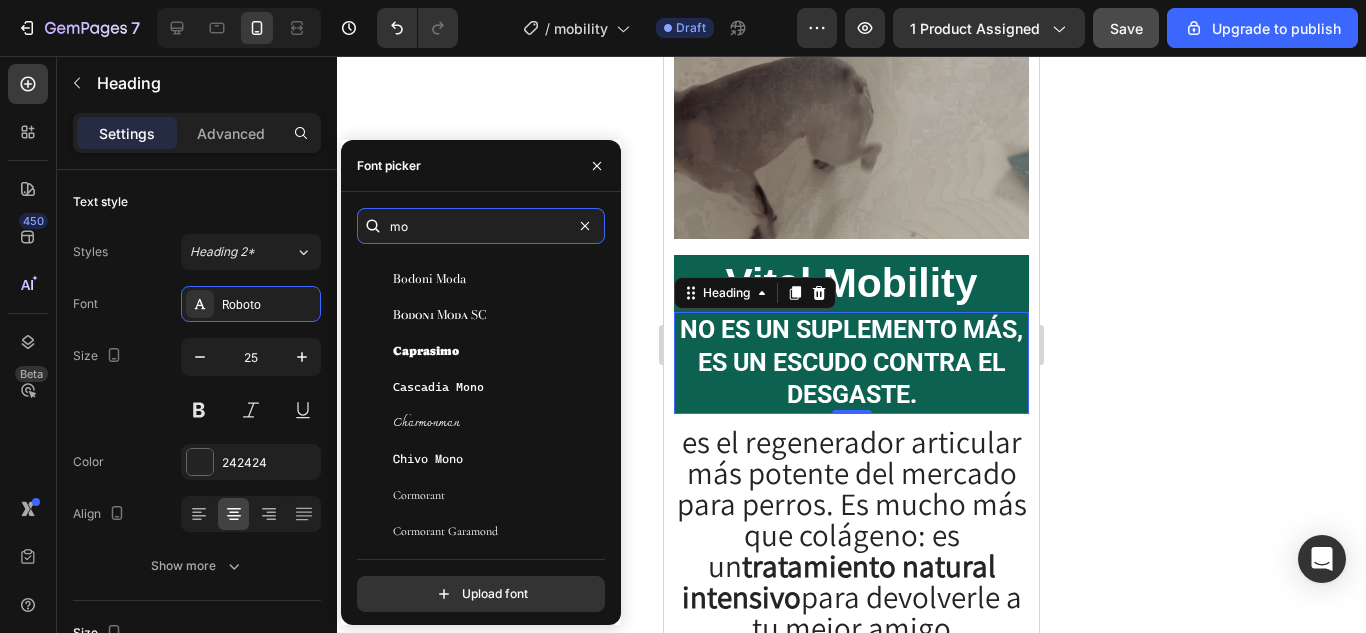type on "mo" 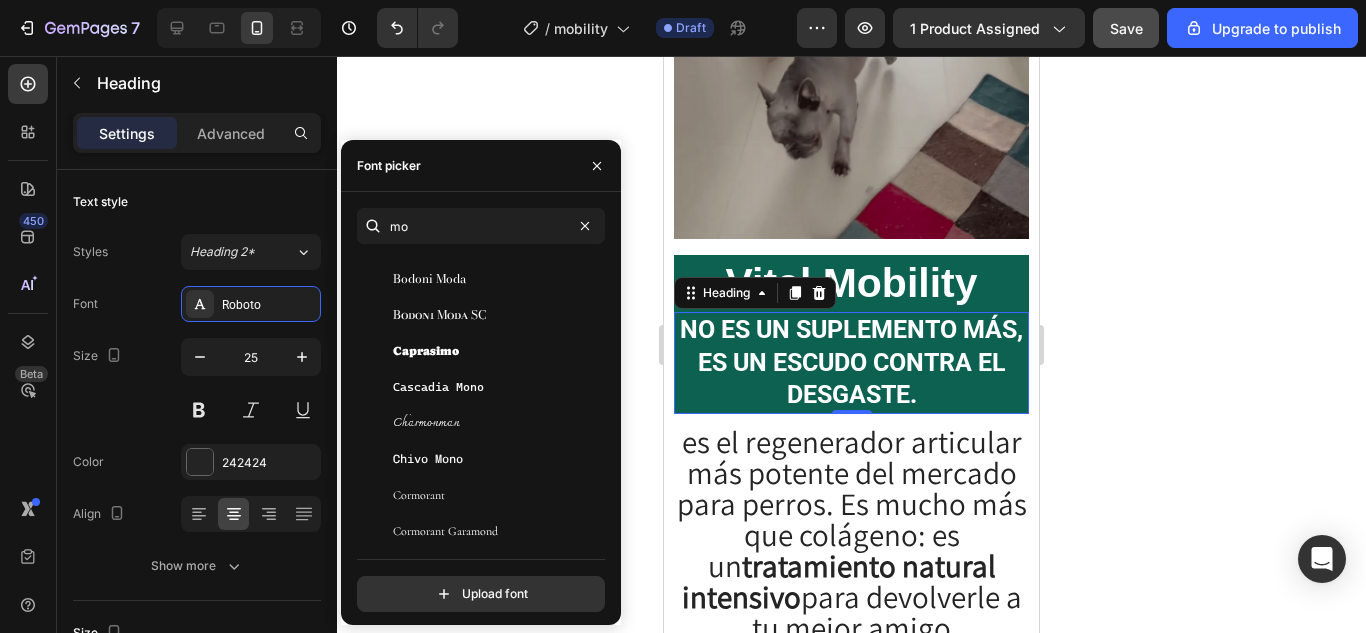 click 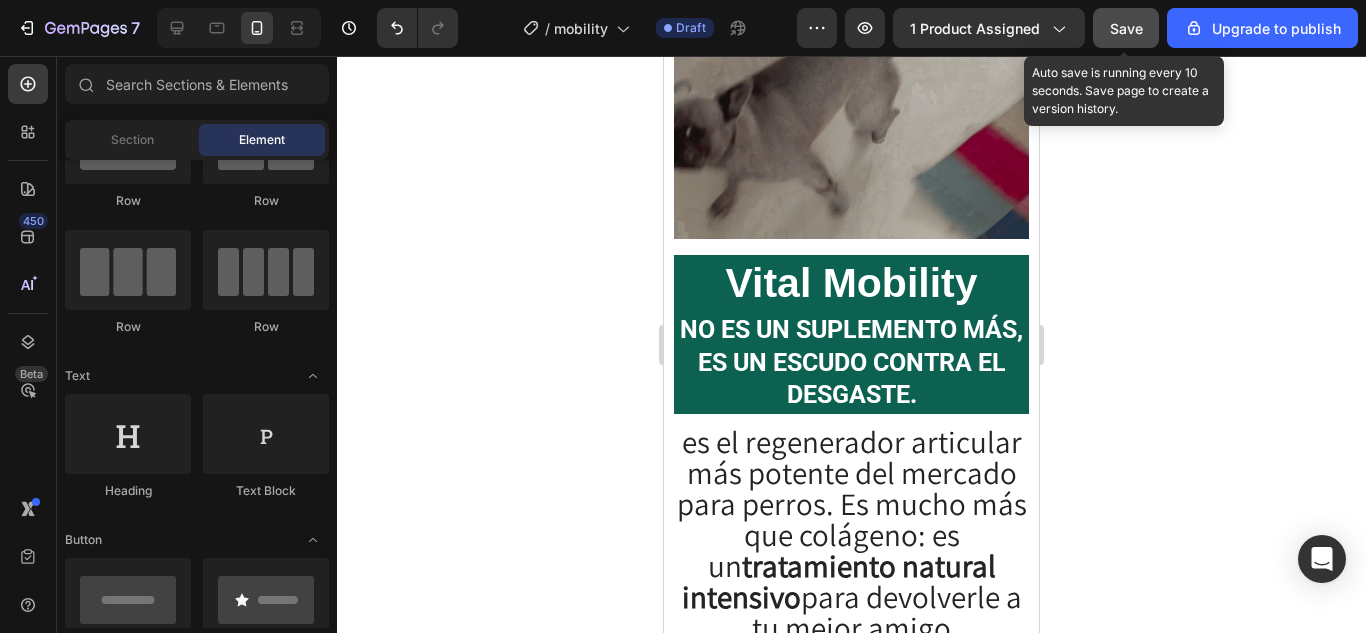 click on "Save" at bounding box center (1126, 28) 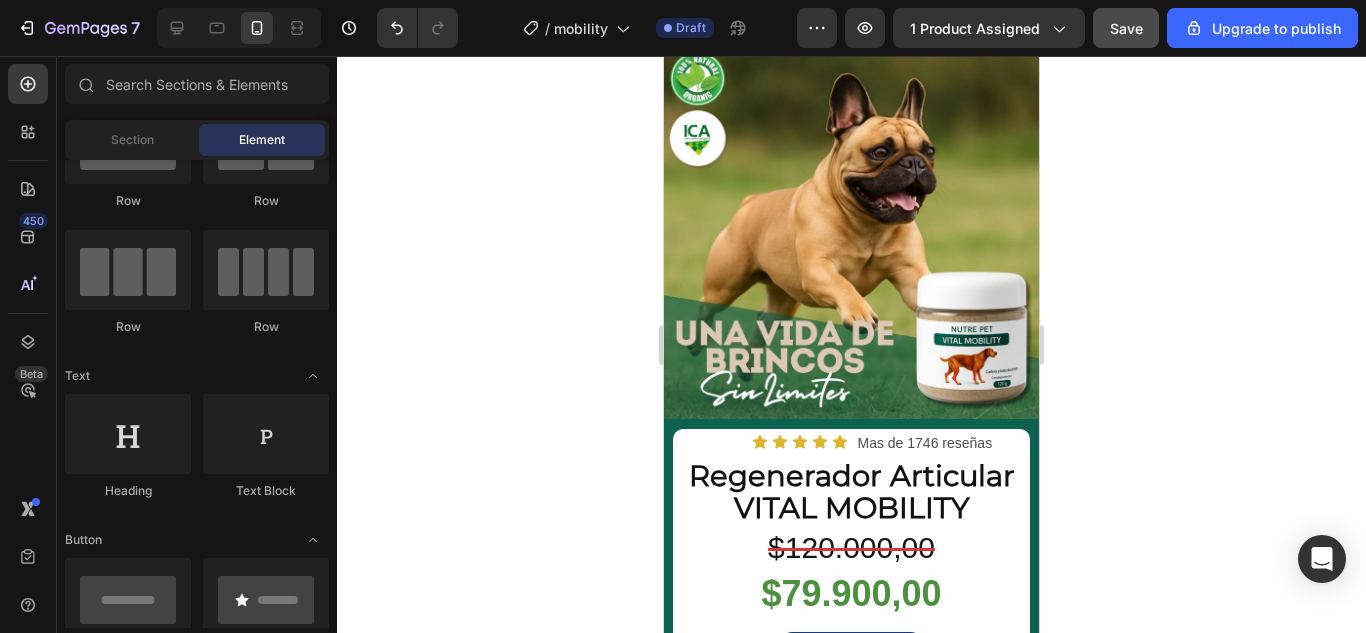 scroll, scrollTop: 0, scrollLeft: 0, axis: both 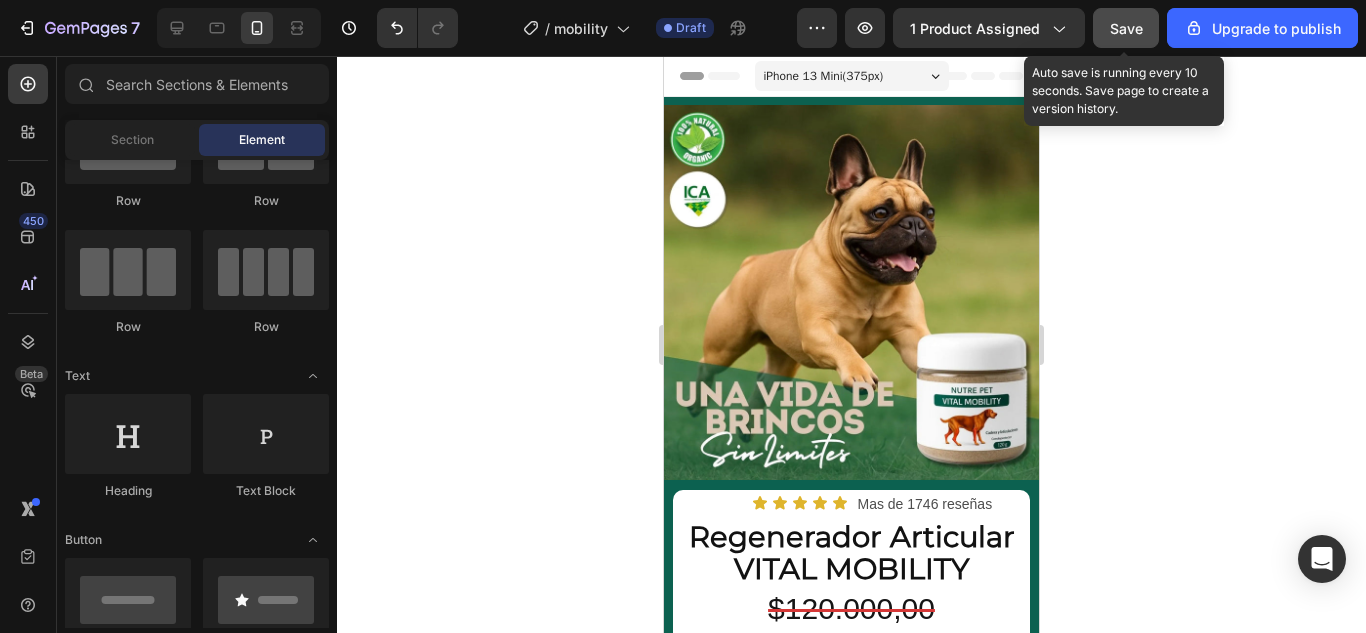 click on "Save" 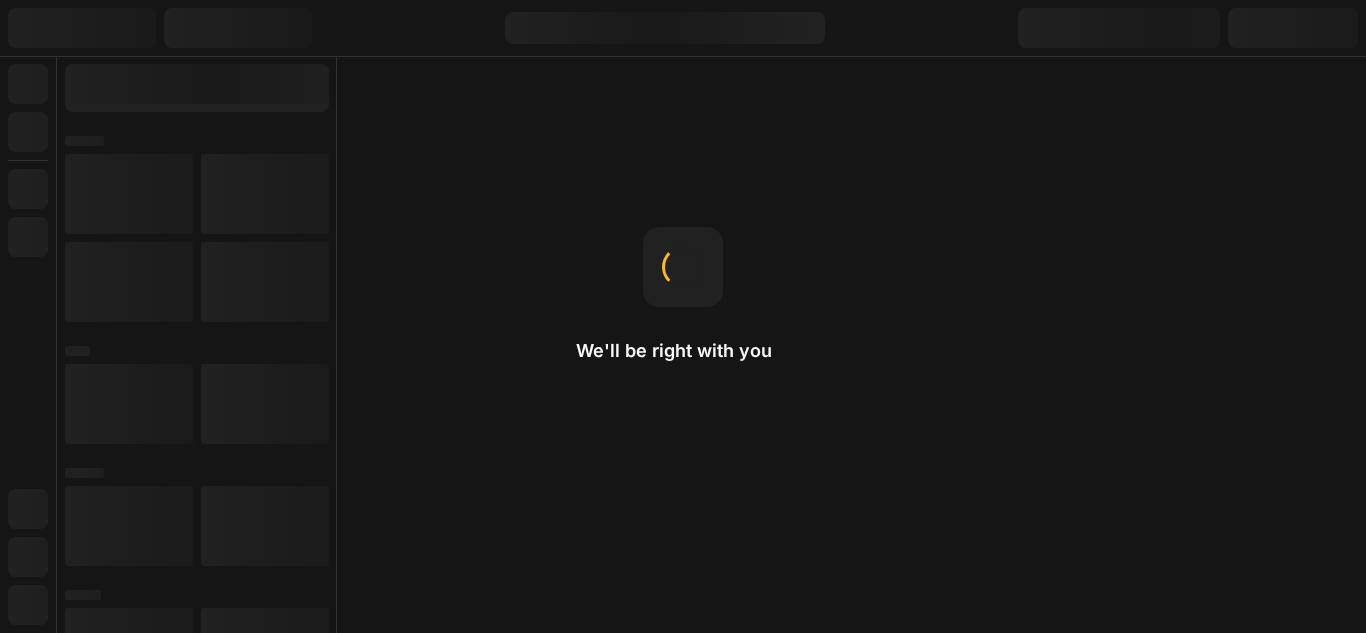 scroll, scrollTop: 0, scrollLeft: 0, axis: both 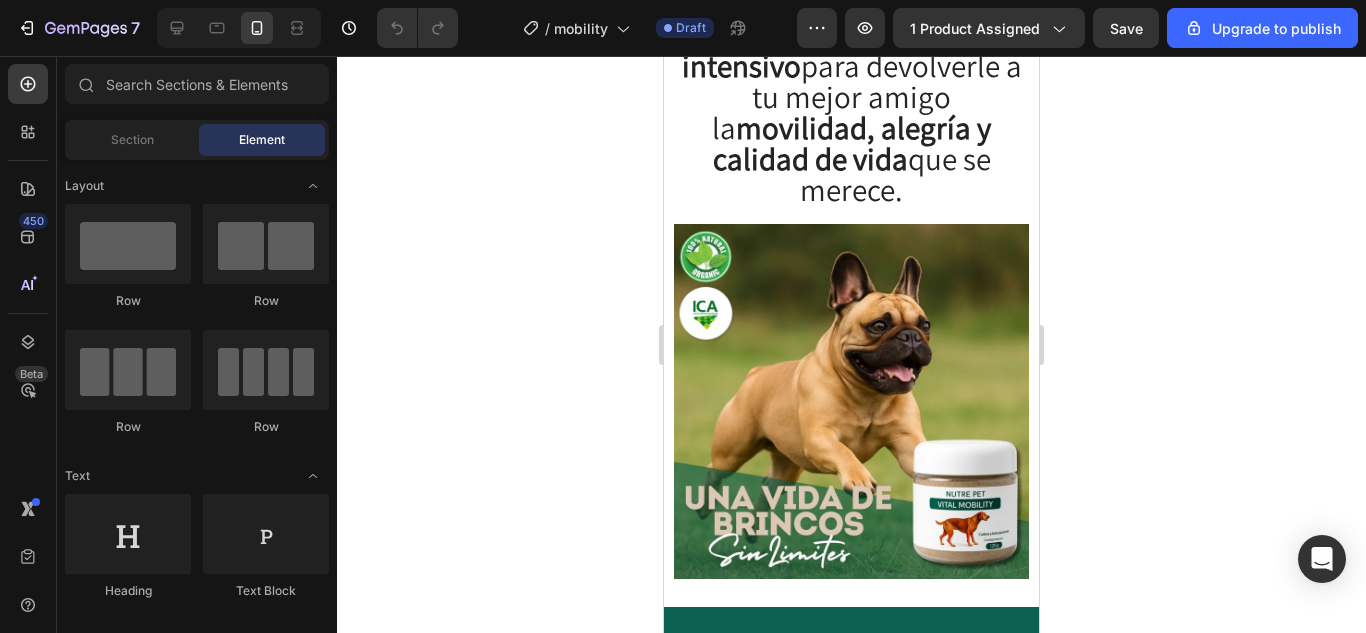 click on "No es un suplemento más, es un escudo contra el desgaste." at bounding box center [851, -169] 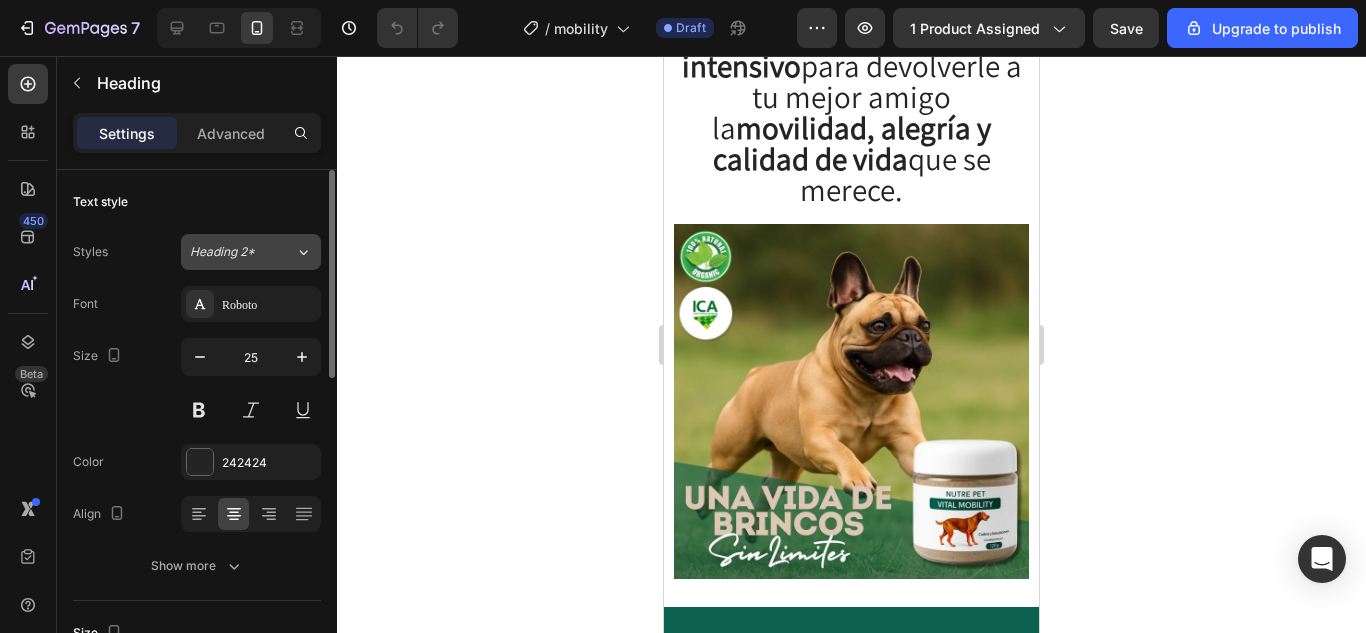 click on "Heading 2*" 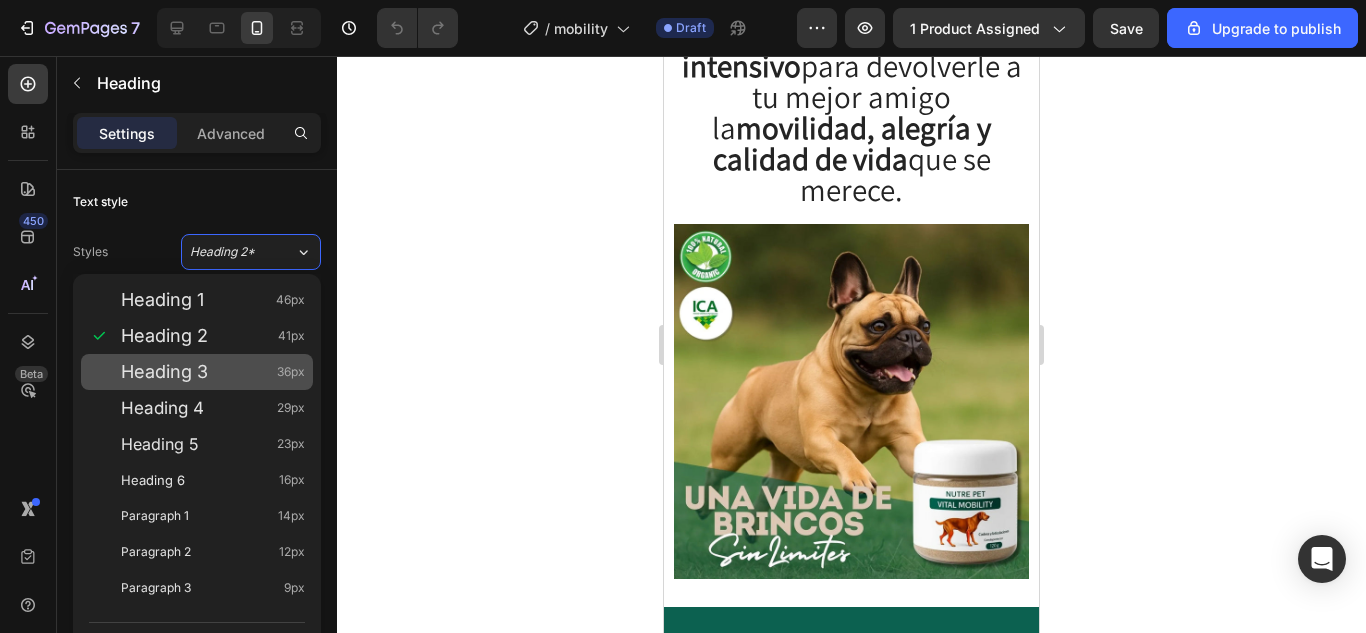 click on "Heading 3" at bounding box center (164, 372) 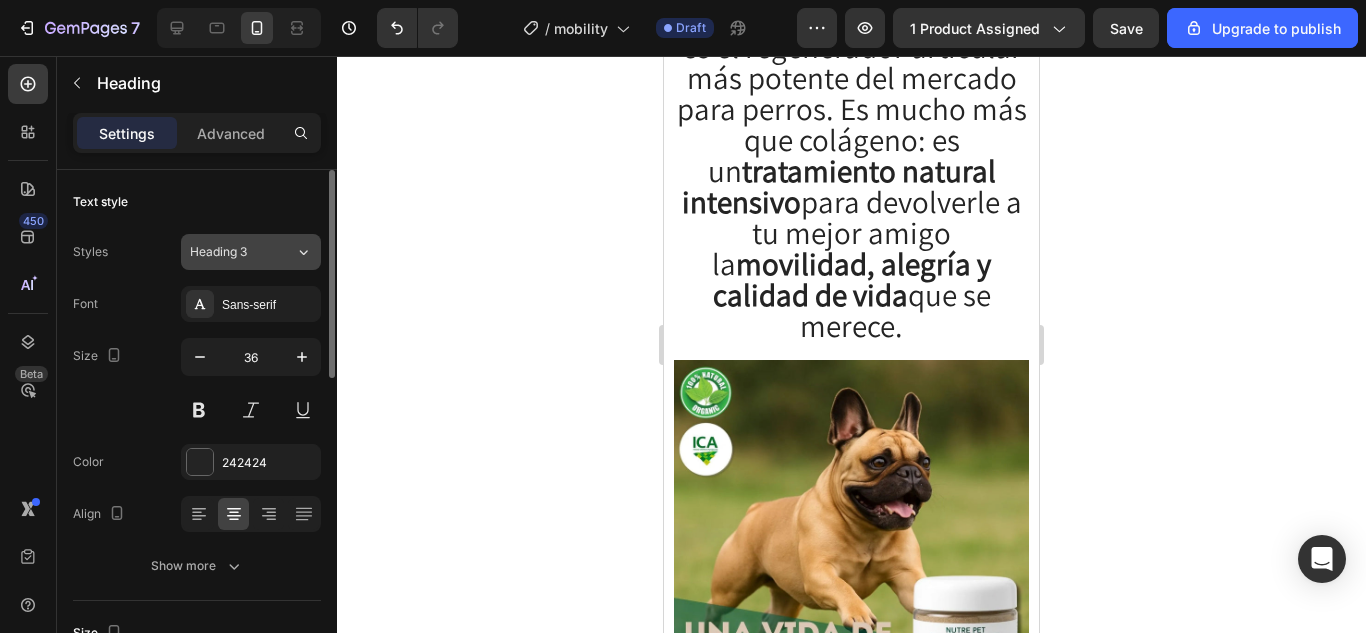 click on "Heading 3" at bounding box center [242, 252] 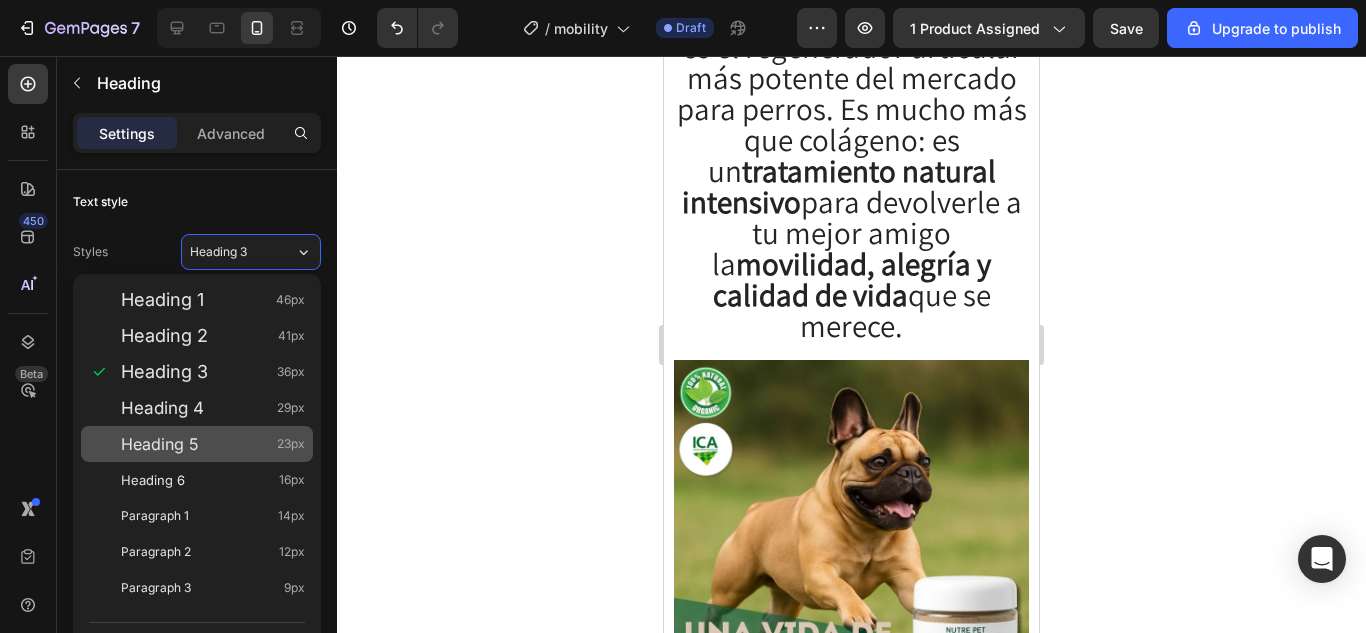 click on "Heading 5 23px" at bounding box center (197, 444) 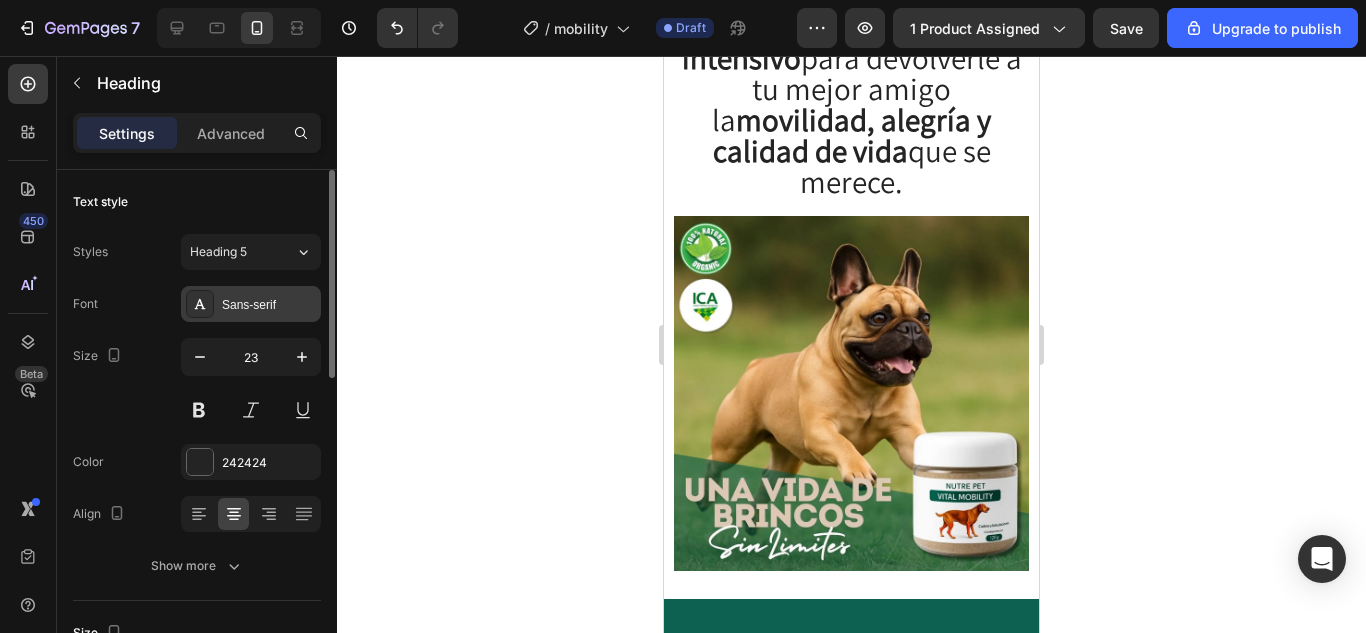 click on "Sans-serif" at bounding box center [269, 305] 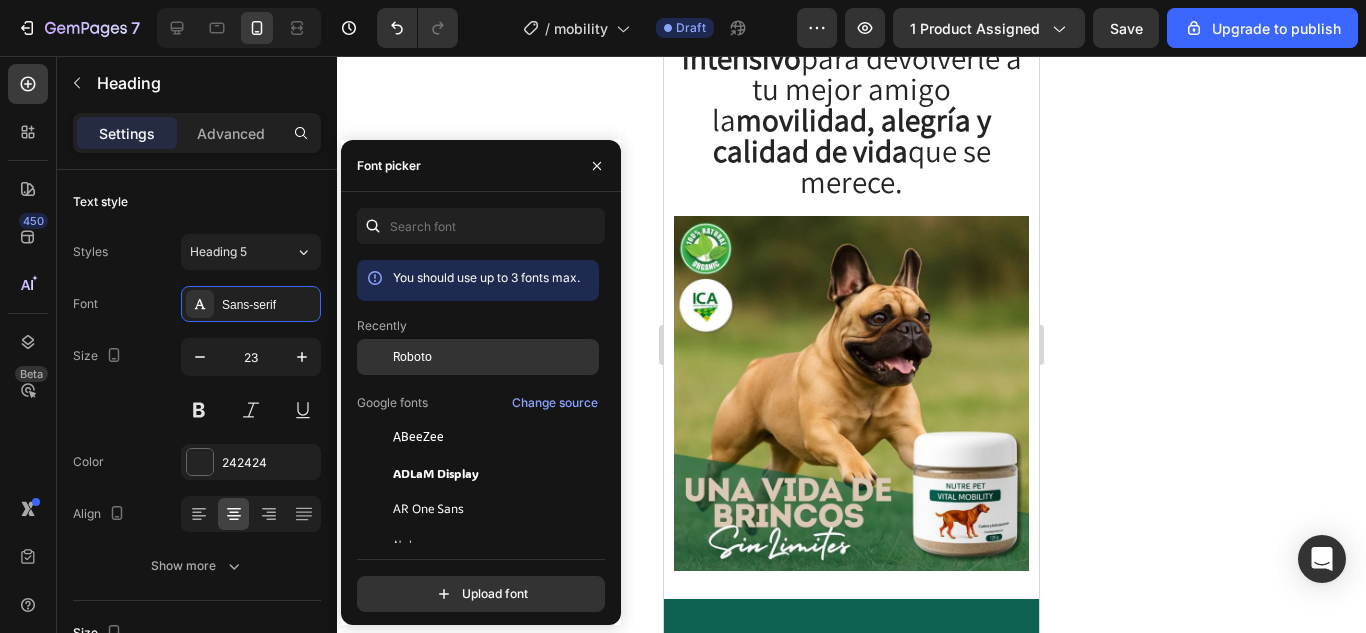 click at bounding box center (375, 357) 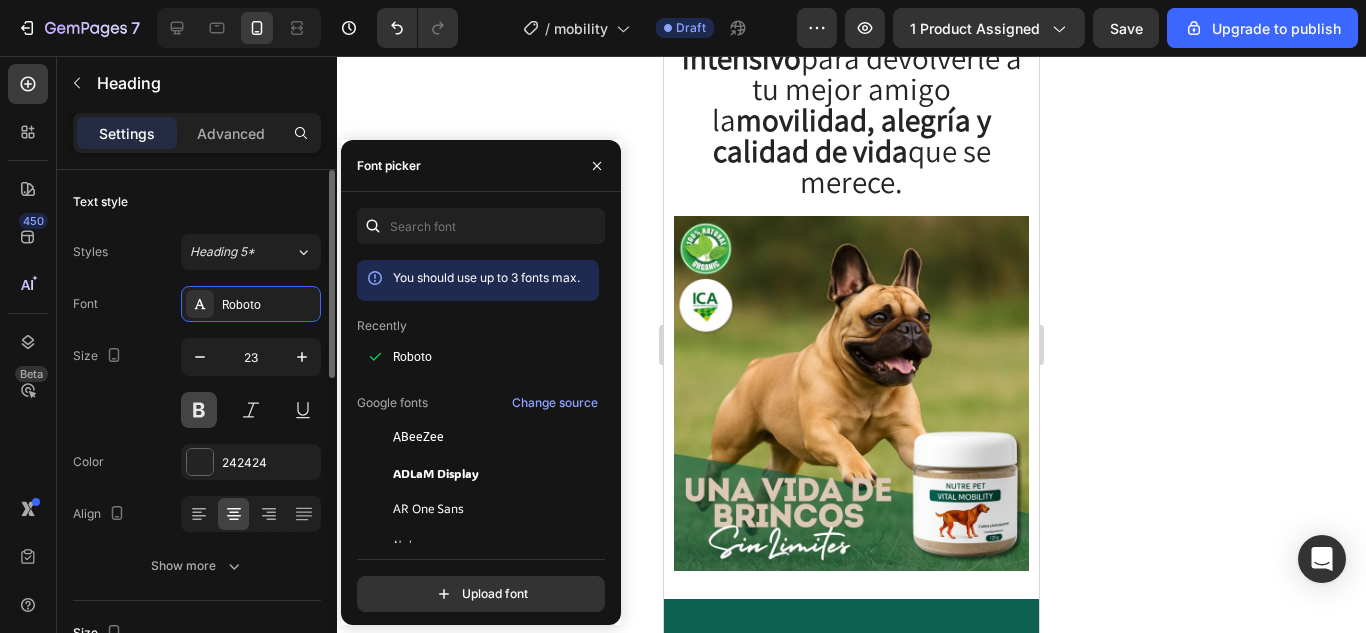 click at bounding box center (199, 410) 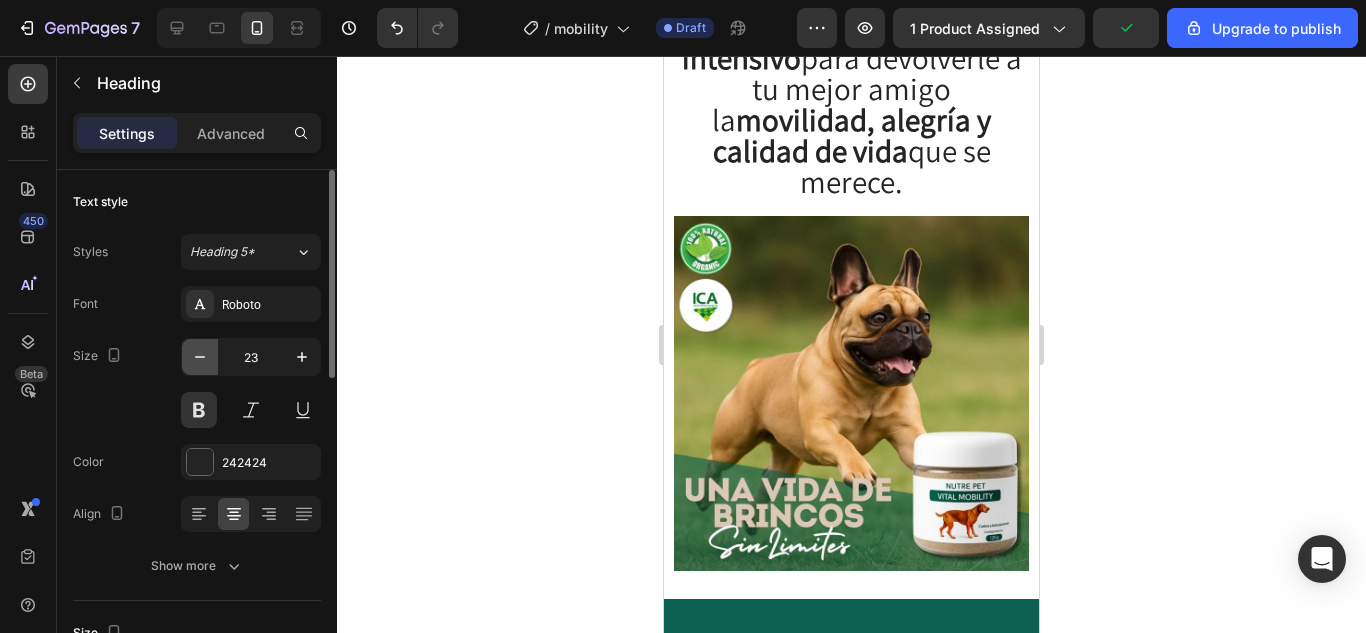 click 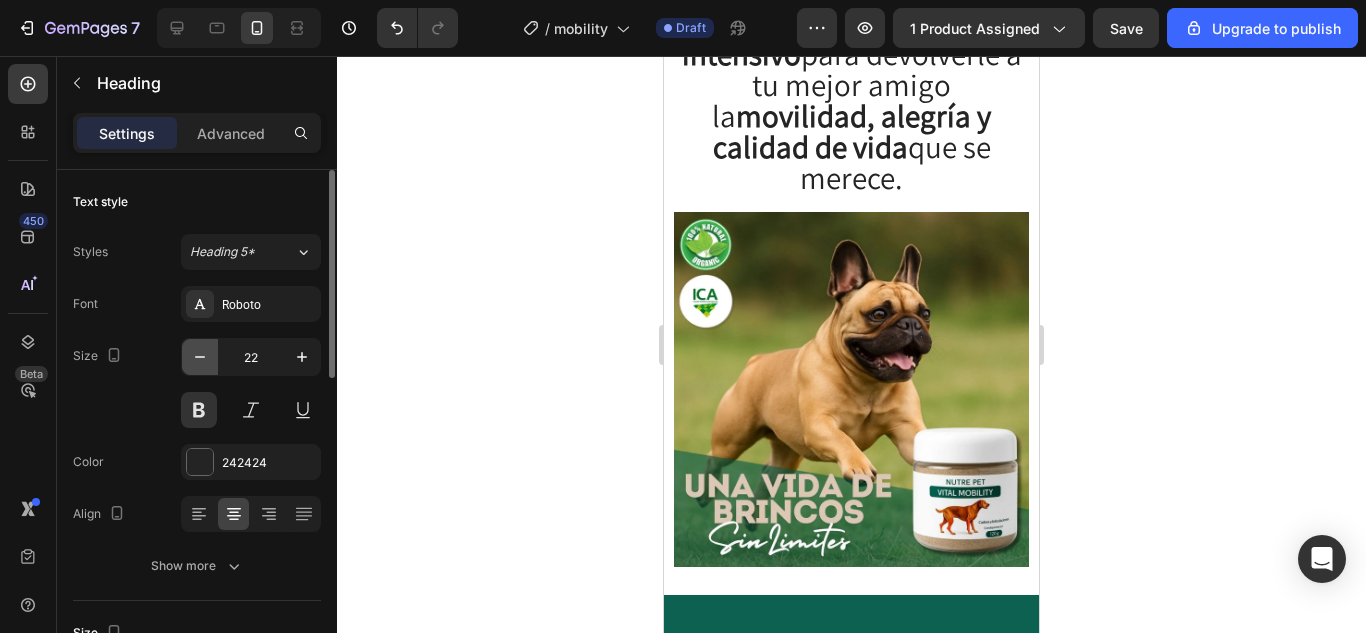 click 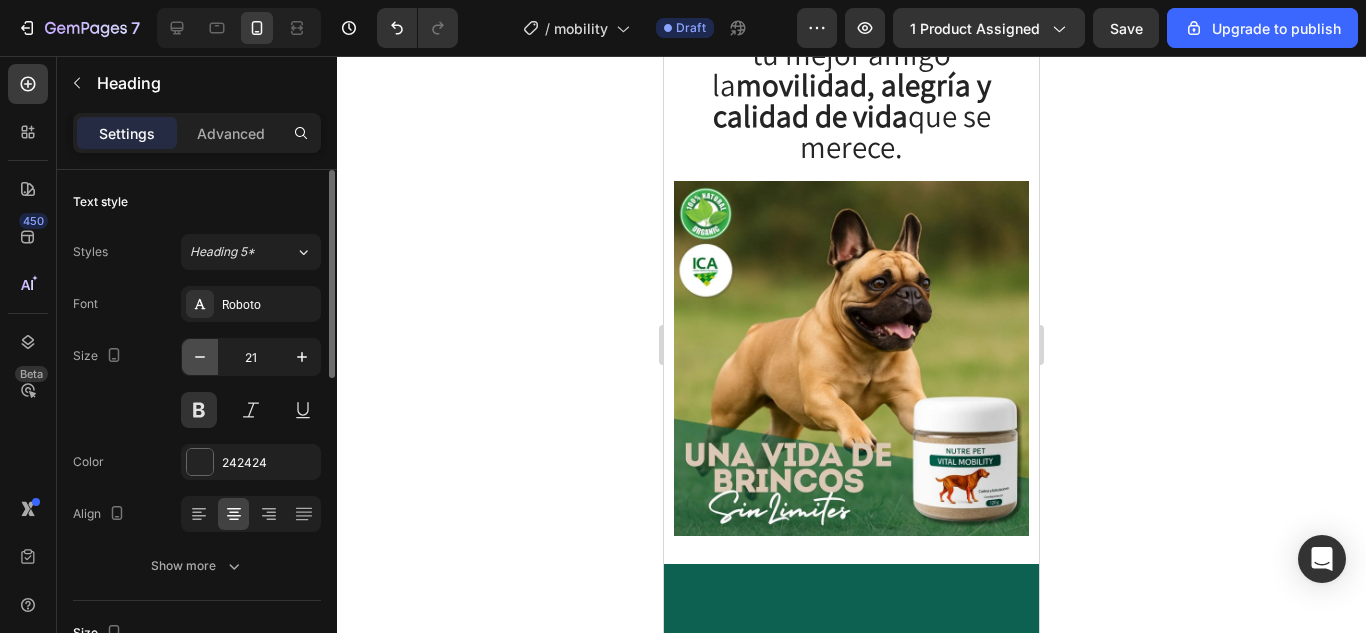 click 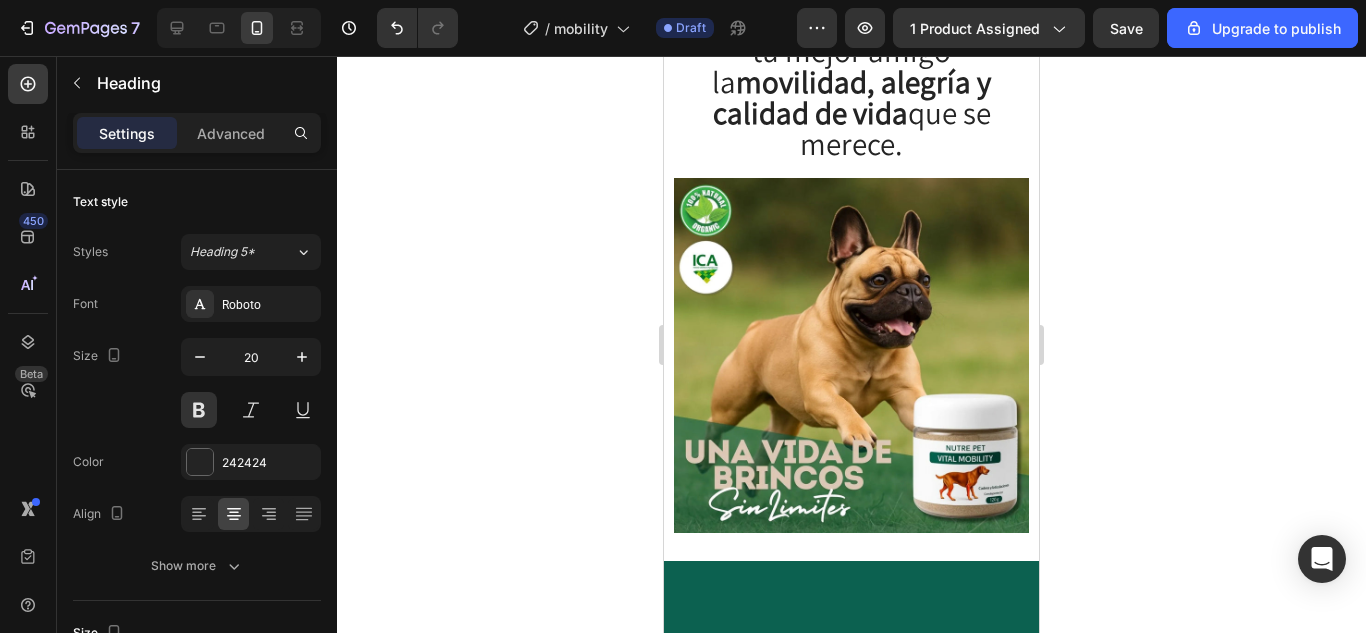 click 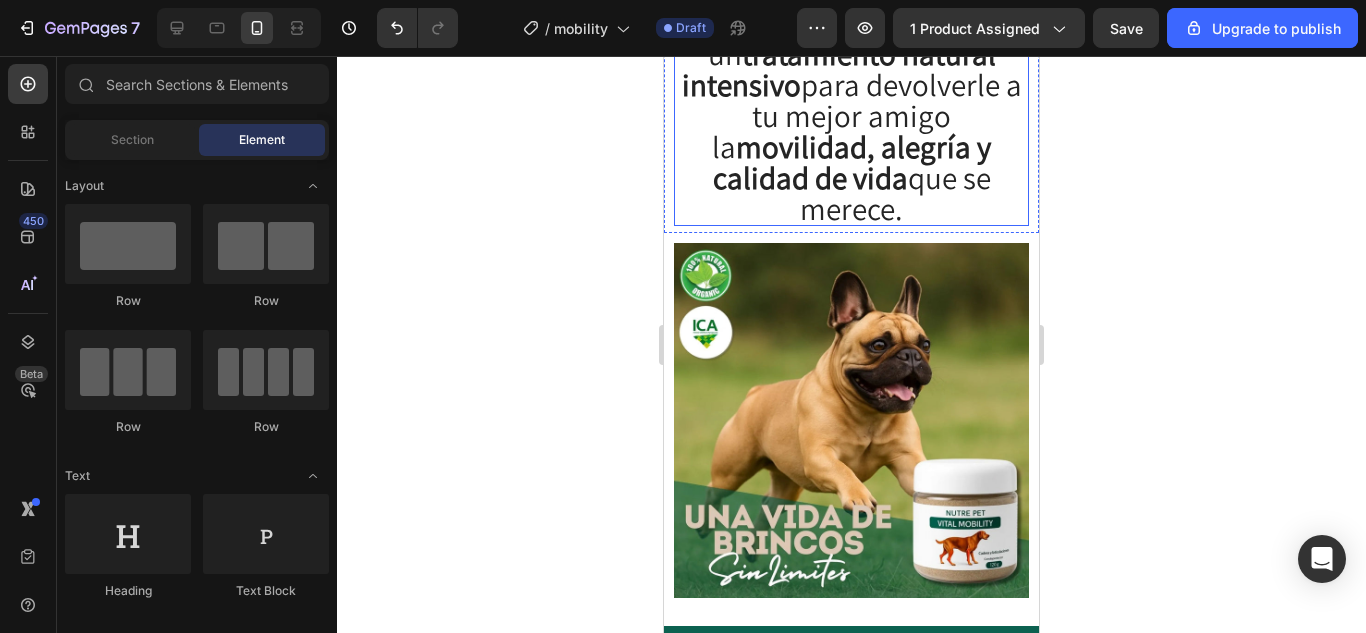 scroll, scrollTop: 1900, scrollLeft: 0, axis: vertical 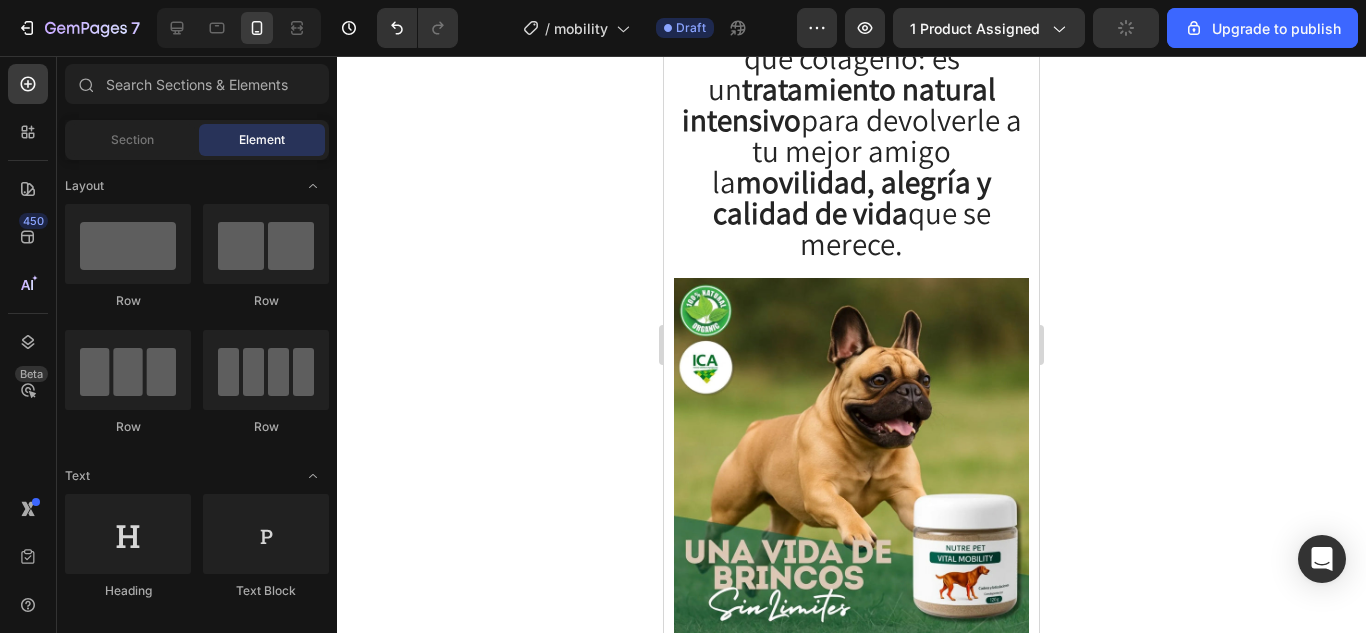 click on "No es un suplemento más, es un escudo contra el desgaste." at bounding box center (852, -91) 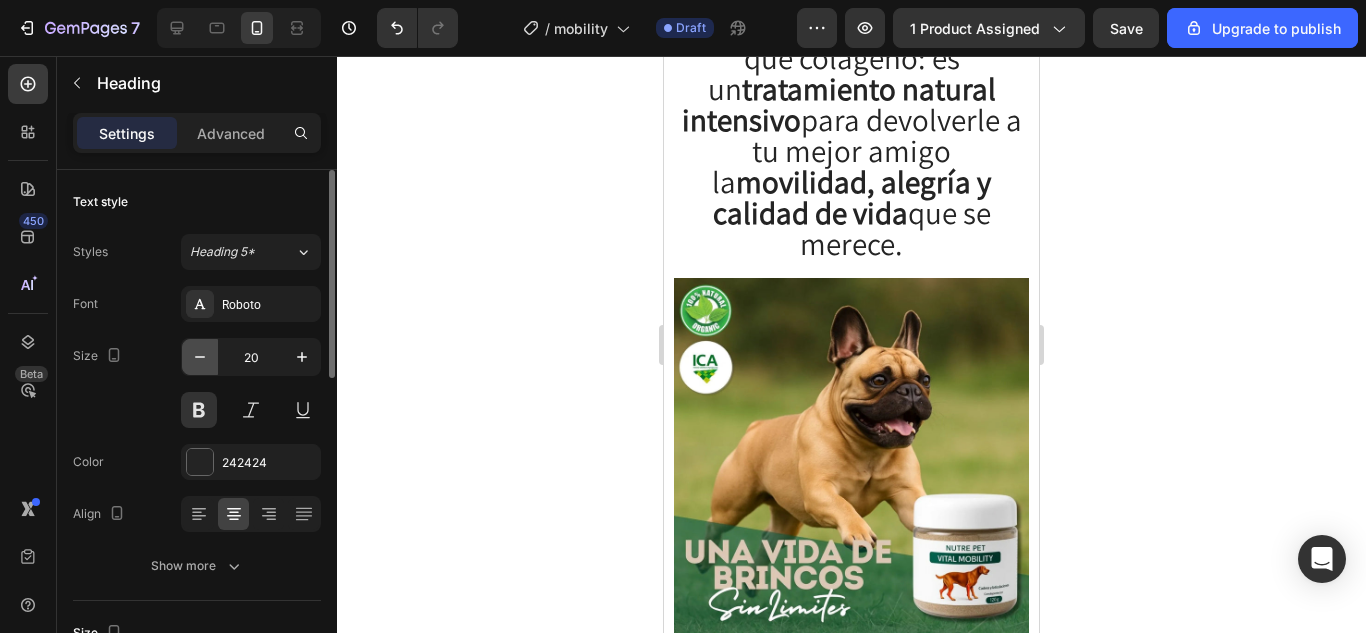 click 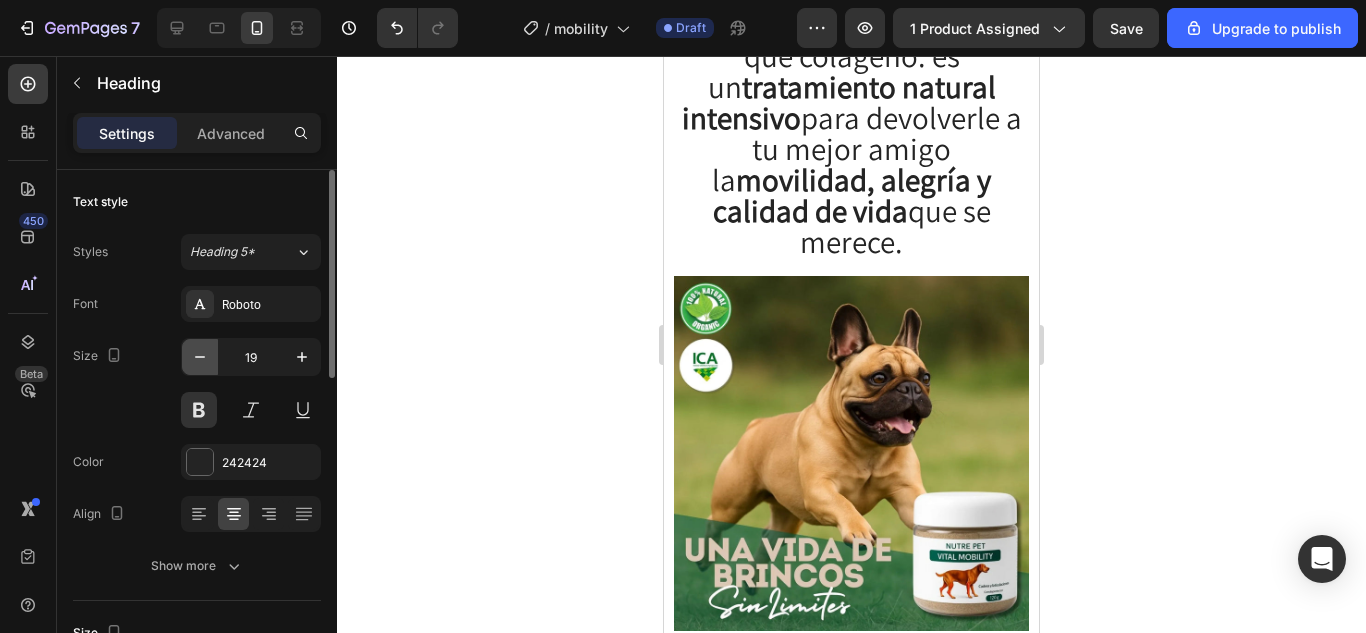 click 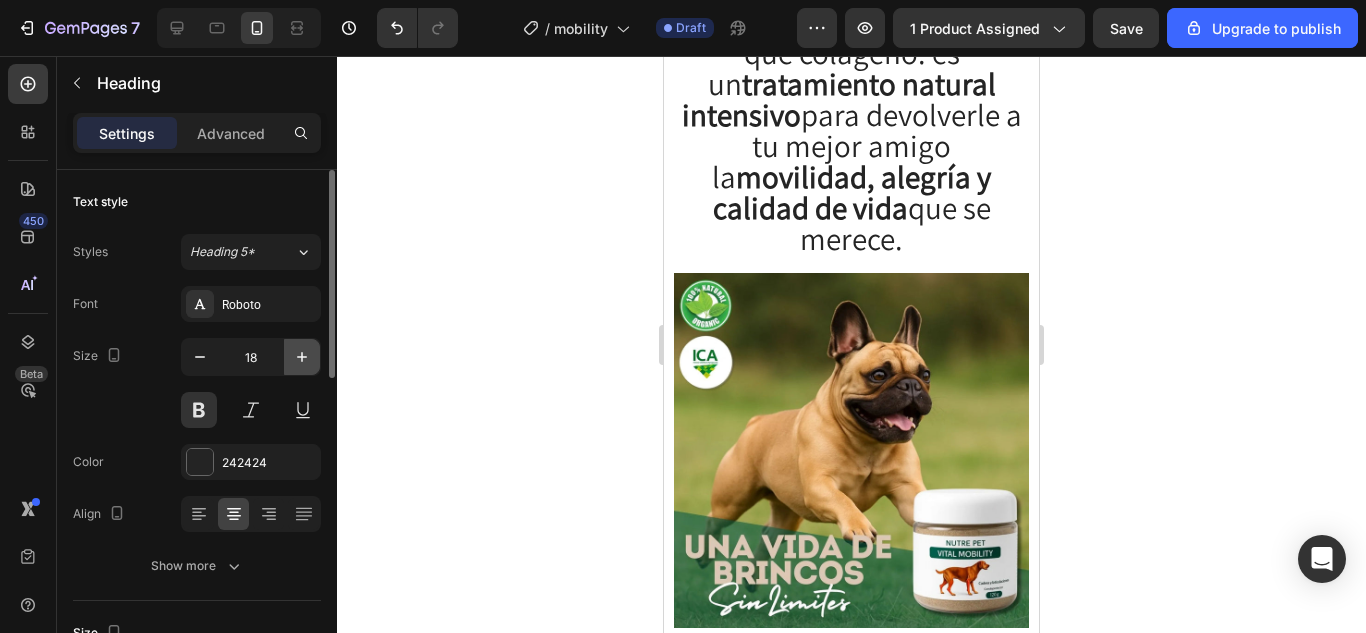 click 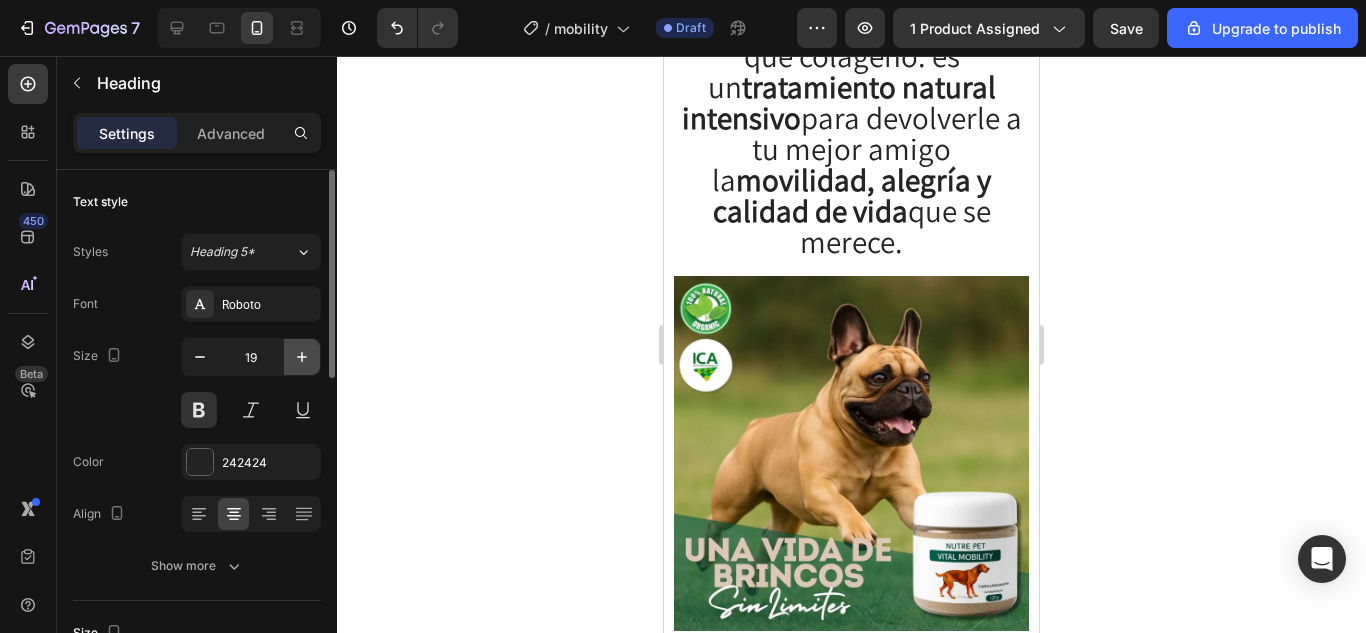 click 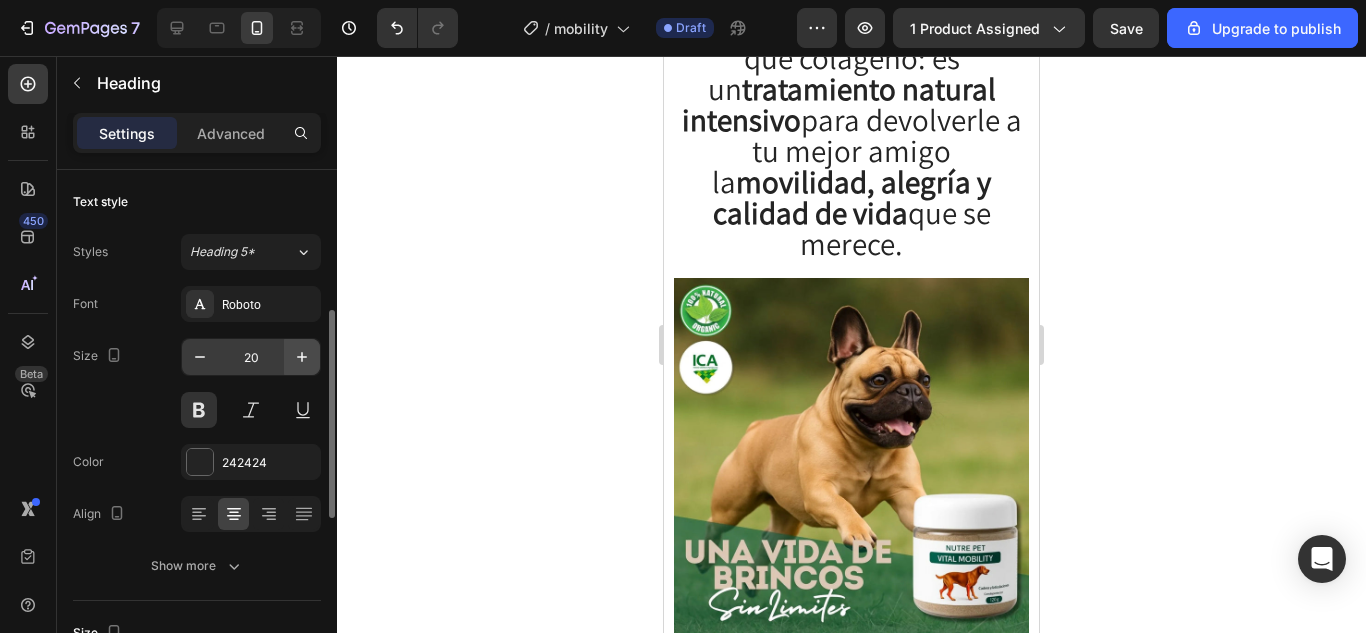 scroll, scrollTop: 100, scrollLeft: 0, axis: vertical 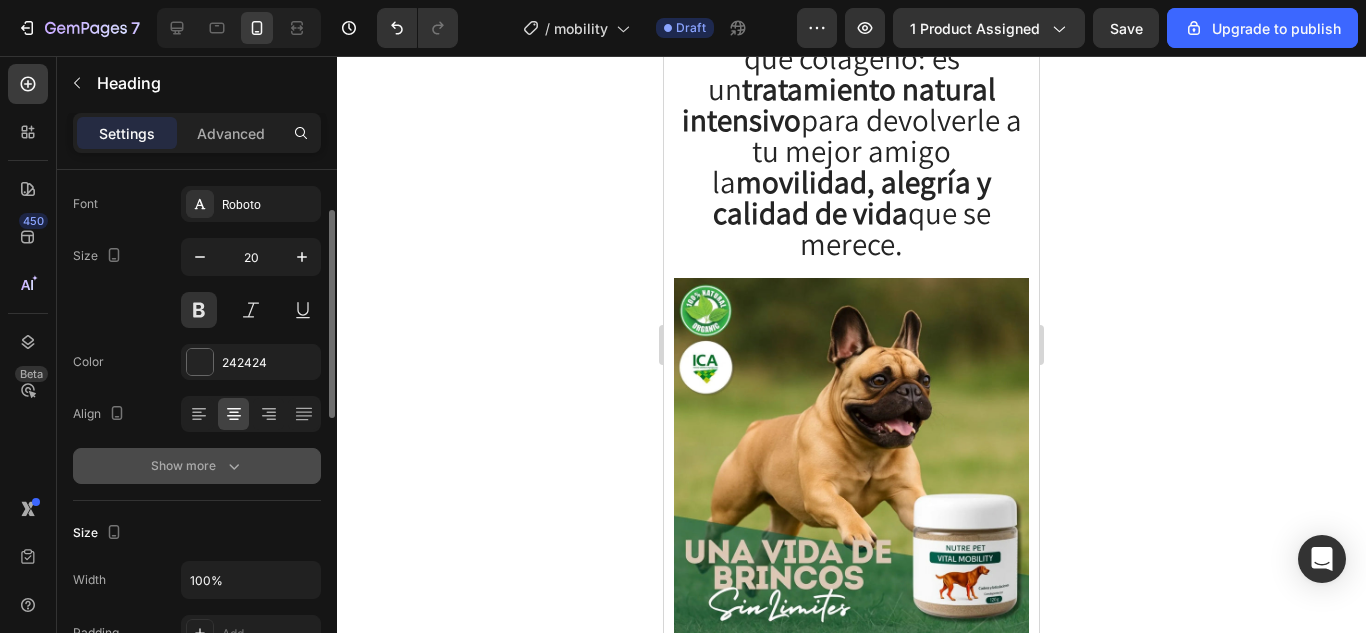 click 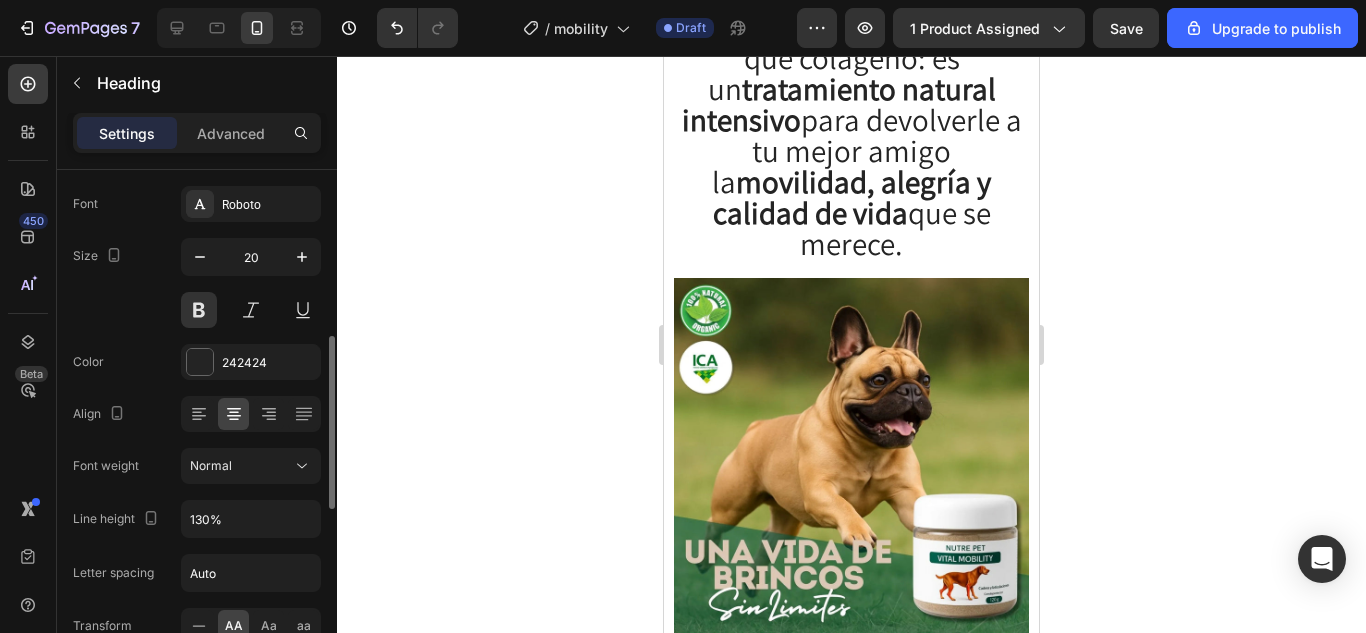 scroll, scrollTop: 200, scrollLeft: 0, axis: vertical 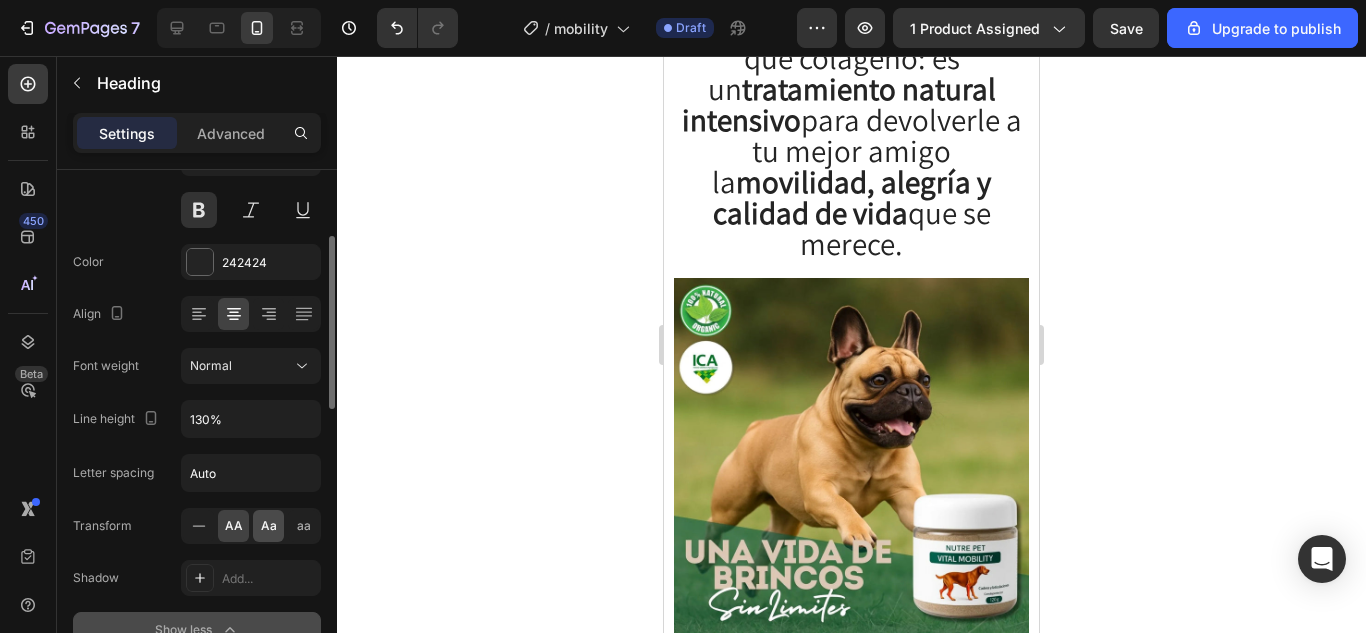 click on "Aa" 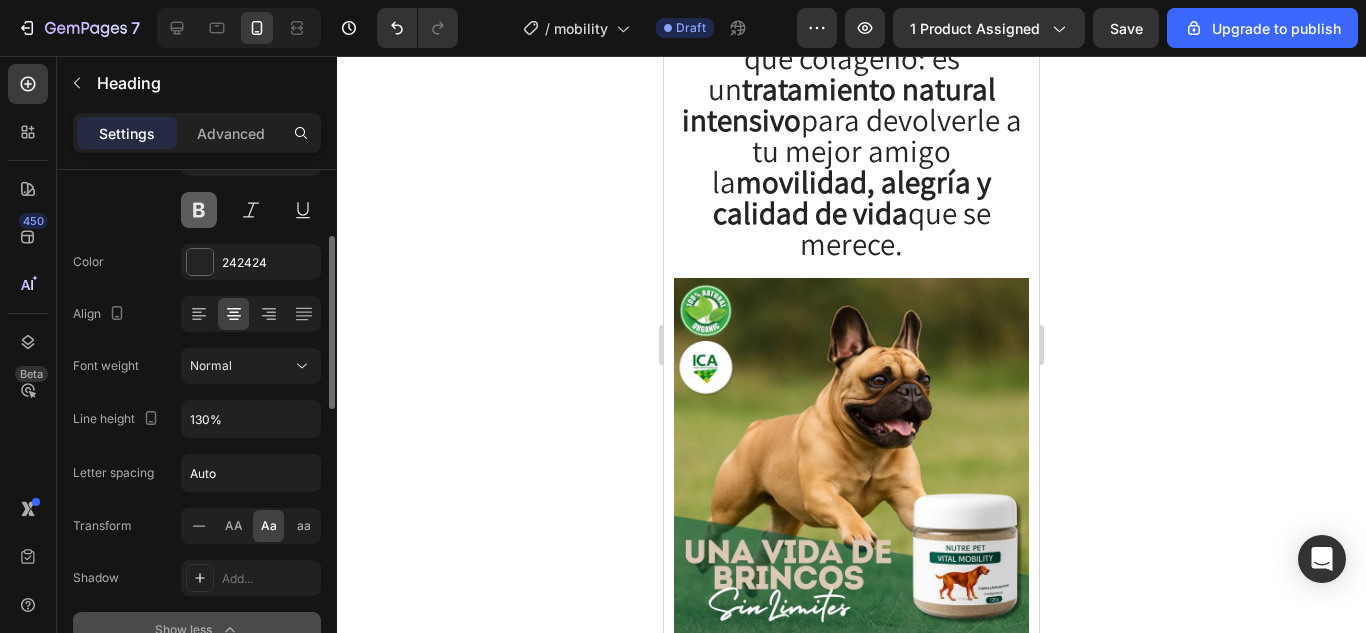 click at bounding box center (199, 210) 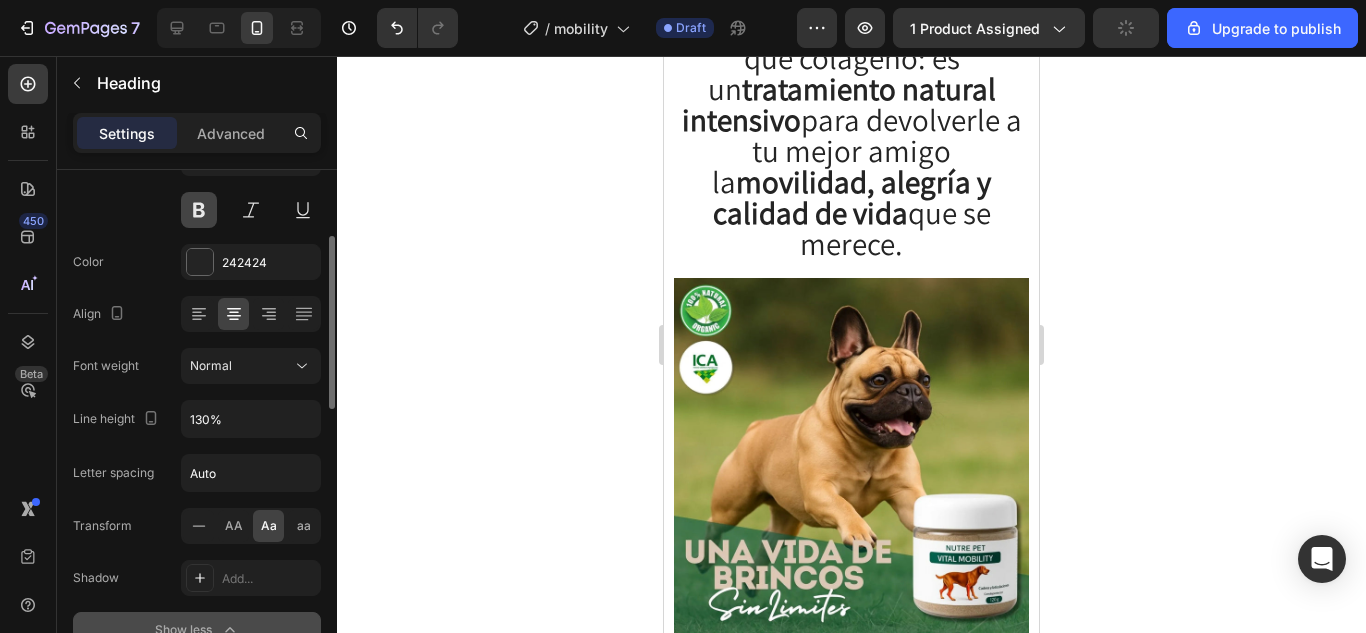 click at bounding box center [199, 210] 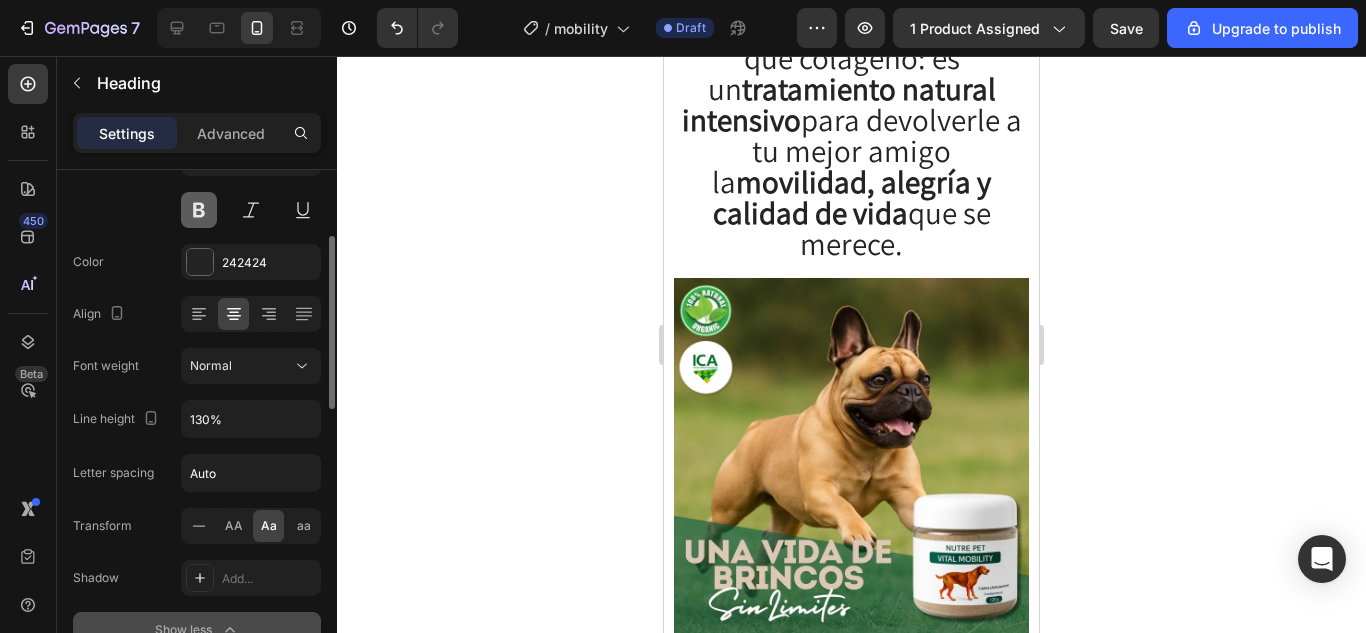 click at bounding box center [199, 210] 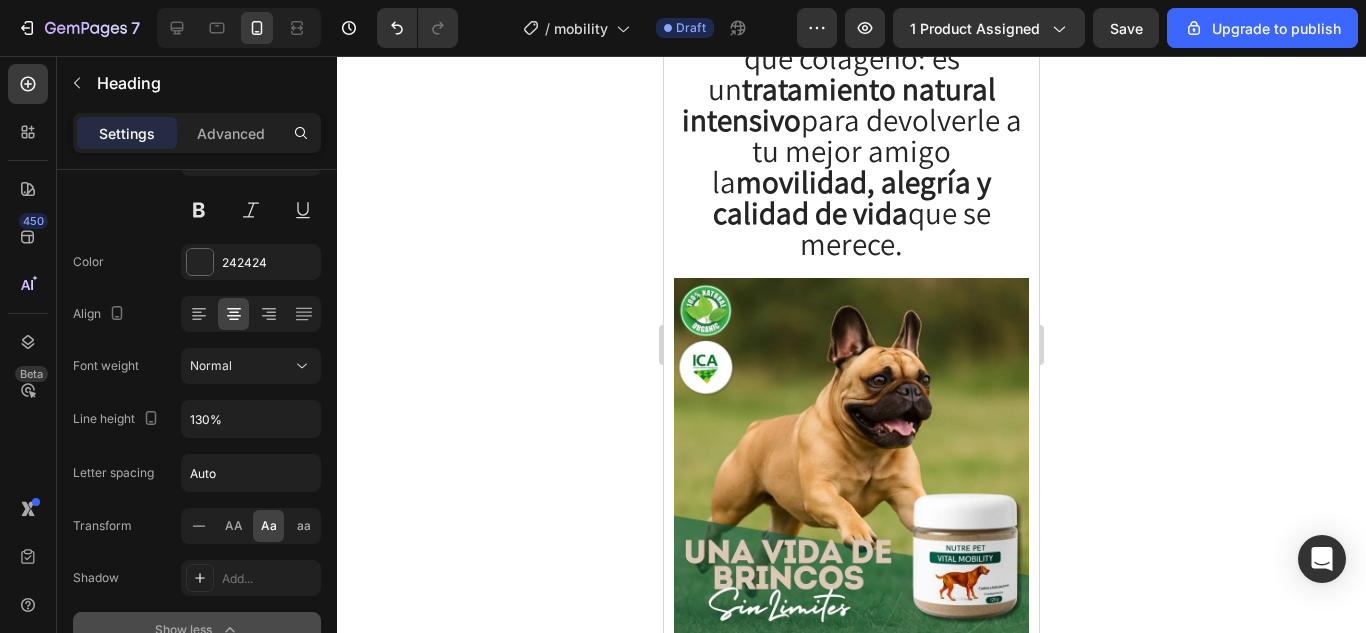 click on "no es un suplemento más, es un escudo contra el desgaste." at bounding box center [851, -91] 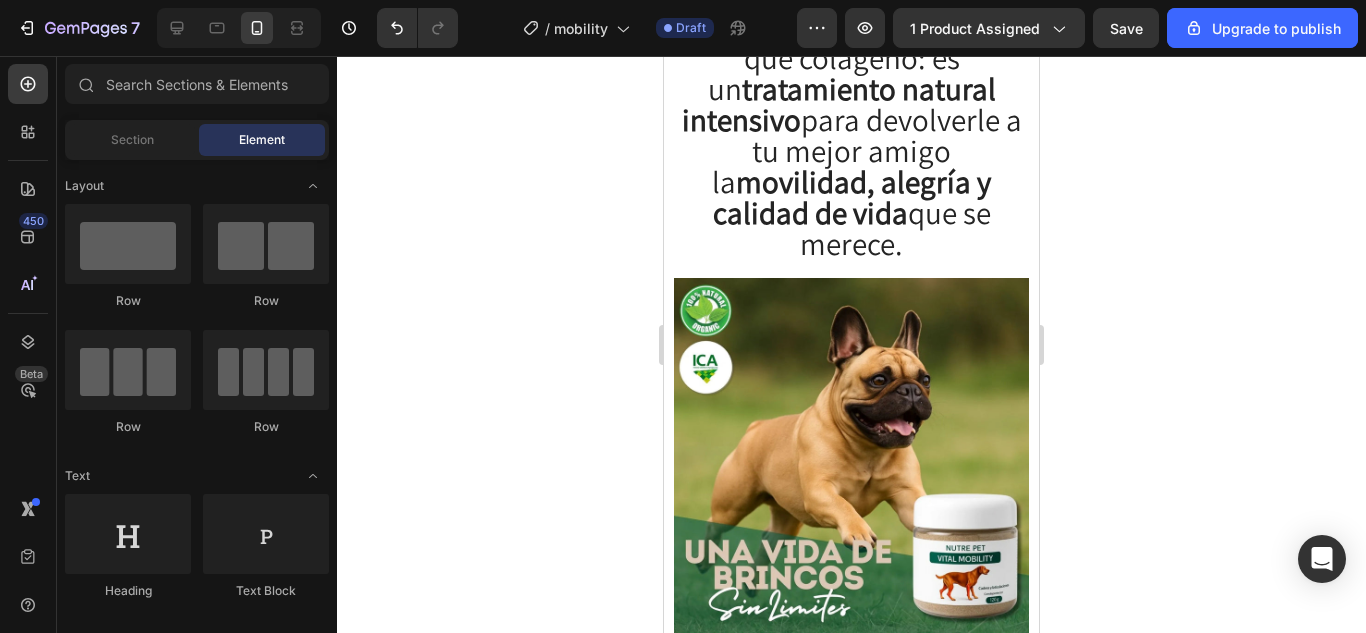 click on "no es un suplemento más, es un escudo contra el desgaste." at bounding box center [851, -91] 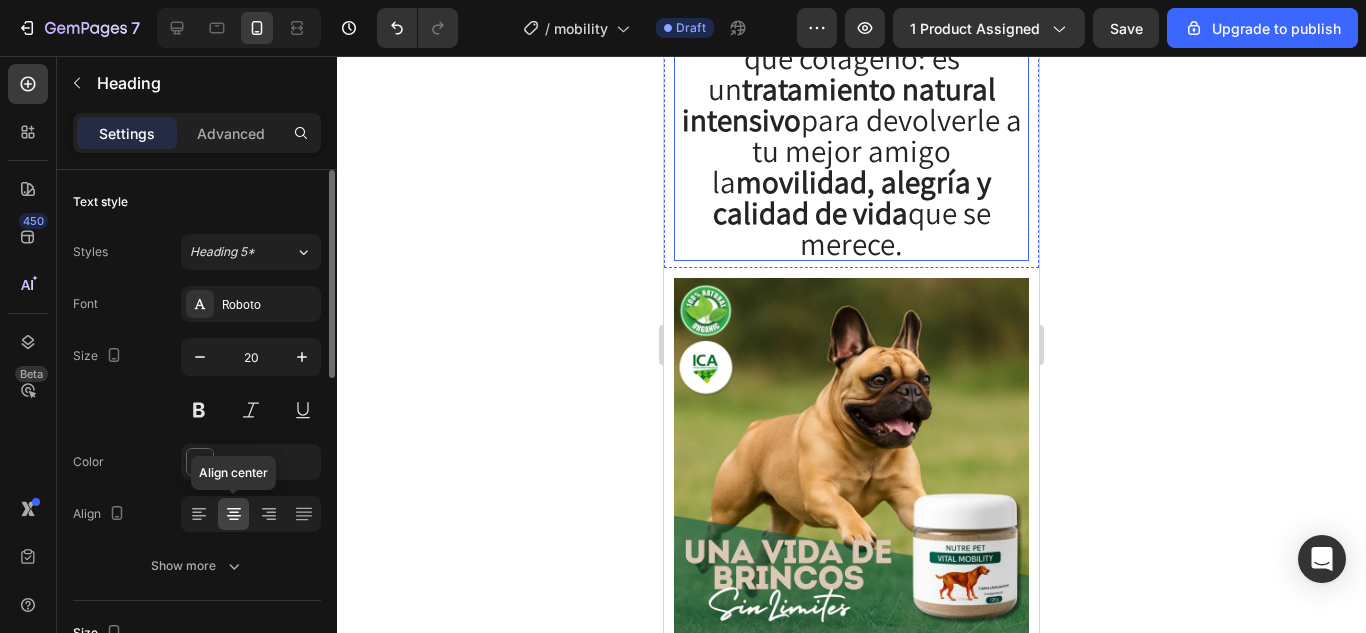 scroll, scrollTop: 100, scrollLeft: 0, axis: vertical 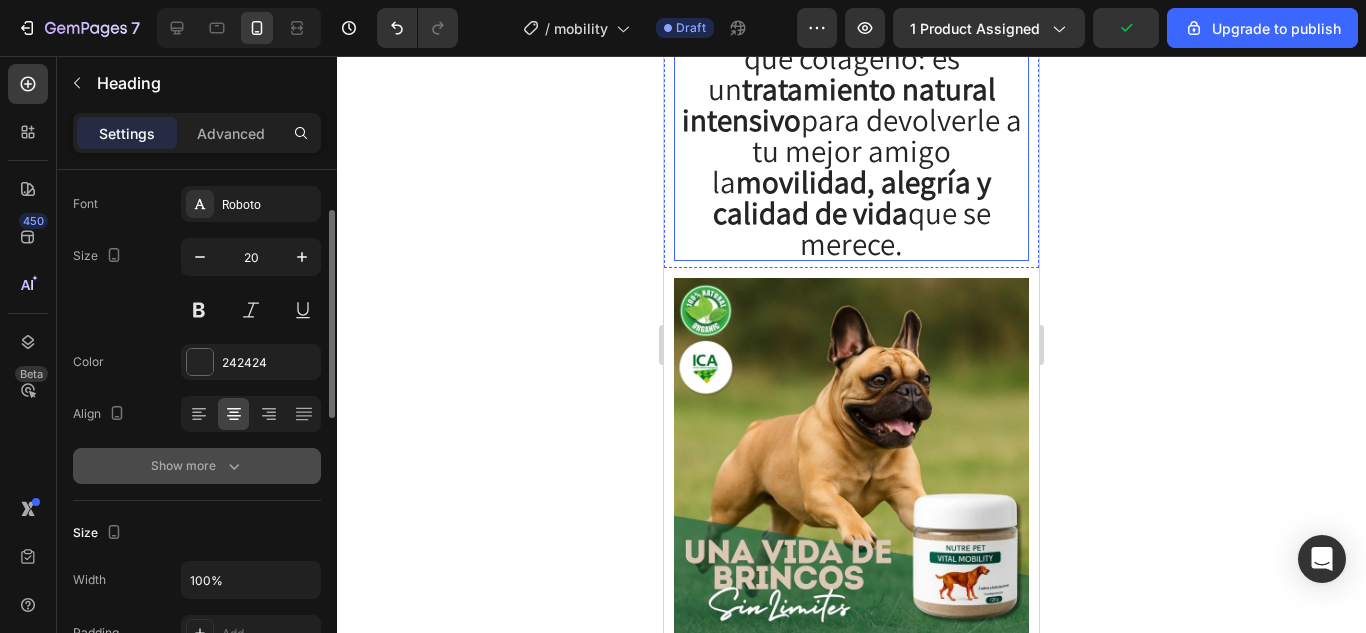 click 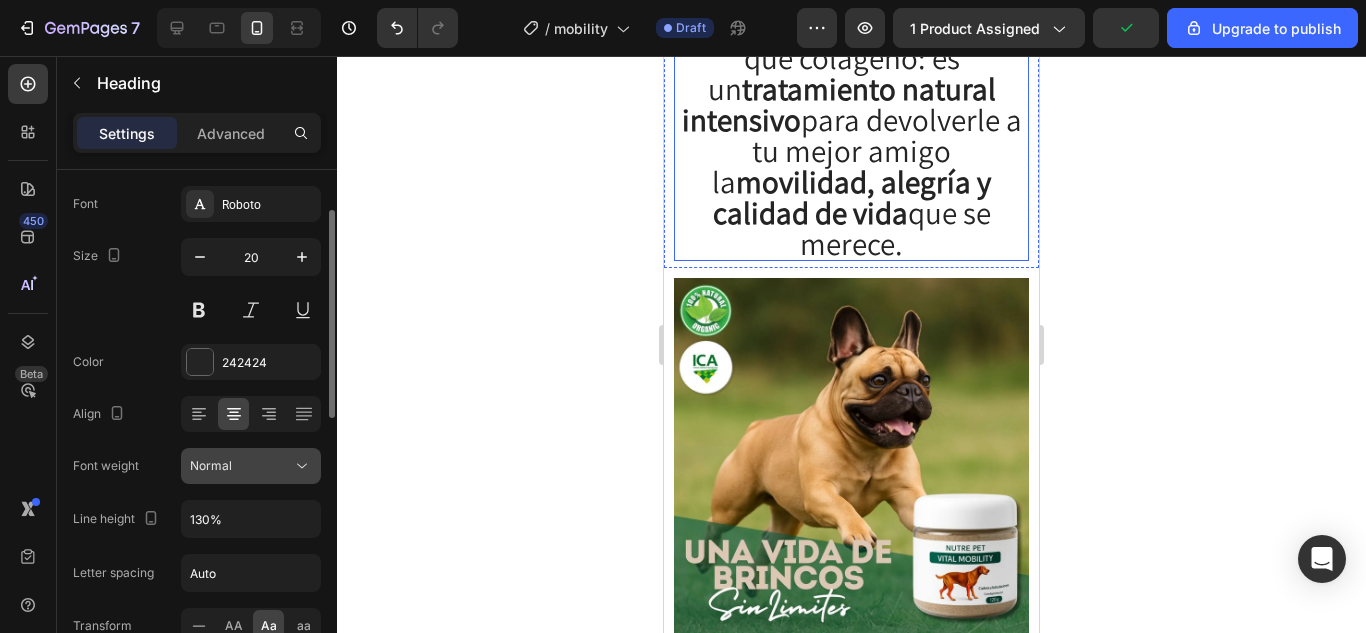 scroll, scrollTop: 300, scrollLeft: 0, axis: vertical 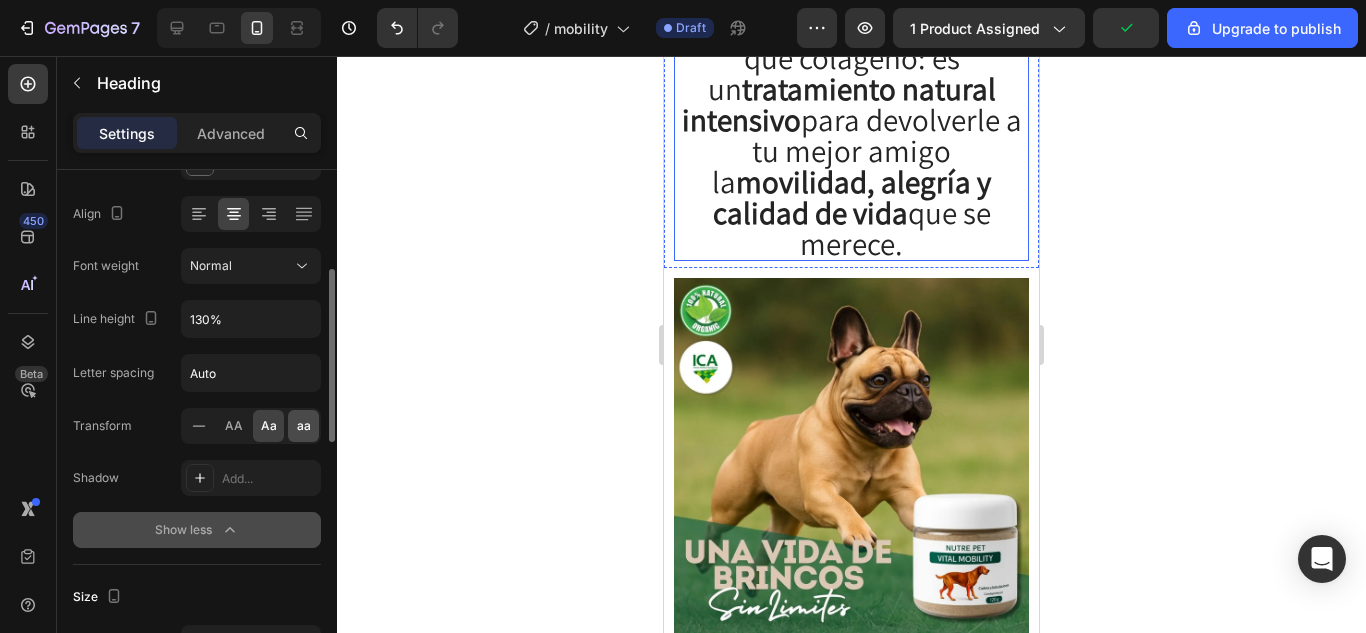 click on "aa" 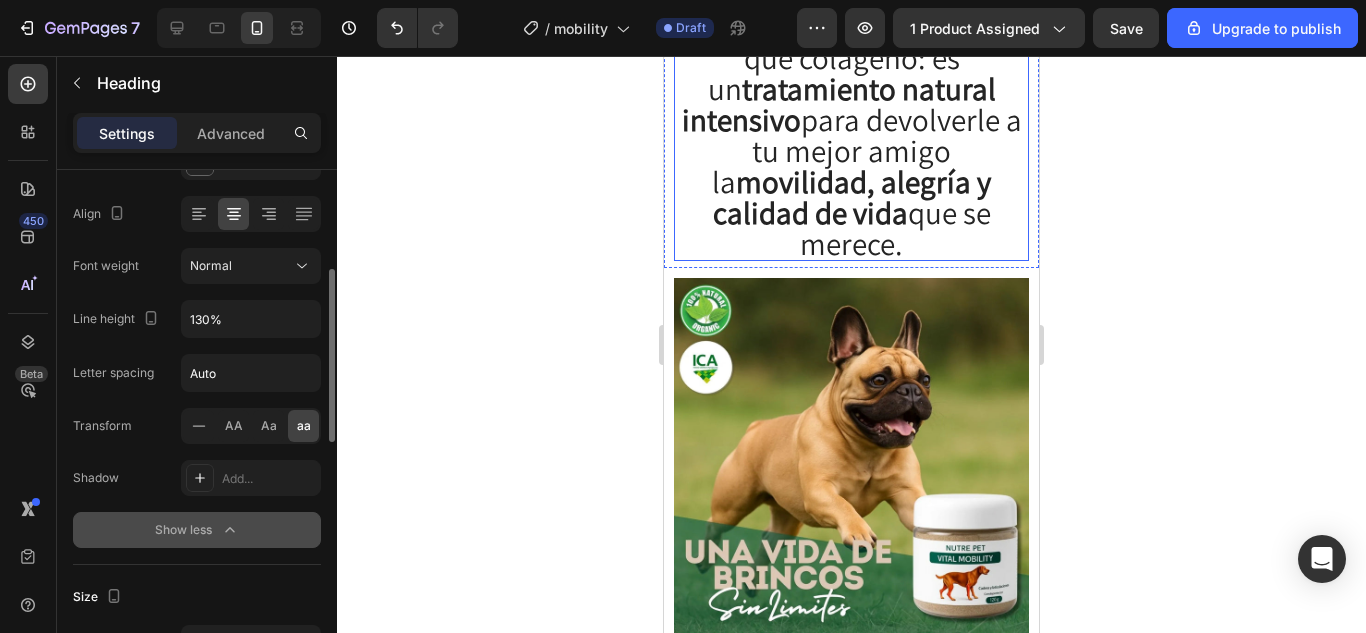 scroll, scrollTop: 0, scrollLeft: 0, axis: both 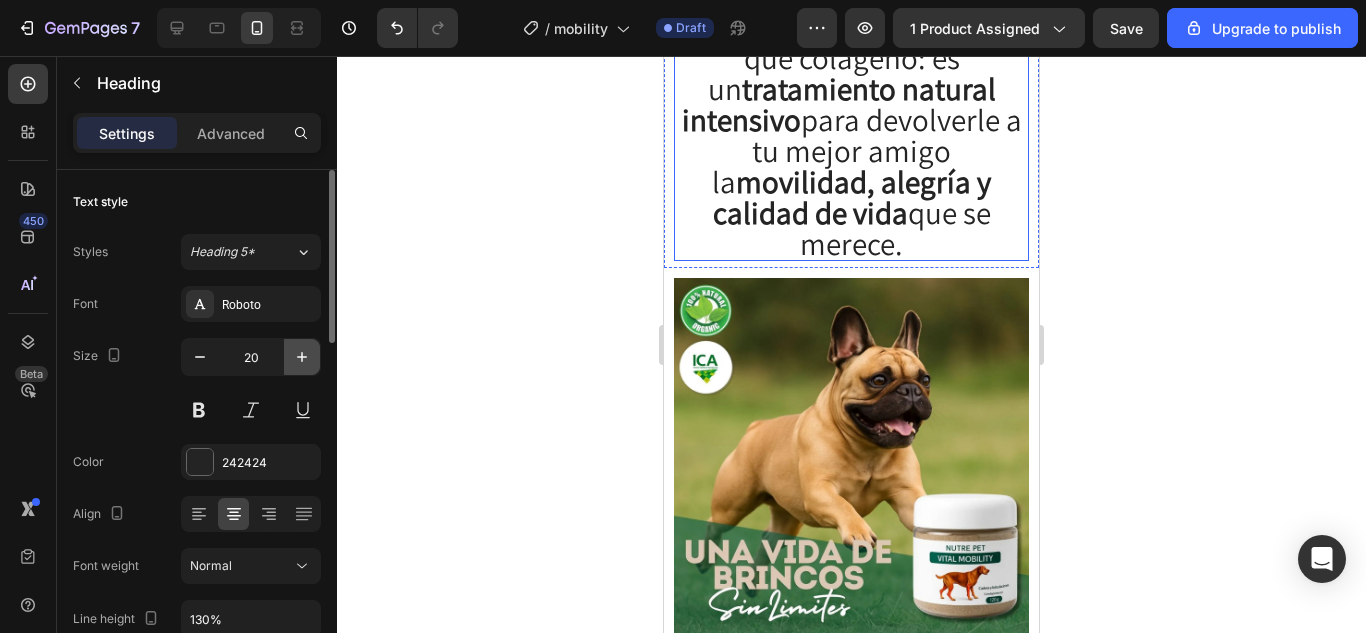 click 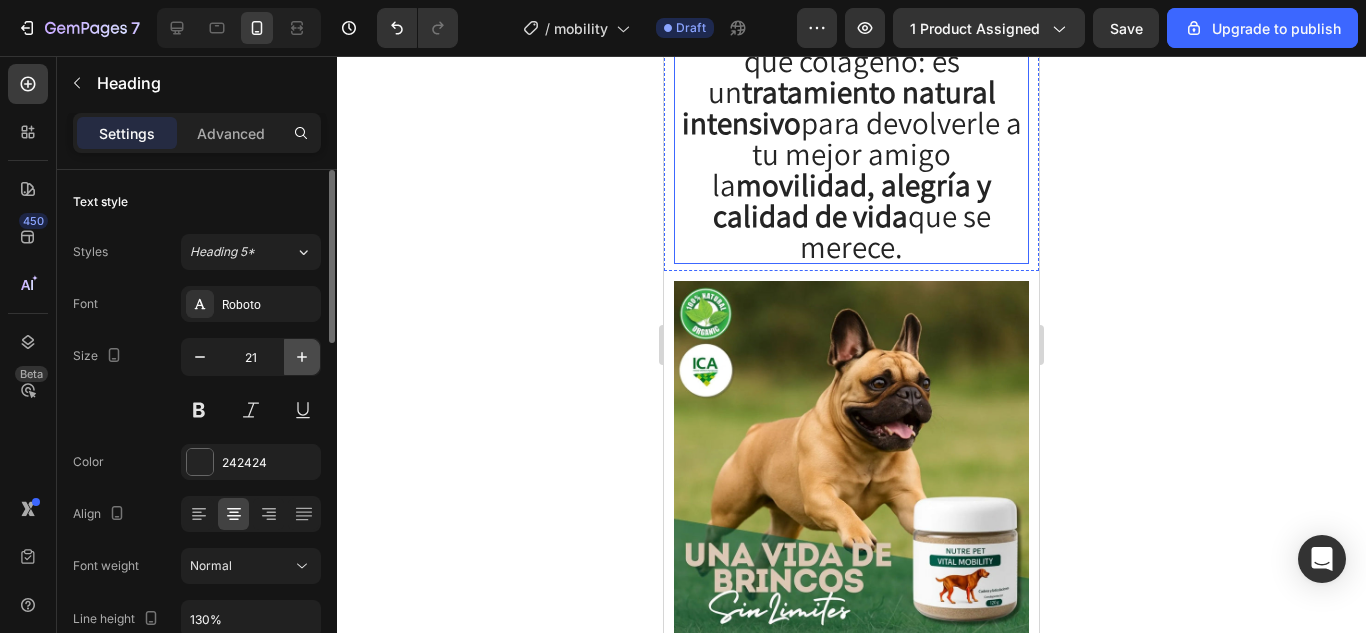 click 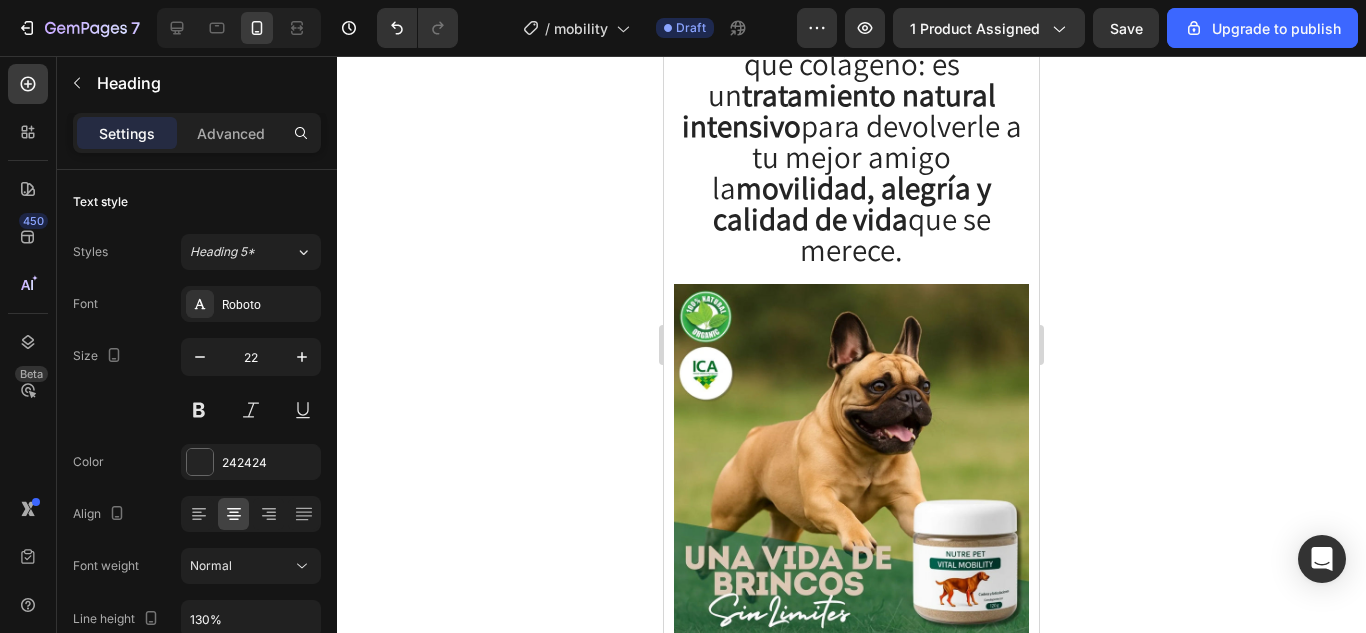 click 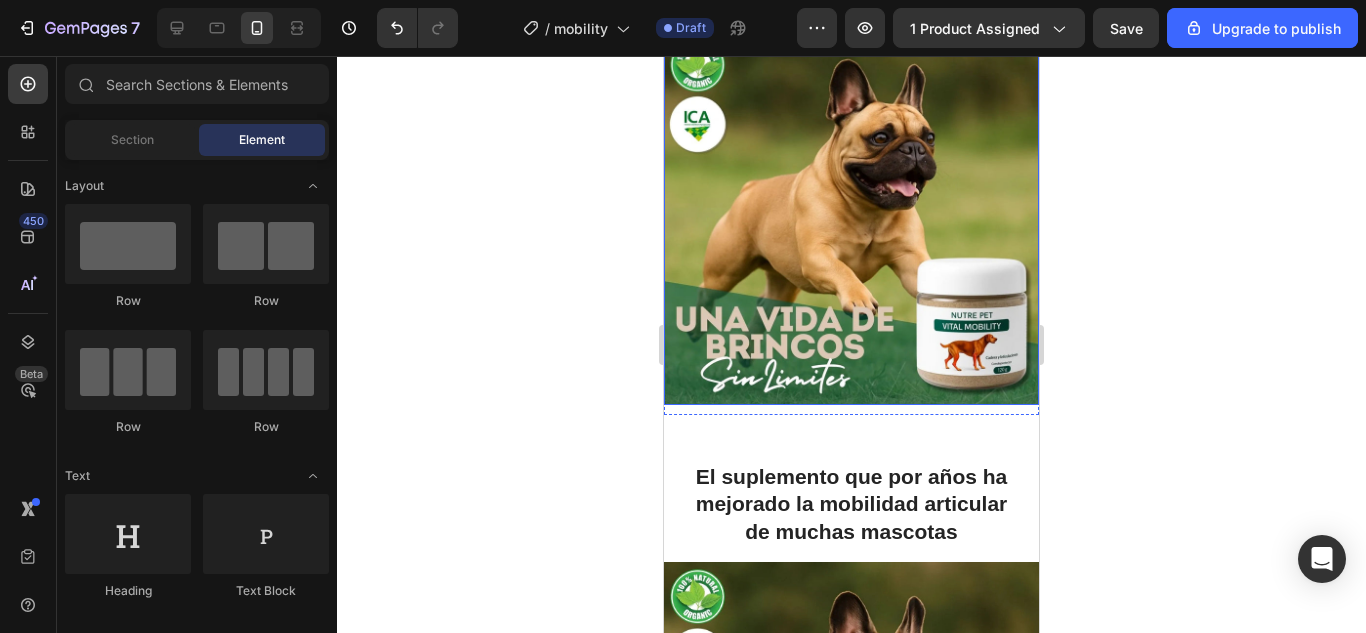 scroll, scrollTop: 4724, scrollLeft: 0, axis: vertical 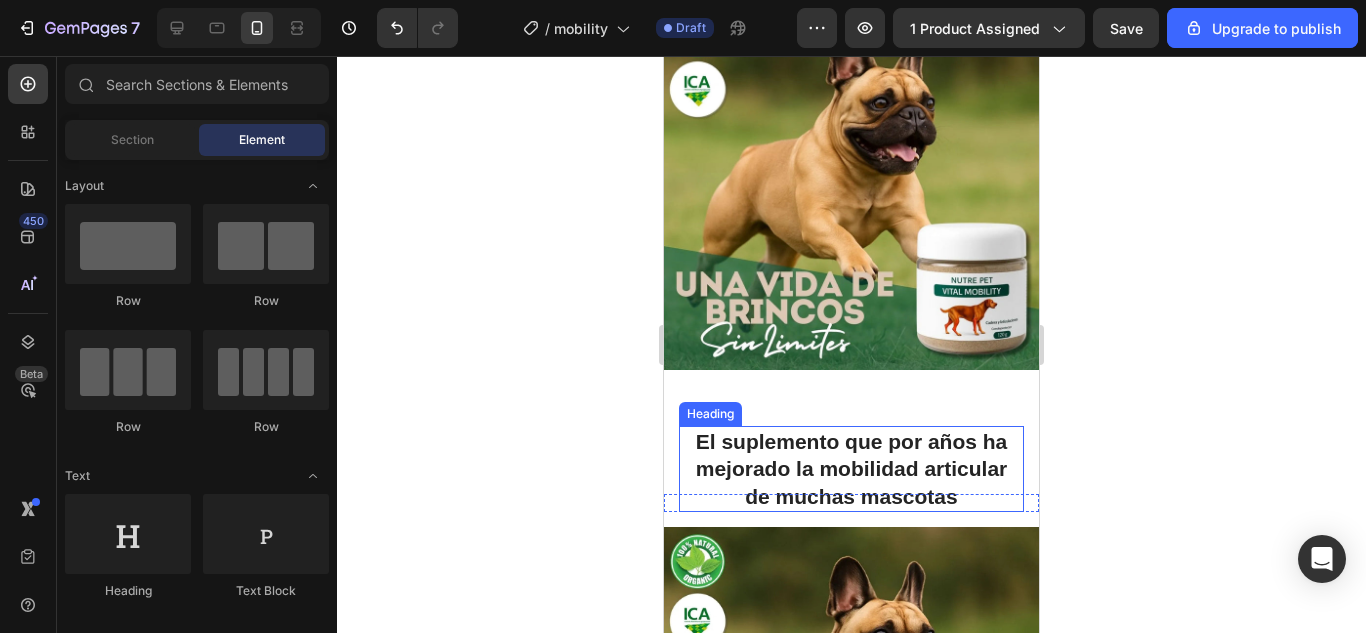click on "El suplemento que por años ha mejorado la mobilidad articular de muchas mascotas" at bounding box center [851, 469] 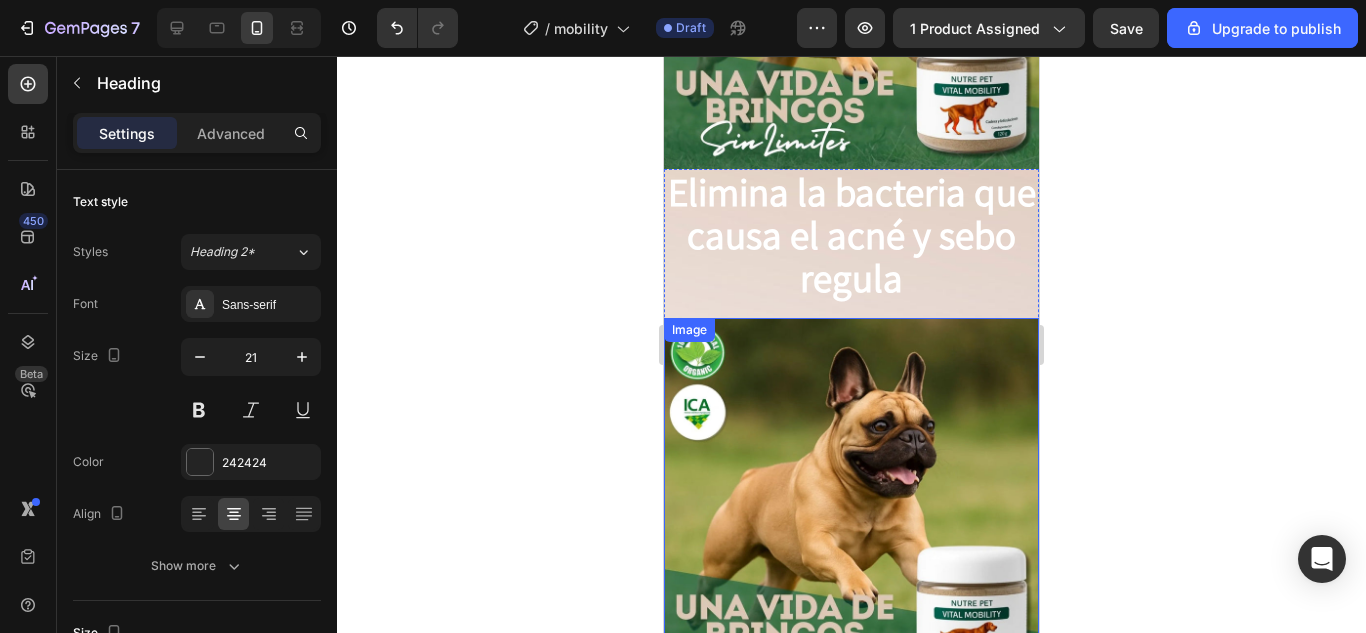 scroll, scrollTop: 3524, scrollLeft: 0, axis: vertical 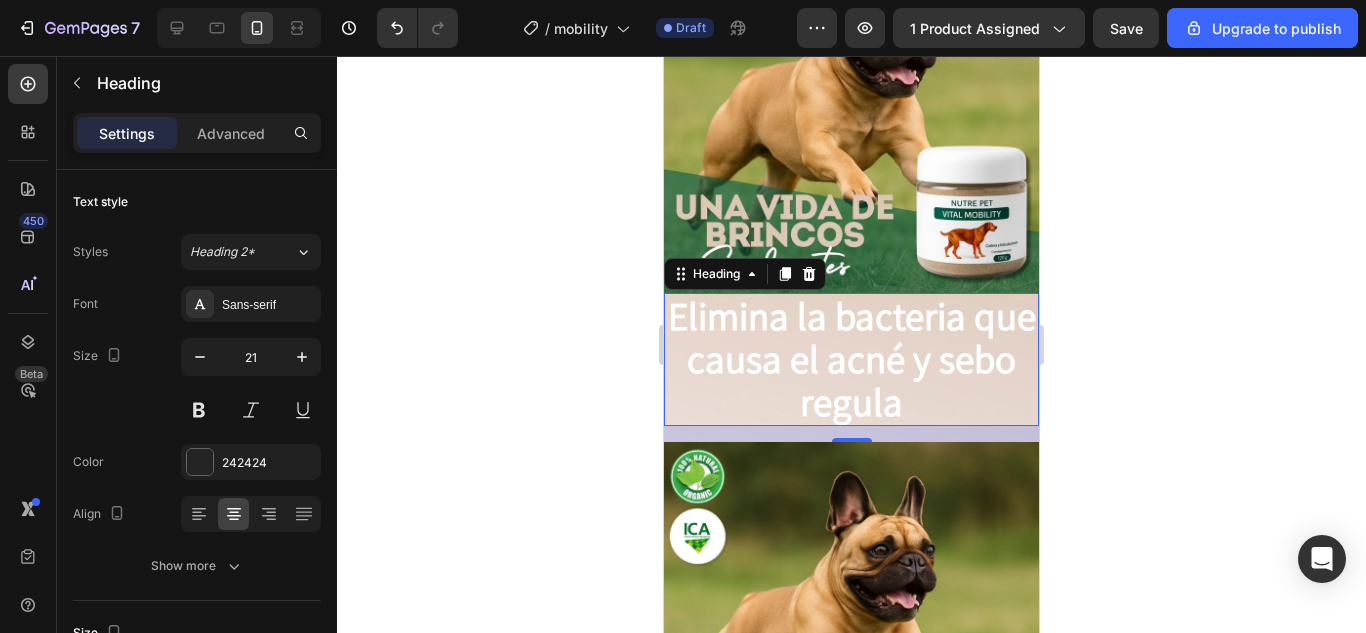 click on "Elimina la bacteria que causa el acné y sebo regula" at bounding box center [852, 358] 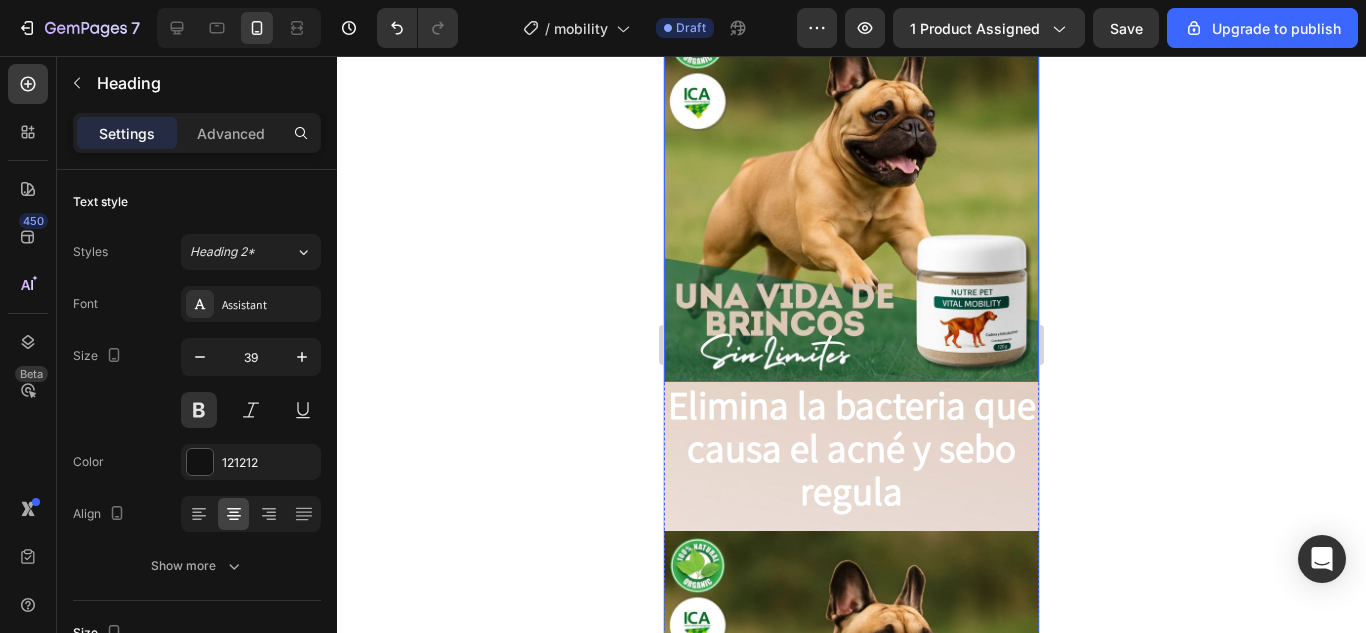 scroll, scrollTop: 3624, scrollLeft: 0, axis: vertical 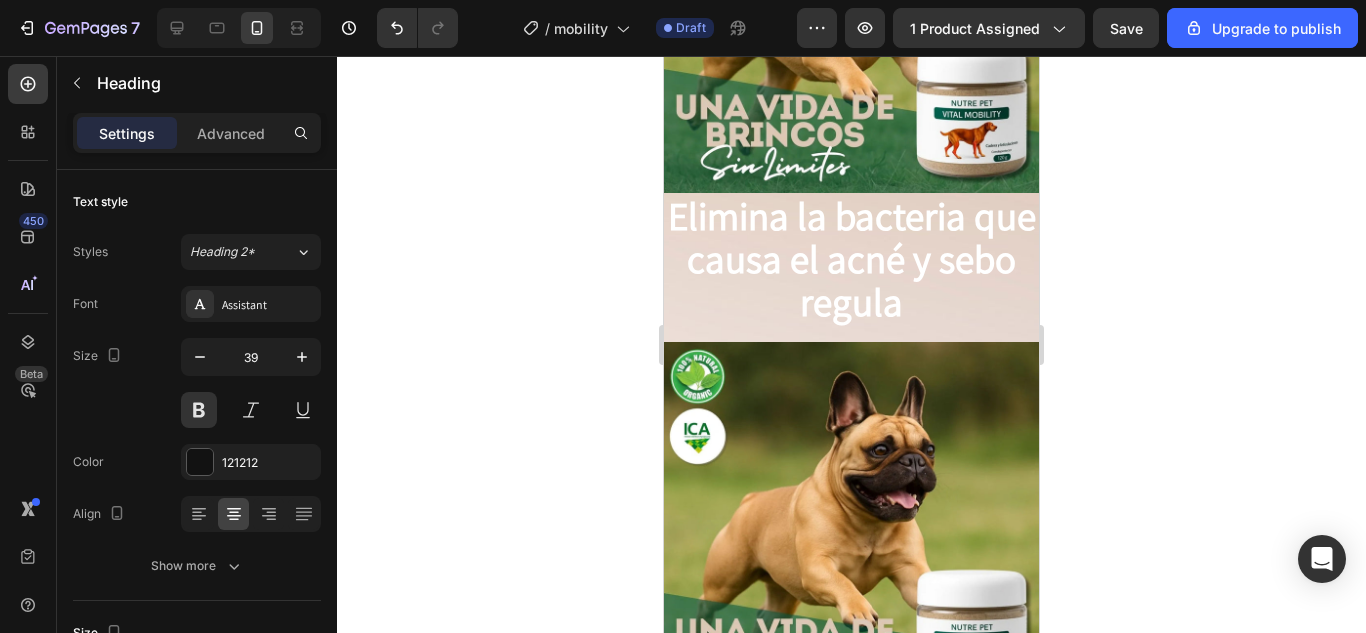 click on "Elimina la bacteria que causa el acné y sebo regula" at bounding box center (851, 259) 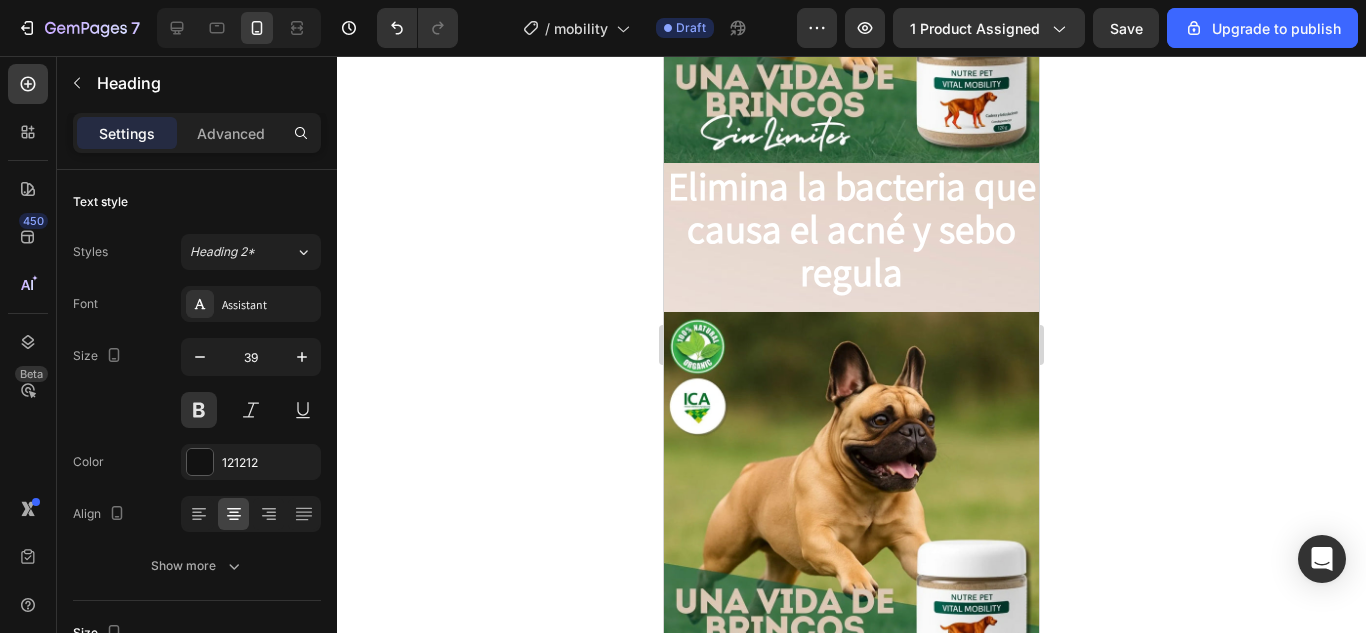 scroll, scrollTop: 3624, scrollLeft: 0, axis: vertical 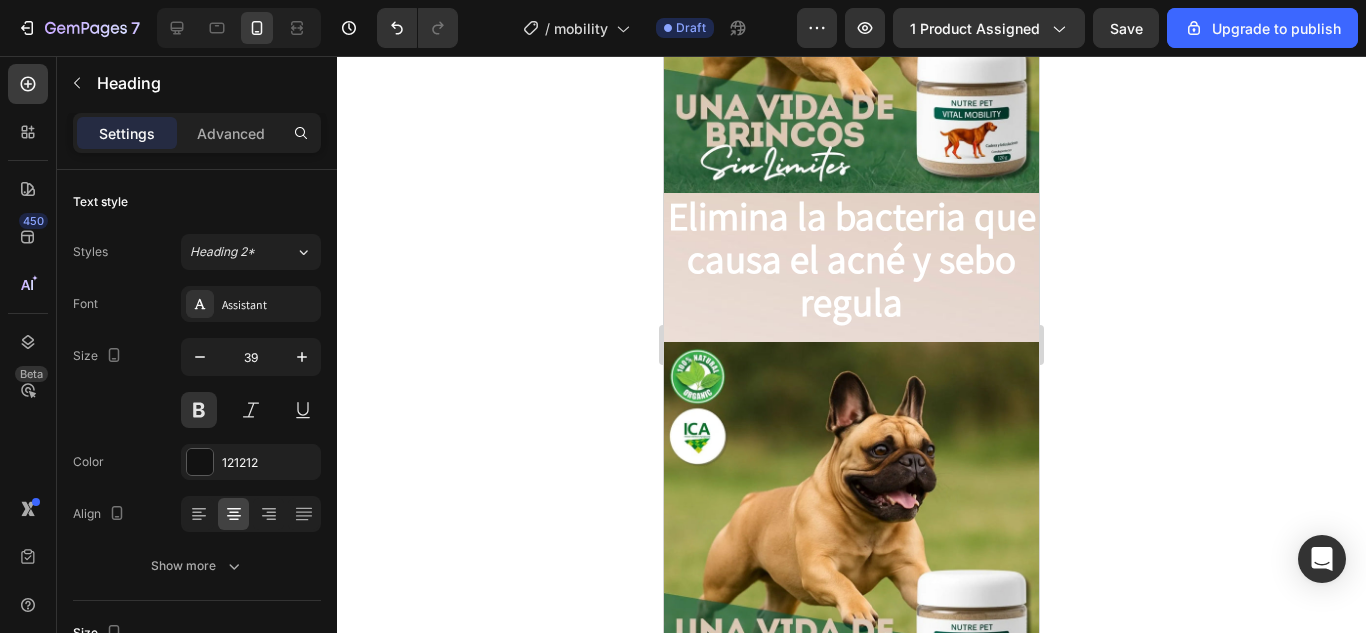 click on "Elimina la bacteria que causa el acné y sebo regula" at bounding box center (852, 258) 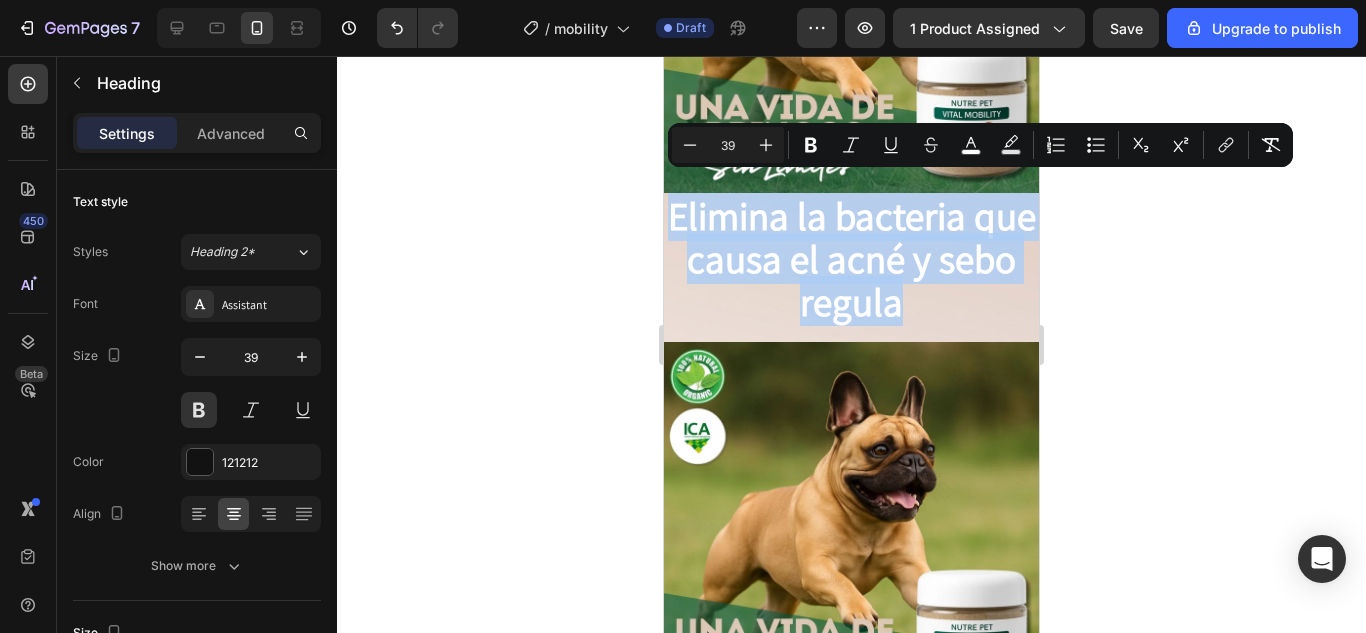 drag, startPoint x: 903, startPoint y: 284, endPoint x: 690, endPoint y: 195, distance: 230.84627 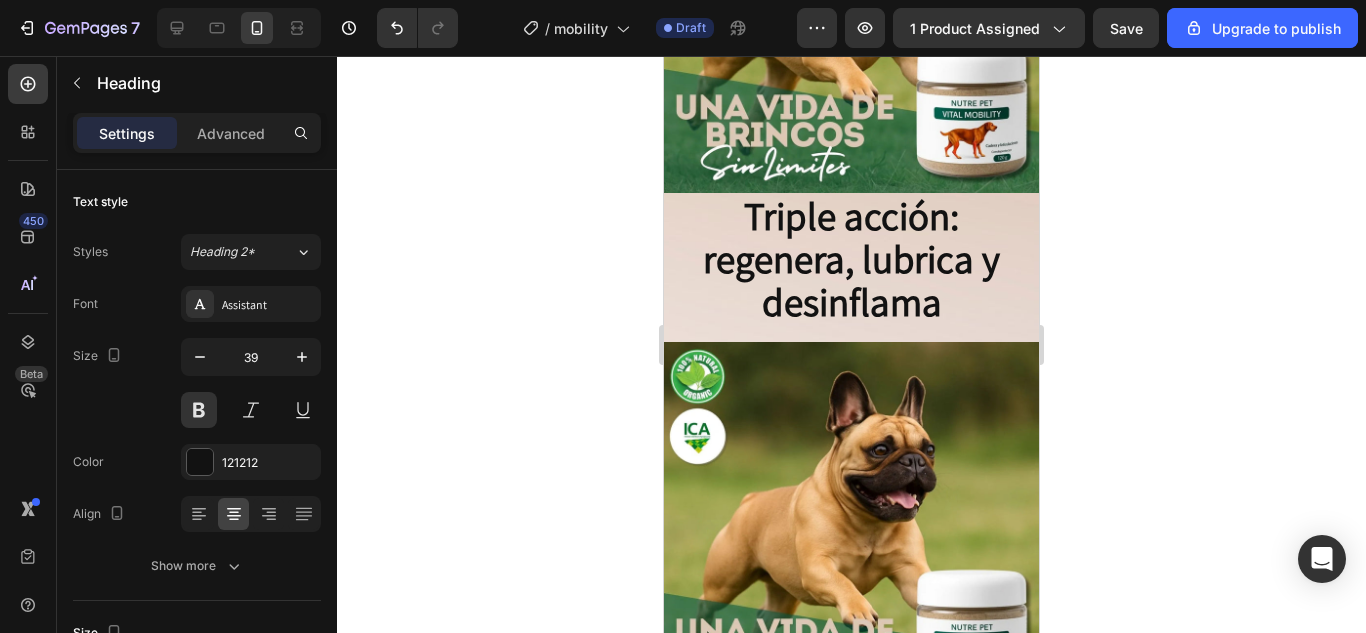scroll, scrollTop: 1, scrollLeft: 0, axis: vertical 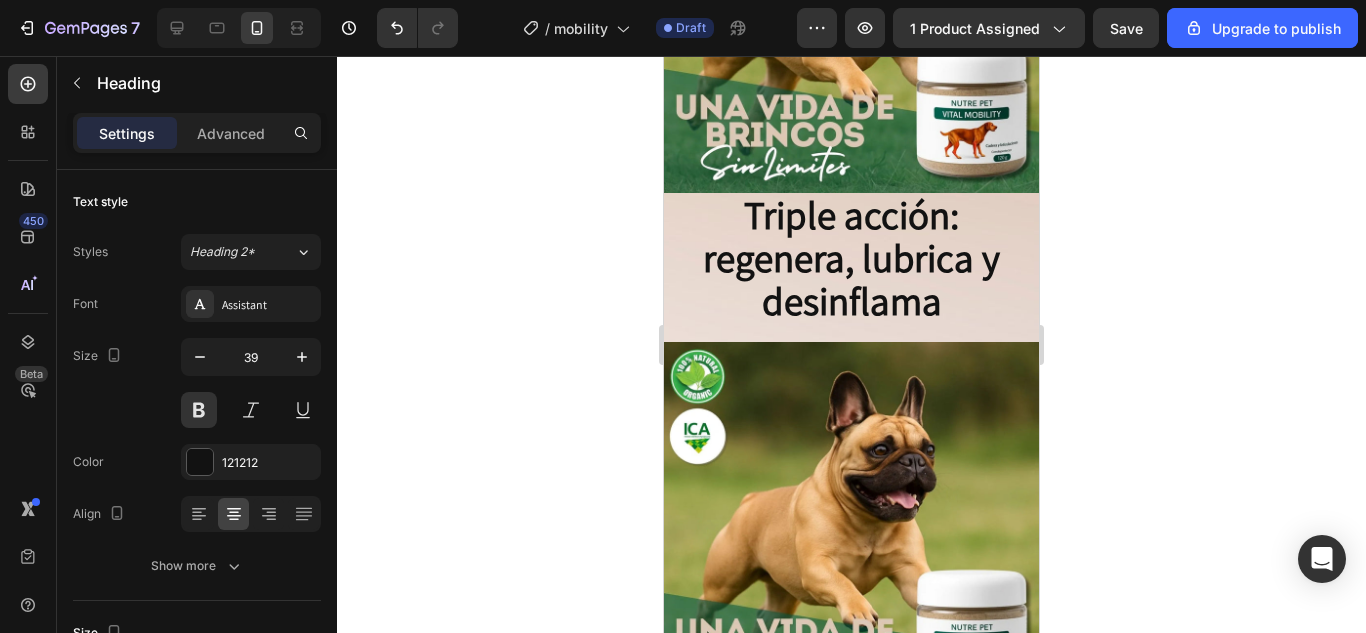 click on "Triple acción: regenera, lubrica y desinflama" at bounding box center [851, 258] 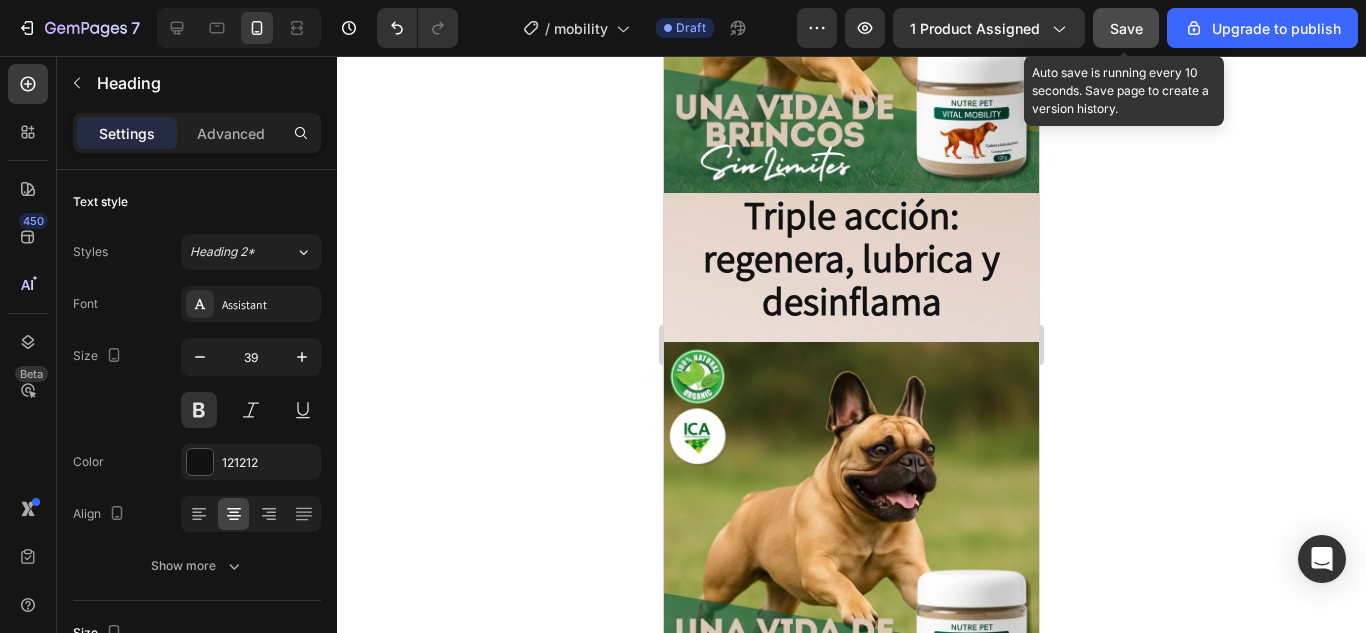 click on "Save" at bounding box center (1126, 28) 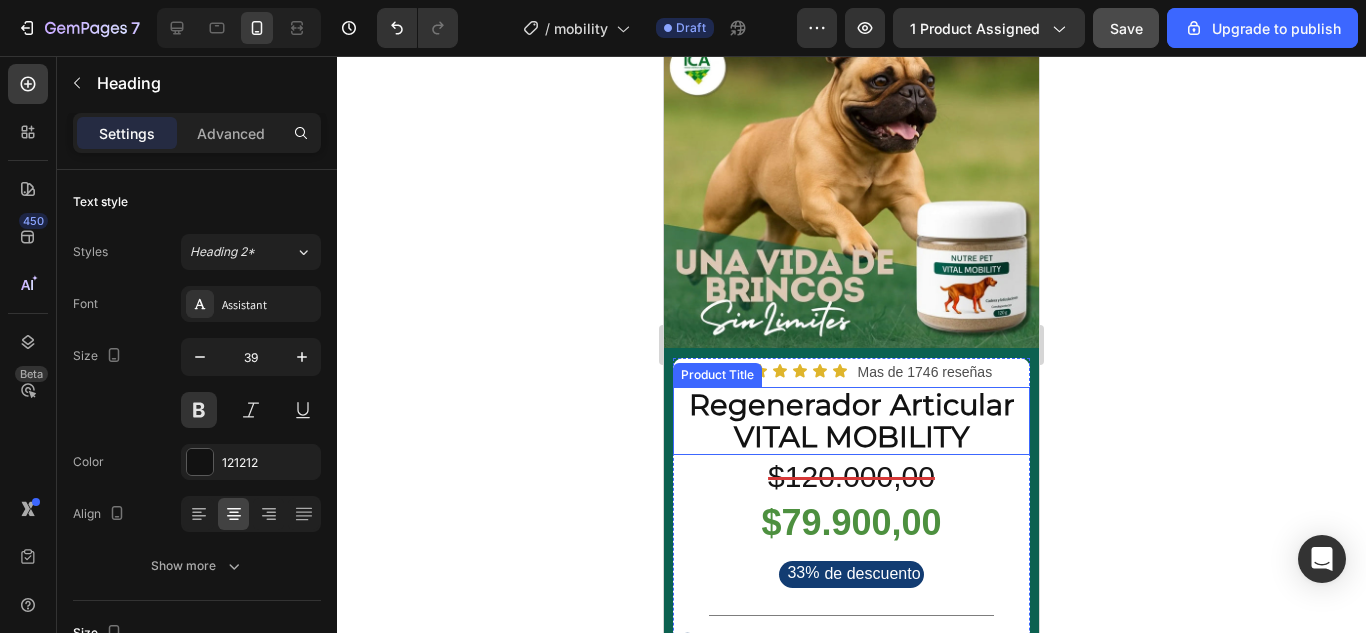 scroll, scrollTop: 0, scrollLeft: 0, axis: both 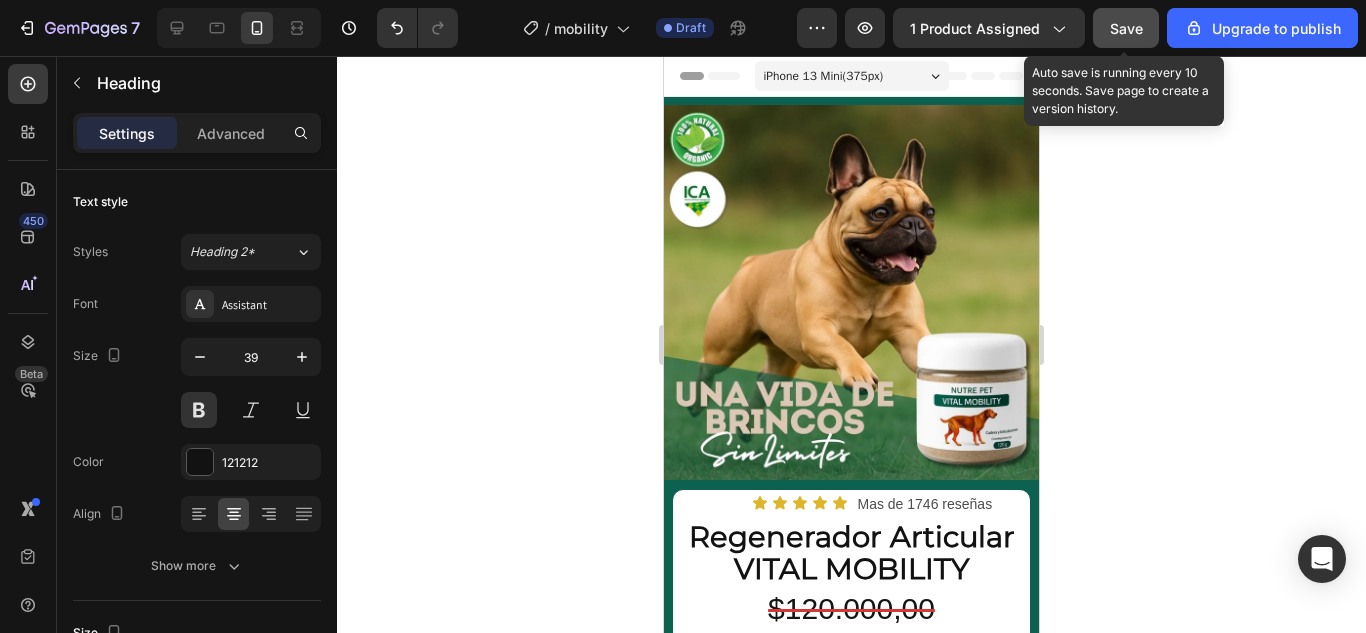click on "Save" at bounding box center [1126, 28] 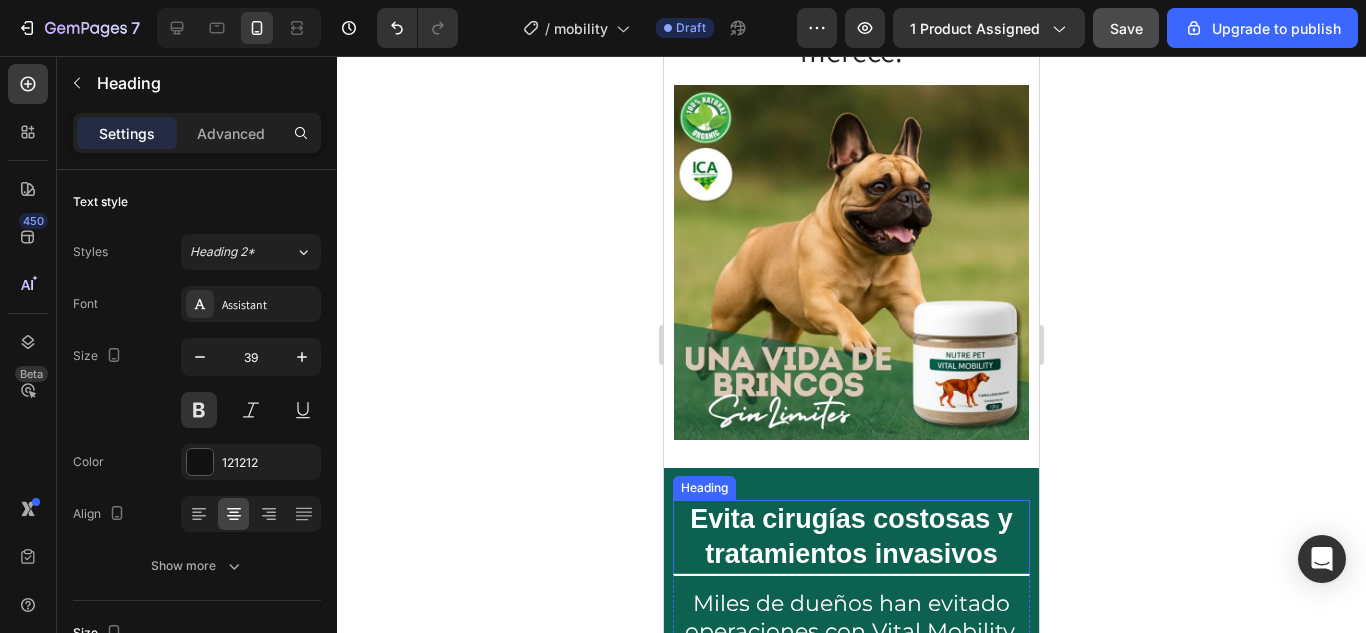 scroll, scrollTop: 2600, scrollLeft: 0, axis: vertical 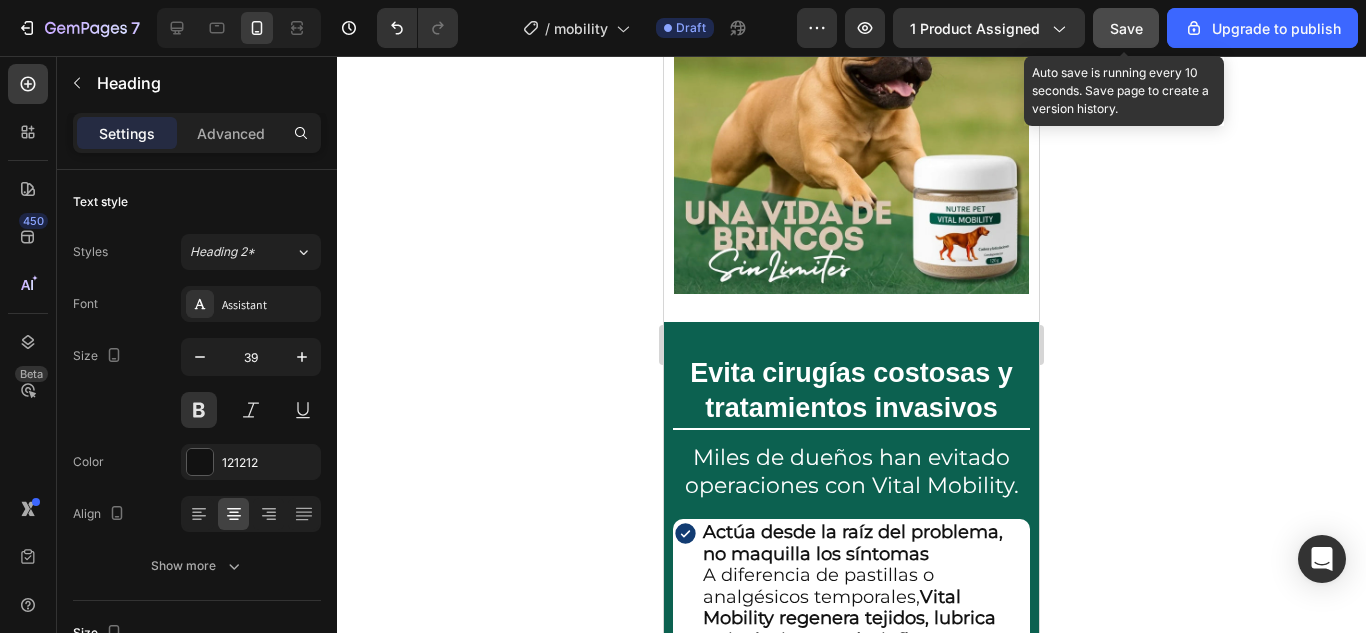 click on "Save" at bounding box center (1126, 28) 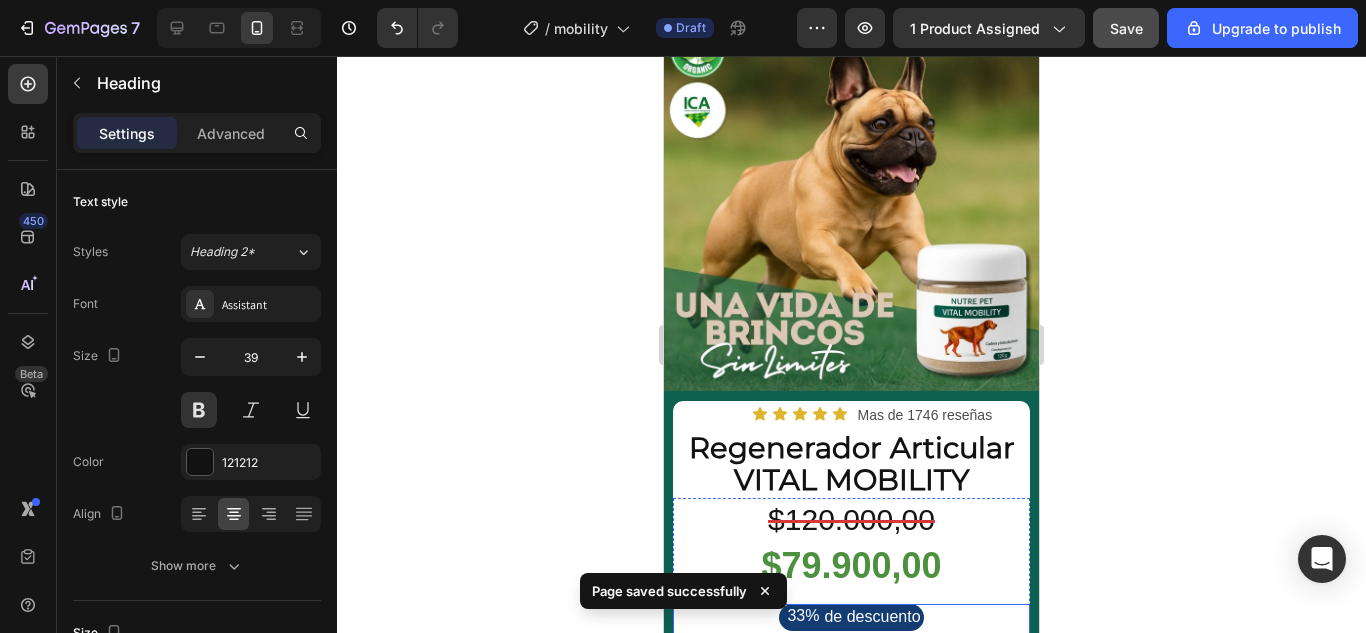 scroll, scrollTop: 0, scrollLeft: 0, axis: both 